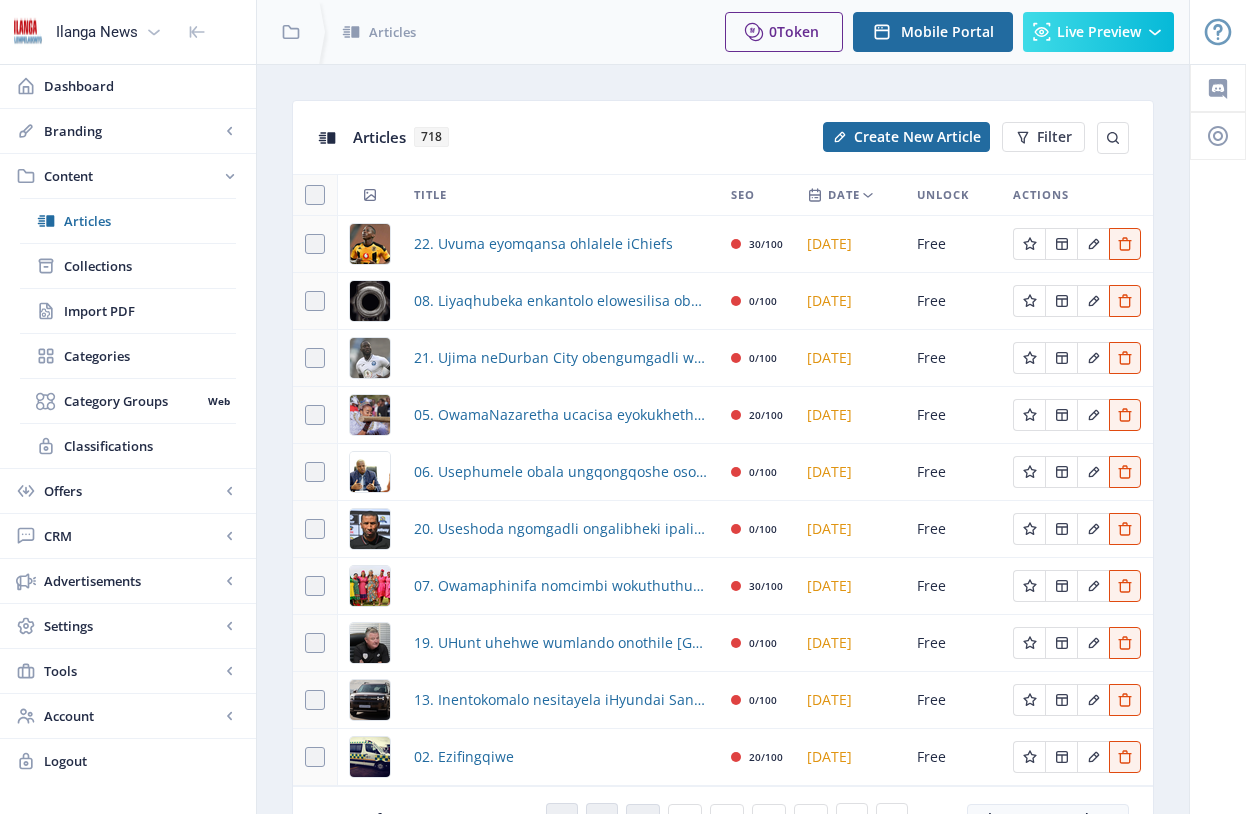scroll, scrollTop: 0, scrollLeft: 0, axis: both 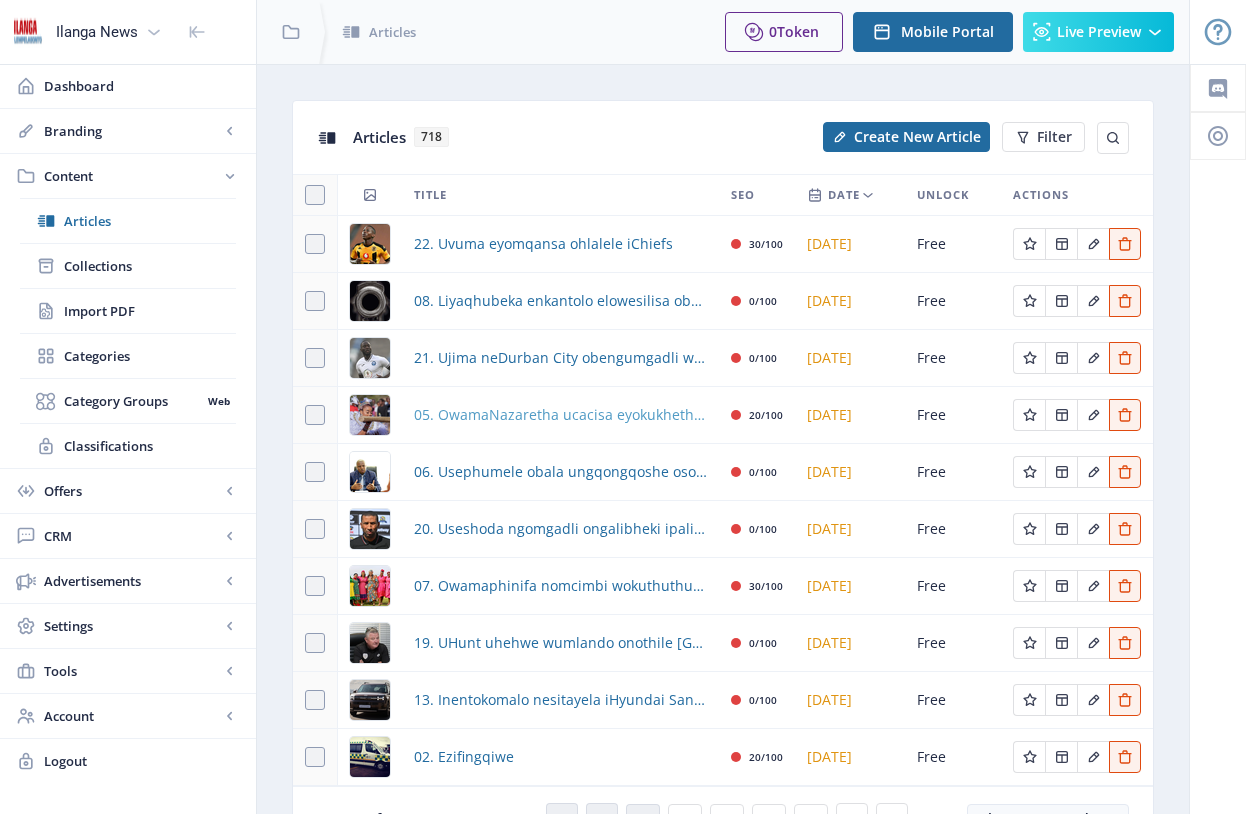 click on "05. OwamaNazaretha ucacisa eyokukhethwa kwezintombi eBuhleni ejwayele ukususa umsindo" at bounding box center [560, 415] 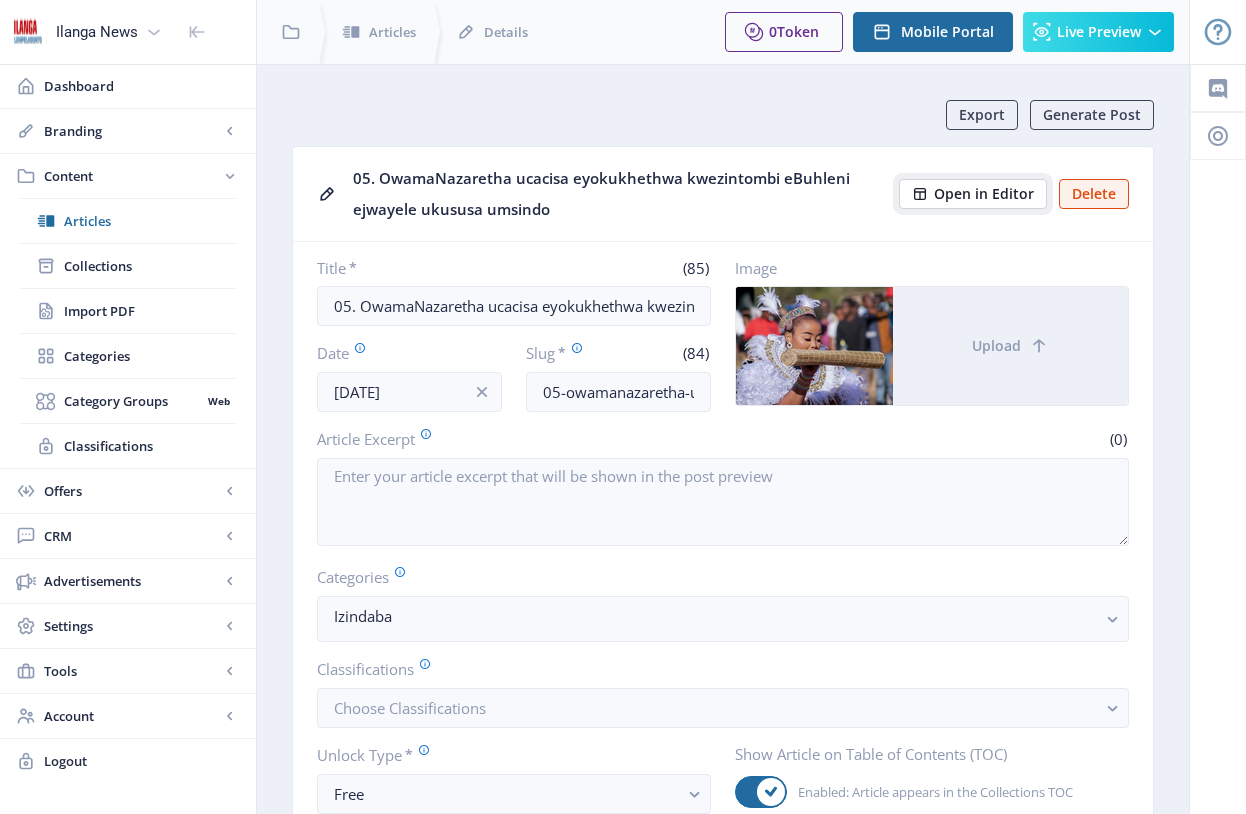 click on "Open in Editor" 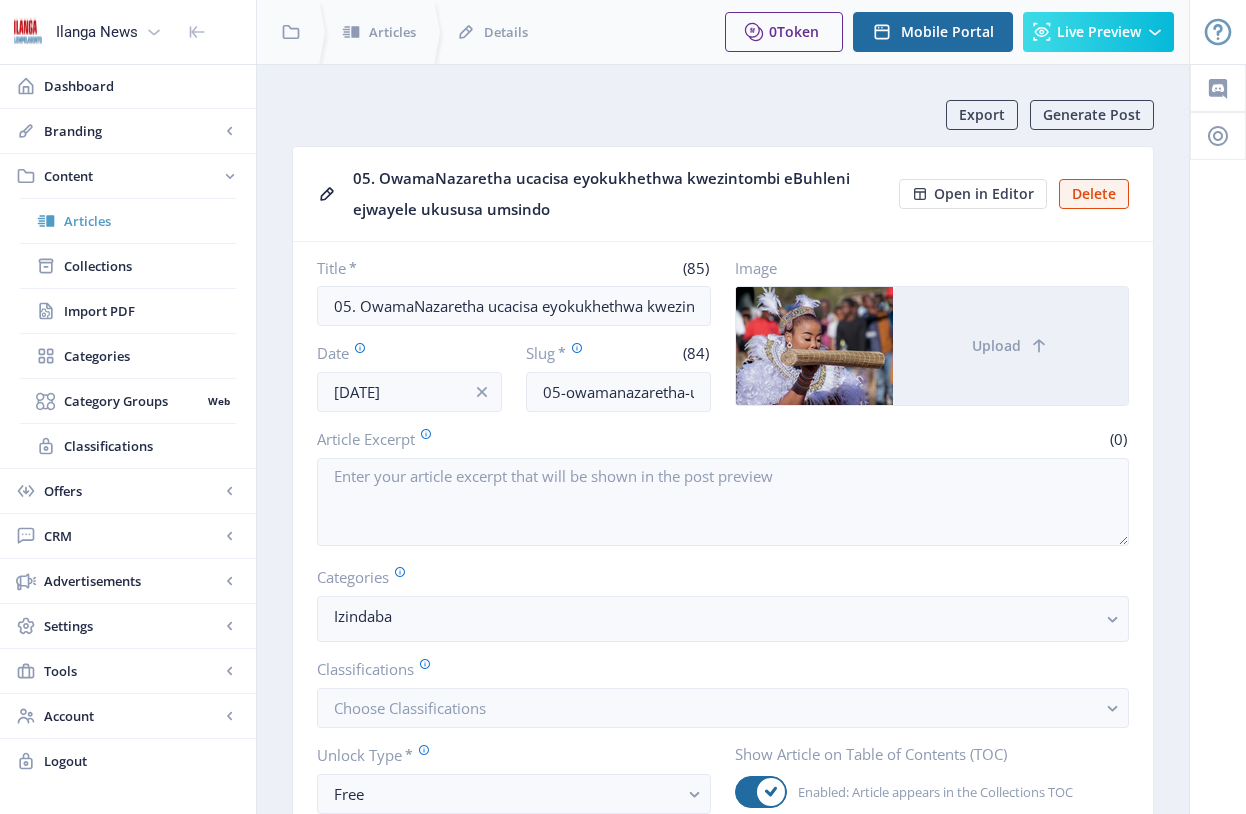 click on "Articles" at bounding box center (150, 221) 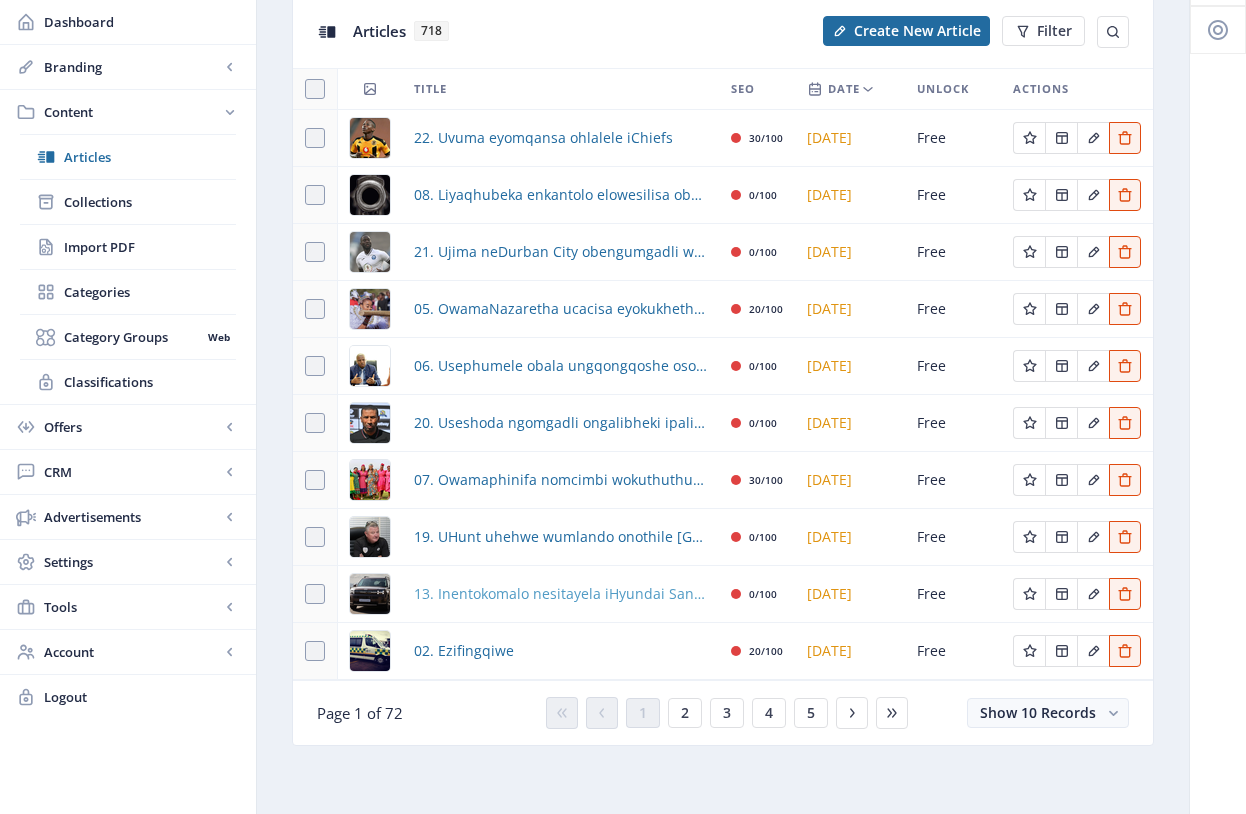 scroll, scrollTop: 108, scrollLeft: 0, axis: vertical 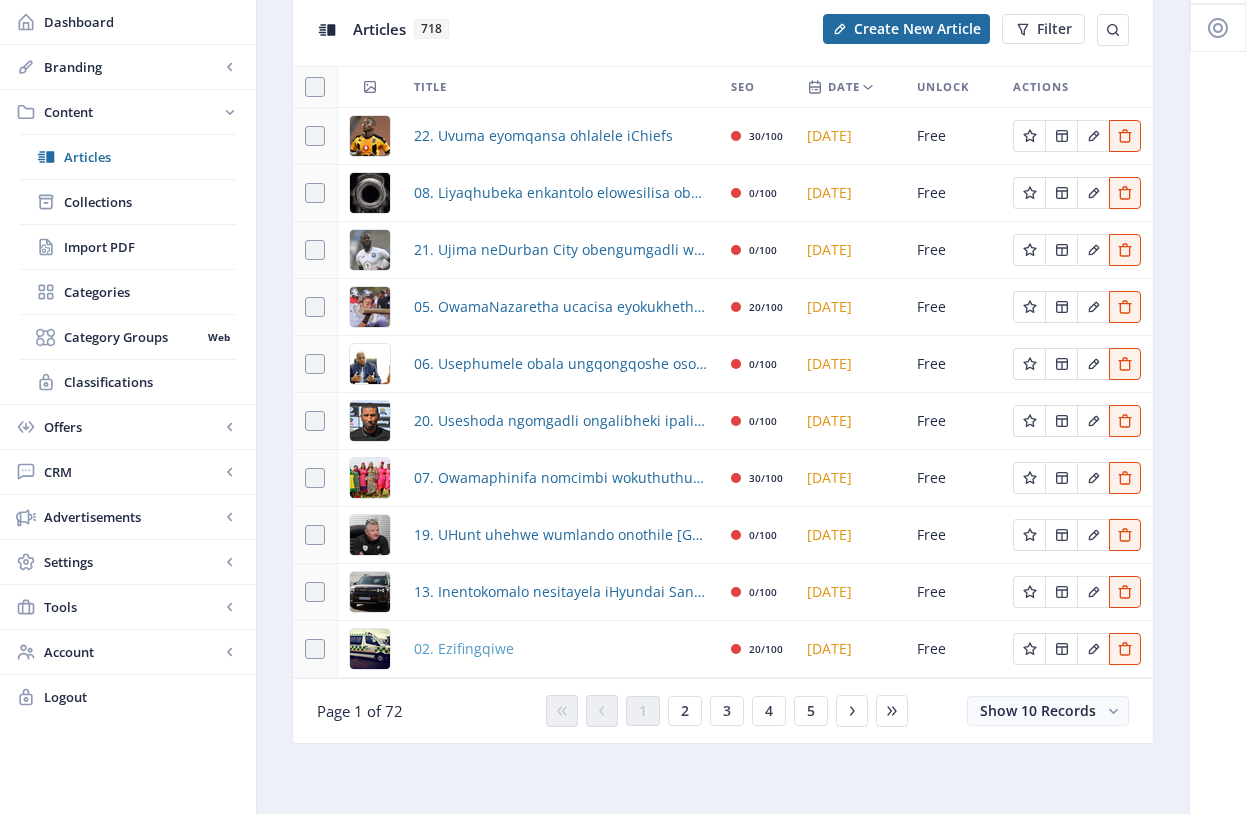click on "02. Ezifingqiwe" at bounding box center [464, 649] 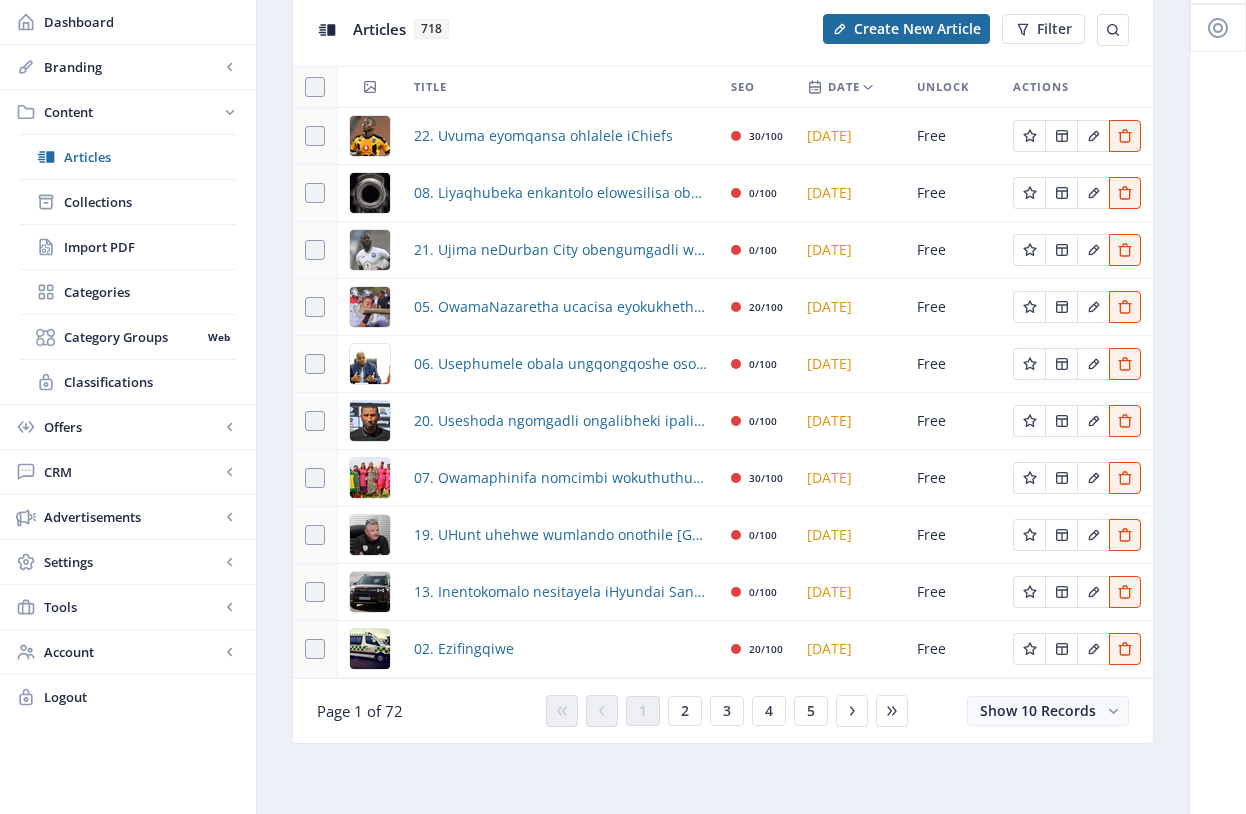 scroll, scrollTop: 0, scrollLeft: 0, axis: both 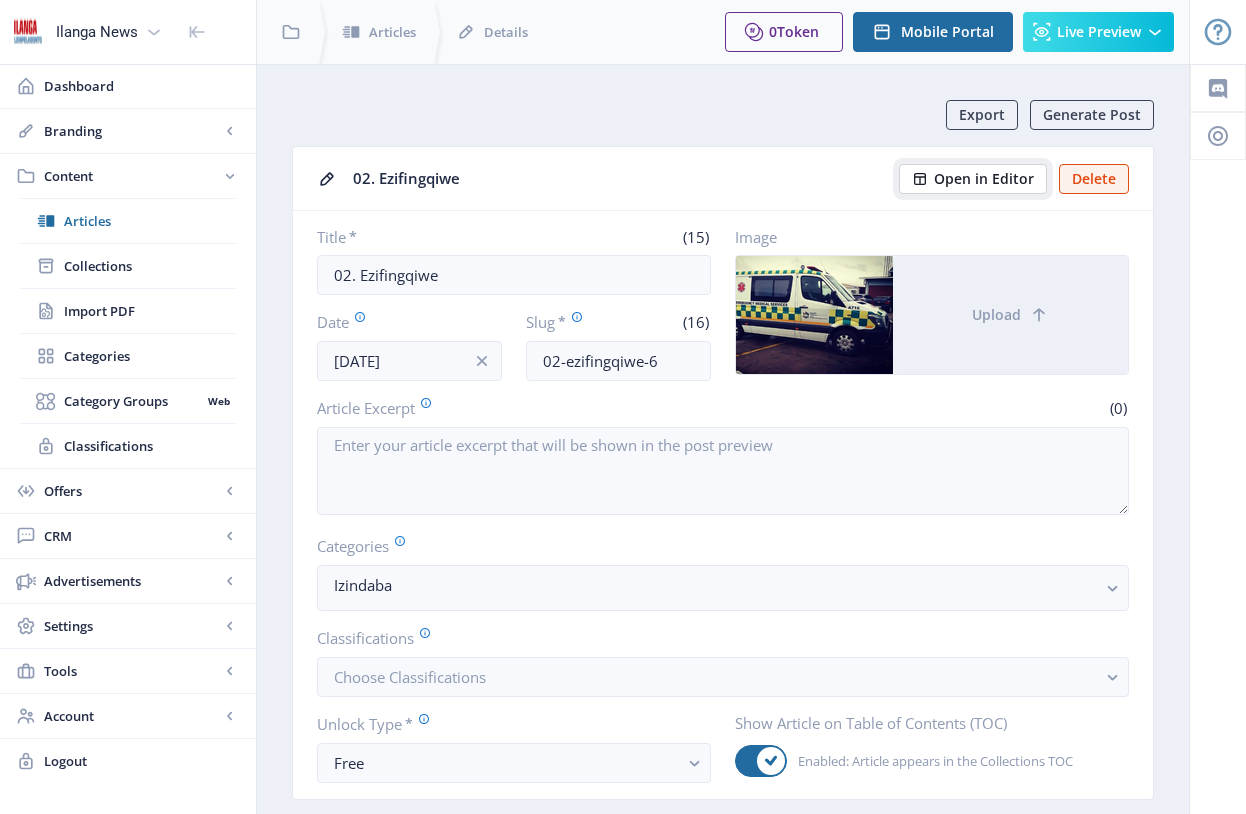 click on "Open in Editor" 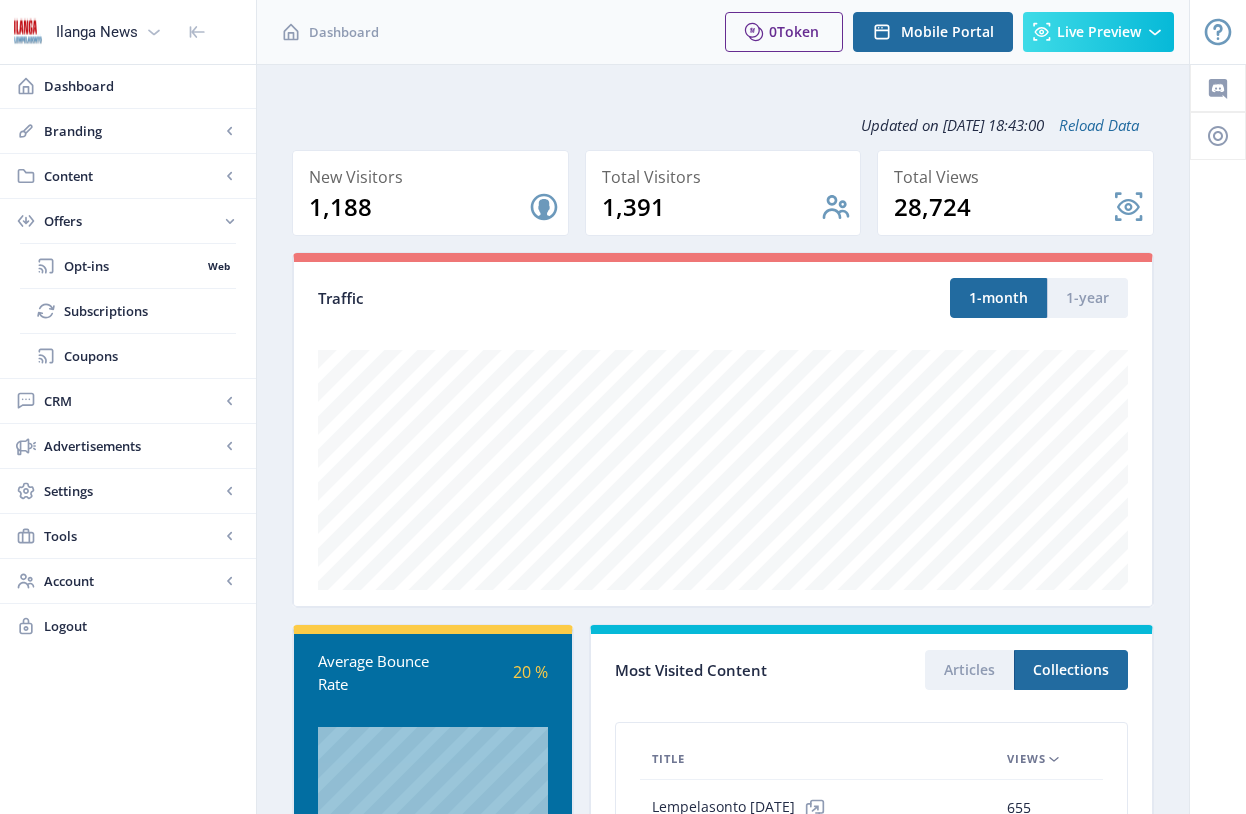 scroll, scrollTop: 0, scrollLeft: 0, axis: both 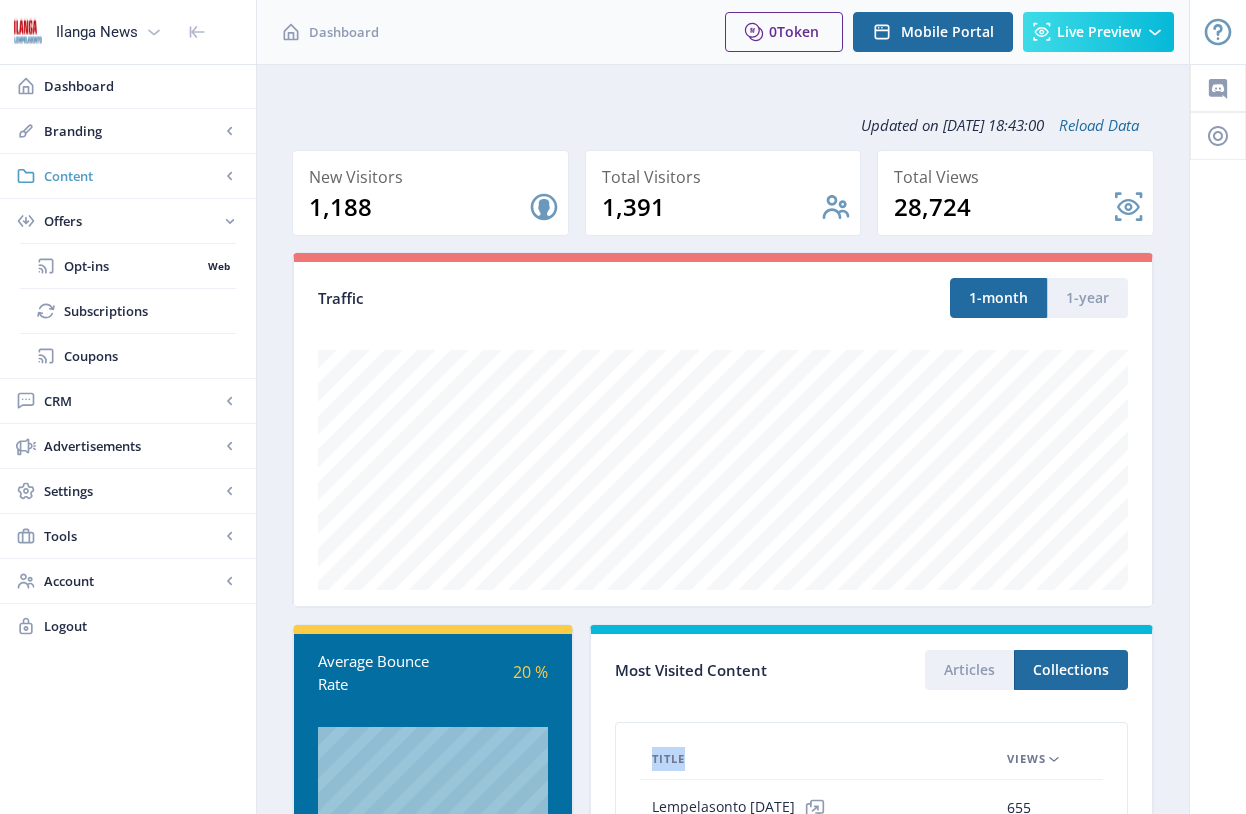 click on "Content" at bounding box center (132, 176) 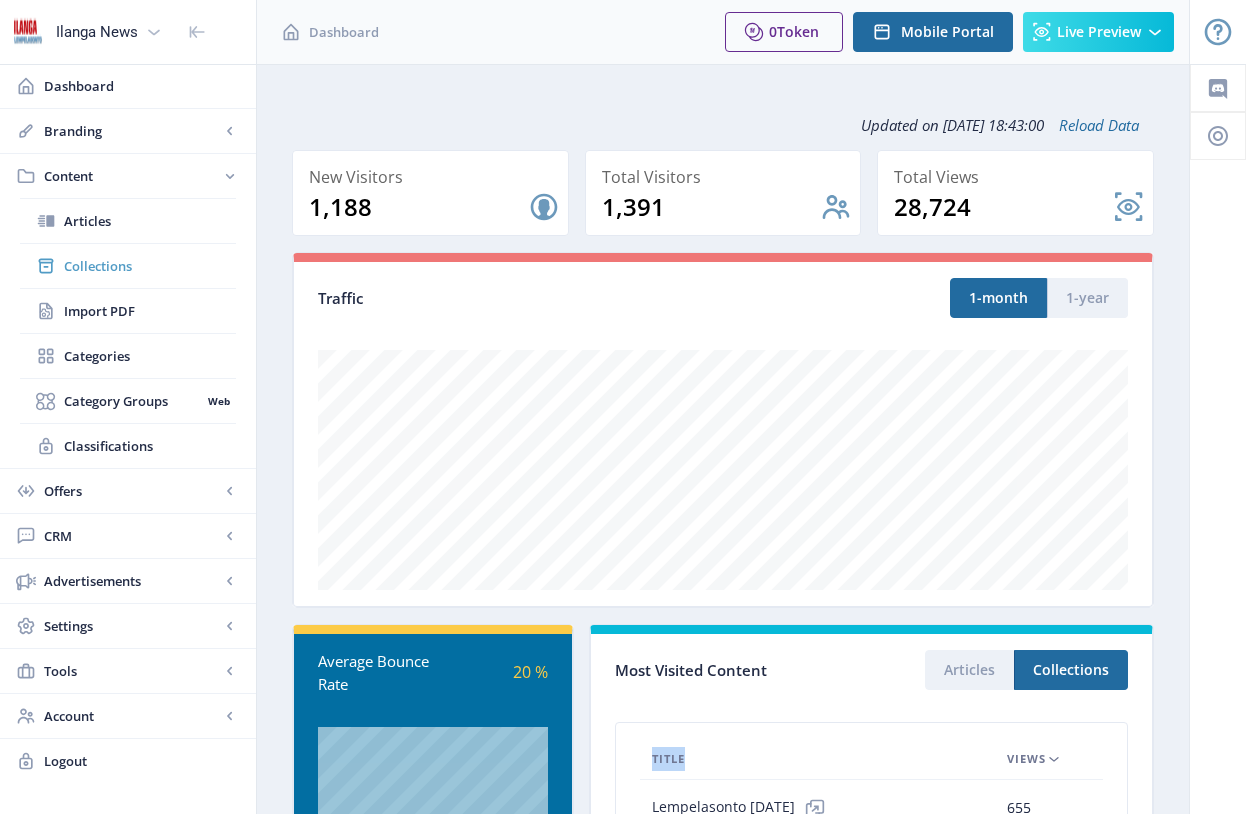 click on "Collections" at bounding box center [150, 266] 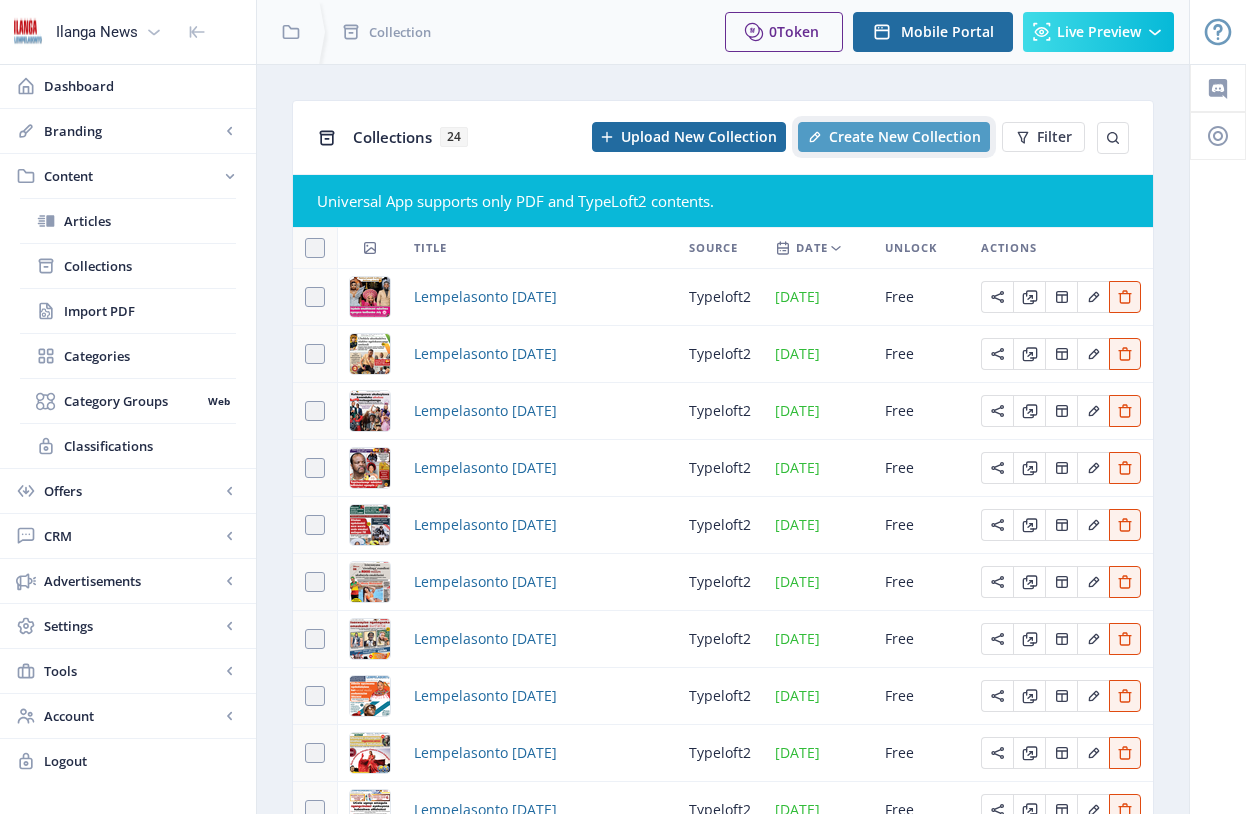 click on "Create New Collection" 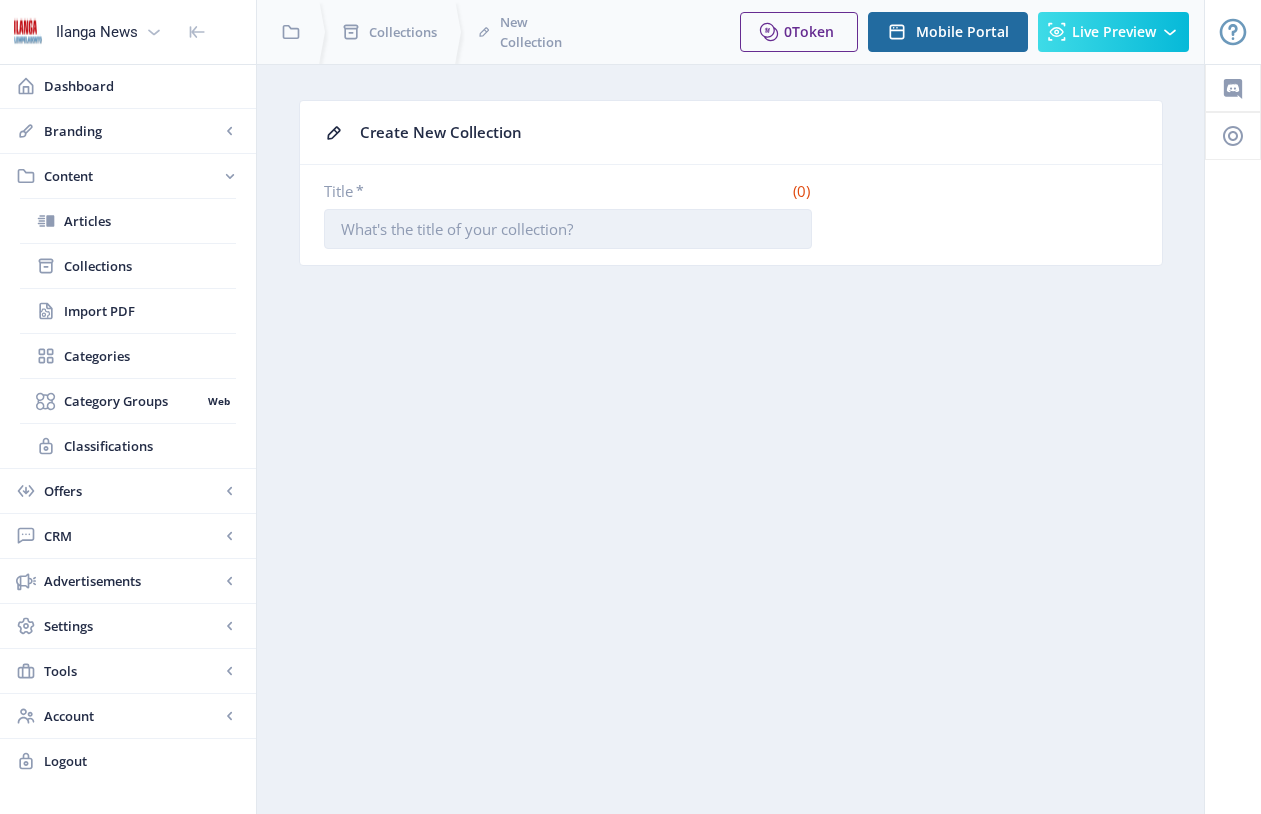 click on "Title   *" at bounding box center [568, 229] 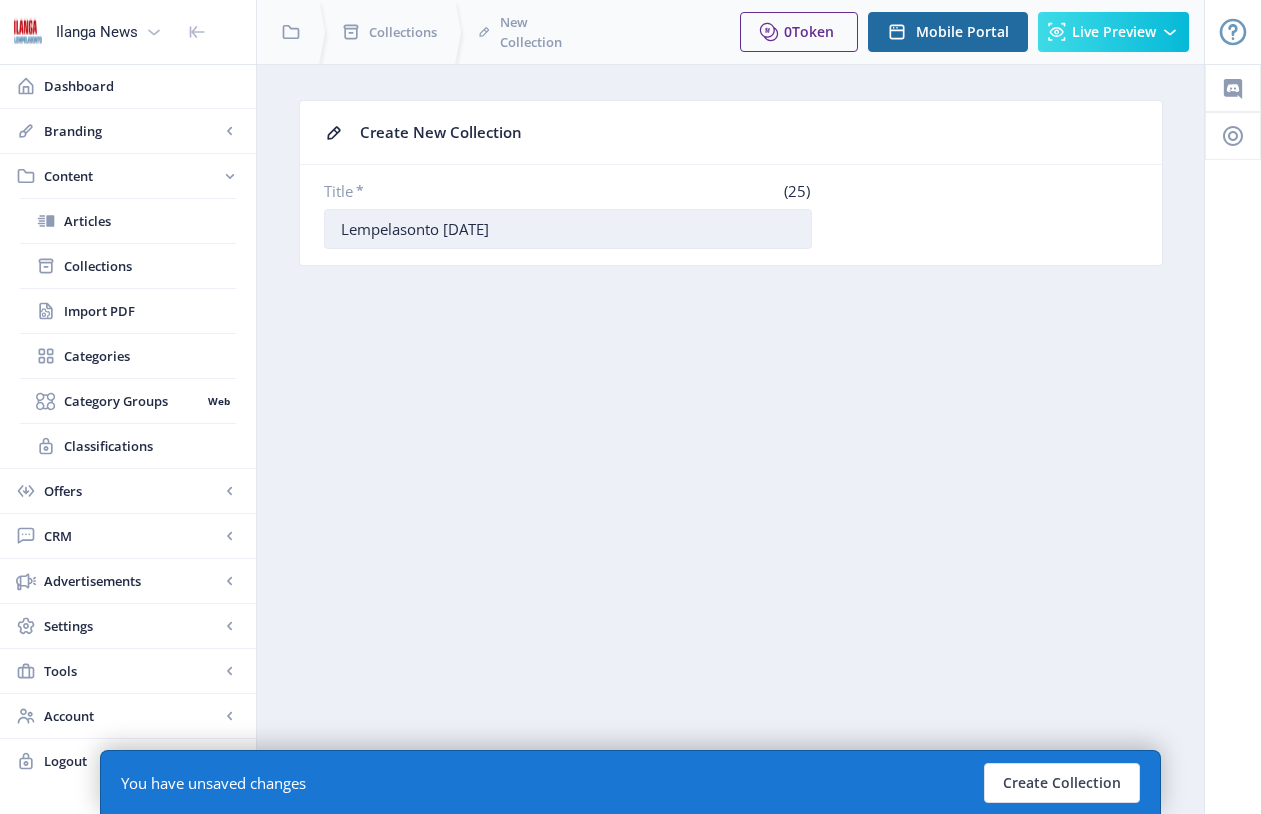 click on "Lempelasonto [DATE]" at bounding box center (568, 229) 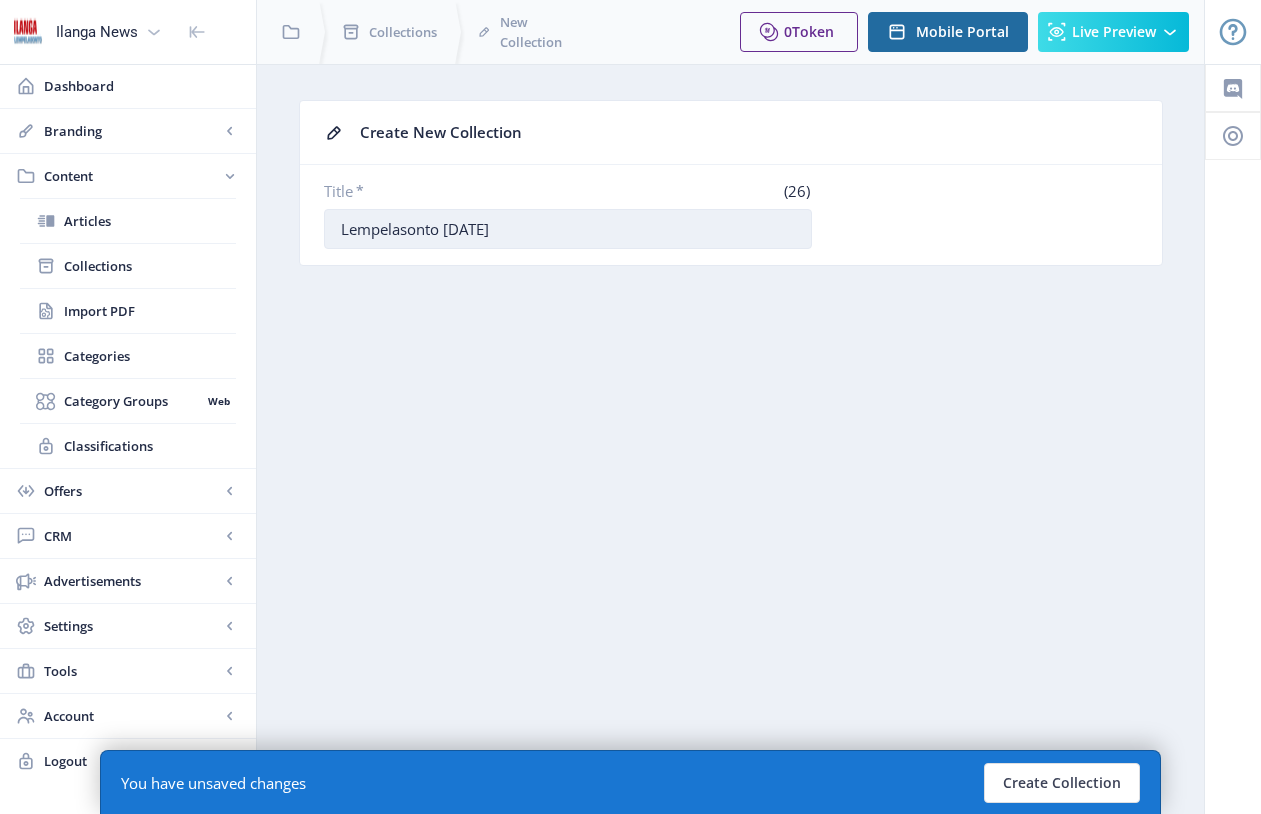 drag, startPoint x: 469, startPoint y: 232, endPoint x: 510, endPoint y: 238, distance: 41.4367 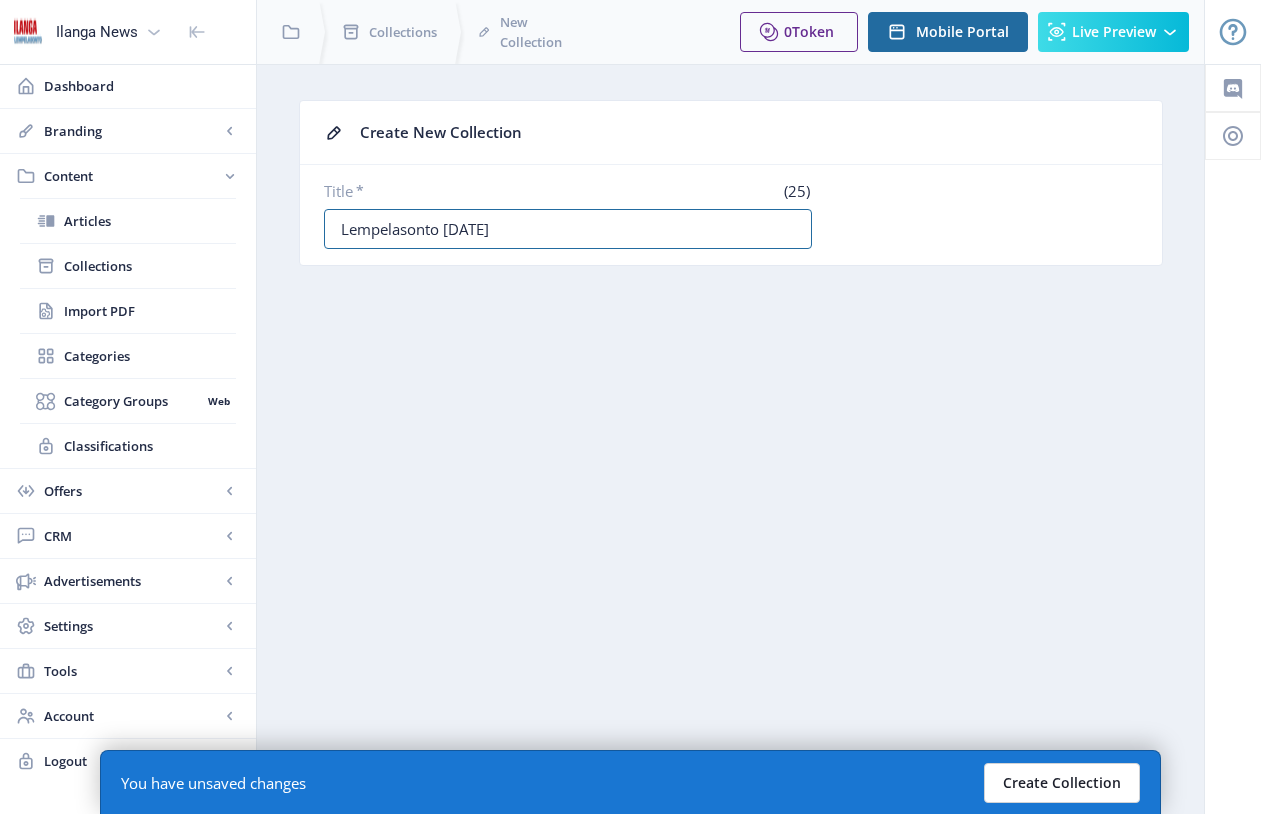 type on "Lempelasonto [DATE]" 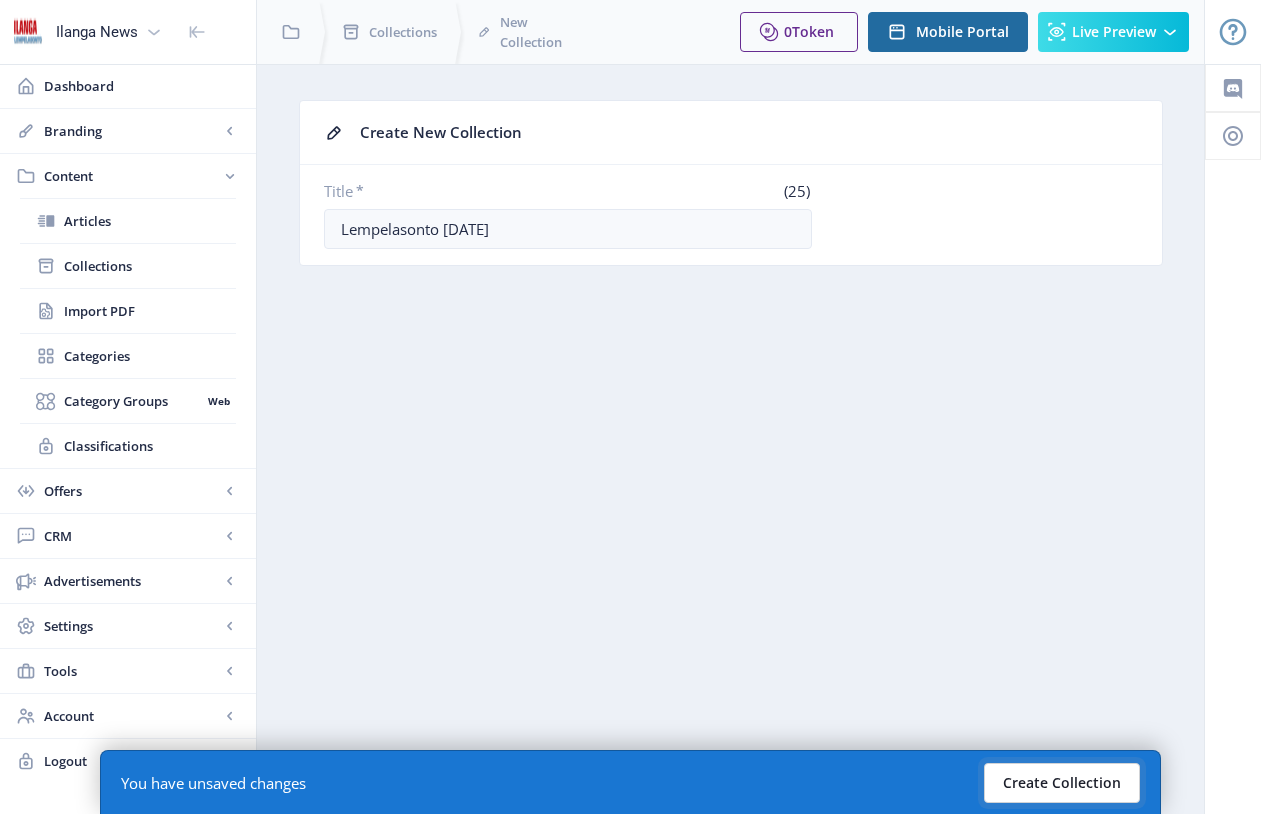 click on "Create Collection" 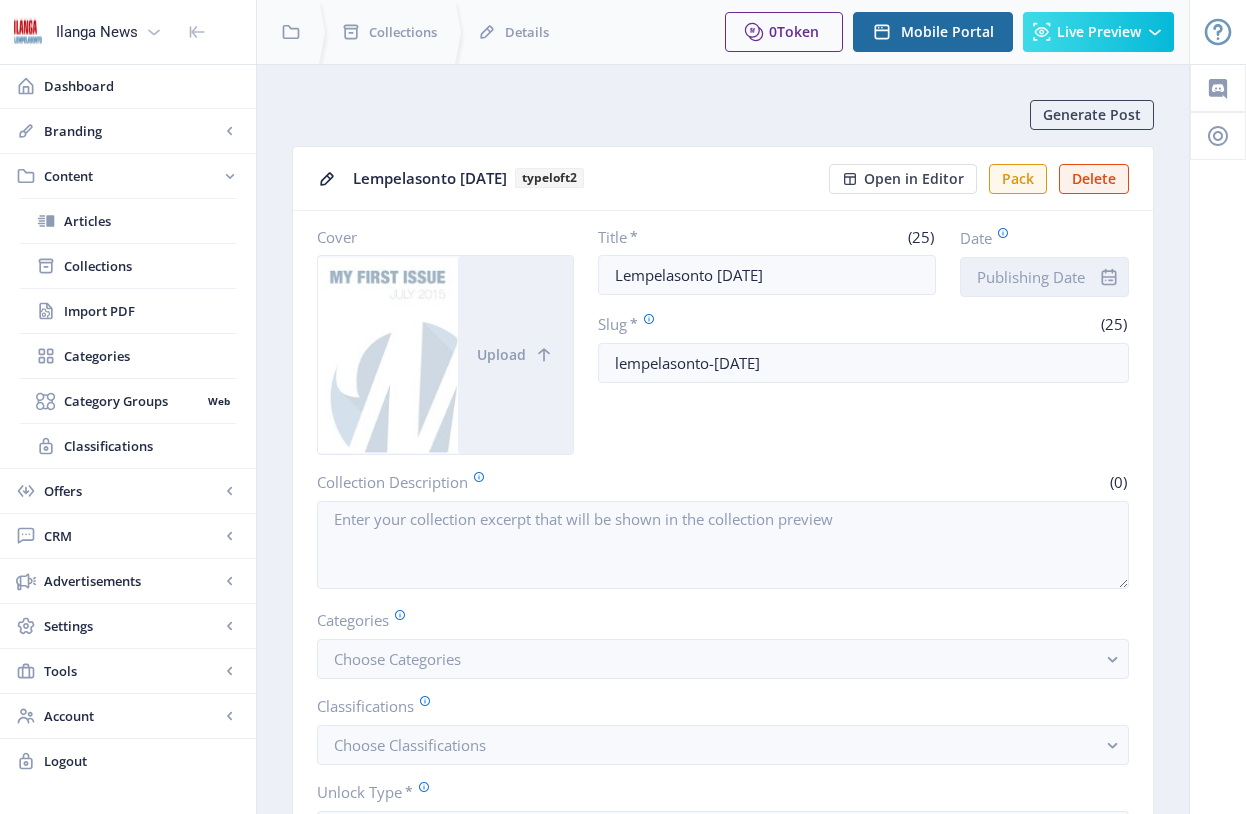 click on "Date" at bounding box center [1044, 277] 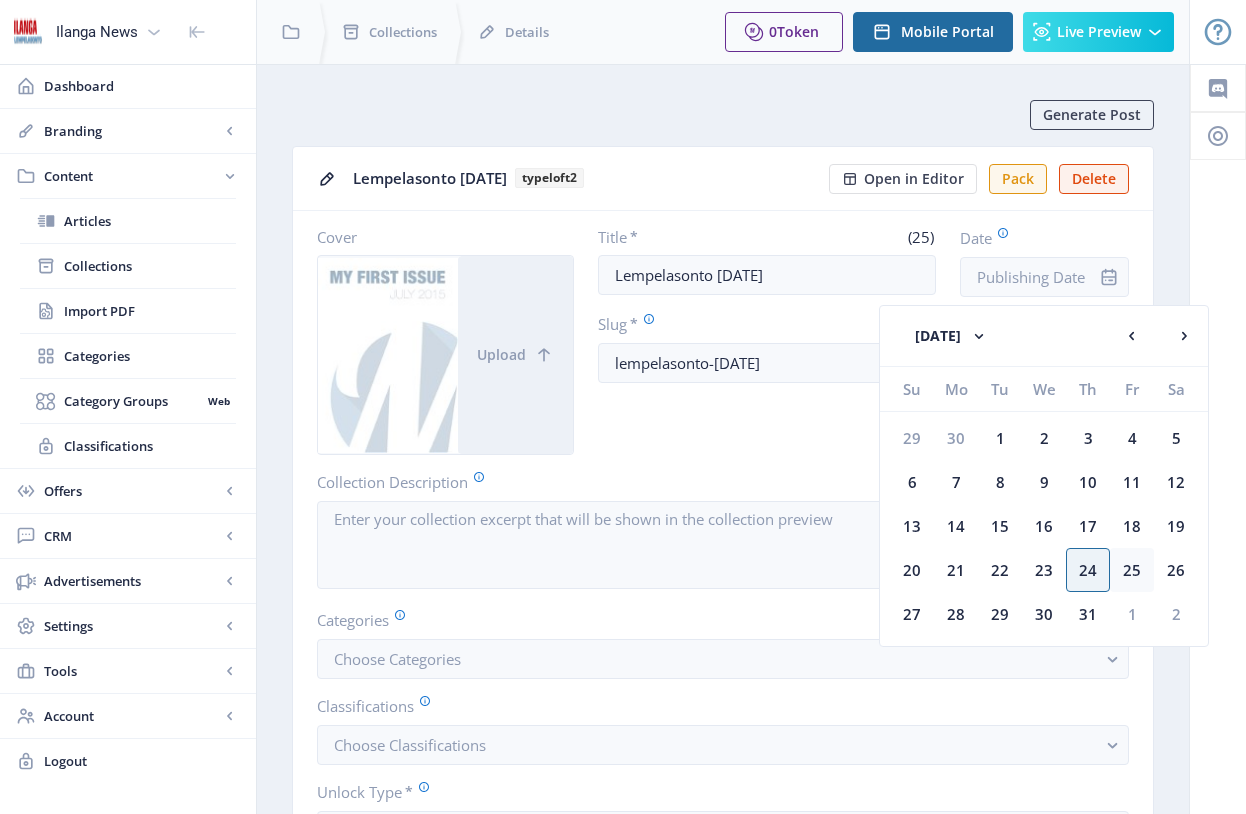 click on "25" 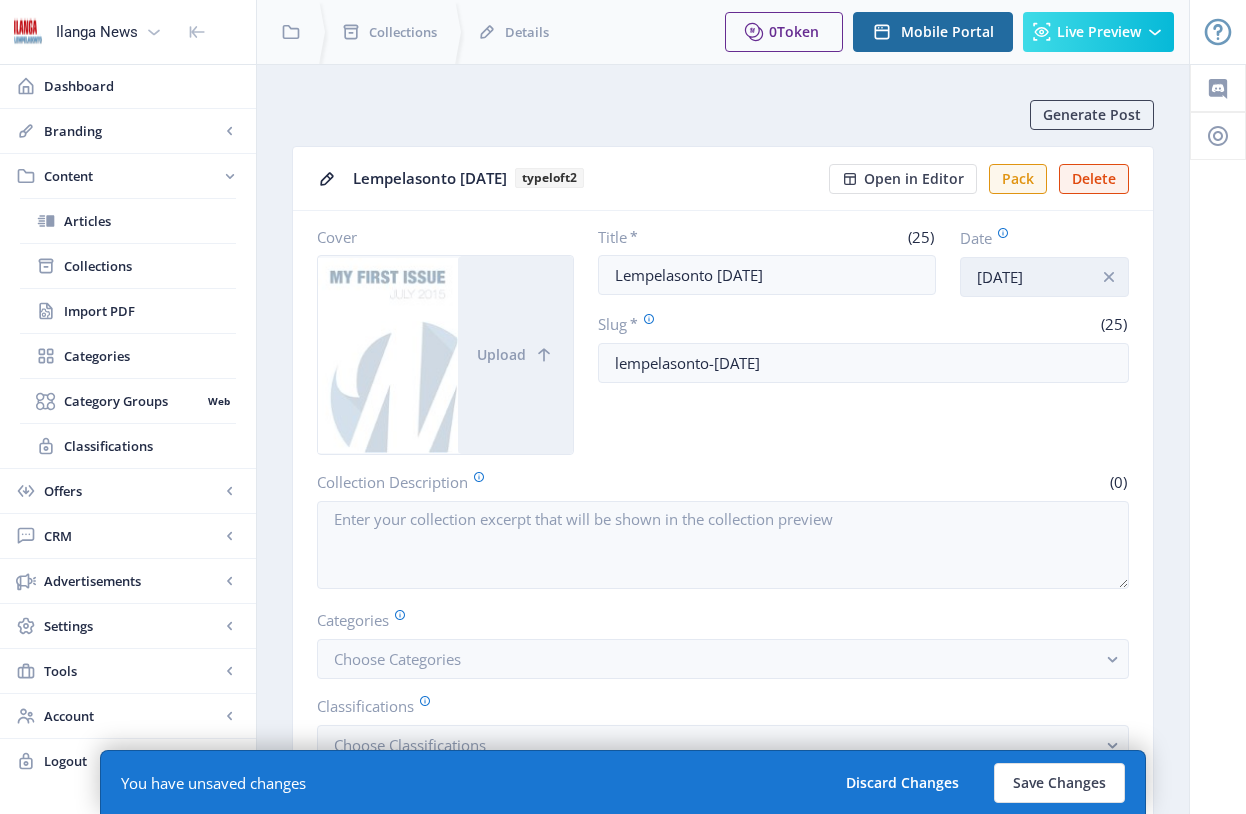 click on "[DATE]" at bounding box center [1044, 277] 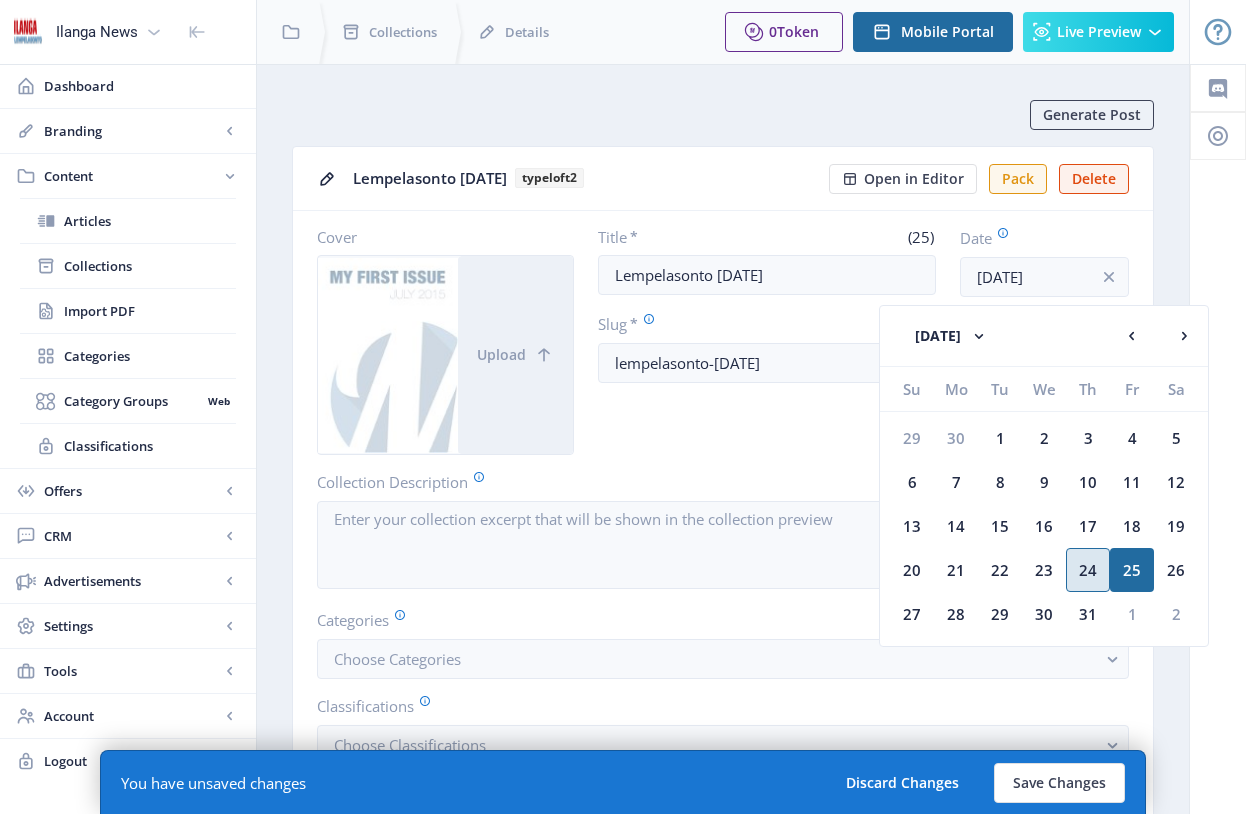click on "24" 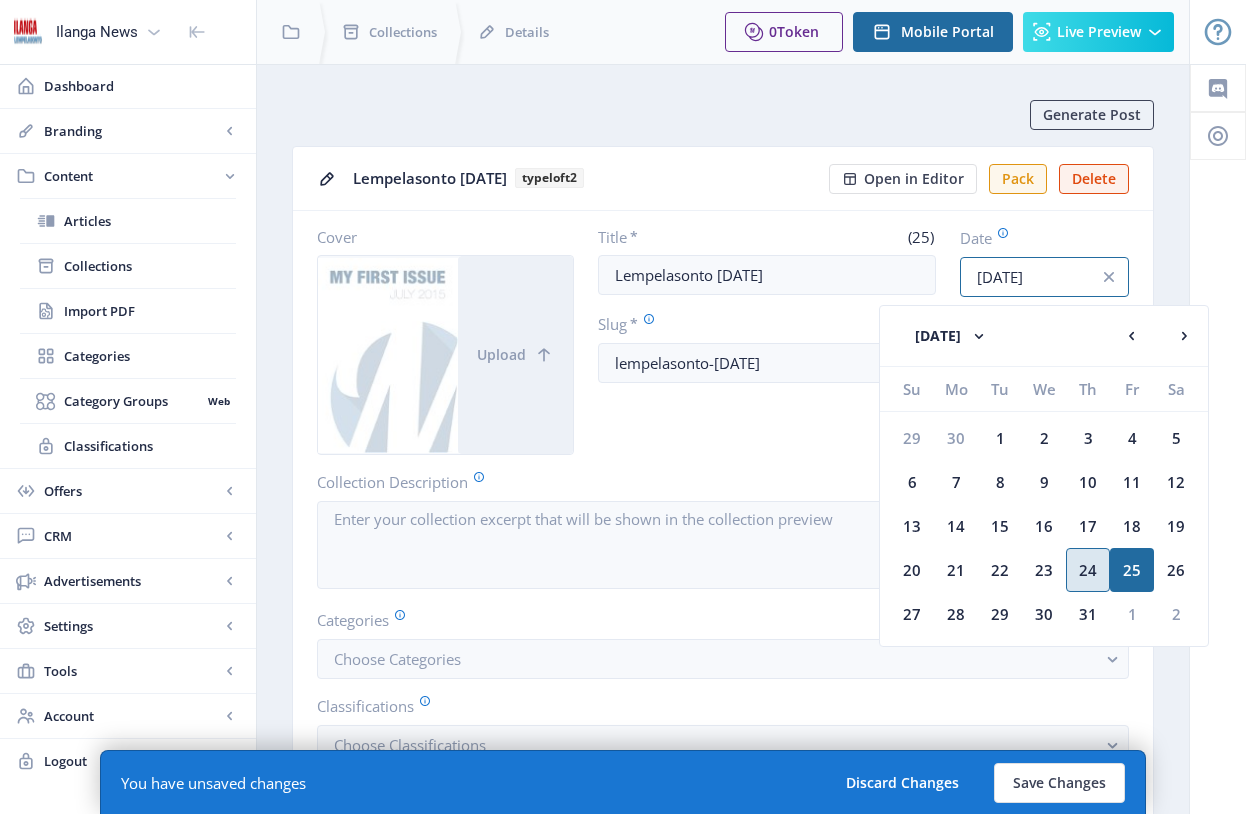 type on "[DATE]" 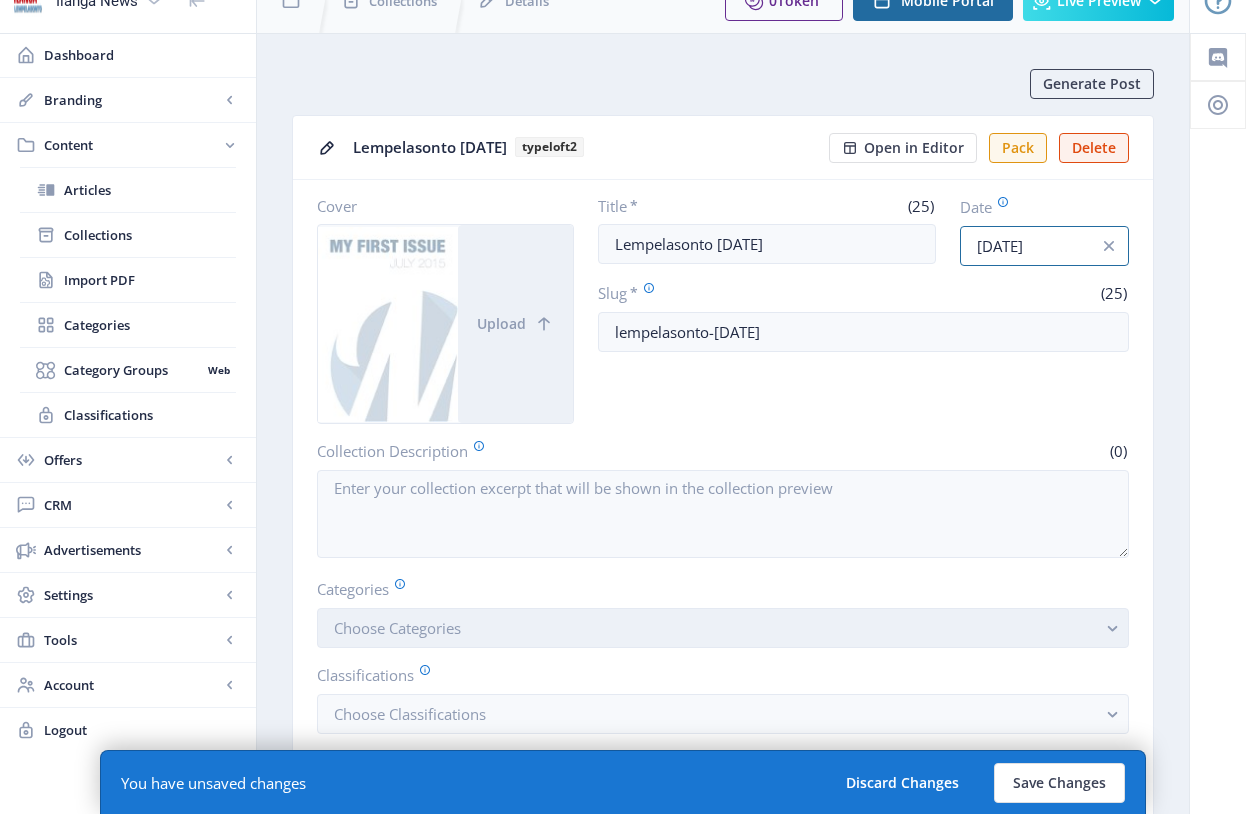scroll, scrollTop: 32, scrollLeft: 0, axis: vertical 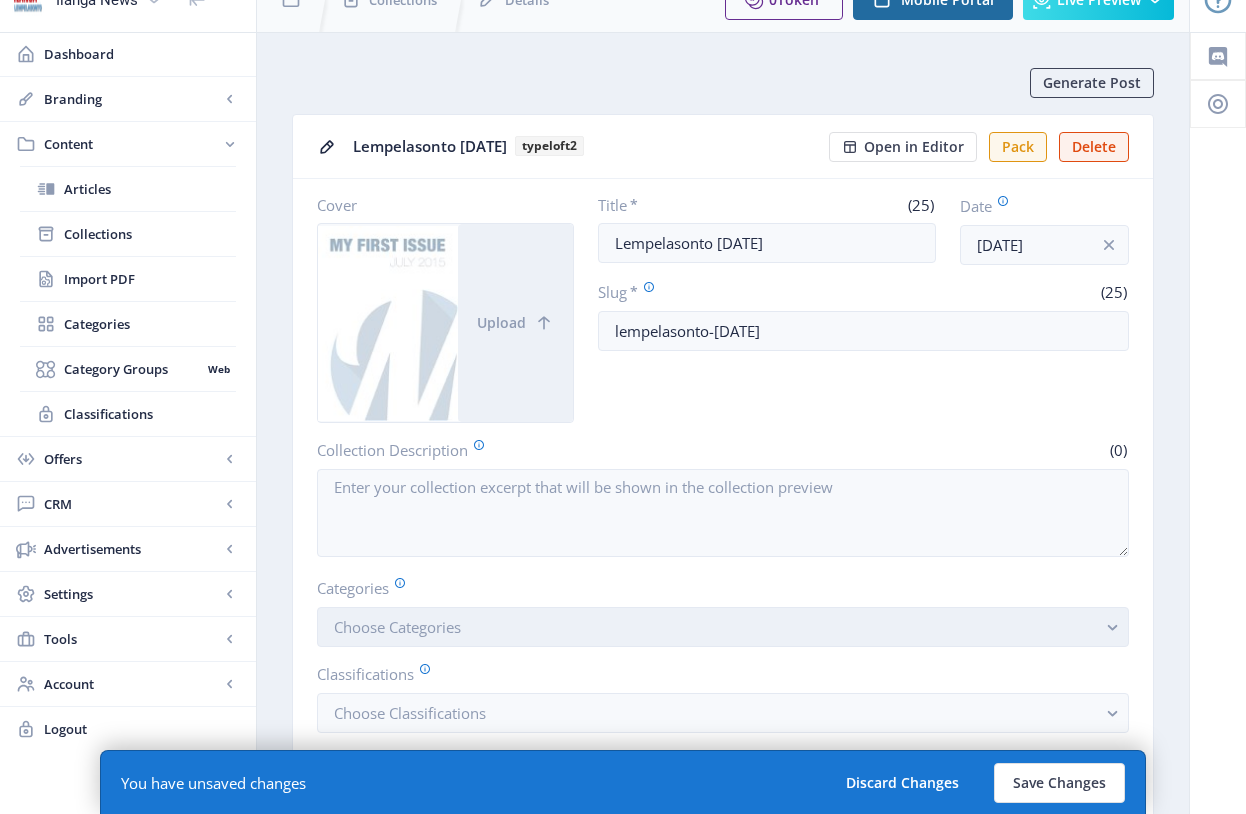 click on "Choose Categories" at bounding box center (723, 627) 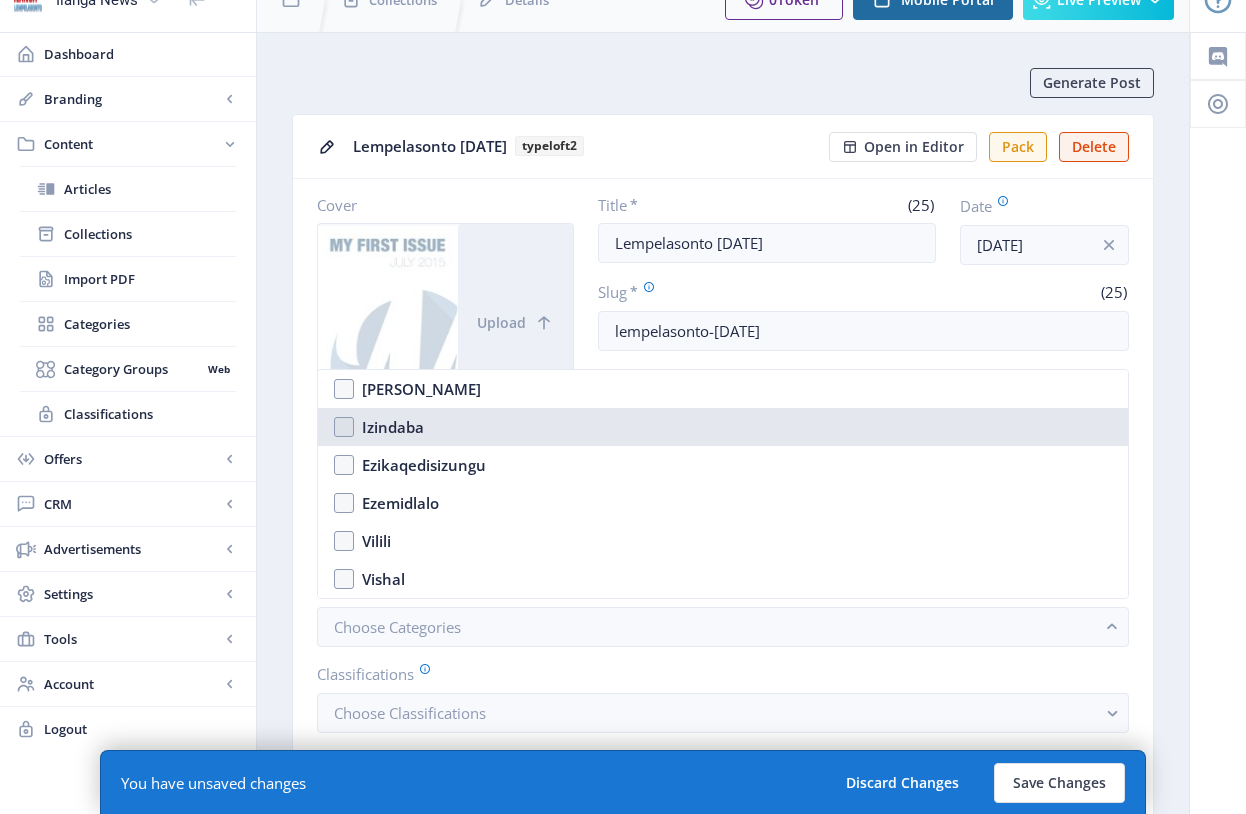 click on "Izindaba" at bounding box center [723, 427] 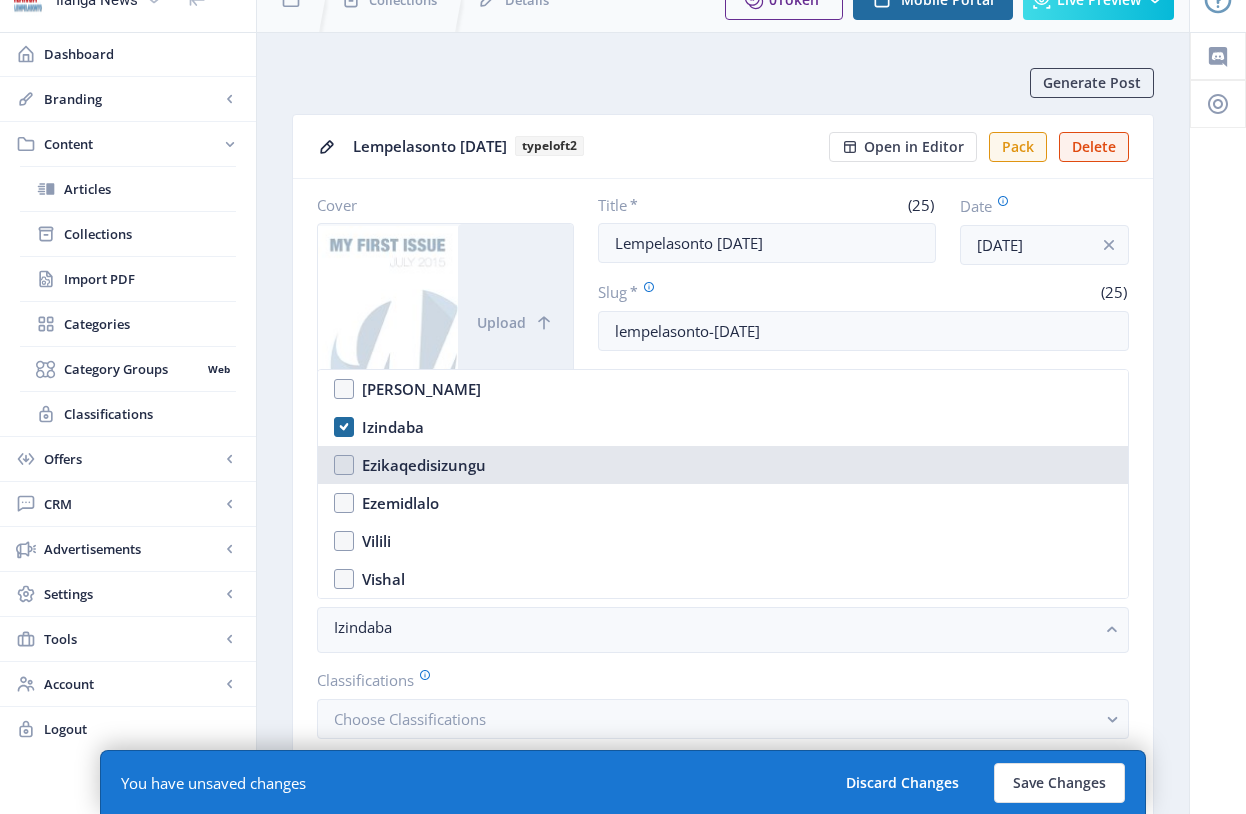 click on "Ezikaqedisizungu" at bounding box center [723, 465] 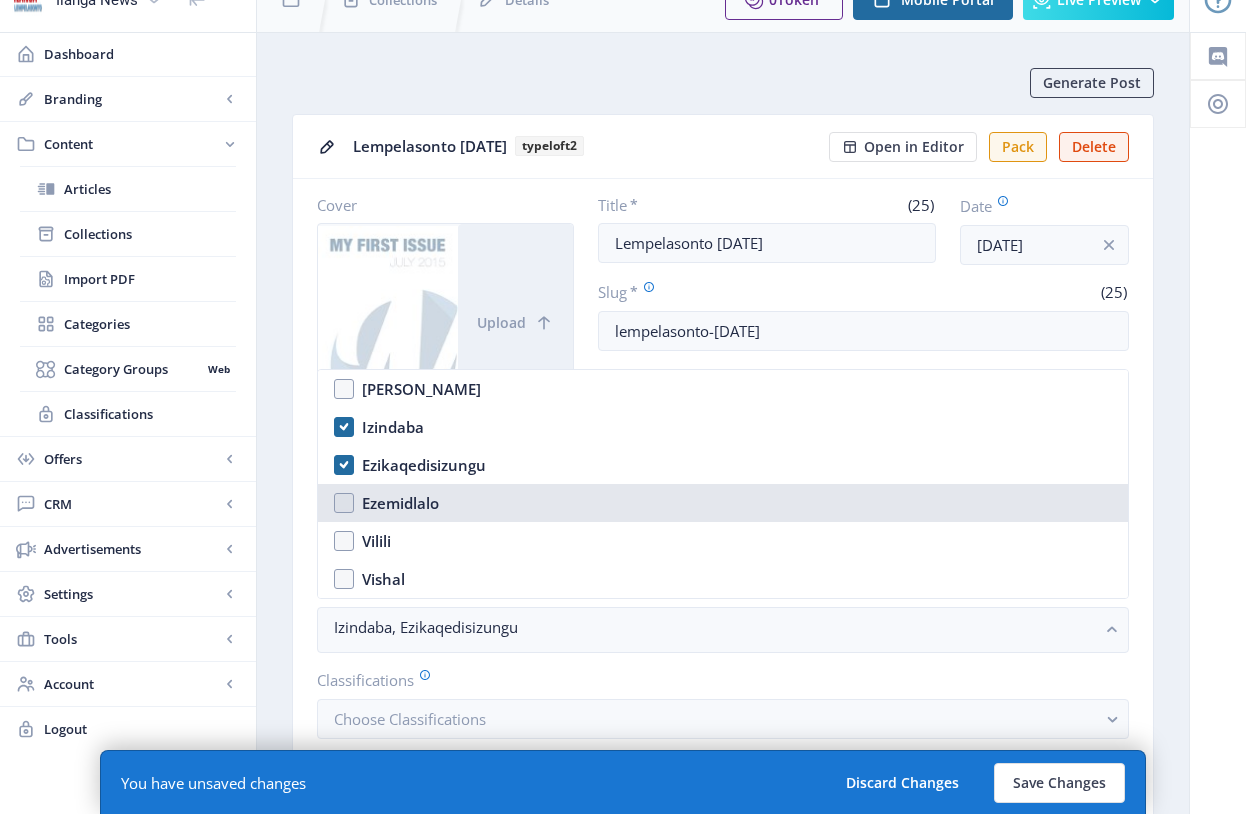 click on "Ezemidlalo" at bounding box center (723, 503) 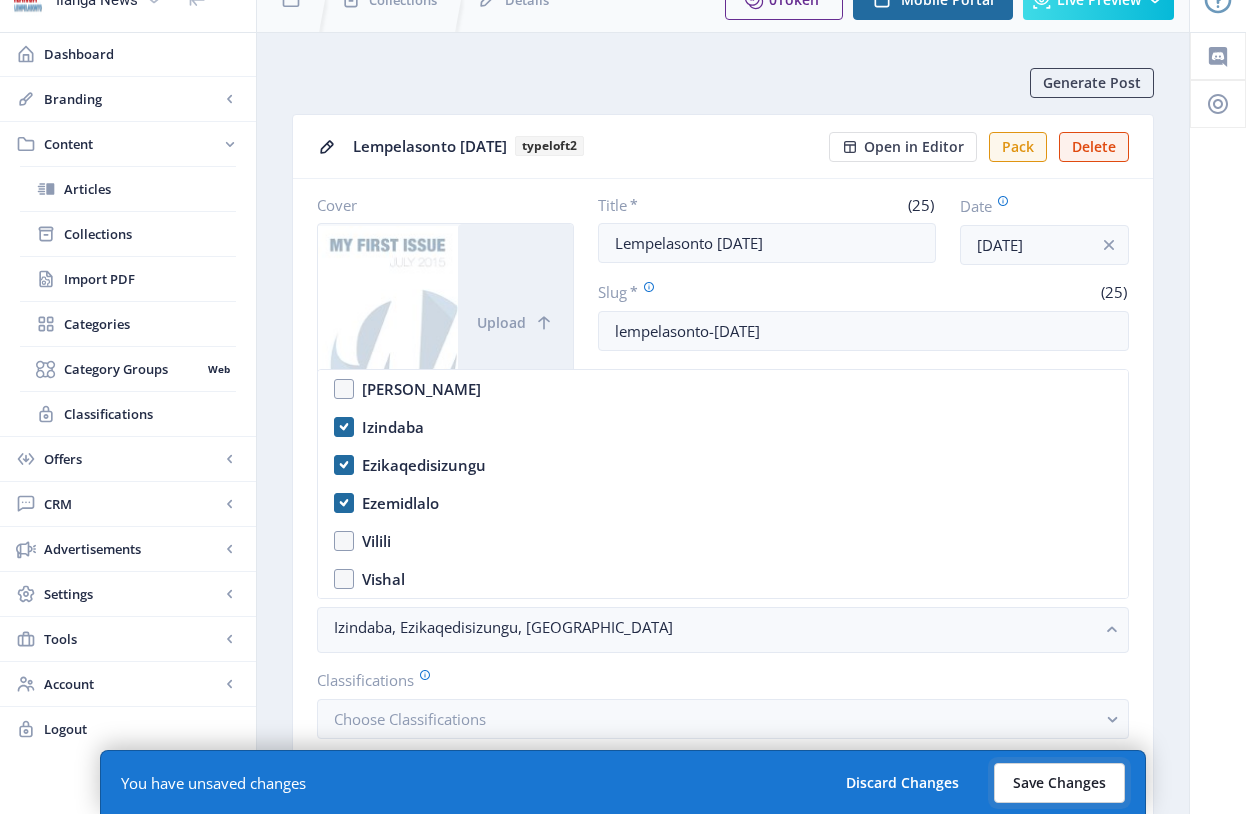 click on "Save Changes" 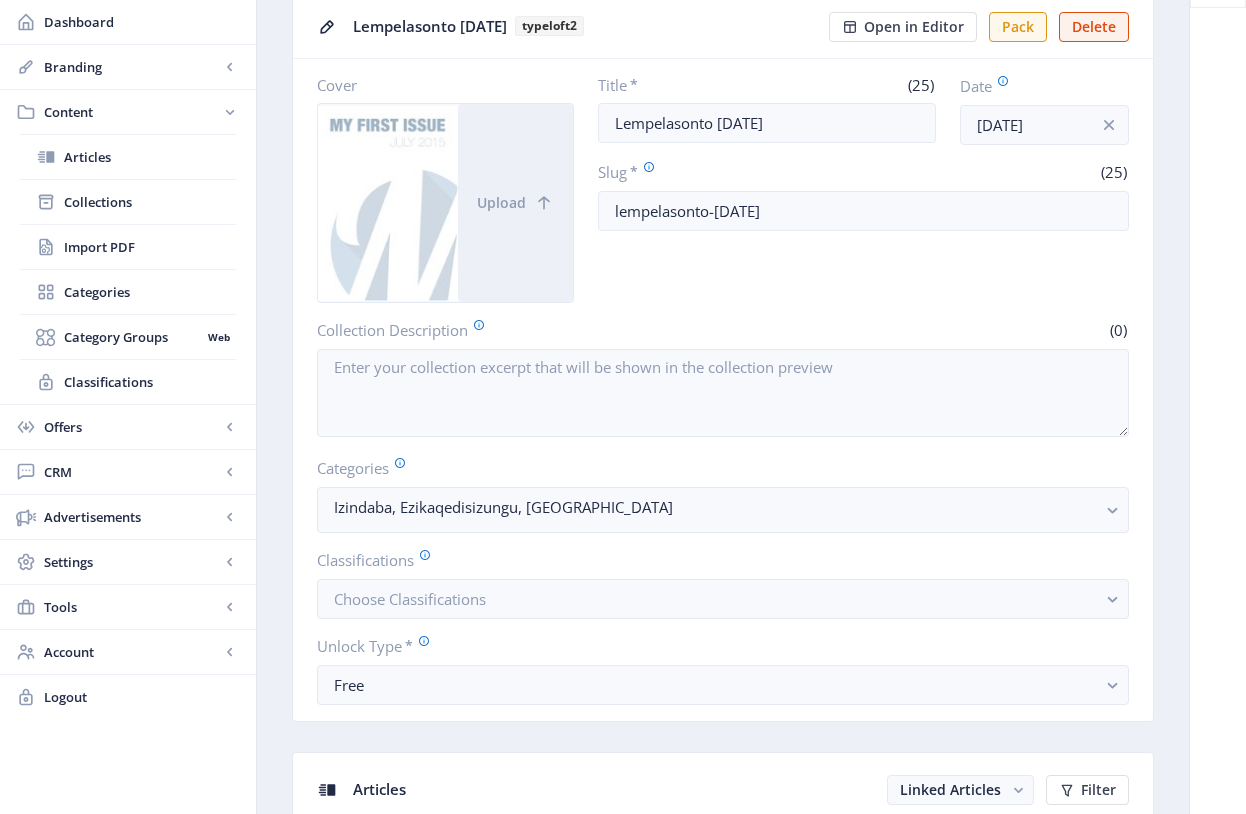 scroll, scrollTop: 151, scrollLeft: 0, axis: vertical 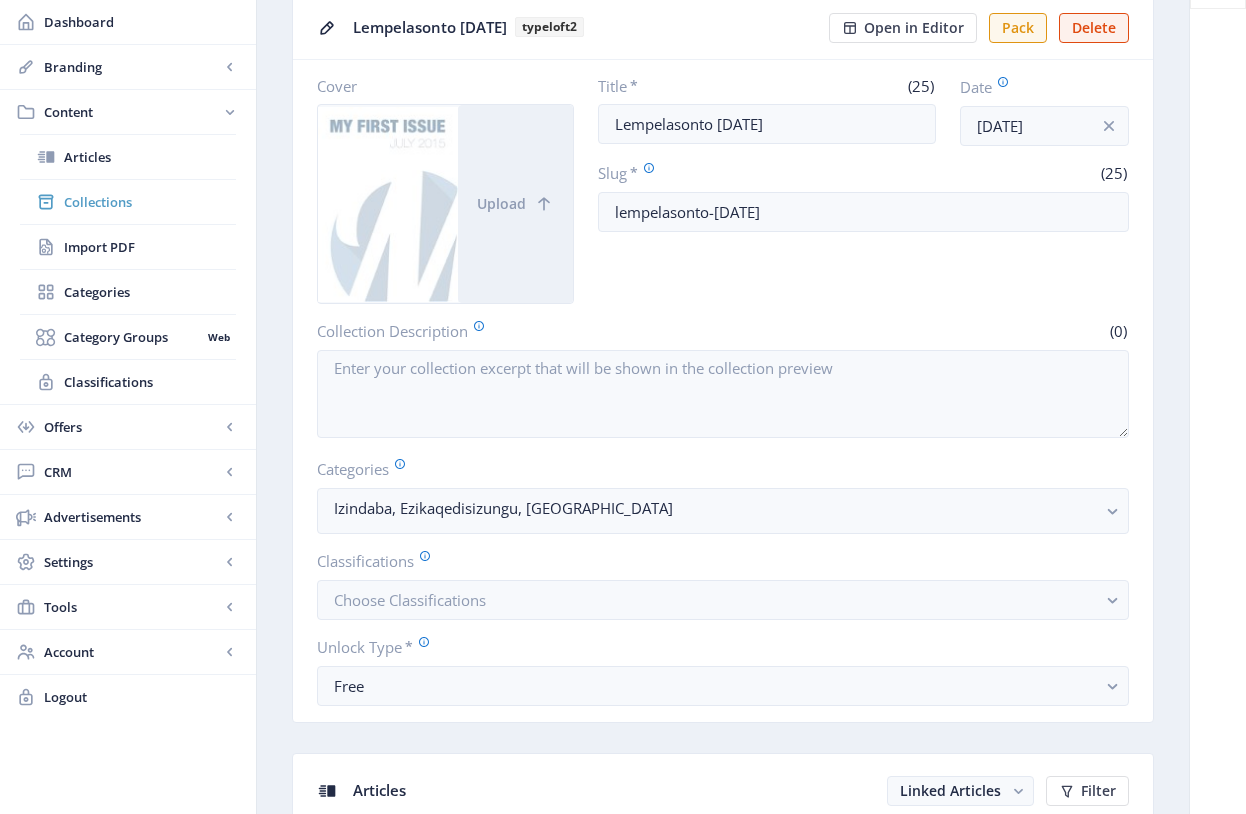 click on "Collections" at bounding box center [150, 202] 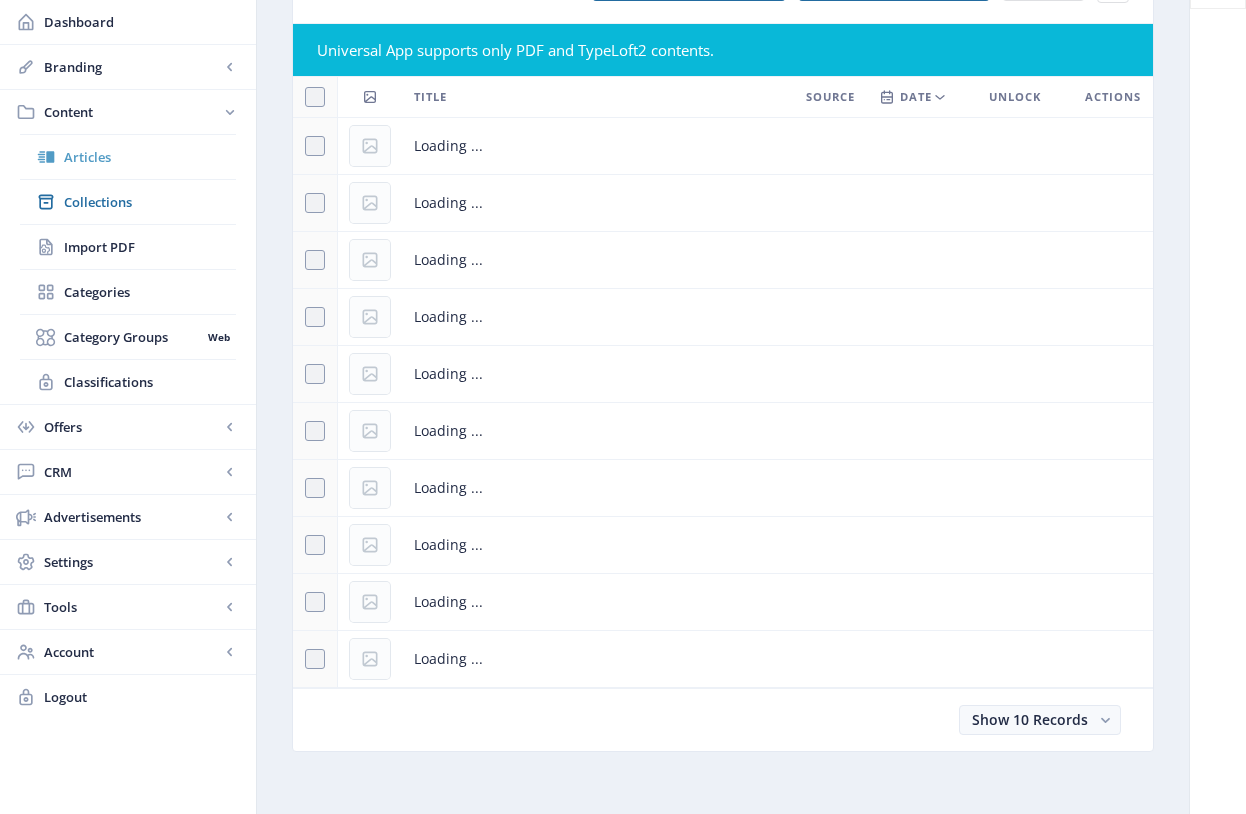 scroll, scrollTop: 0, scrollLeft: 0, axis: both 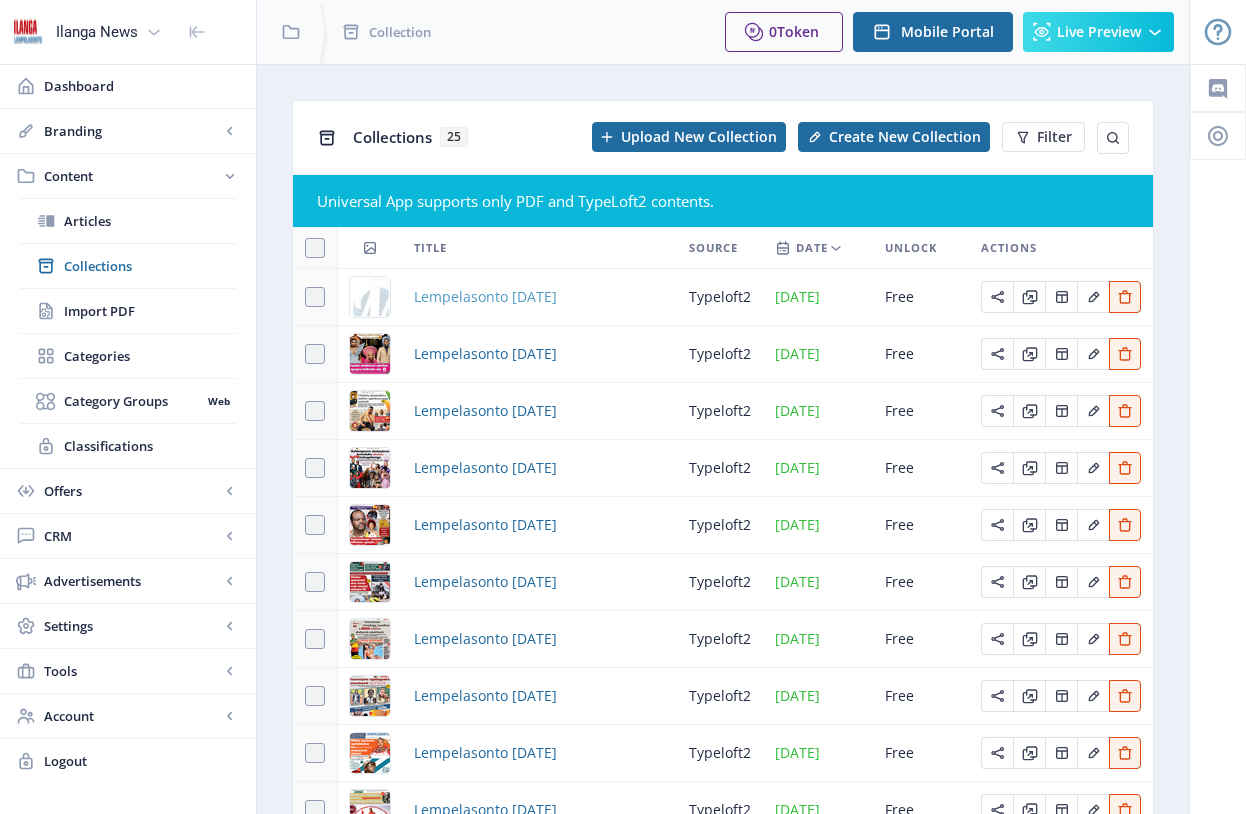 click on "Lempelasonto [DATE]" at bounding box center [485, 297] 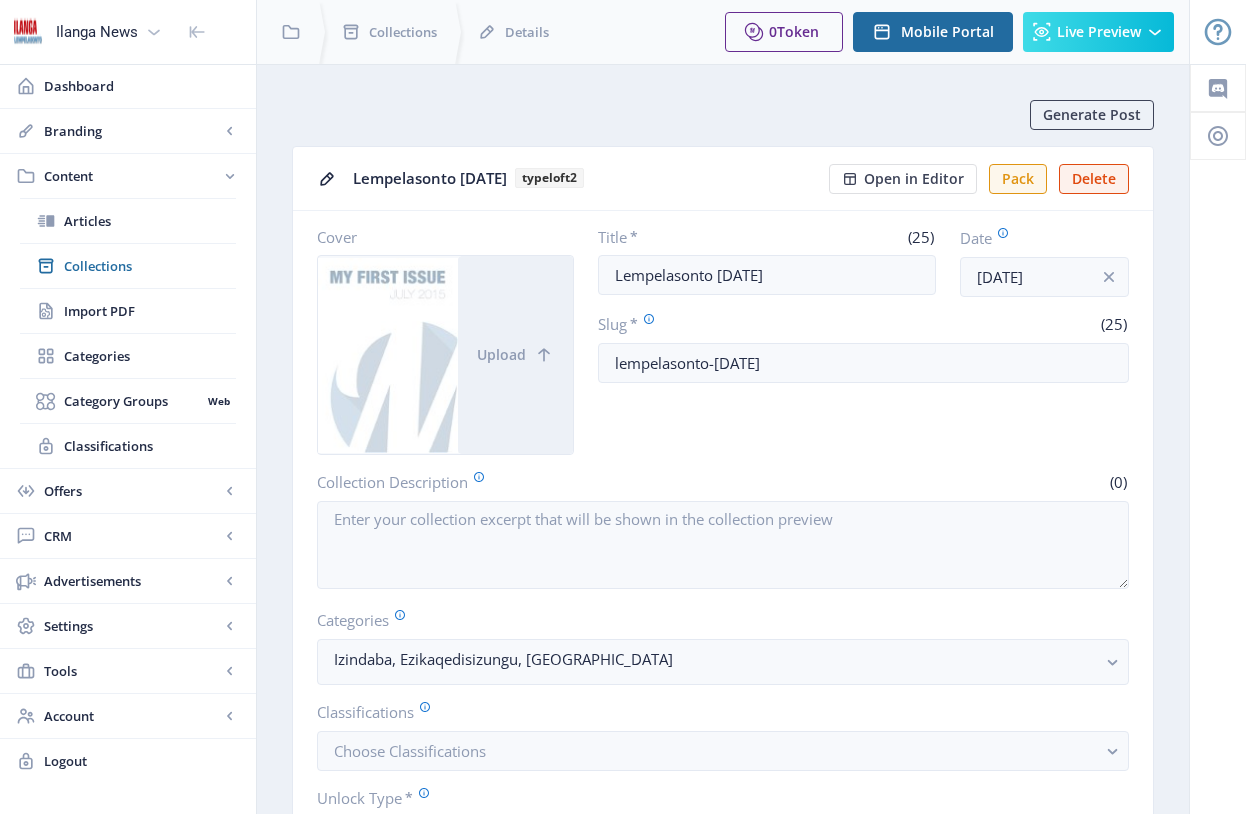 scroll, scrollTop: 613, scrollLeft: 0, axis: vertical 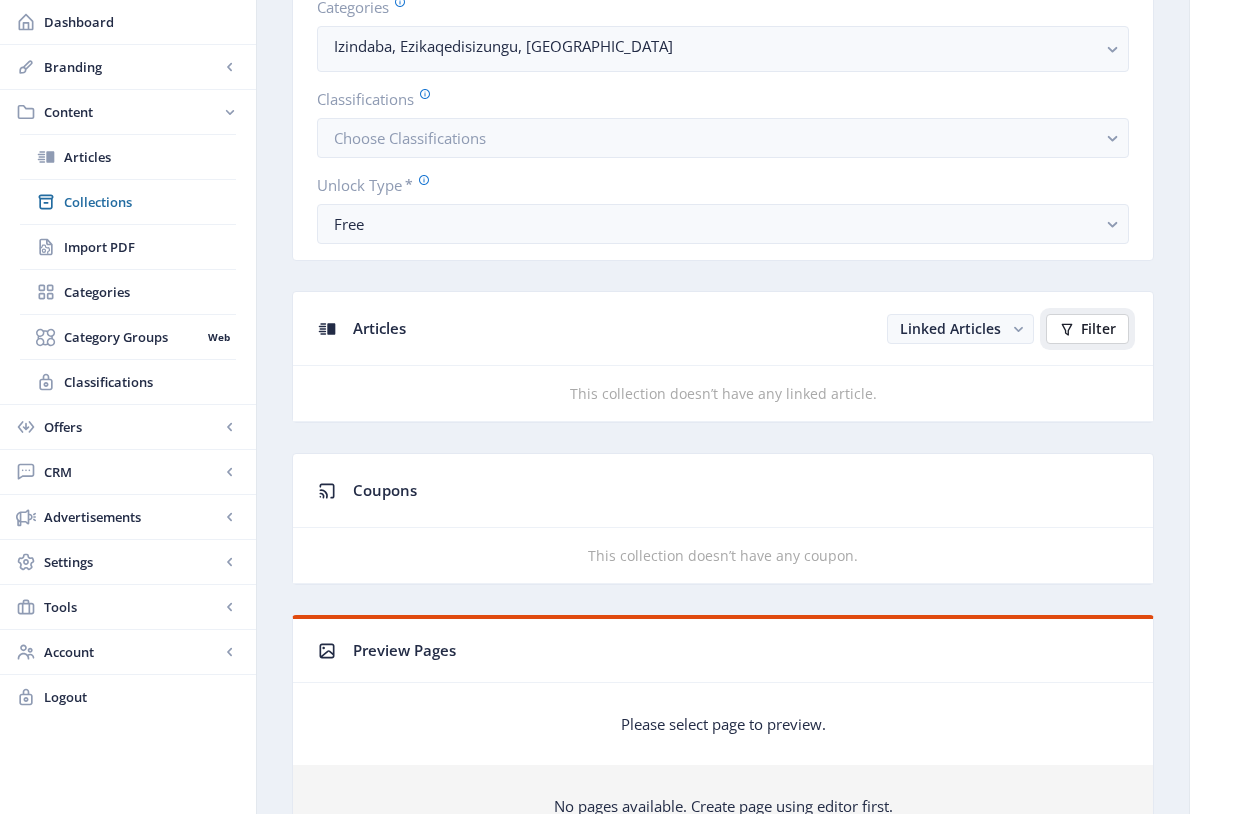 click on "Filter" 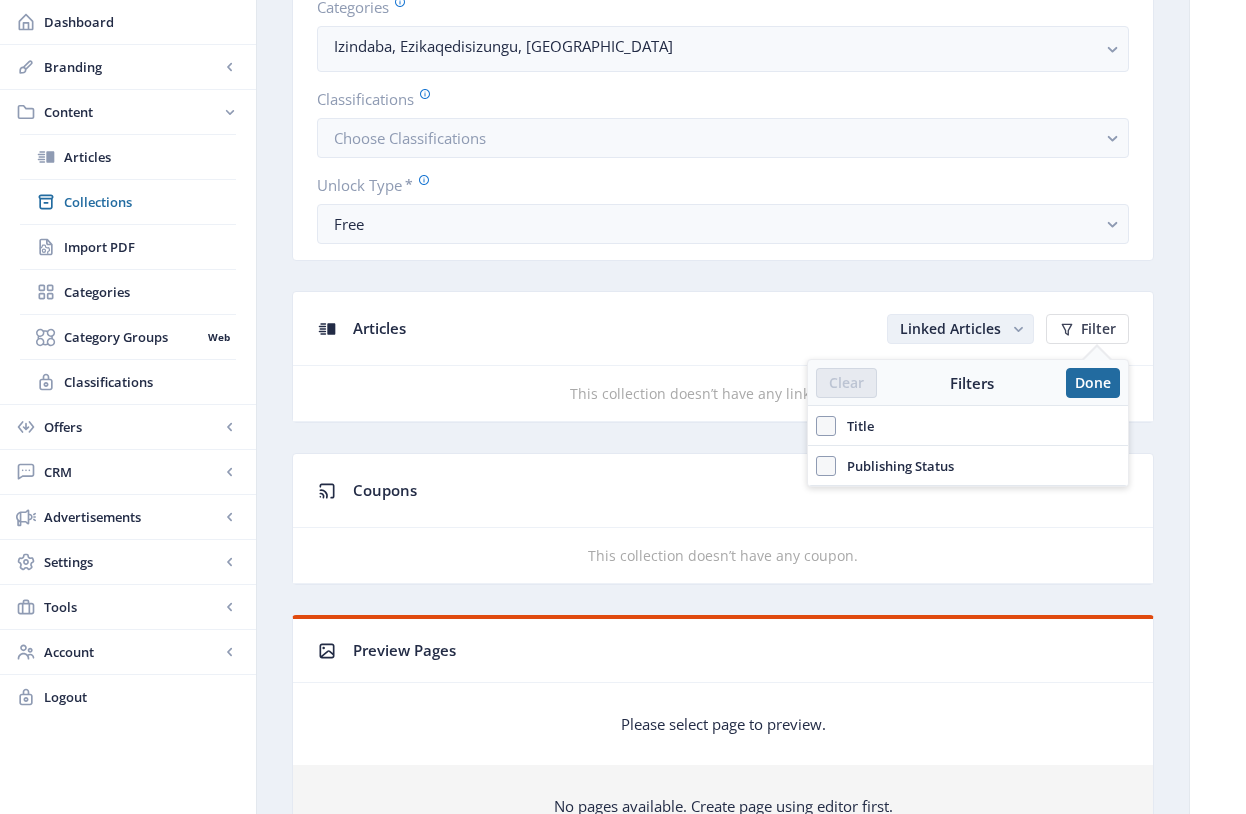 click on "Linked Articles" 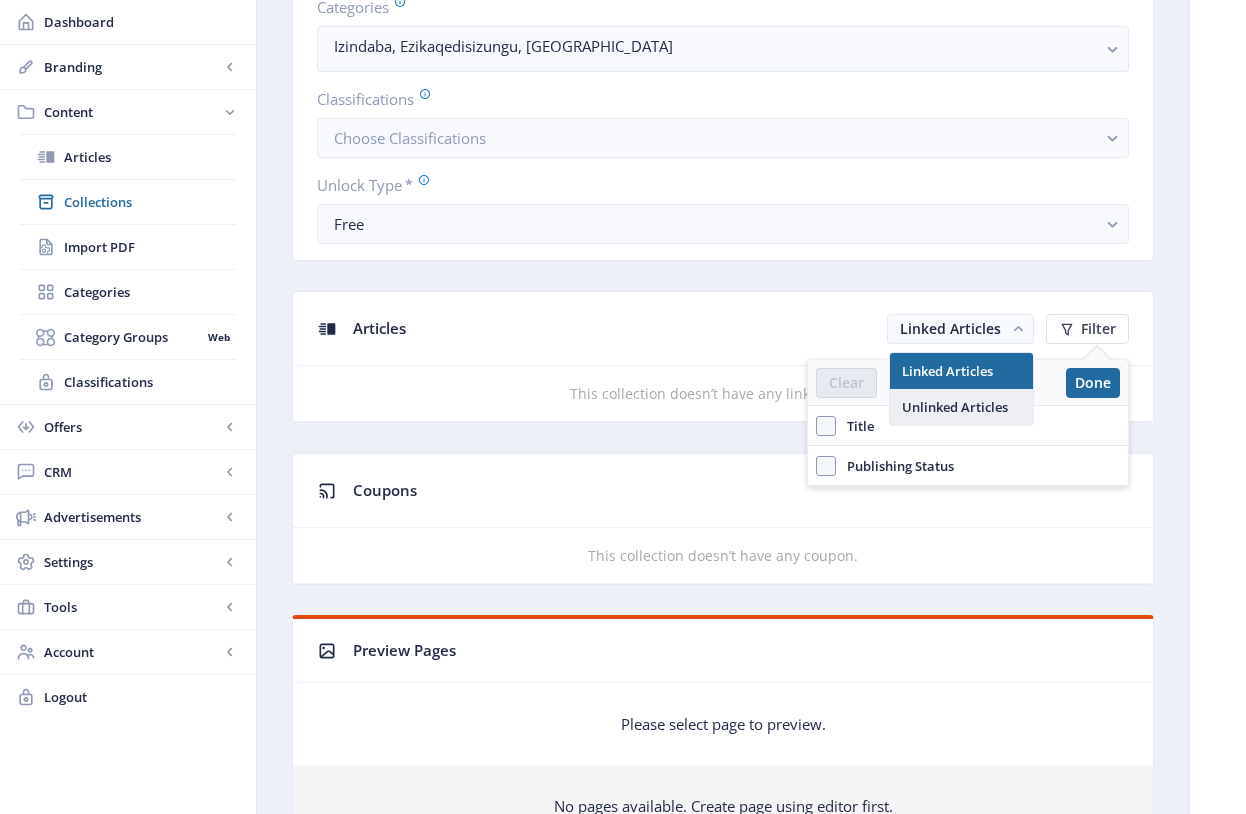 click on "Unlinked Articles" at bounding box center (961, 407) 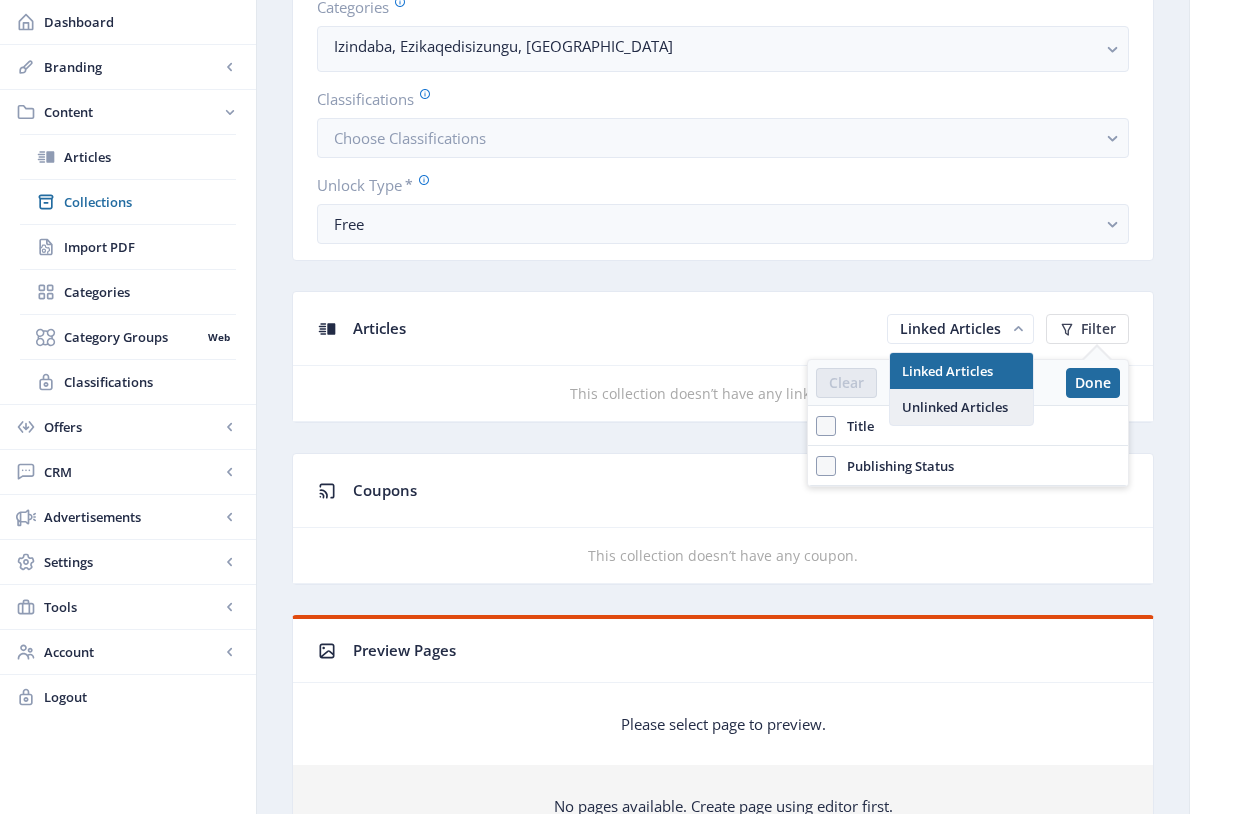 scroll, scrollTop: 613, scrollLeft: 0, axis: vertical 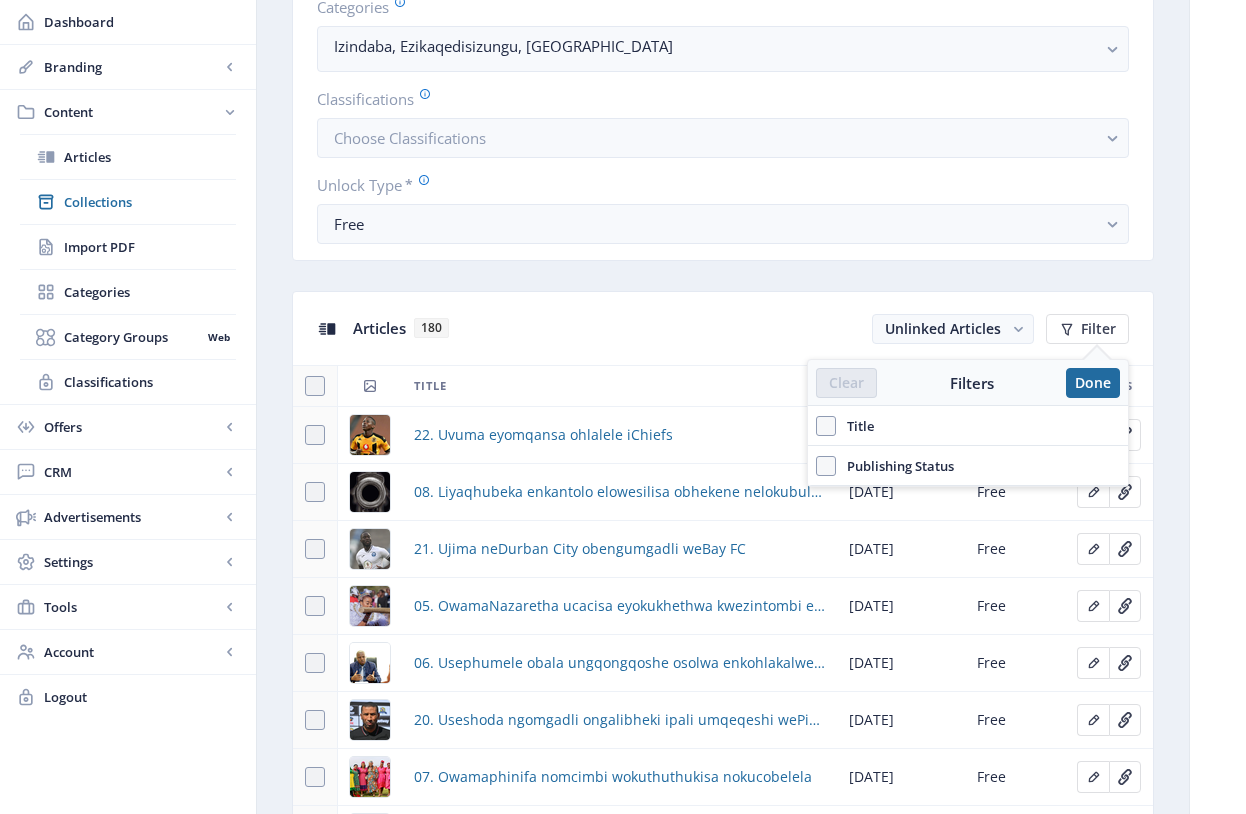 click at bounding box center [1218, 1103] 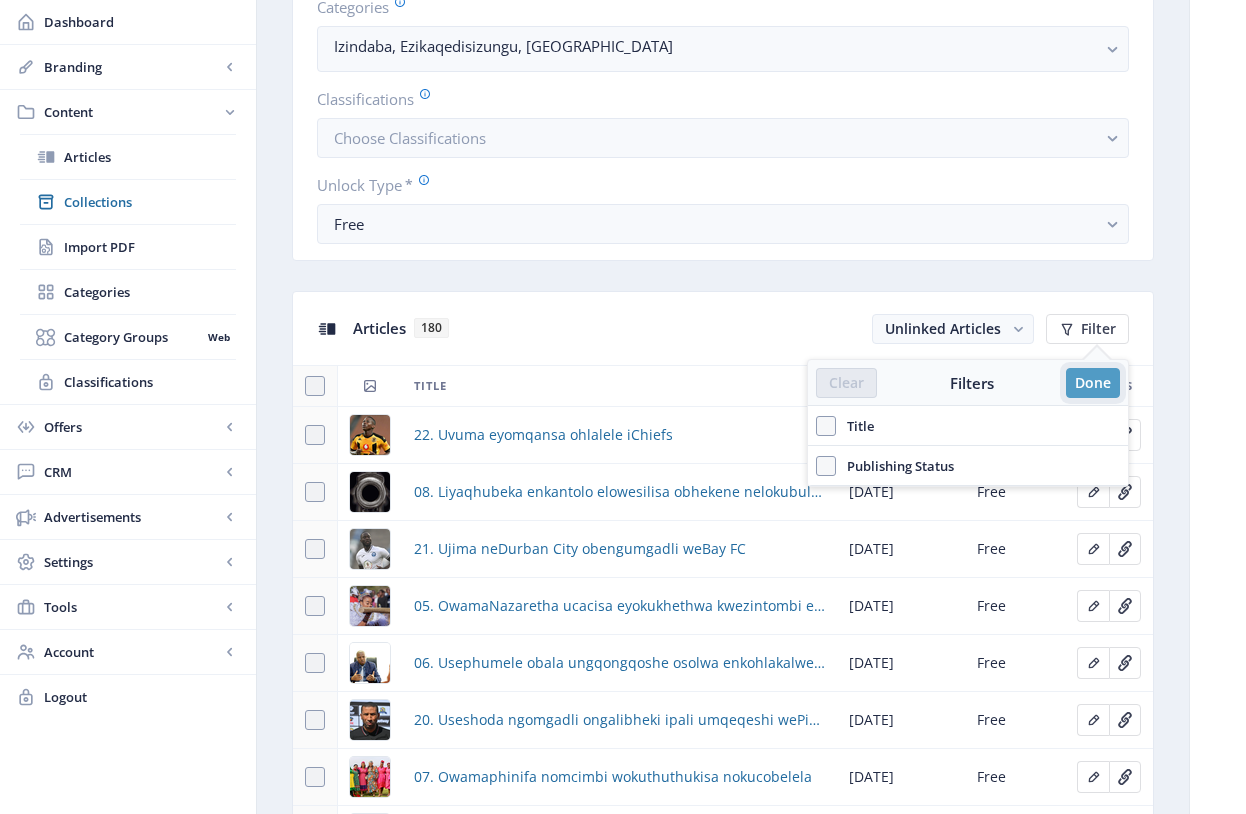 click on "Done" at bounding box center [1093, 383] 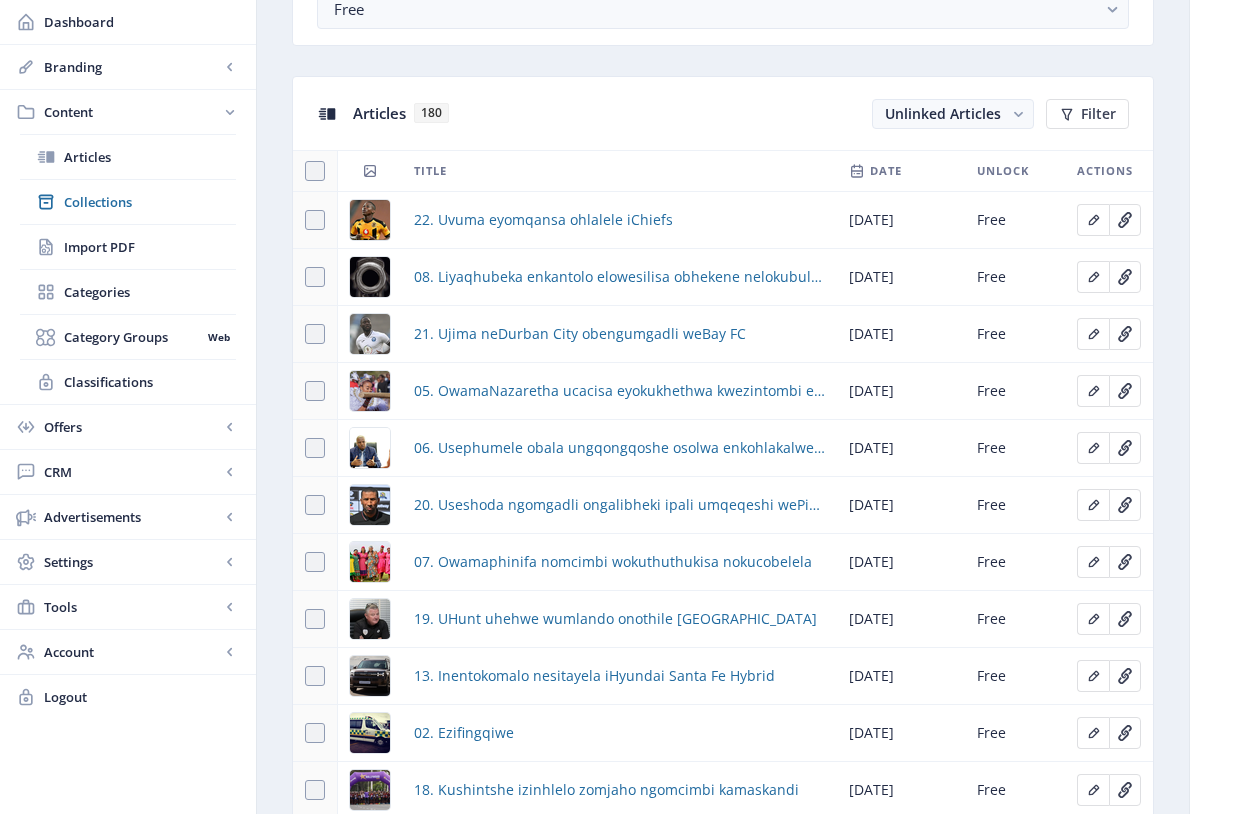 scroll, scrollTop: 891, scrollLeft: 0, axis: vertical 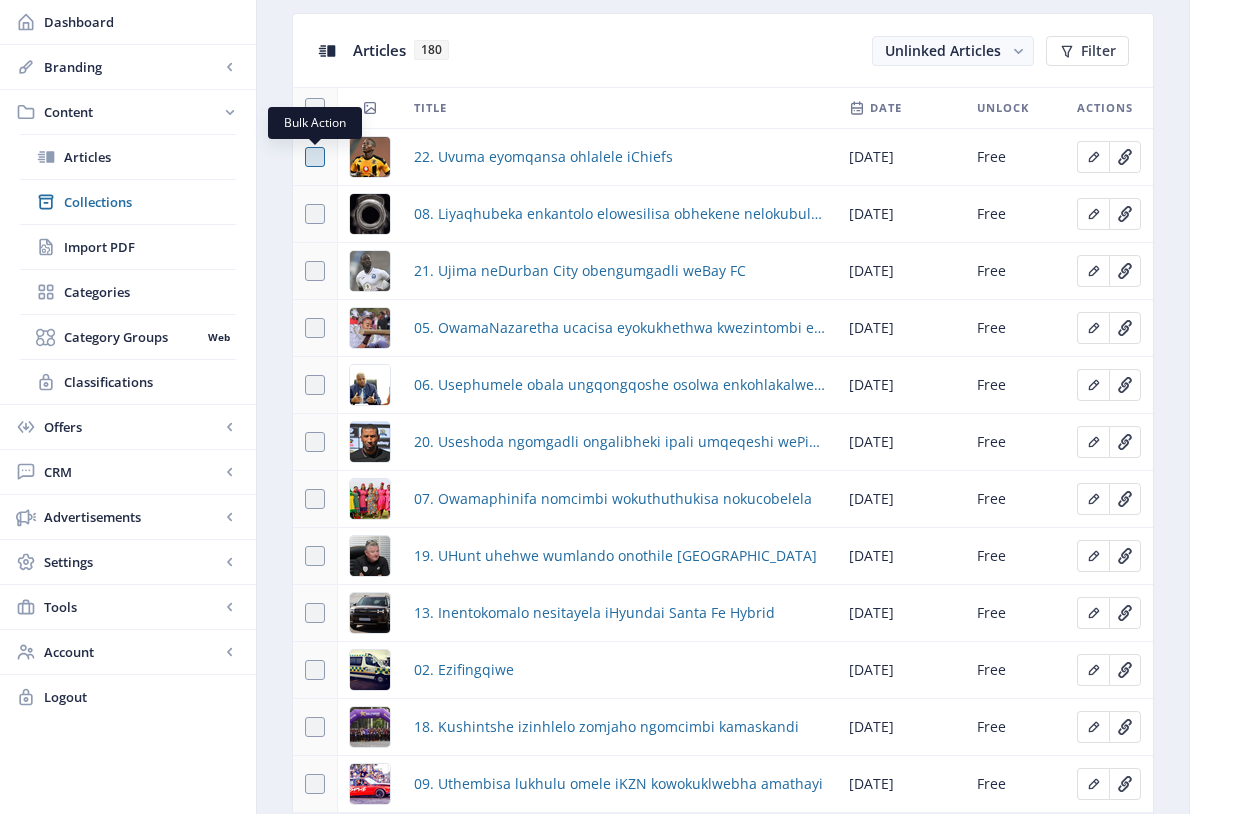 click at bounding box center (315, 157) 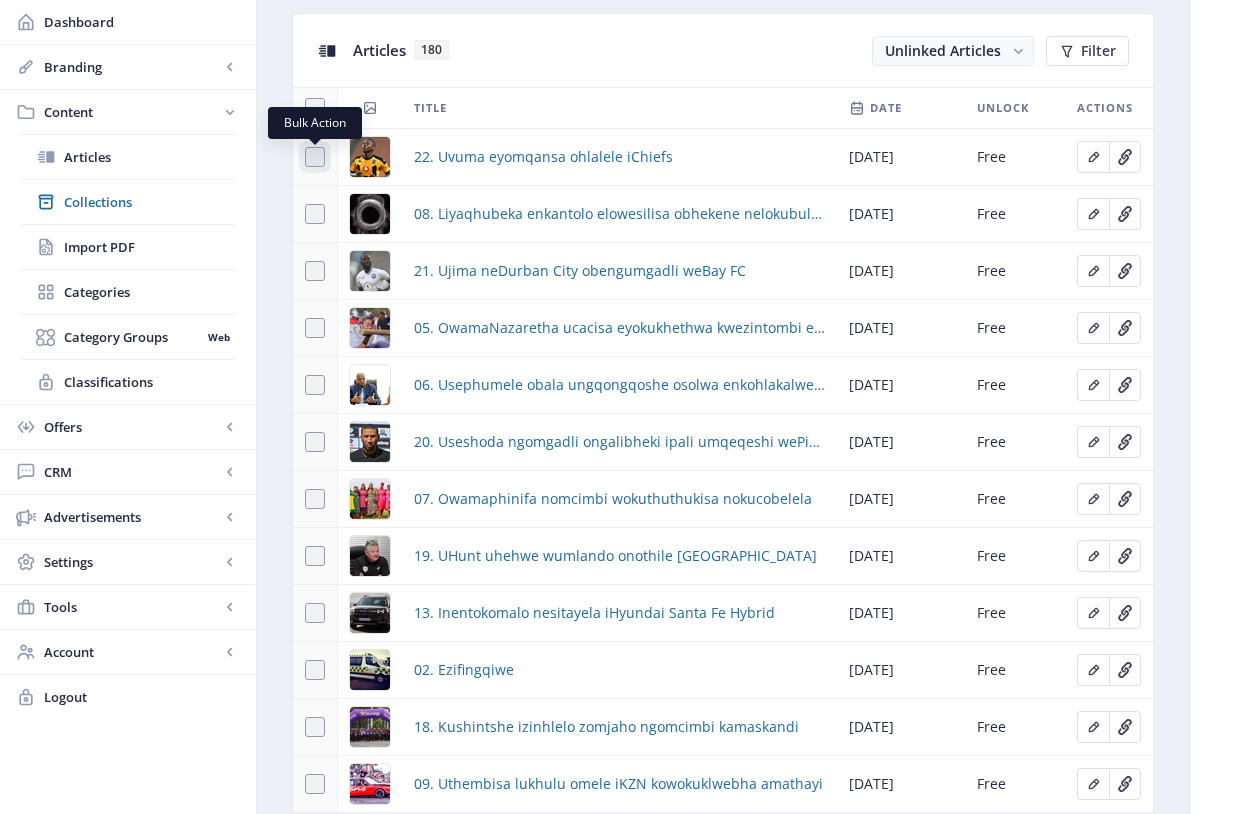 checkbox on "true" 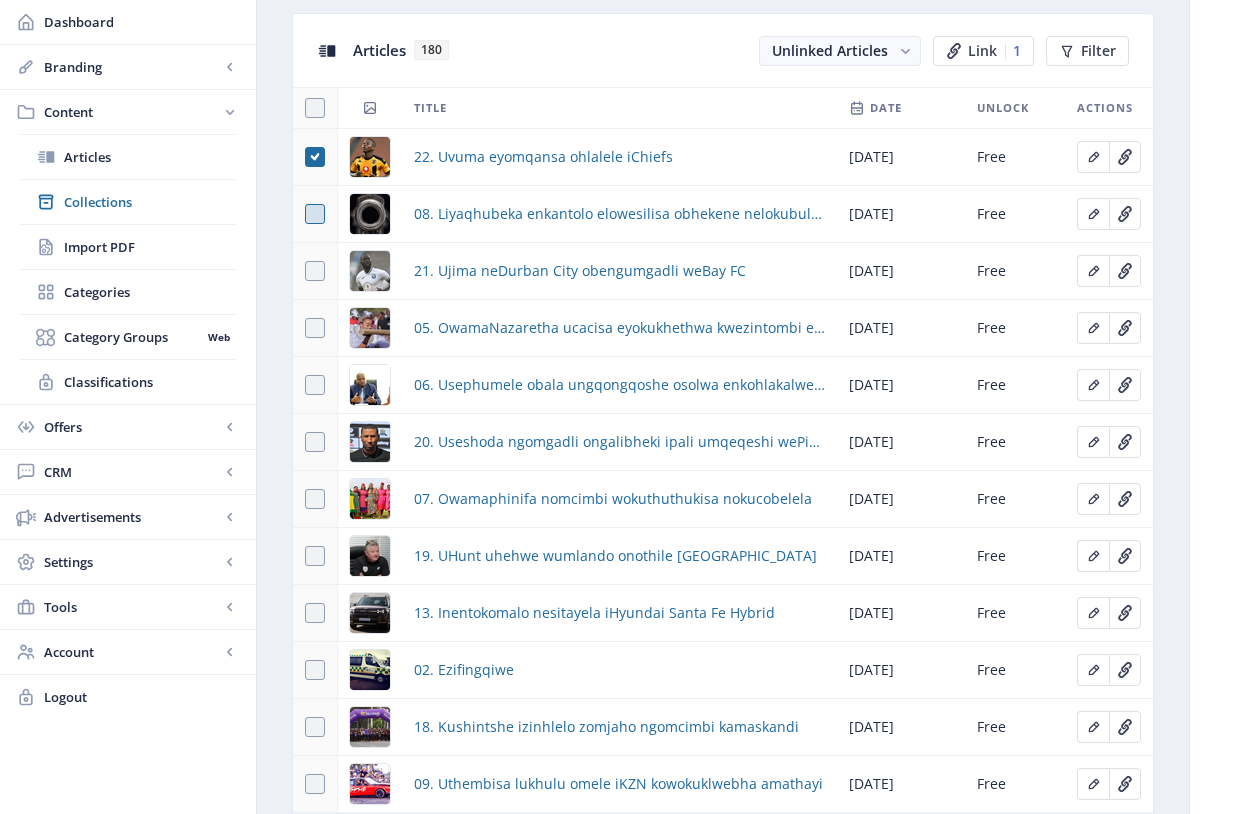 click at bounding box center [315, 214] 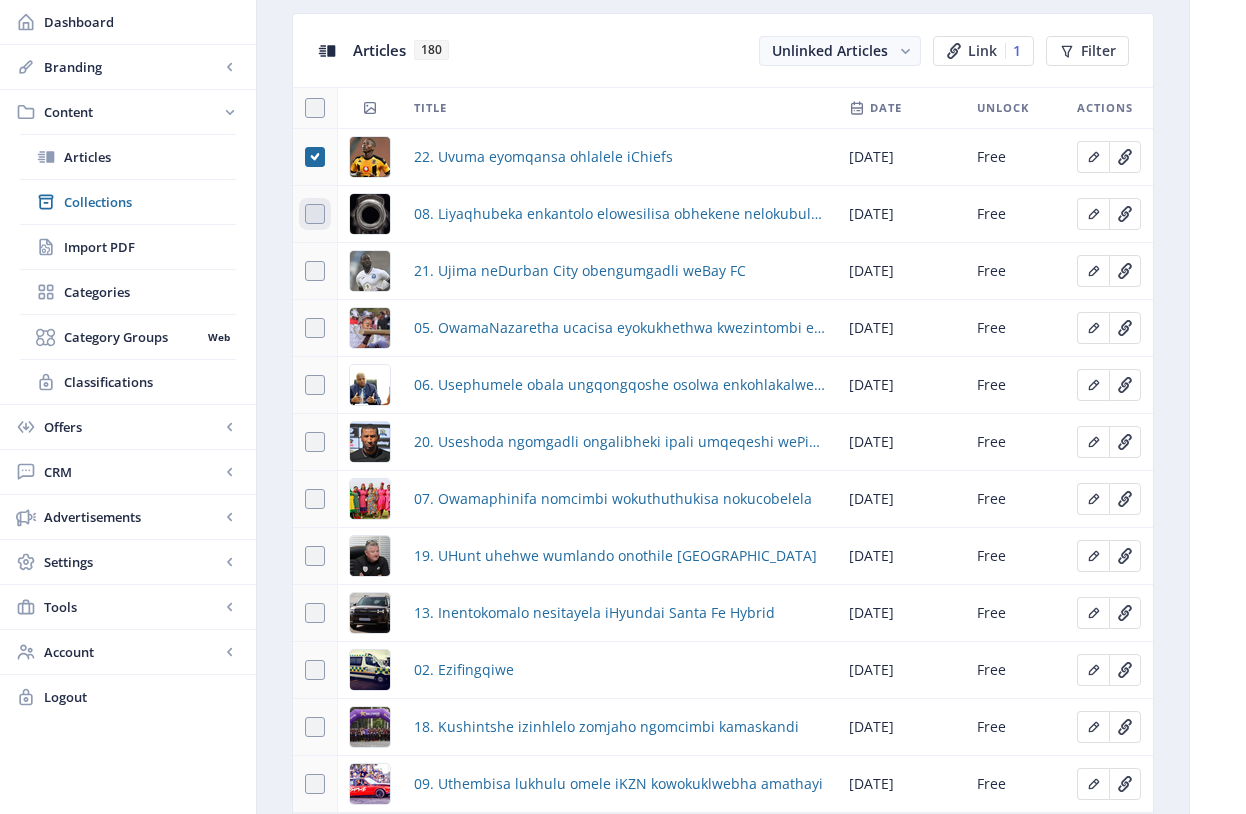 click at bounding box center (305, 214) 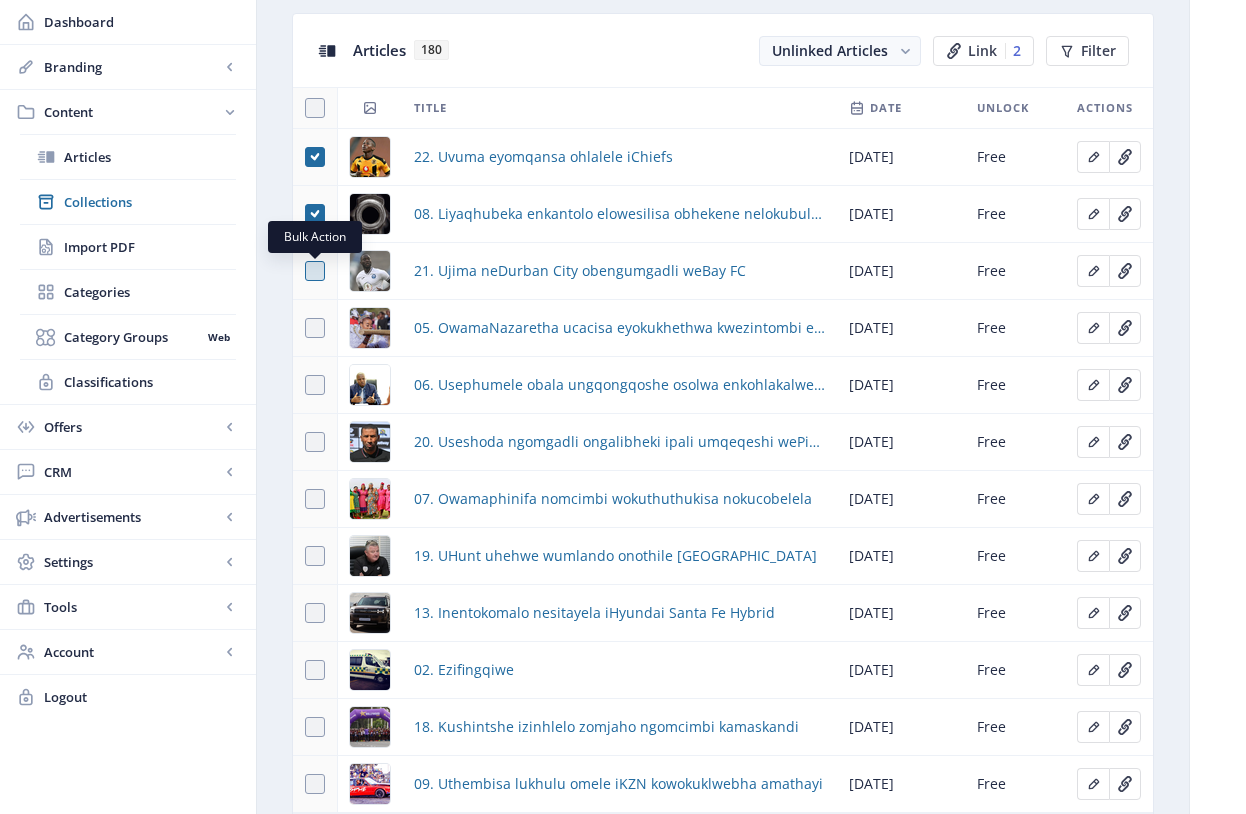 click at bounding box center (315, 271) 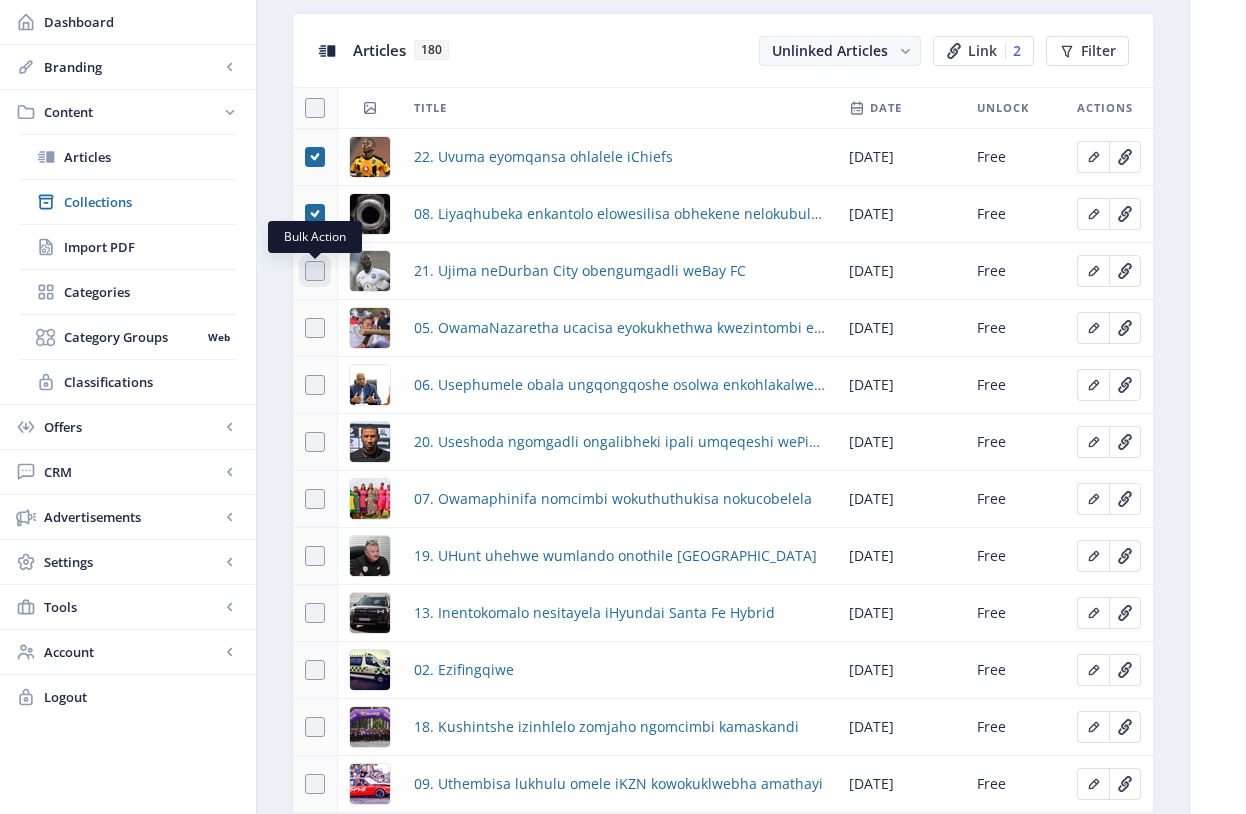 checkbox on "true" 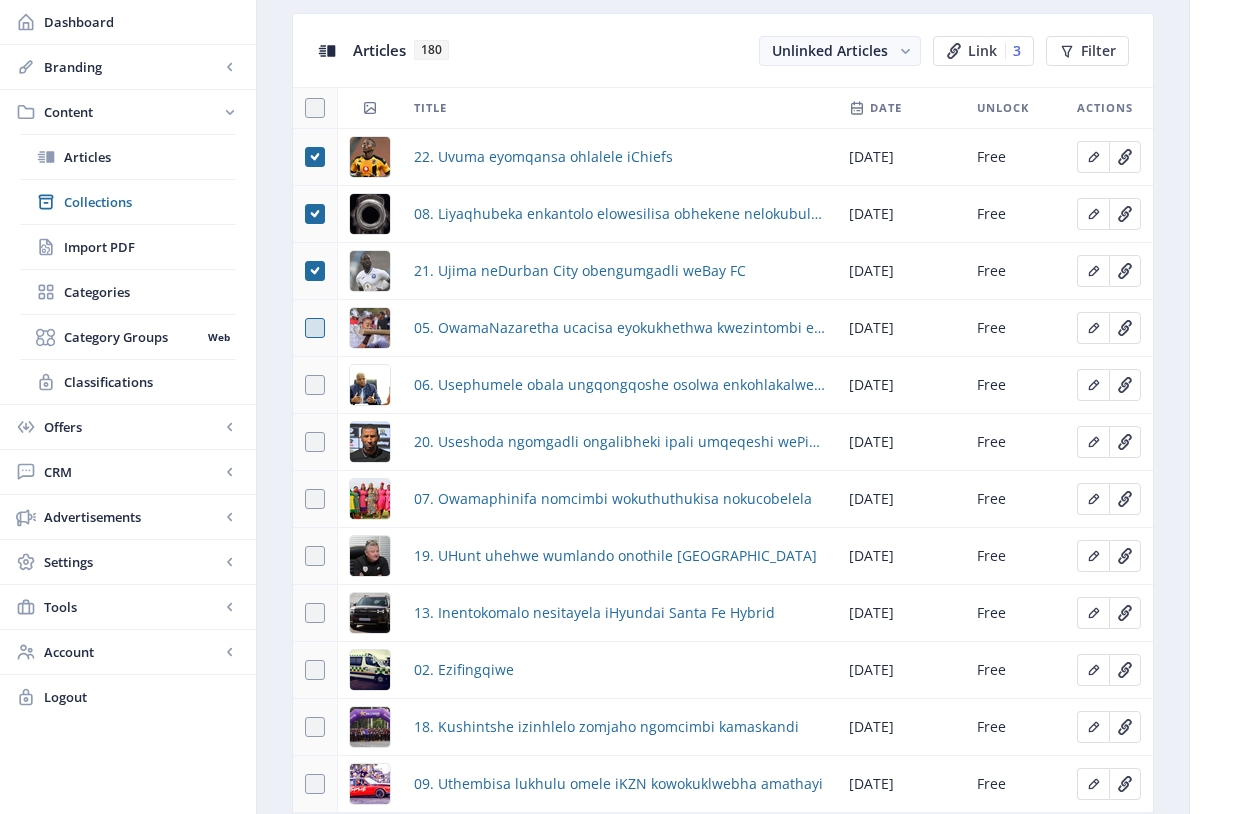 click at bounding box center (315, 328) 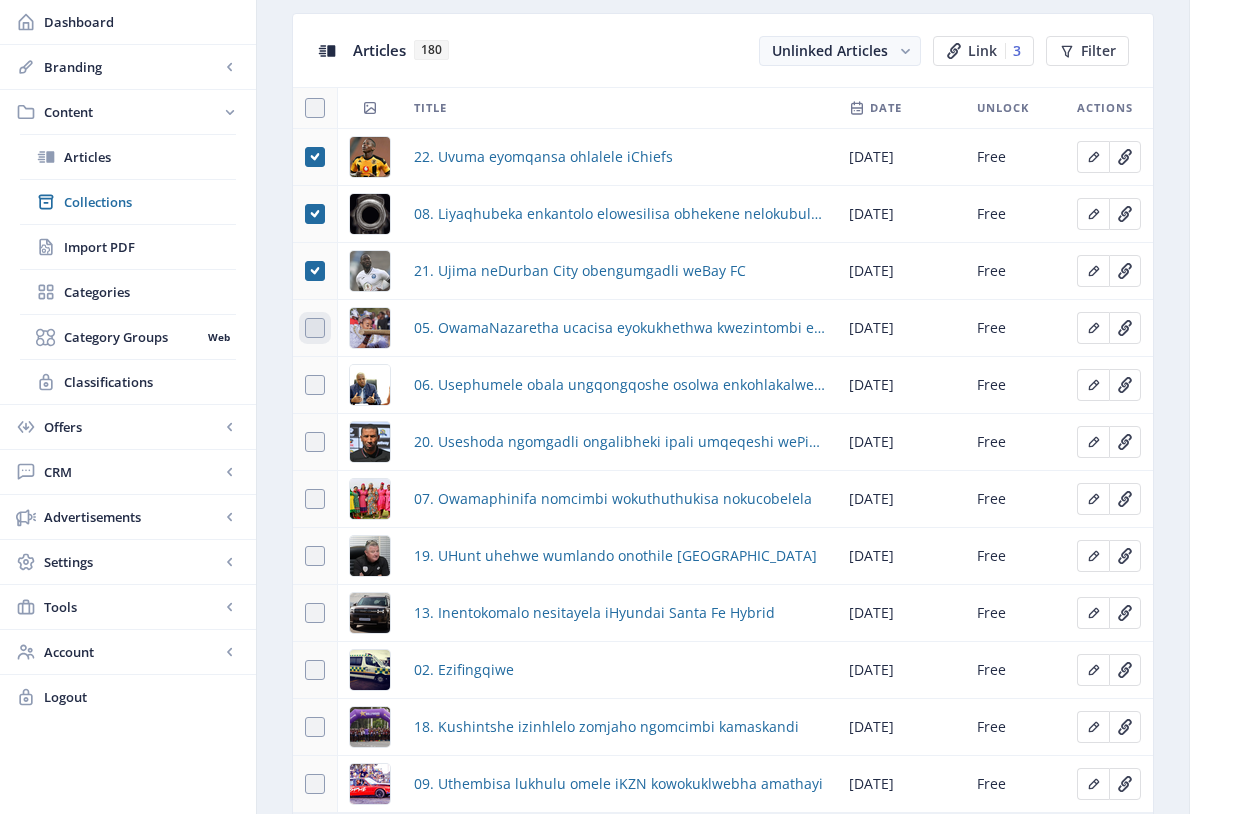 click at bounding box center (305, 328) 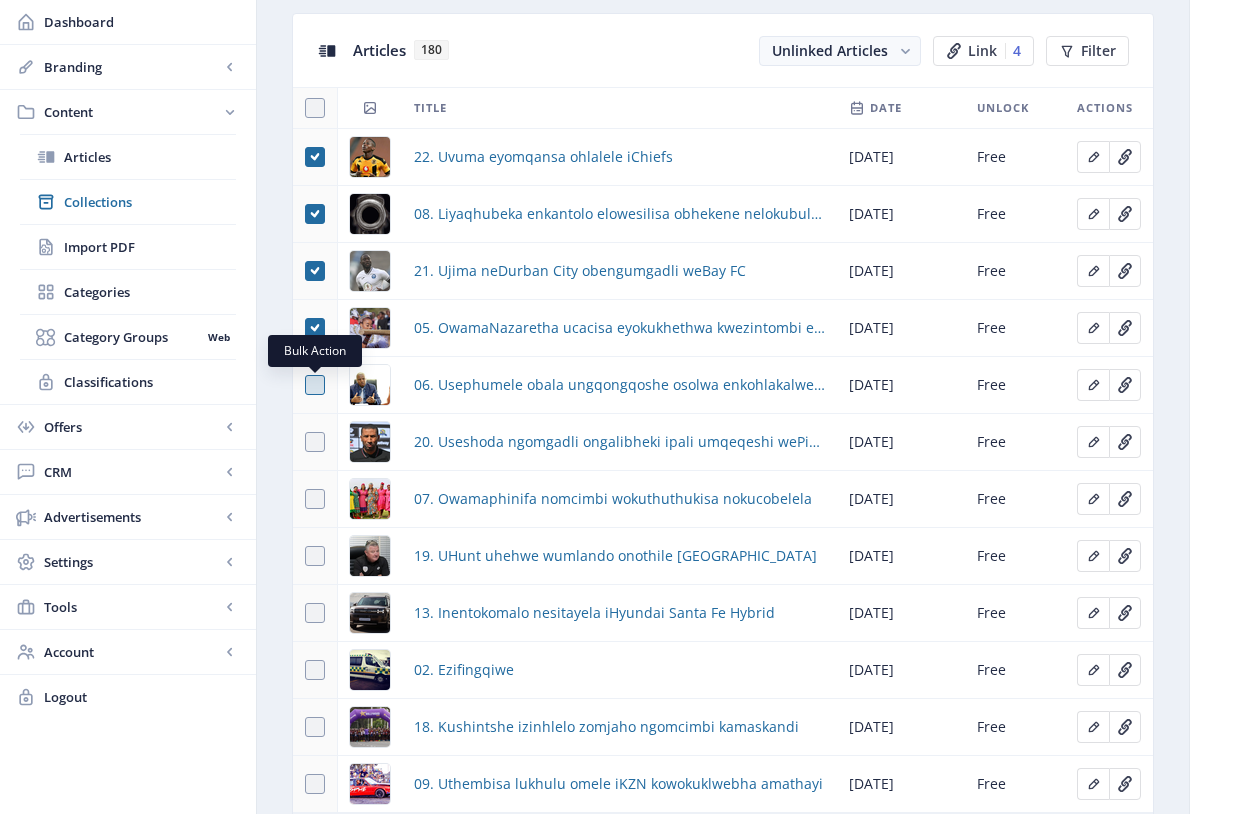 click at bounding box center [315, 385] 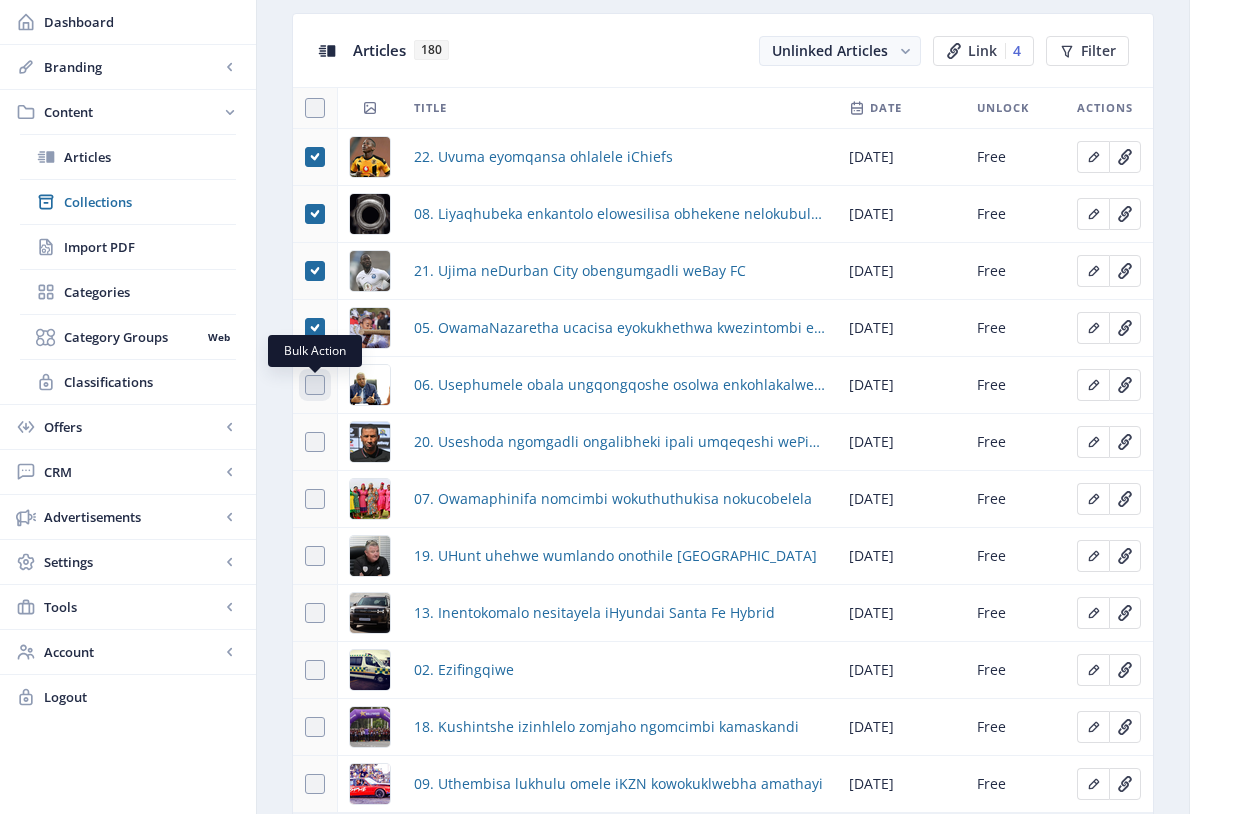 checkbox on "true" 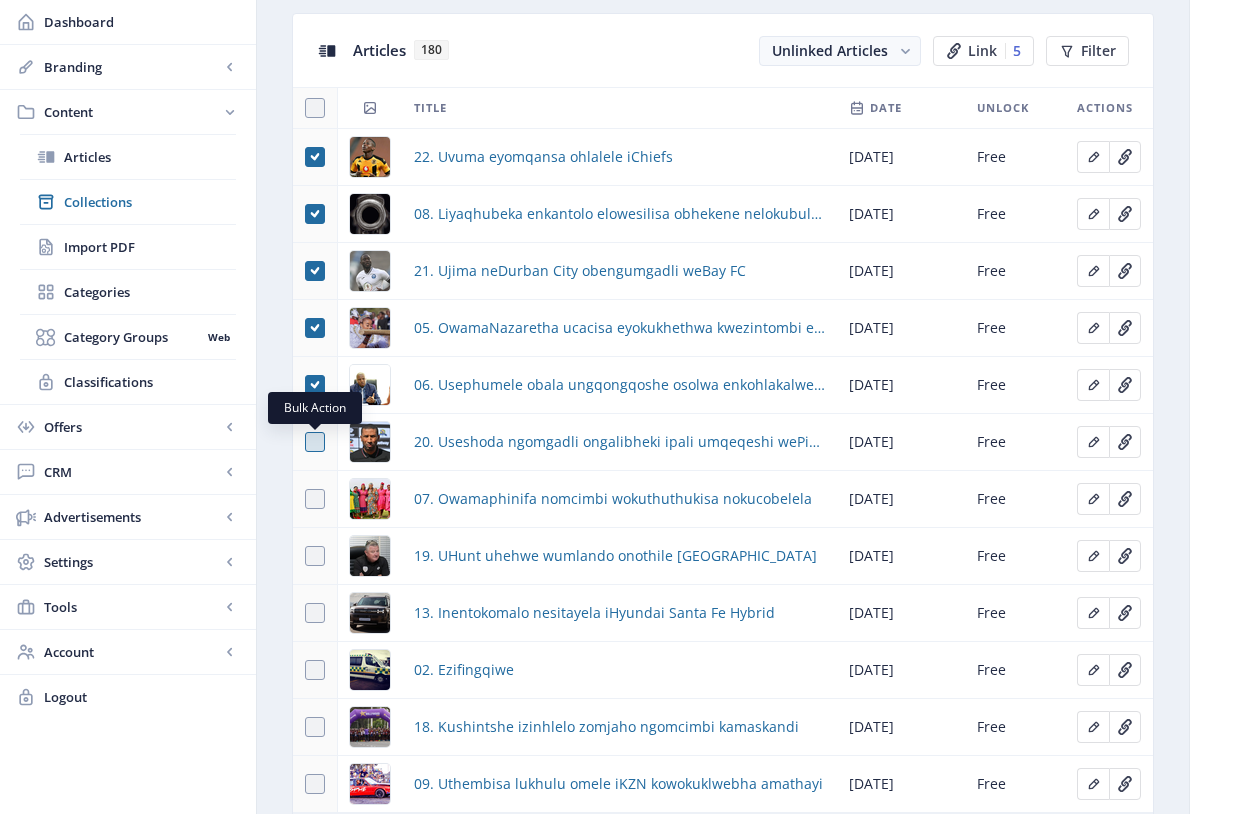 click at bounding box center [315, 442] 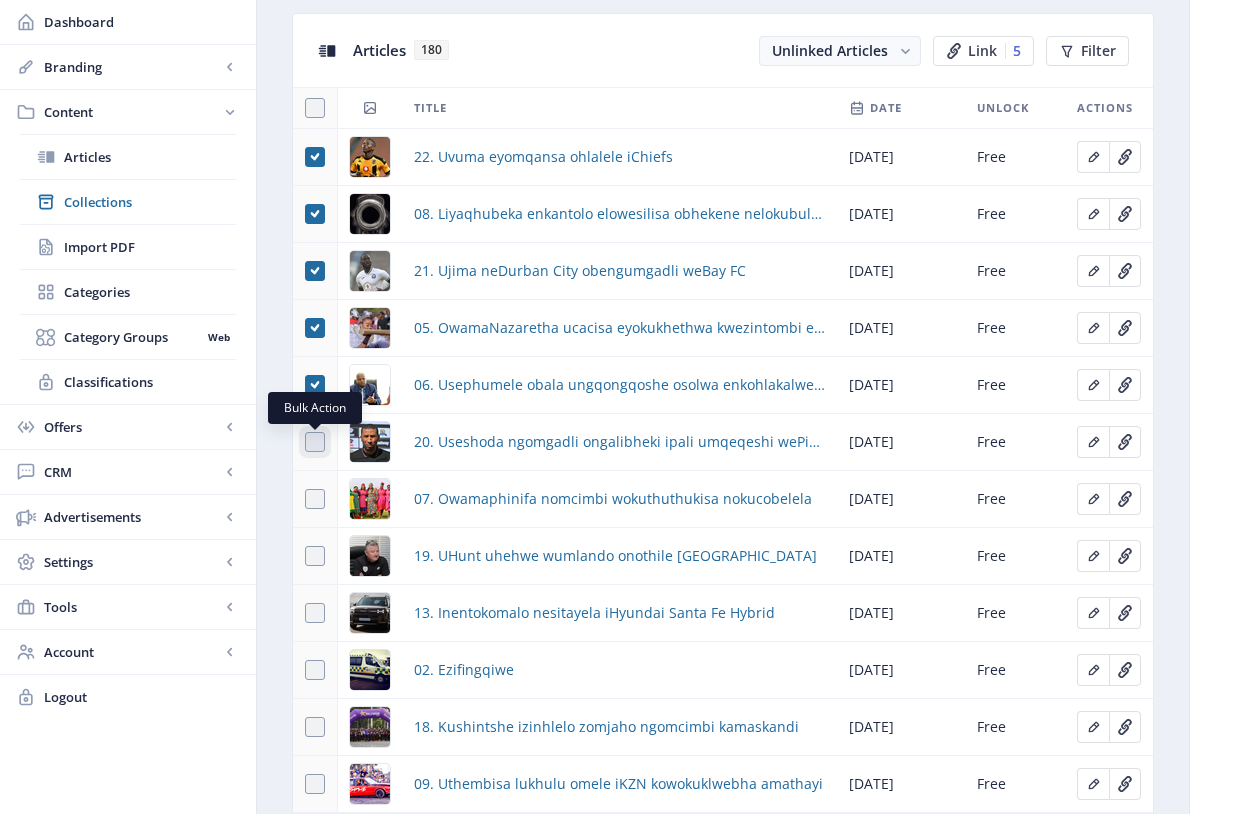 checkbox on "true" 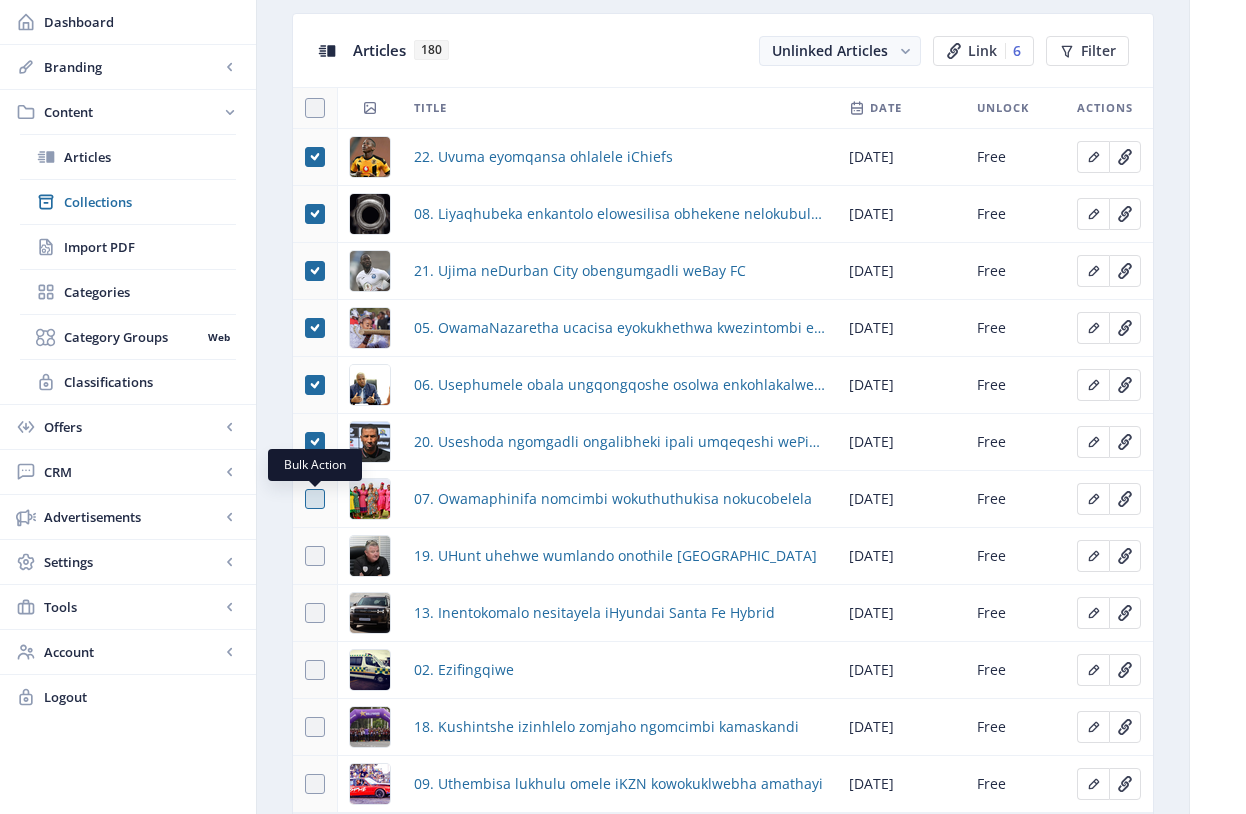 click at bounding box center [315, 499] 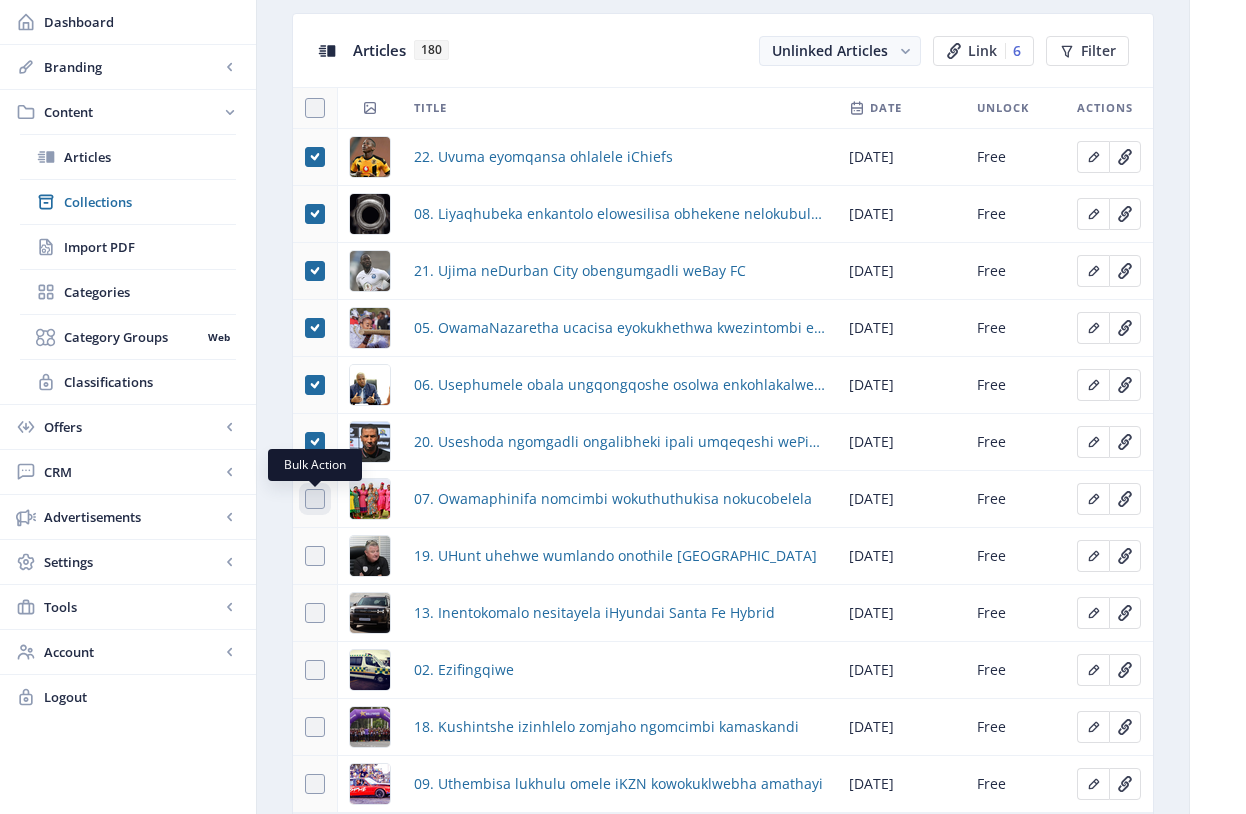 click at bounding box center [305, 499] 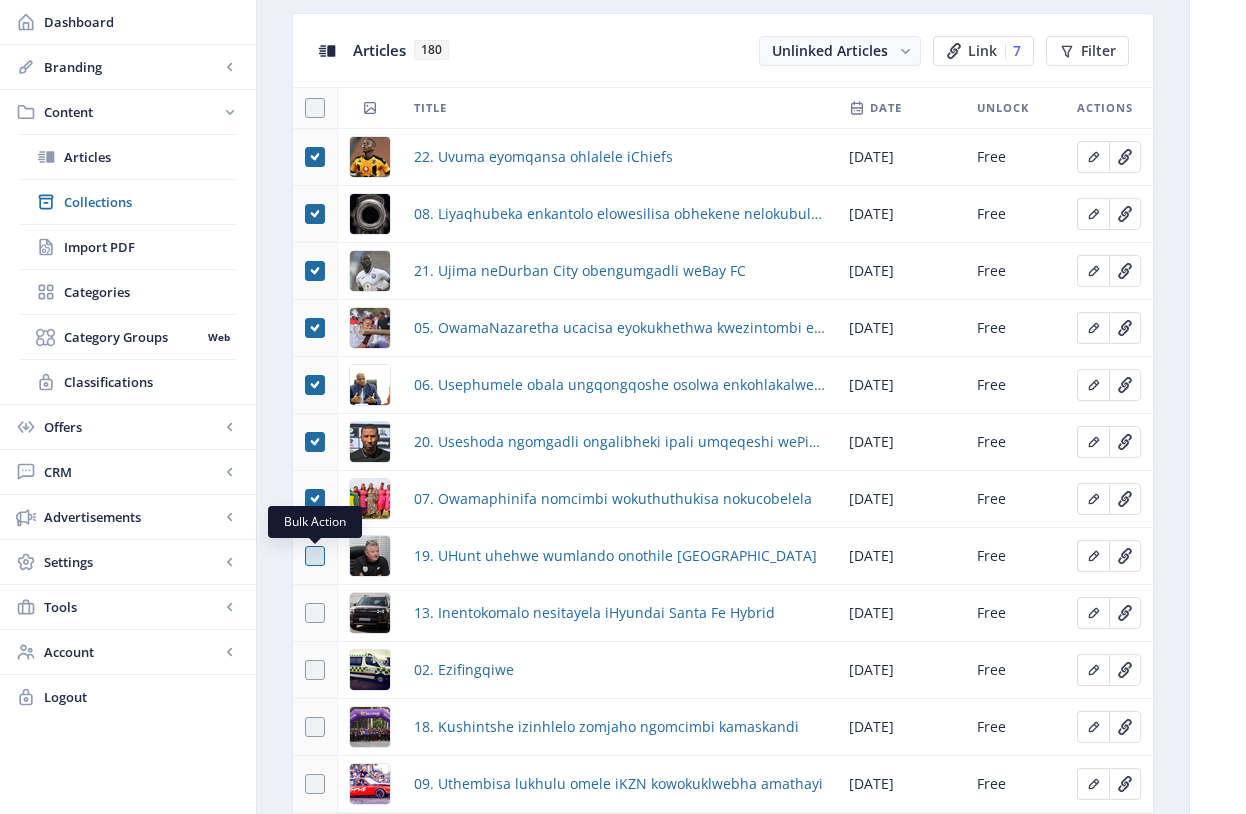 click at bounding box center [315, 556] 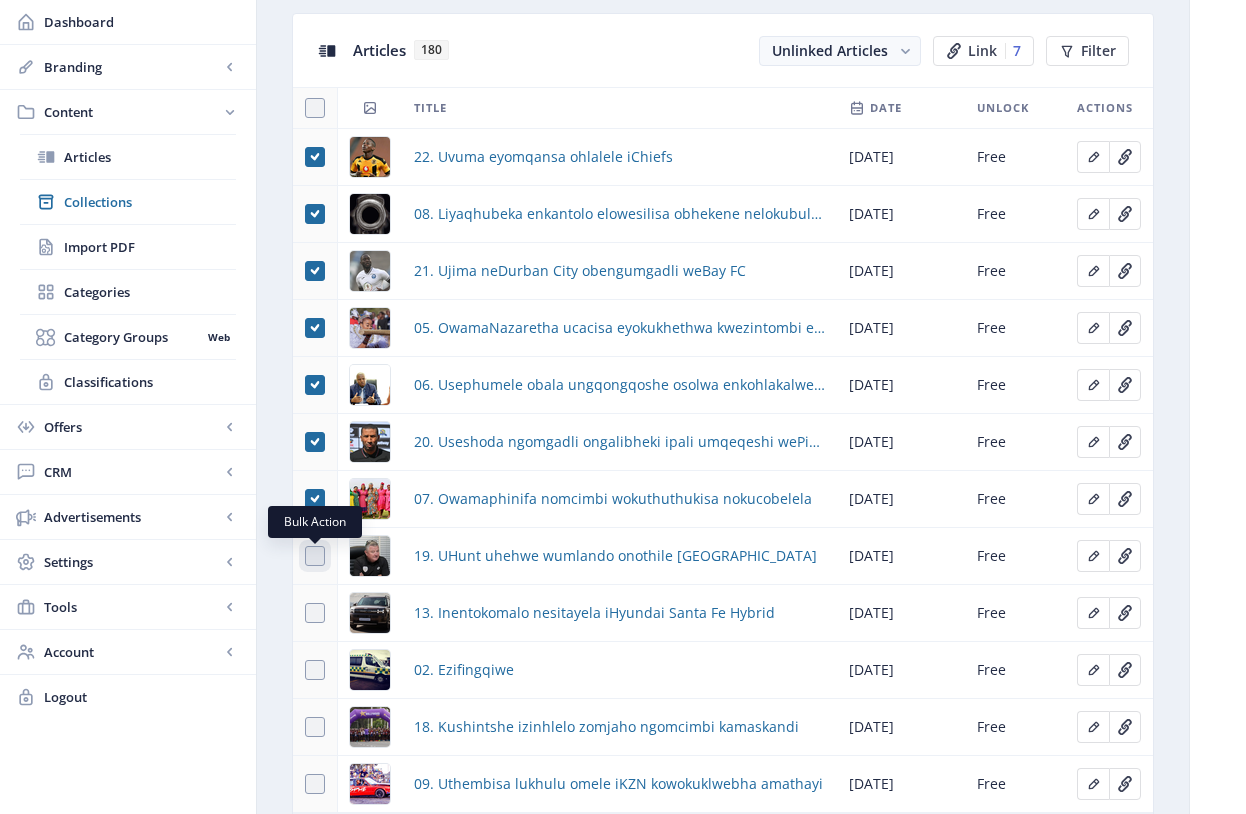 checkbox on "true" 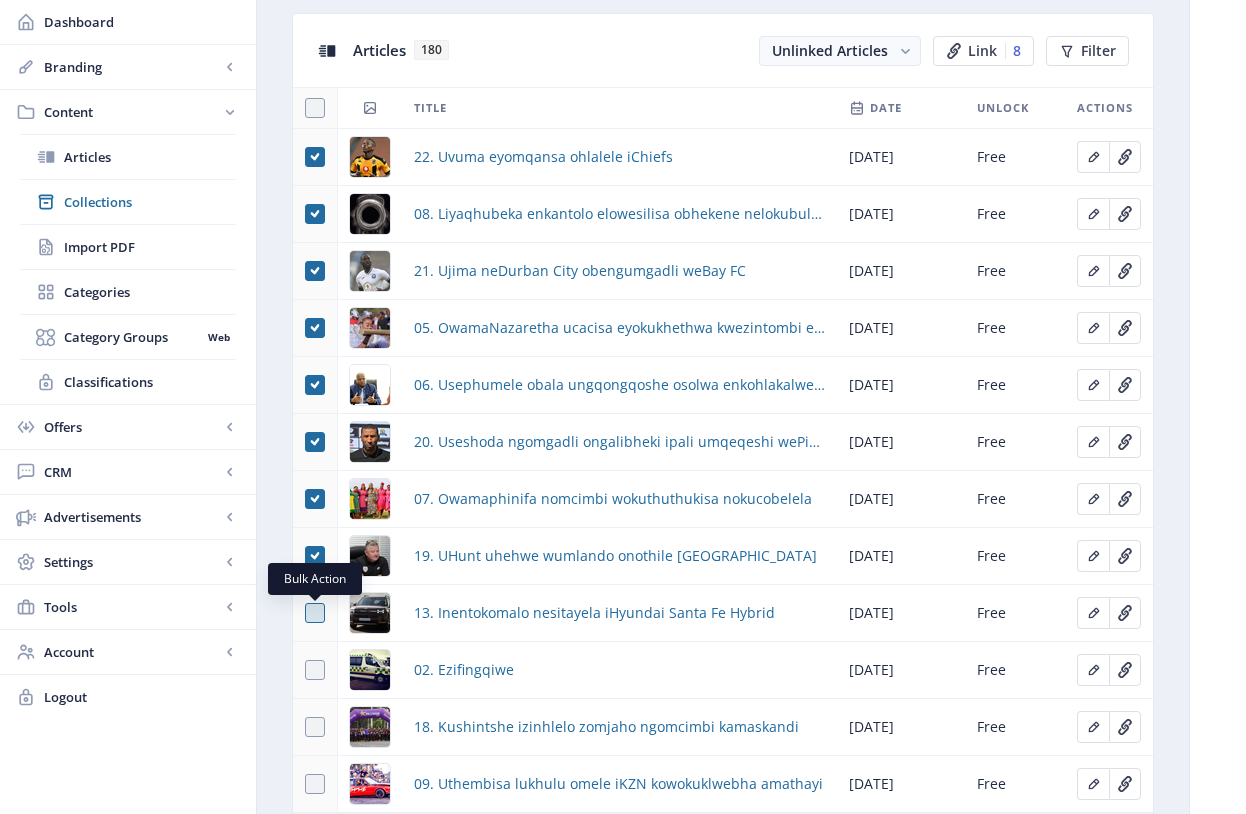 click at bounding box center [315, 613] 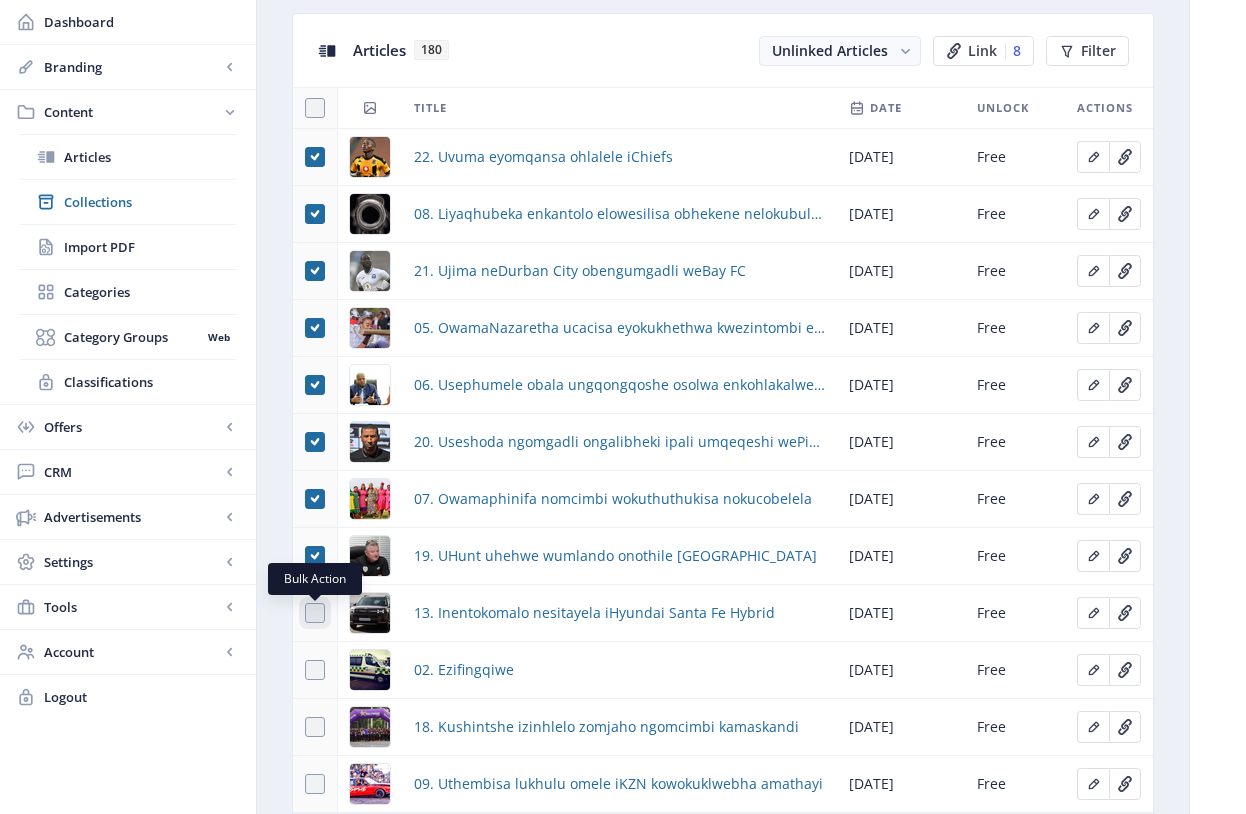 checkbox on "true" 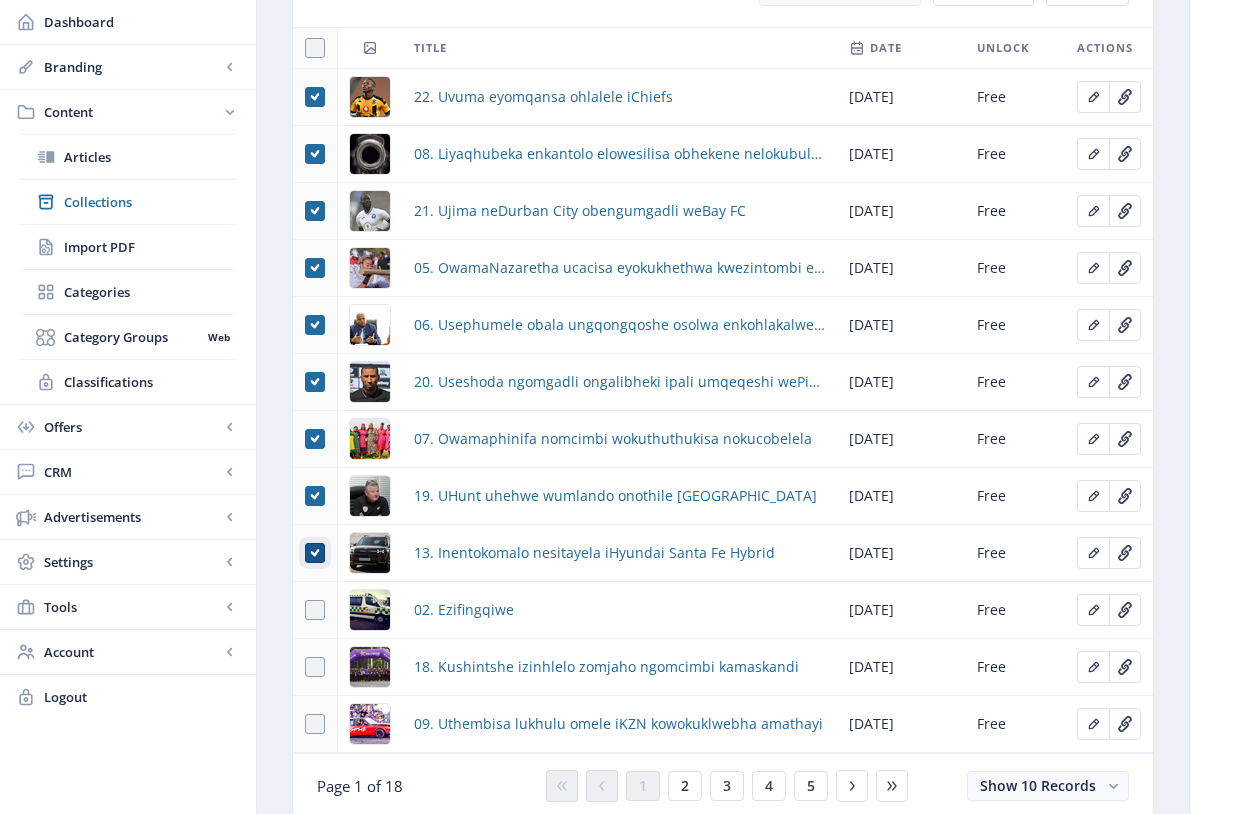 scroll, scrollTop: 986, scrollLeft: 0, axis: vertical 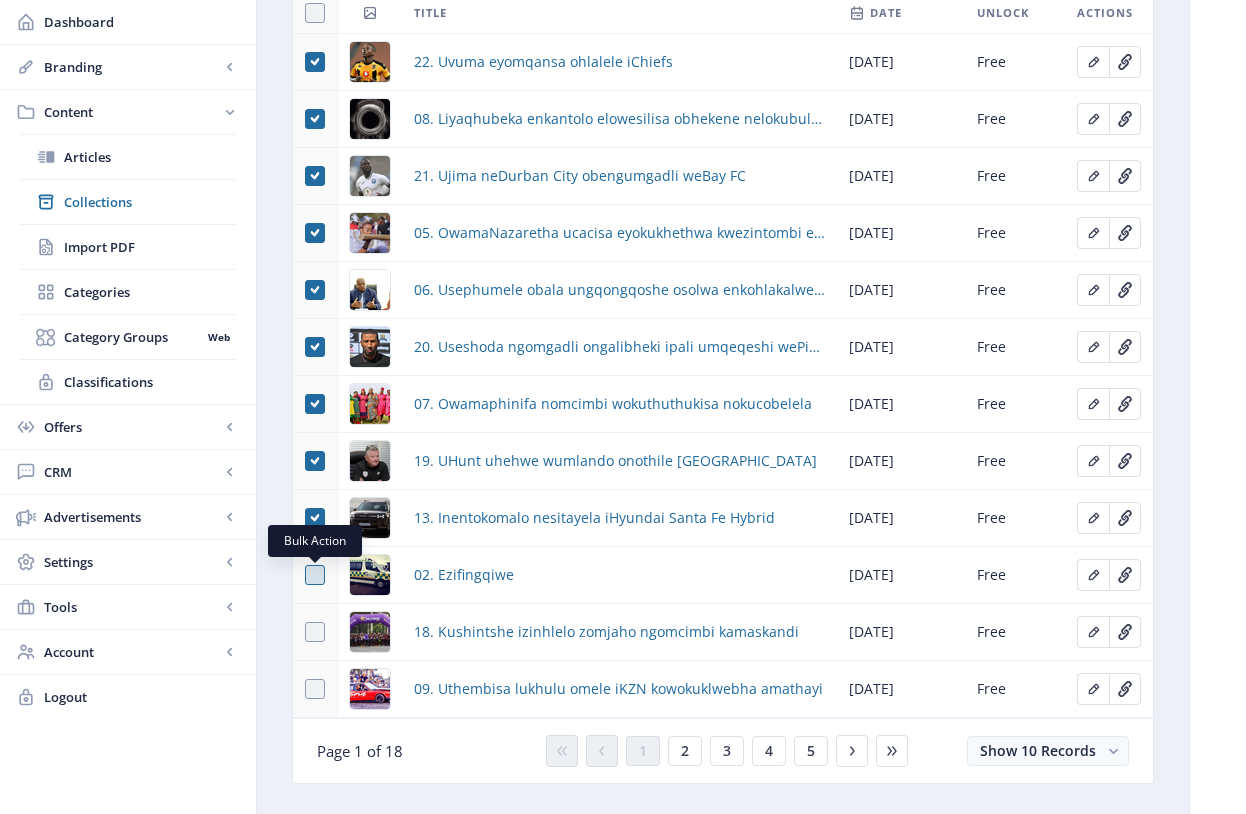 click at bounding box center [315, 575] 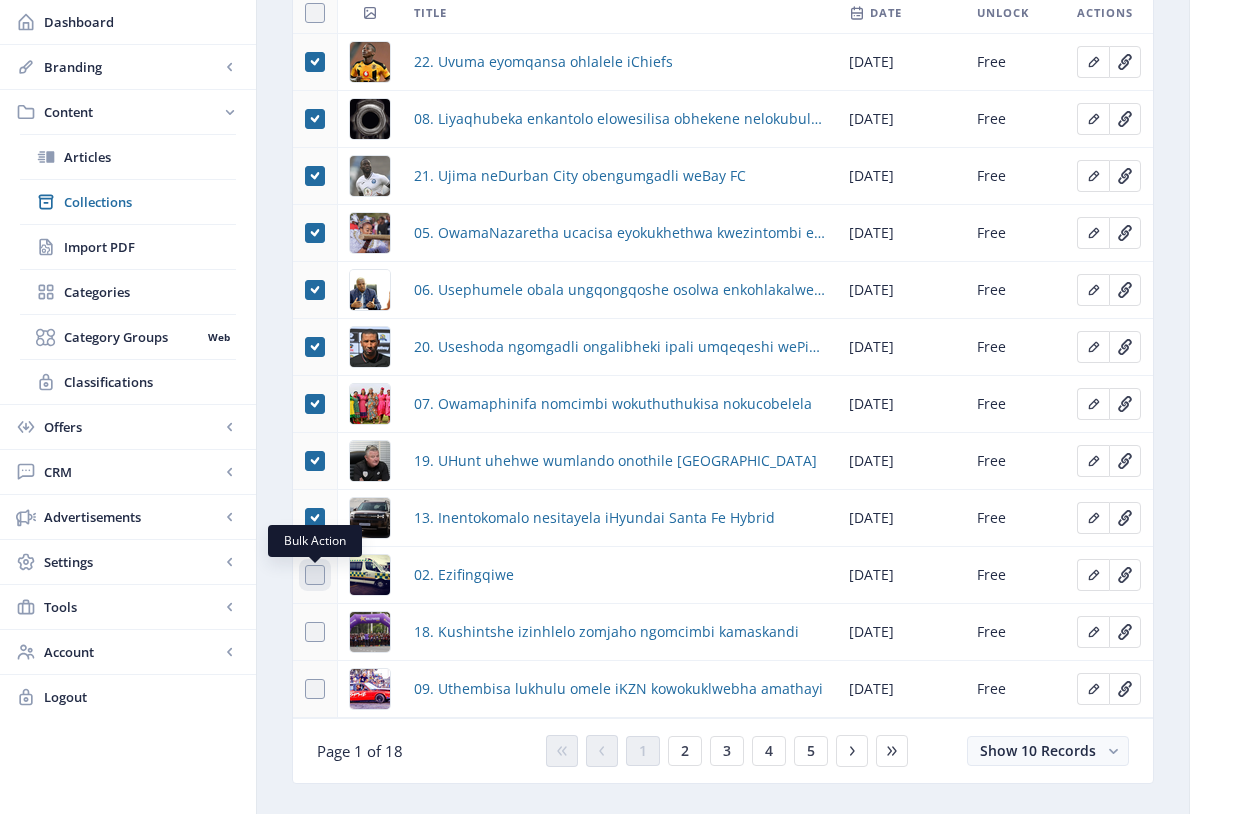 click at bounding box center (305, 575) 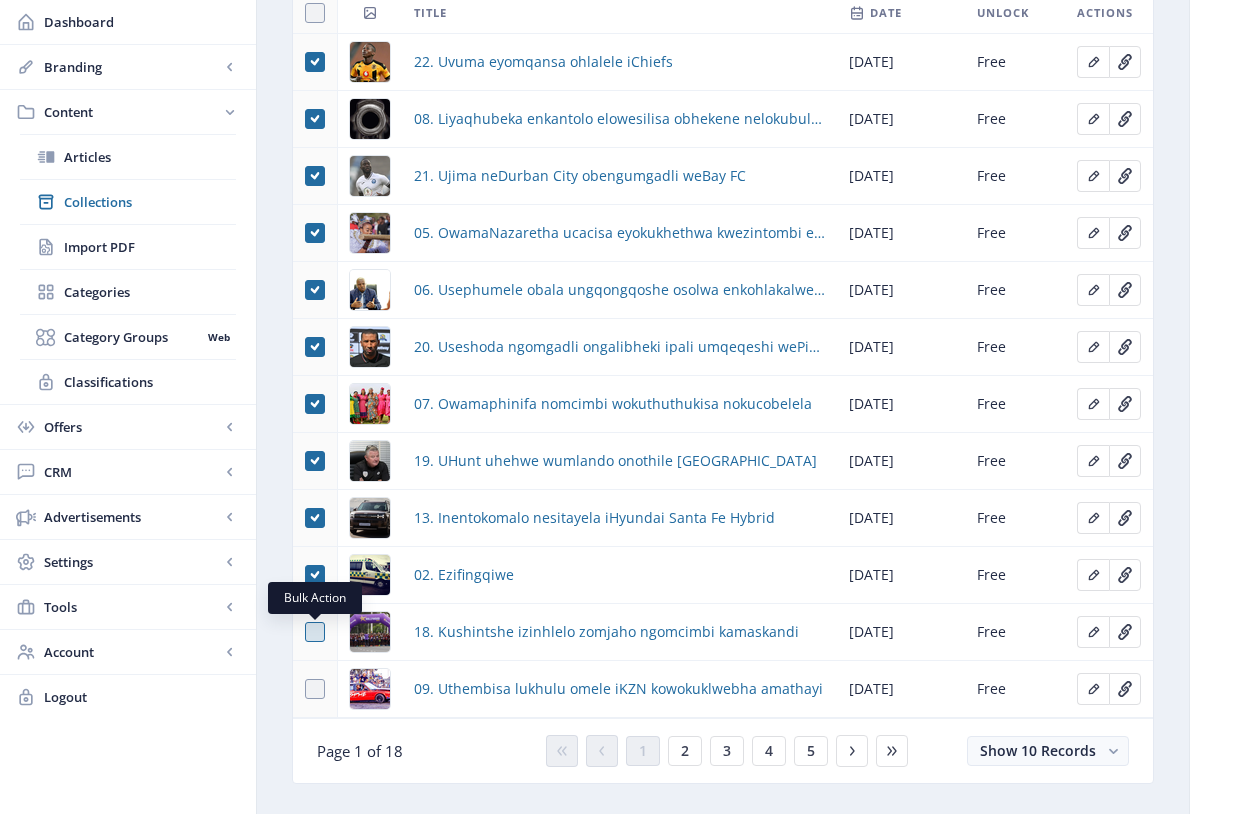click at bounding box center (315, 632) 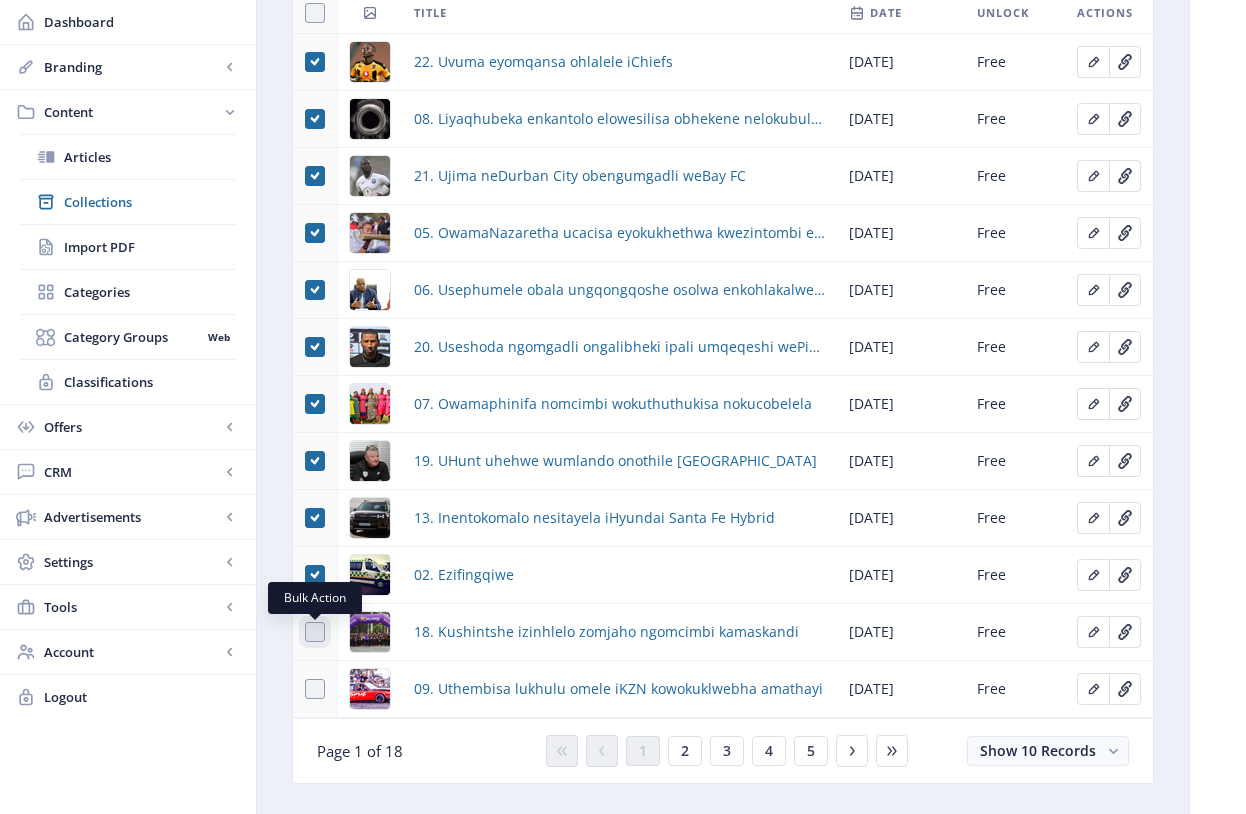 click at bounding box center (305, 632) 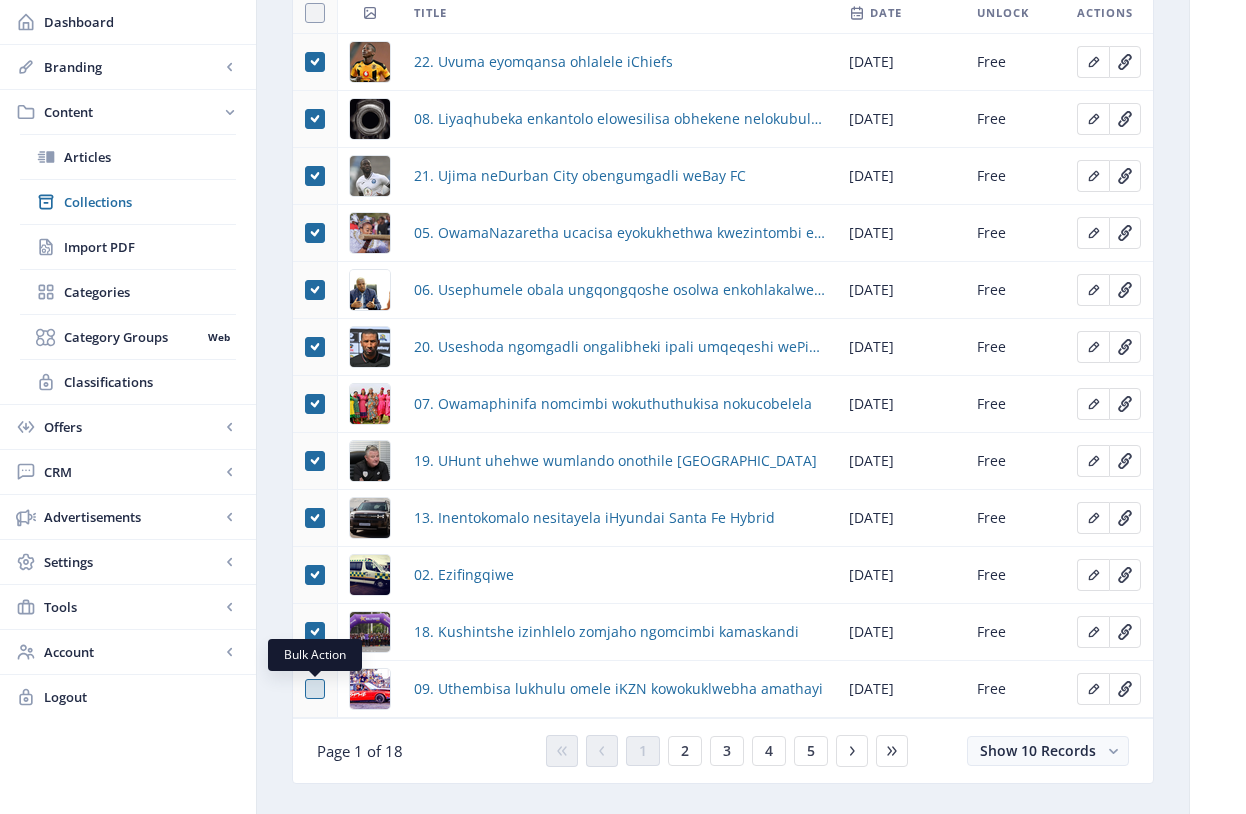 click at bounding box center (315, 689) 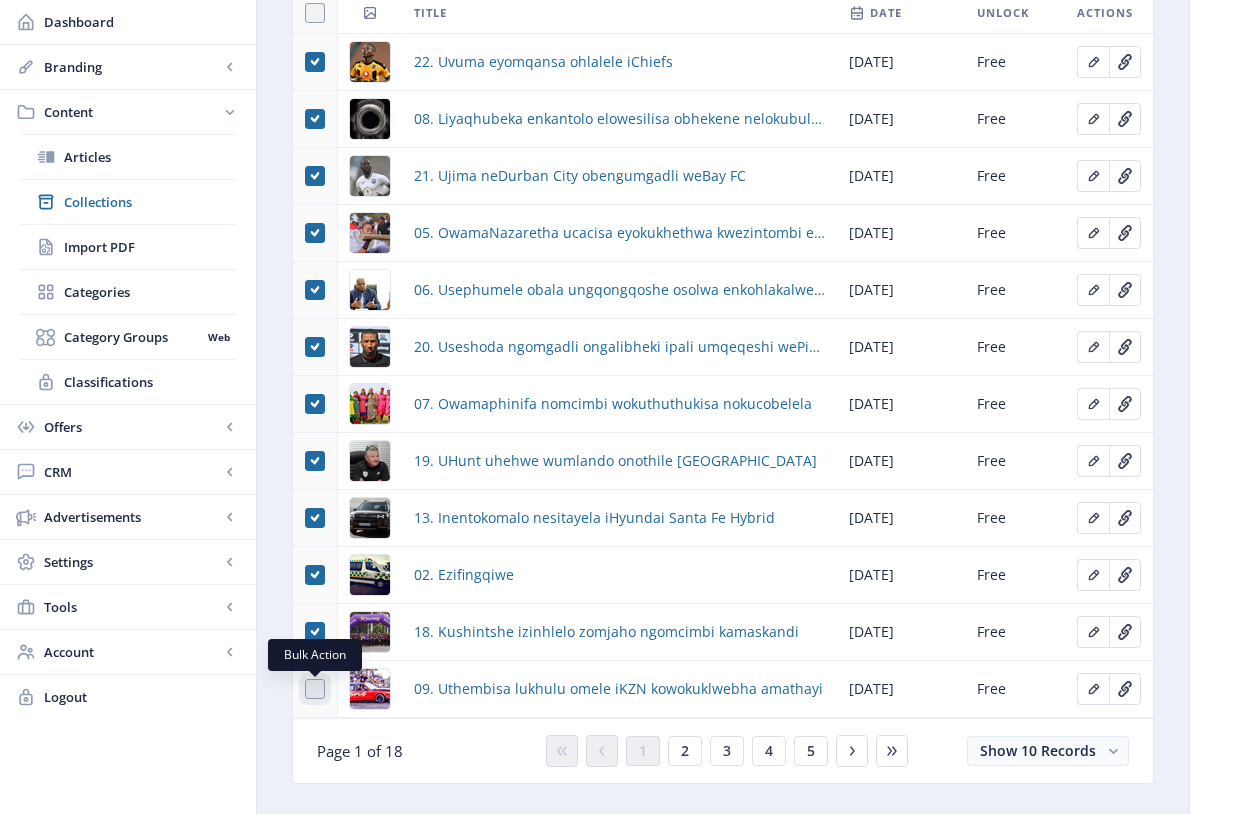checkbox on "true" 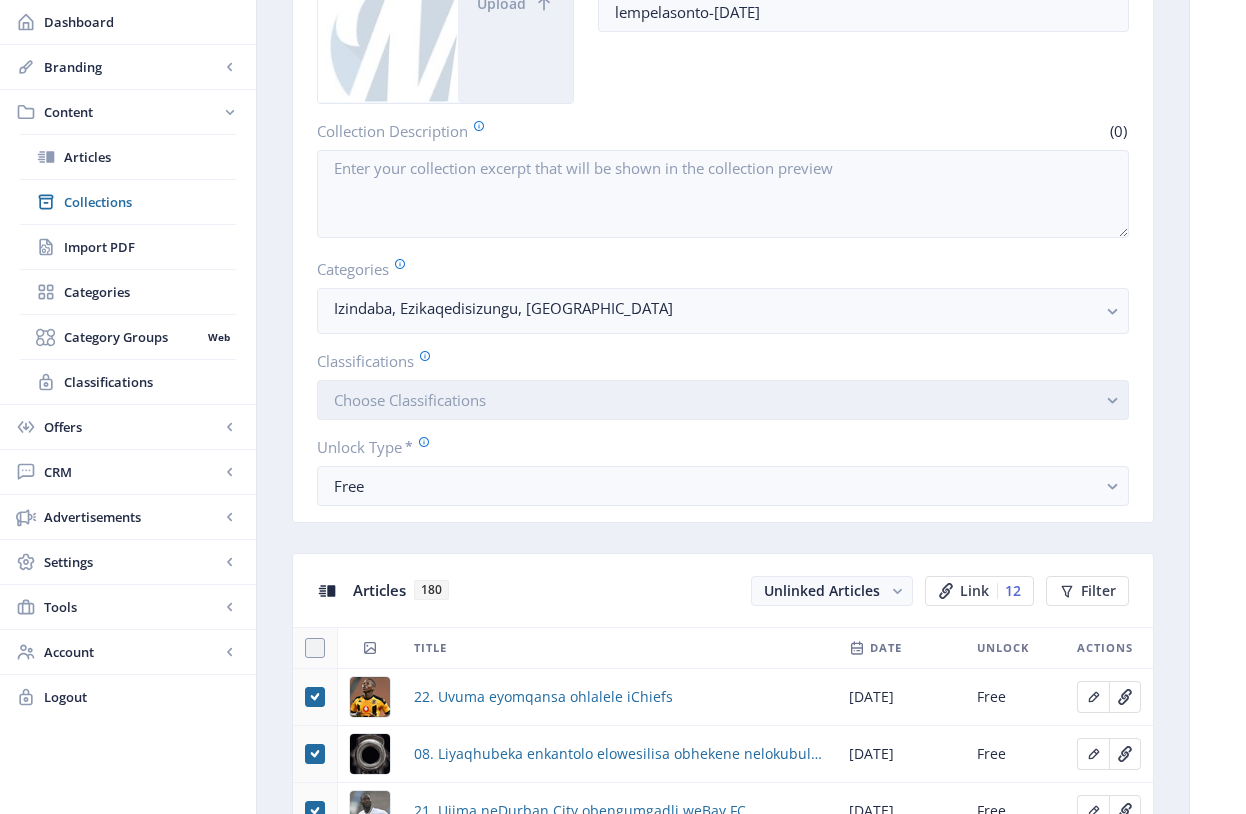 scroll, scrollTop: 386, scrollLeft: 0, axis: vertical 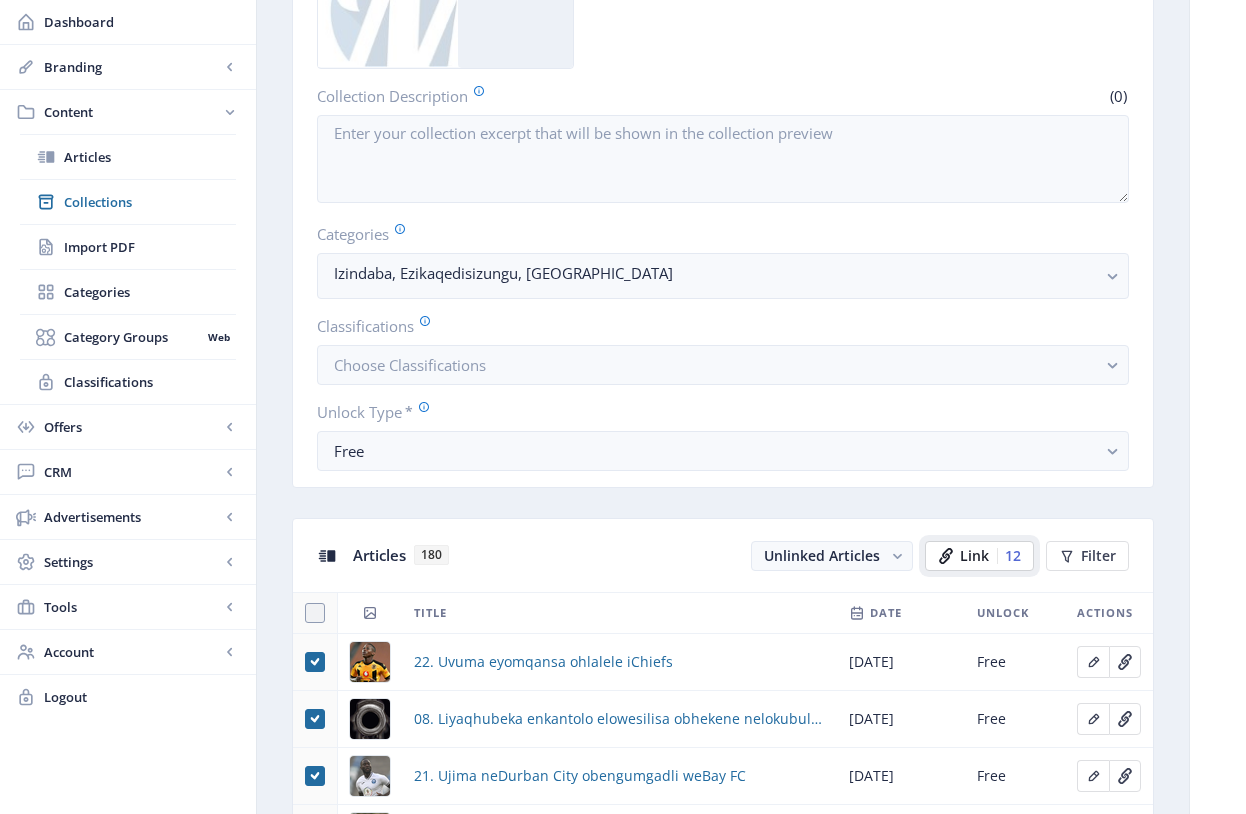 click on "Link" 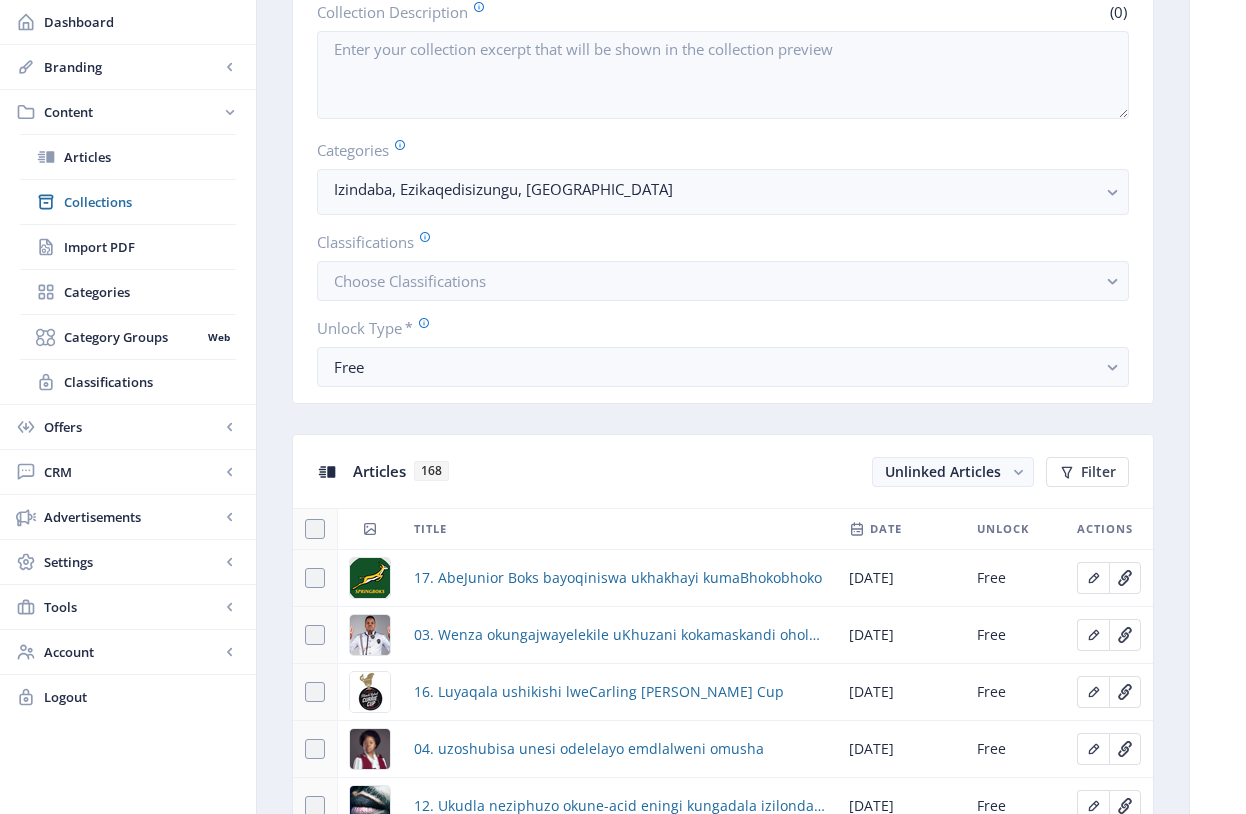 scroll, scrollTop: 497, scrollLeft: 0, axis: vertical 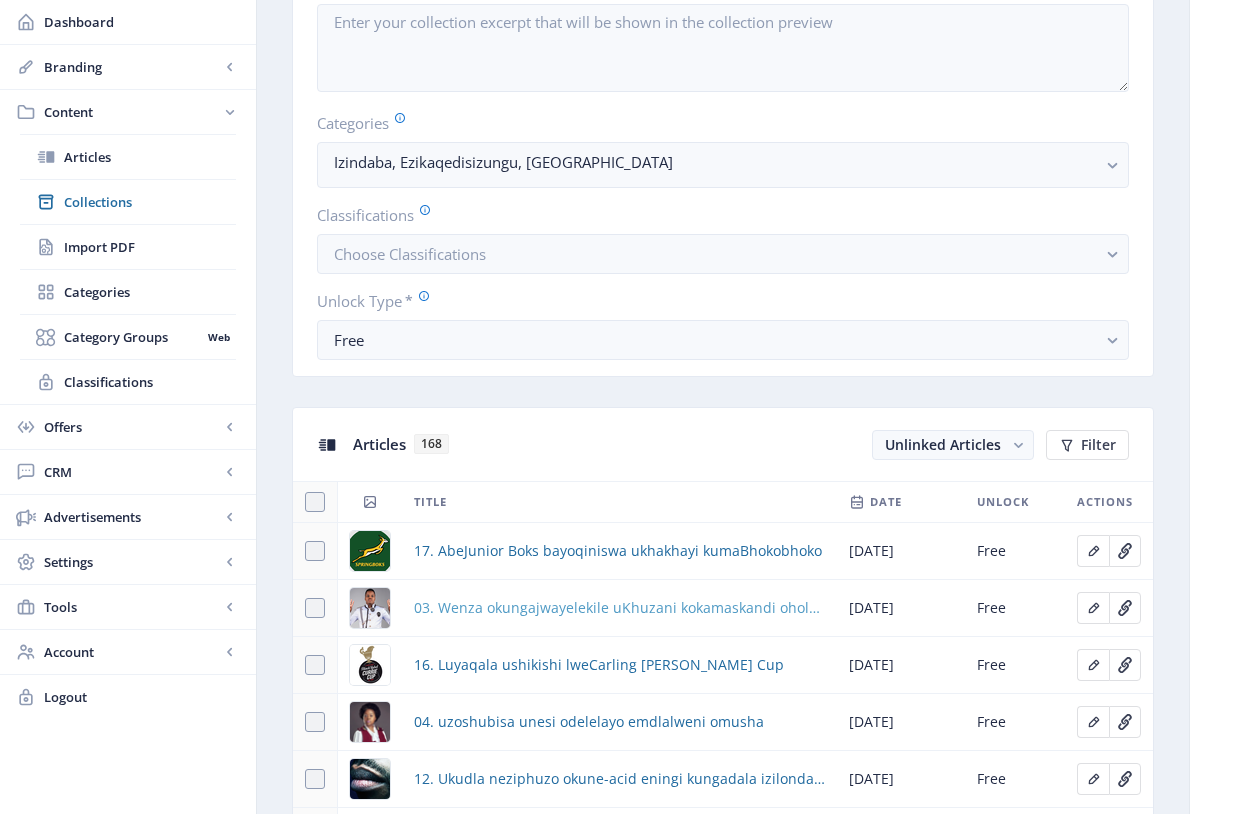 click on "03. Wenza okungajwayelekile uKhuzani kokamaskandi oholela amagidangoma ngama-payslip" at bounding box center (619, 608) 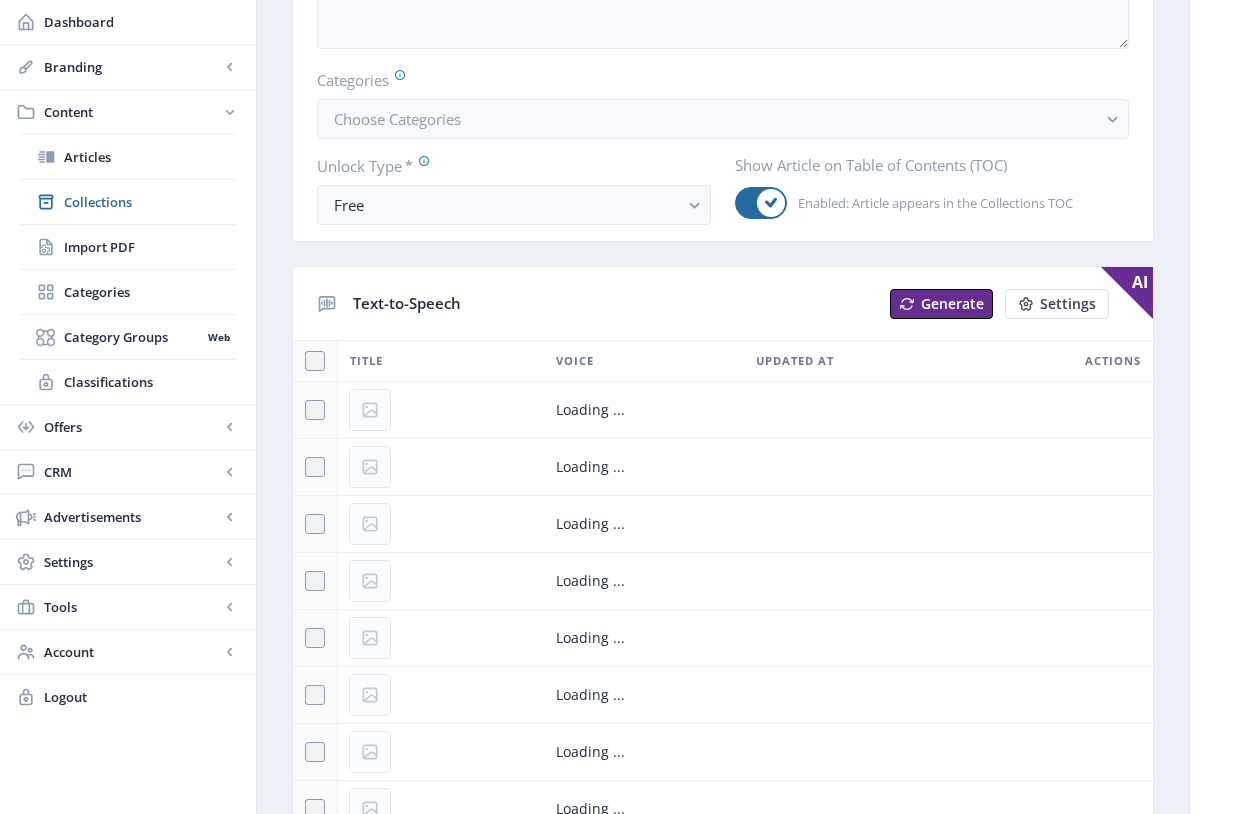 scroll, scrollTop: 146, scrollLeft: 0, axis: vertical 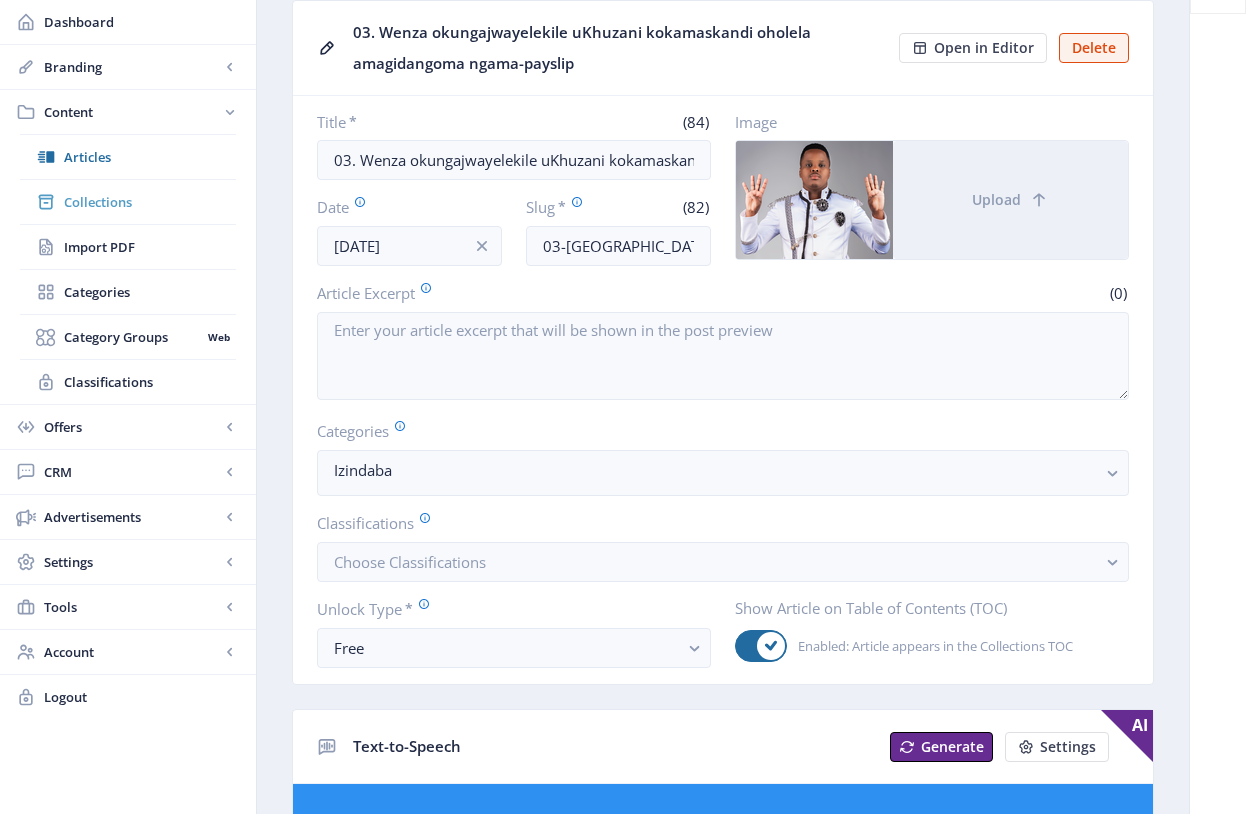 click on "Collections" at bounding box center (128, 202) 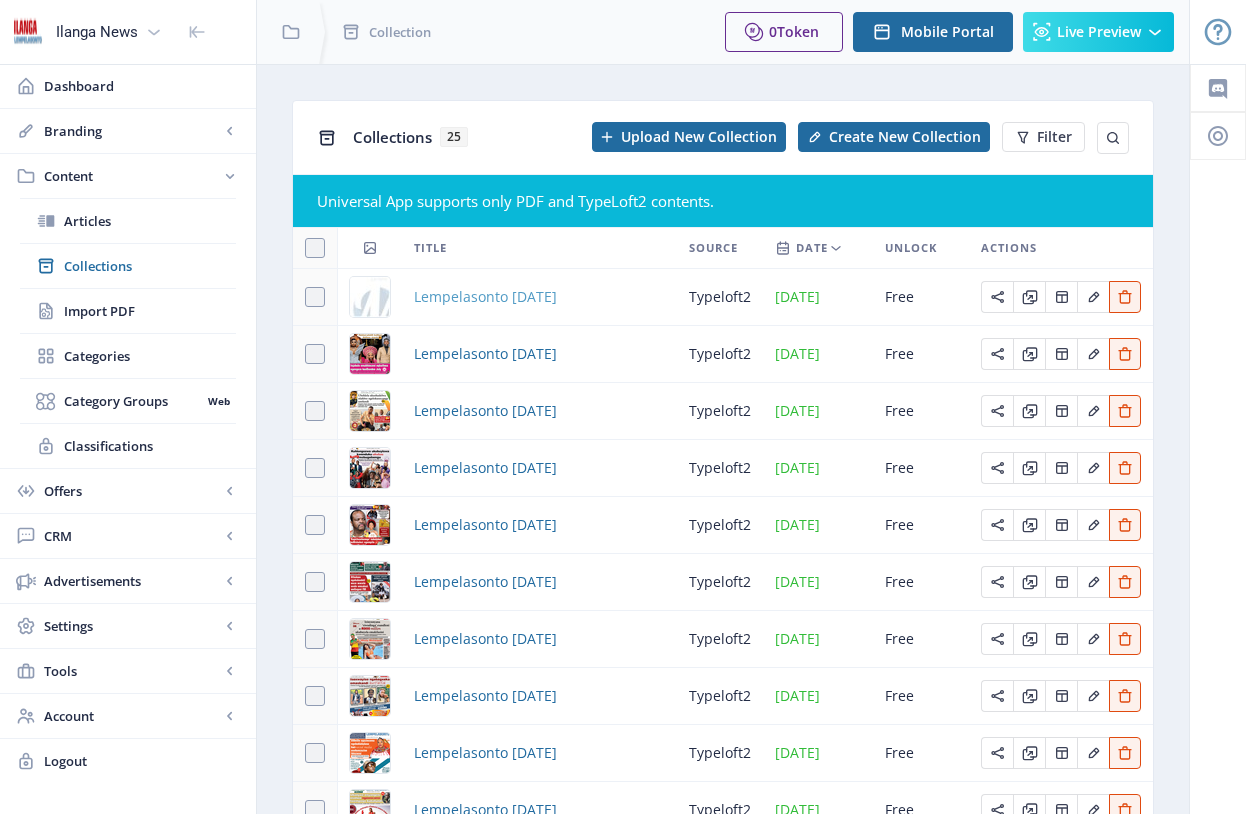 click on "Lempelasonto [DATE]" at bounding box center [485, 297] 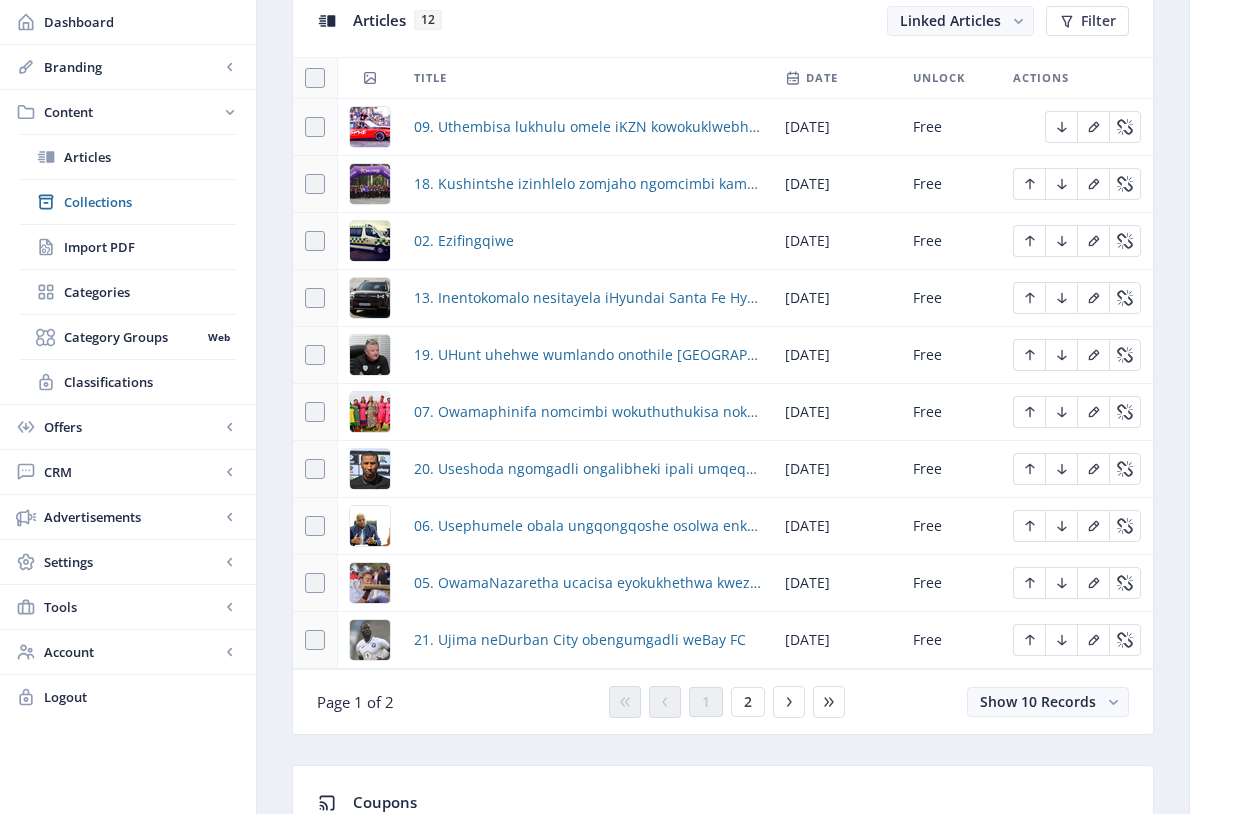 scroll, scrollTop: 922, scrollLeft: 0, axis: vertical 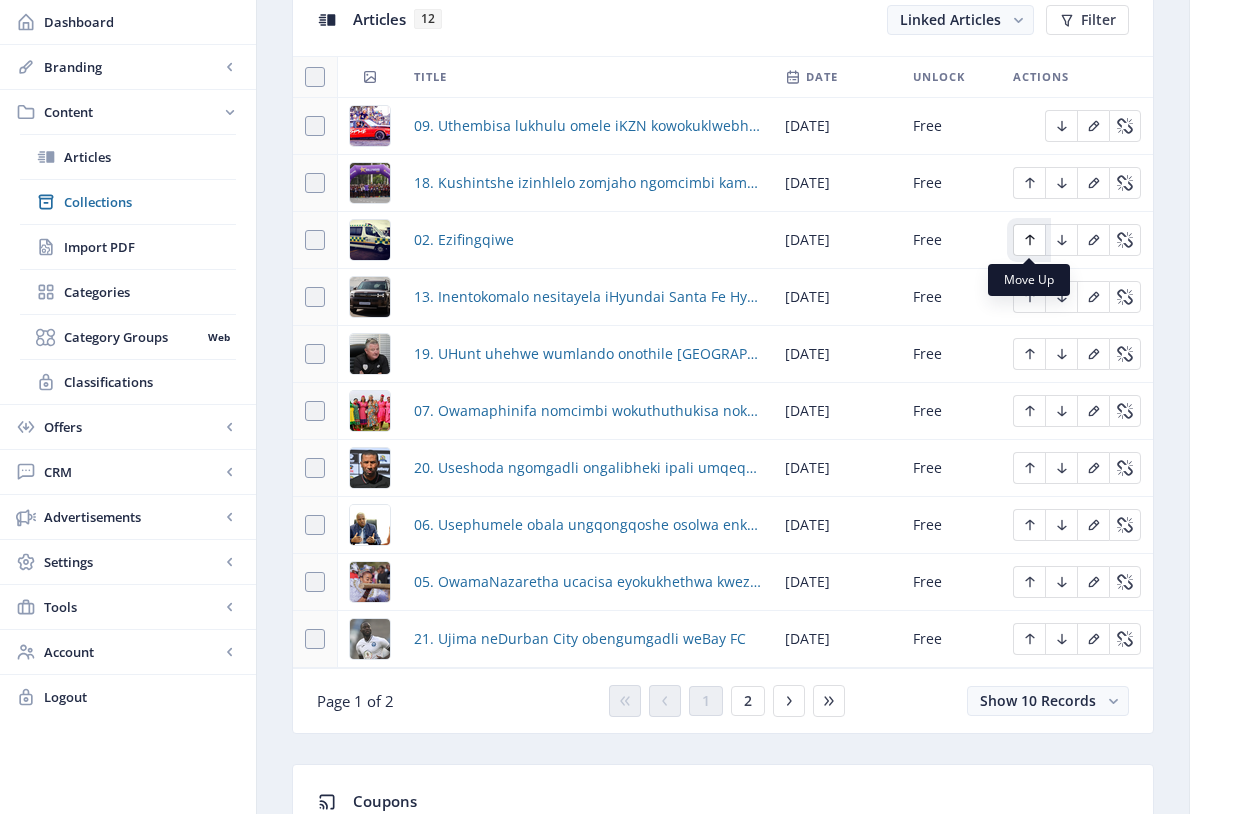 click 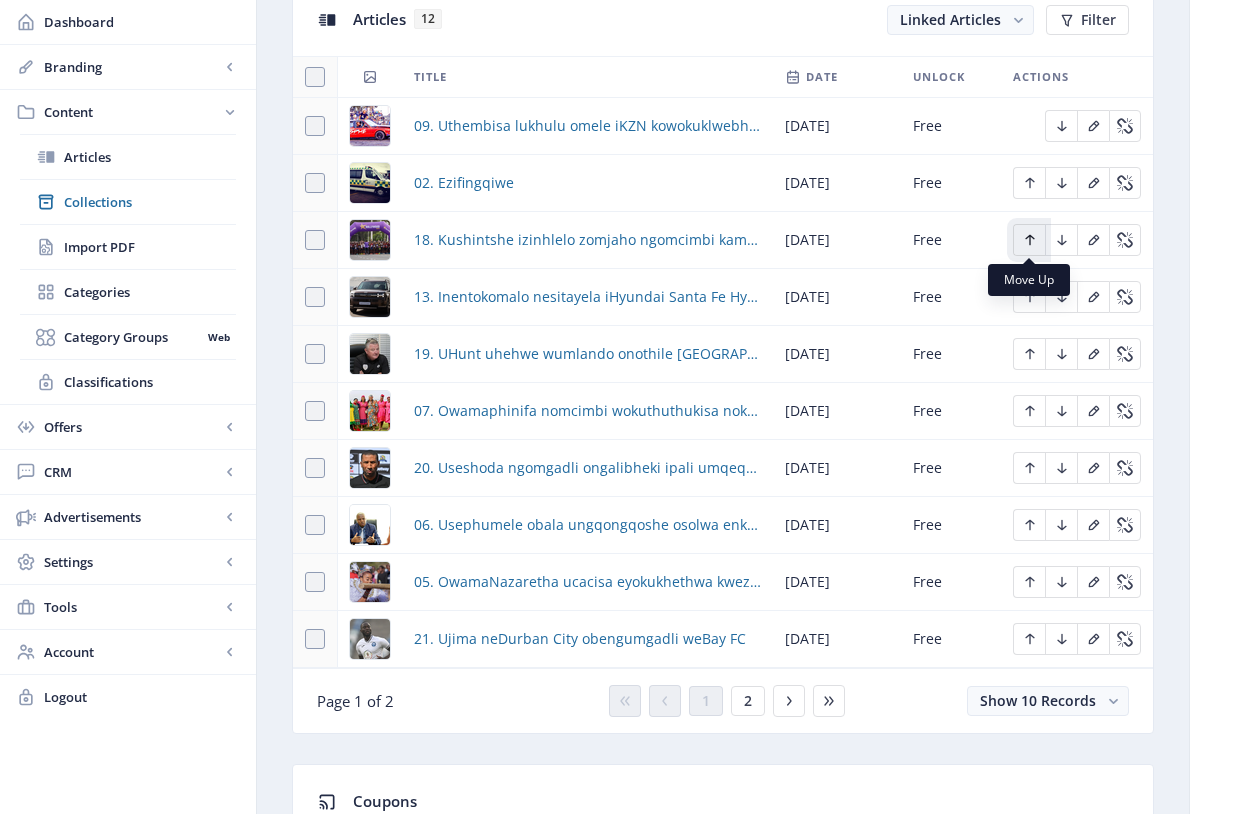 click 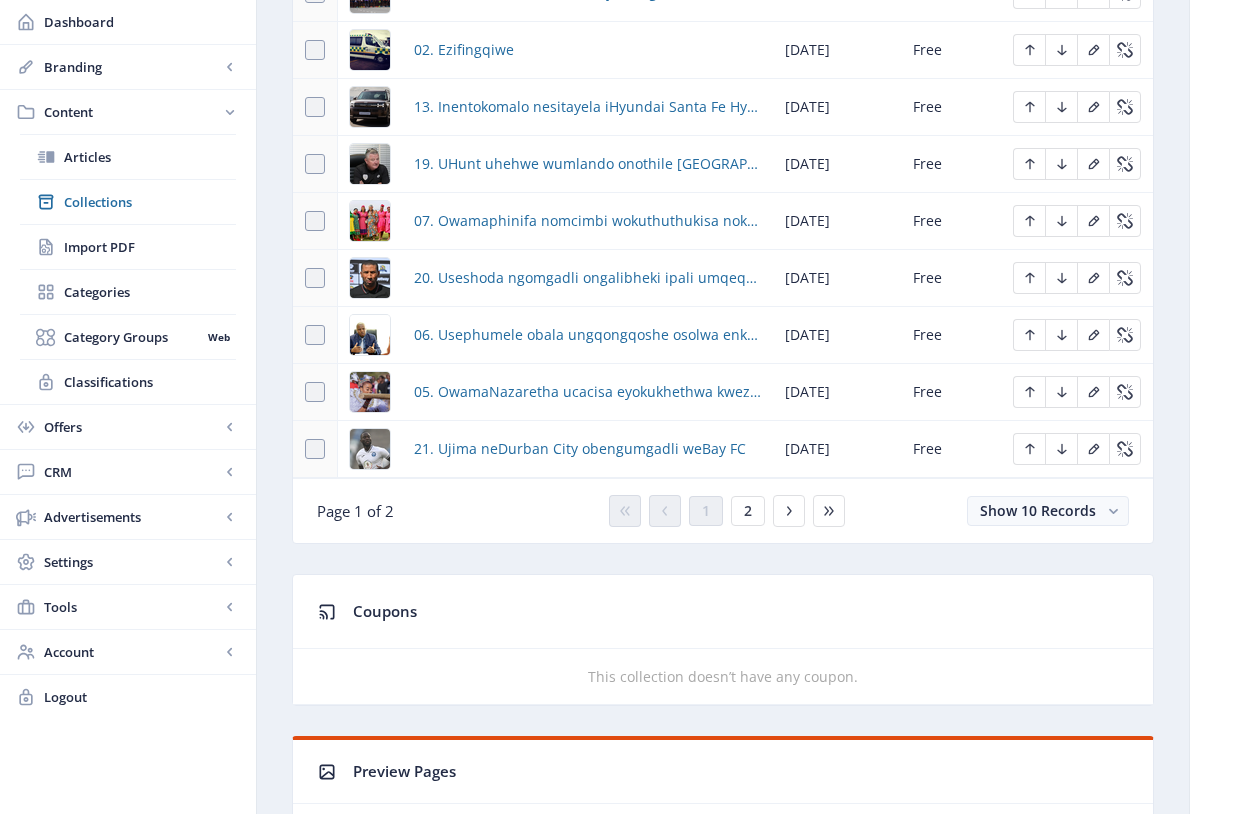 scroll, scrollTop: 1074, scrollLeft: 0, axis: vertical 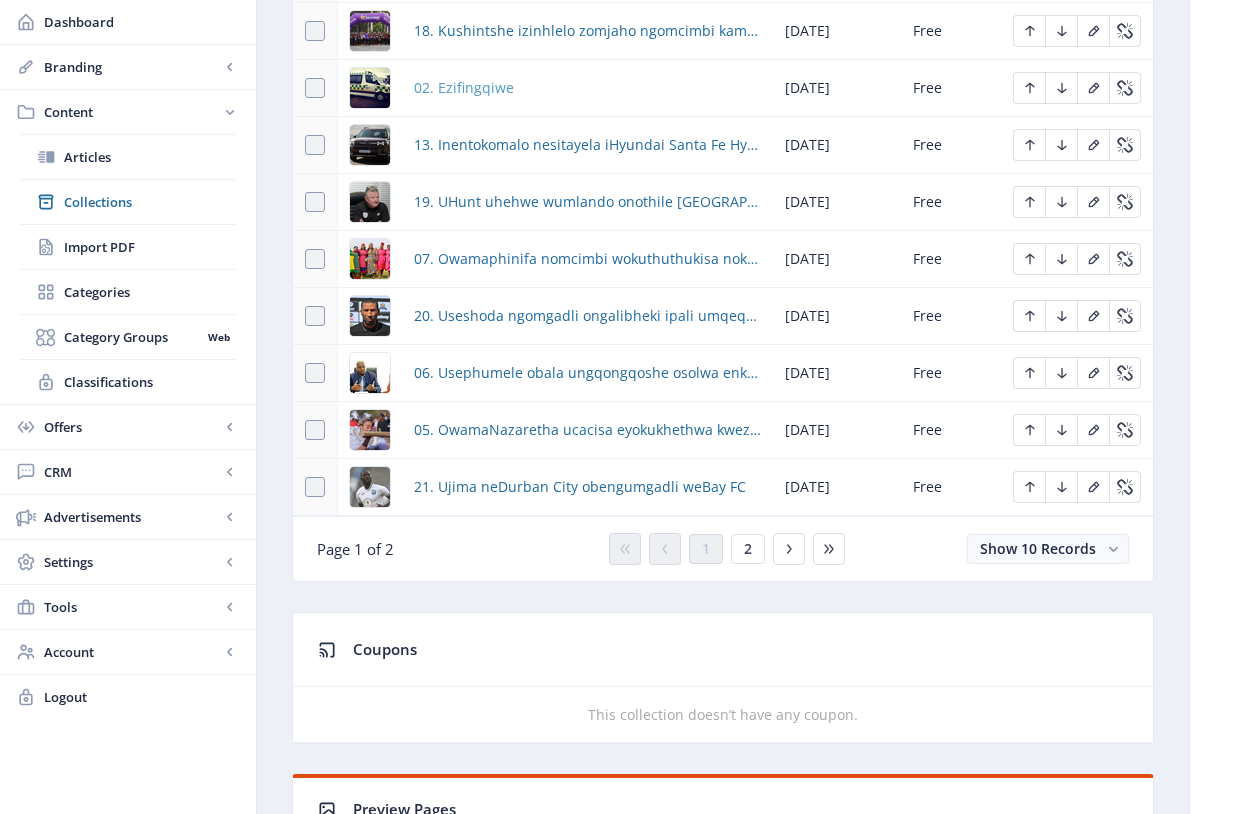 click on "02. Ezifingqiwe" at bounding box center [464, 88] 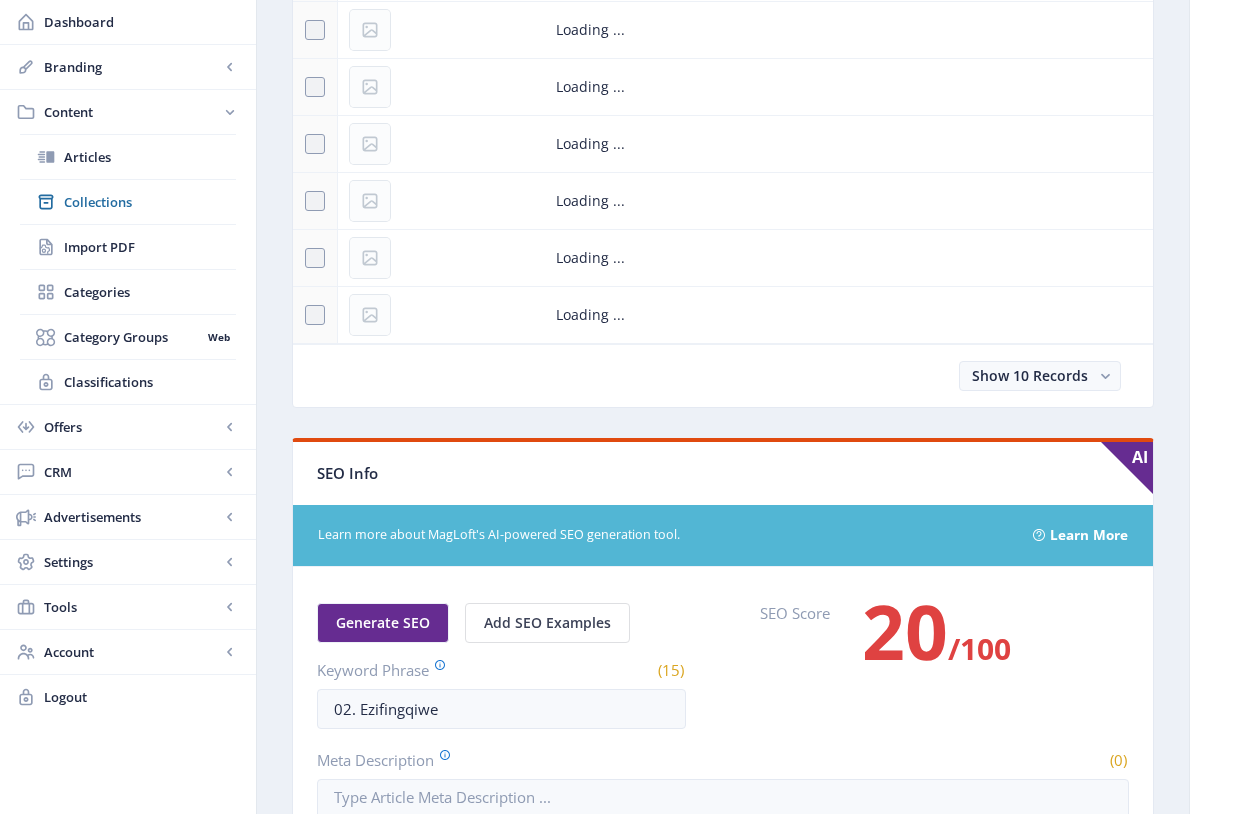 scroll, scrollTop: 0, scrollLeft: 0, axis: both 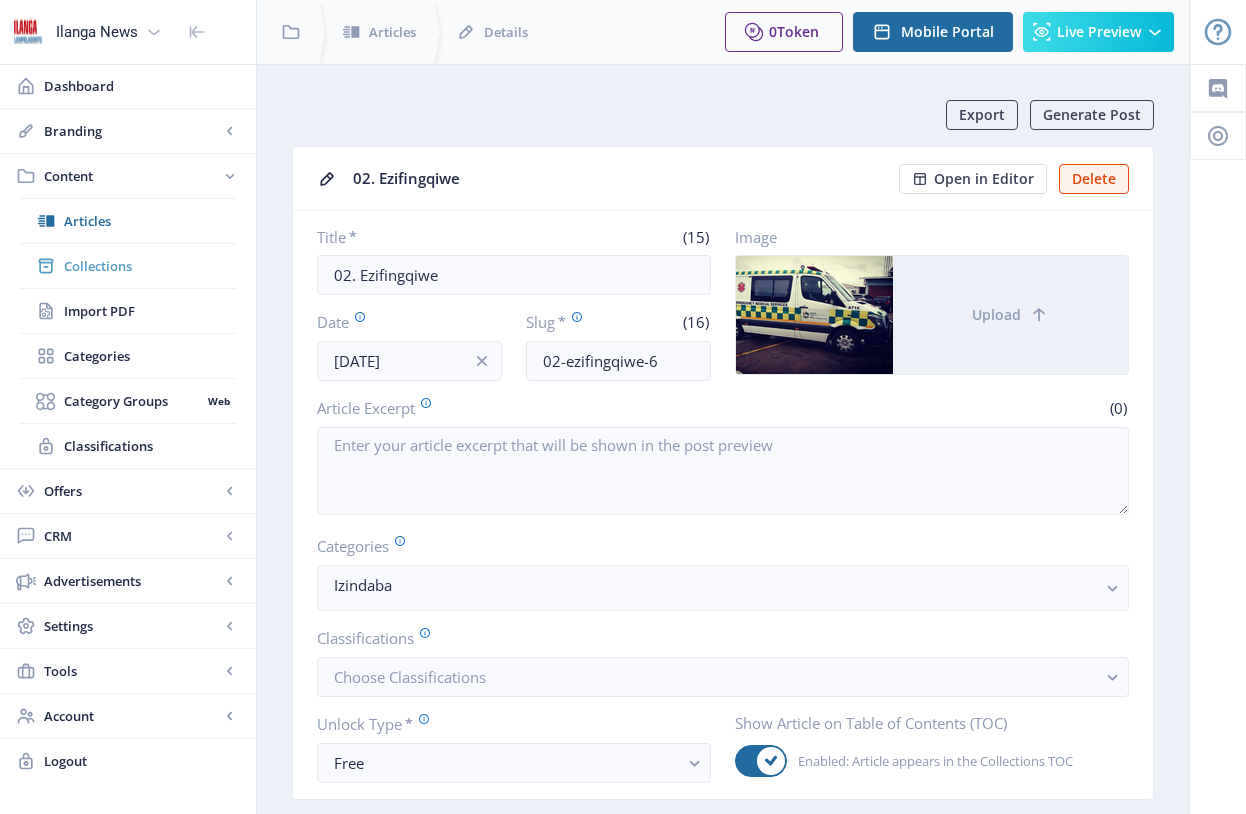 click on "Collections" at bounding box center (150, 266) 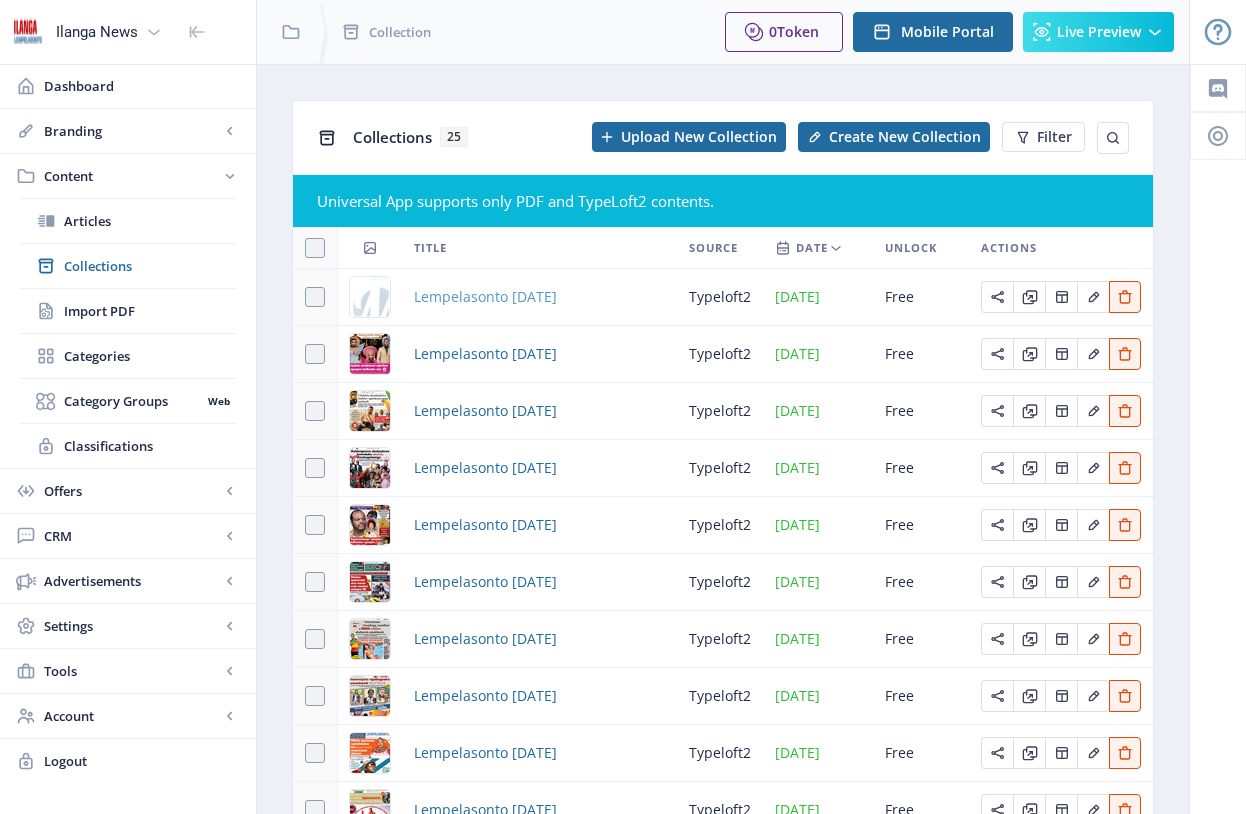click on "Lempelasonto [DATE]" at bounding box center (485, 297) 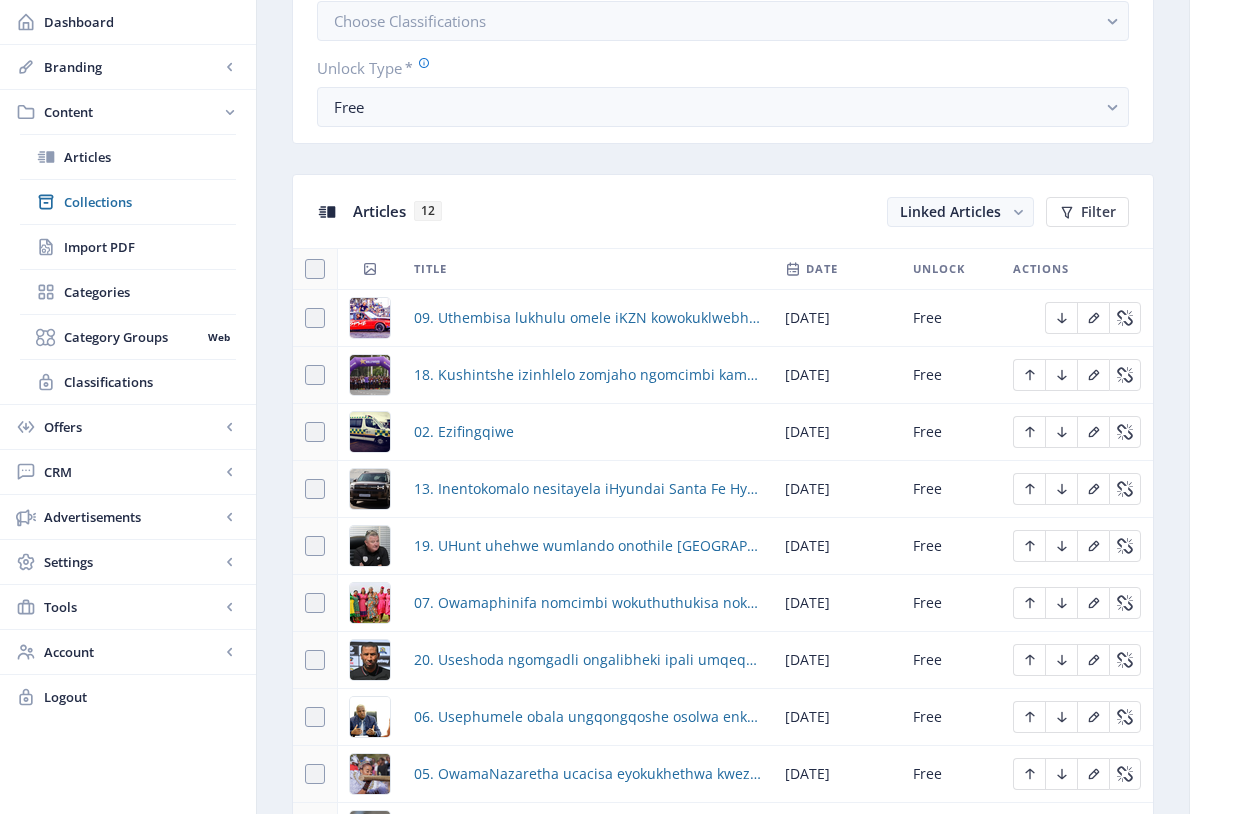 scroll, scrollTop: 733, scrollLeft: 0, axis: vertical 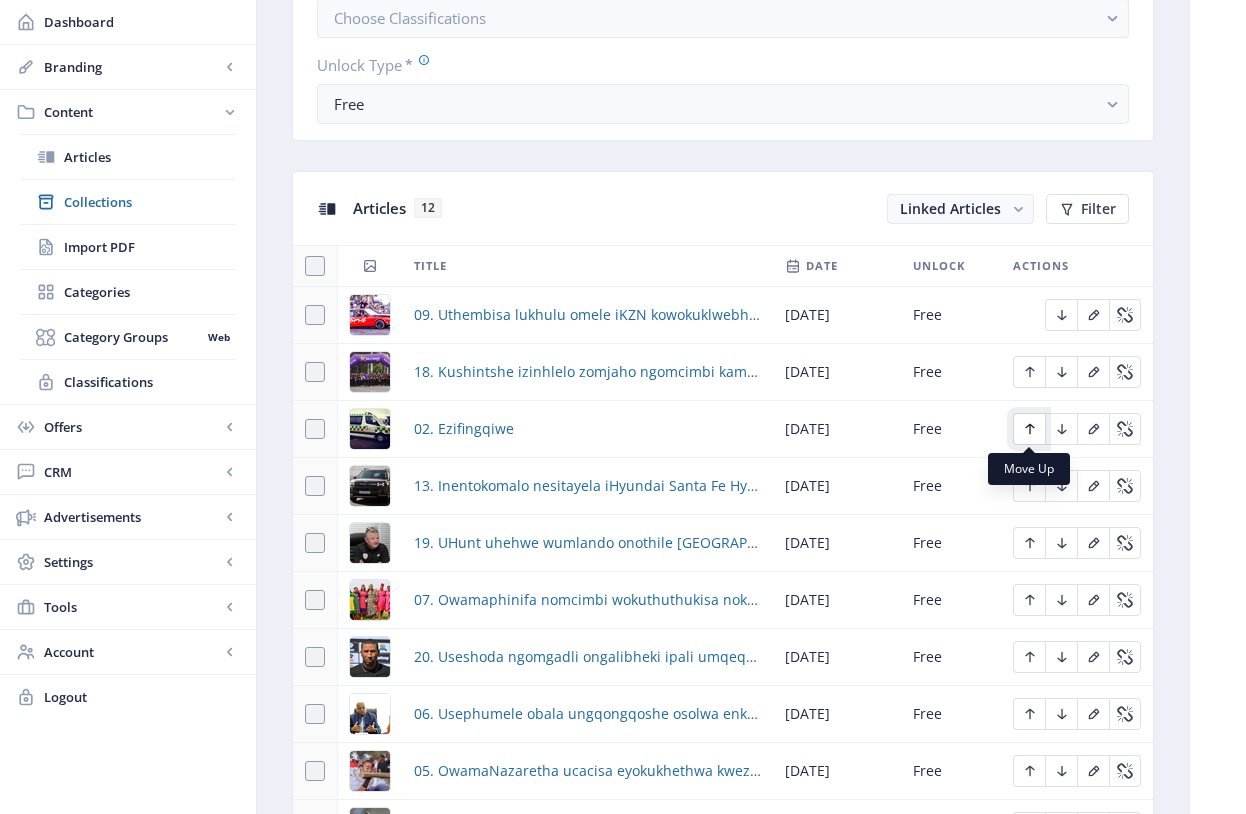 click 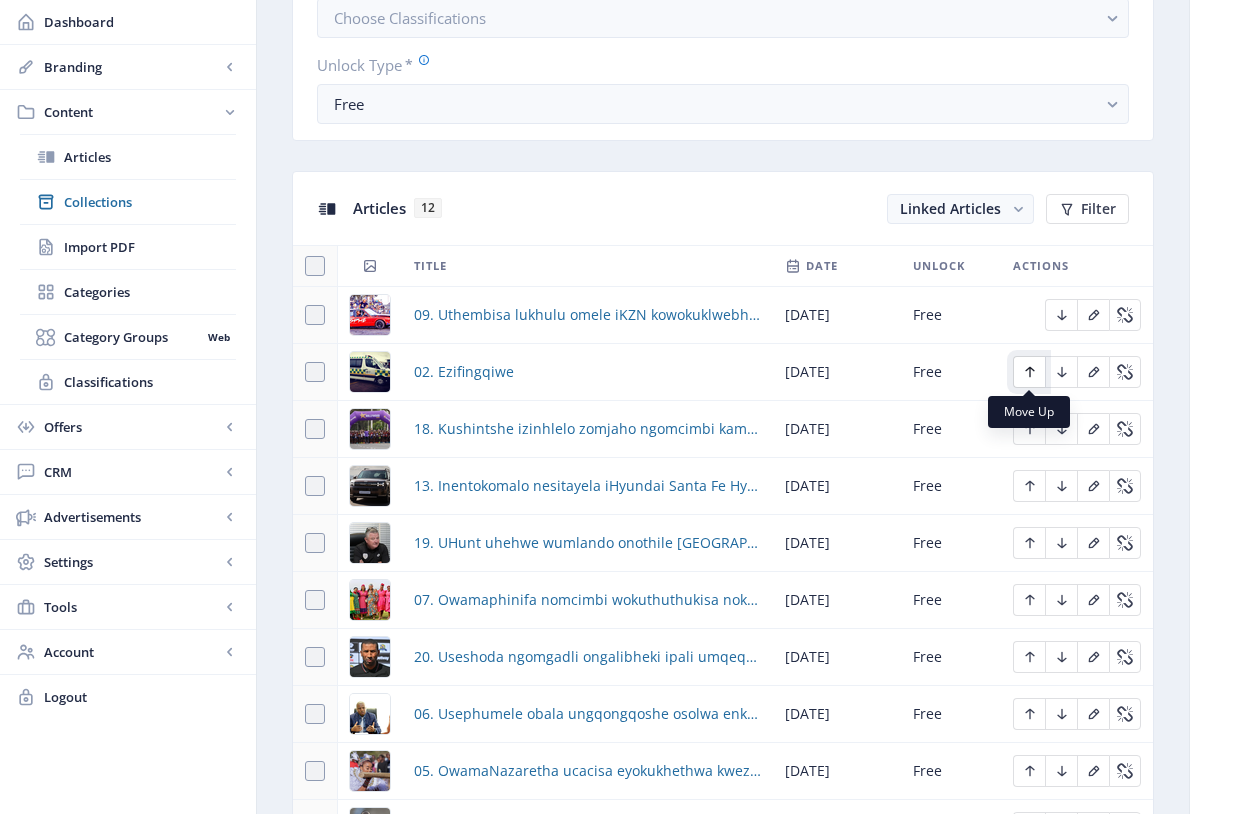 click 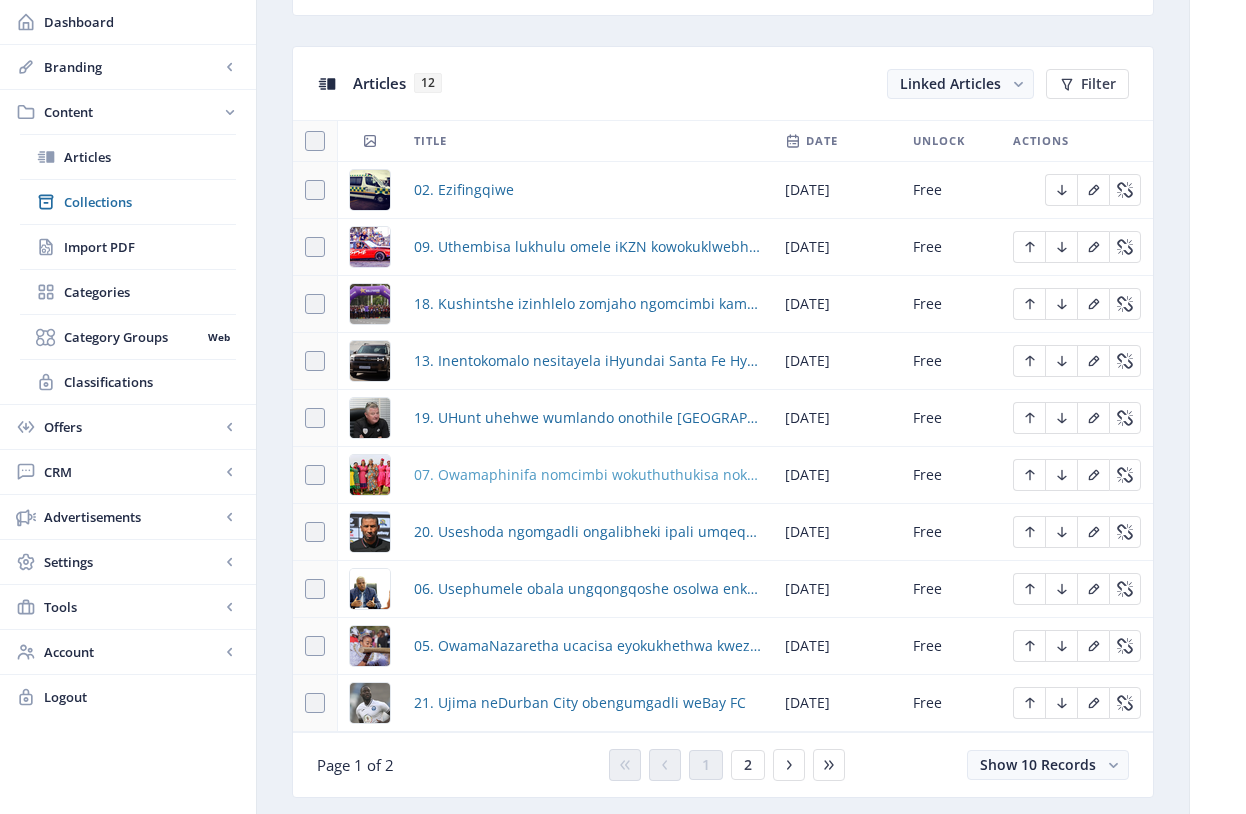 scroll, scrollTop: 860, scrollLeft: 0, axis: vertical 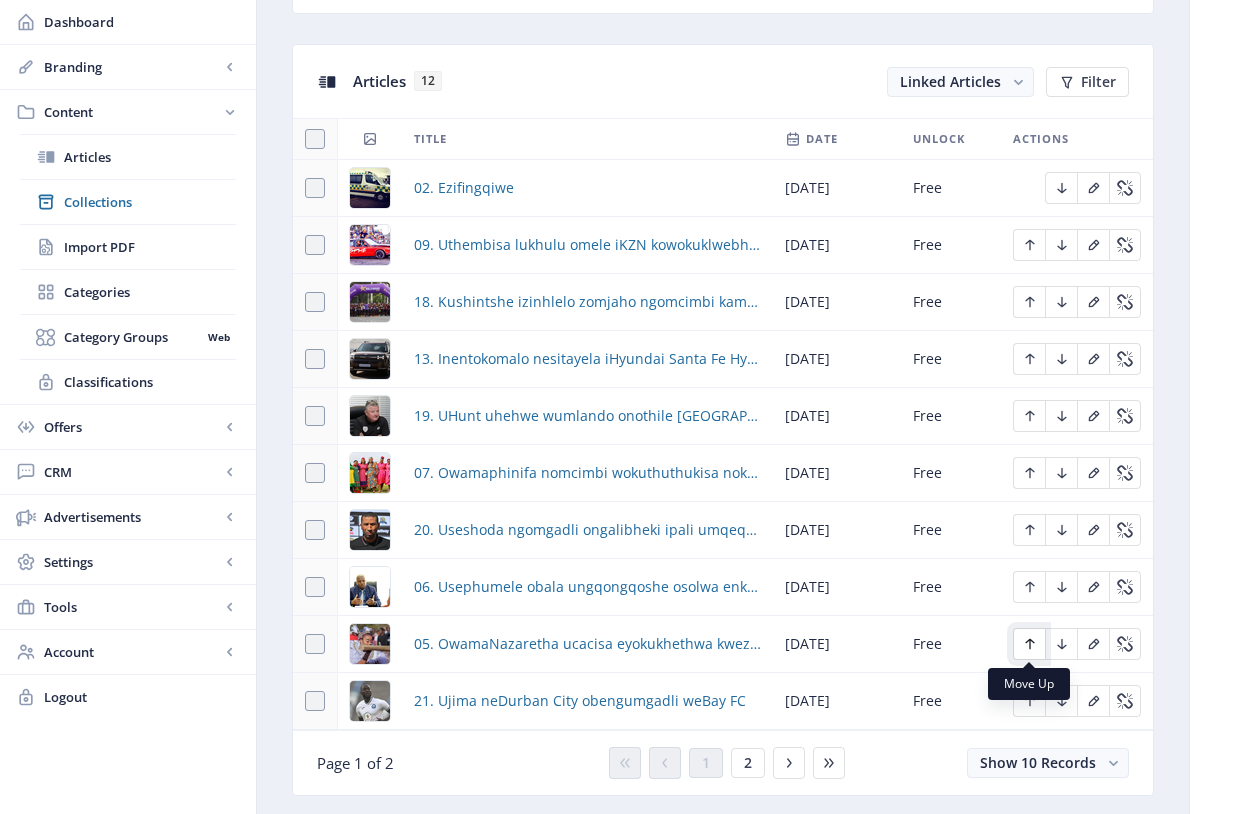 click 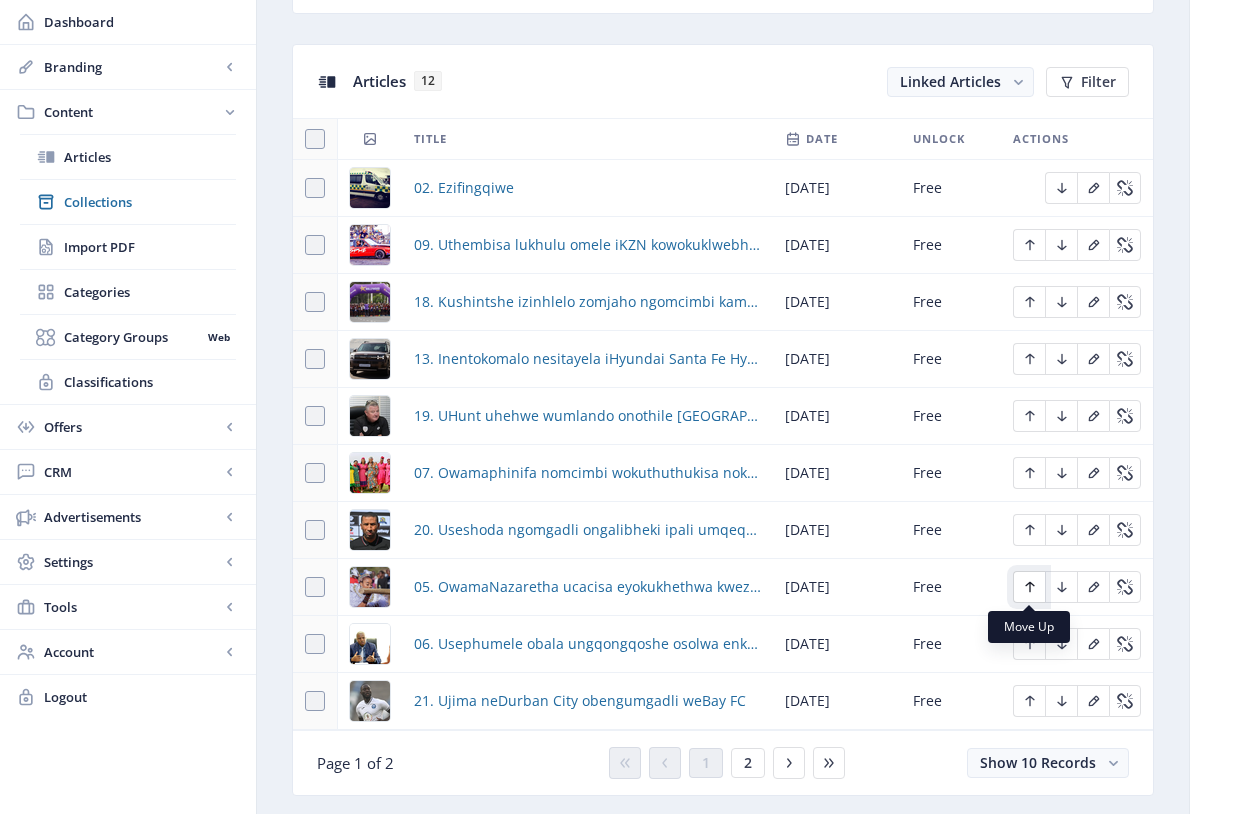 click 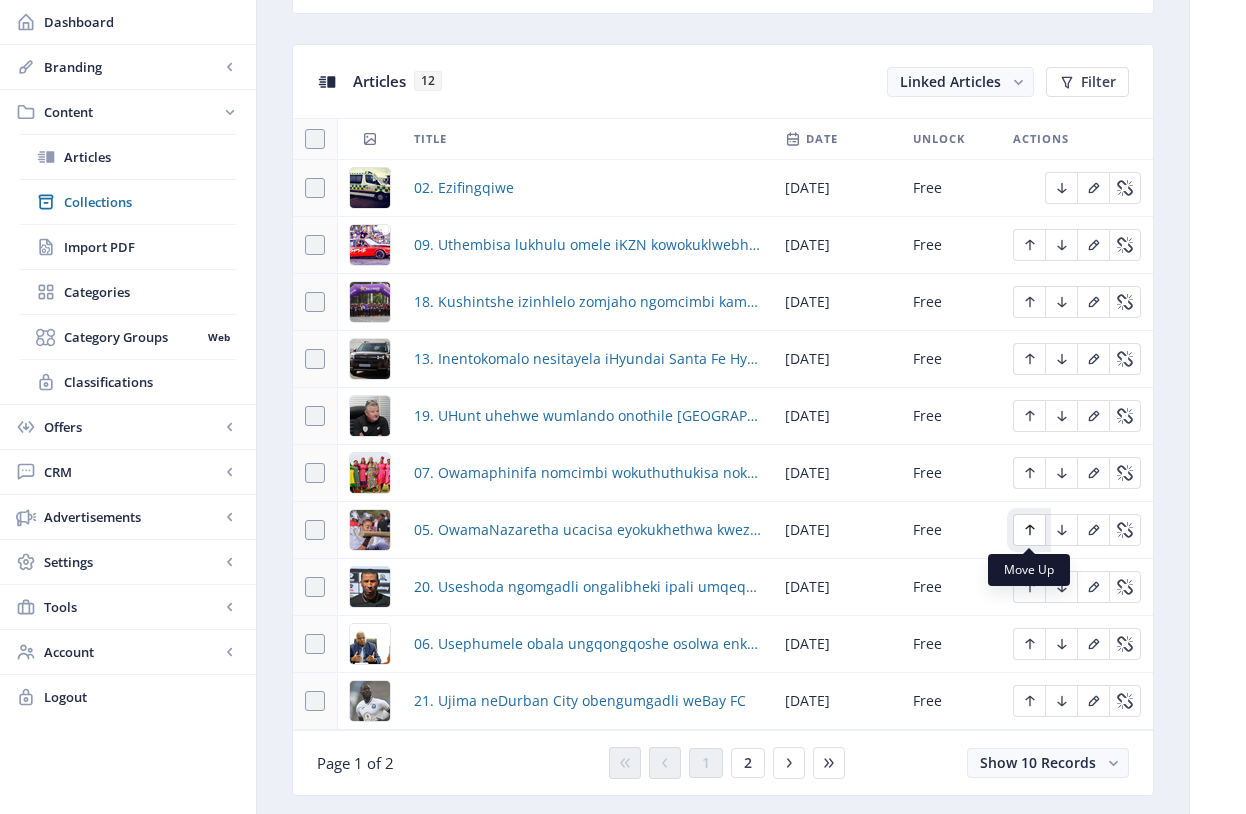 click 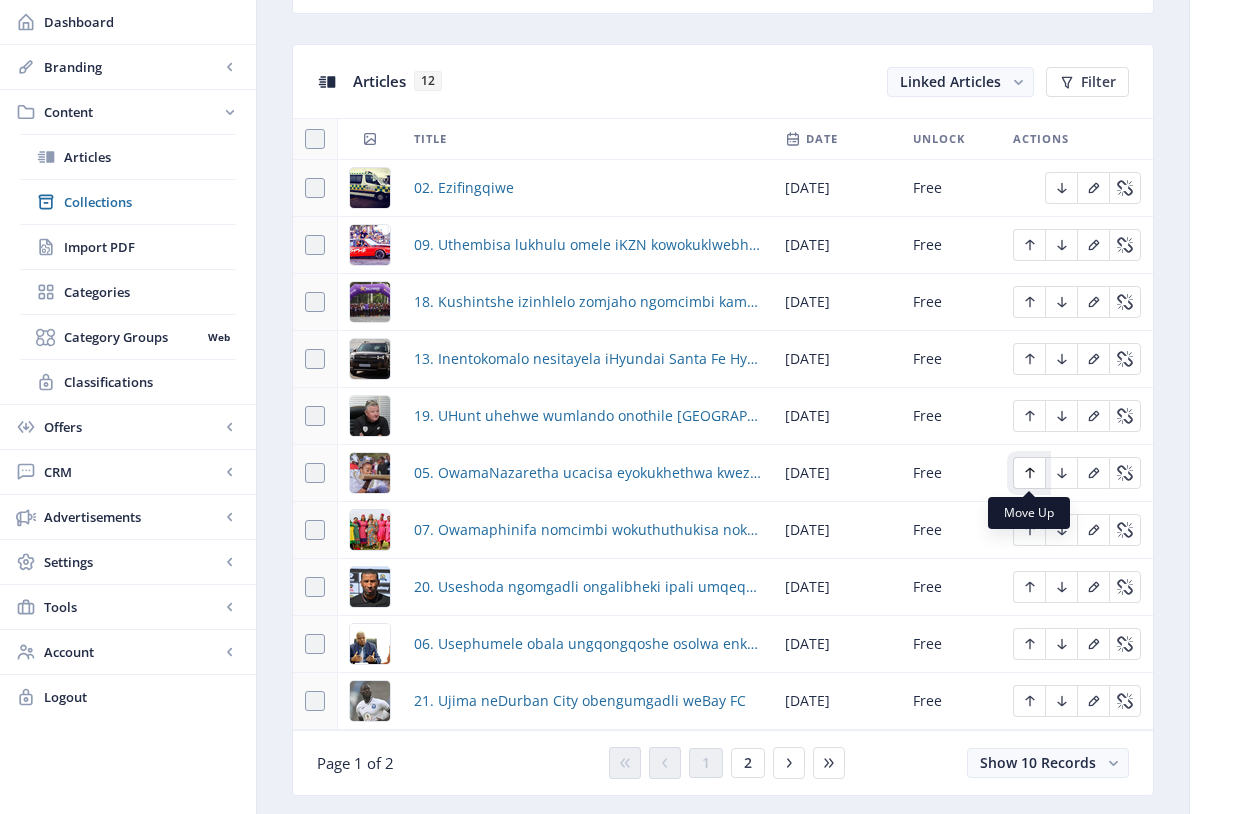 click 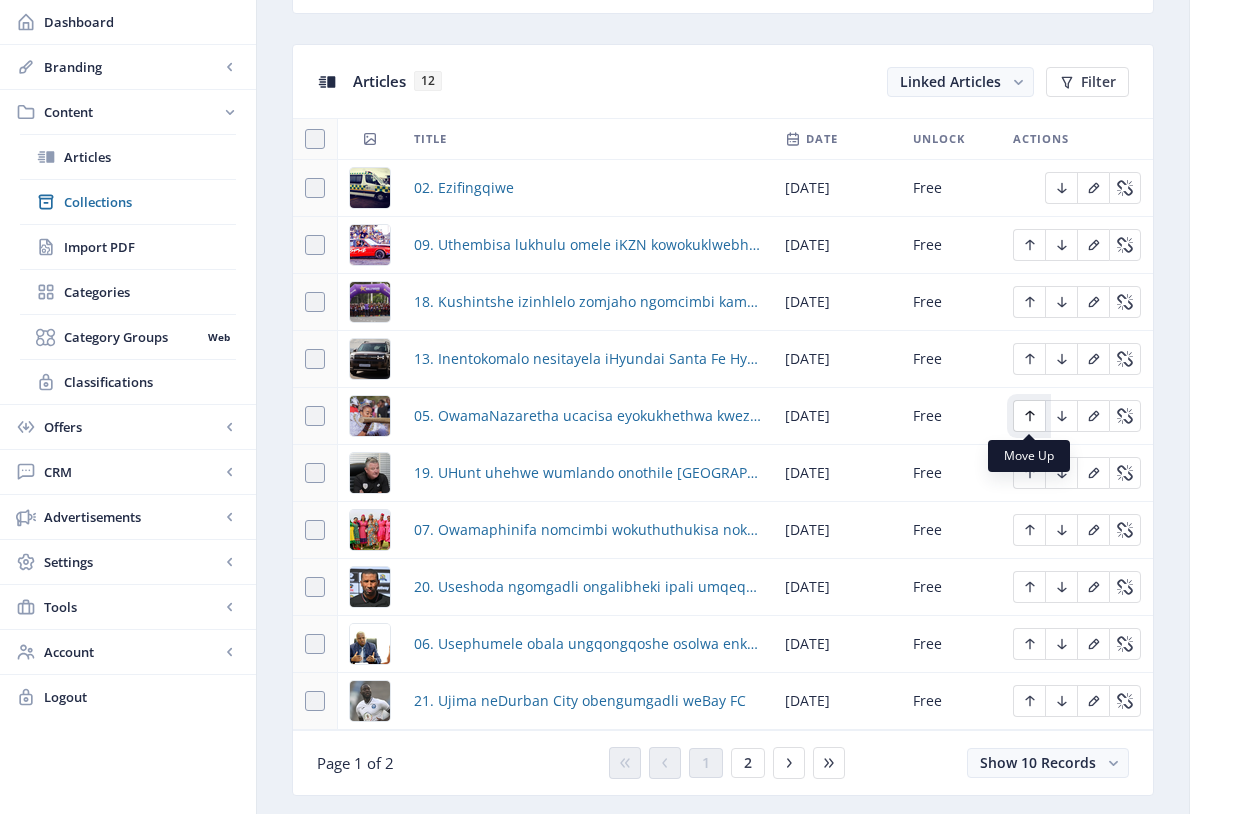 click 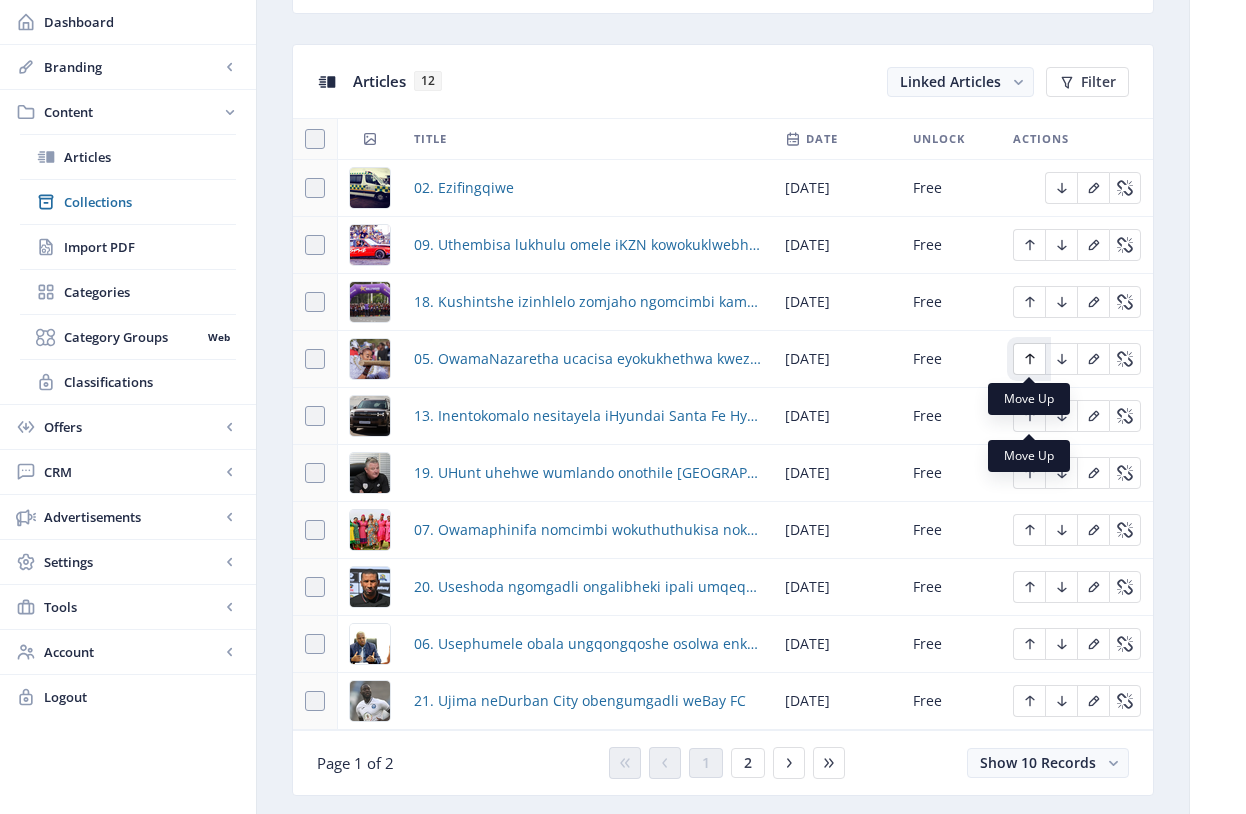 click 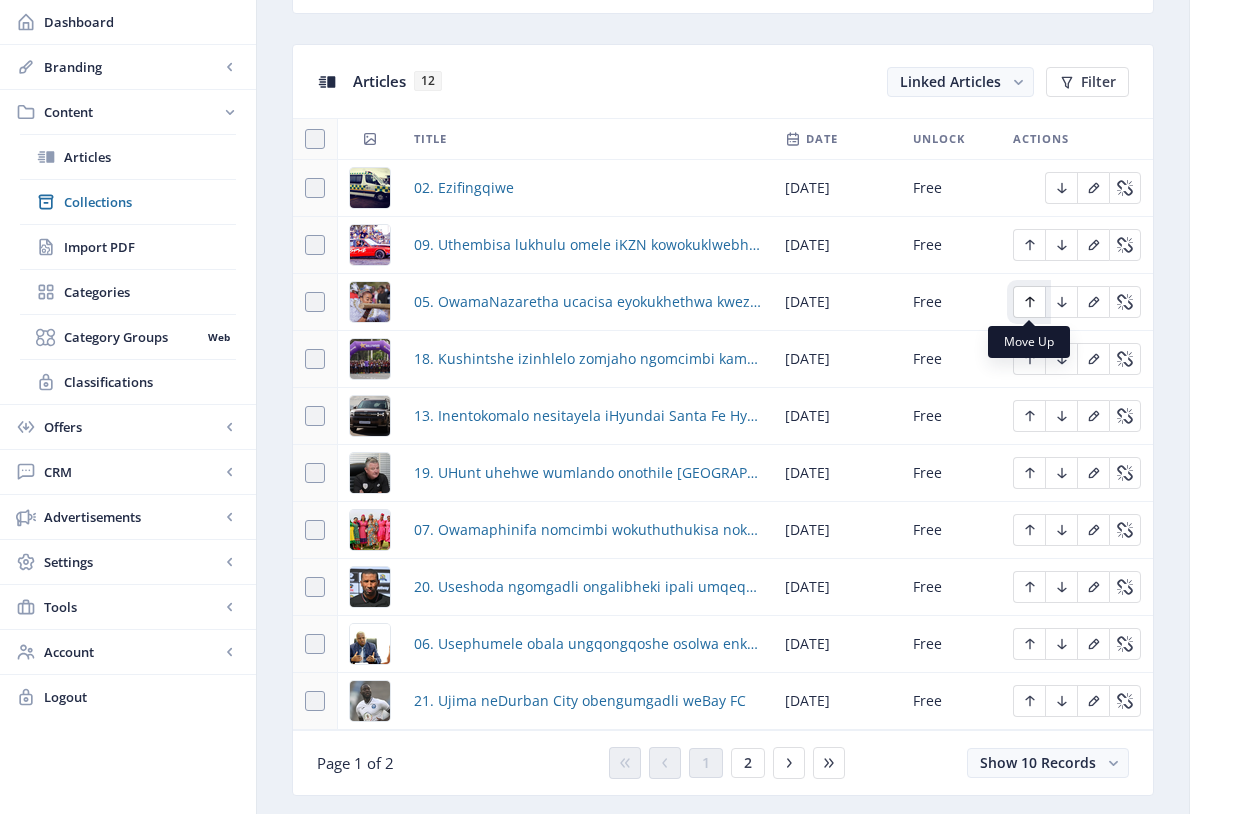 click 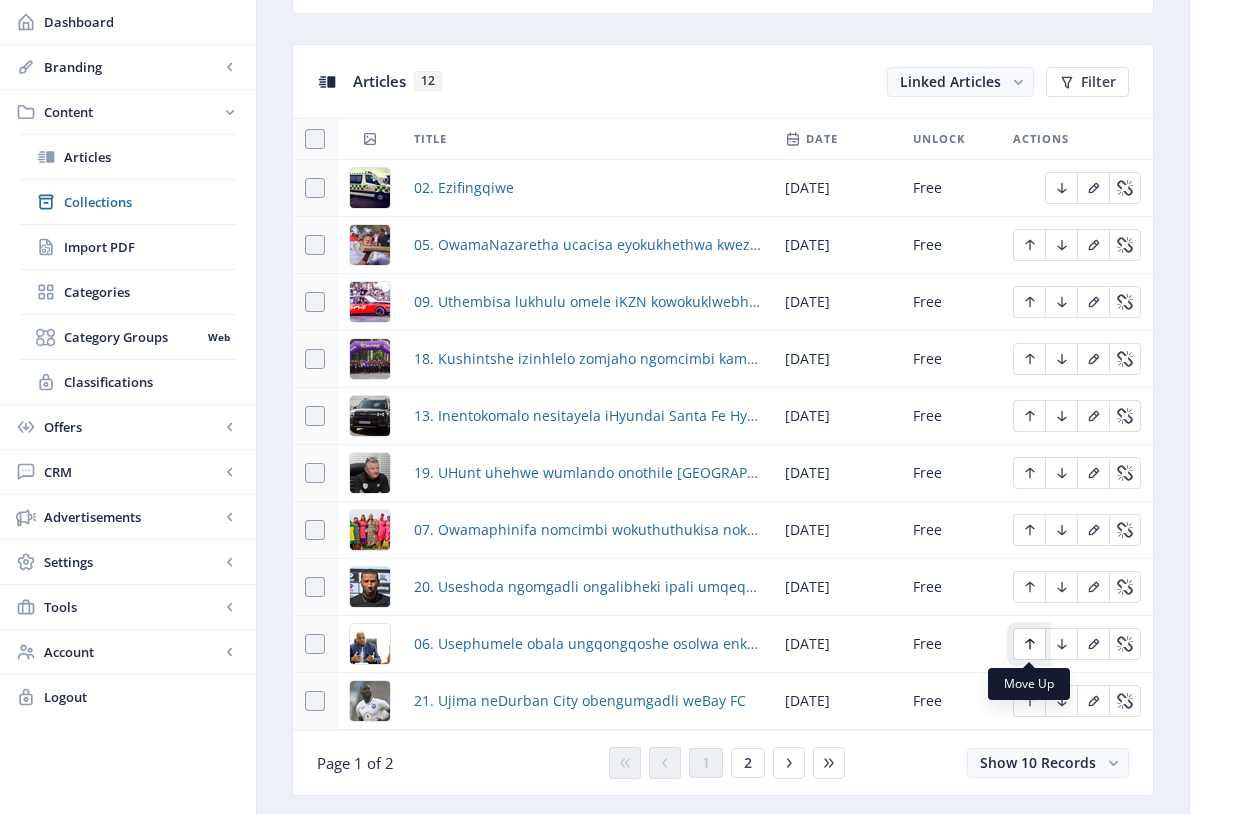 click 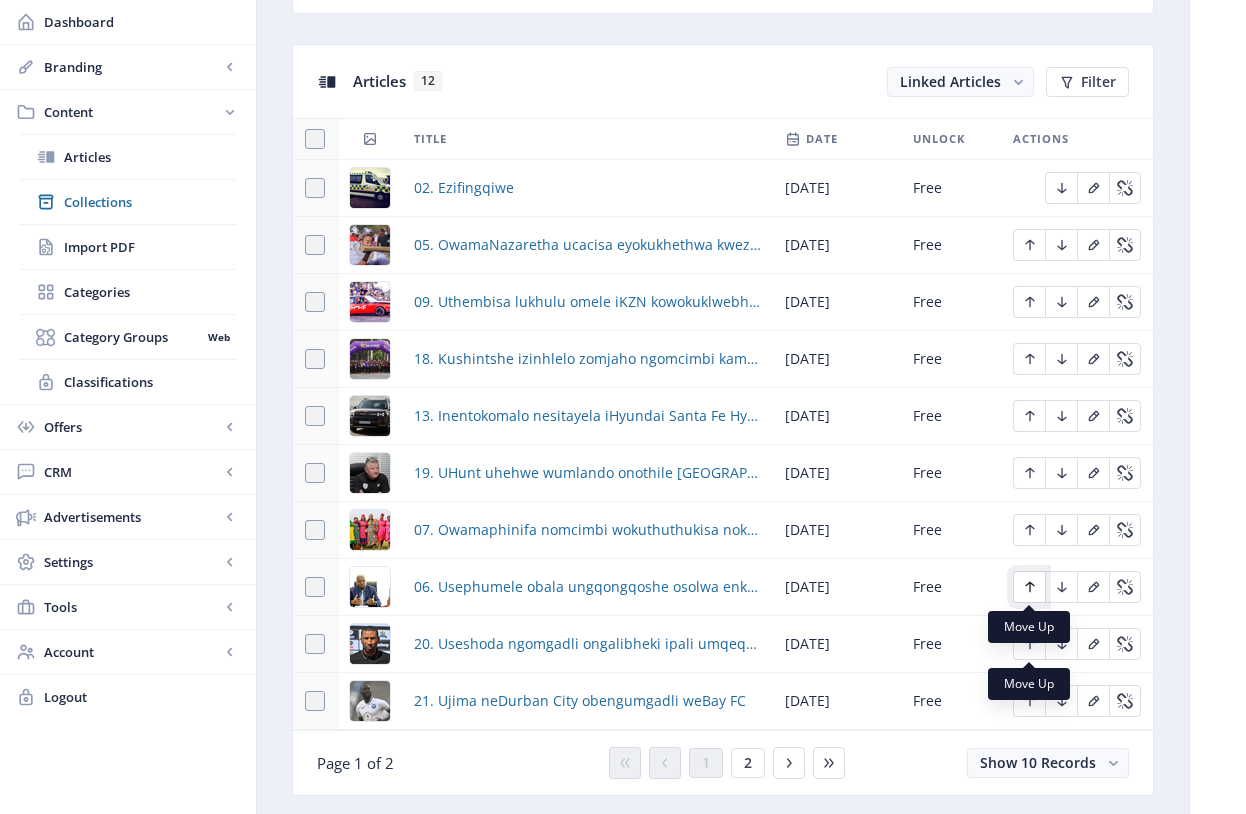 click 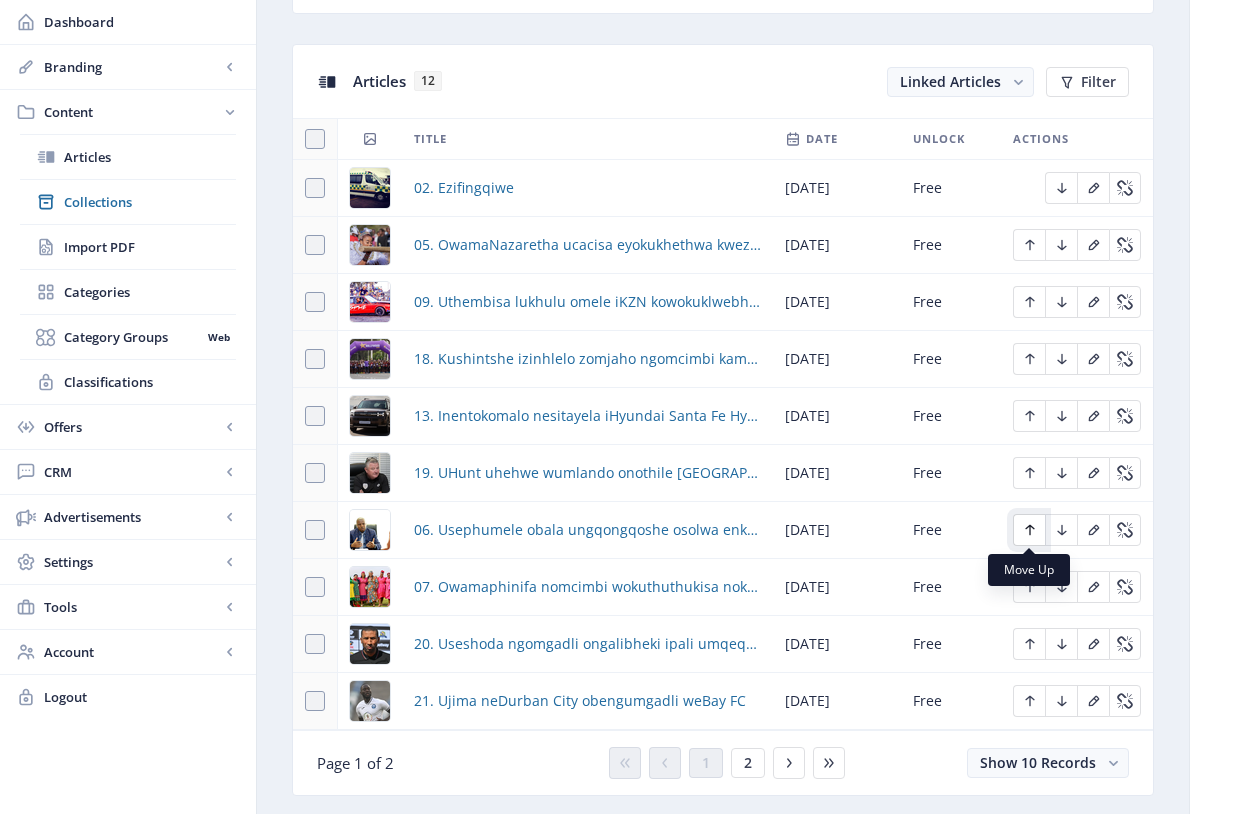 click 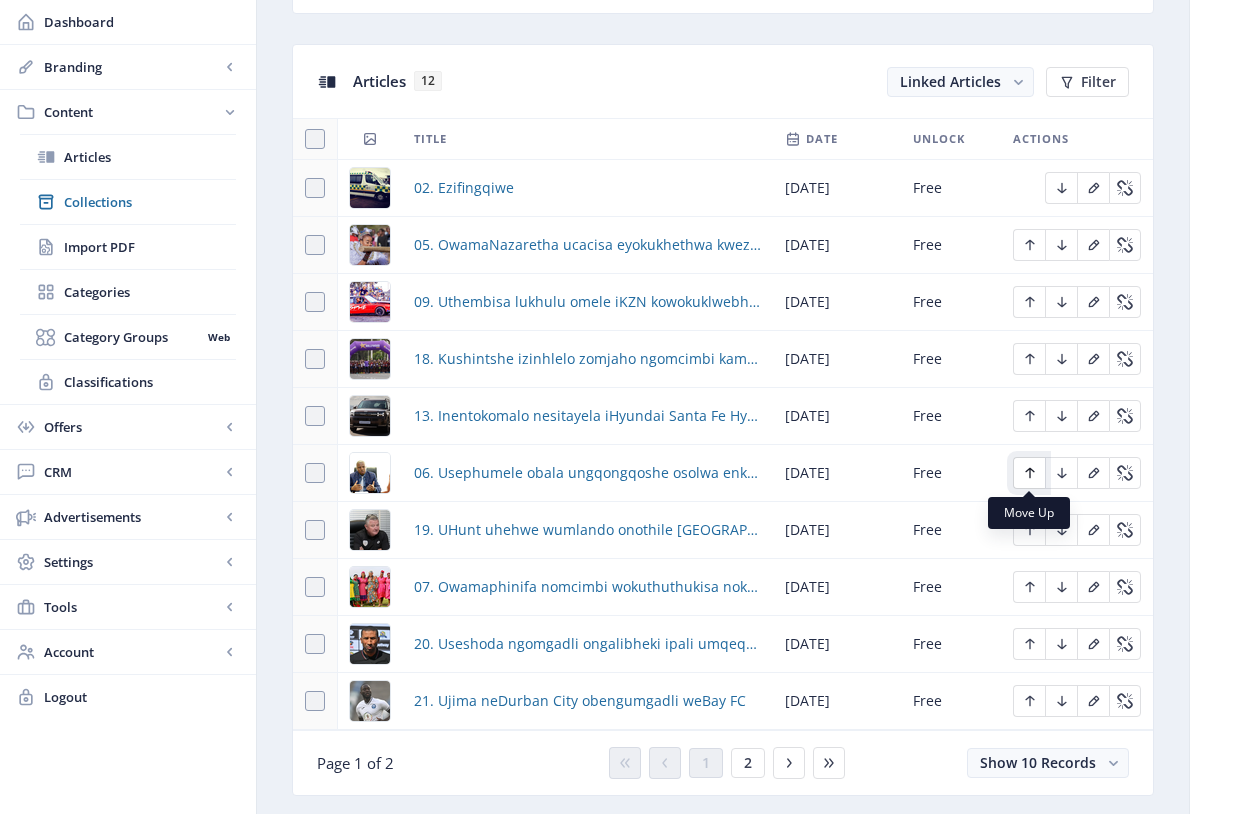 click 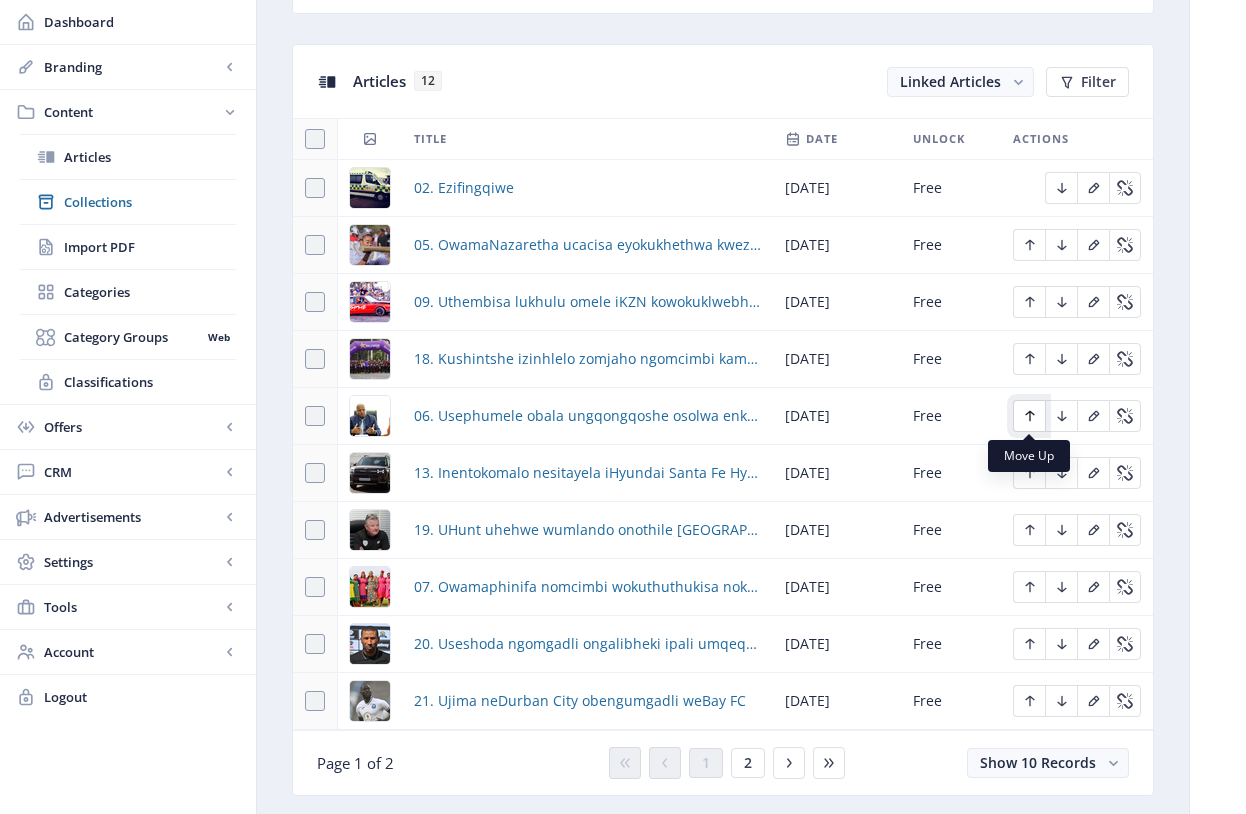 click 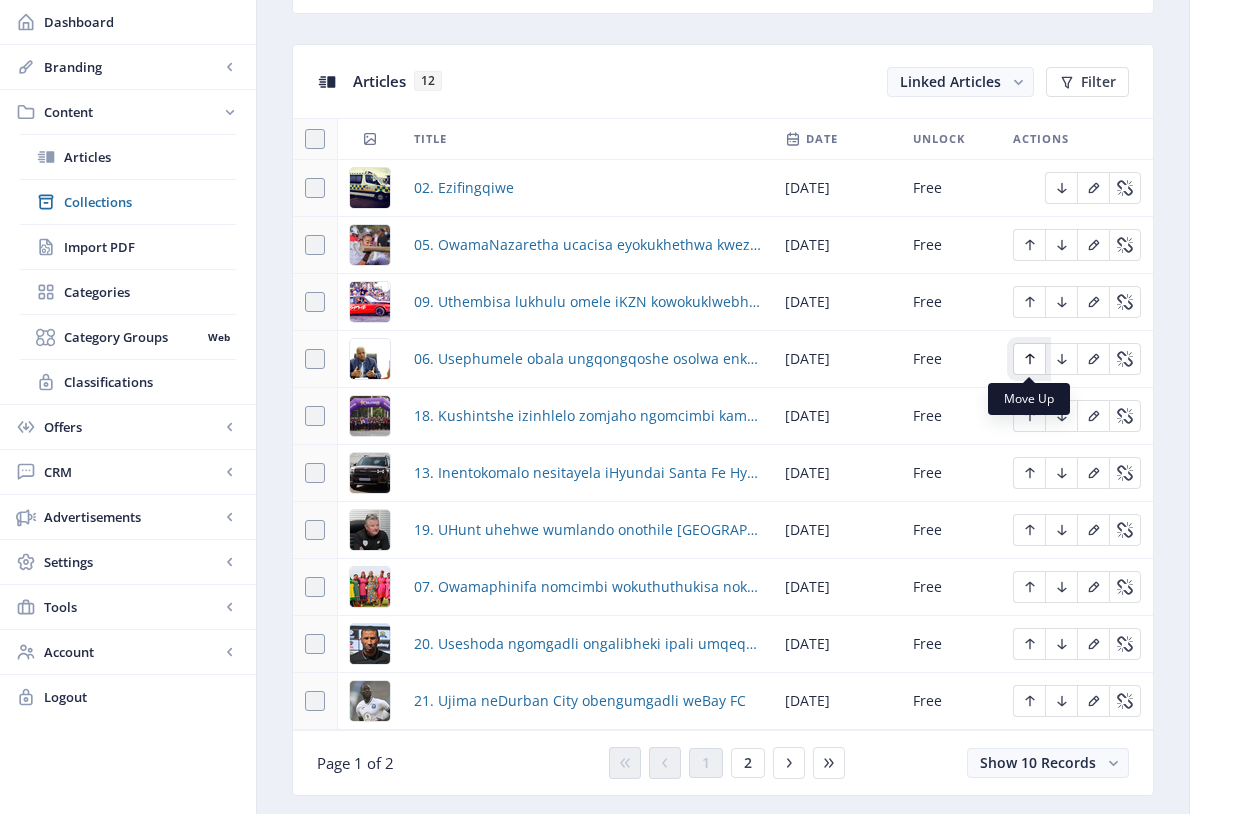 click 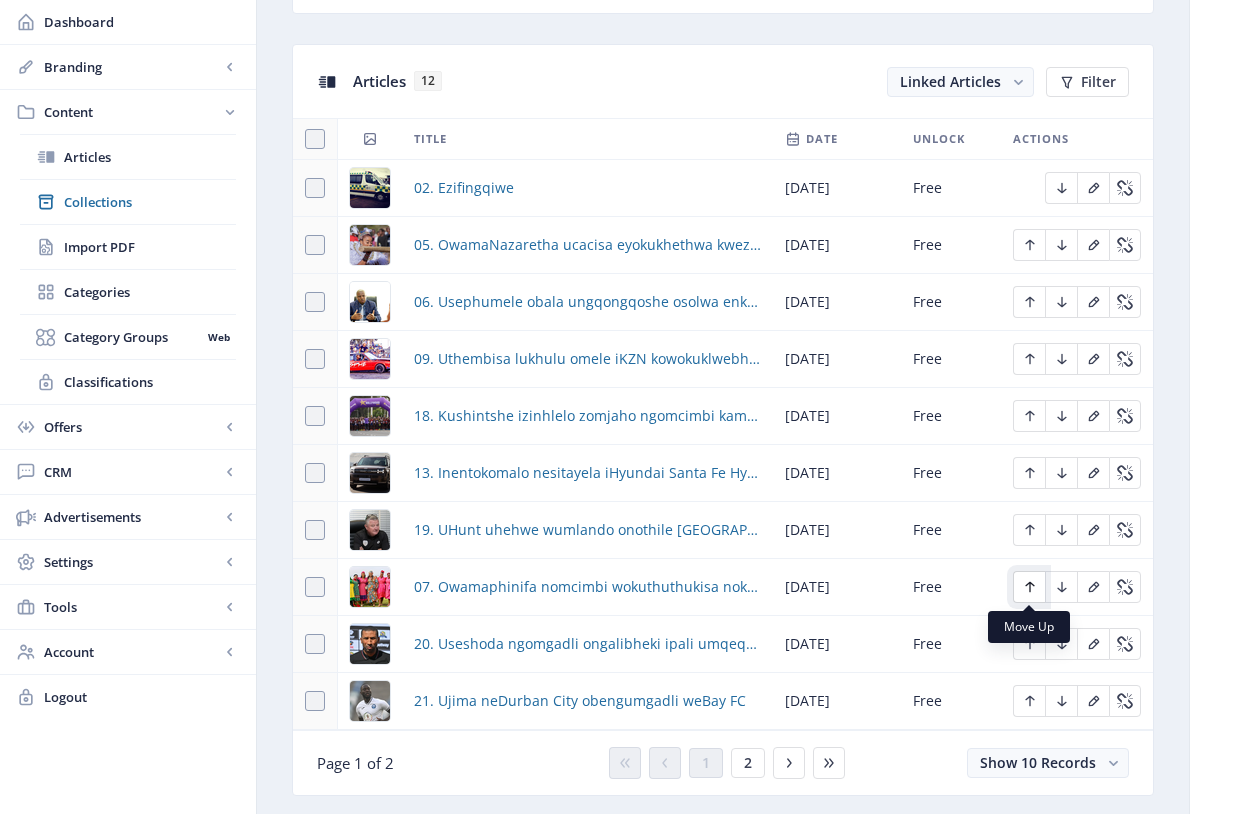 click at bounding box center [1029, 587] 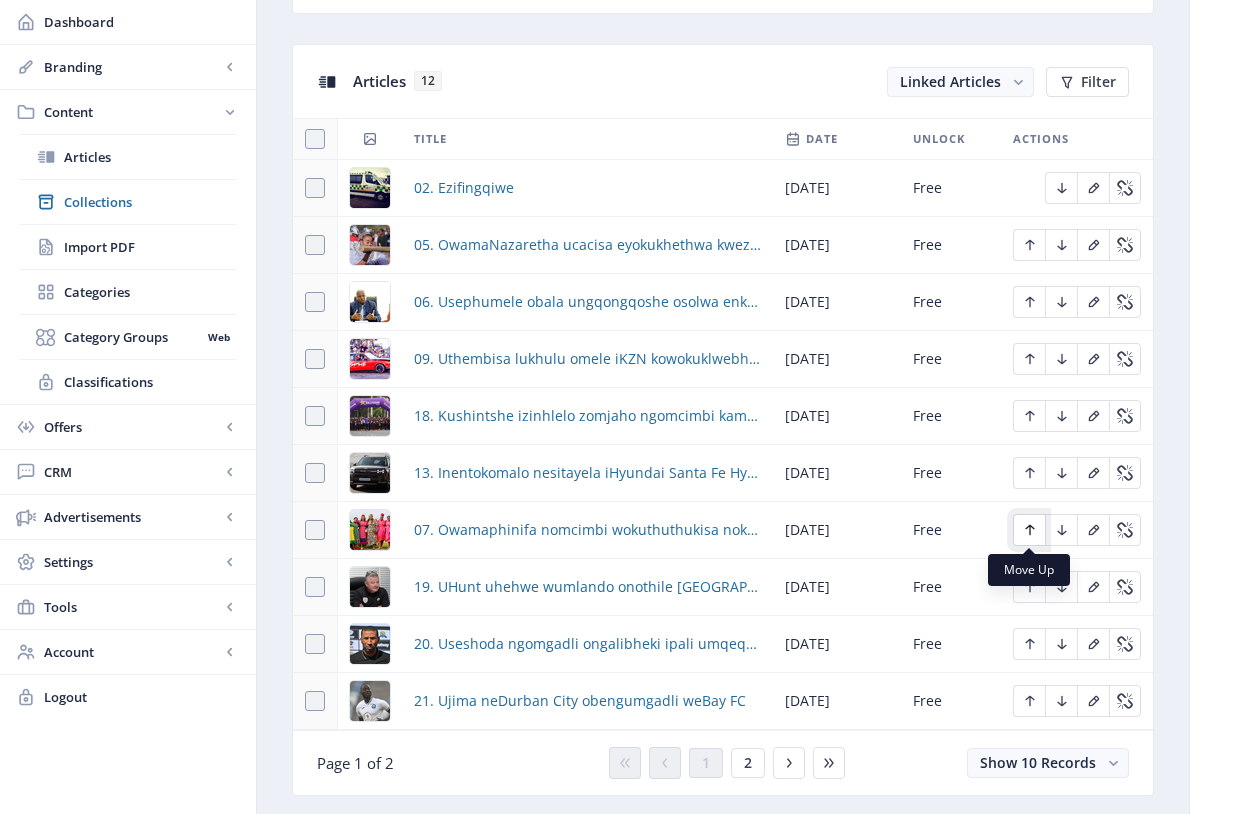 click 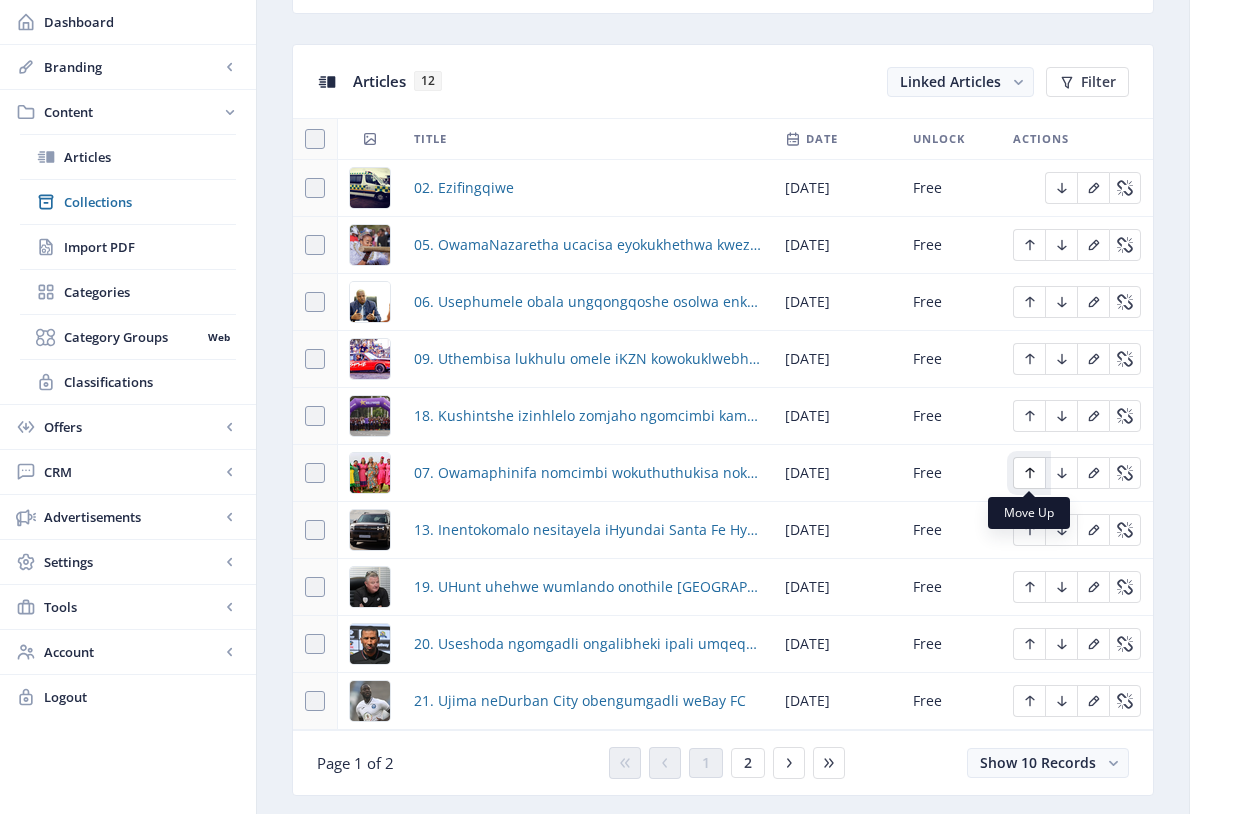 click 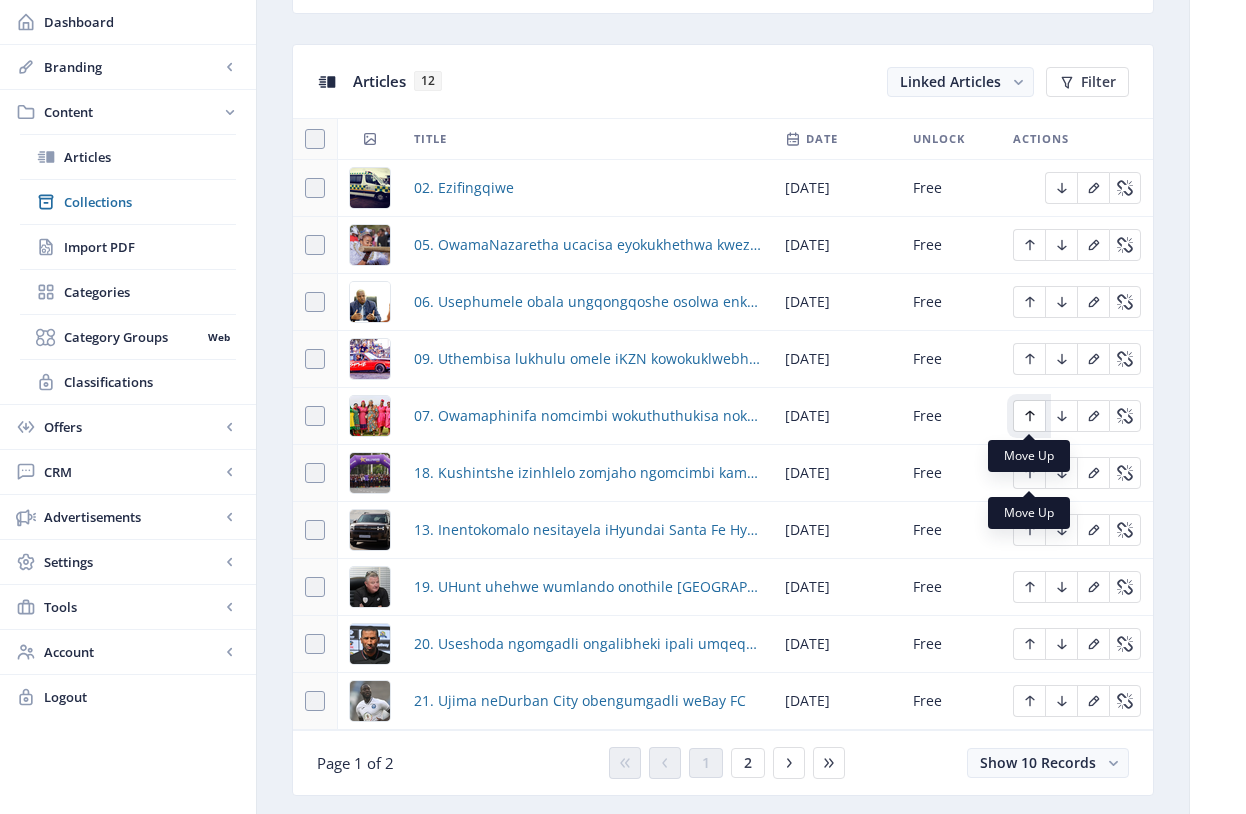 click 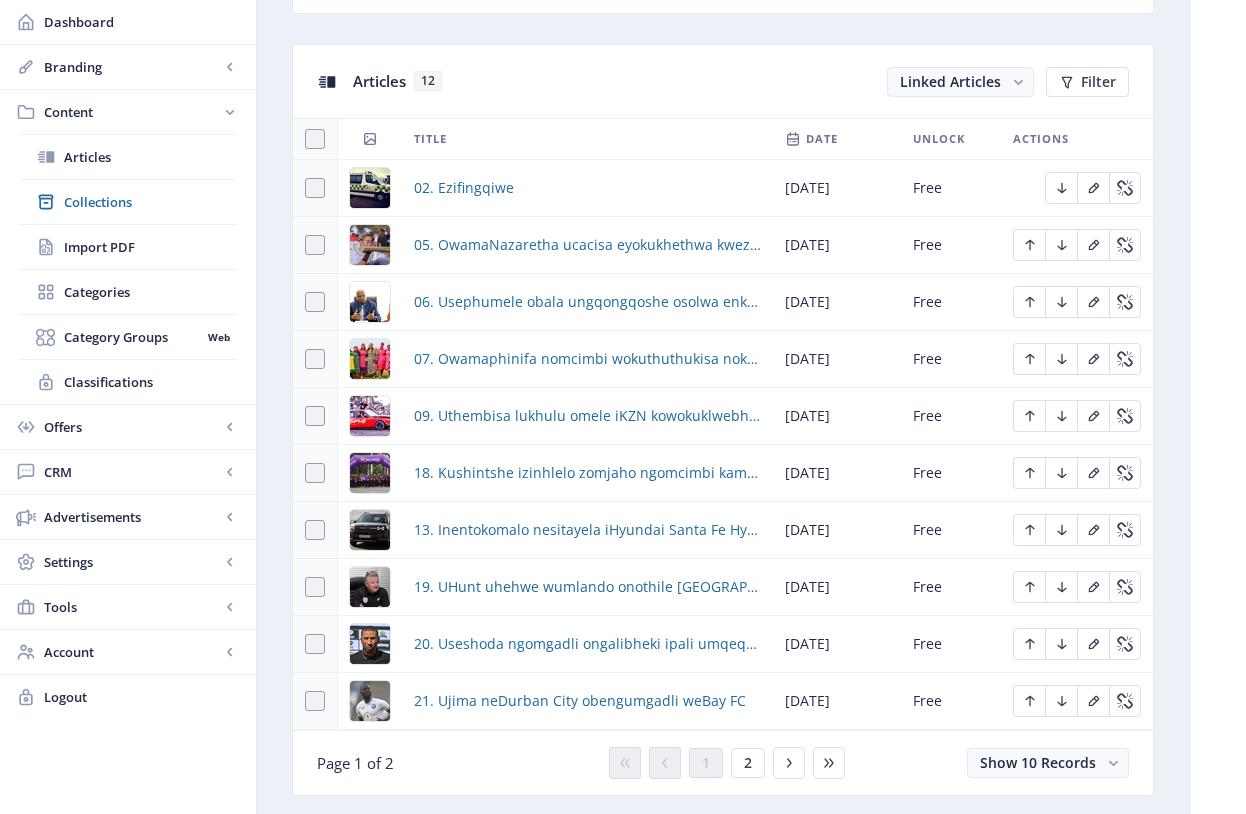 click on "You have unsaved changes Discard Changes Save Changes" 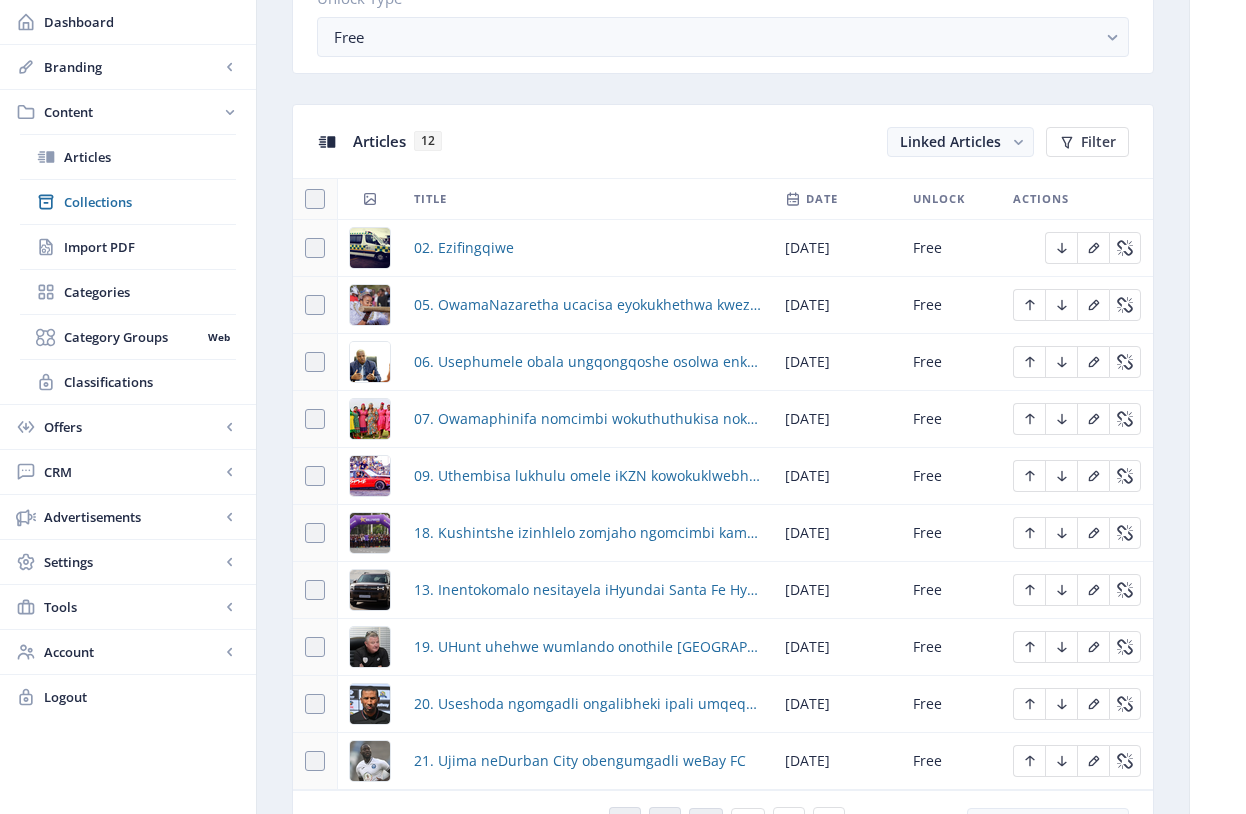 scroll, scrollTop: 1117, scrollLeft: 0, axis: vertical 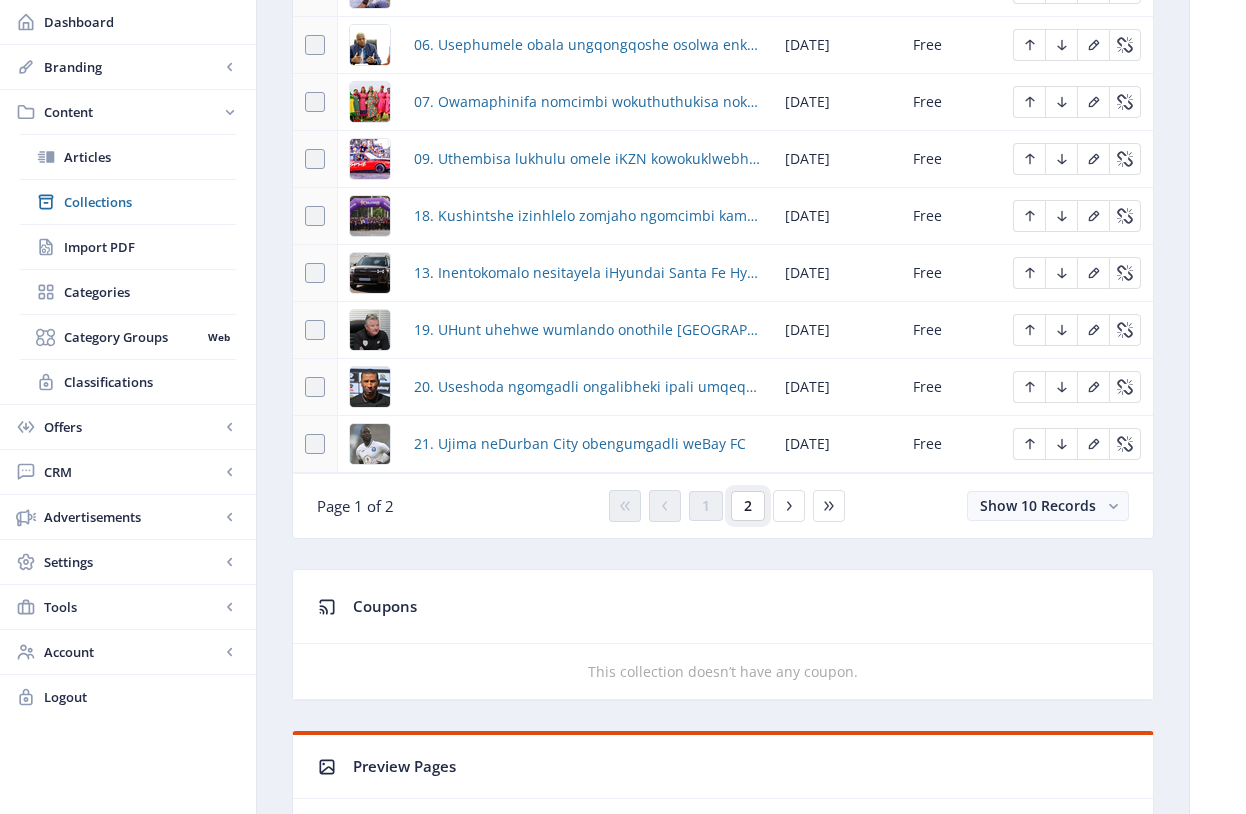 click on "2" 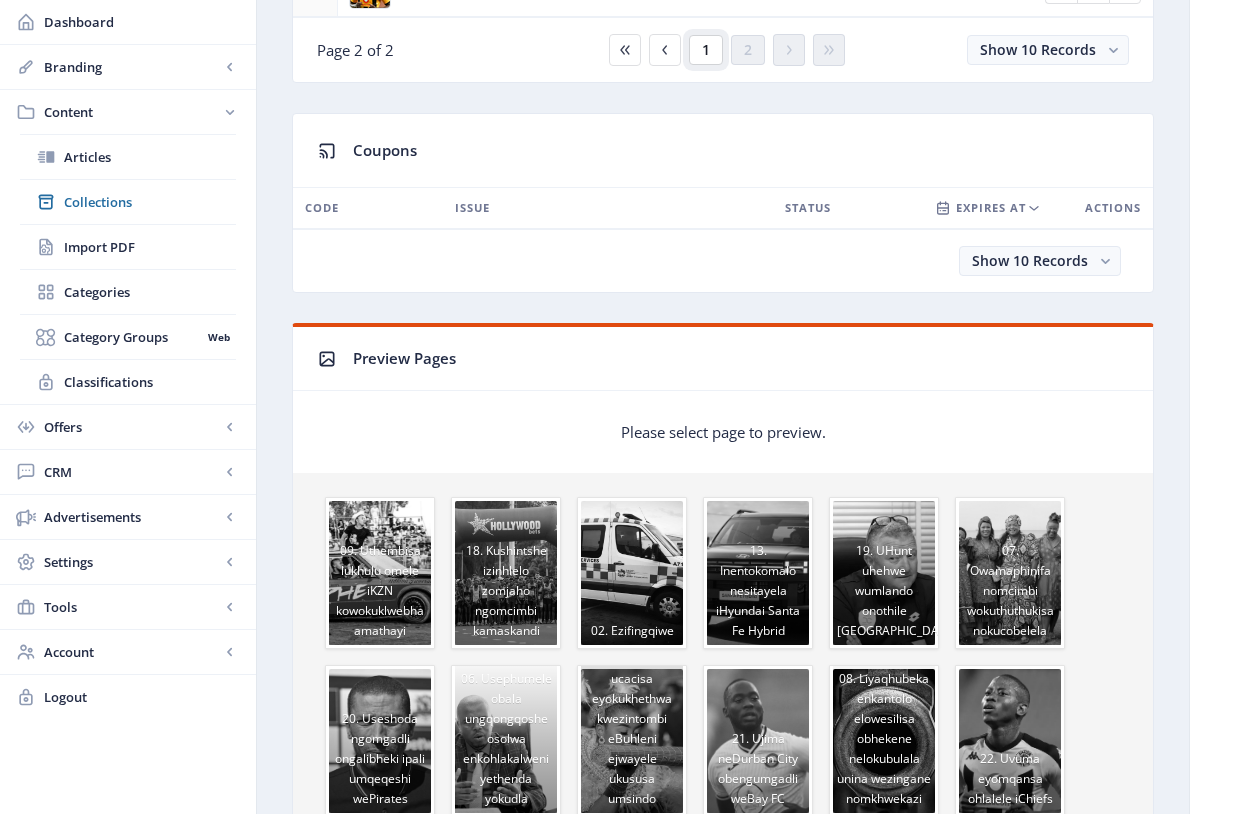 click on "1" 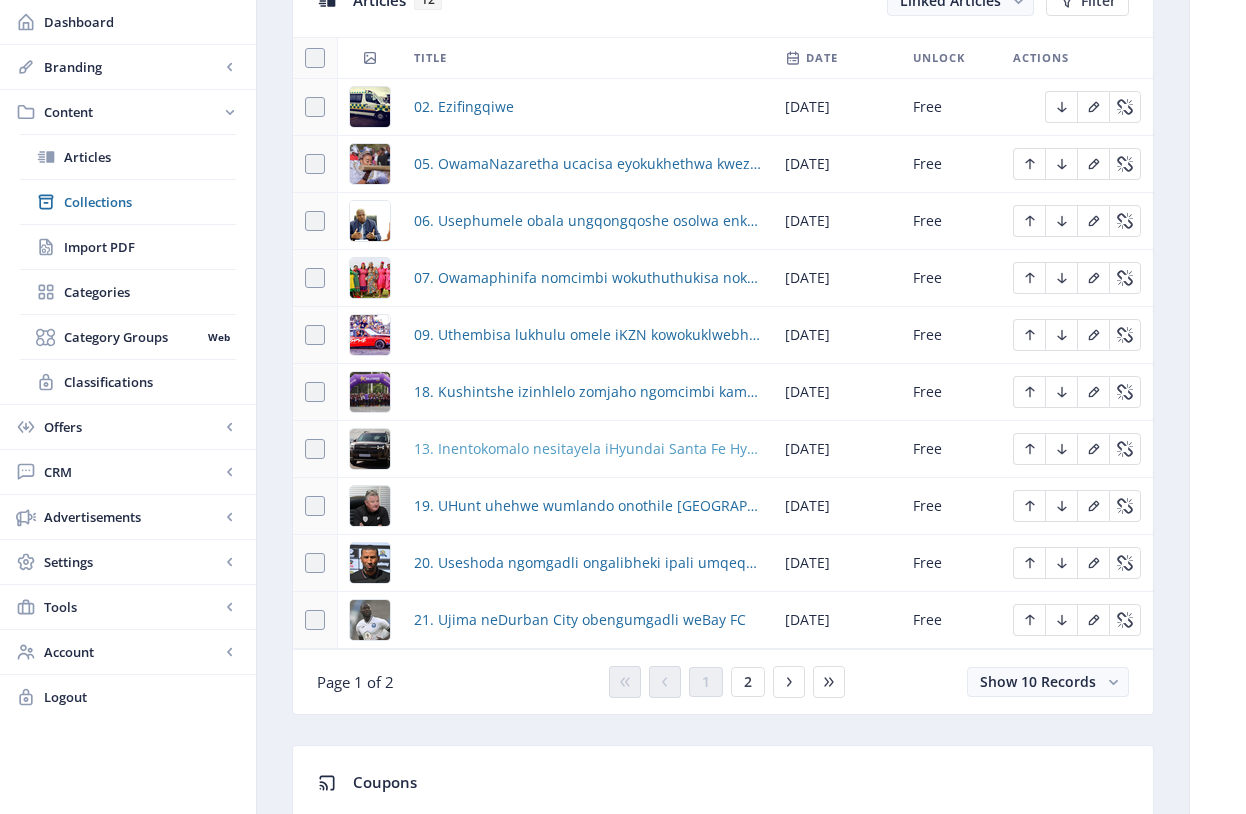 scroll, scrollTop: 545, scrollLeft: 0, axis: vertical 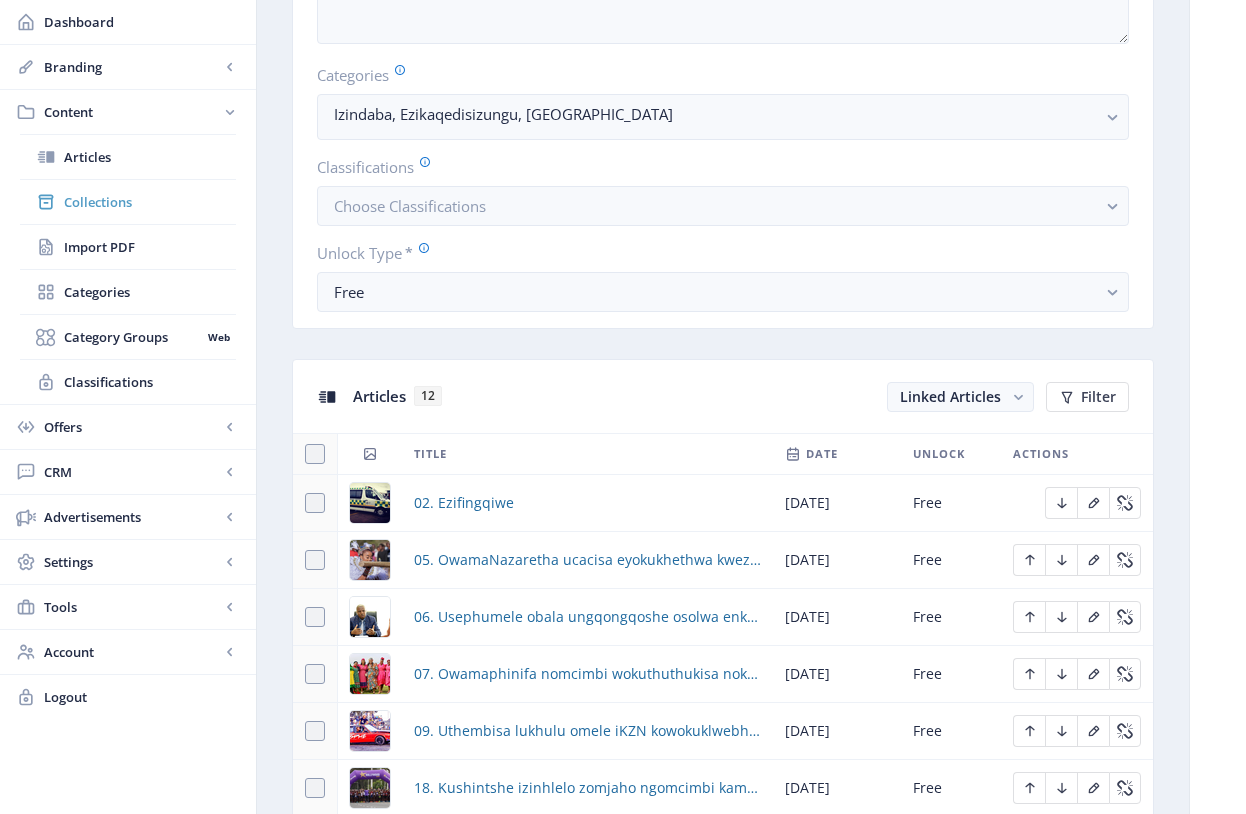 click on "Collections" at bounding box center (150, 202) 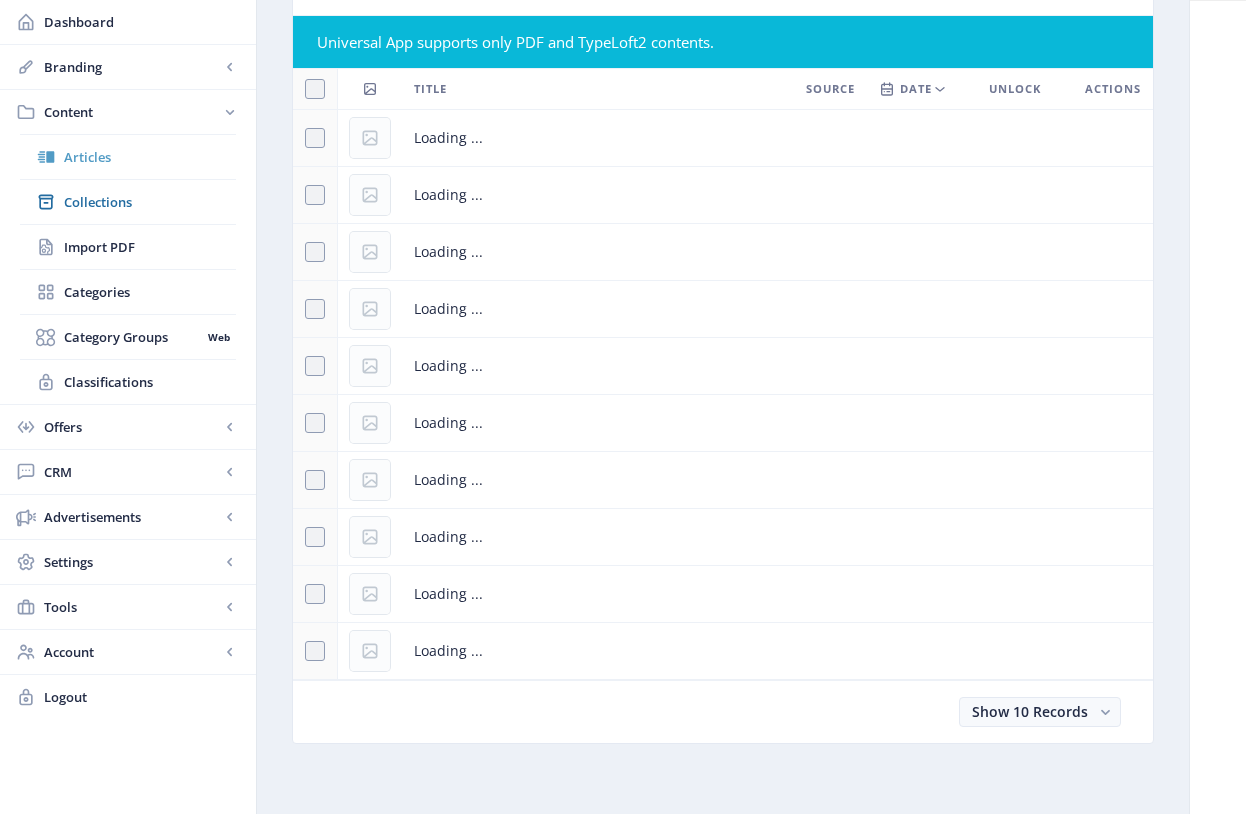scroll, scrollTop: 0, scrollLeft: 0, axis: both 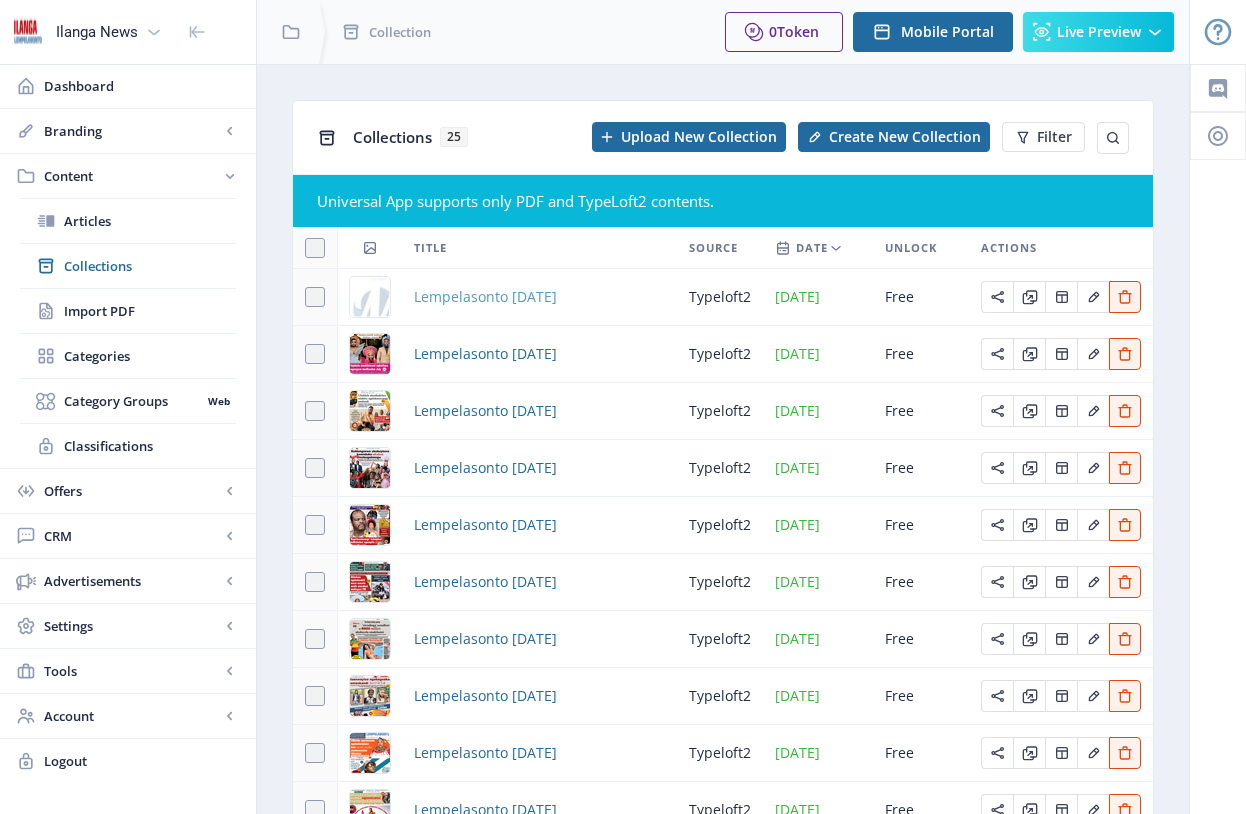 click on "Lempelasonto [DATE]" at bounding box center [485, 297] 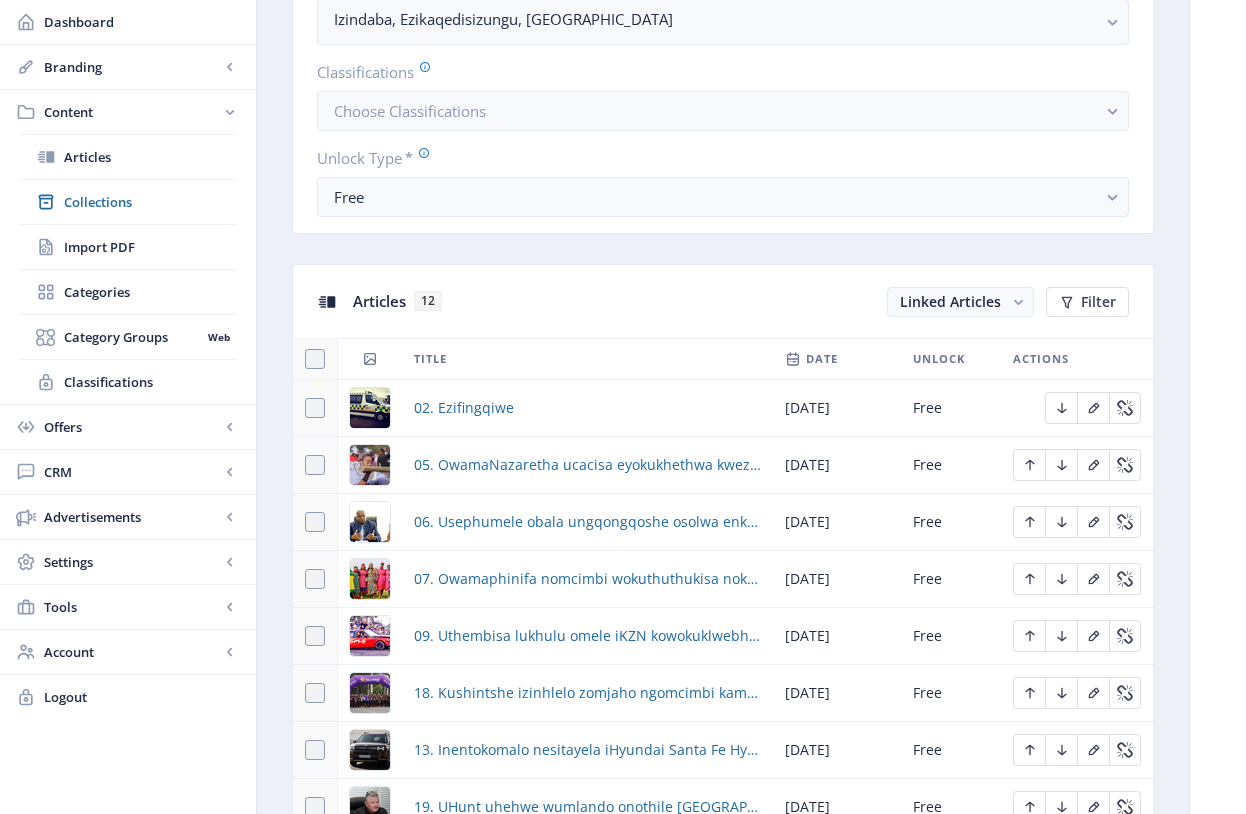 scroll, scrollTop: 643, scrollLeft: 0, axis: vertical 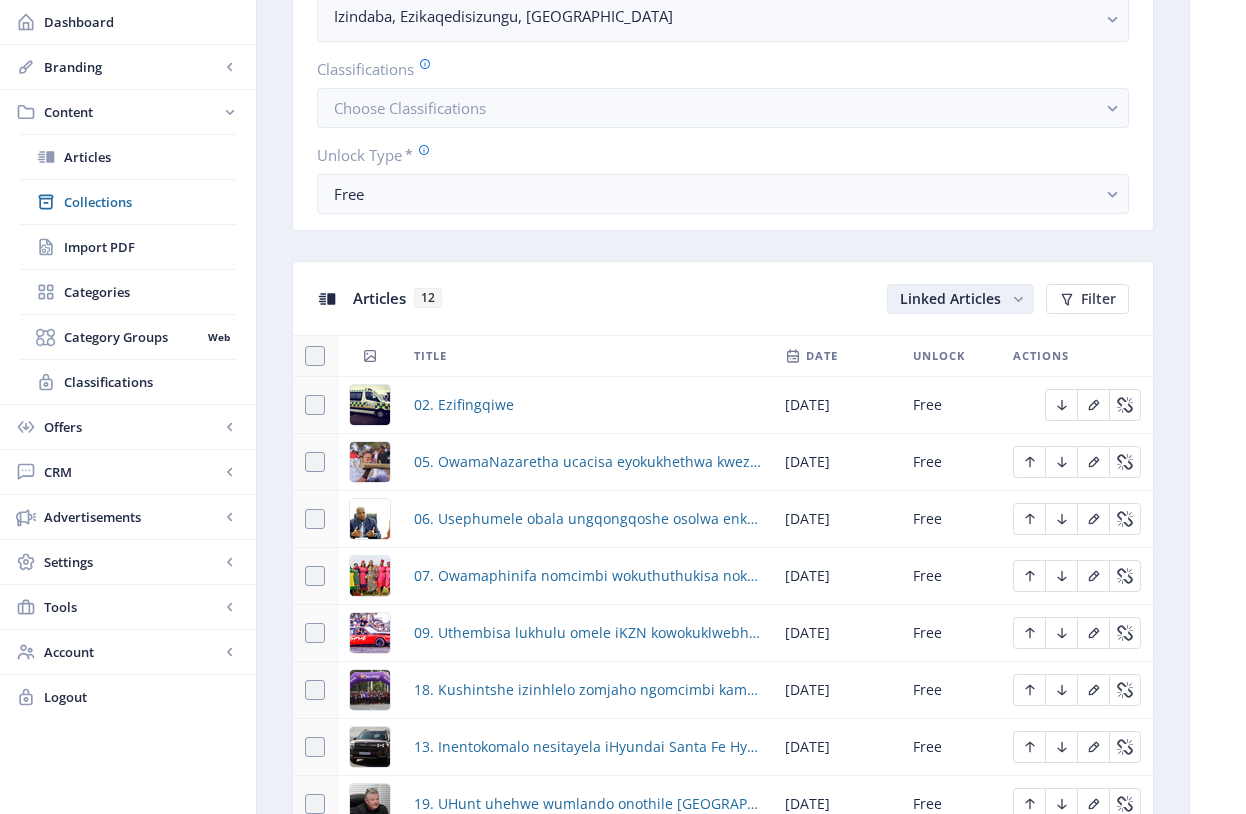 click on "Linked Articles" 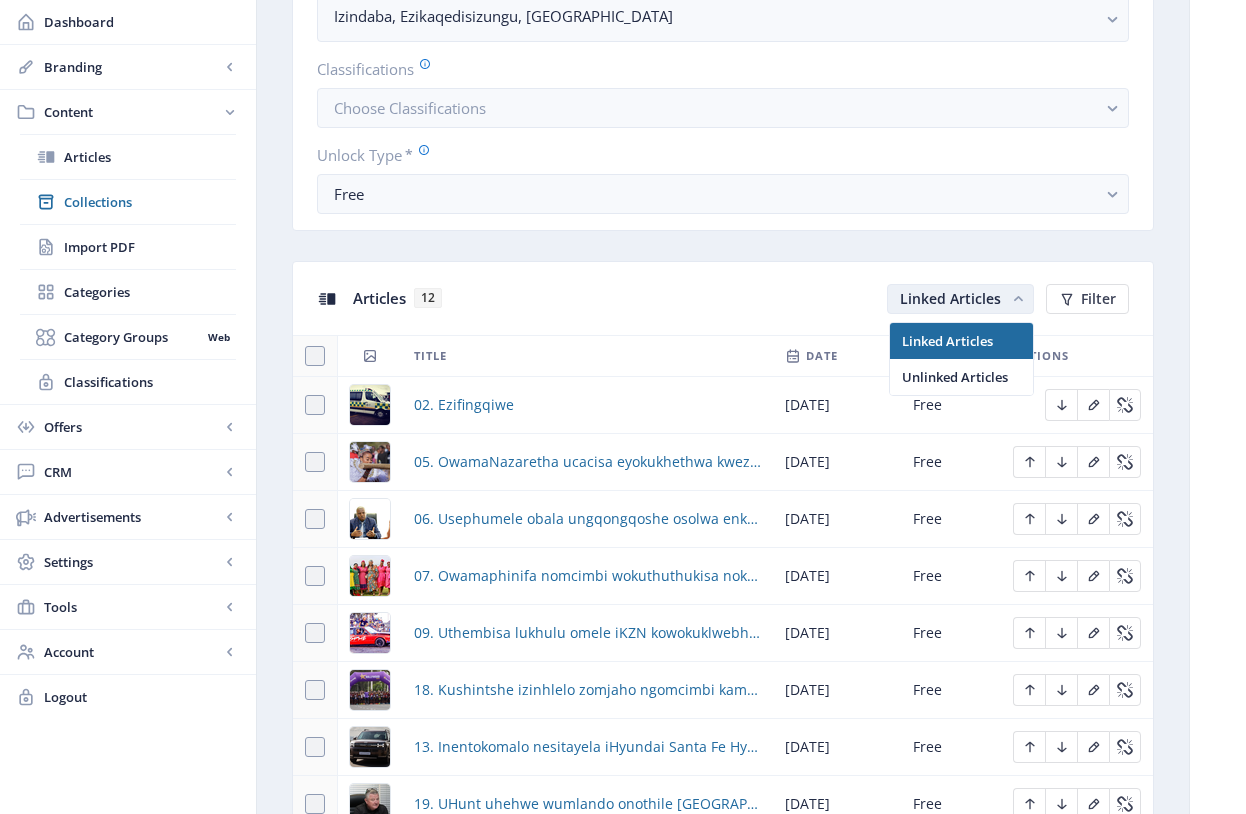 scroll, scrollTop: 0, scrollLeft: 0, axis: both 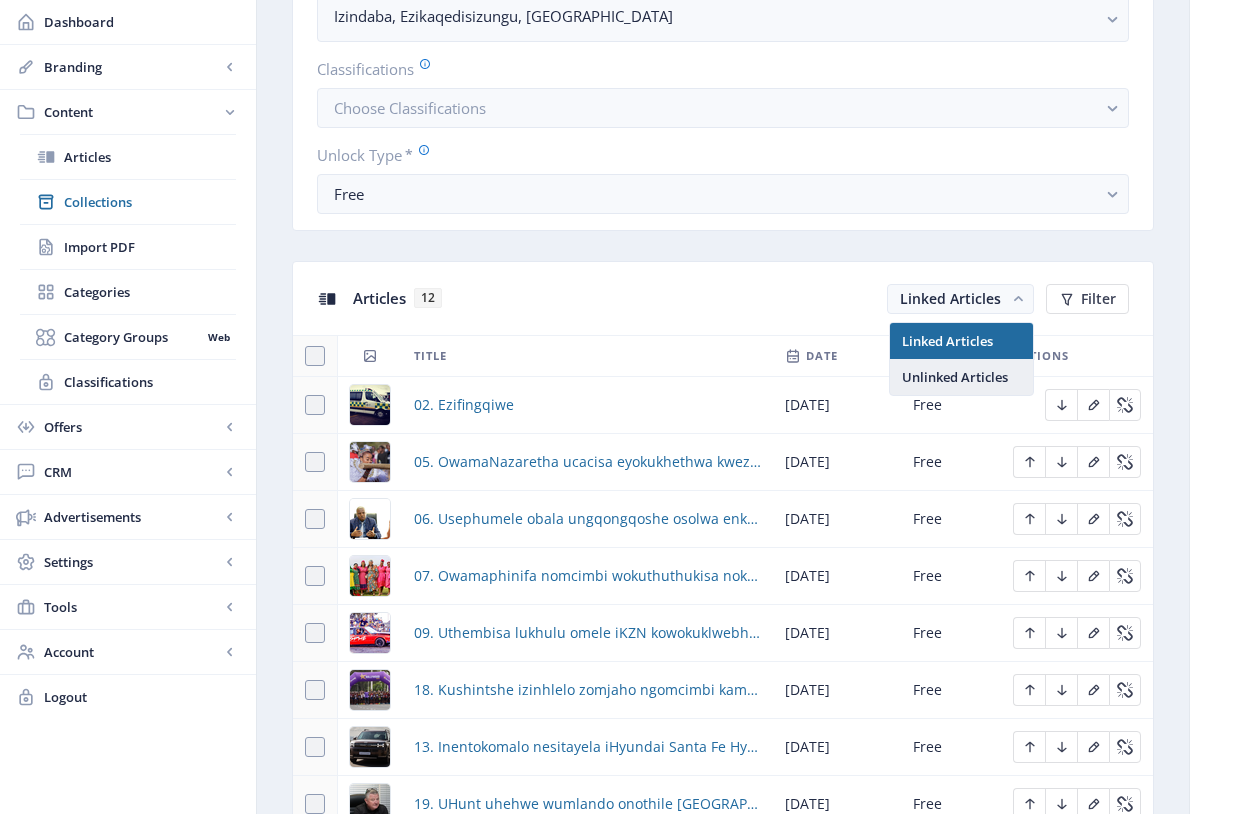 click on "Unlinked Articles" at bounding box center (961, 377) 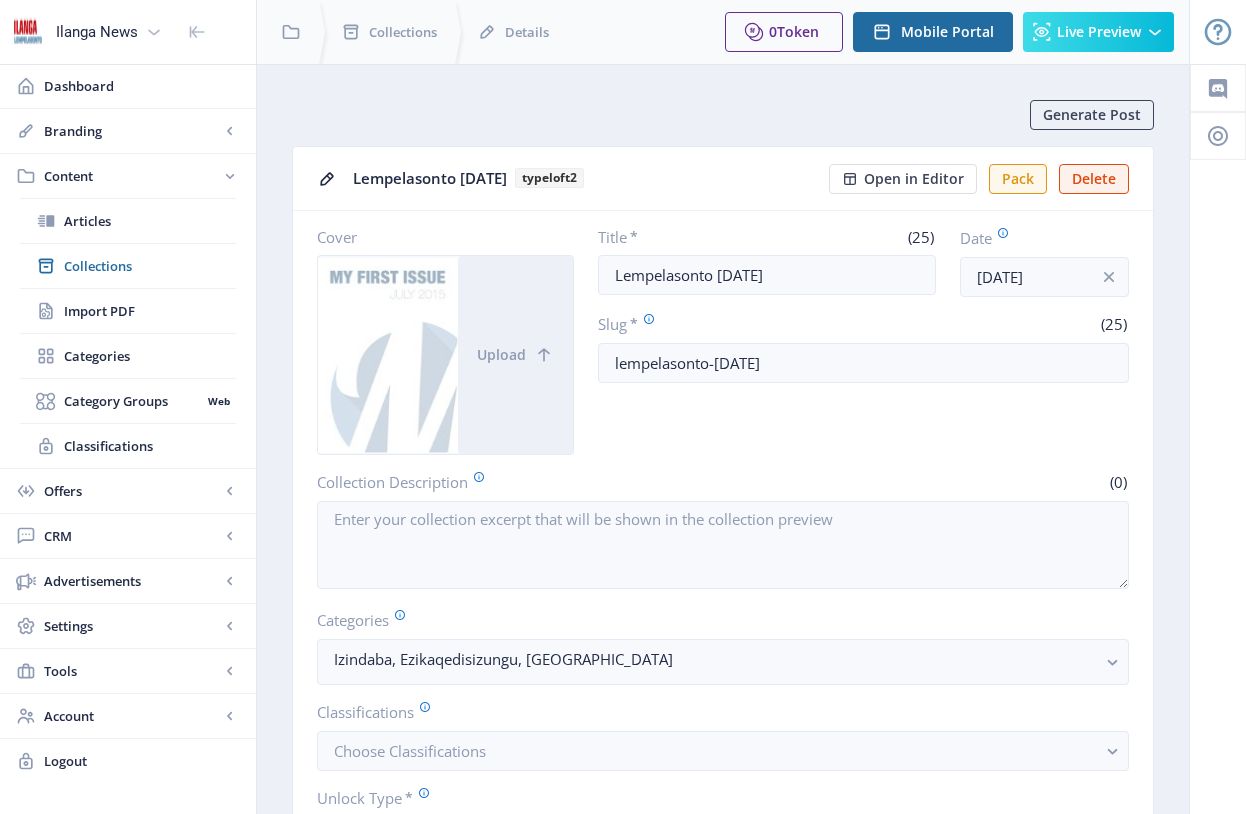 scroll, scrollTop: 643, scrollLeft: 0, axis: vertical 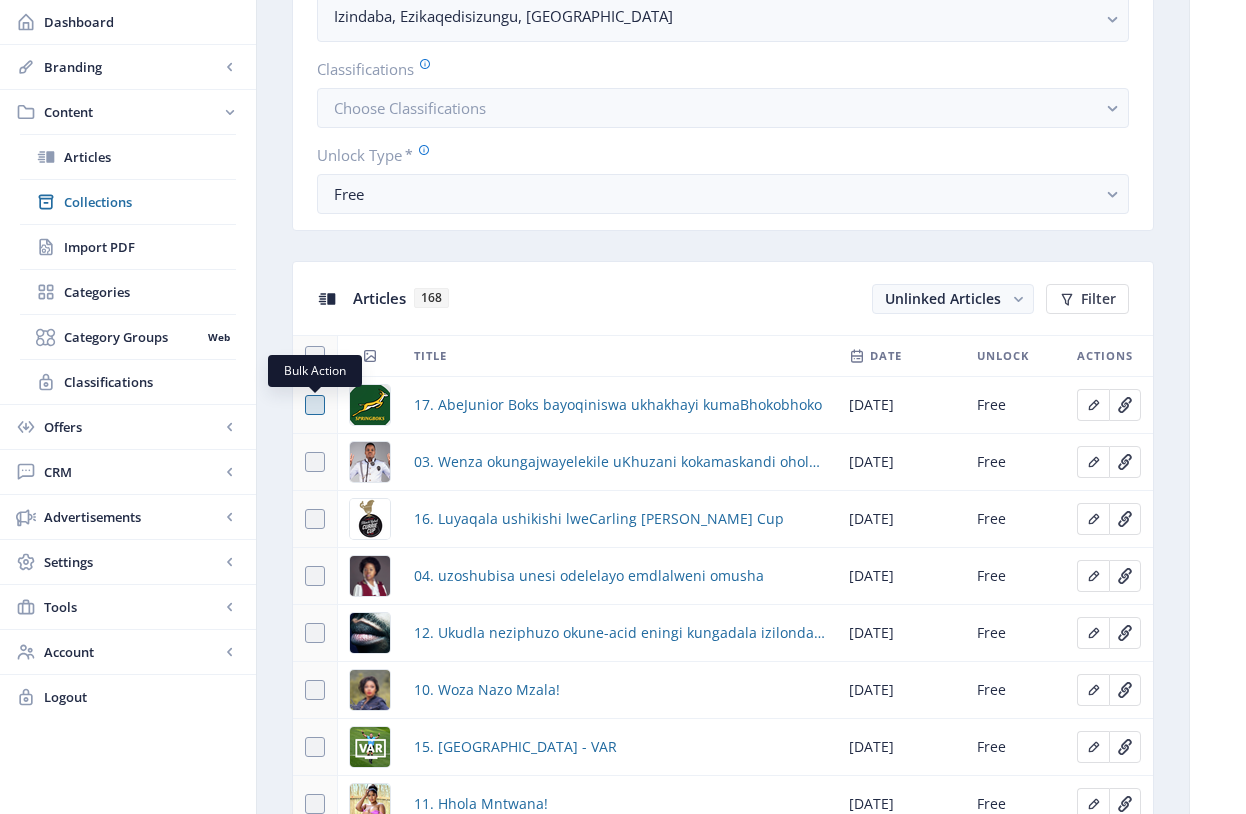 click at bounding box center (315, 405) 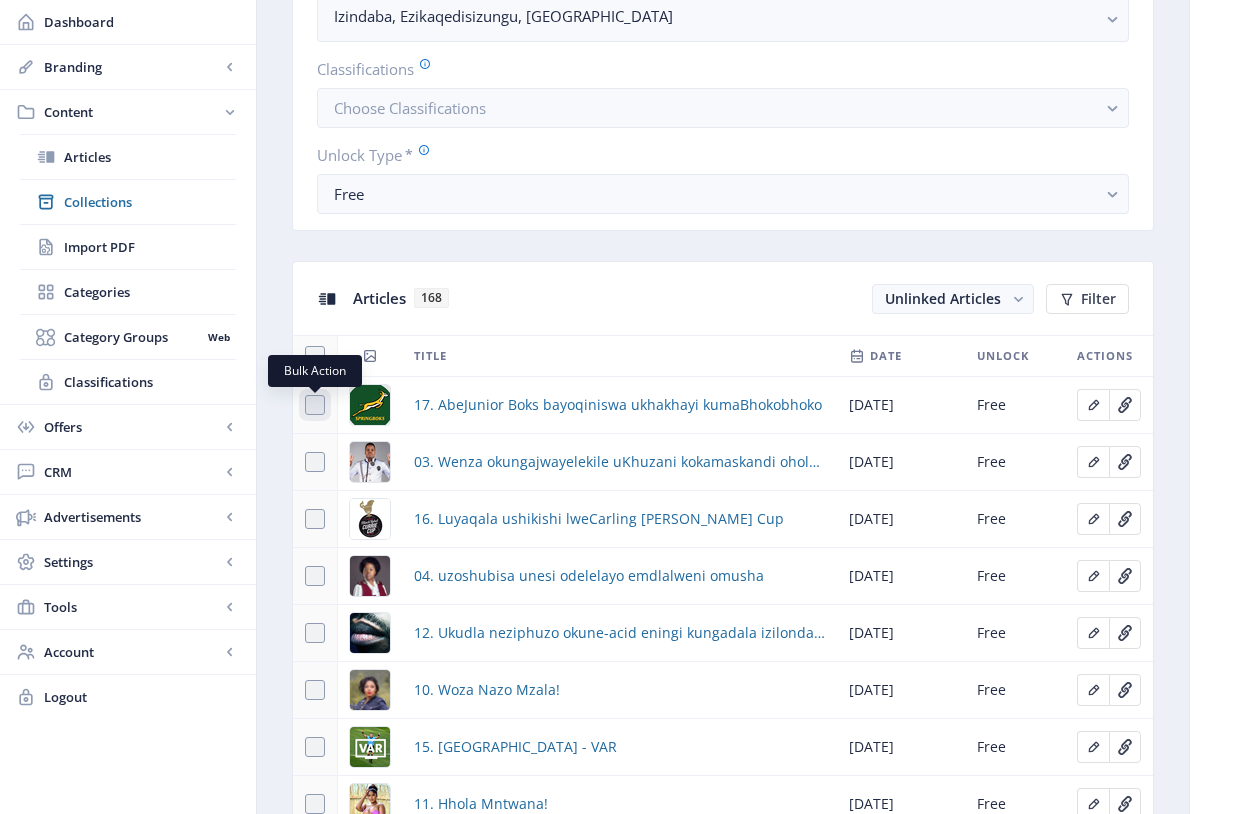 checkbox on "true" 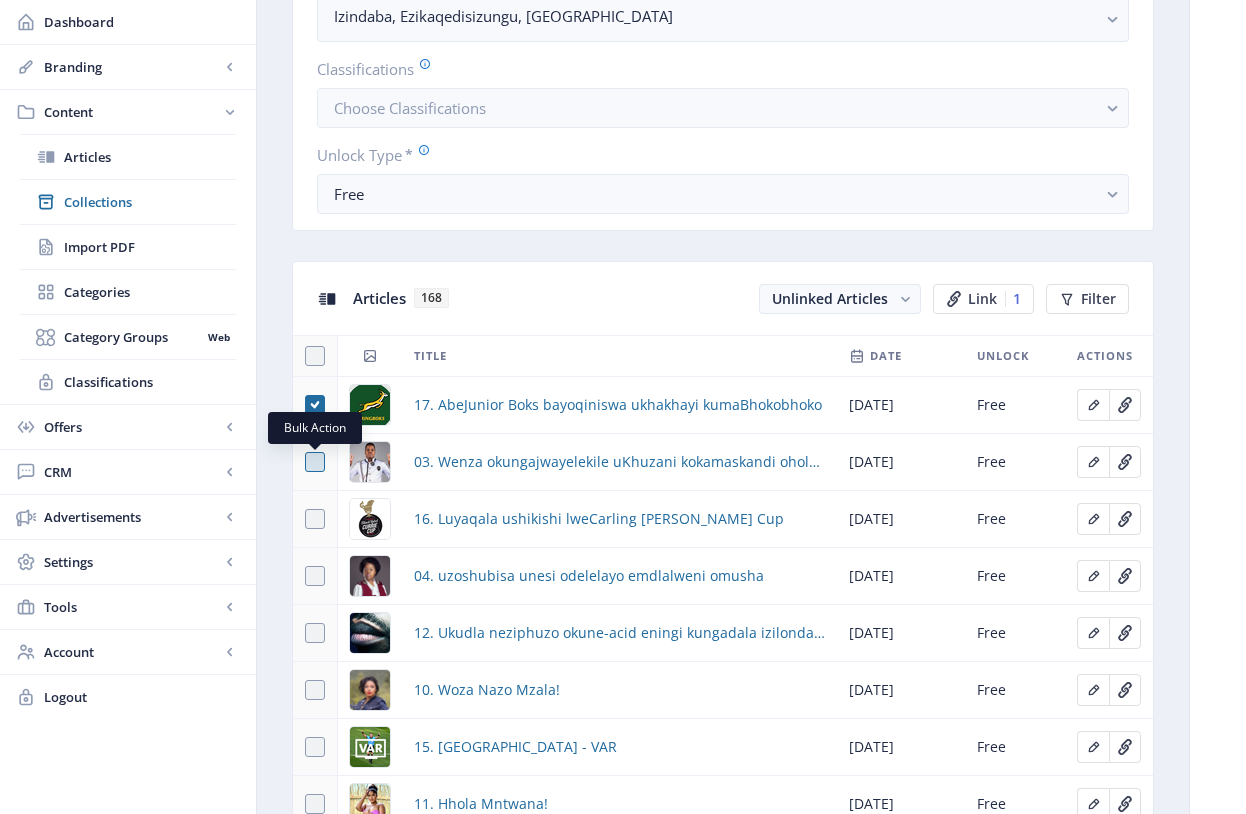 click at bounding box center (315, 462) 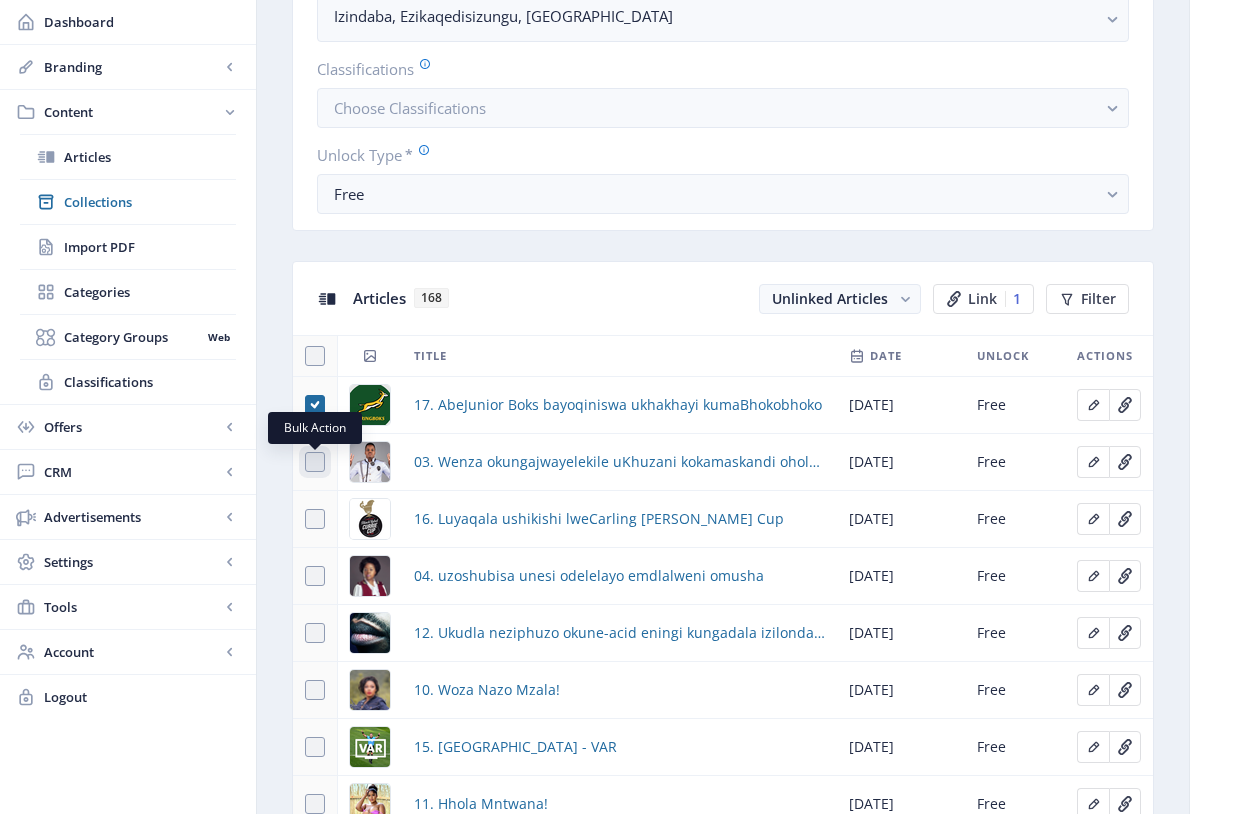 checkbox on "true" 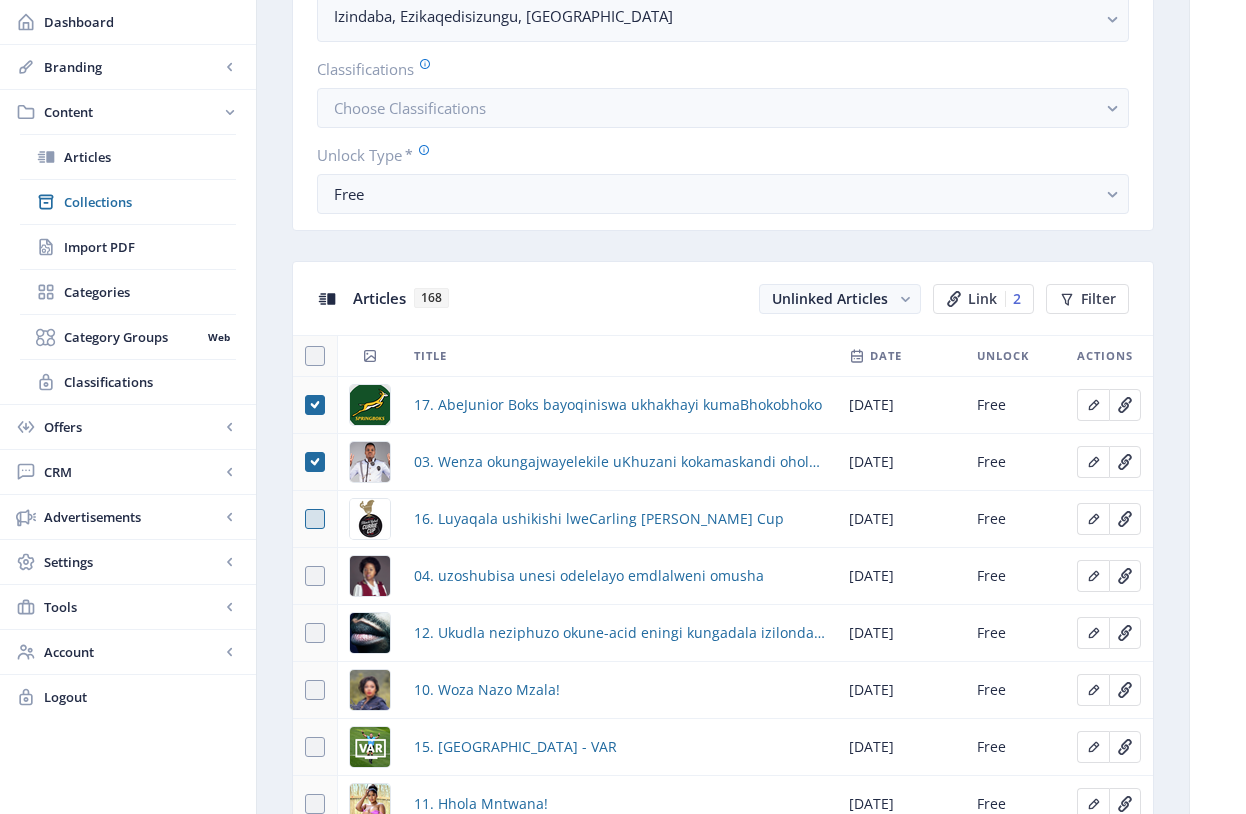 click at bounding box center (315, 519) 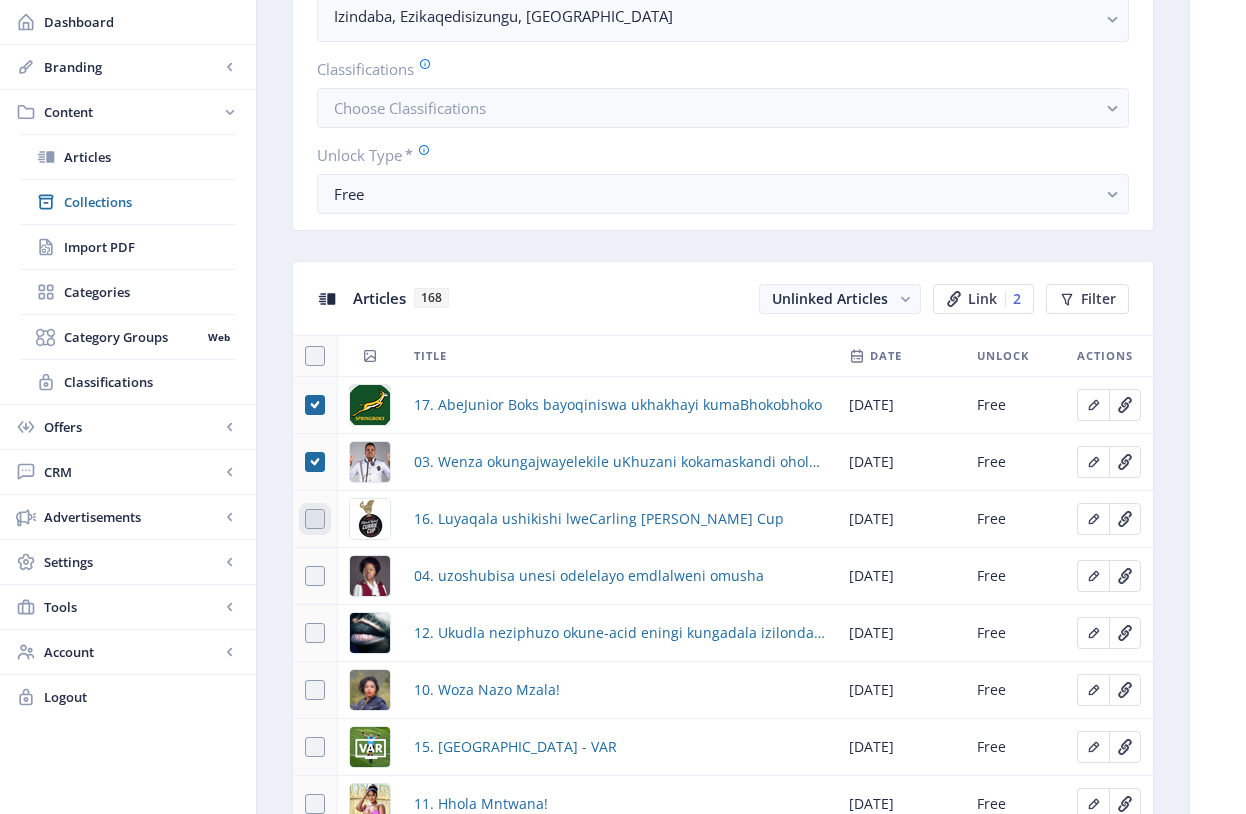 click at bounding box center (305, 519) 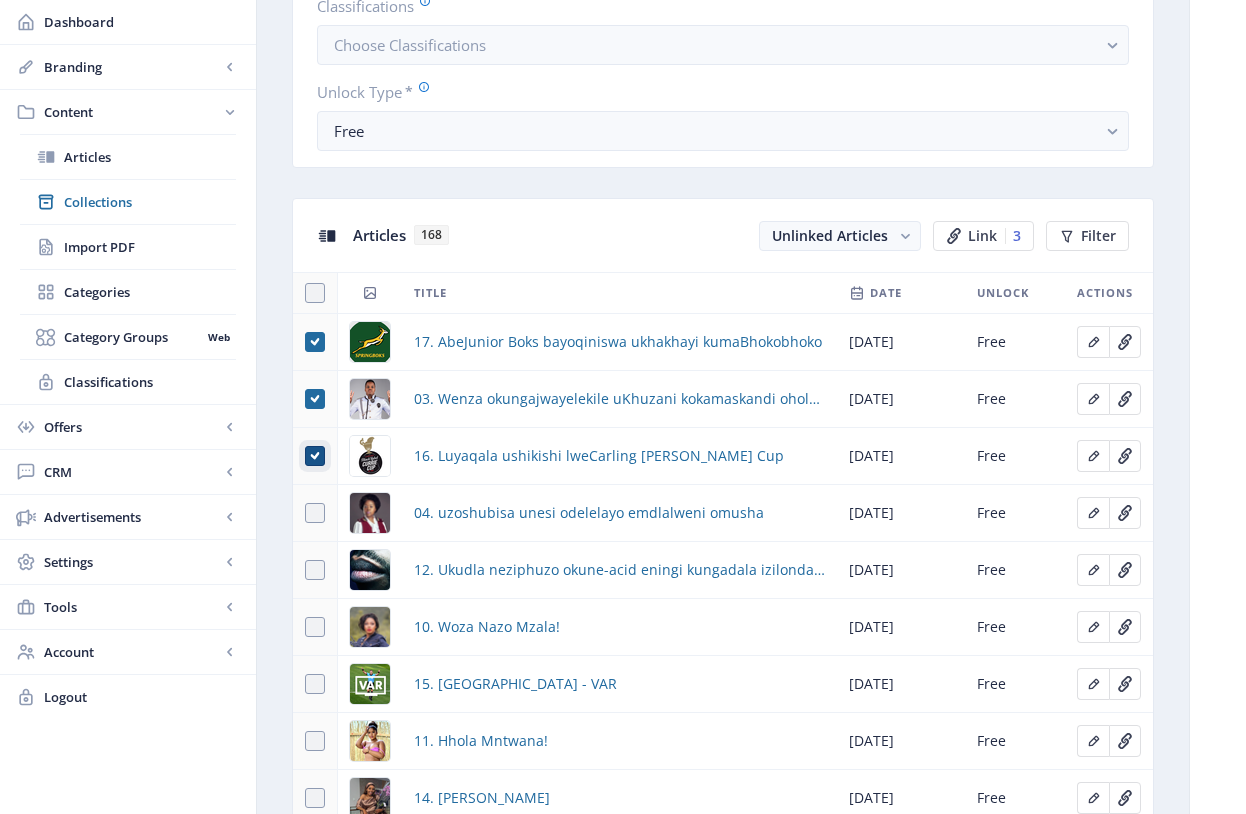 scroll, scrollTop: 748, scrollLeft: 0, axis: vertical 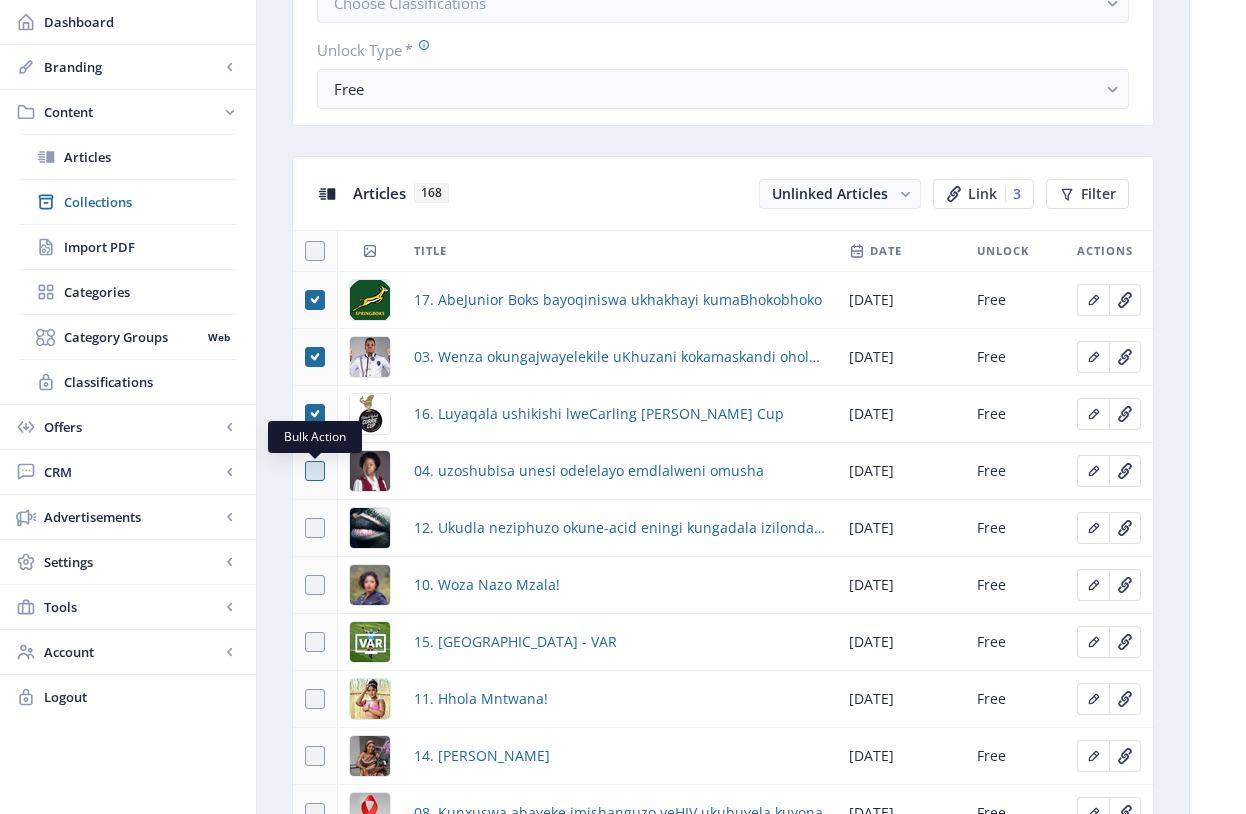 click at bounding box center (315, 471) 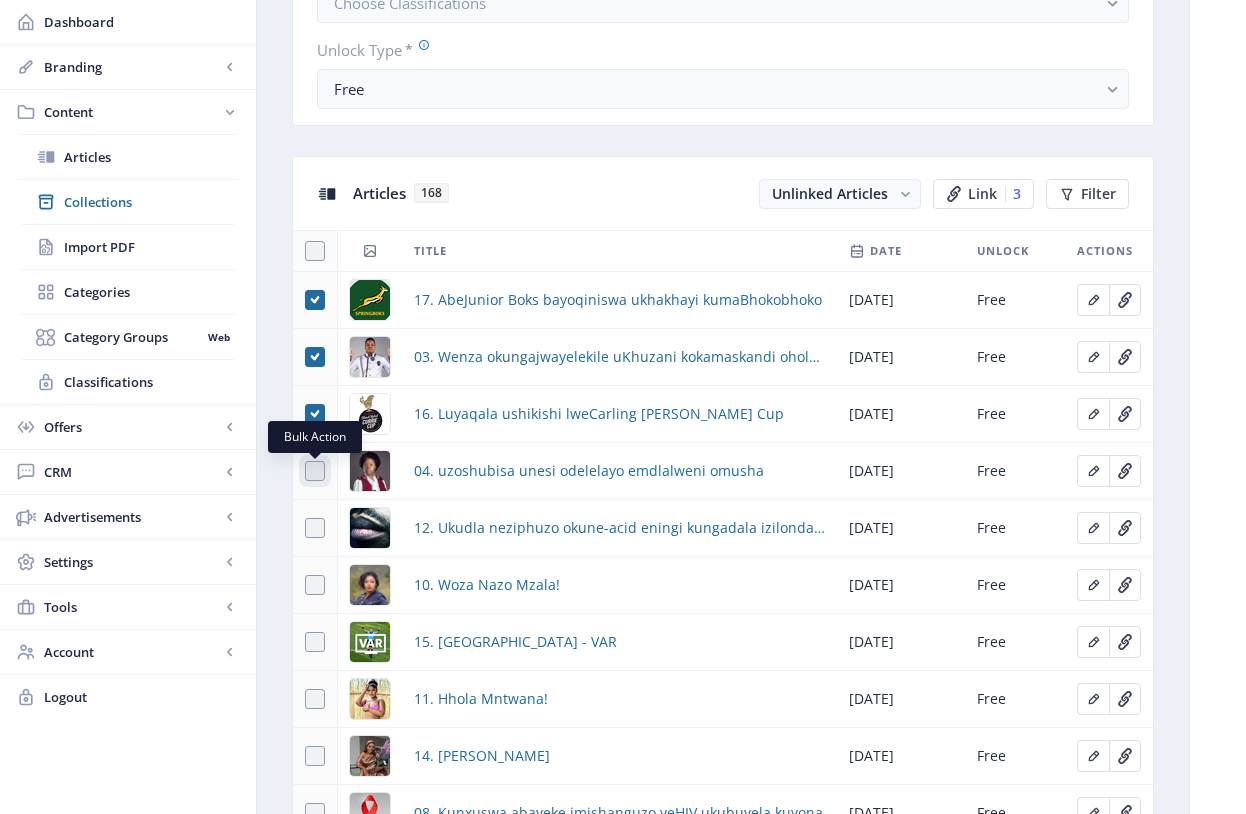 checkbox on "true" 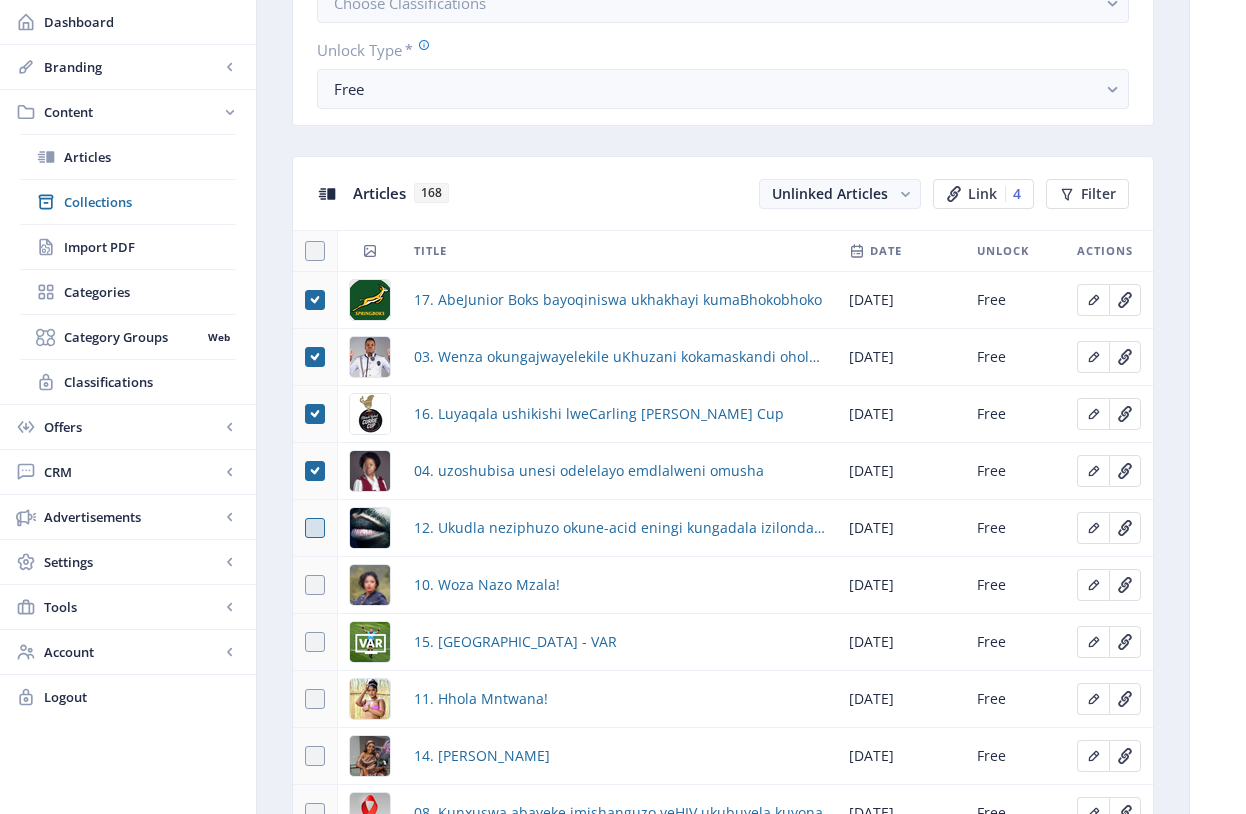 click at bounding box center (315, 528) 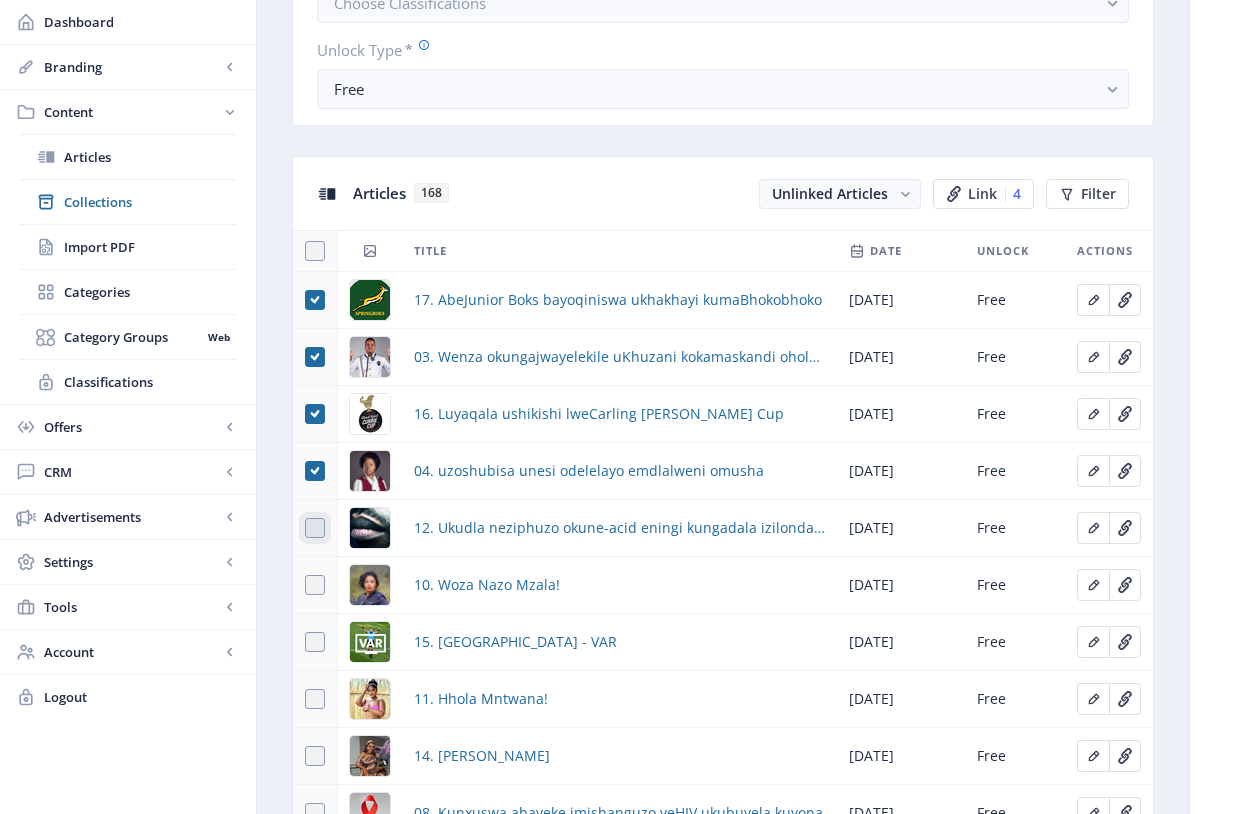 checkbox on "true" 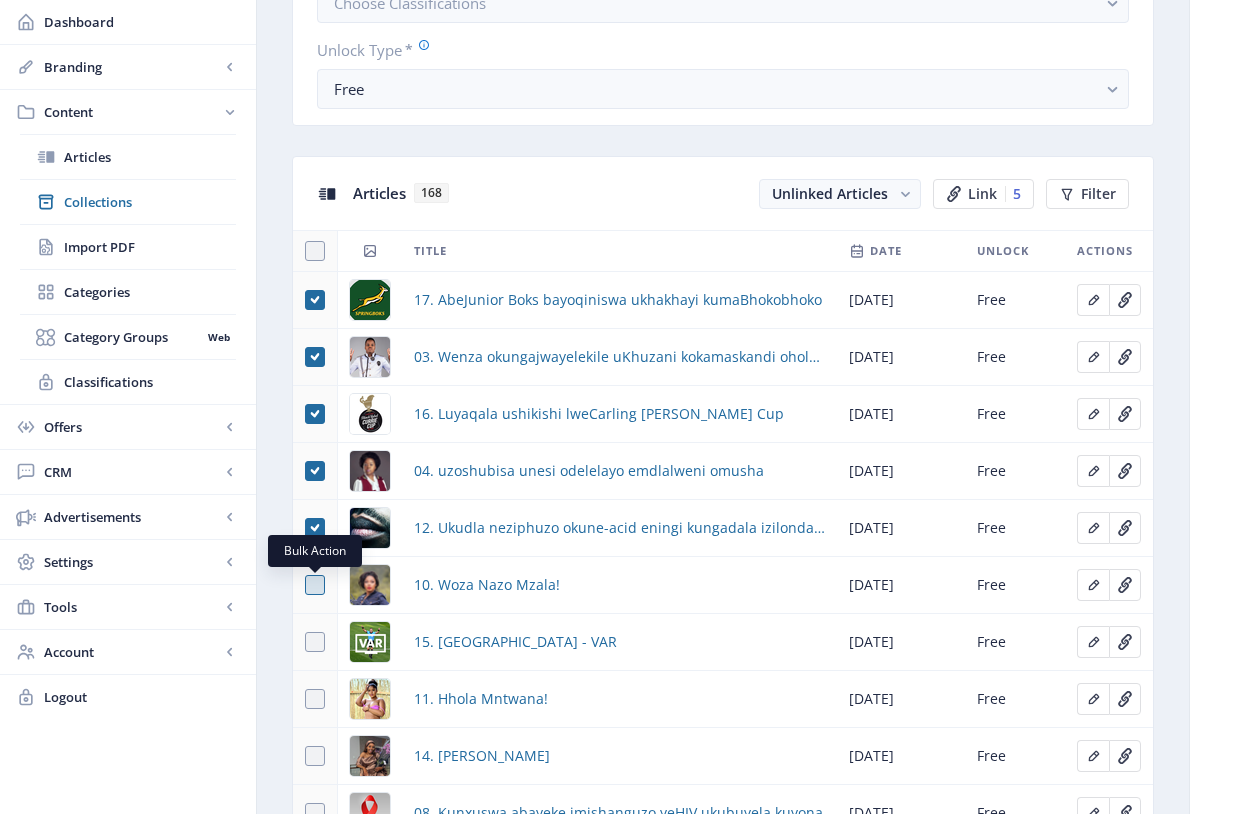 click at bounding box center [315, 585] 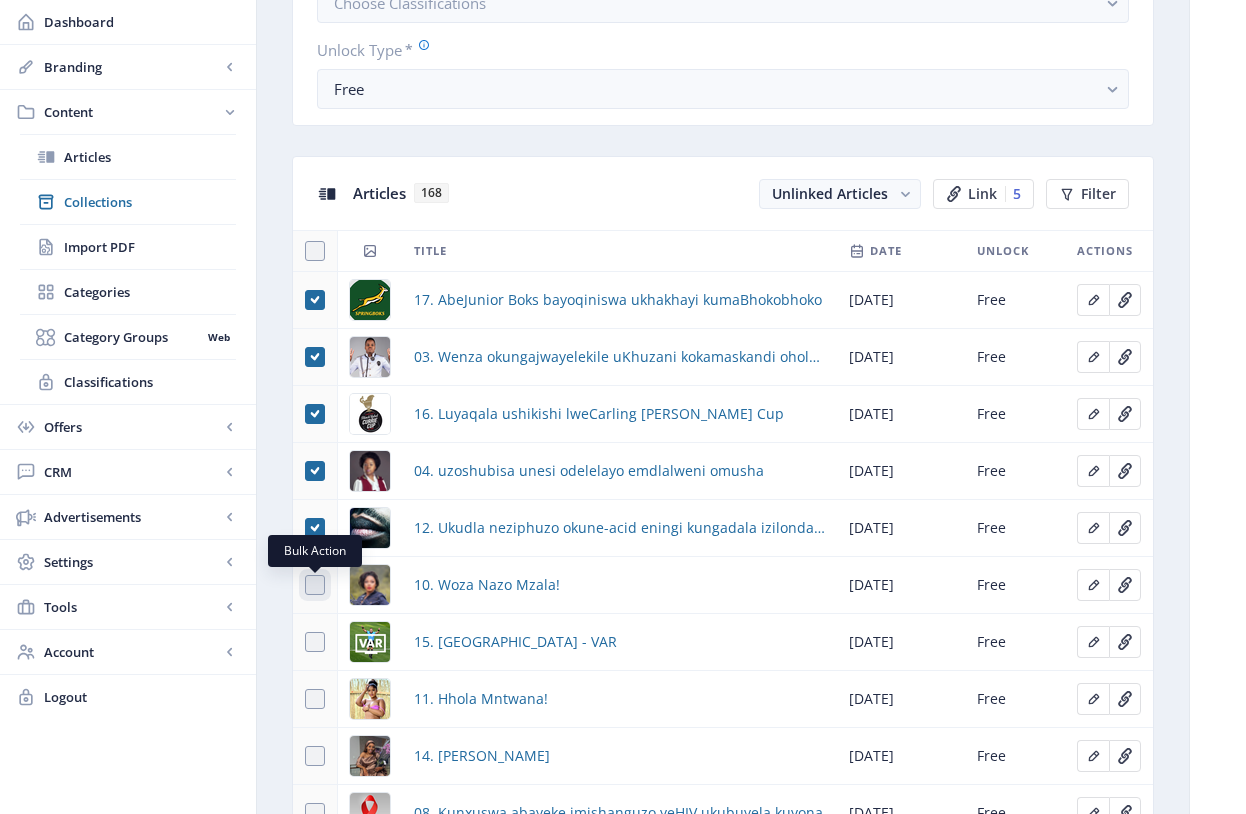 checkbox on "true" 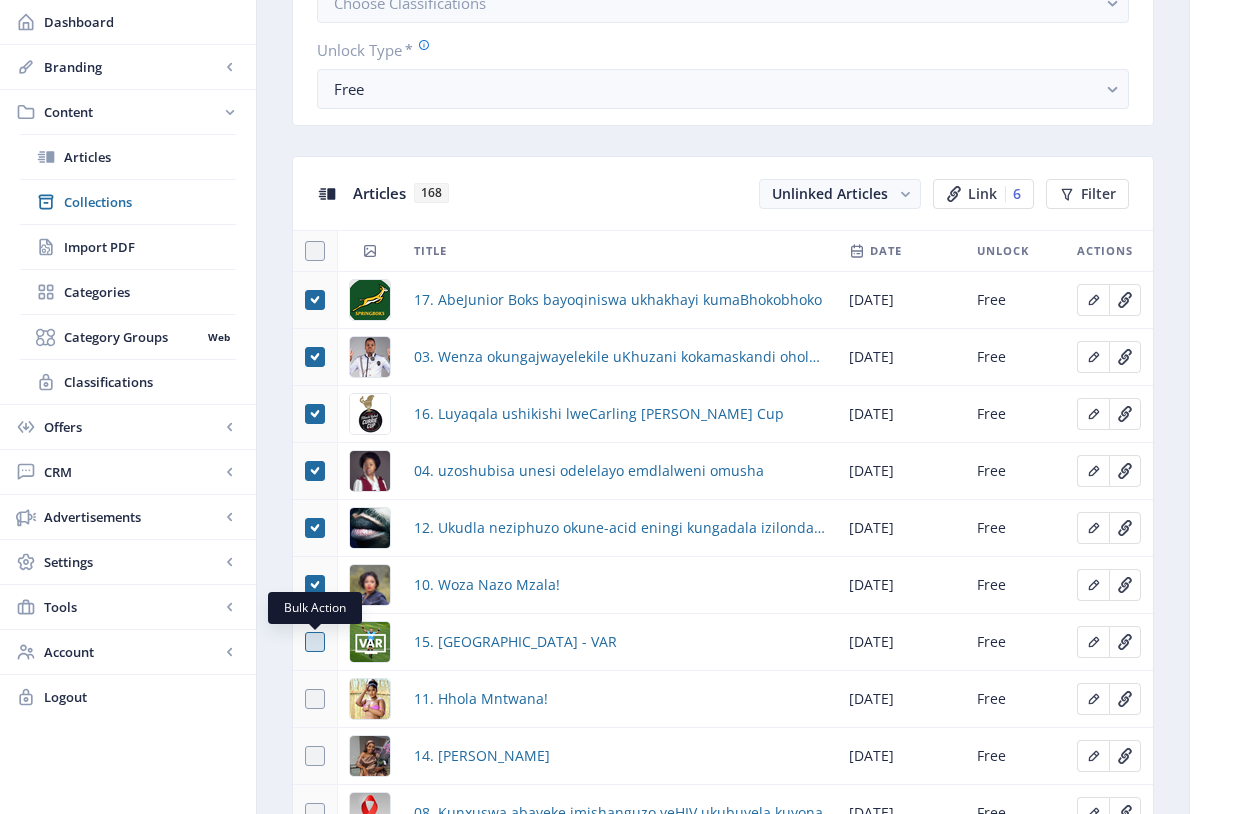click at bounding box center [315, 642] 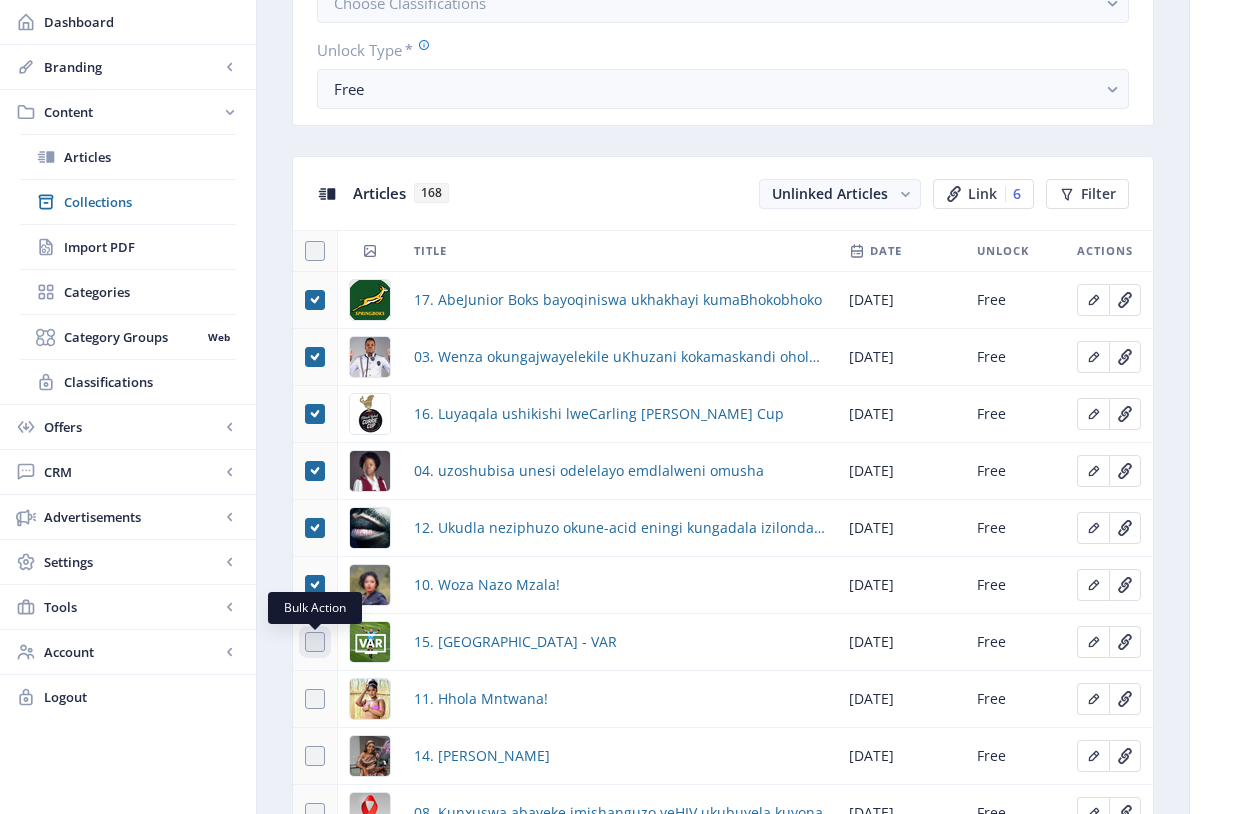 click at bounding box center (305, 642) 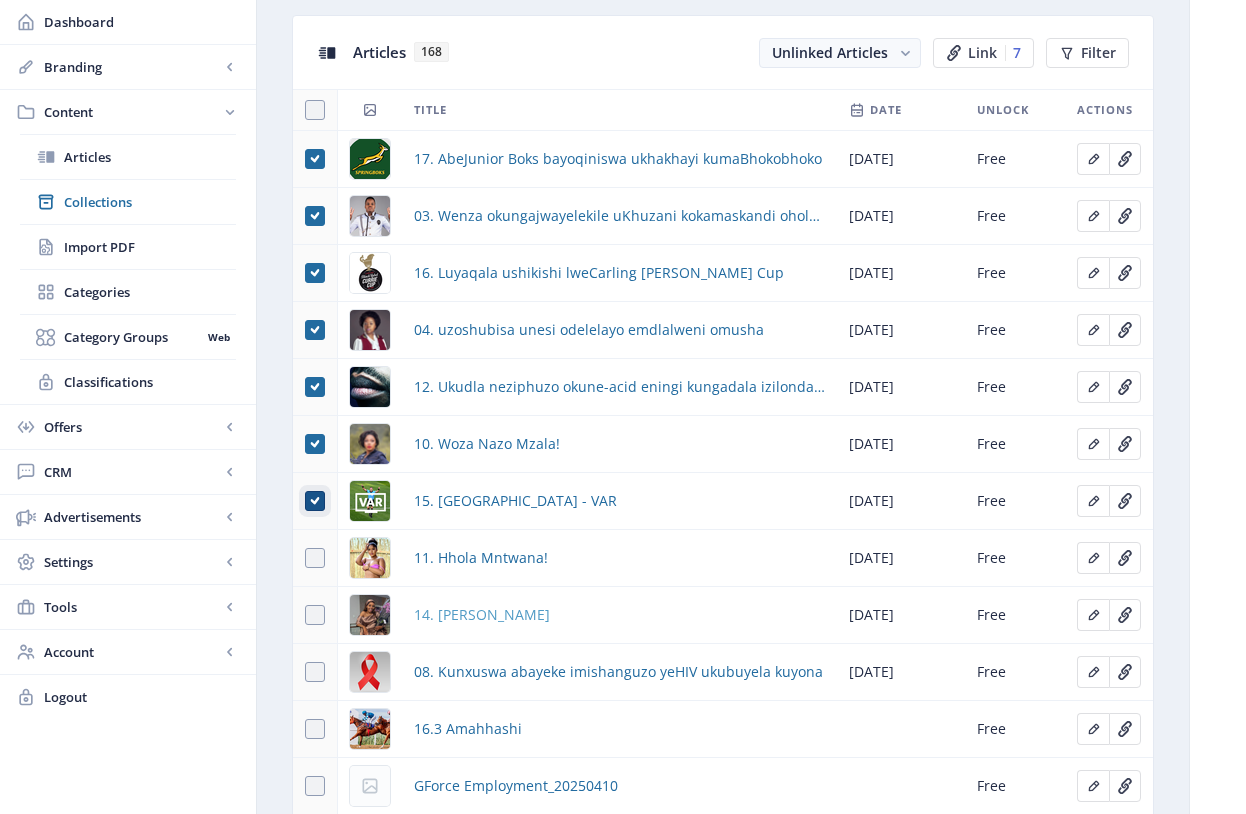 scroll, scrollTop: 898, scrollLeft: 0, axis: vertical 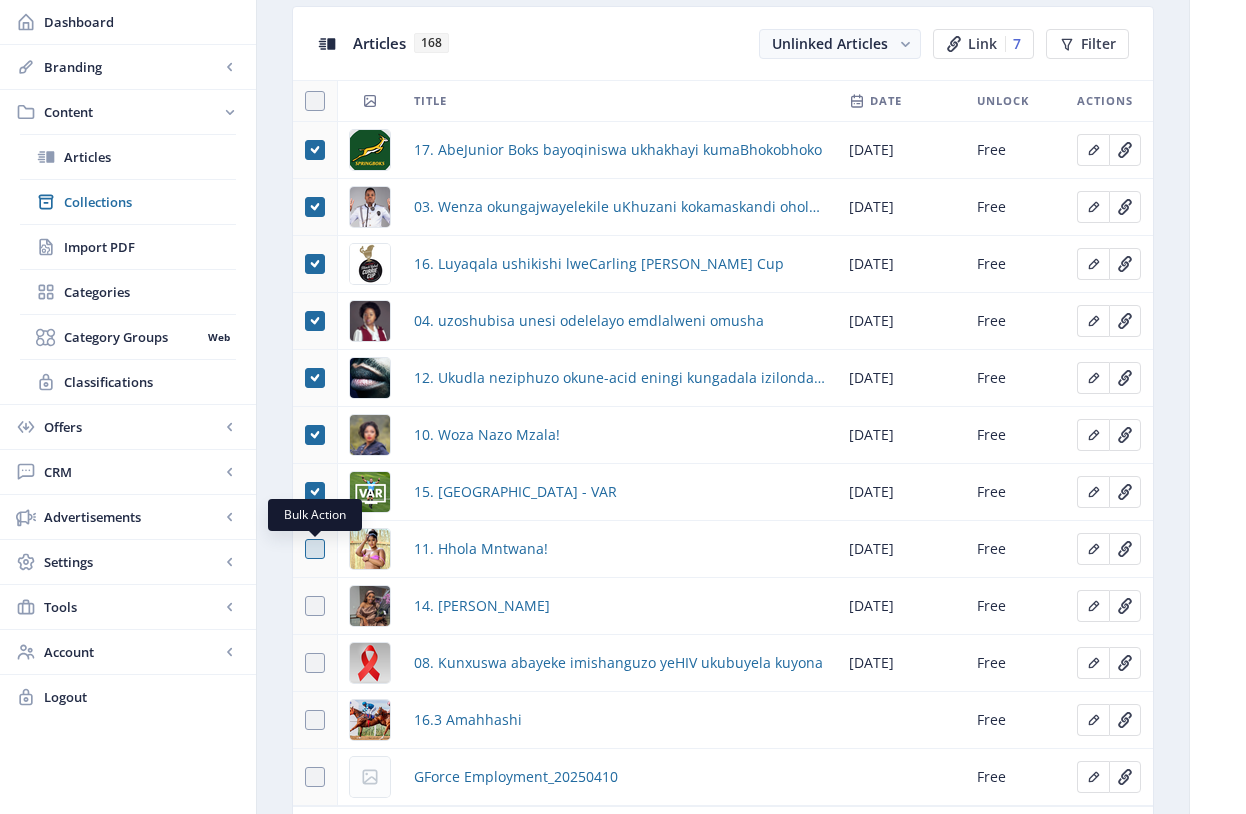 click at bounding box center [315, 549] 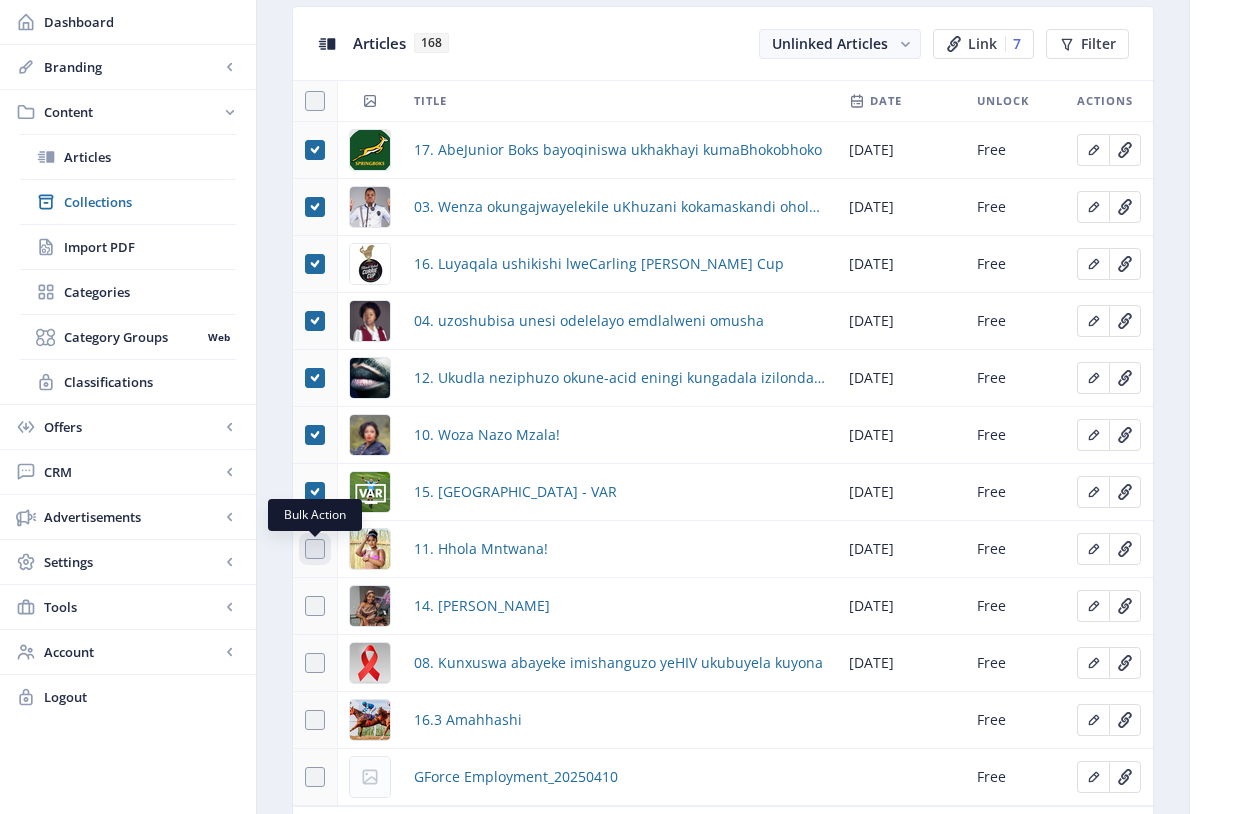 checkbox on "true" 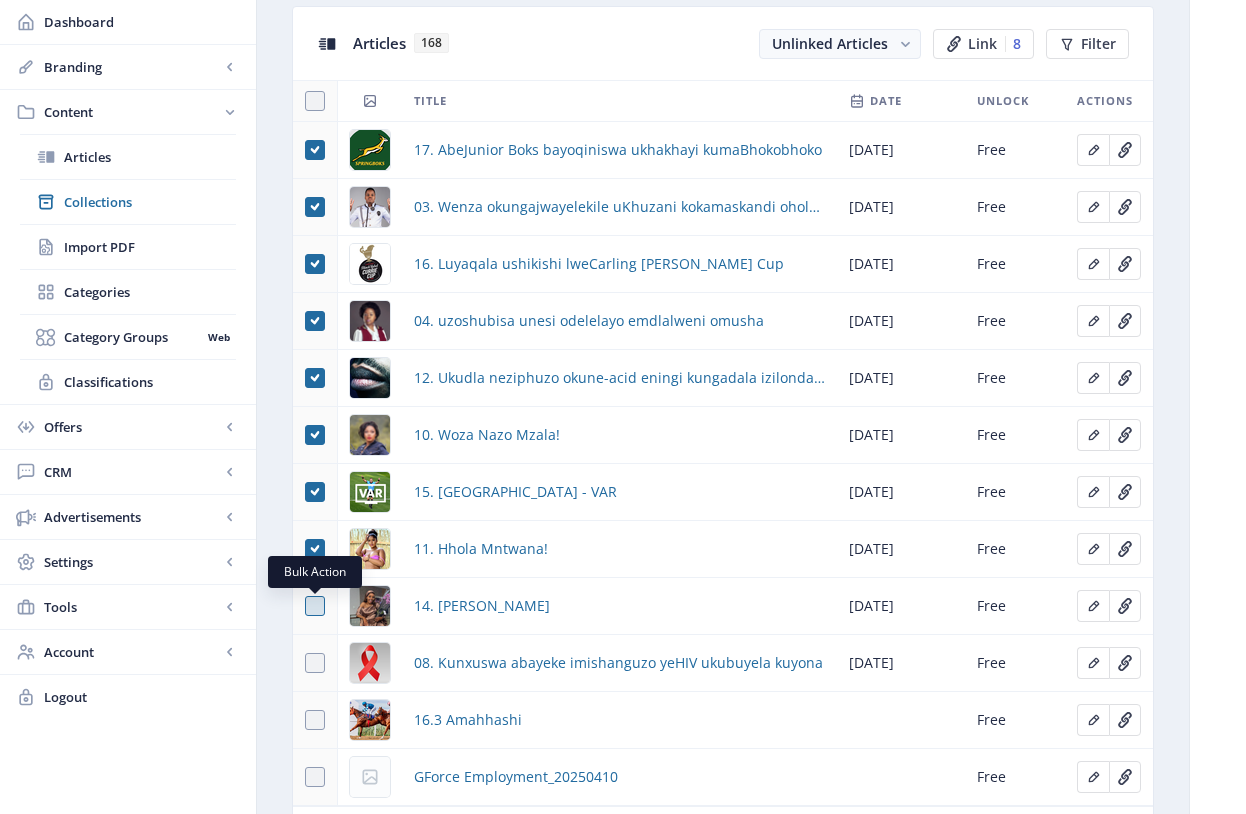 click at bounding box center [315, 606] 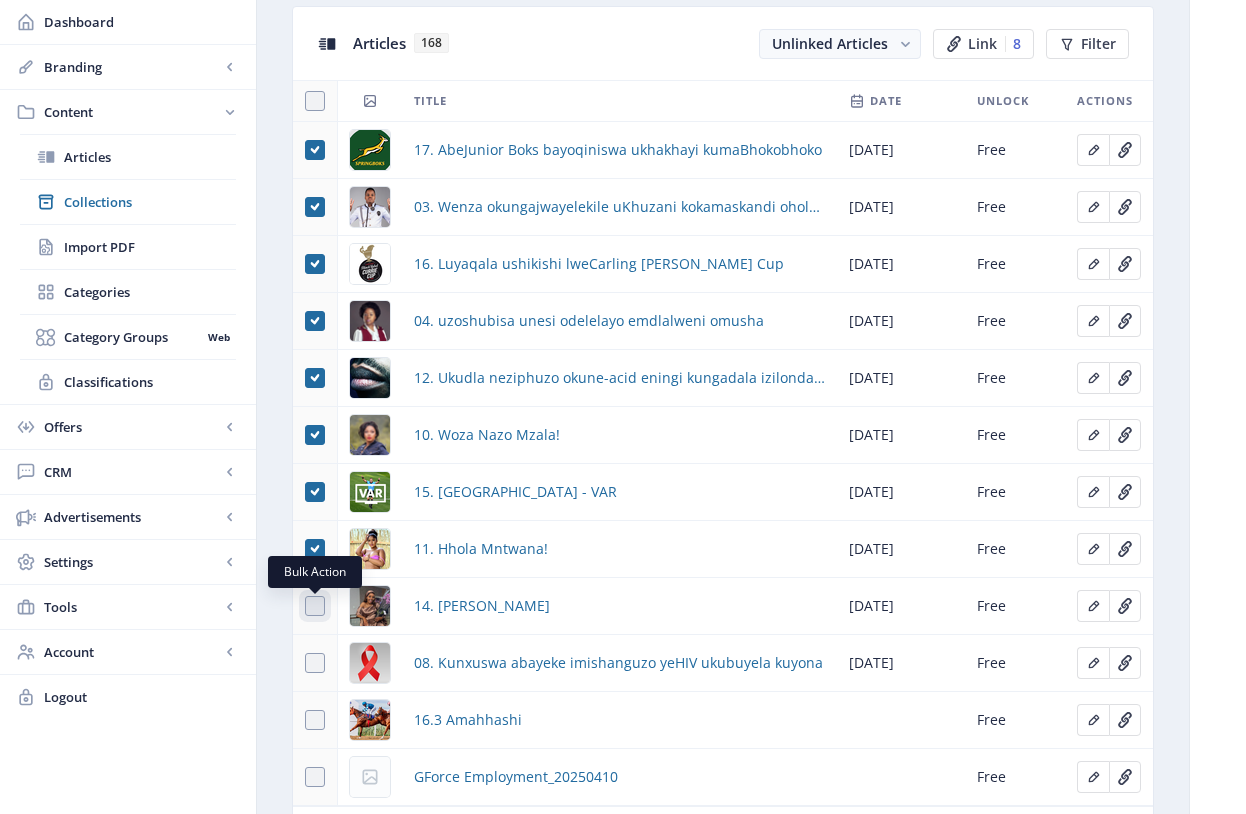 checkbox on "true" 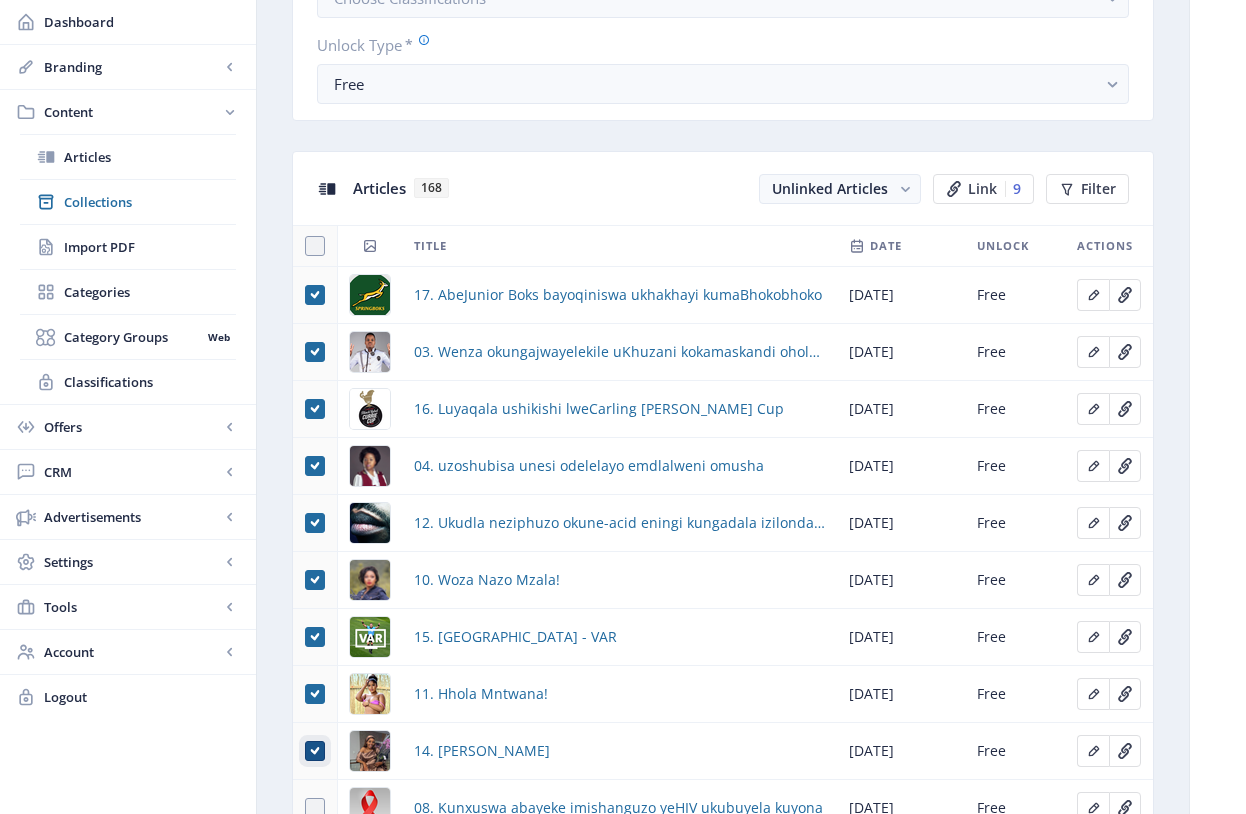 scroll, scrollTop: 751, scrollLeft: 0, axis: vertical 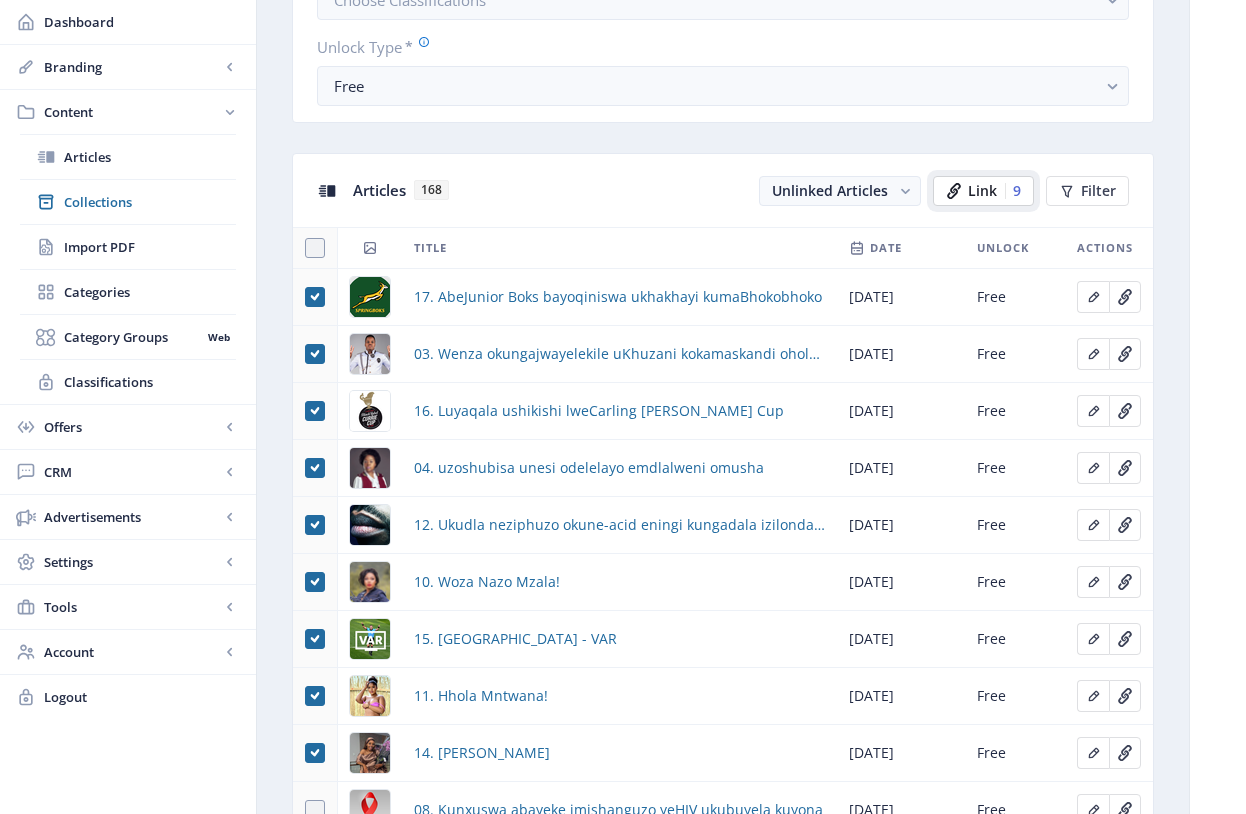 click on "Link" 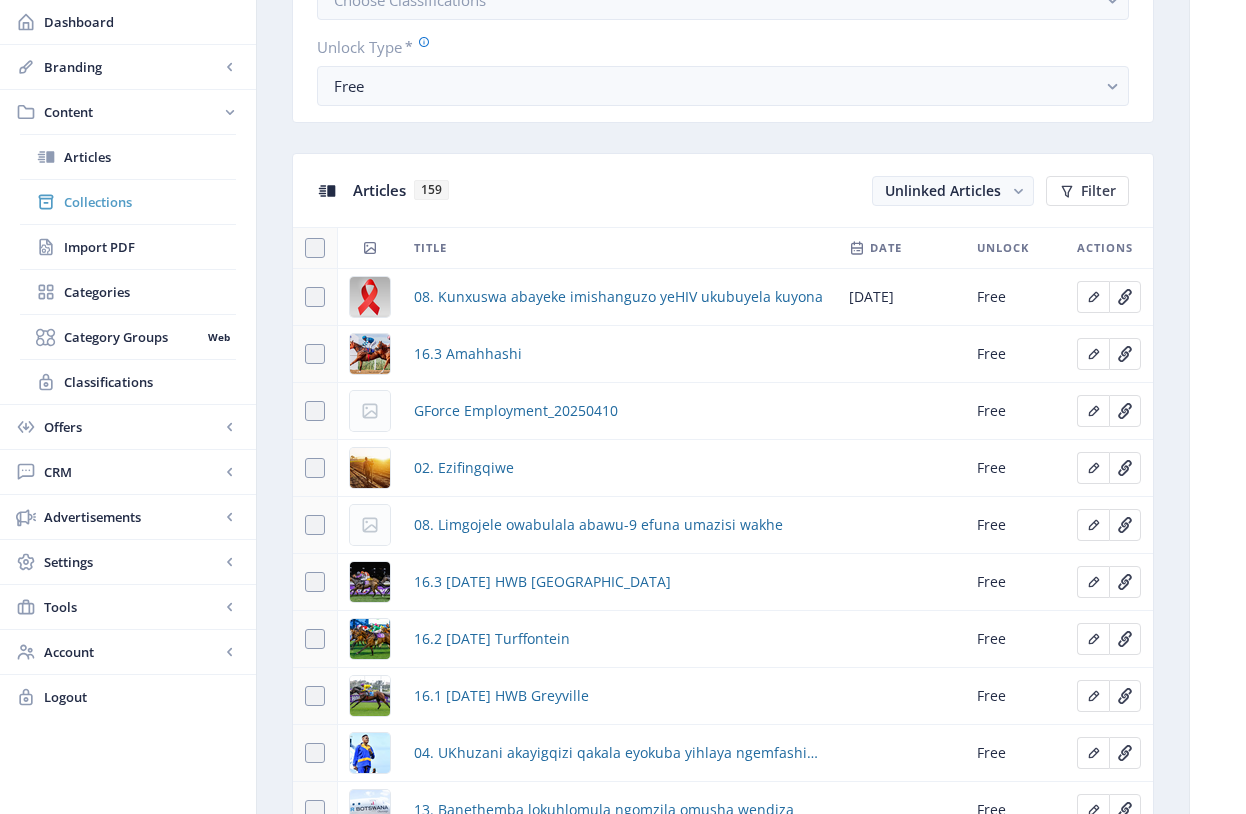 click on "Collections" at bounding box center [150, 202] 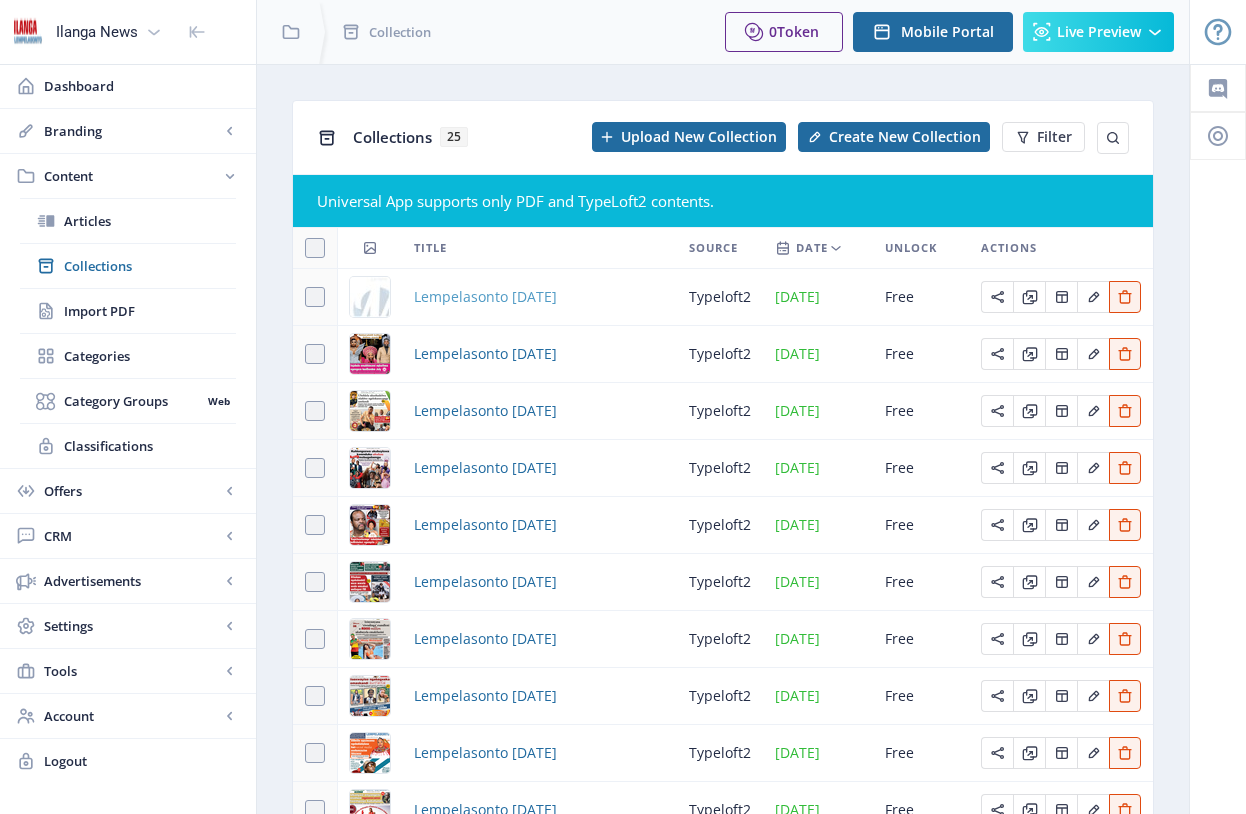 click on "Lempelasonto [DATE]" at bounding box center (485, 297) 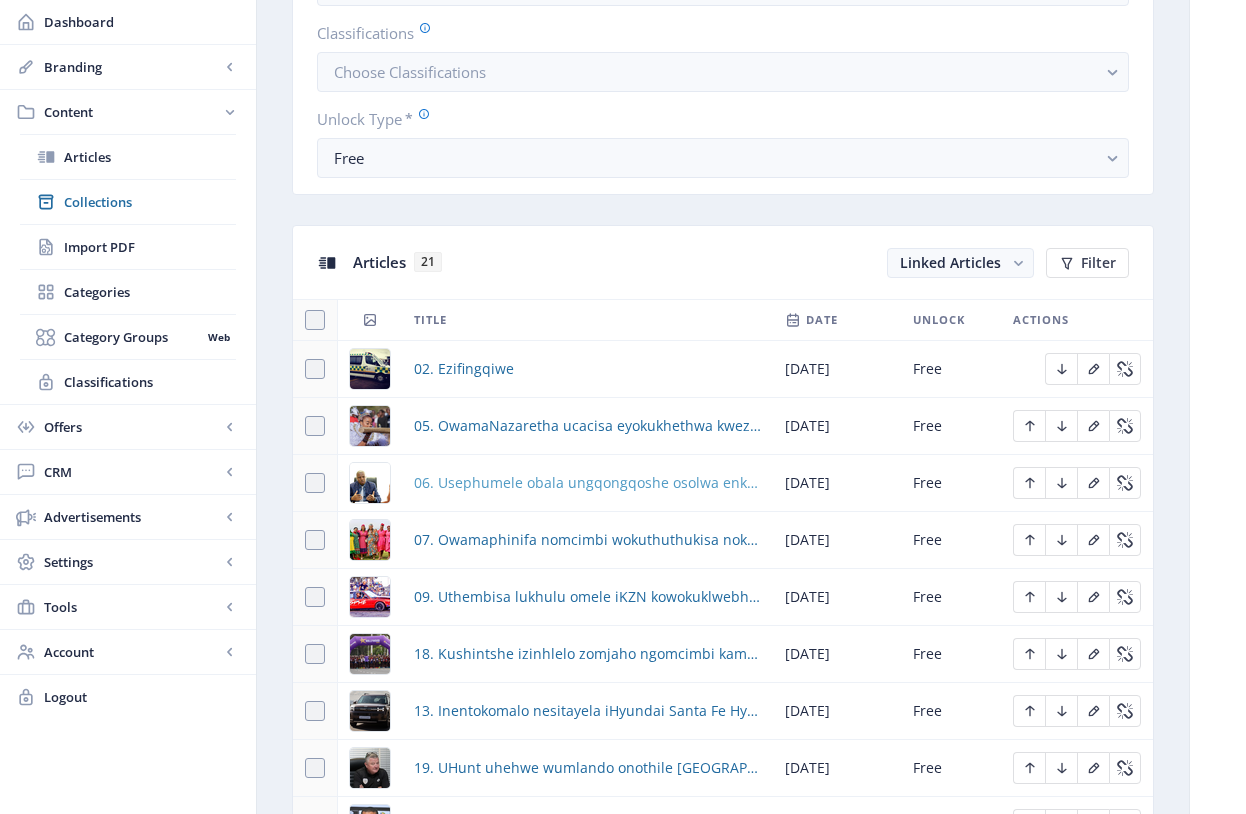 scroll, scrollTop: 896, scrollLeft: 0, axis: vertical 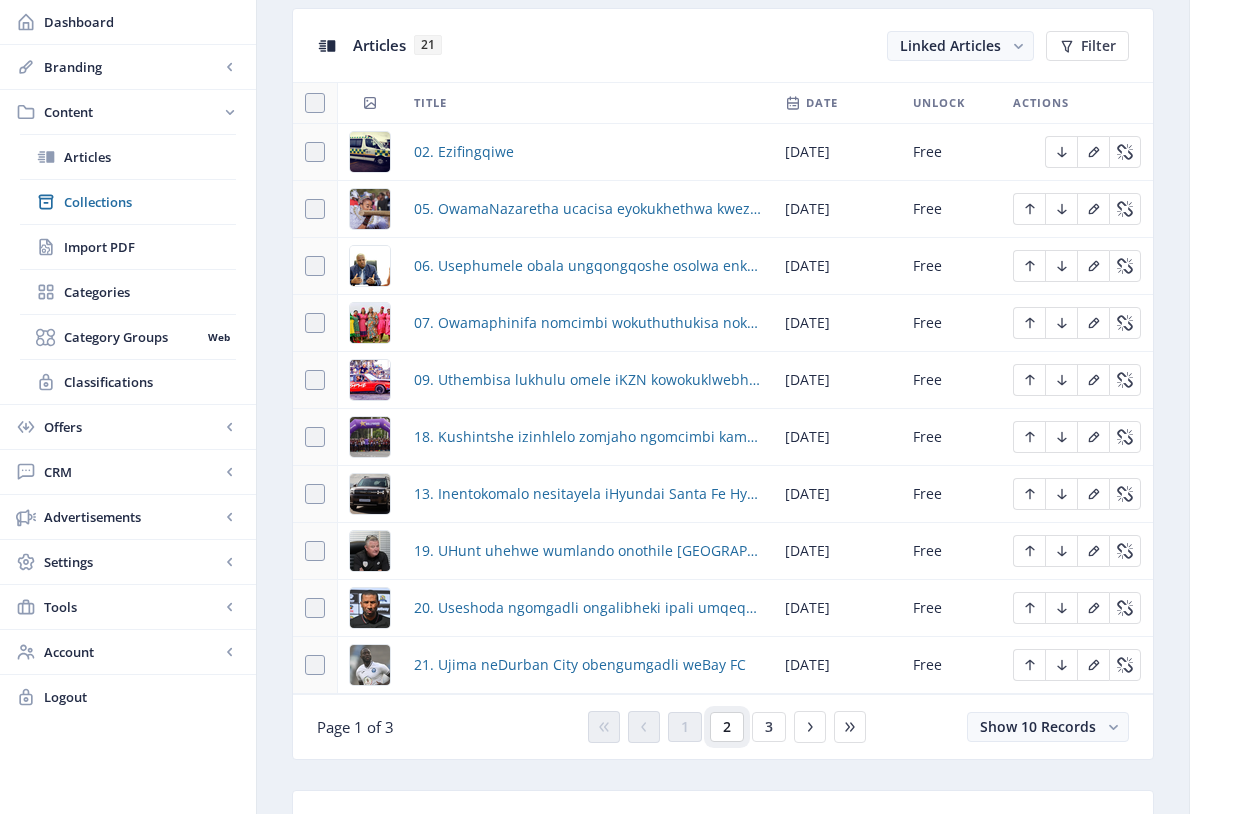 click on "2" 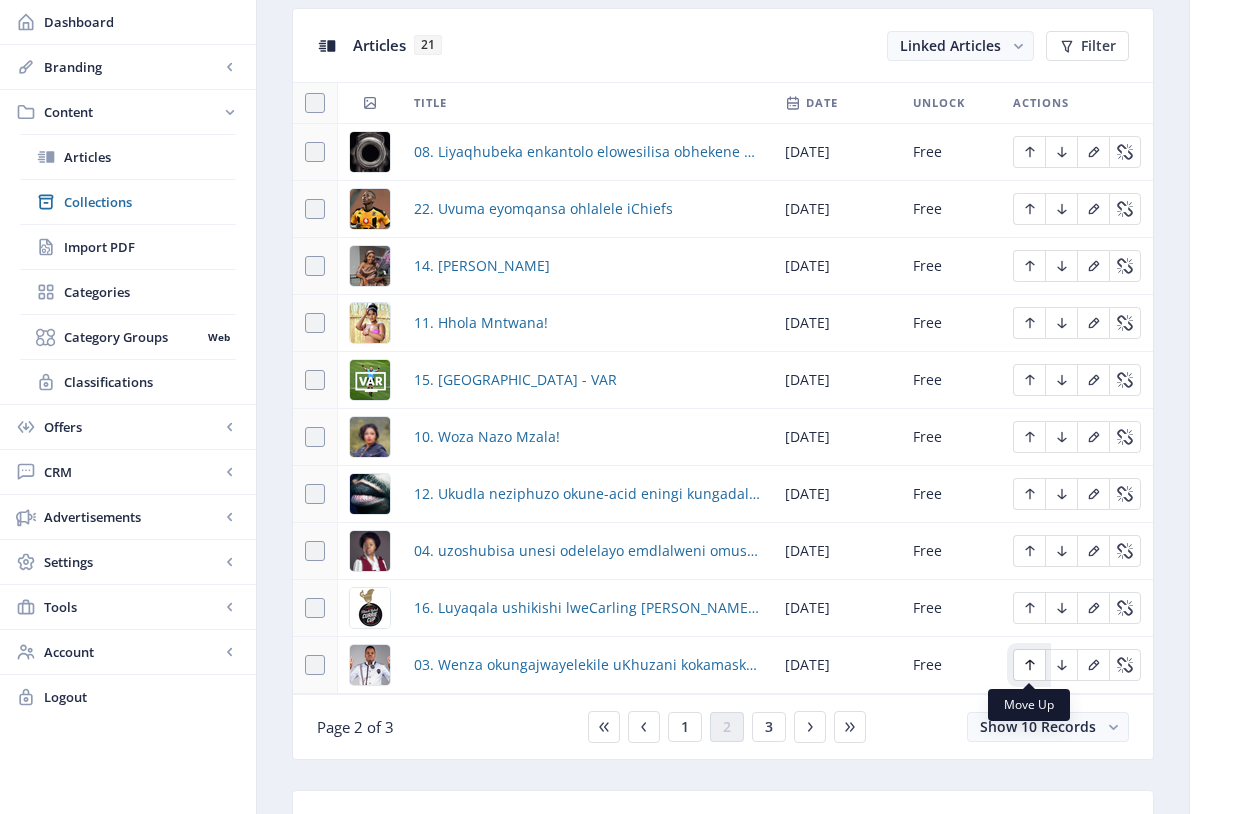 click 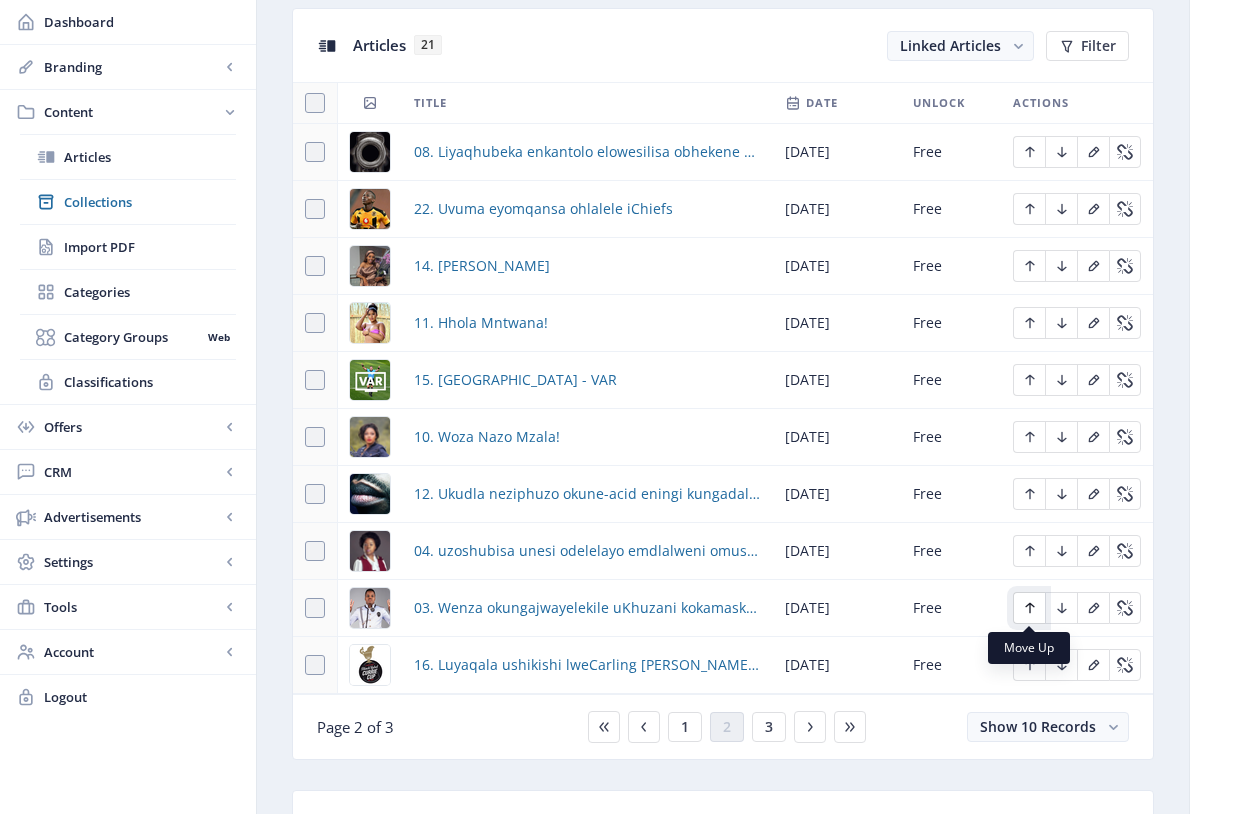 click 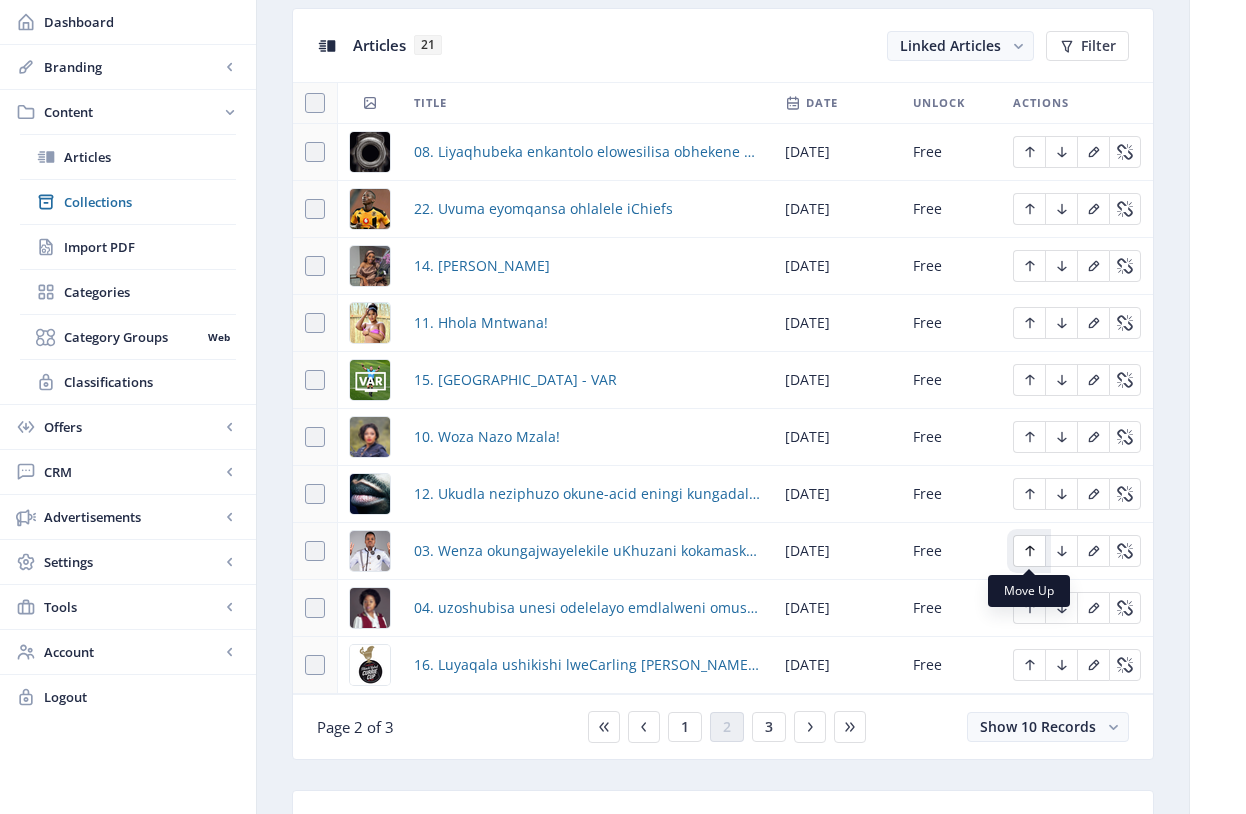 click 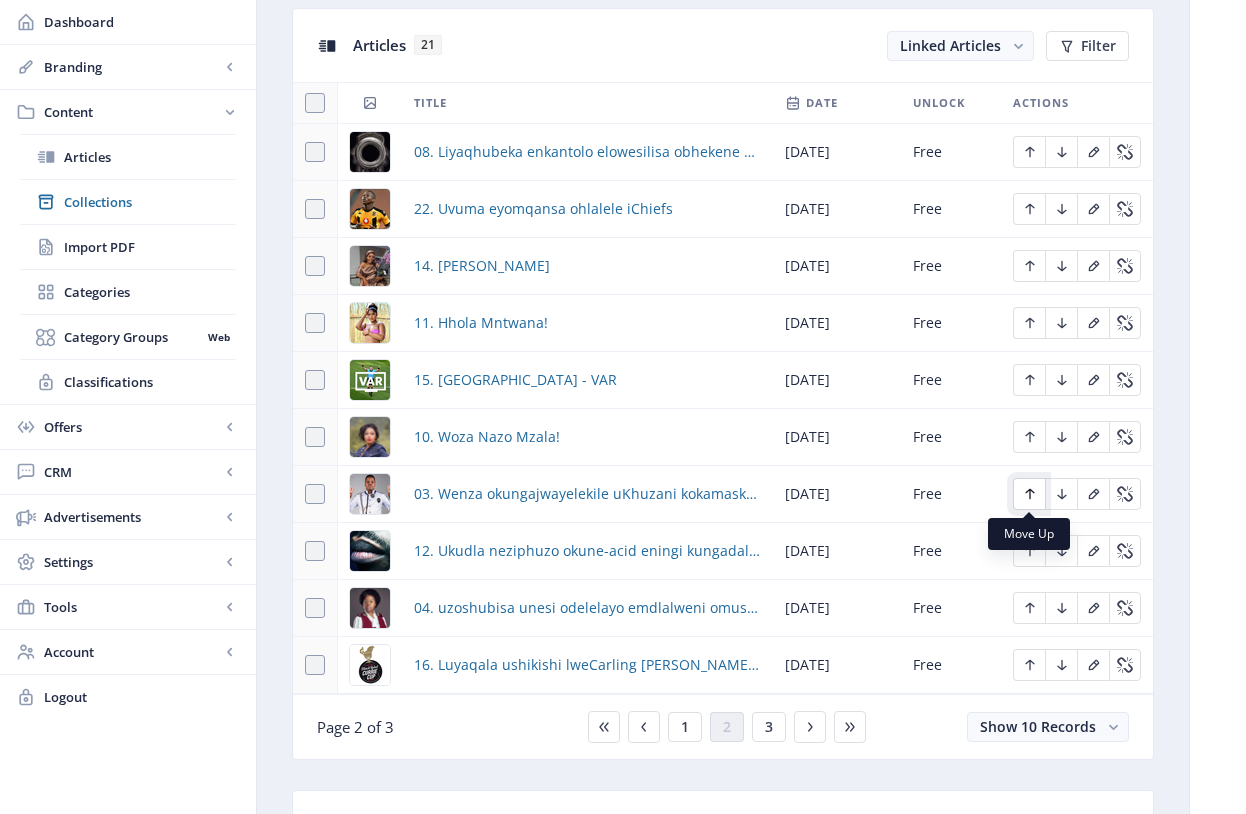 click 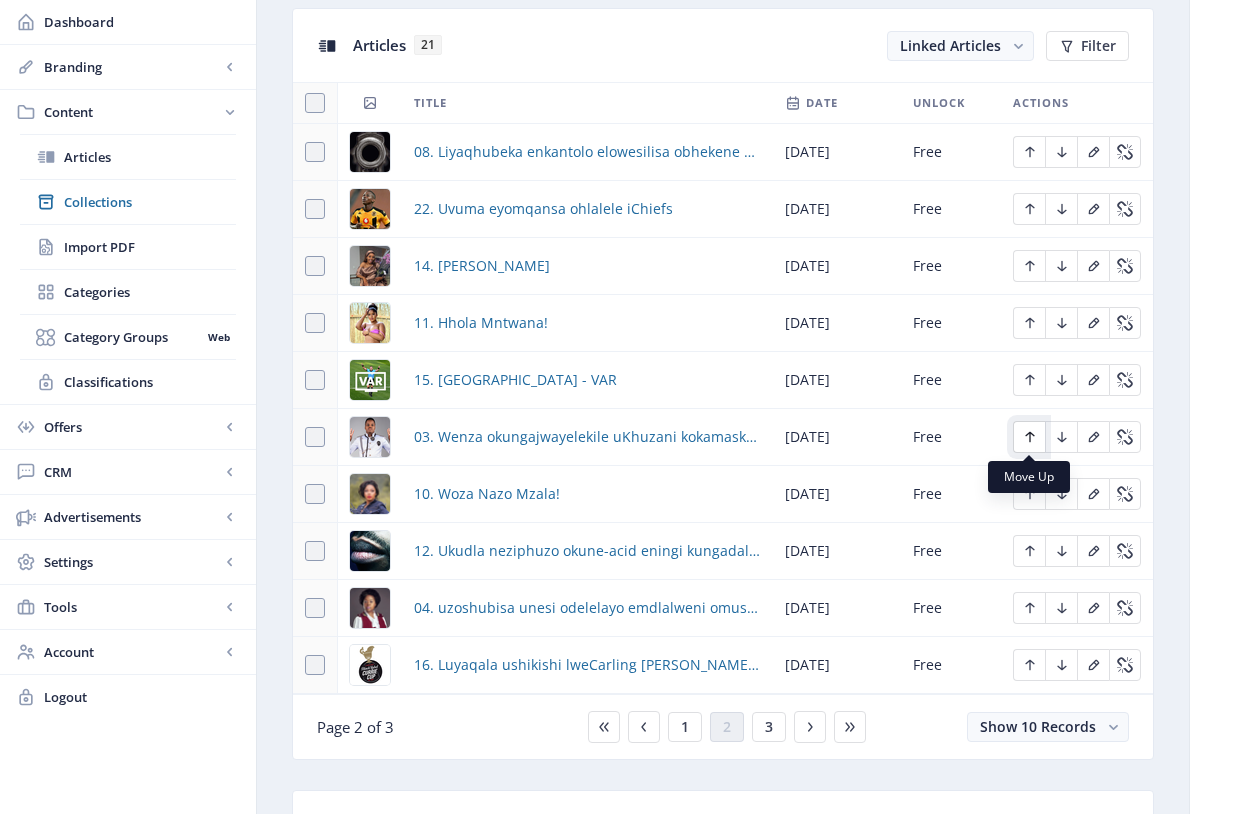 click 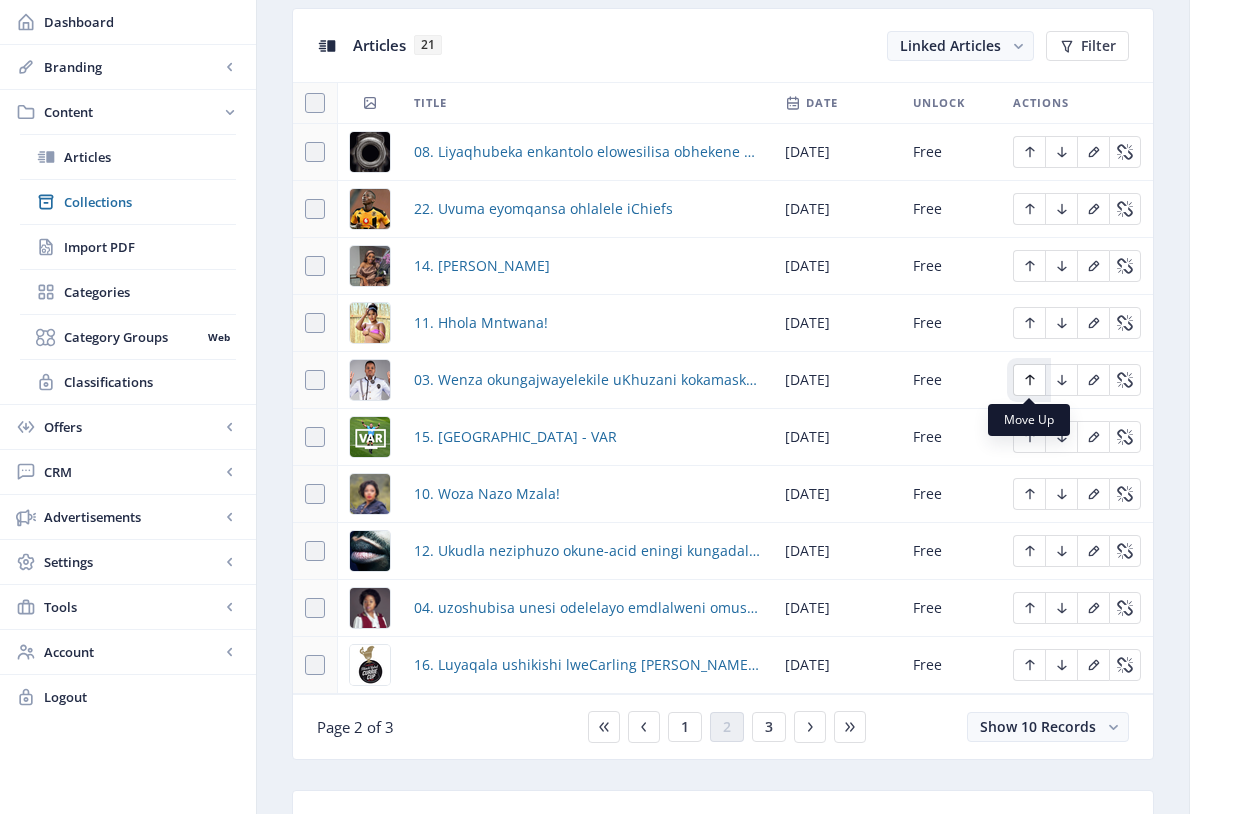click at bounding box center [1029, 380] 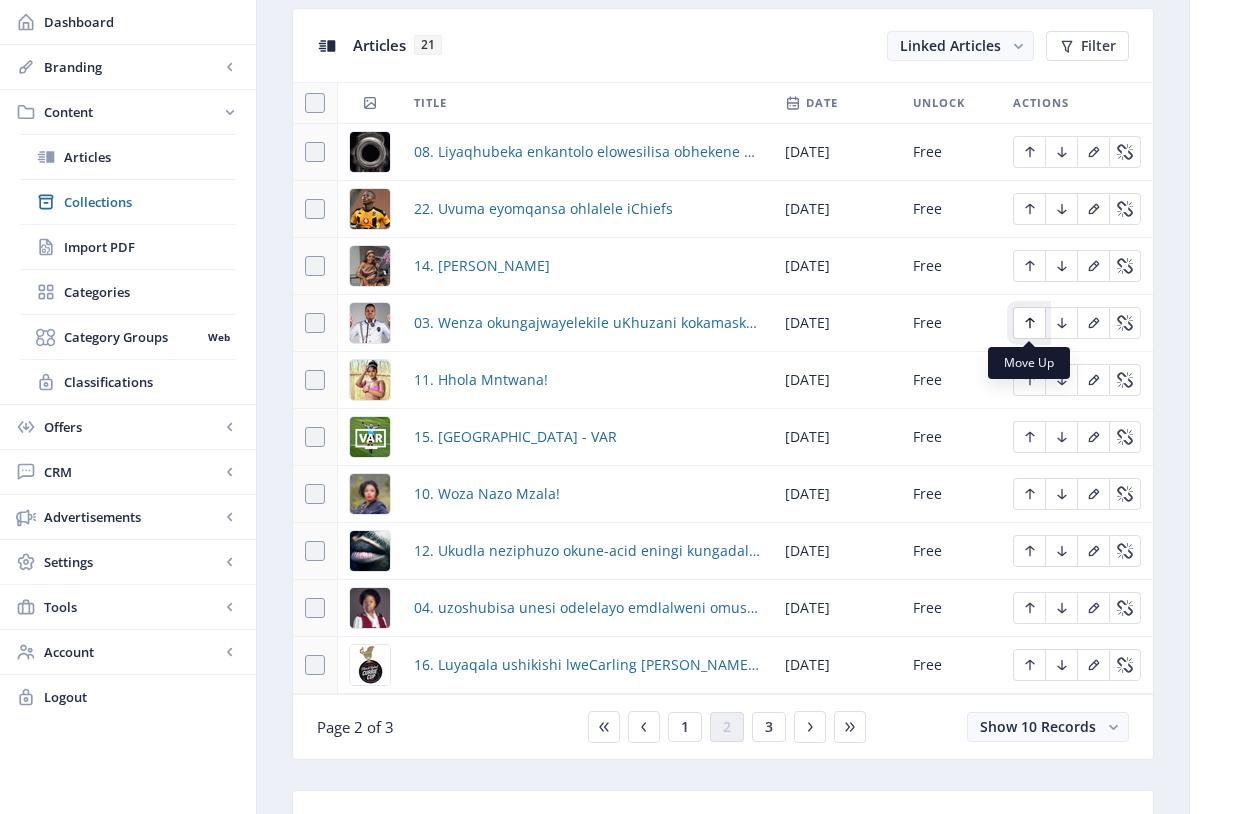 click 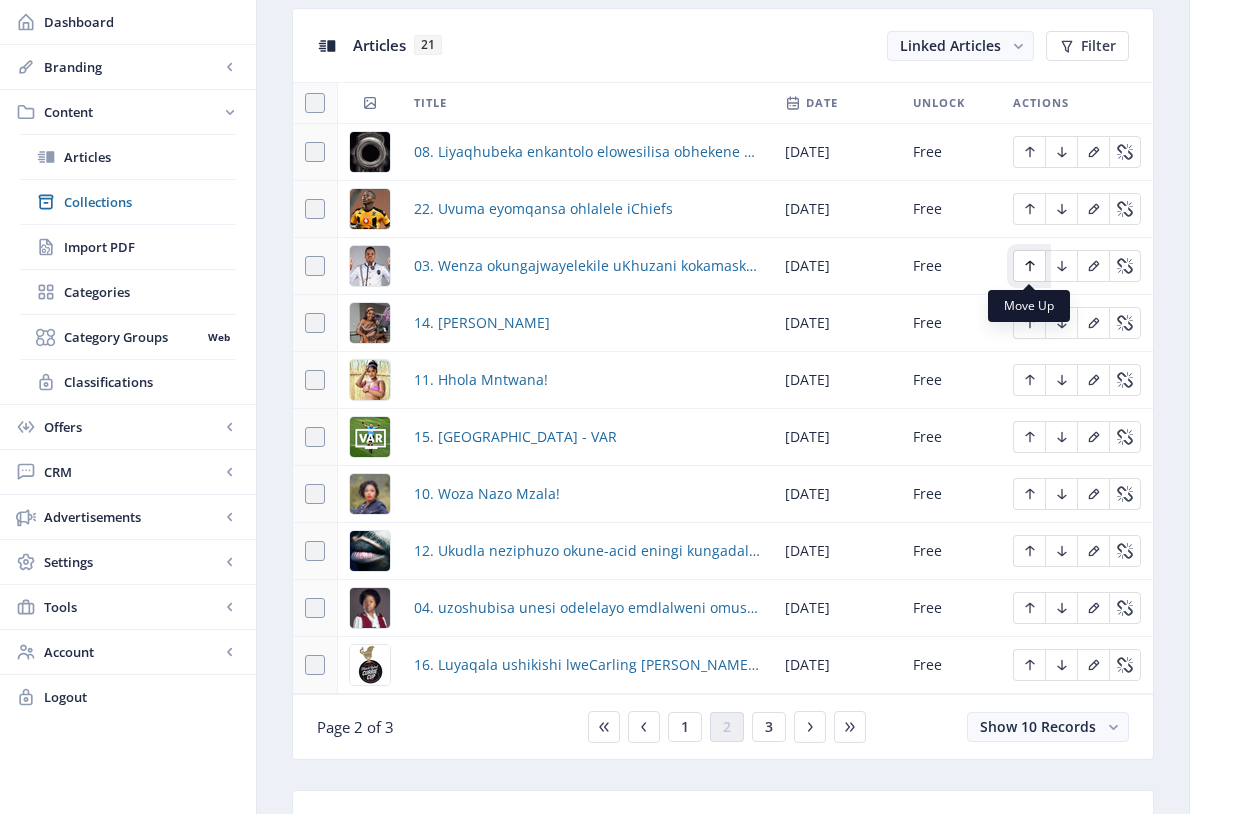 click 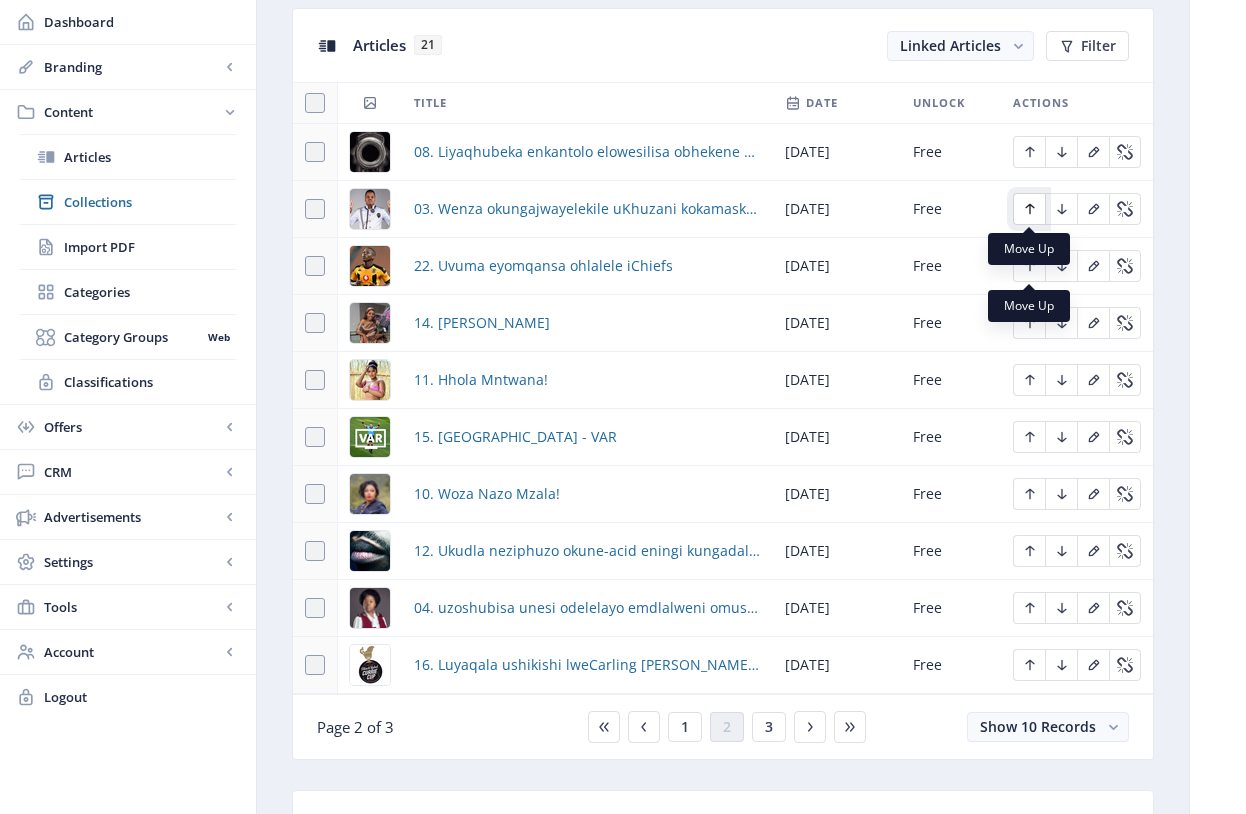 click 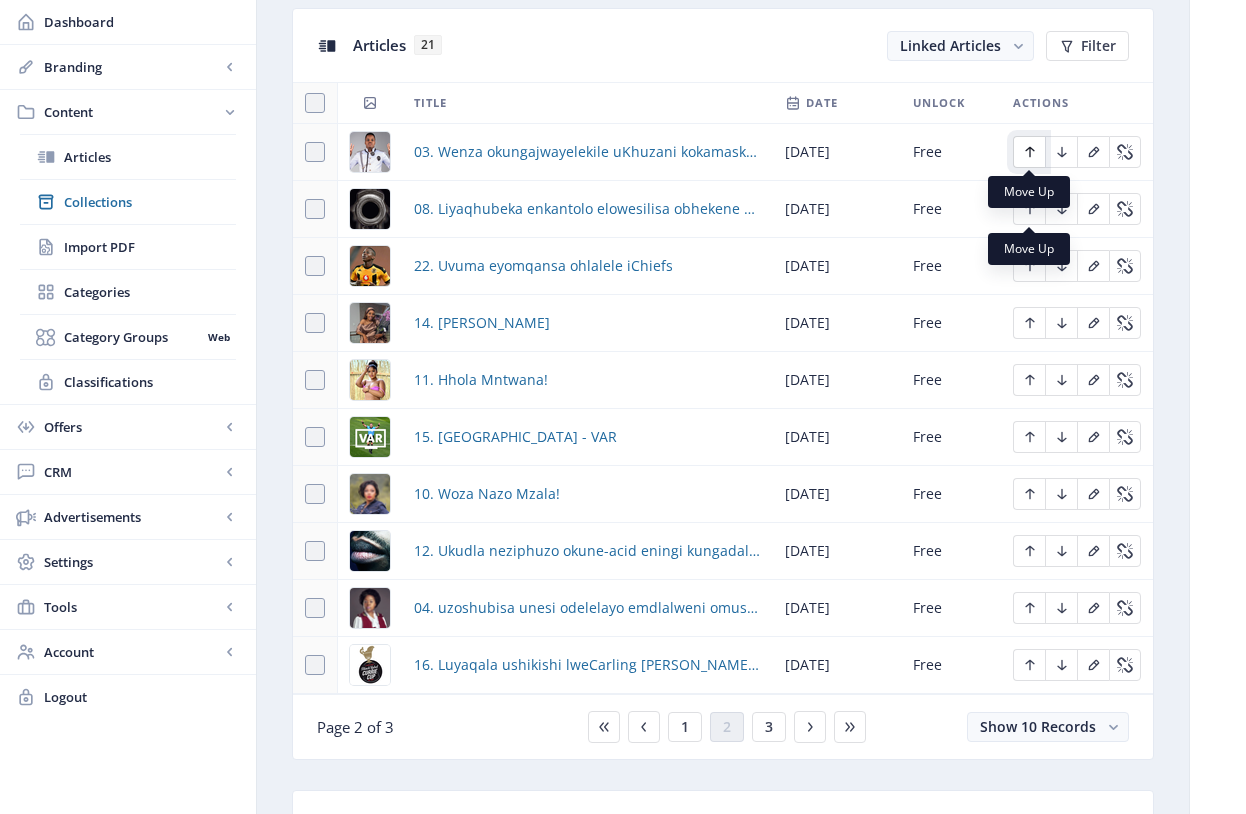 click 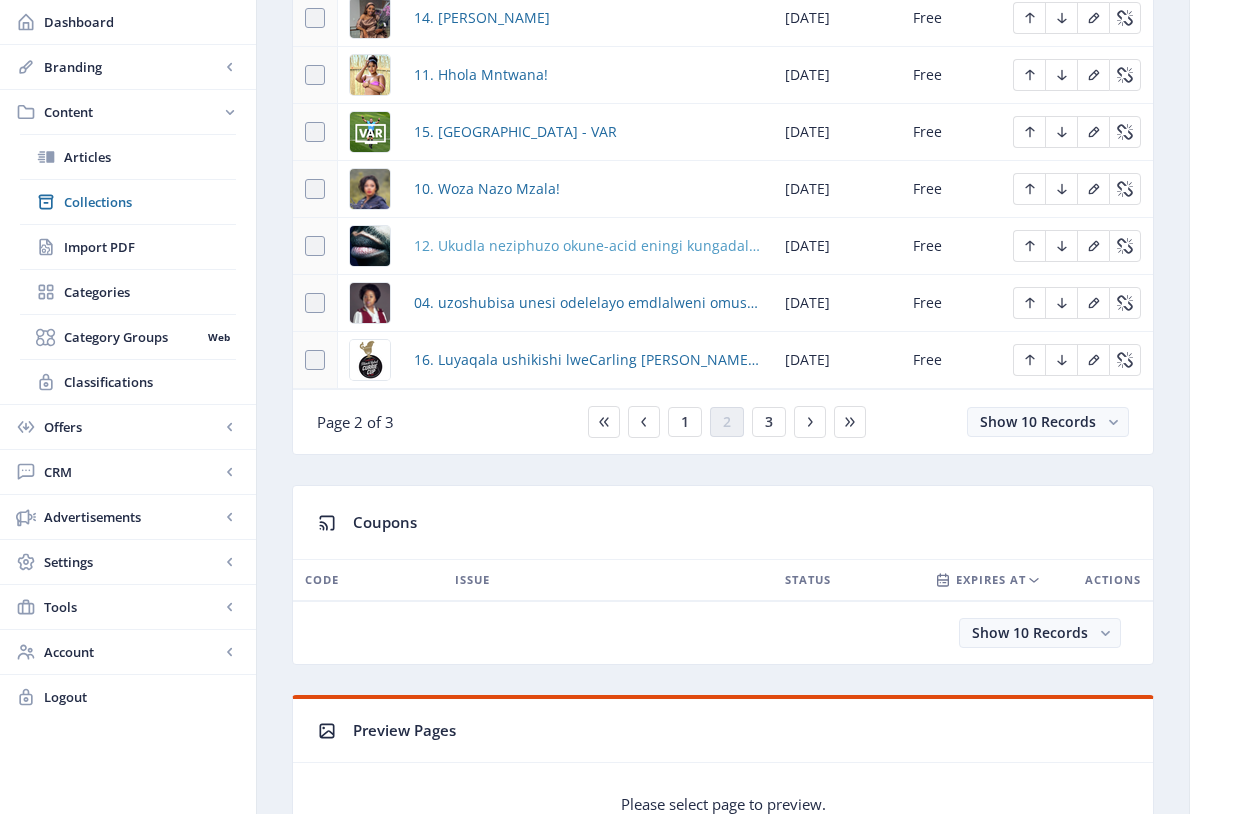 scroll, scrollTop: 1203, scrollLeft: 0, axis: vertical 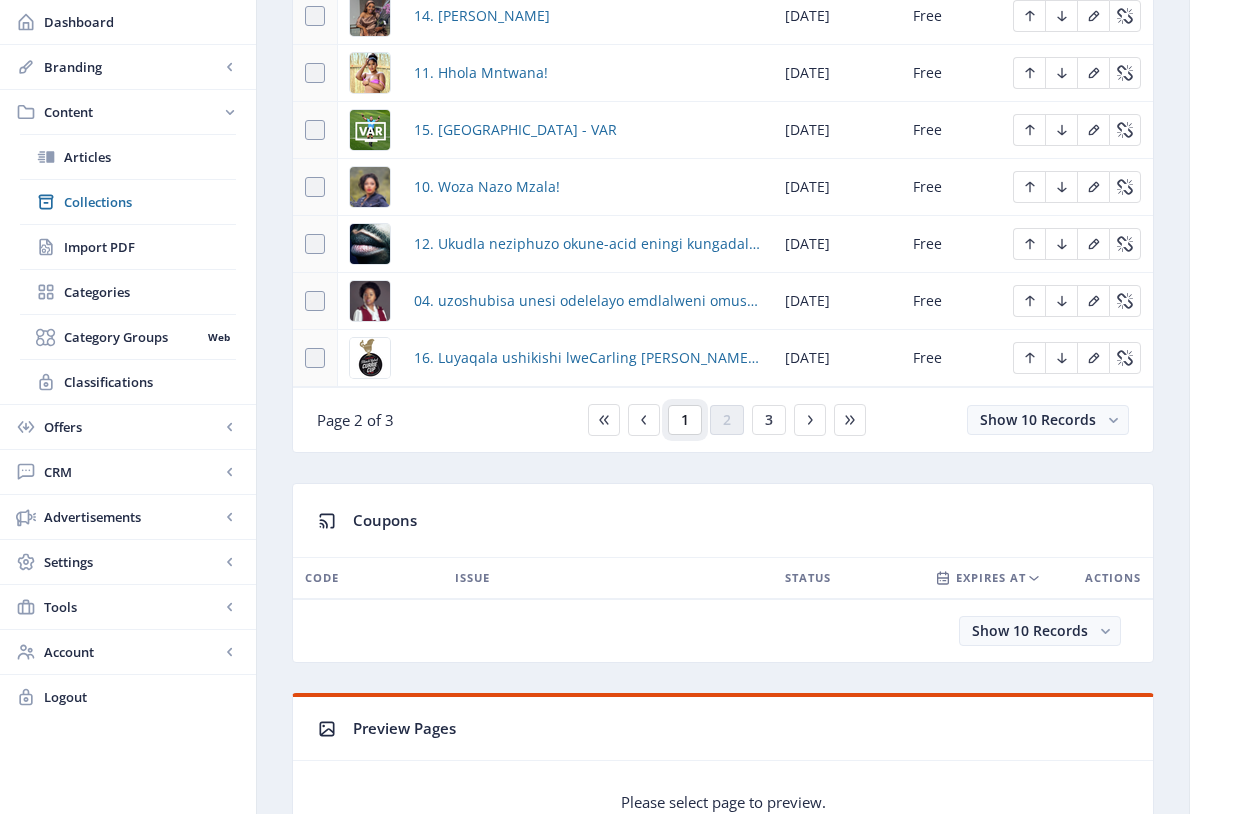 click on "1" 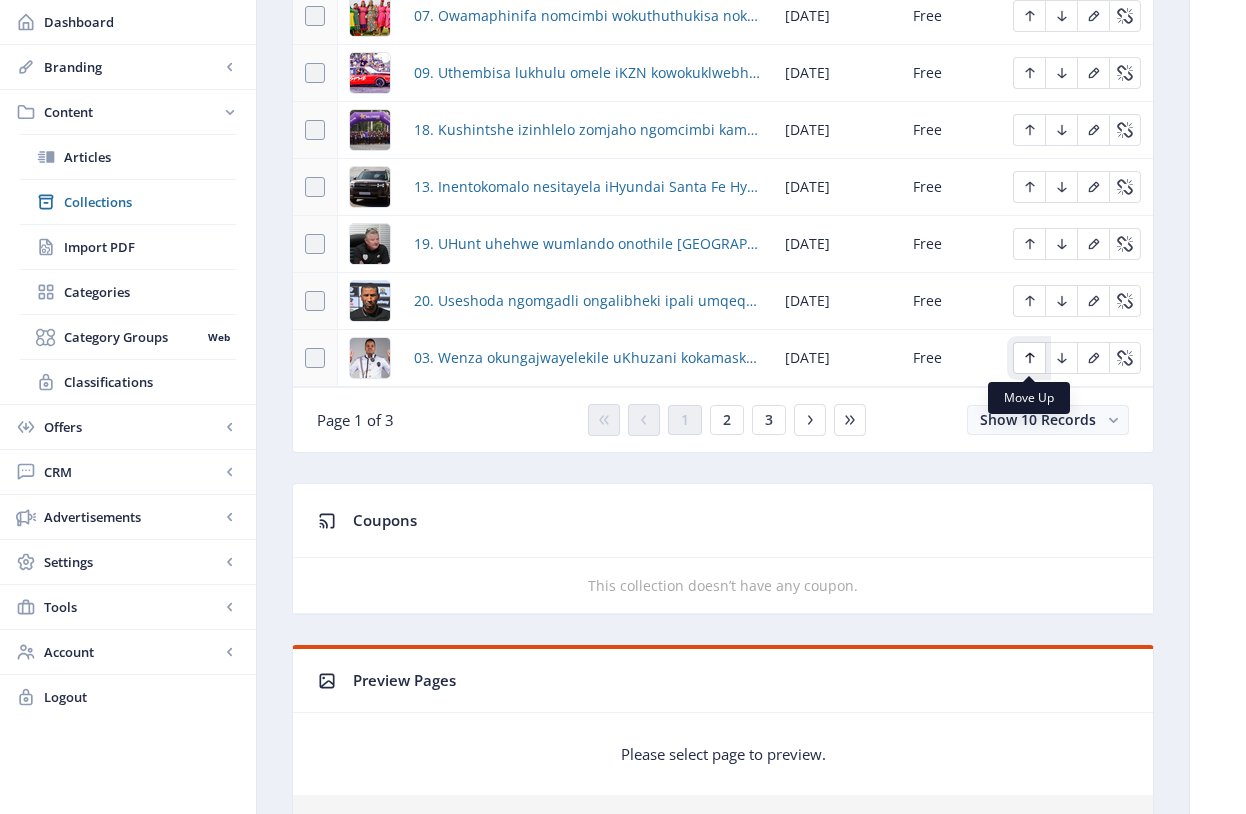 click 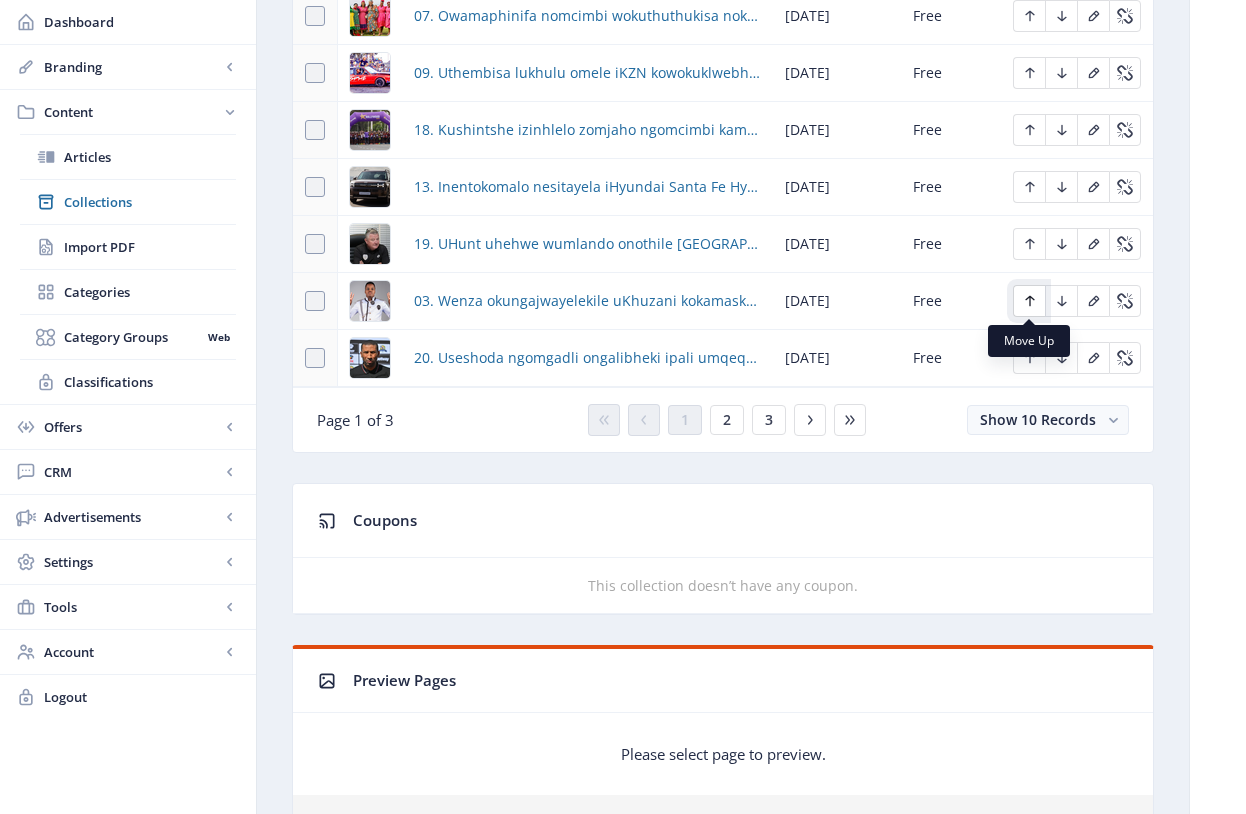 click at bounding box center [1029, 301] 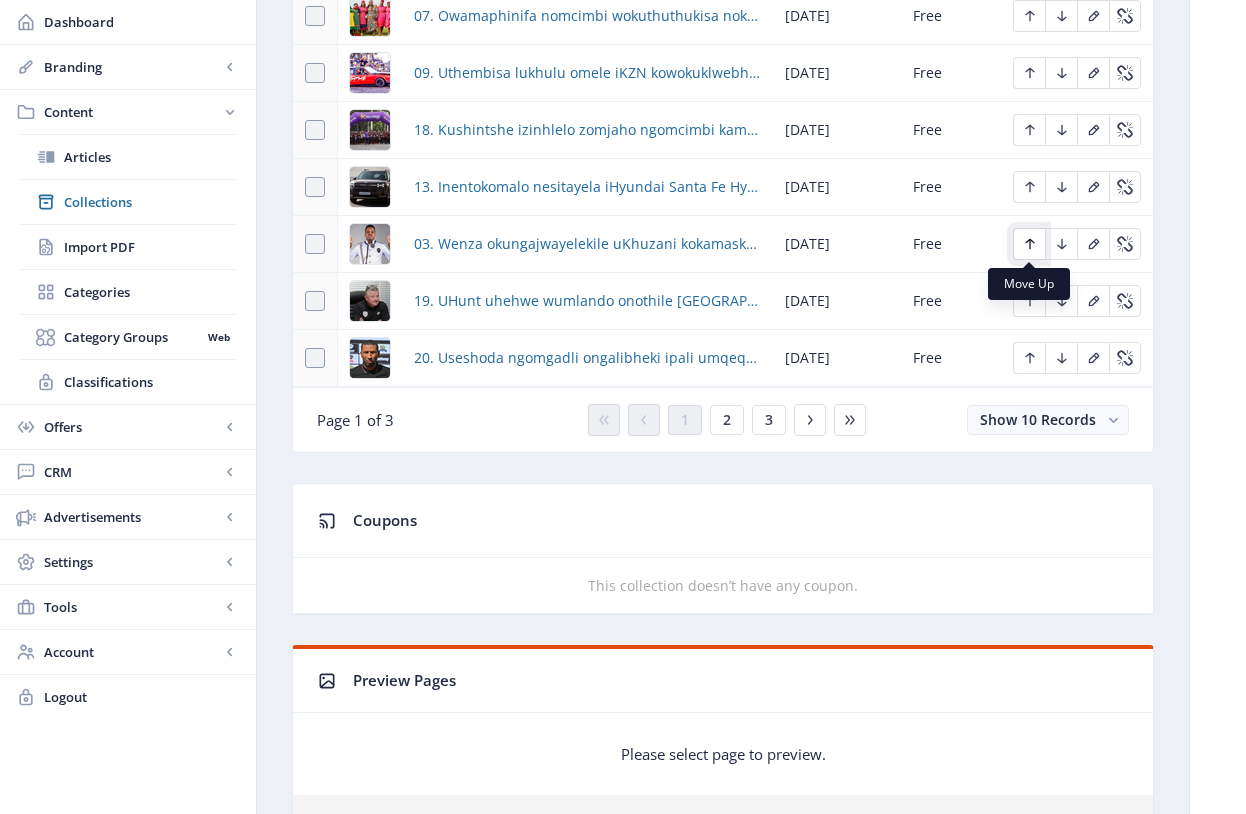 click 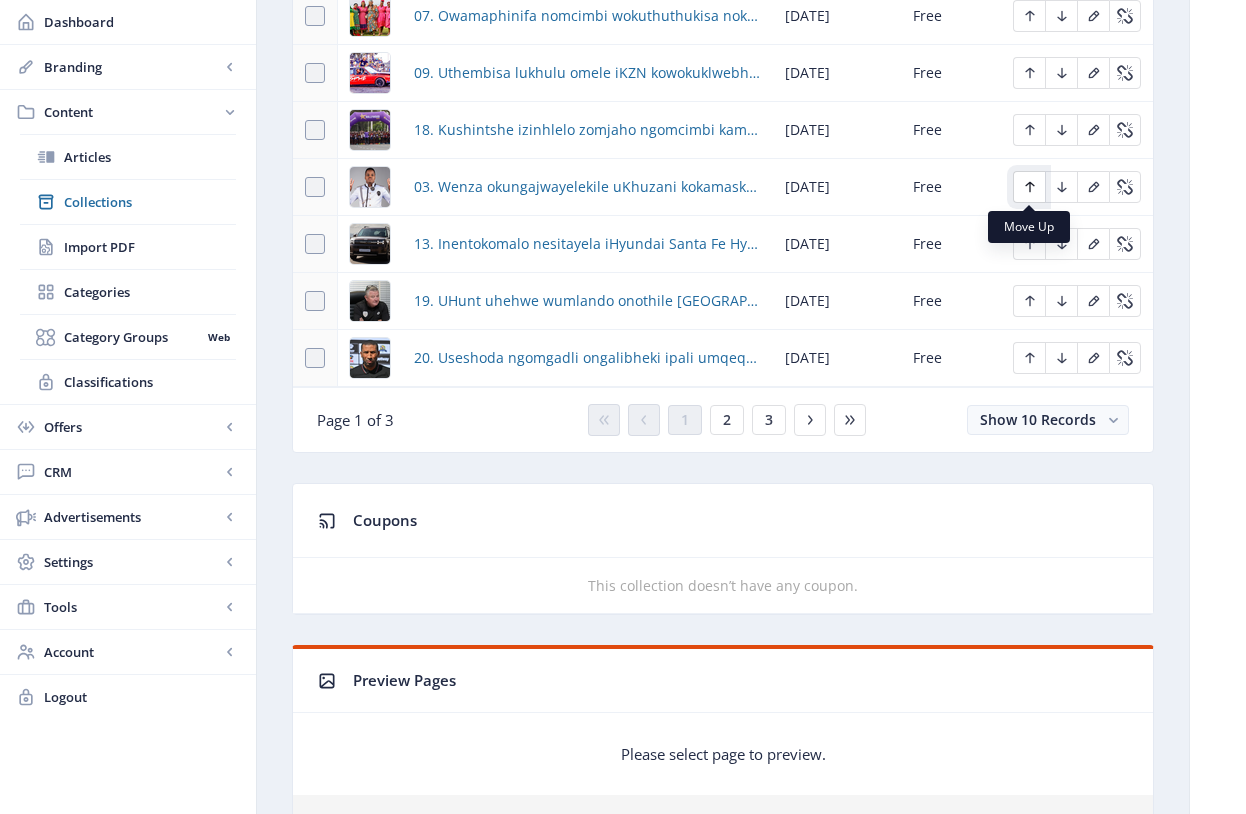 click 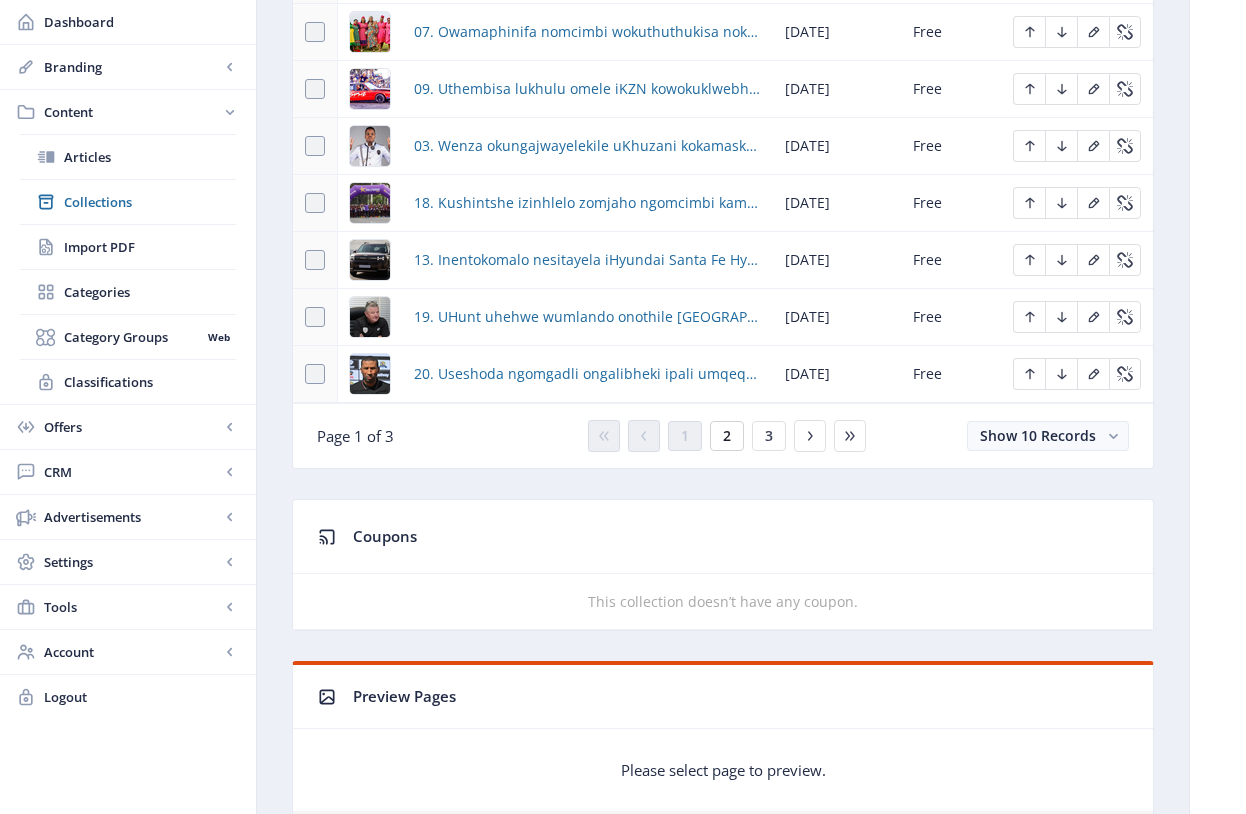 scroll, scrollTop: 1091, scrollLeft: 0, axis: vertical 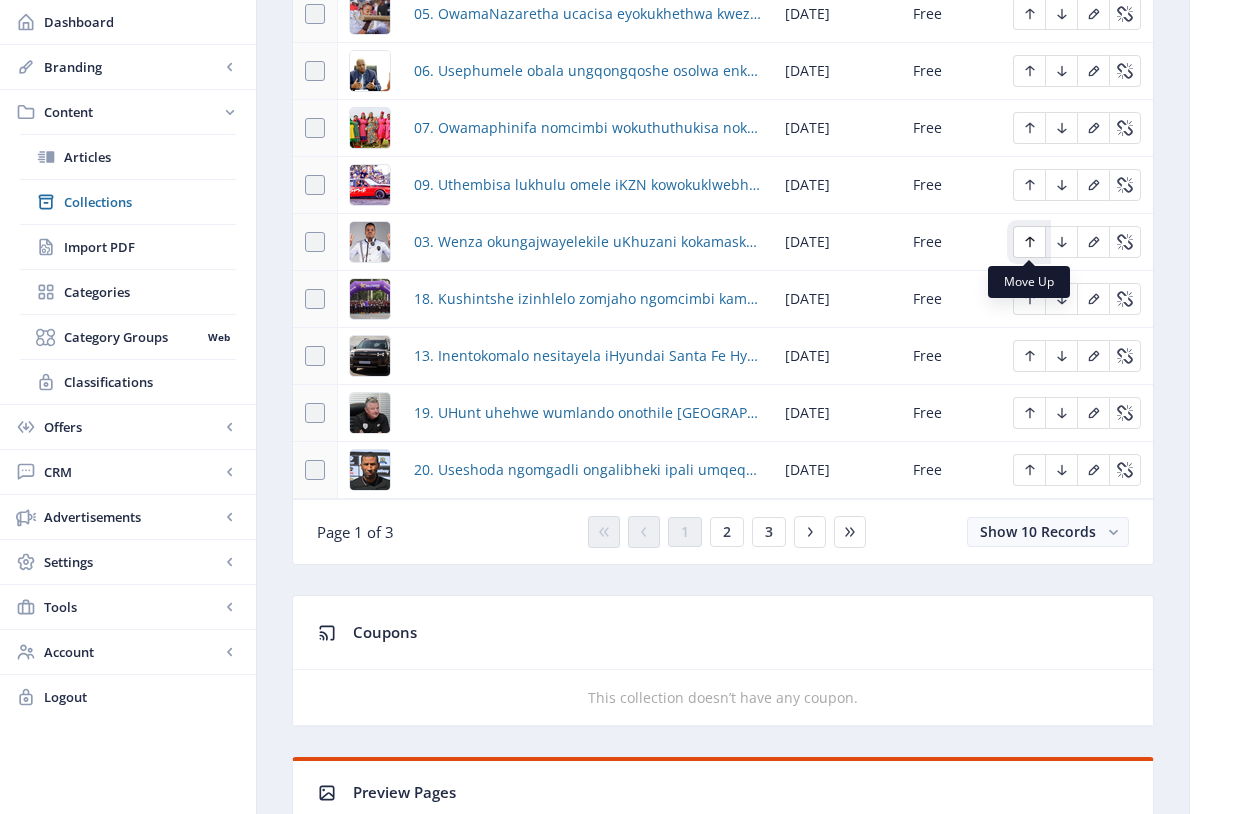click 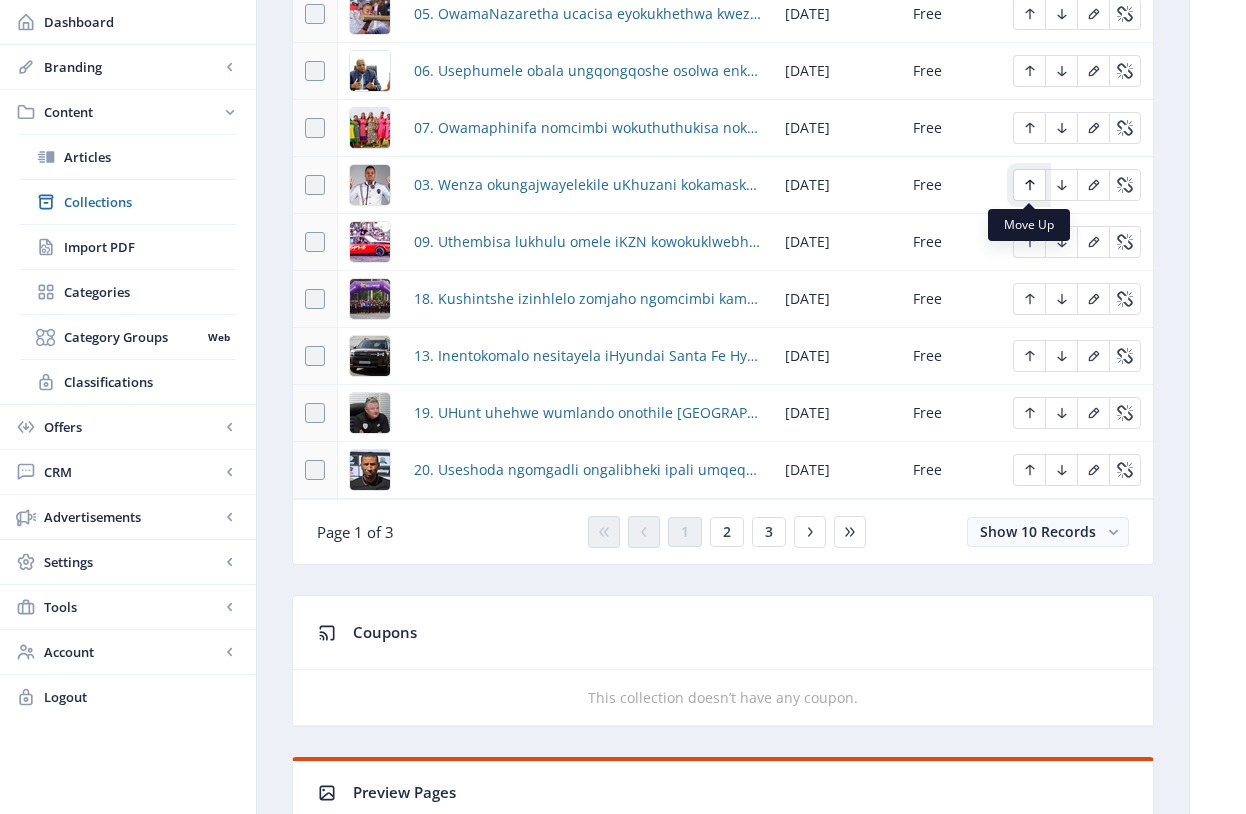 click 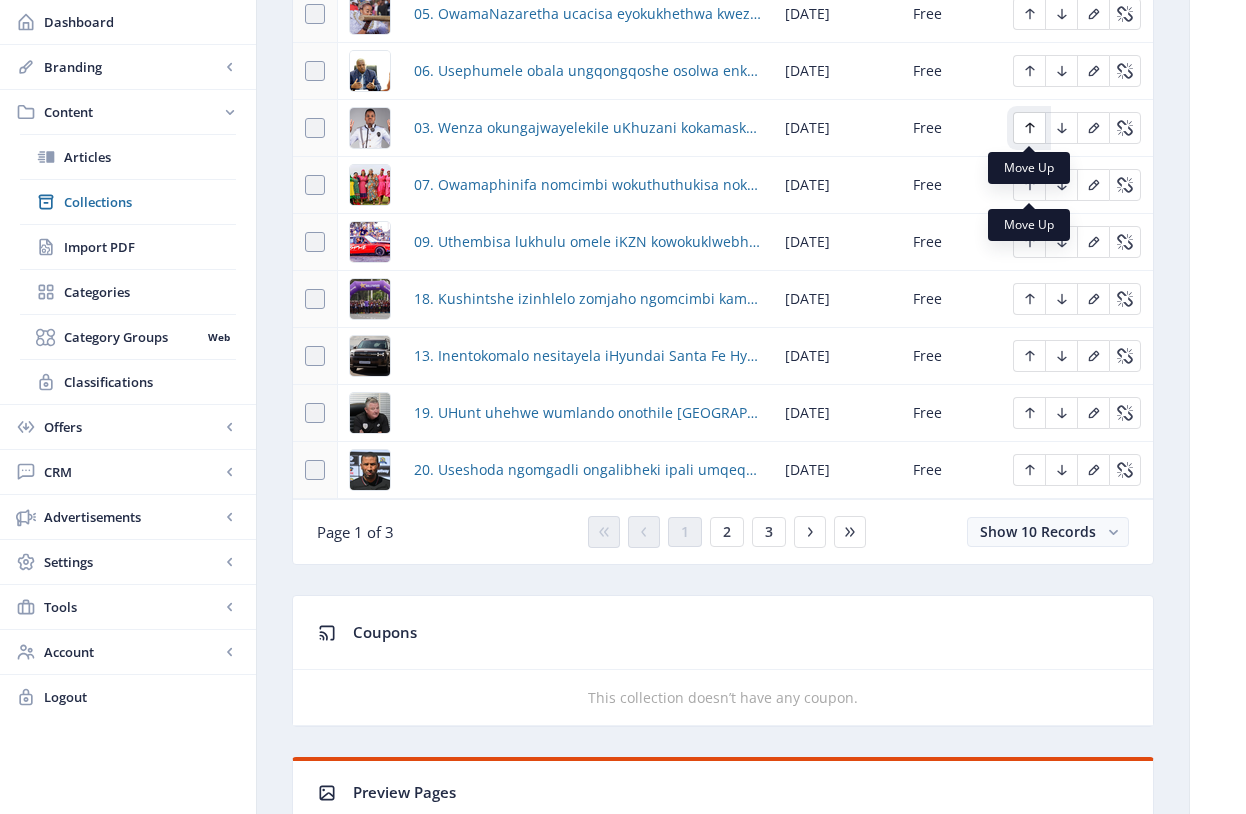 click 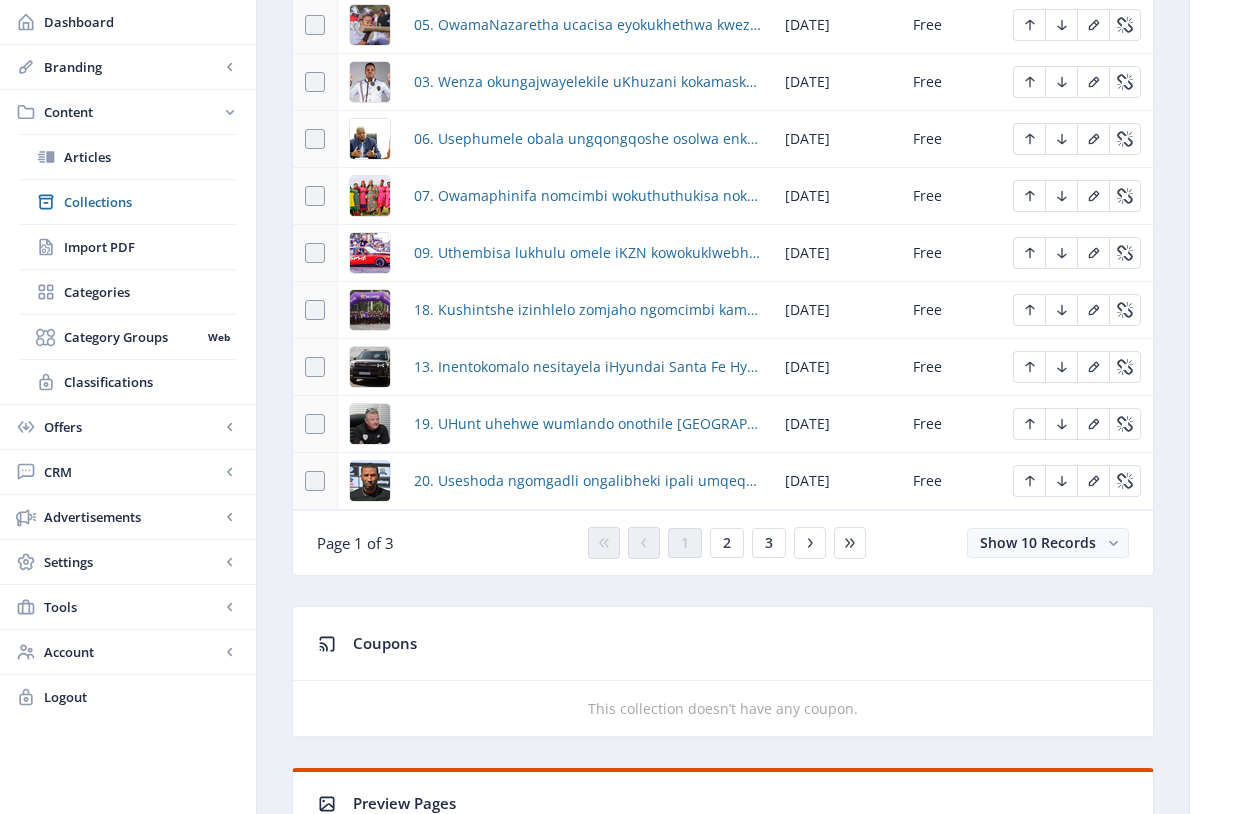 scroll, scrollTop: 1064, scrollLeft: 0, axis: vertical 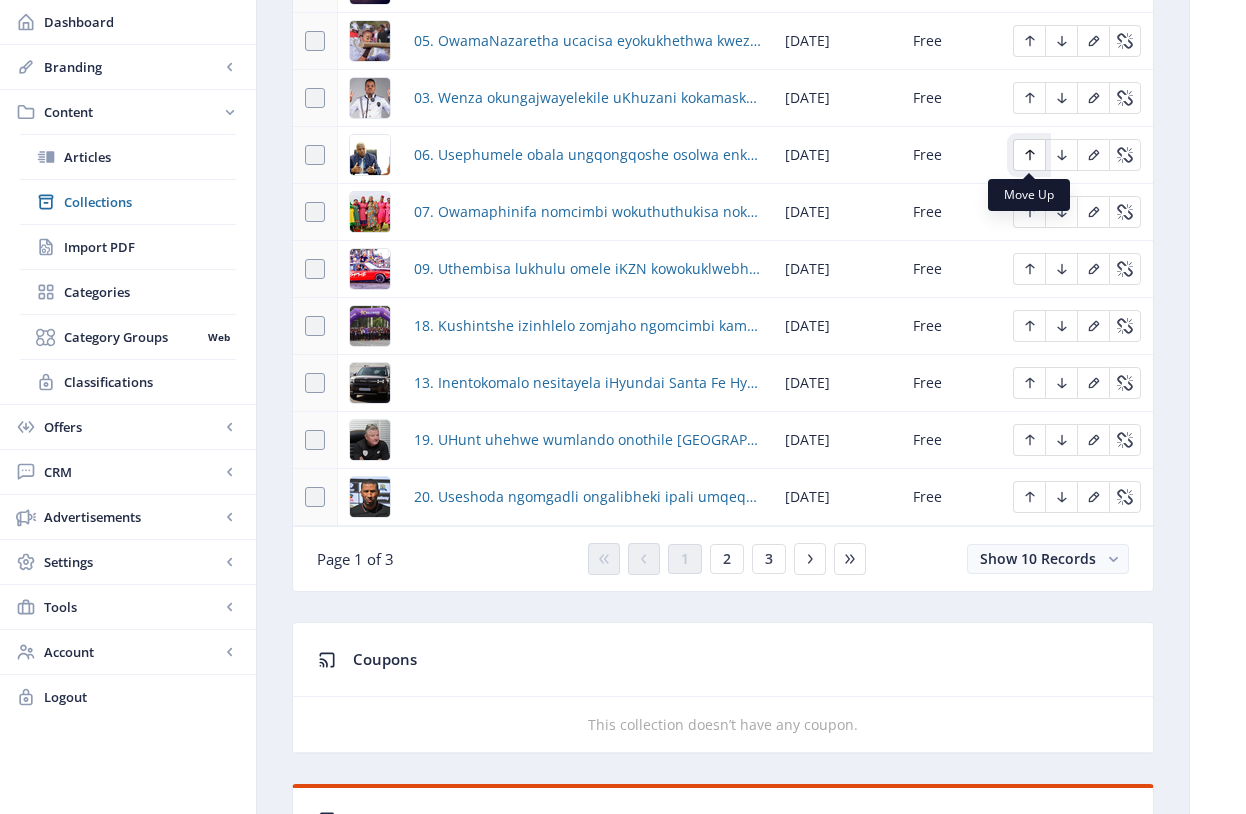 click 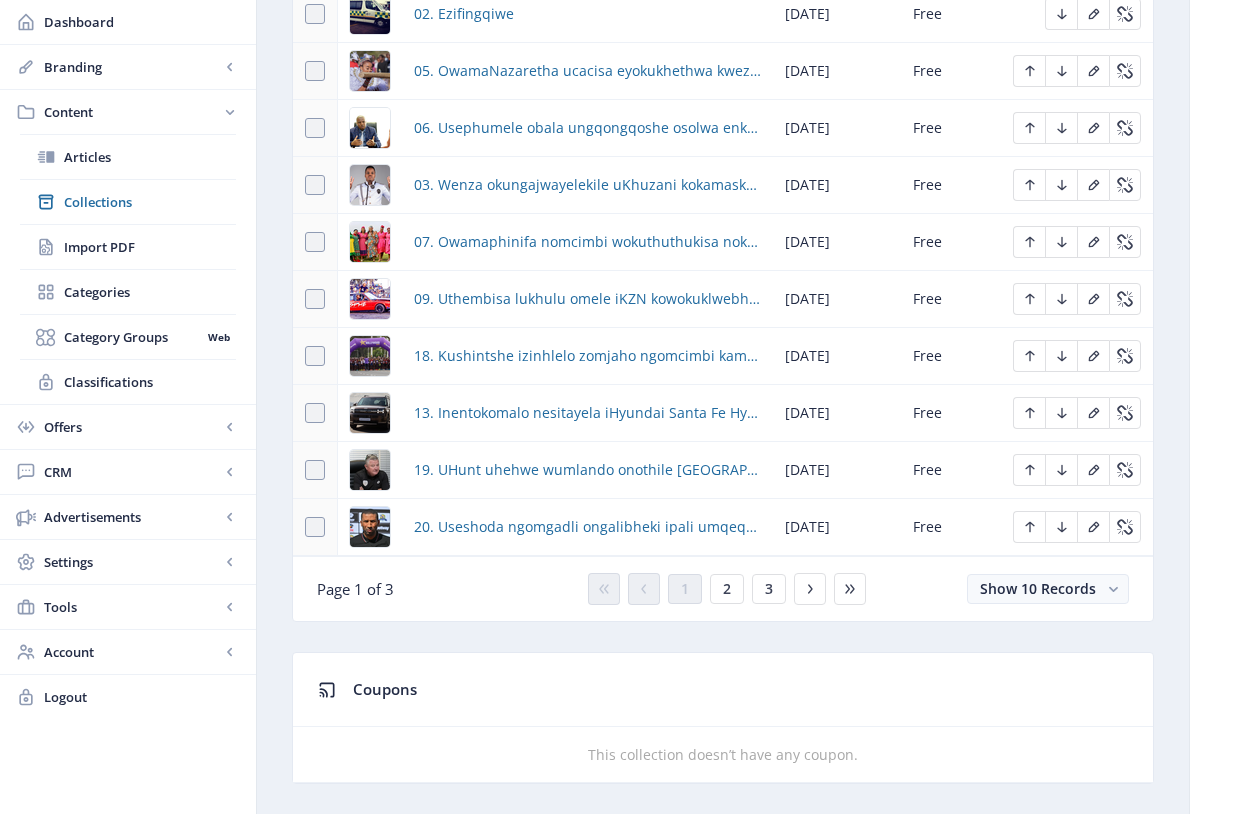 scroll, scrollTop: 960, scrollLeft: 0, axis: vertical 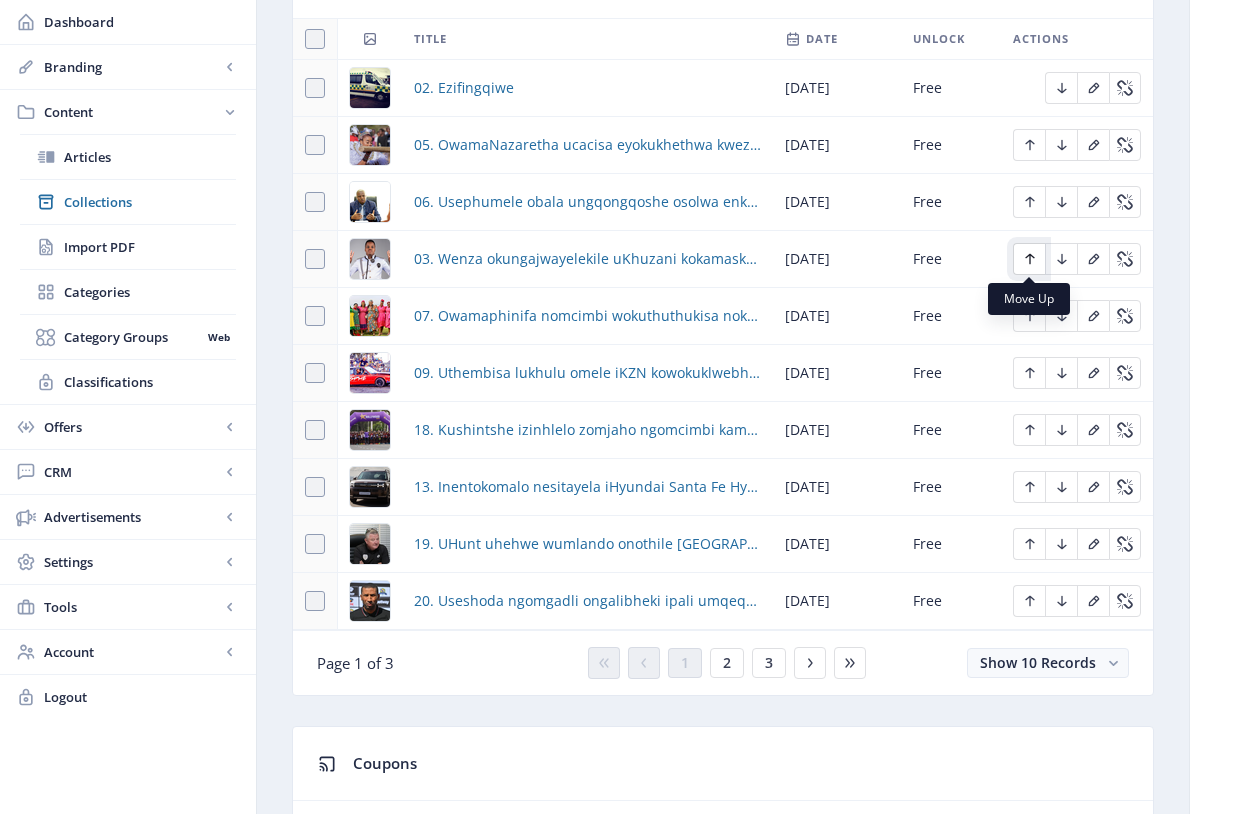 click 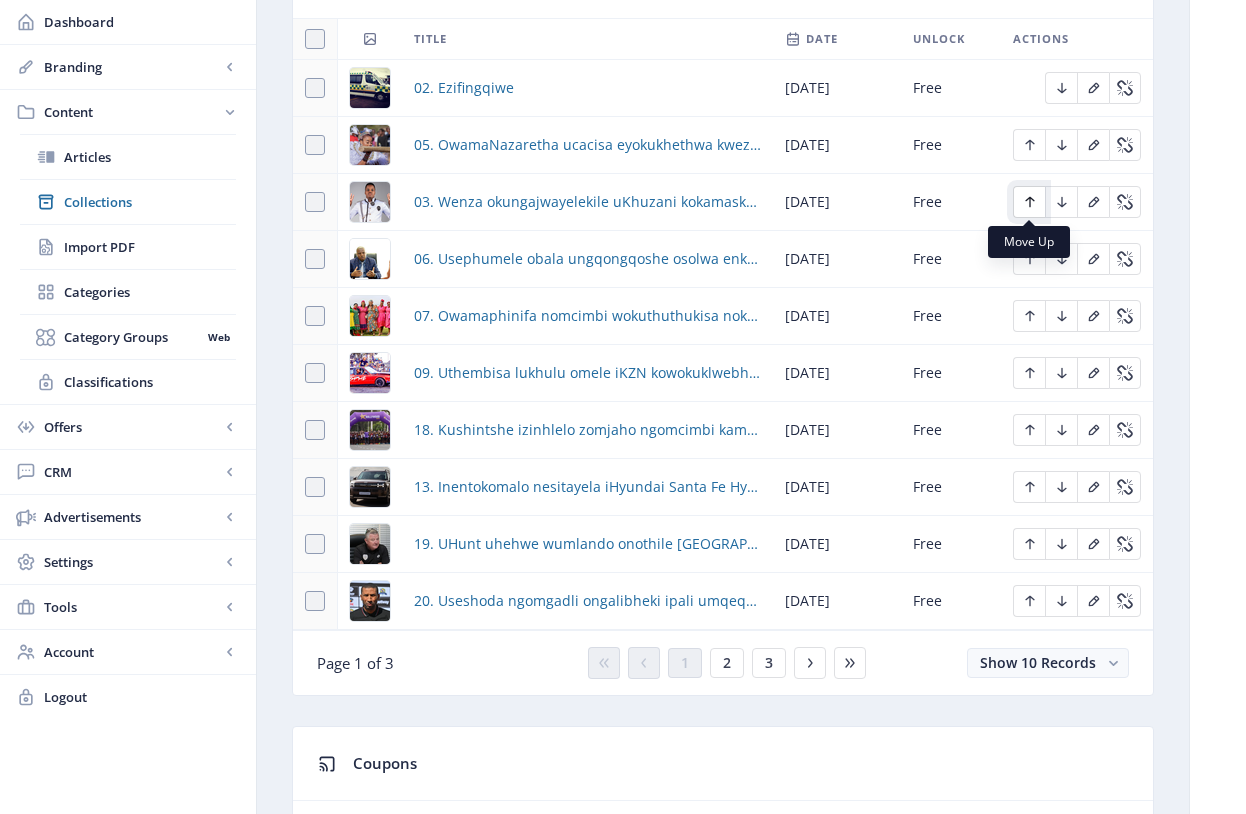 click at bounding box center [1029, 202] 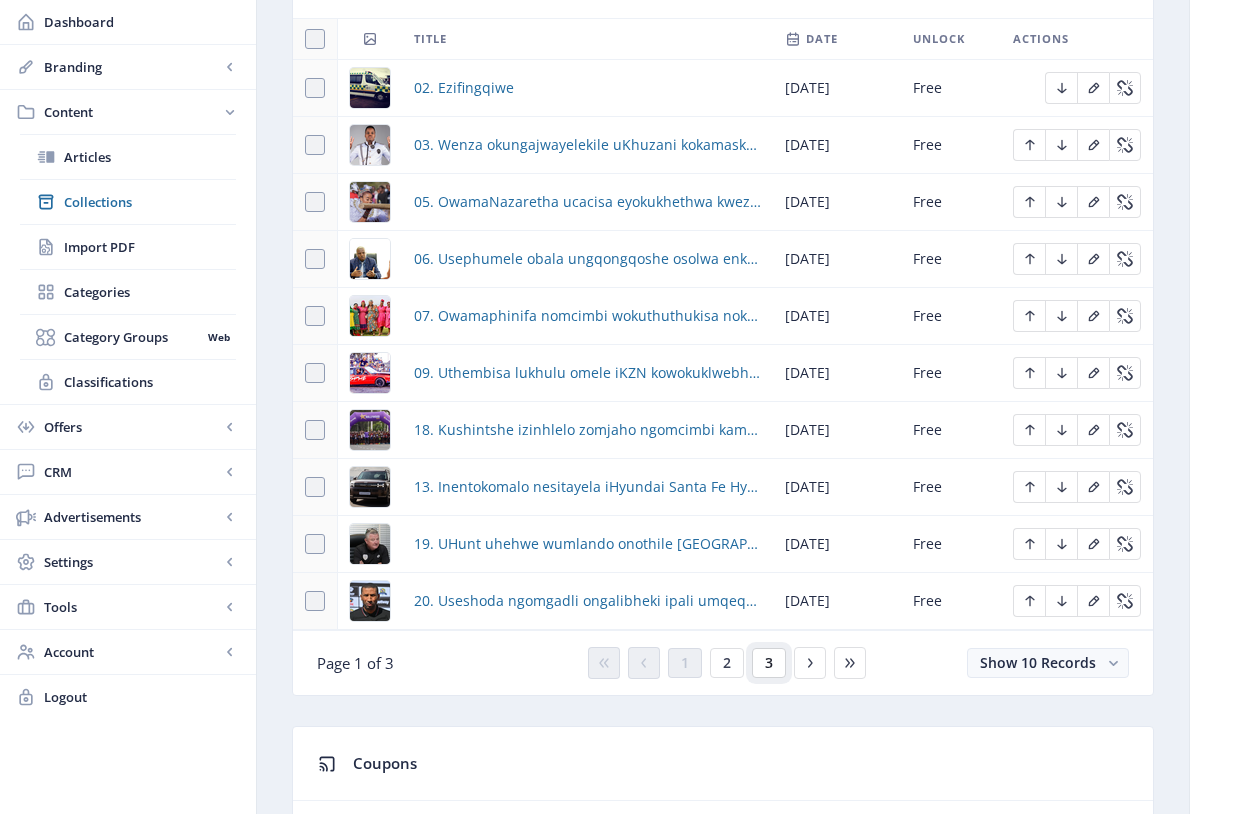click on "3" 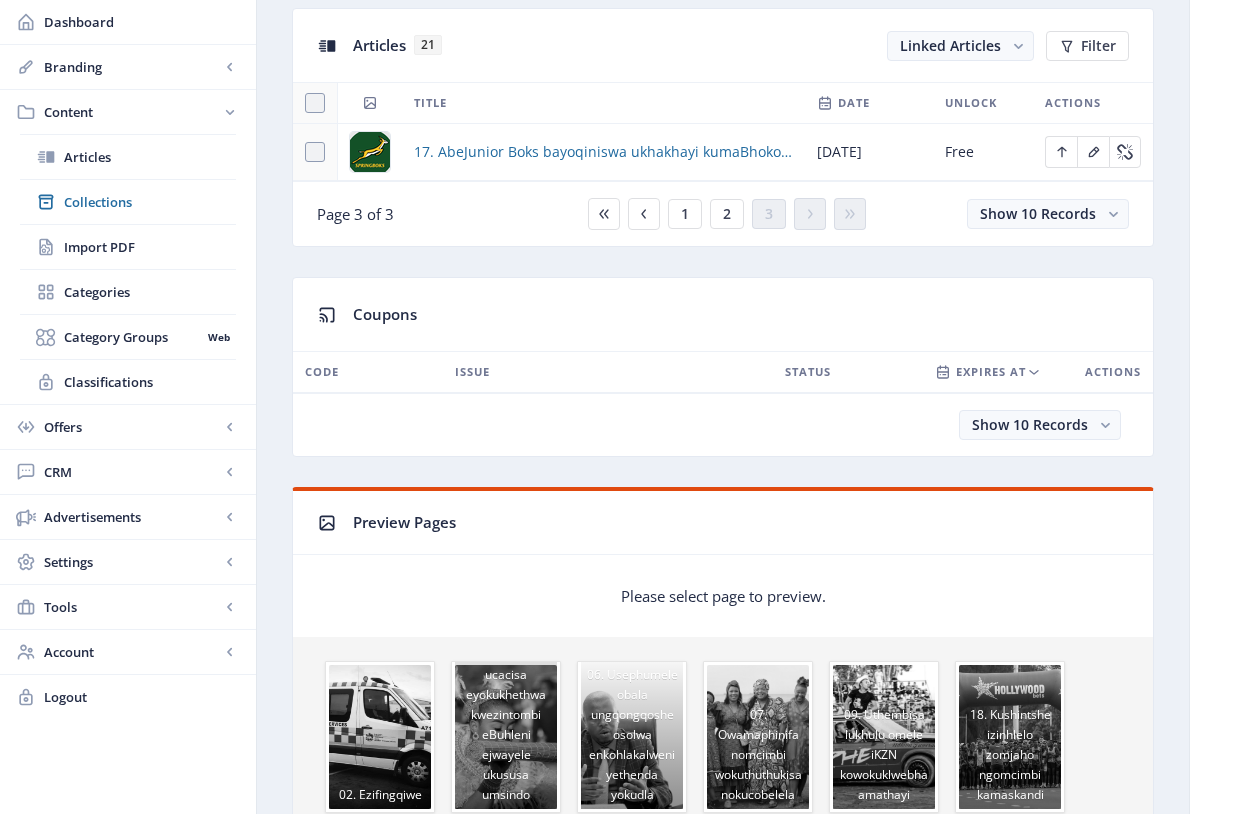 scroll, scrollTop: 806, scrollLeft: 0, axis: vertical 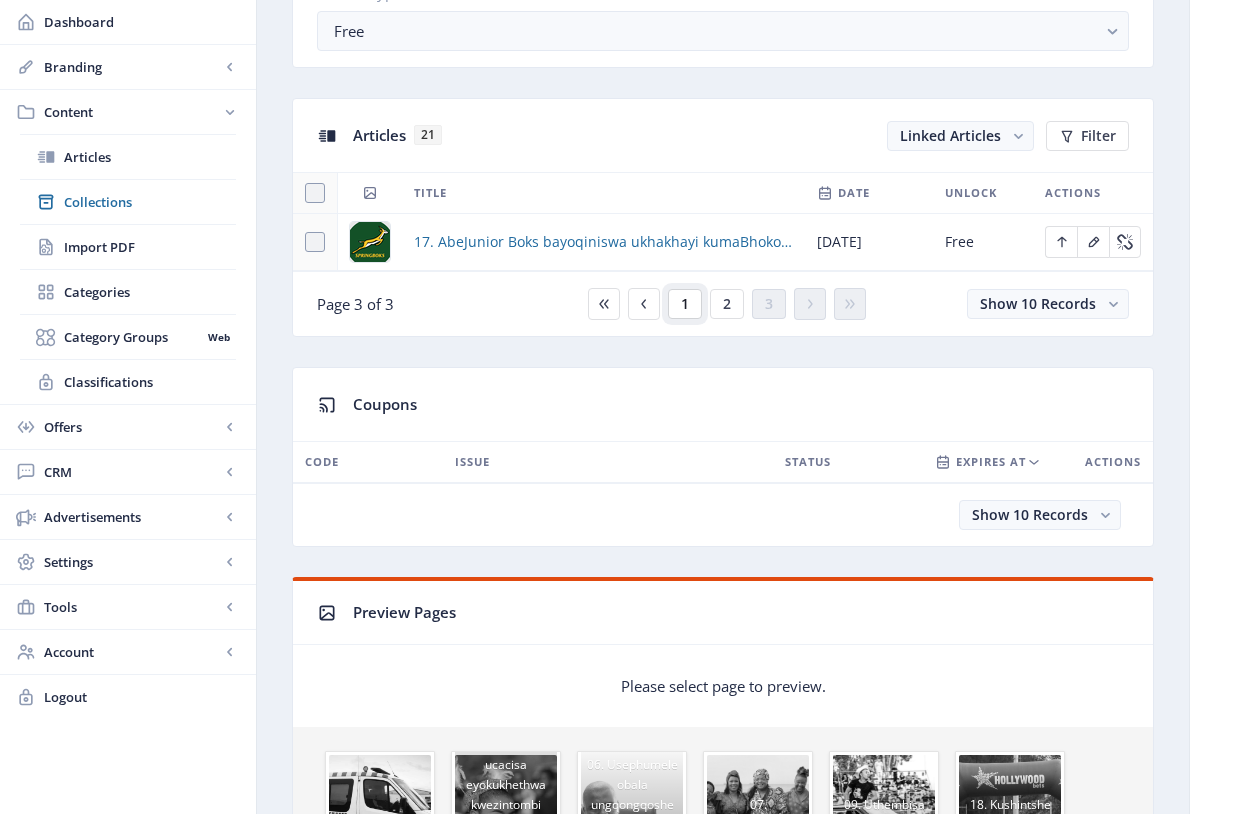 click on "1" 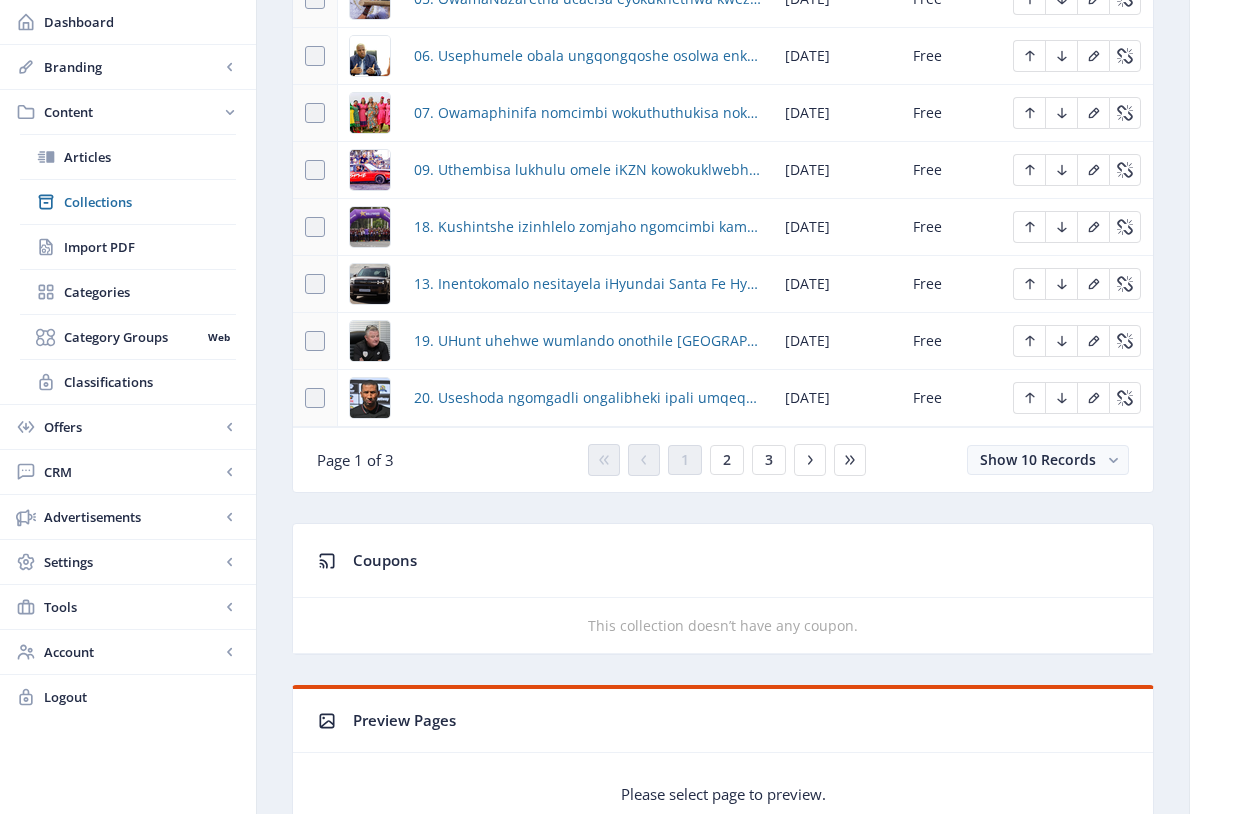 scroll, scrollTop: 1466, scrollLeft: 0, axis: vertical 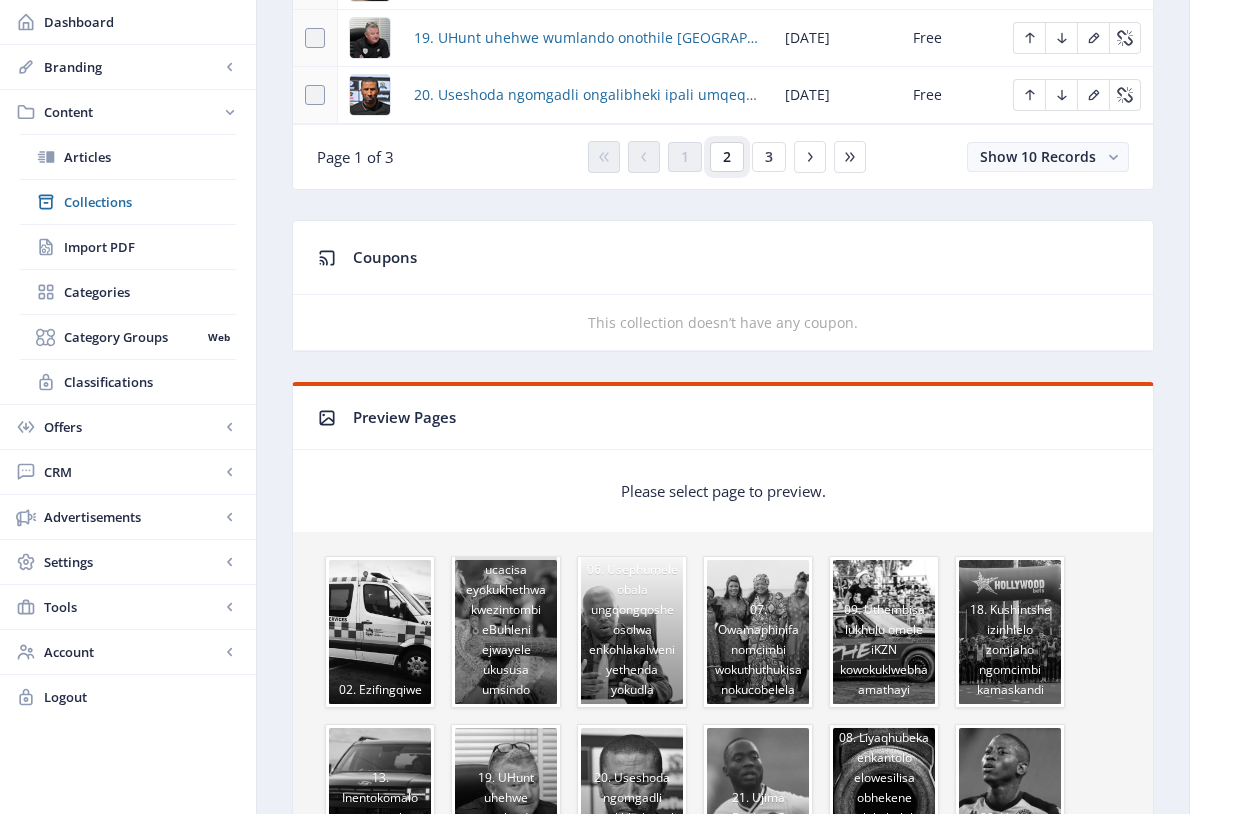 click on "2" 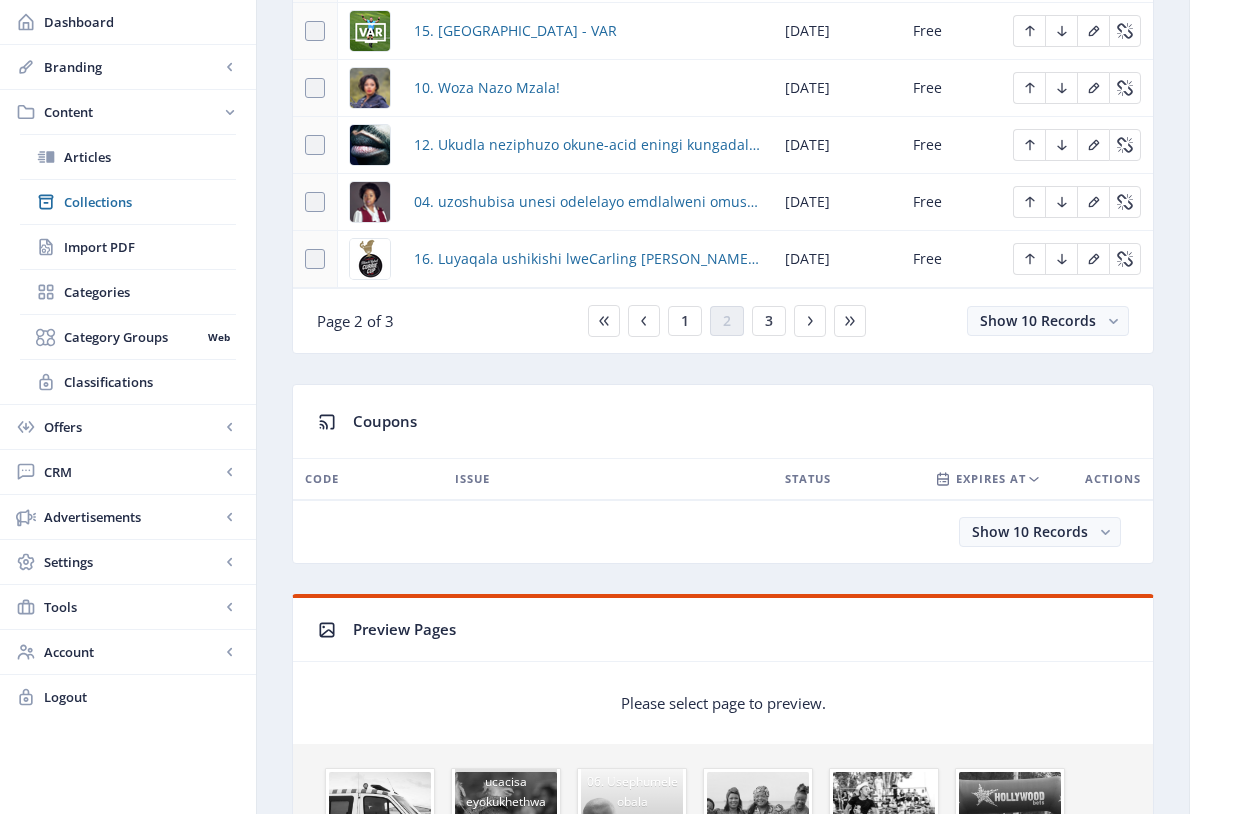 scroll, scrollTop: 1212, scrollLeft: 0, axis: vertical 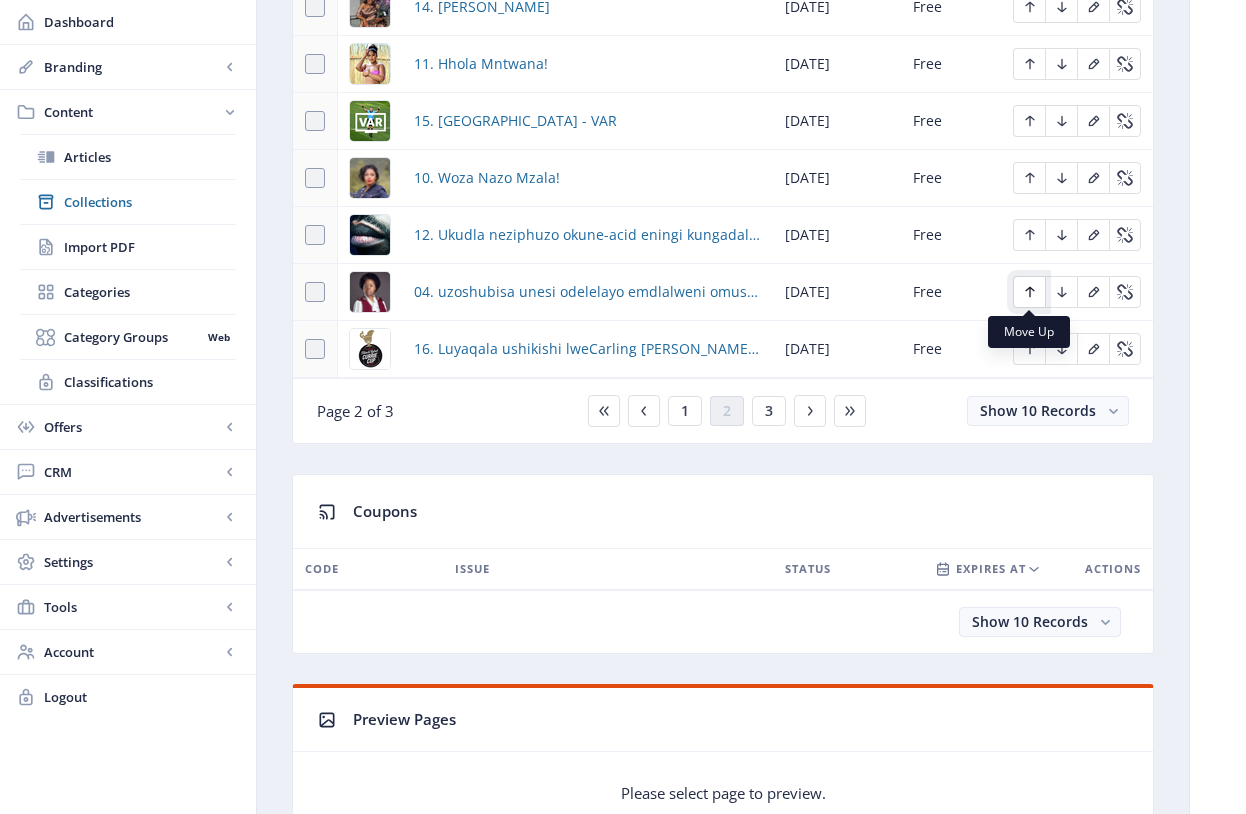click 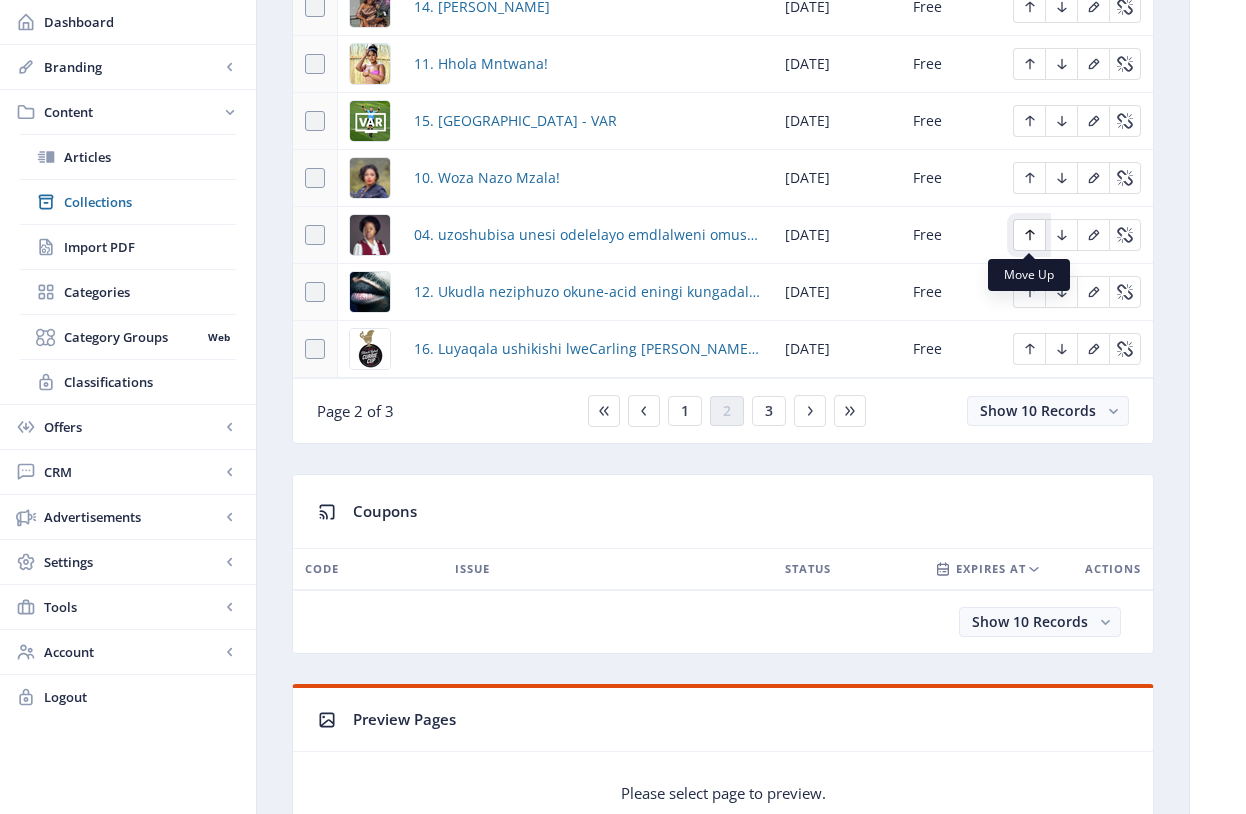 click 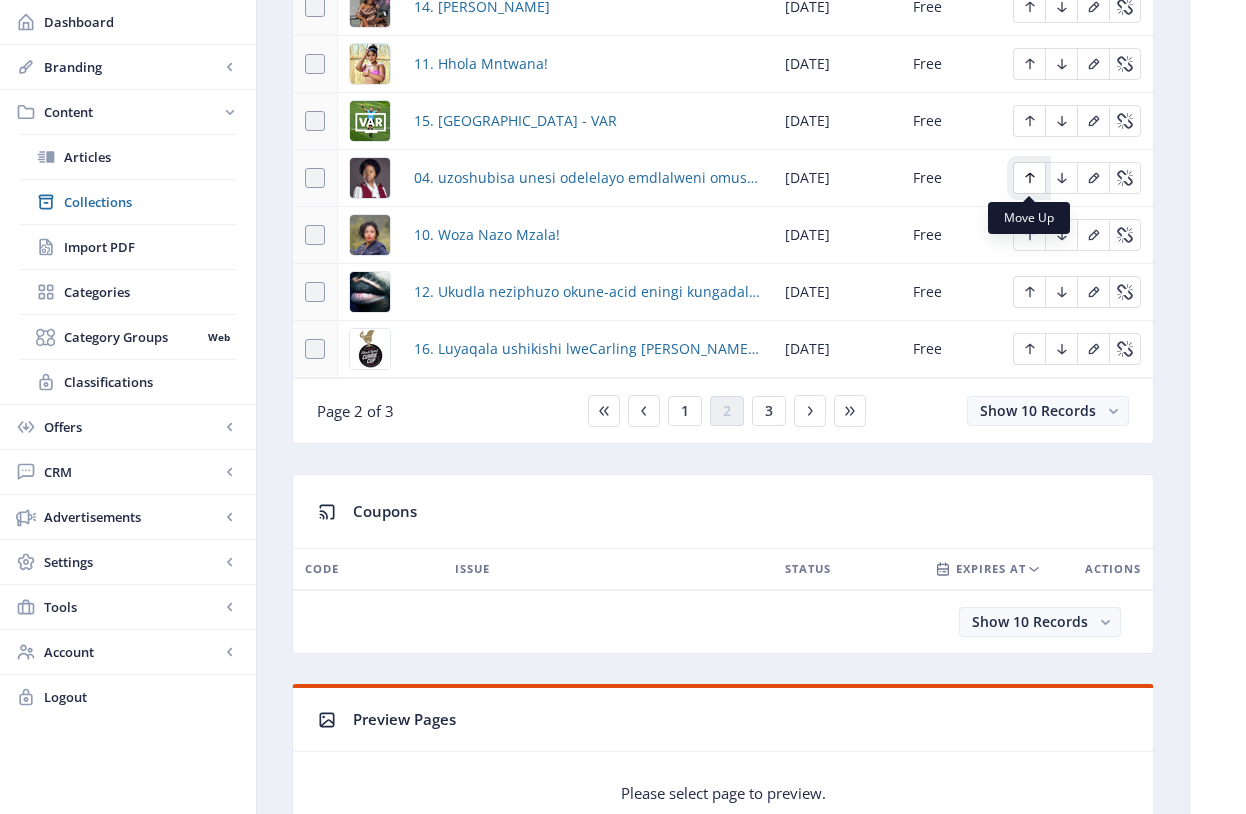 click at bounding box center (1029, 178) 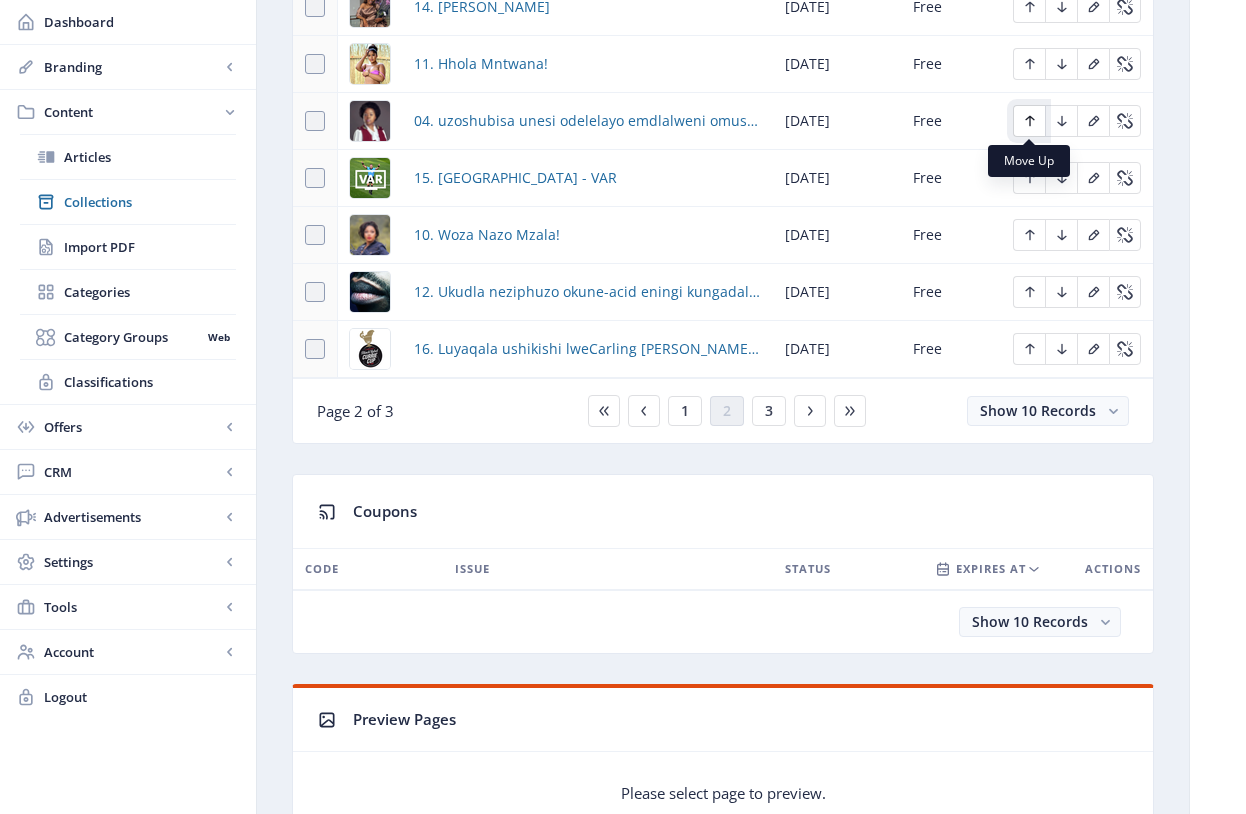 click 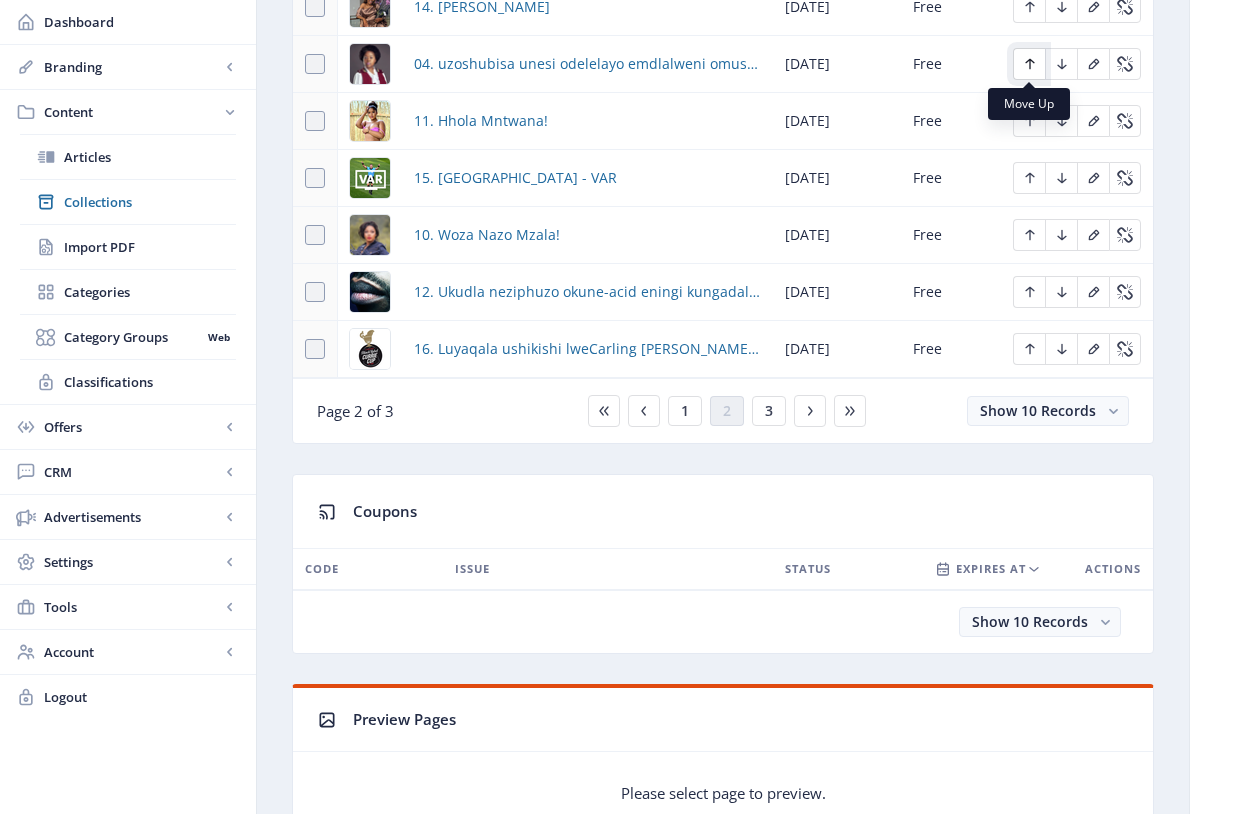 click at bounding box center [1029, 64] 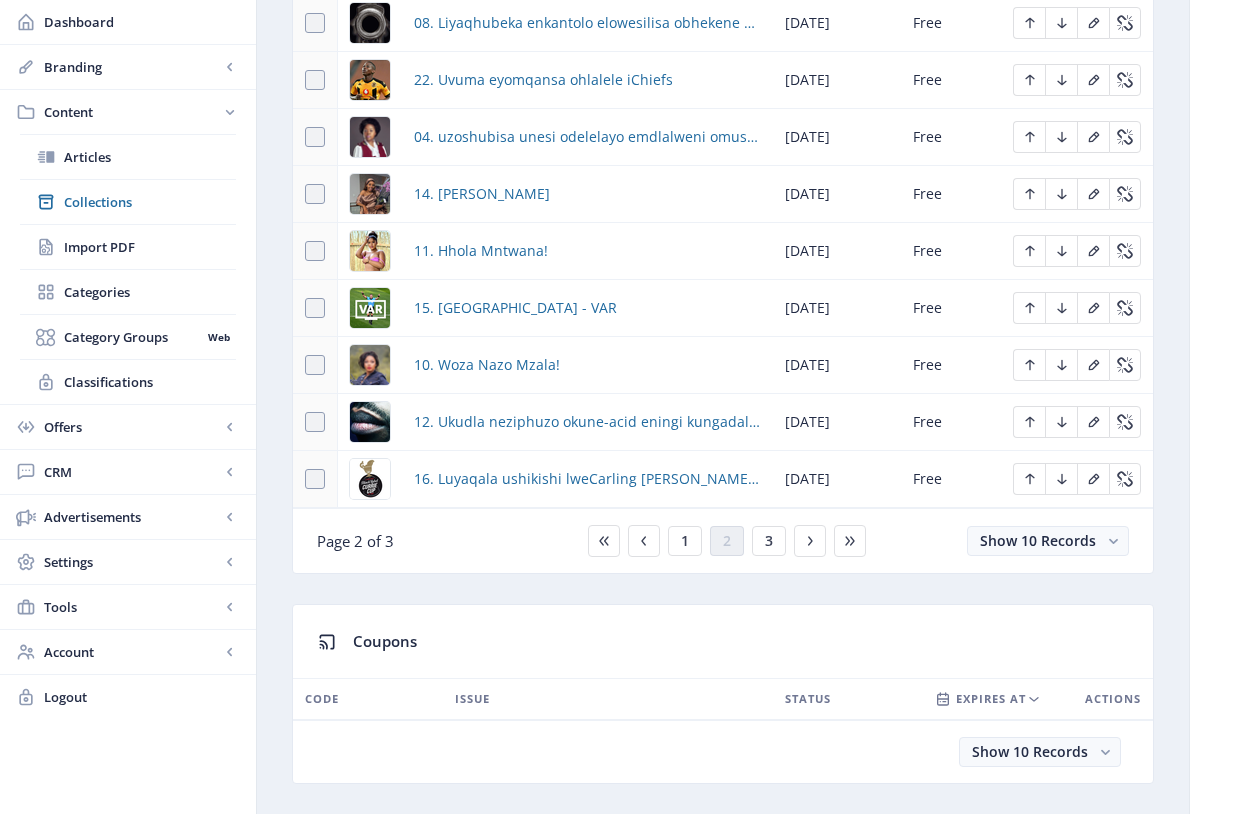 scroll, scrollTop: 951, scrollLeft: 0, axis: vertical 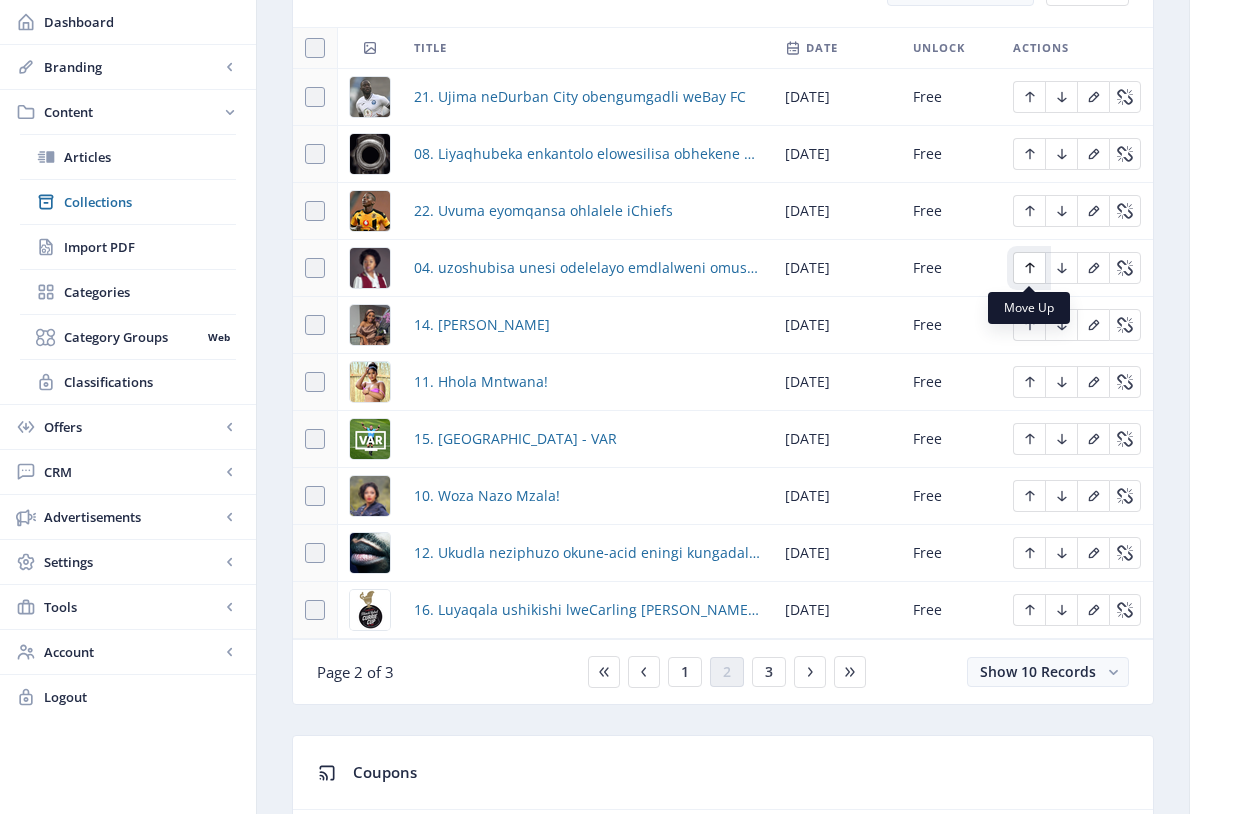 click 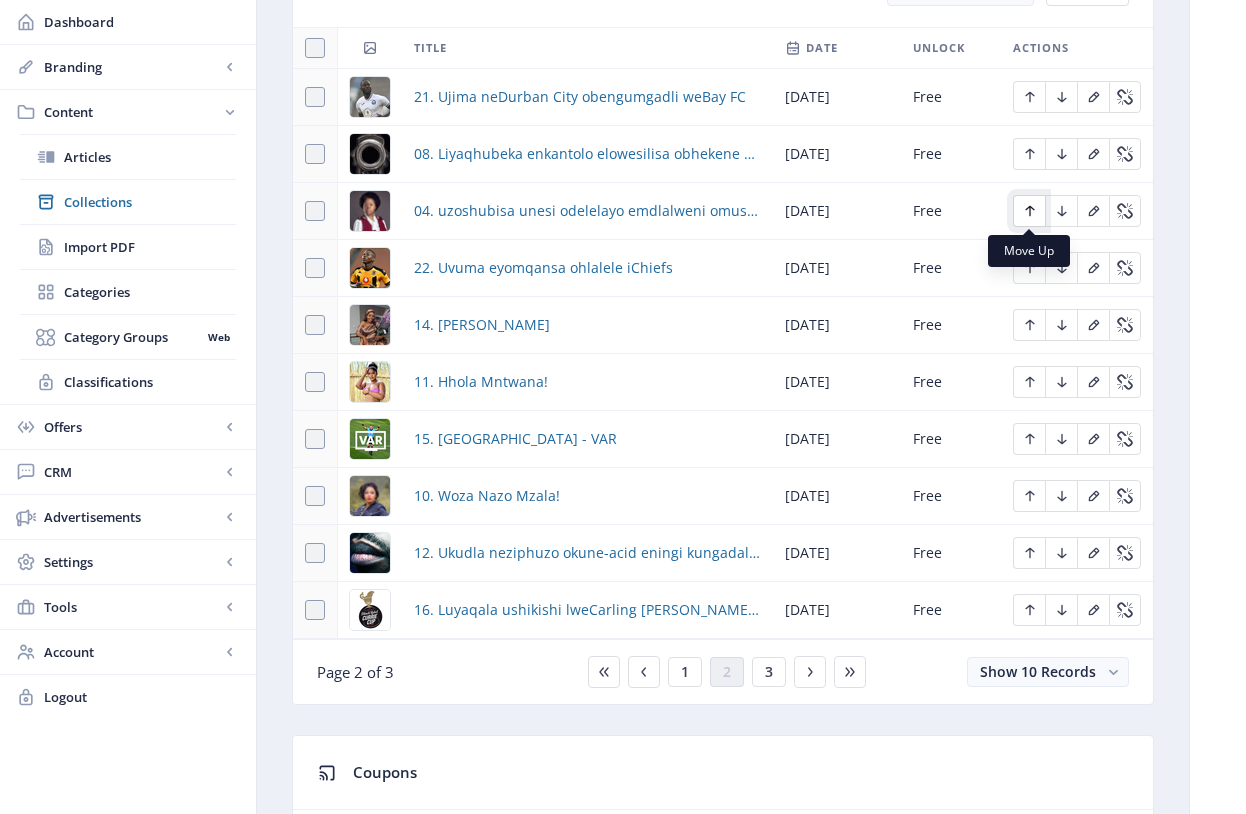 click 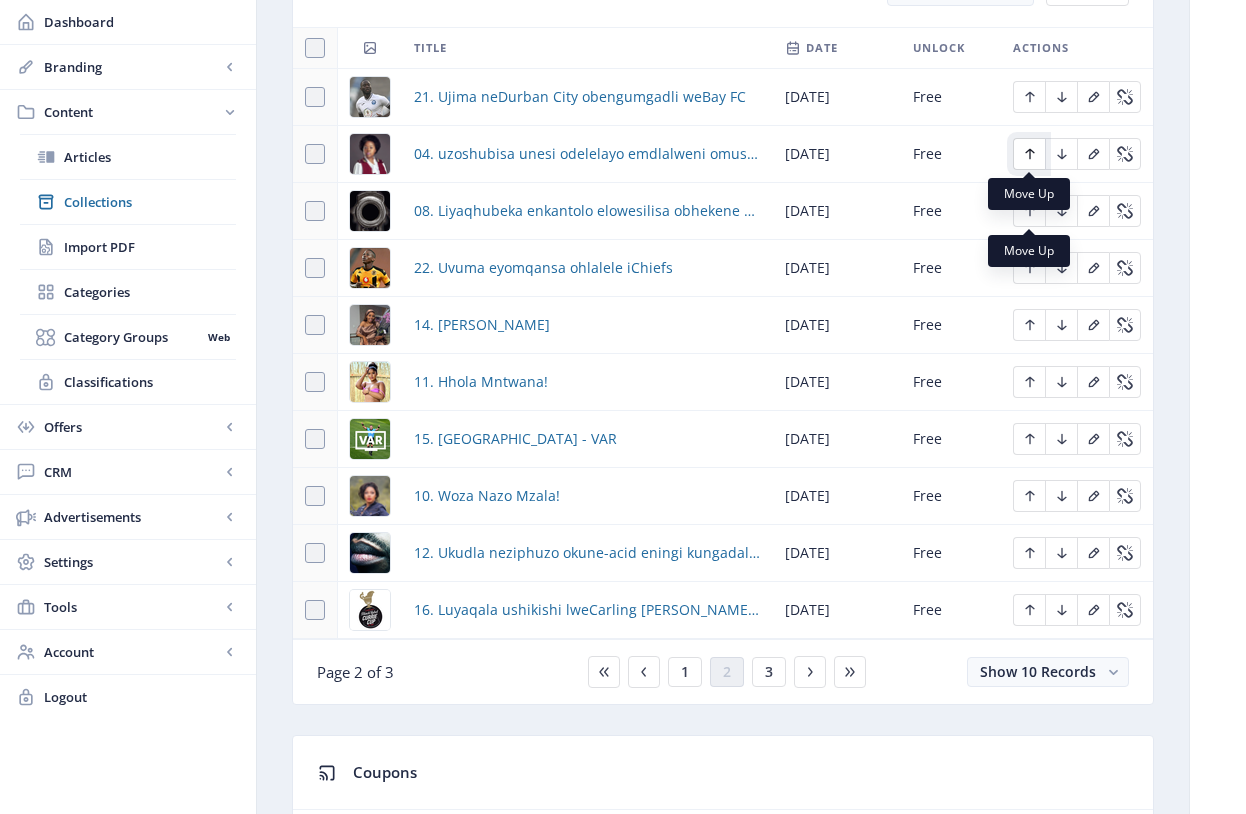 click 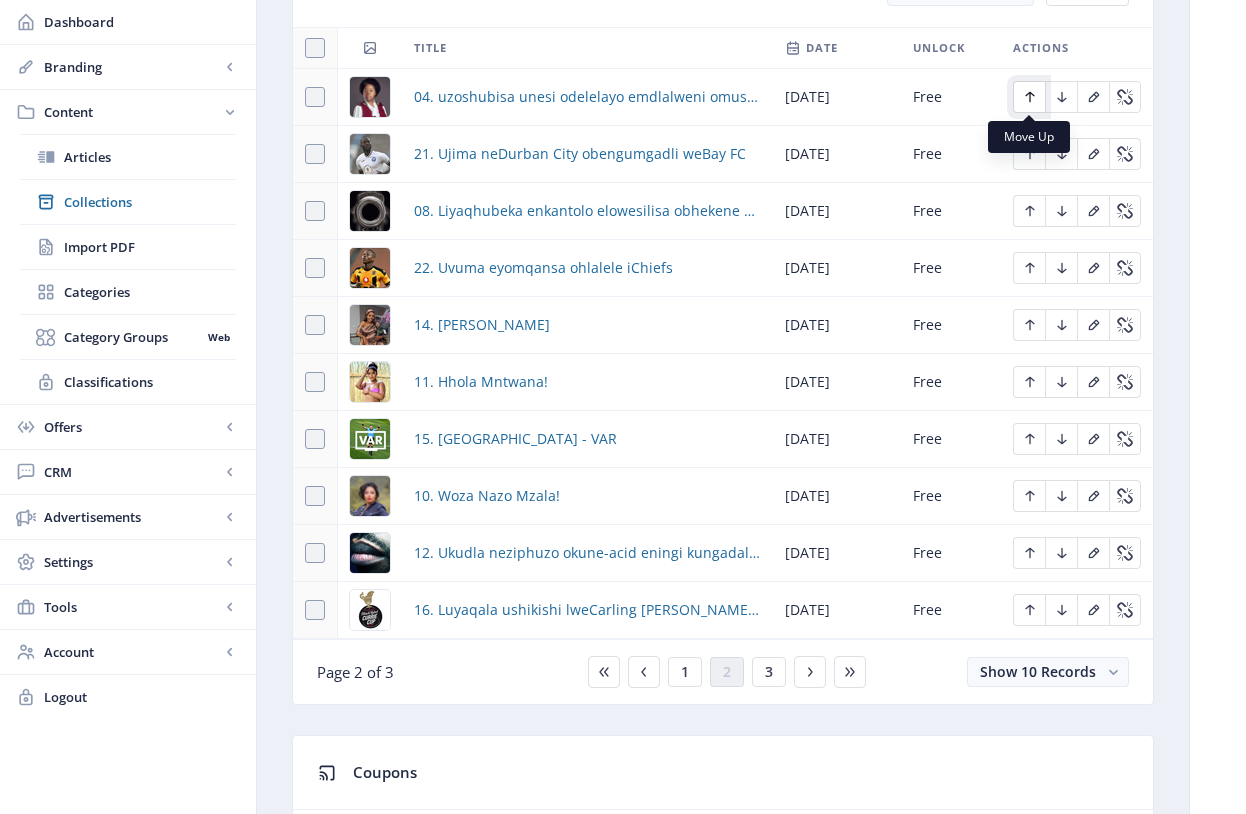 click 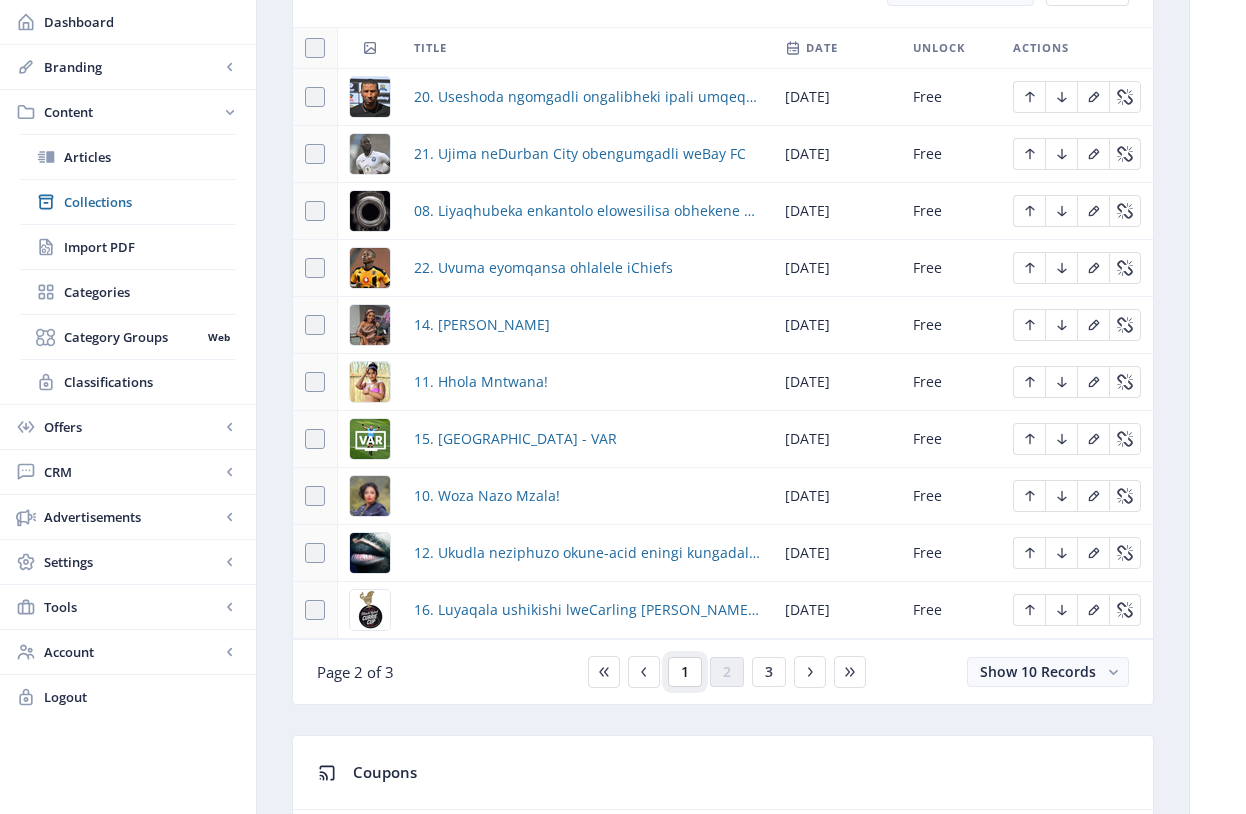 click on "1" 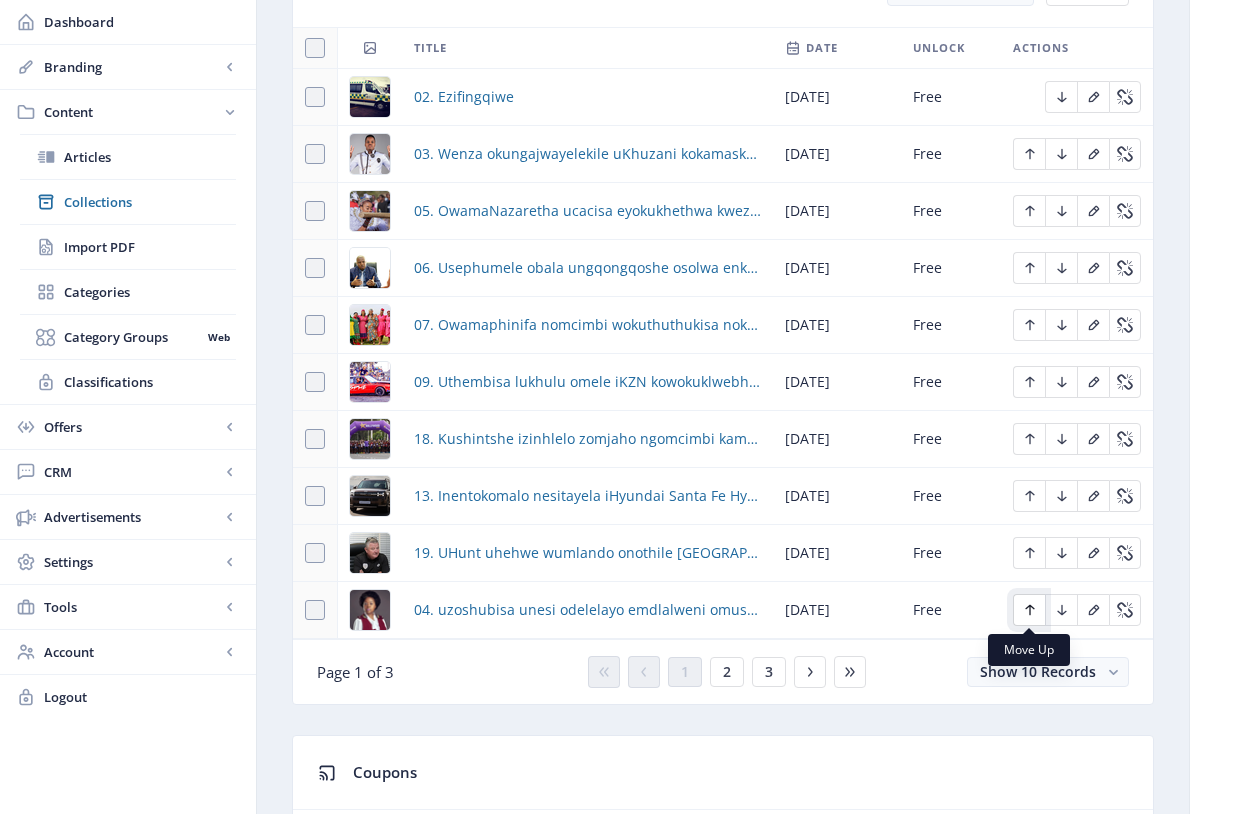 click 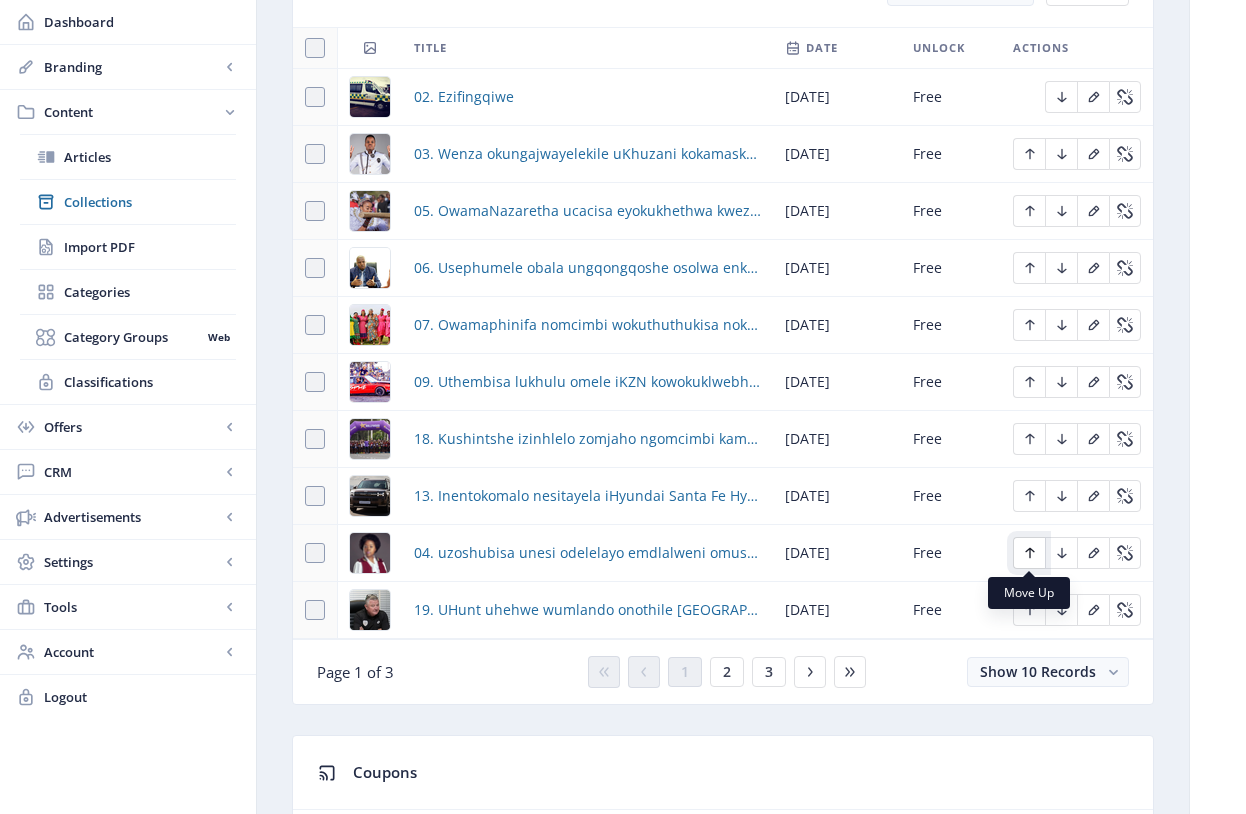 click at bounding box center (1029, 553) 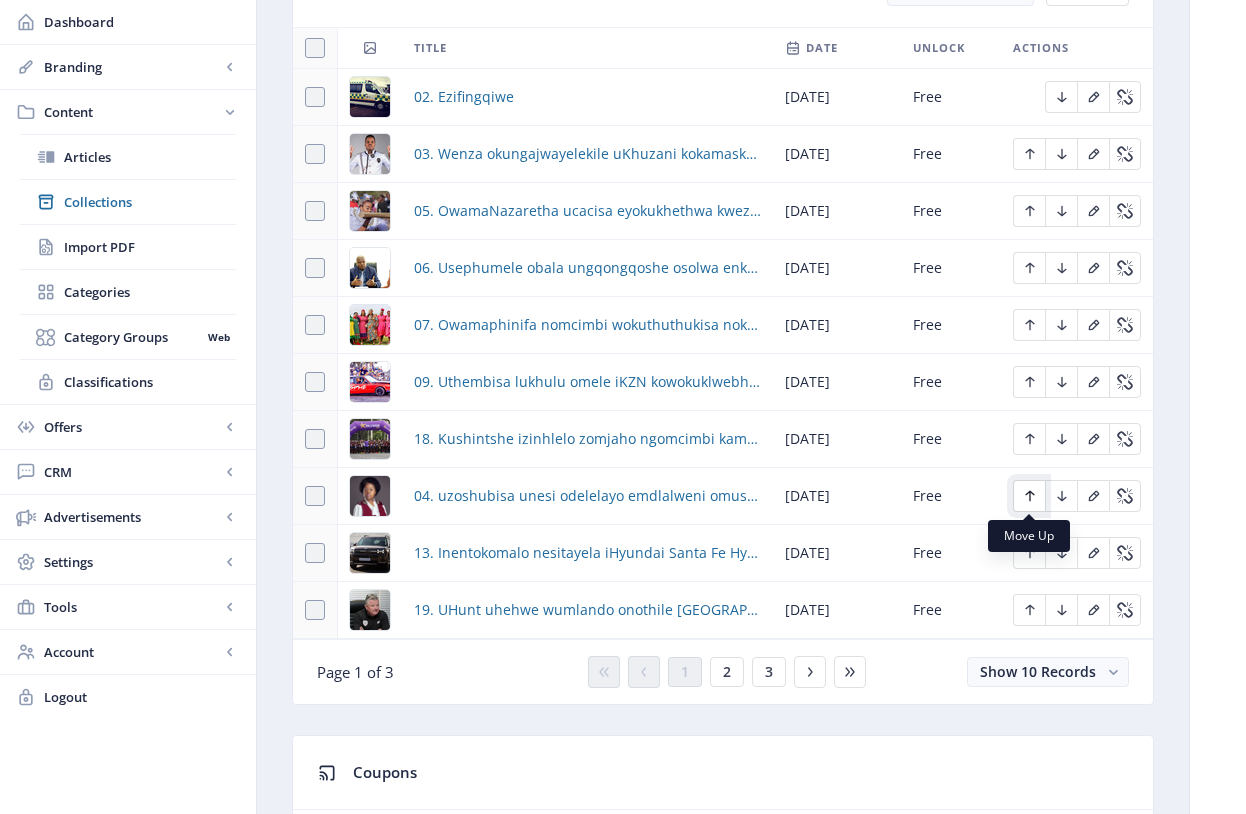 click 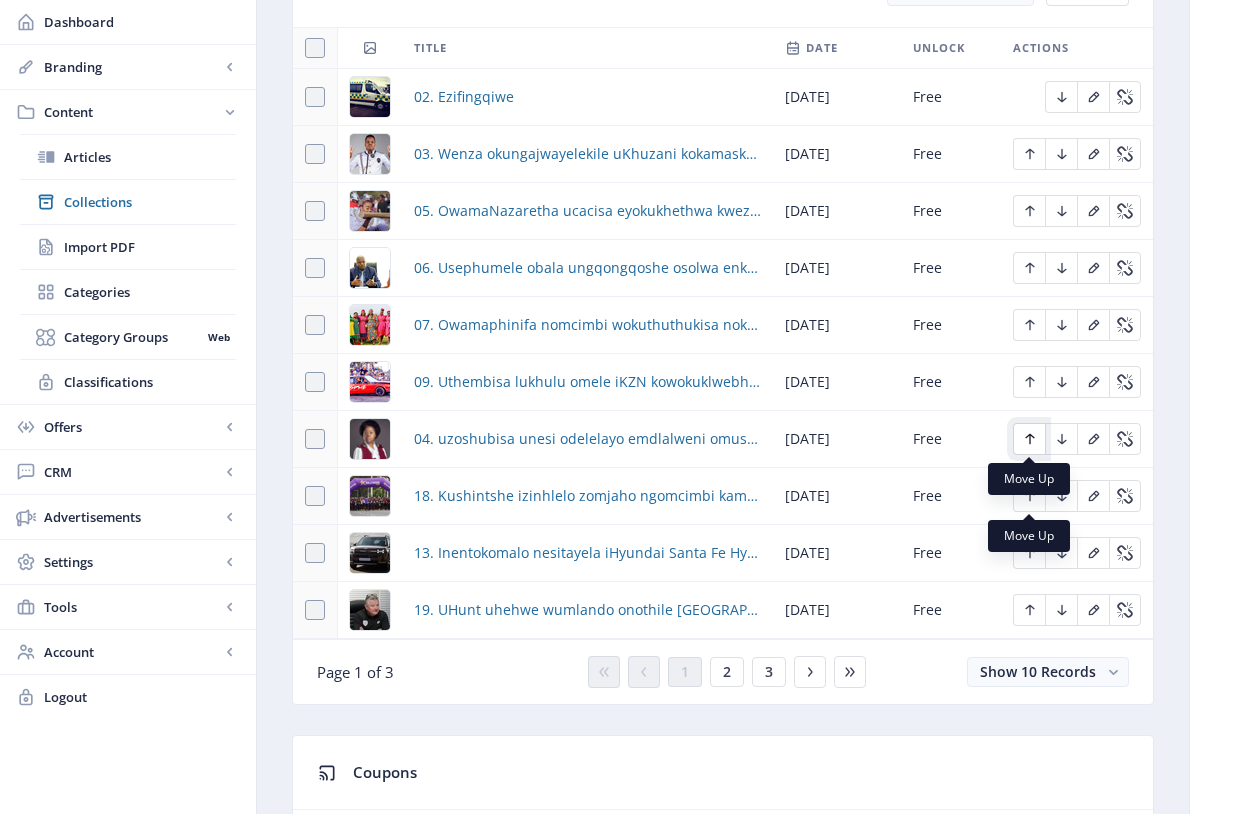 click 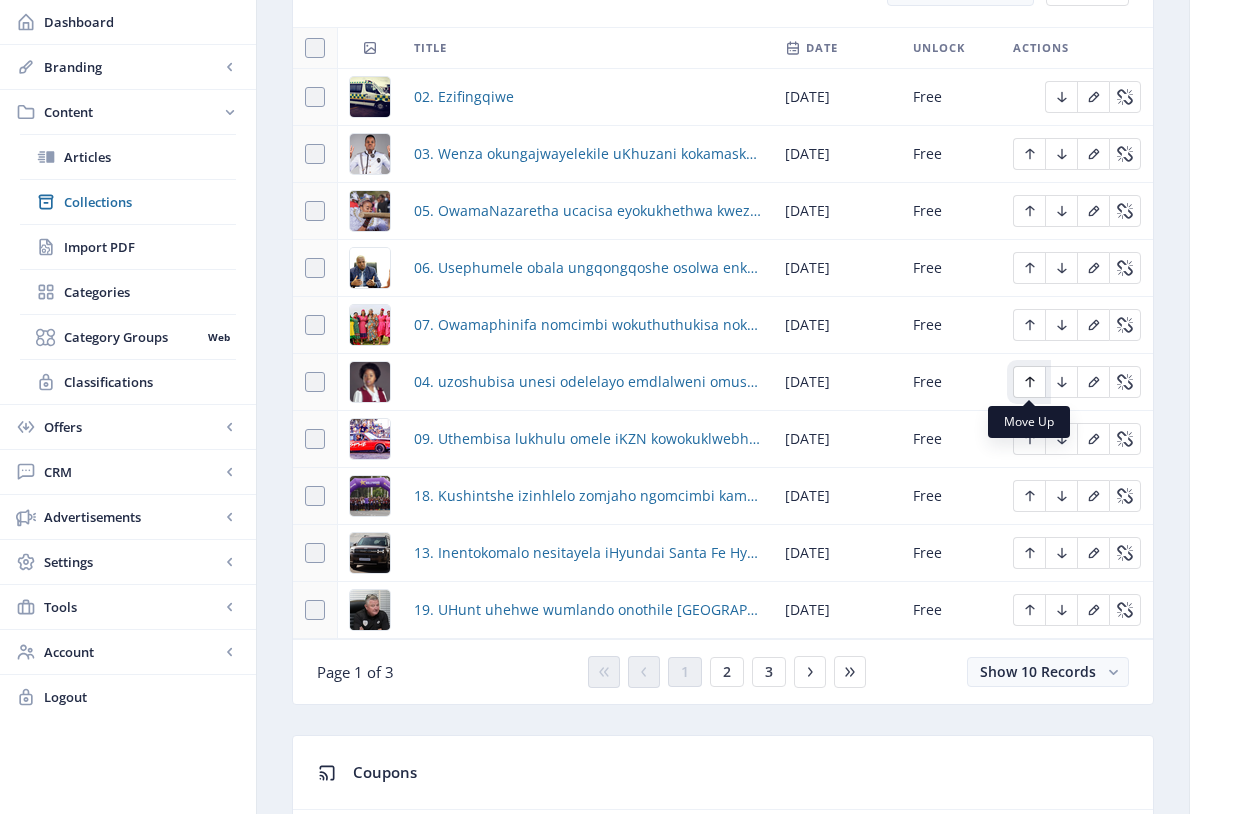 click 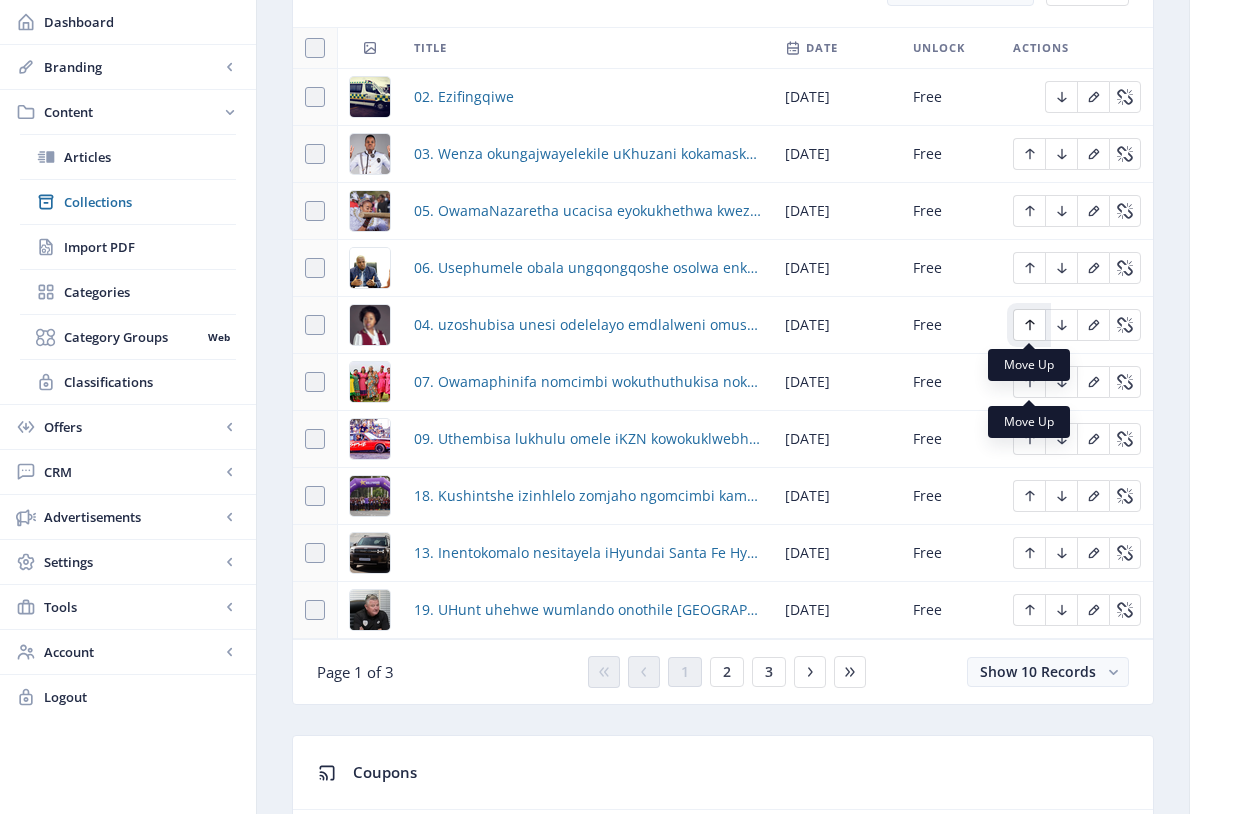 click 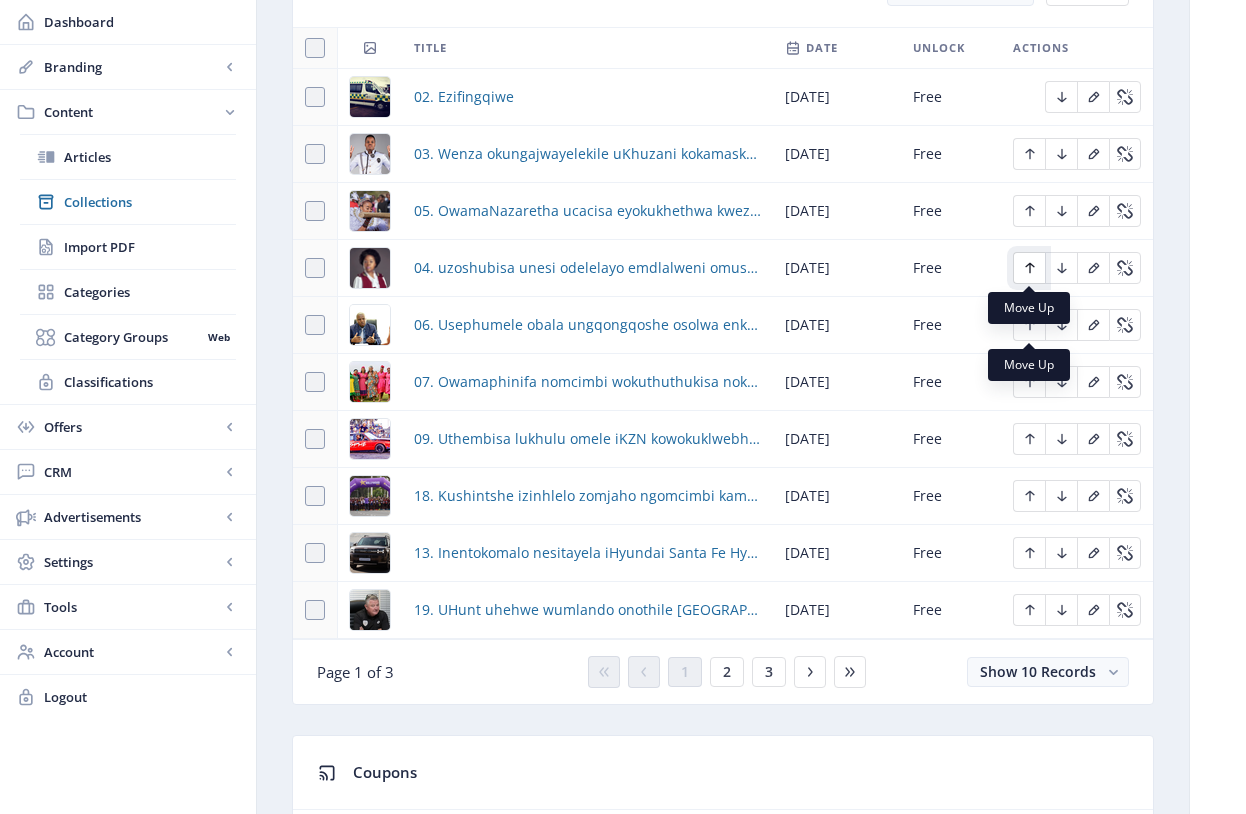 click 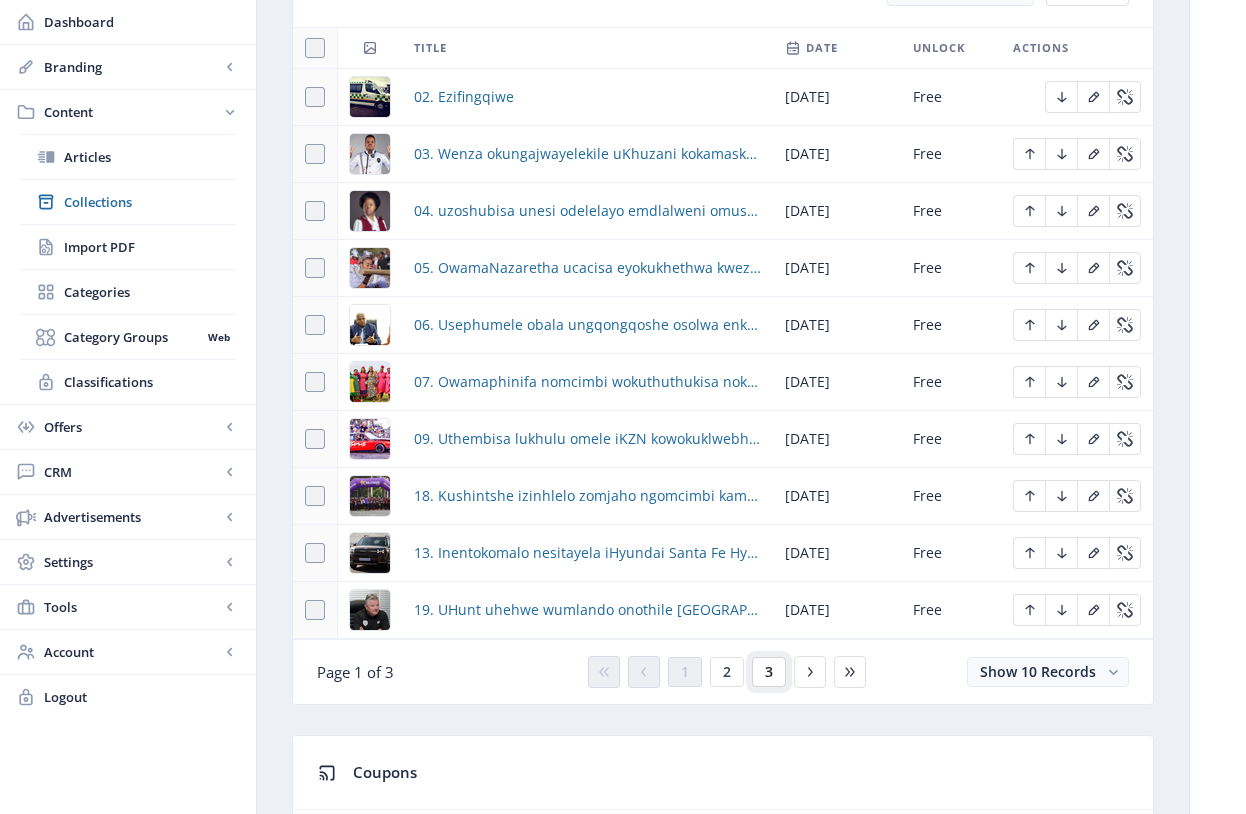 click on "3" 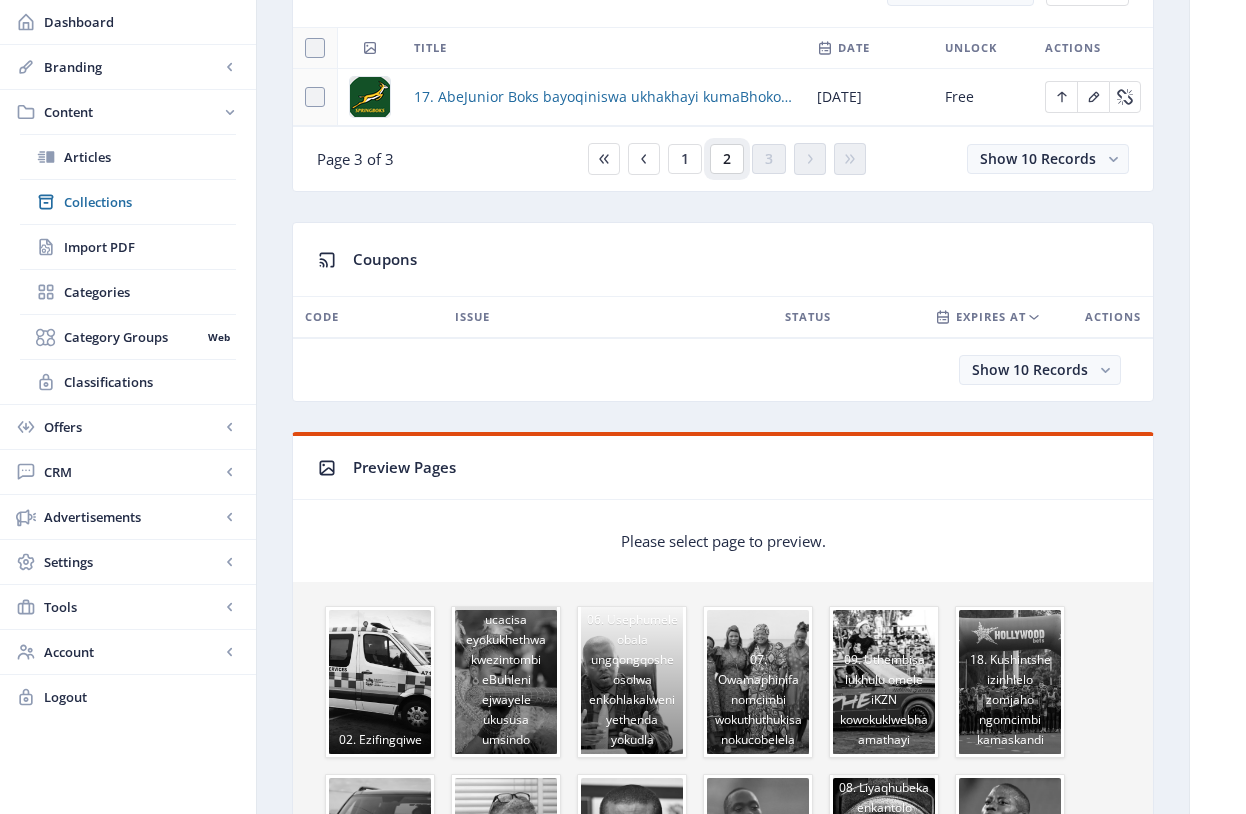 click on "2" 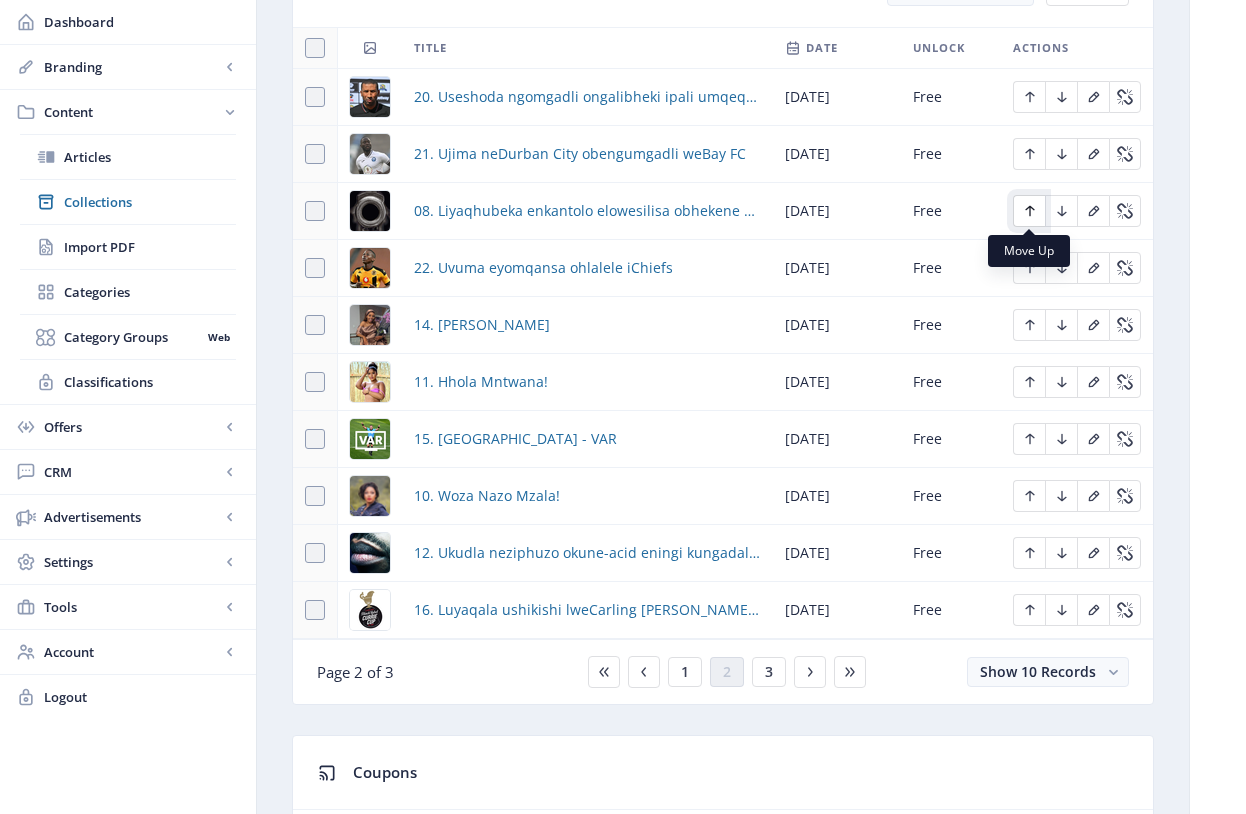 click 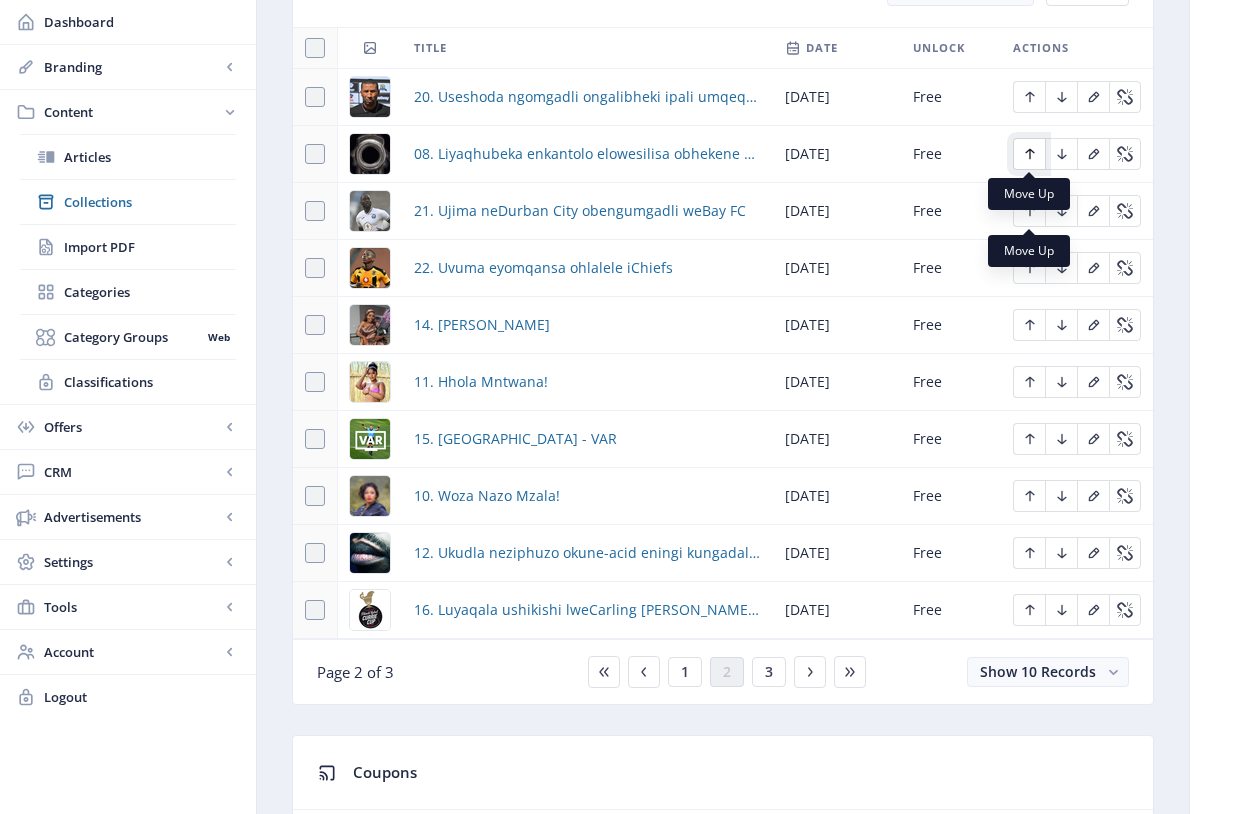 click 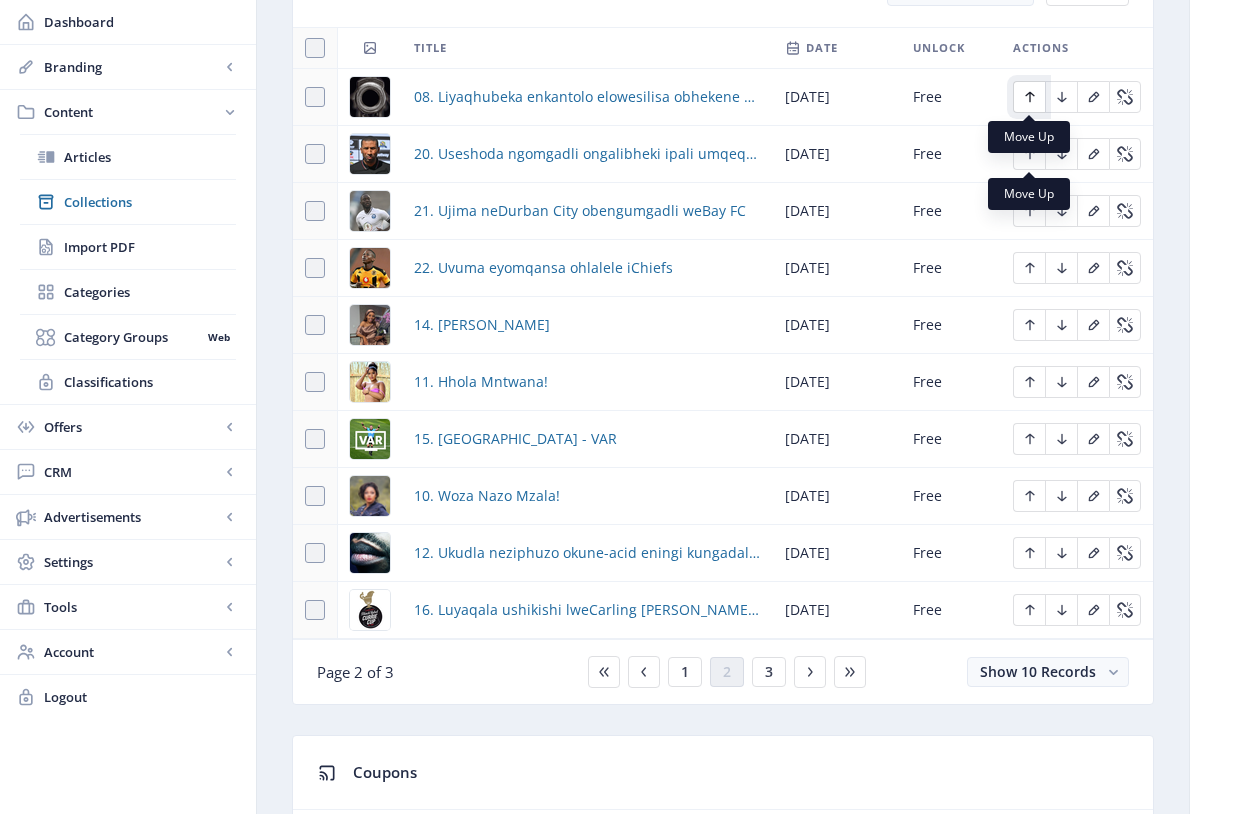 click 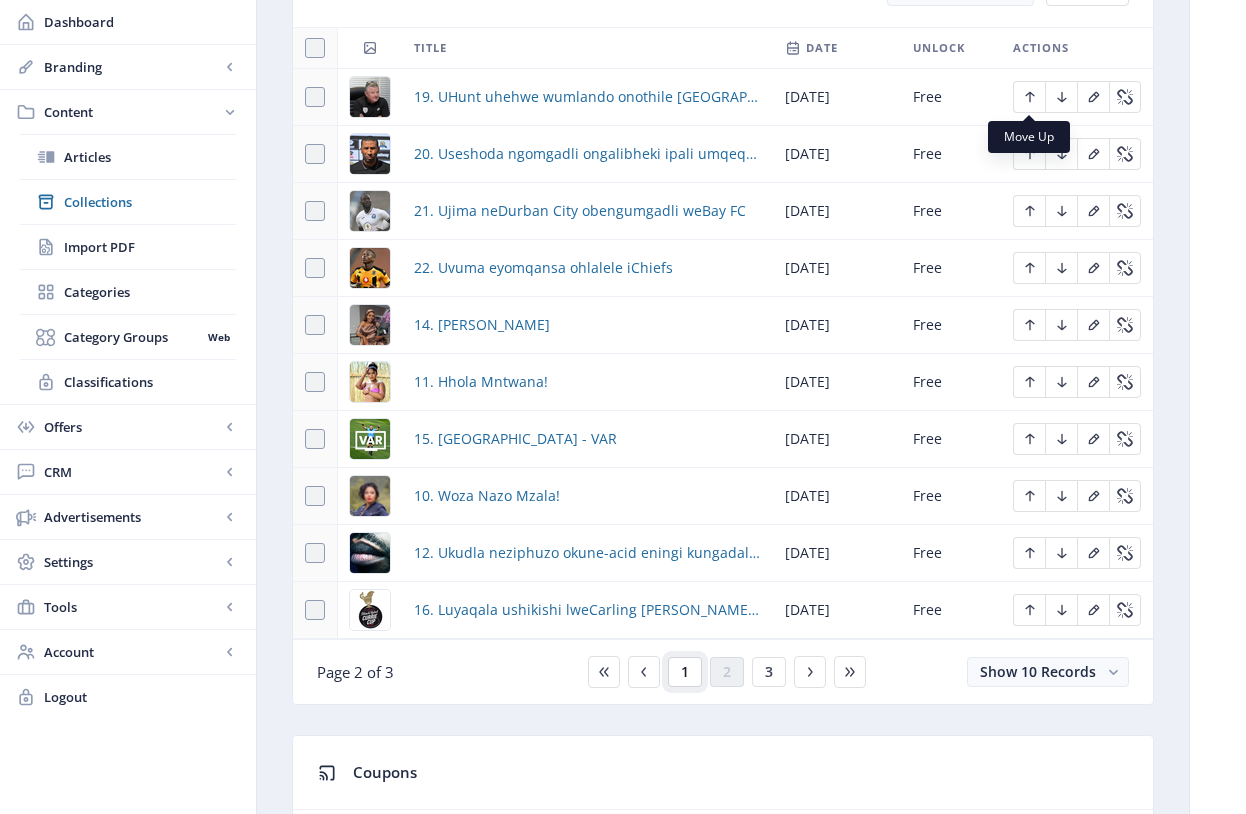 click on "1" 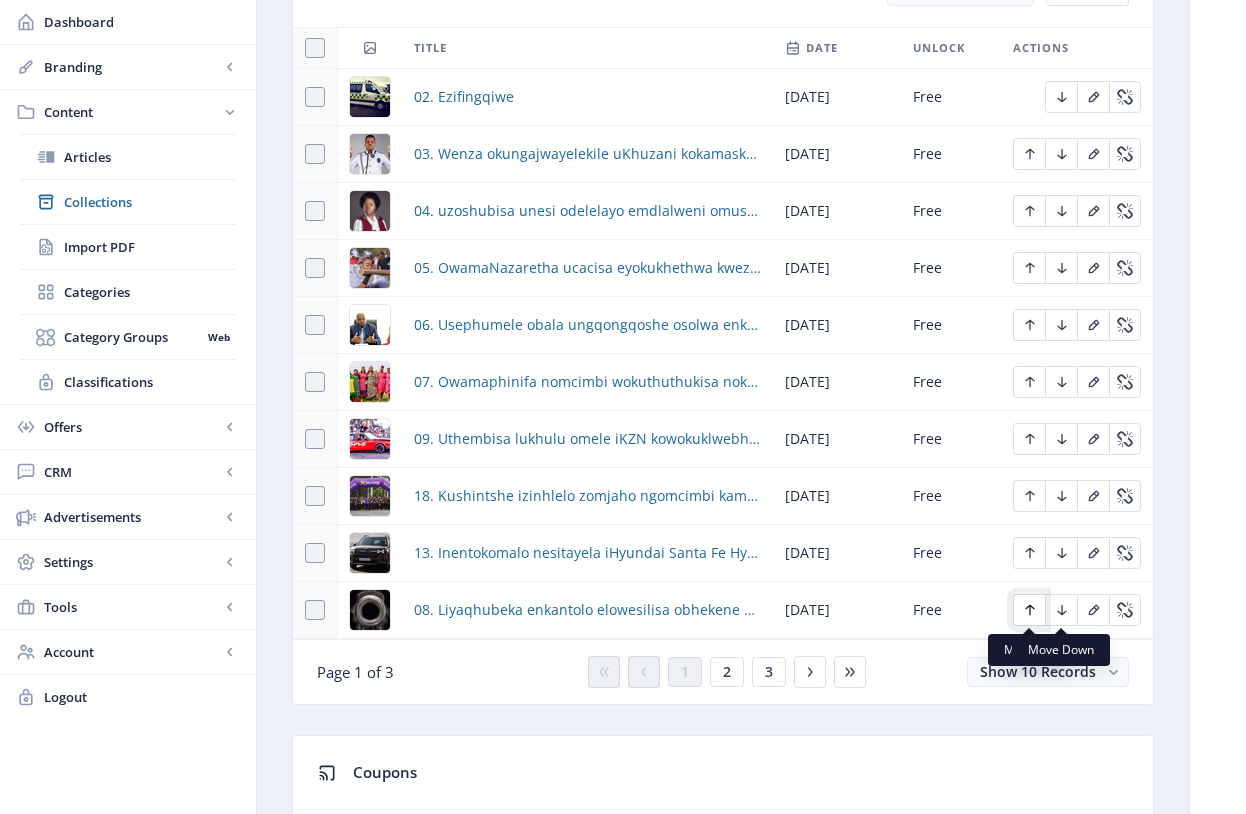 click 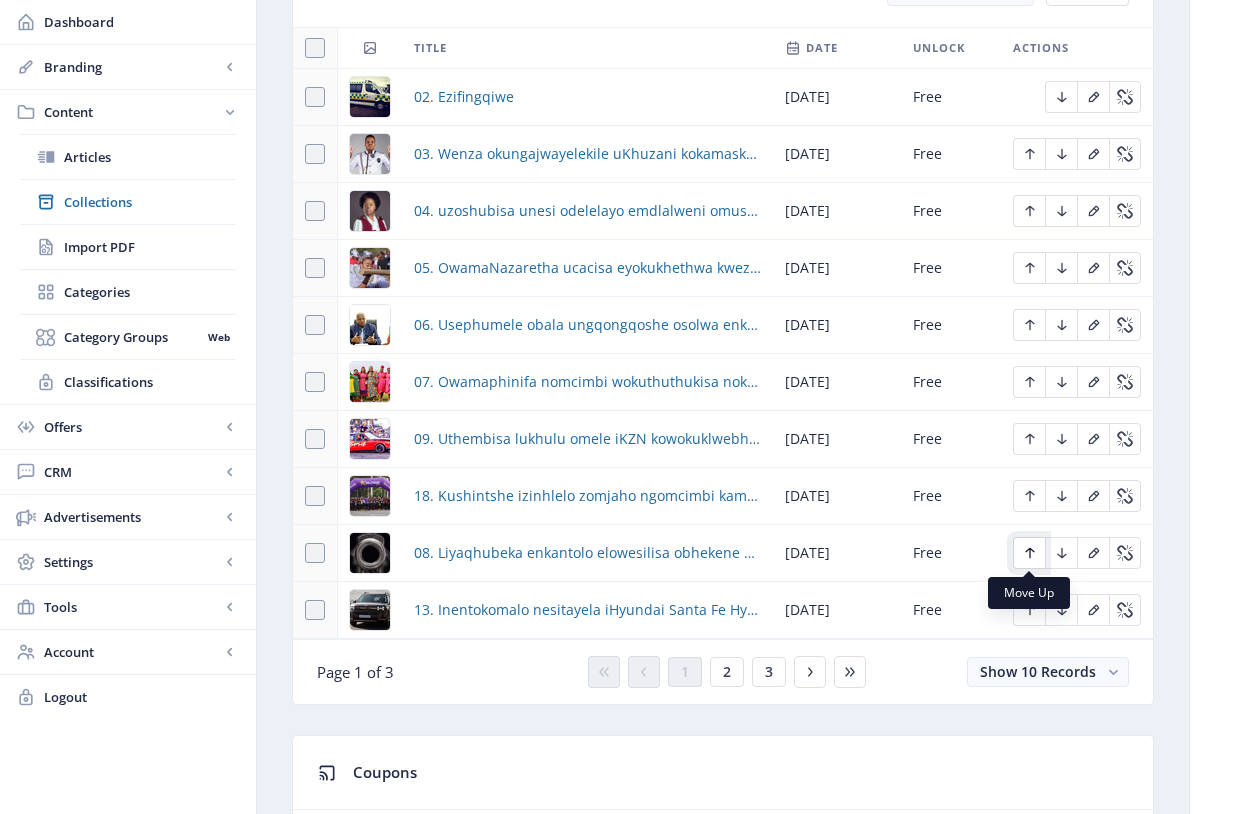 click 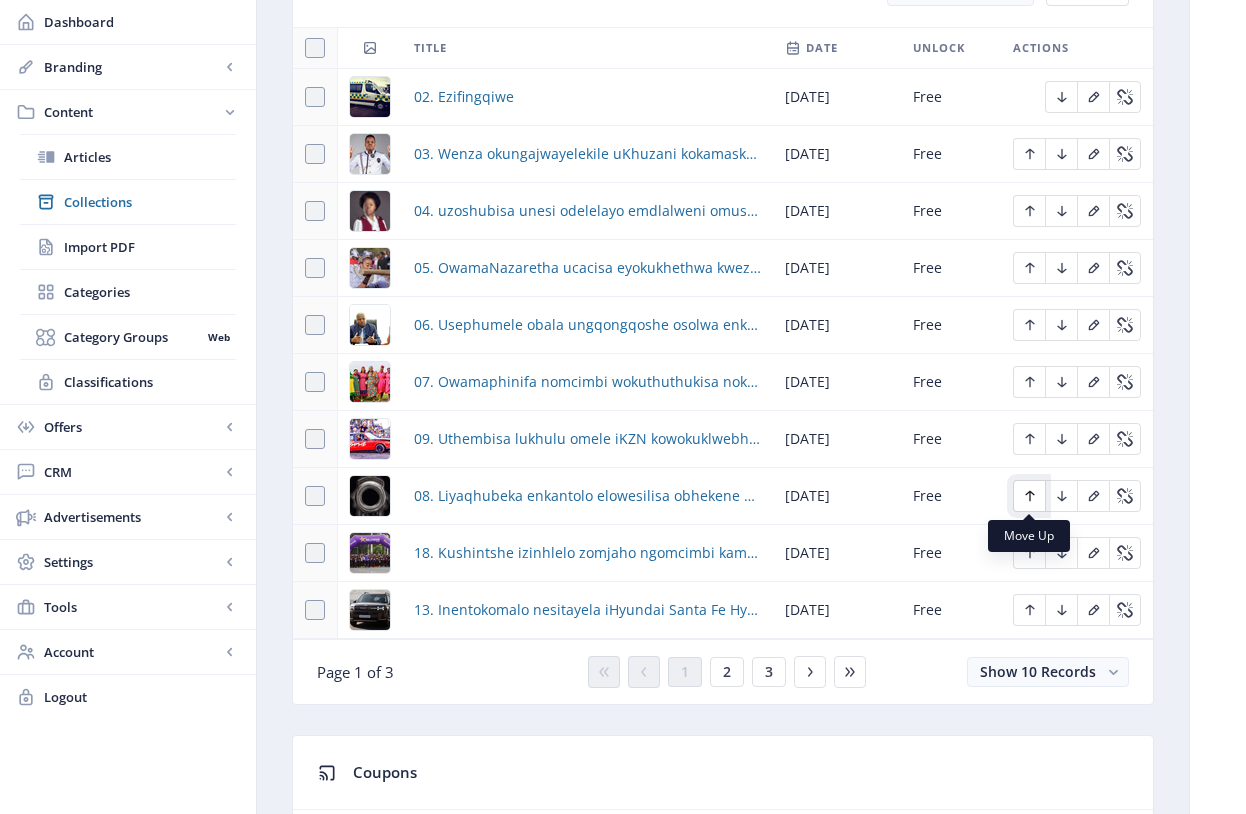 click 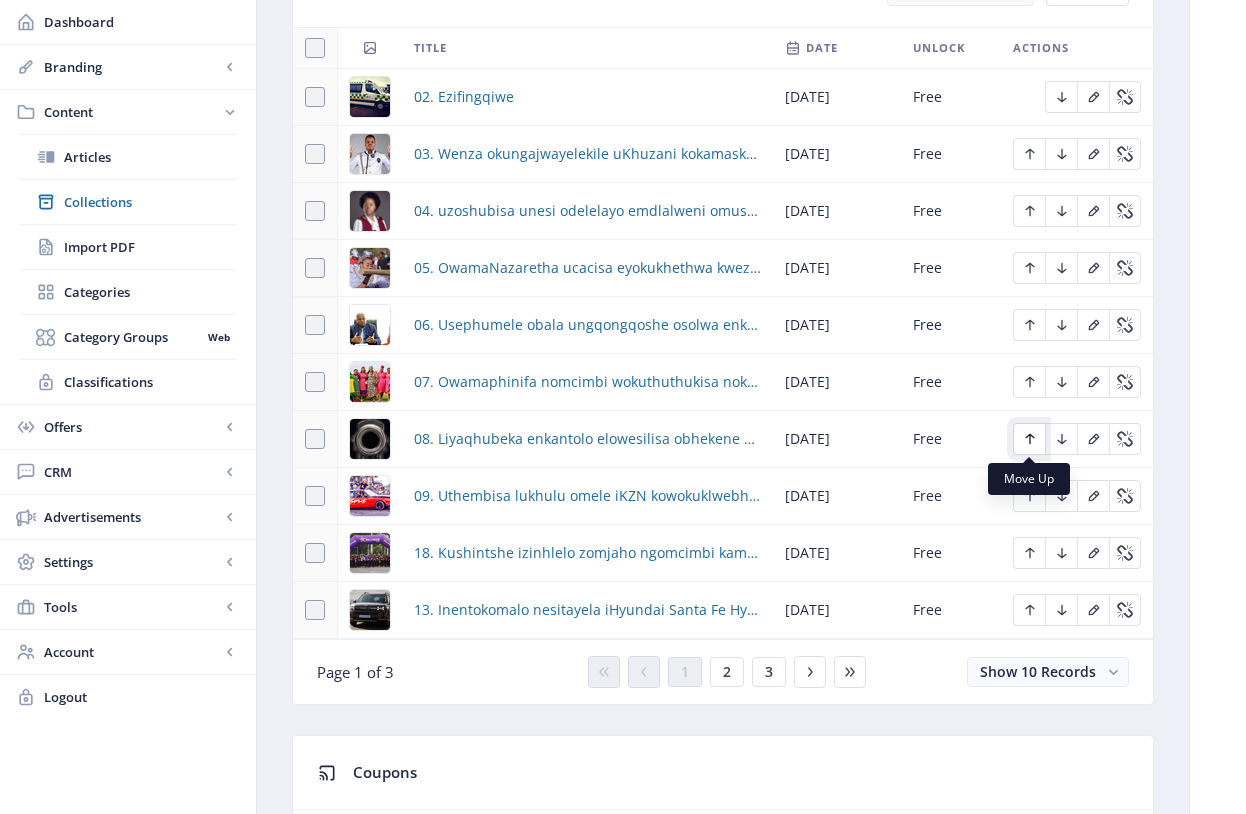 click 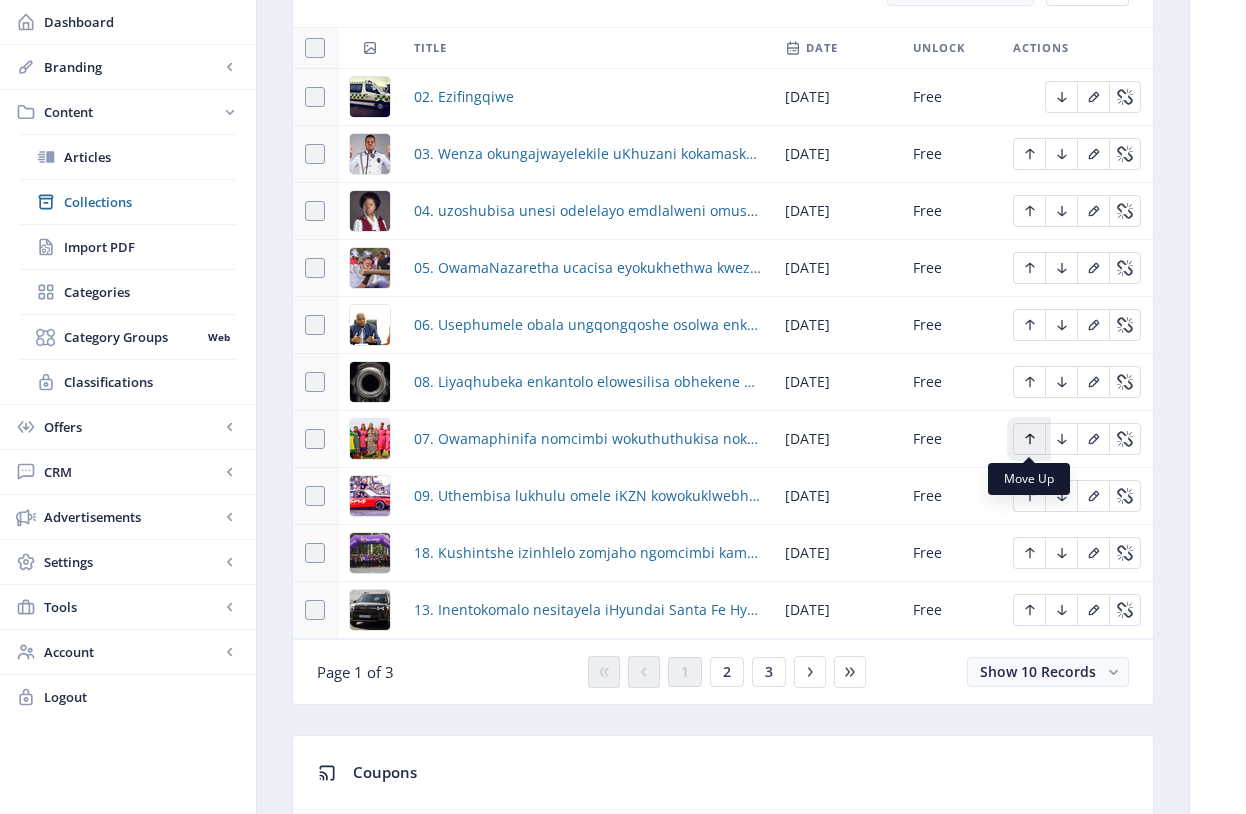 click 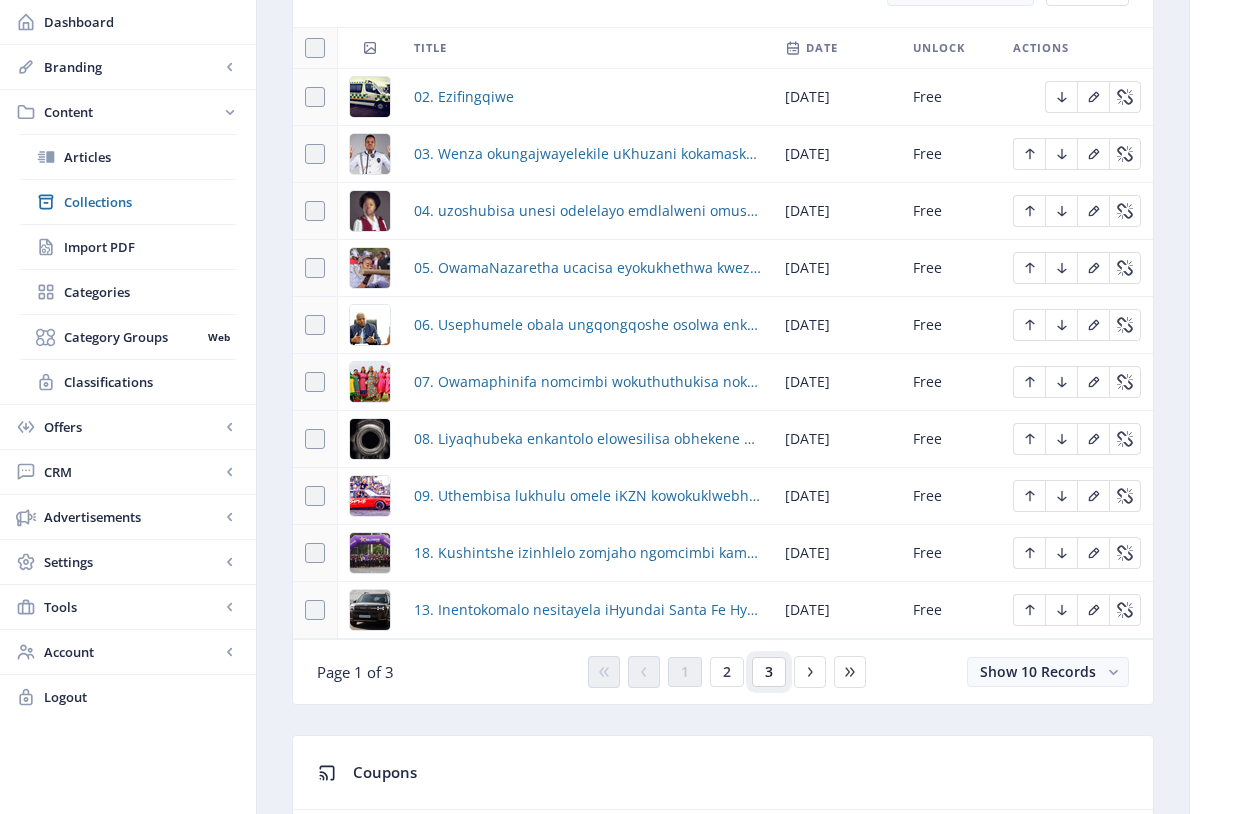 click on "3" 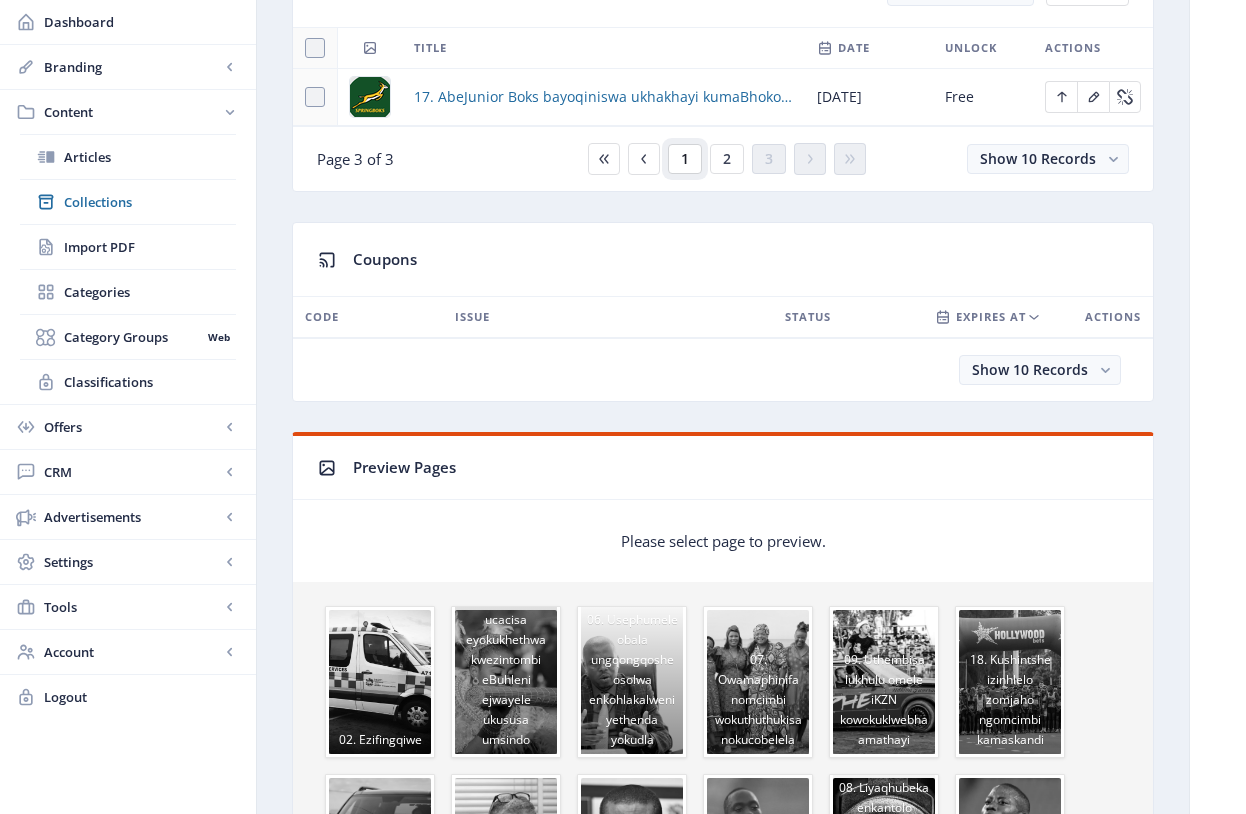 click on "1" 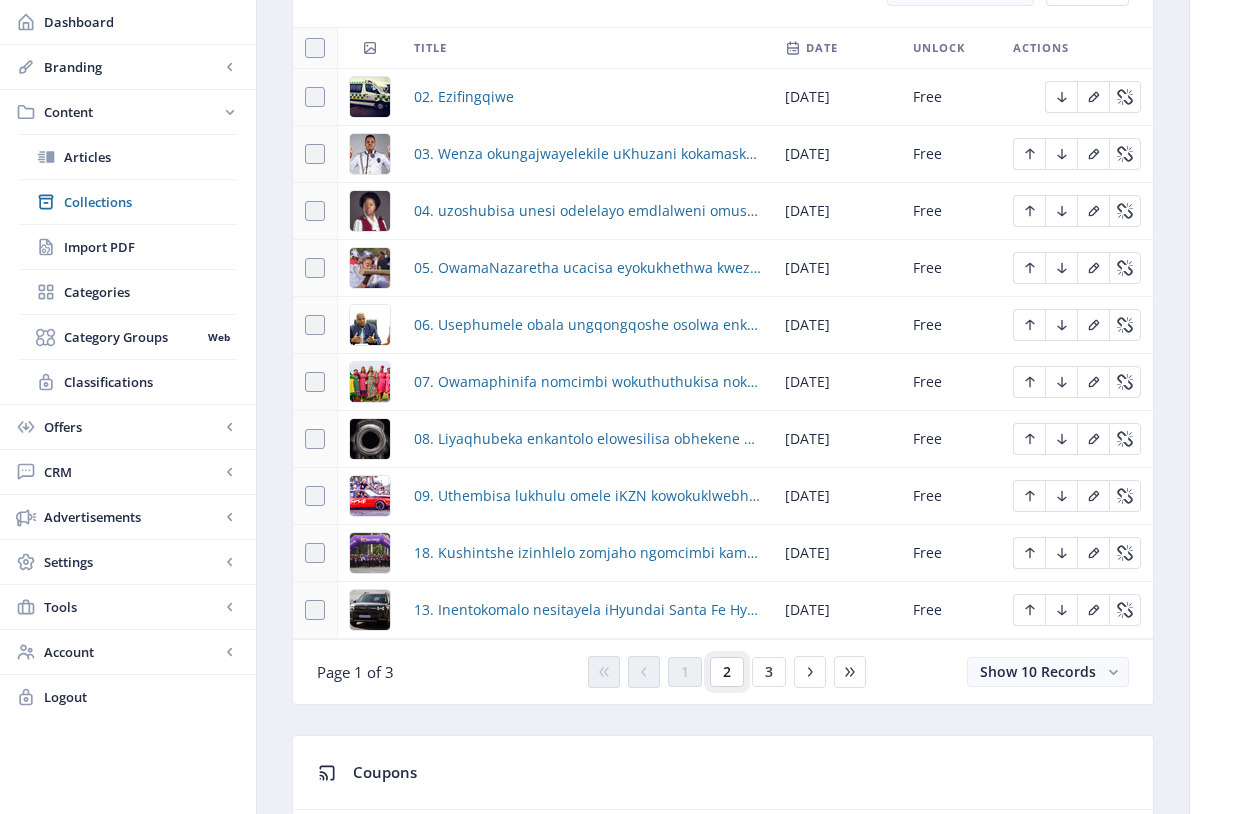 click on "2" 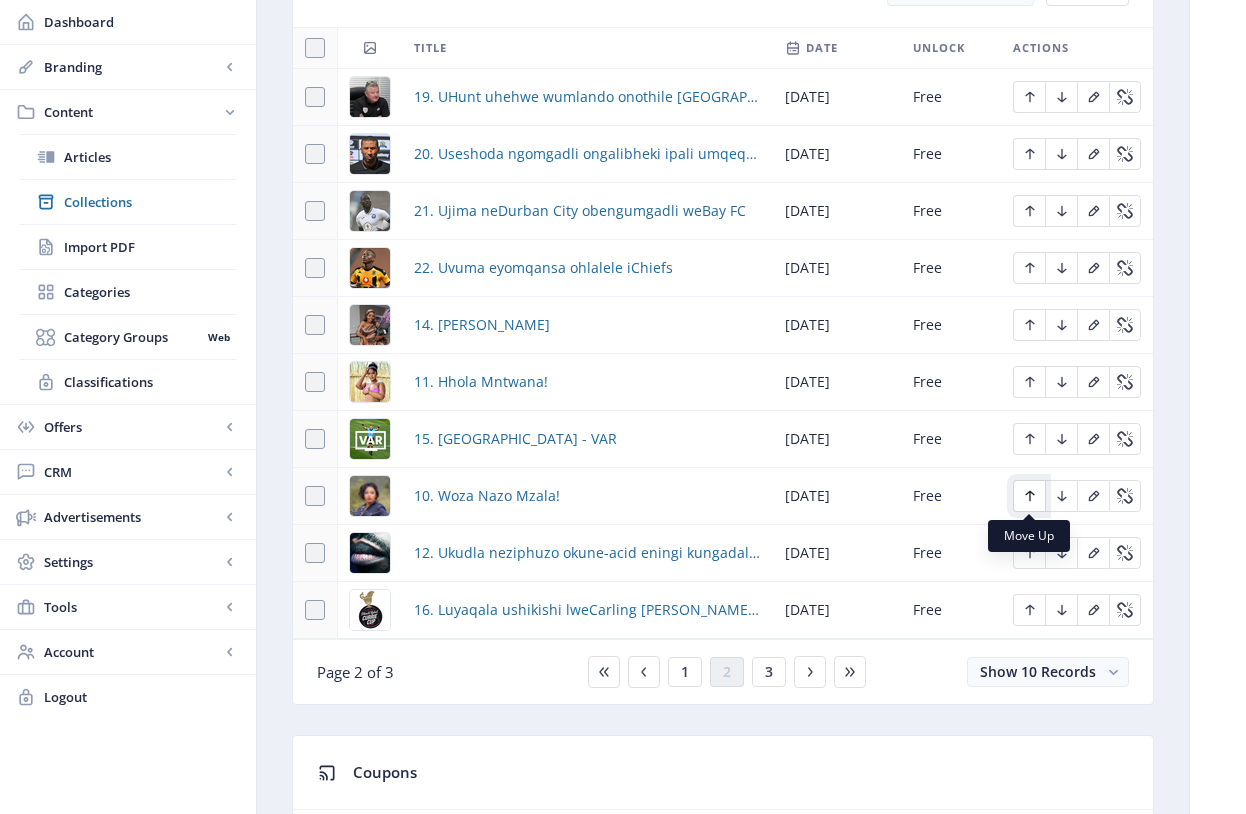 click 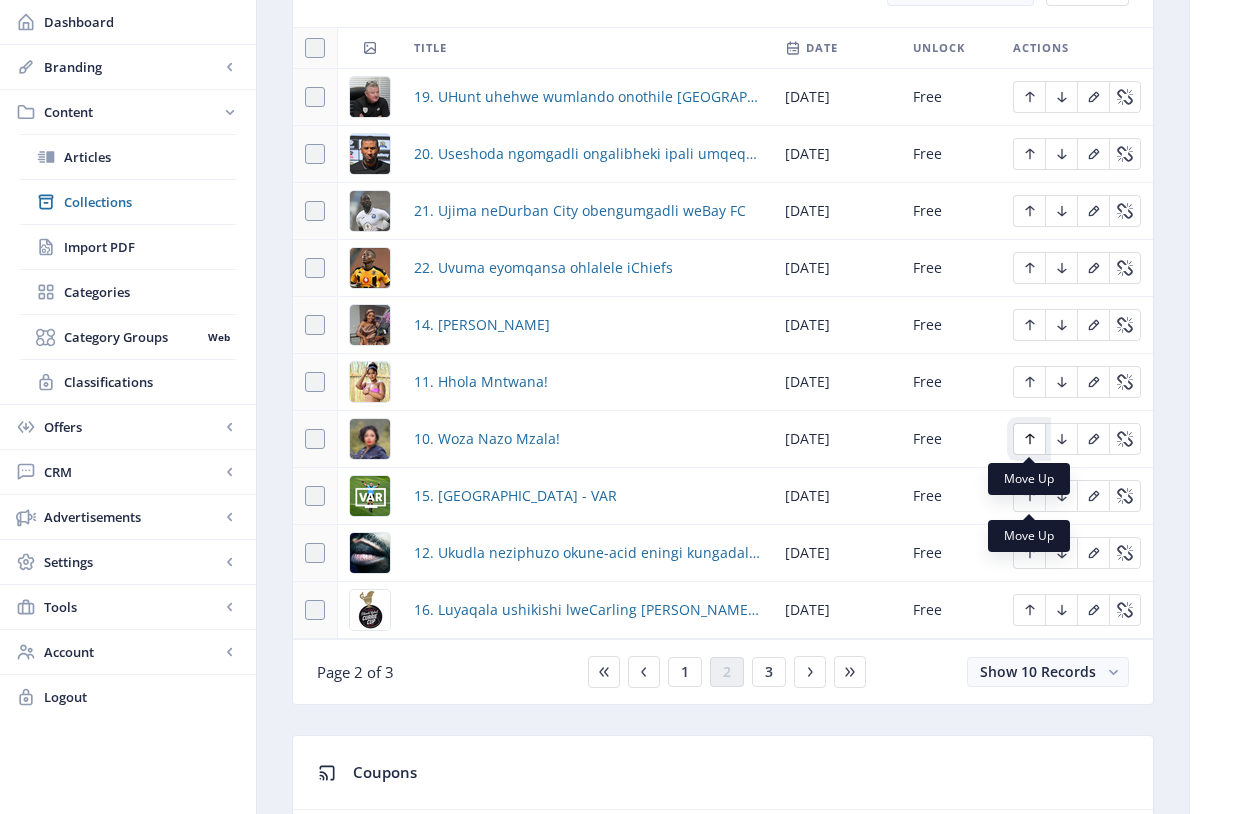 click 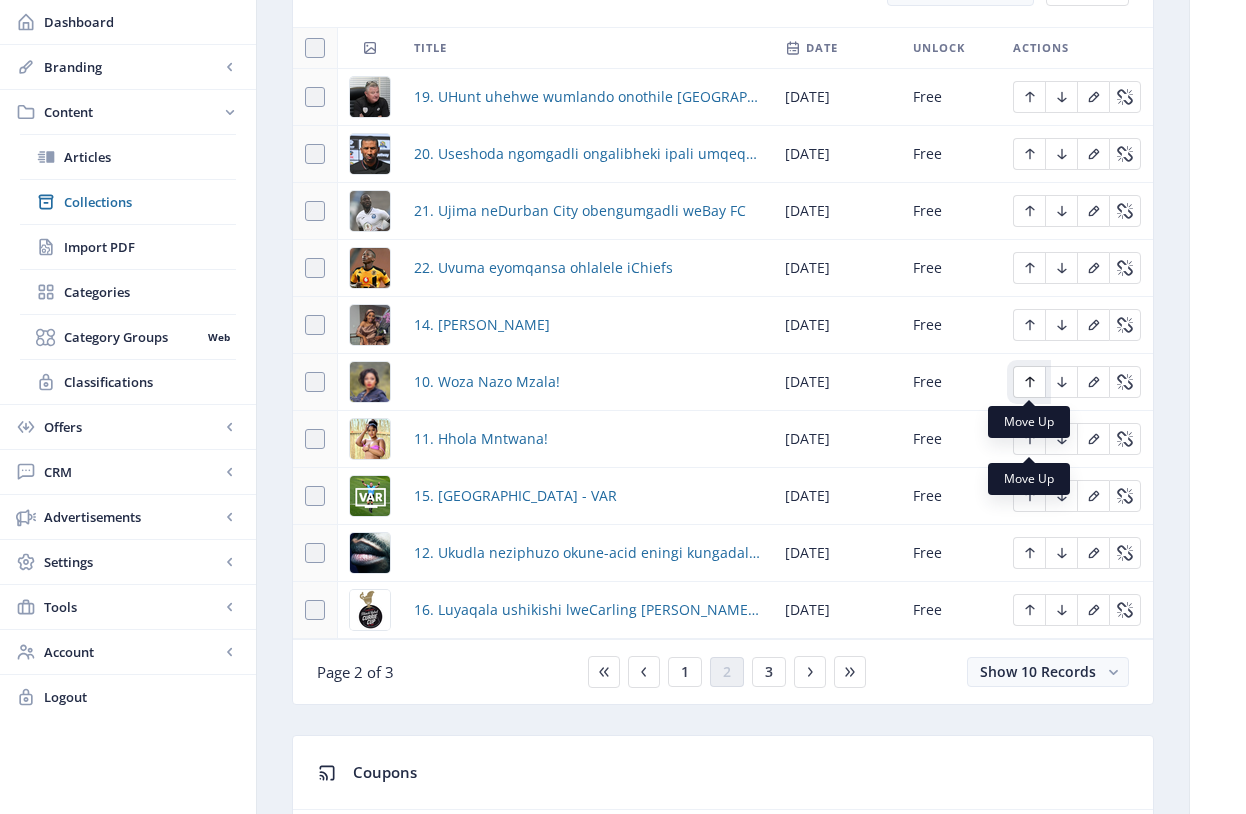 click 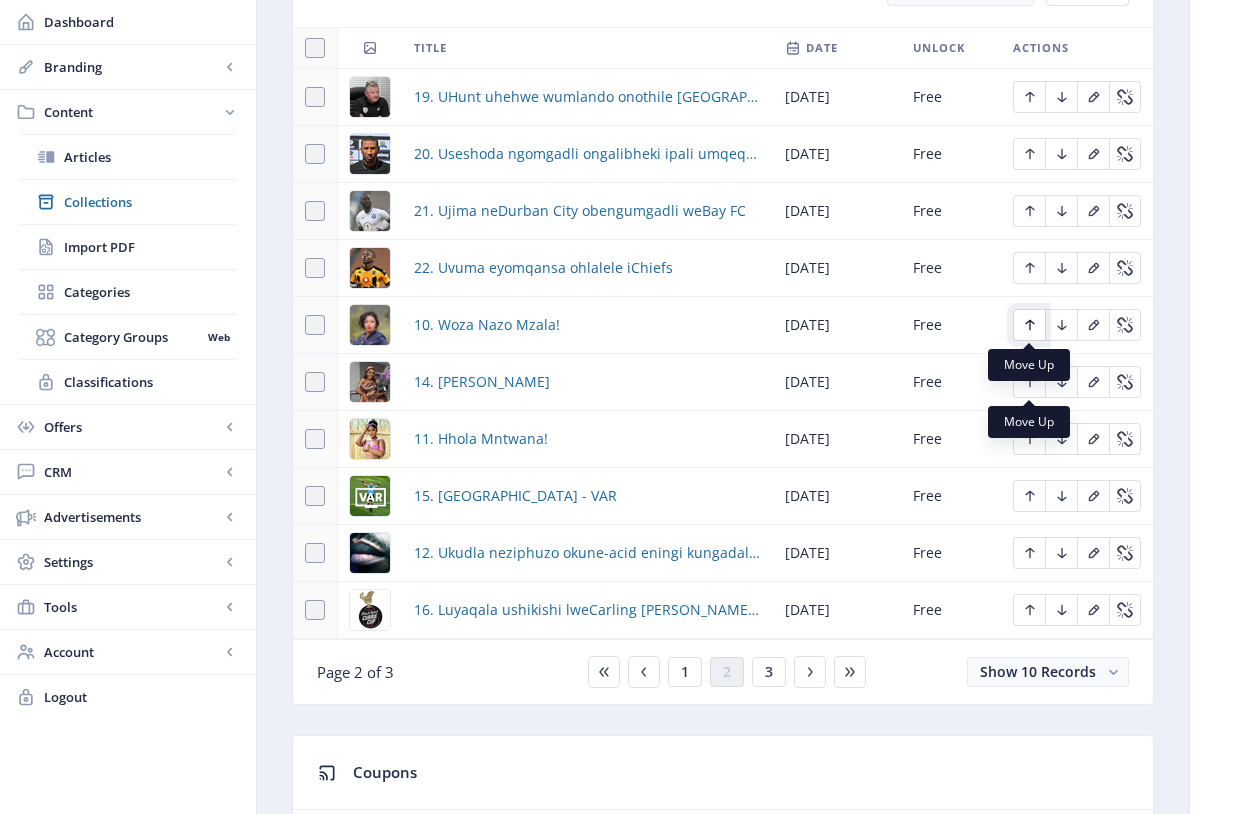 click 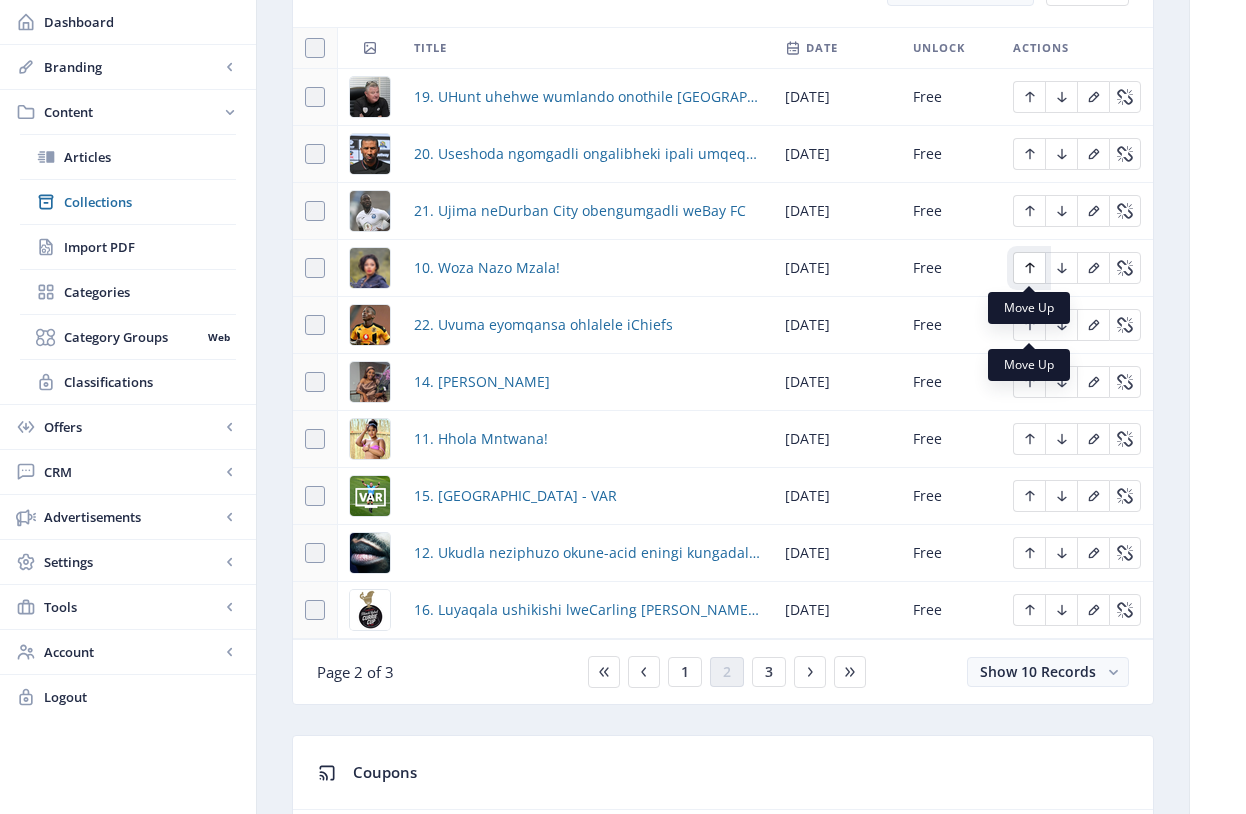 click 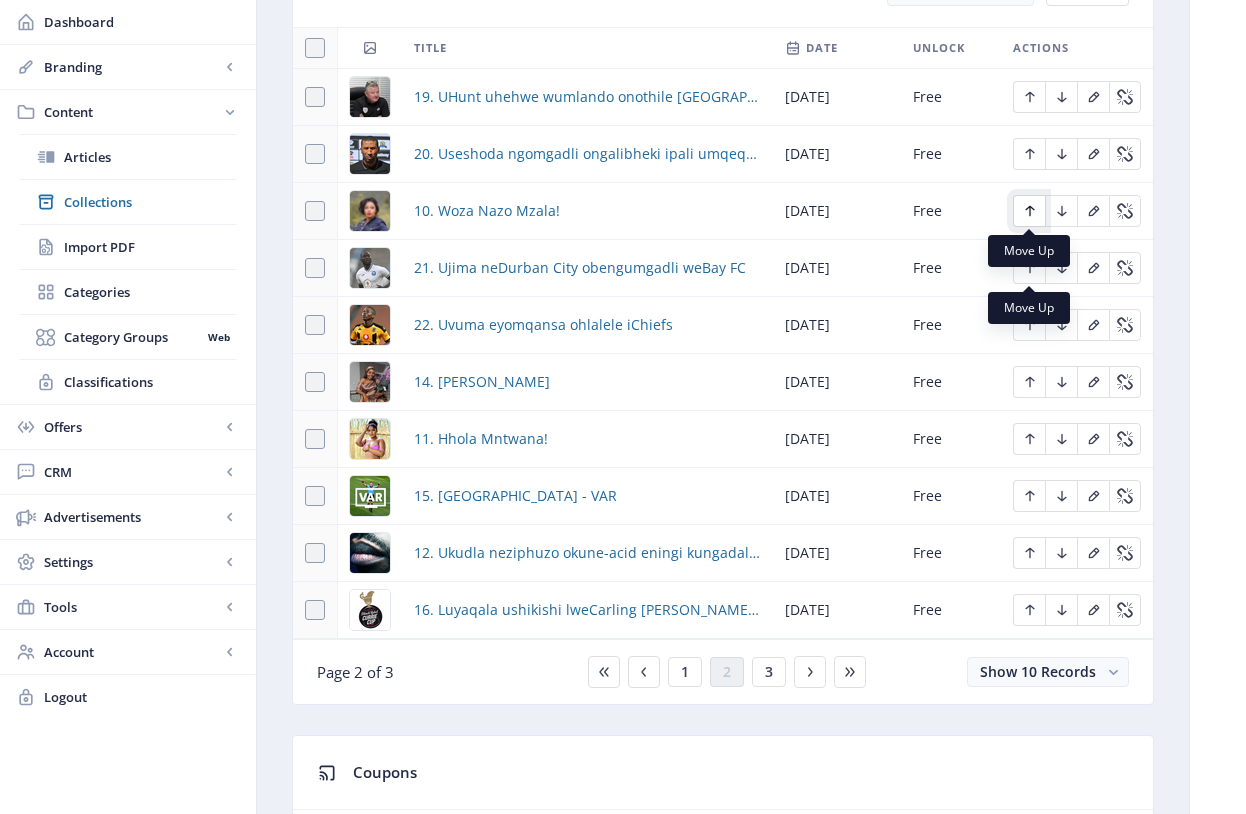 click 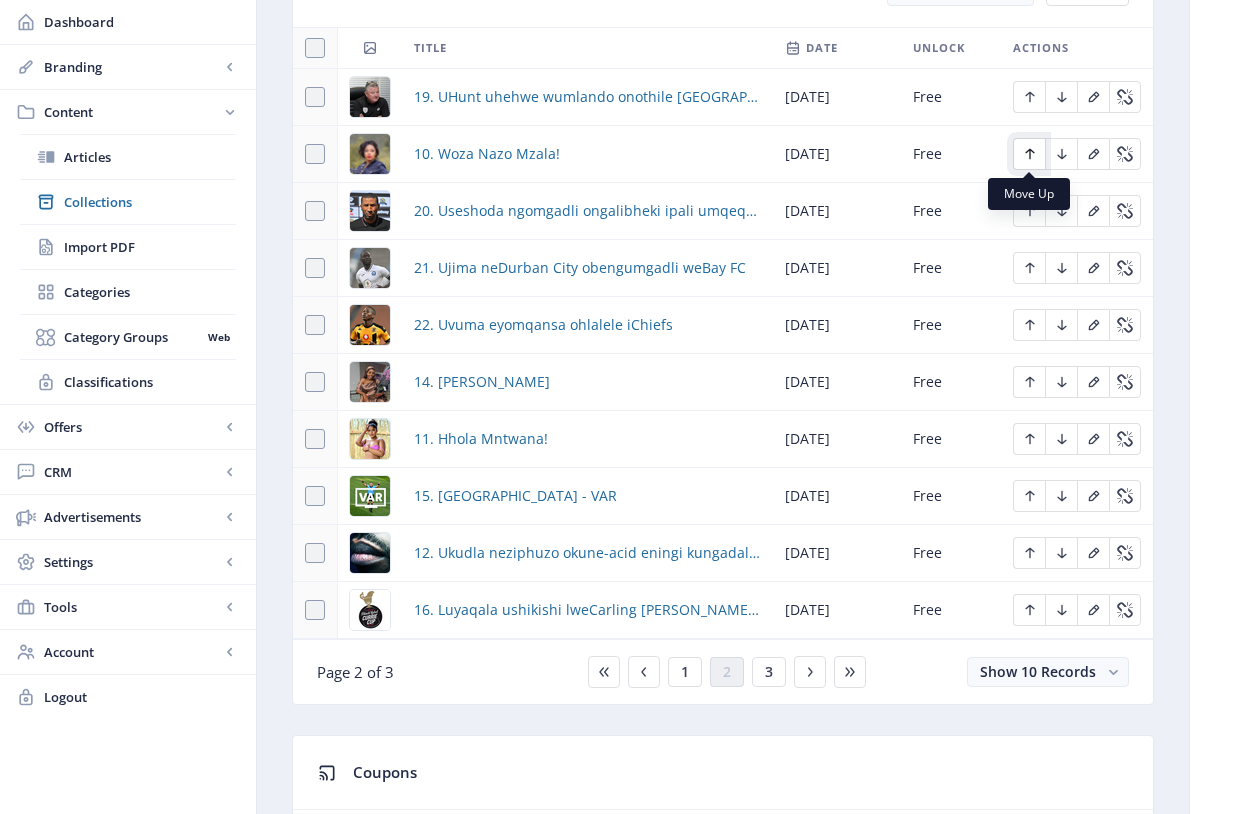 click 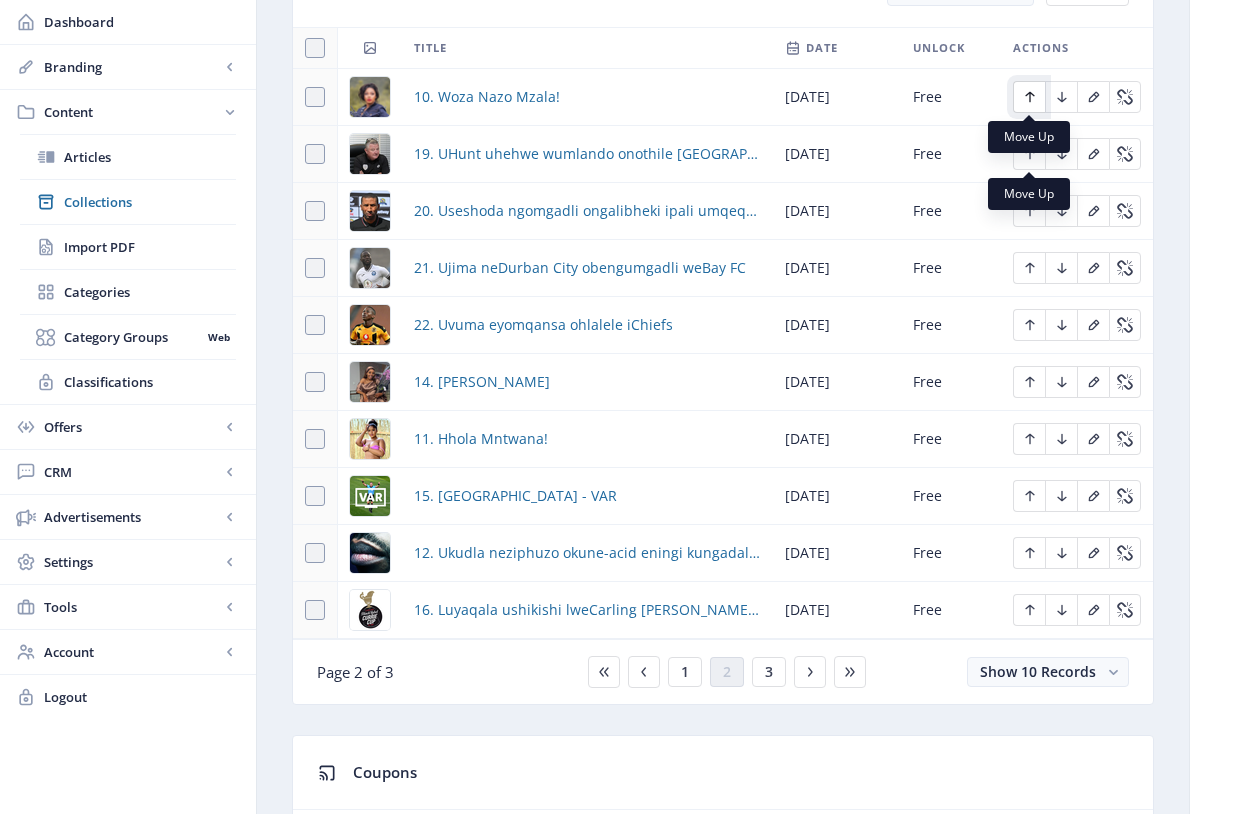 click 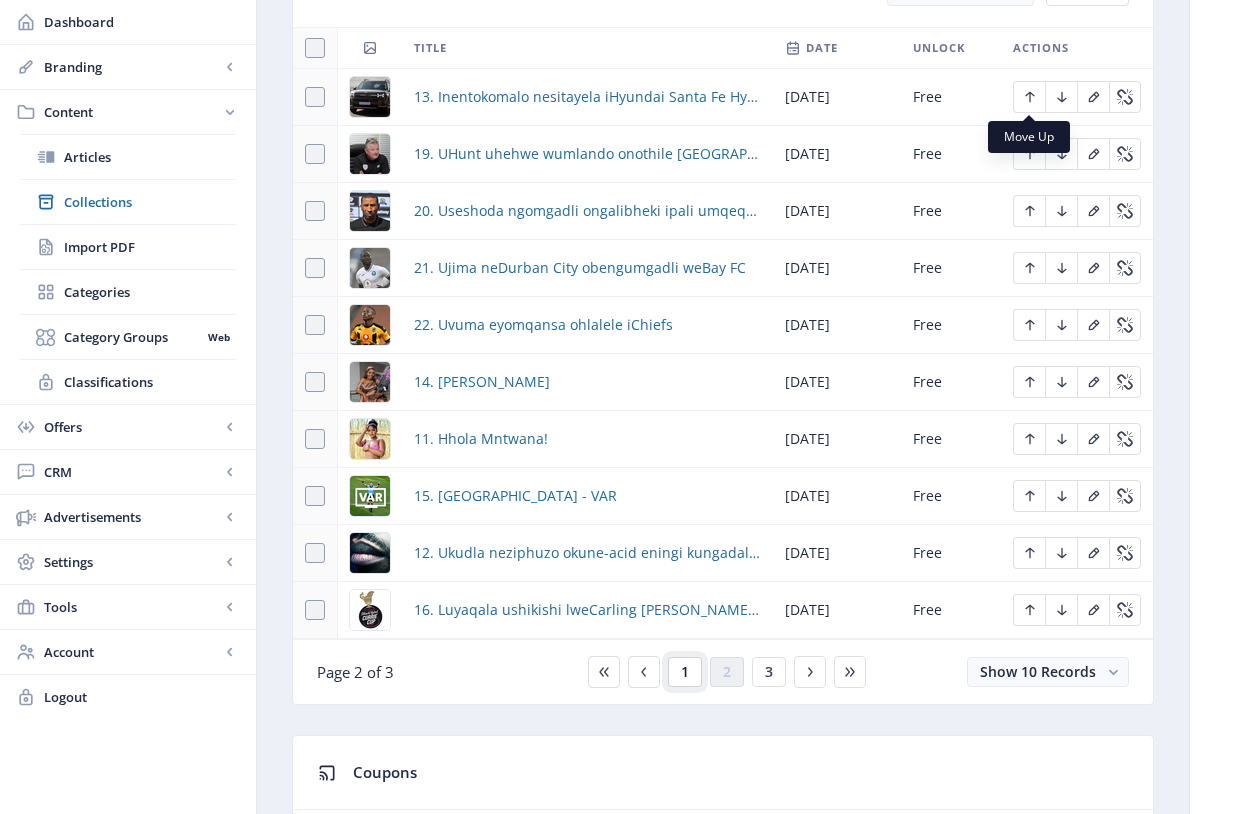 click on "1" 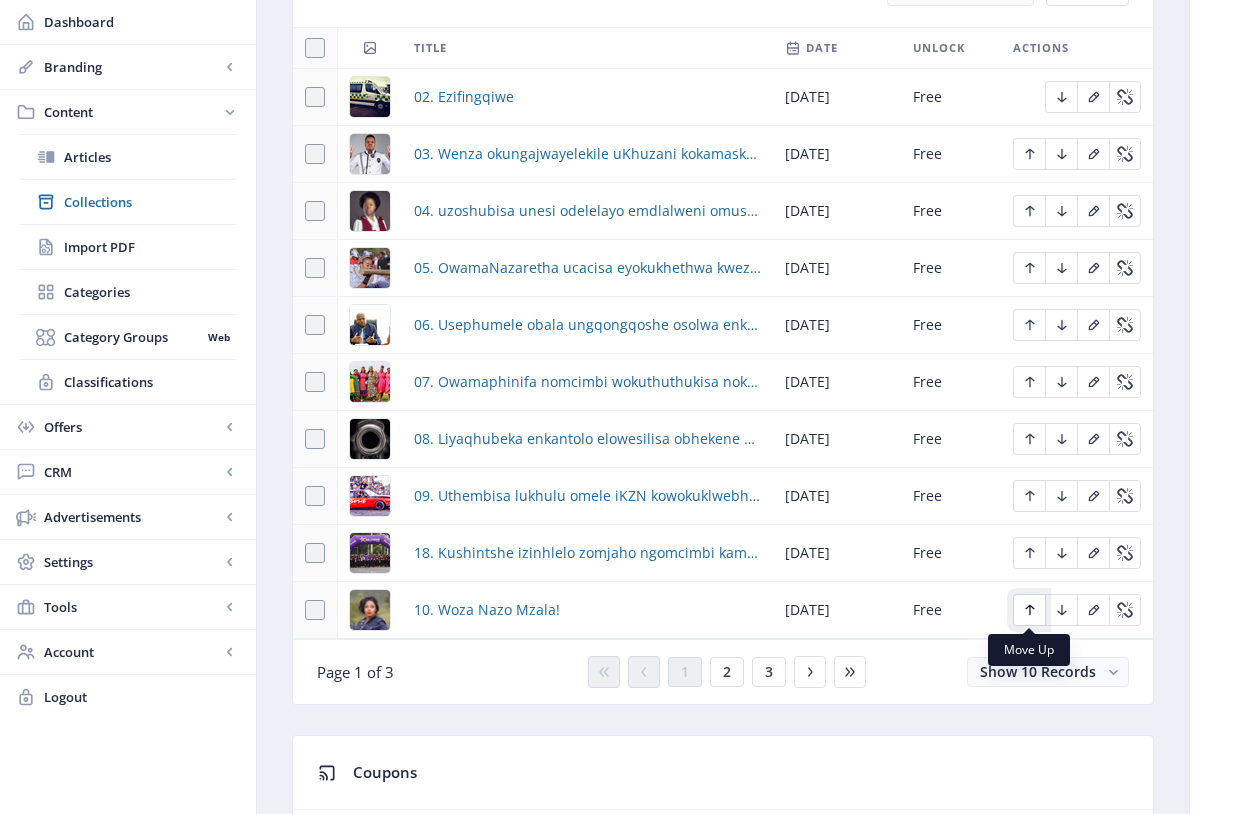 click 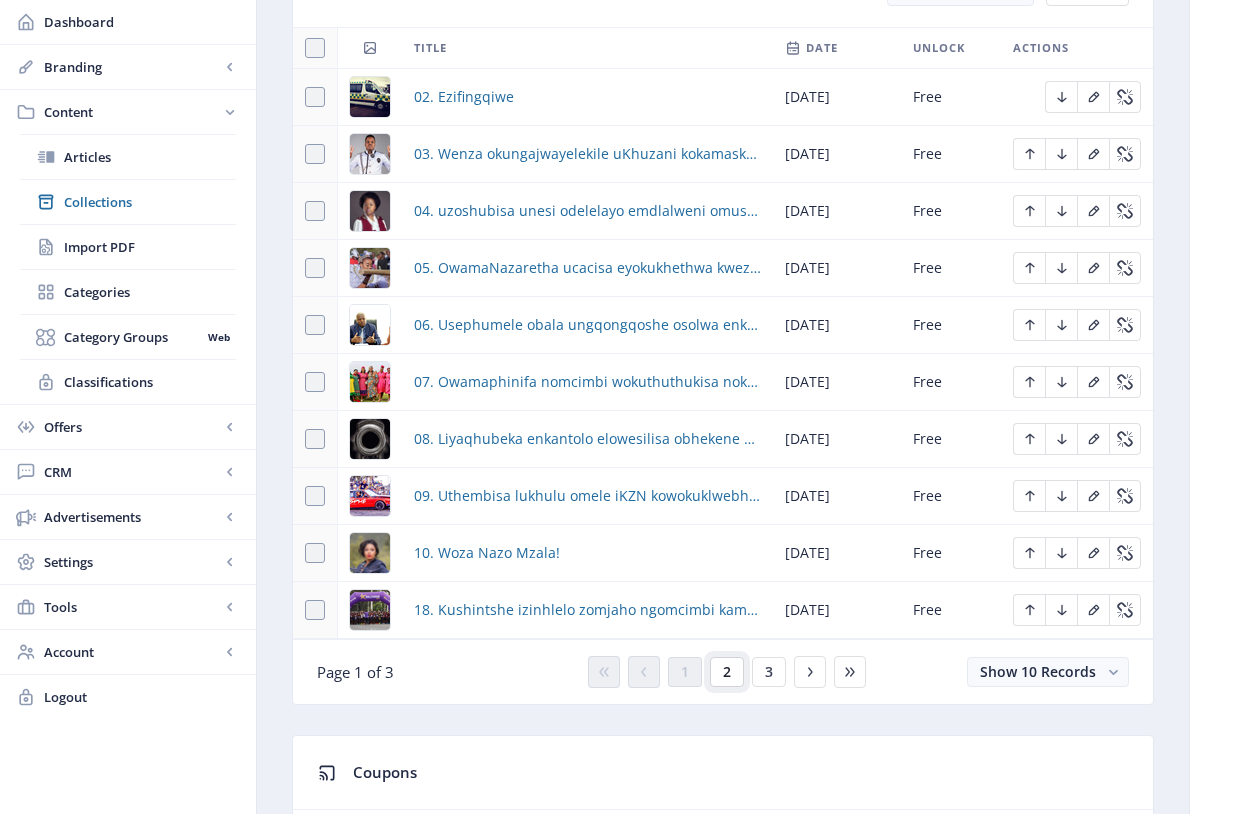 click on "2" 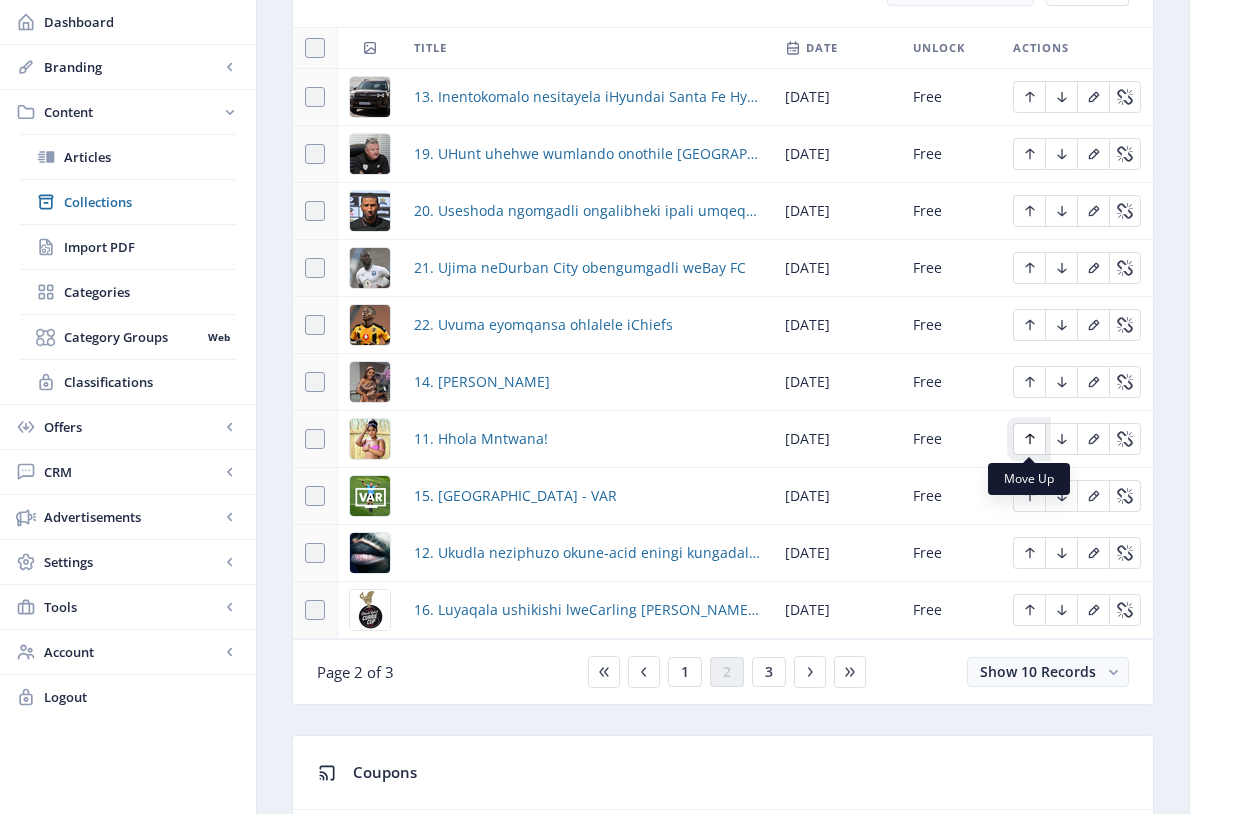 click 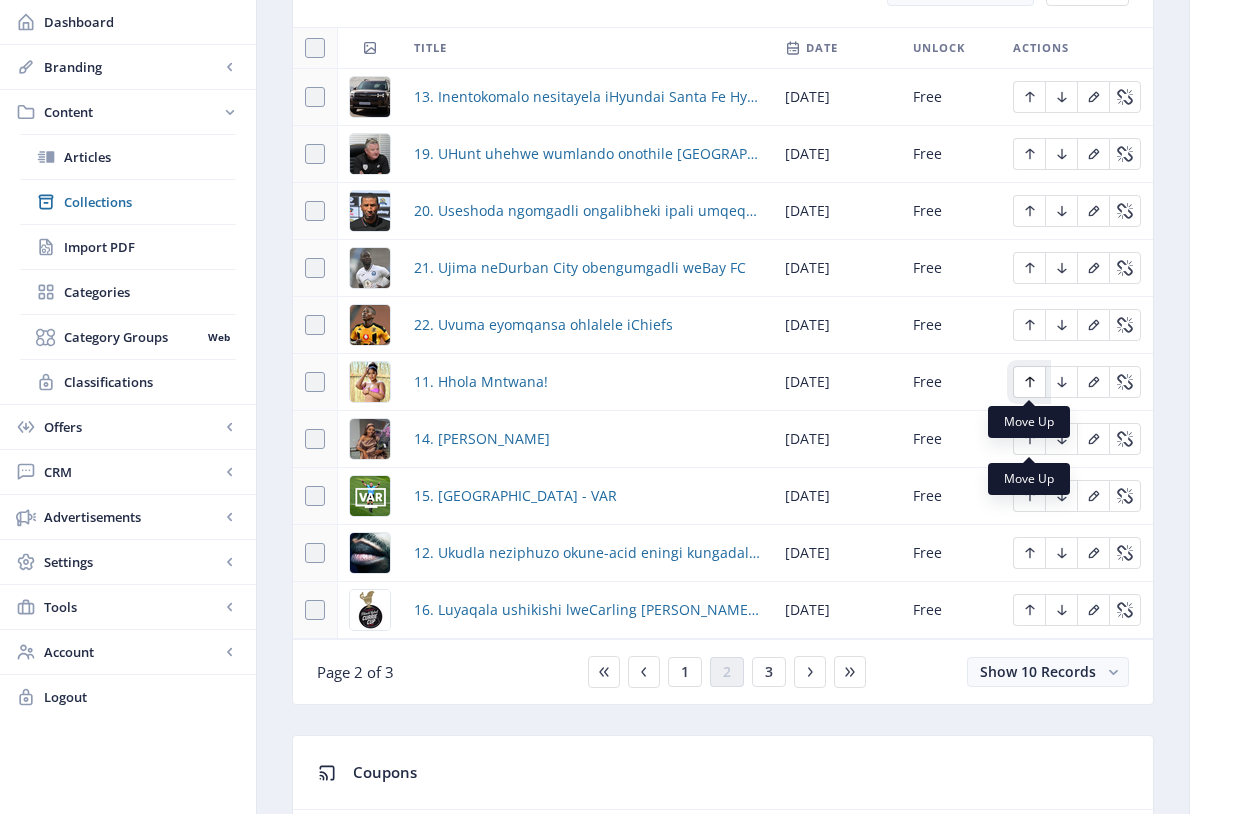 click 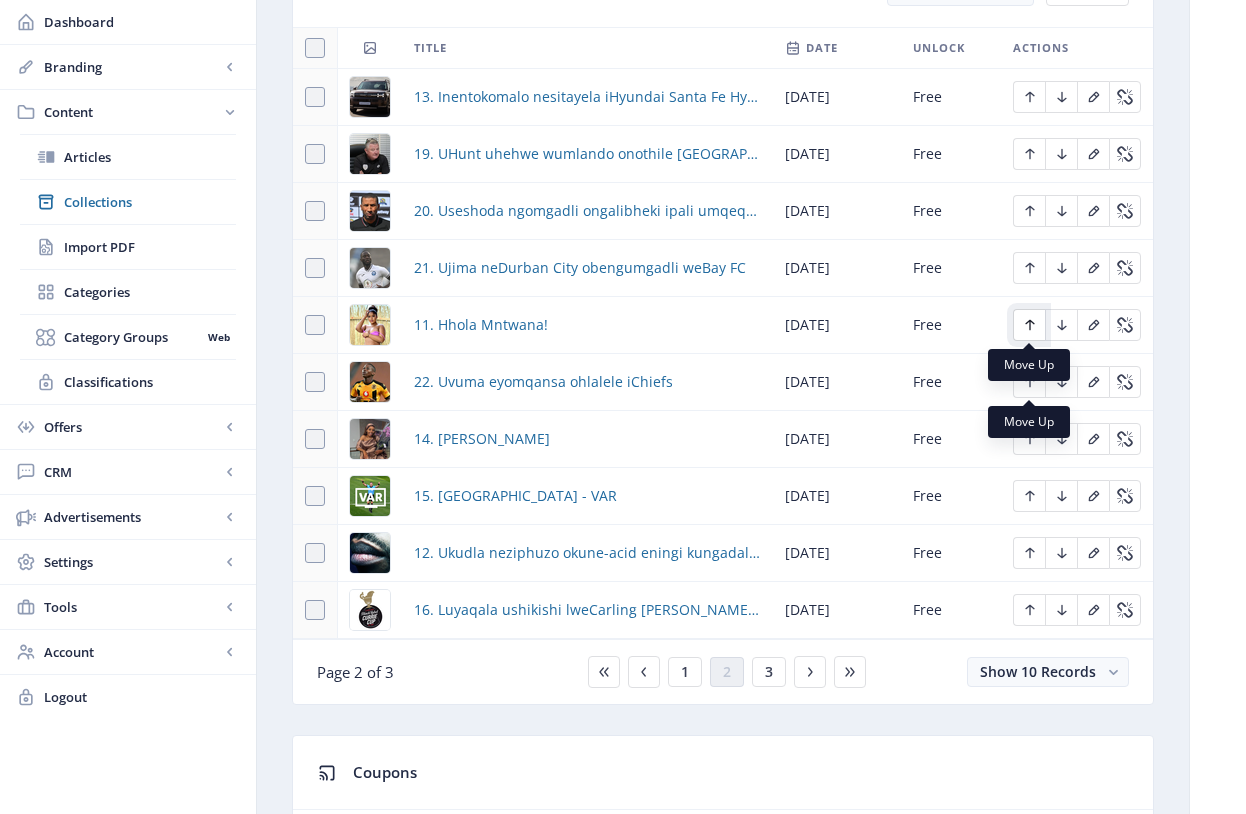 click 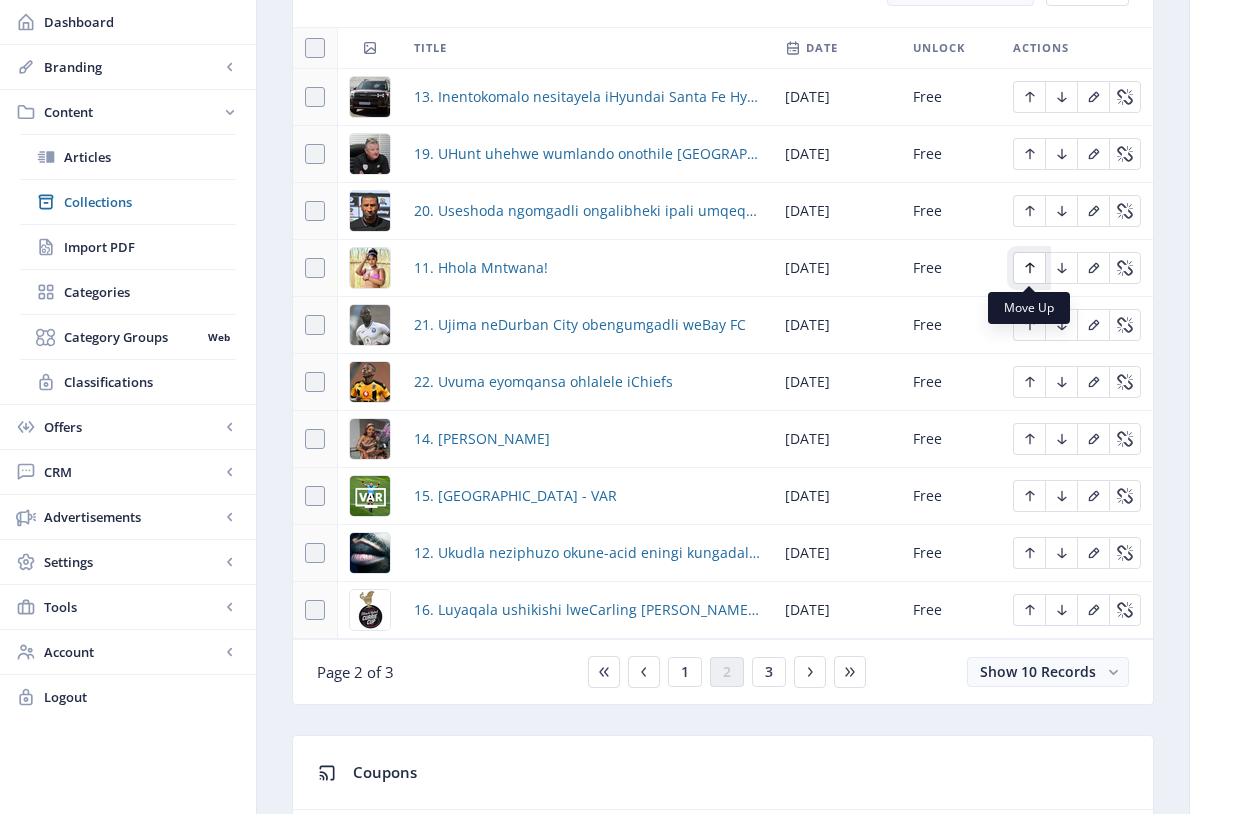 click 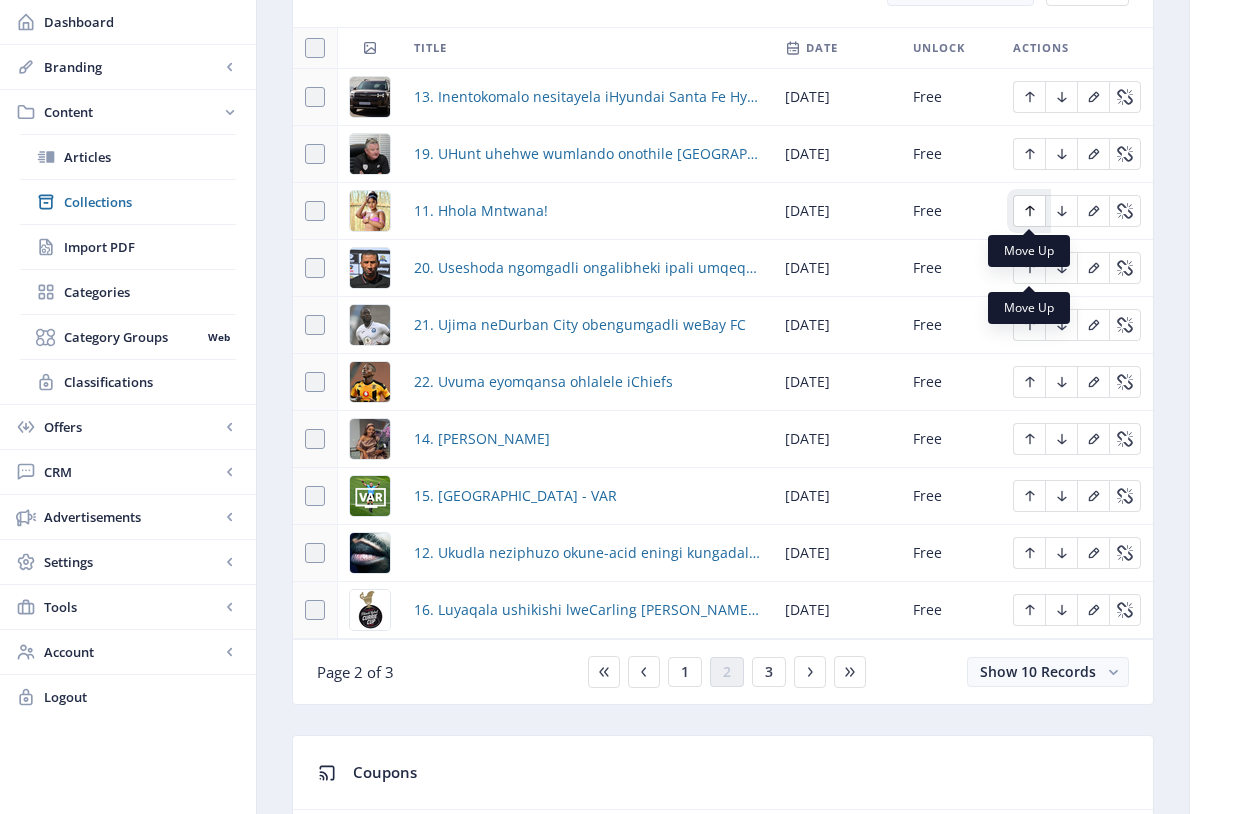click 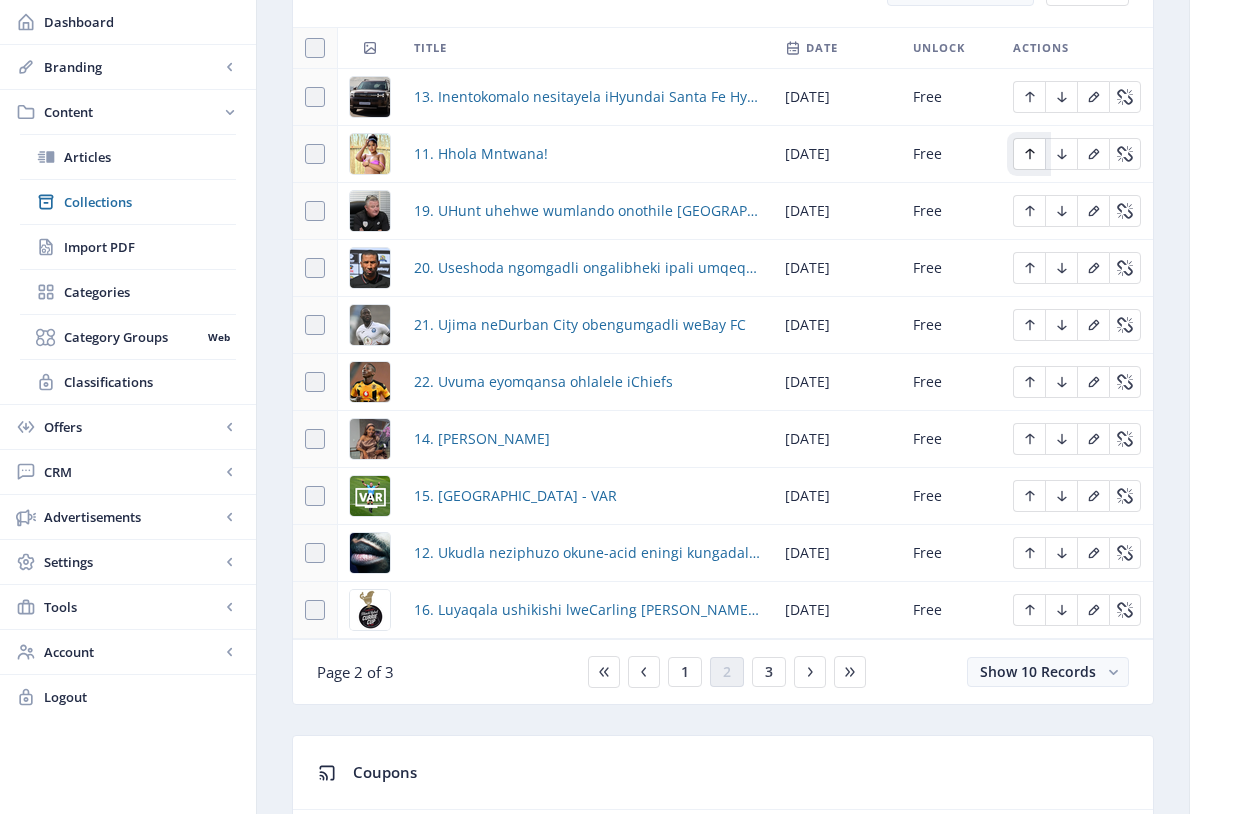 click 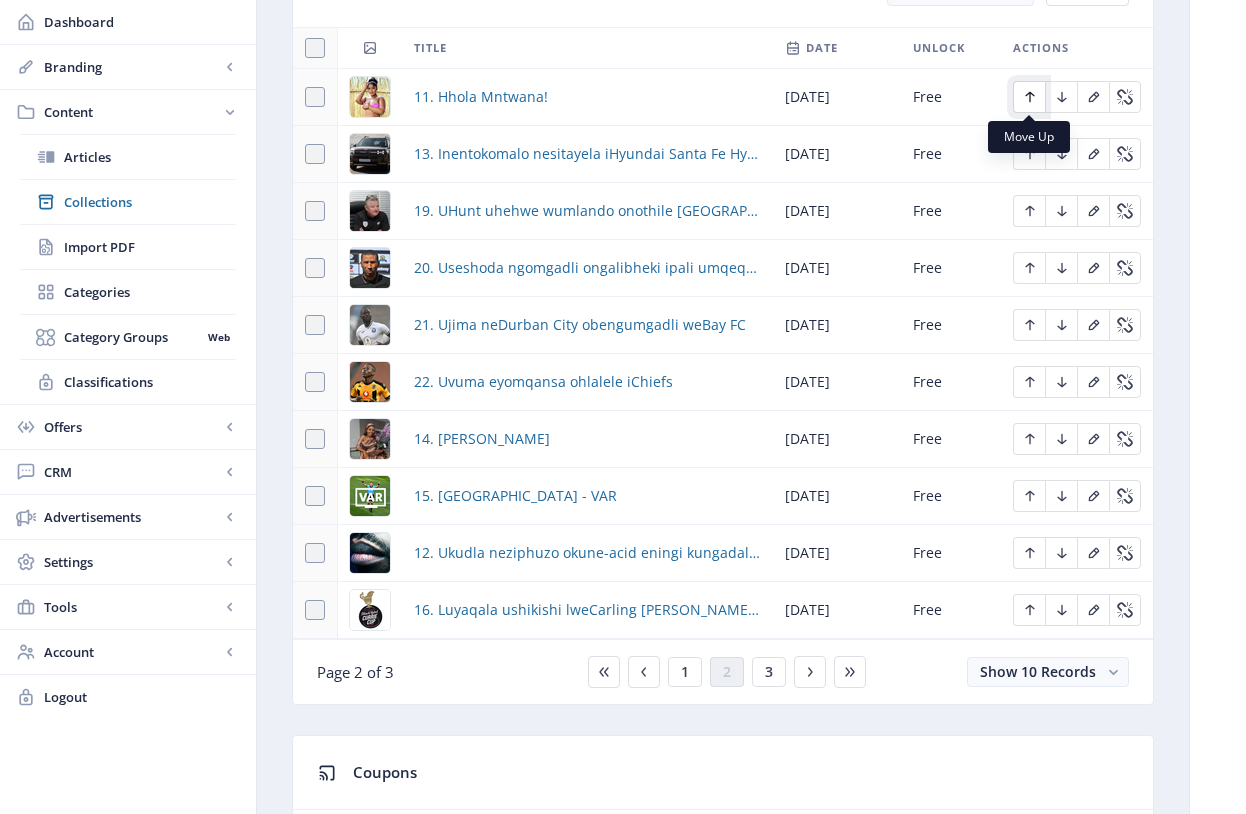 click 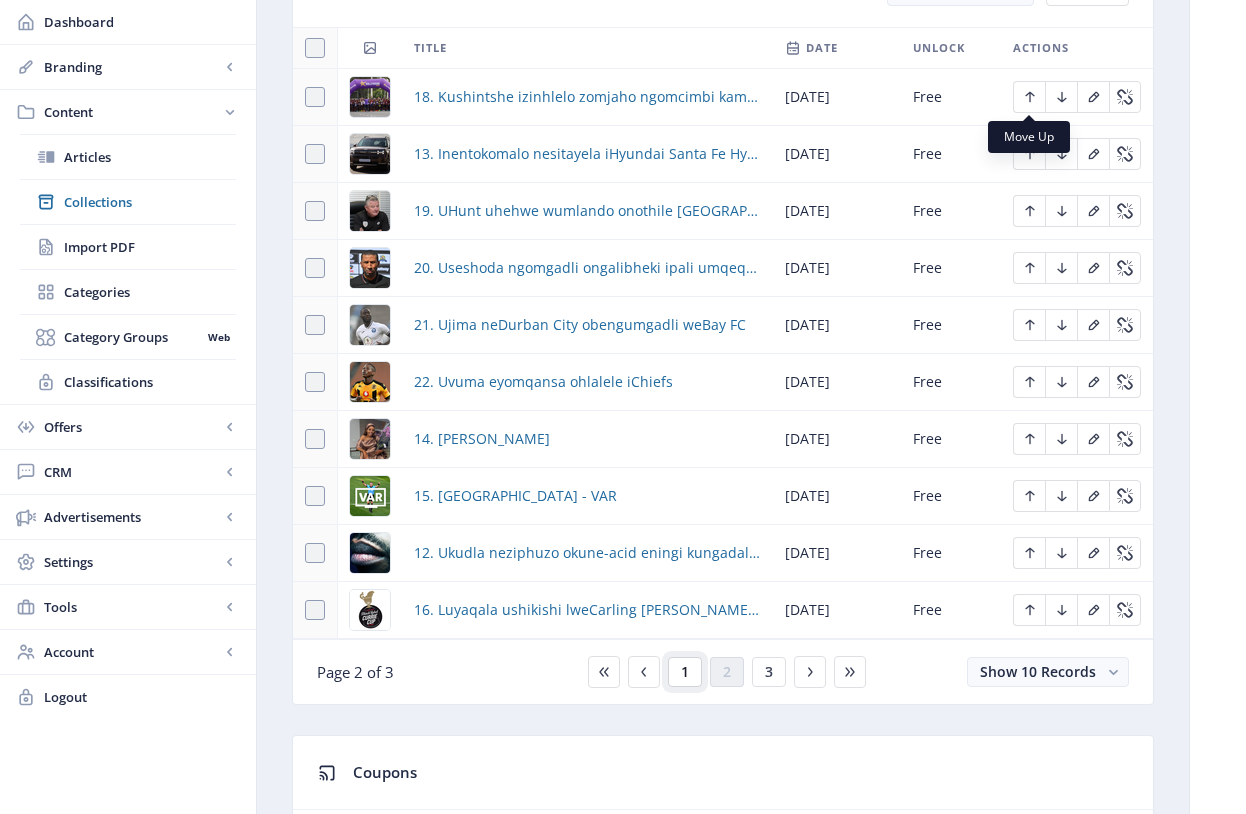 click on "1" 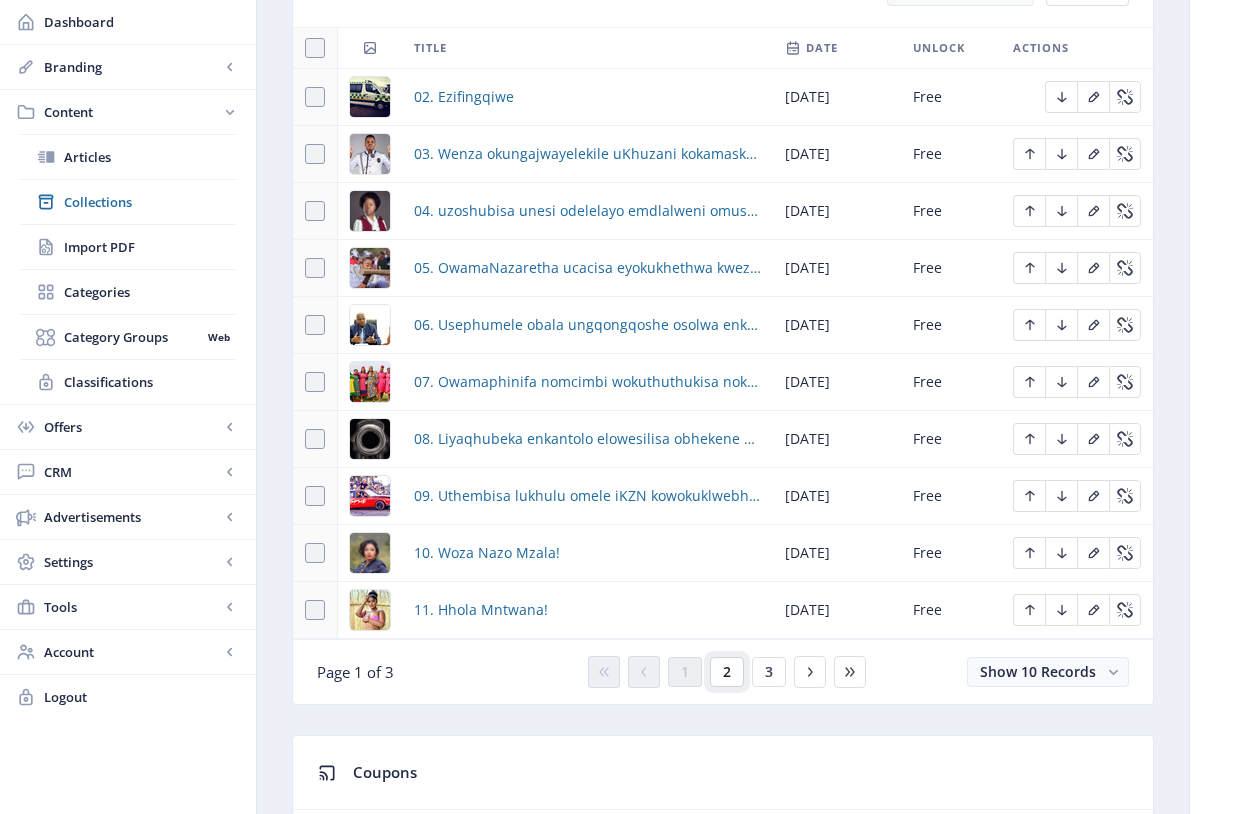 click on "2" 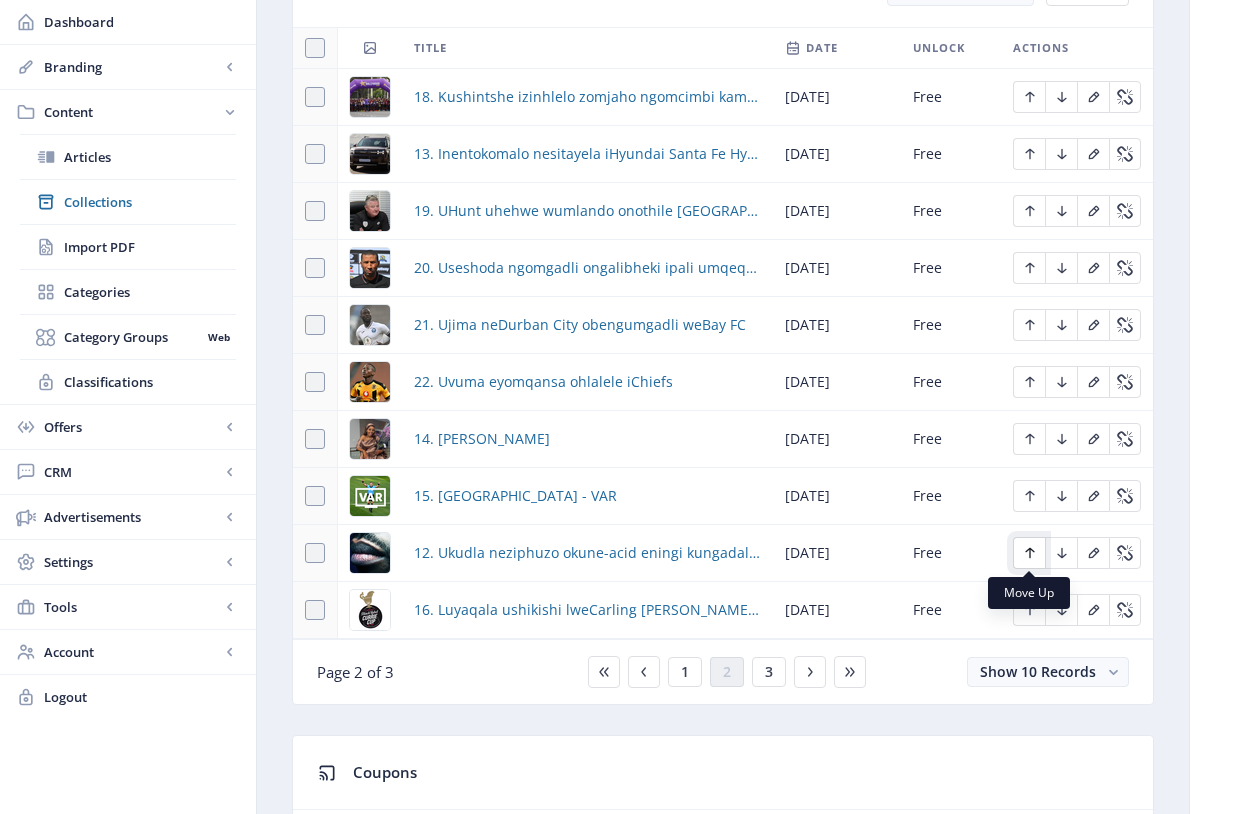 click 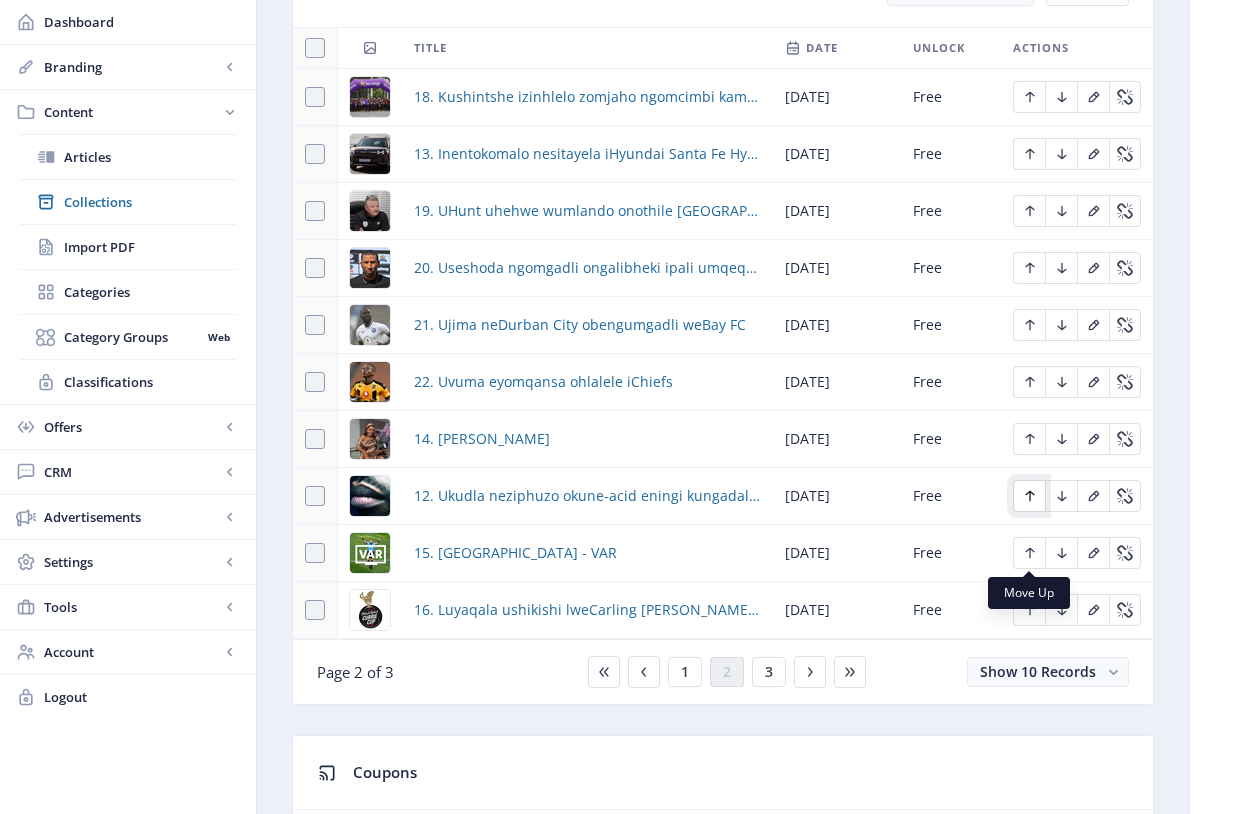 click 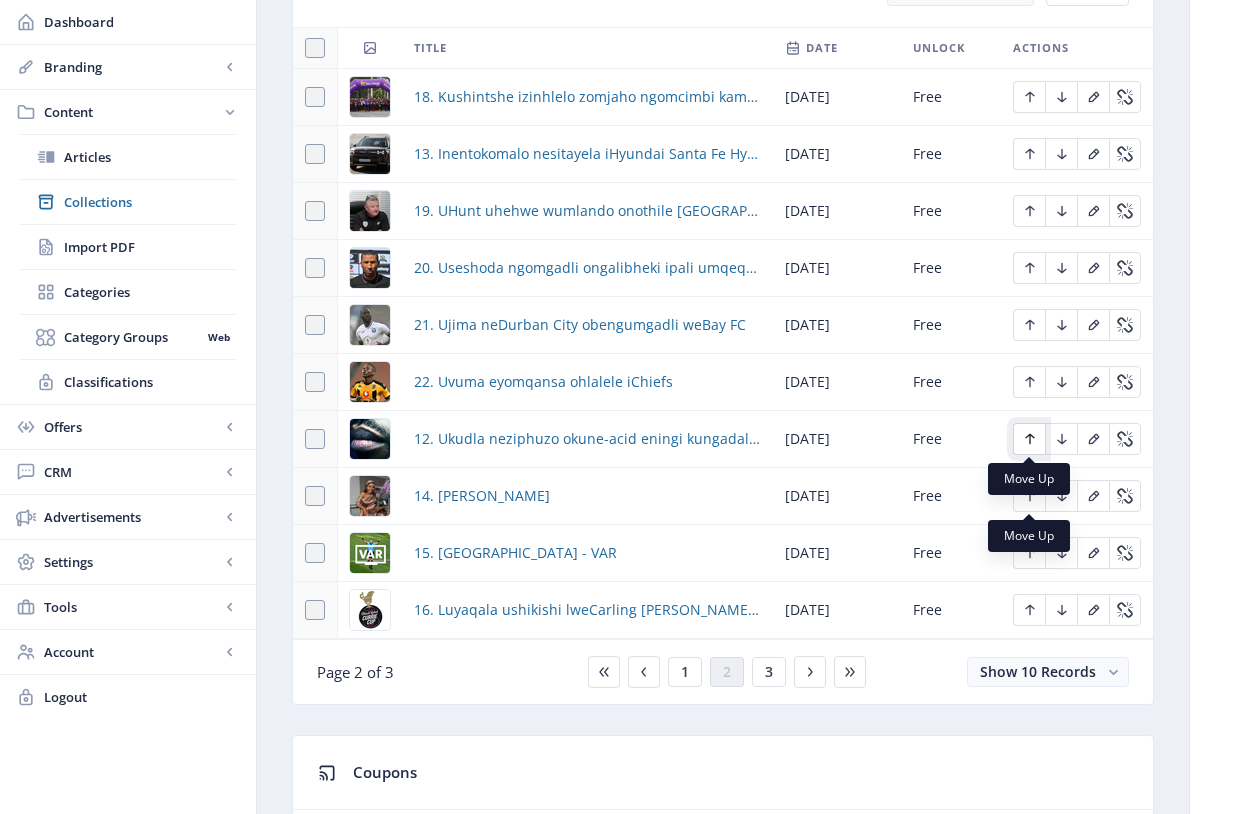 click 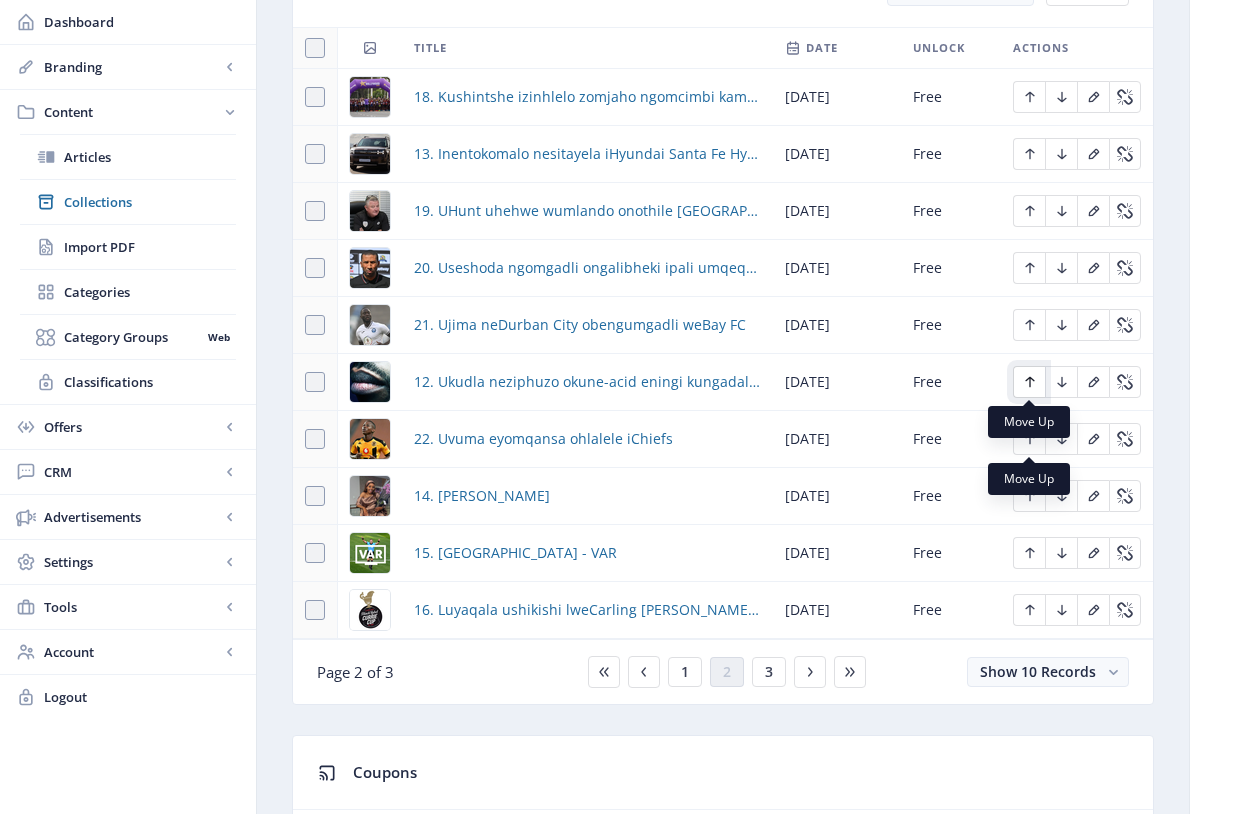 click at bounding box center (1029, 382) 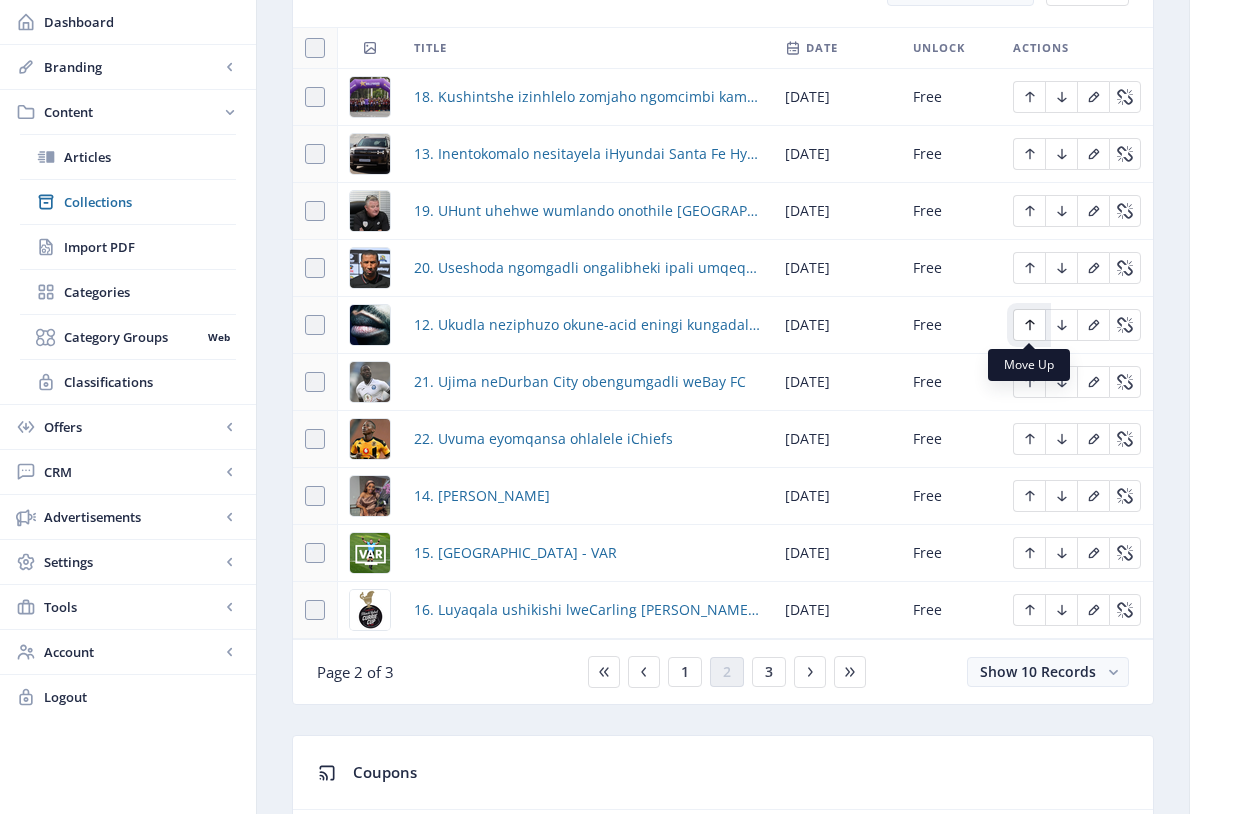 click at bounding box center (1029, 325) 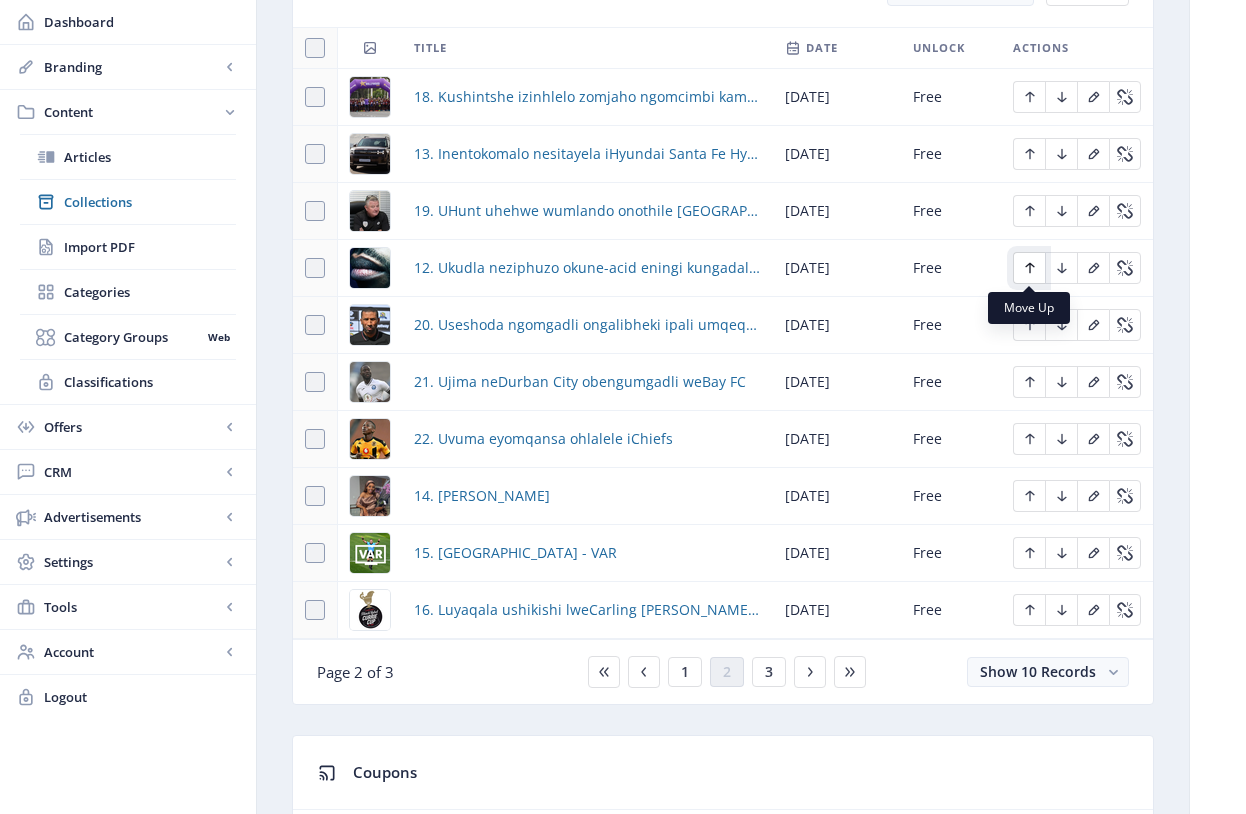 click 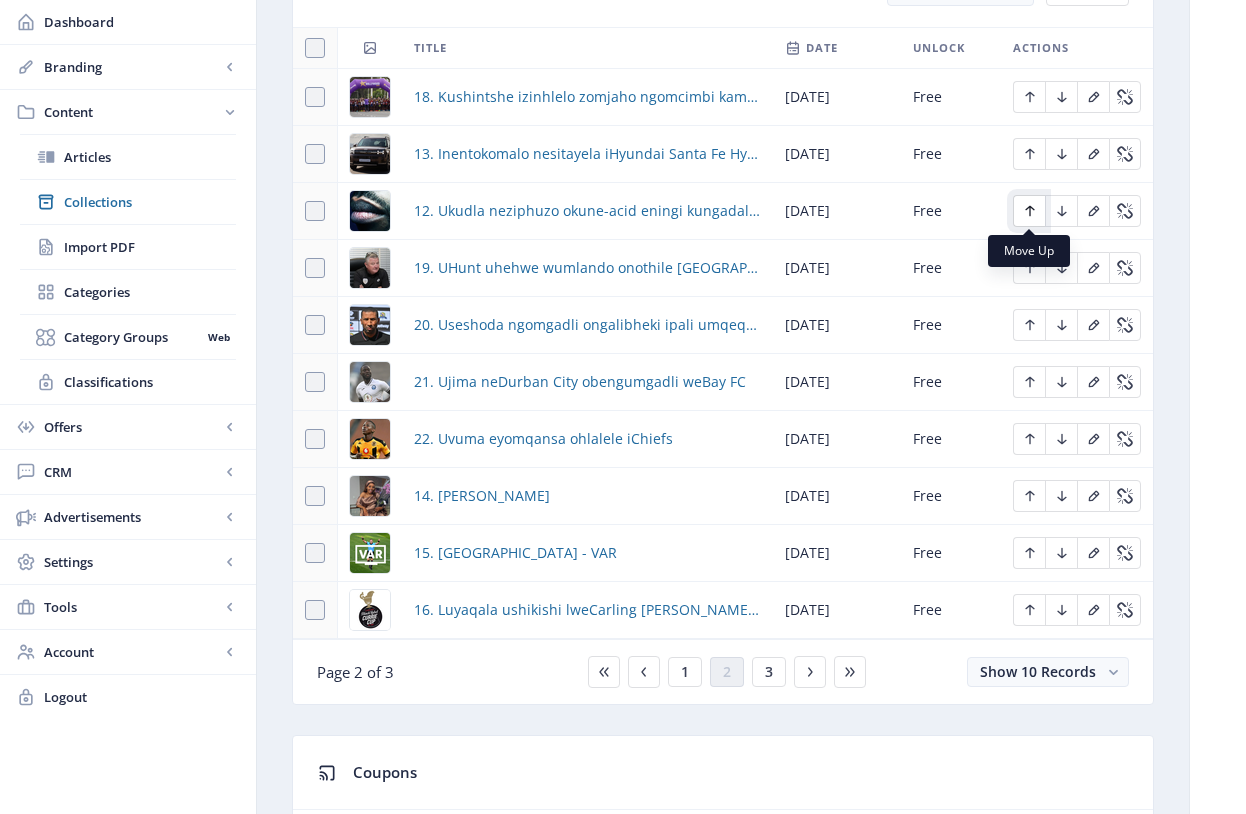 click 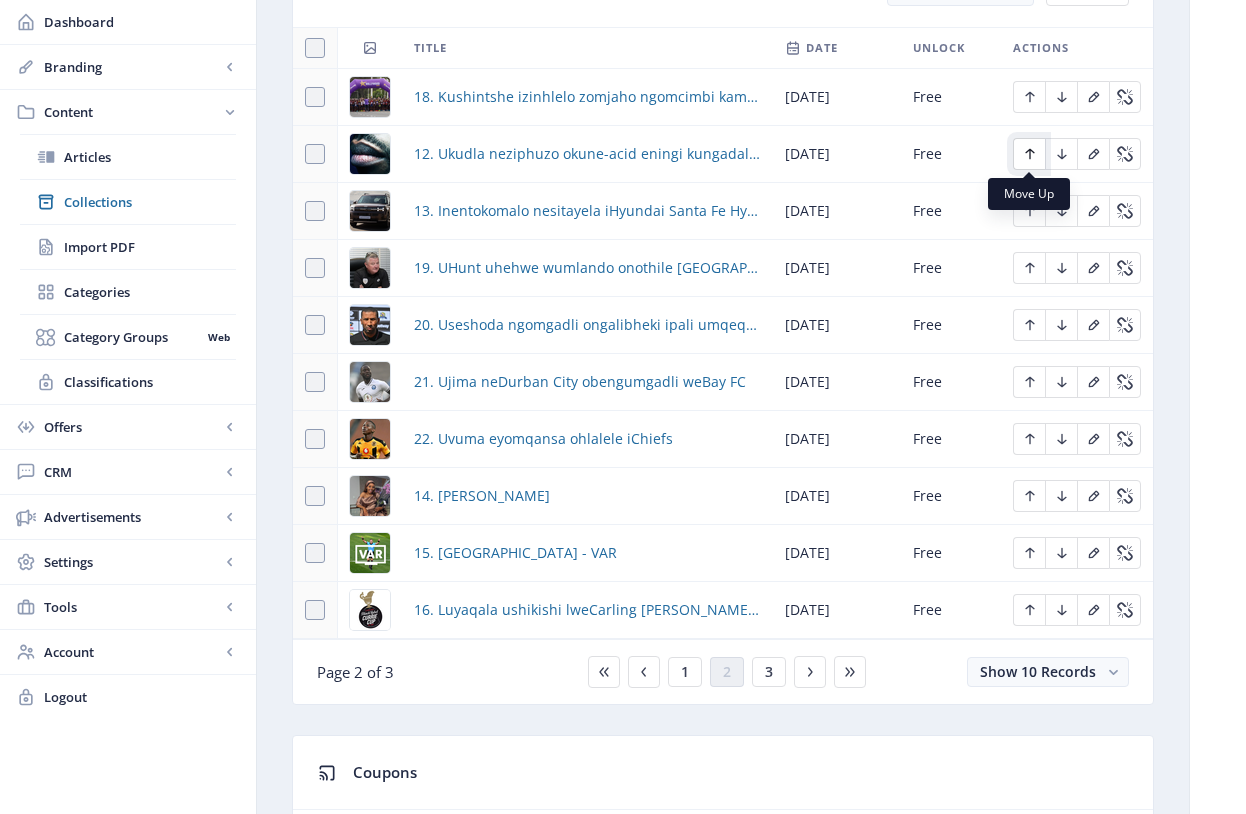click 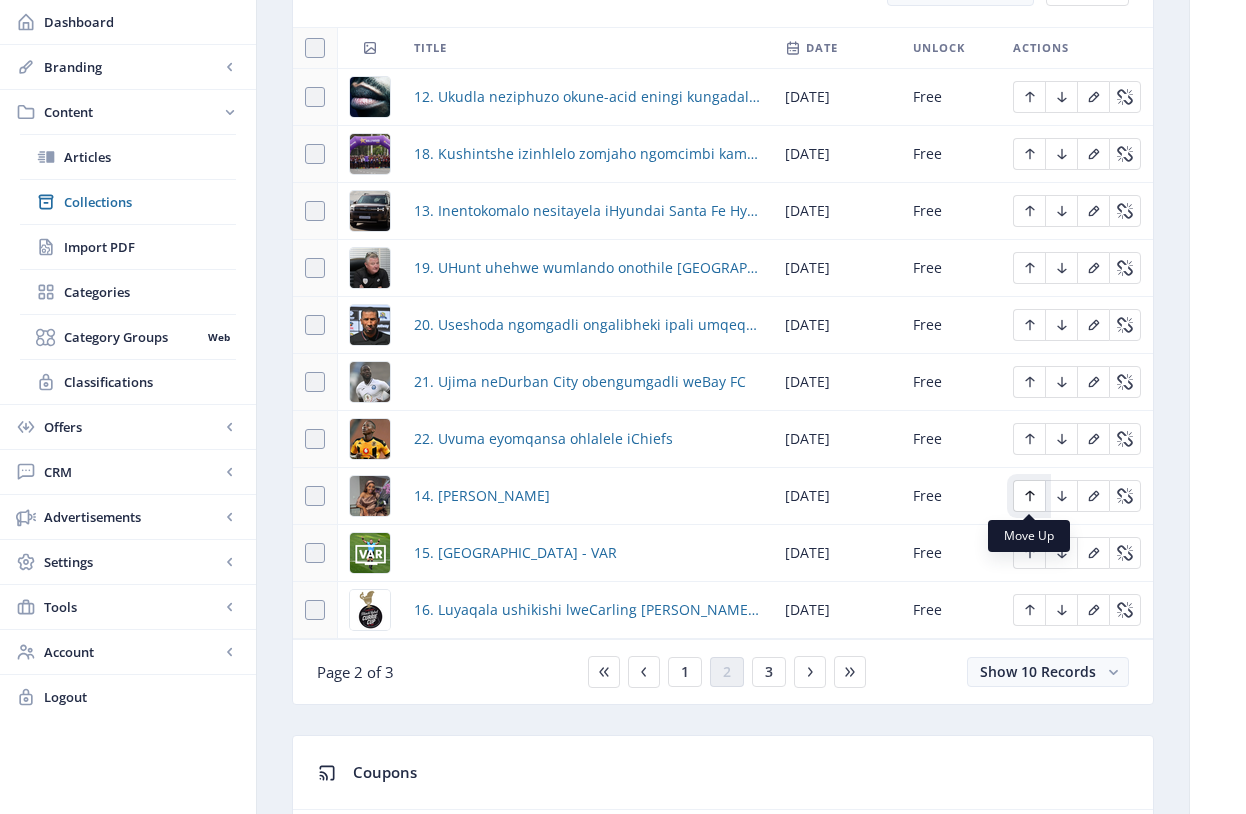 click at bounding box center [1029, 496] 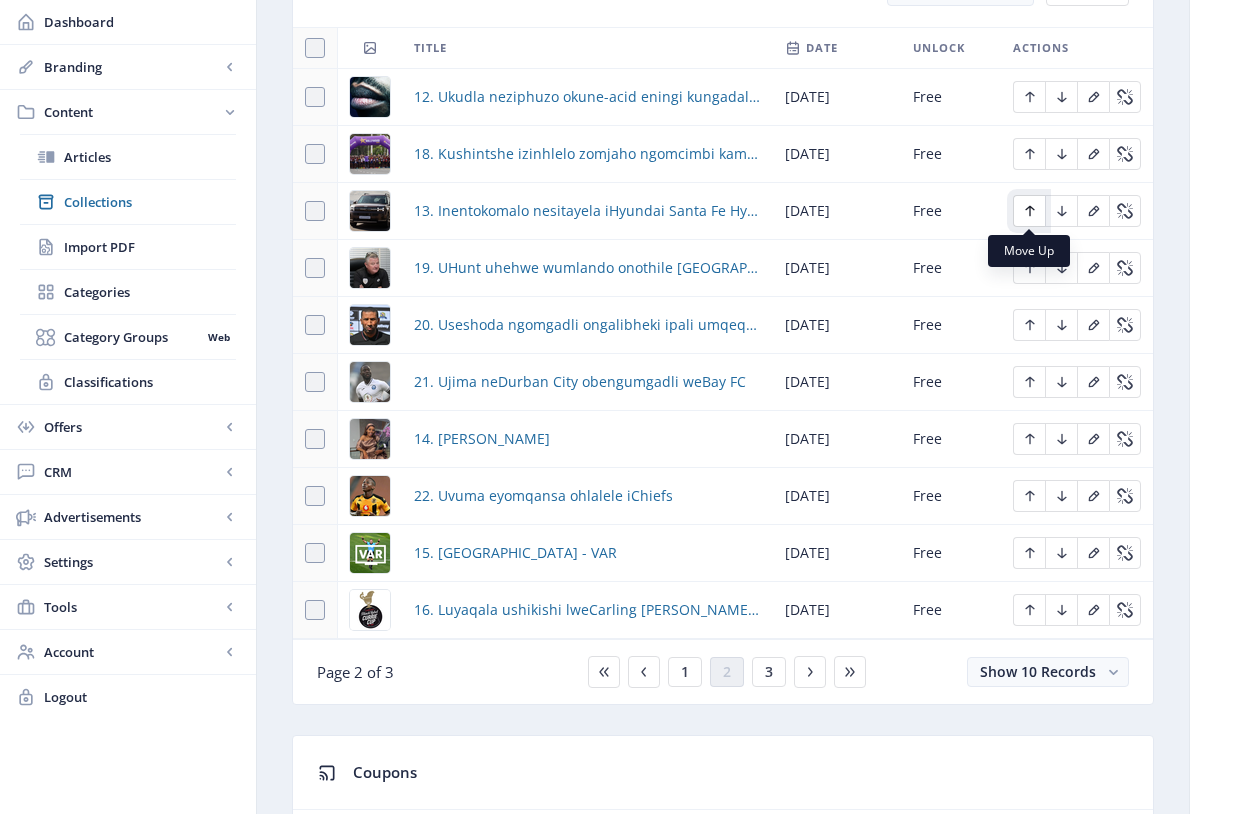 click 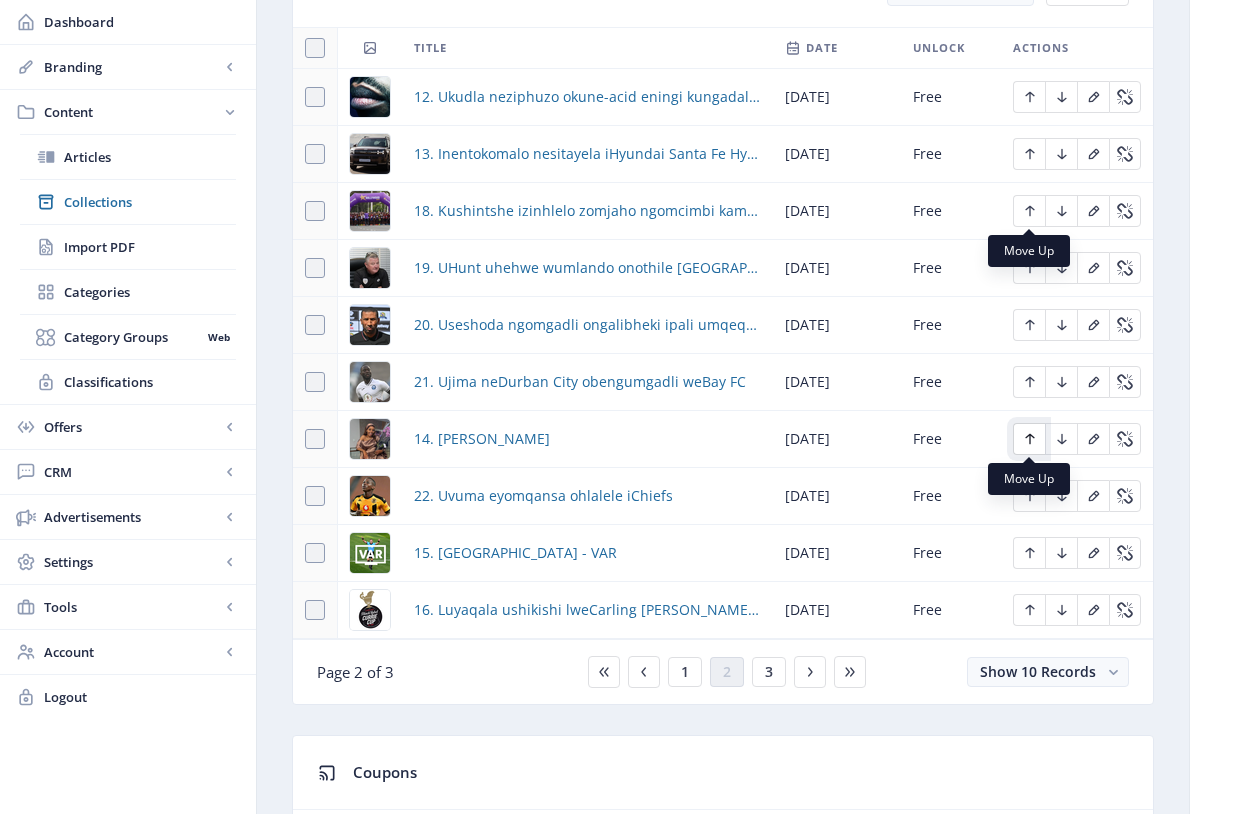 click 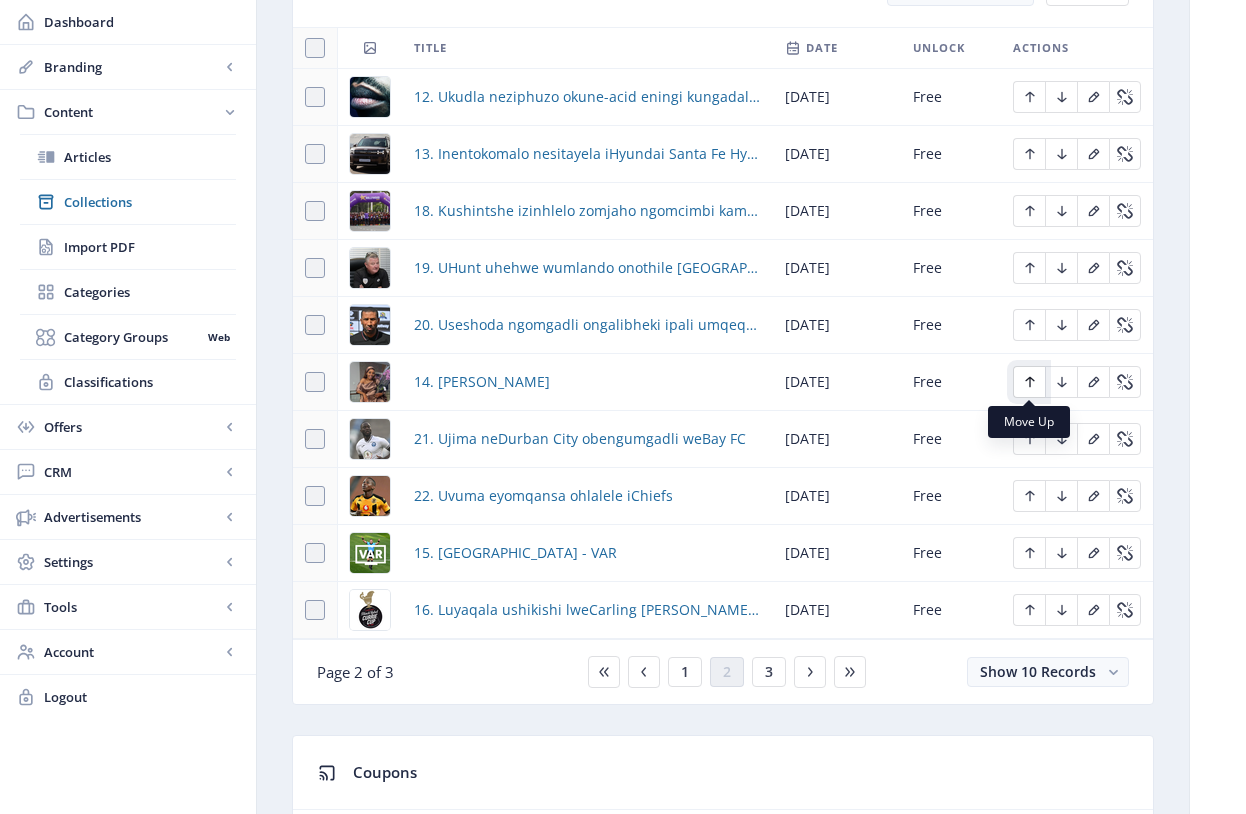 click 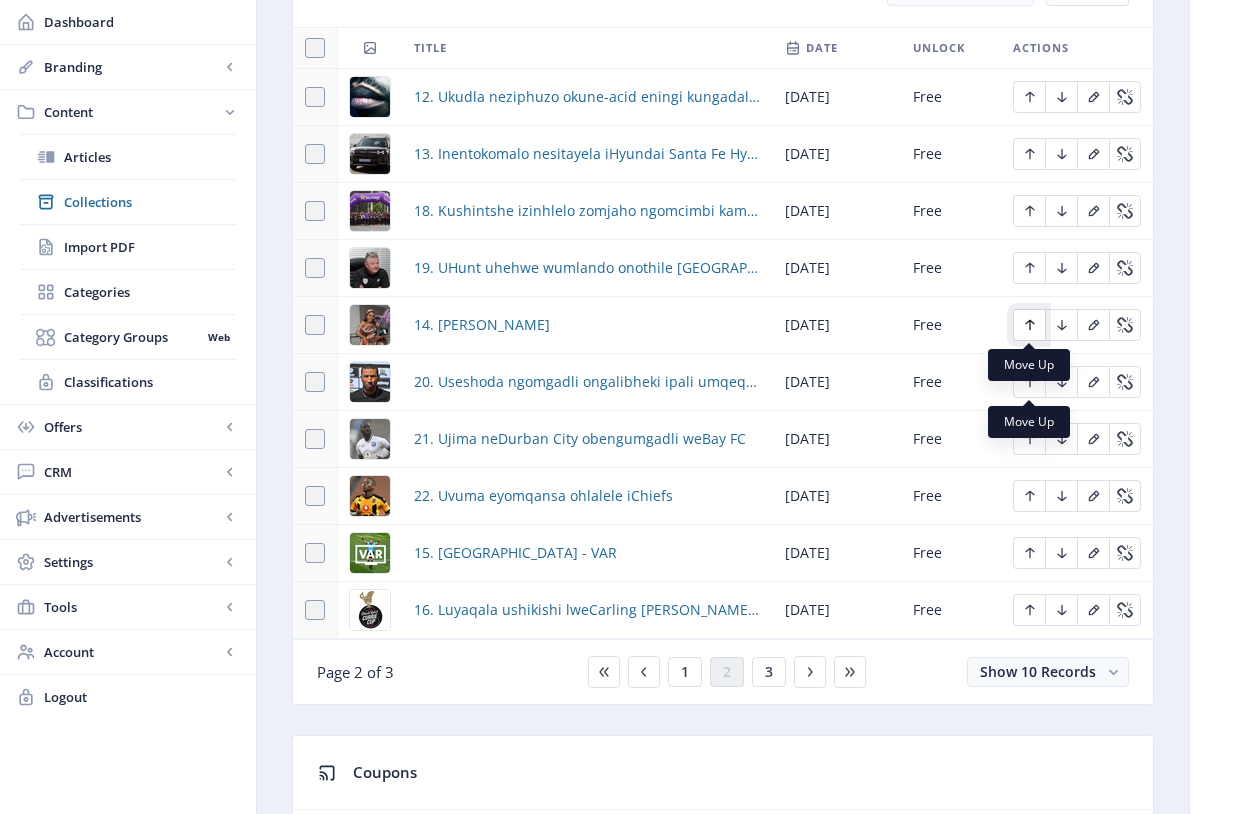 click 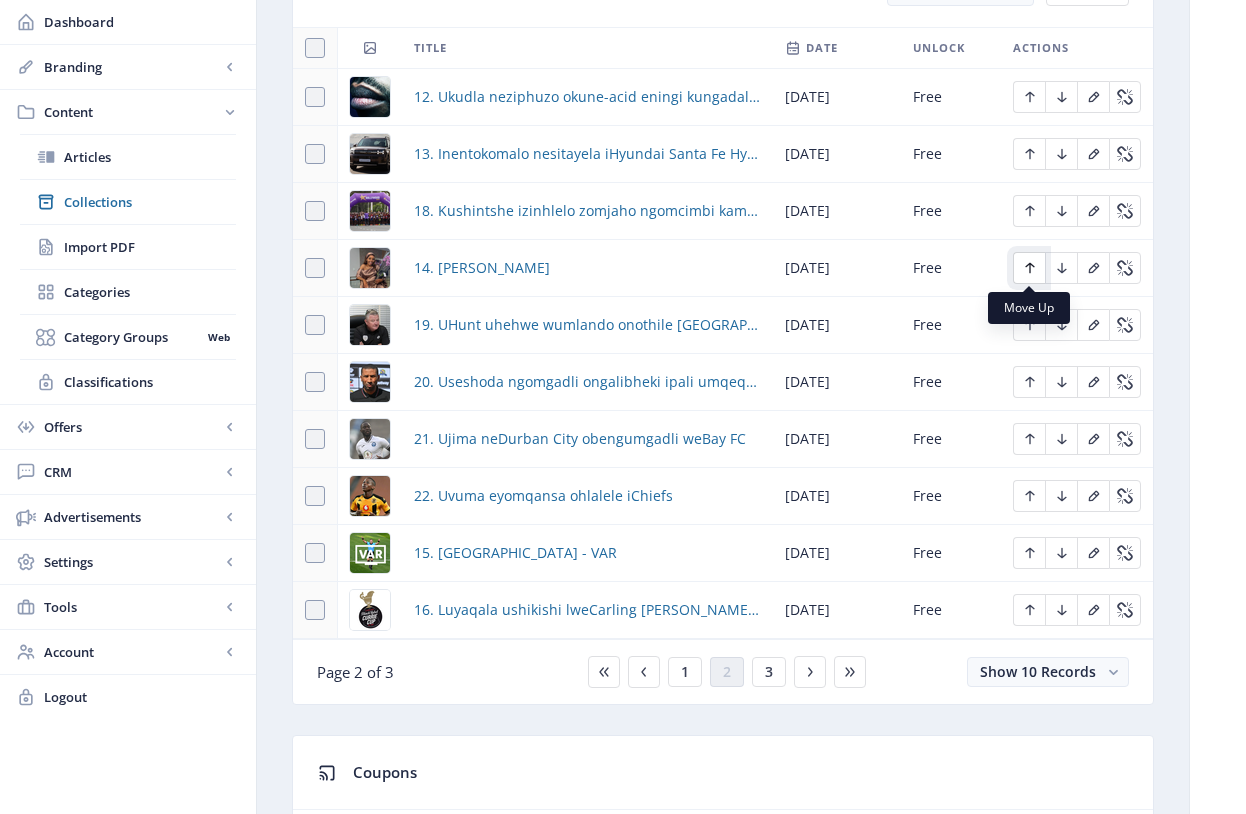 click at bounding box center (1029, 268) 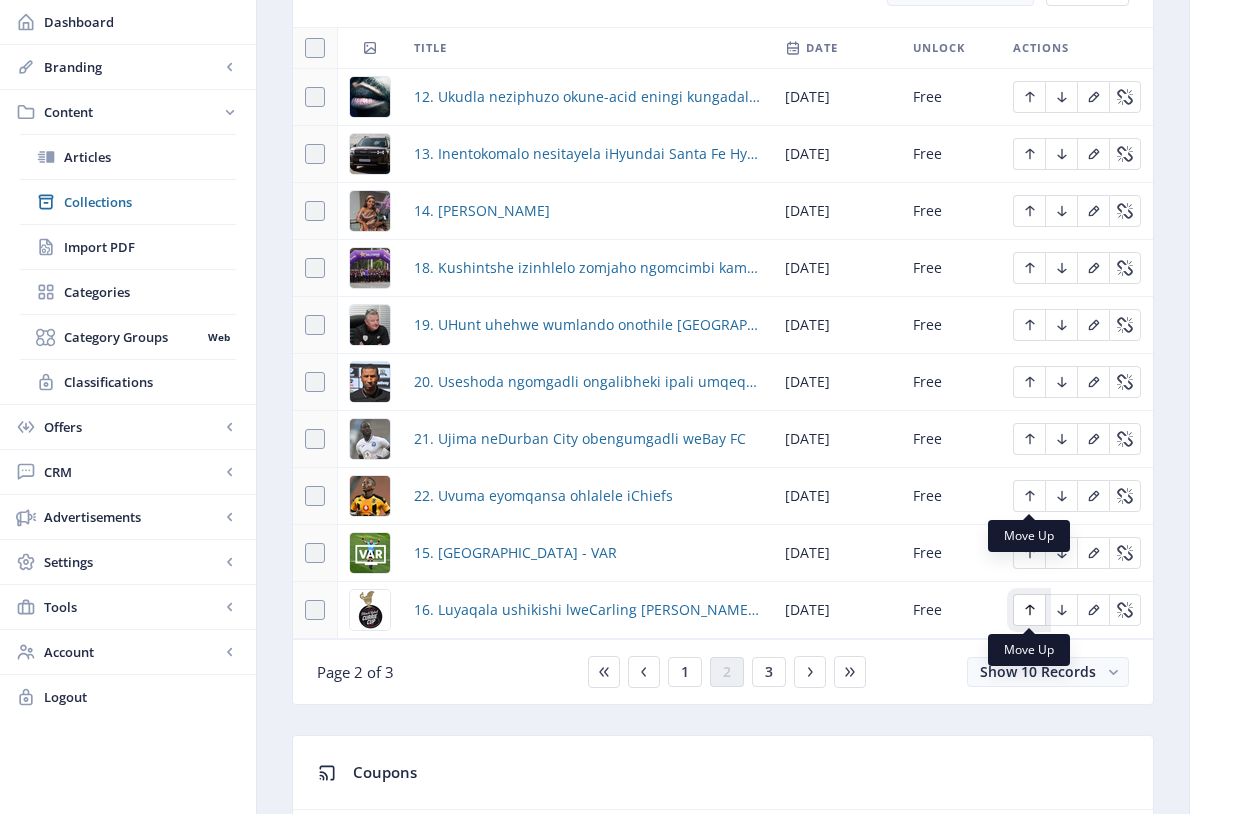 click 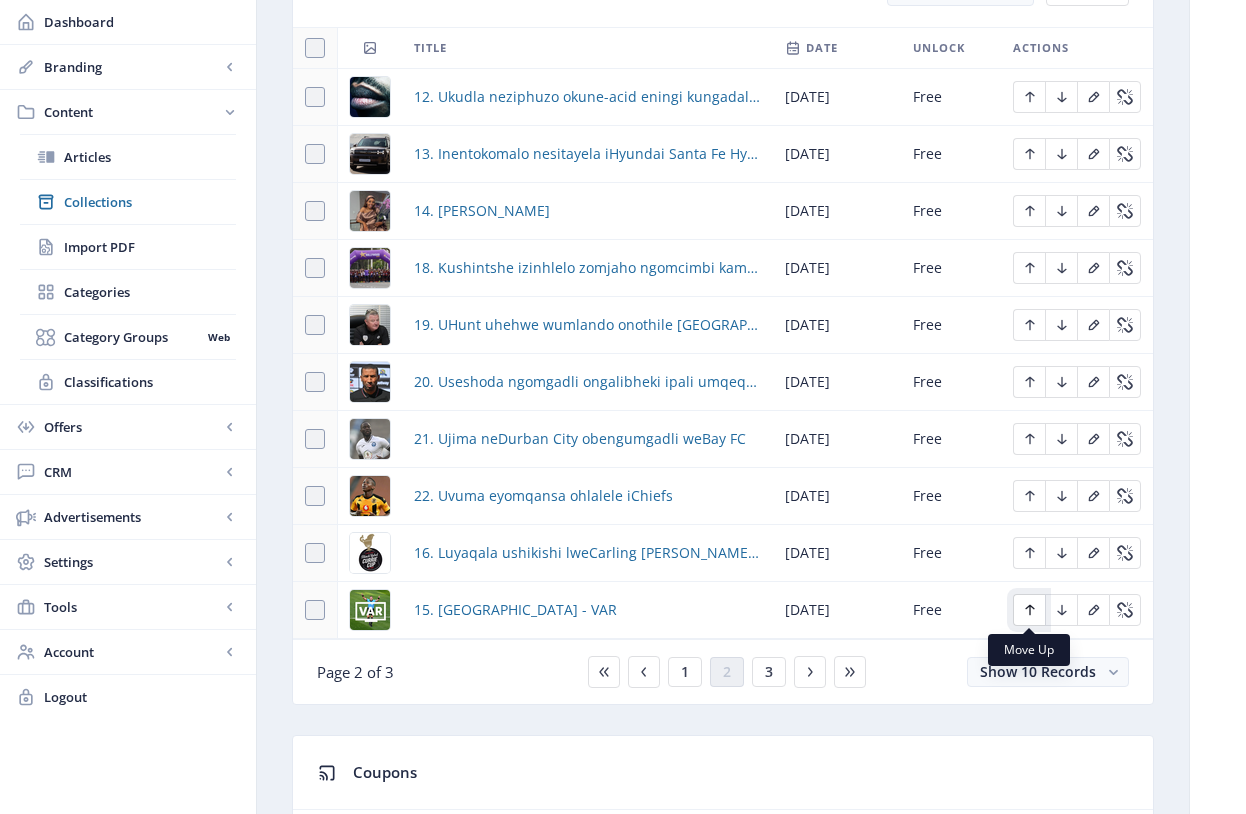 click 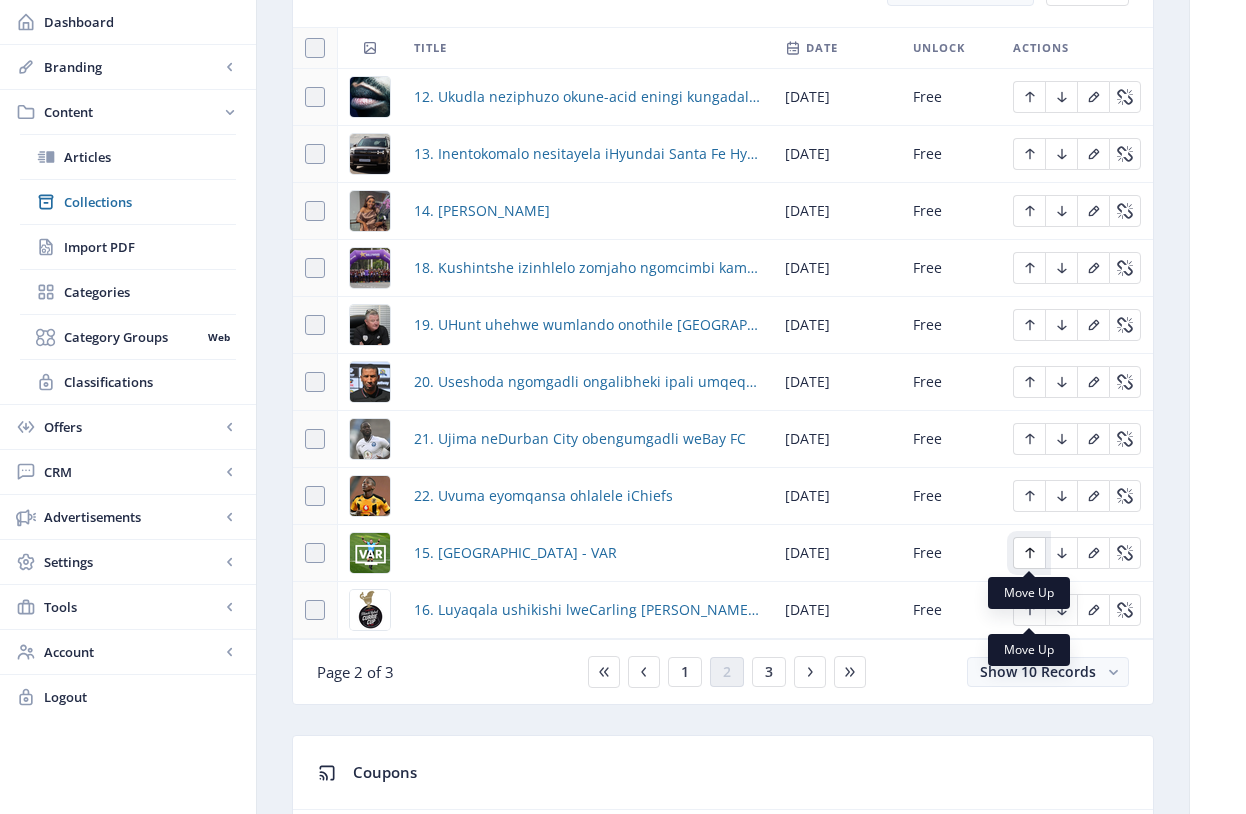 click 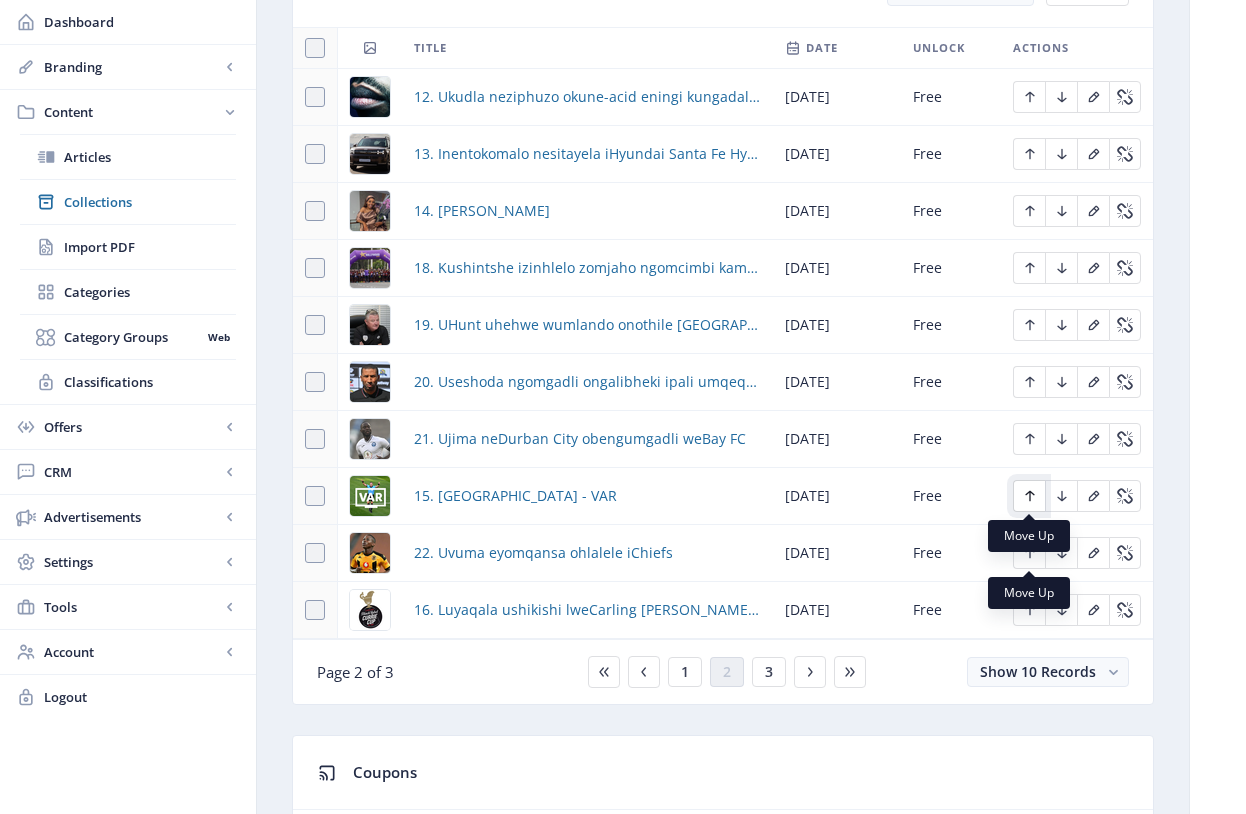 click at bounding box center (1029, 496) 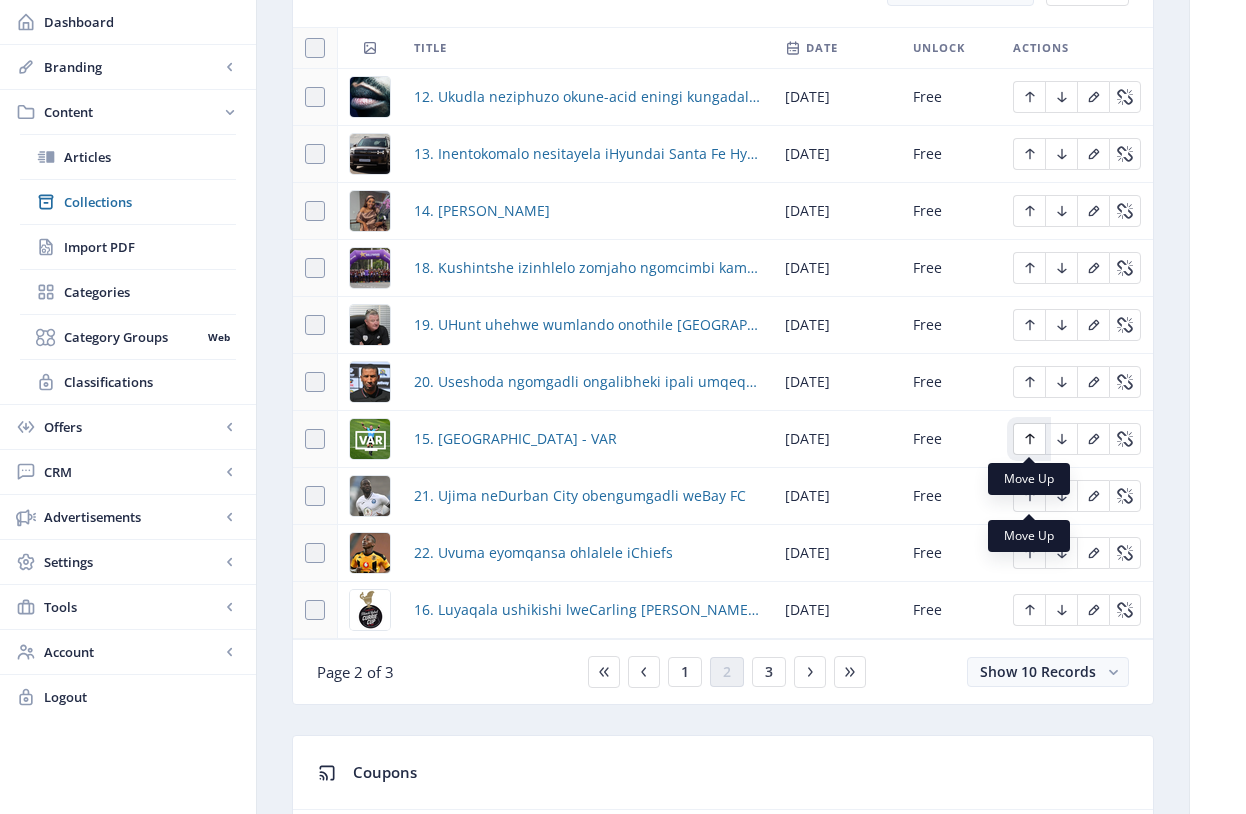 click 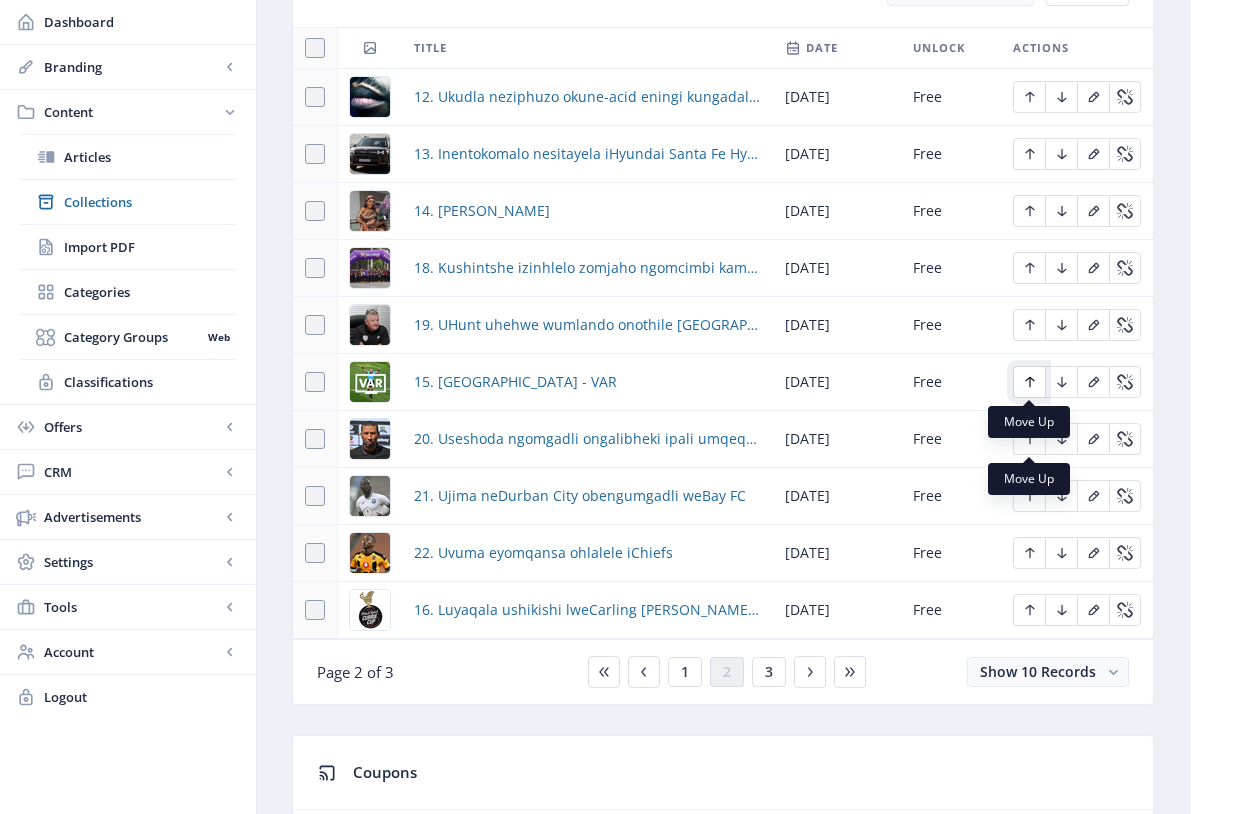 click at bounding box center [1029, 382] 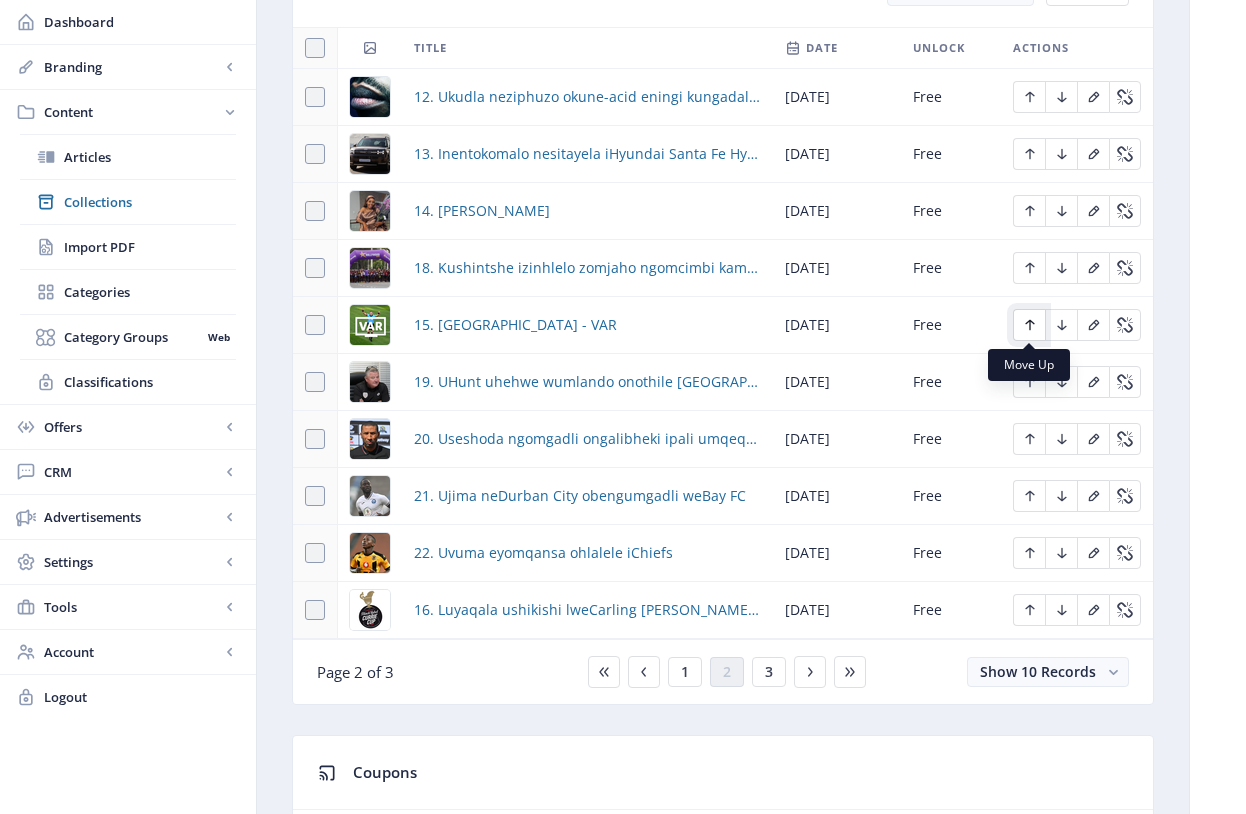 click 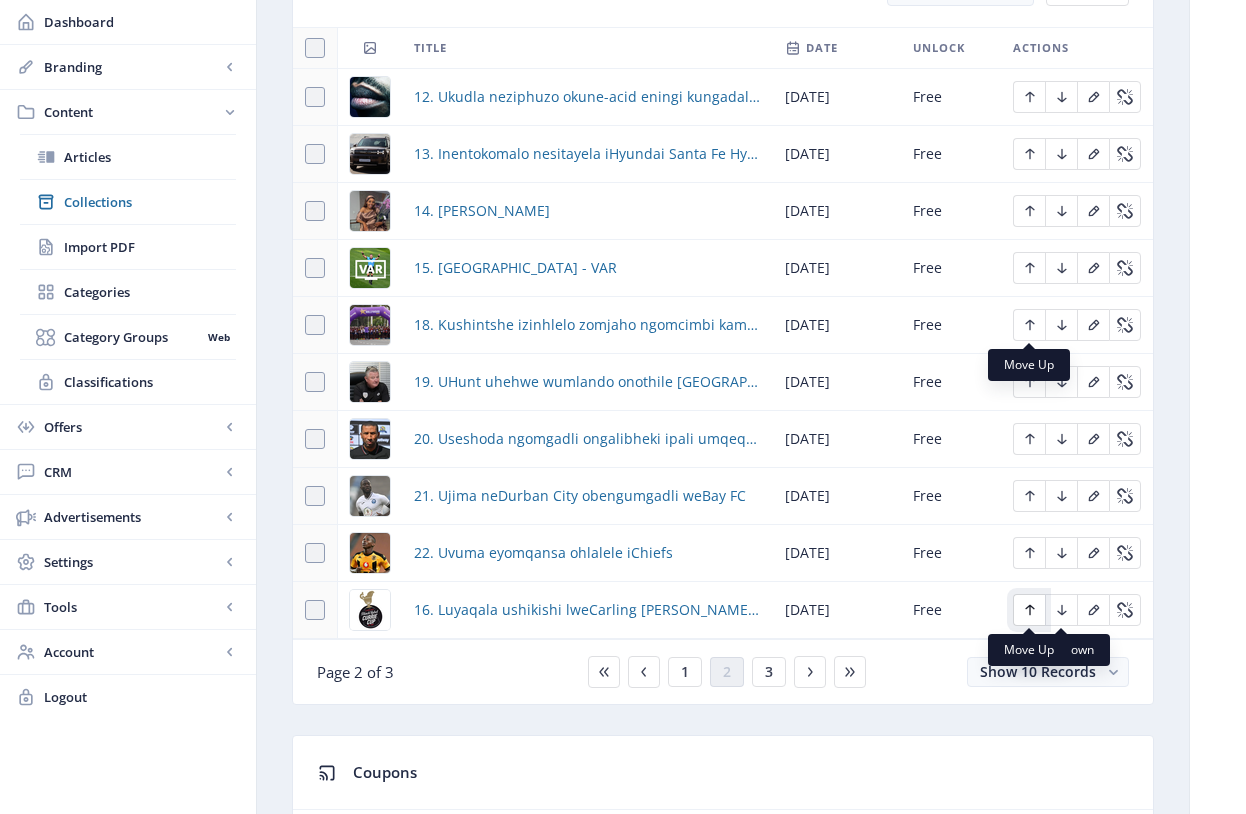 click 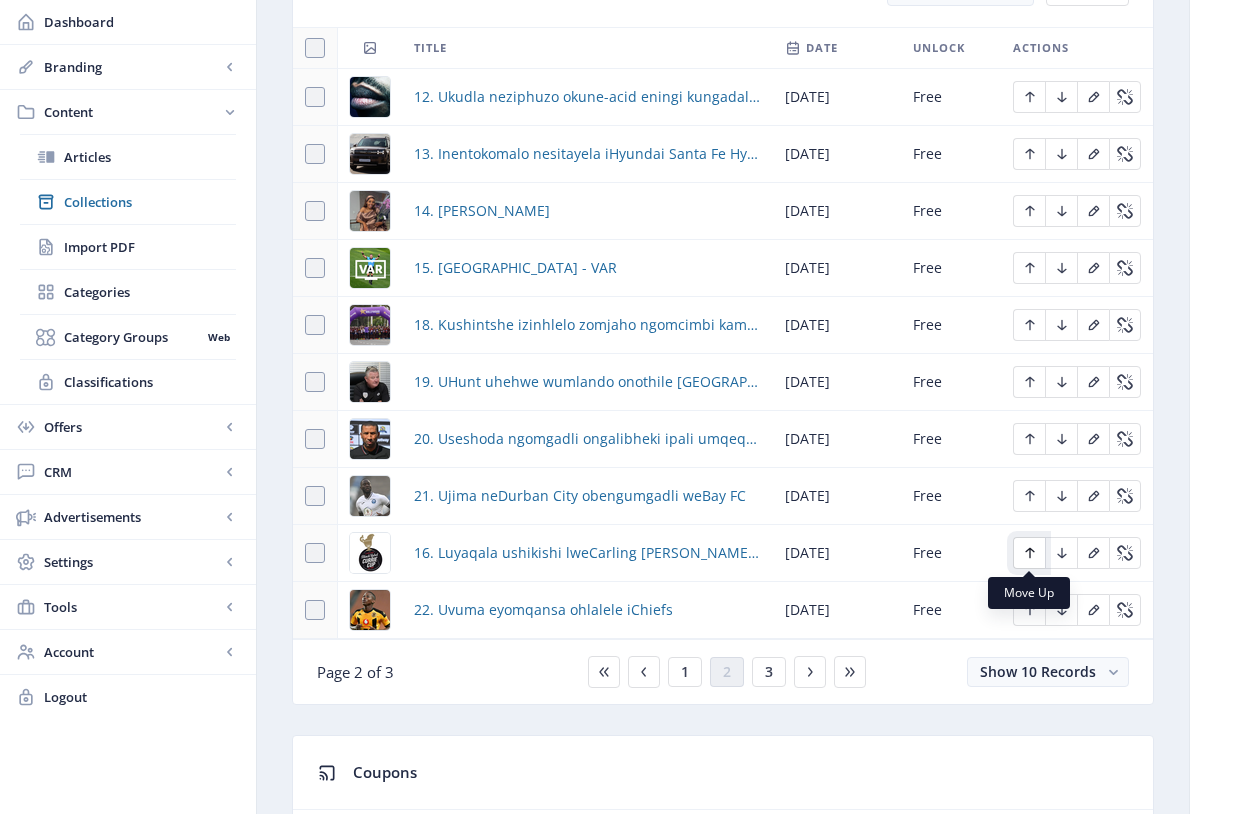 click 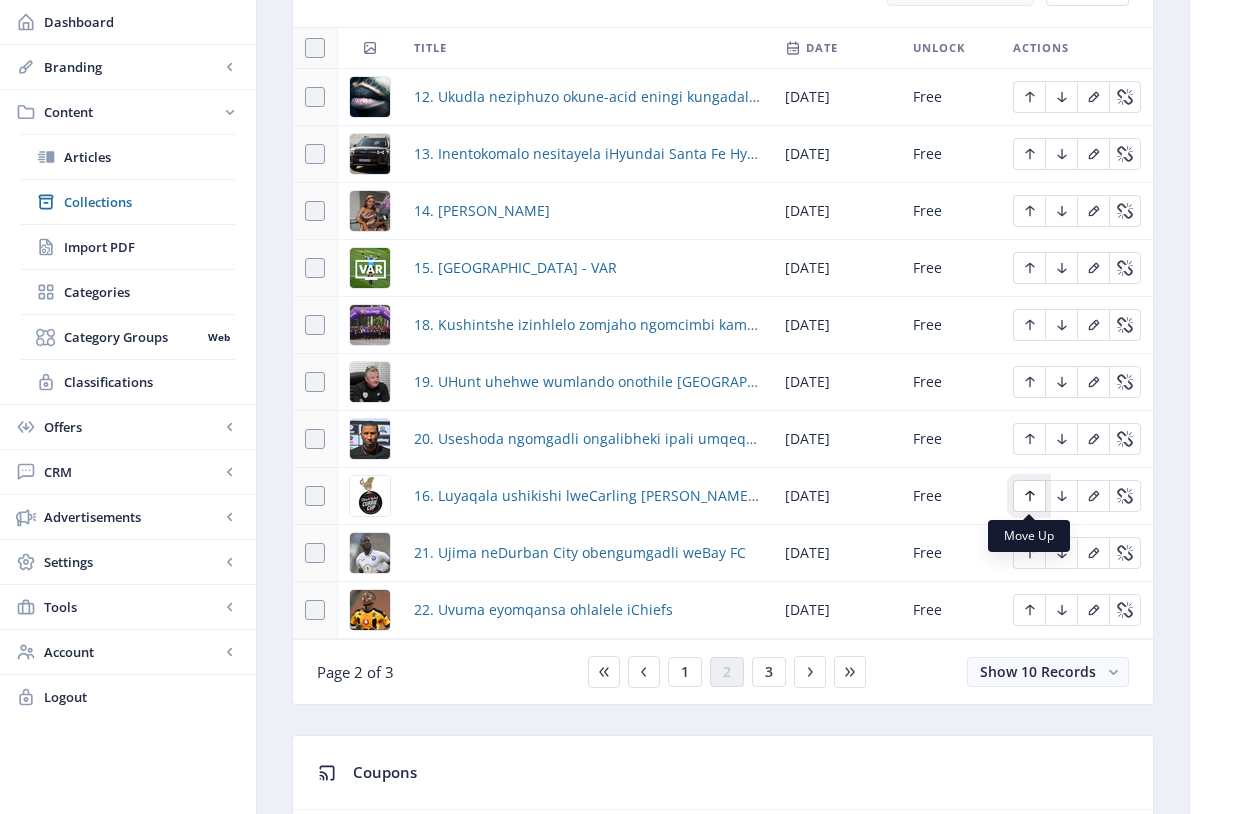 click 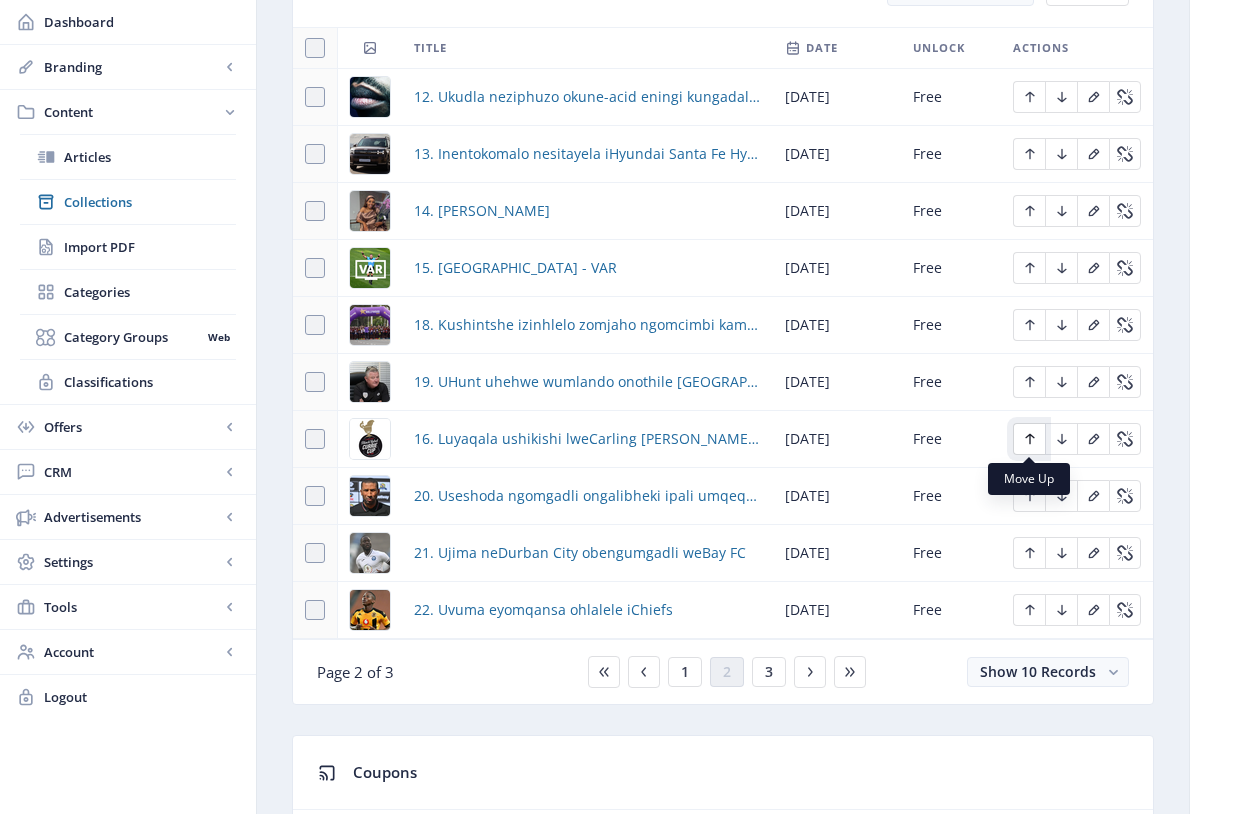 click 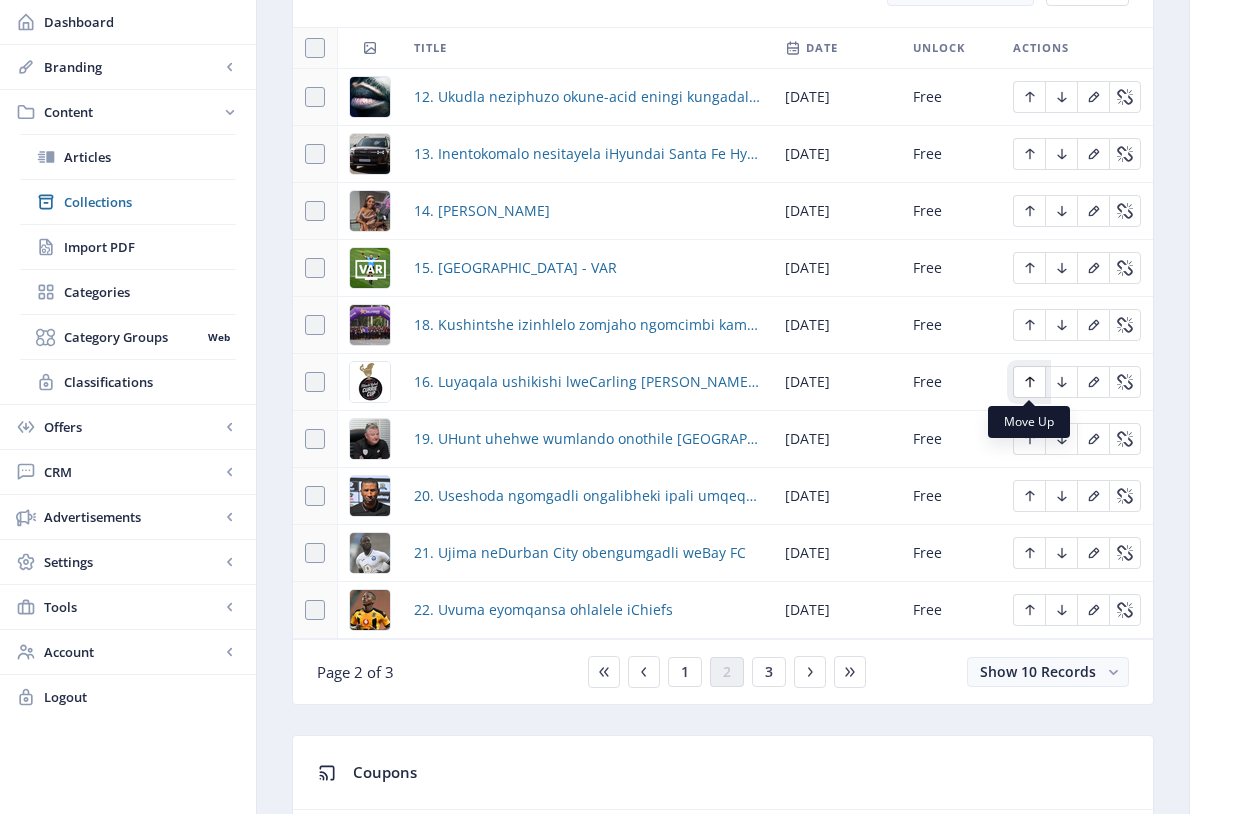click 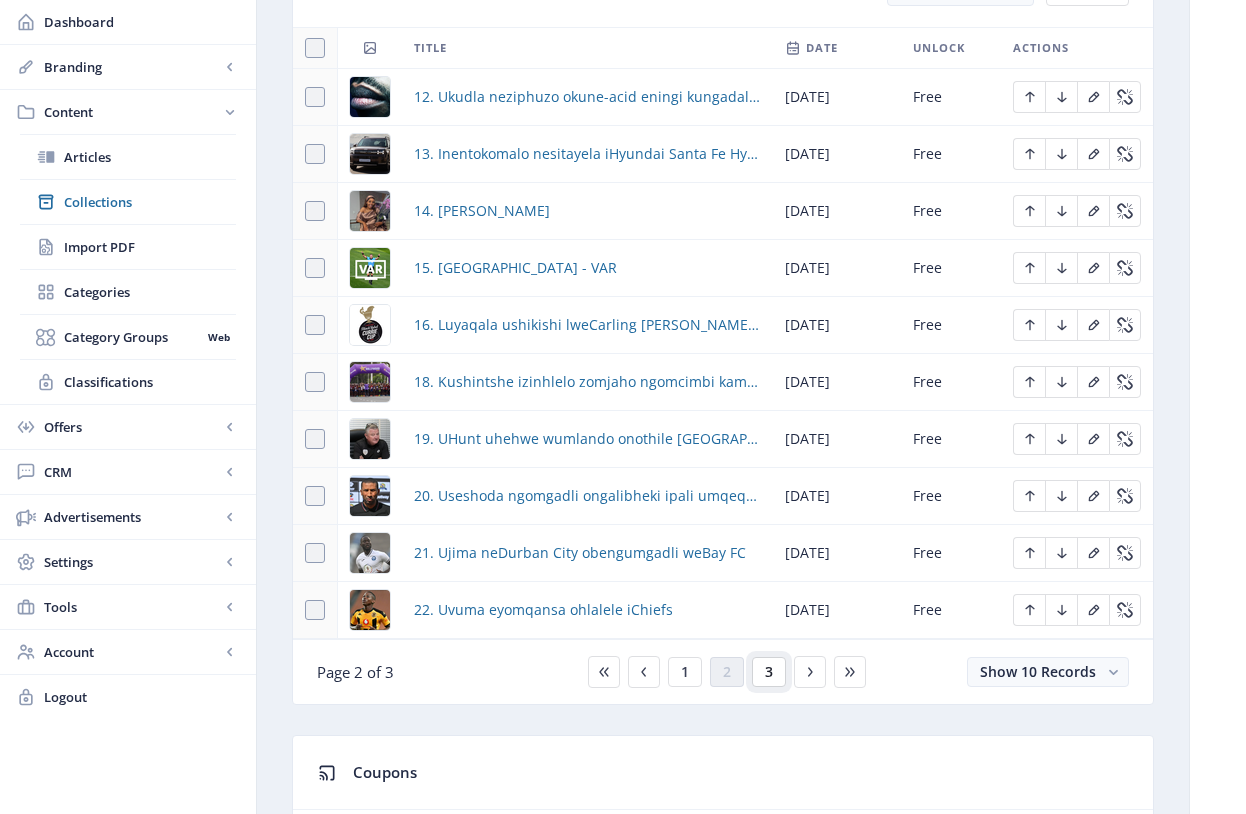click on "3" 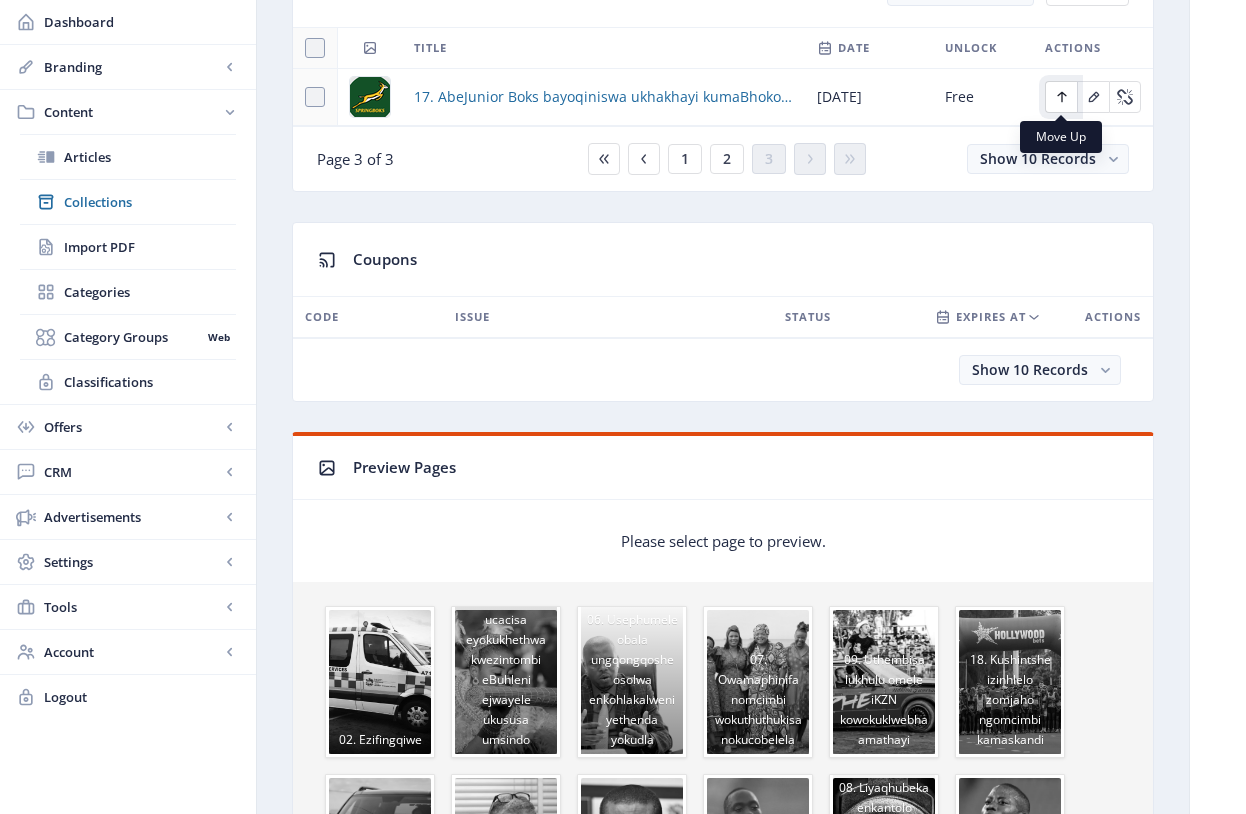 click 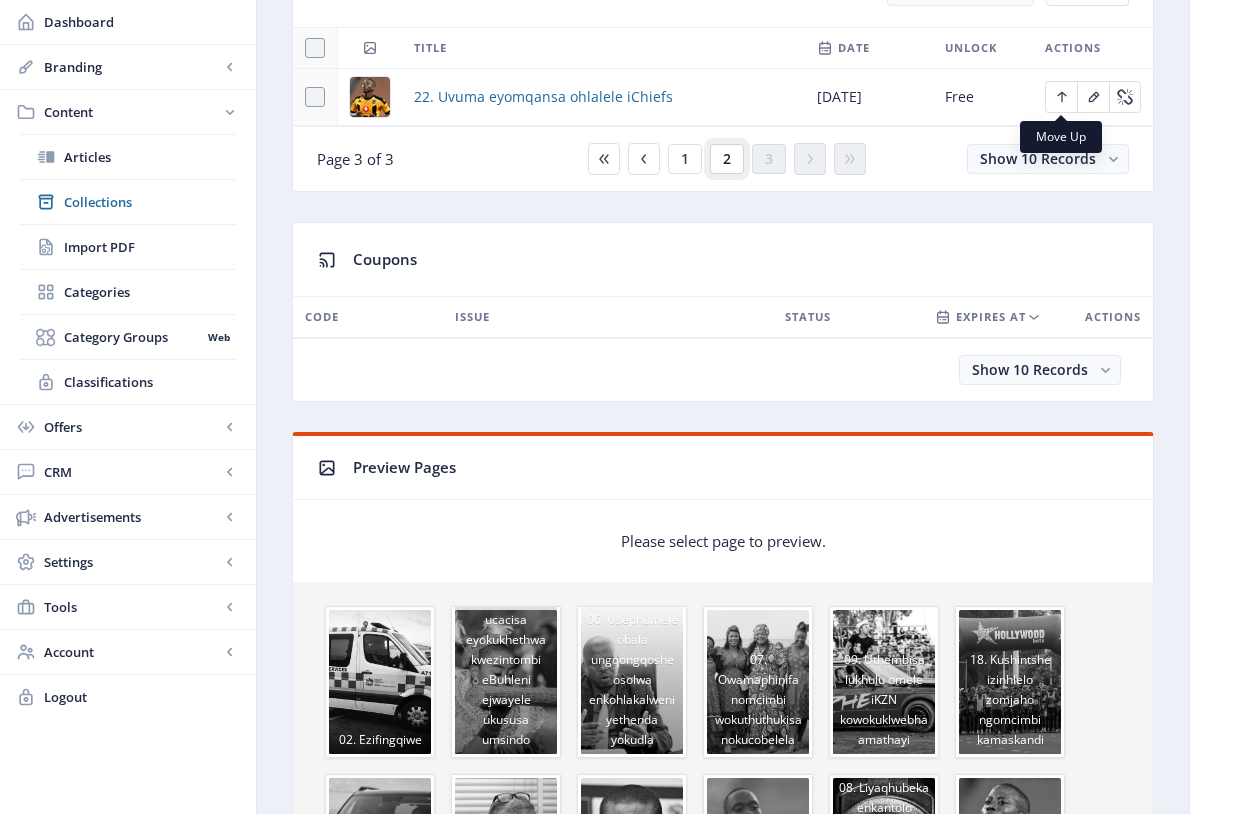 click on "2" 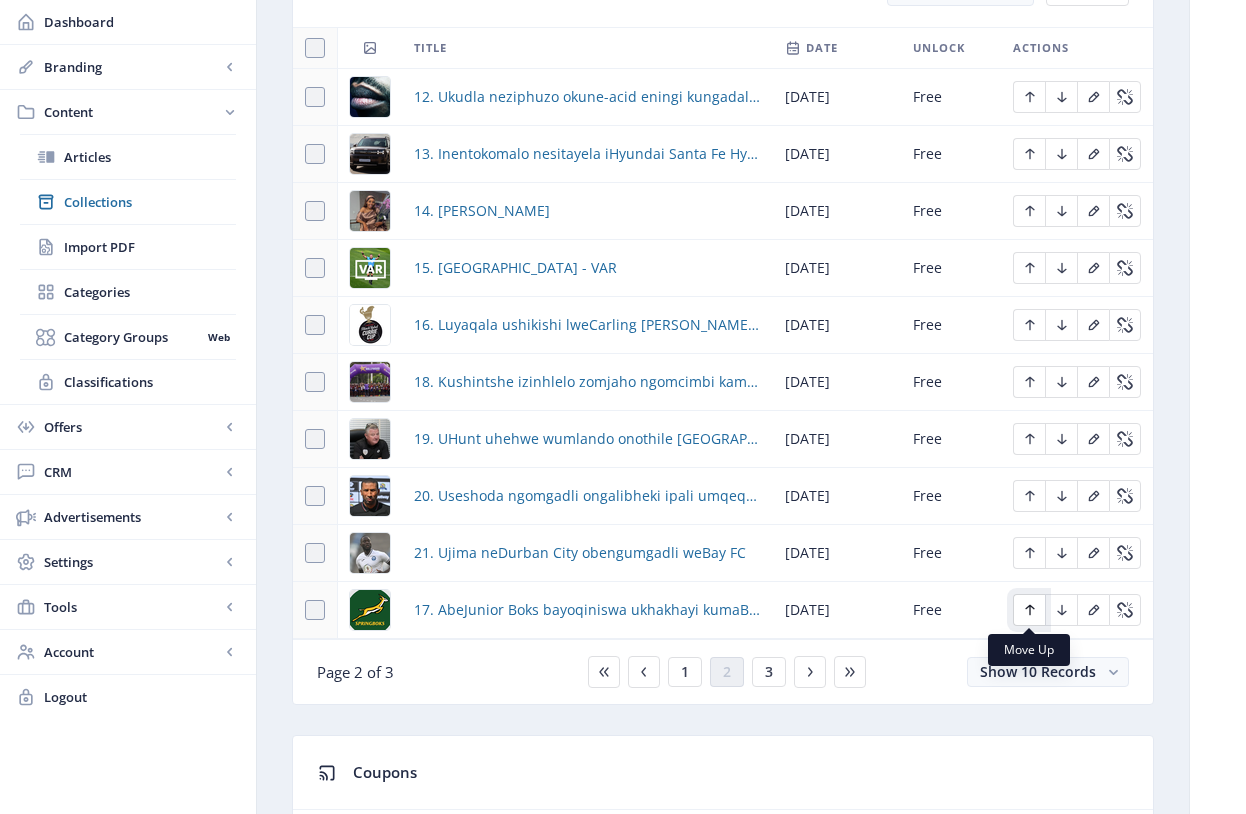 click 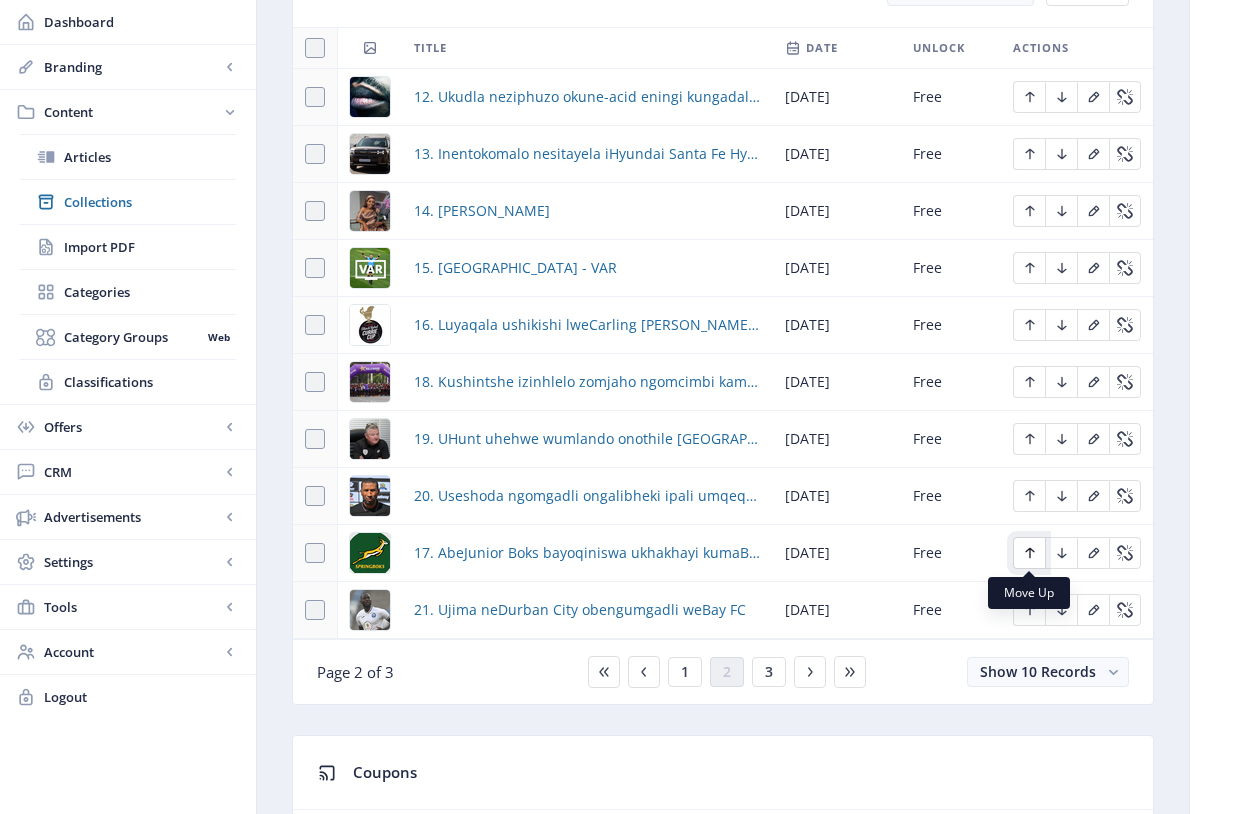 click 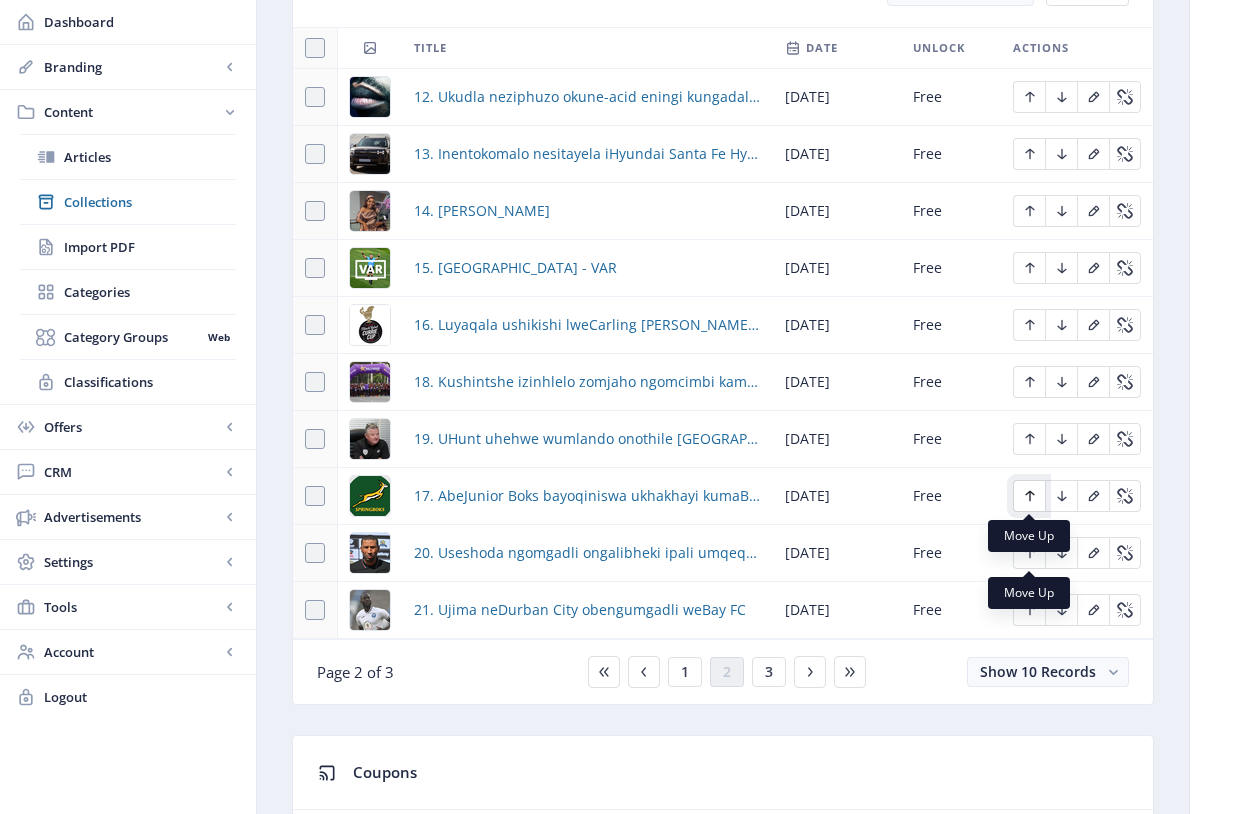 click 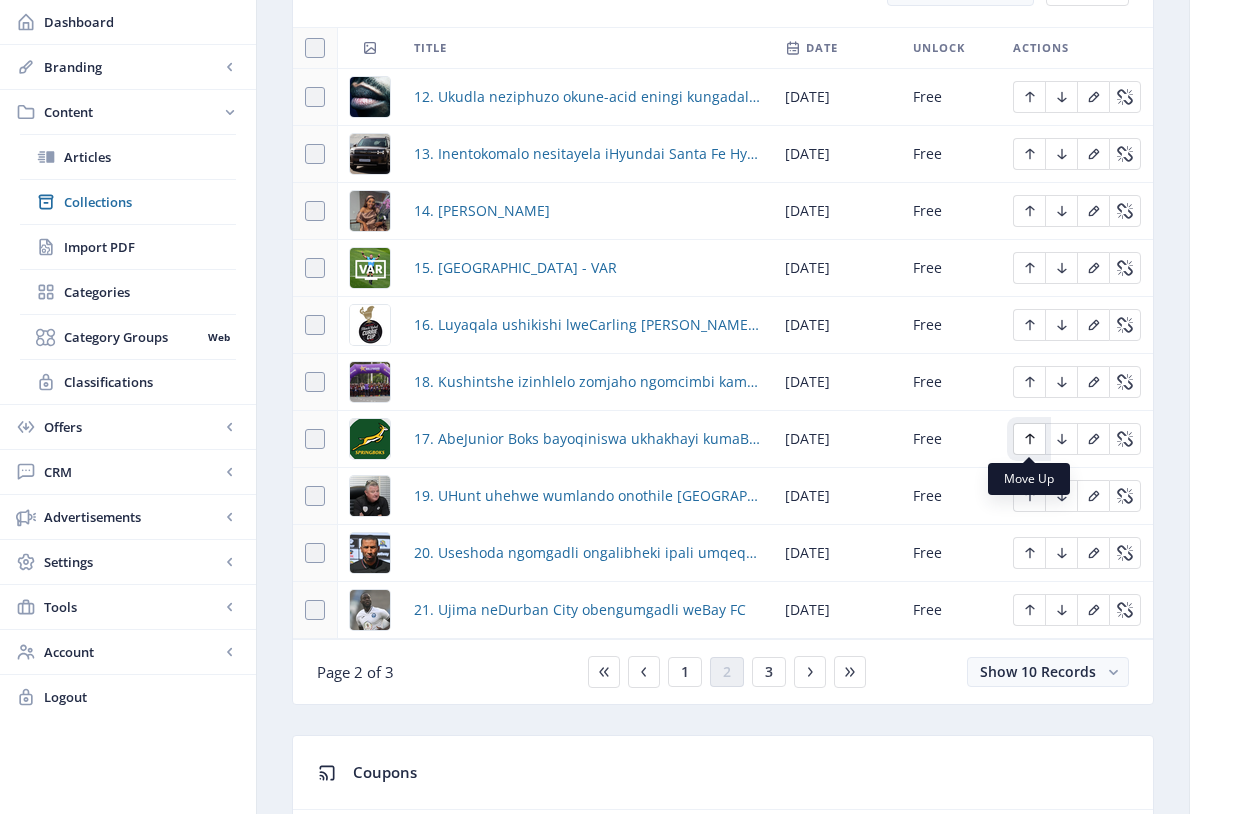 click 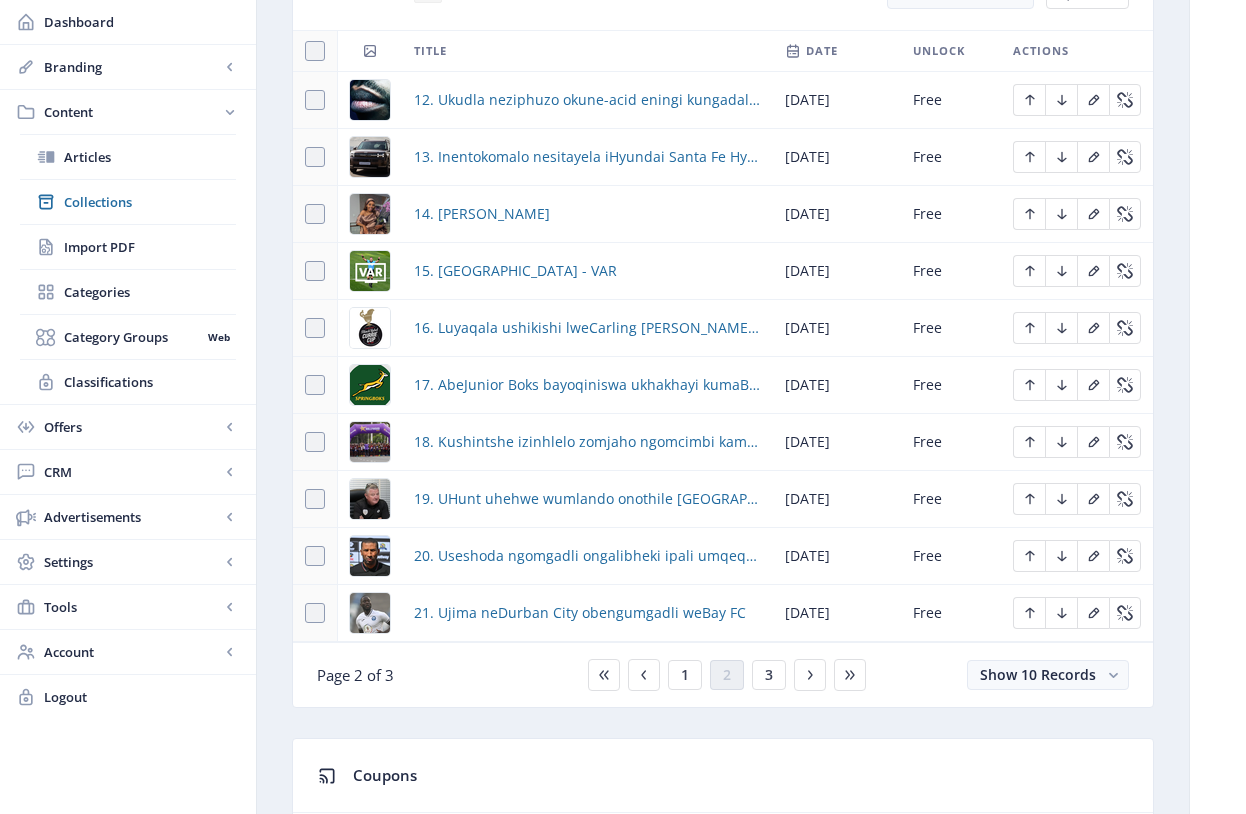 scroll, scrollTop: 538, scrollLeft: 0, axis: vertical 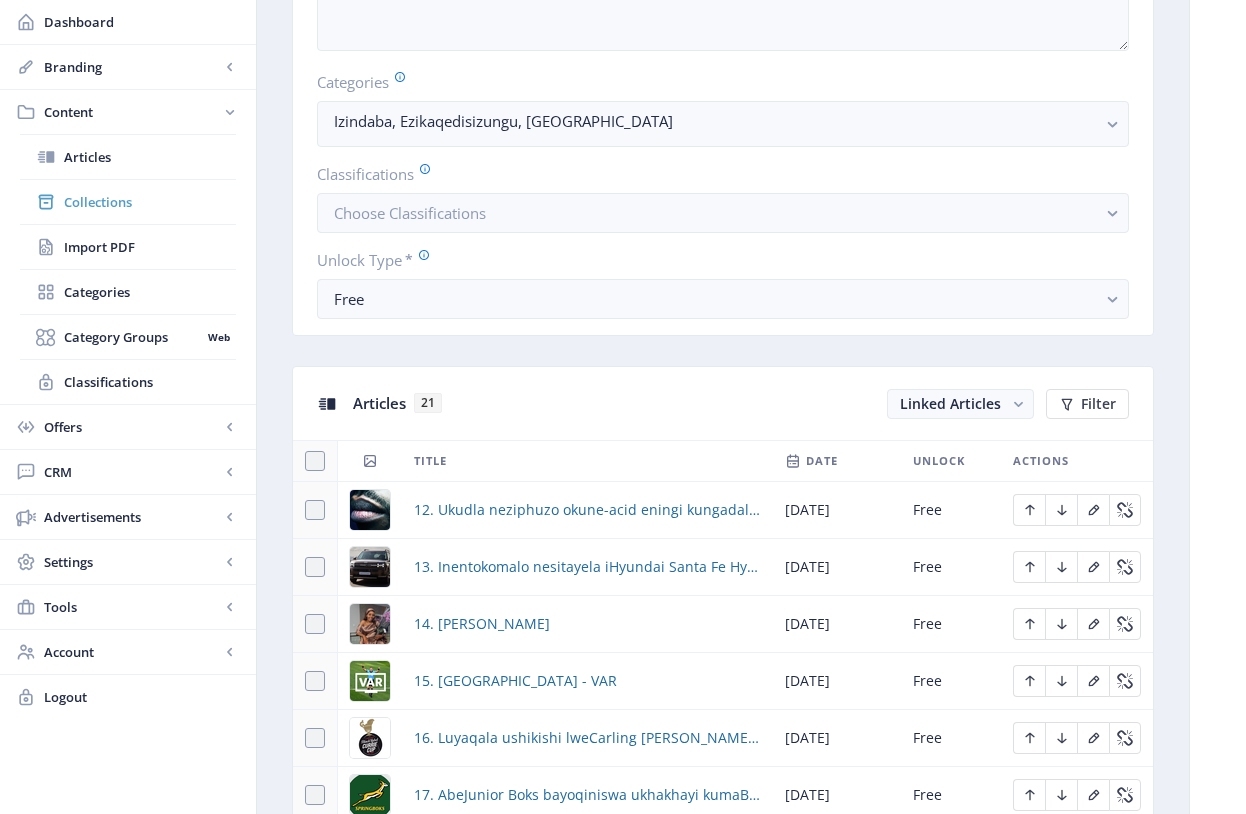 click on "Collections" at bounding box center [150, 202] 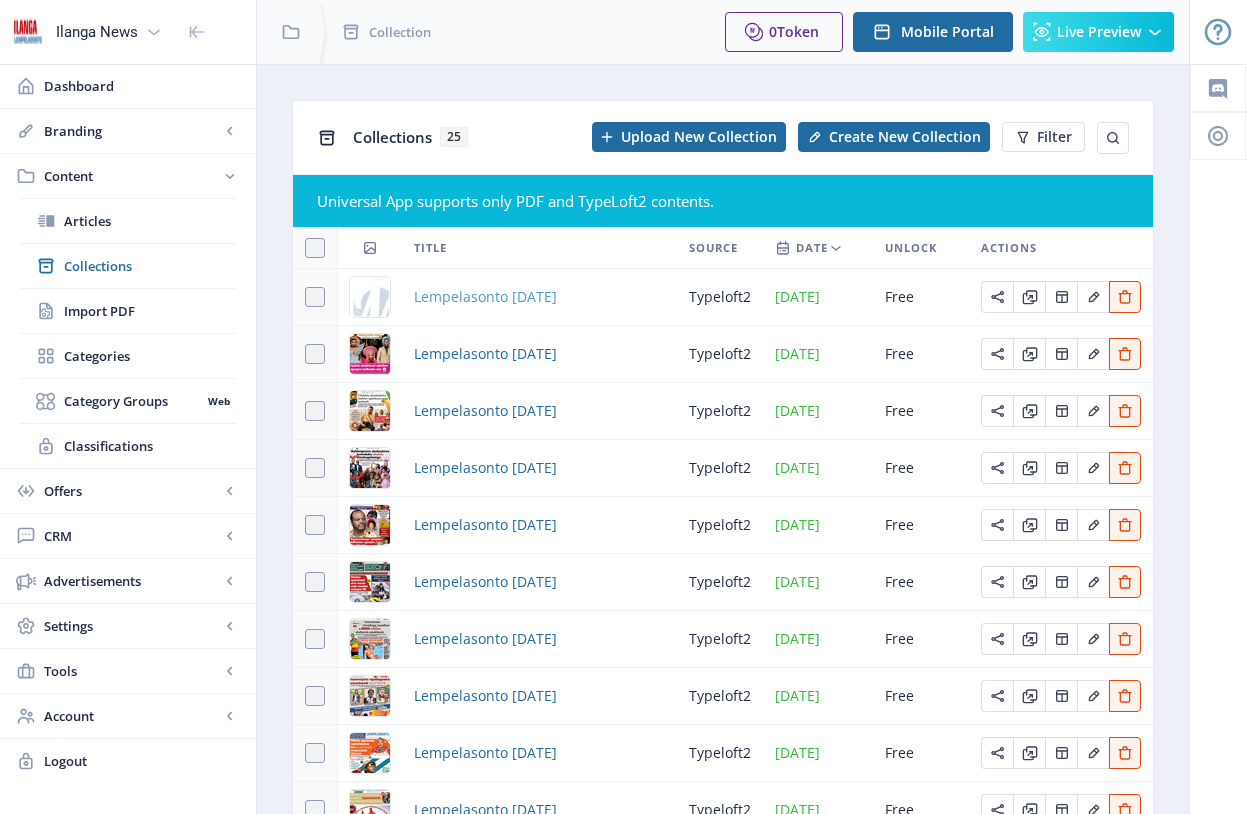 click on "Lempelasonto [DATE]" at bounding box center (485, 297) 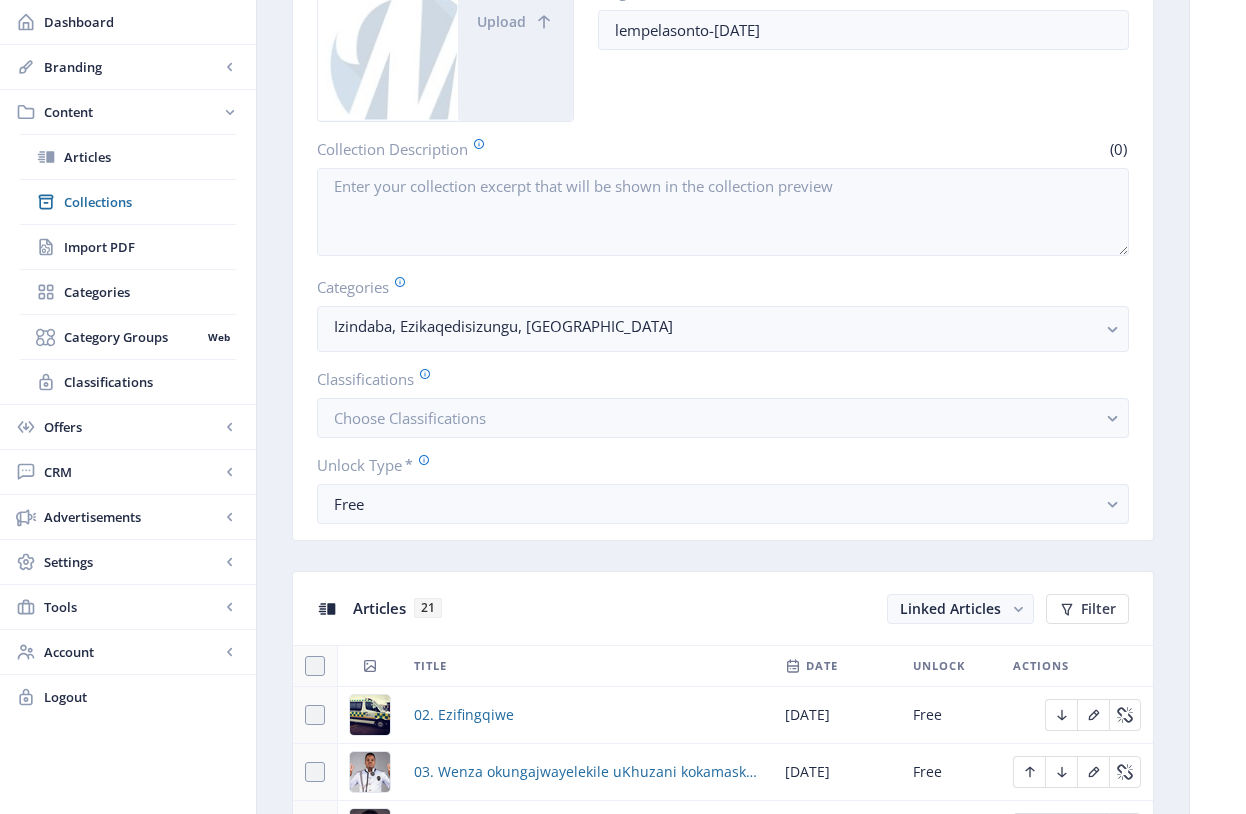 scroll, scrollTop: 358, scrollLeft: 0, axis: vertical 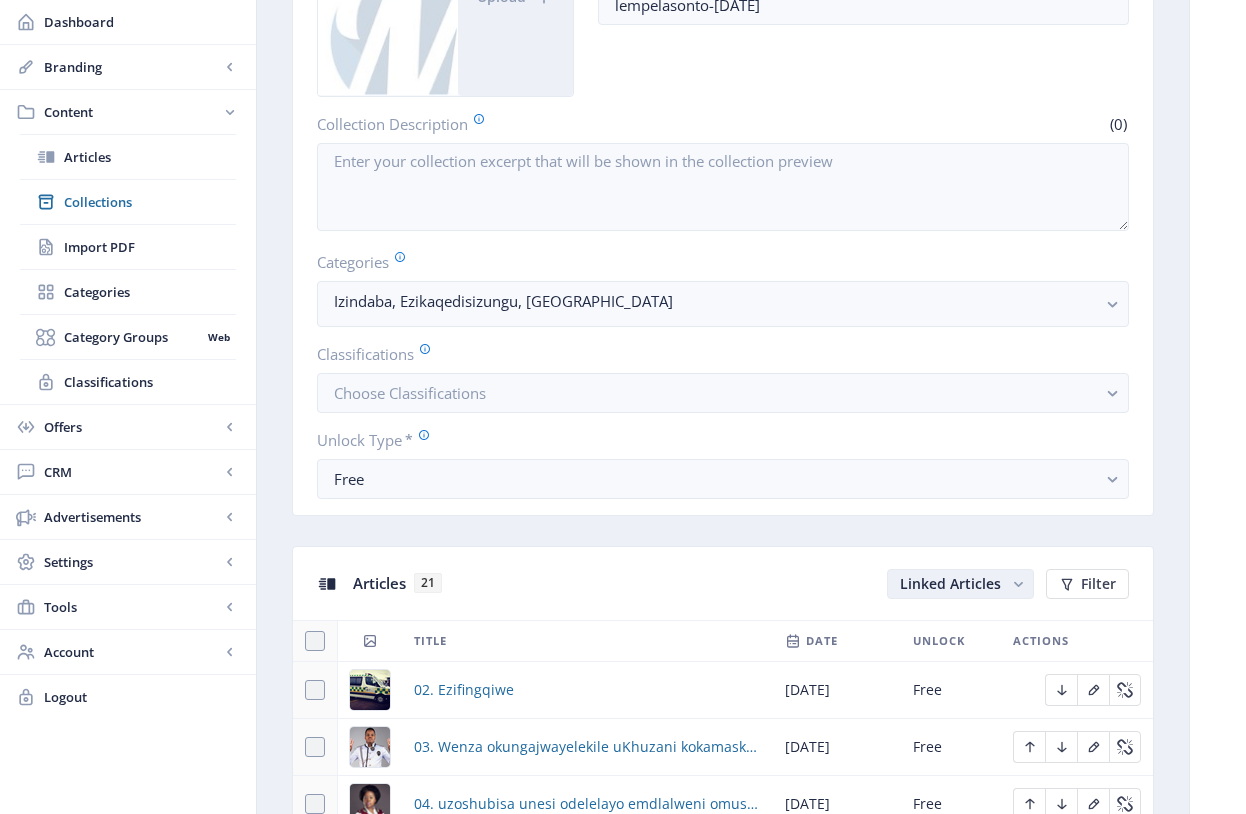 click on "Linked Articles" 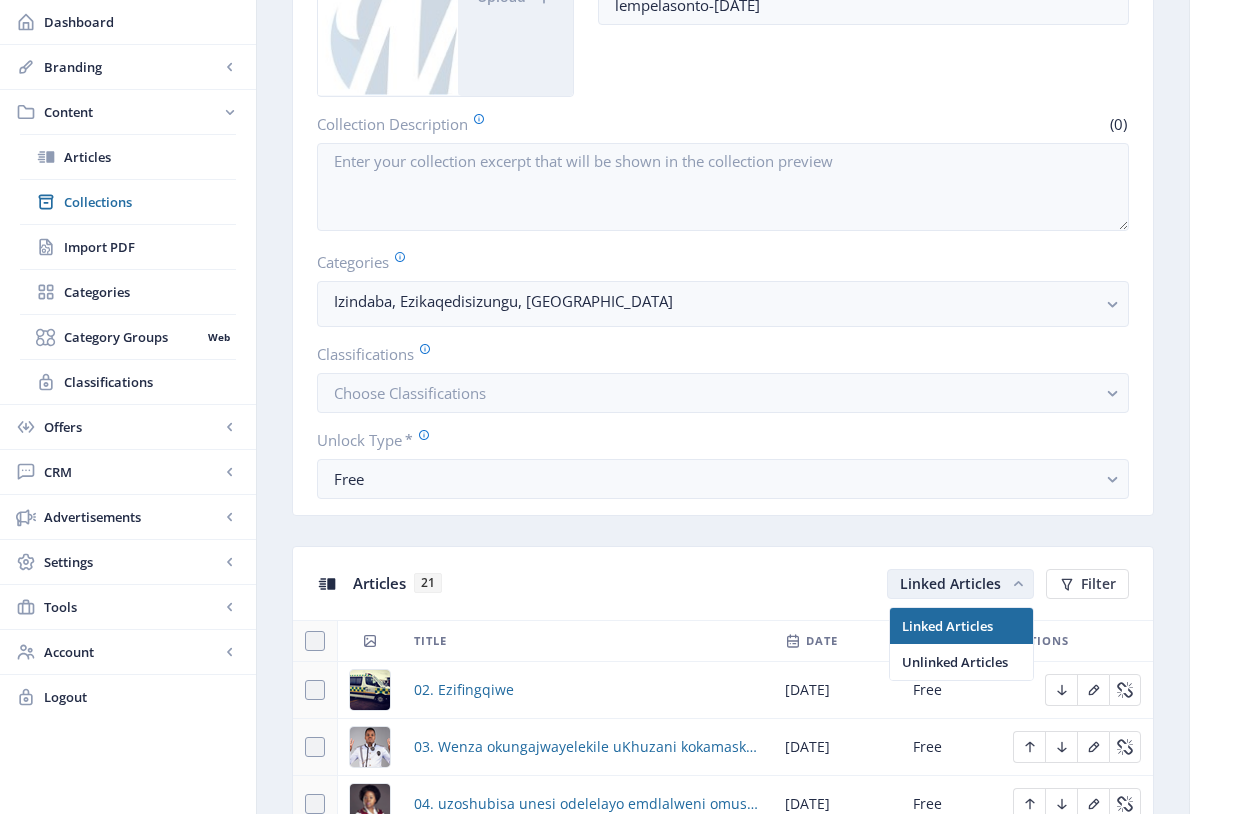 scroll, scrollTop: 0, scrollLeft: 0, axis: both 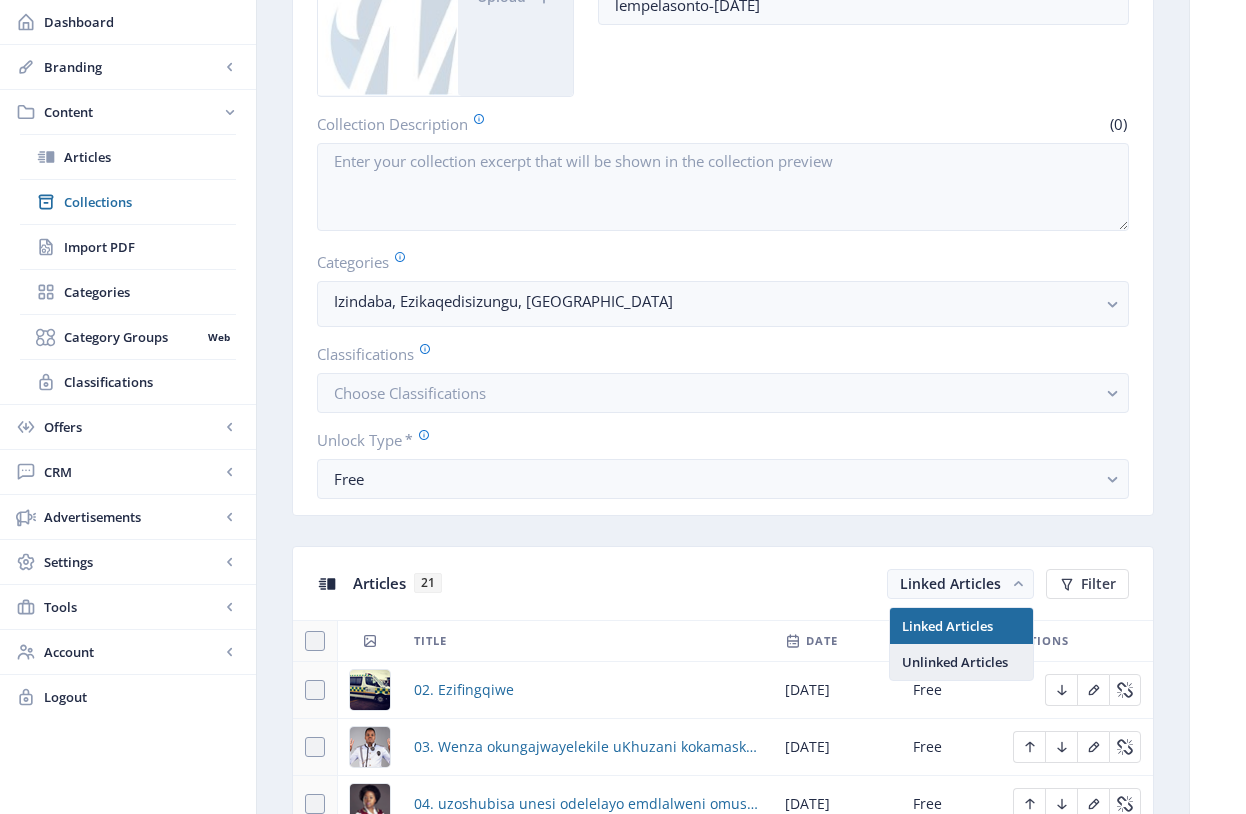 click on "Unlinked Articles" at bounding box center (961, 662) 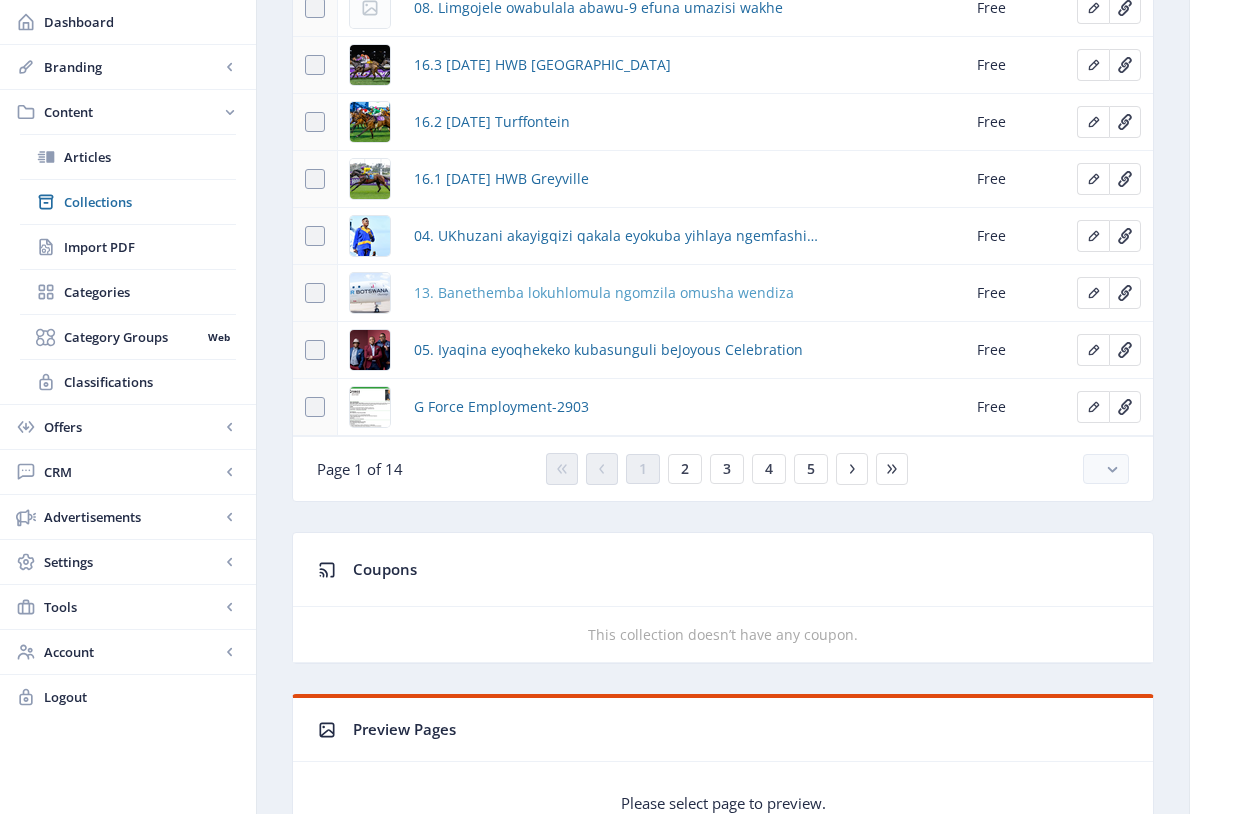 scroll, scrollTop: 1270, scrollLeft: 0, axis: vertical 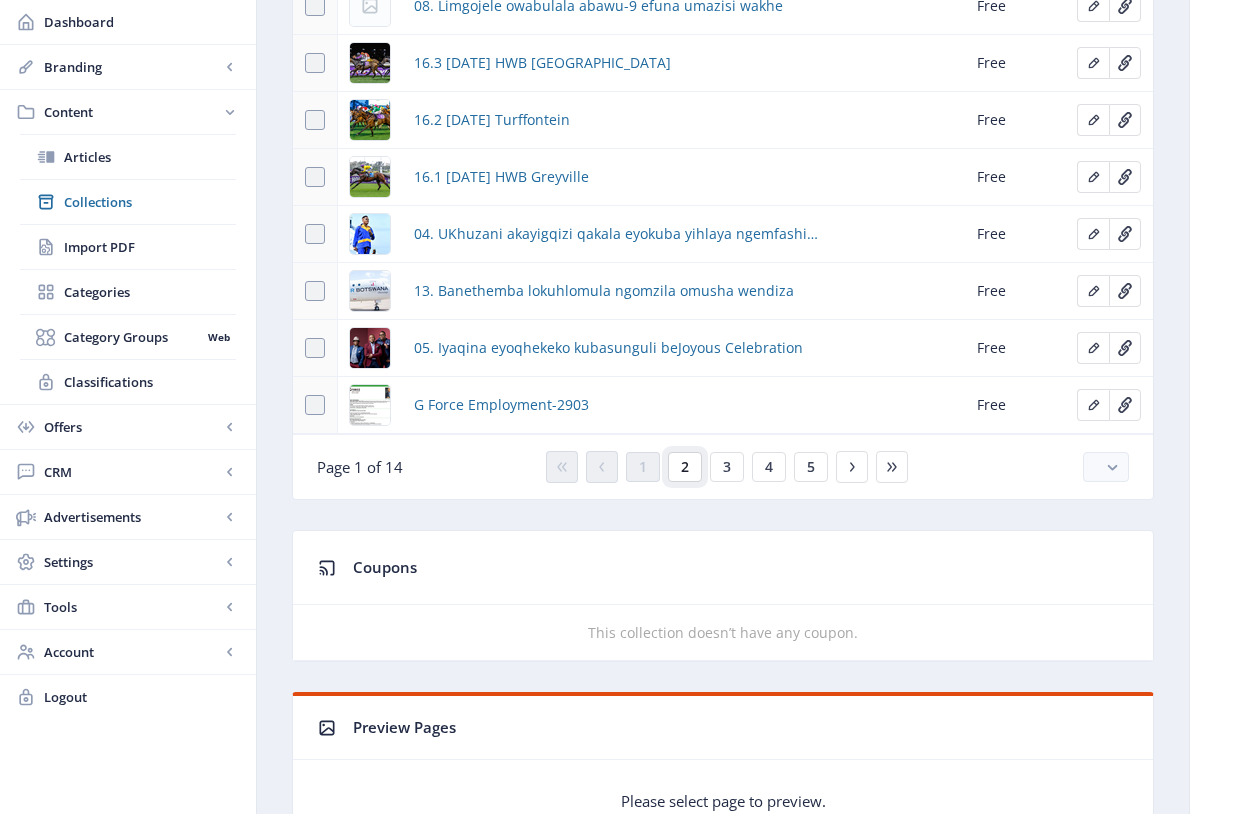click on "2" 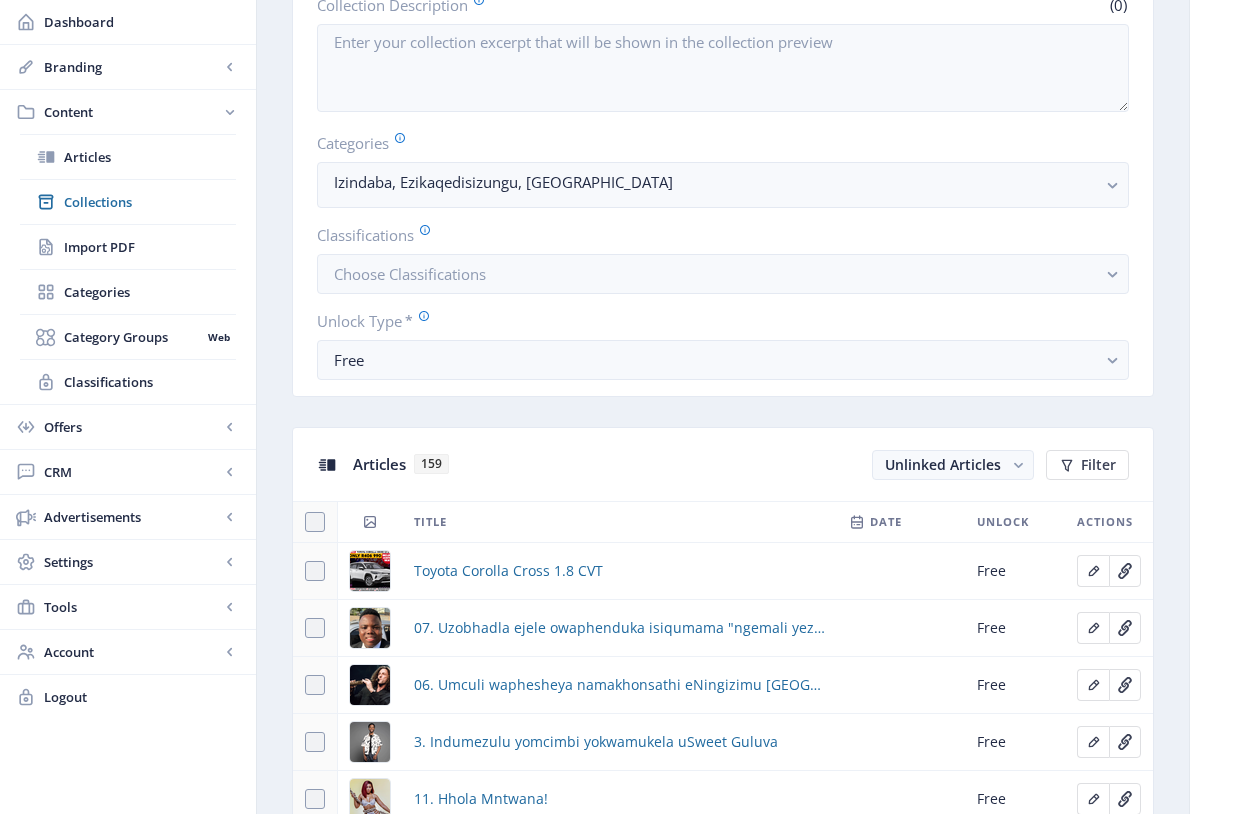 scroll, scrollTop: 603, scrollLeft: 0, axis: vertical 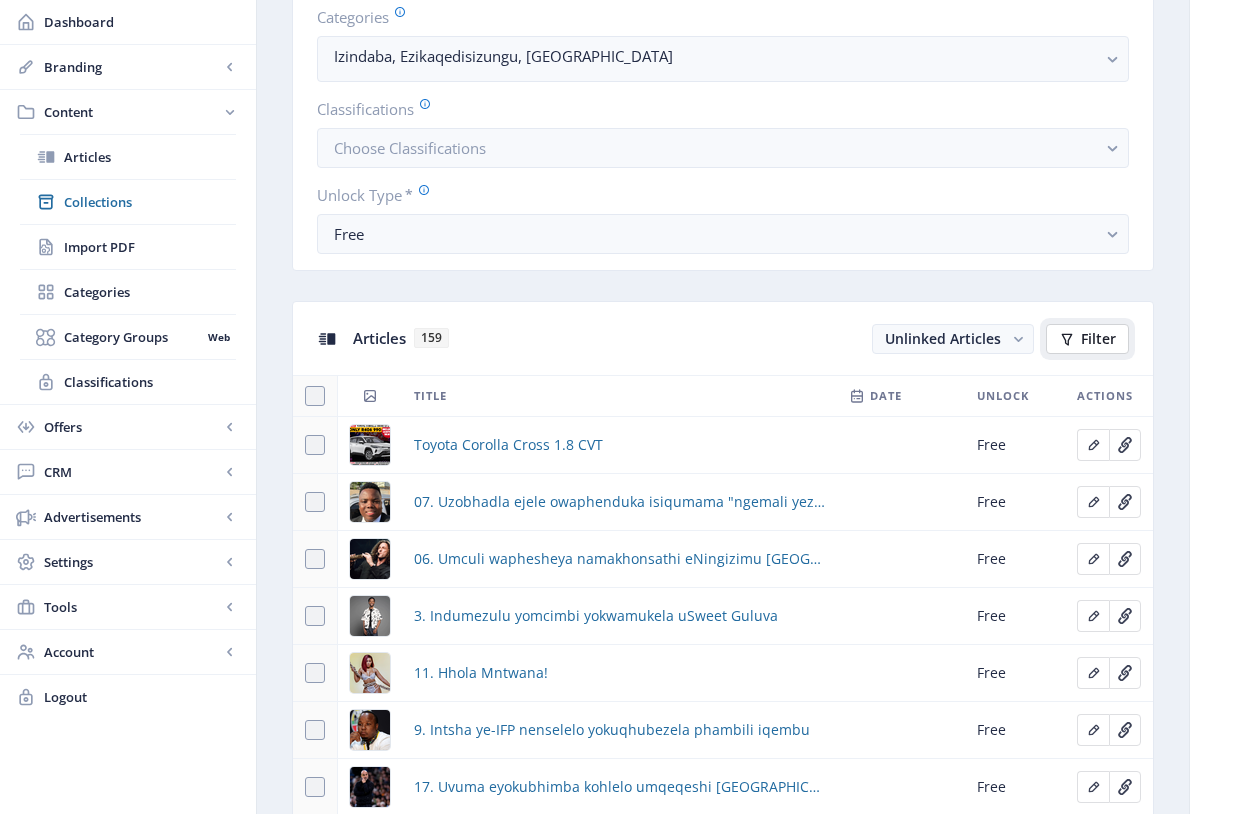 click on "Filter" 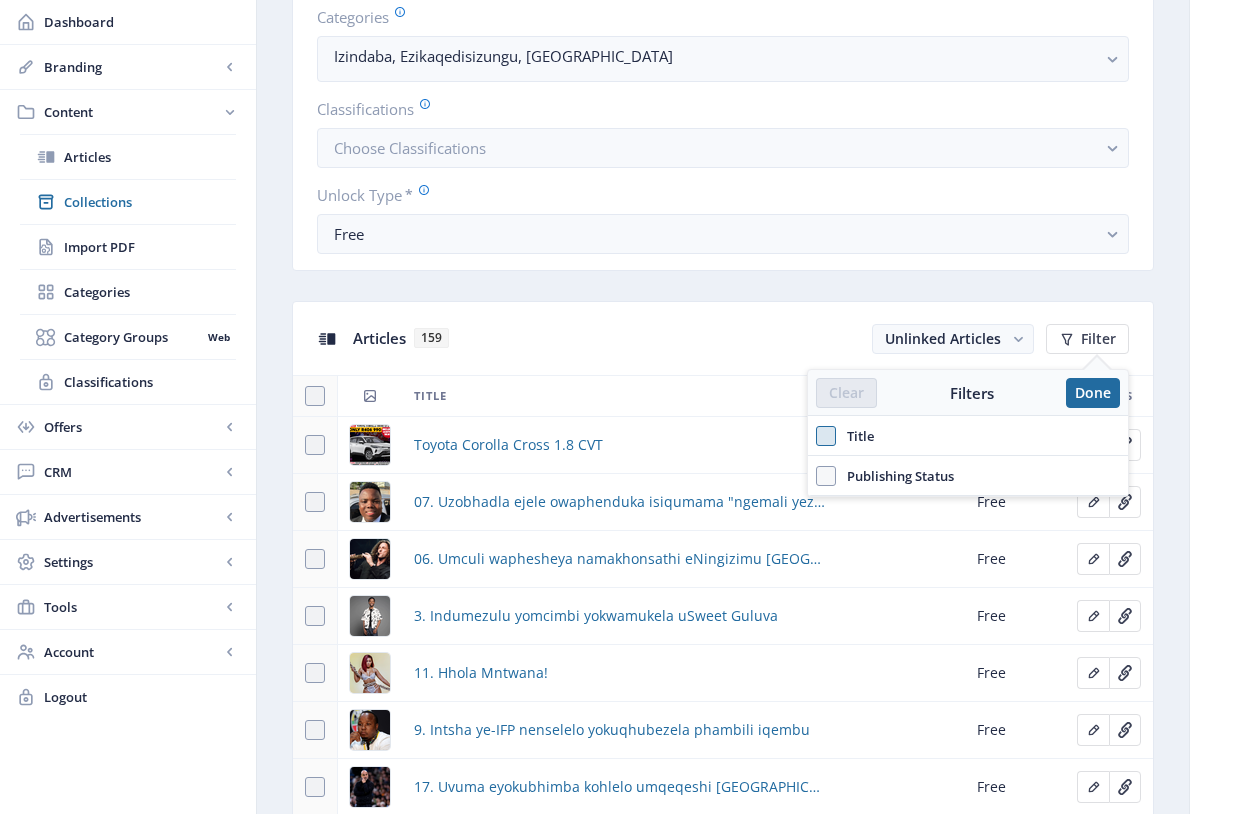 click at bounding box center (826, 436) 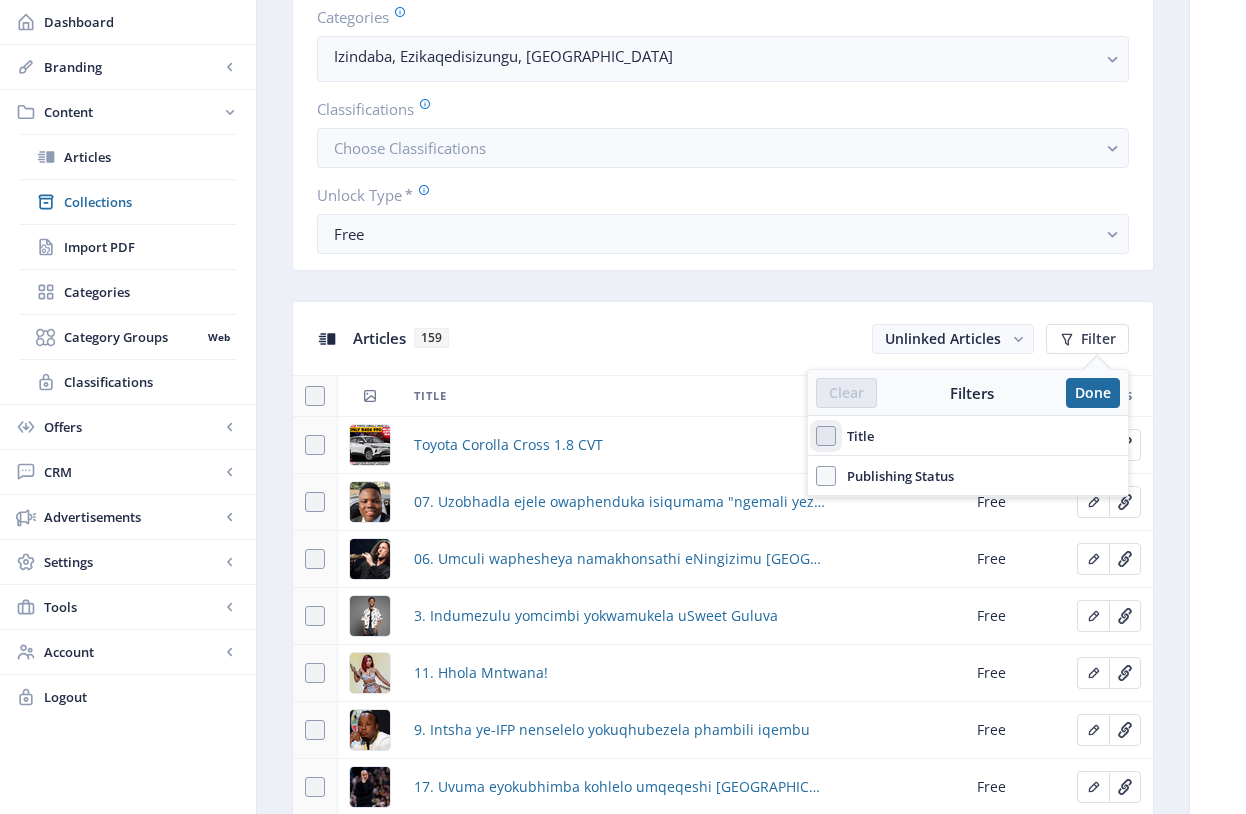 checkbox on "true" 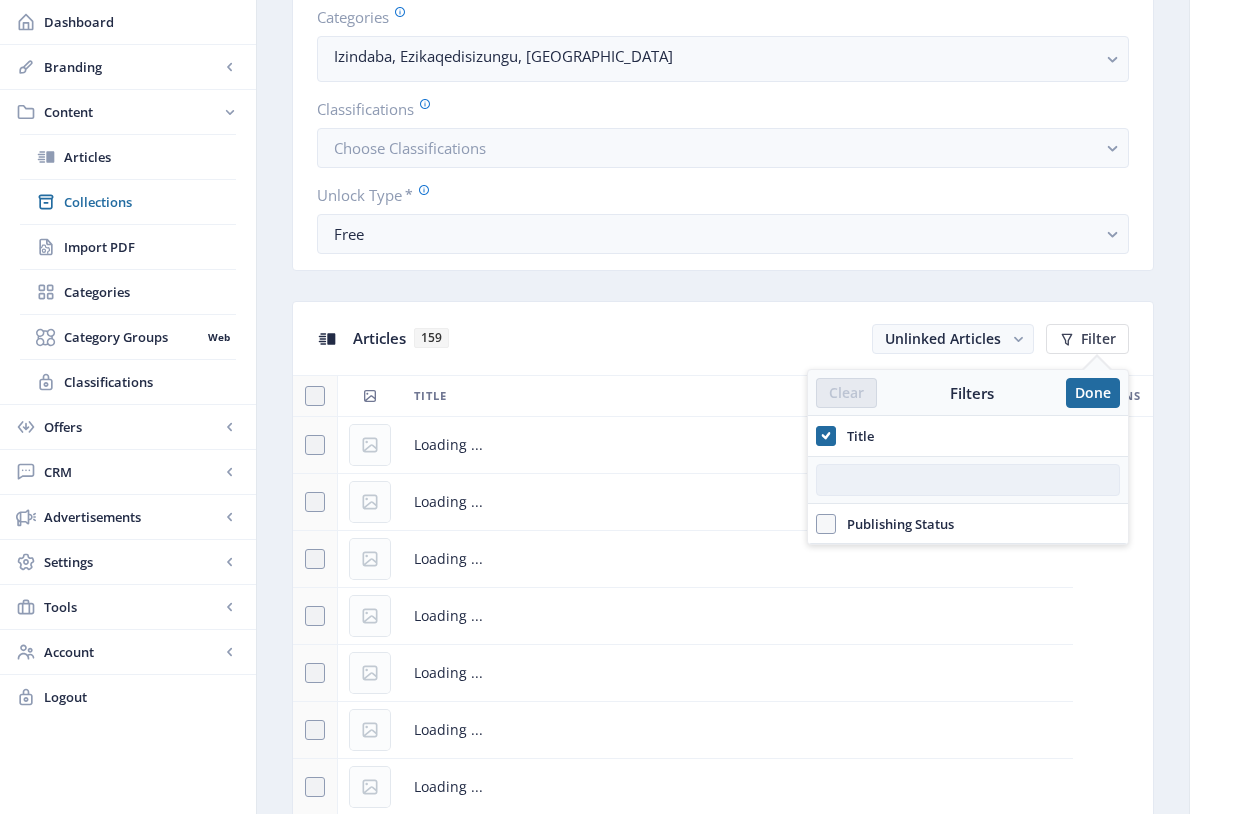click at bounding box center (968, 480) 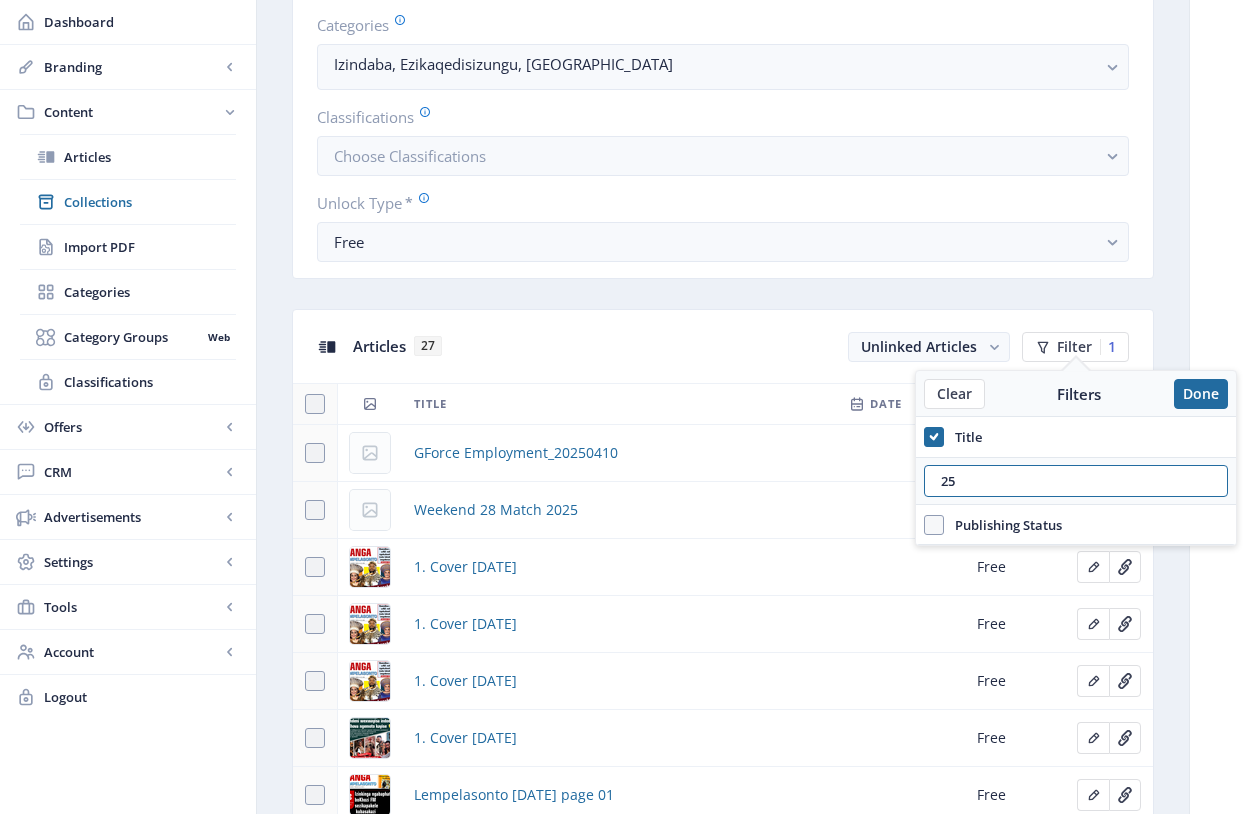 scroll, scrollTop: 602, scrollLeft: 0, axis: vertical 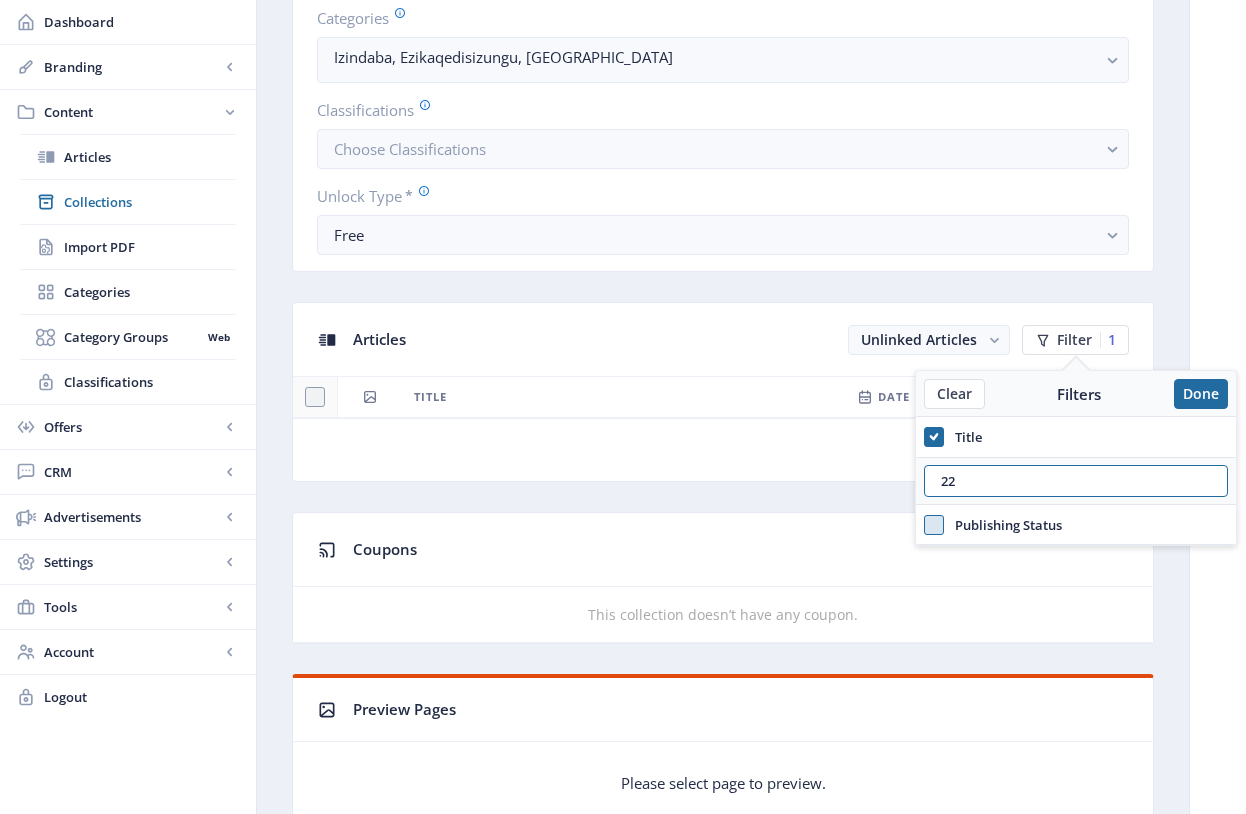 type on "22" 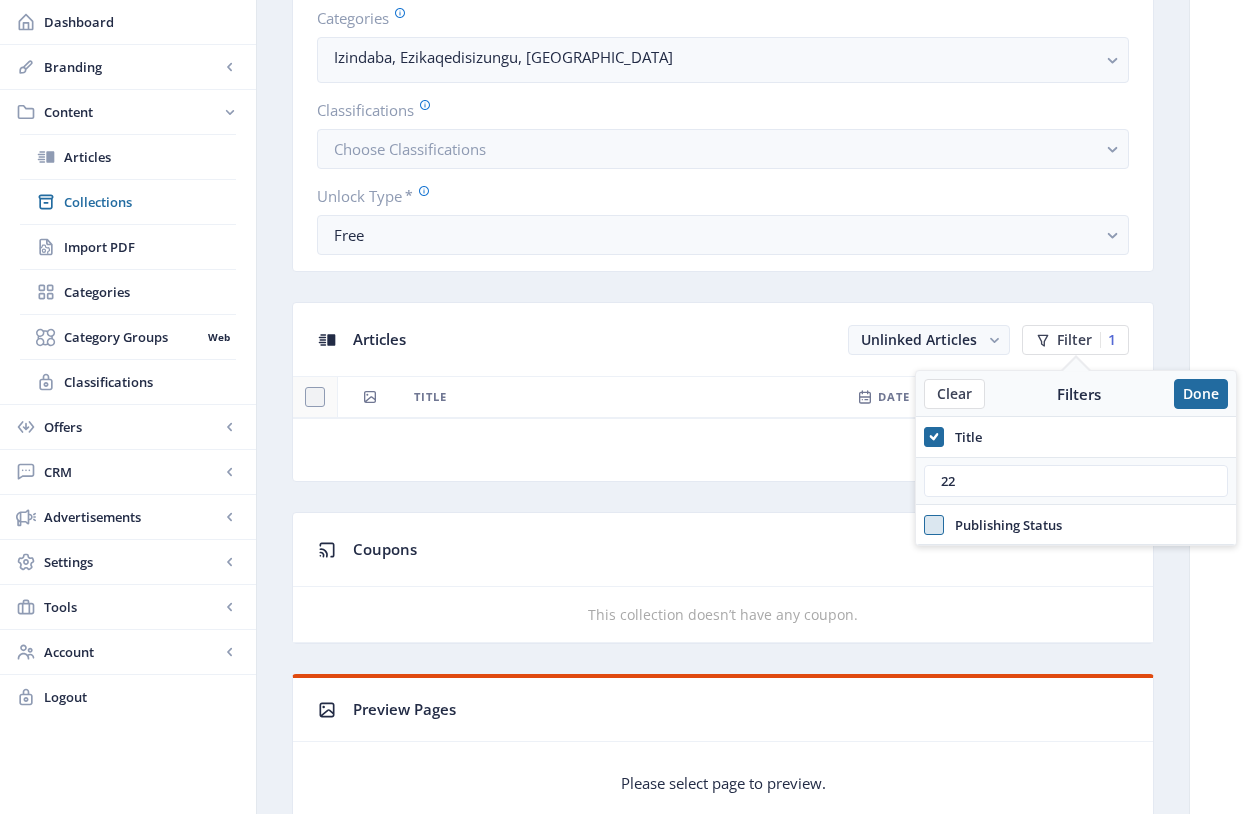 click at bounding box center (934, 525) 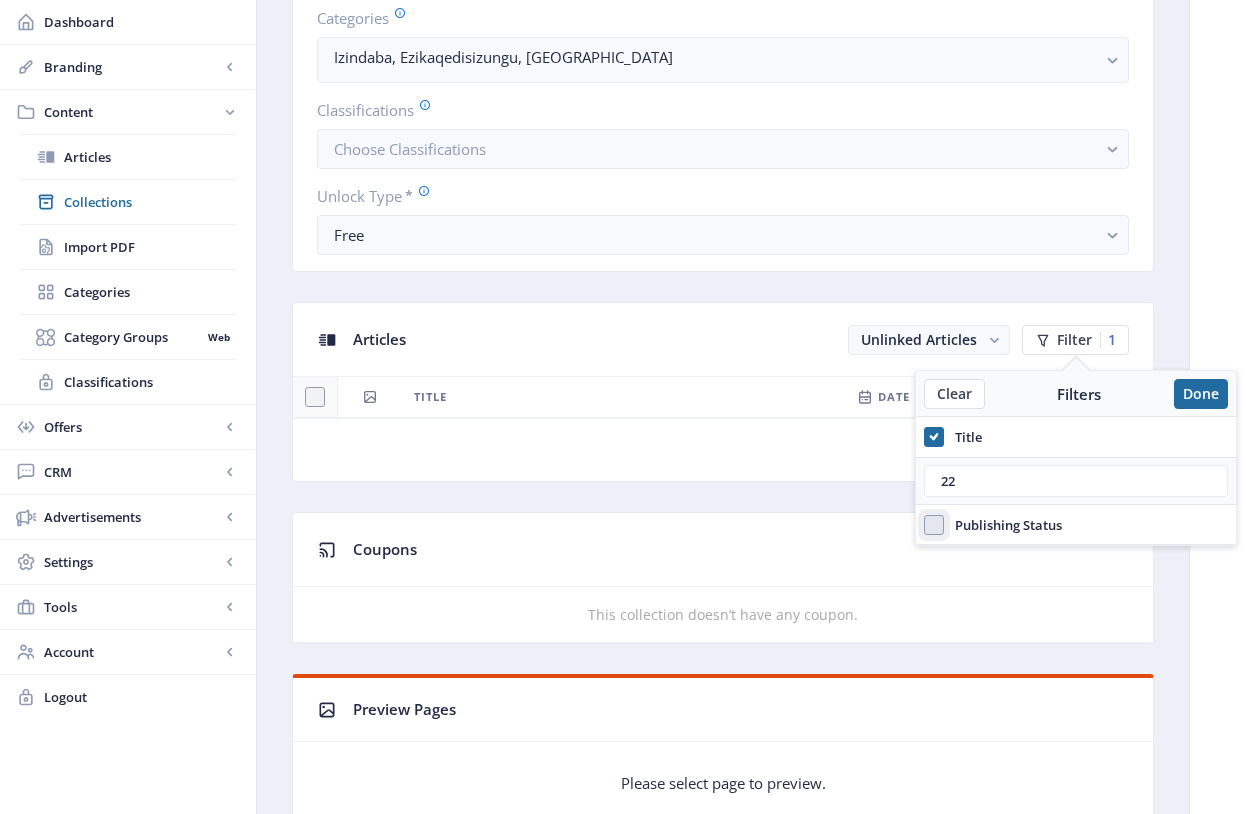 click on "Publishing Status" at bounding box center (924, 524) 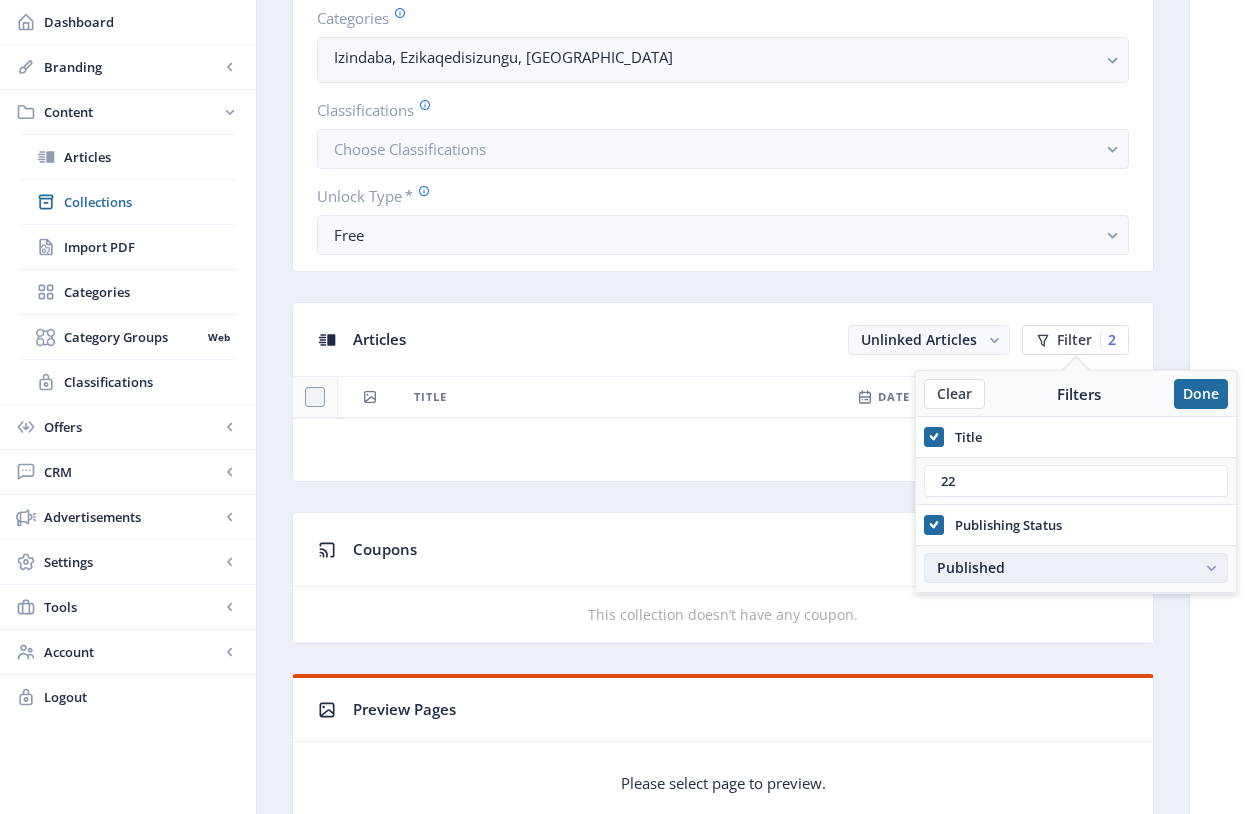 click on "Published" at bounding box center [1066, 568] 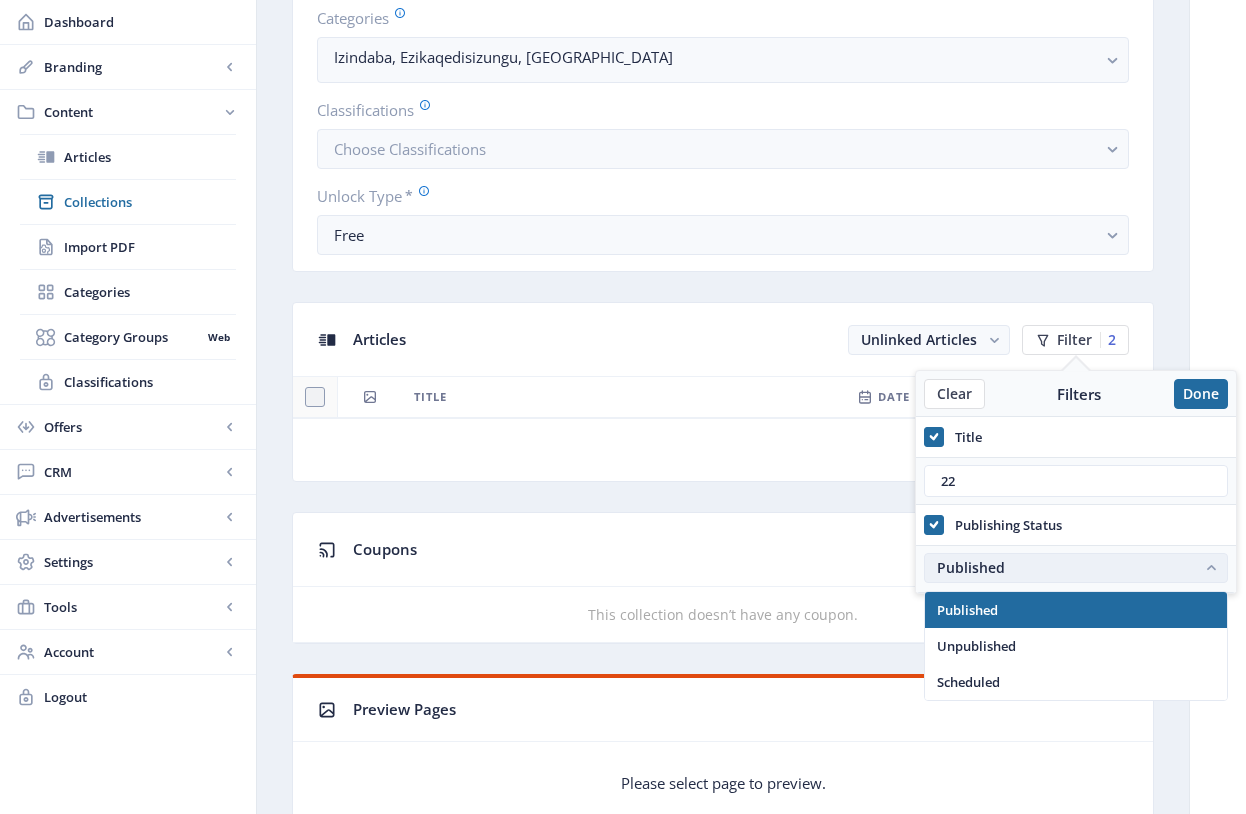 scroll, scrollTop: 0, scrollLeft: 0, axis: both 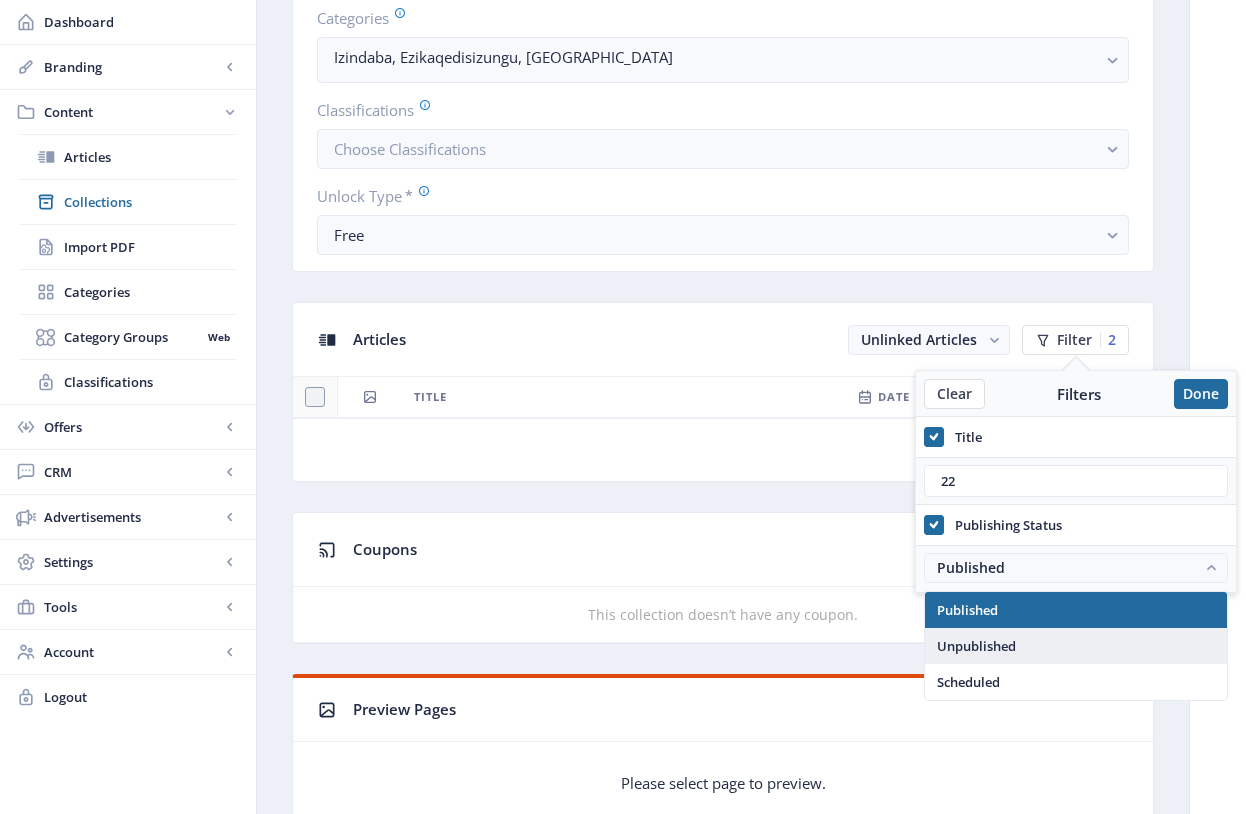 click on "Unpublished" at bounding box center (1076, 646) 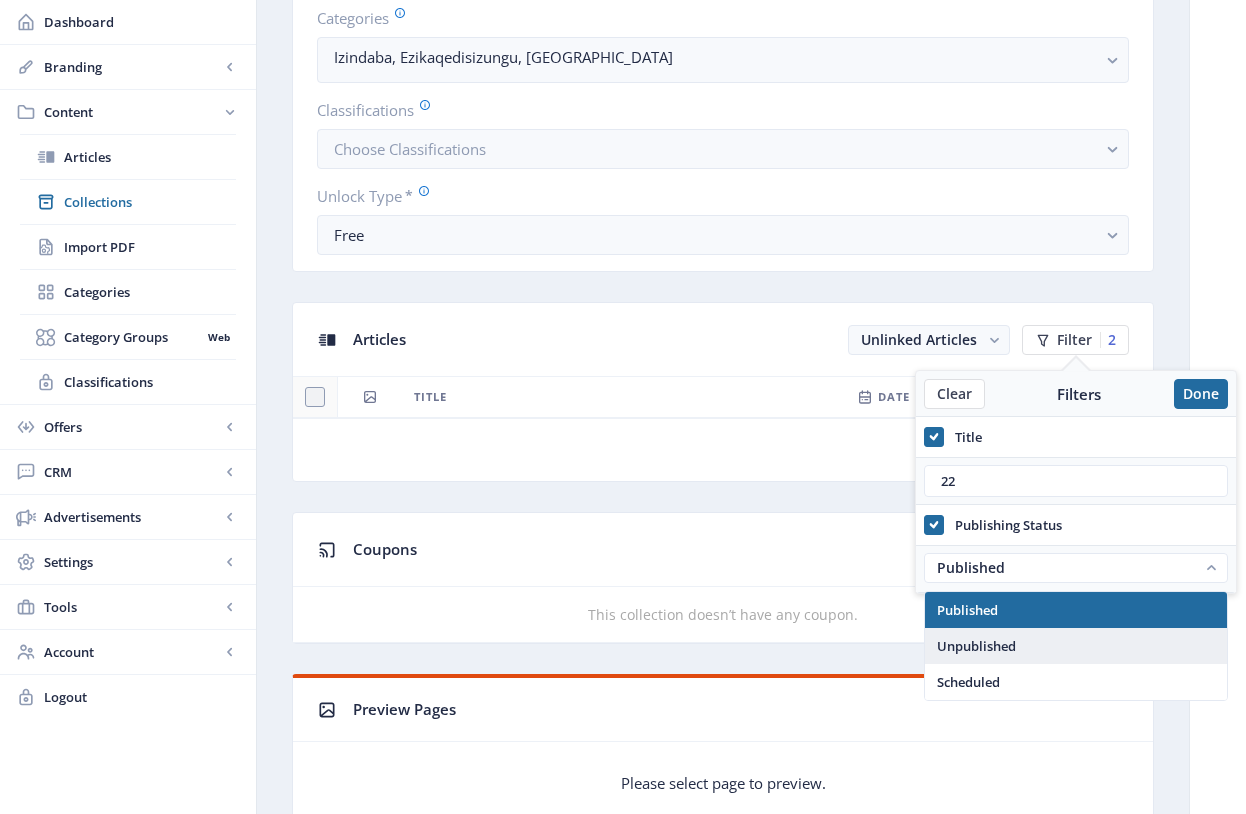 scroll, scrollTop: 602, scrollLeft: 0, axis: vertical 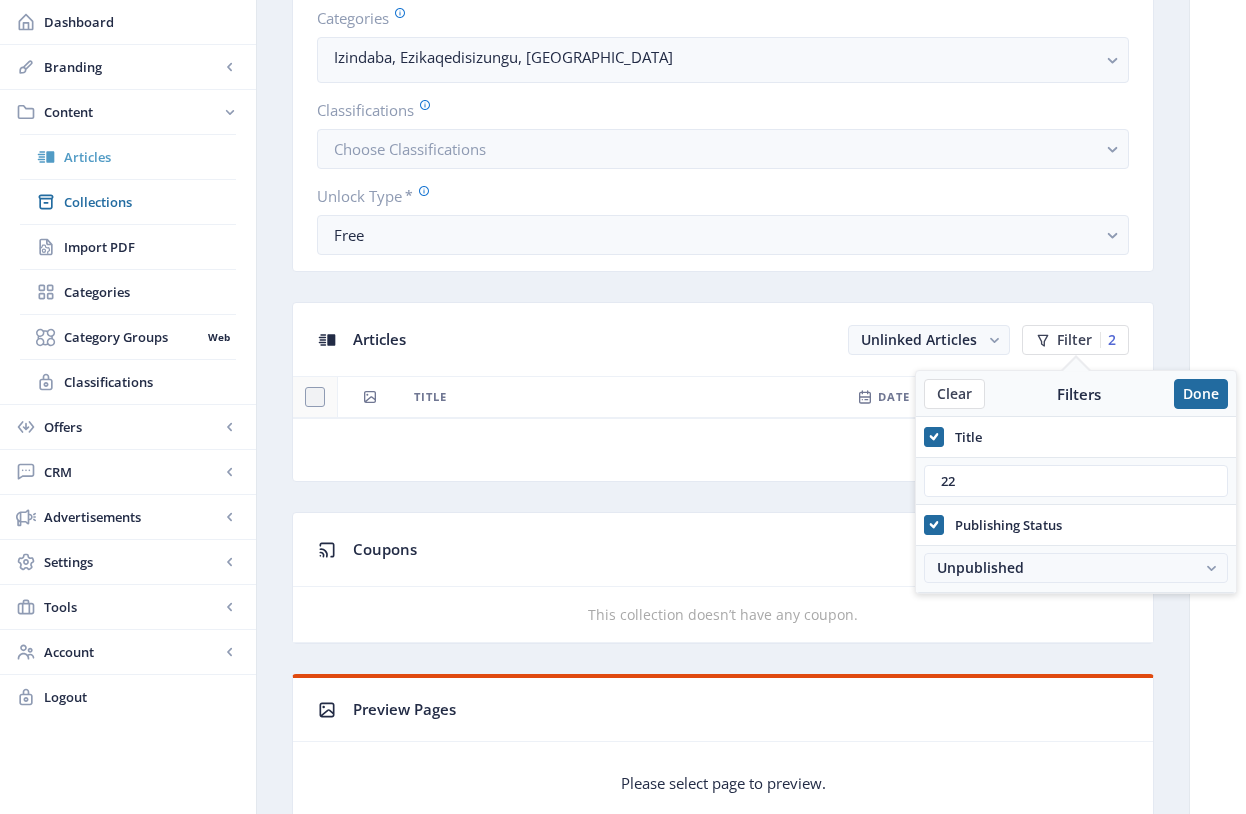 click on "Articles" at bounding box center [150, 157] 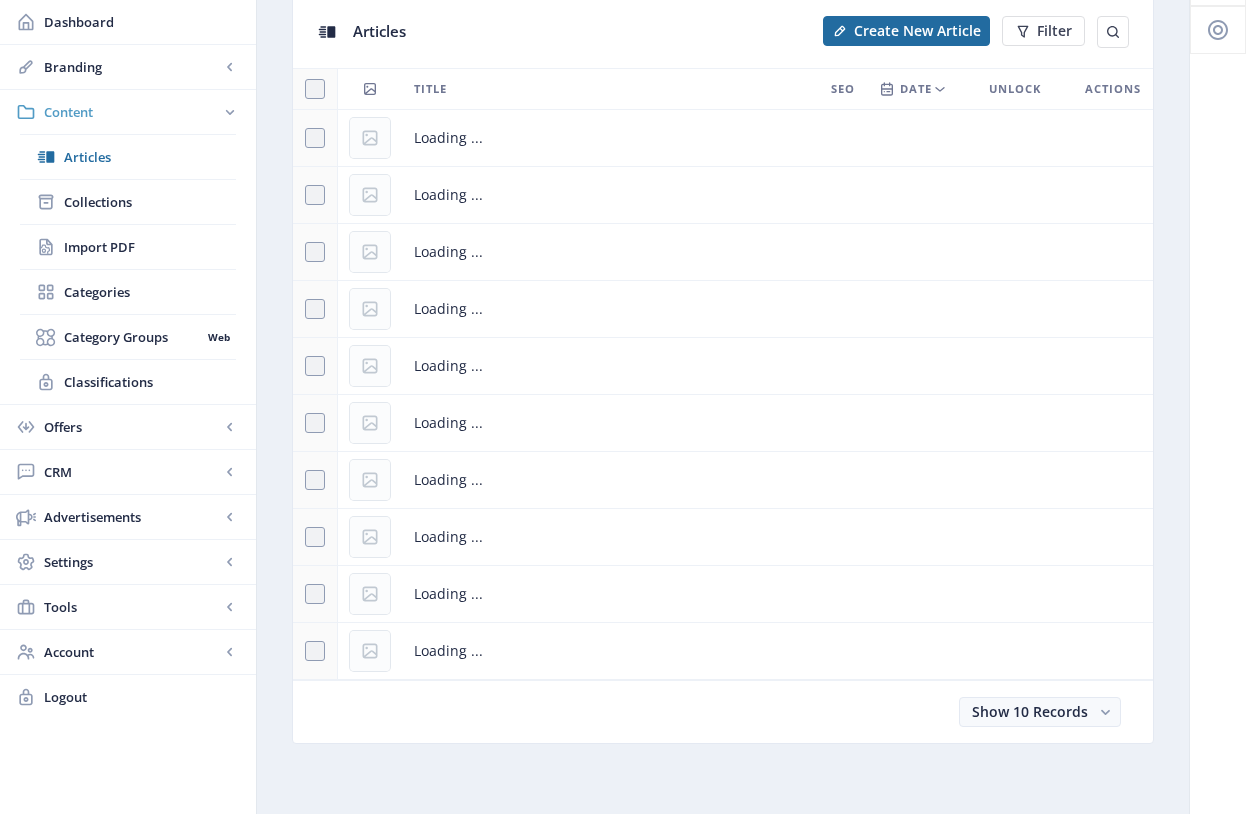 scroll, scrollTop: 0, scrollLeft: 0, axis: both 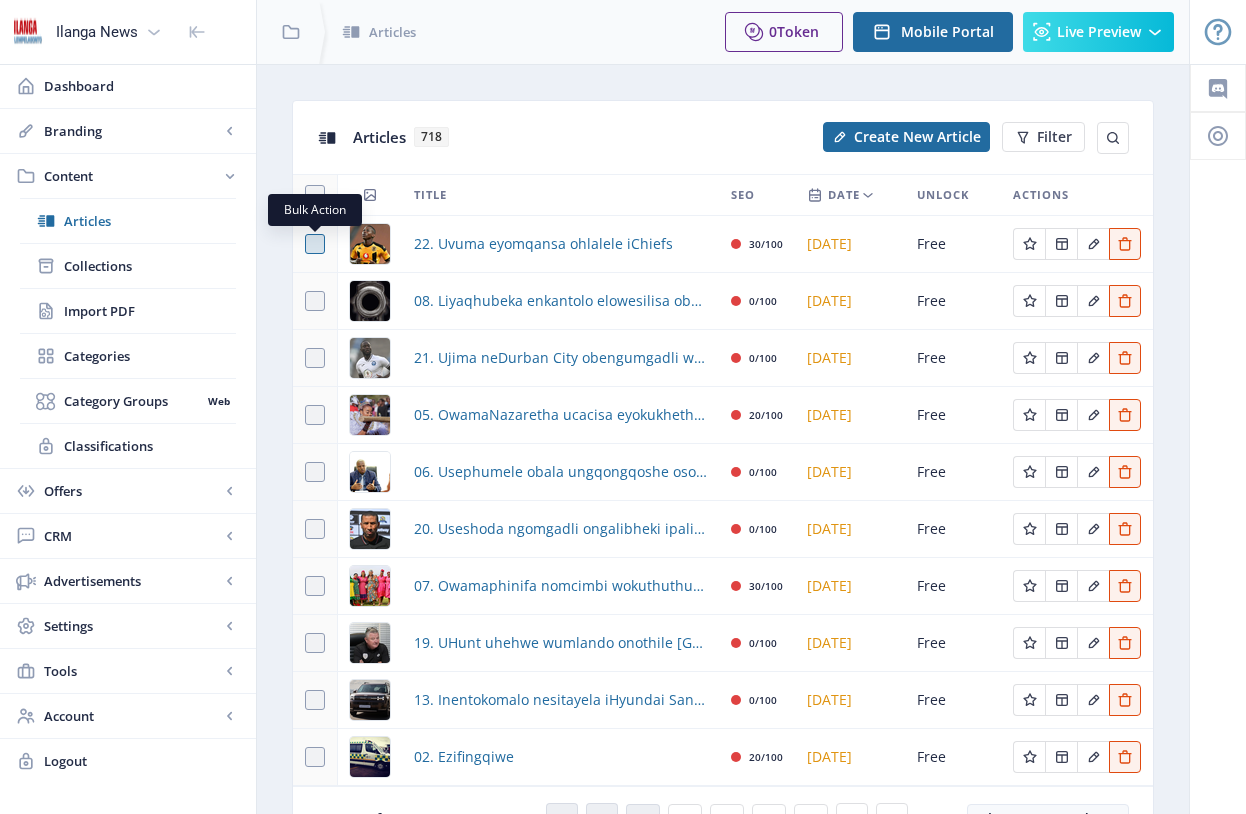 click at bounding box center [315, 244] 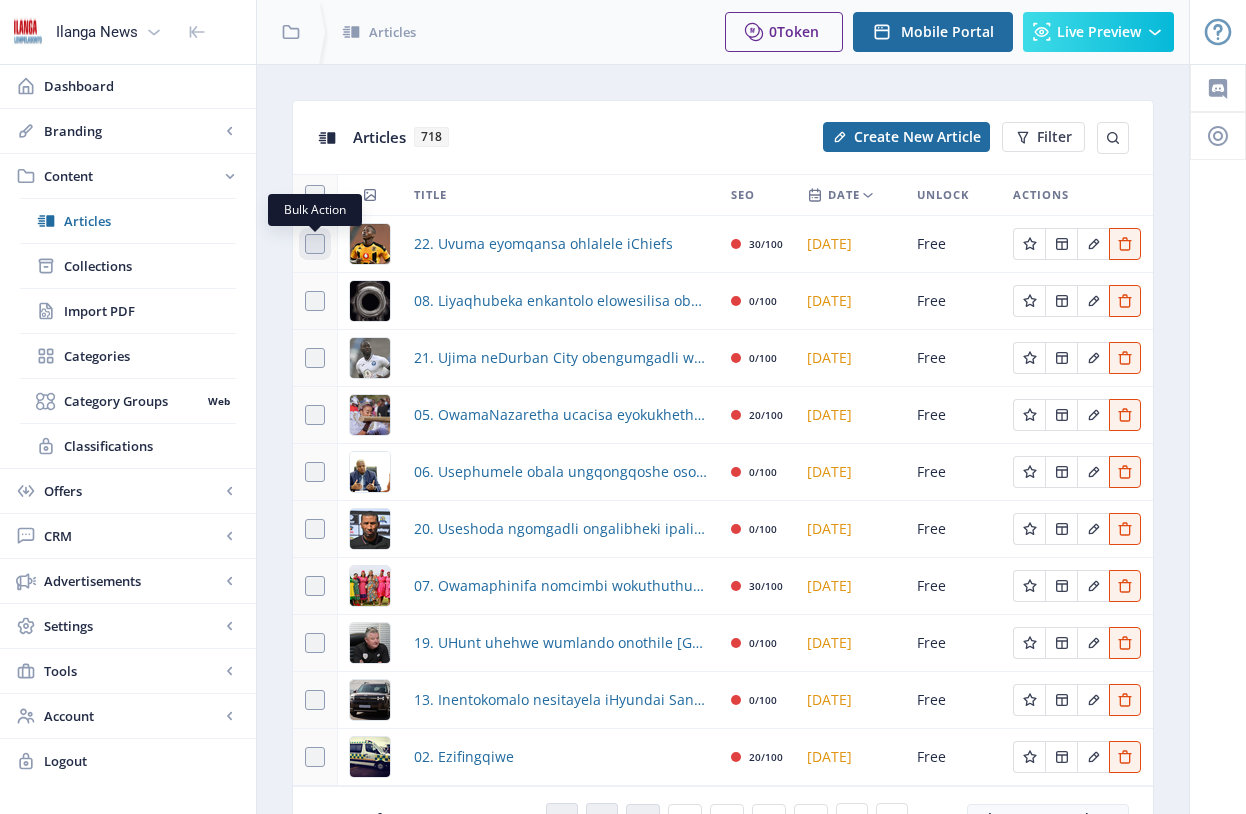 click at bounding box center [305, 244] 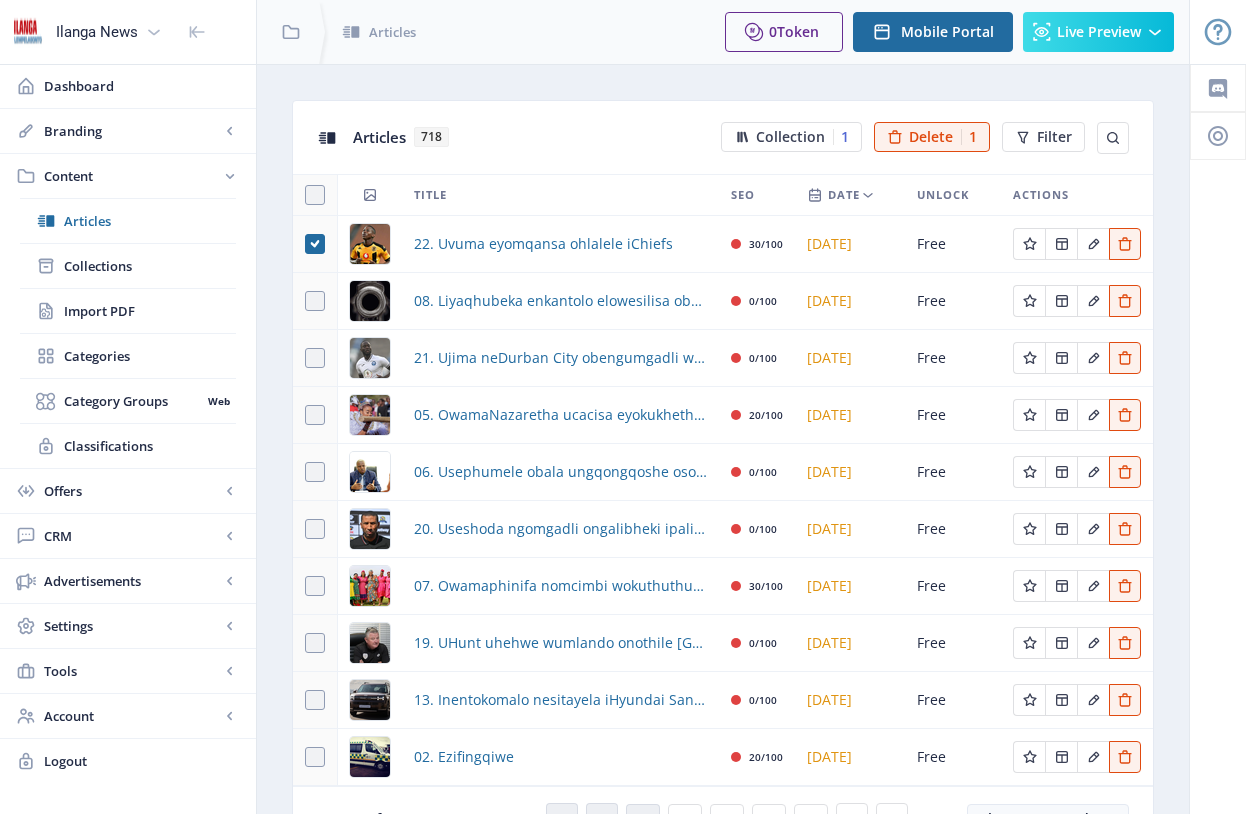 click on "Title" 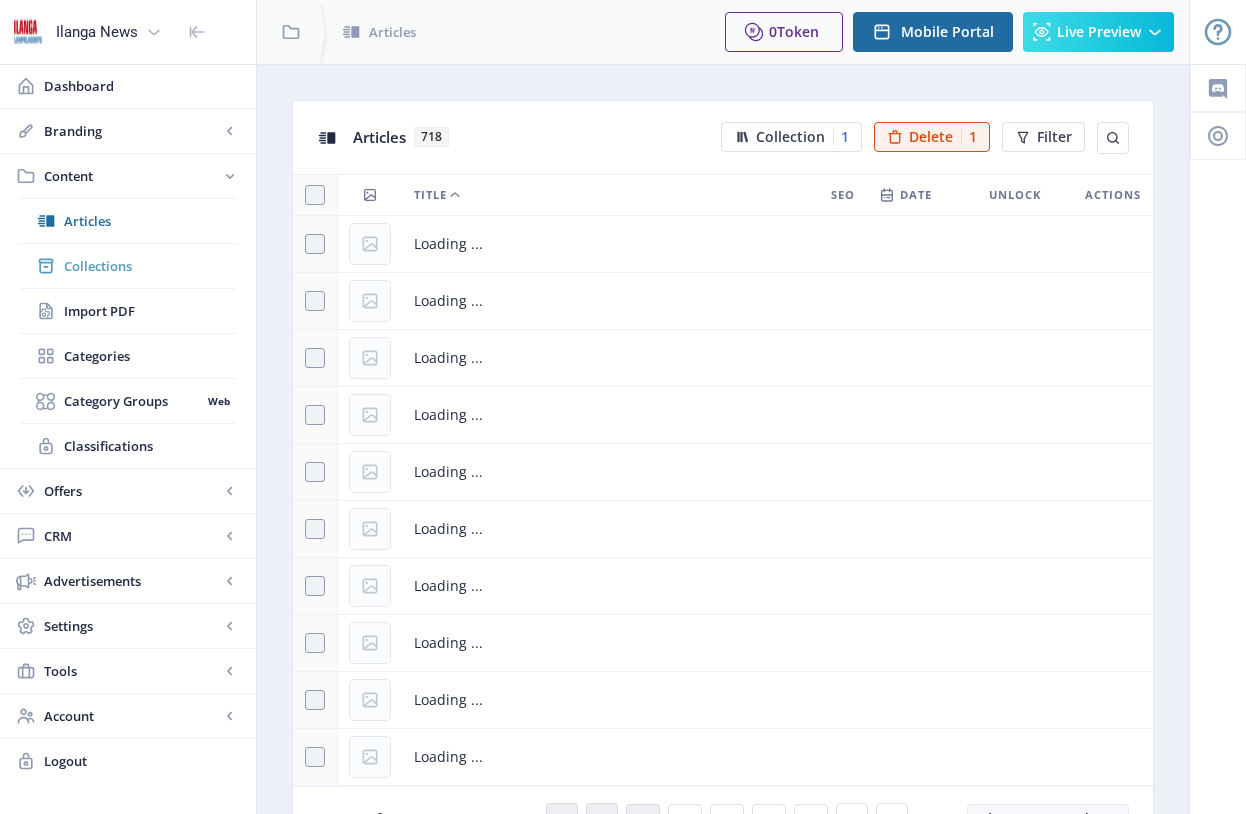 click on "Collections" at bounding box center [150, 266] 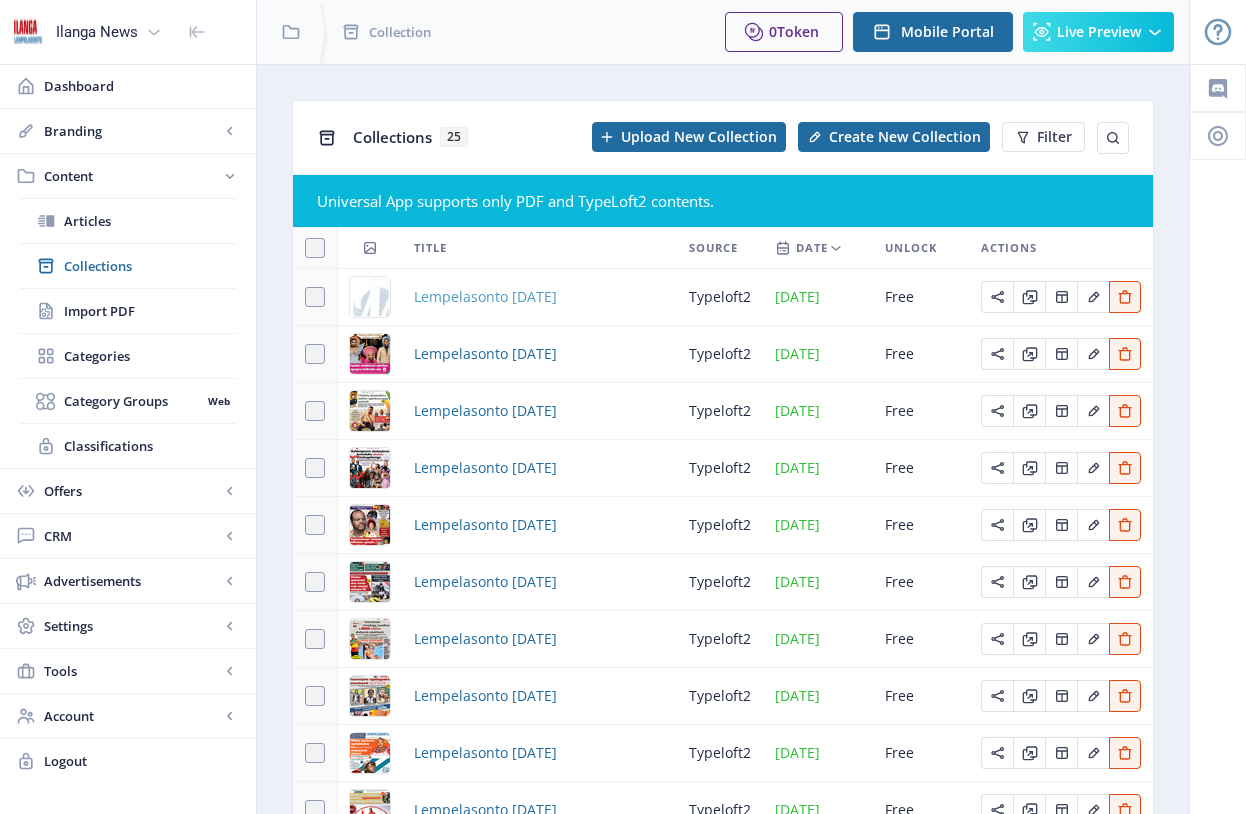 click on "Lempelasonto [DATE]" at bounding box center [485, 297] 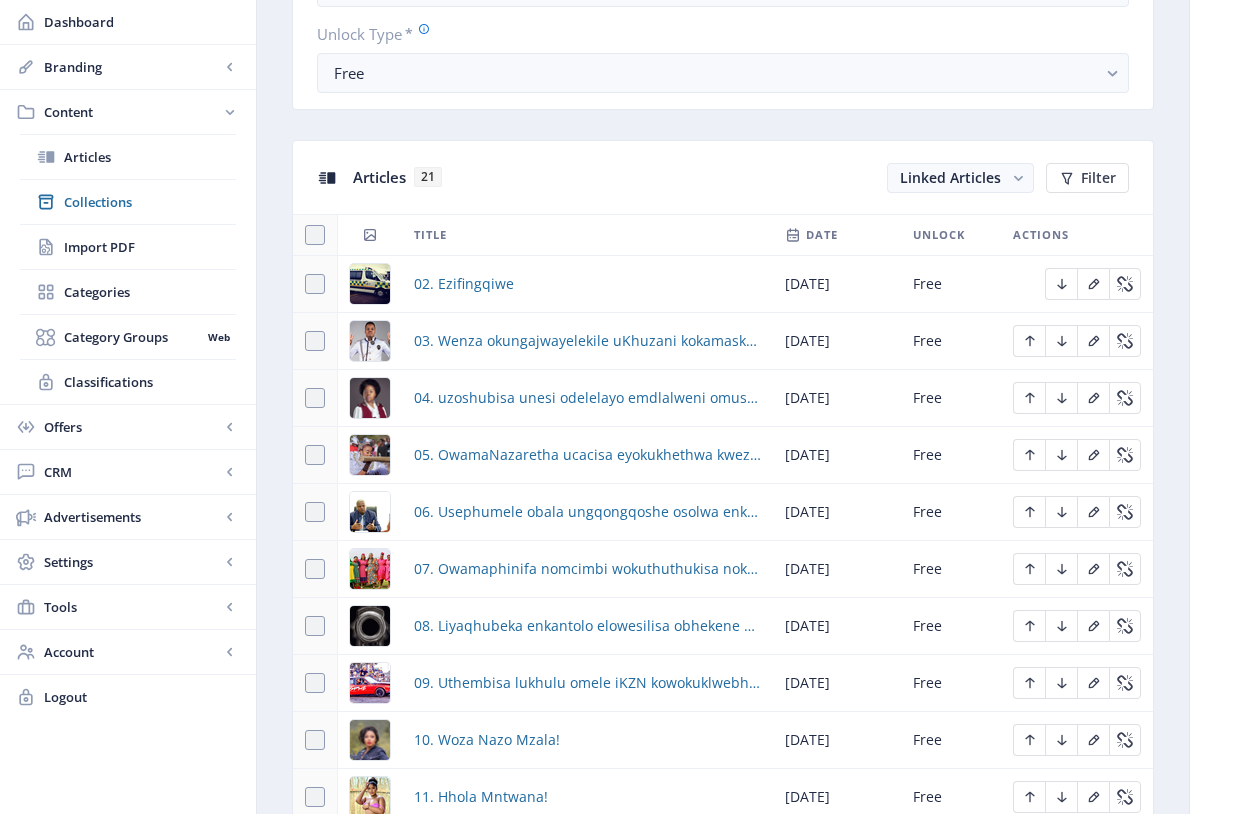 scroll, scrollTop: 765, scrollLeft: 0, axis: vertical 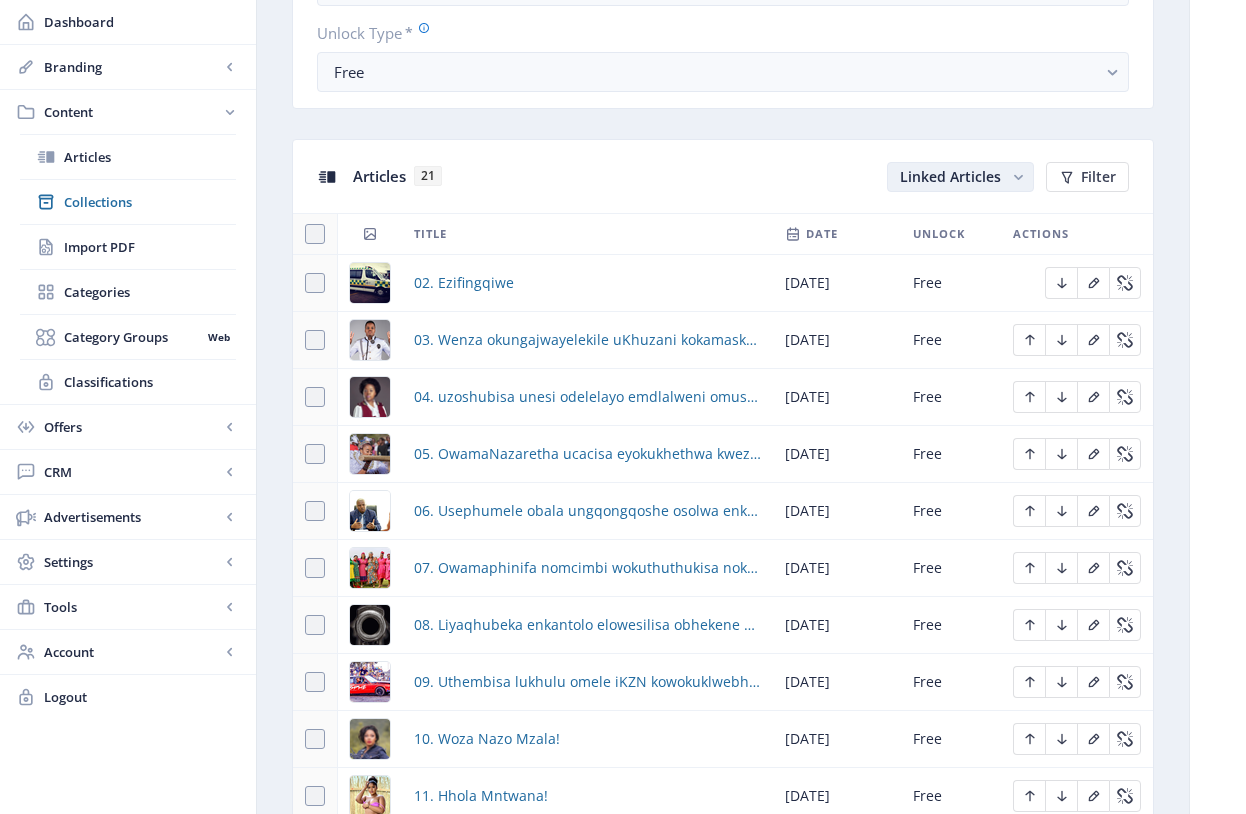 click on "Linked Articles" 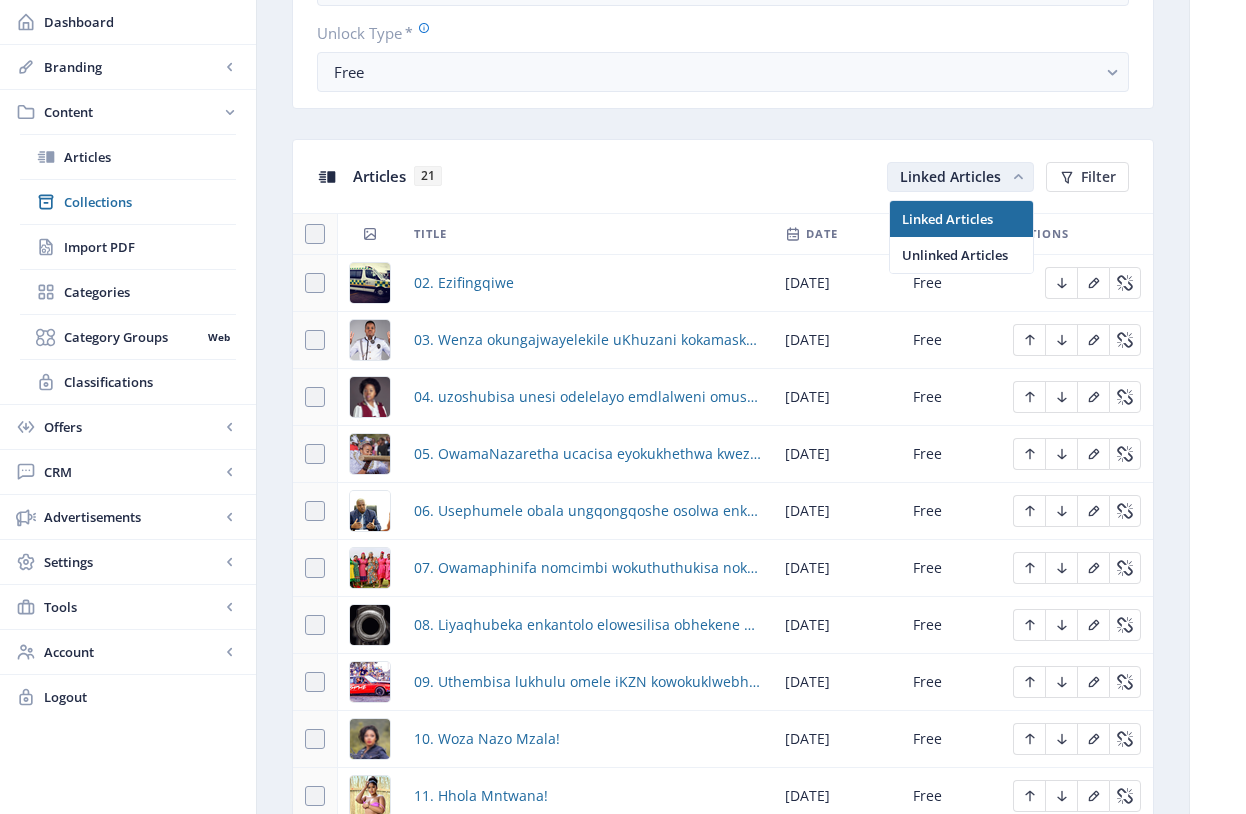 scroll, scrollTop: 0, scrollLeft: 0, axis: both 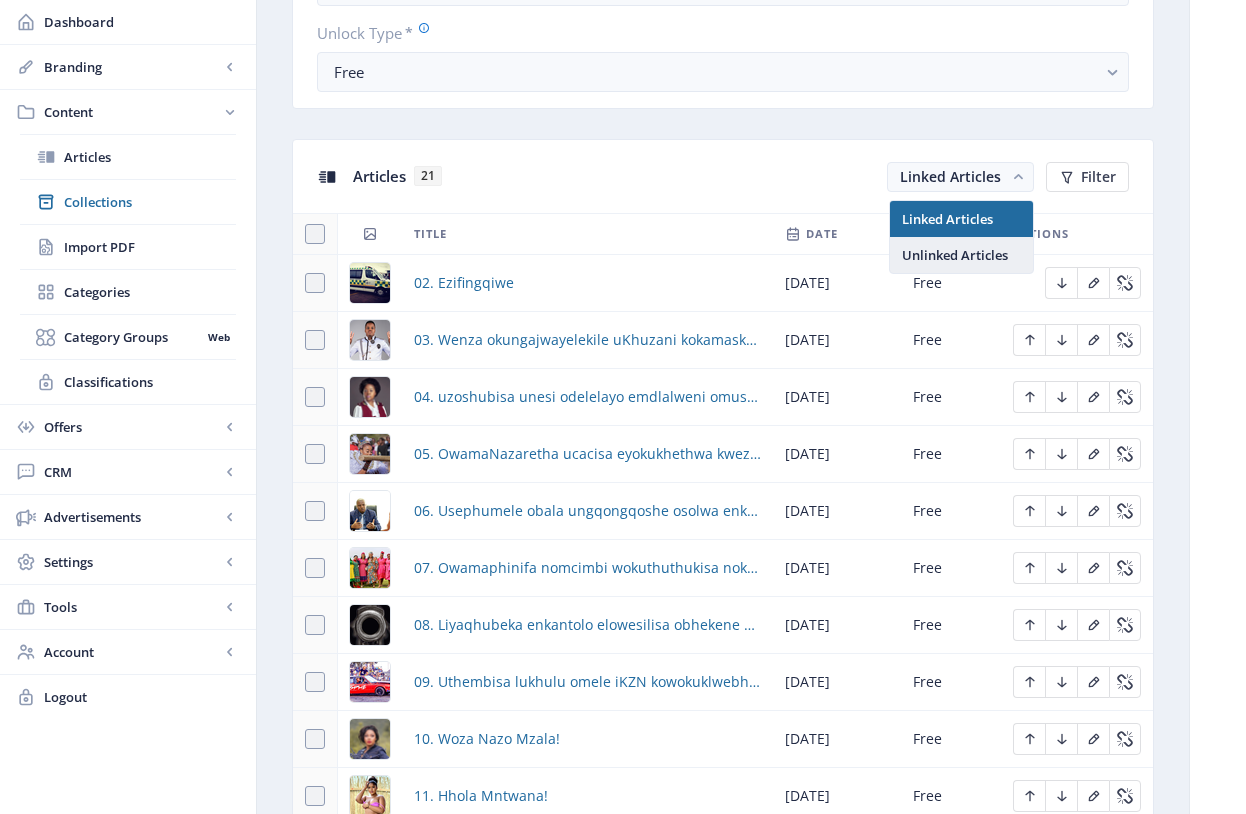 click on "Unlinked Articles" at bounding box center (961, 255) 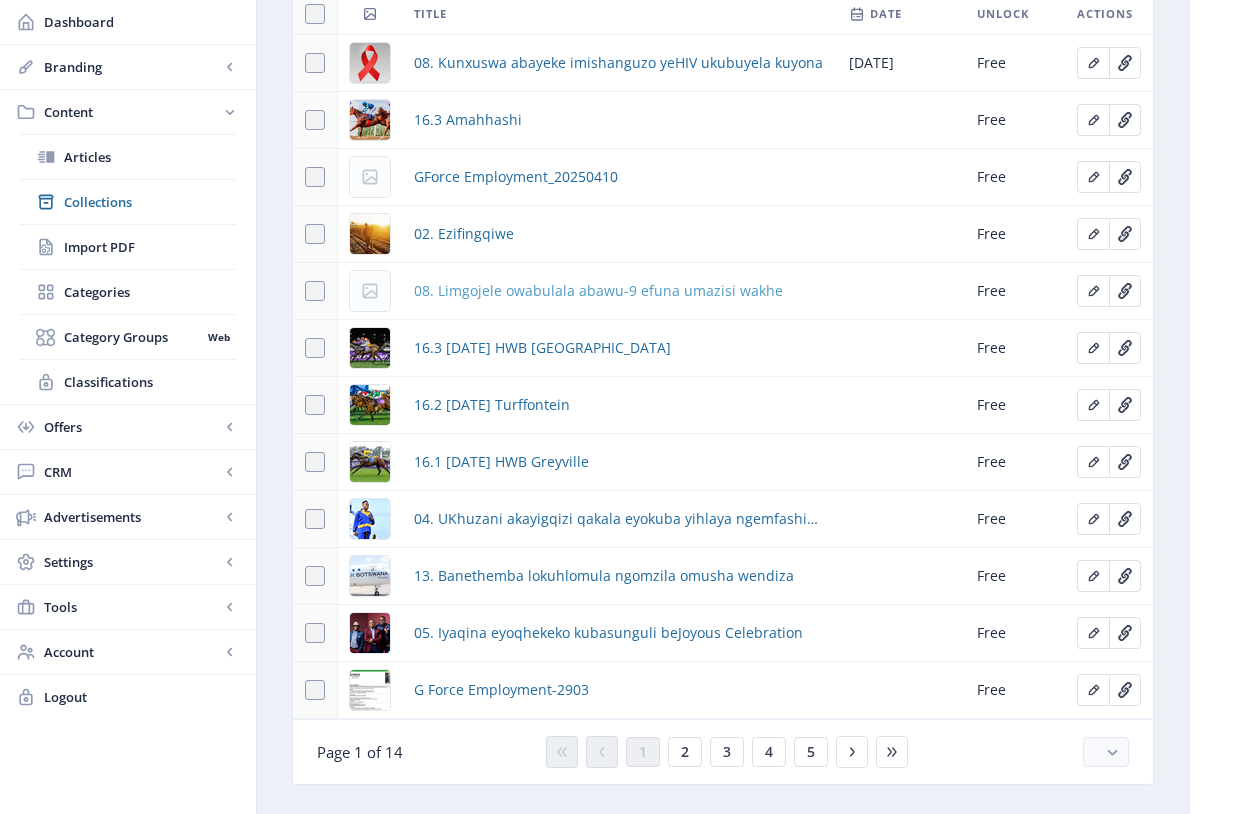 scroll, scrollTop: 1308, scrollLeft: 0, axis: vertical 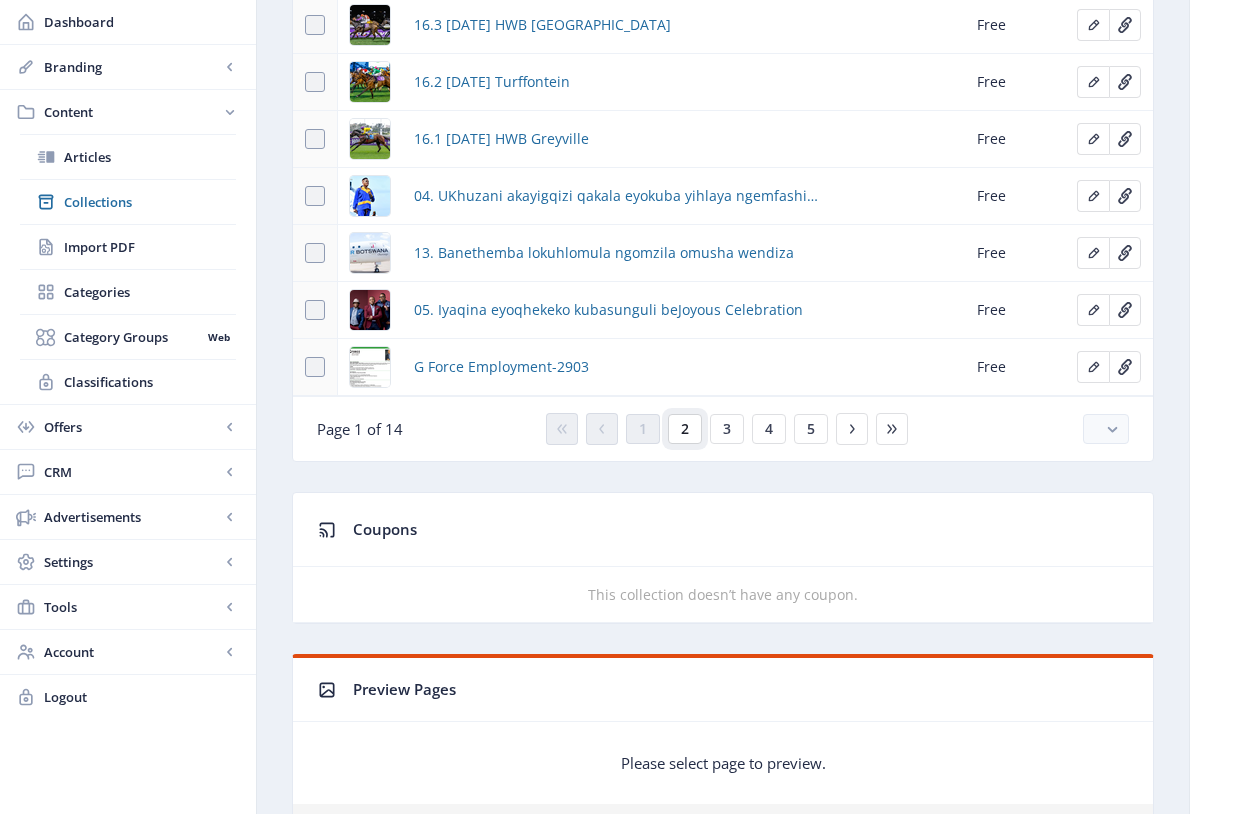 click on "2" 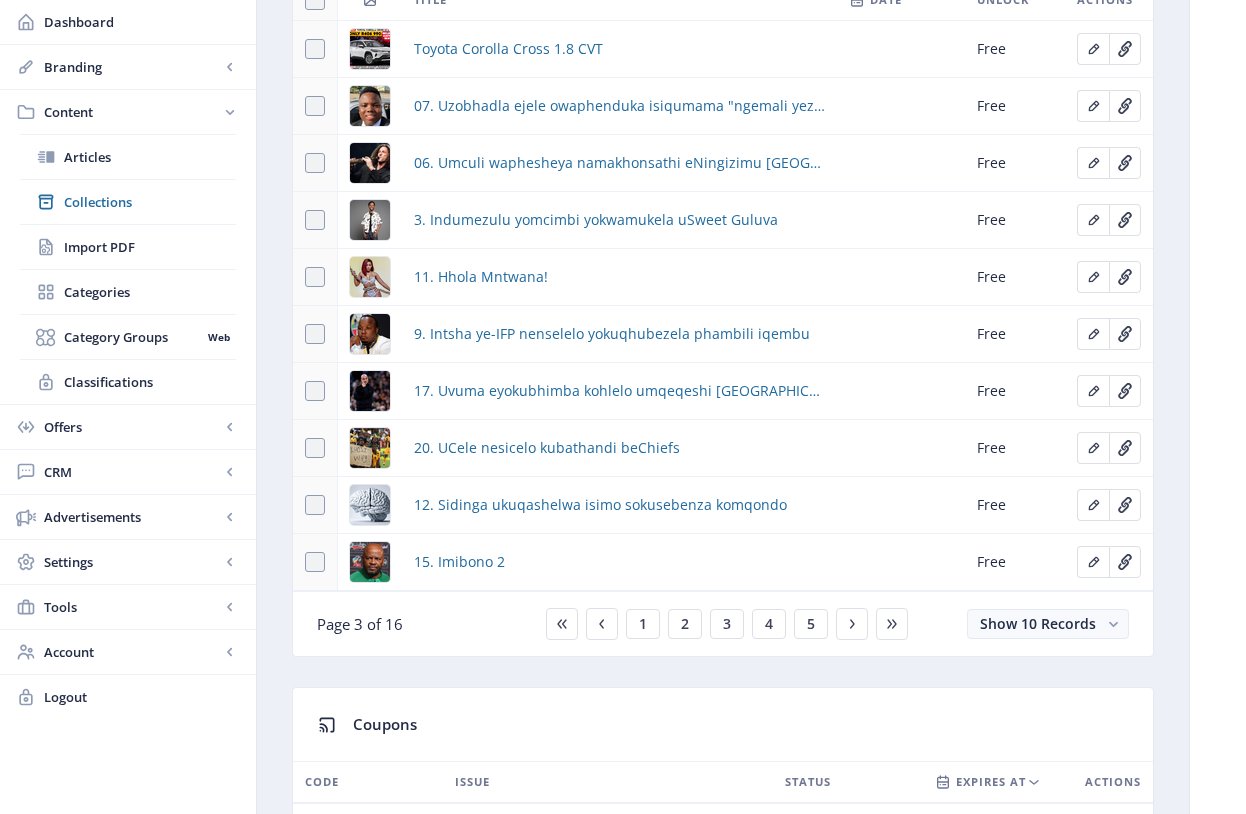 scroll, scrollTop: 1003, scrollLeft: 0, axis: vertical 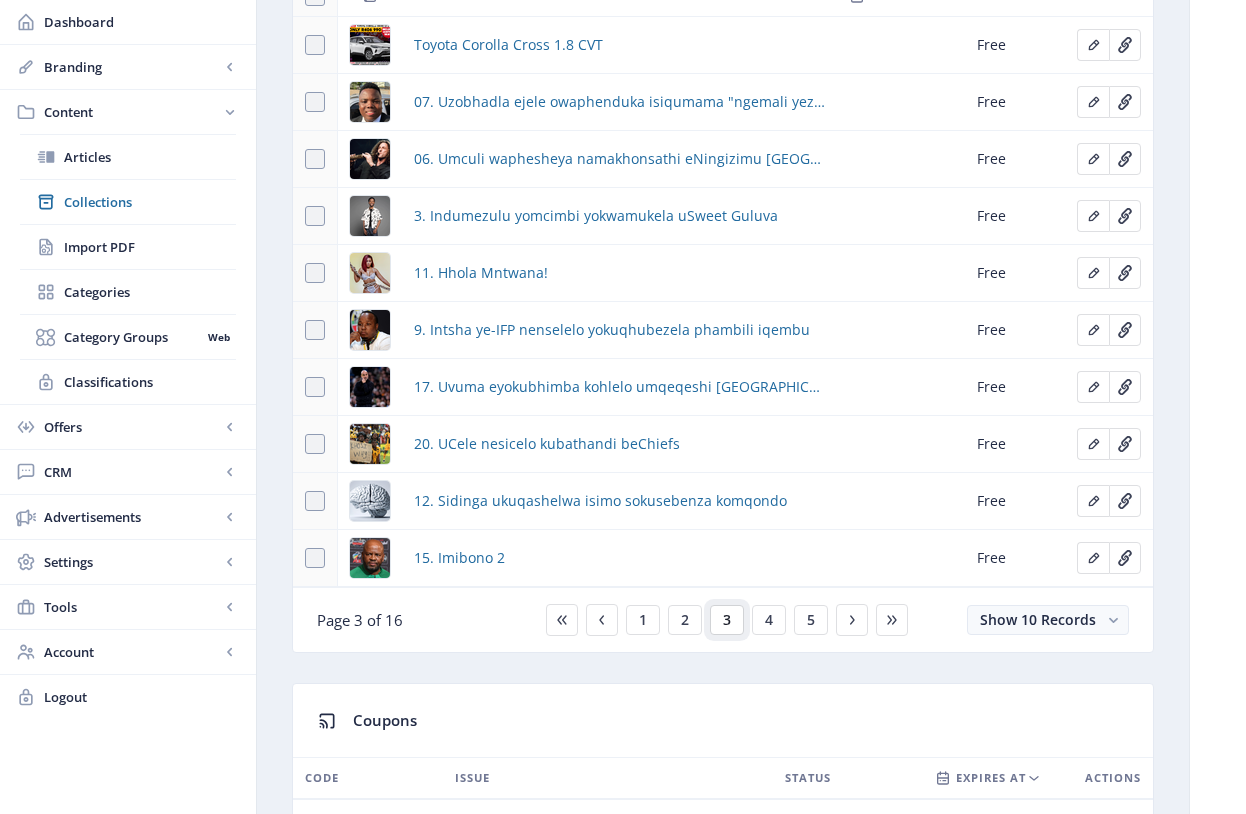 click on "3" 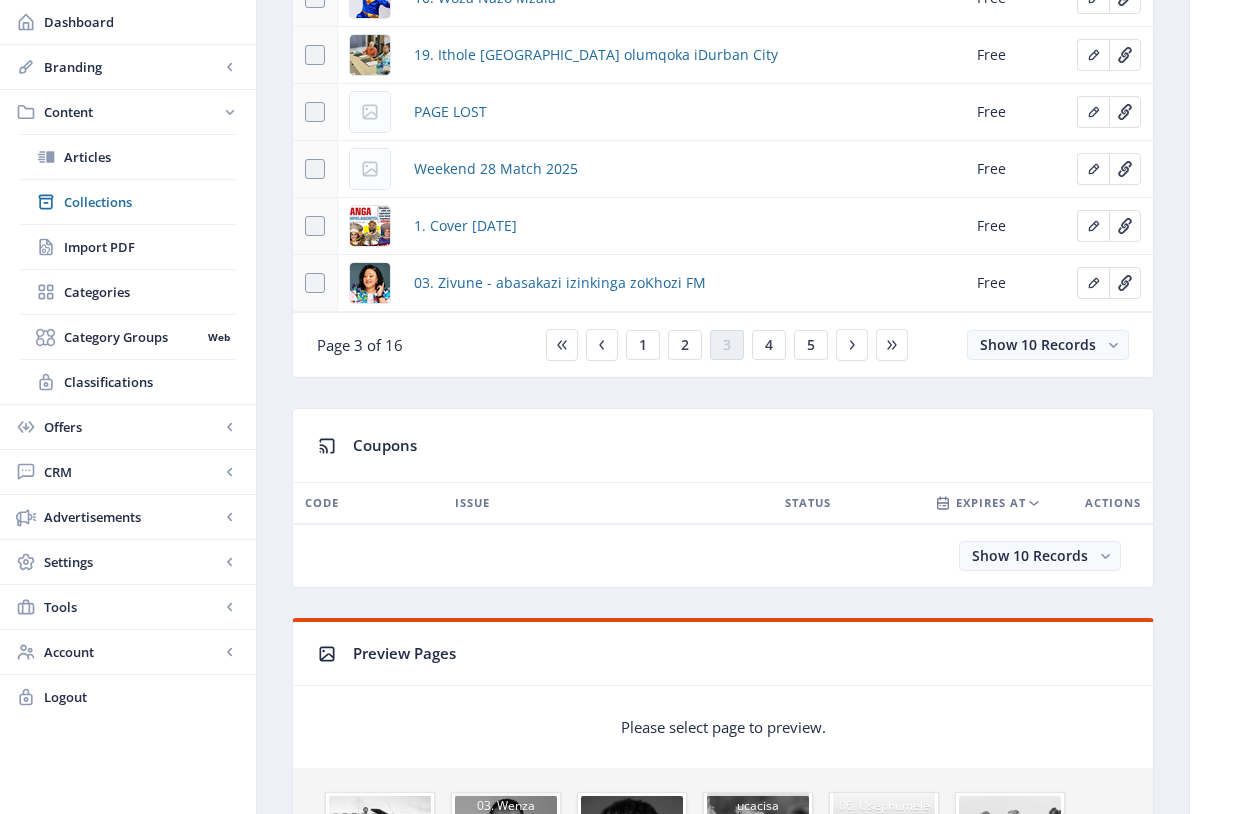 scroll, scrollTop: 1308, scrollLeft: 0, axis: vertical 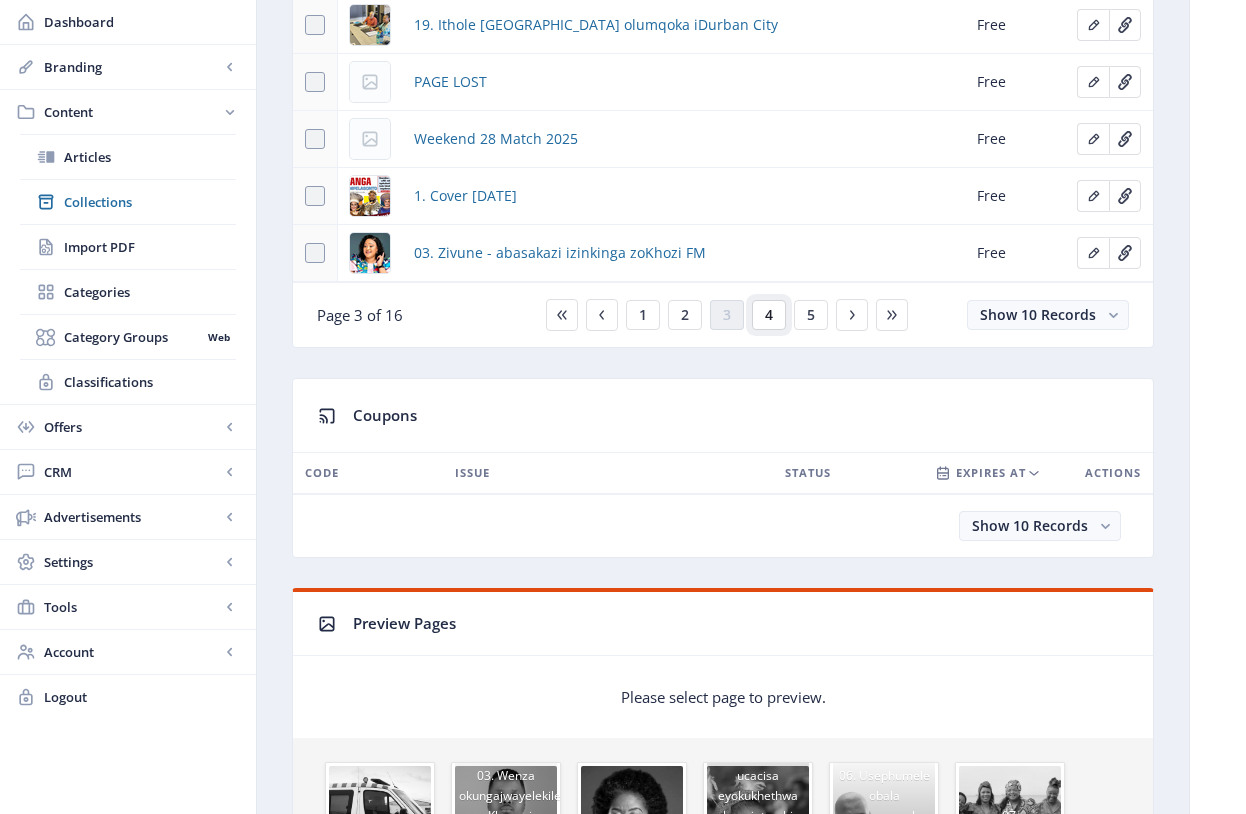click on "4" 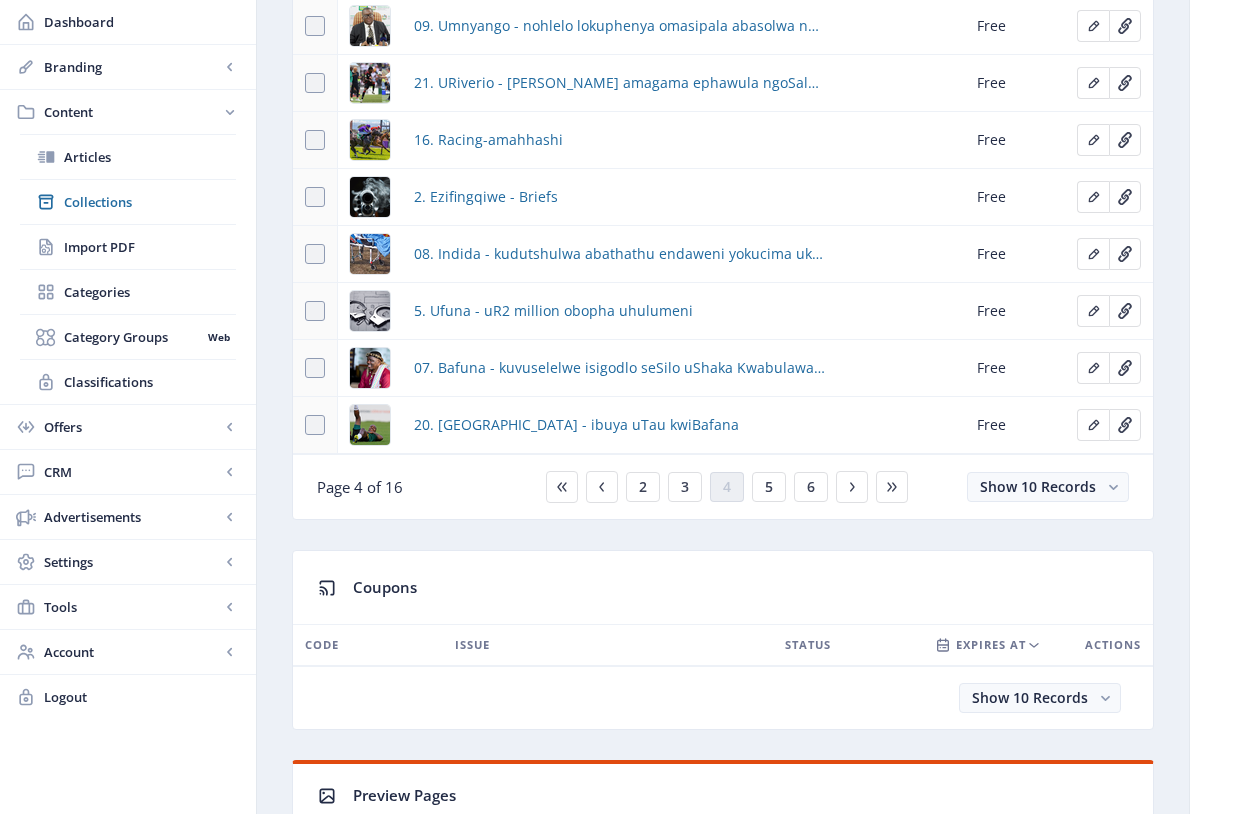 scroll, scrollTop: 1251, scrollLeft: 0, axis: vertical 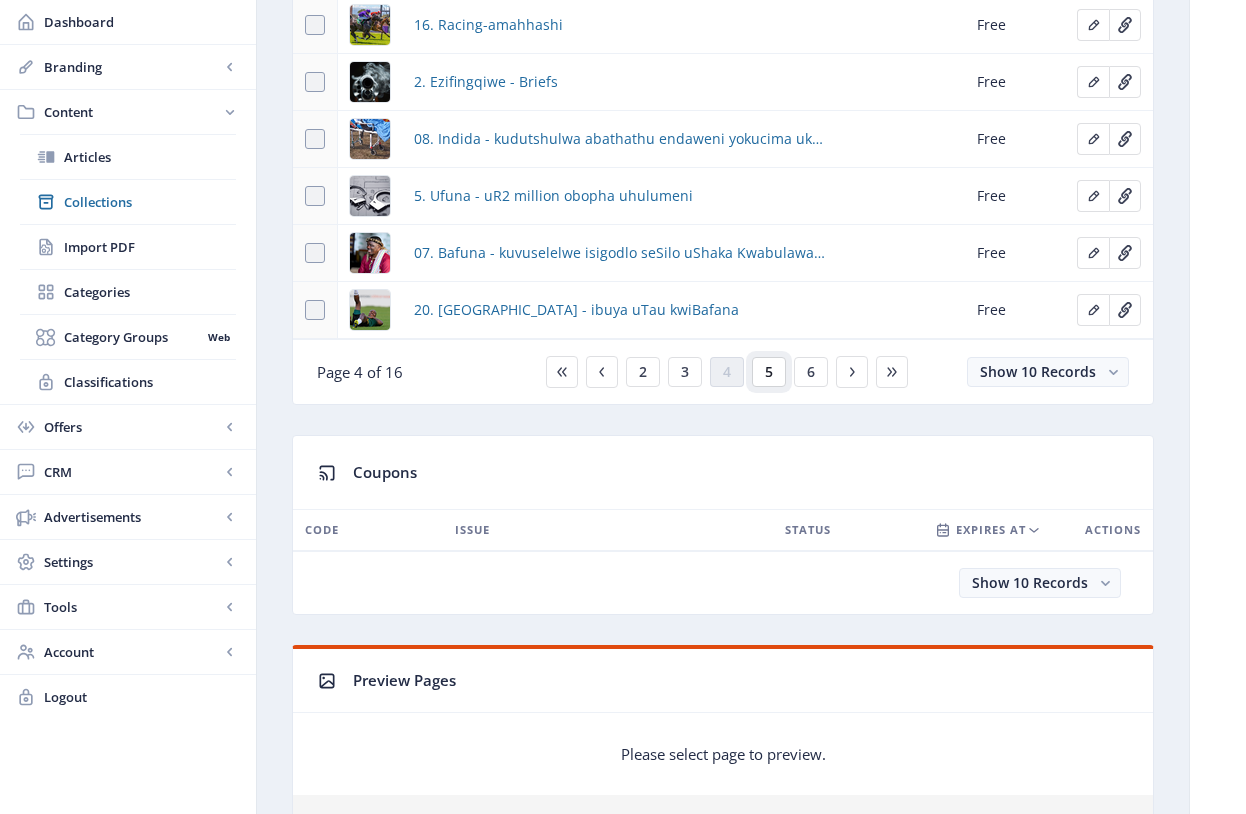 click on "5" 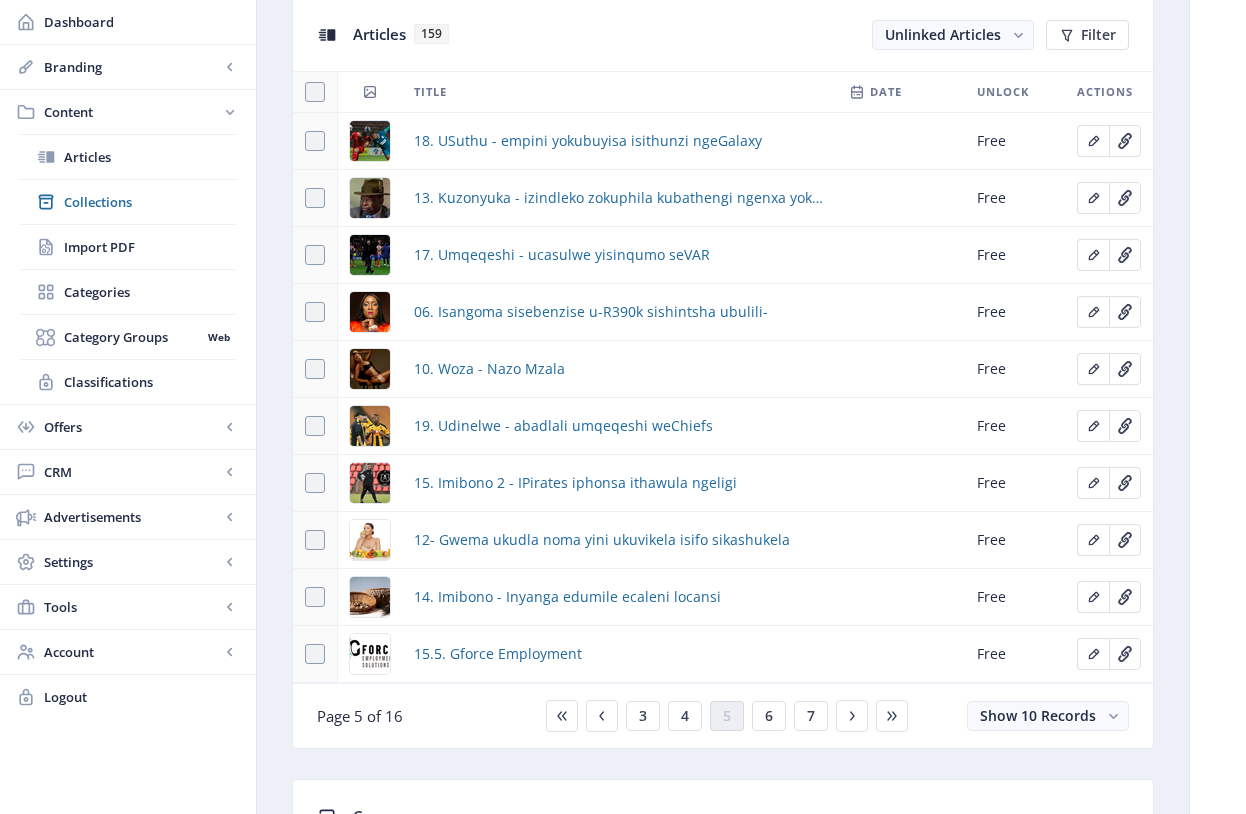 scroll, scrollTop: 888, scrollLeft: 0, axis: vertical 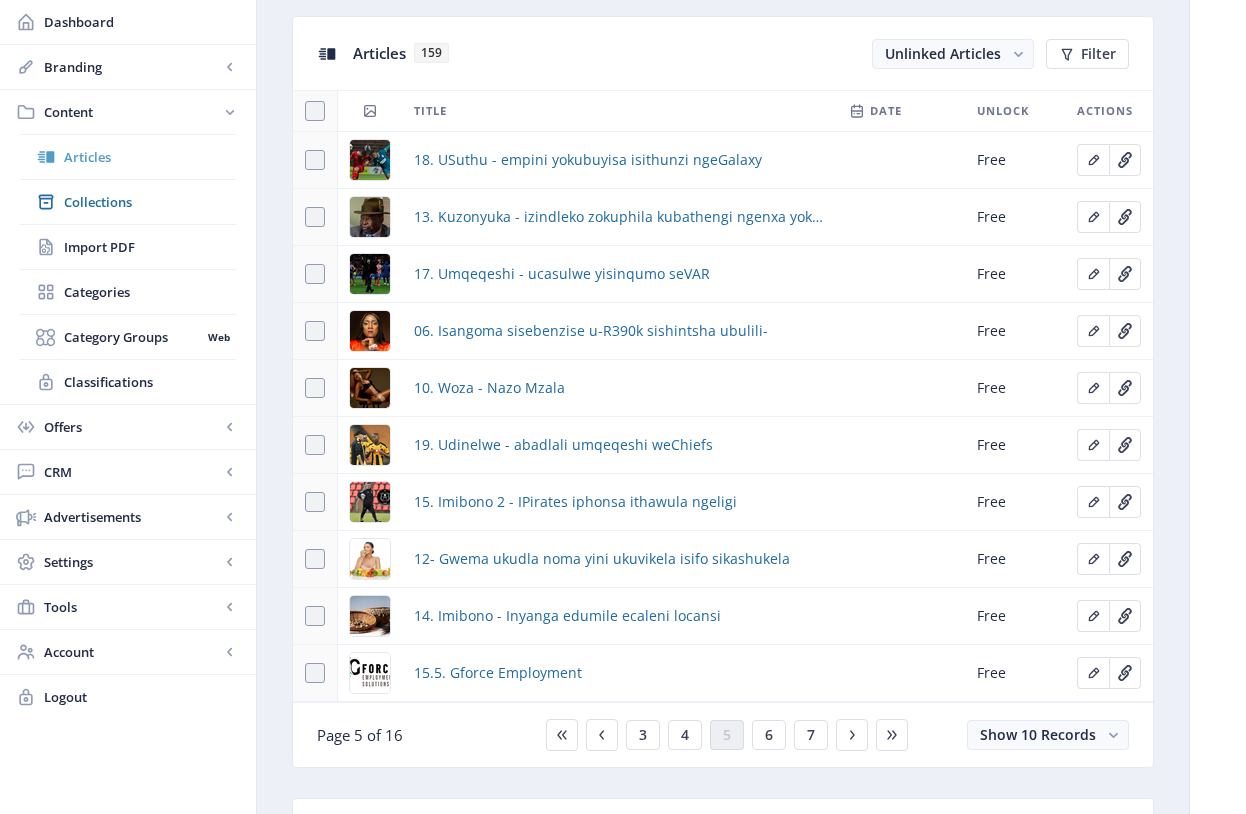 click on "Articles" at bounding box center (150, 157) 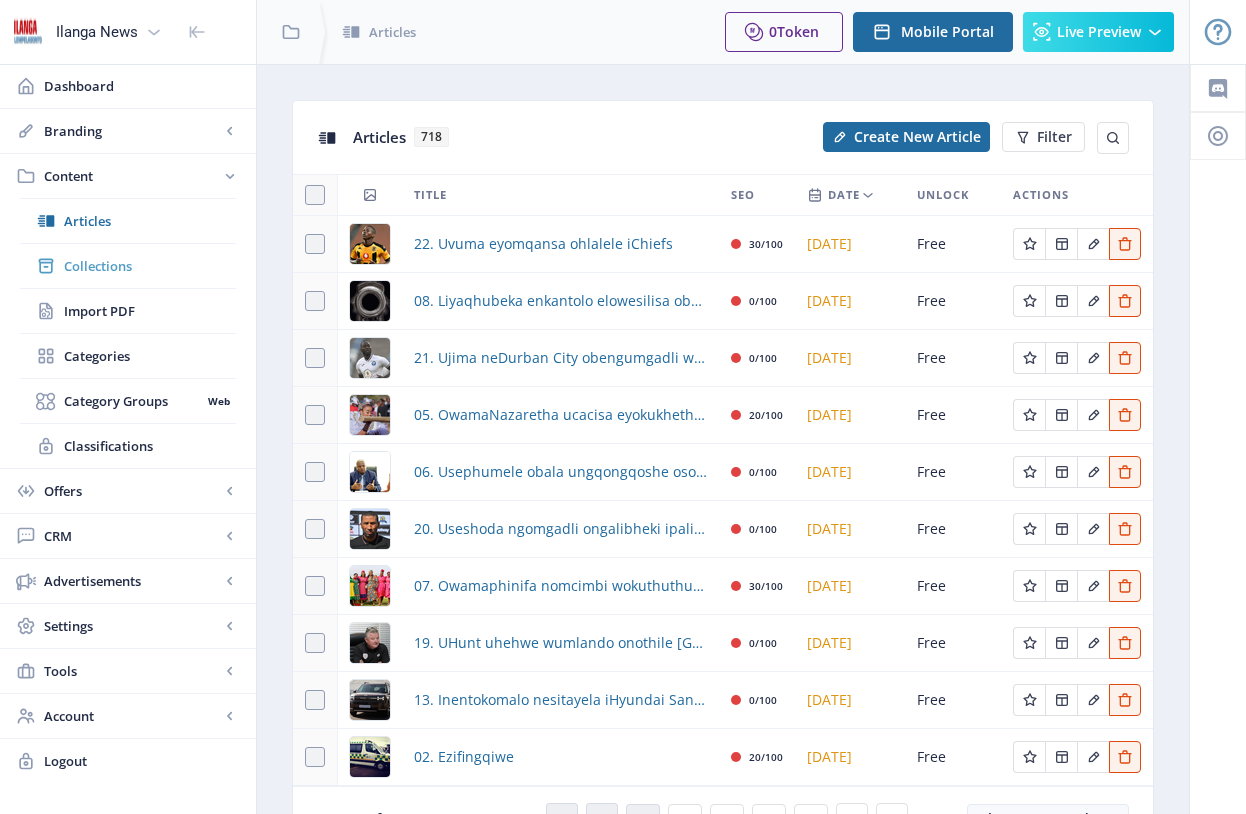 click on "Collections" at bounding box center (150, 266) 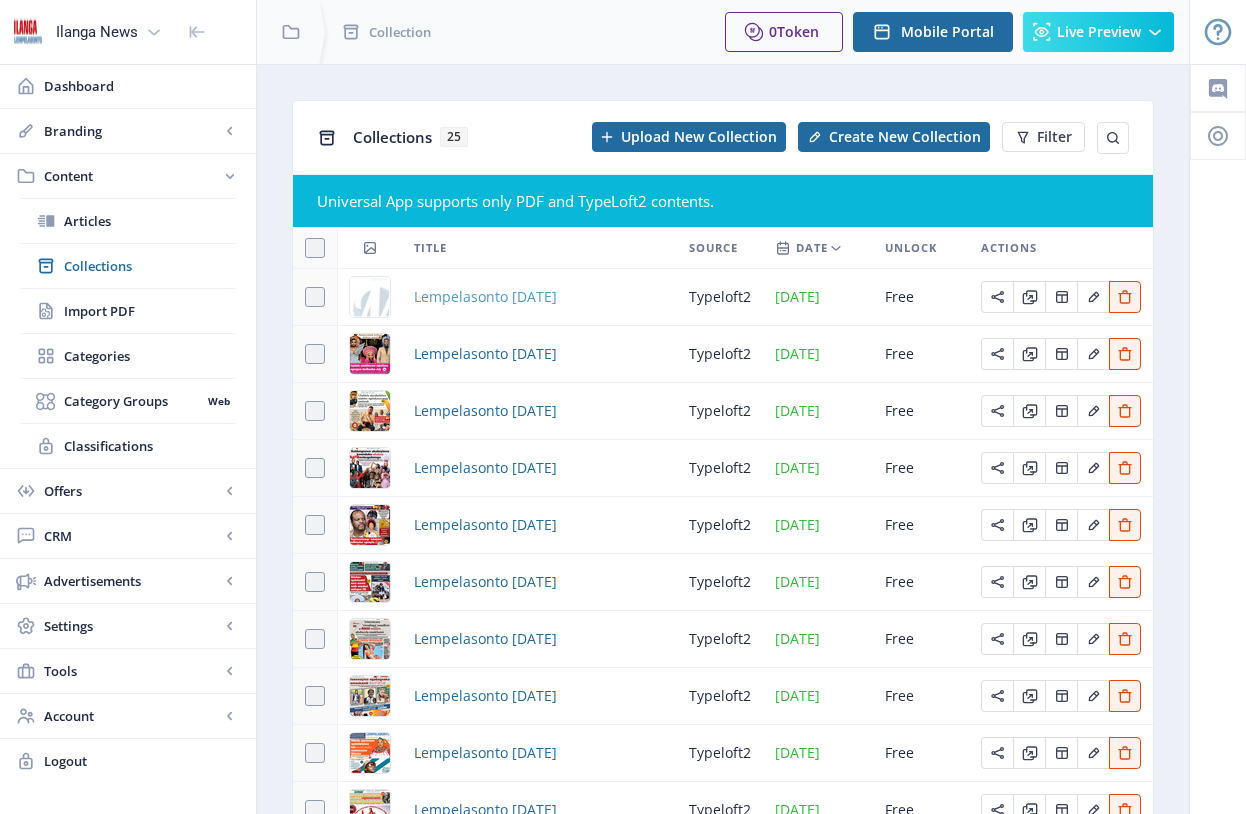 click on "Lempelasonto [DATE]" at bounding box center [485, 297] 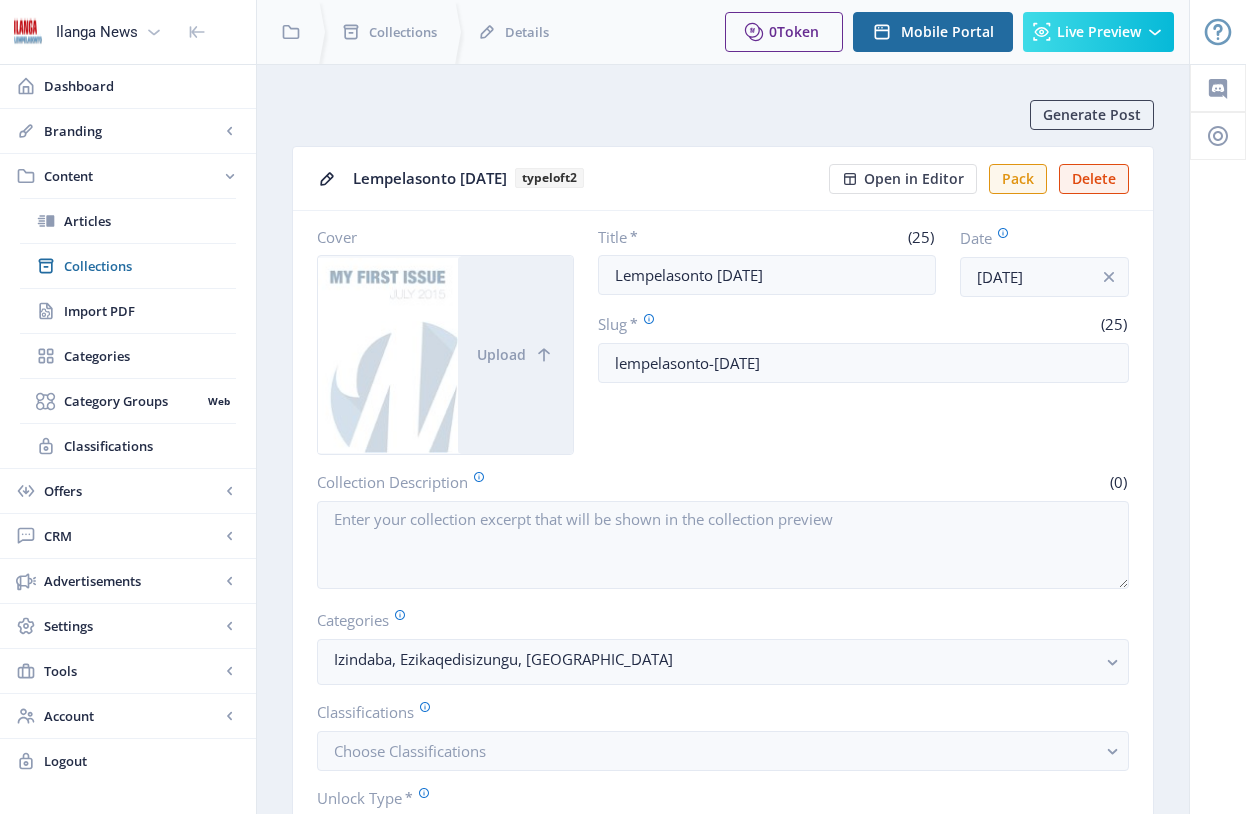 scroll, scrollTop: 425, scrollLeft: 0, axis: vertical 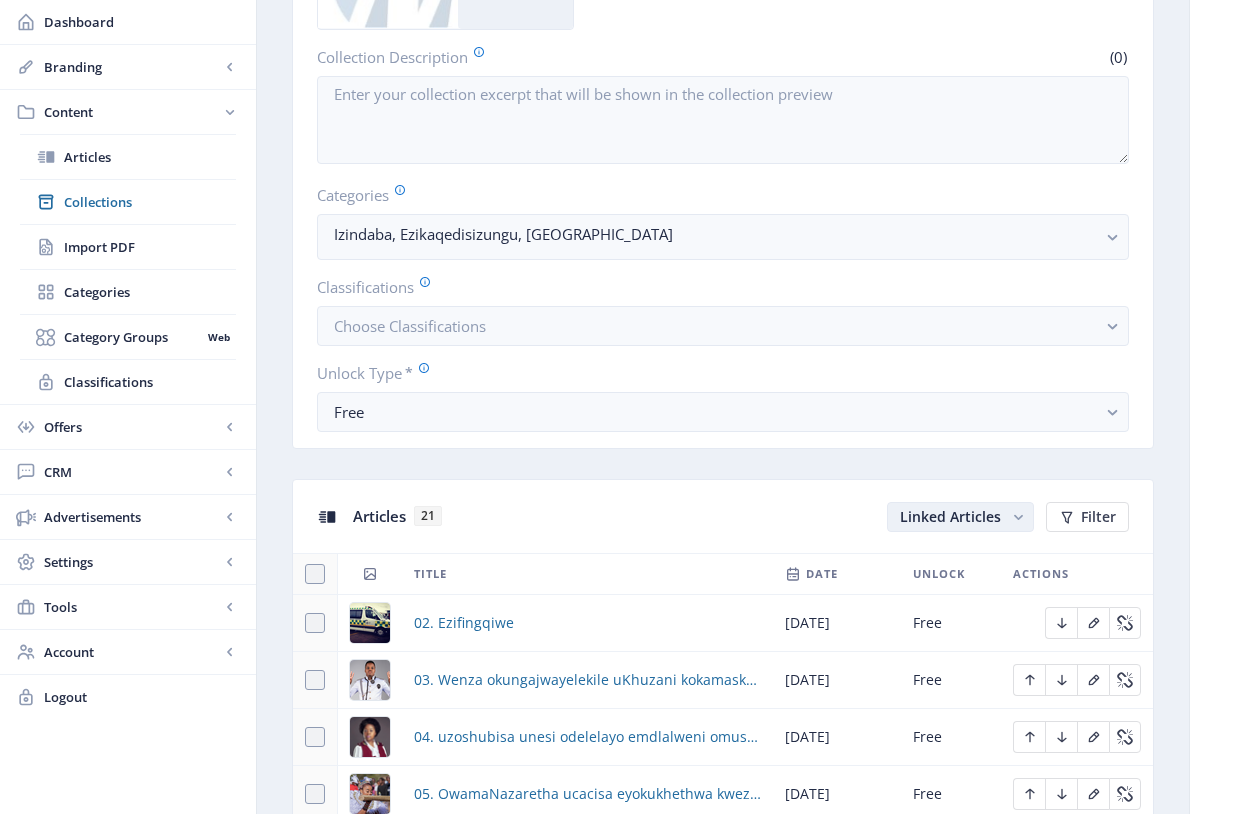 click on "Linked Articles" 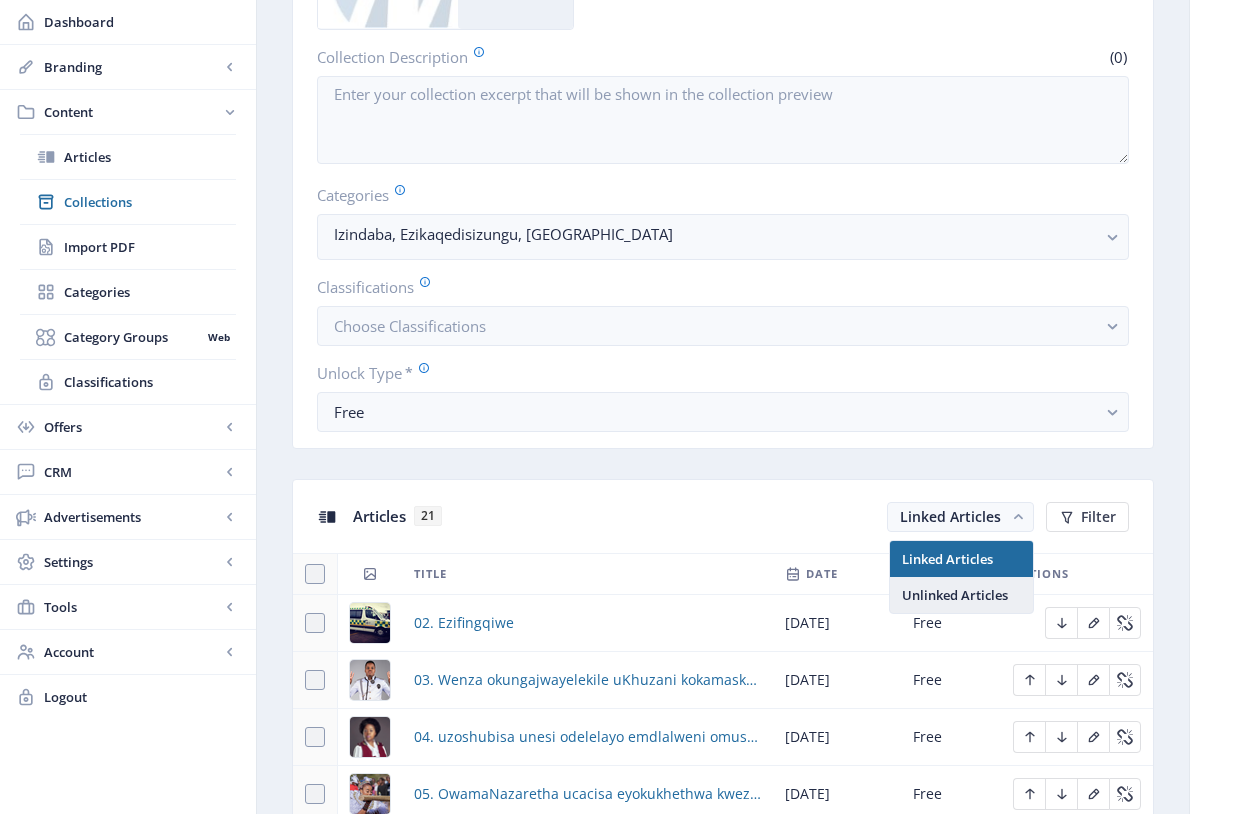 click on "Unlinked Articles" at bounding box center (961, 595) 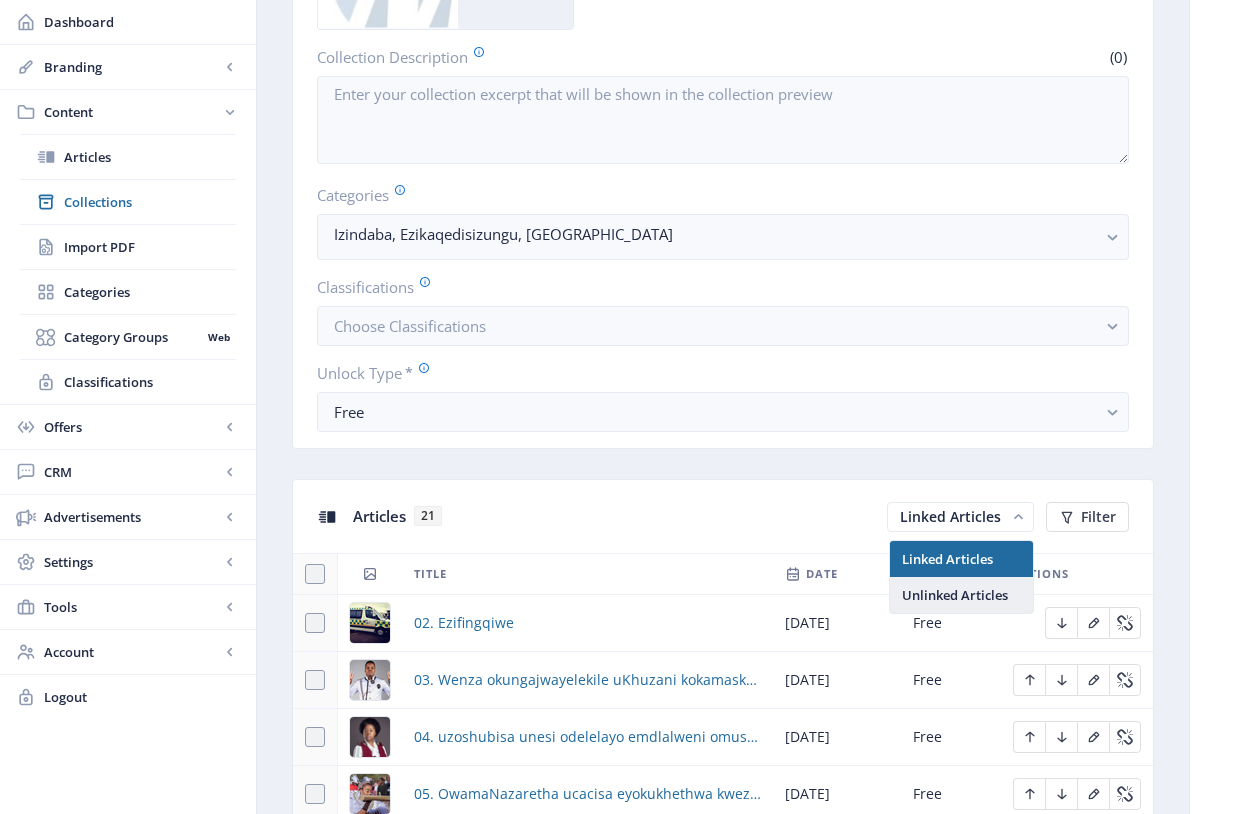 scroll, scrollTop: 425, scrollLeft: 0, axis: vertical 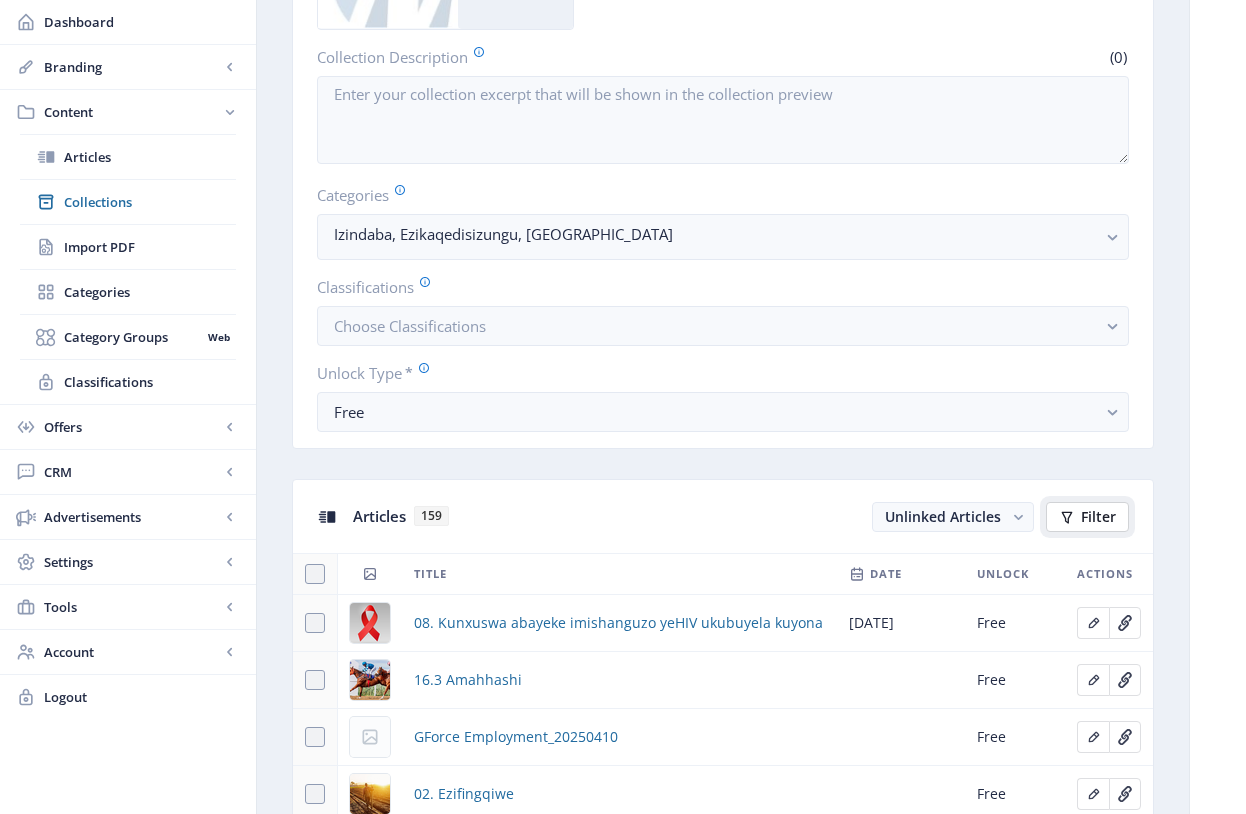 click on "Filter" 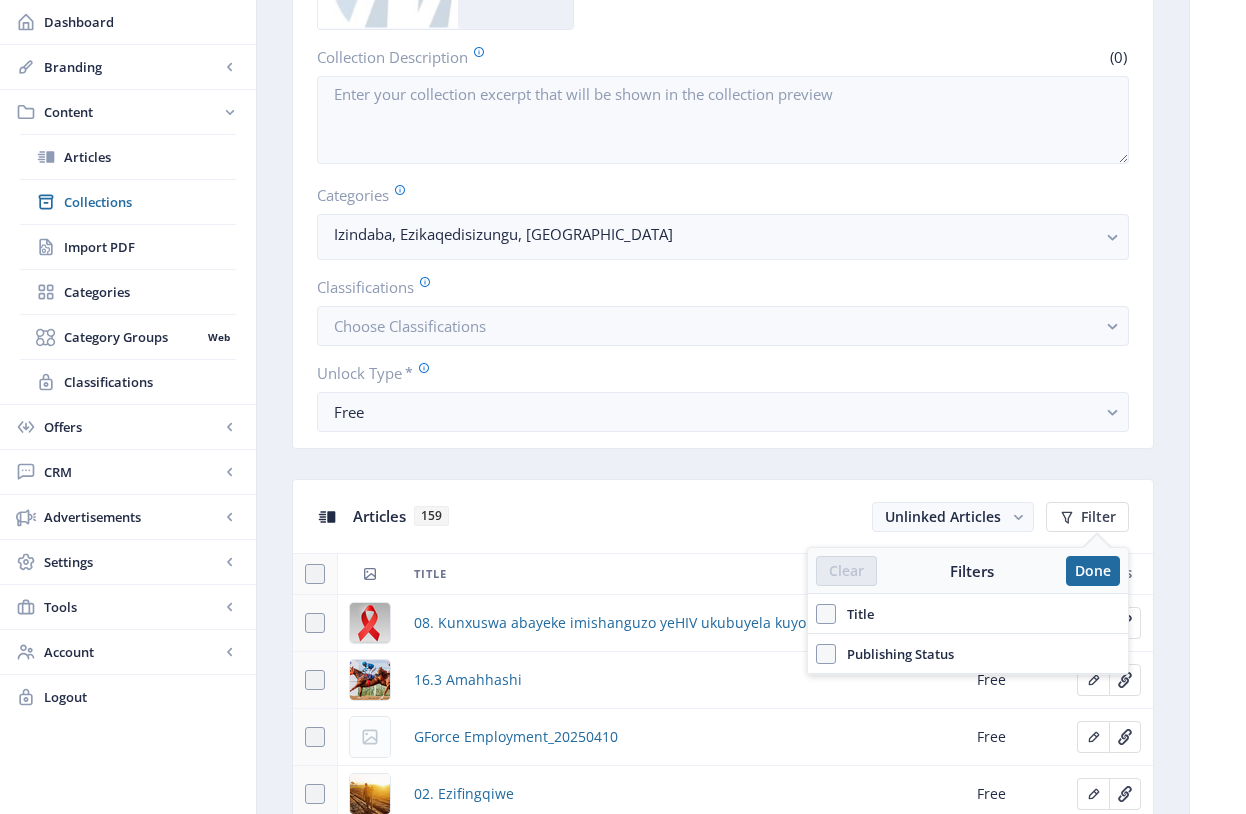 click on "Title" at bounding box center (968, 614) 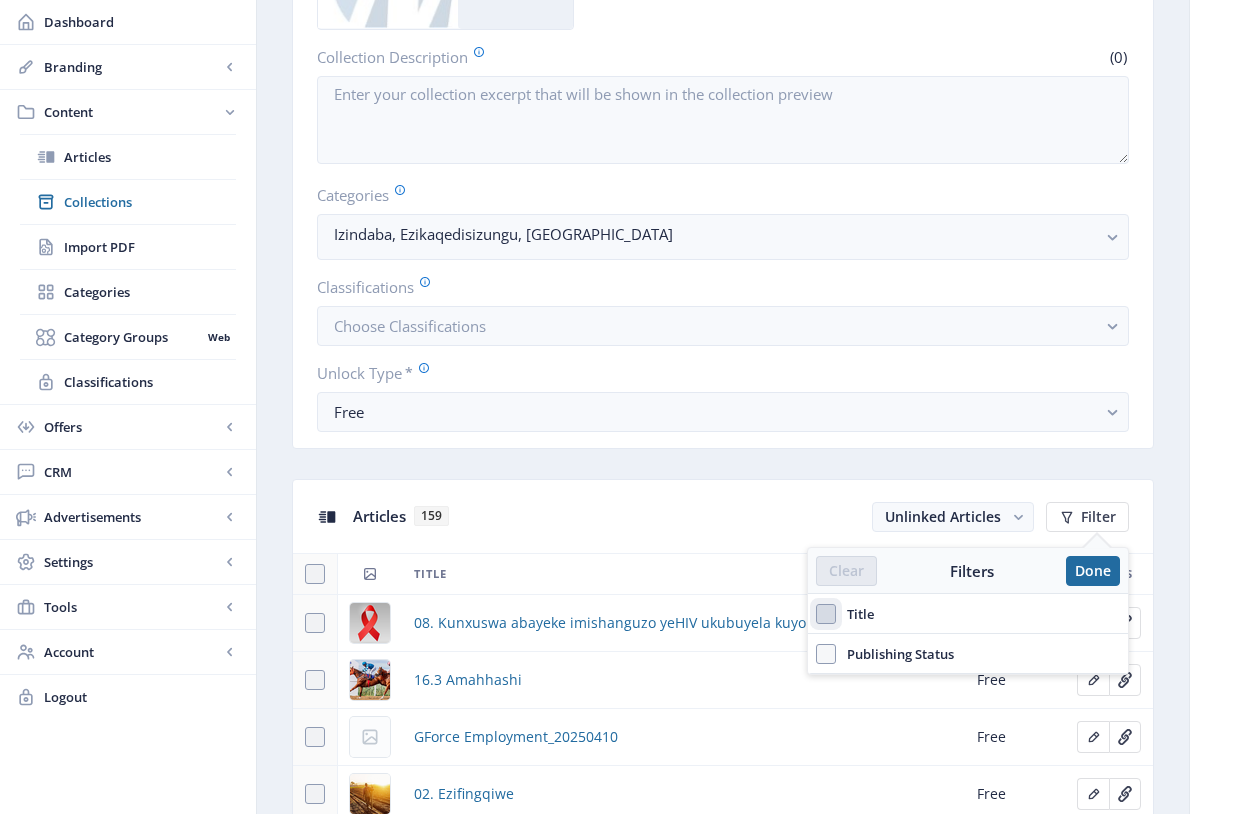 click on "Title" at bounding box center [816, 613] 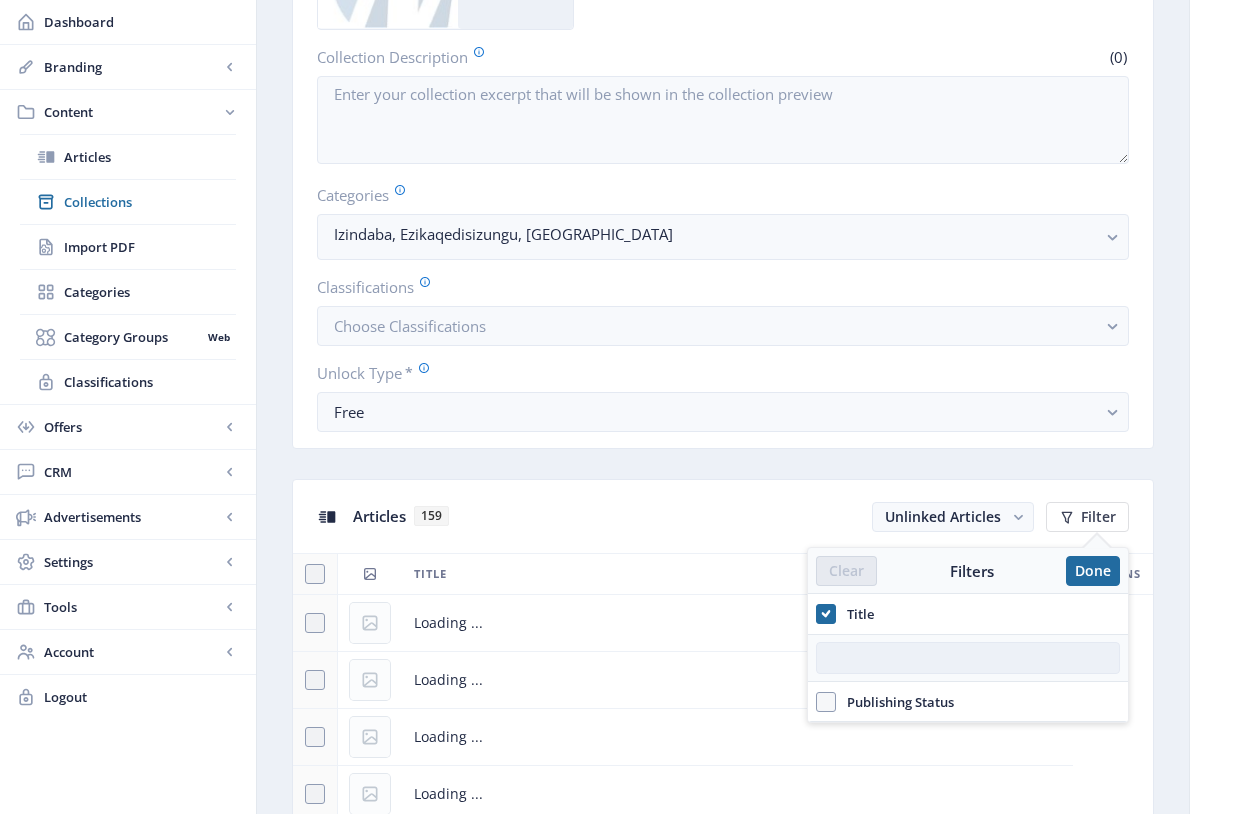 click at bounding box center (968, 658) 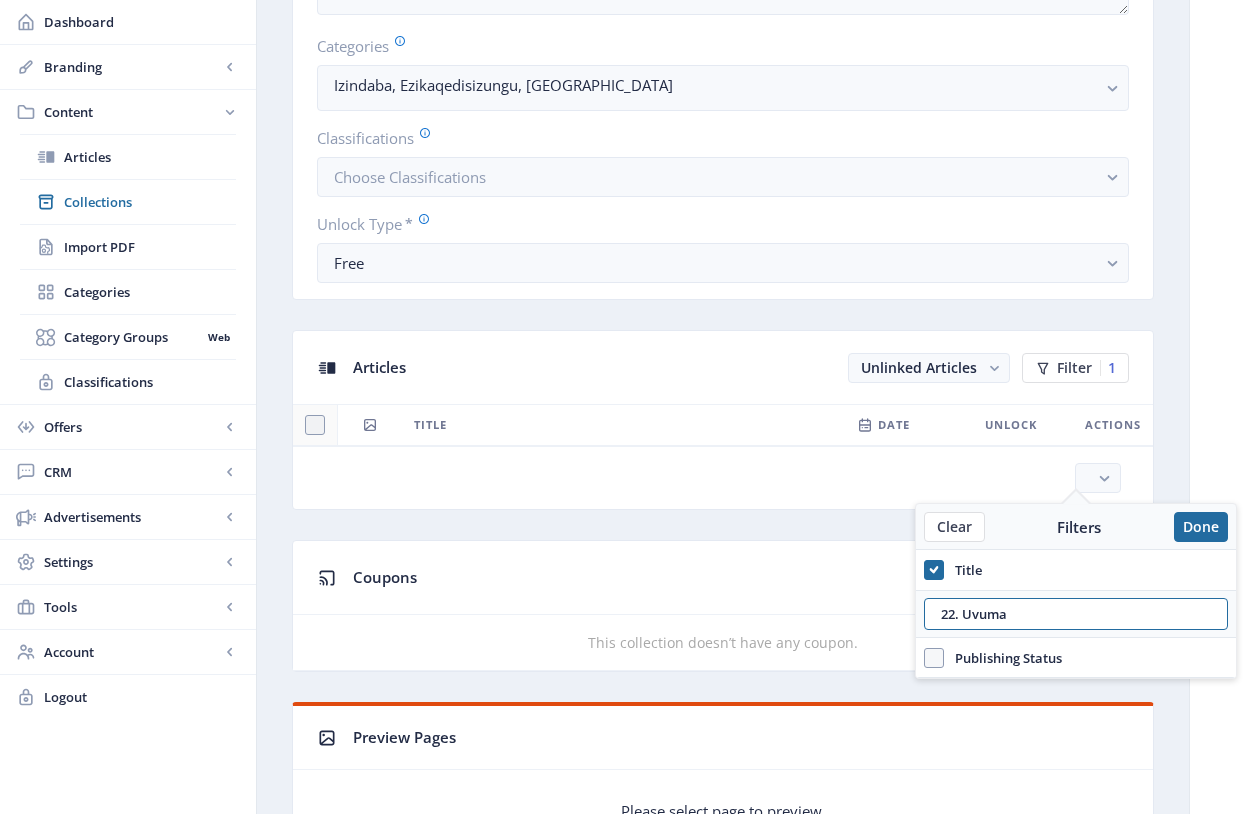 scroll, scrollTop: 575, scrollLeft: 0, axis: vertical 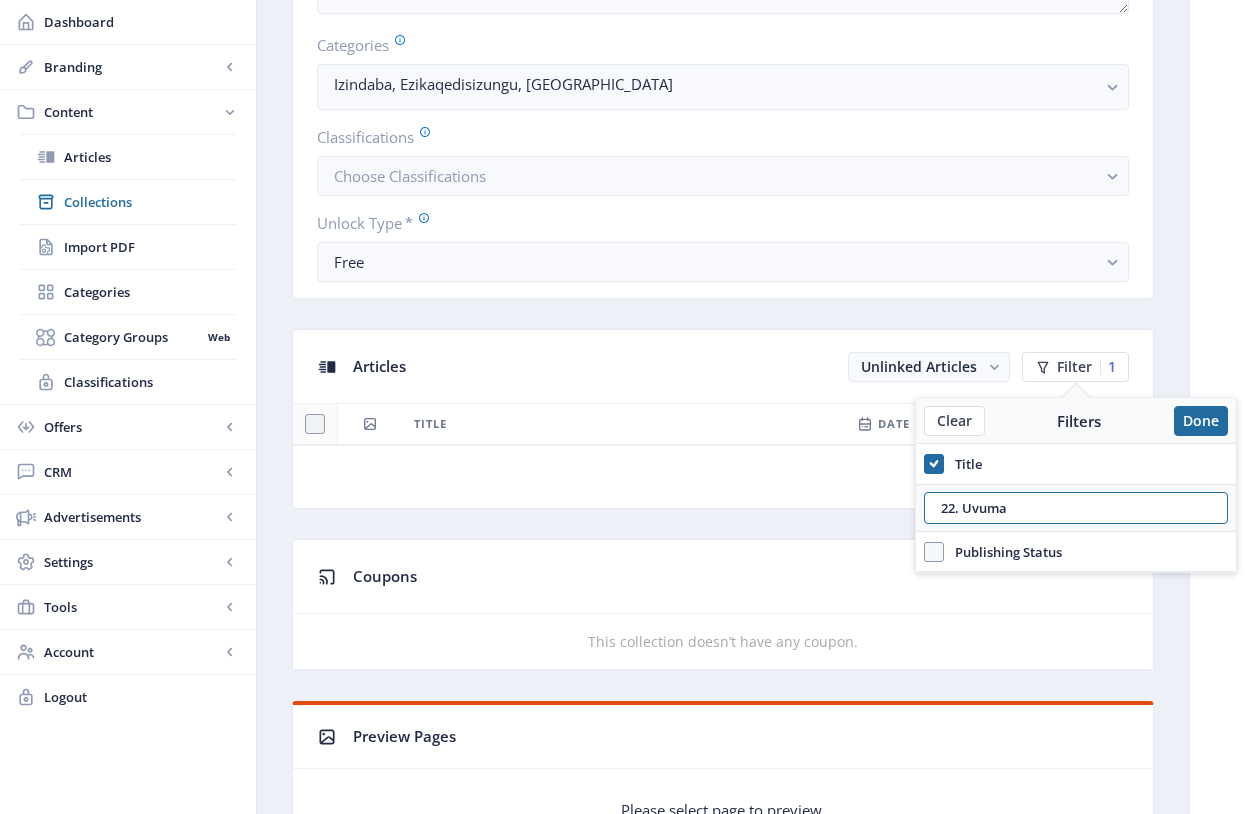type on "22. Uvuma" 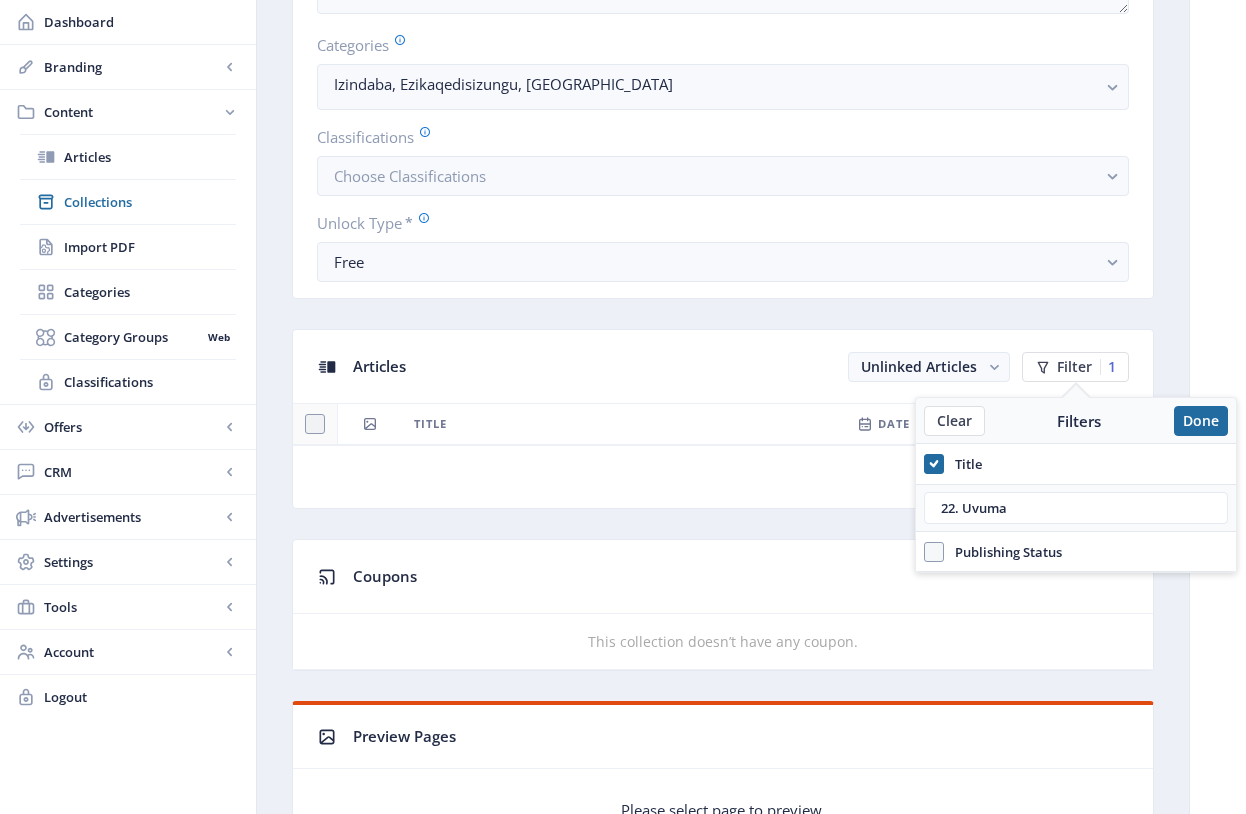 click on "Publishing Status" at bounding box center [1003, 552] 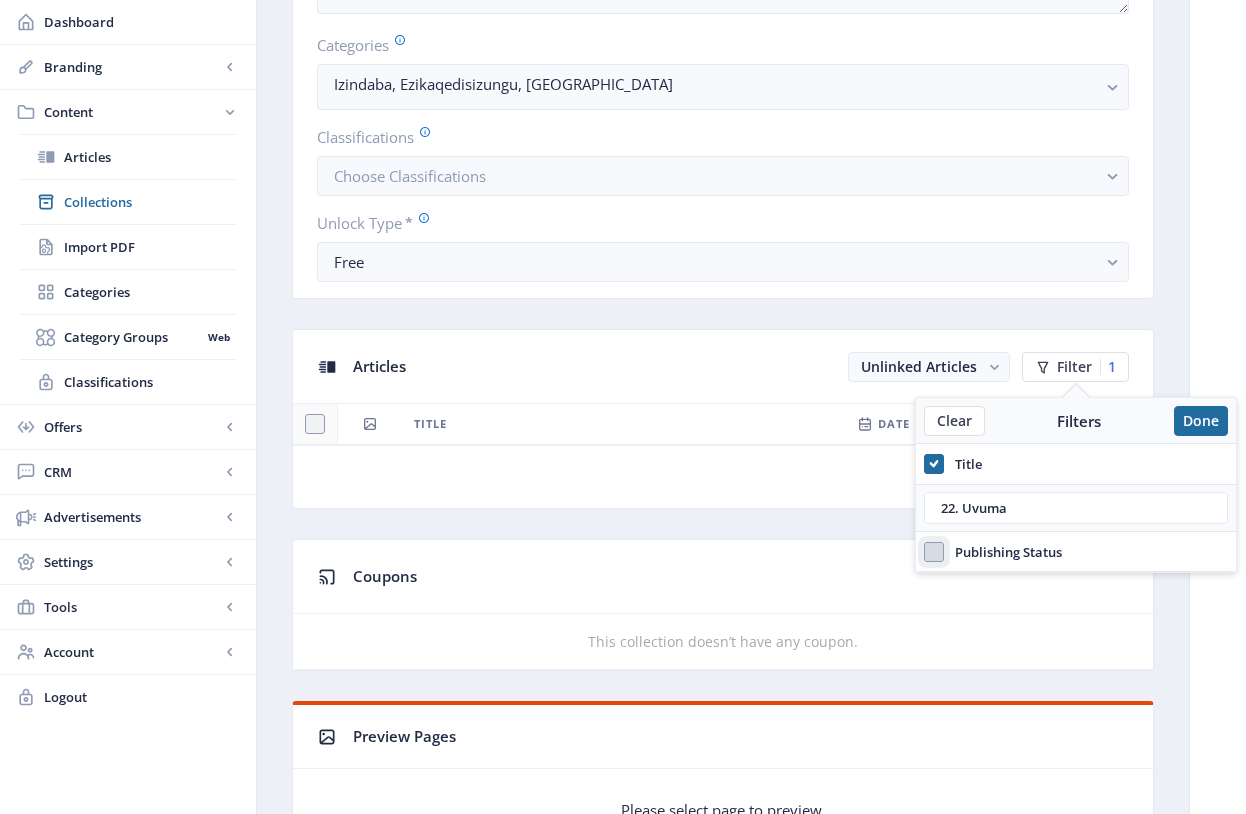 click on "Publishing Status" at bounding box center [924, 551] 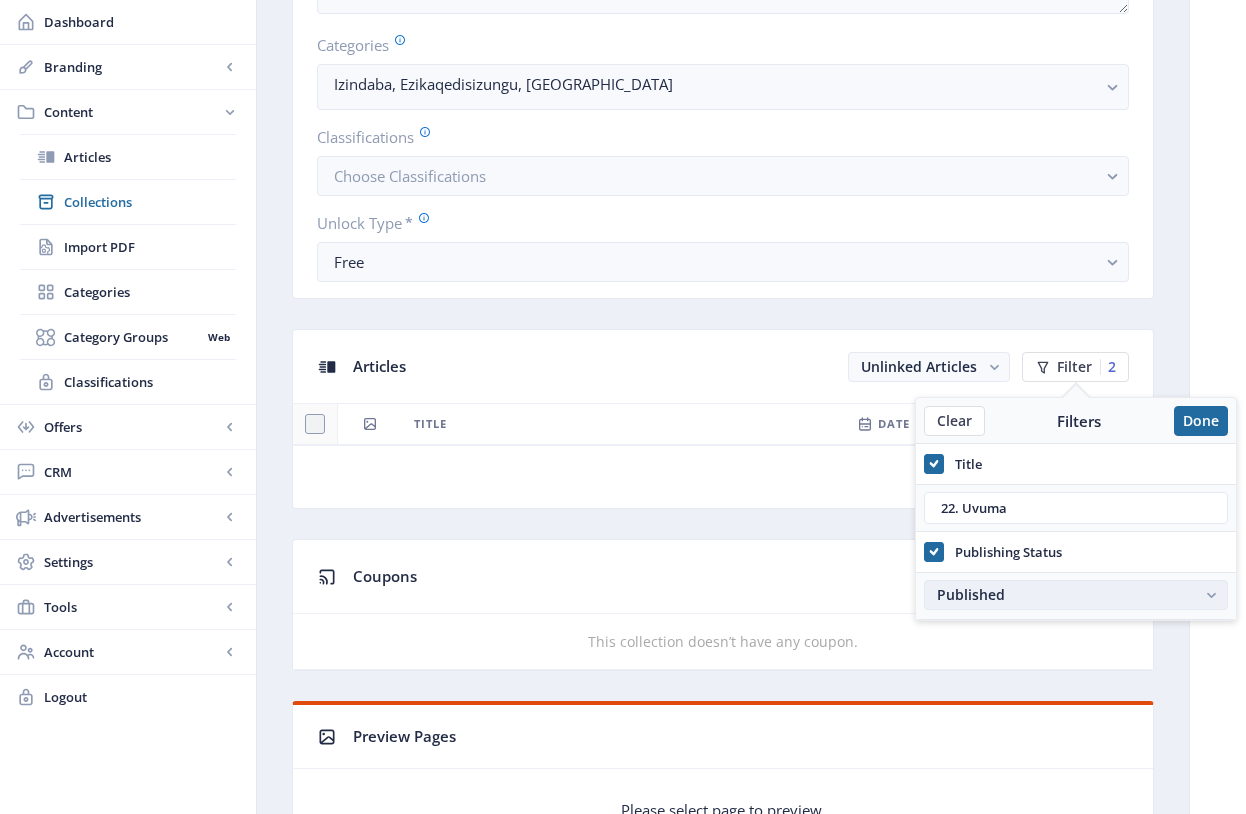 click on "Published" at bounding box center (1076, 595) 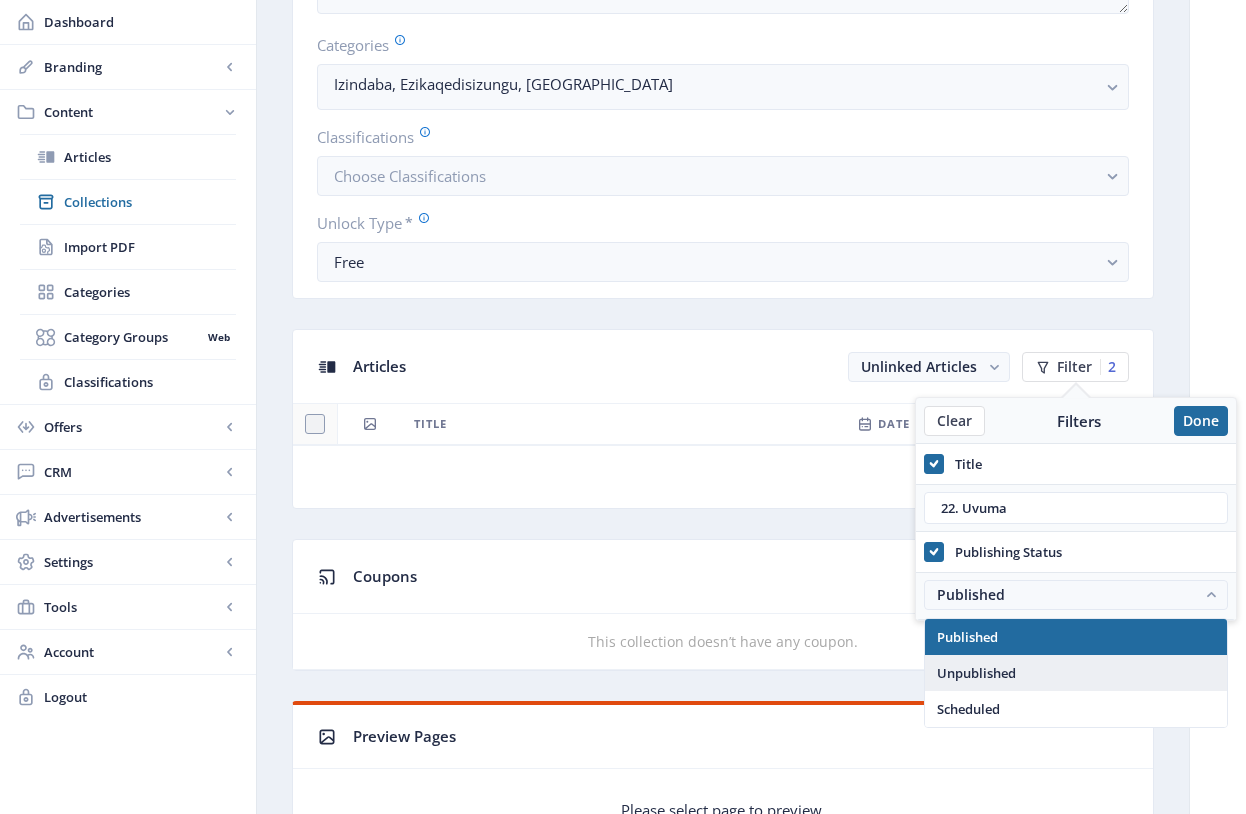 click on "Unpublished" at bounding box center [1076, 673] 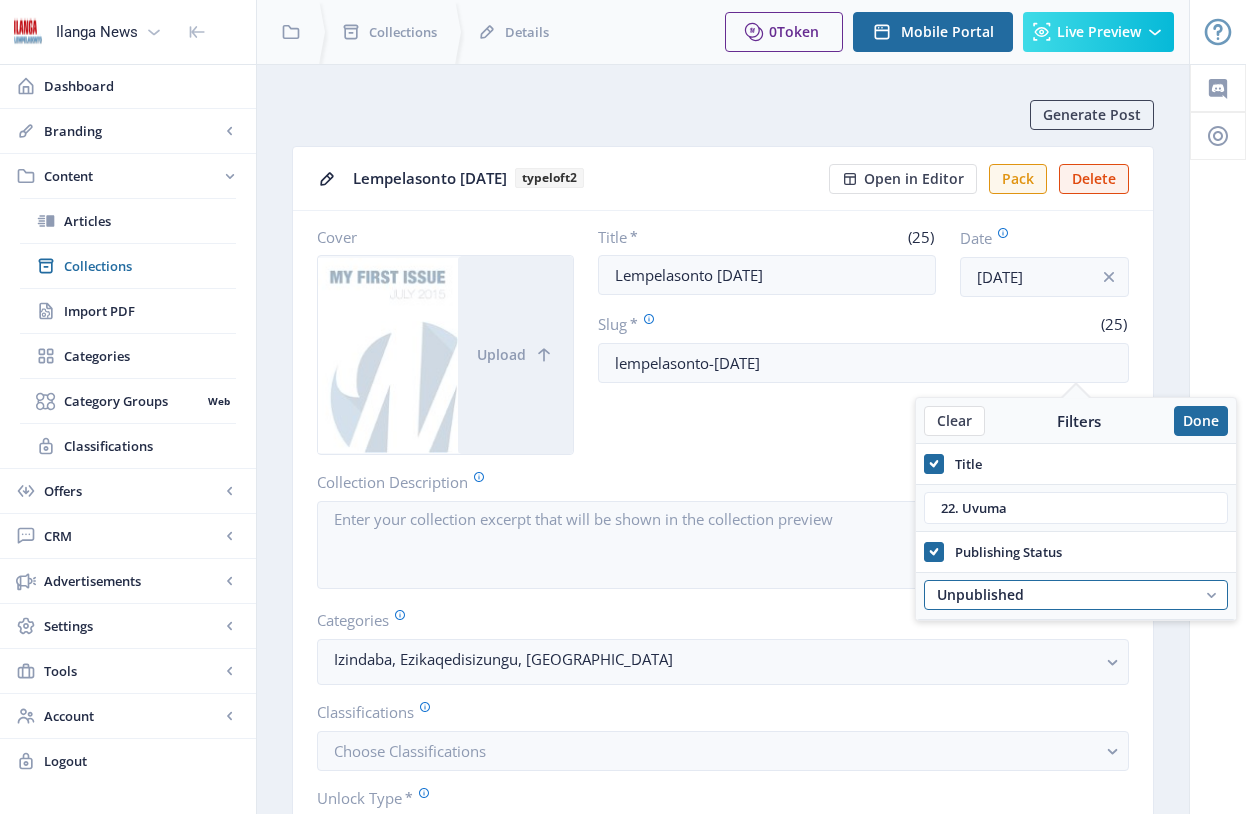 scroll, scrollTop: 575, scrollLeft: 0, axis: vertical 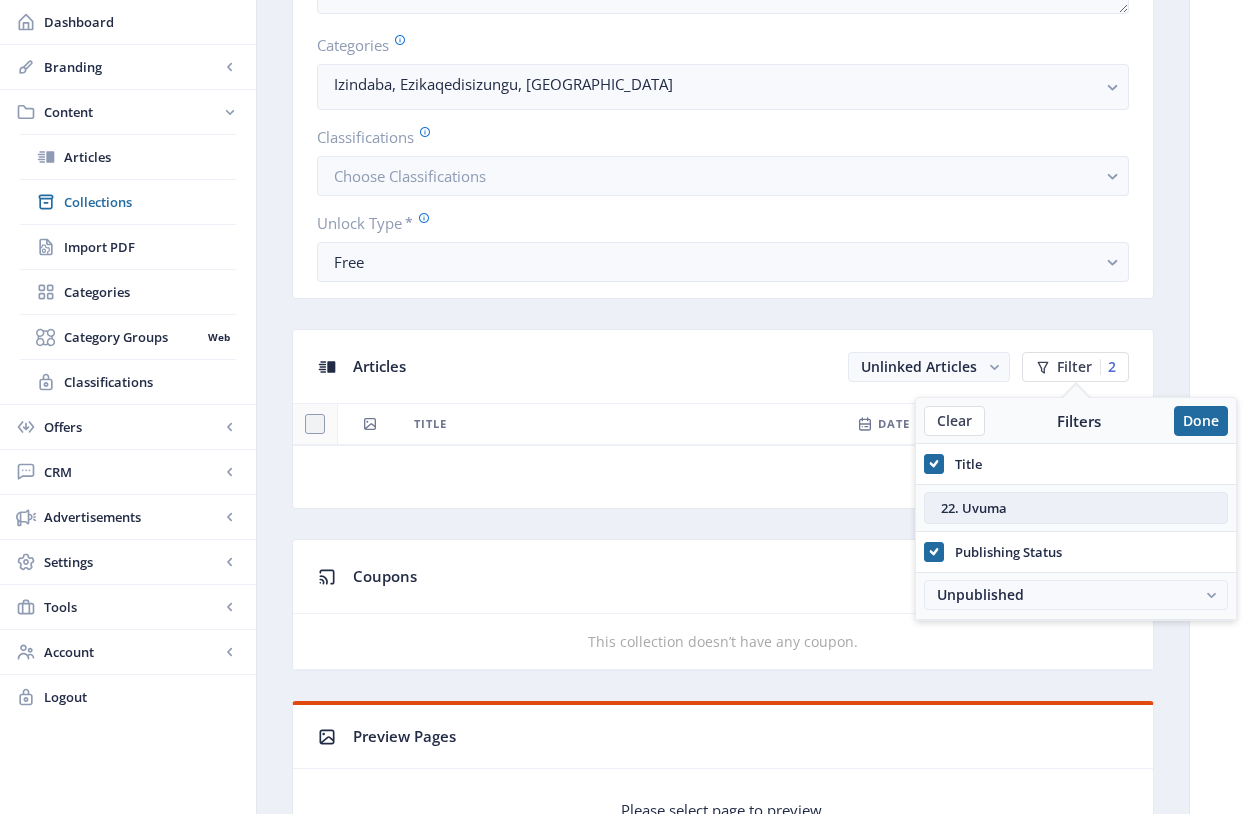 click on "22. Uvuma" at bounding box center [1076, 508] 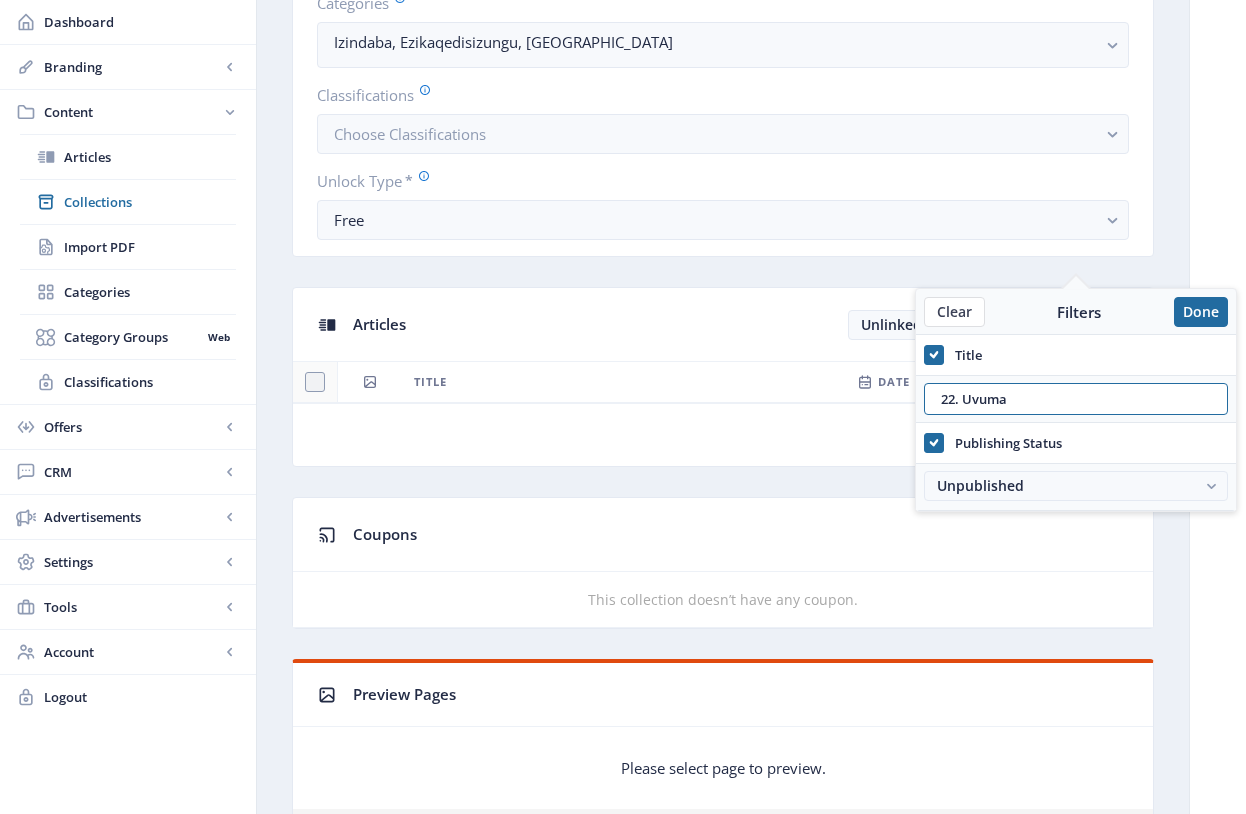 scroll, scrollTop: 607, scrollLeft: 0, axis: vertical 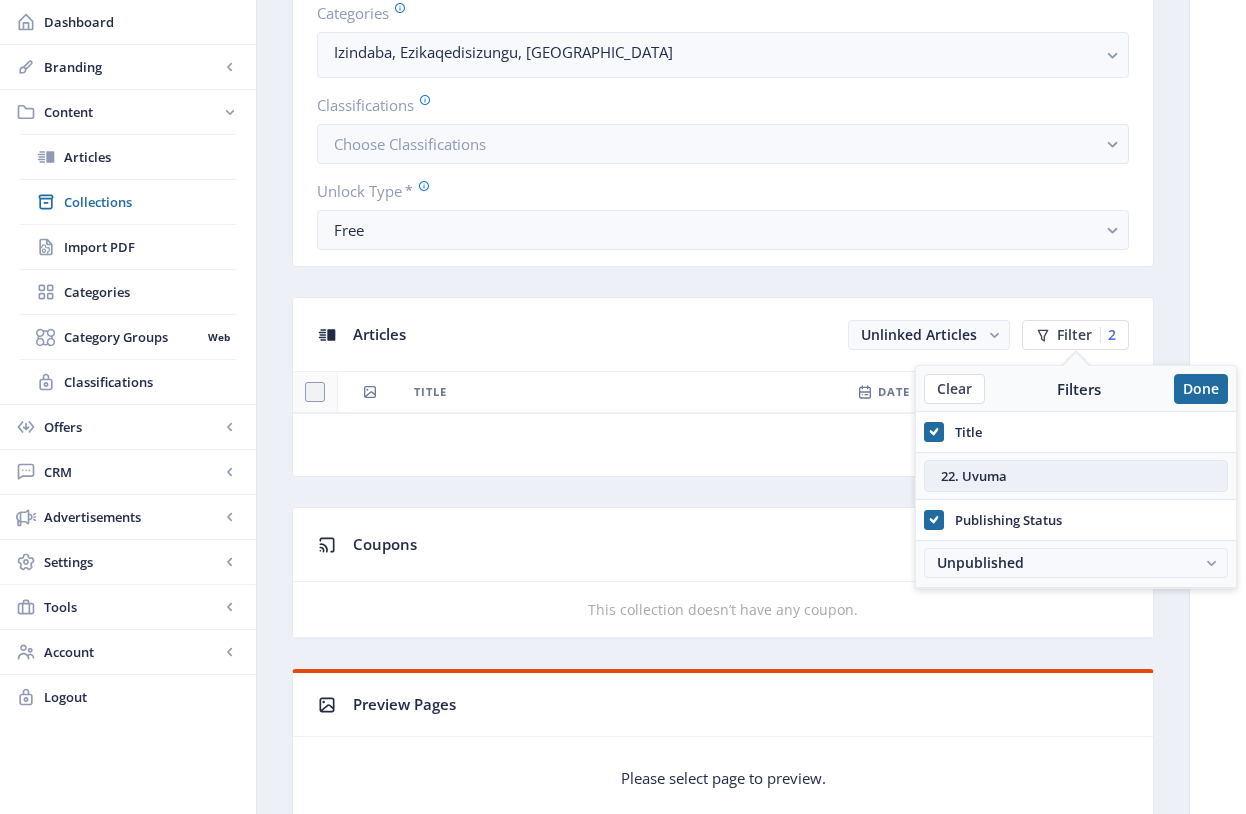 click on "22. Uvuma" at bounding box center (1076, 476) 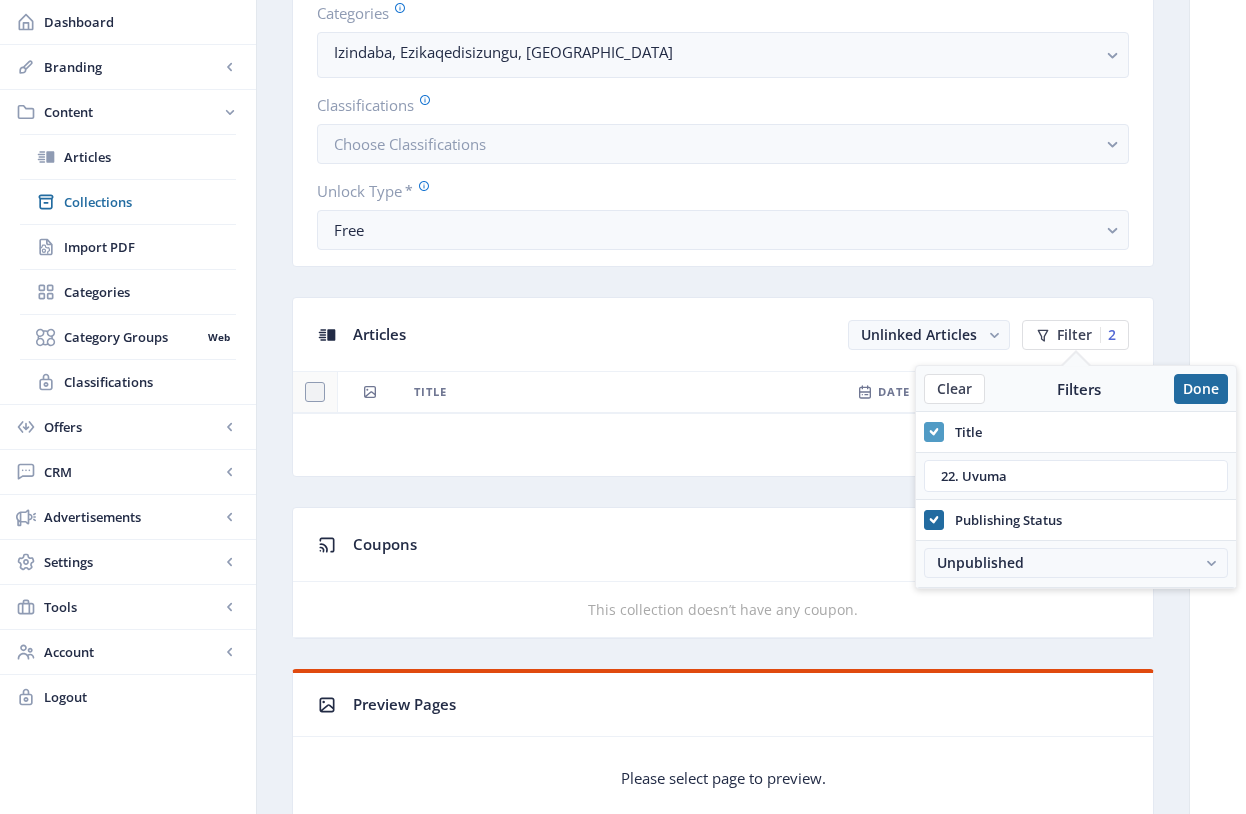 click 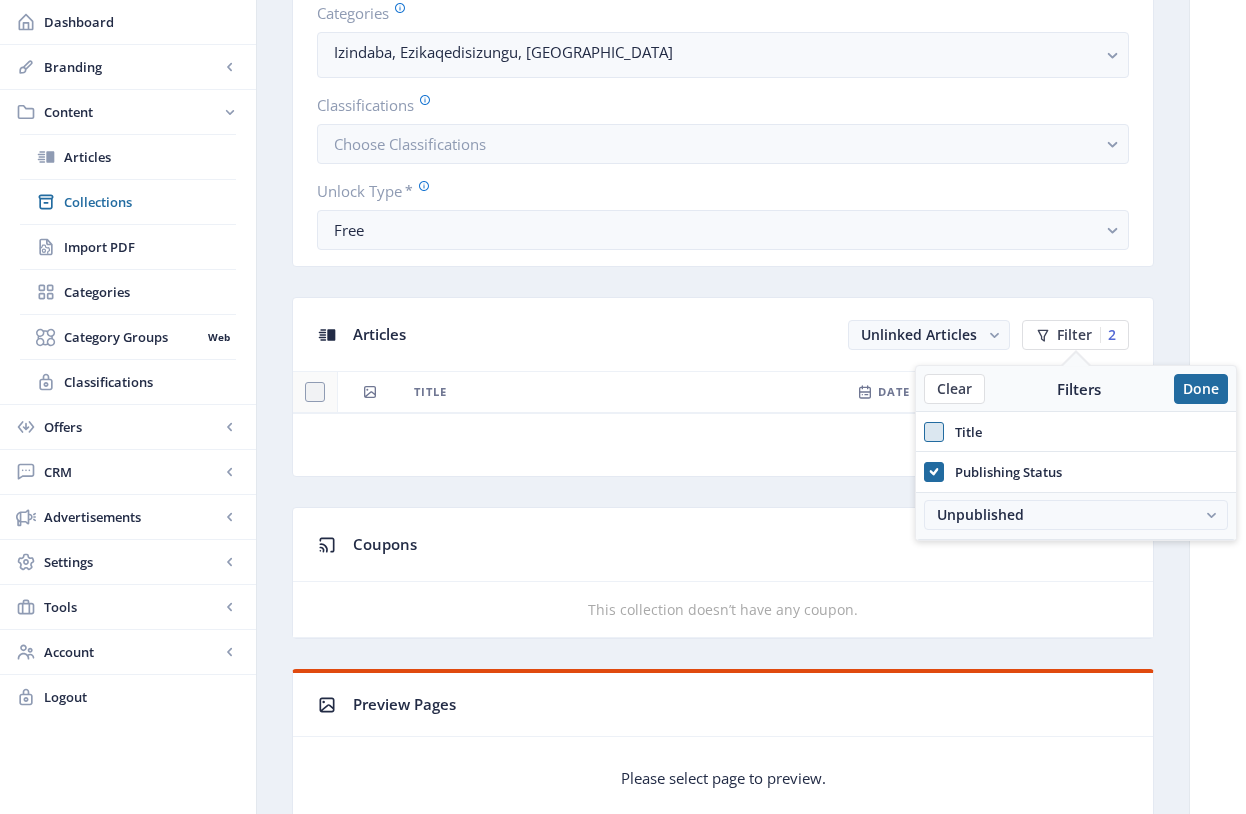 click at bounding box center (934, 432) 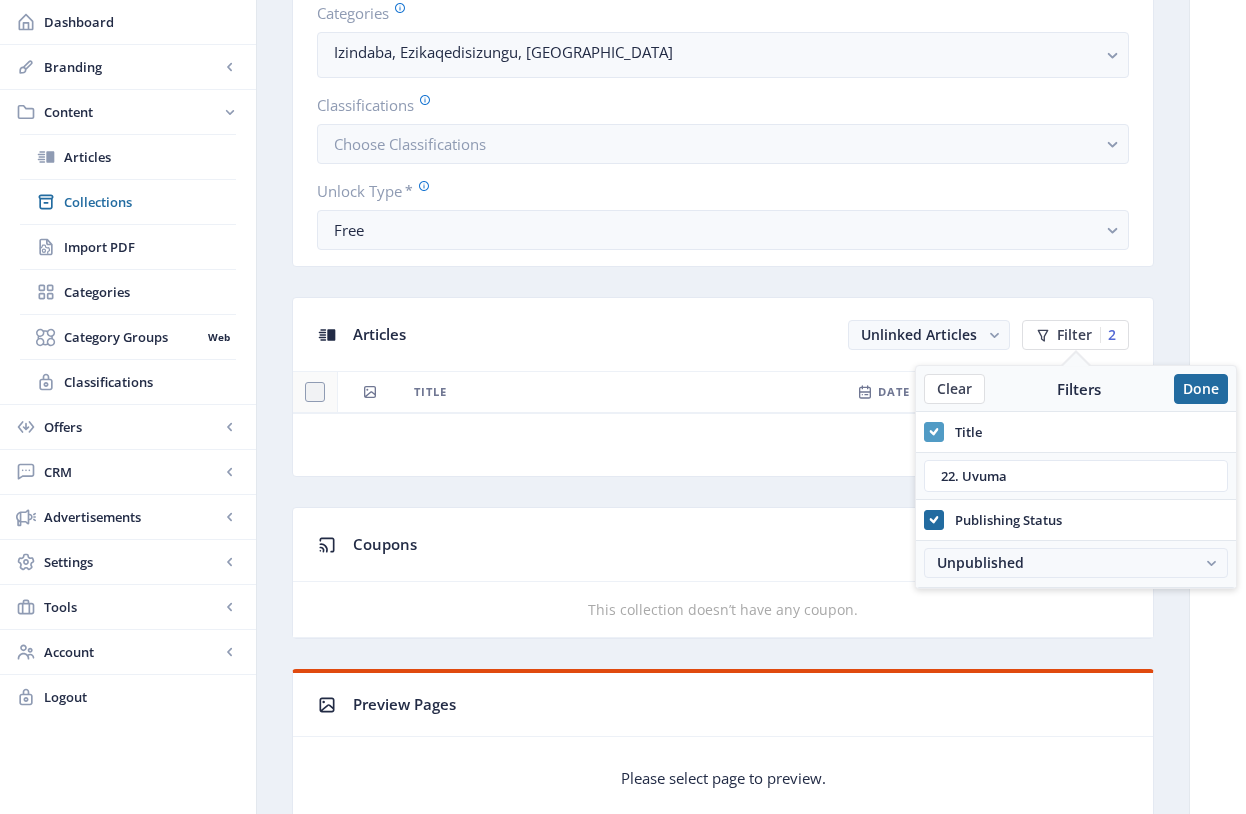click 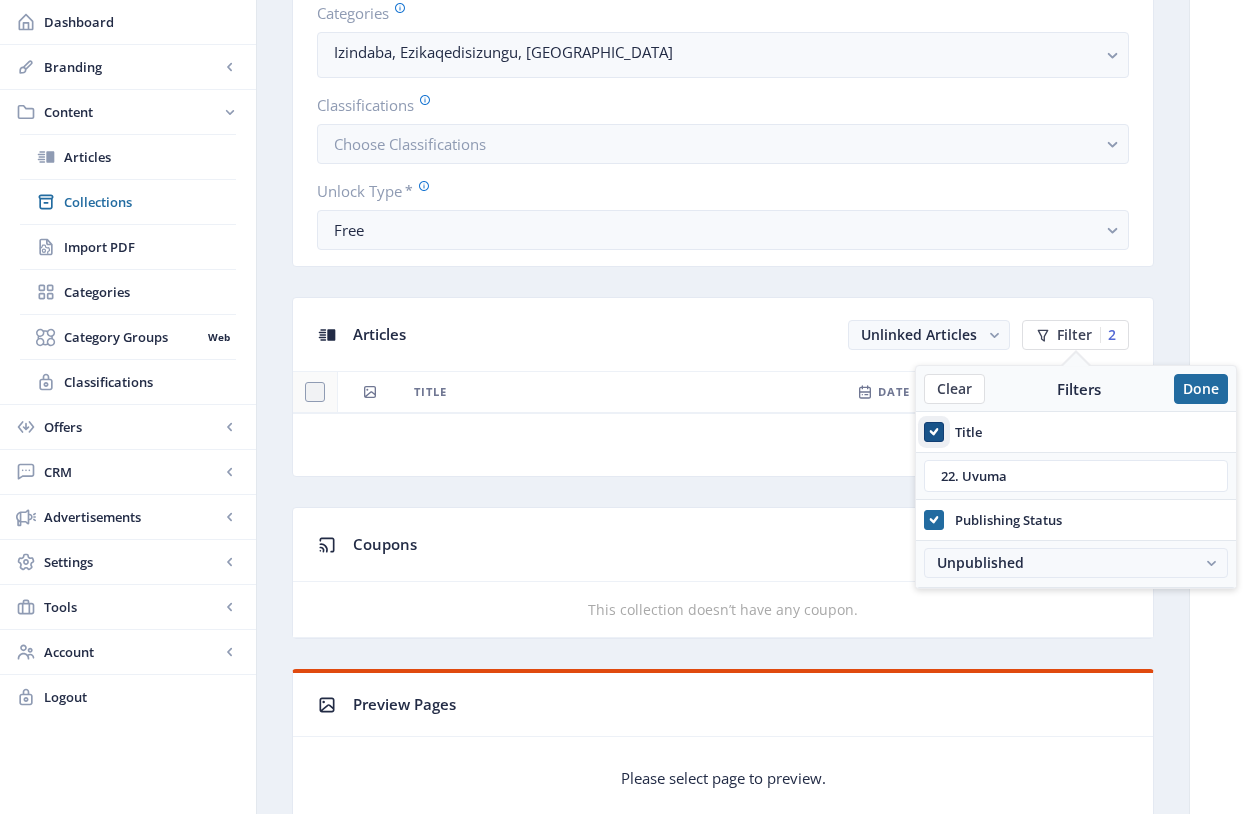 click on "Title" at bounding box center (924, 431) 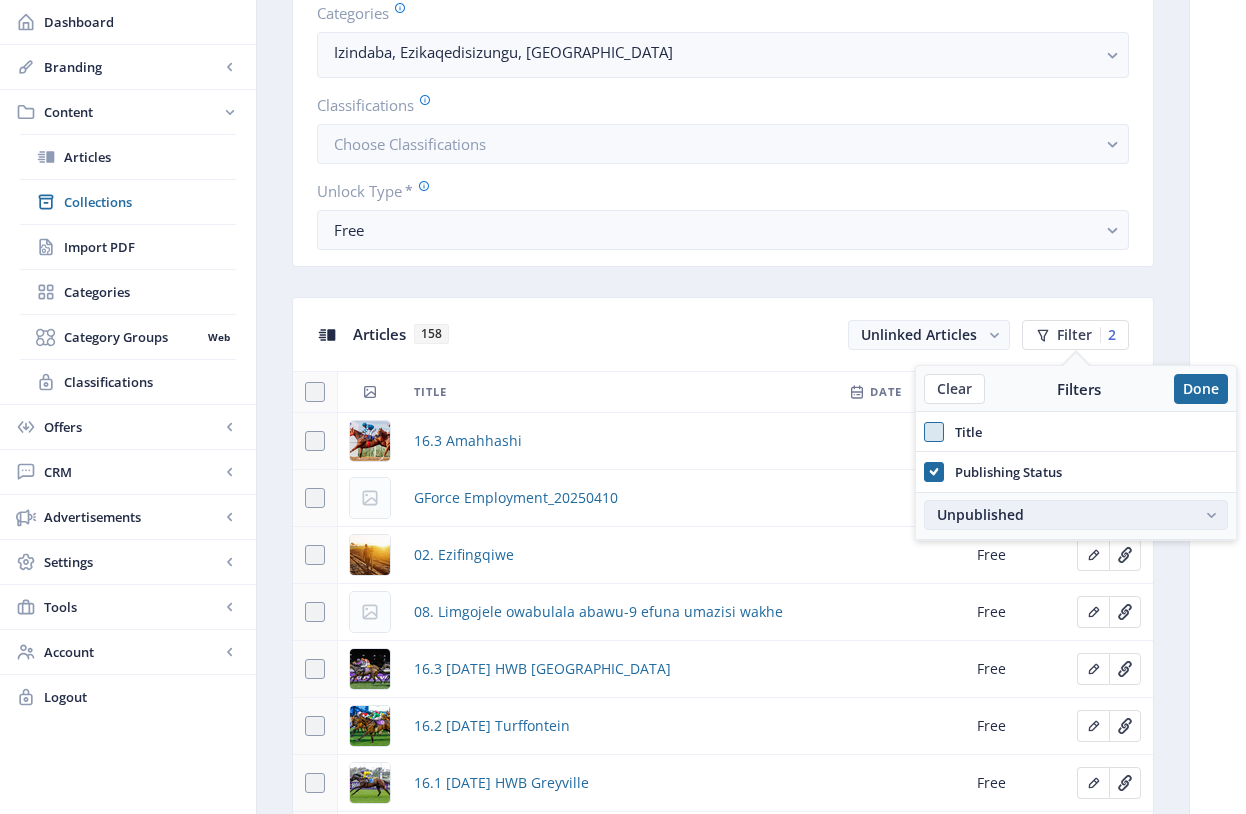 click on "Unpublished" at bounding box center [1066, 515] 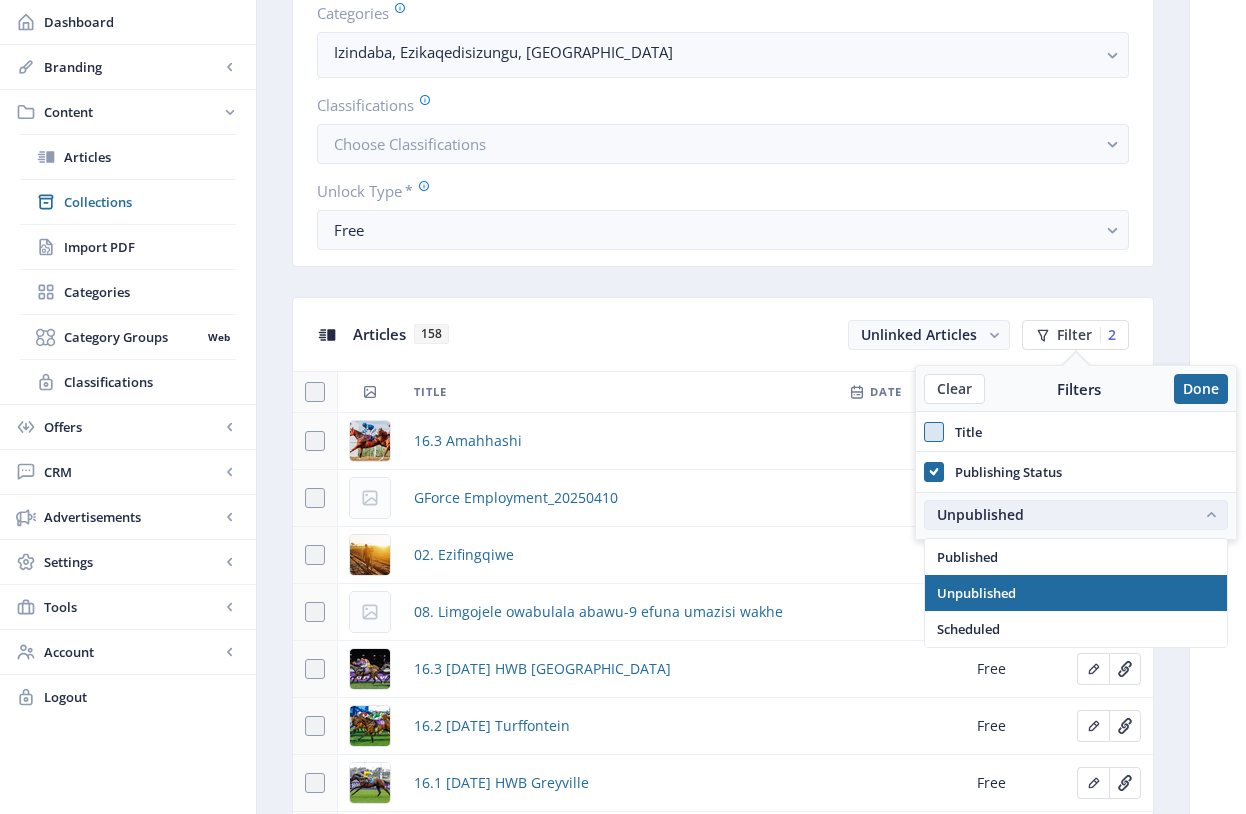 scroll, scrollTop: 0, scrollLeft: 0, axis: both 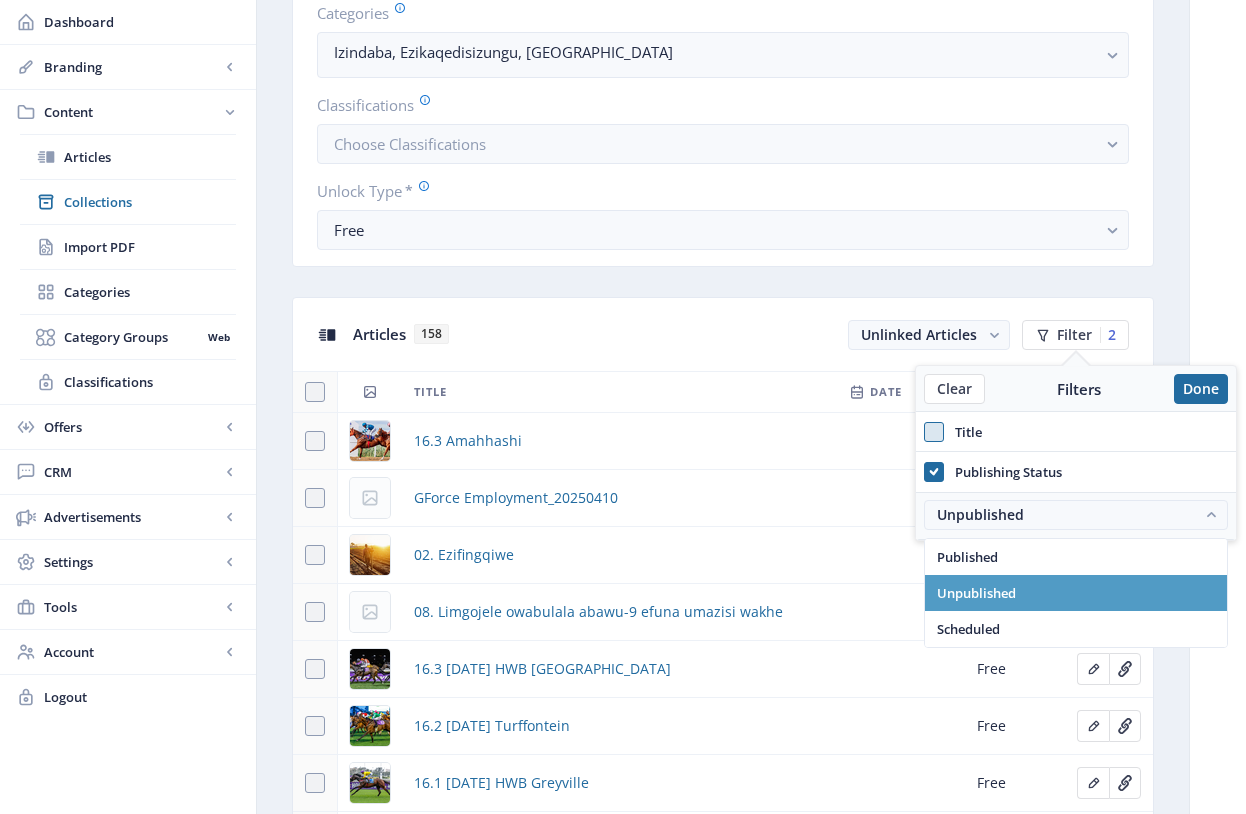 click on "Unpublished" at bounding box center [976, 593] 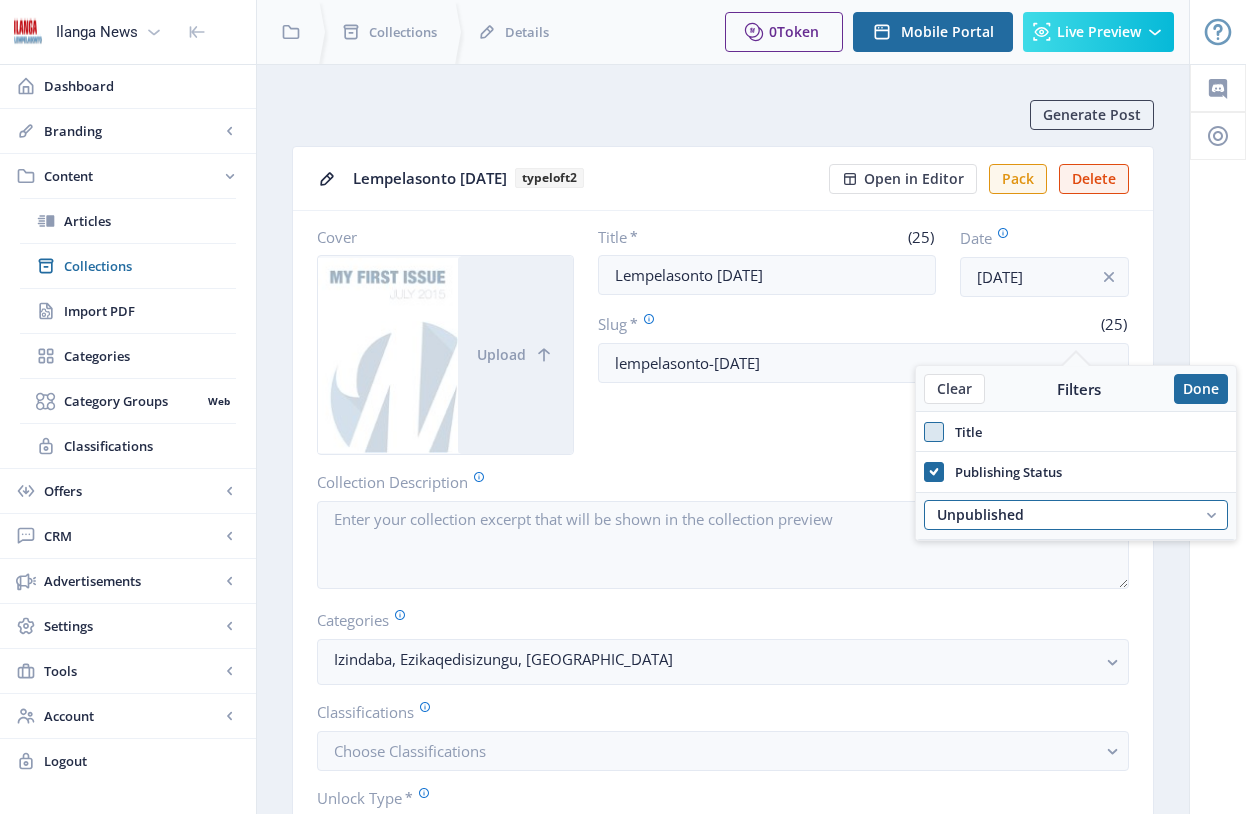 scroll, scrollTop: 607, scrollLeft: 0, axis: vertical 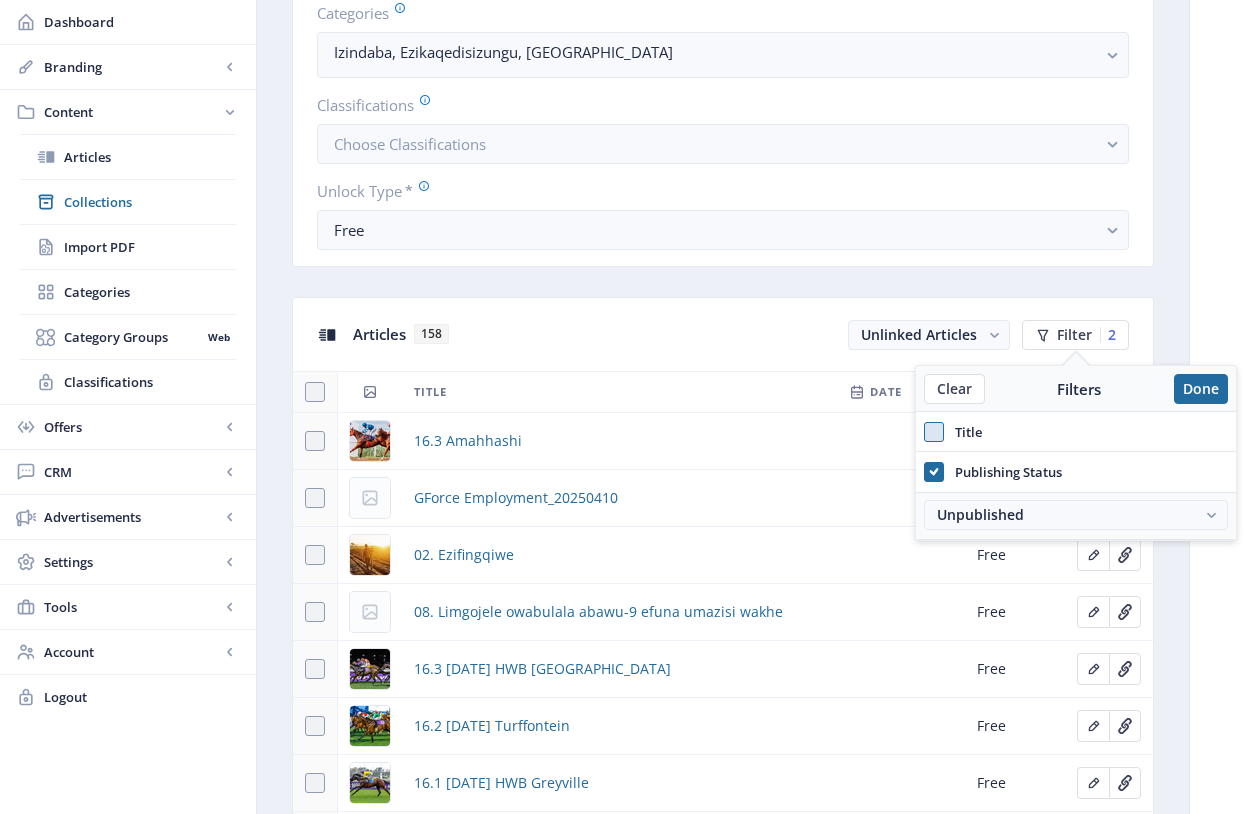 click on "Title" at bounding box center [1076, 432] 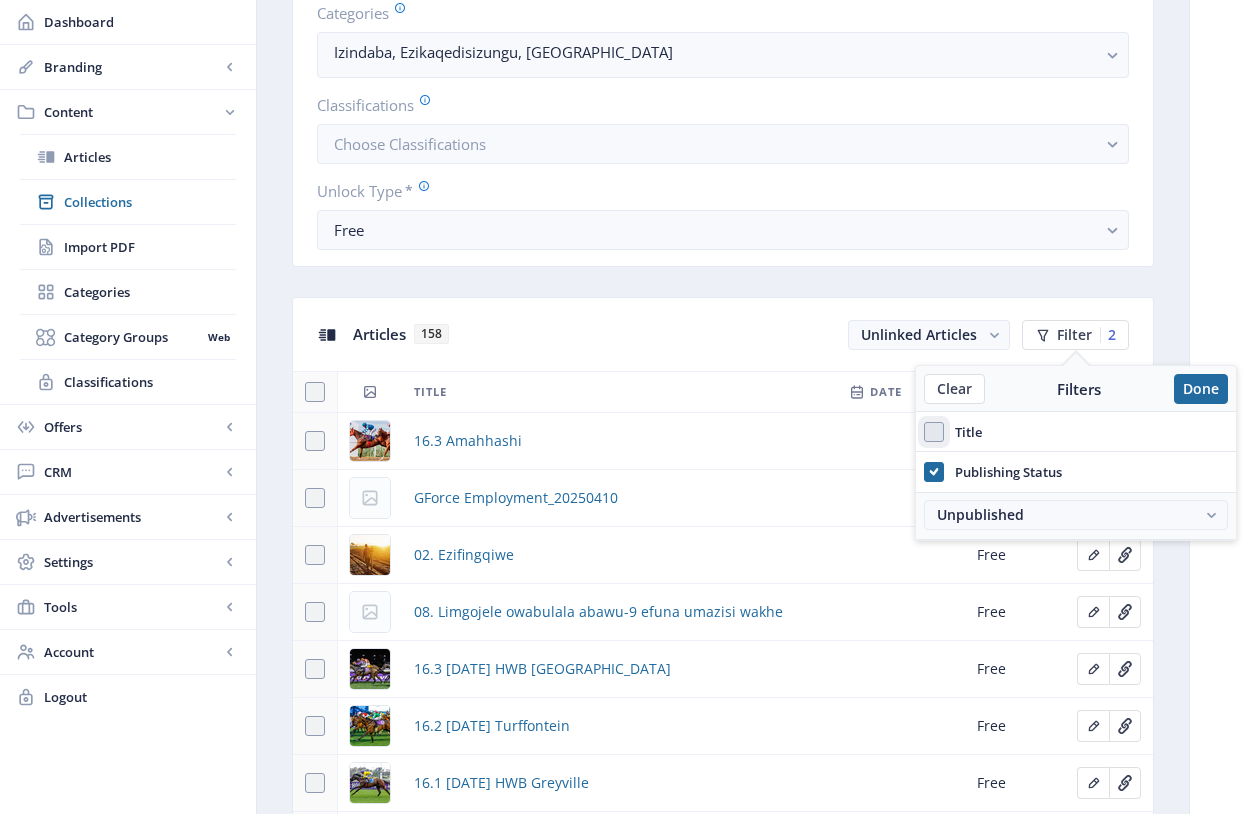 checkbox on "true" 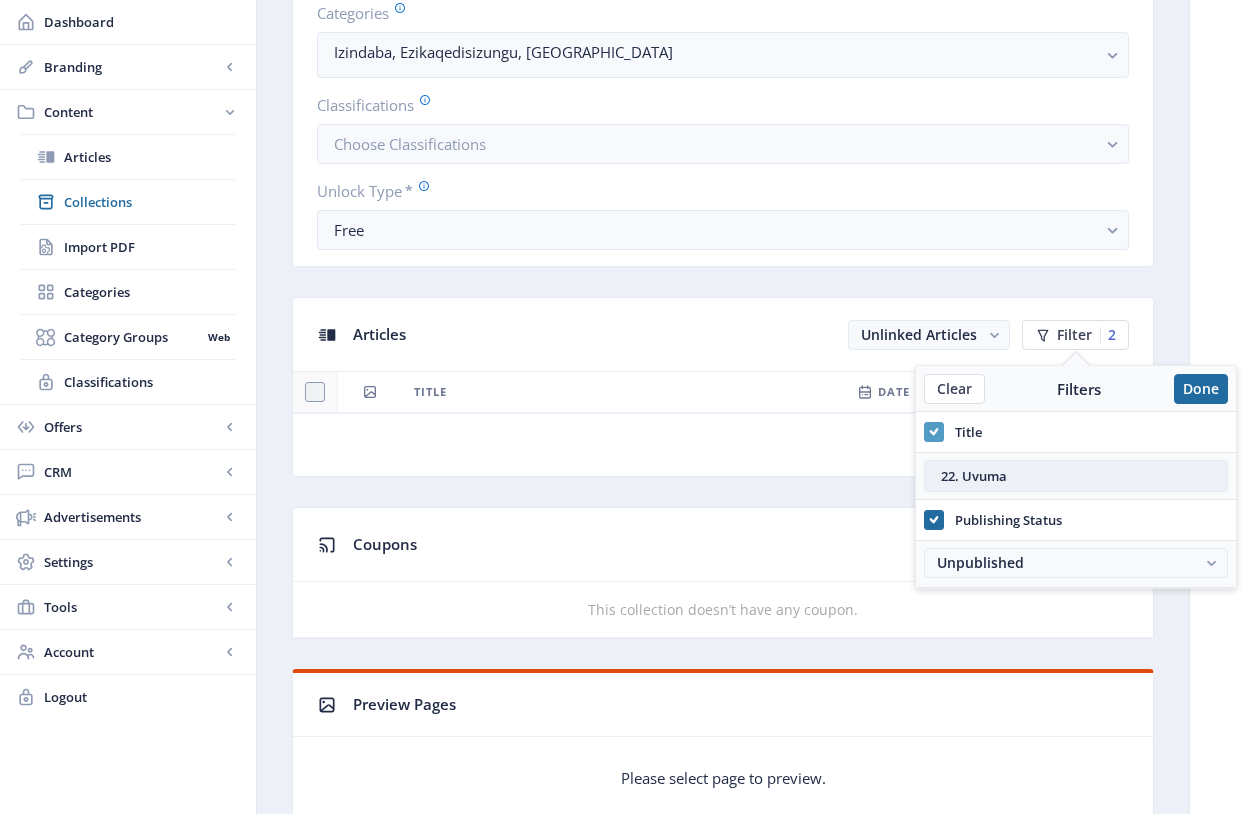 click on "22. Uvuma" at bounding box center (1076, 476) 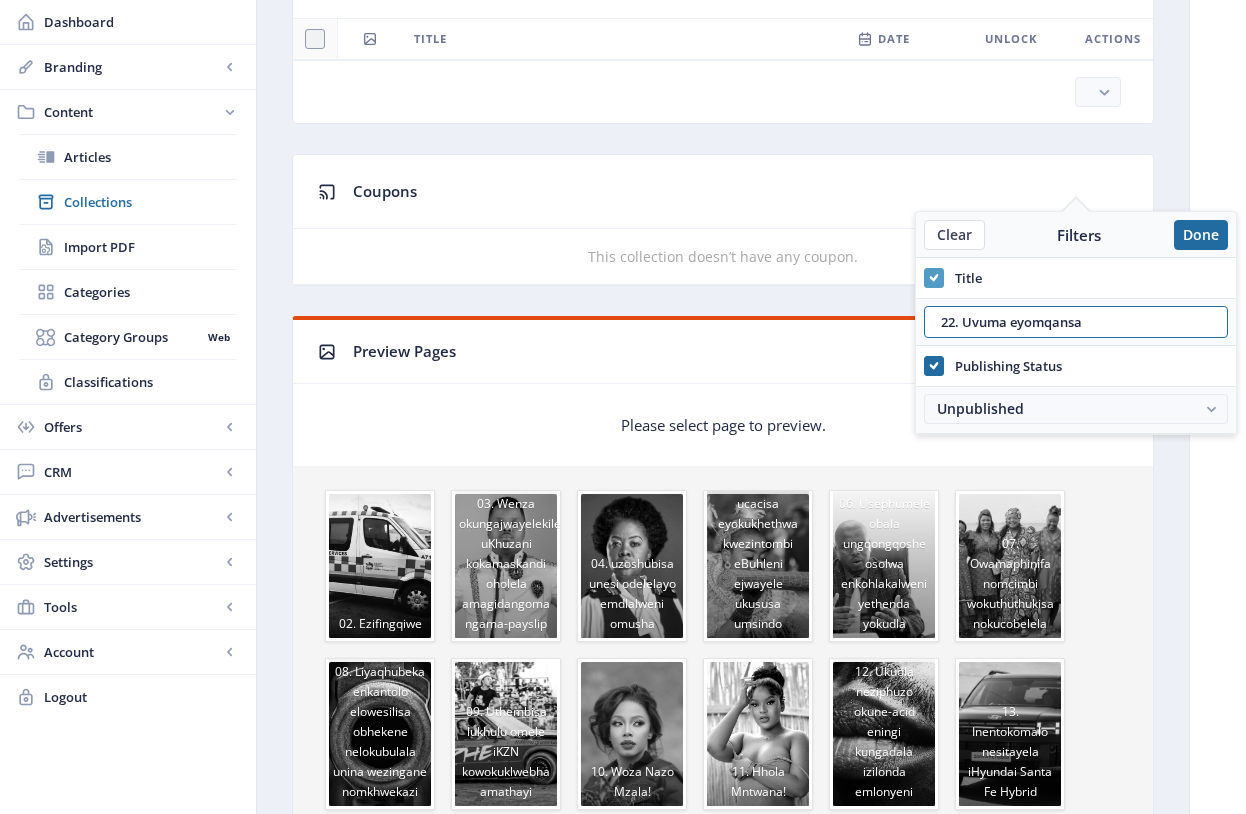 scroll, scrollTop: 761, scrollLeft: 0, axis: vertical 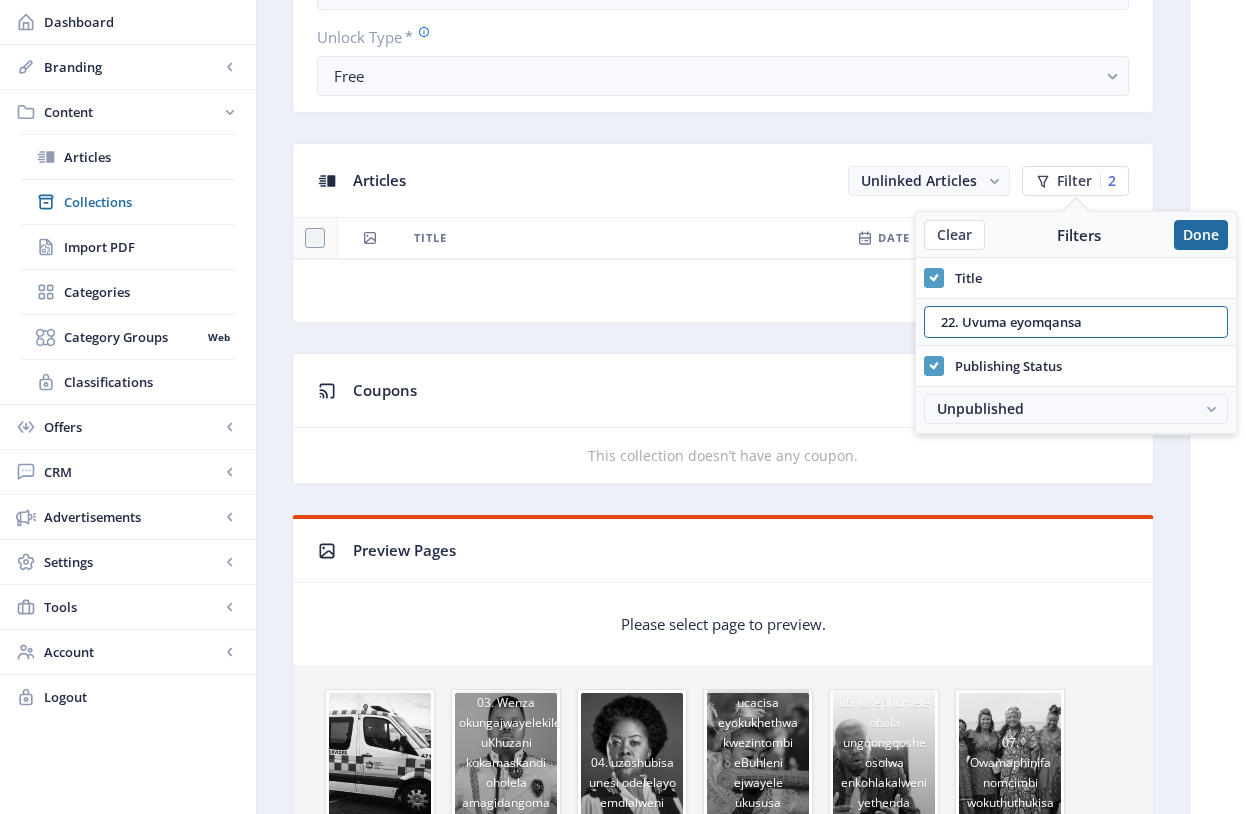 type on "22. Uvuma eyomqansa" 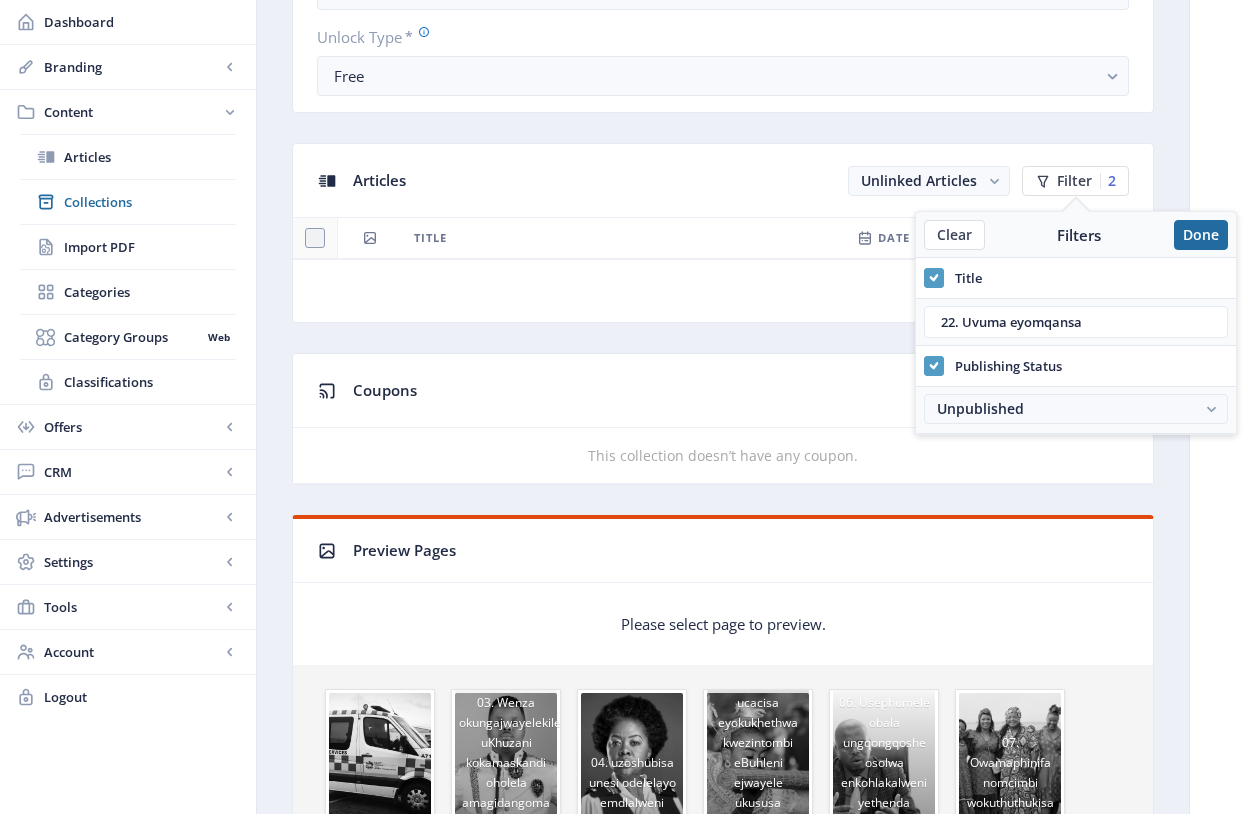 click at bounding box center (934, 366) 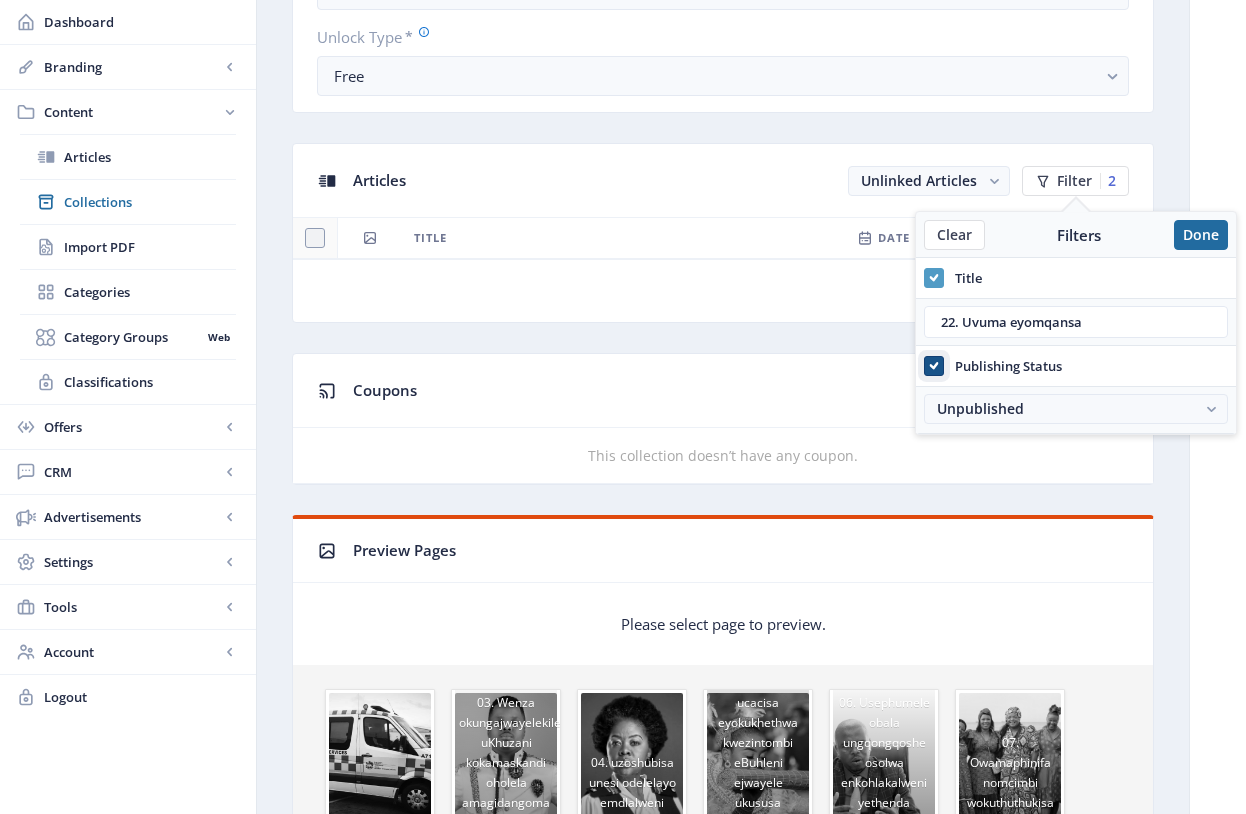 click on "Publishing Status" at bounding box center [924, 365] 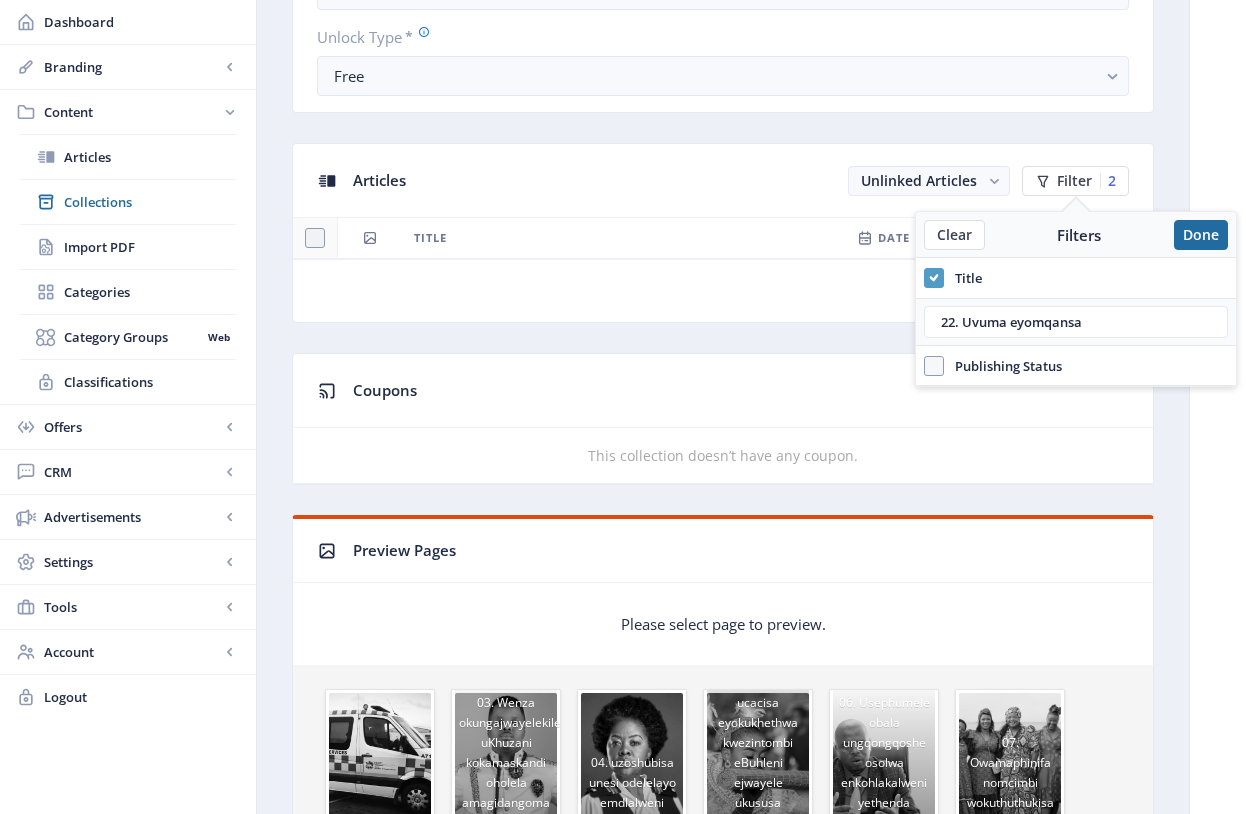 click on "Filters" at bounding box center [1079, 235] 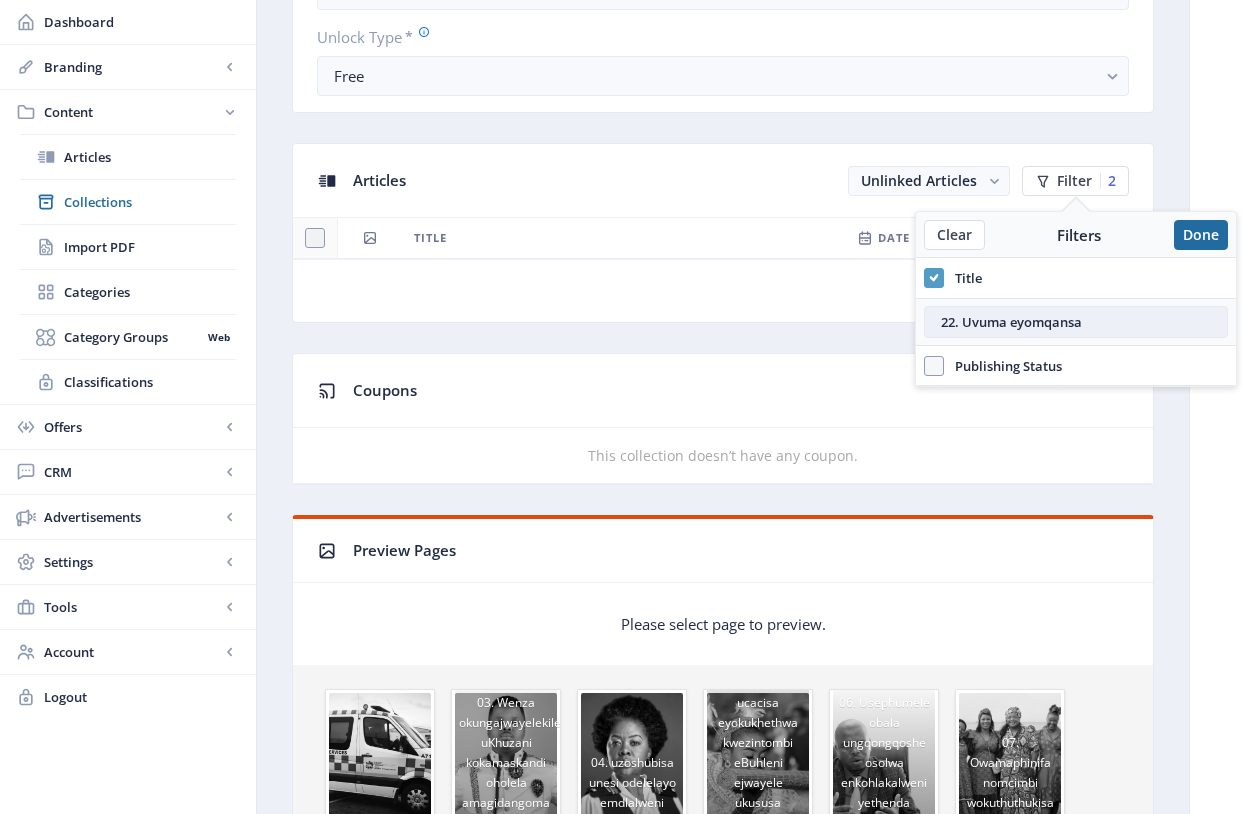 click on "22. Uvuma eyomqansa" at bounding box center (1076, 322) 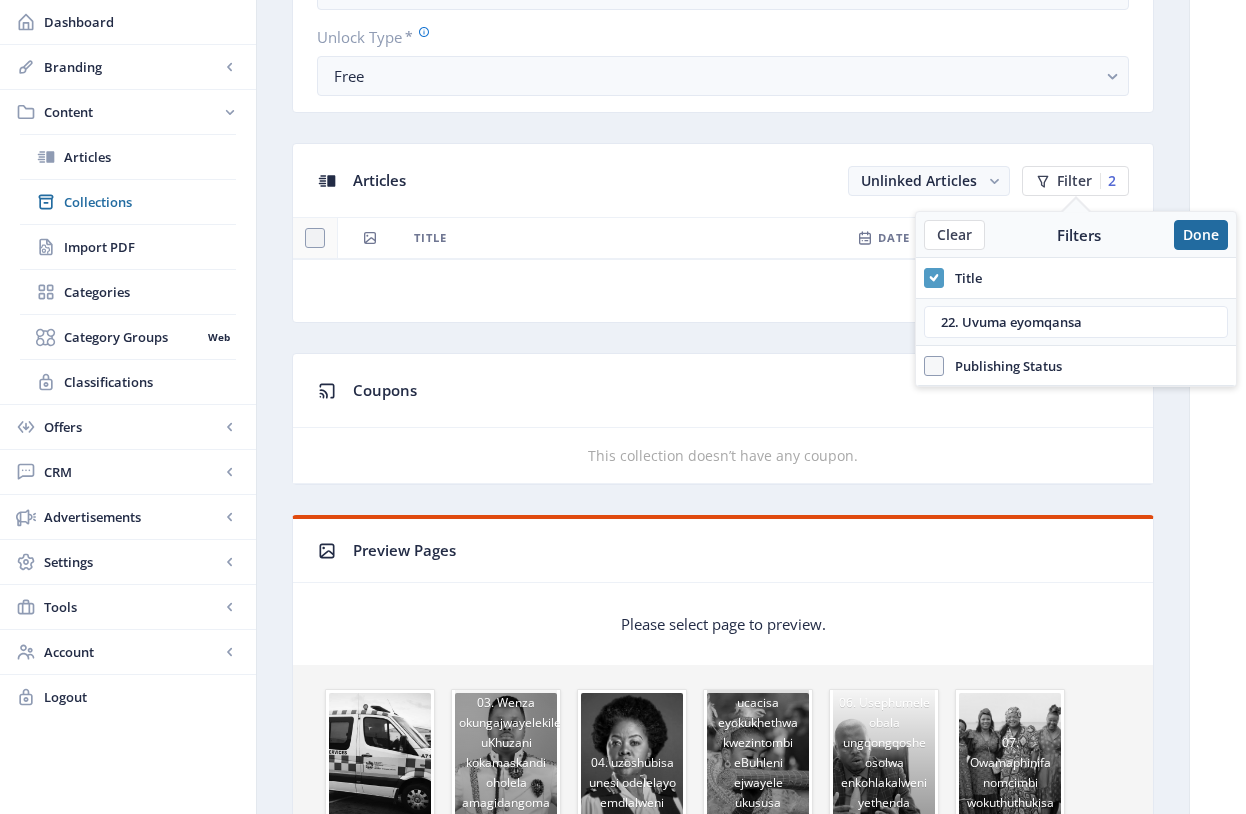 click 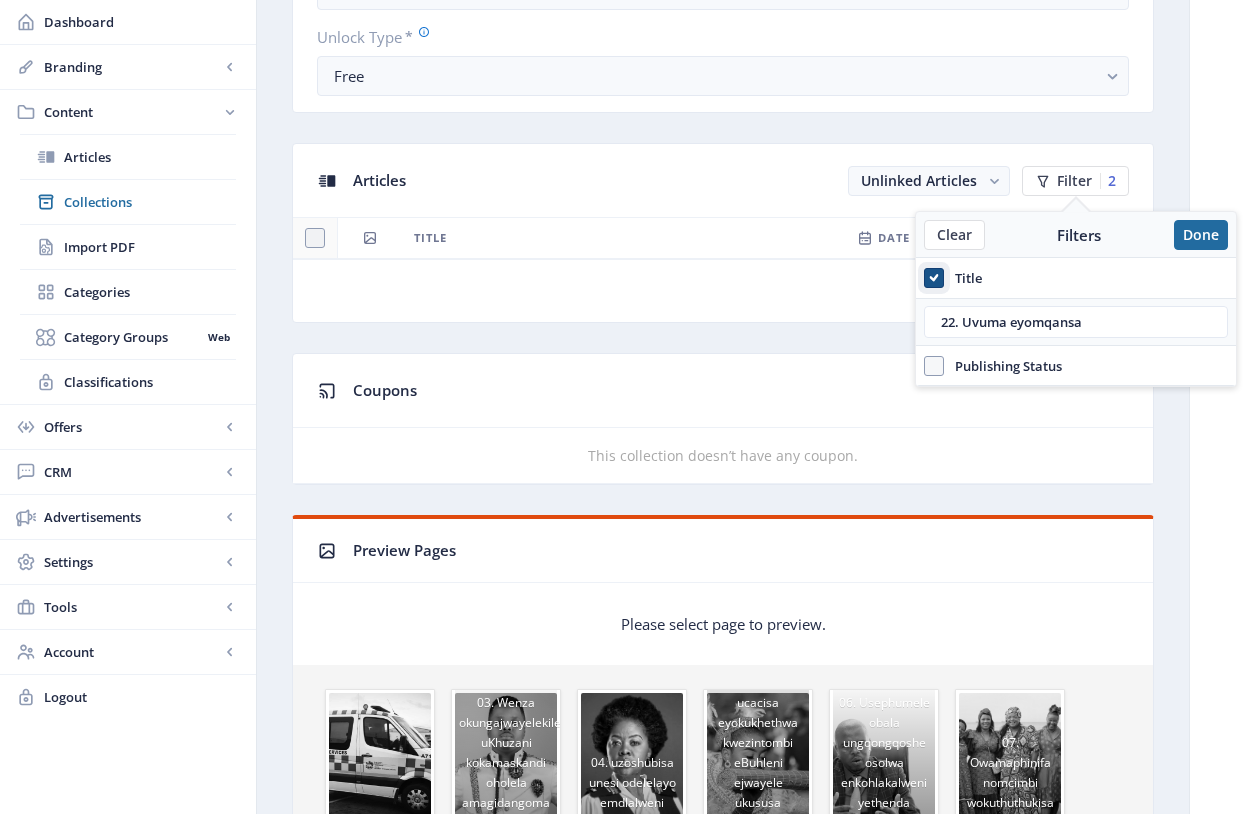 checkbox on "false" 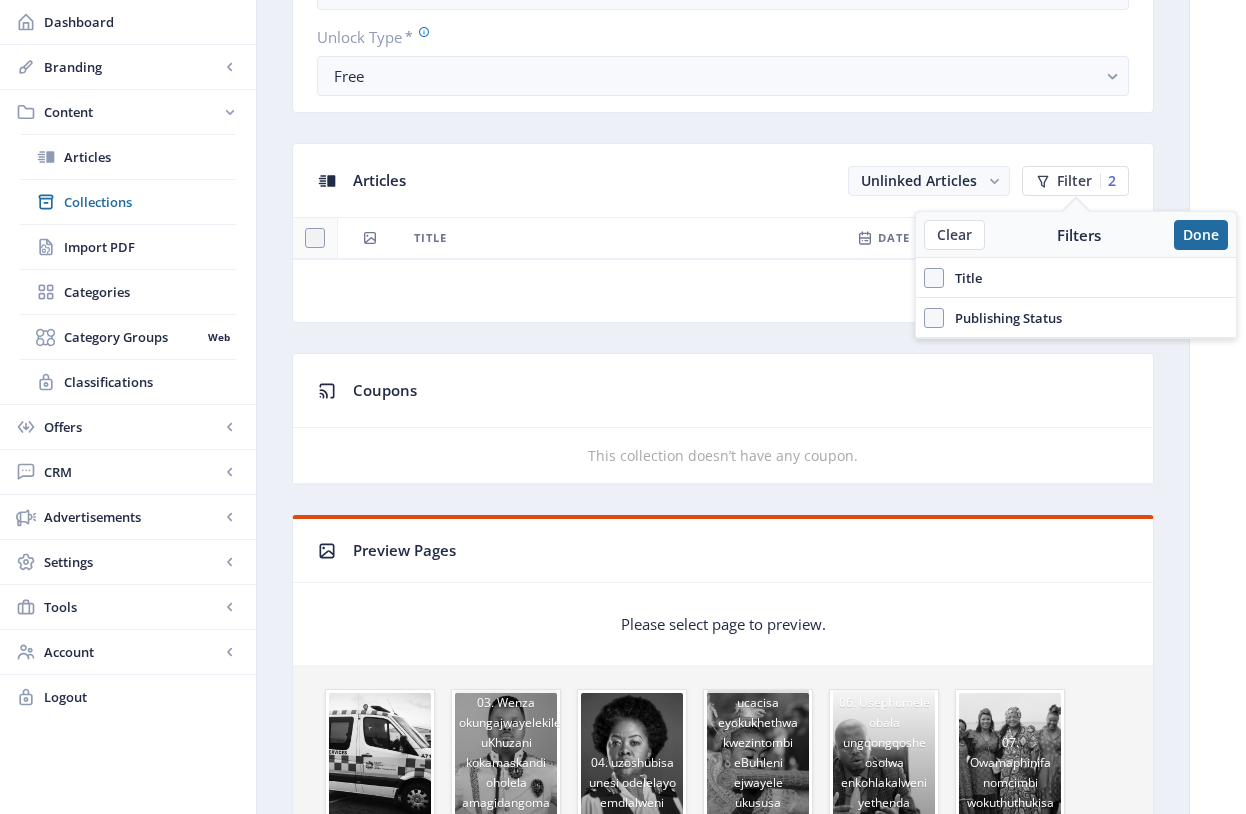 click on "Date" 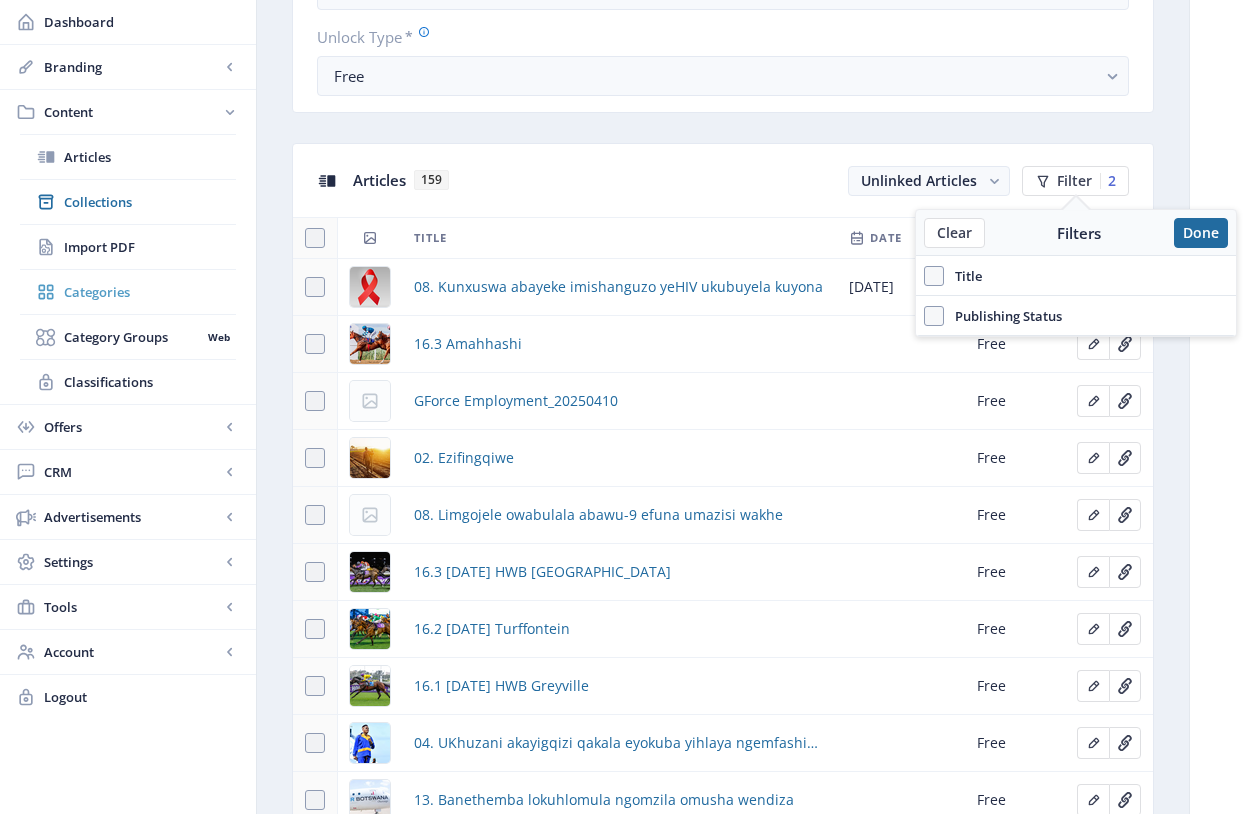 scroll, scrollTop: 765, scrollLeft: 0, axis: vertical 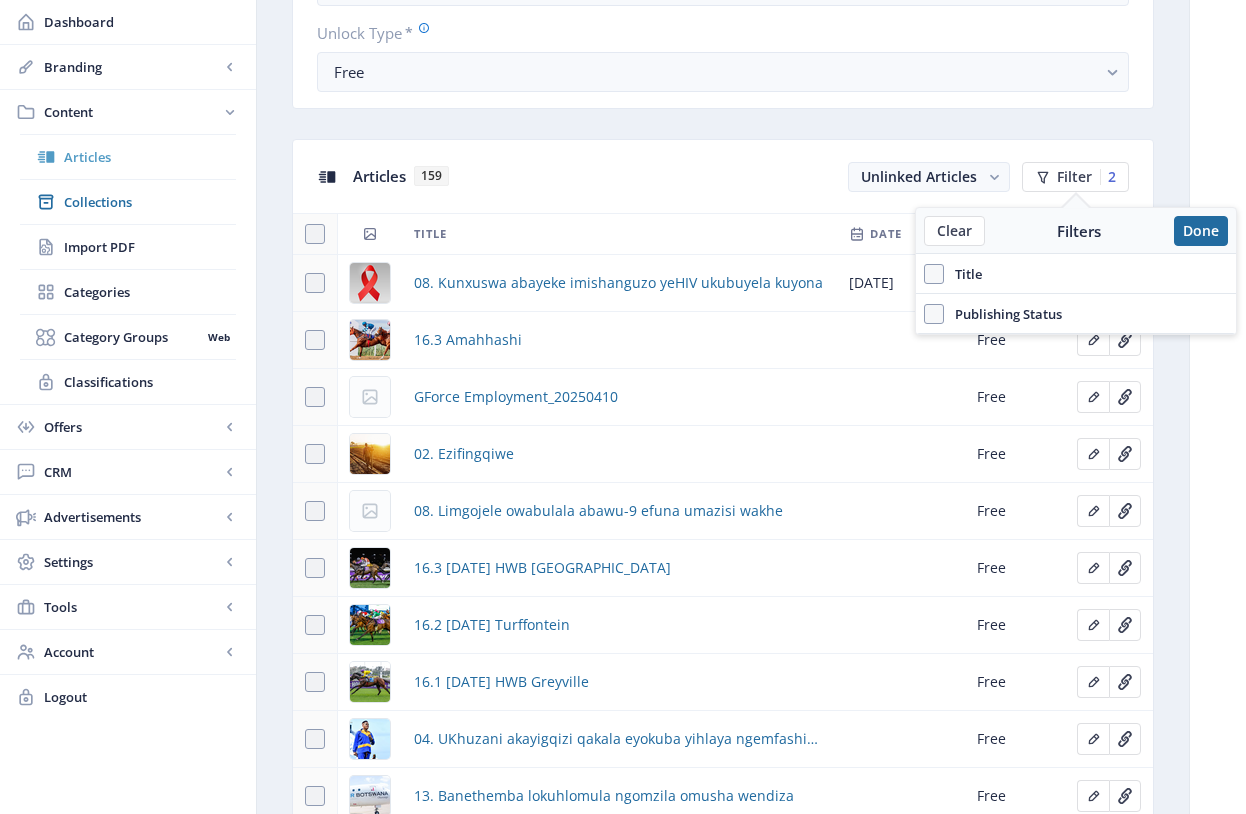 click on "Articles" at bounding box center [150, 157] 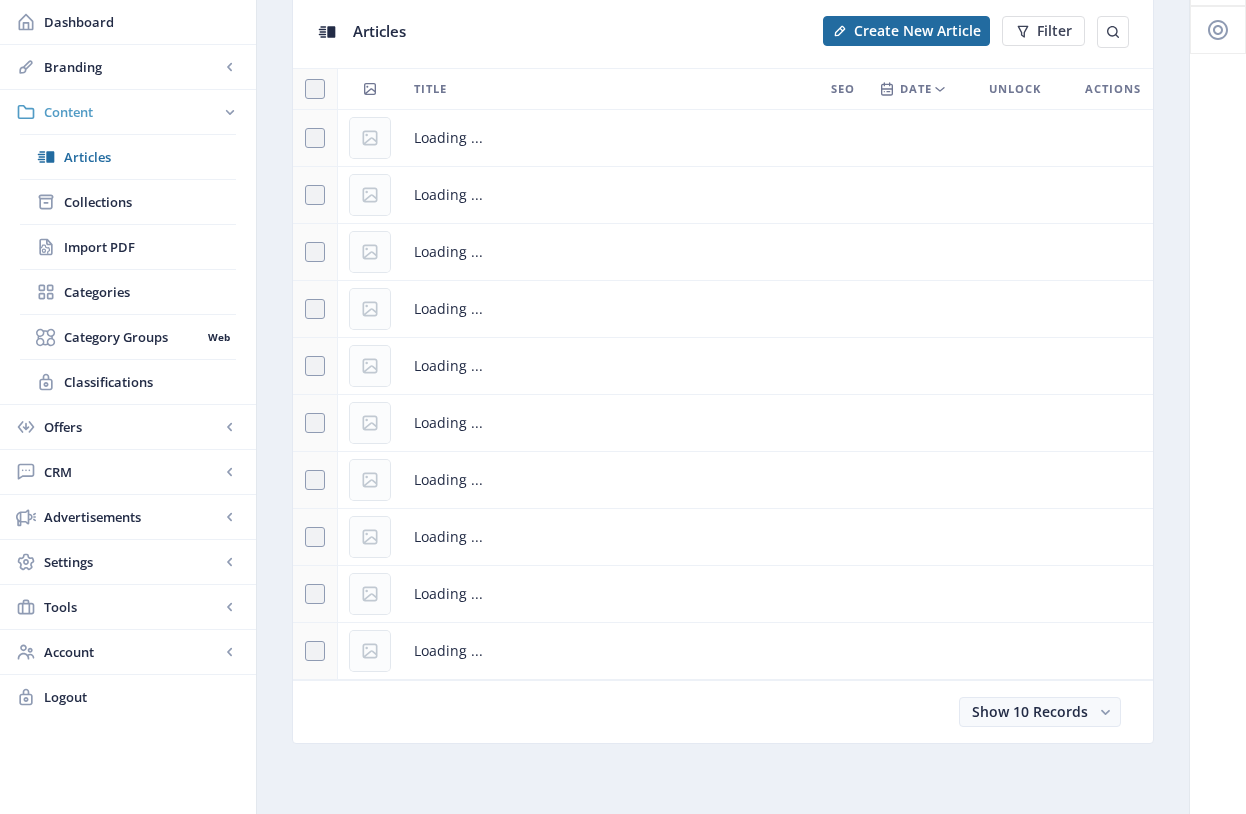 scroll, scrollTop: 0, scrollLeft: 0, axis: both 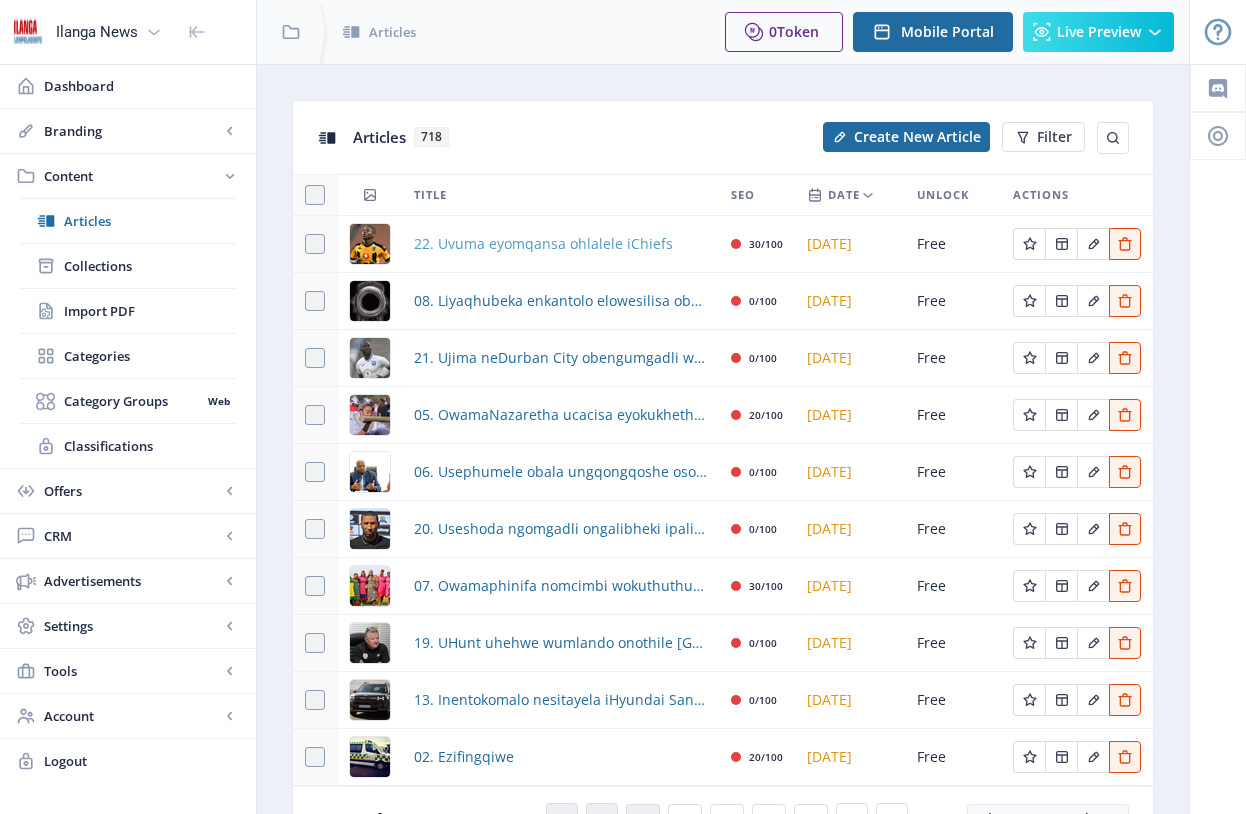 click on "22. Uvuma eyomqansa ohlalele iChiefs" at bounding box center [543, 244] 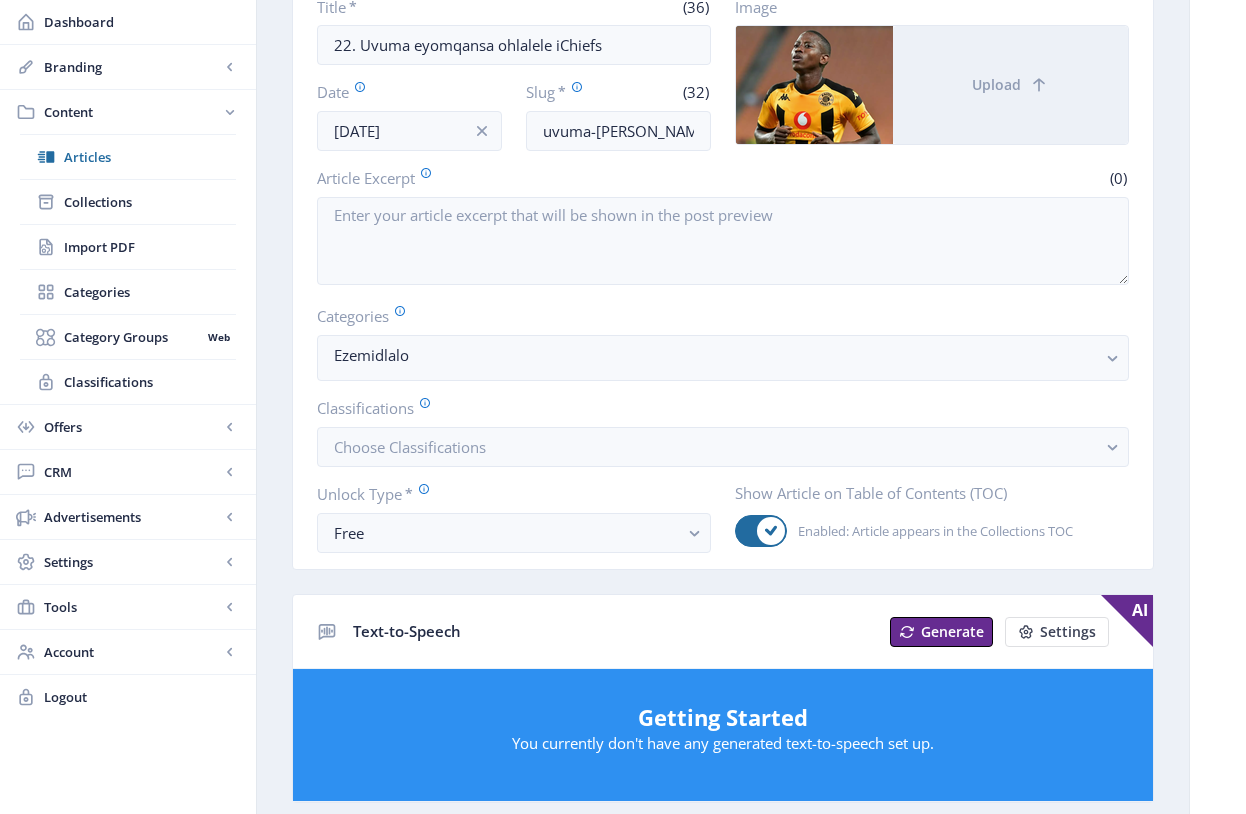 scroll, scrollTop: 0, scrollLeft: 0, axis: both 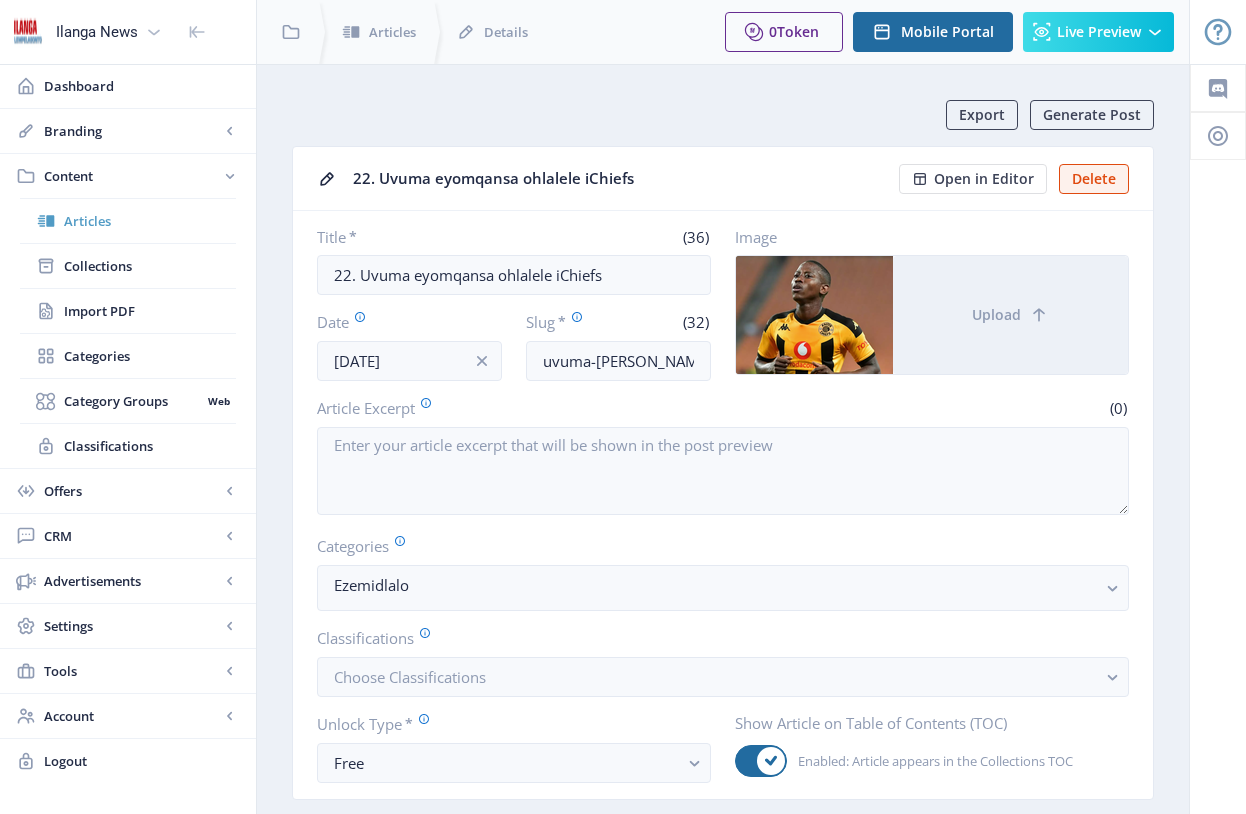 click on "Articles" at bounding box center [150, 221] 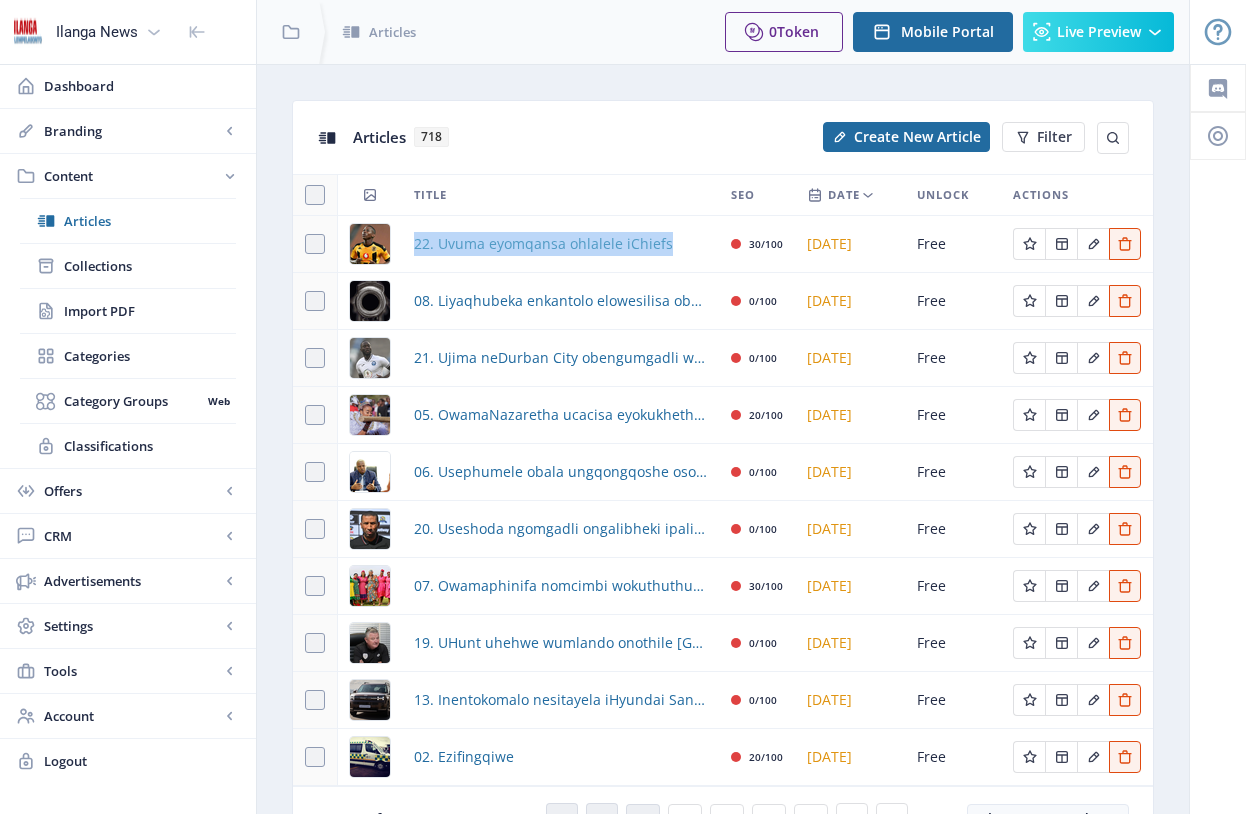 click on "Articles 718 Create New Article Filter" 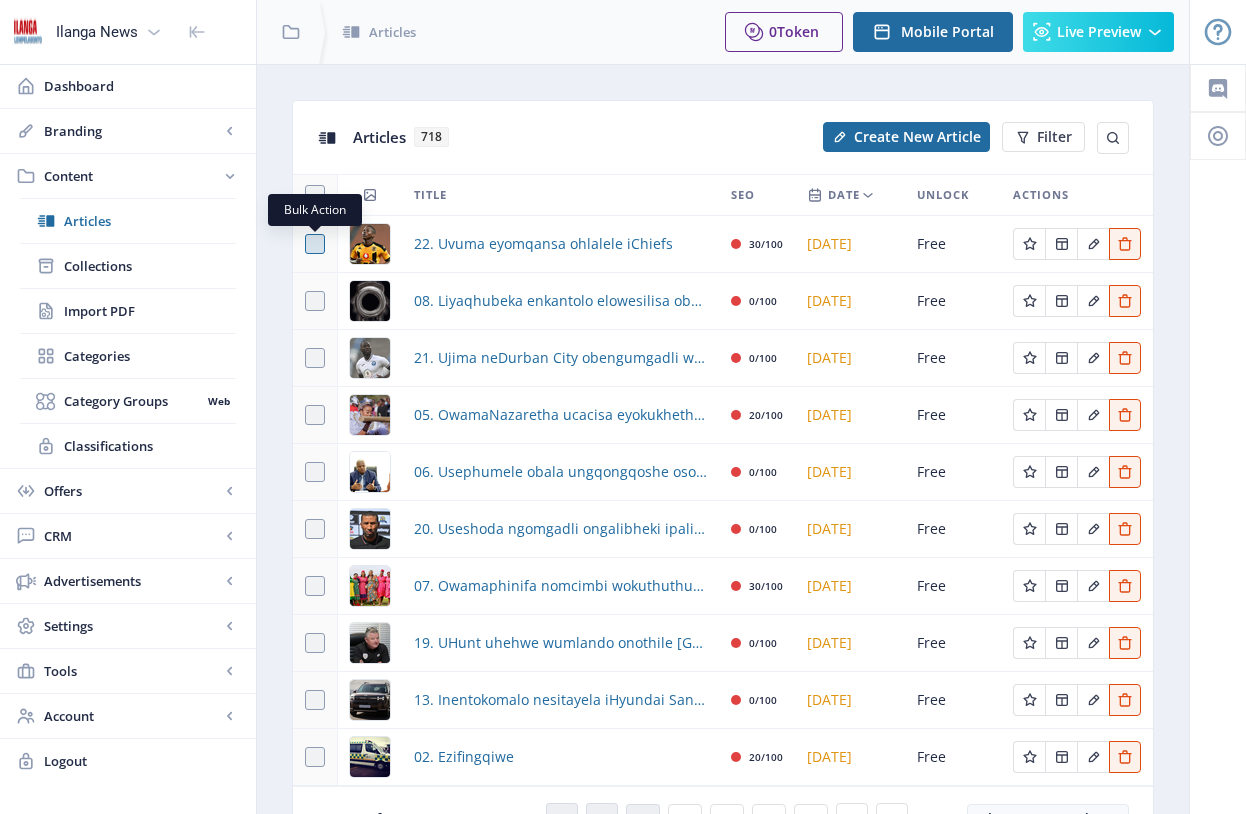 click at bounding box center [315, 244] 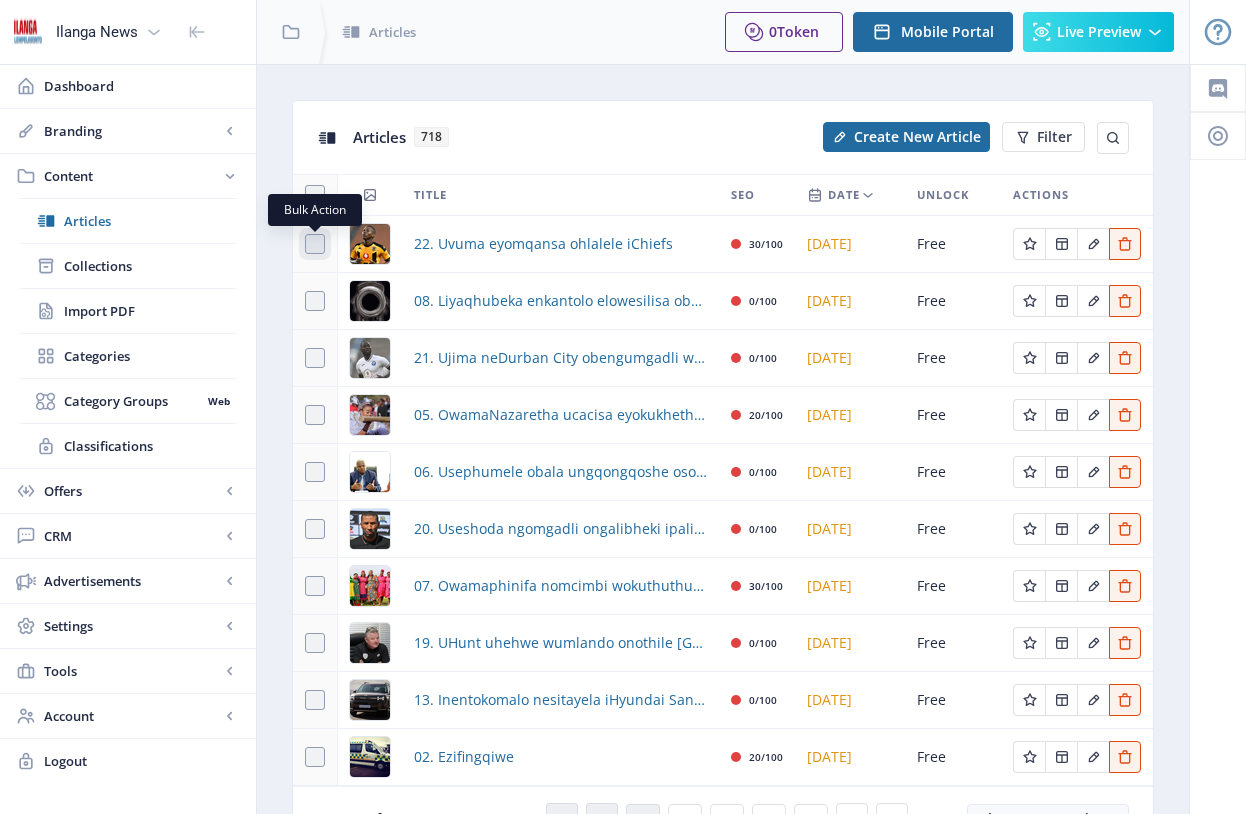checkbox on "true" 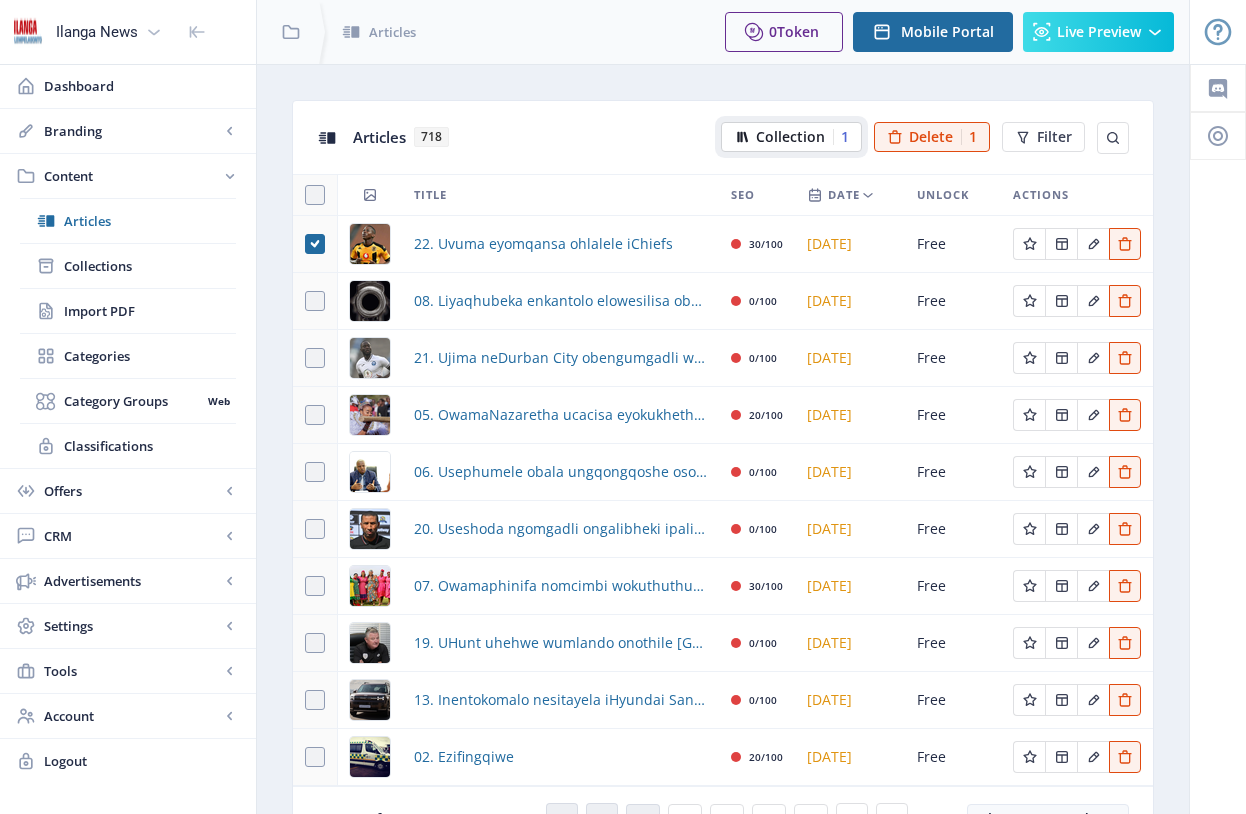 click on "Collection" 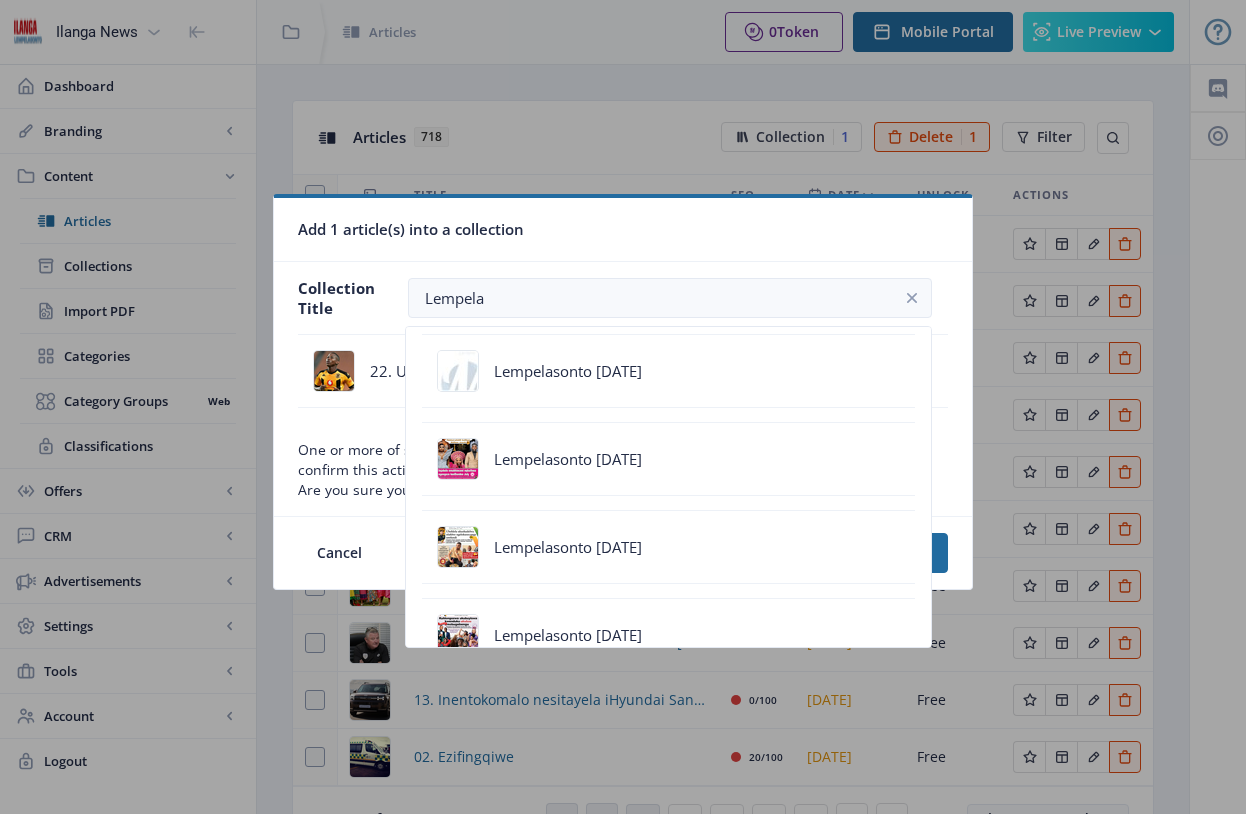 click on "Lempelasonto [DATE]" at bounding box center (568, 371) 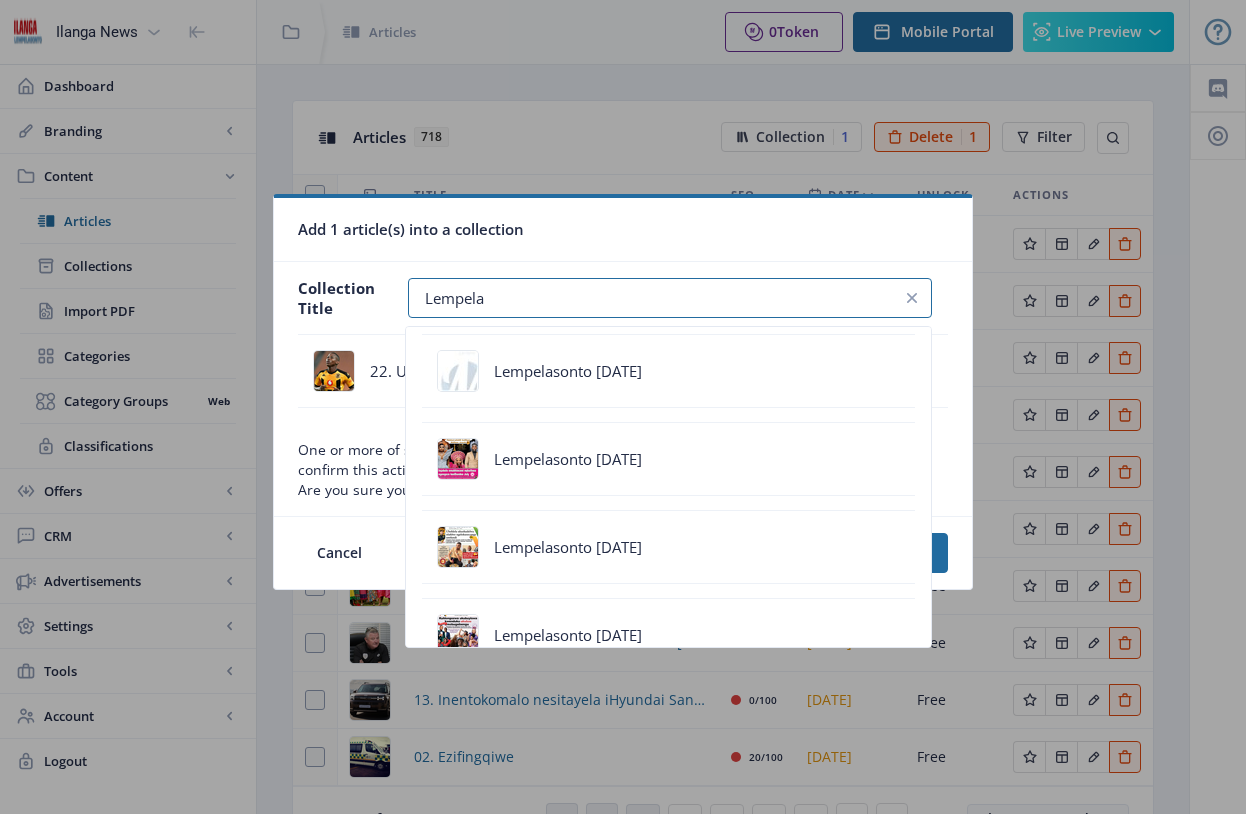 type on "Lempelasonto [DATE]" 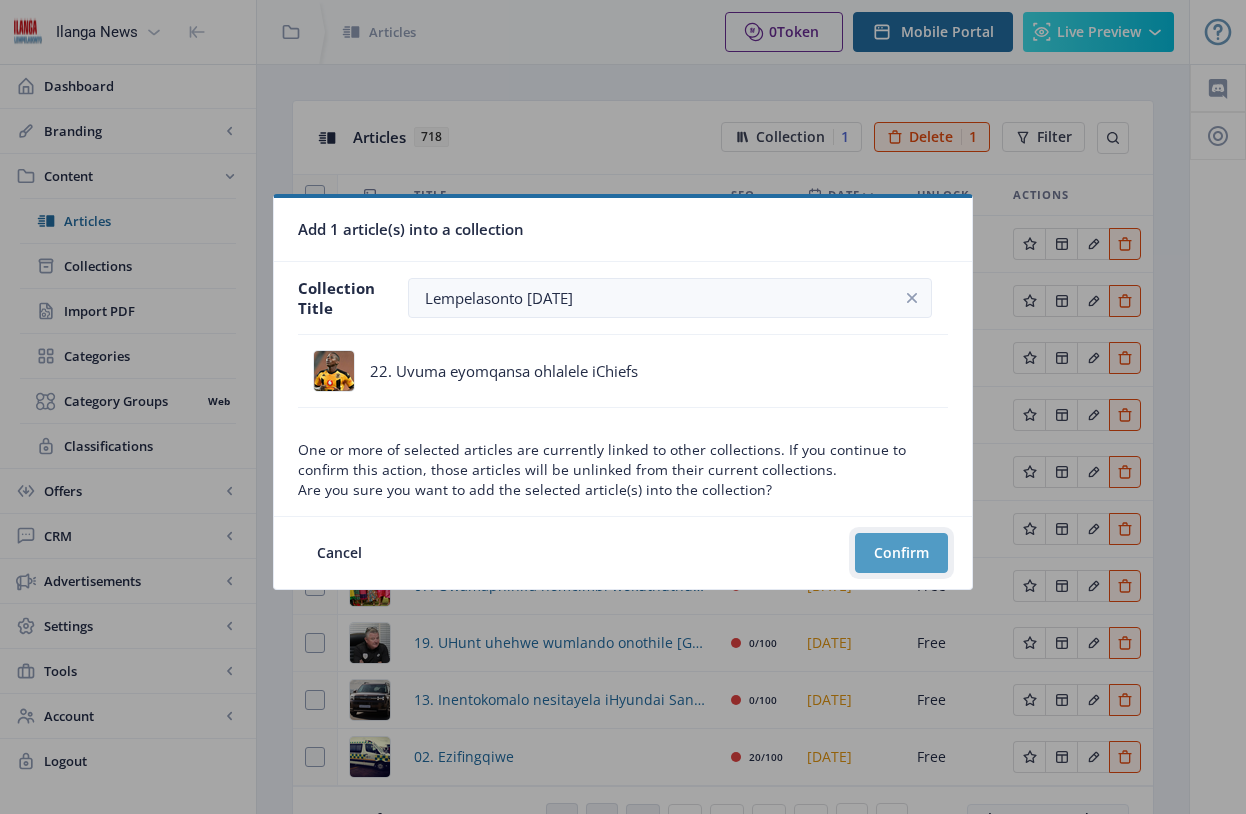 click on "Confirm" 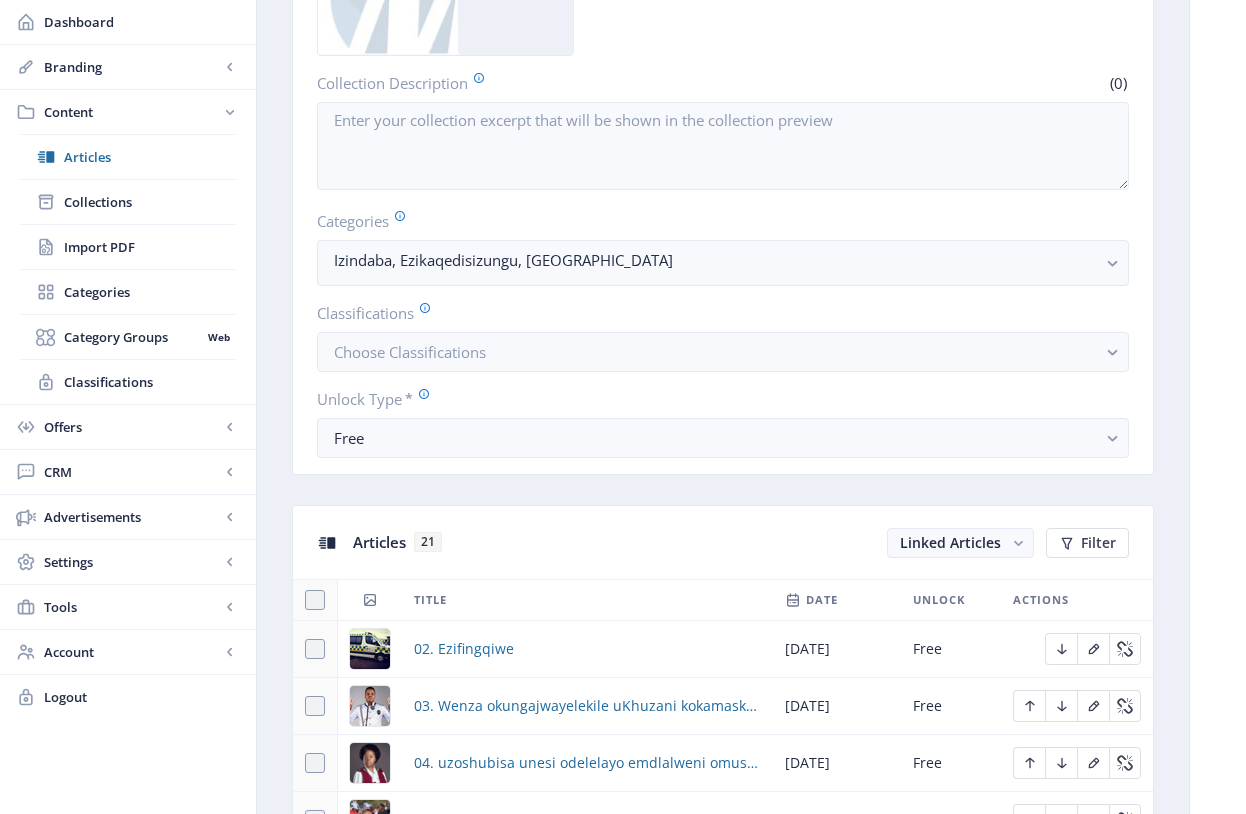 scroll, scrollTop: 1053, scrollLeft: 0, axis: vertical 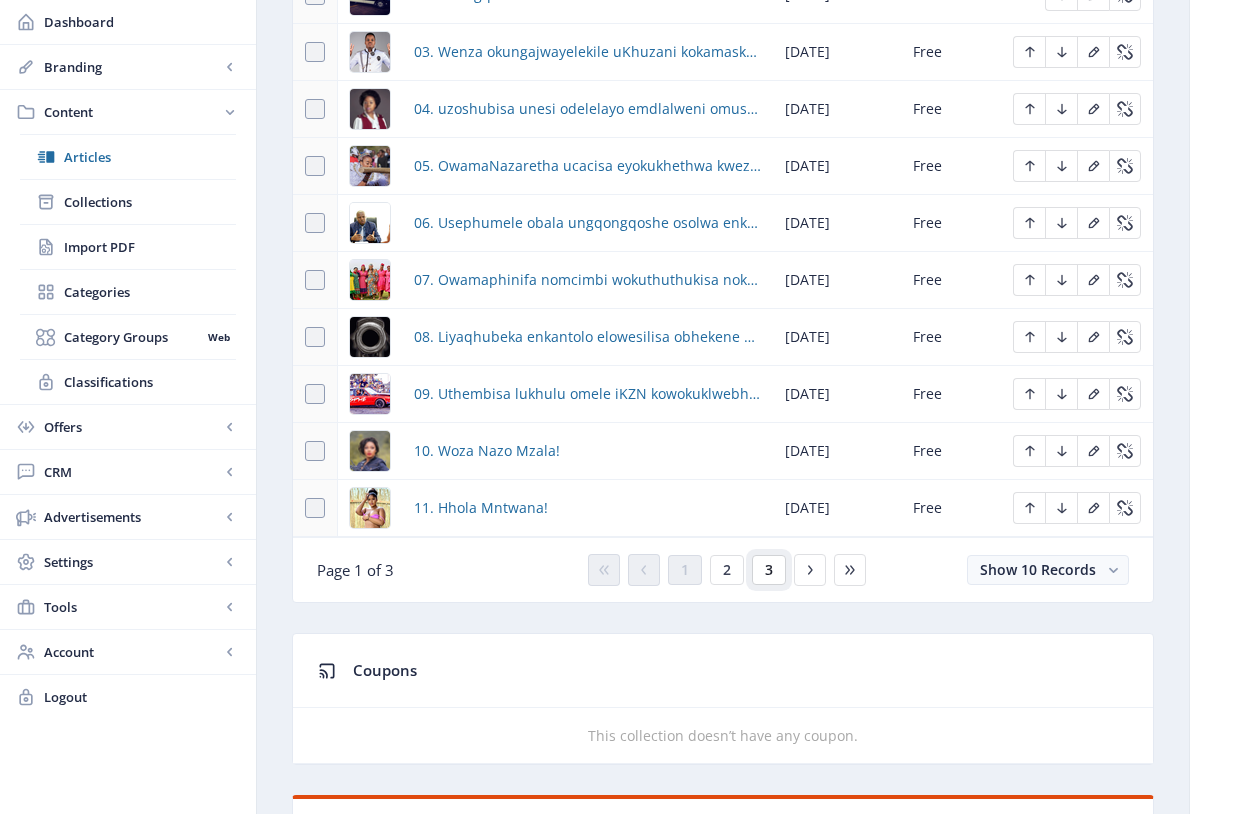 click on "3" 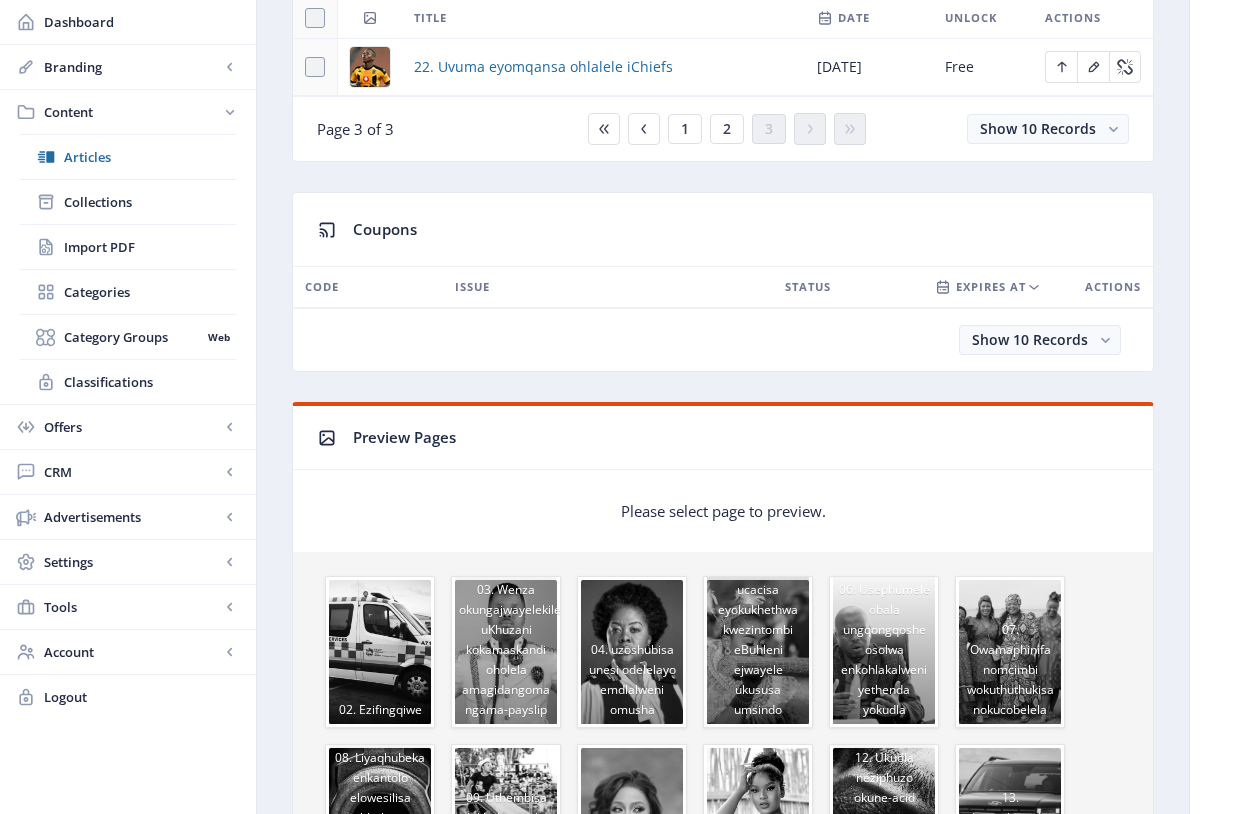 scroll, scrollTop: 584, scrollLeft: 0, axis: vertical 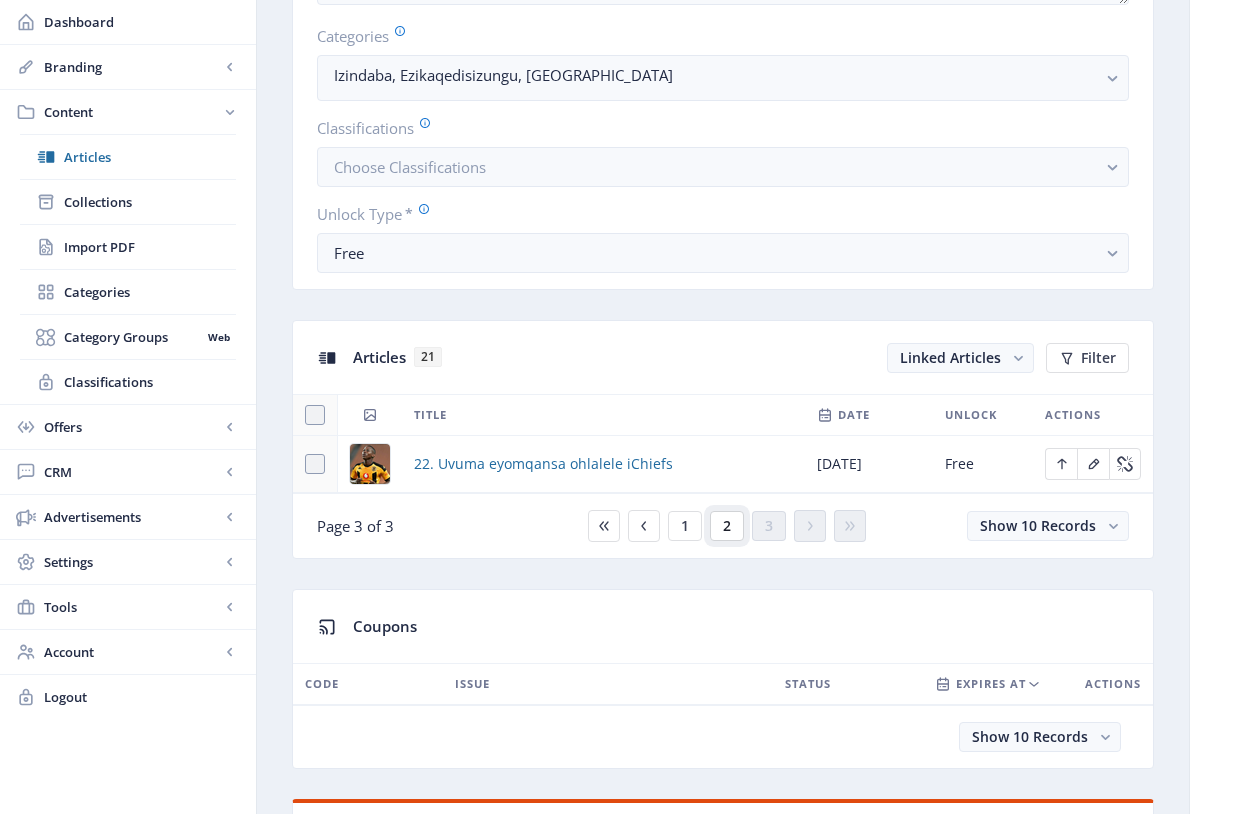 click on "2" 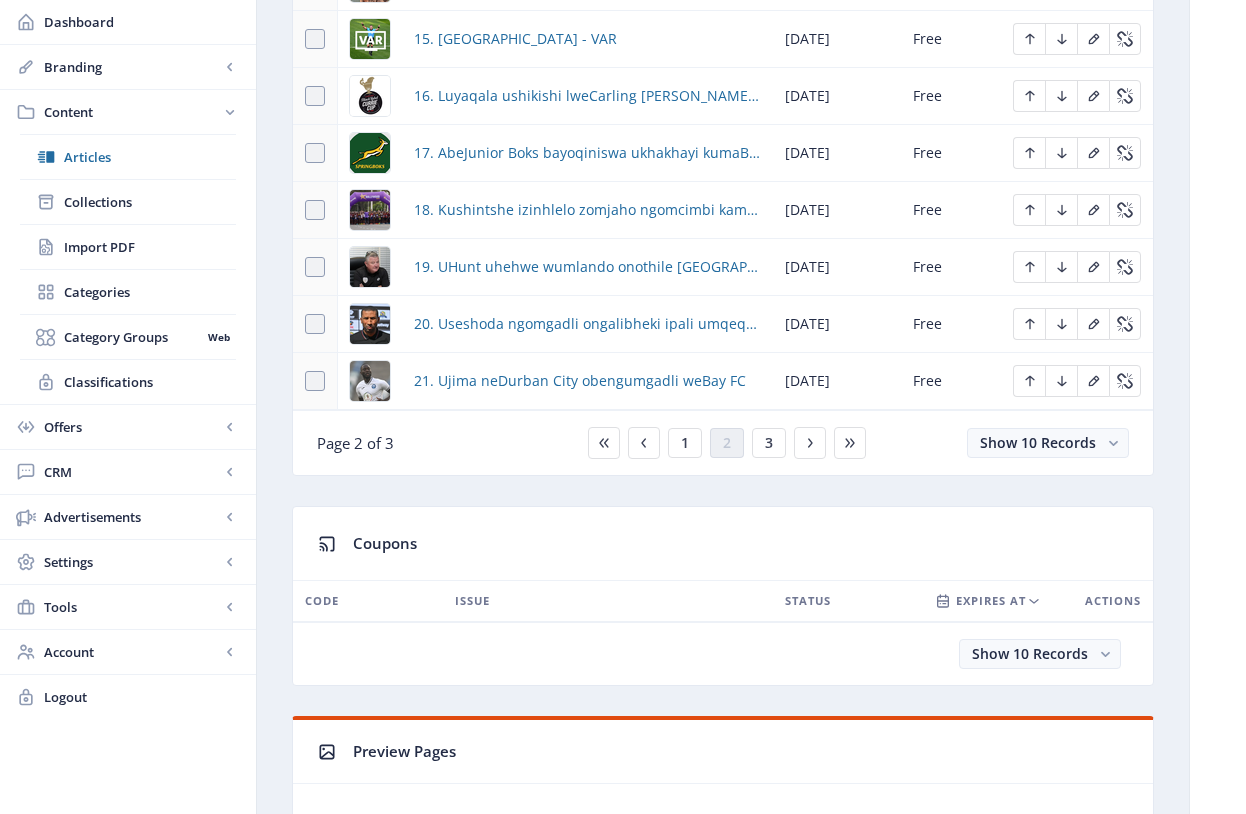 scroll, scrollTop: 1266, scrollLeft: 0, axis: vertical 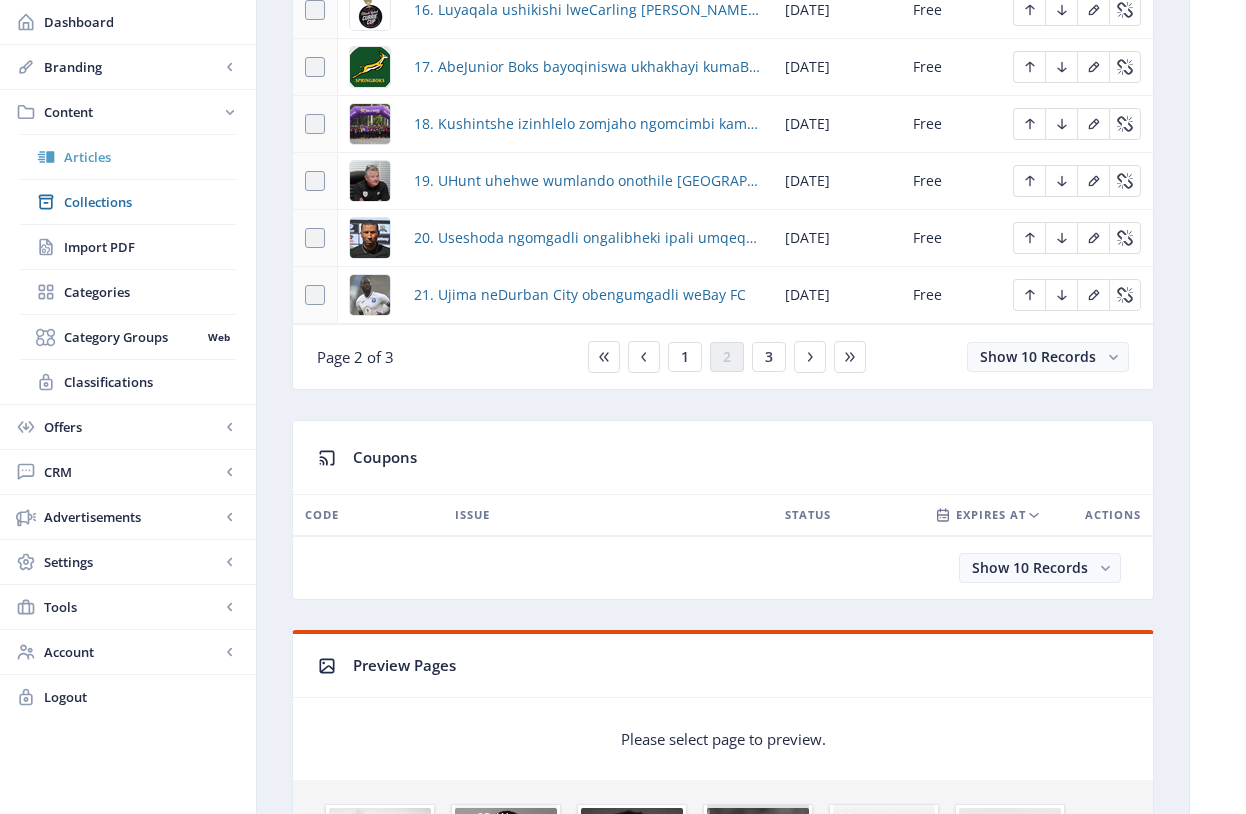 click on "Articles" at bounding box center [150, 157] 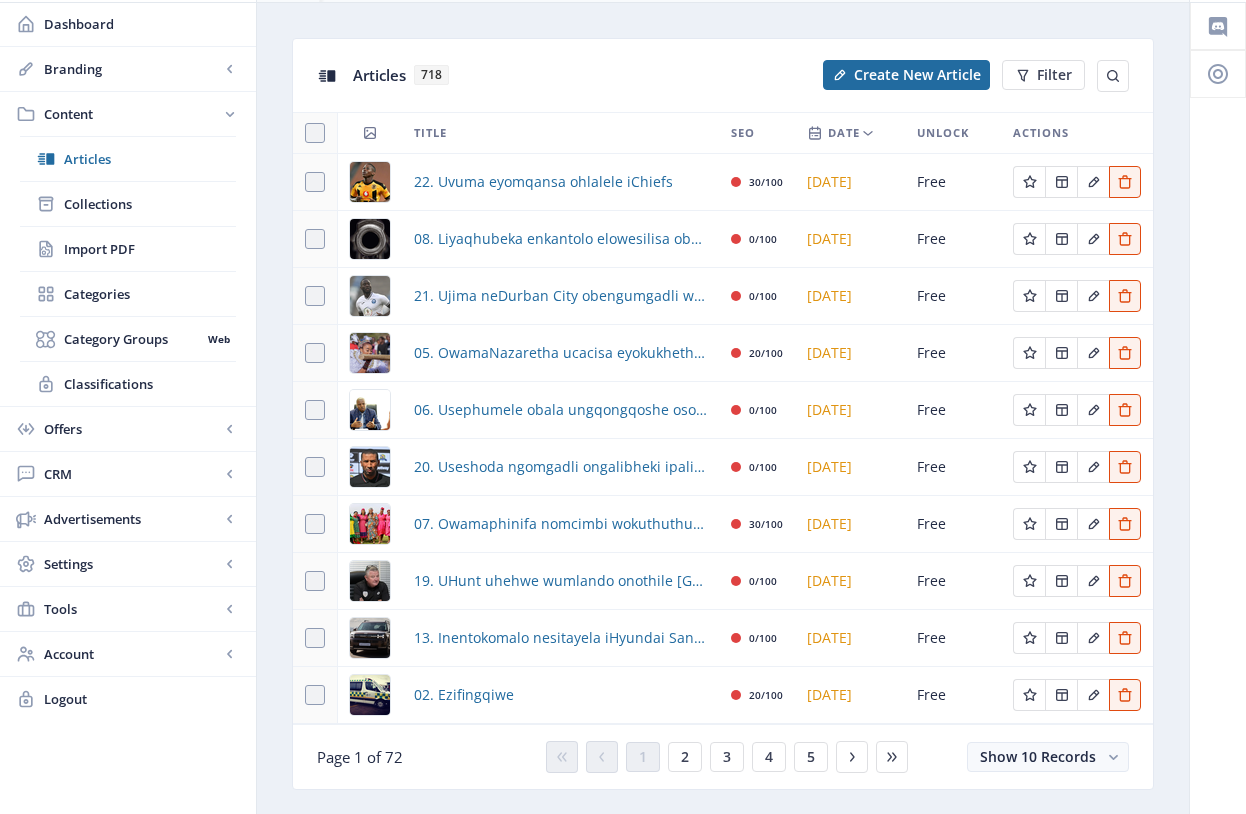 scroll, scrollTop: 0, scrollLeft: 0, axis: both 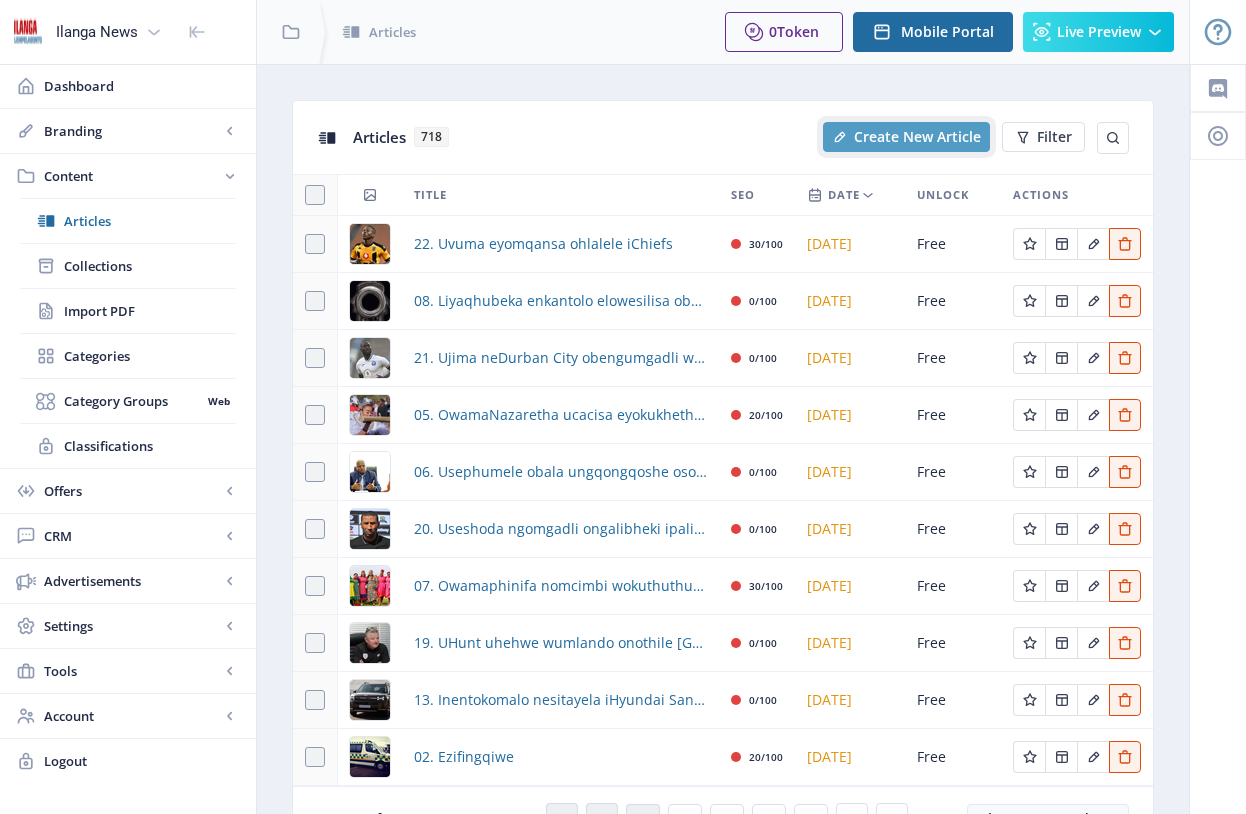 click on "Create New Article" 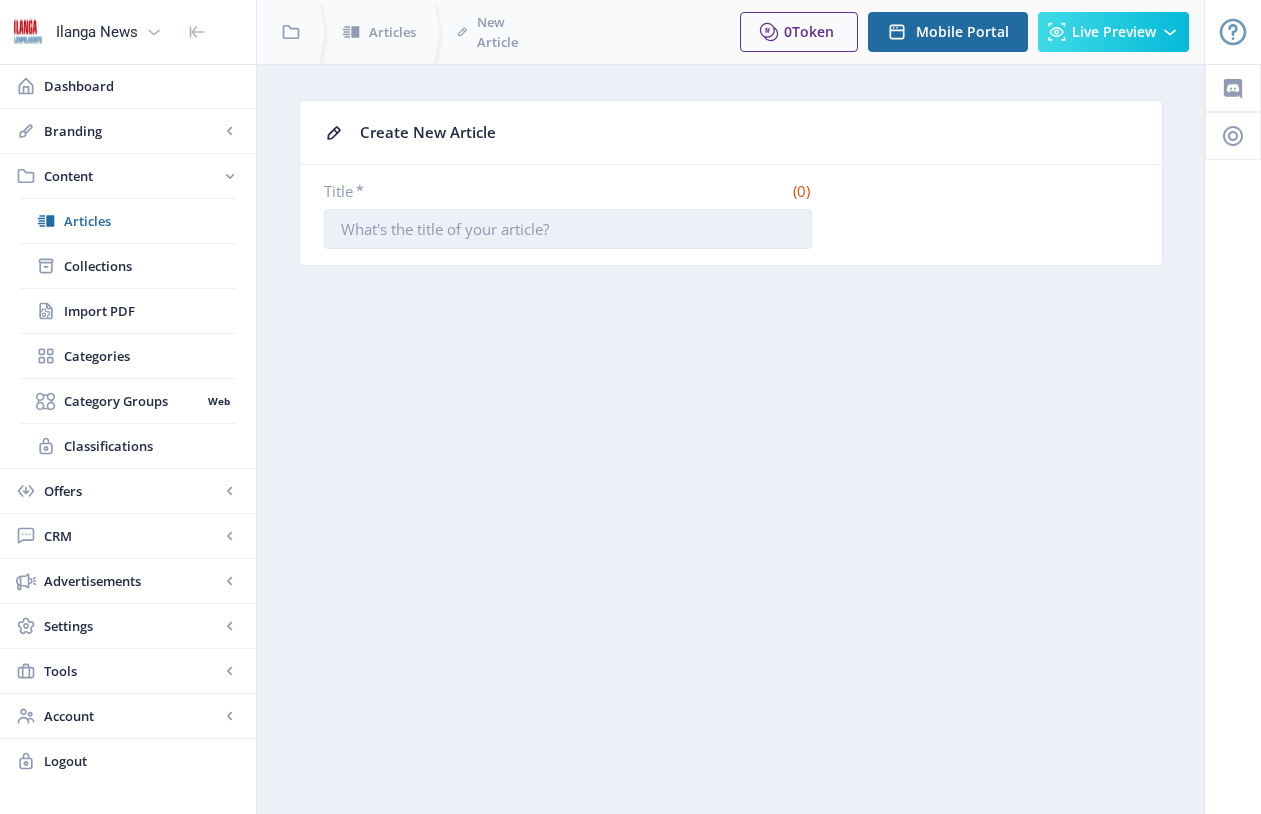 click on "Title   *" at bounding box center (568, 229) 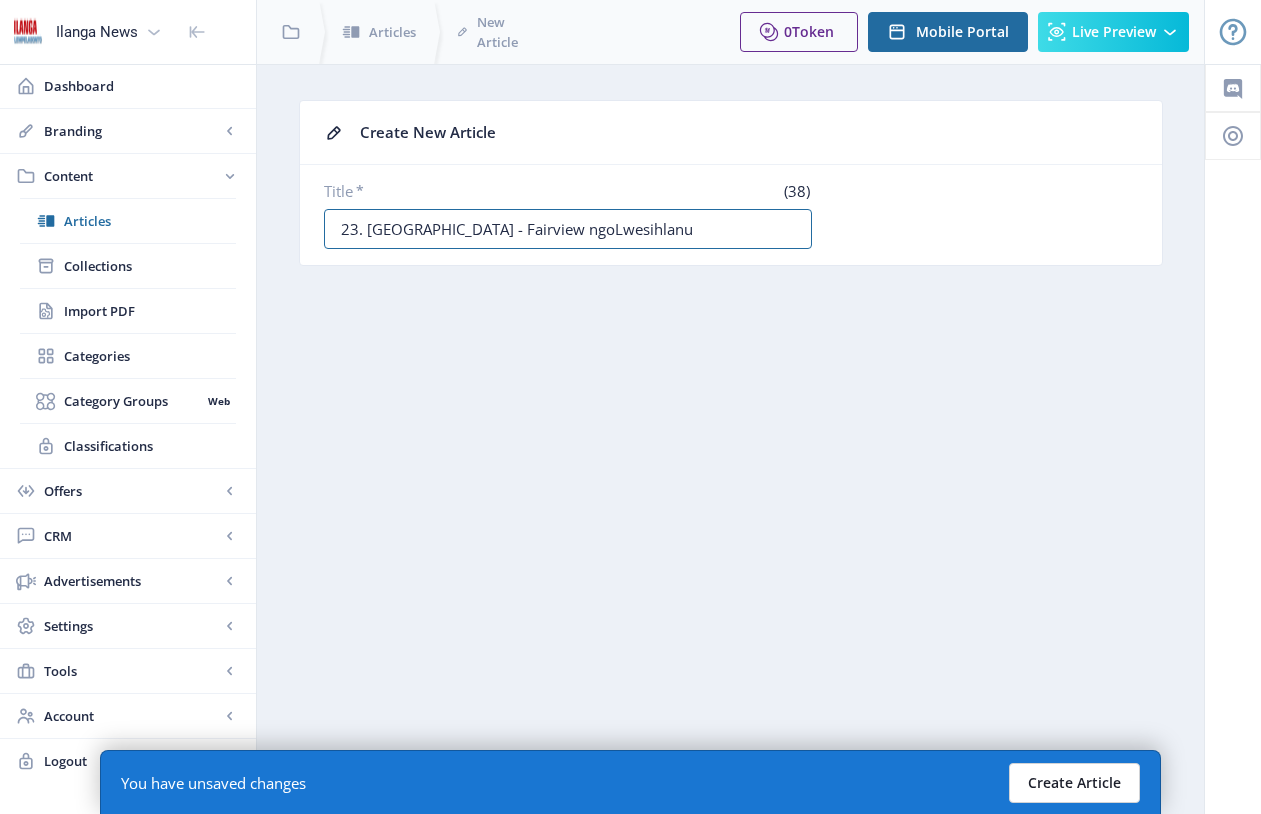 type on "23. [GEOGRAPHIC_DATA] - Fairview ngoLwesihlanu" 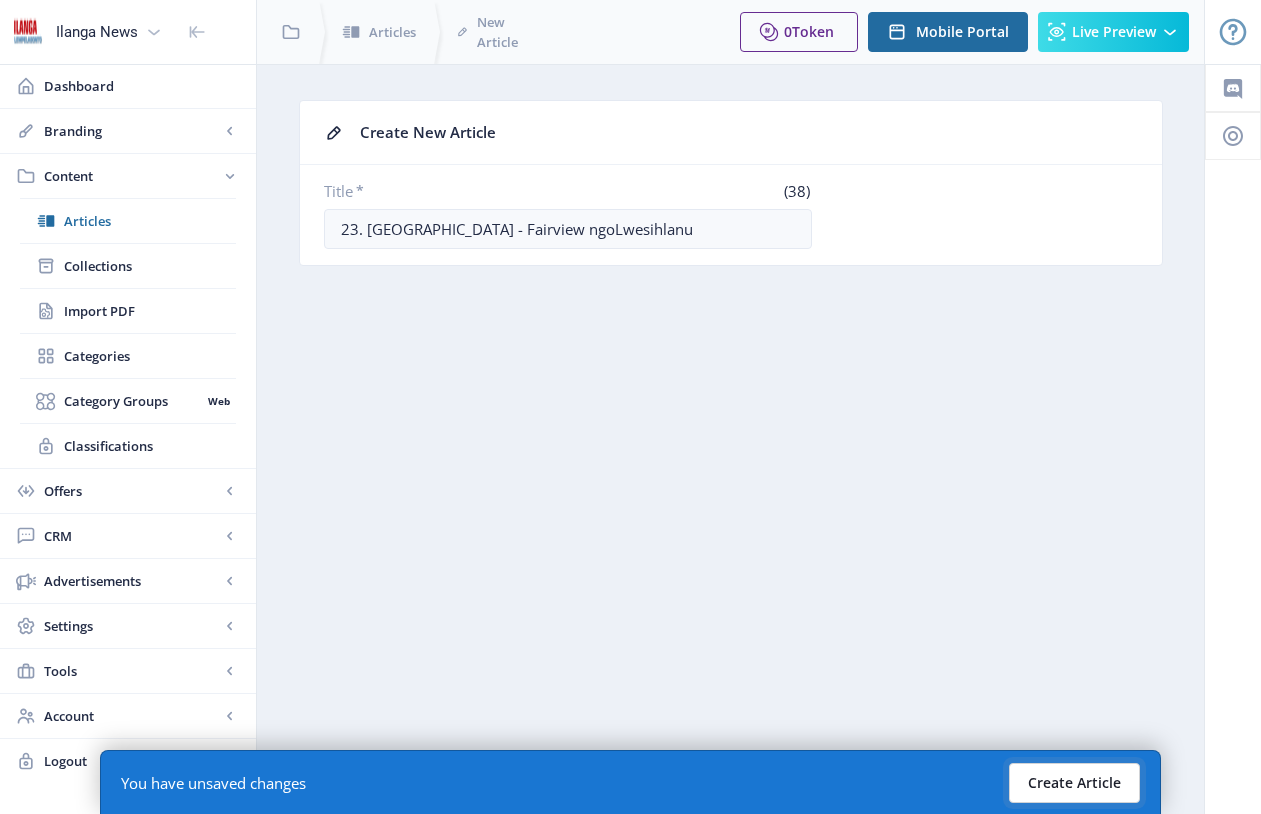 click on "Create Article" 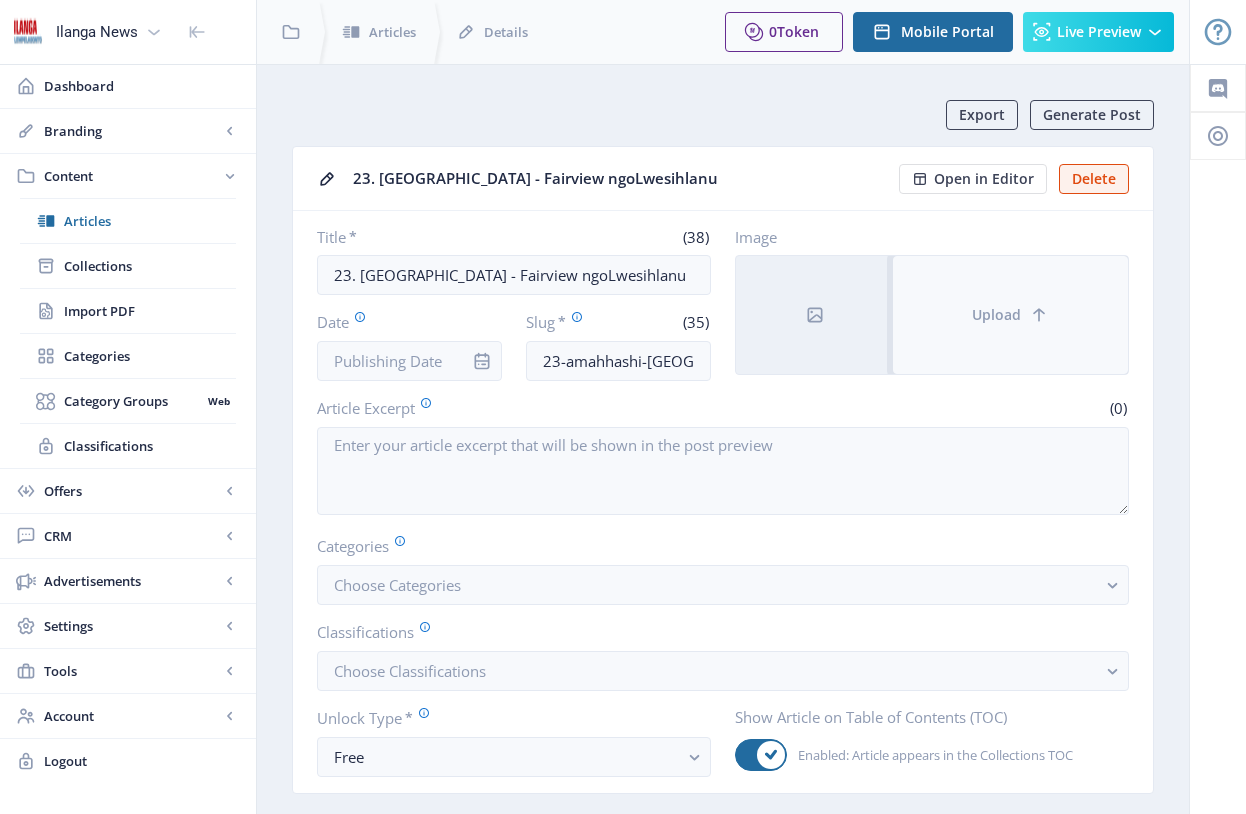 click on "Upload" at bounding box center [1010, 315] 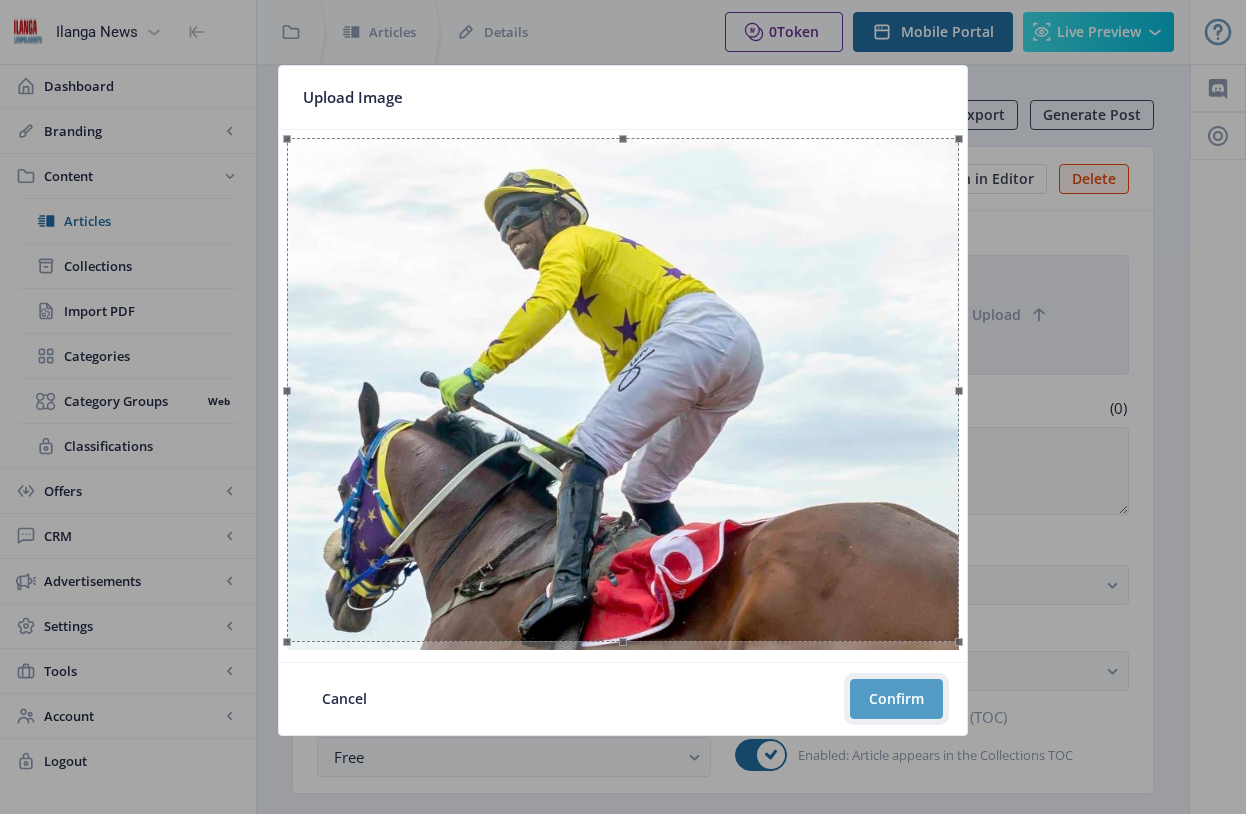click on "Confirm" 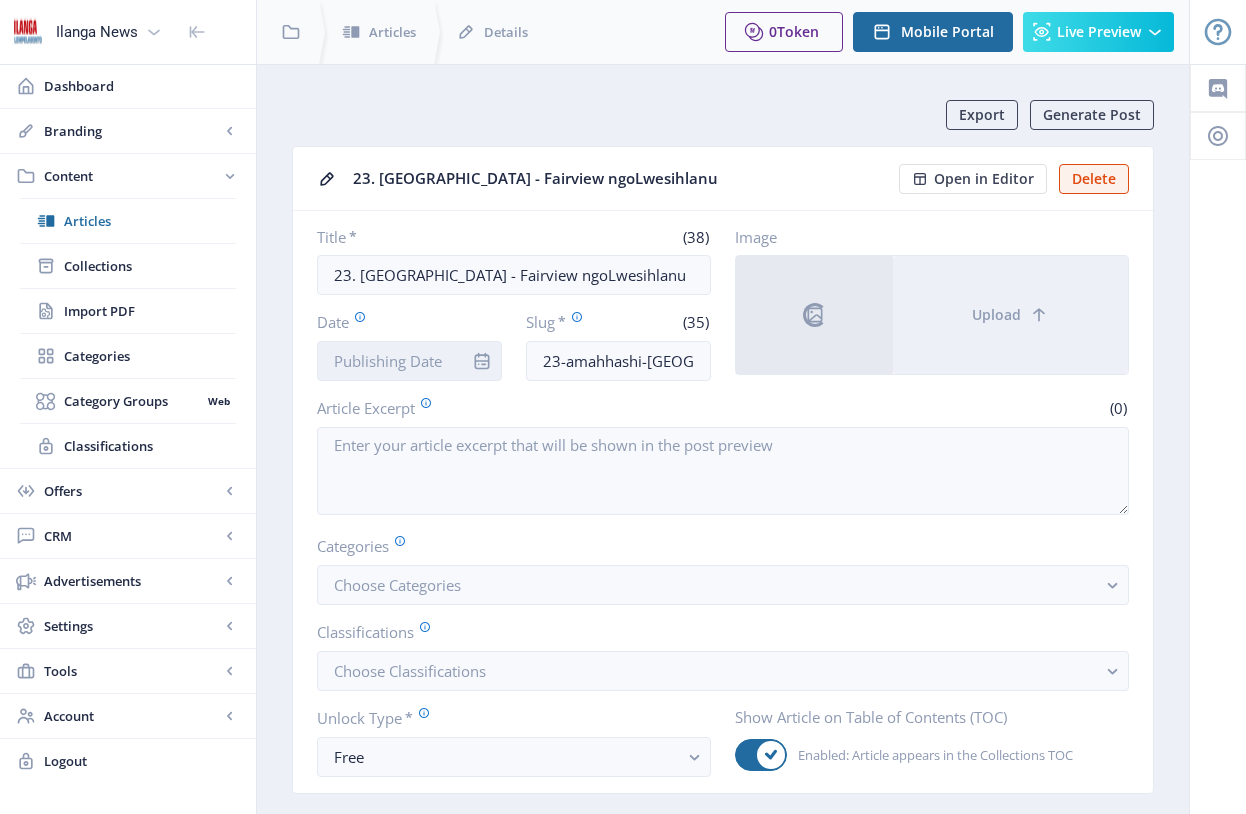 click on "Date" at bounding box center (409, 361) 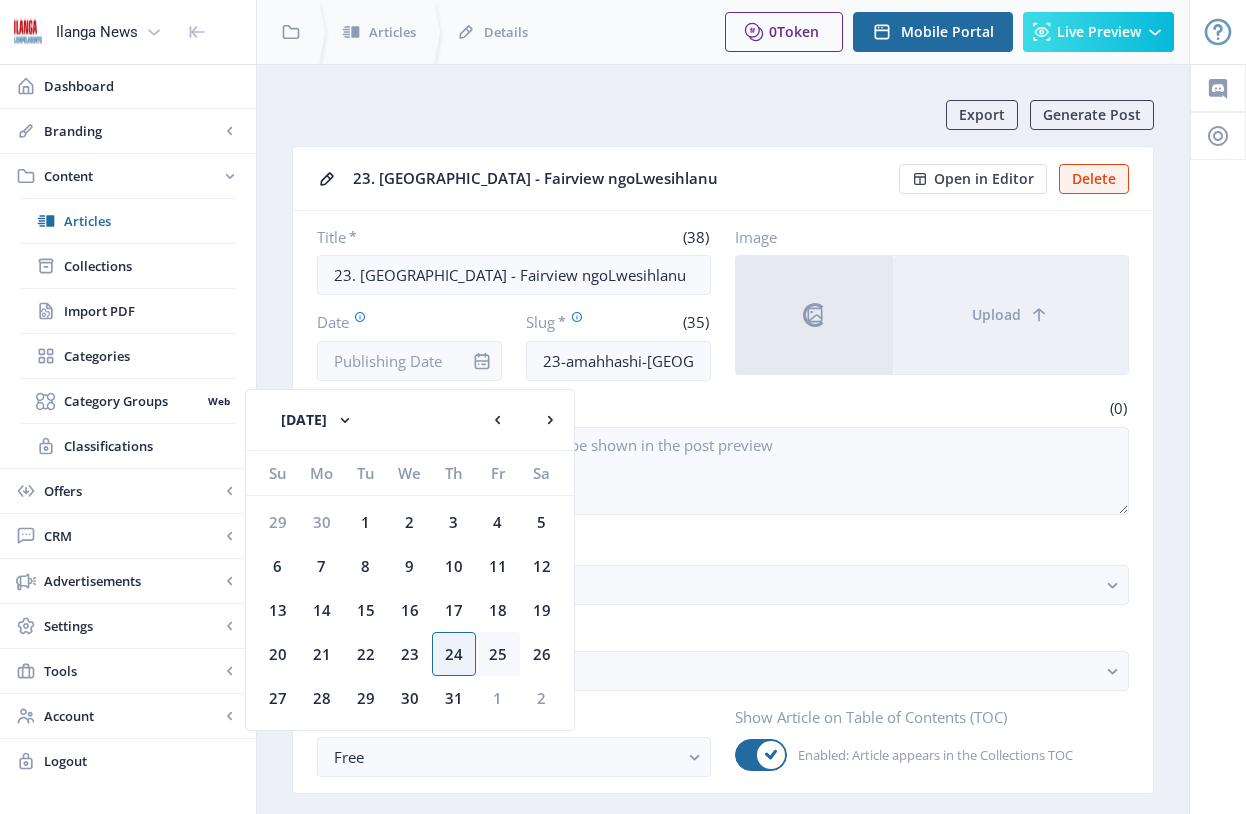 click on "25" 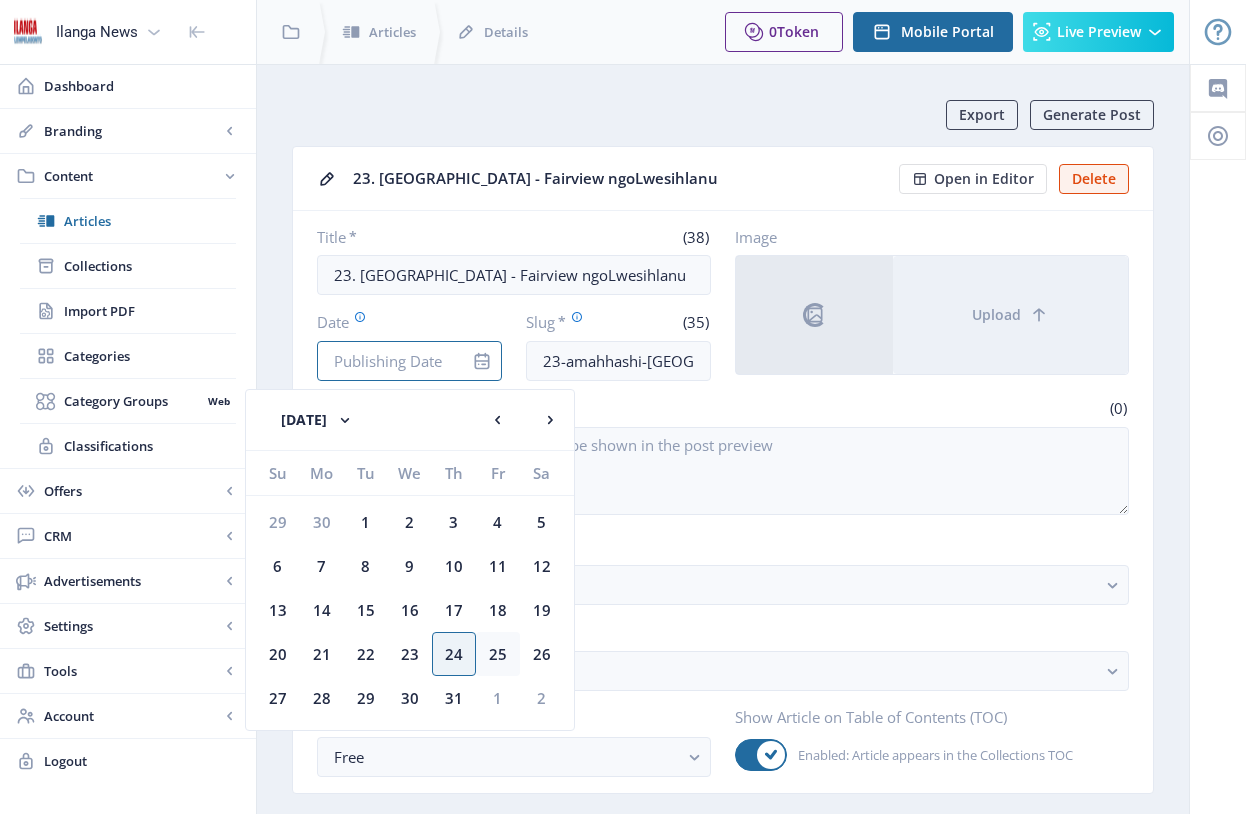 type on "[DATE]" 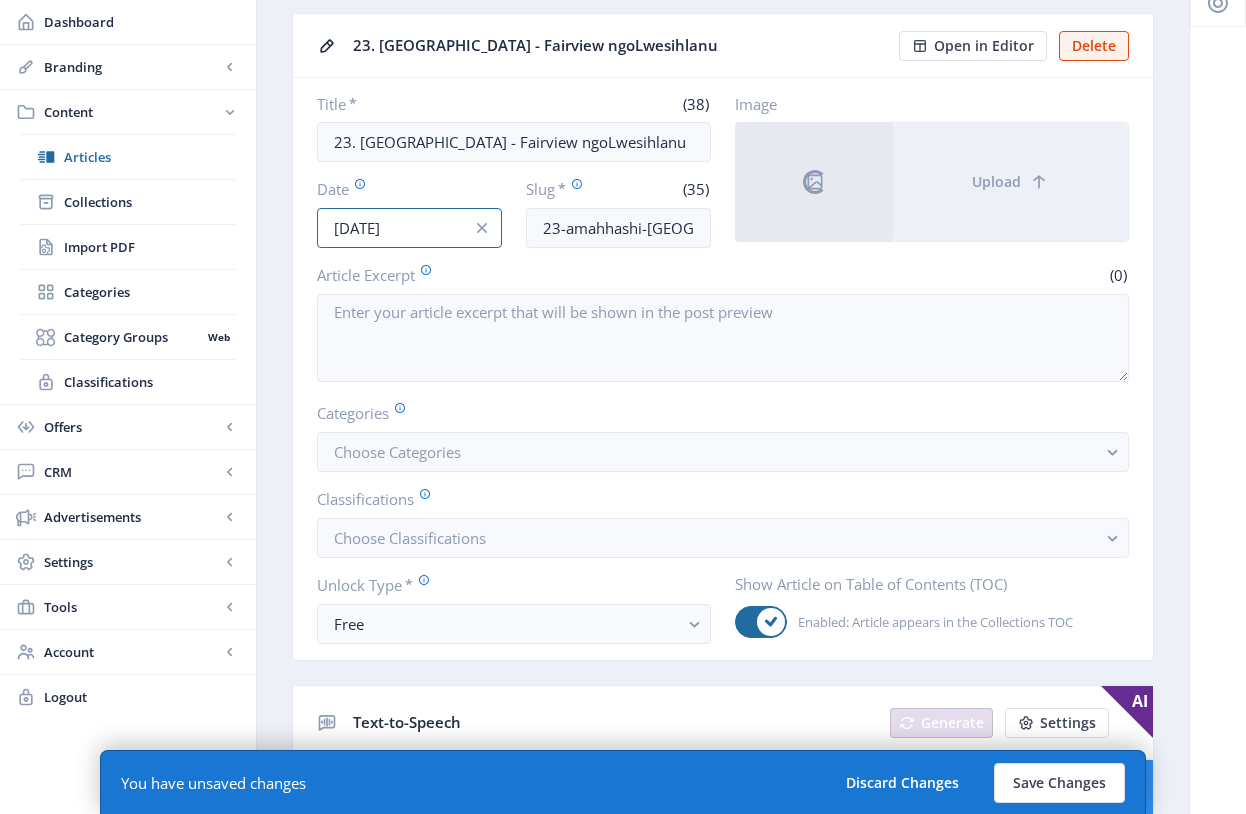 scroll, scrollTop: 142, scrollLeft: 0, axis: vertical 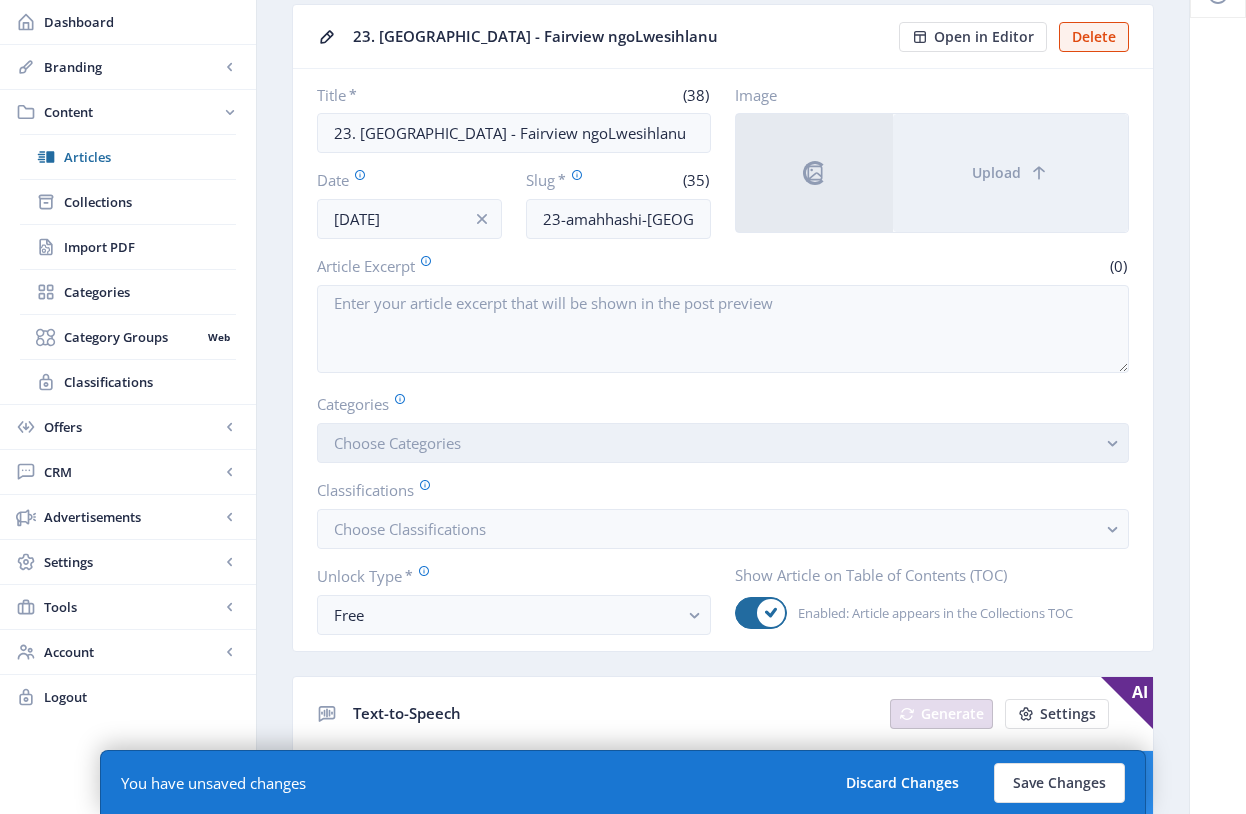 click on "Choose Categories" at bounding box center [397, 443] 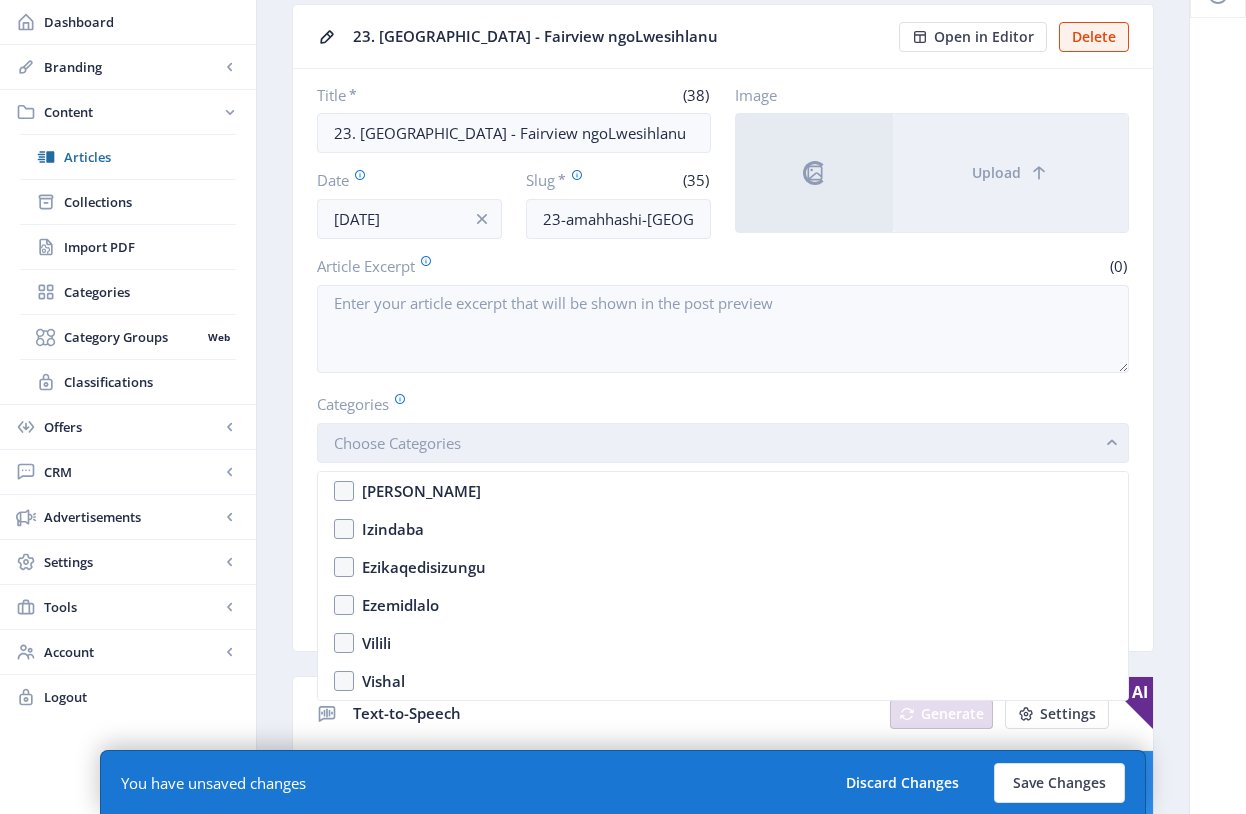 scroll, scrollTop: 0, scrollLeft: 0, axis: both 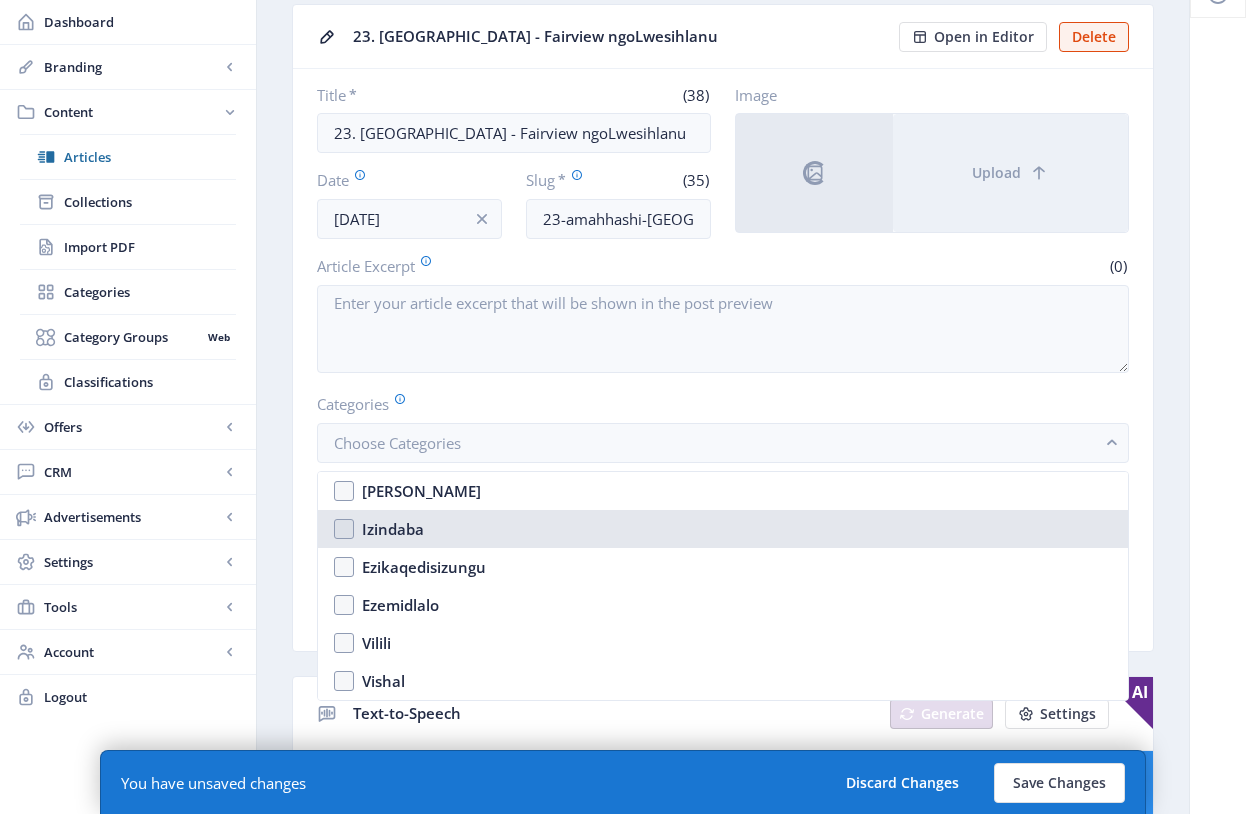 click on "Izindaba" at bounding box center [723, 529] 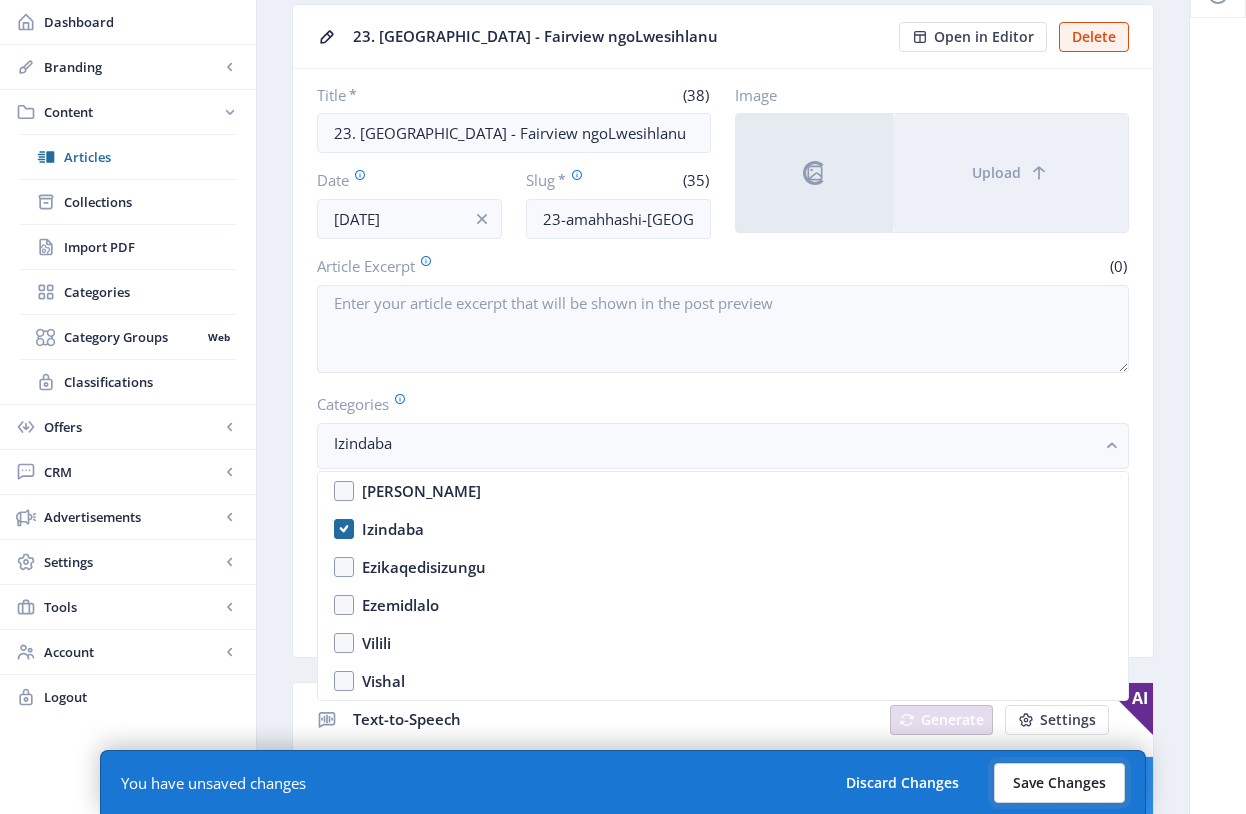 click on "Save Changes" 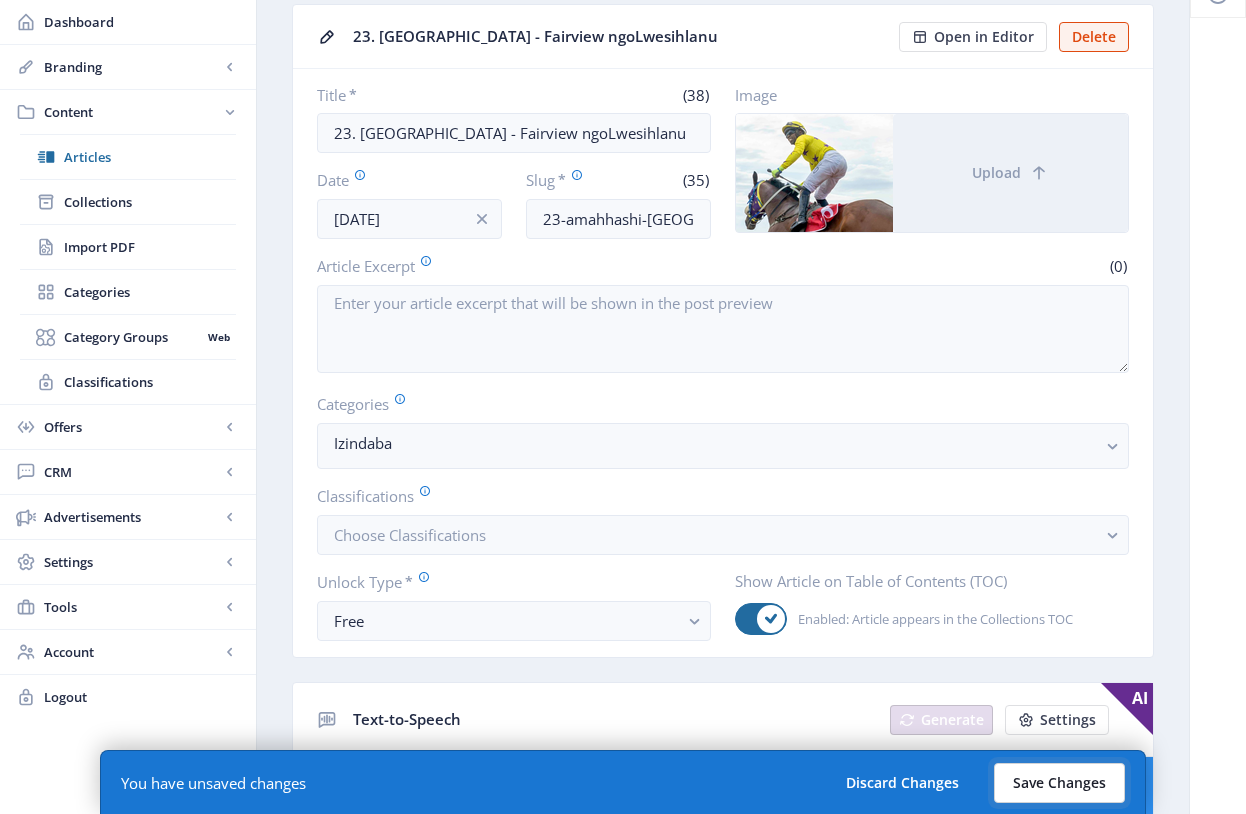 click on "Save Changes" 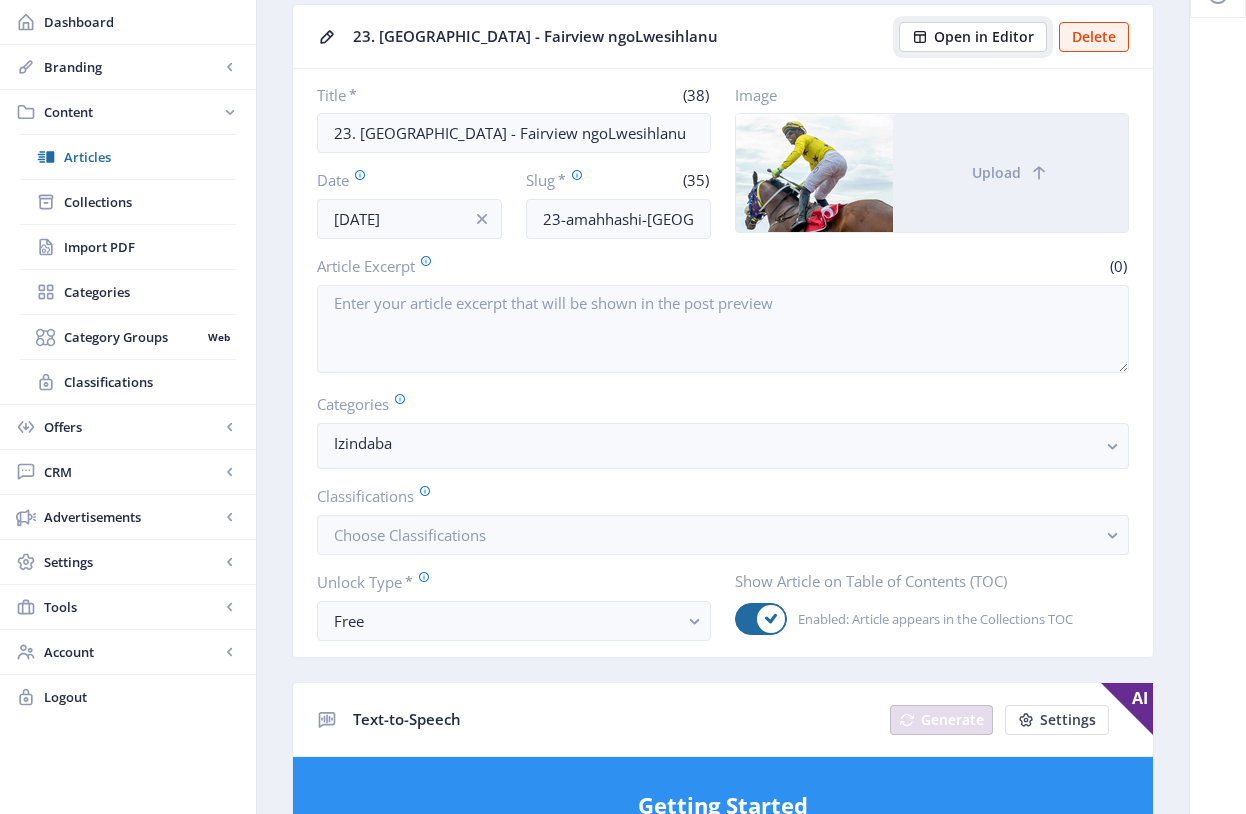 click on "Open in Editor" 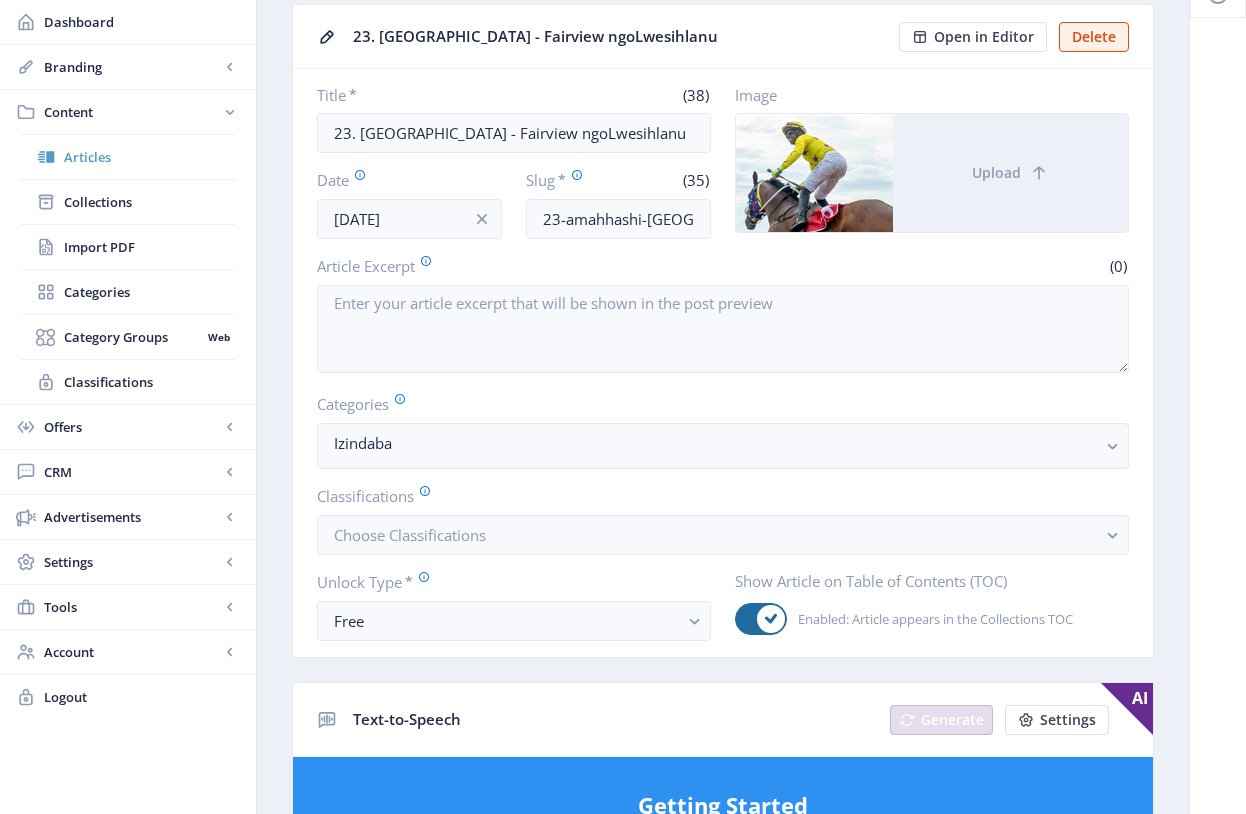 click on "Articles" at bounding box center [150, 157] 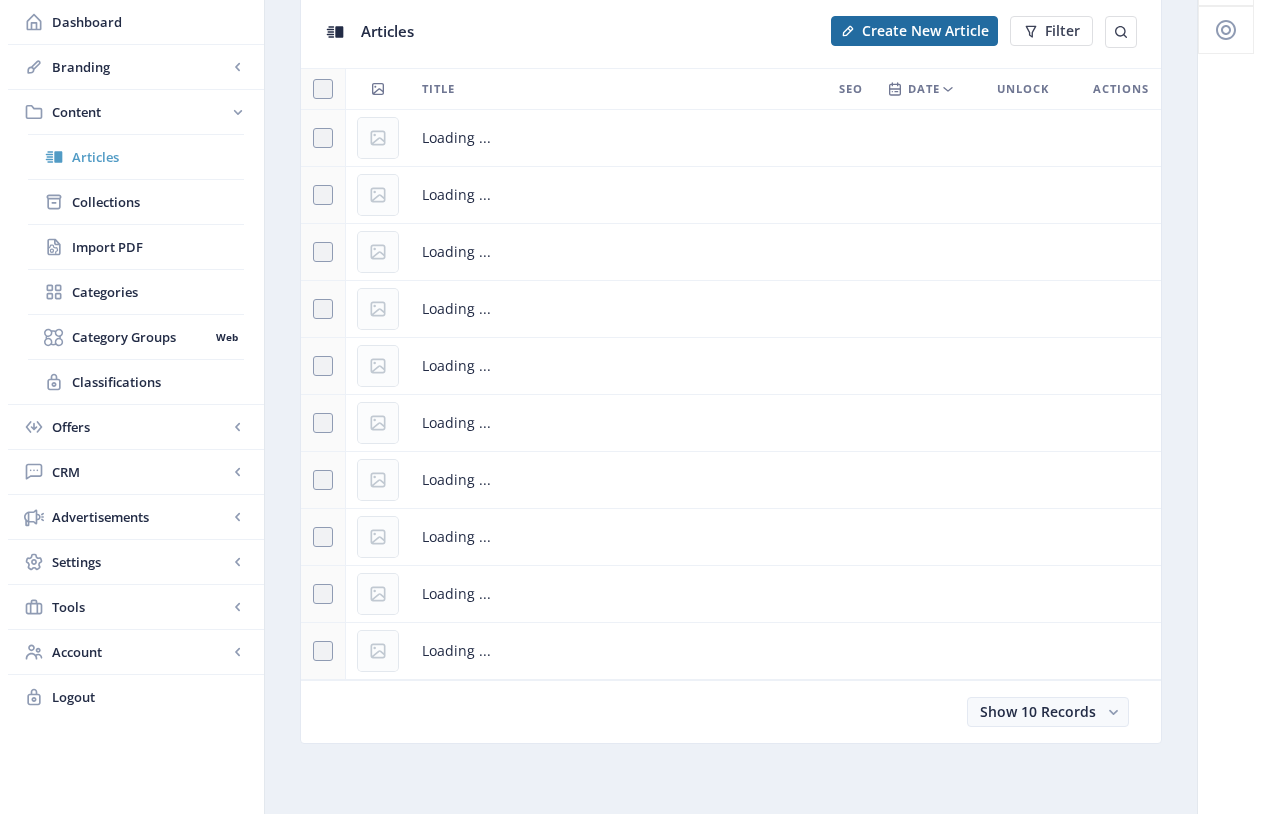 scroll, scrollTop: 0, scrollLeft: 0, axis: both 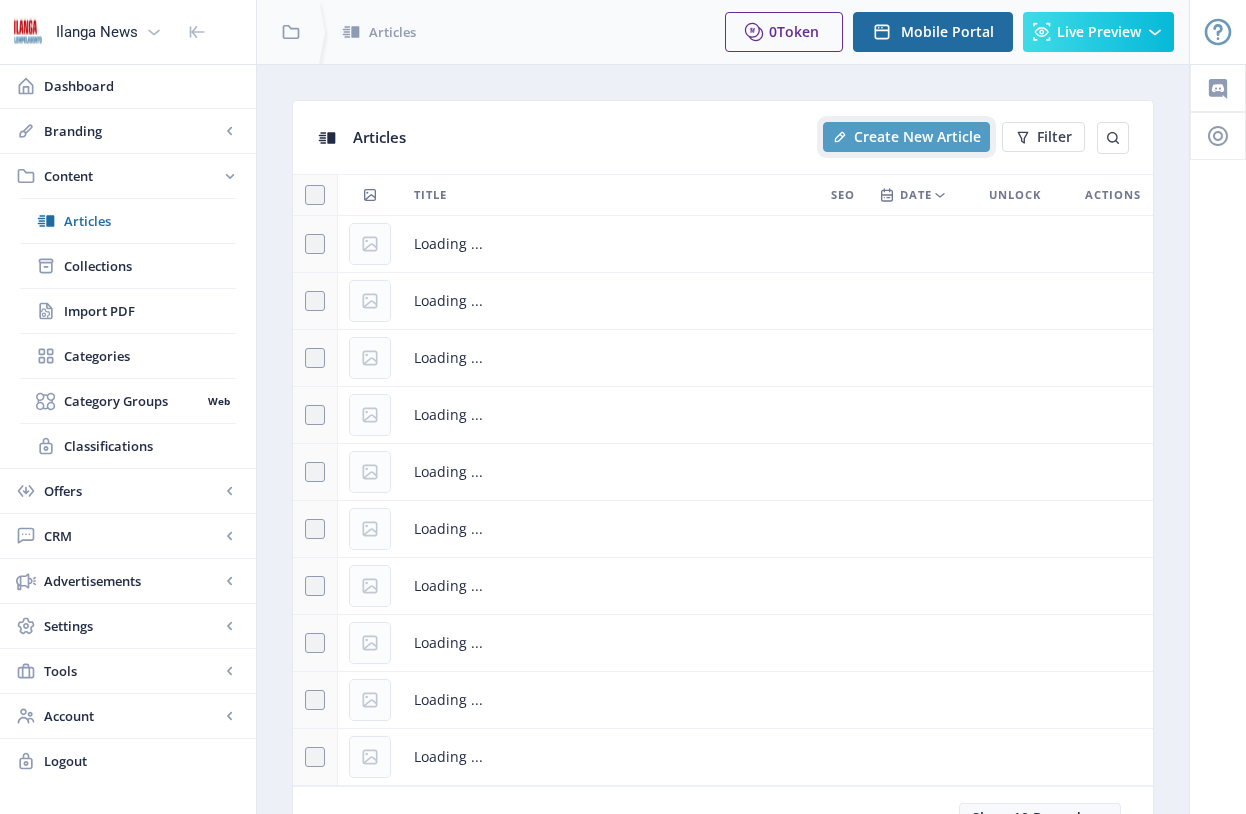click on "Create New Article" 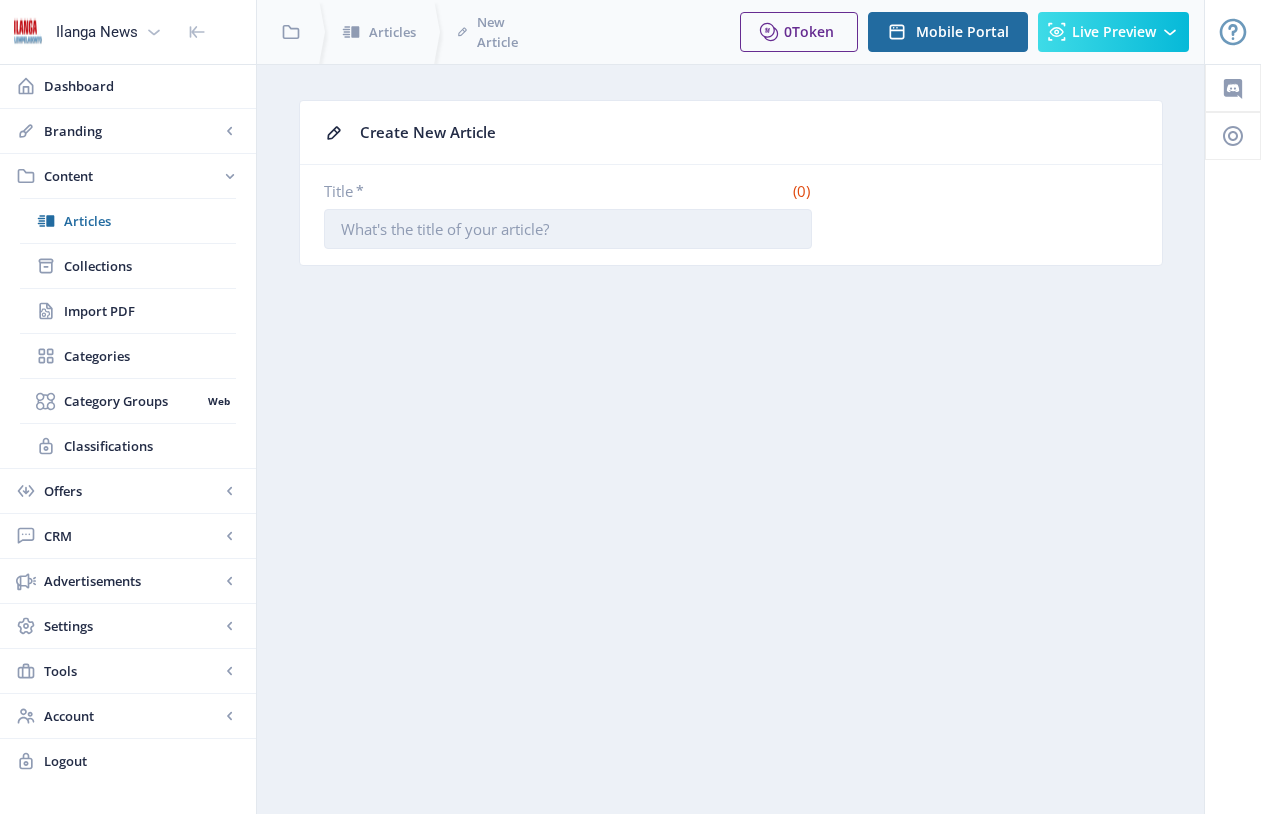 click on "Title   *" at bounding box center (568, 229) 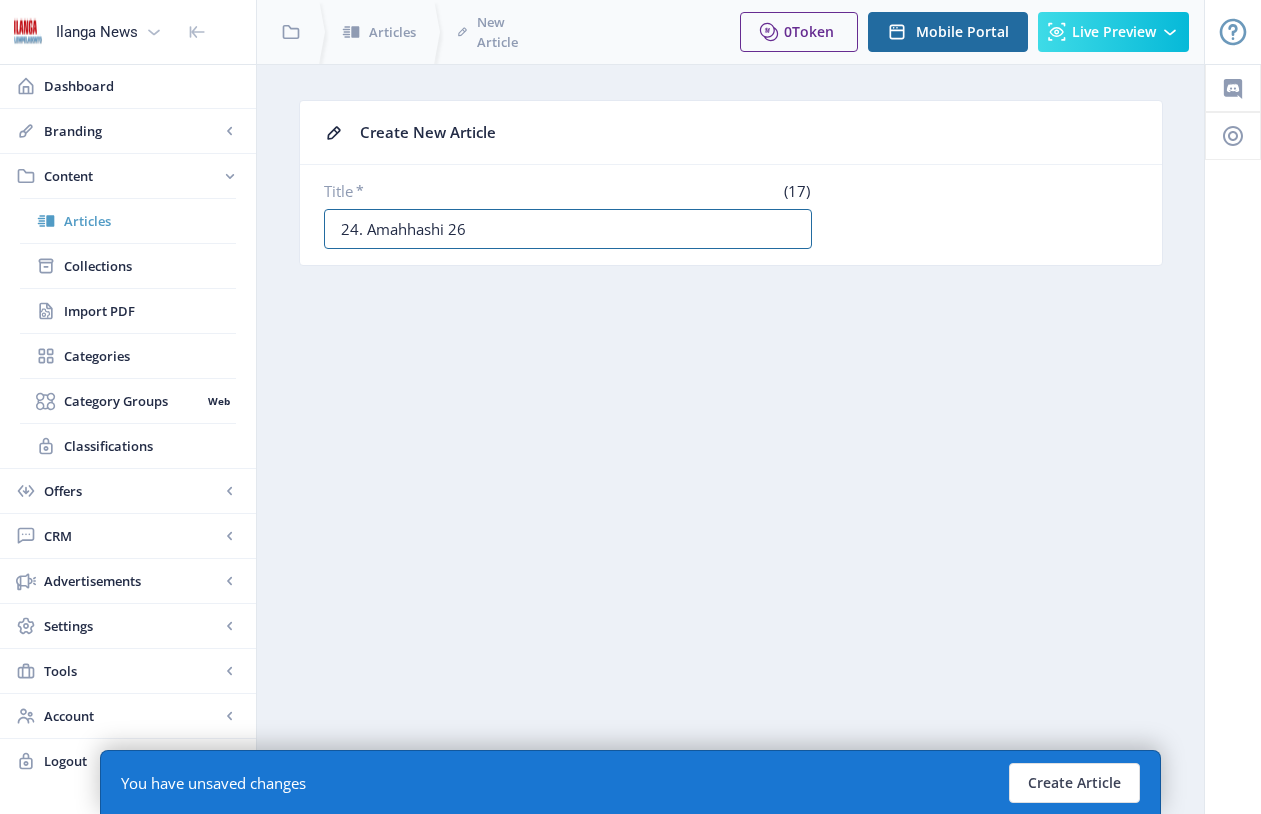 type on "24. Amahhashi 26" 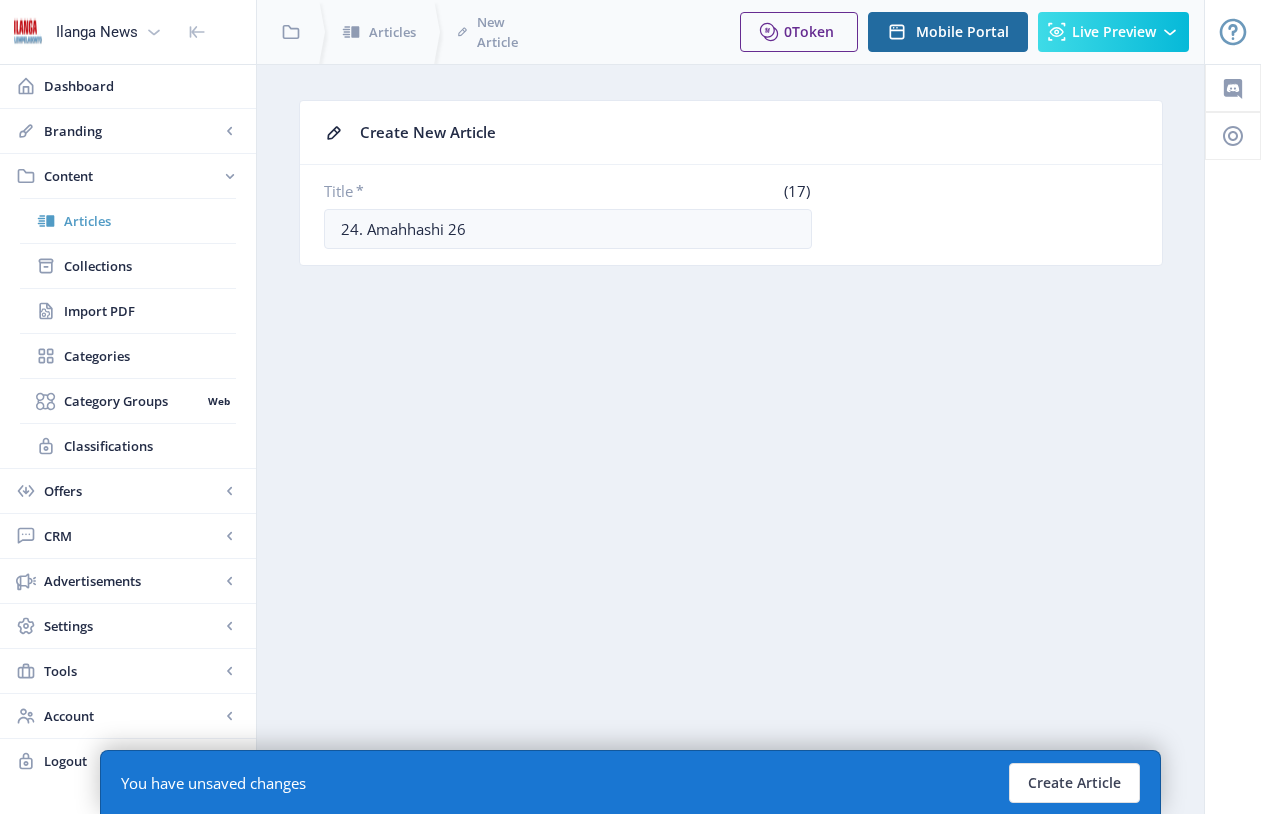 click on "Articles" at bounding box center [150, 221] 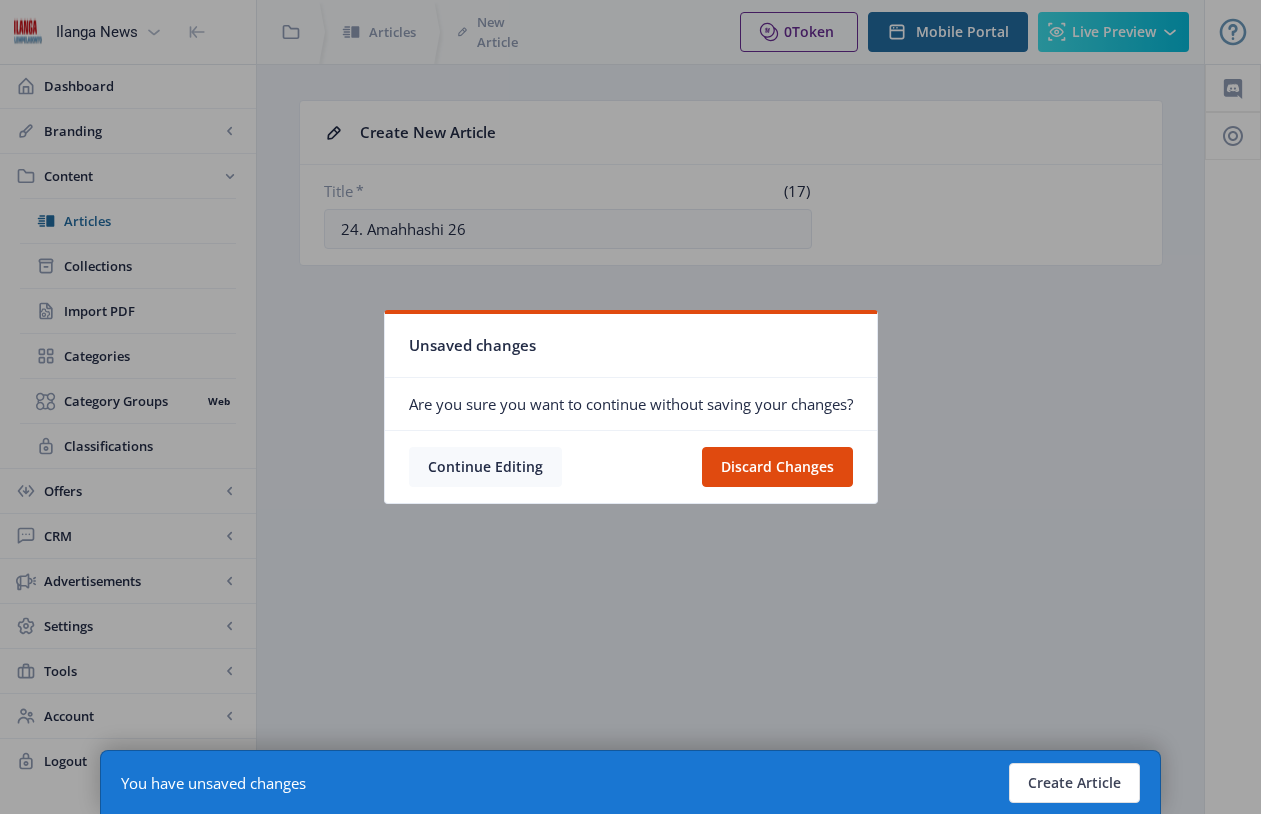 click on "Continue Editing" 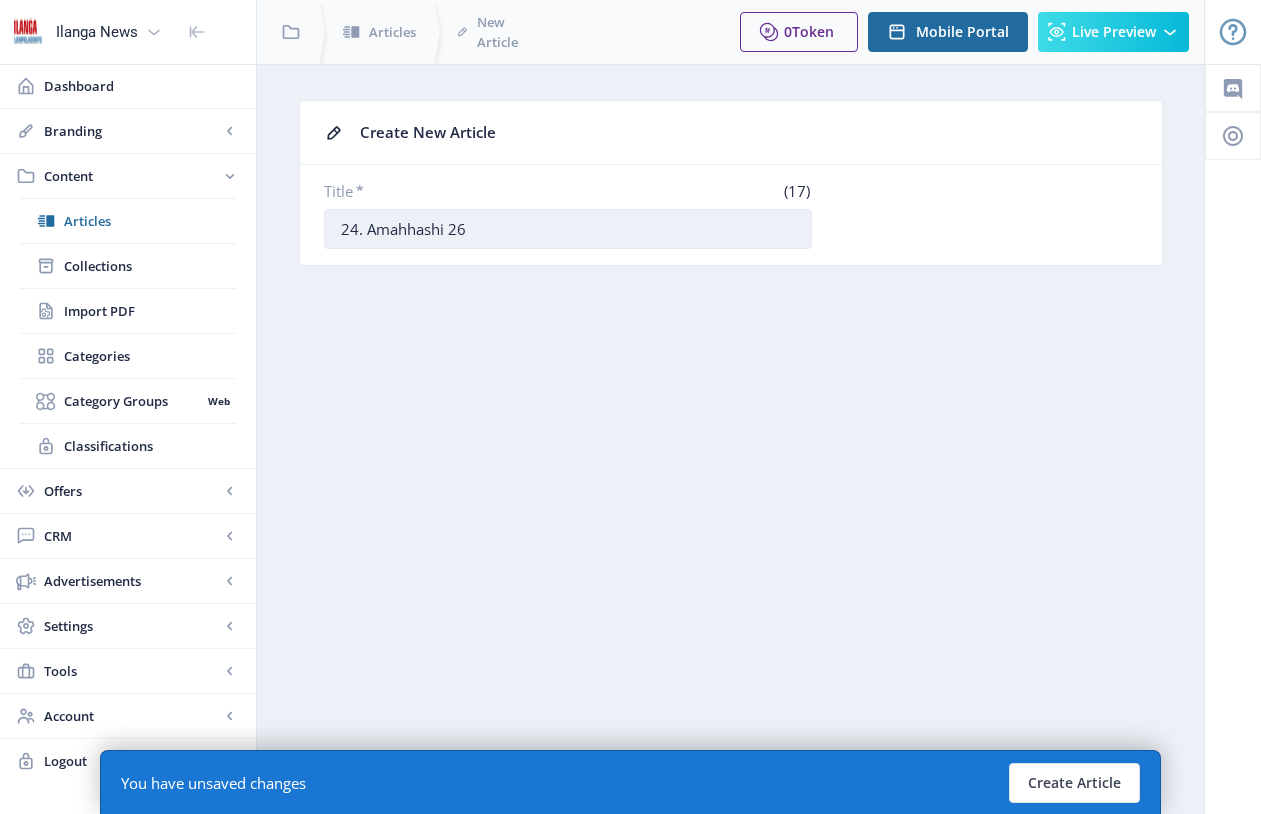 click on "24. Amahhashi 26" at bounding box center [568, 229] 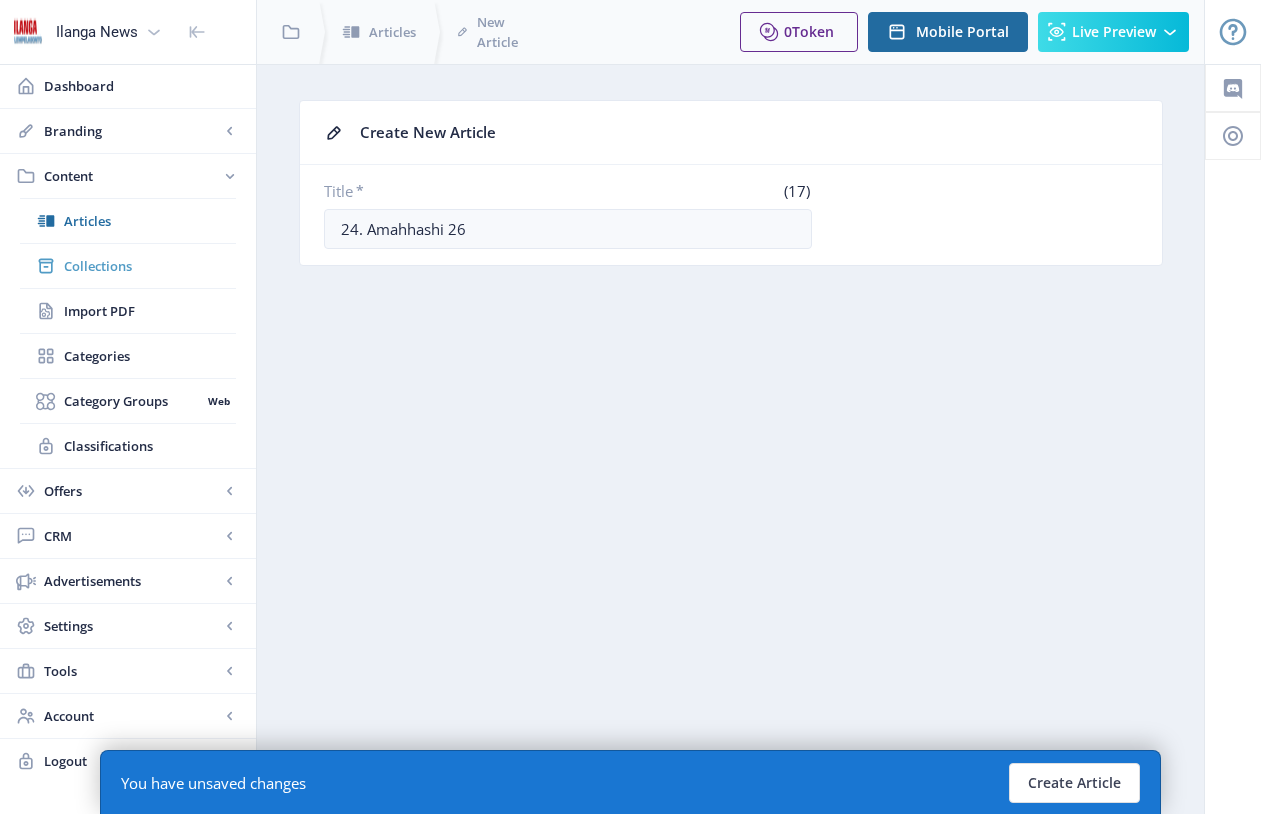 click on "Collections" at bounding box center (150, 266) 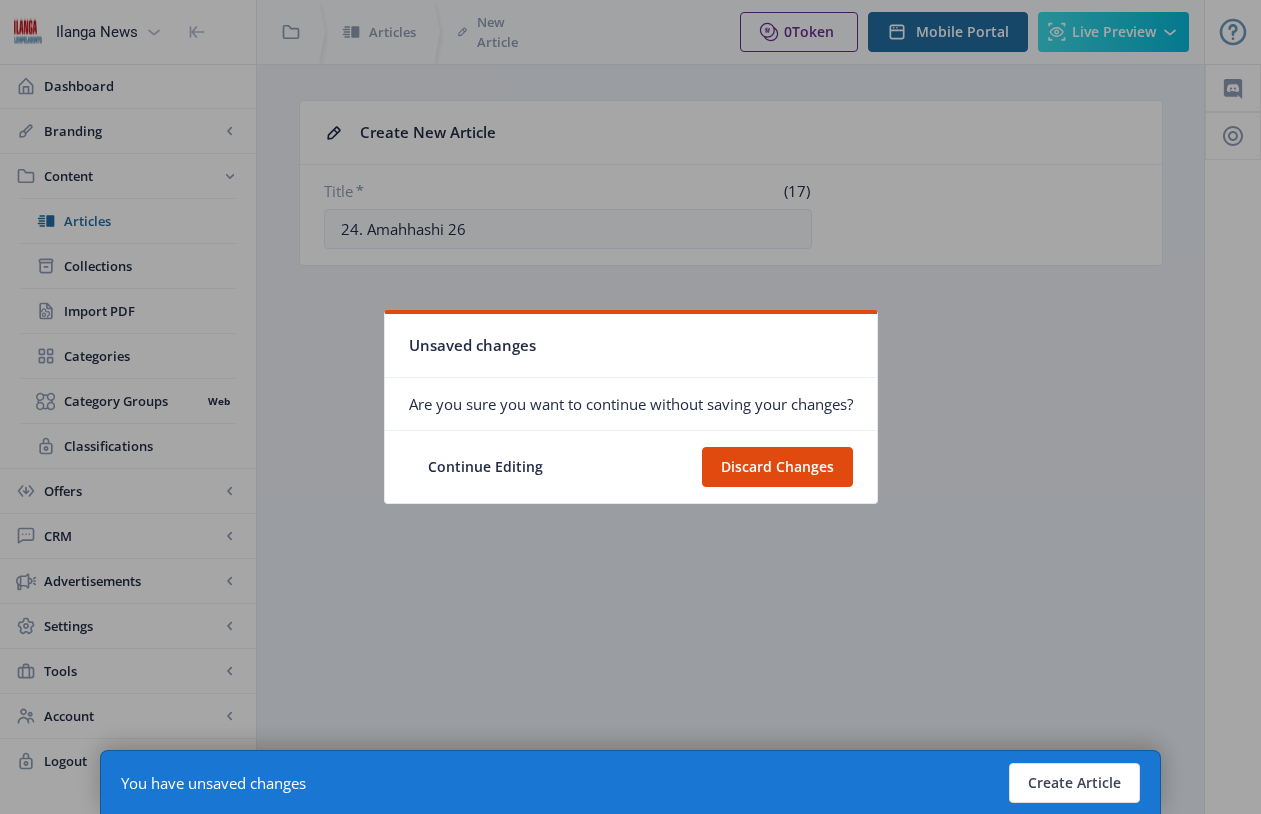click at bounding box center [630, 407] 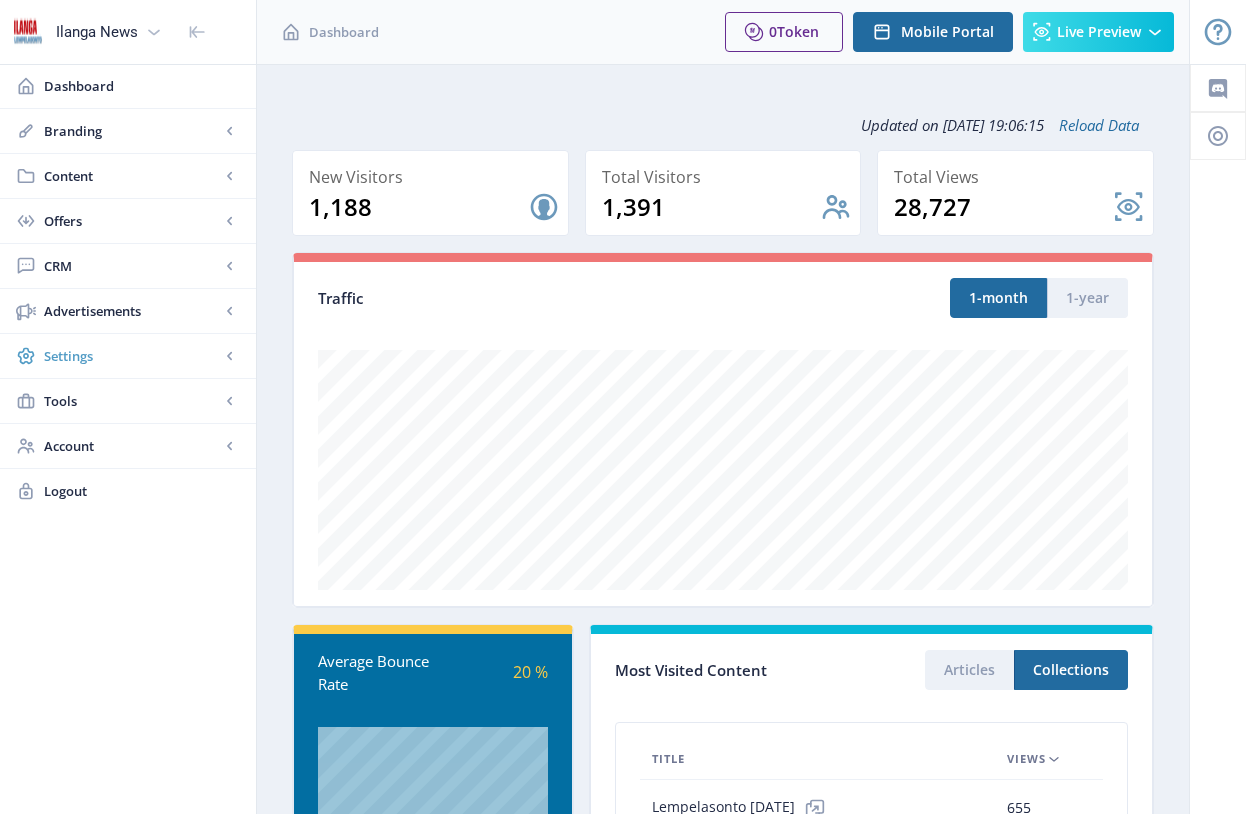 scroll, scrollTop: 4, scrollLeft: 0, axis: vertical 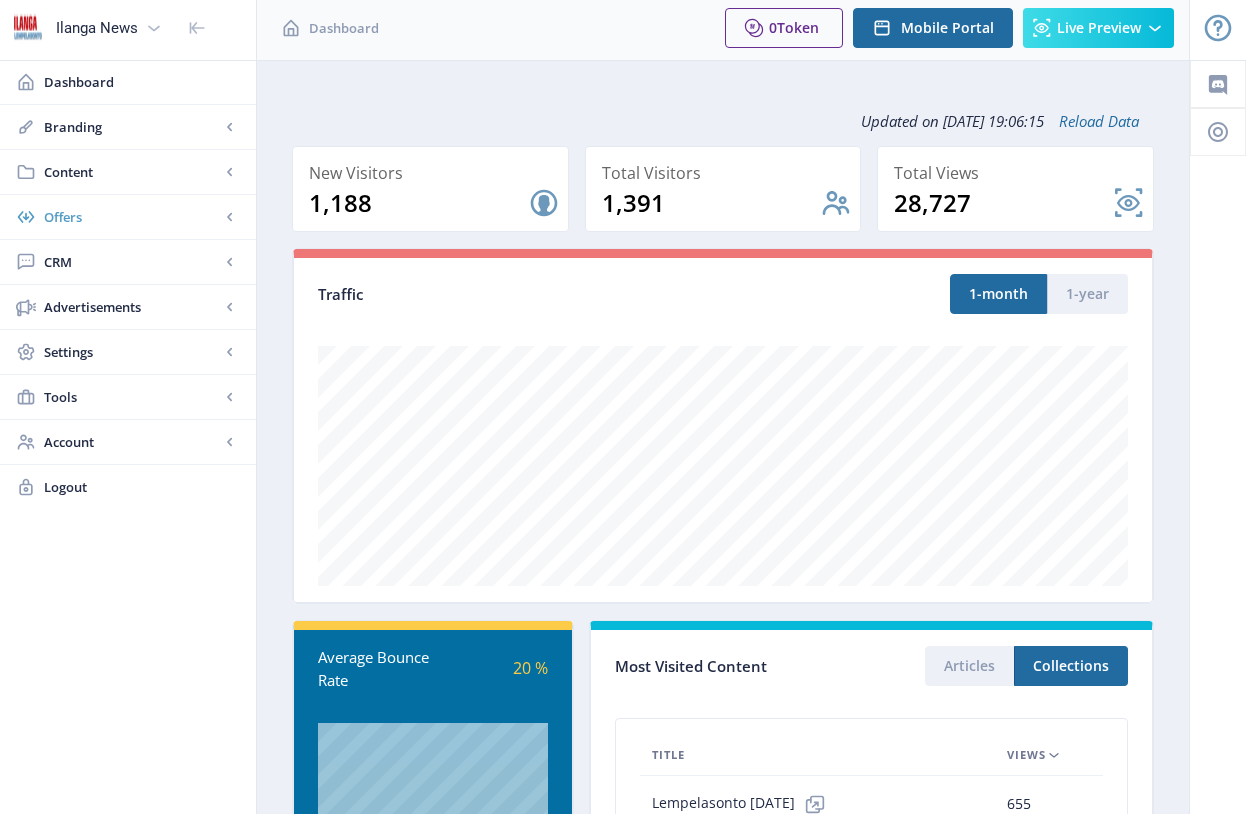 click on "Offers" at bounding box center [132, 217] 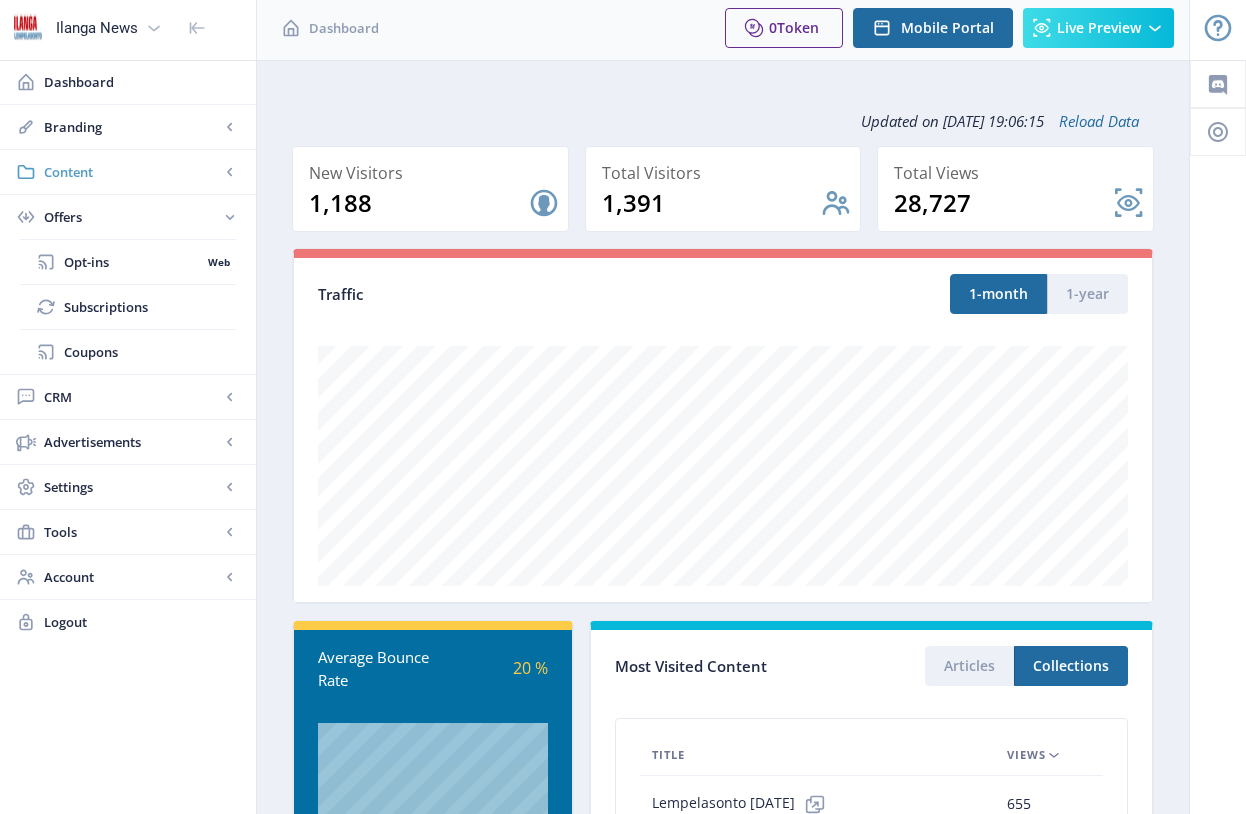 click on "Content" at bounding box center (132, 172) 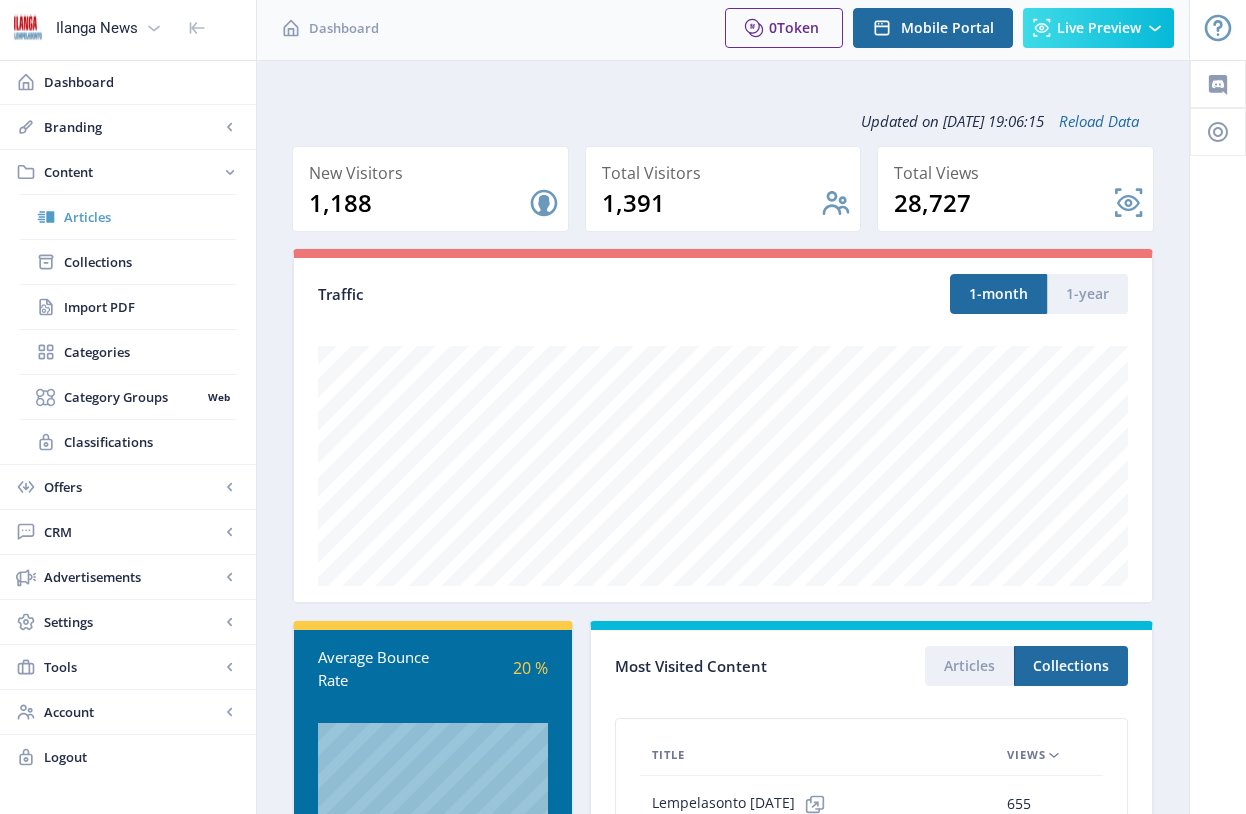 click on "Articles" at bounding box center [150, 217] 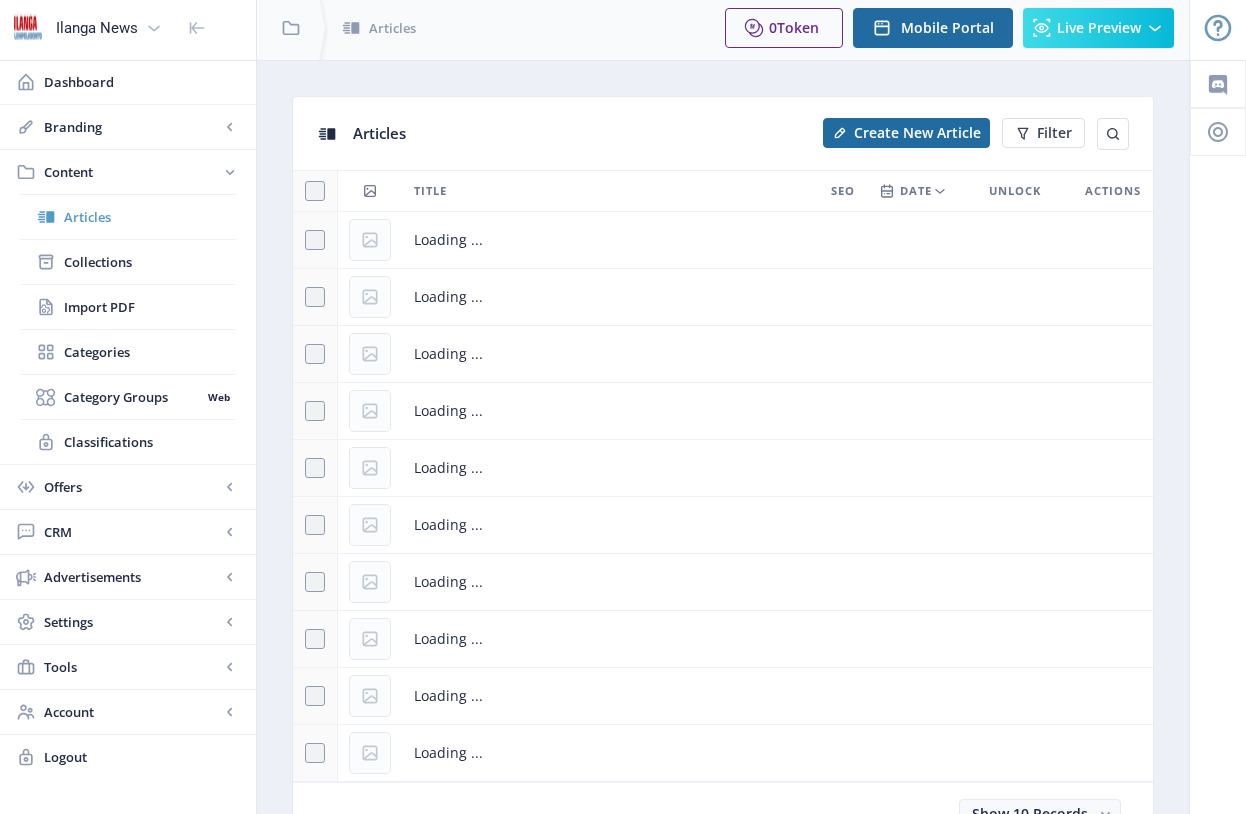 scroll, scrollTop: 0, scrollLeft: 0, axis: both 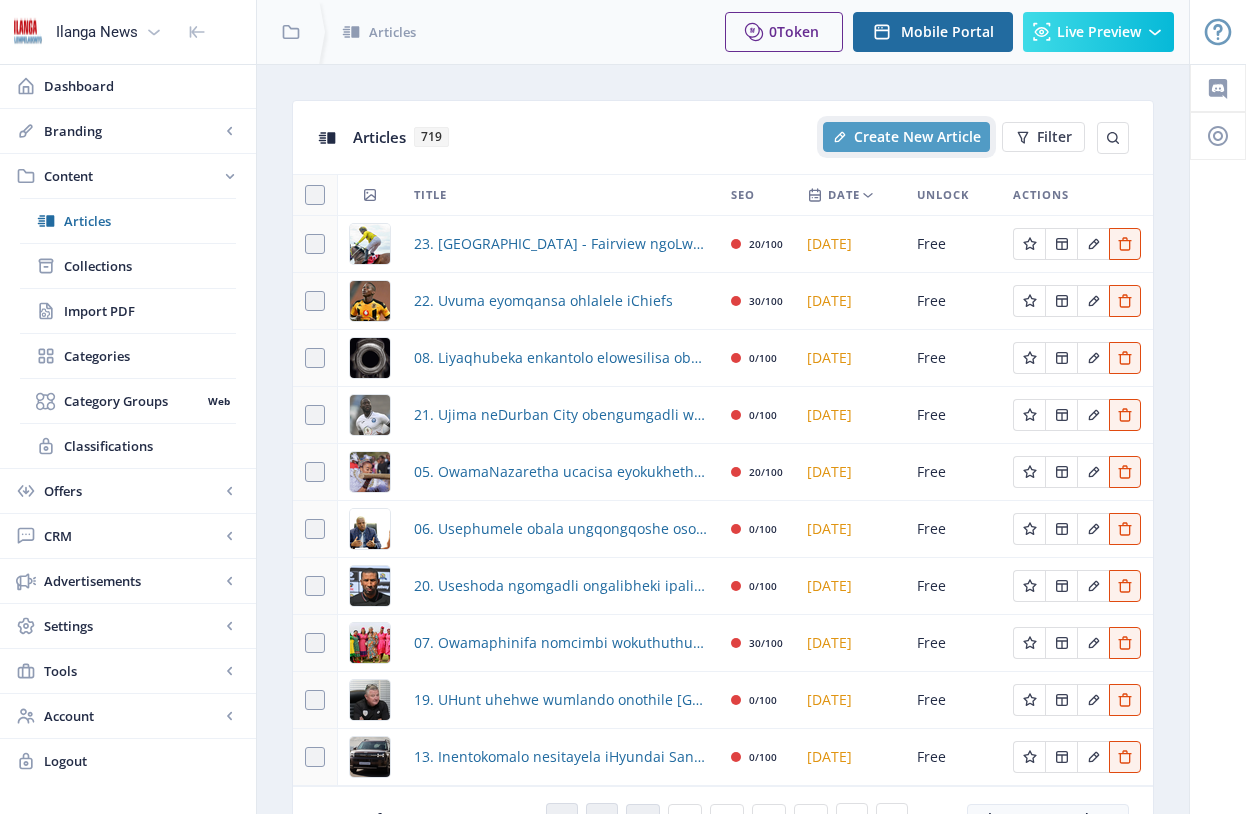 click on "Create New Article" 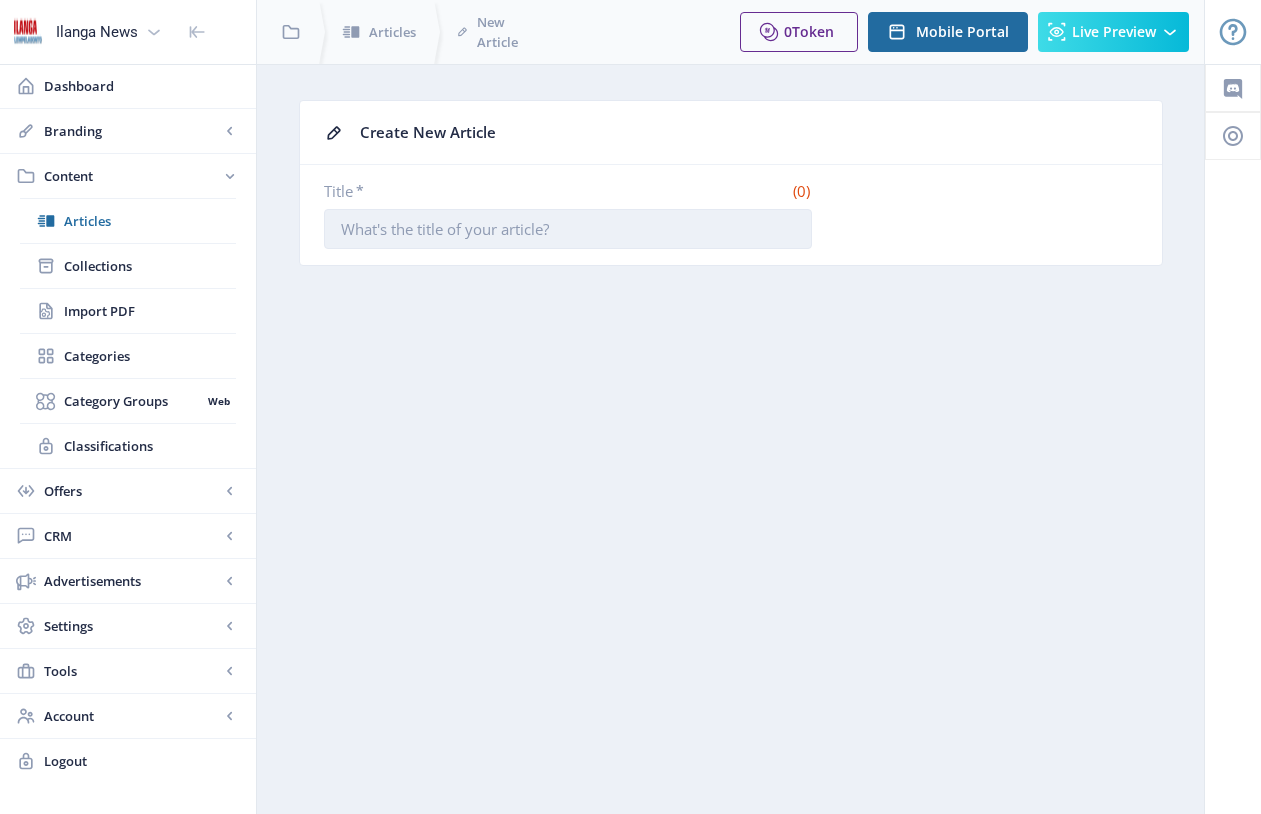 click on "Title   *" at bounding box center [568, 229] 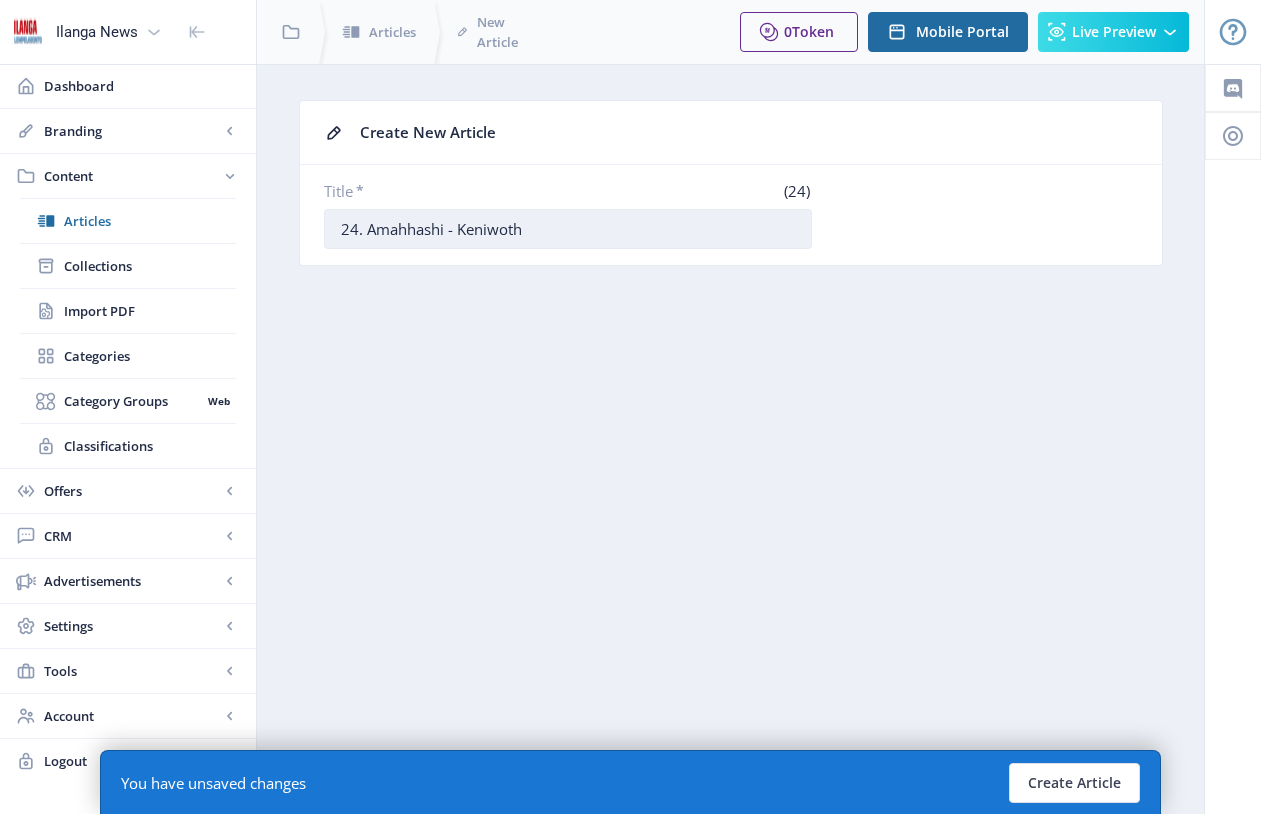 click on "24. Amahhashi - Keniwoth" at bounding box center (568, 229) 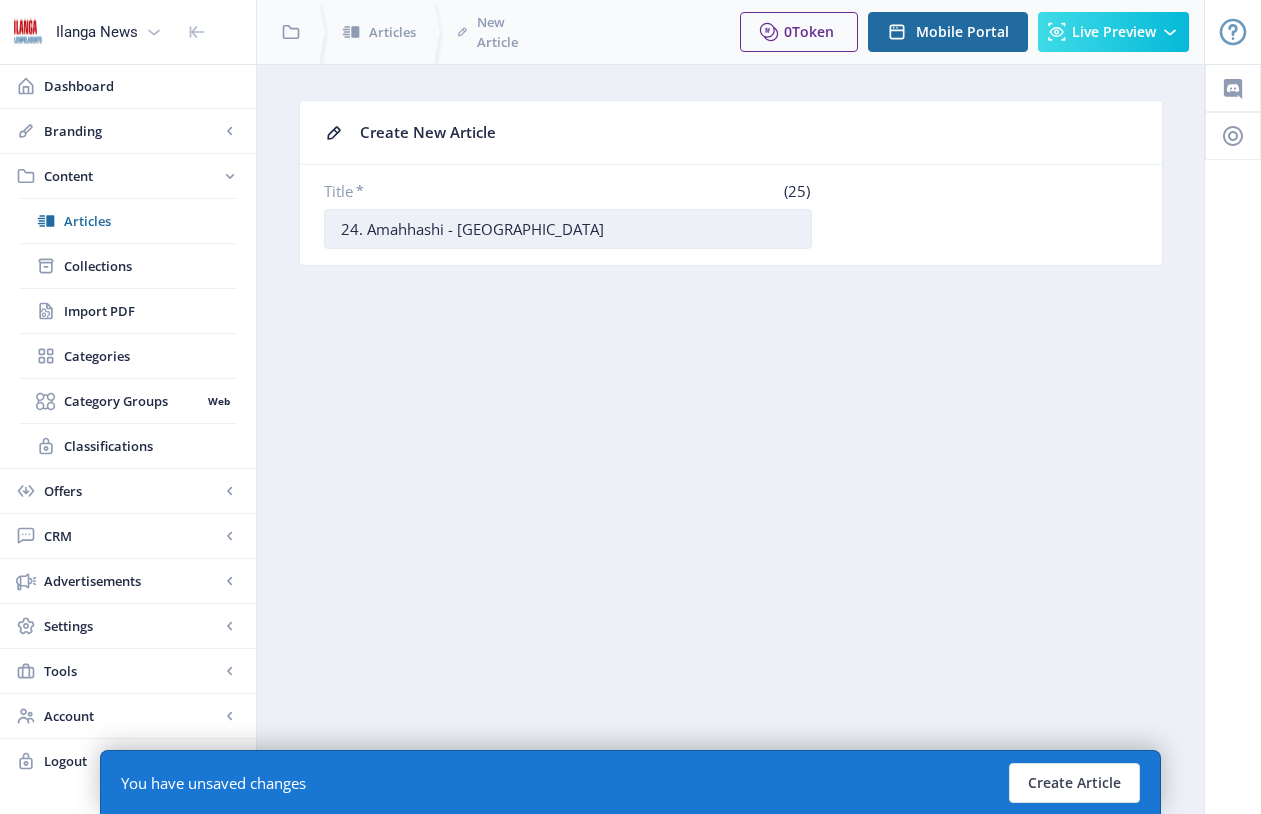 click on "24. Amahhashi - Keniworth" at bounding box center (568, 229) 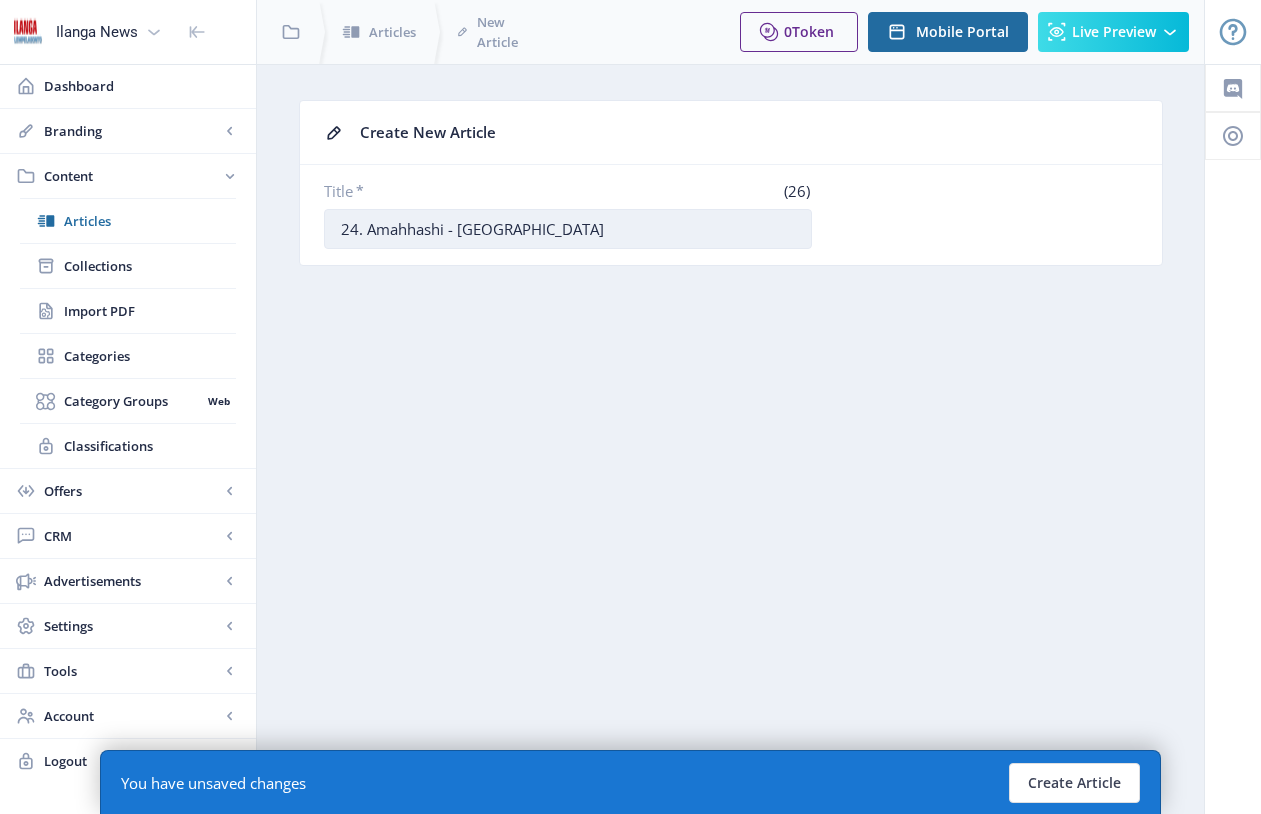 click on "24. Amahhashi - Kenilworth" at bounding box center (568, 229) 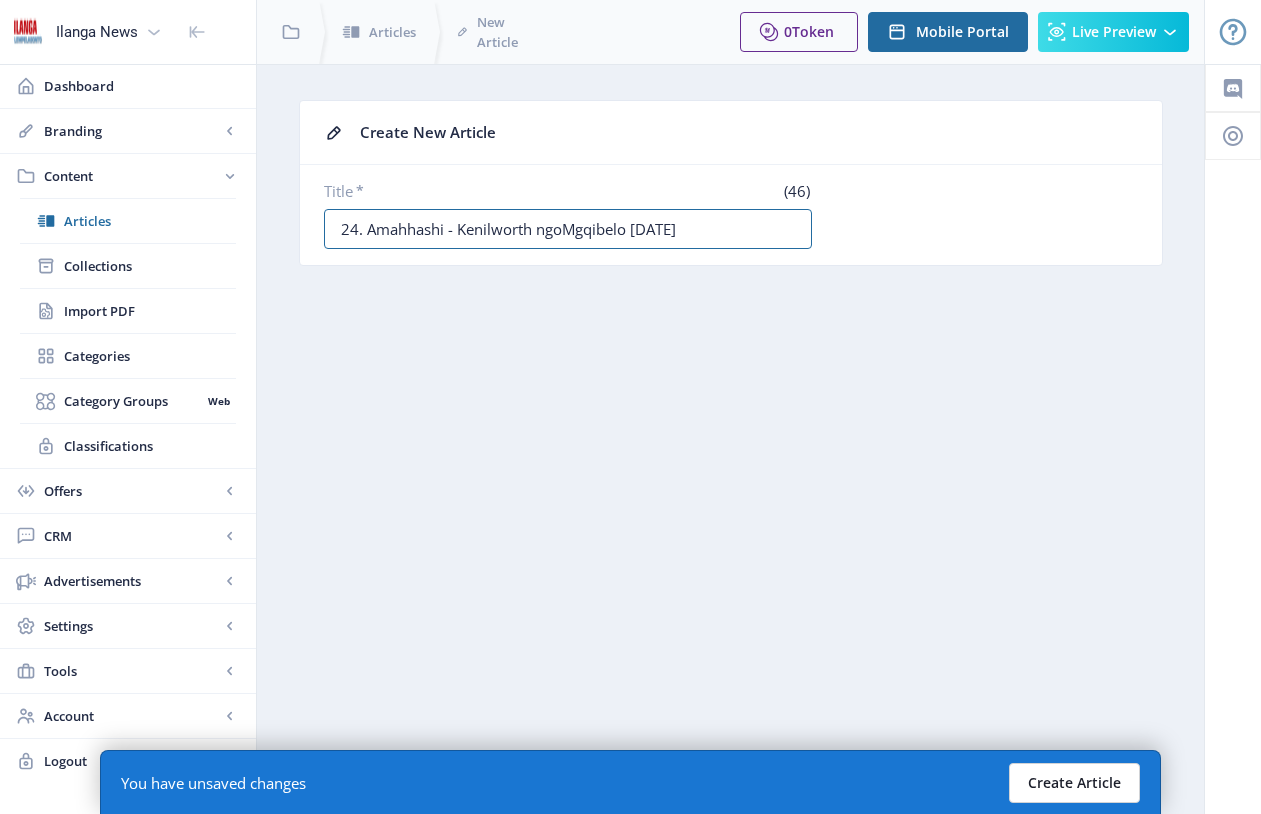 type on "24. Amahhashi - Kenilworth ngoMgqibelo [DATE]" 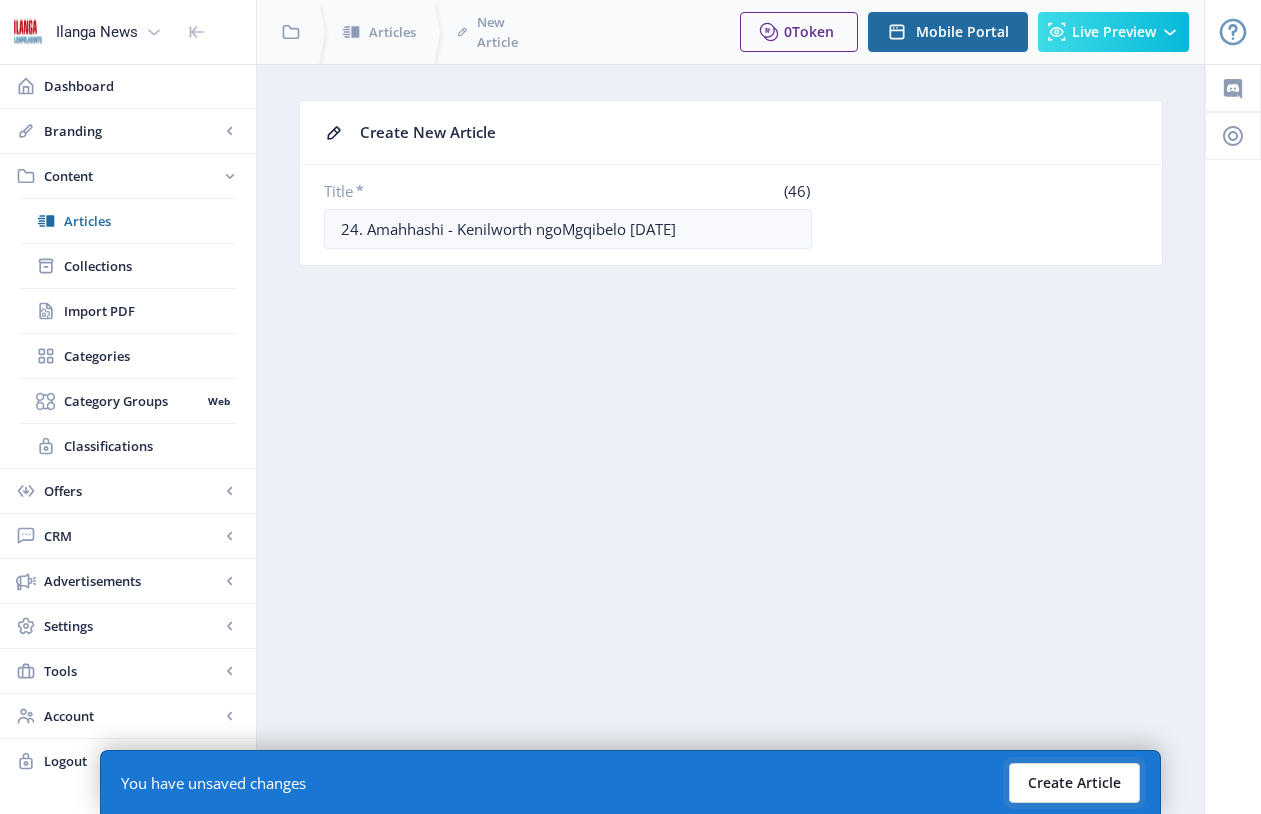 click on "Create Article" 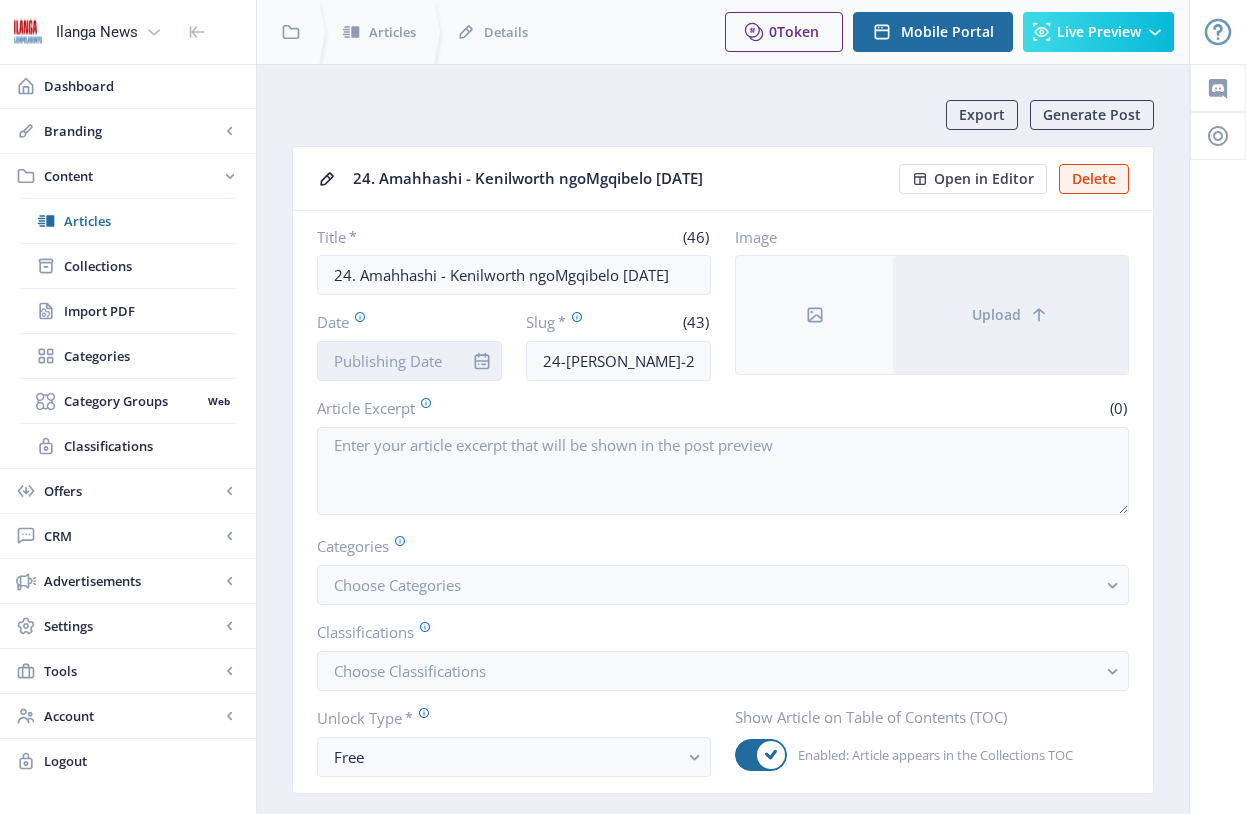 click on "Date" at bounding box center (409, 361) 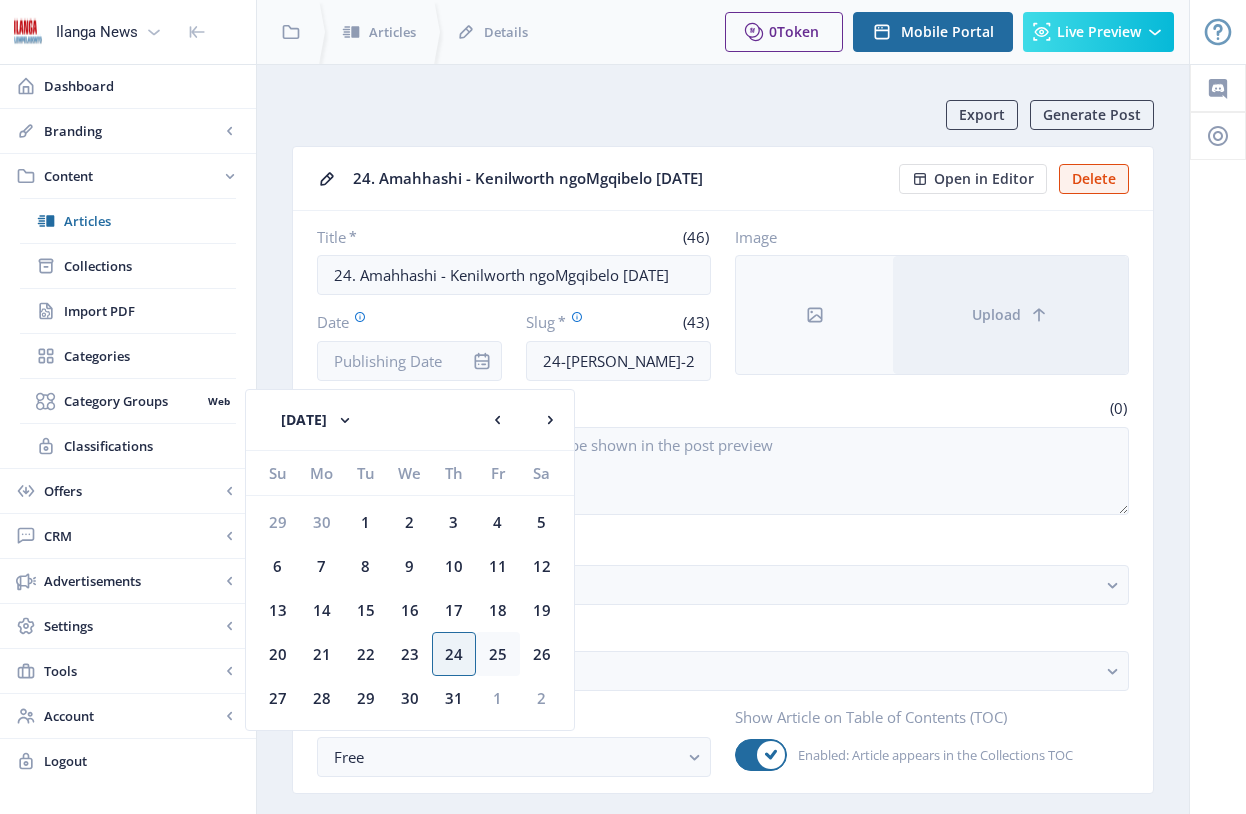 click on "25" 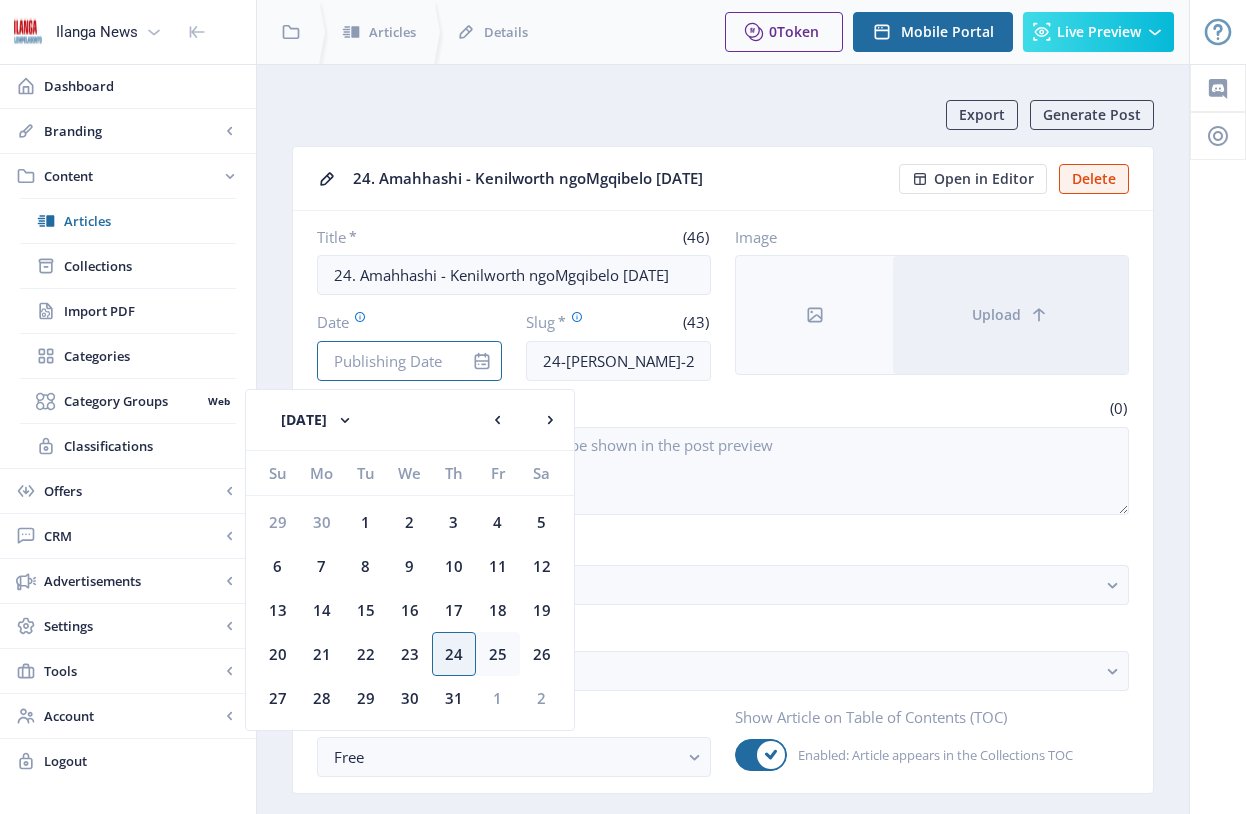 type on "[DATE]" 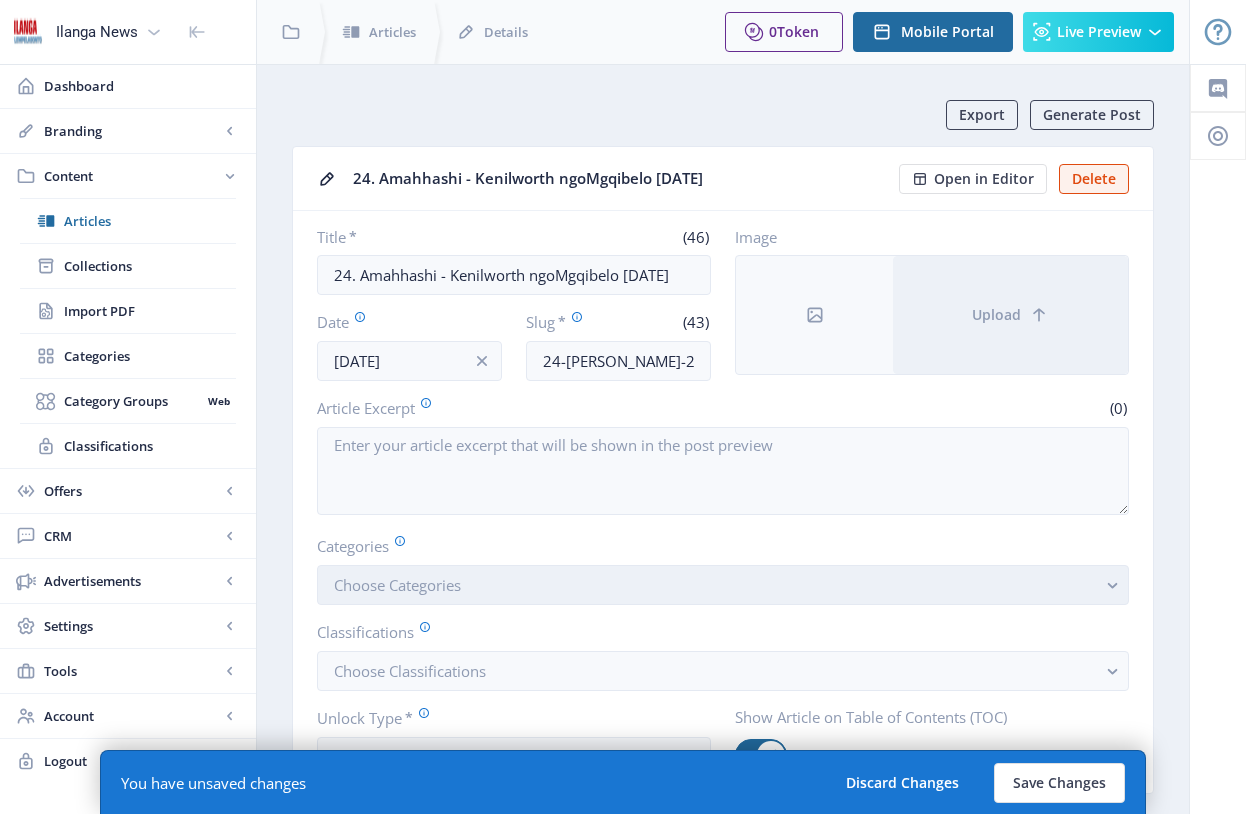 click on "Choose Categories" at bounding box center (397, 585) 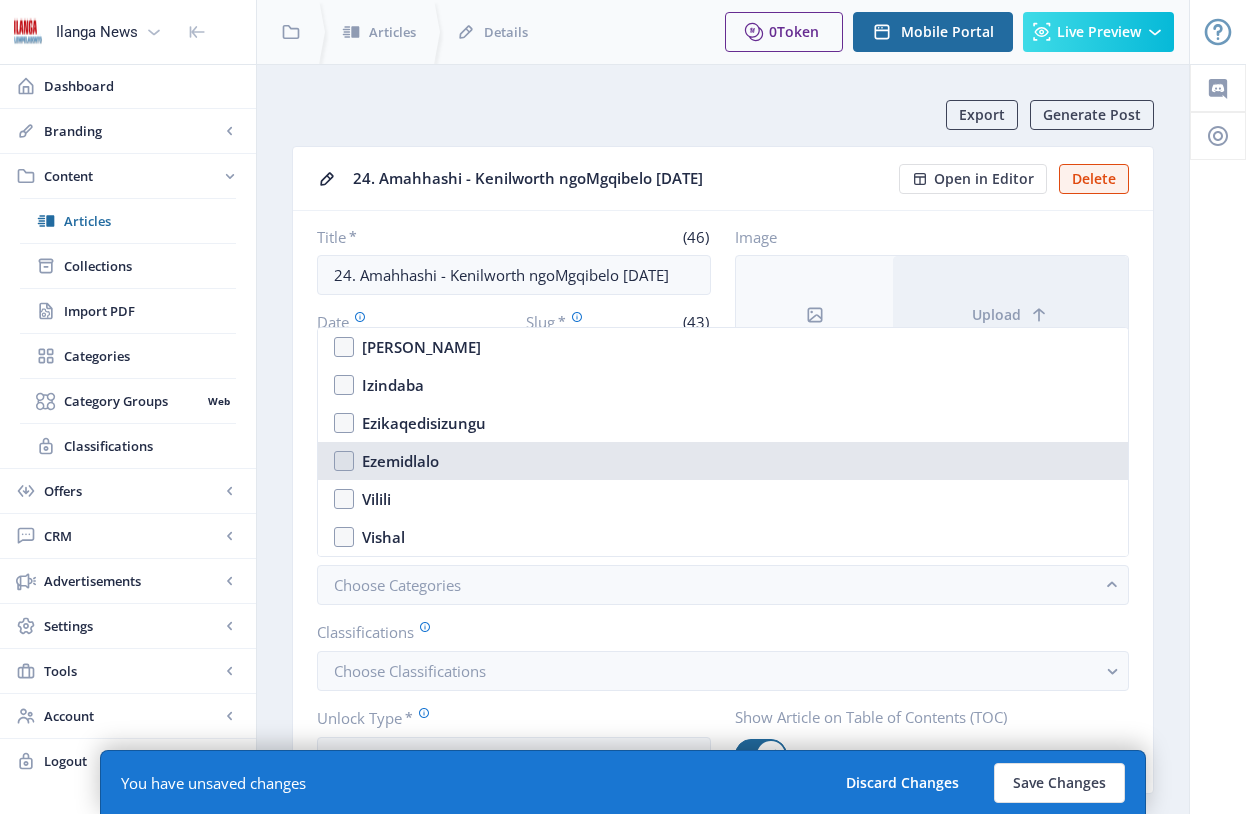 click on "Ezemidlalo" at bounding box center (723, 461) 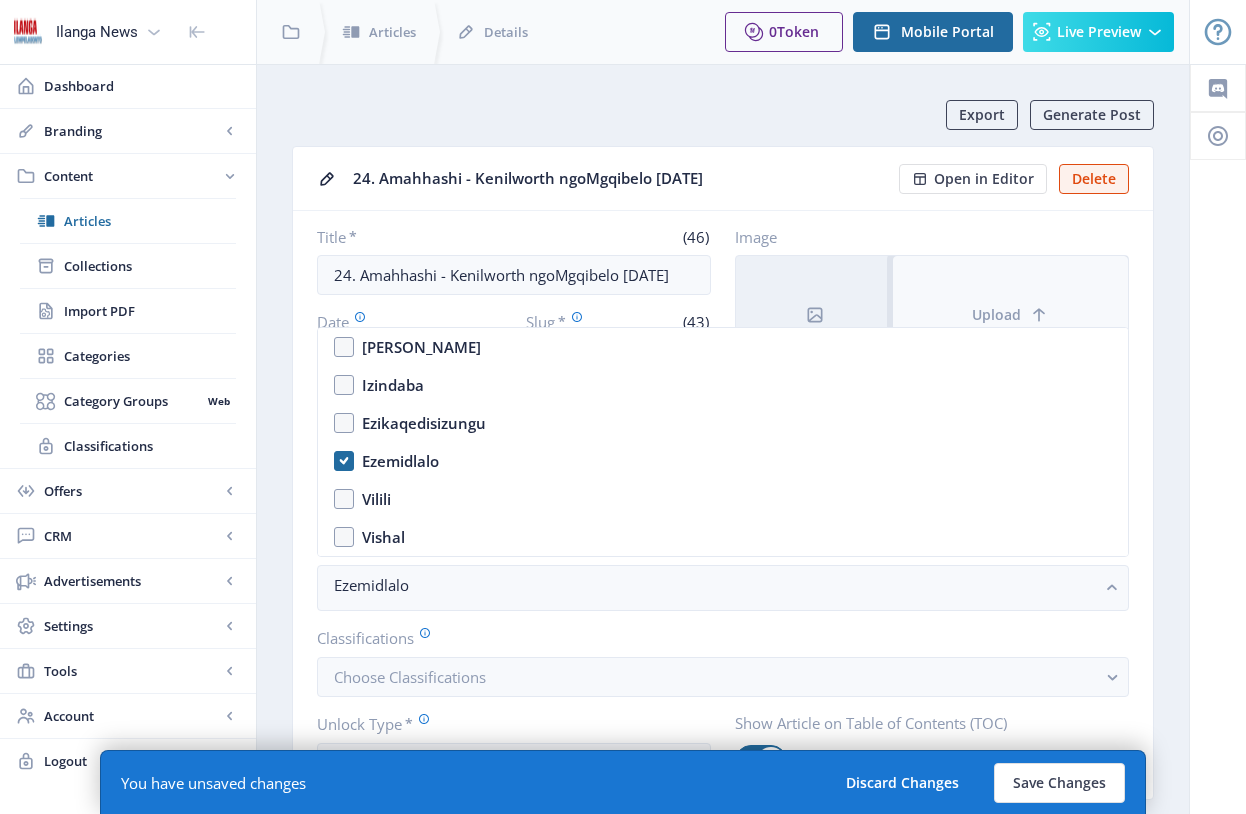 click on "Upload" at bounding box center [1010, 315] 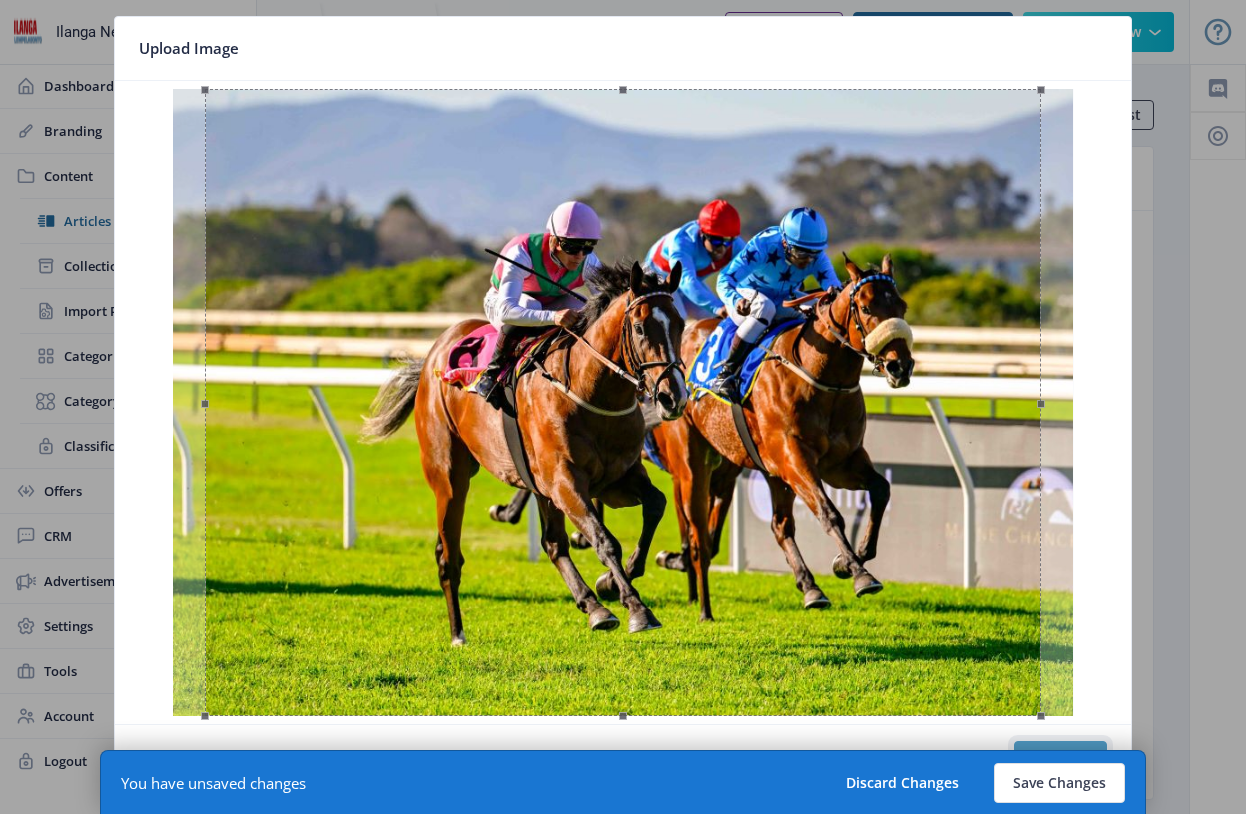 click on "Confirm" 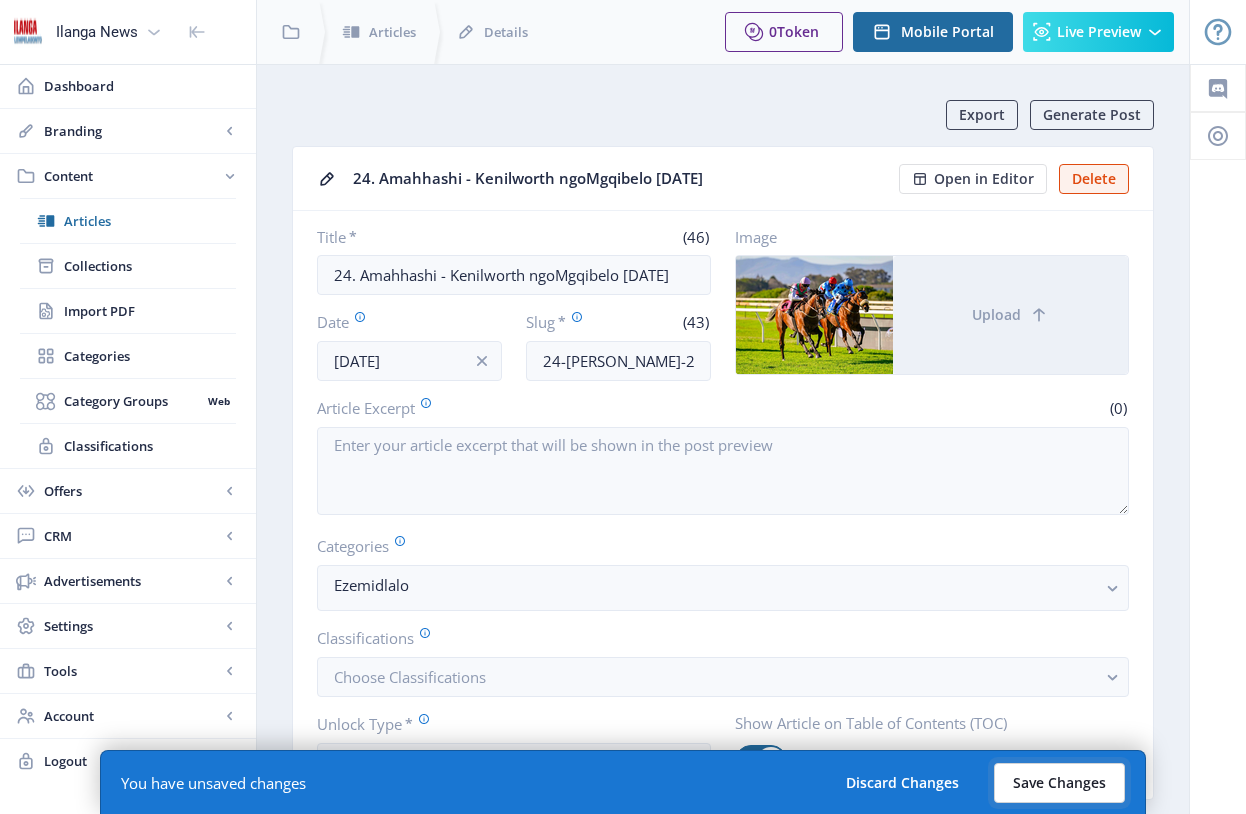 click on "Save Changes" 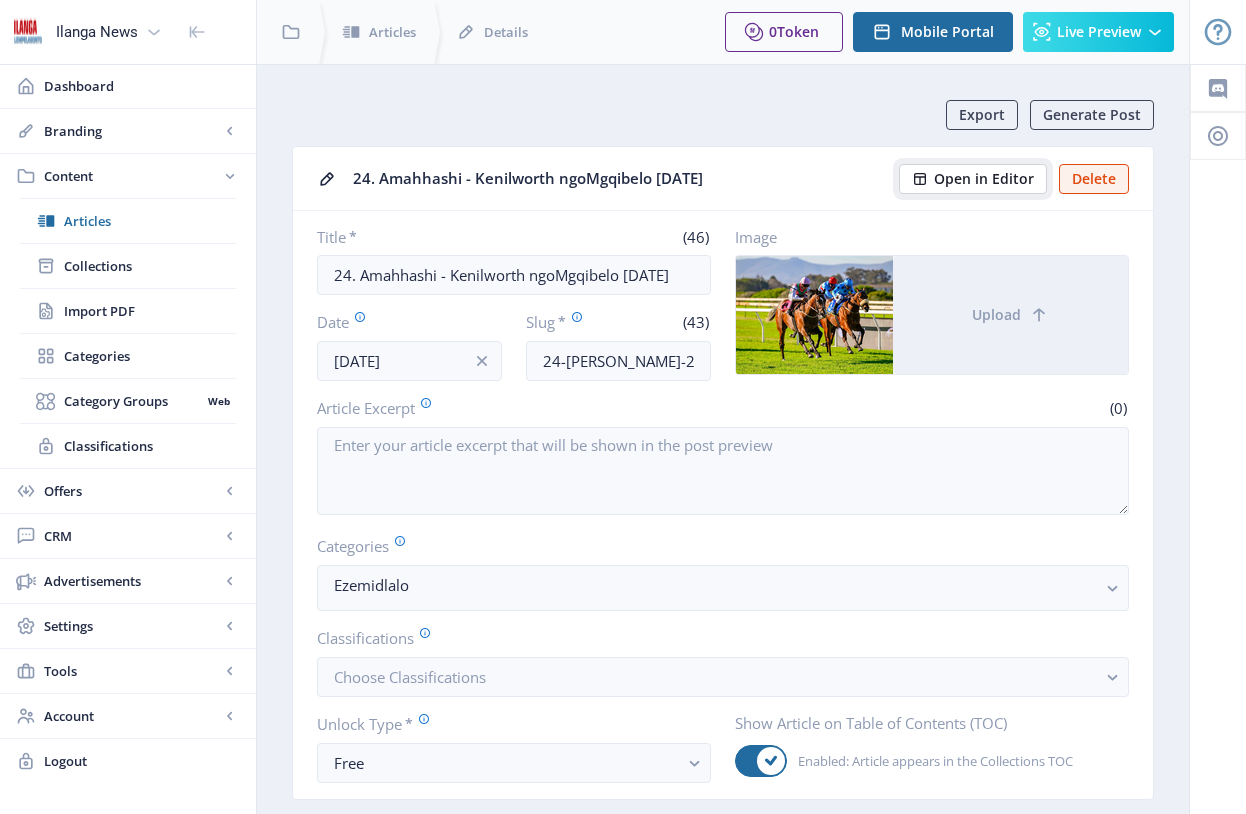 click on "Open in Editor" 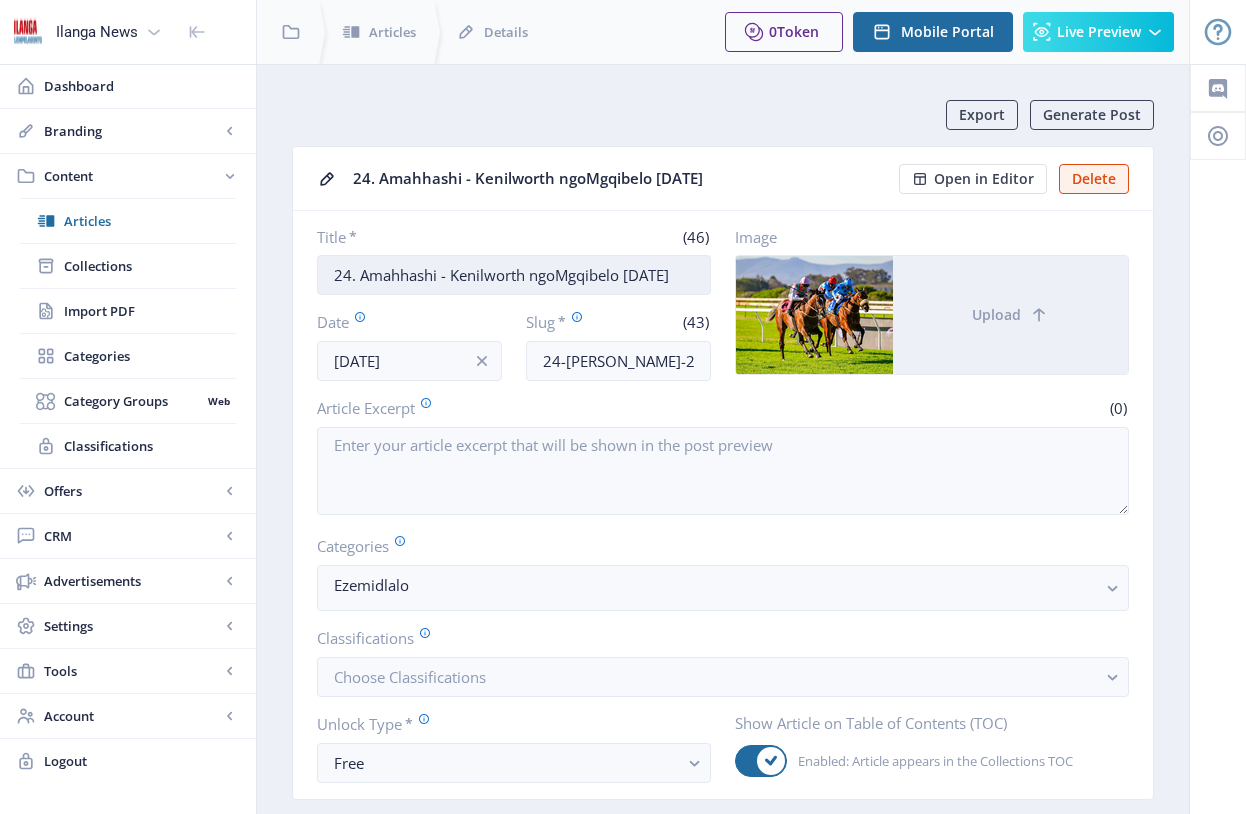 drag, startPoint x: 358, startPoint y: 276, endPoint x: 667, endPoint y: 277, distance: 309.00162 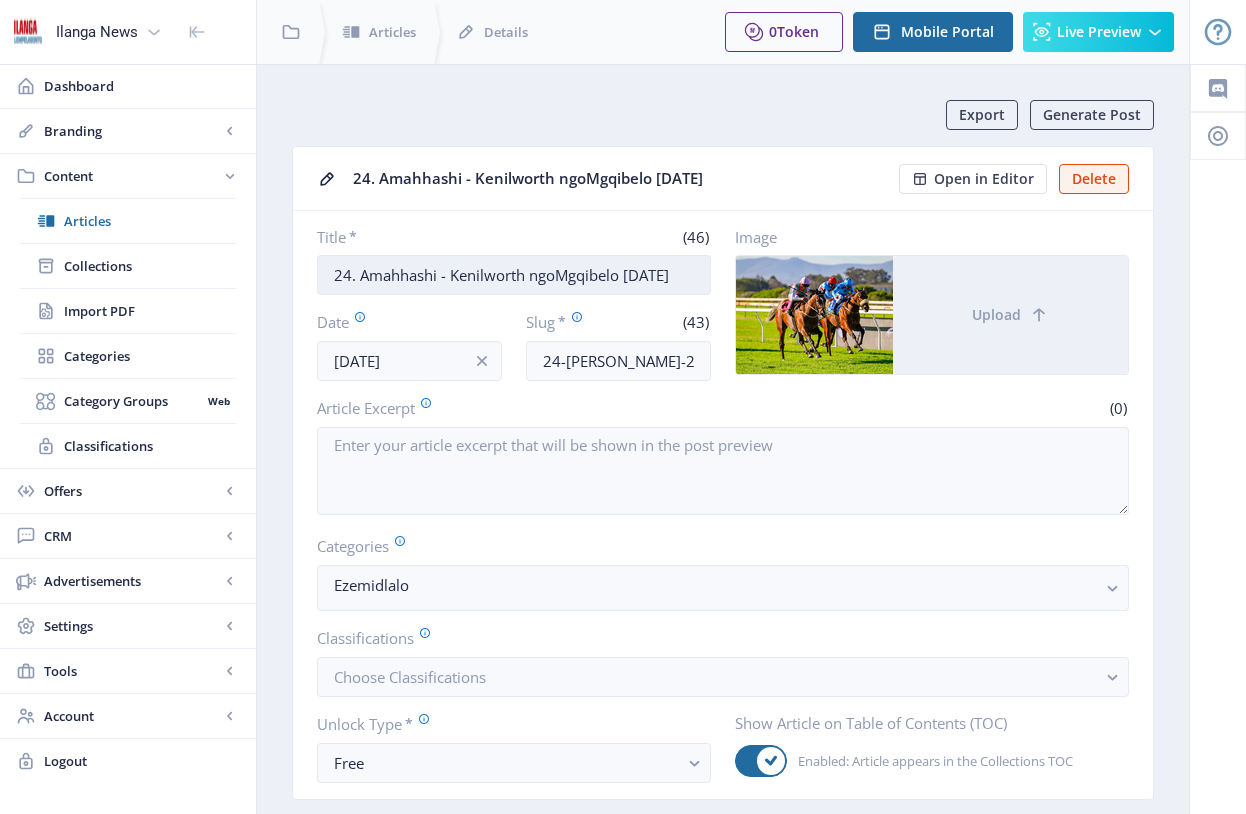 click on "24. Amahhashi - Kenilworth ngoMgqibelo [DATE]" at bounding box center [514, 275] 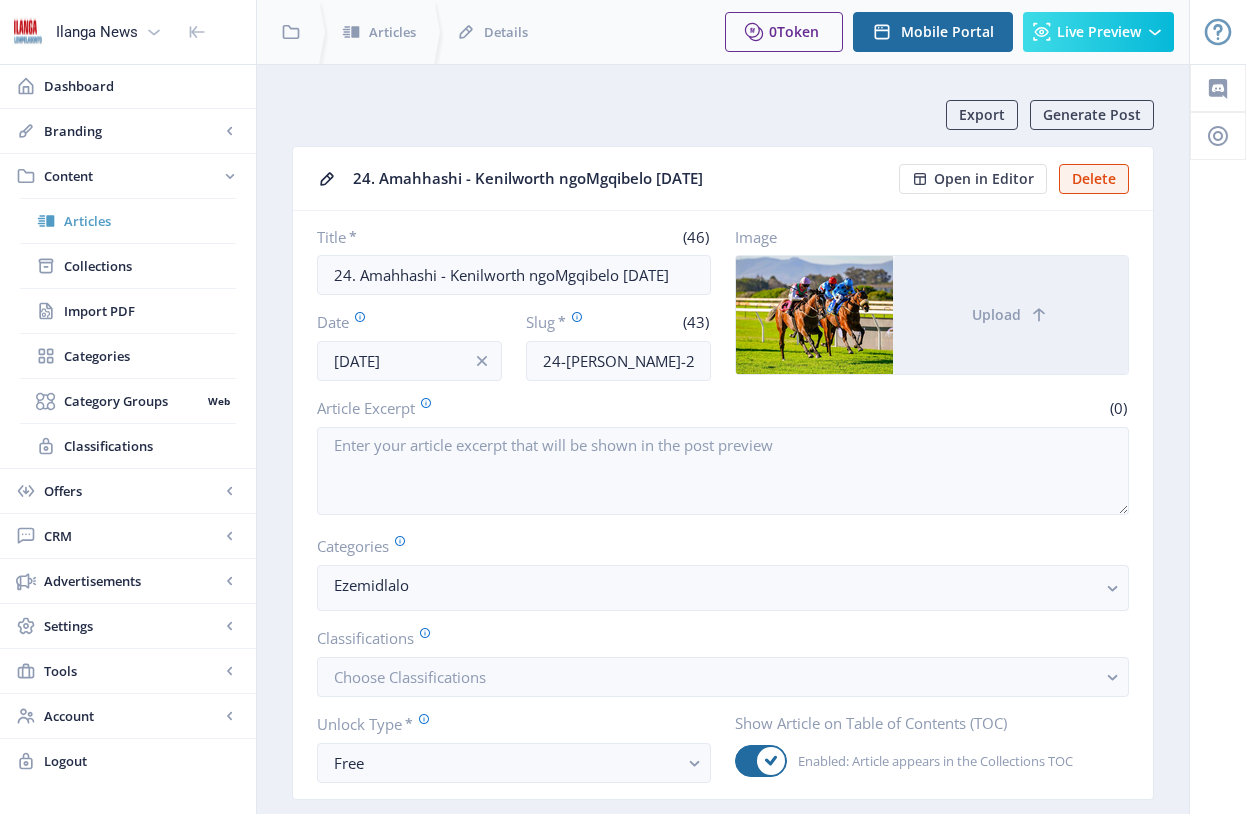 click on "Articles" at bounding box center [150, 221] 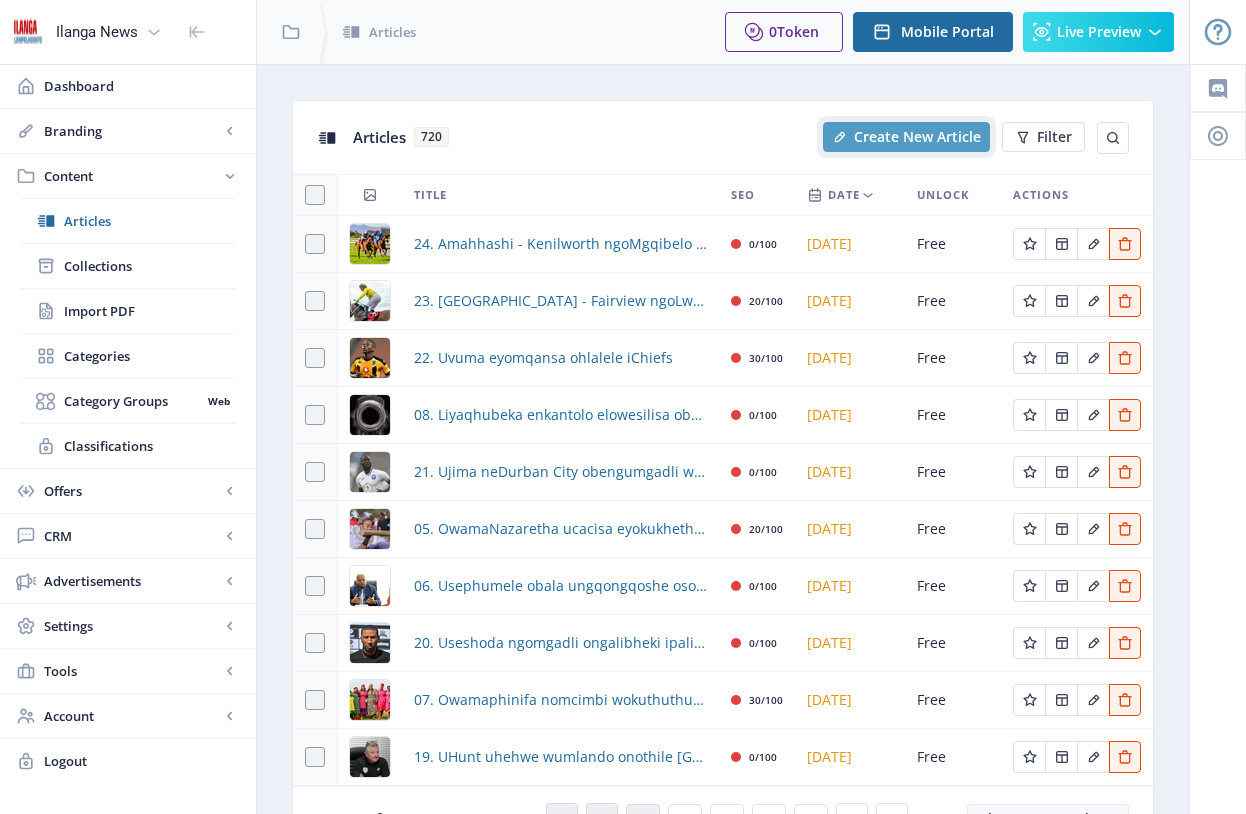 click on "Create New Article" 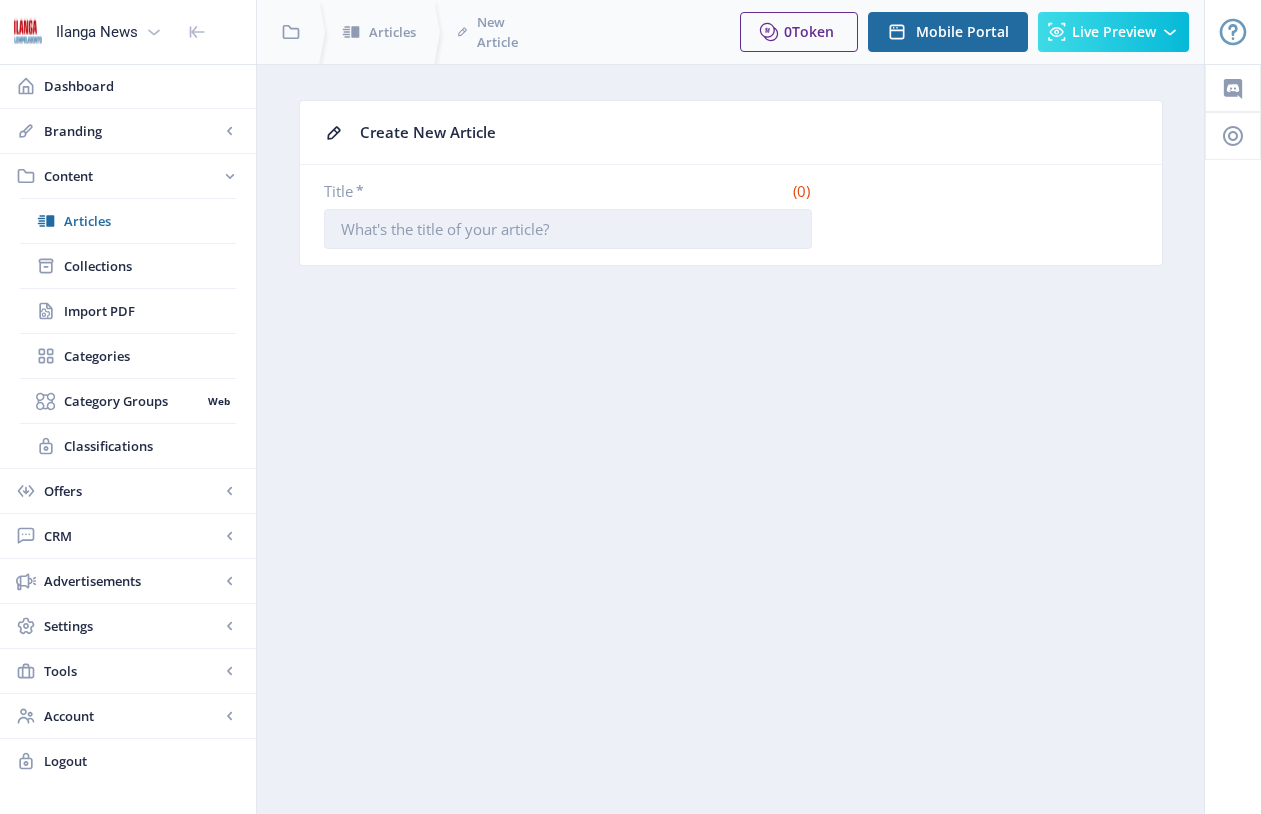 click on "Title   *" at bounding box center [568, 229] 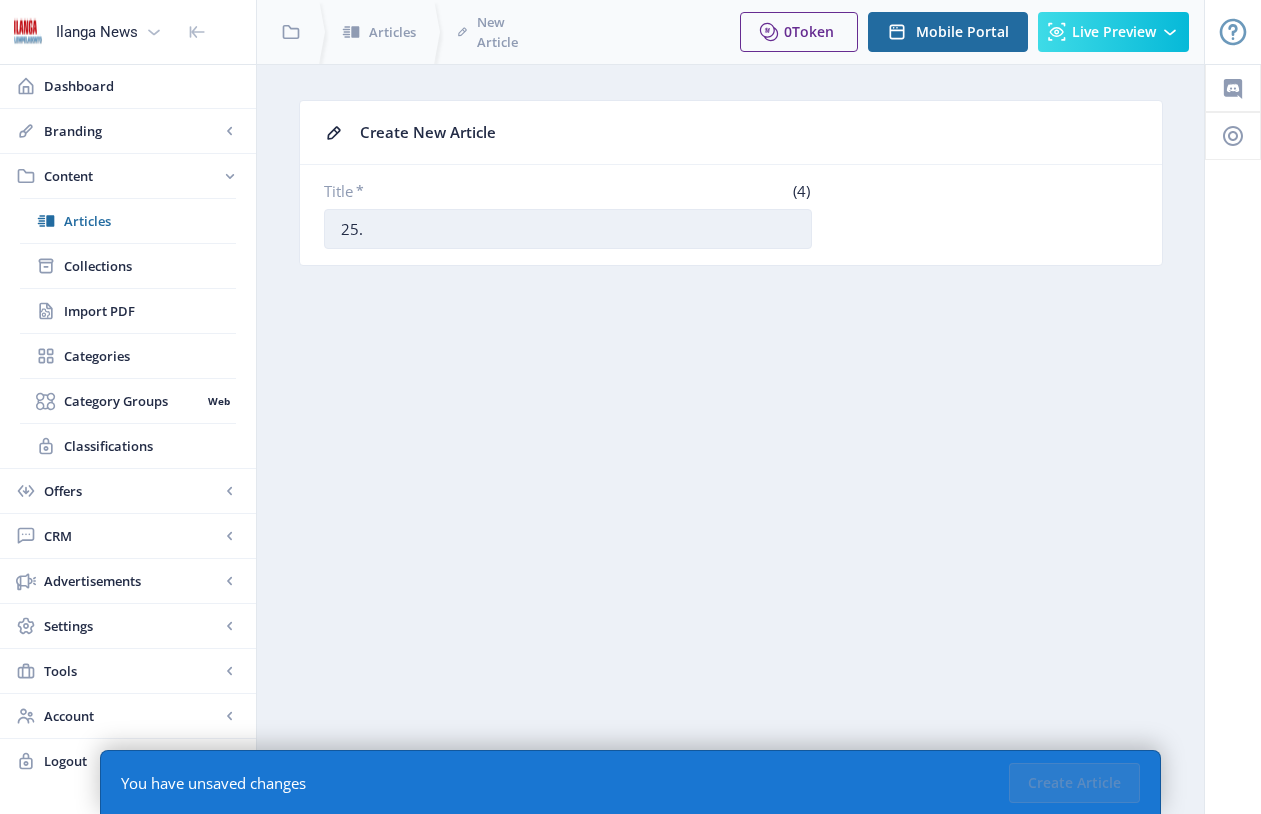 paste on "Amahhashi - Kenilworth ngoMgqibelo 26 July" 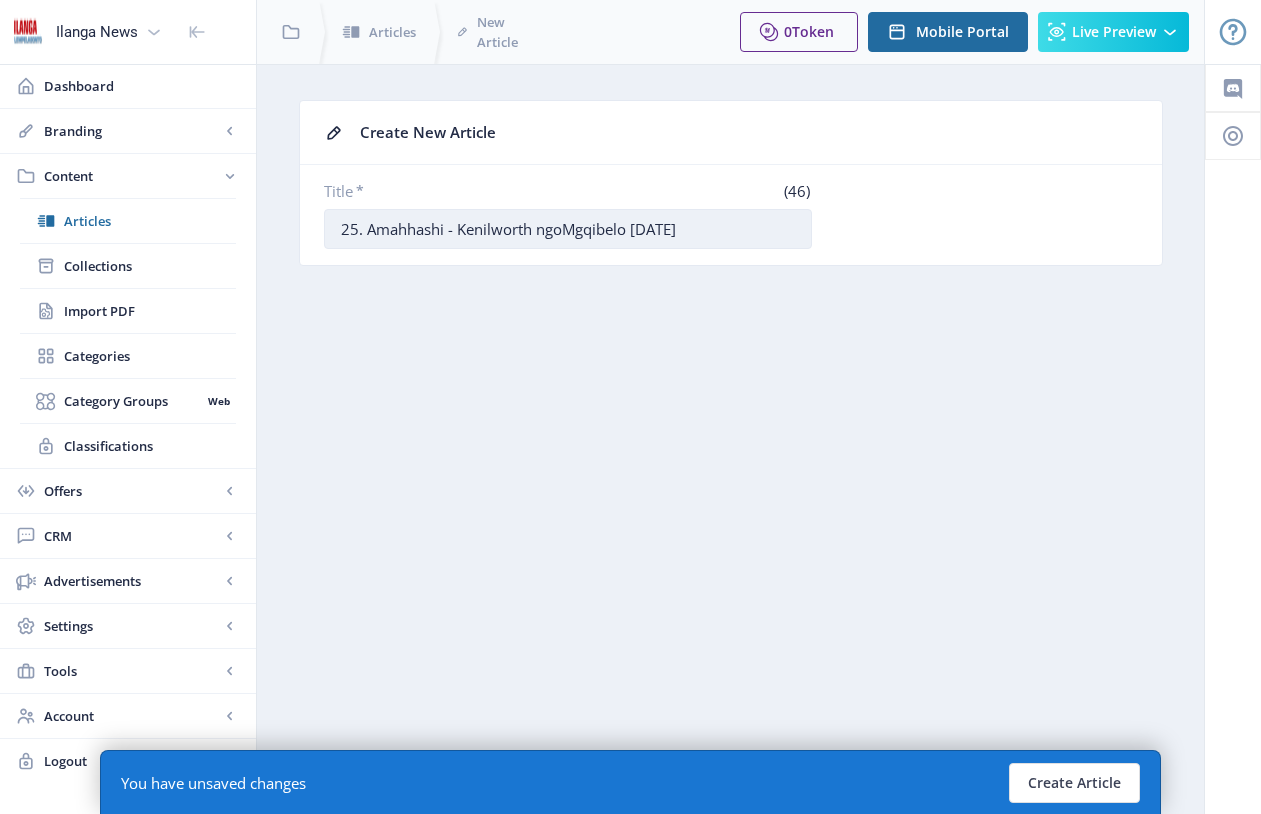 click on "25. Amahhashi - Kenilworth ngoMgqibelo 26 July" at bounding box center (568, 229) 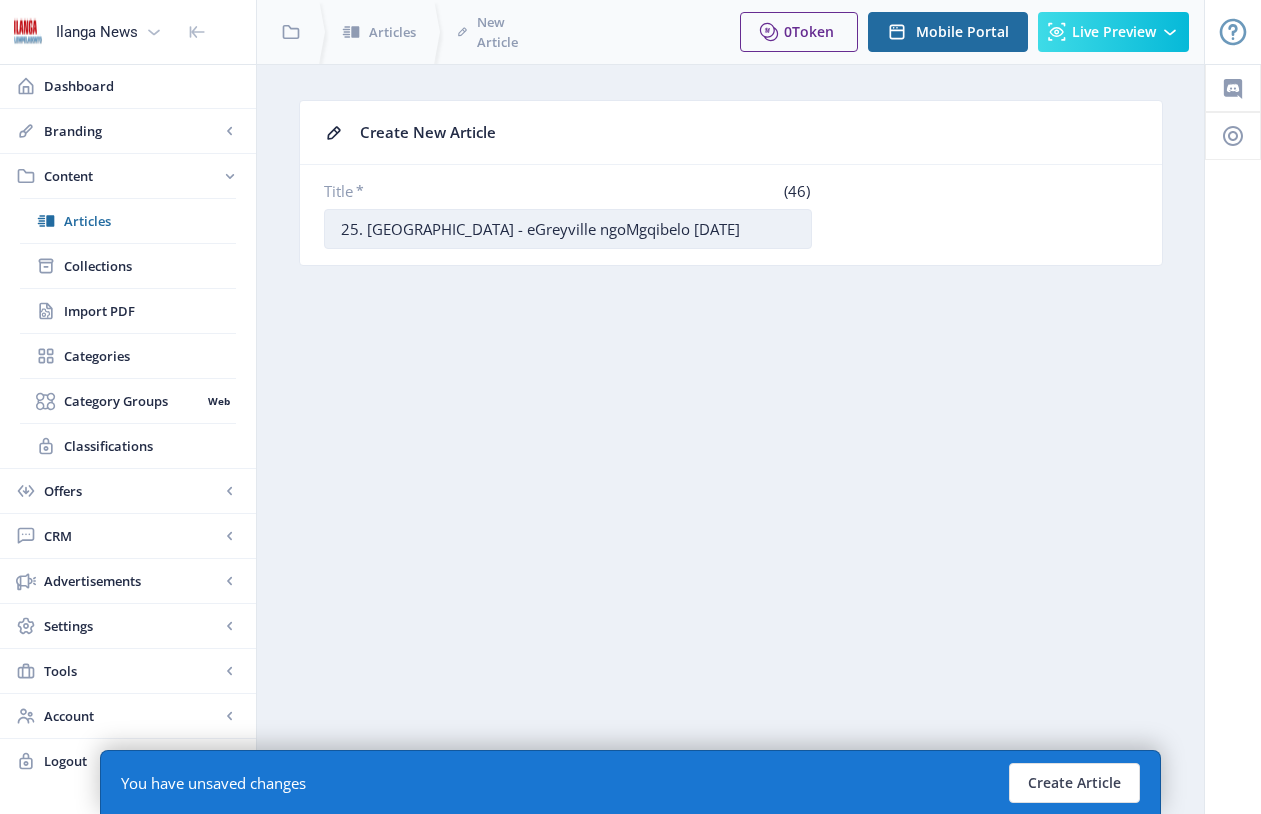 drag, startPoint x: 548, startPoint y: 229, endPoint x: 622, endPoint y: 232, distance: 74.06078 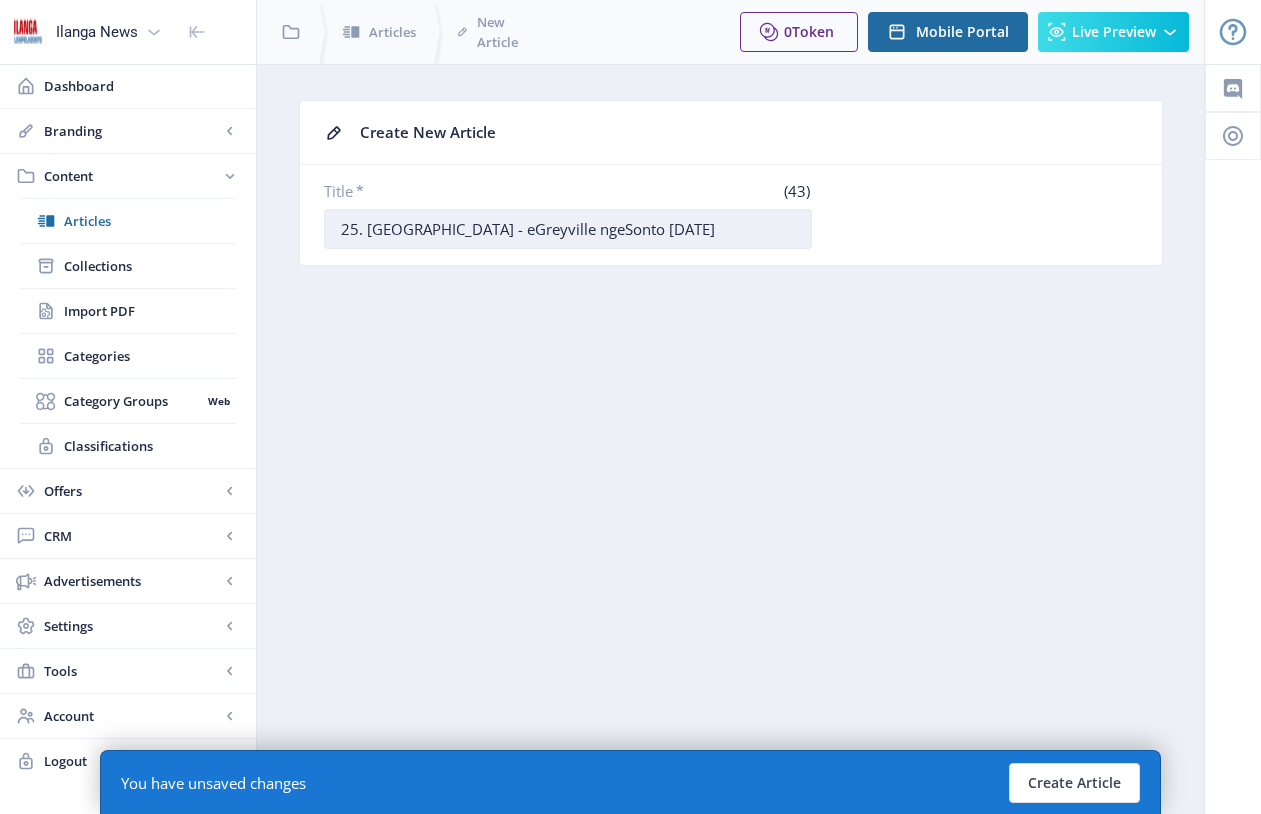 click on "25. Amahhashi - eGreyville ngeSonto 26 July" at bounding box center (568, 229) 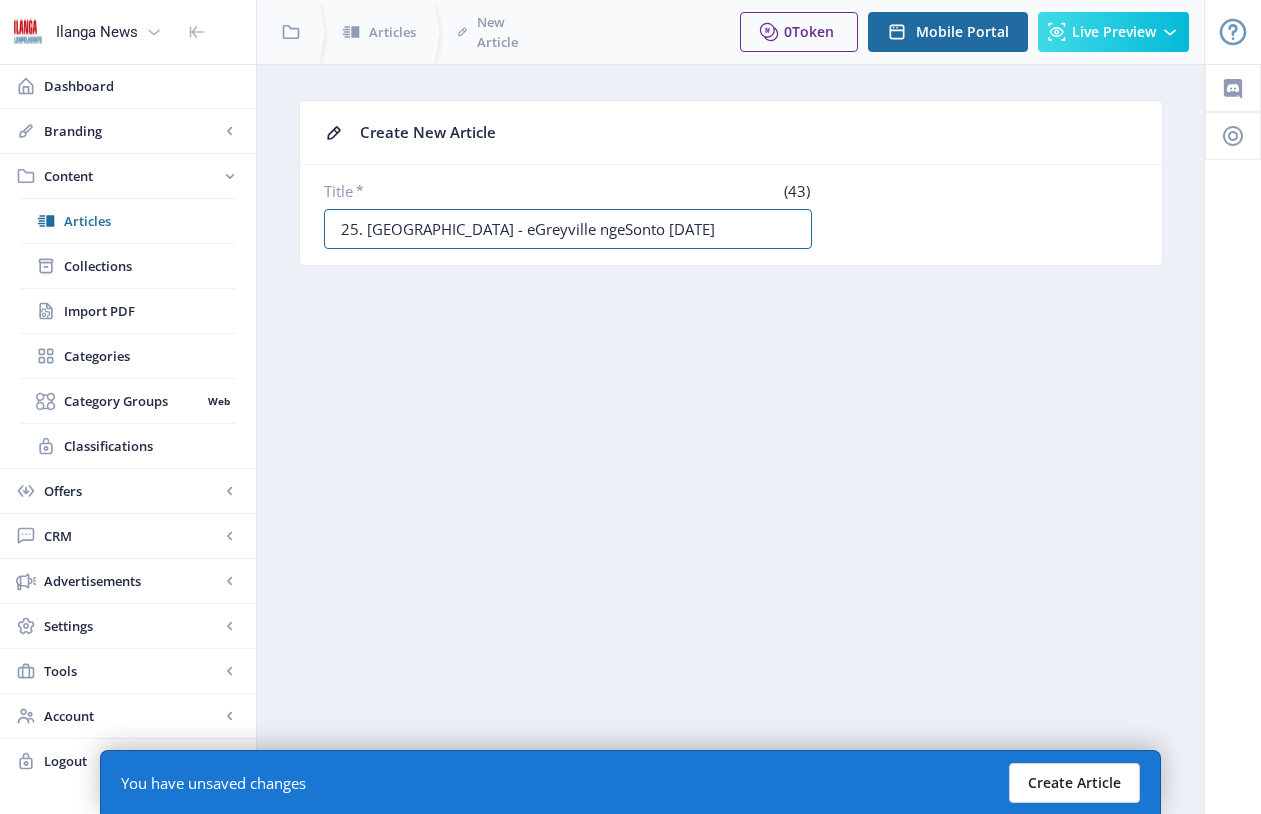type on "25. [GEOGRAPHIC_DATA] - eGreyville ngeSonto [DATE]" 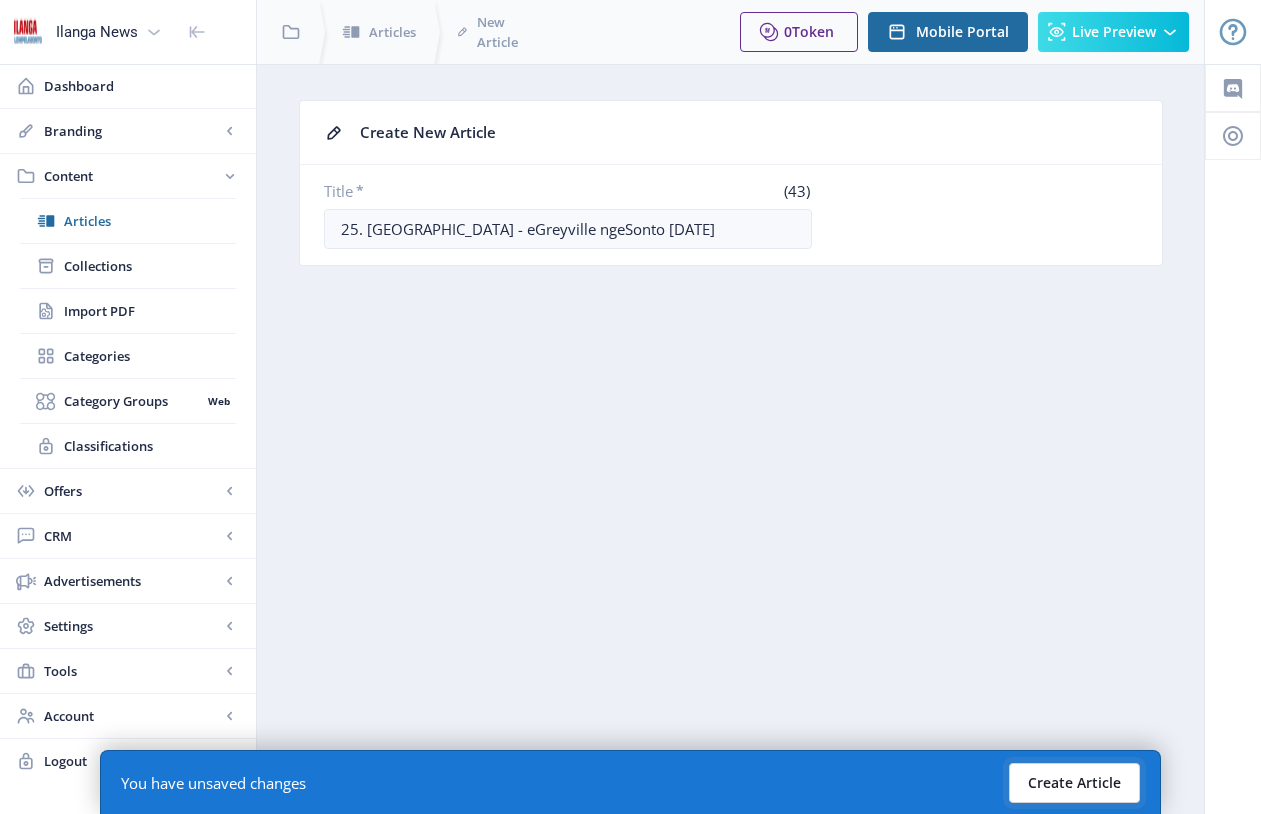 click on "Create Article" 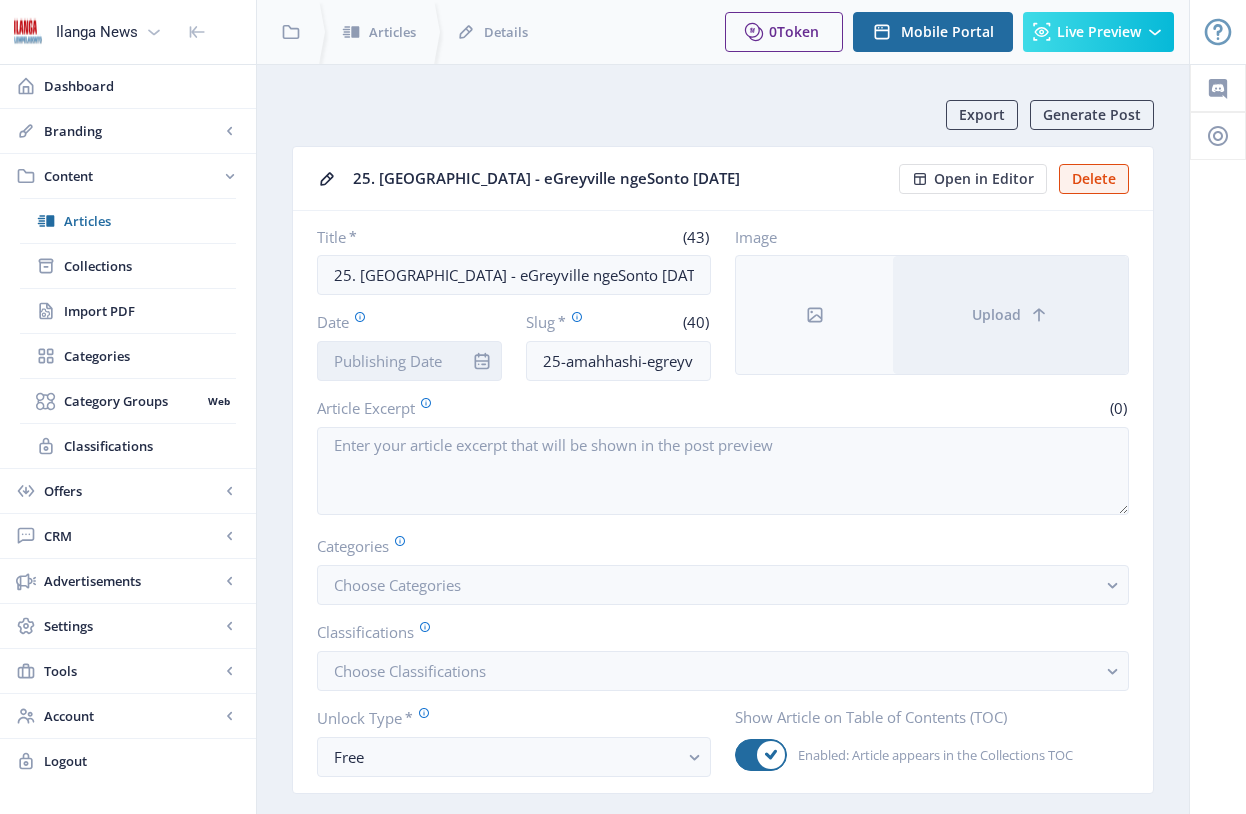 click on "Date" at bounding box center (409, 361) 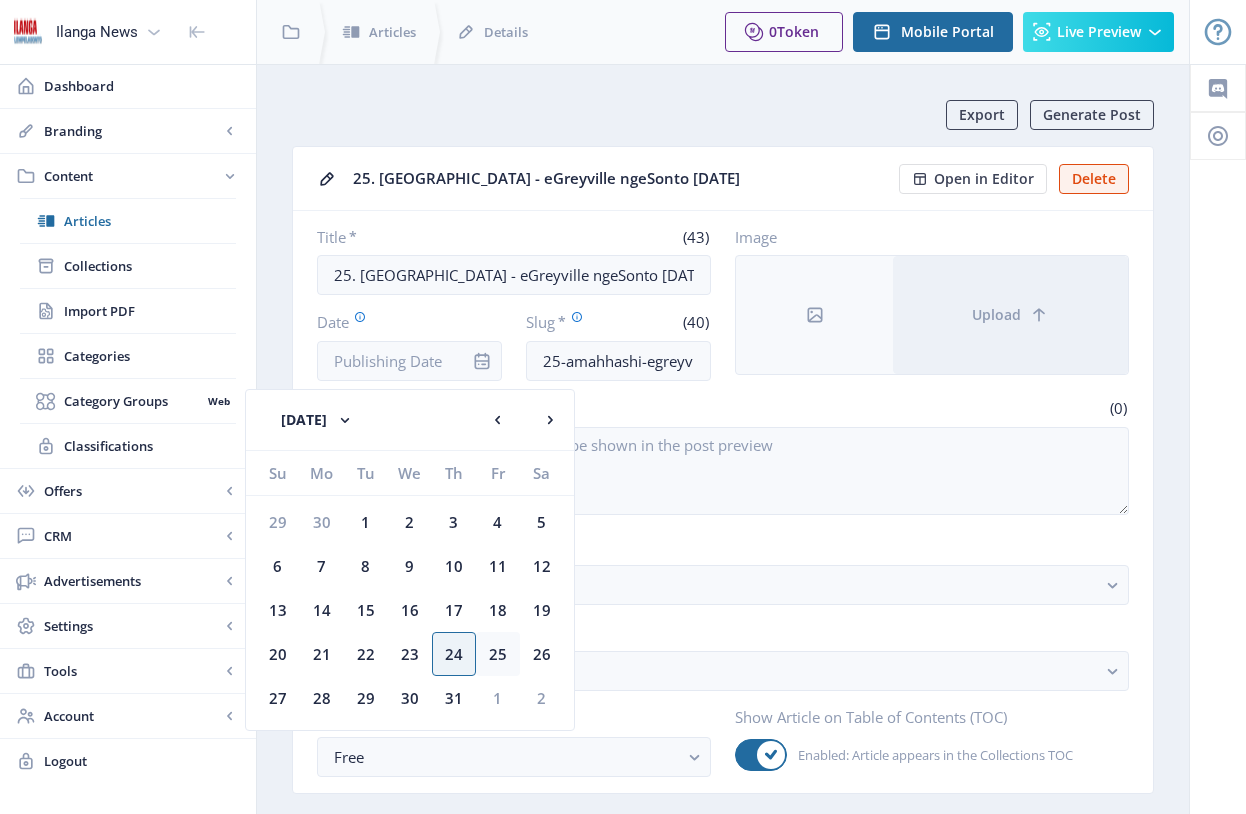click on "25" 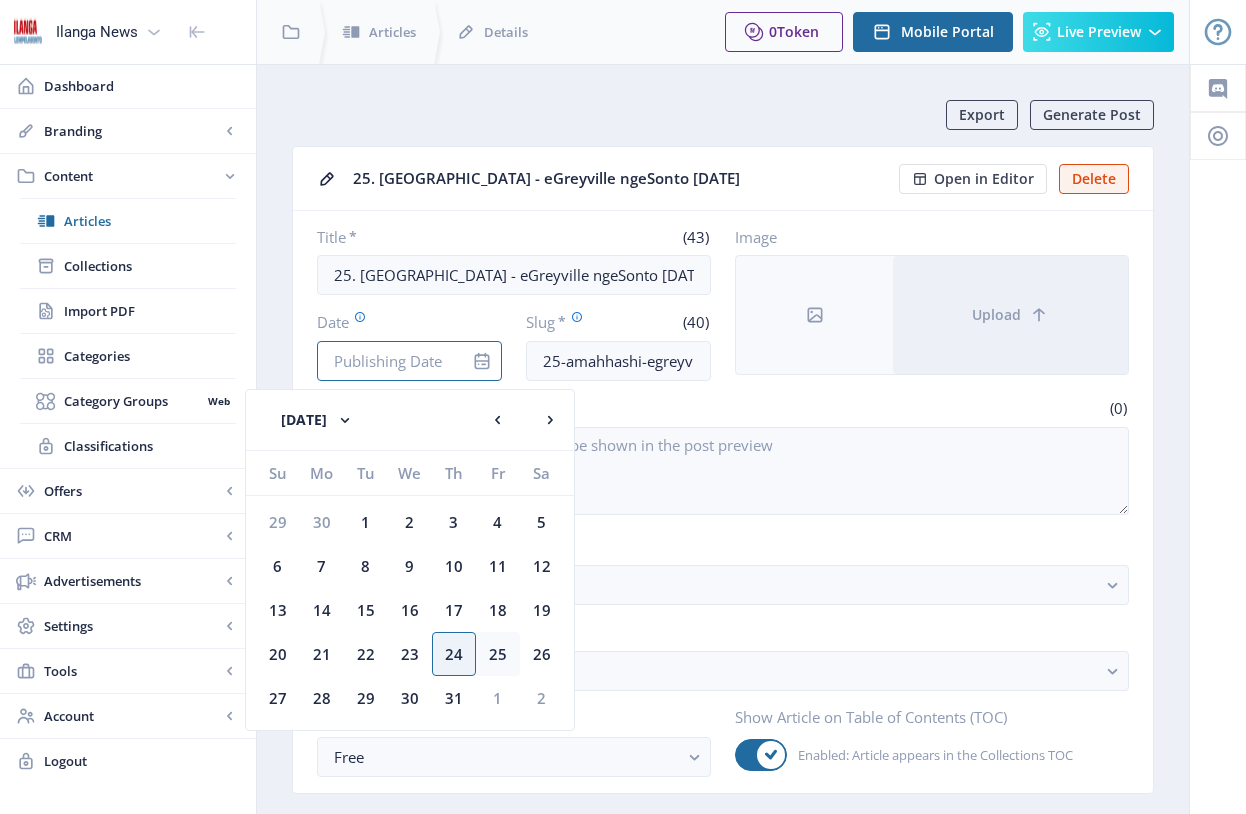 type on "[DATE]" 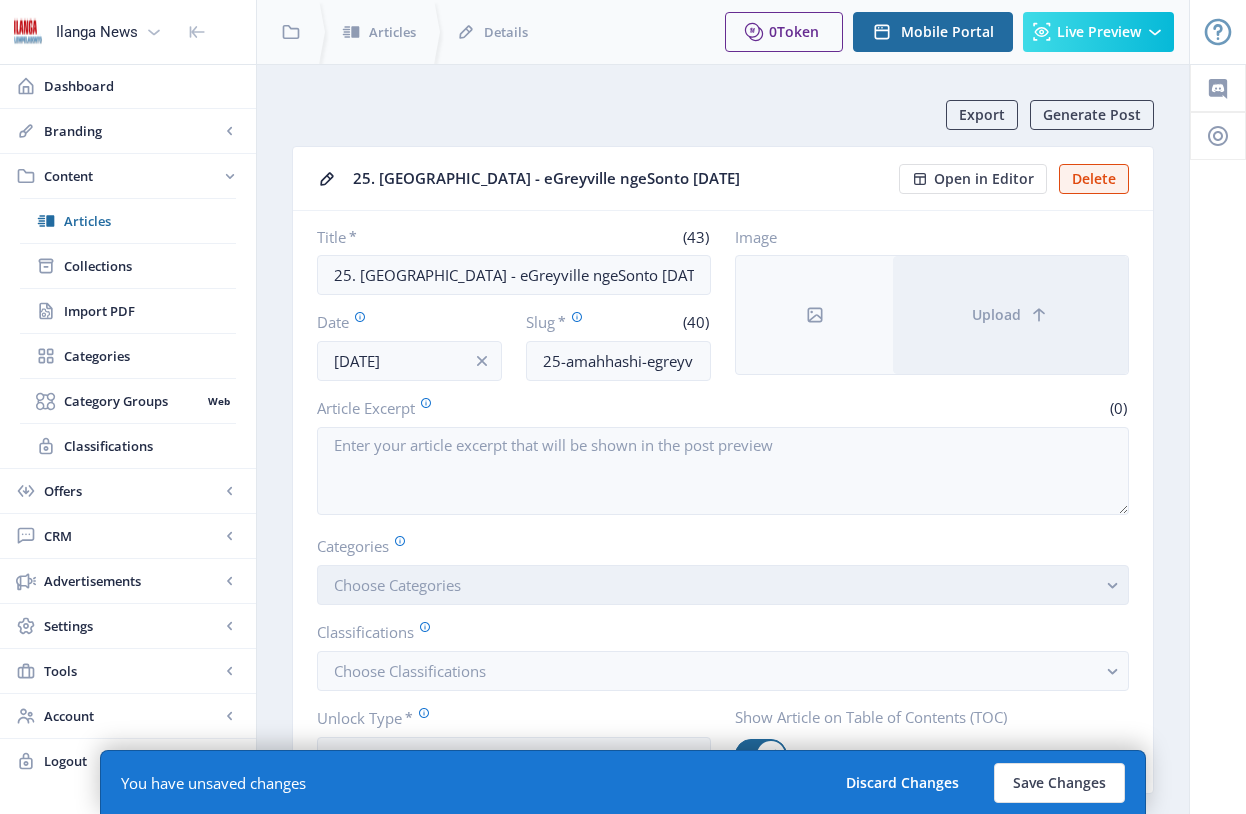 click on "Choose Categories" at bounding box center [723, 585] 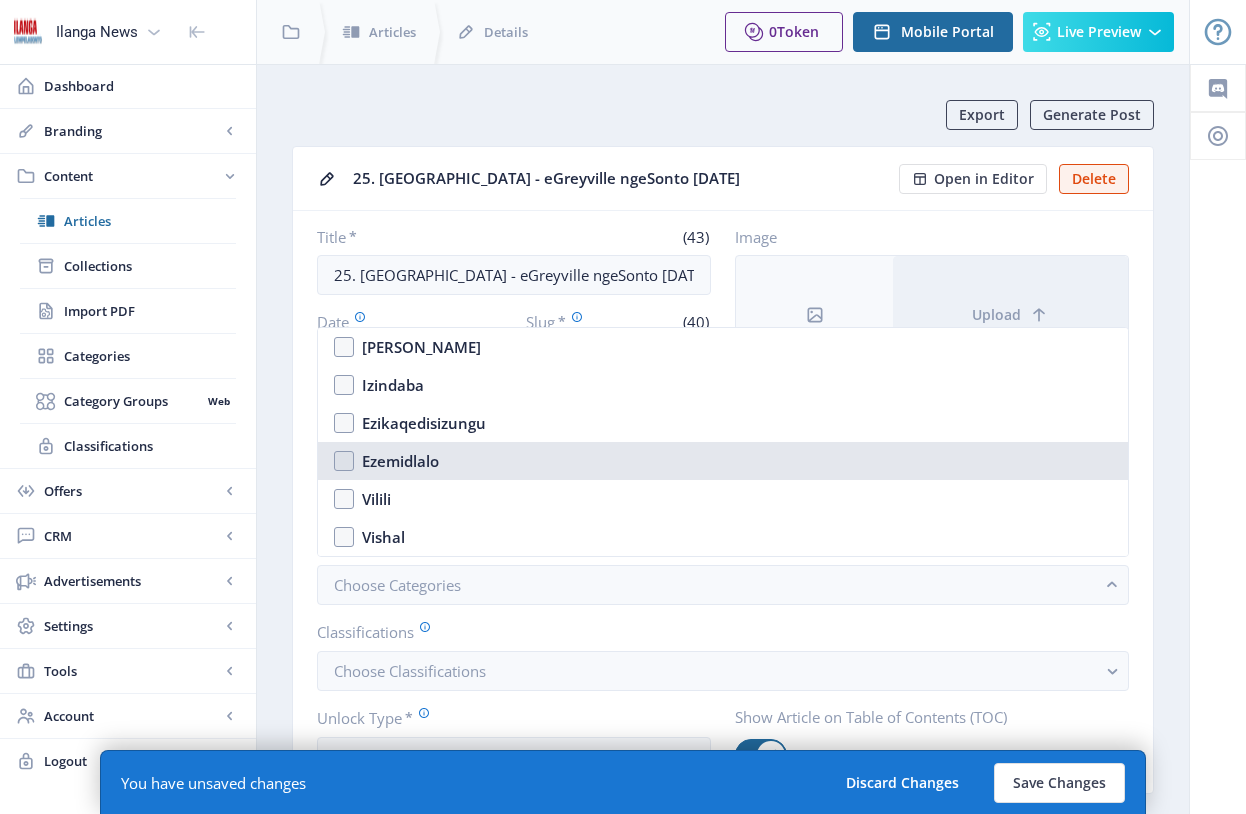 click on "Ezemidlalo" at bounding box center (723, 461) 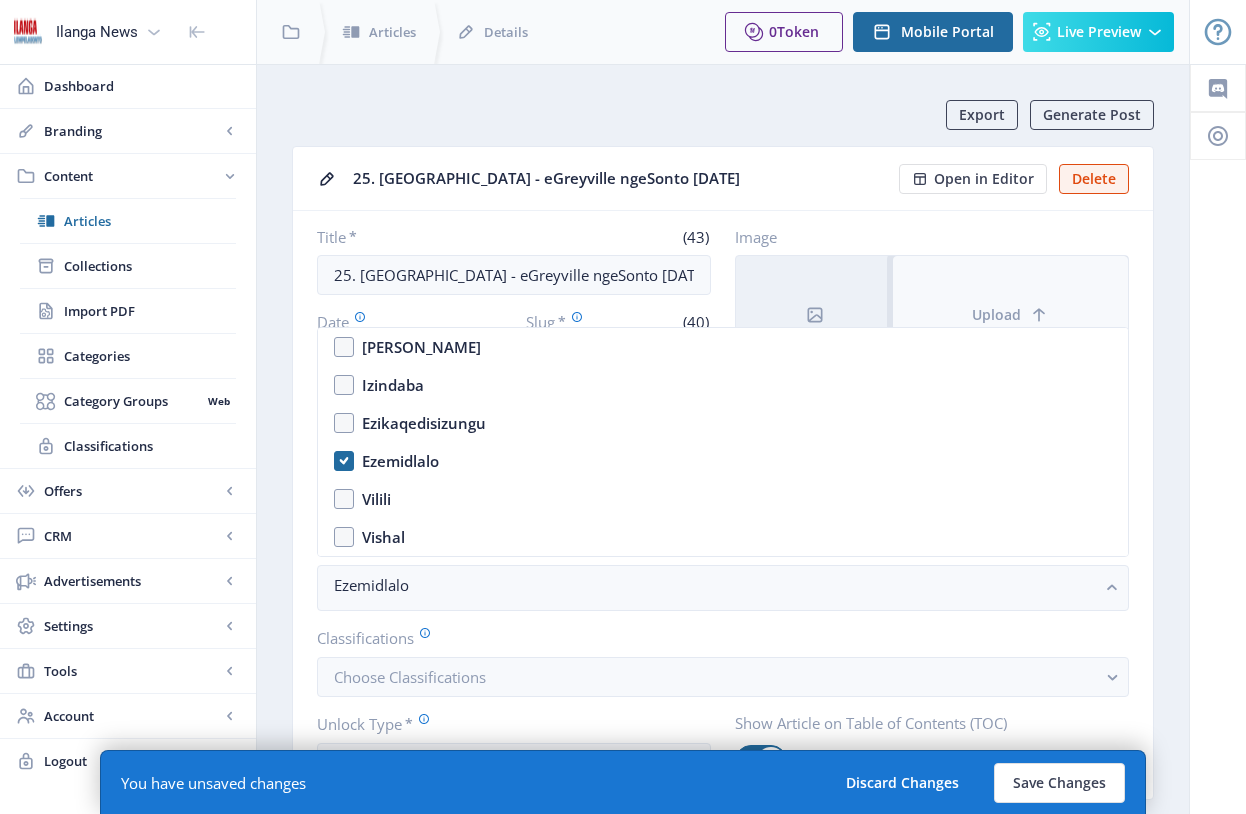 click on "Upload" at bounding box center (1010, 315) 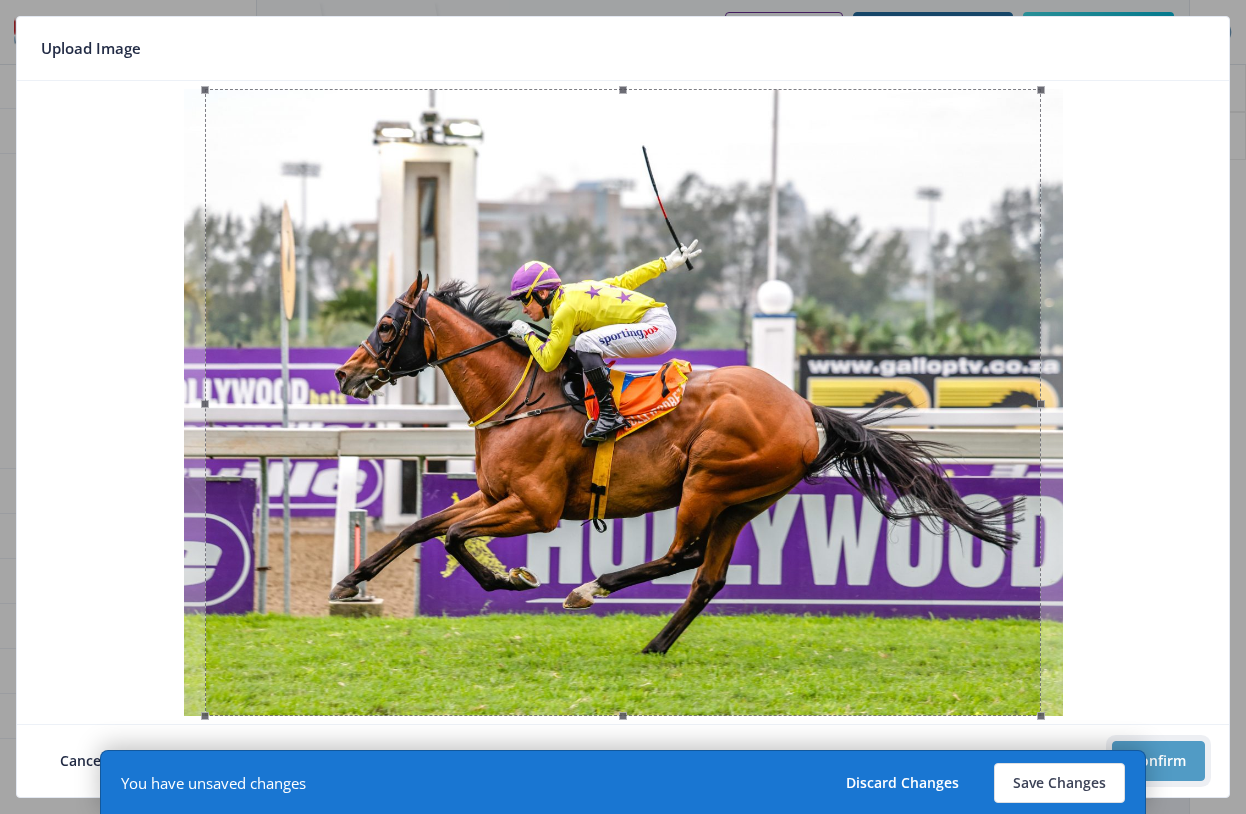 click on "Confirm" 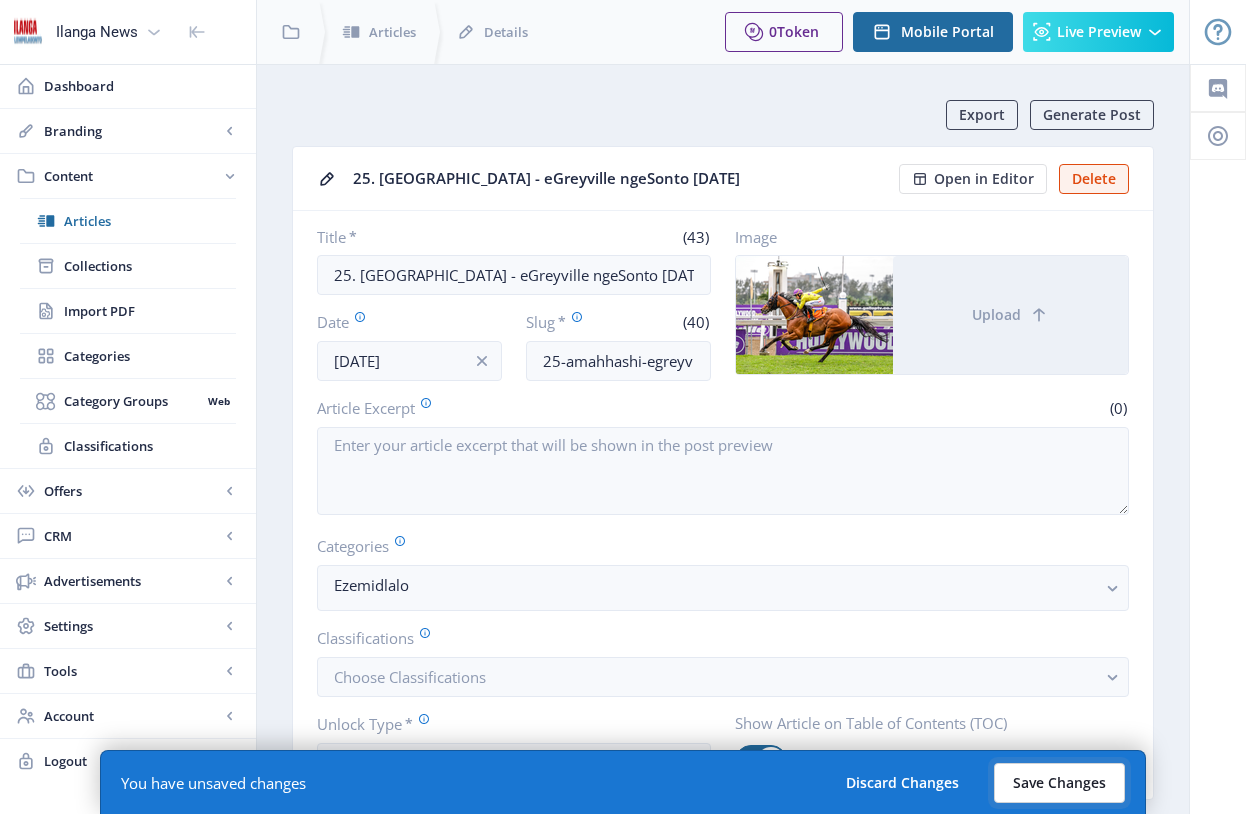 click on "Save Changes" 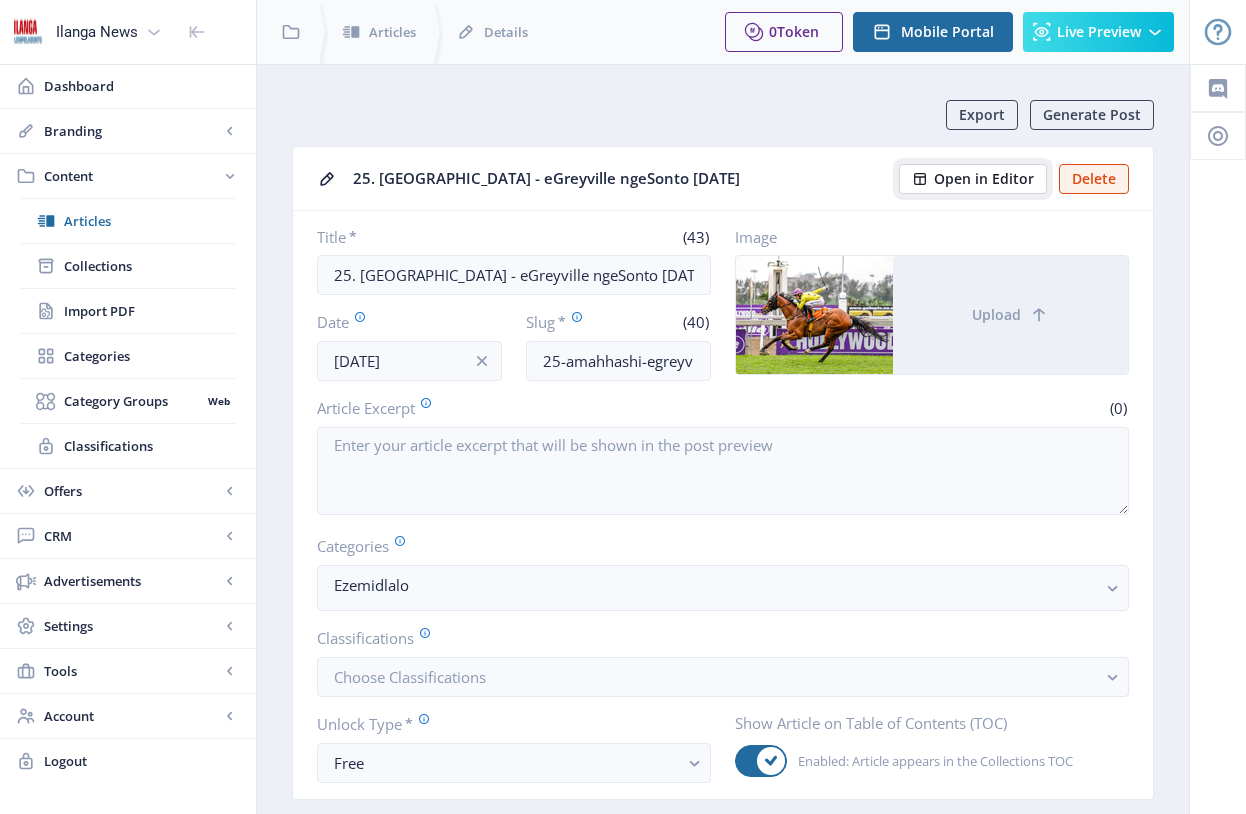 click on "Open in Editor" 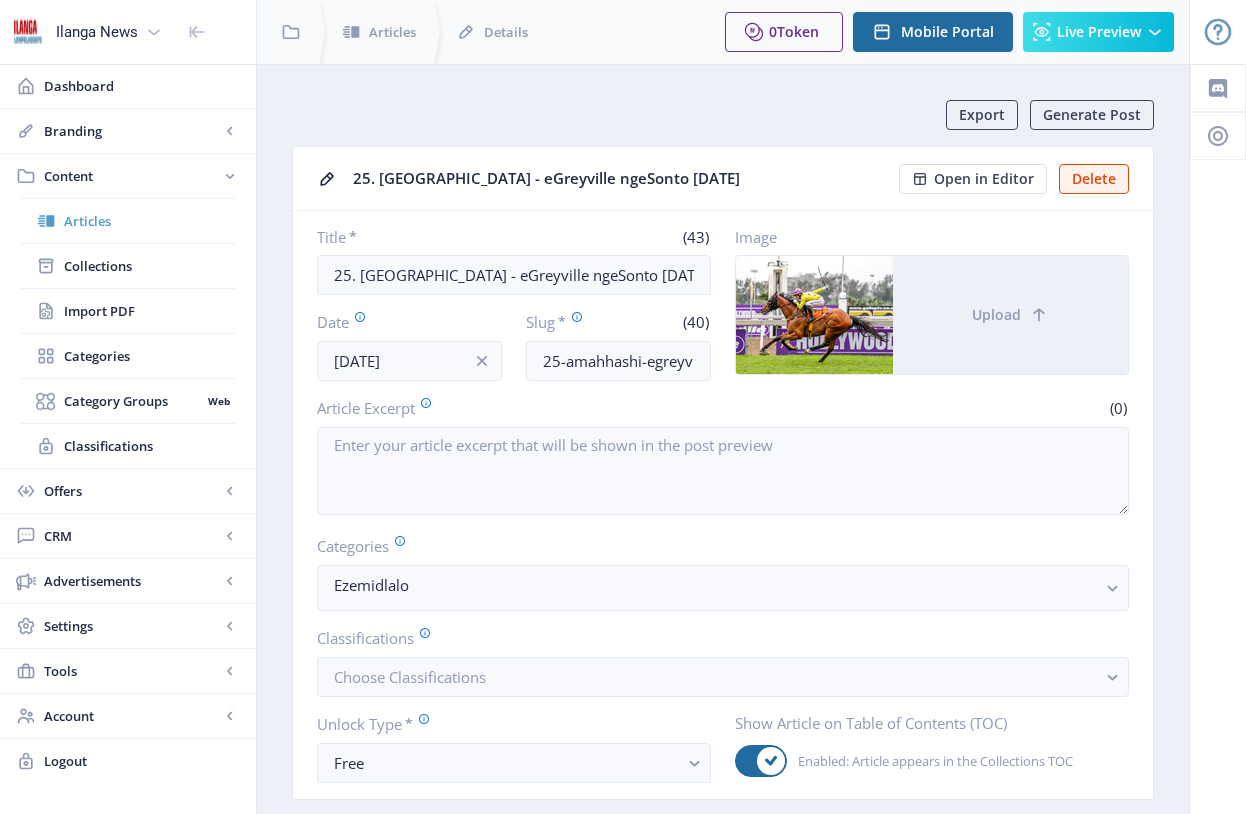 click on "Articles" at bounding box center (150, 221) 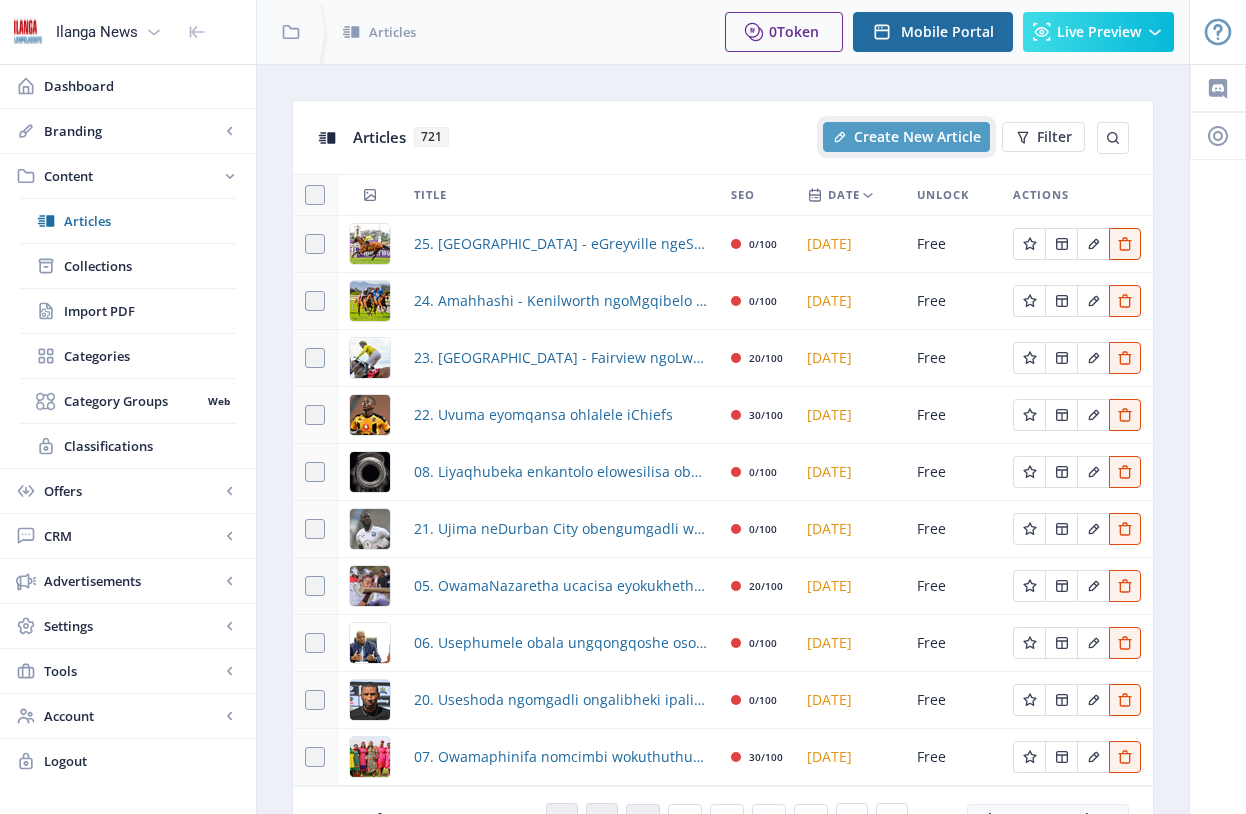 click on "Create New Article" 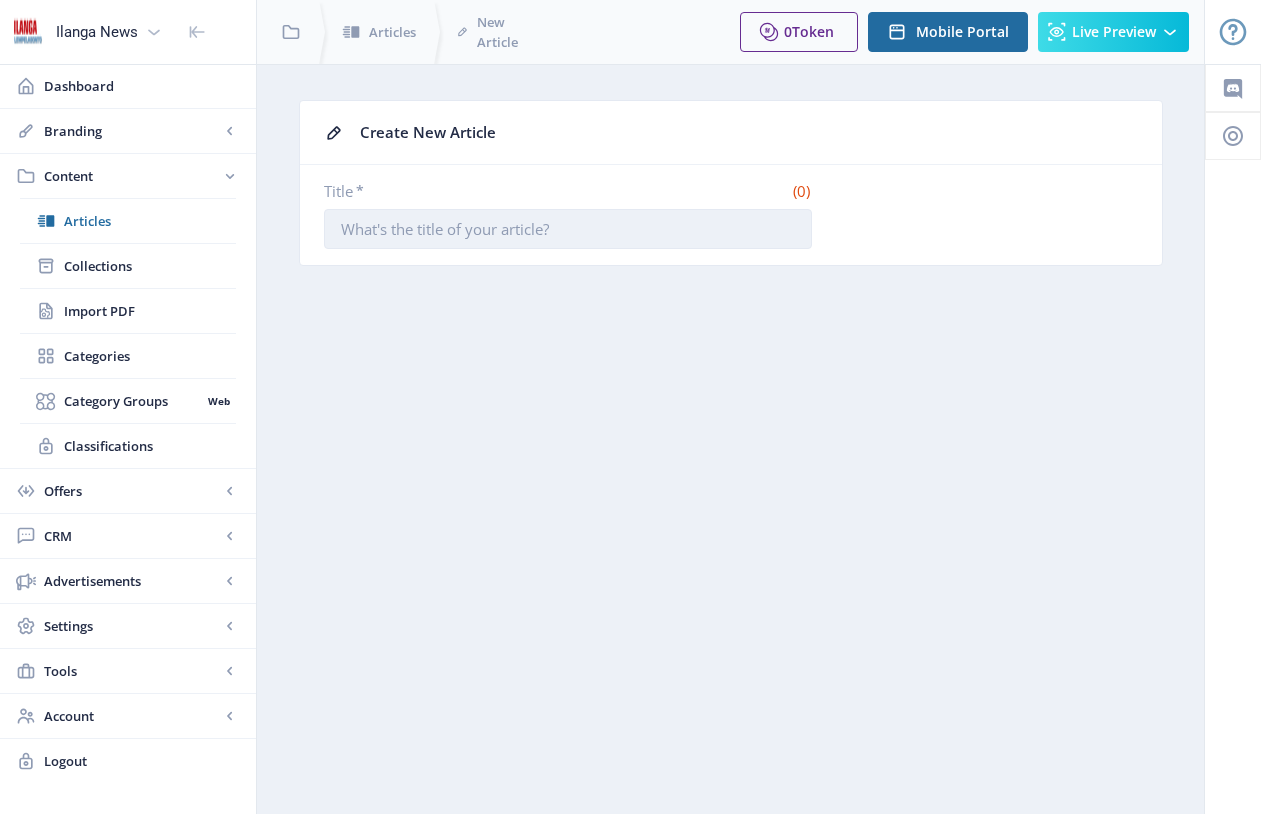 click on "Title   *" at bounding box center (568, 229) 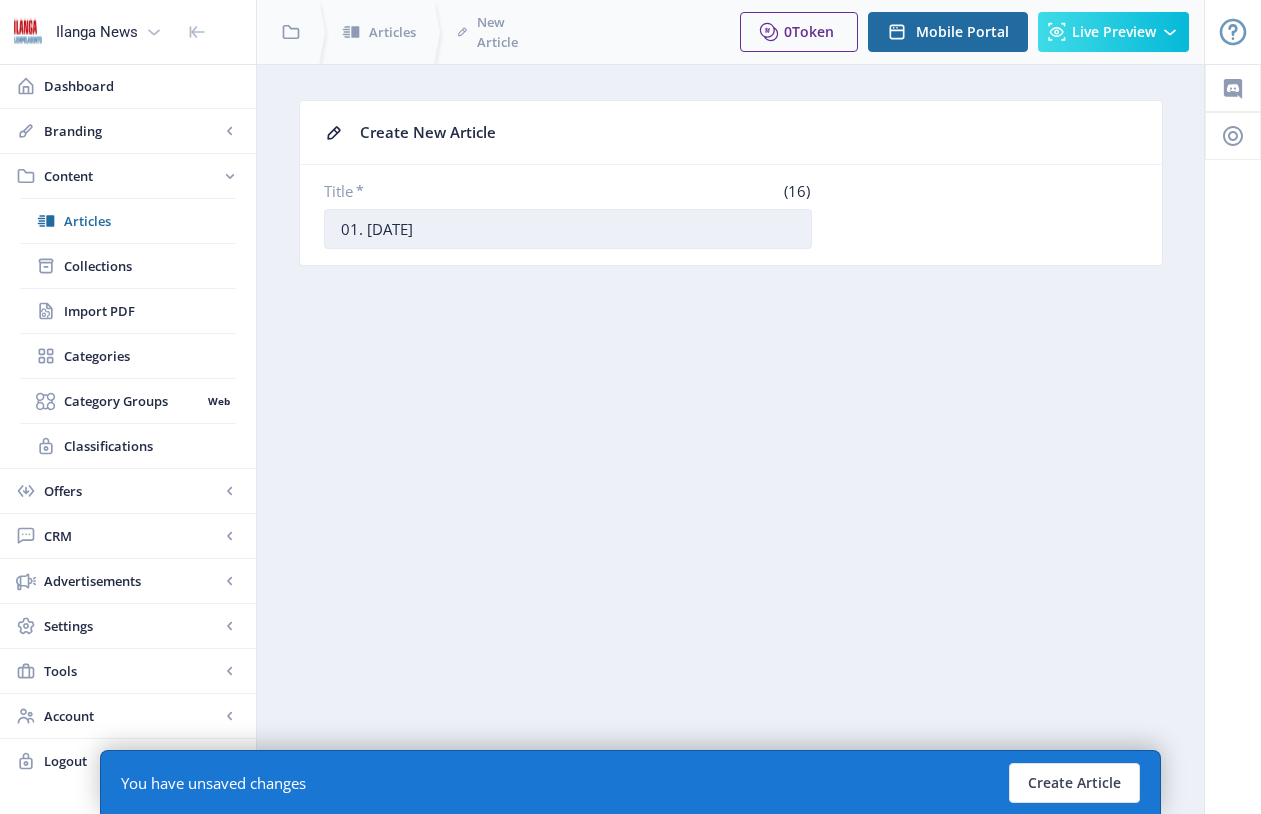 drag, startPoint x: 382, startPoint y: 231, endPoint x: 369, endPoint y: 231, distance: 13 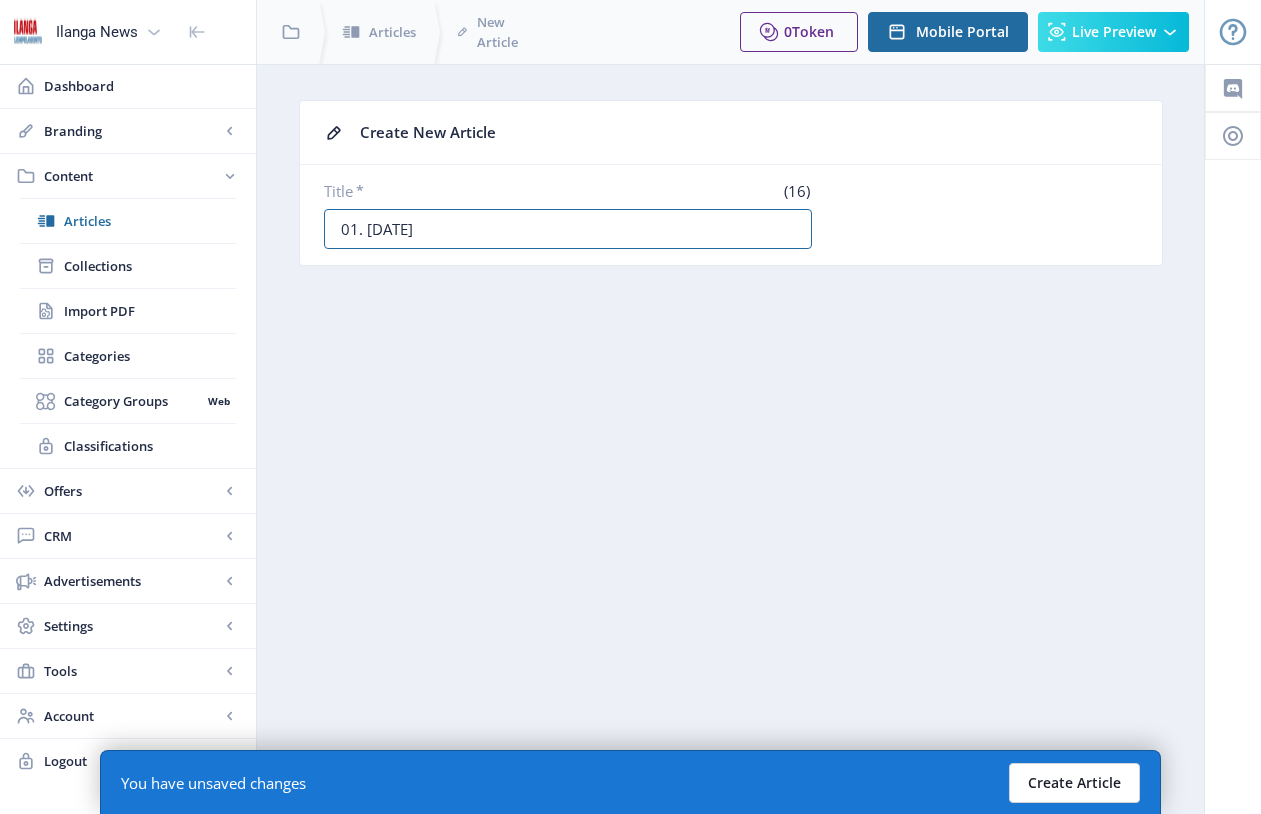 type on "01. [DATE]" 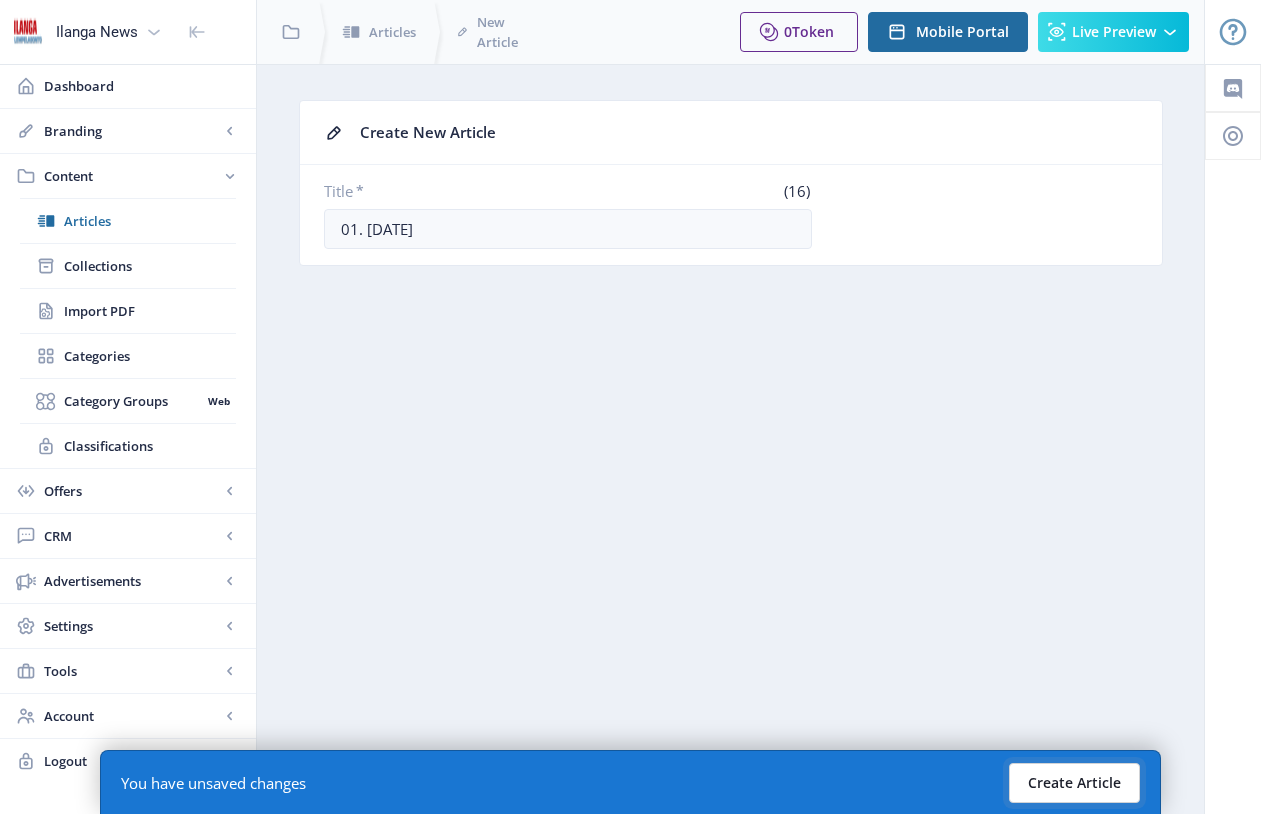 click on "Create Article" 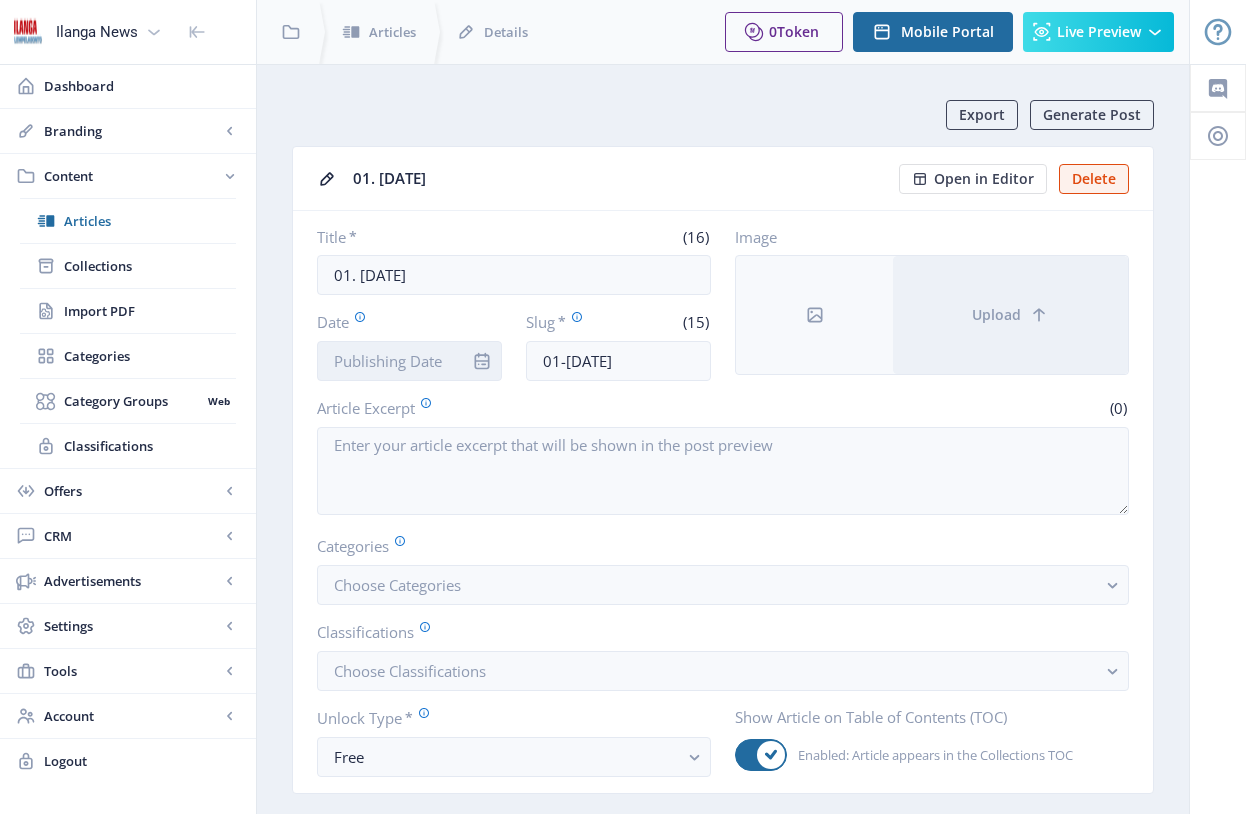 click on "Date" at bounding box center (409, 361) 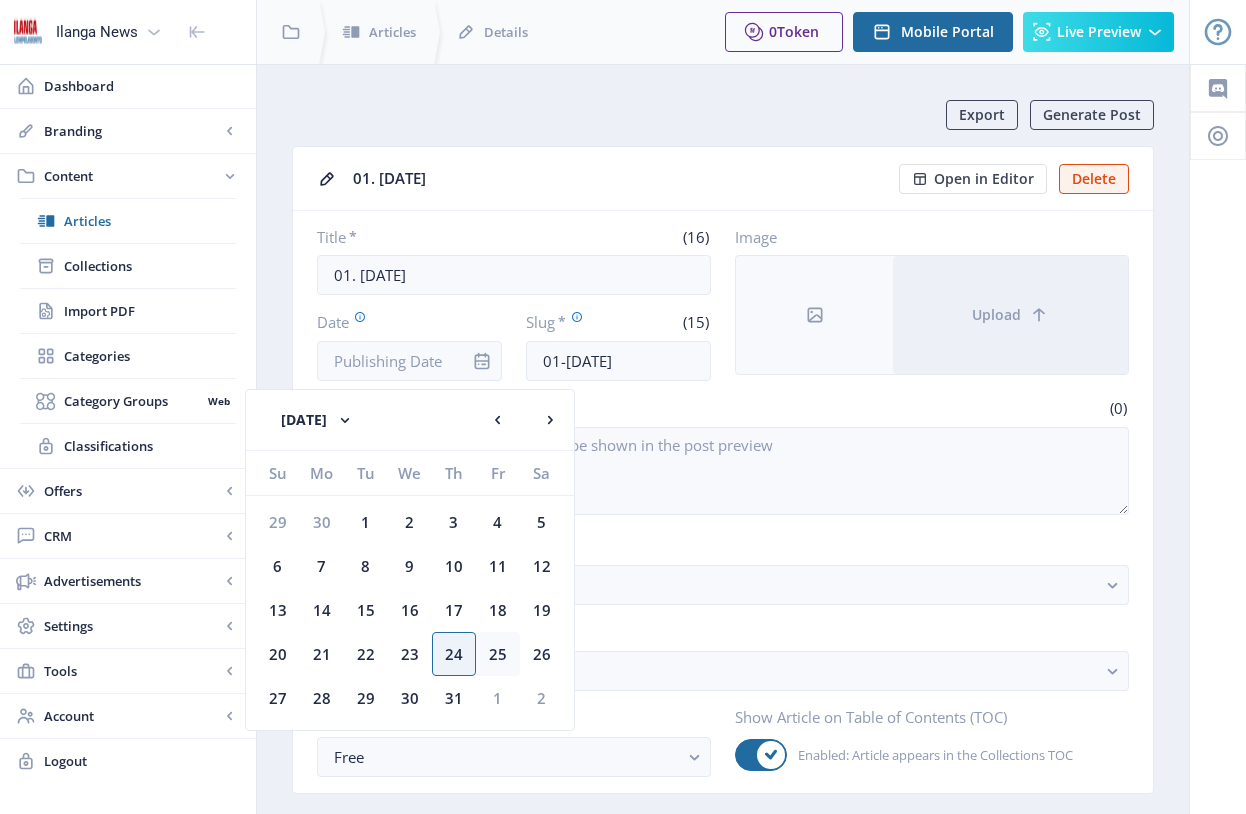 click on "25" 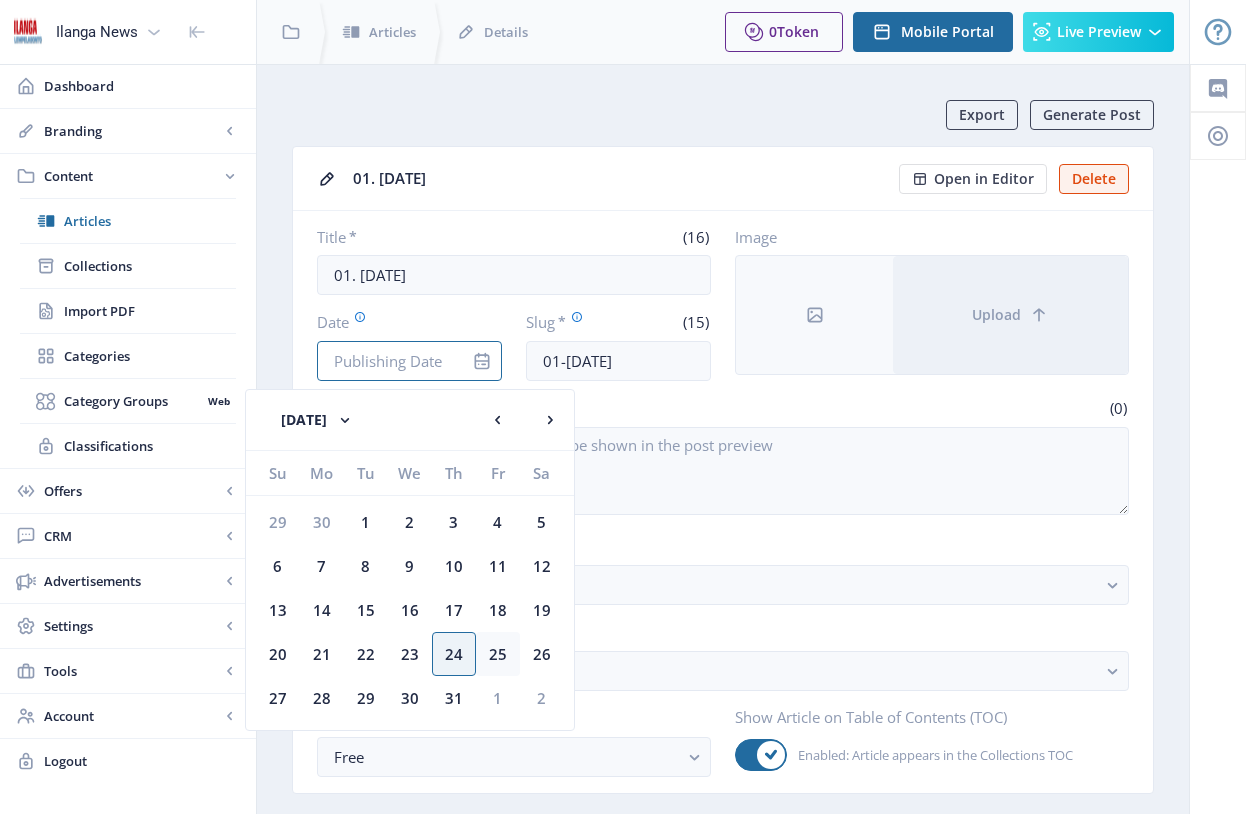 type on "[DATE]" 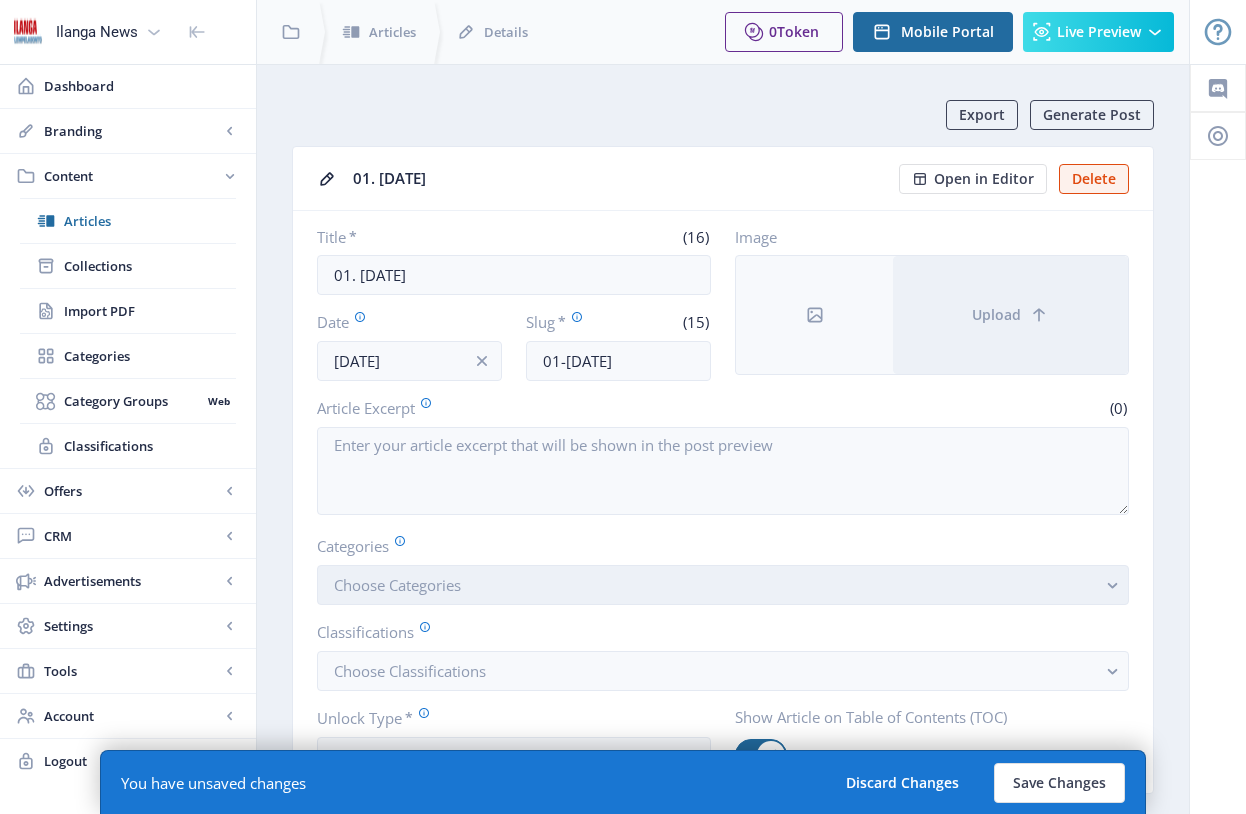 click on "Choose Categories" at bounding box center (723, 585) 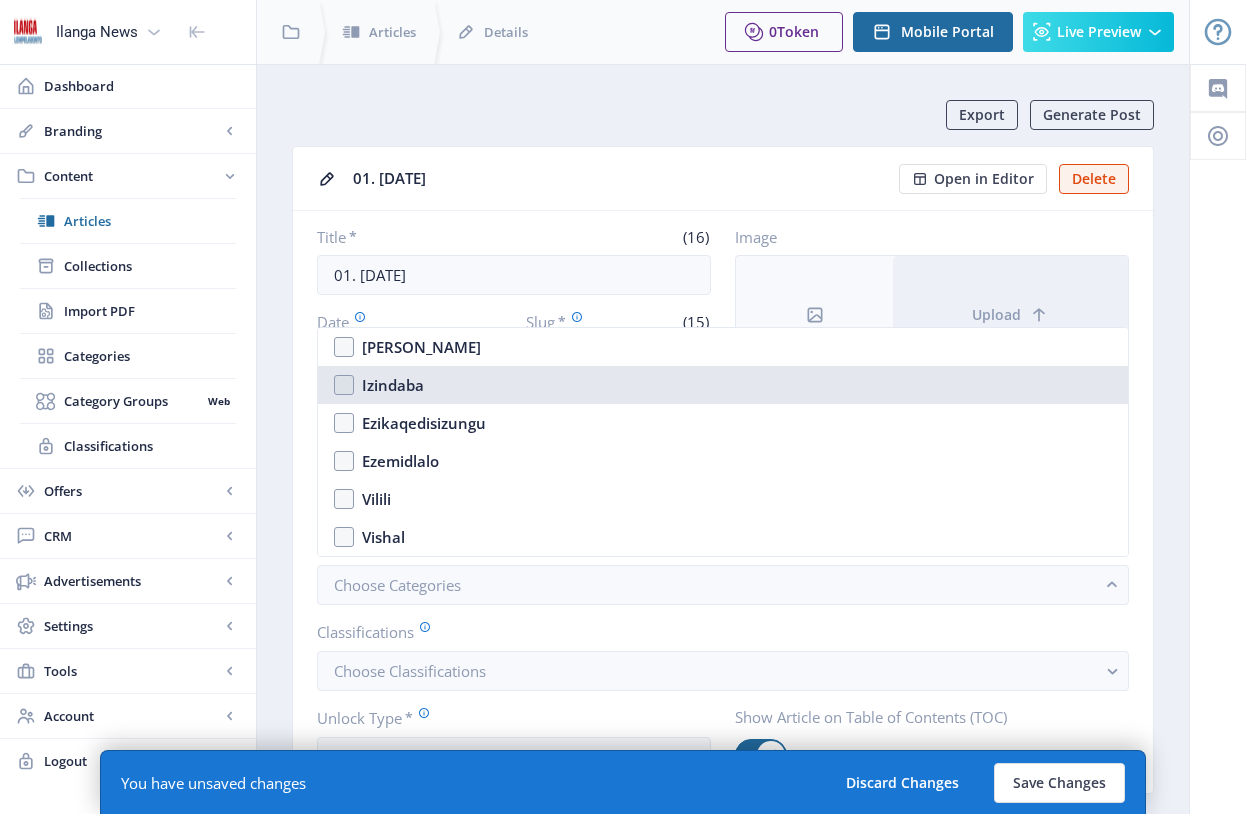click on "Izindaba" at bounding box center [723, 385] 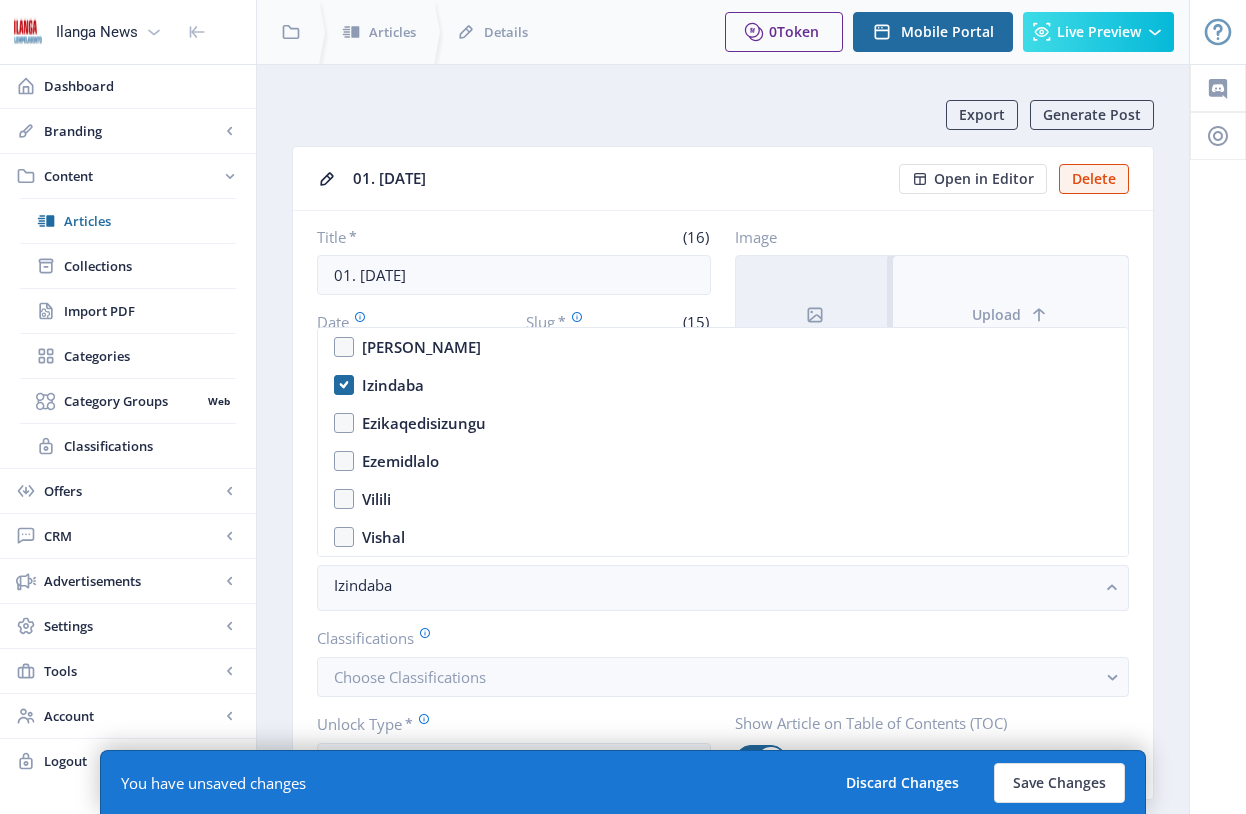 click on "Upload" at bounding box center [1010, 315] 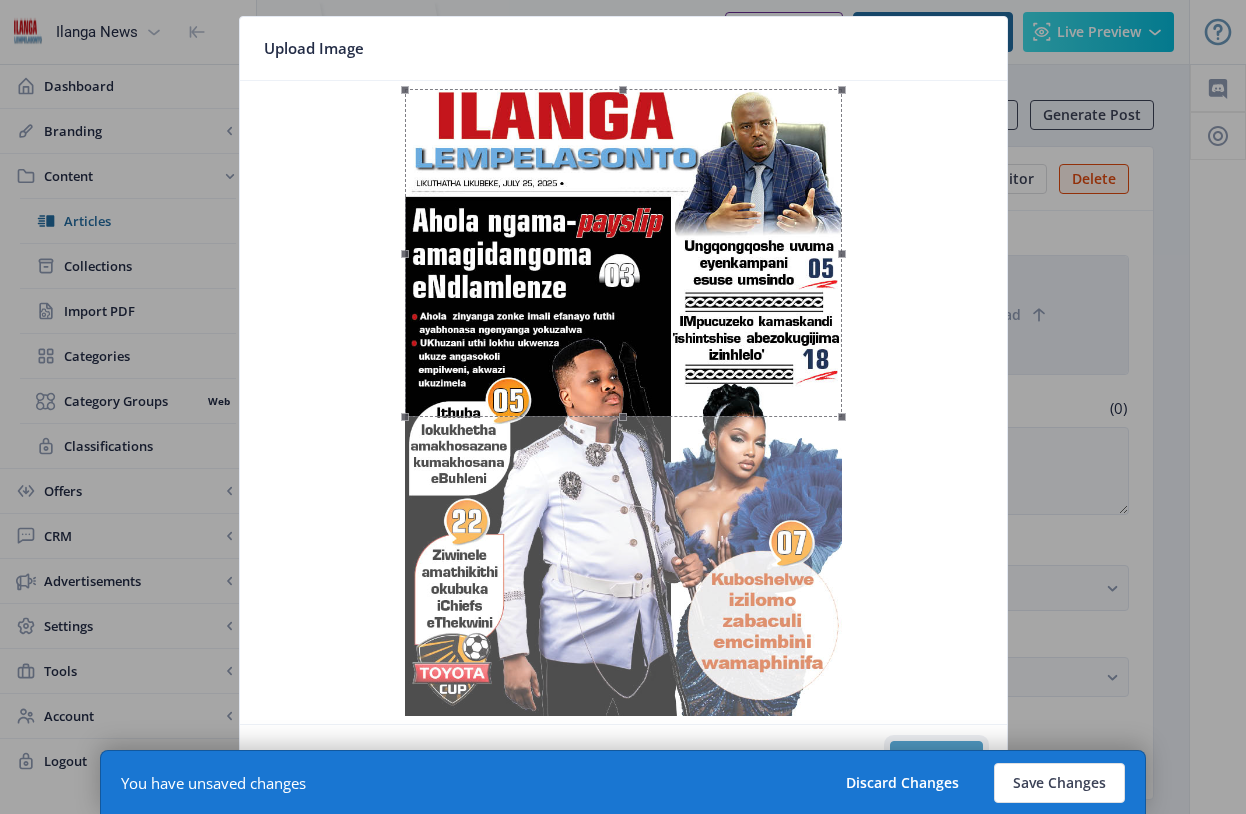 click on "Confirm" 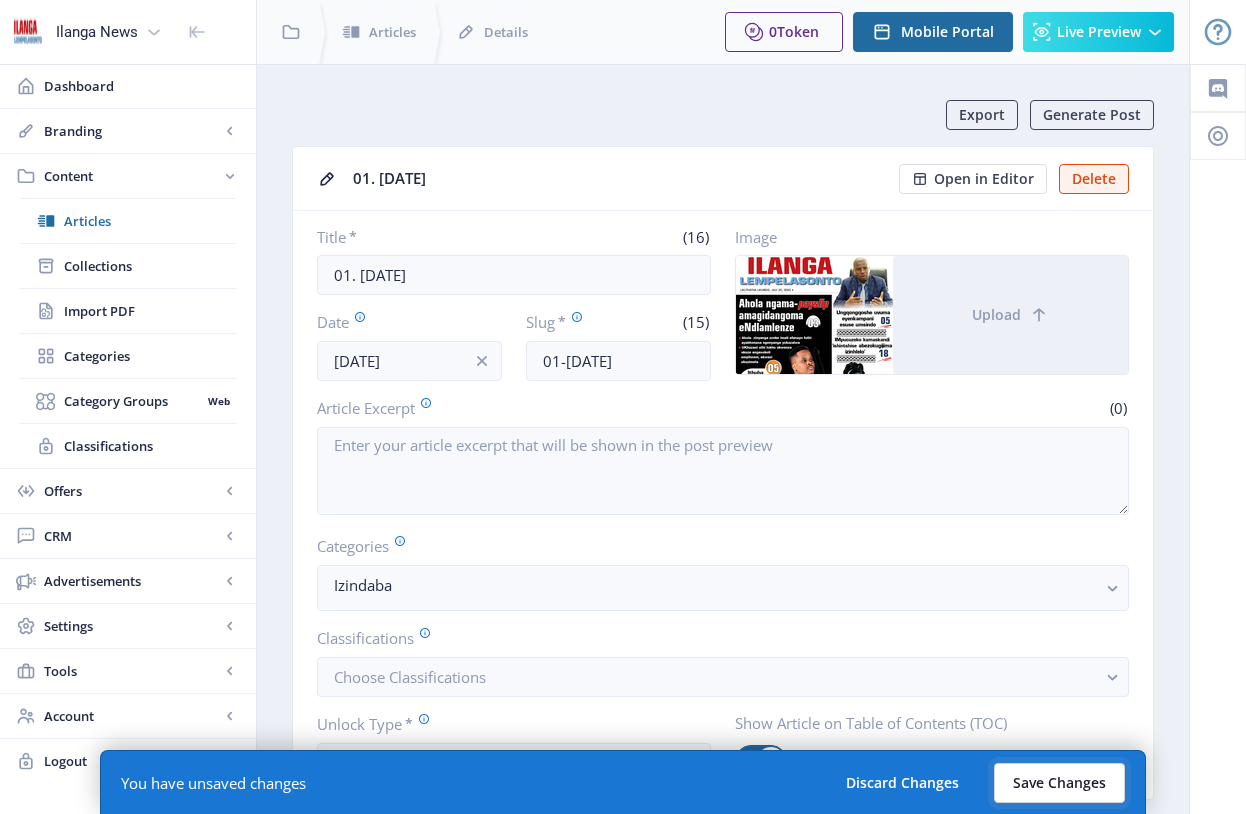 click on "Save Changes" 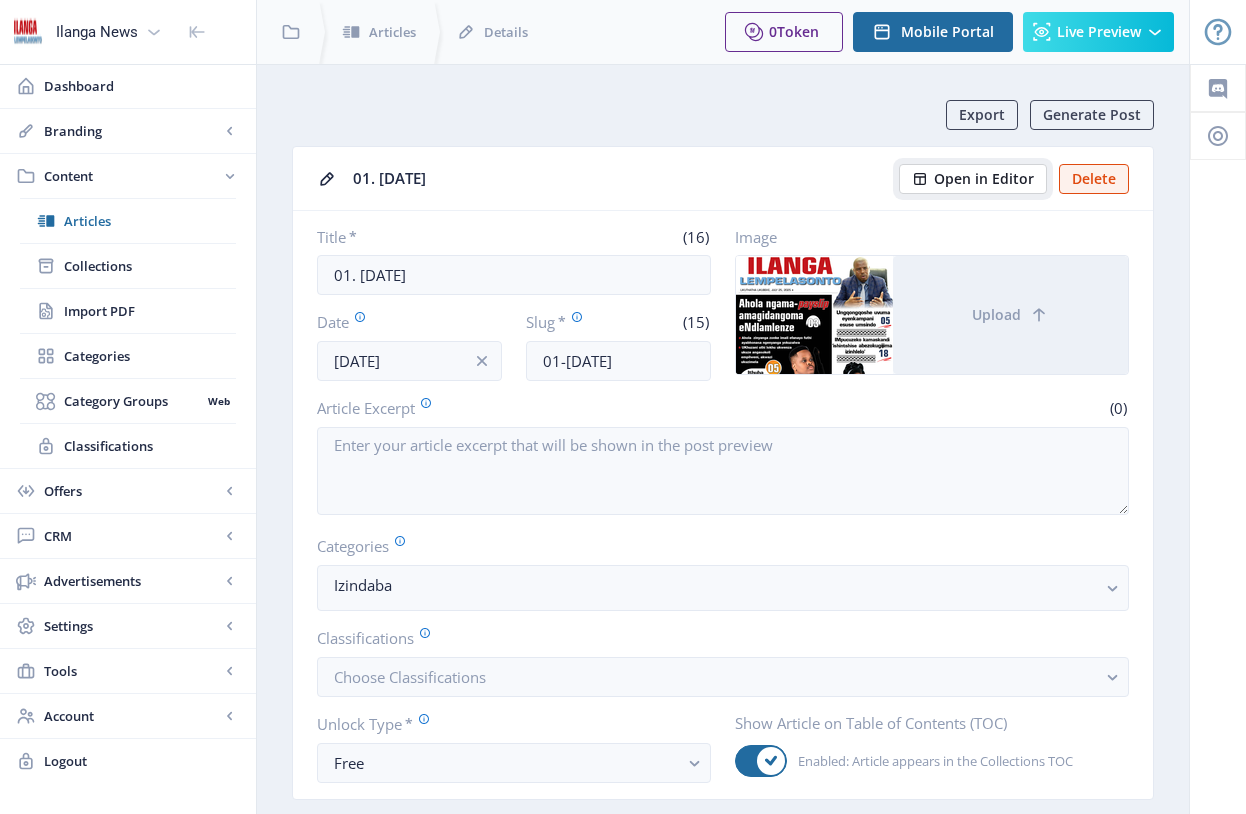 click on "Open in Editor" 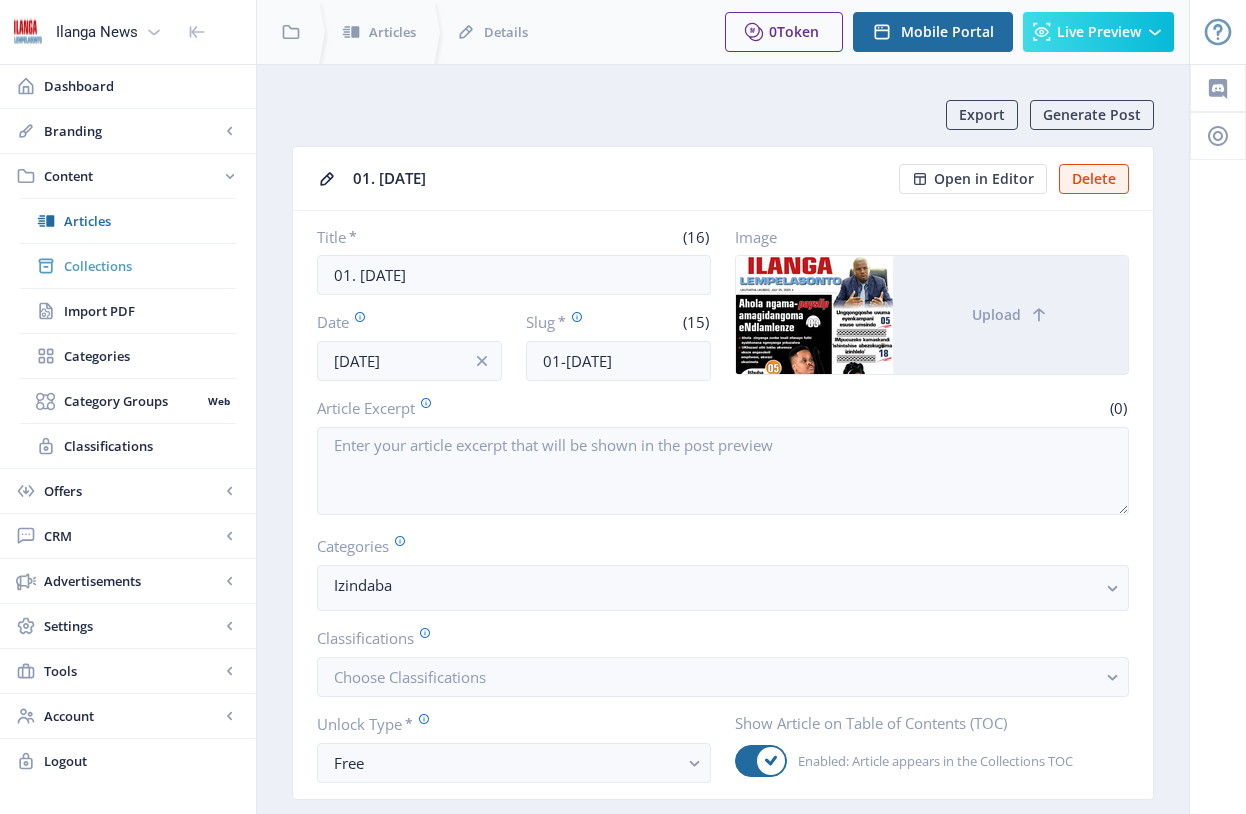click on "Collections" at bounding box center (150, 266) 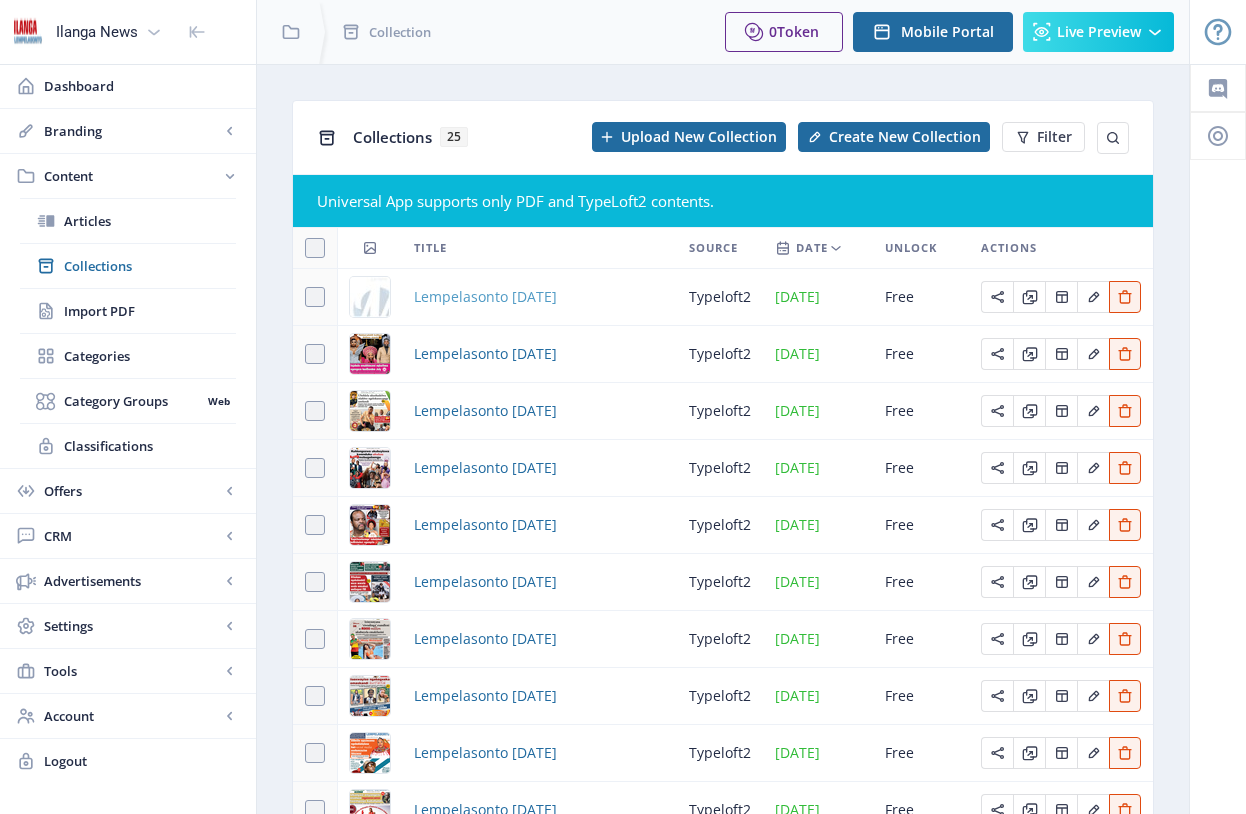 click on "Lempelasonto [DATE]" at bounding box center (485, 297) 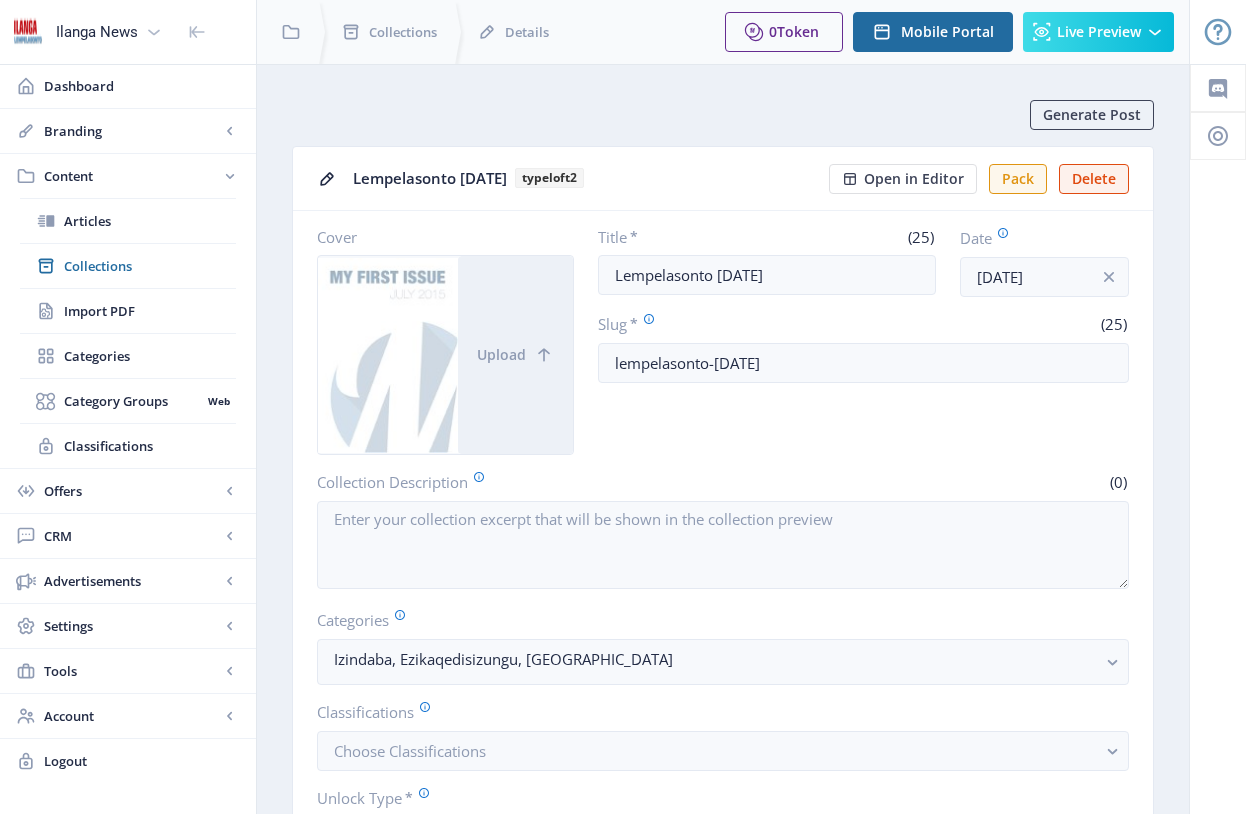 scroll, scrollTop: 366, scrollLeft: 0, axis: vertical 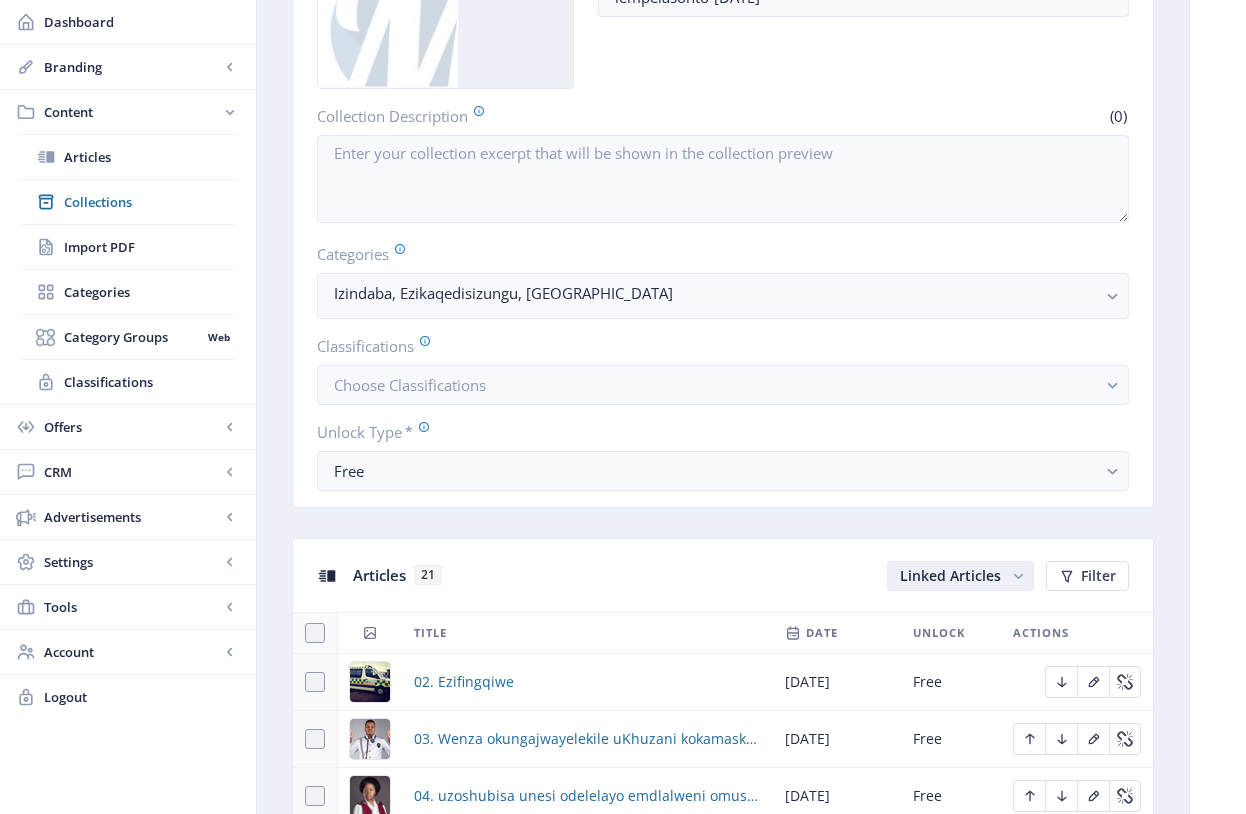 click on "Linked Articles" 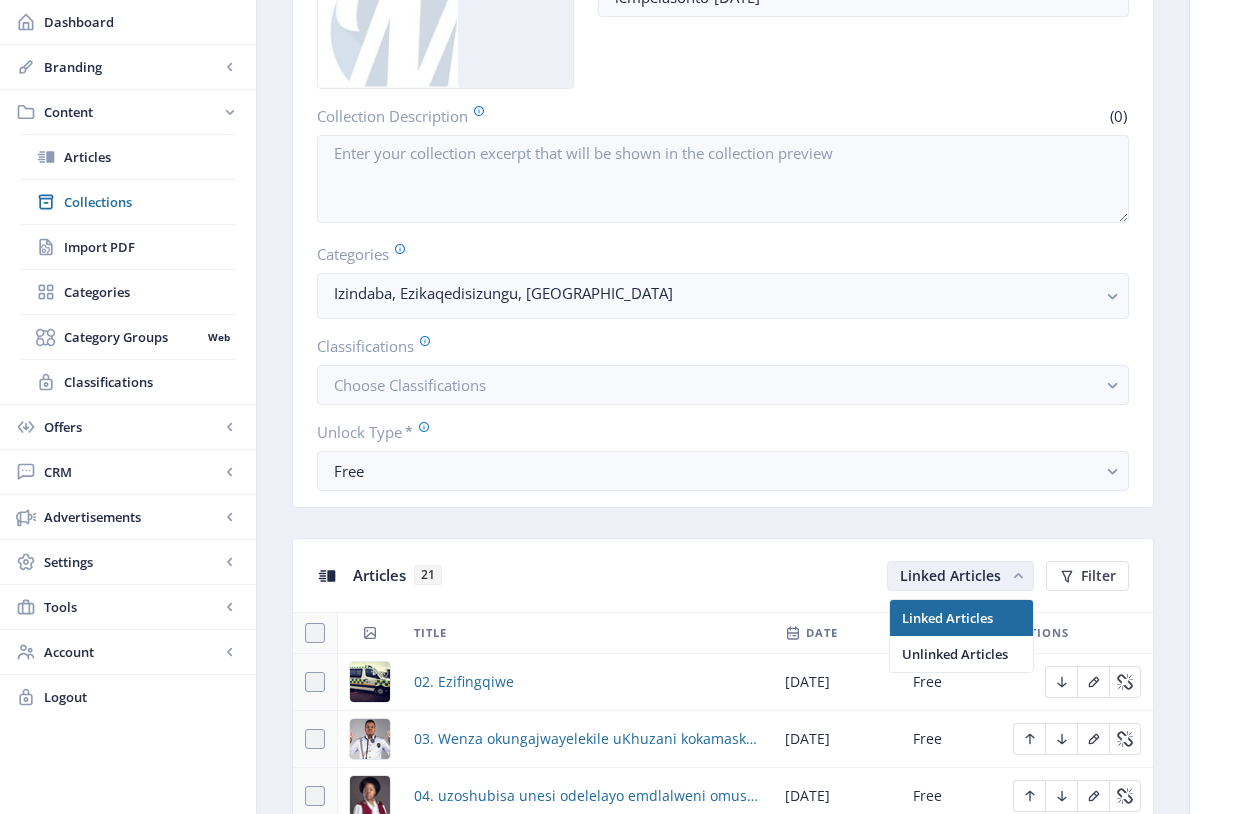 scroll, scrollTop: 0, scrollLeft: 0, axis: both 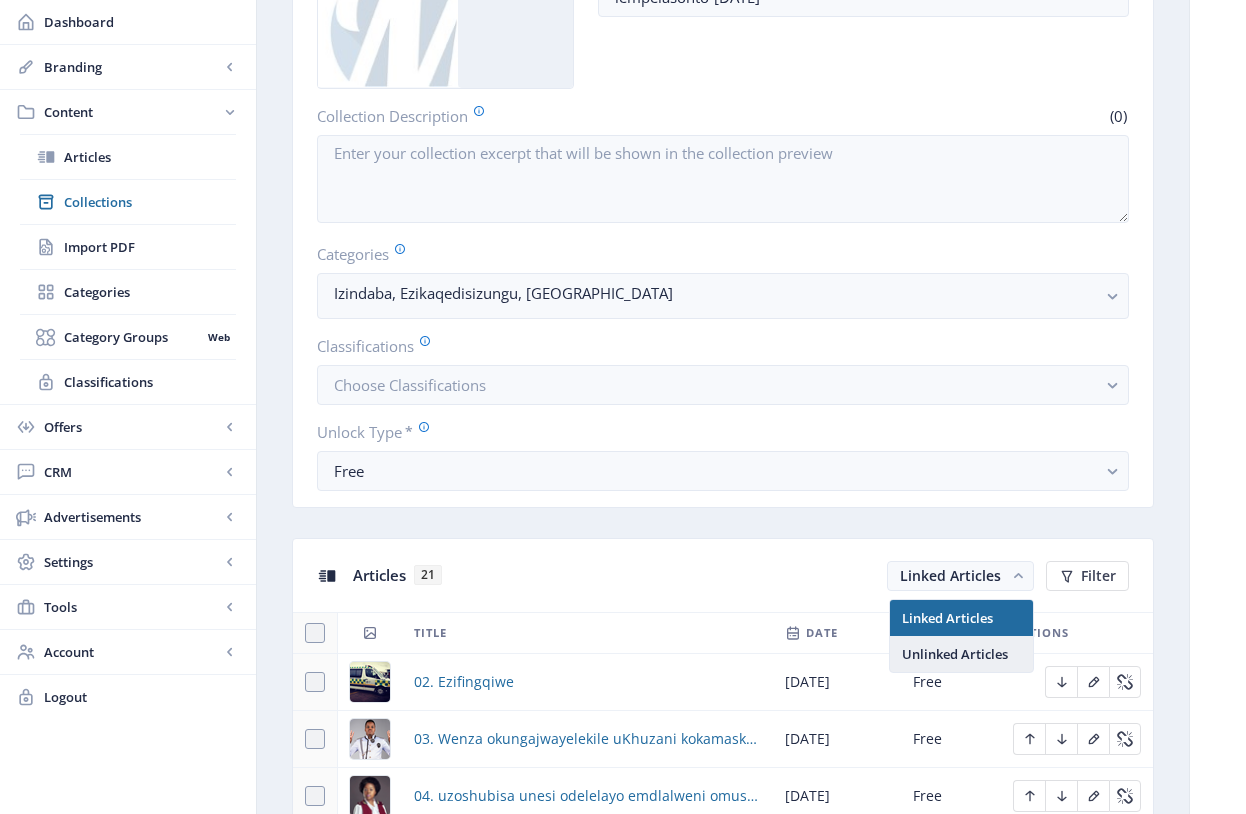 click on "Unlinked Articles" at bounding box center [961, 654] 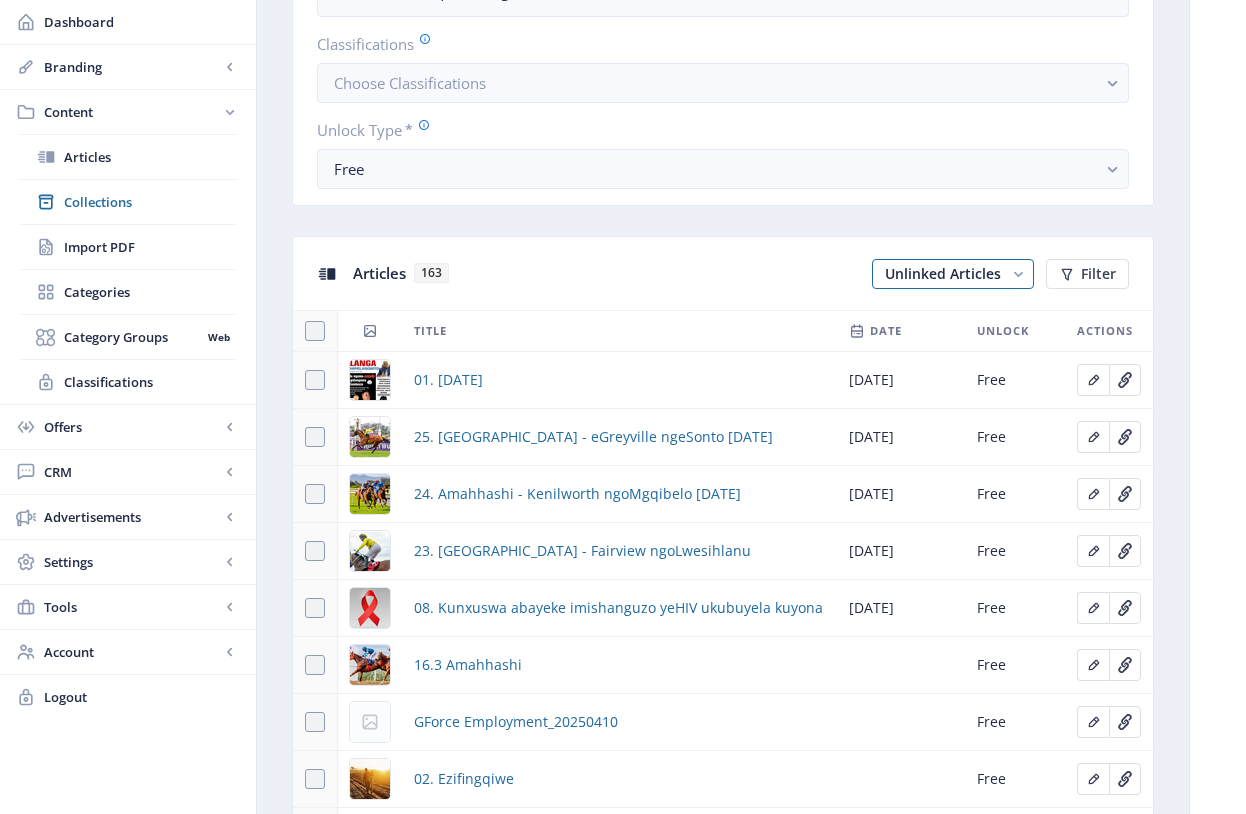 scroll, scrollTop: 685, scrollLeft: 0, axis: vertical 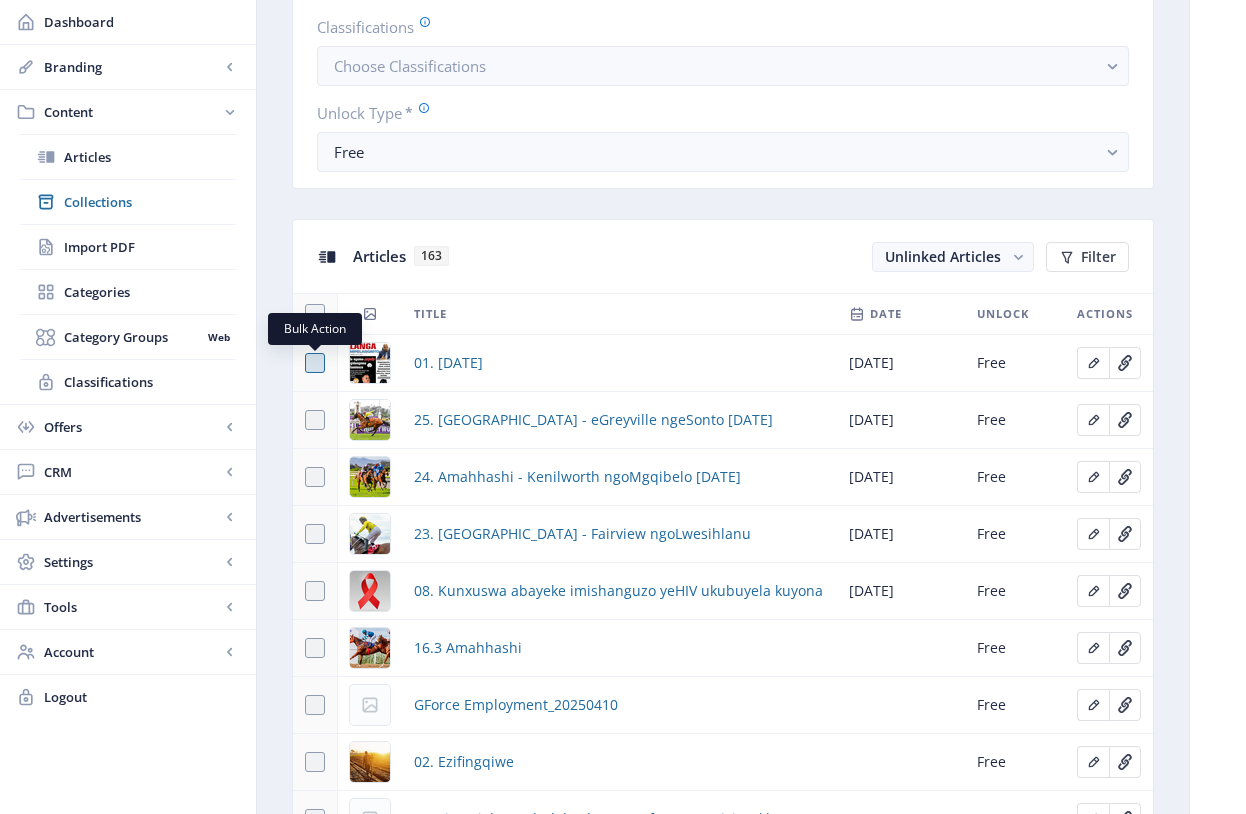 click at bounding box center (315, 363) 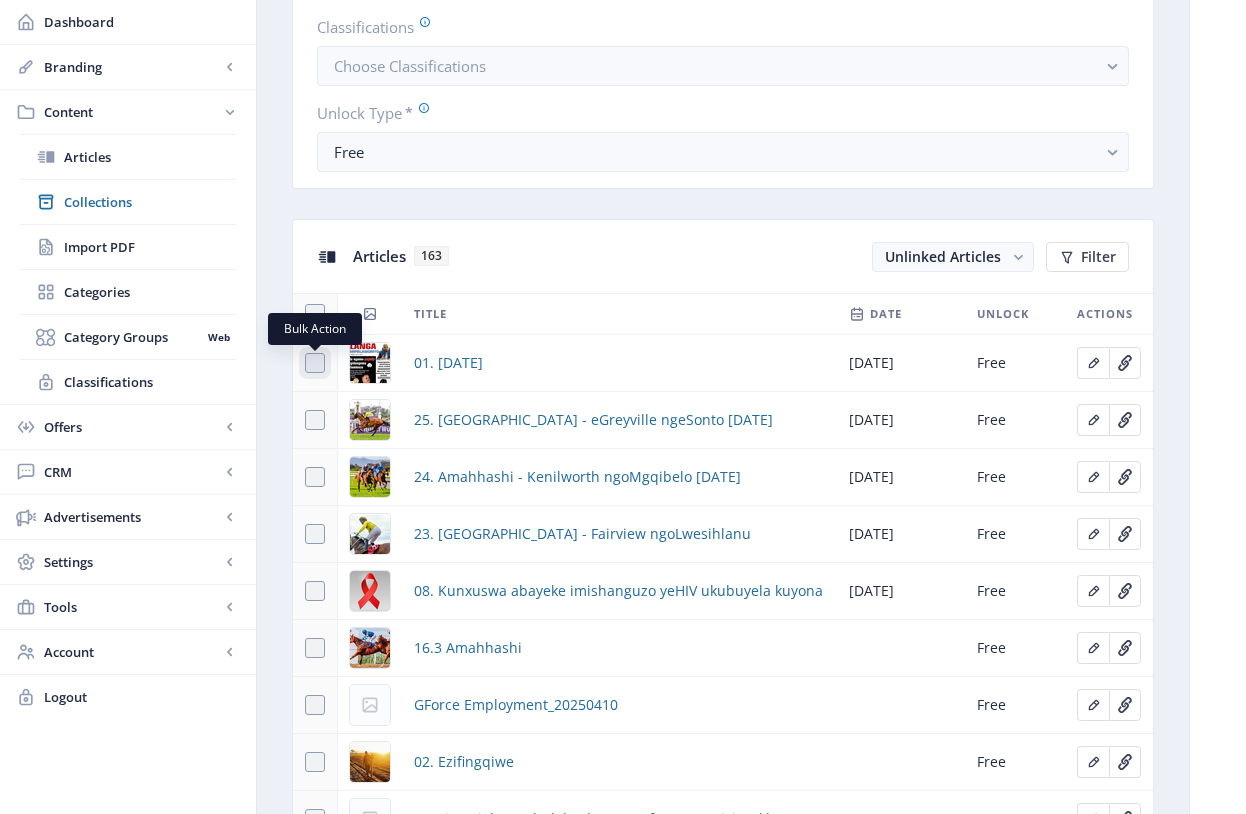 checkbox on "true" 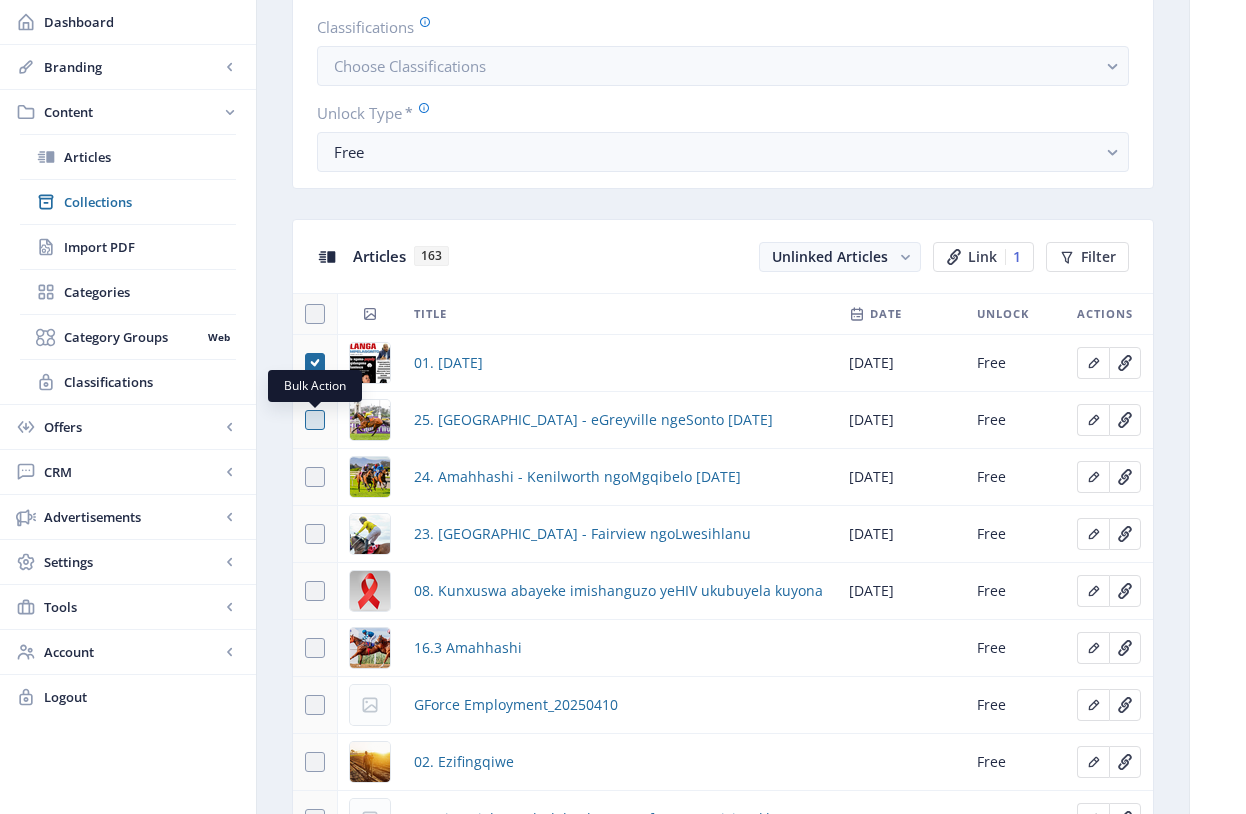 click at bounding box center [315, 420] 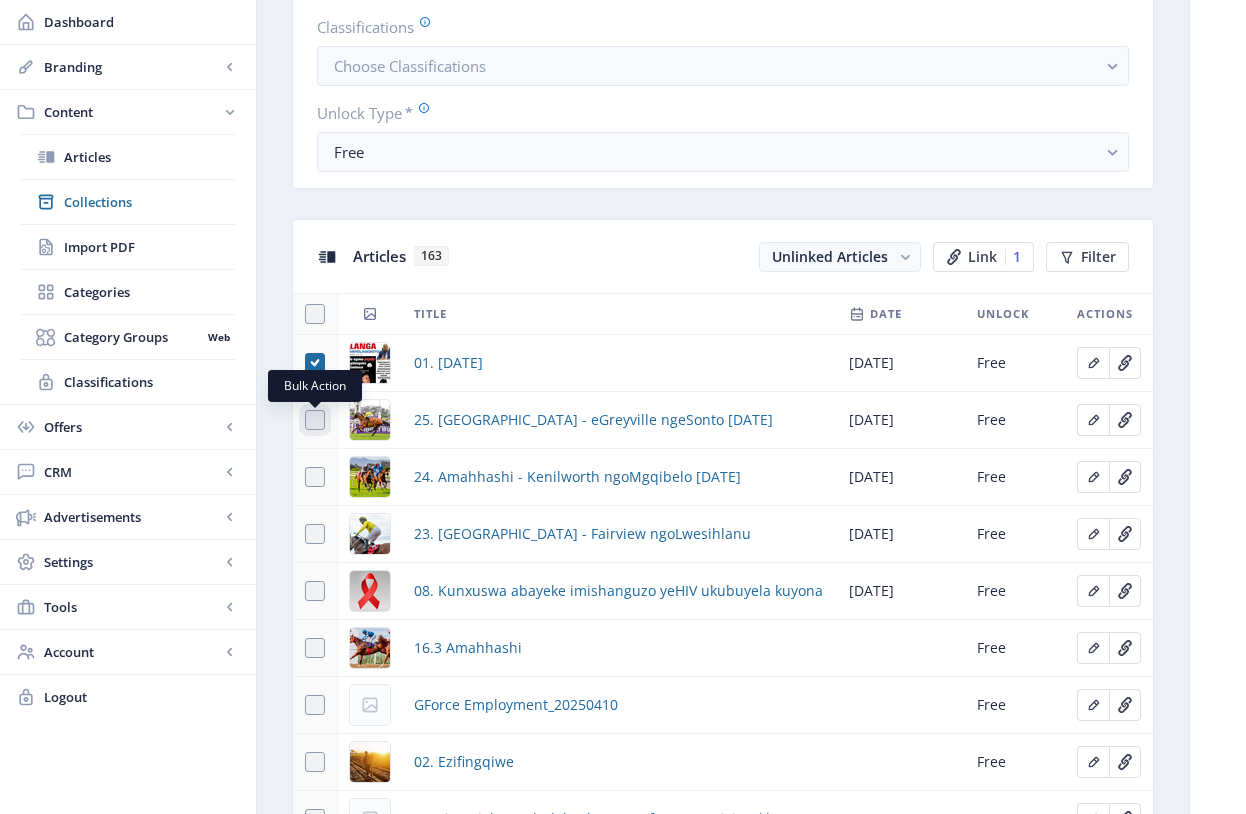 checkbox on "true" 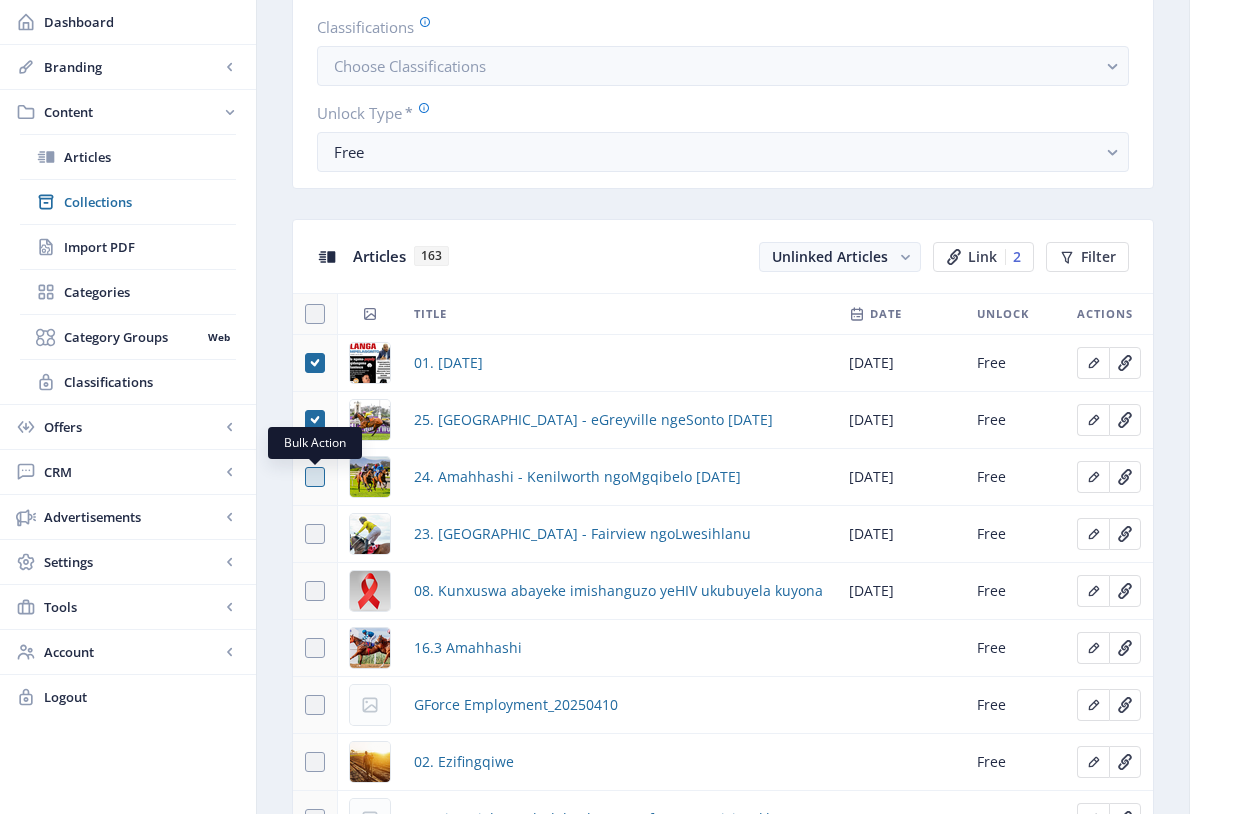 click at bounding box center (315, 477) 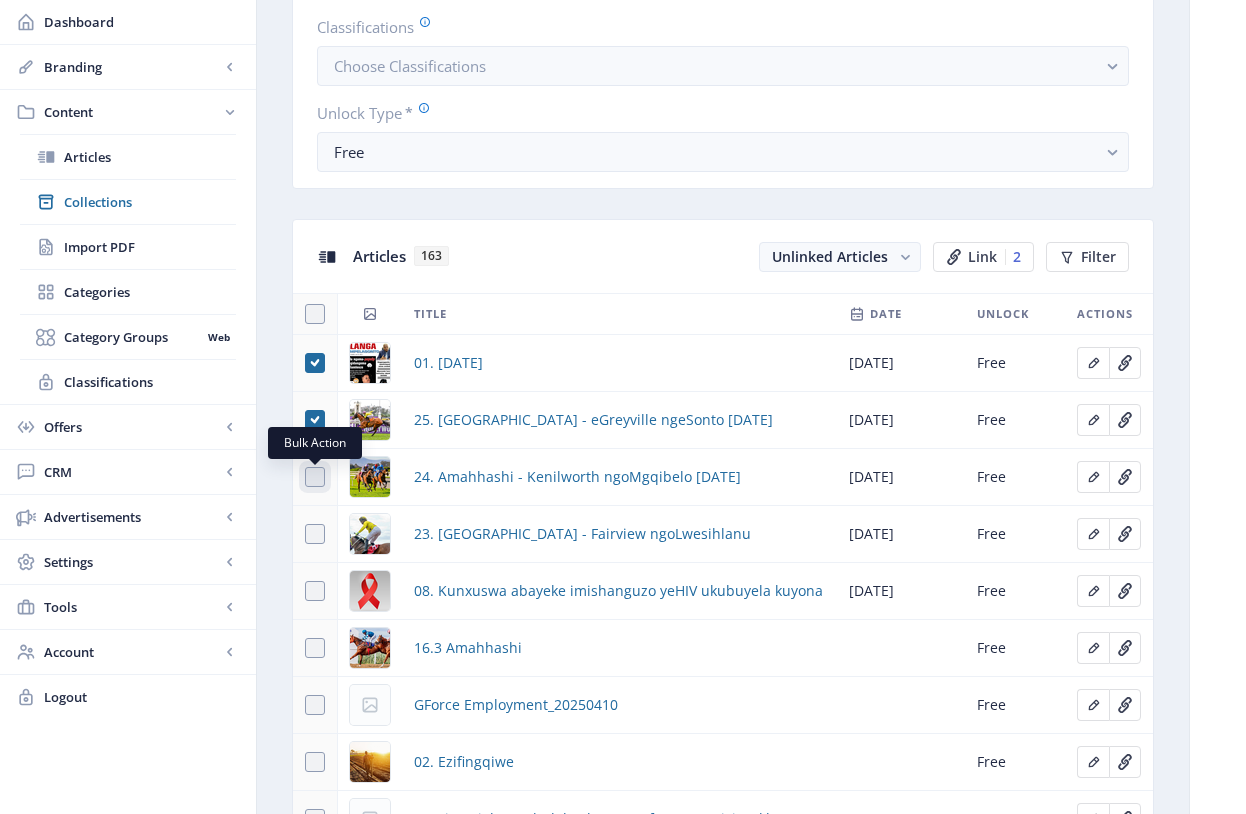 checkbox on "true" 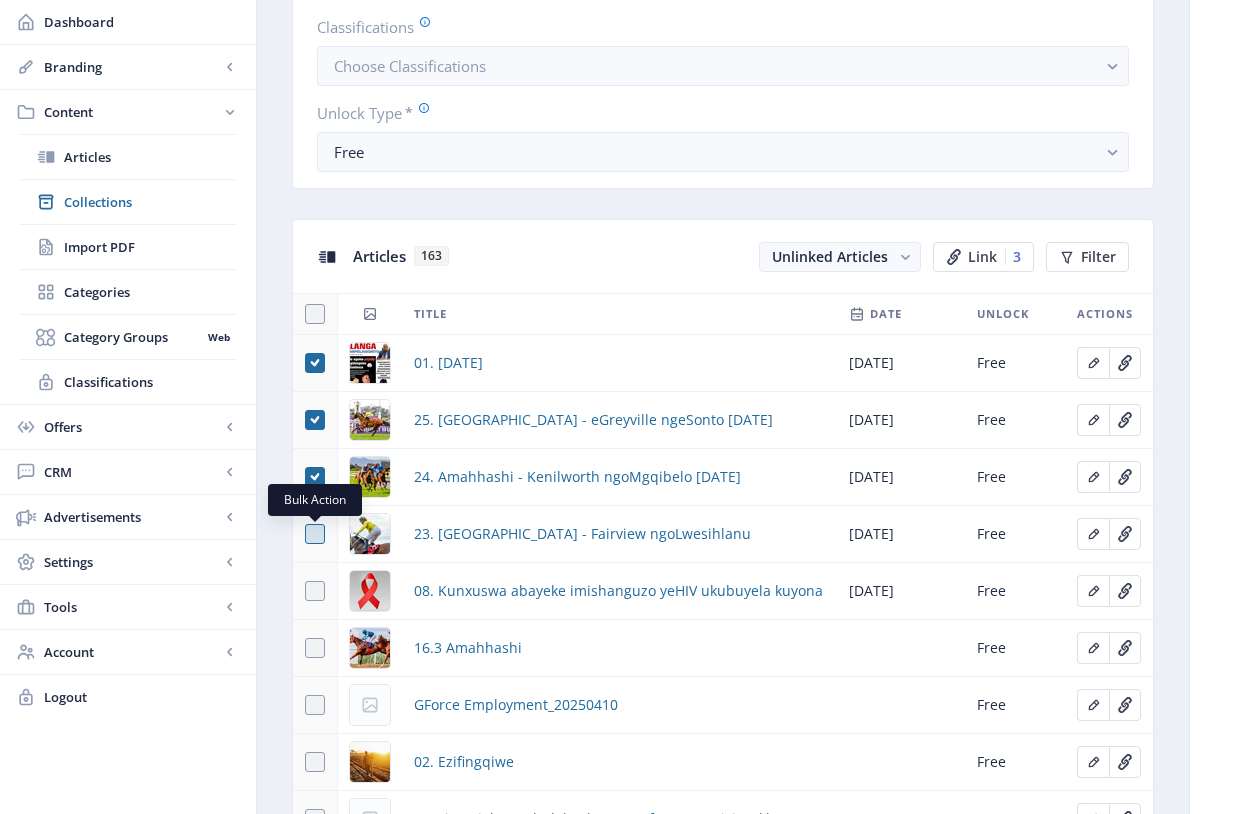 click at bounding box center [315, 534] 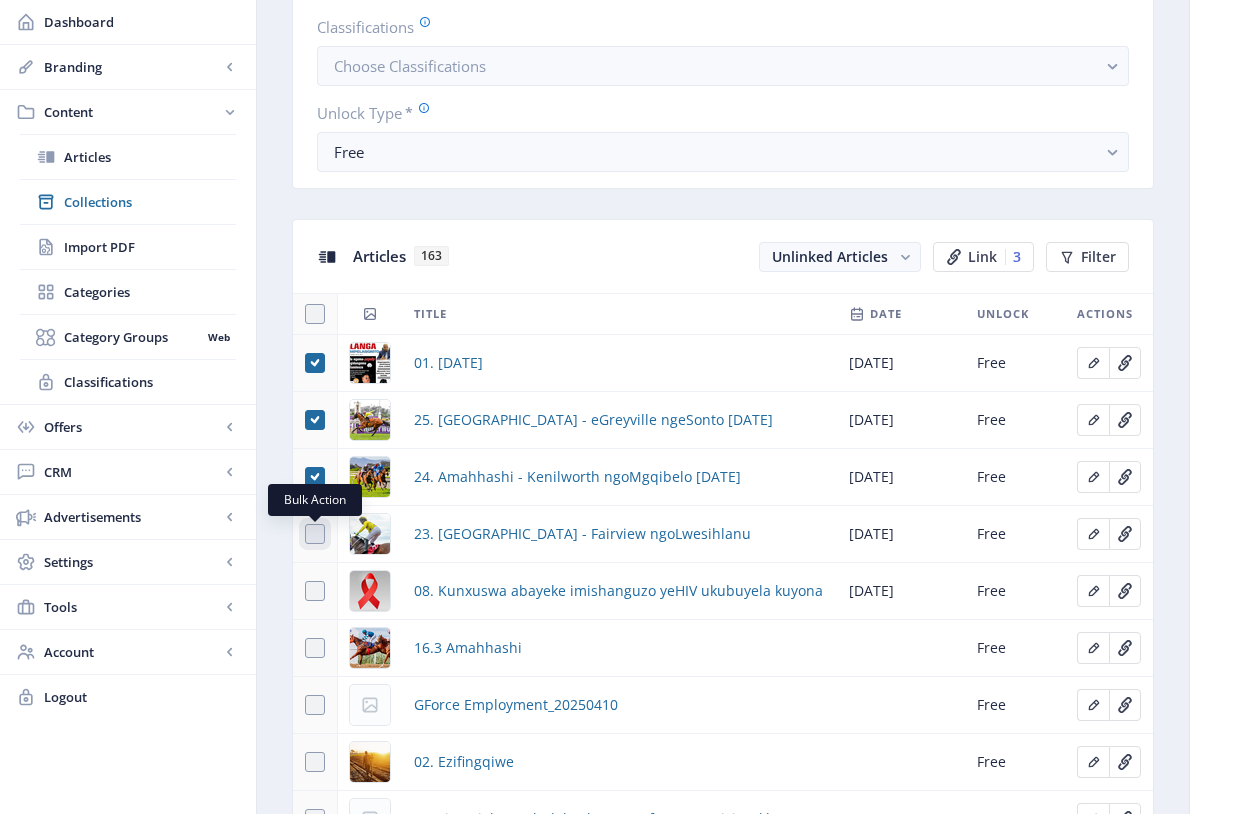 click at bounding box center [305, 534] 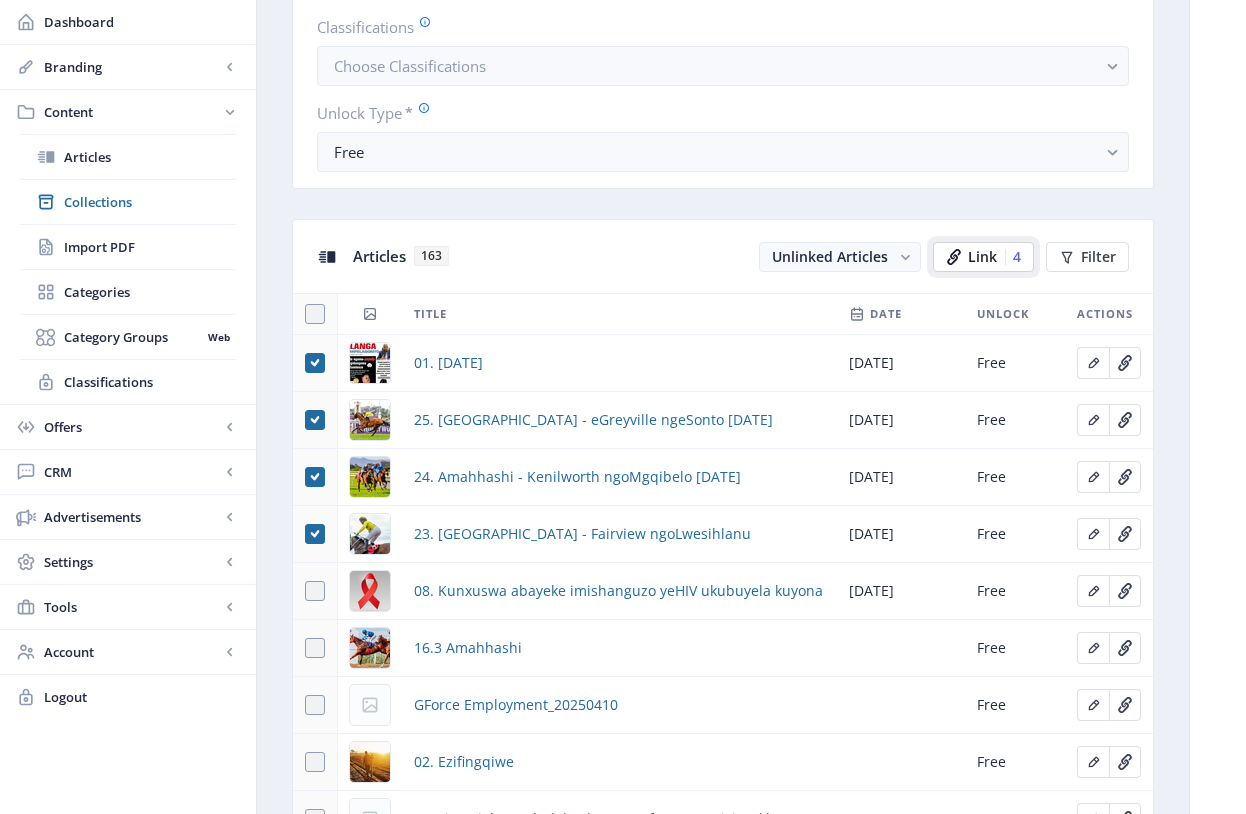 click on "Link" 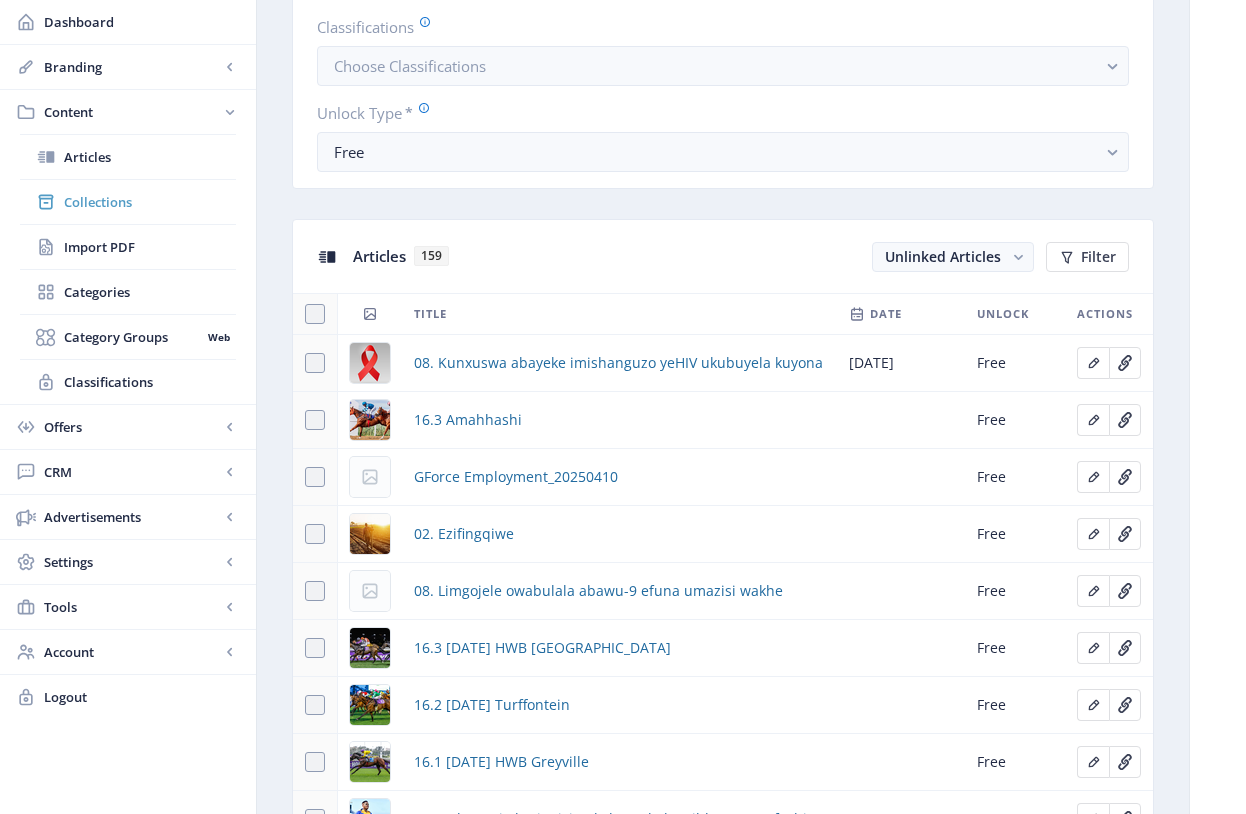 click on "Collections" at bounding box center (150, 202) 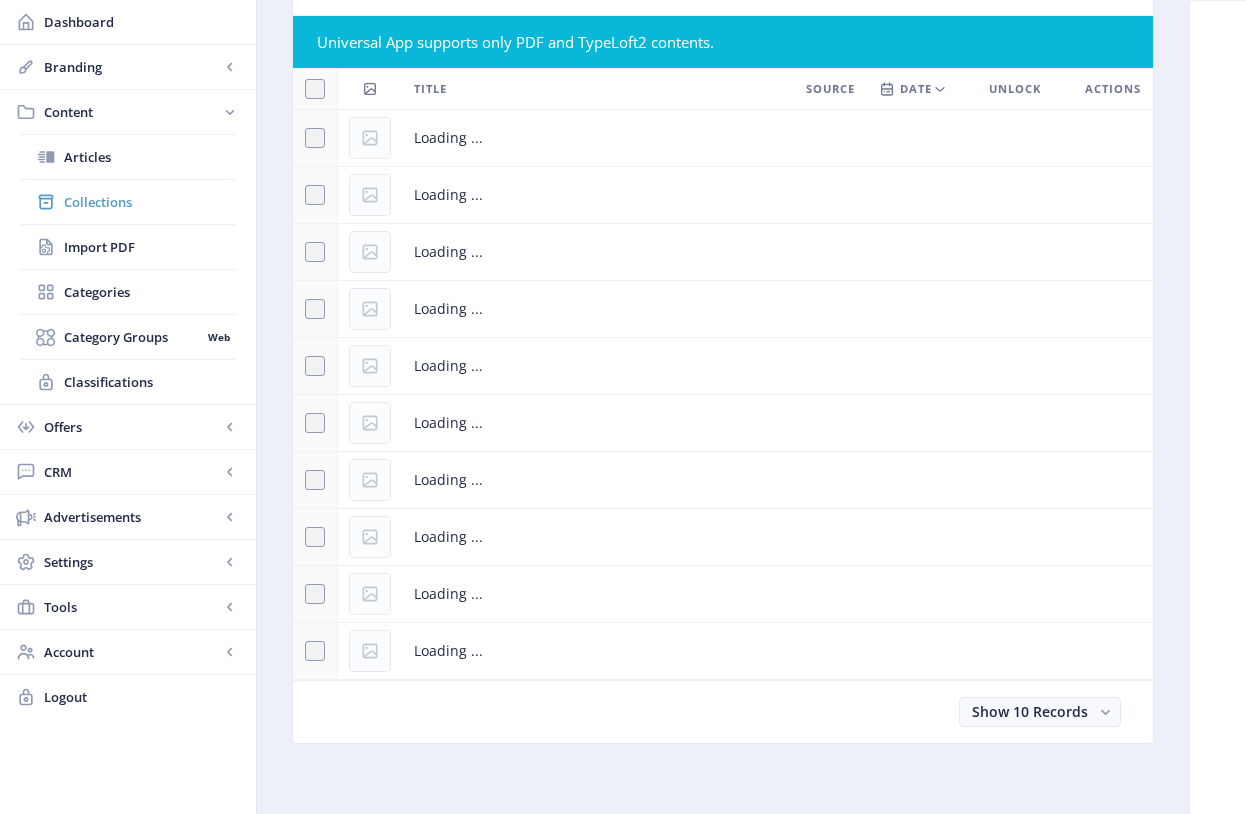 scroll, scrollTop: 0, scrollLeft: 0, axis: both 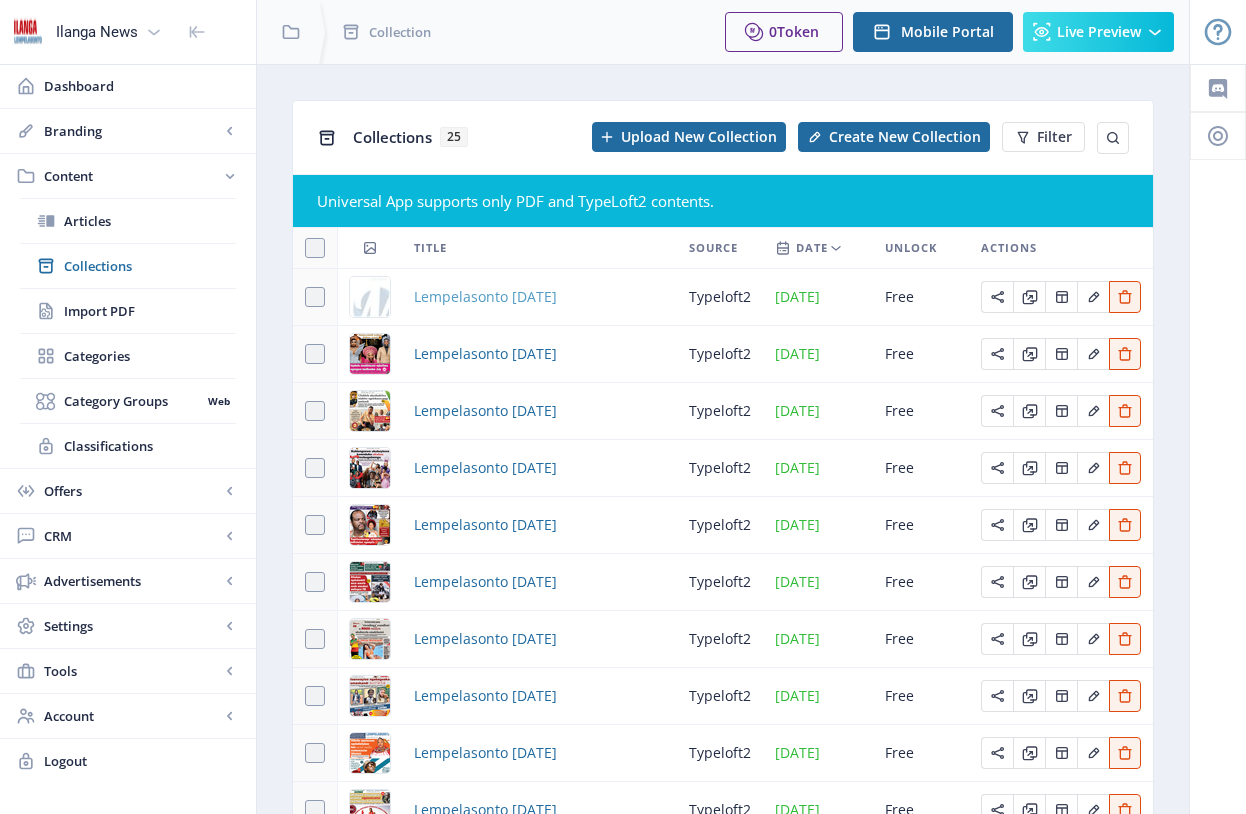 click on "Lempelasonto [DATE]" at bounding box center (485, 297) 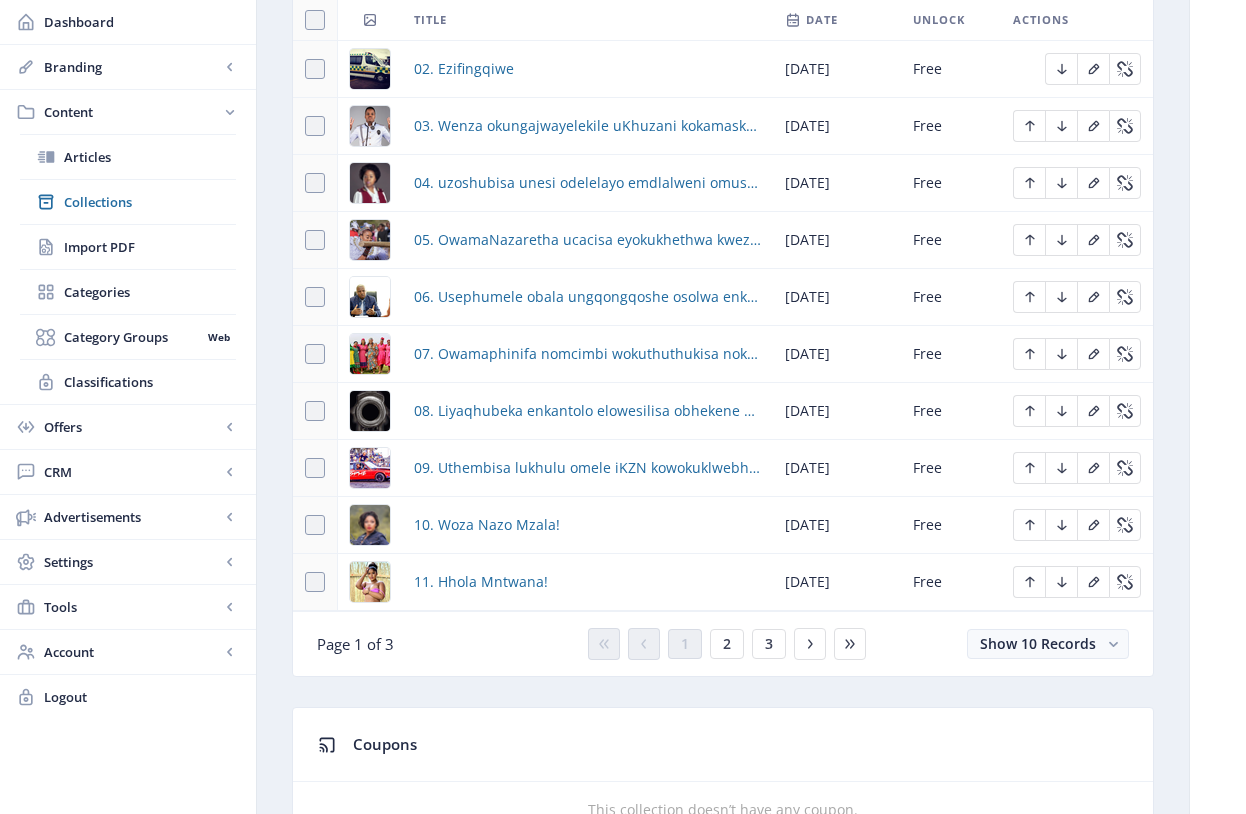scroll, scrollTop: 980, scrollLeft: 0, axis: vertical 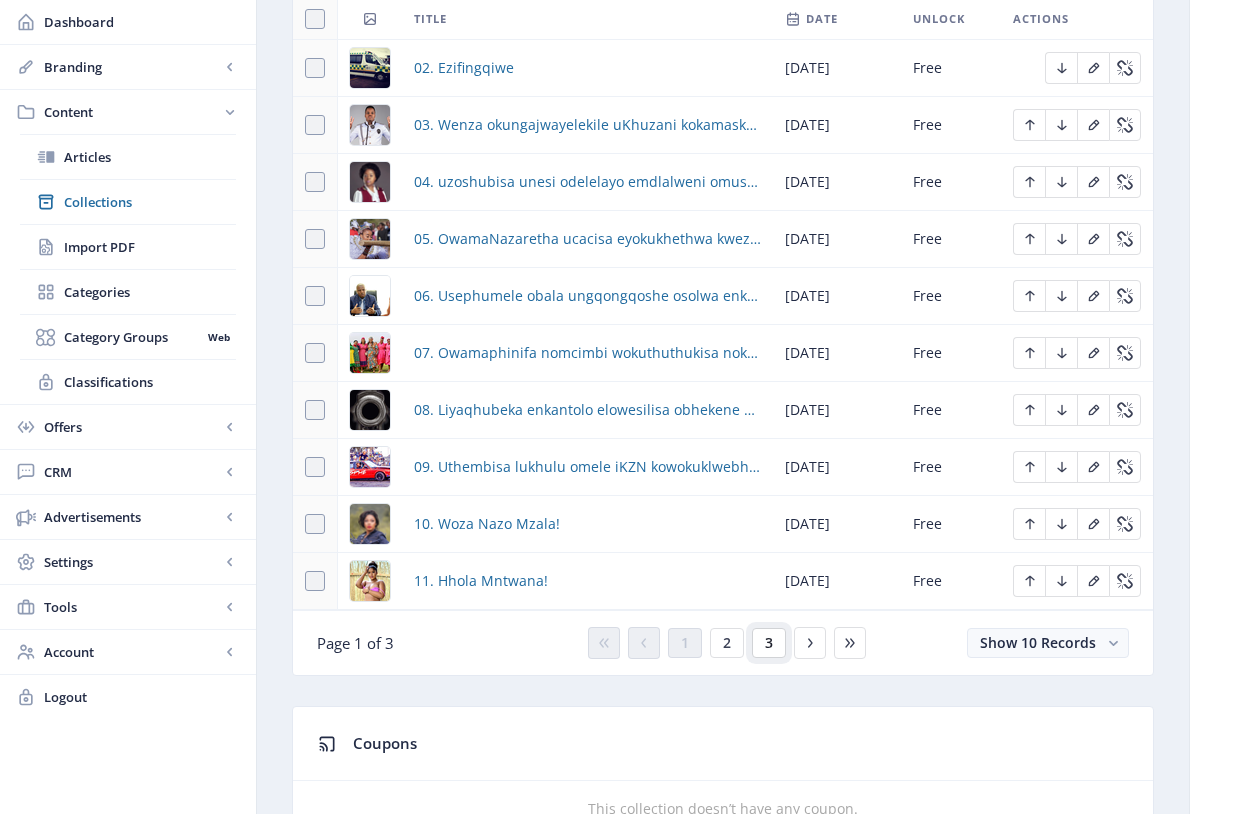 click on "3" 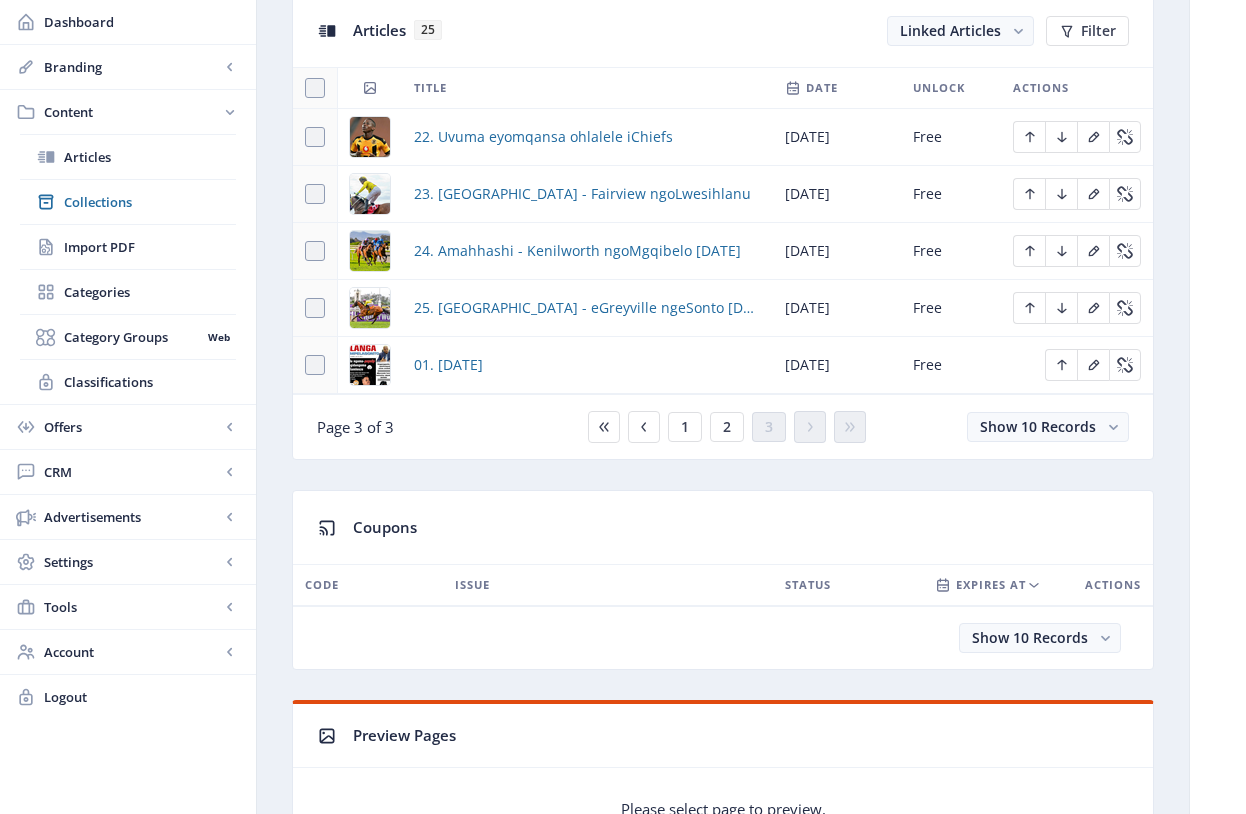 scroll, scrollTop: 909, scrollLeft: 0, axis: vertical 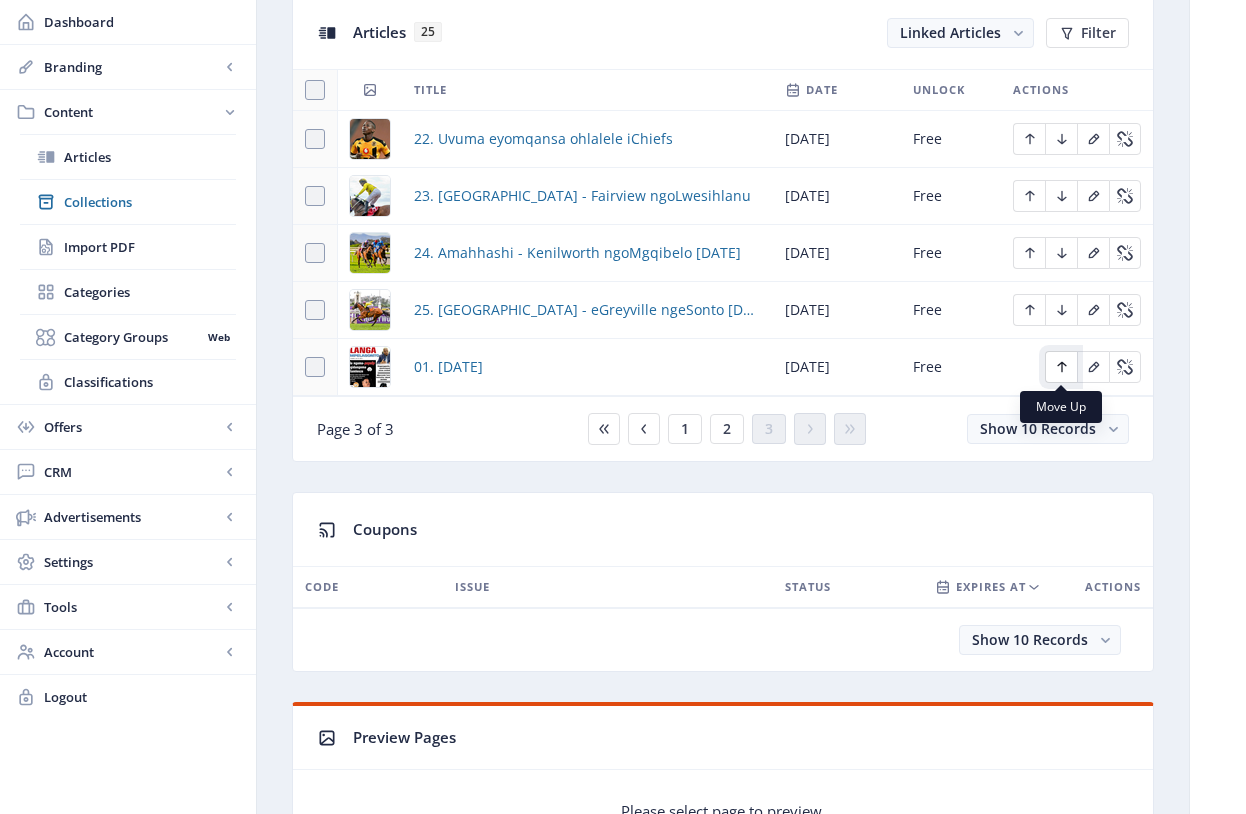 click 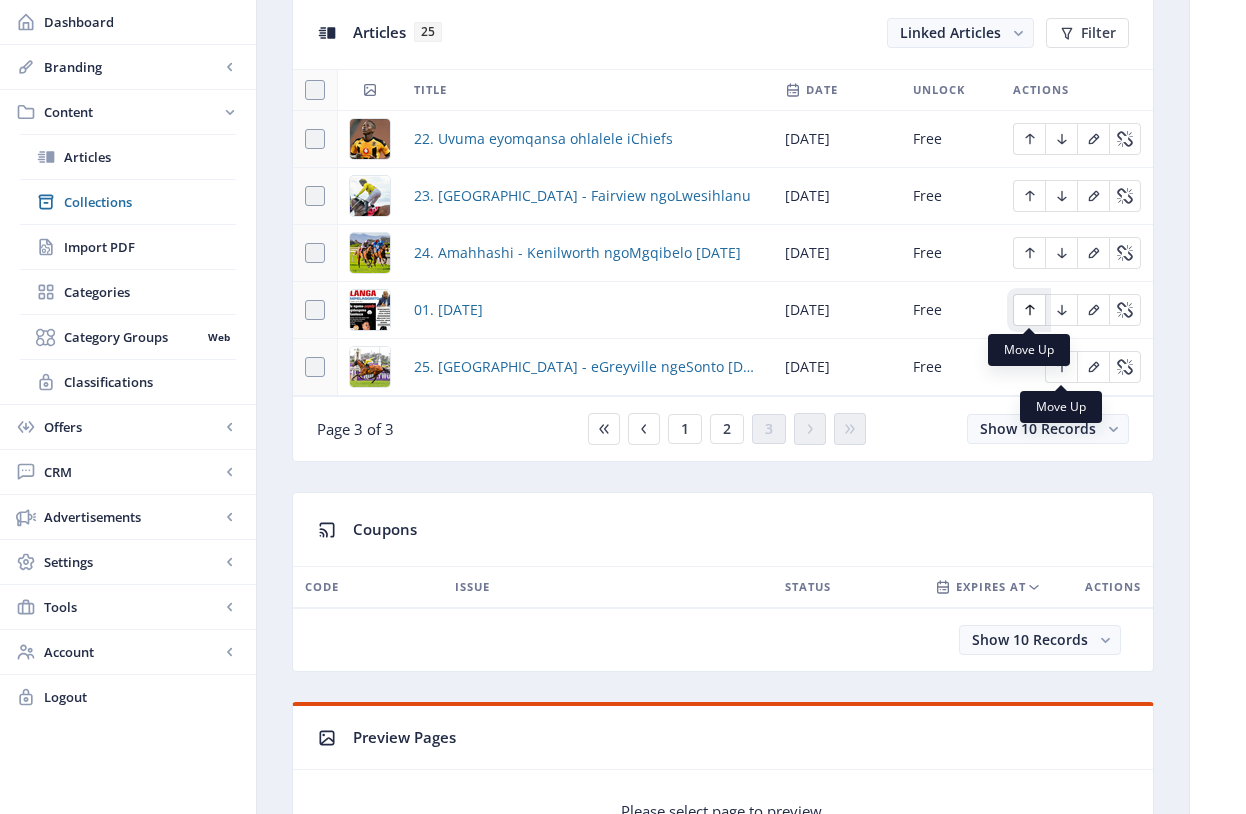 click 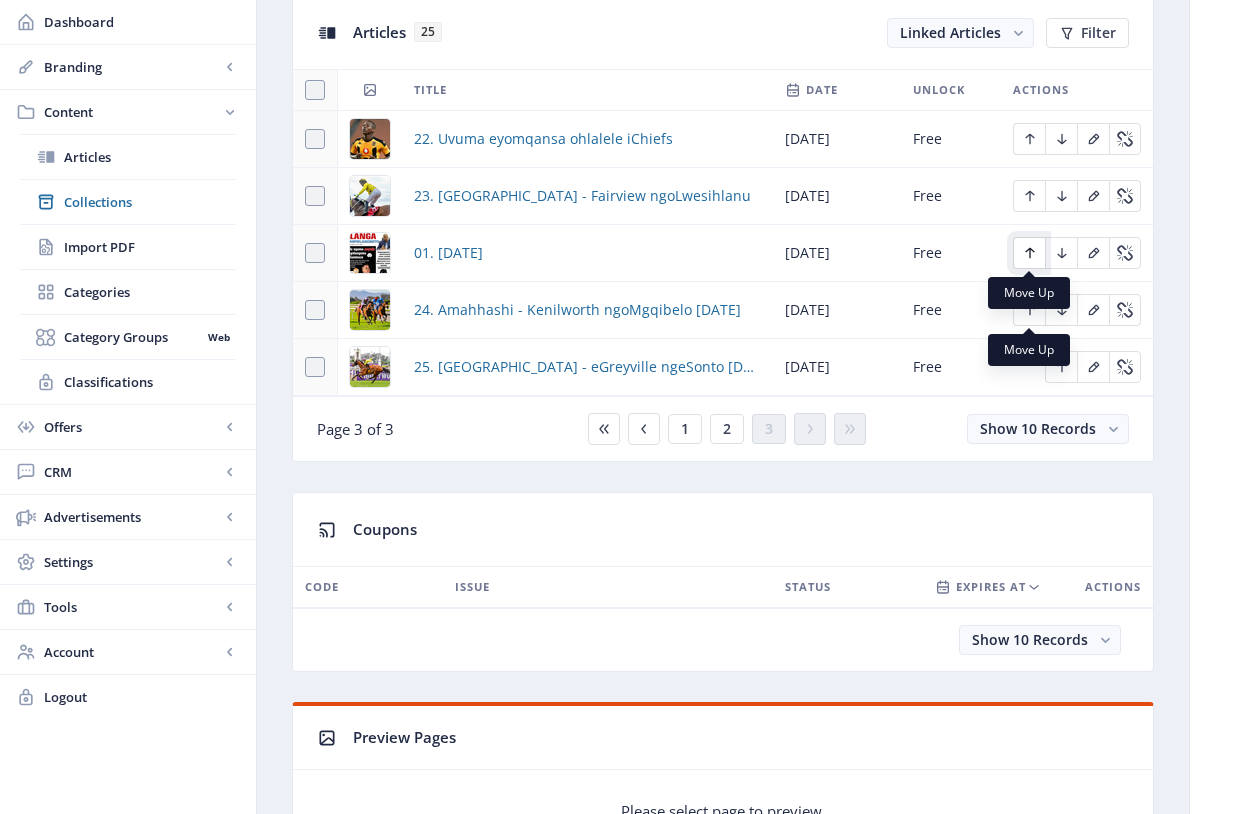 click 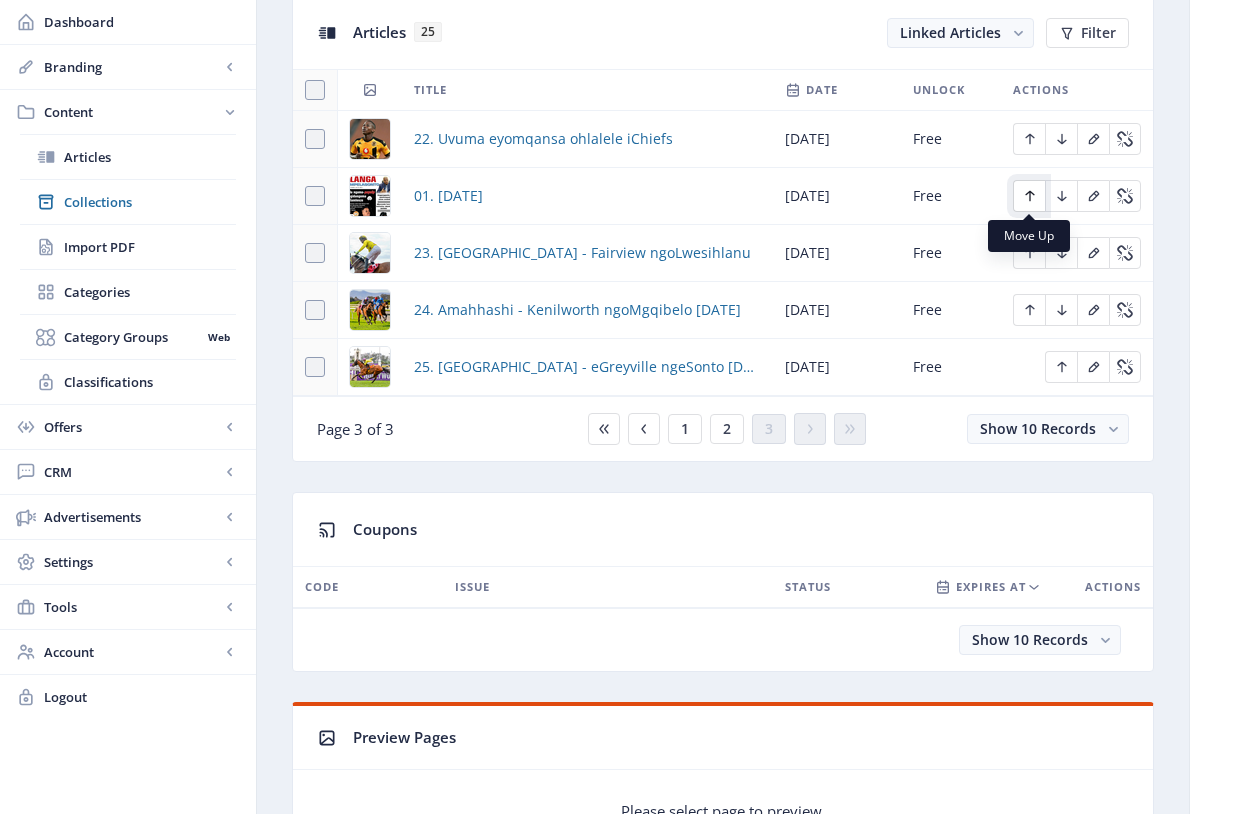 click 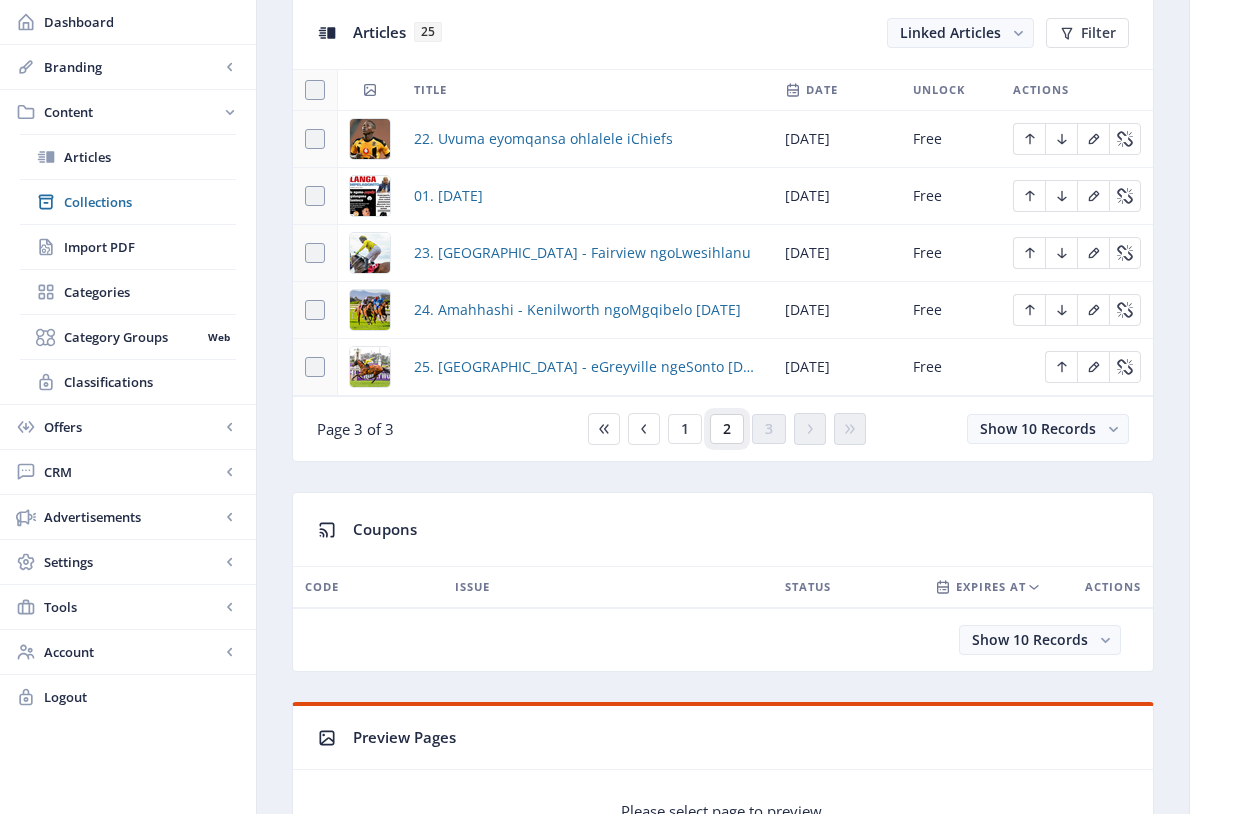 click on "2" 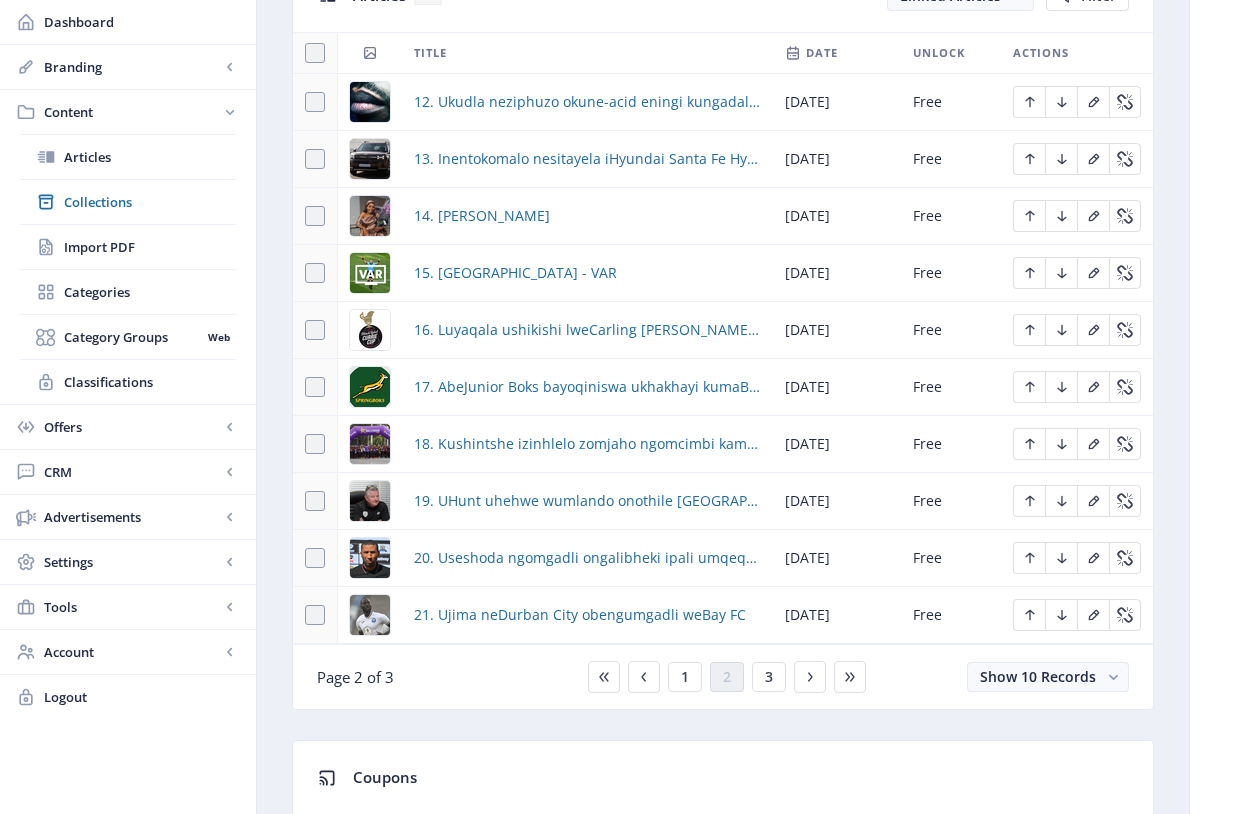 scroll, scrollTop: 1021, scrollLeft: 0, axis: vertical 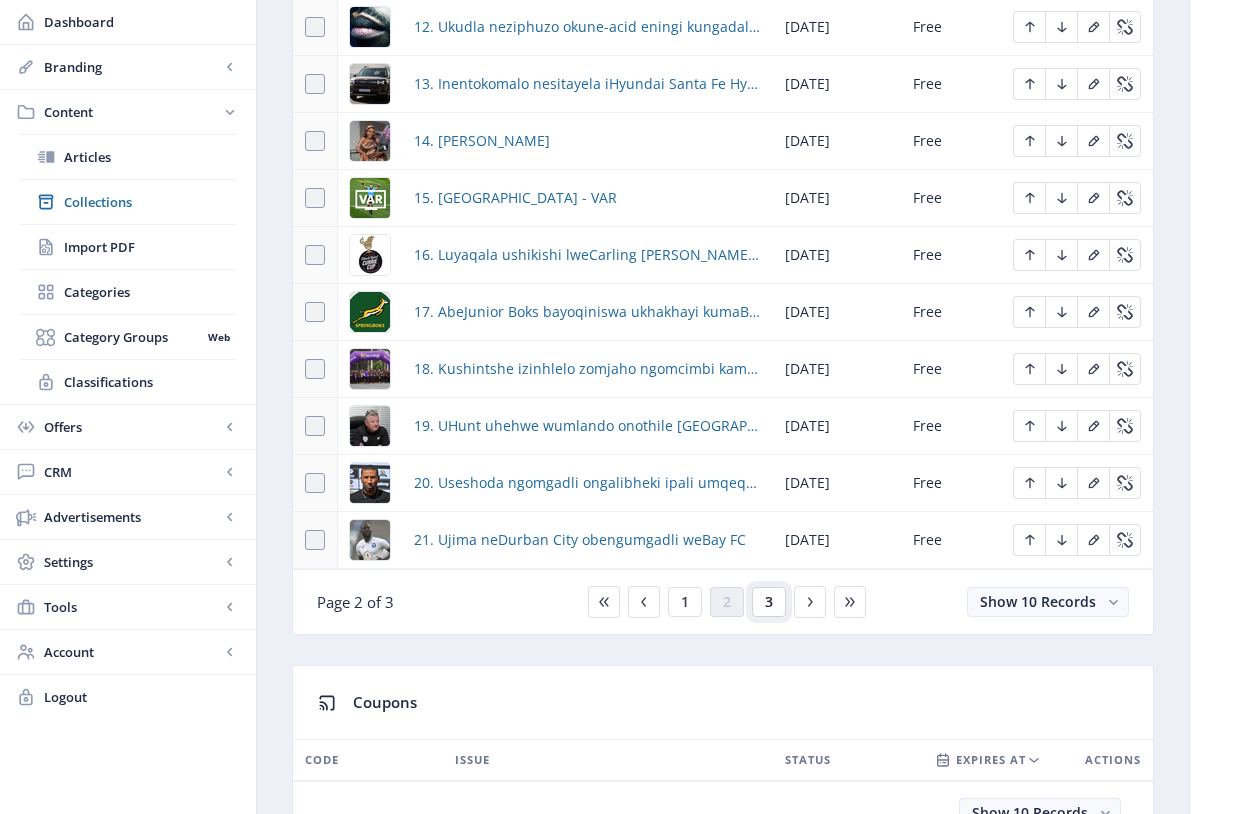click on "3" 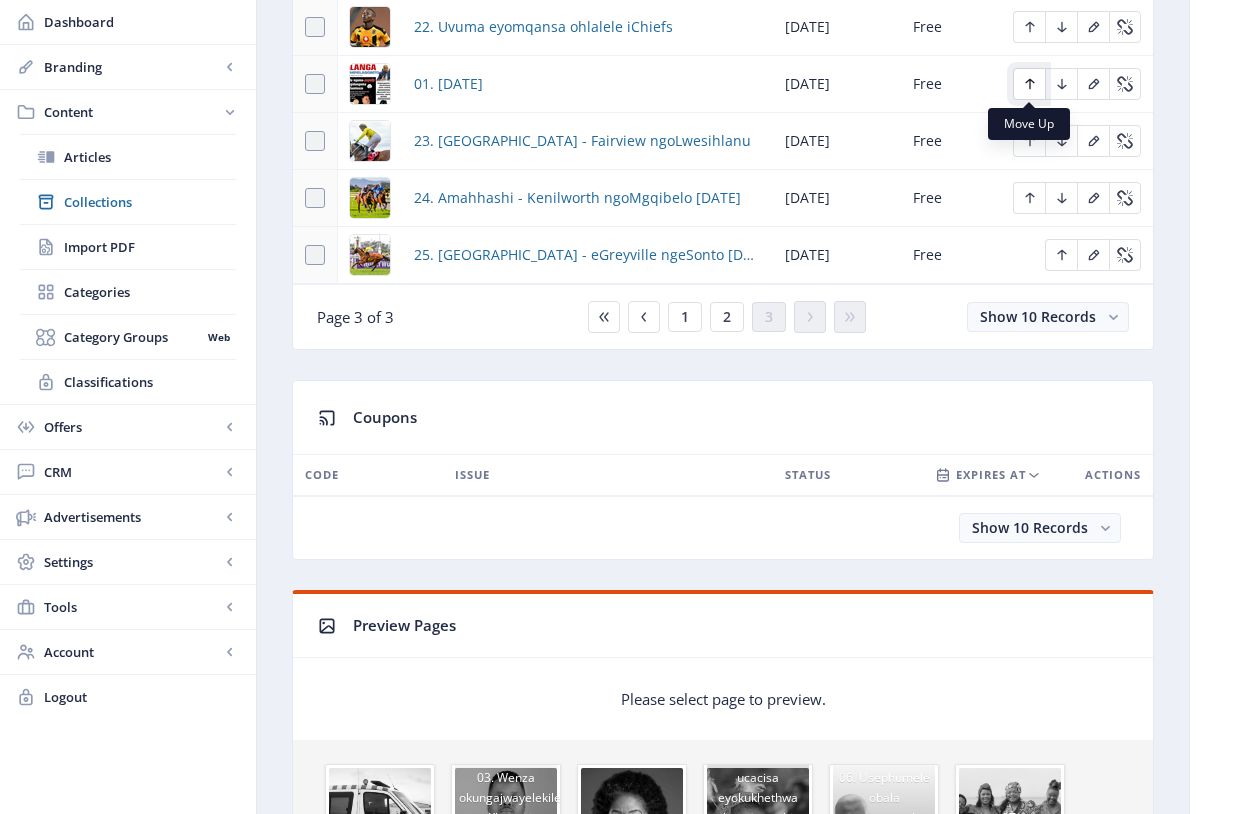 click 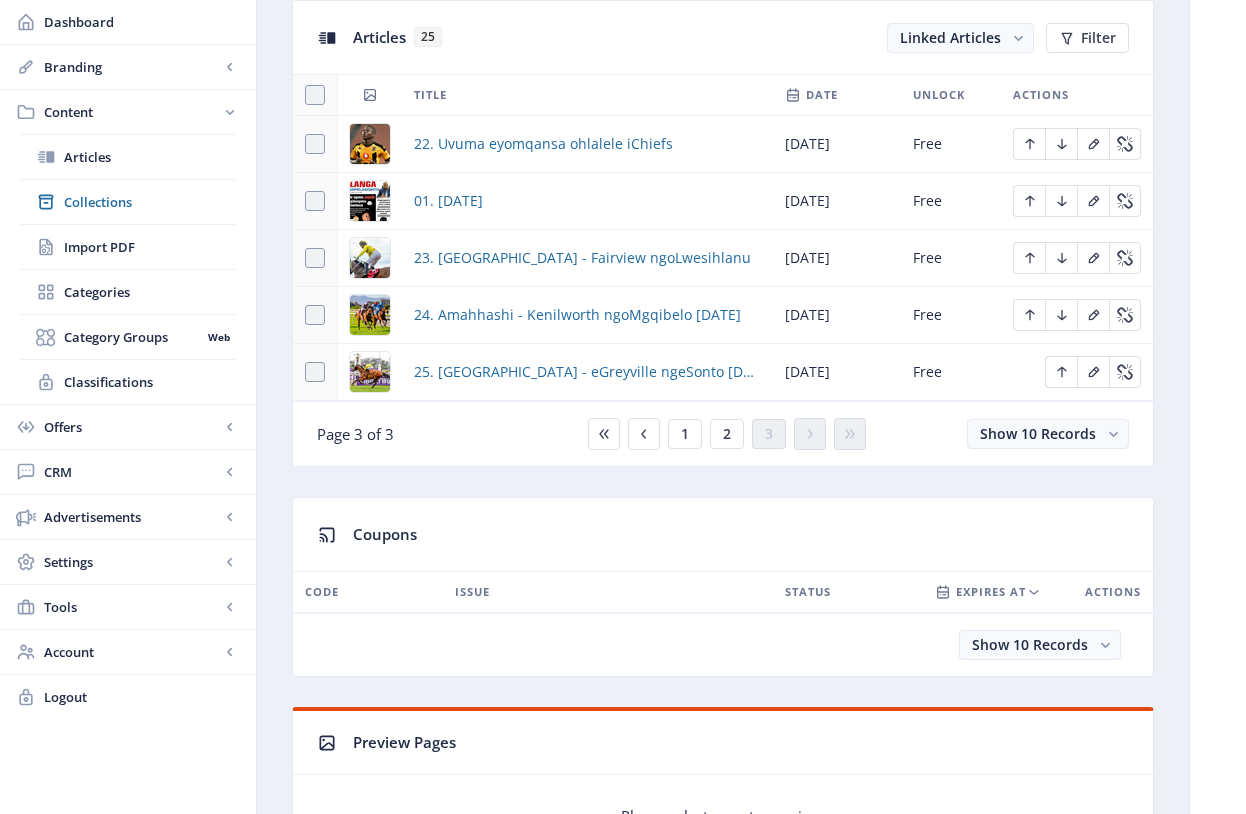 scroll, scrollTop: 896, scrollLeft: 0, axis: vertical 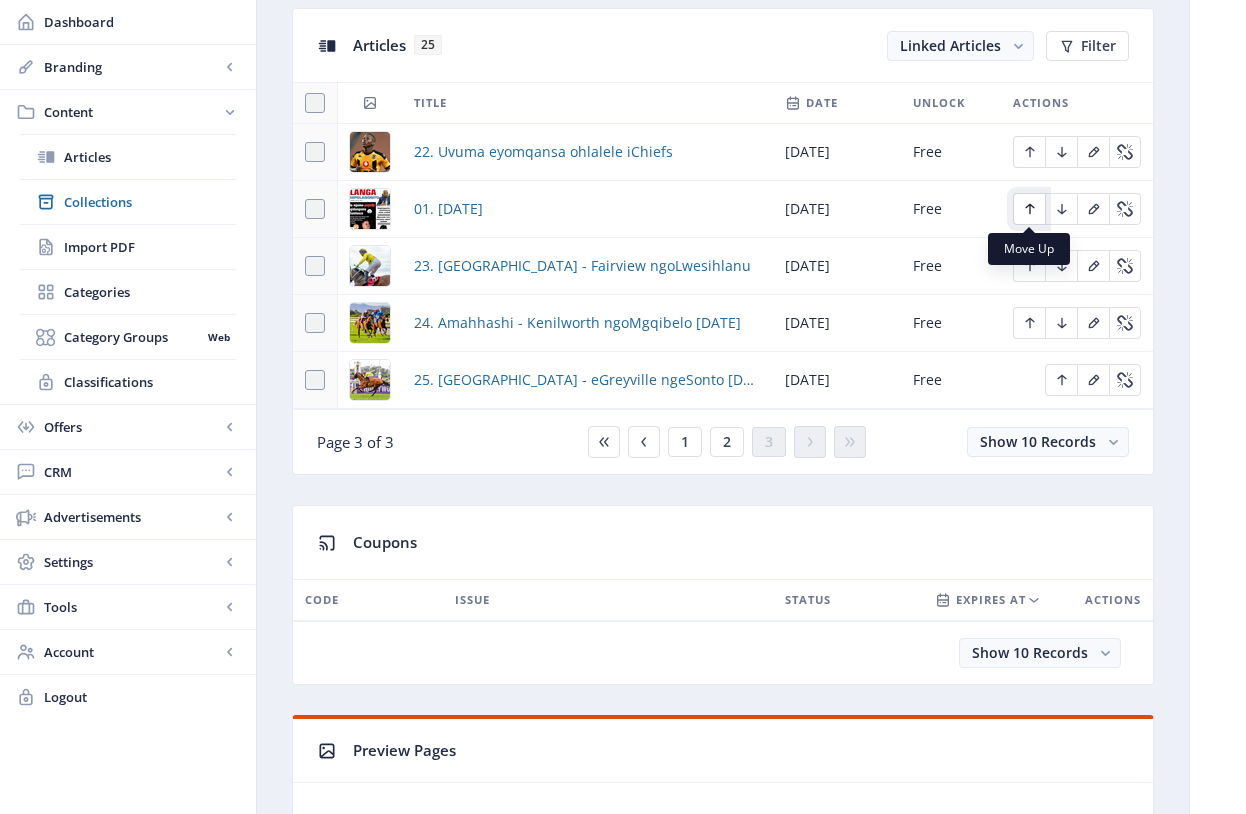 click 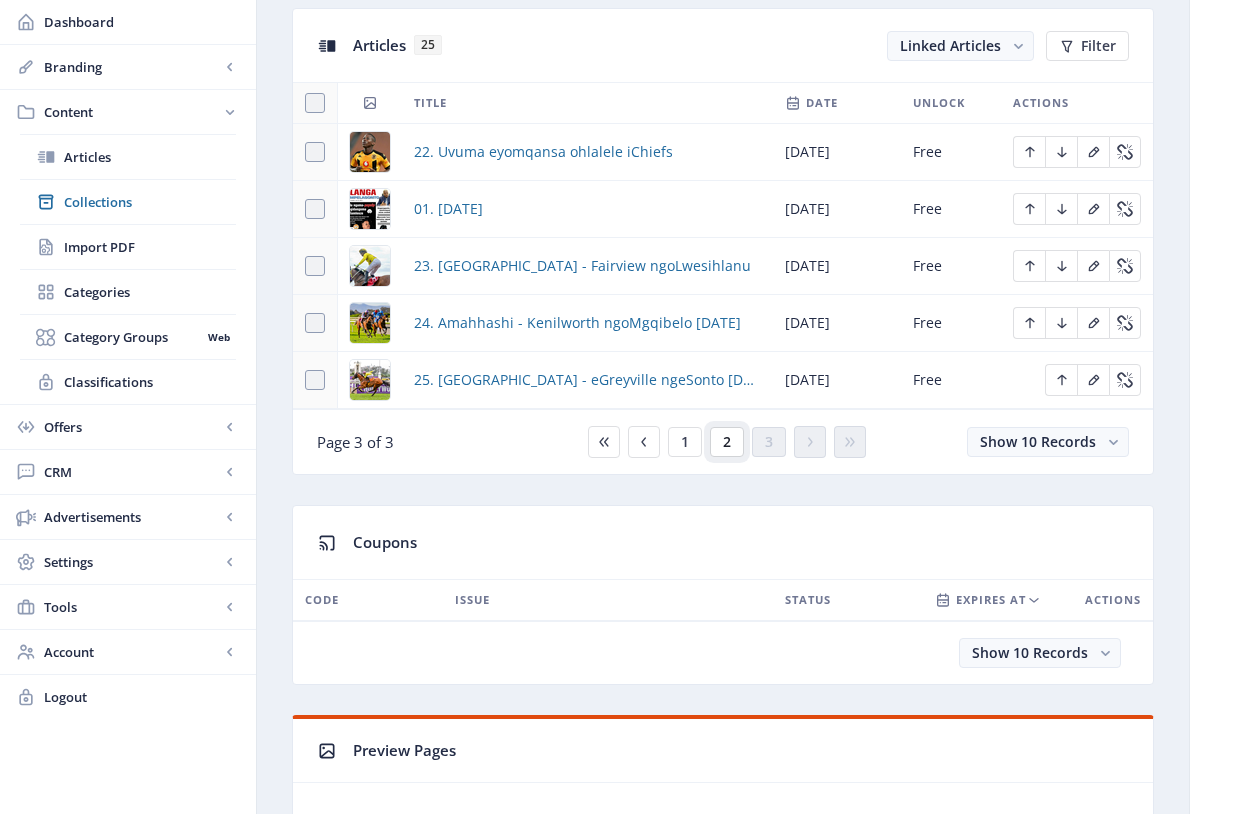 click on "2" 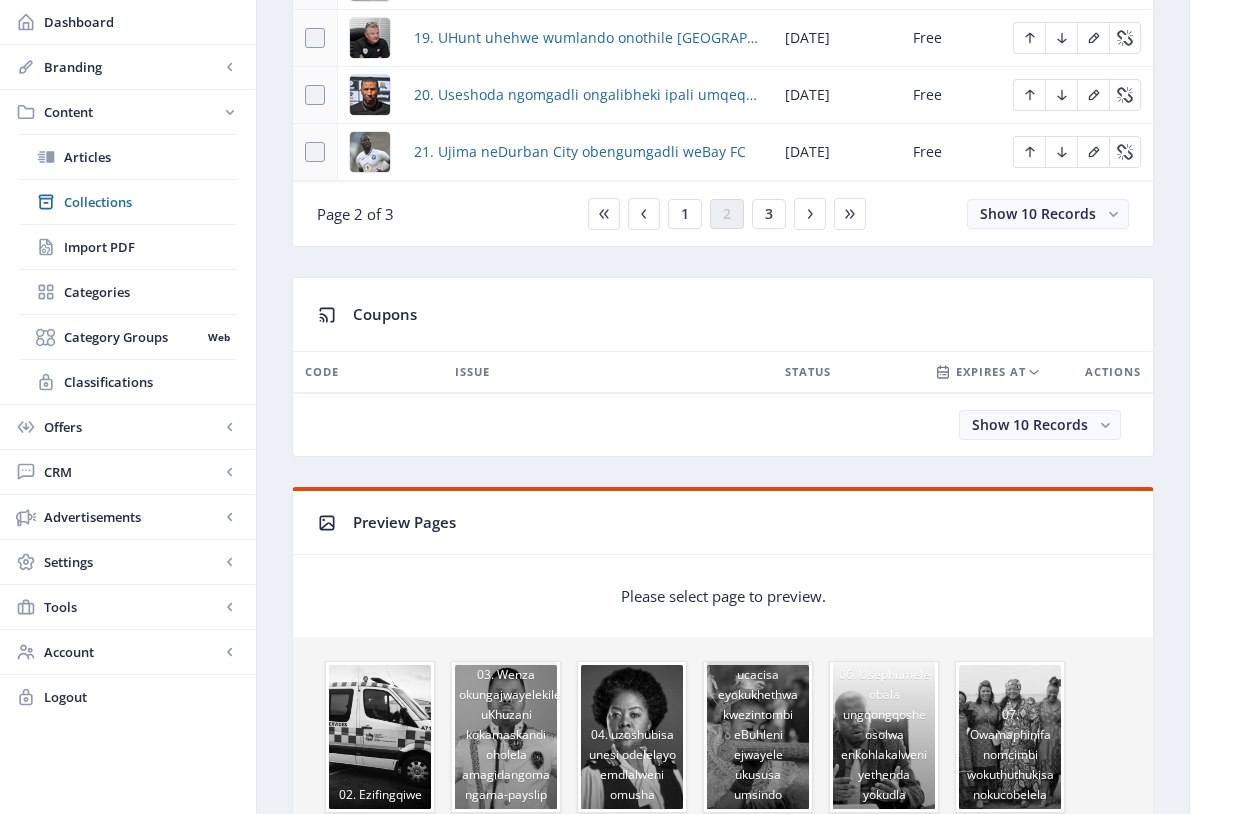scroll, scrollTop: 1400, scrollLeft: 0, axis: vertical 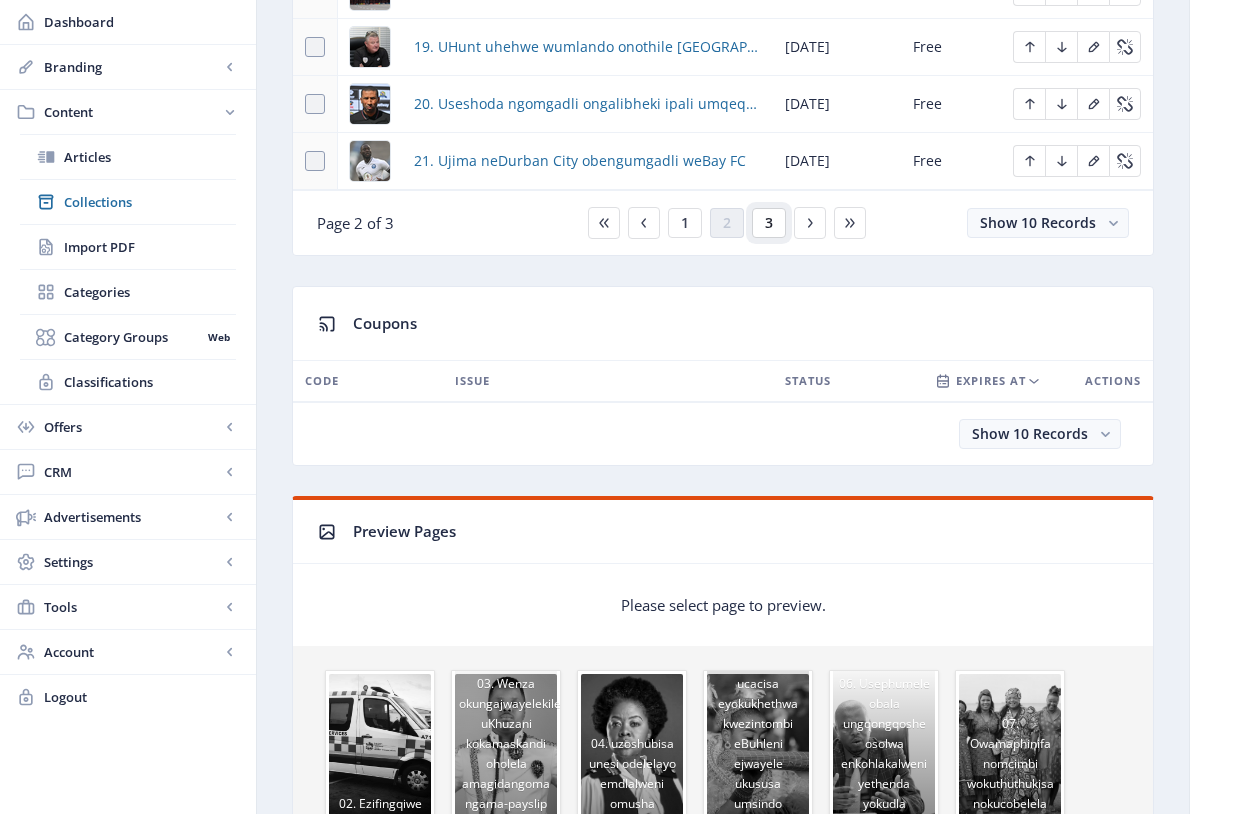 click on "3" 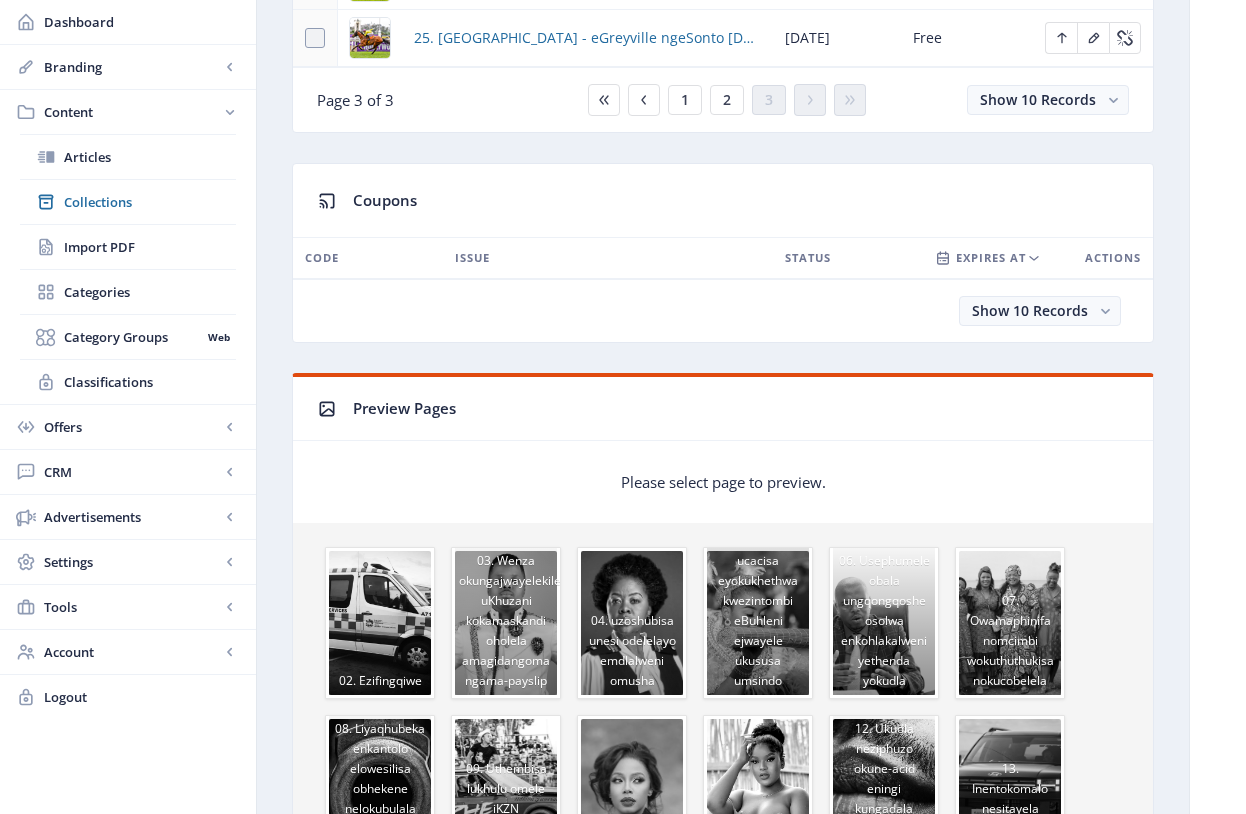scroll, scrollTop: 743, scrollLeft: 0, axis: vertical 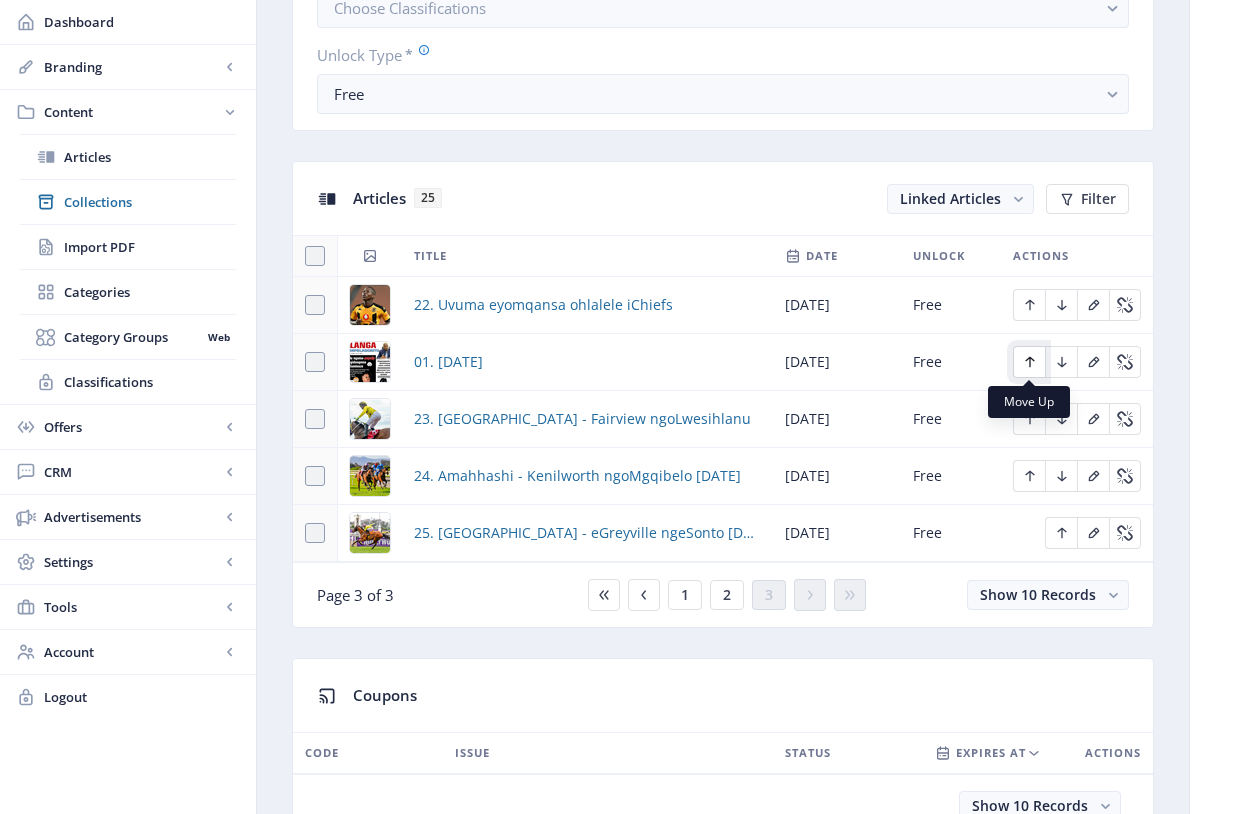 click 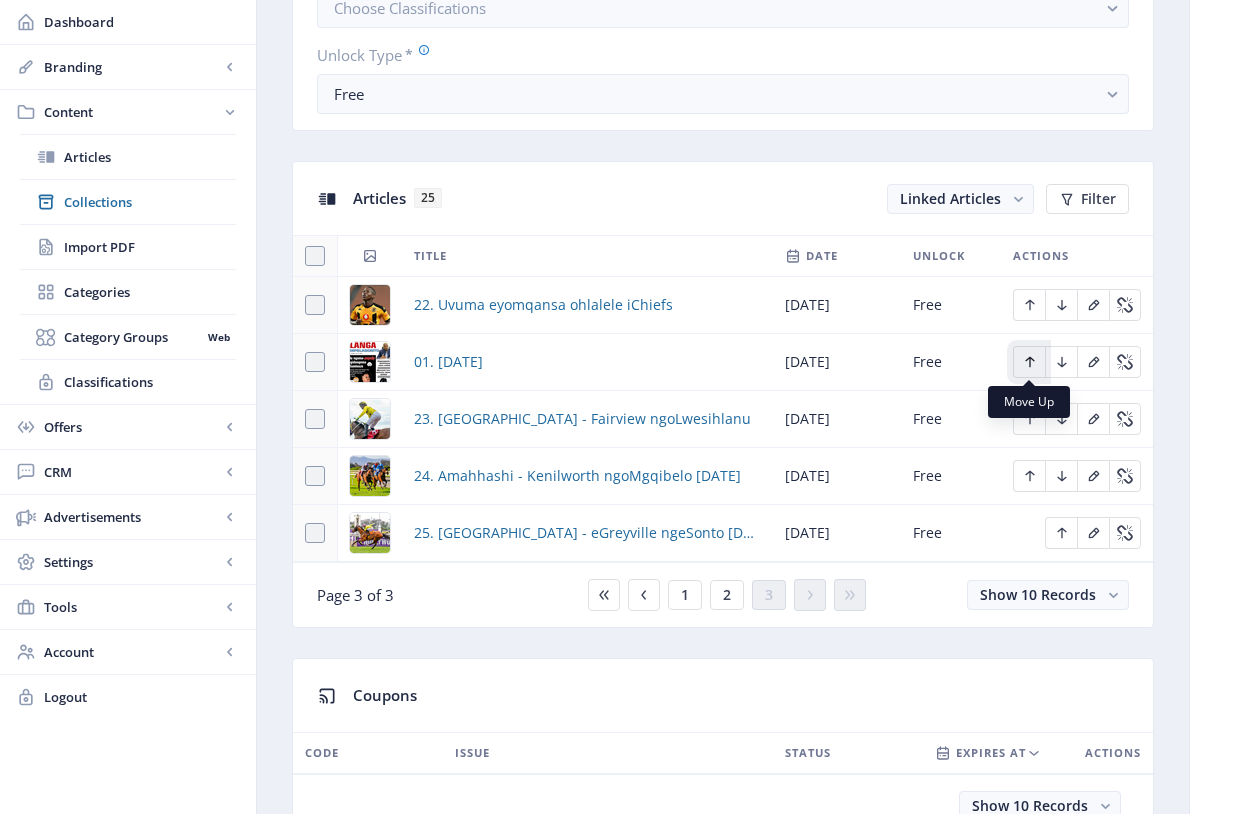 click 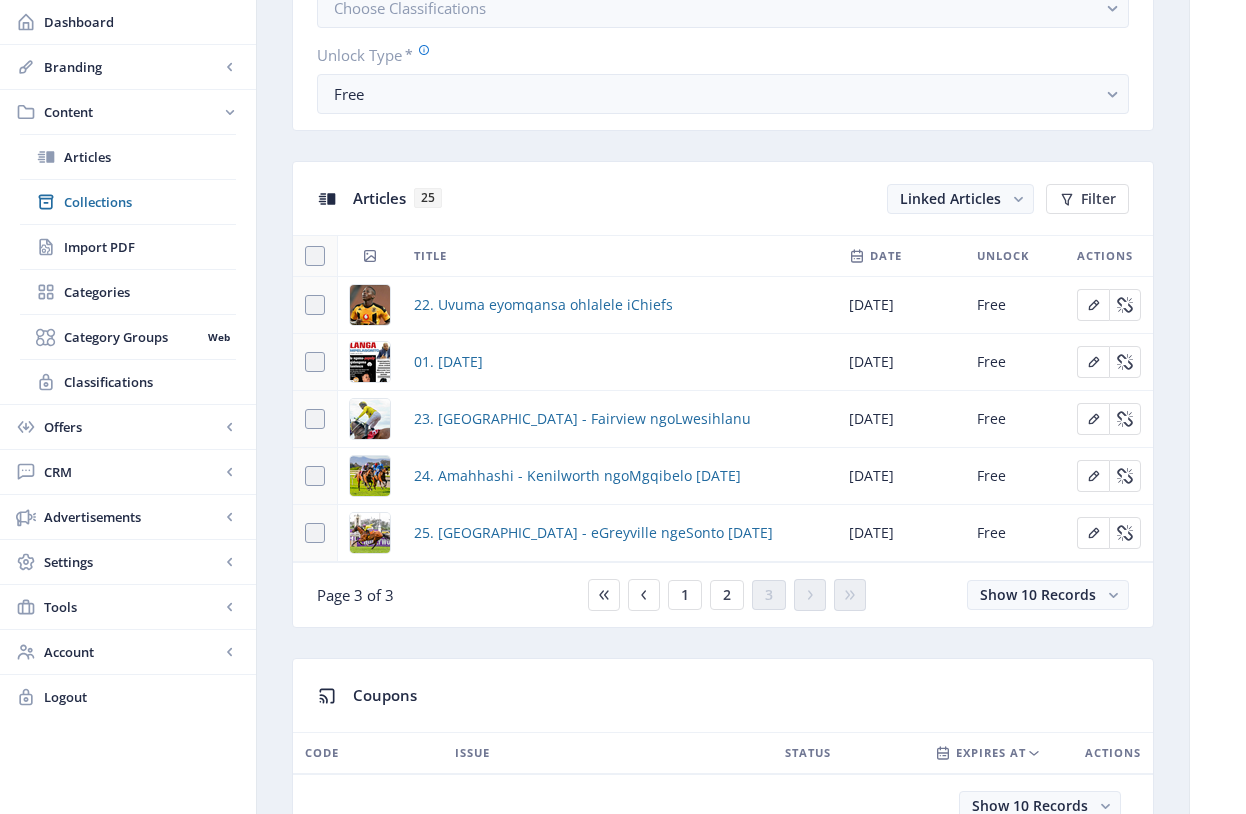 click on "Free" at bounding box center [1015, 362] 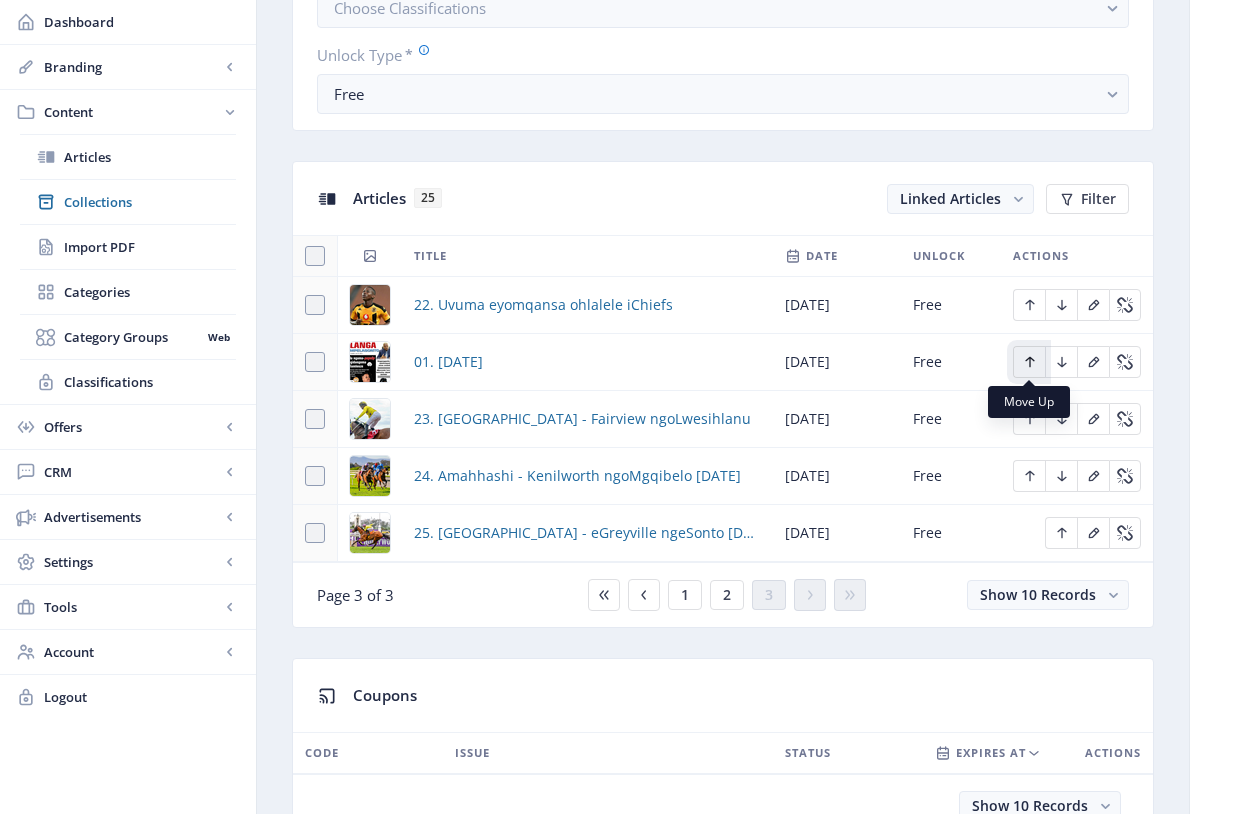 click 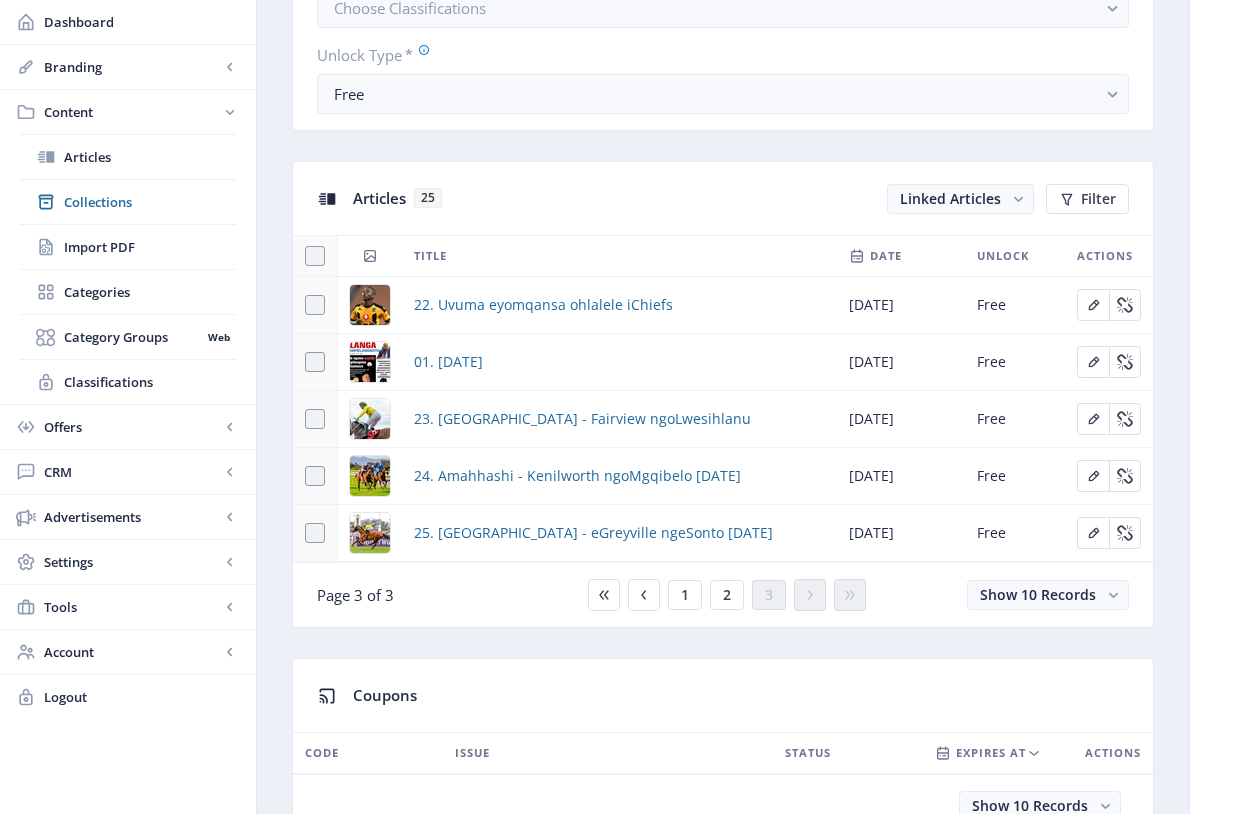 click on "Free" at bounding box center [1015, 362] 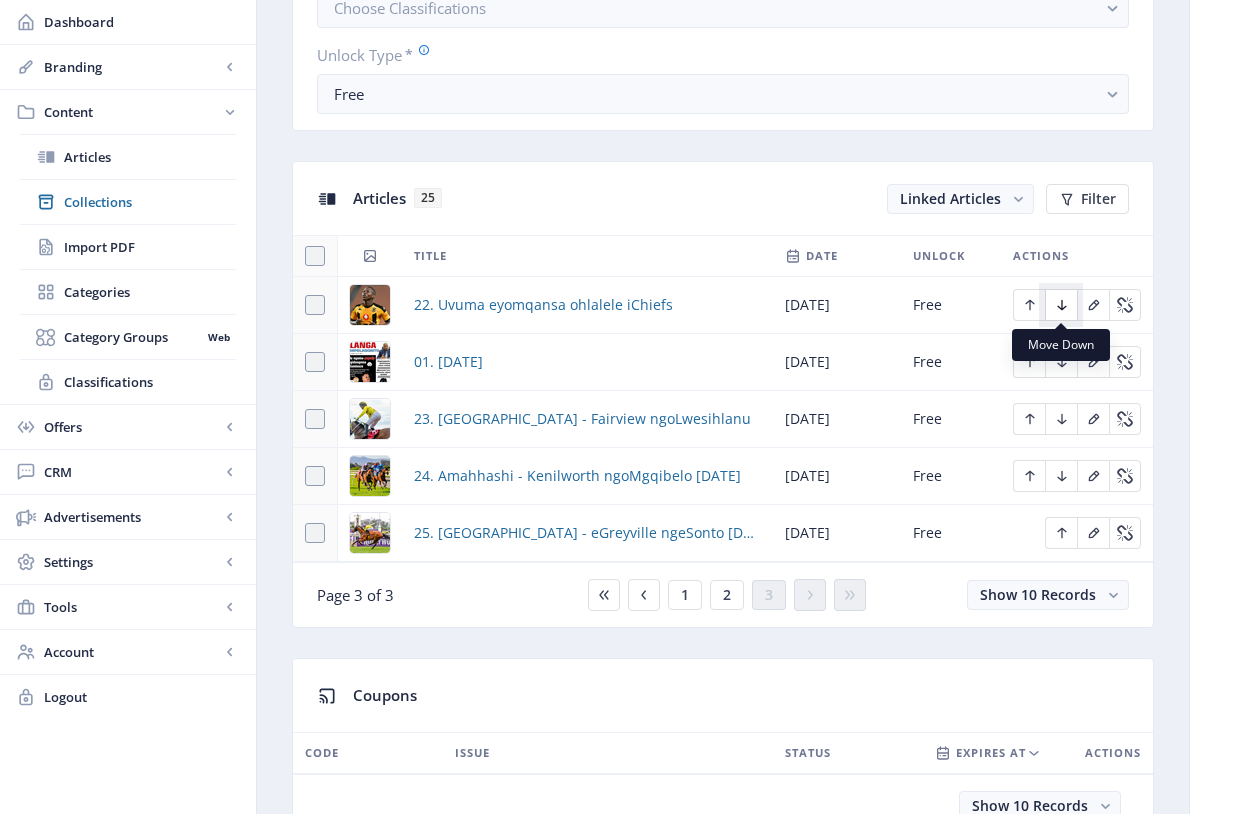 click 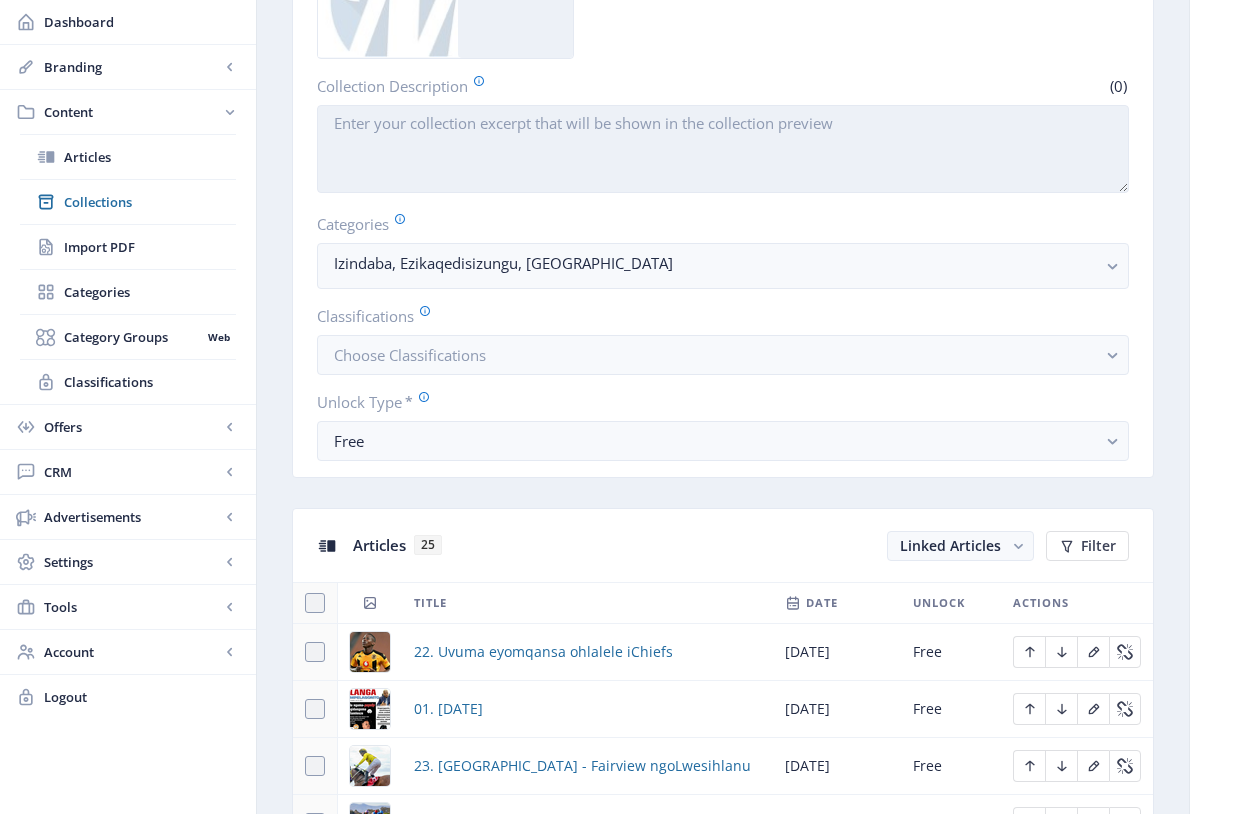 scroll, scrollTop: 781, scrollLeft: 0, axis: vertical 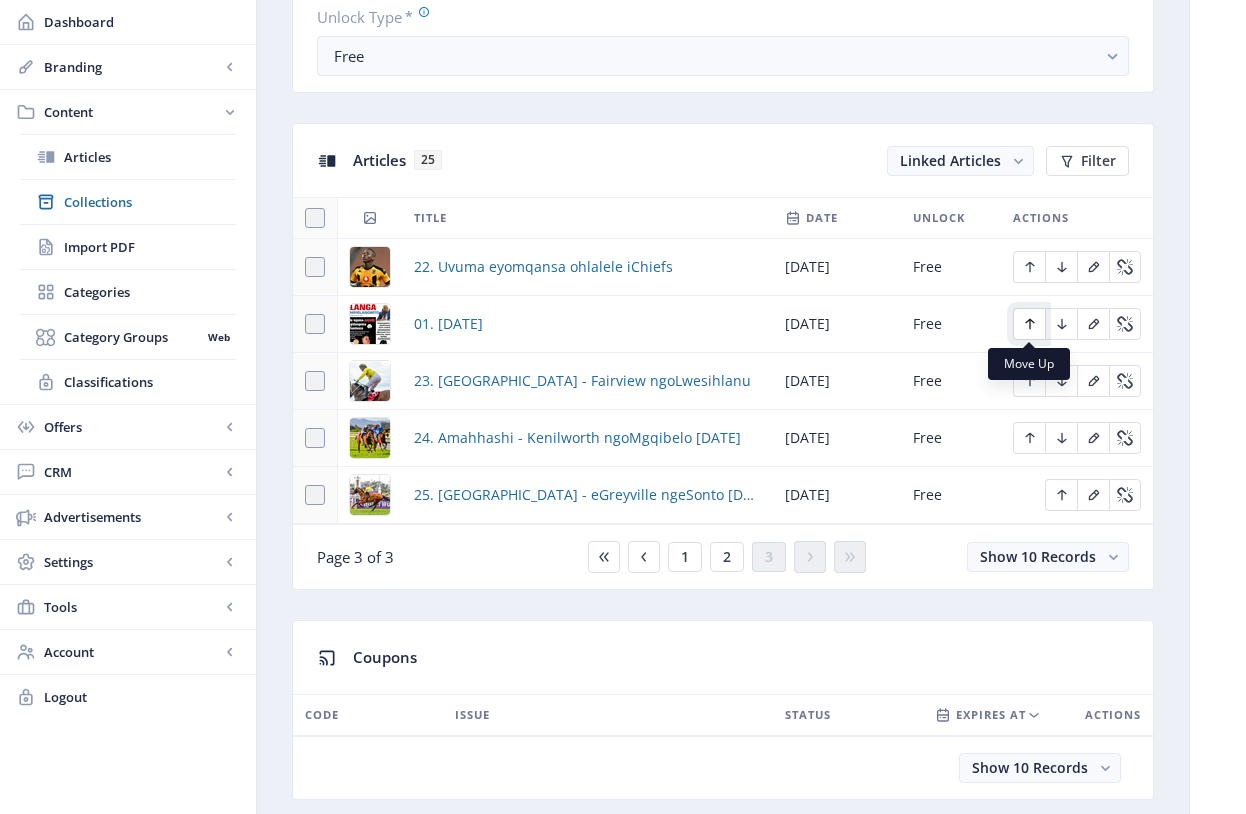 click 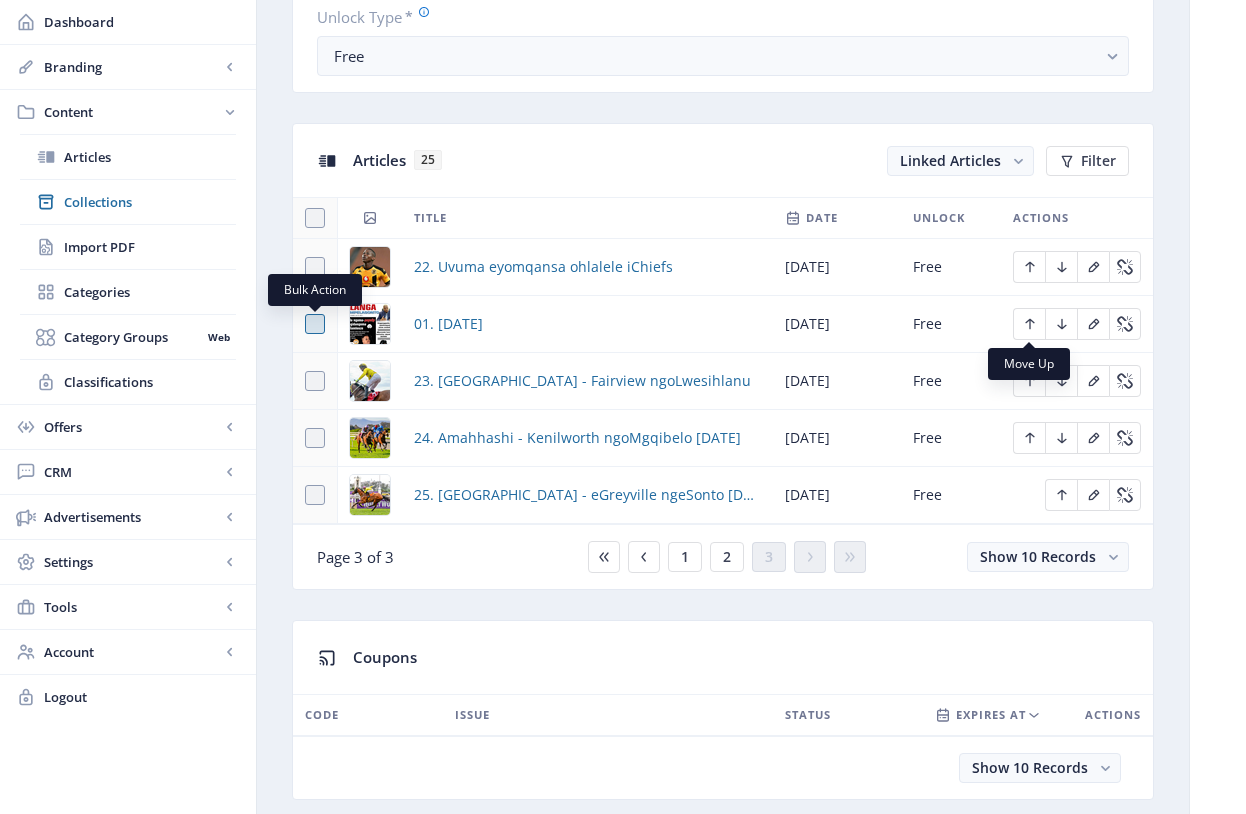 click at bounding box center (315, 324) 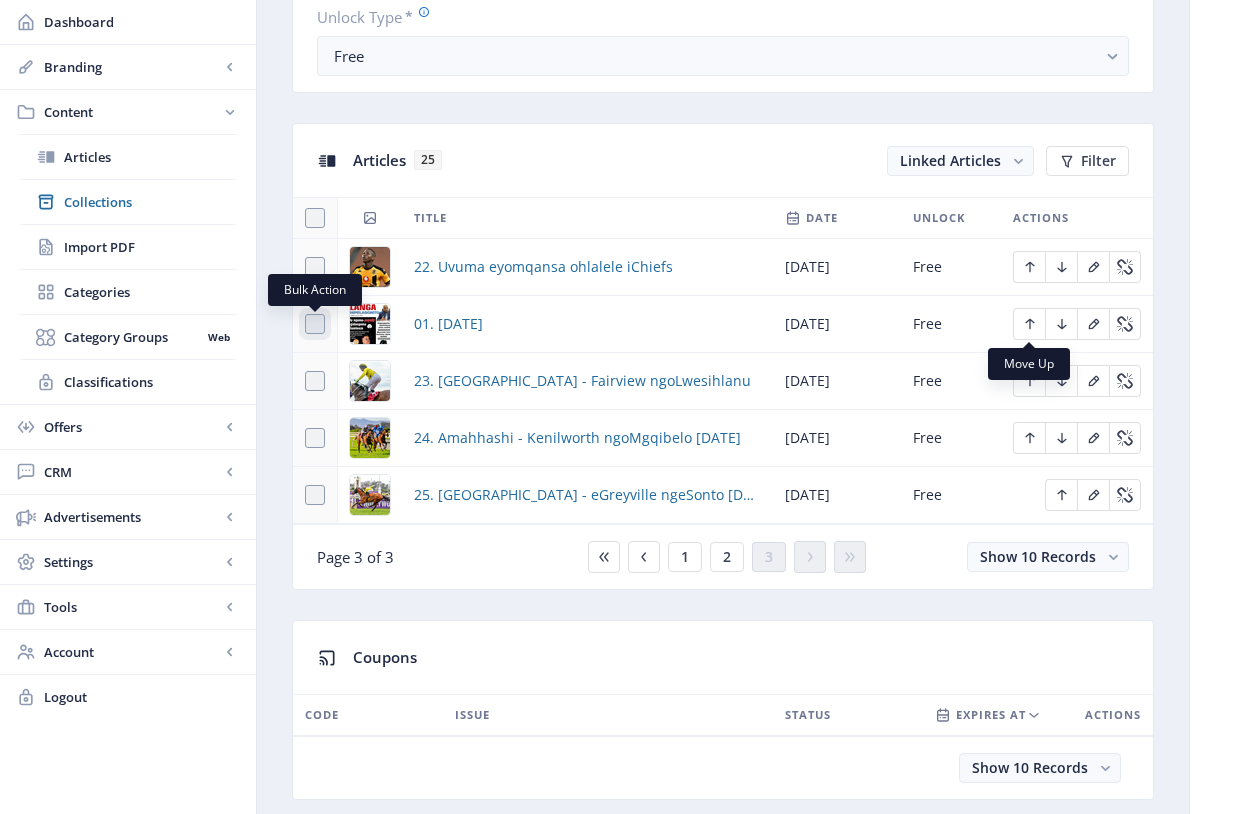 checkbox on "true" 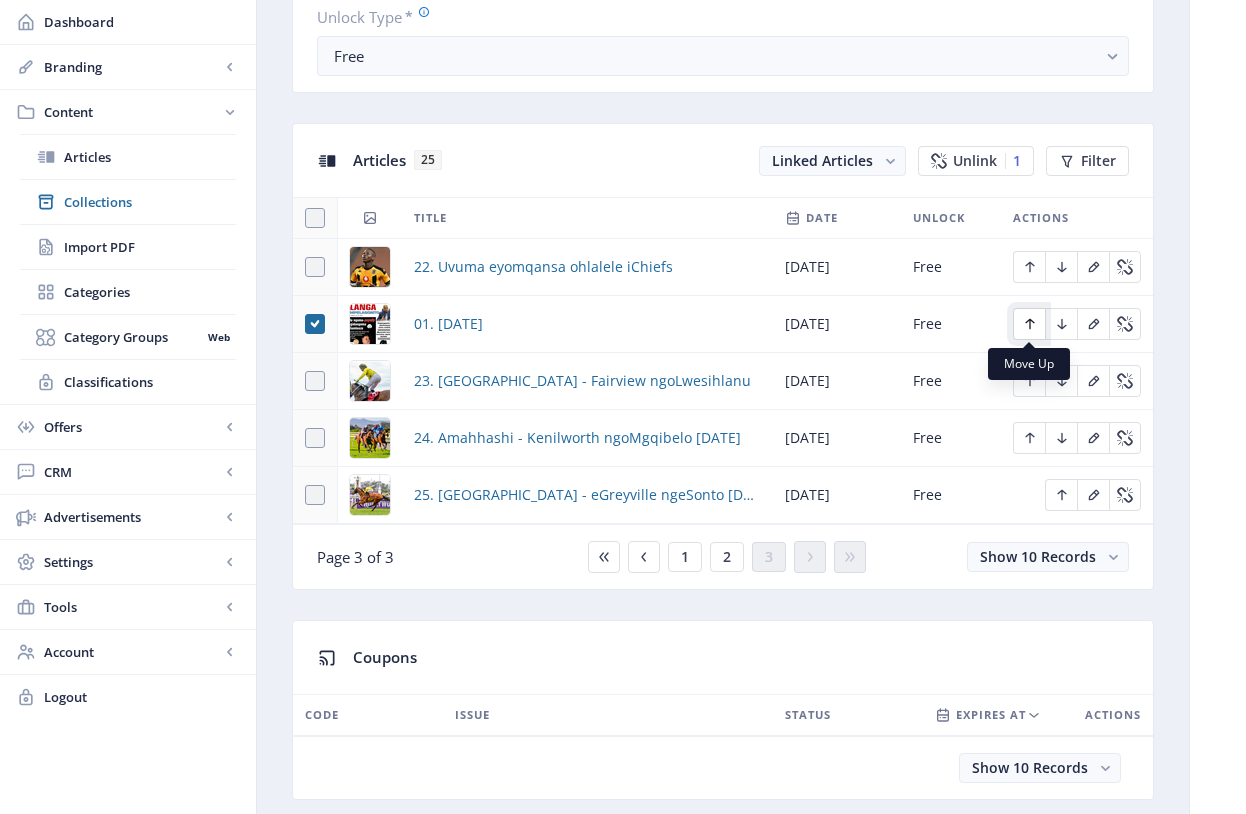 click 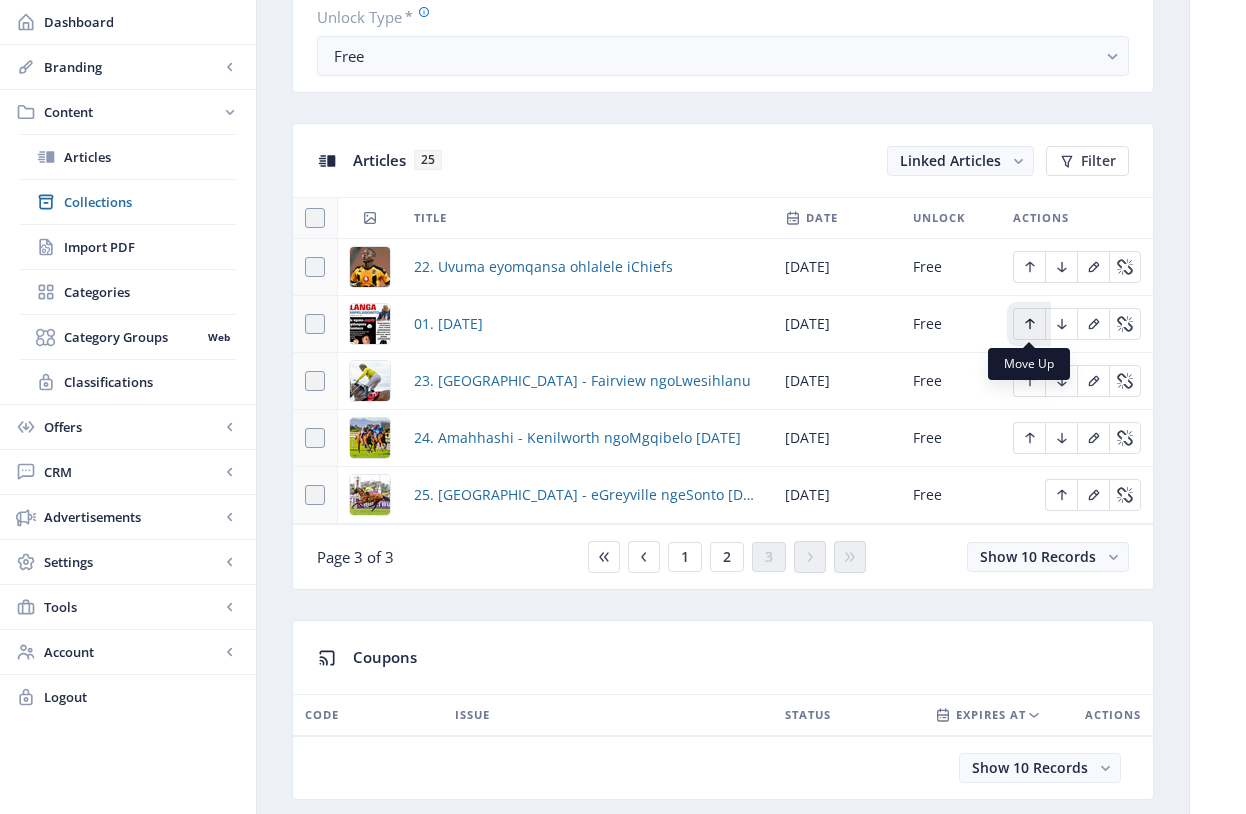 click 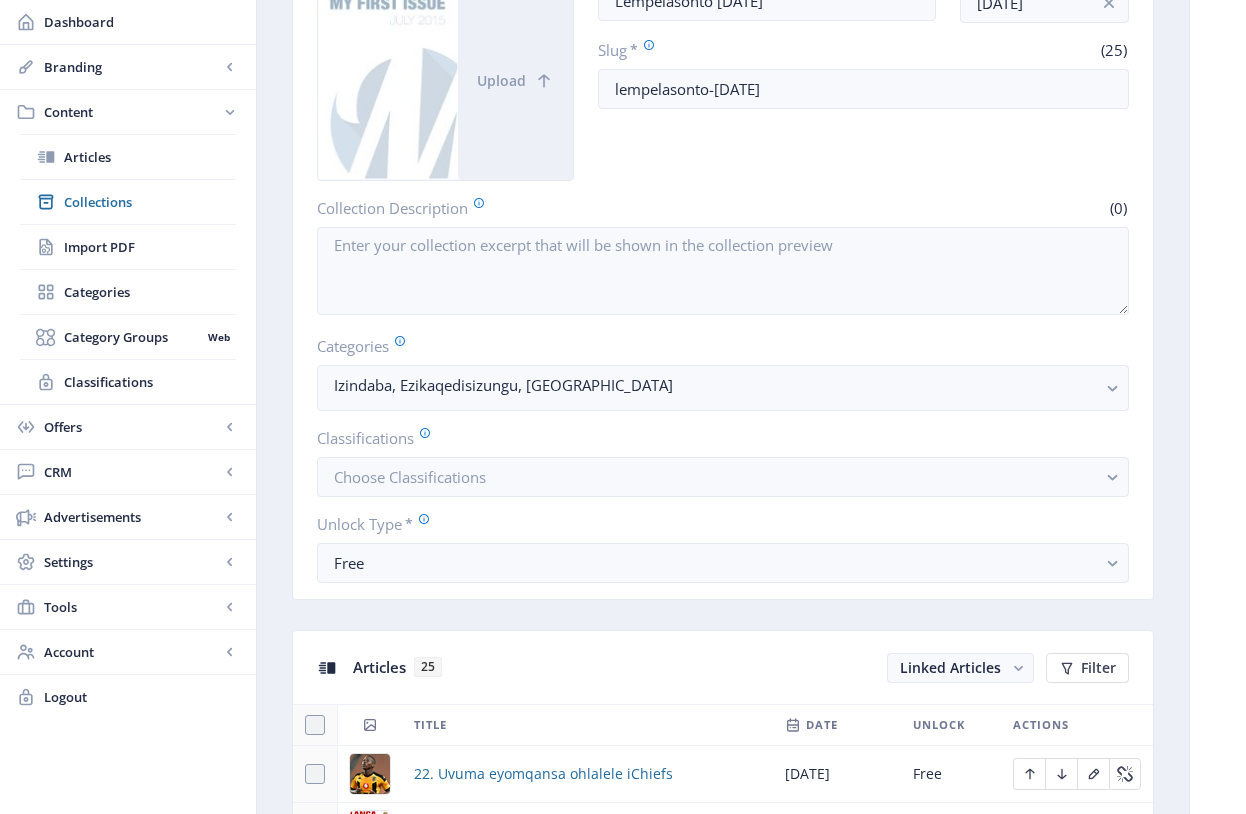 scroll, scrollTop: 267, scrollLeft: 0, axis: vertical 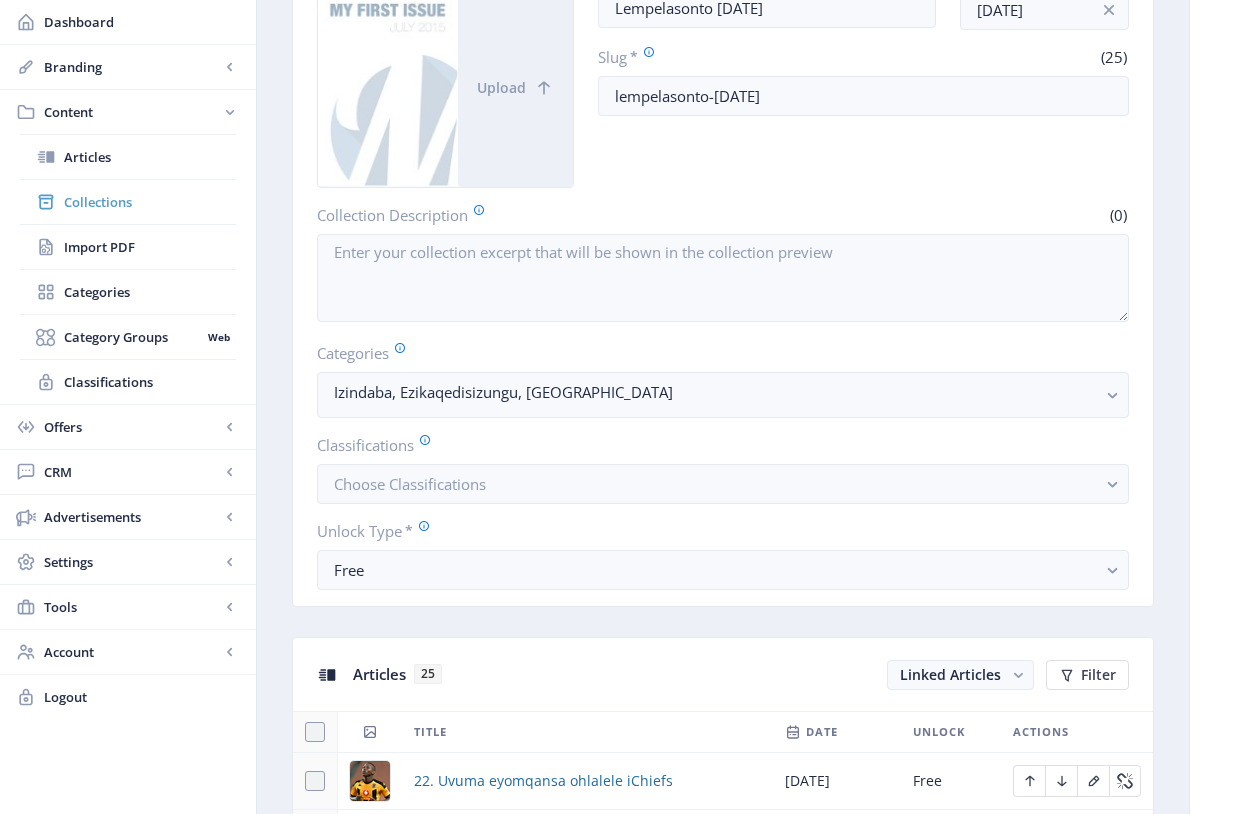 click on "Collections" at bounding box center (150, 202) 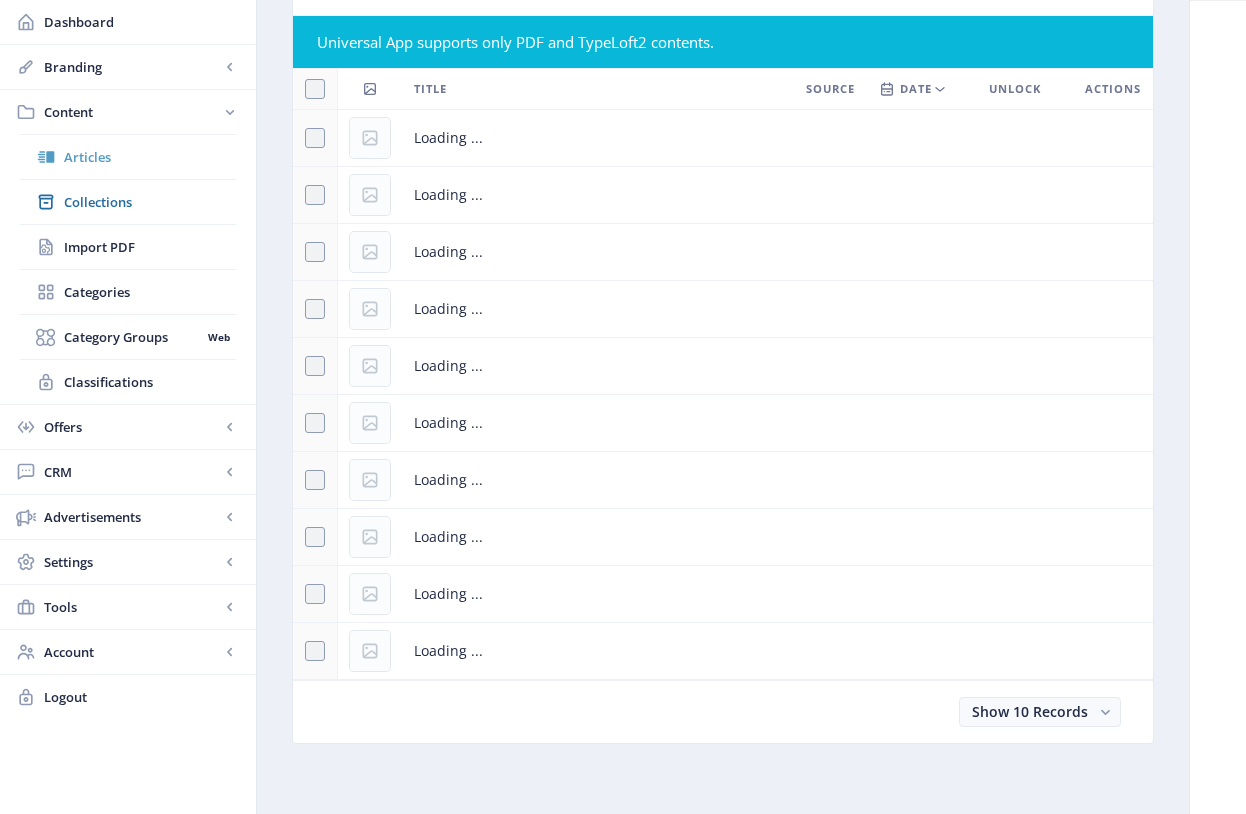 scroll, scrollTop: 0, scrollLeft: 0, axis: both 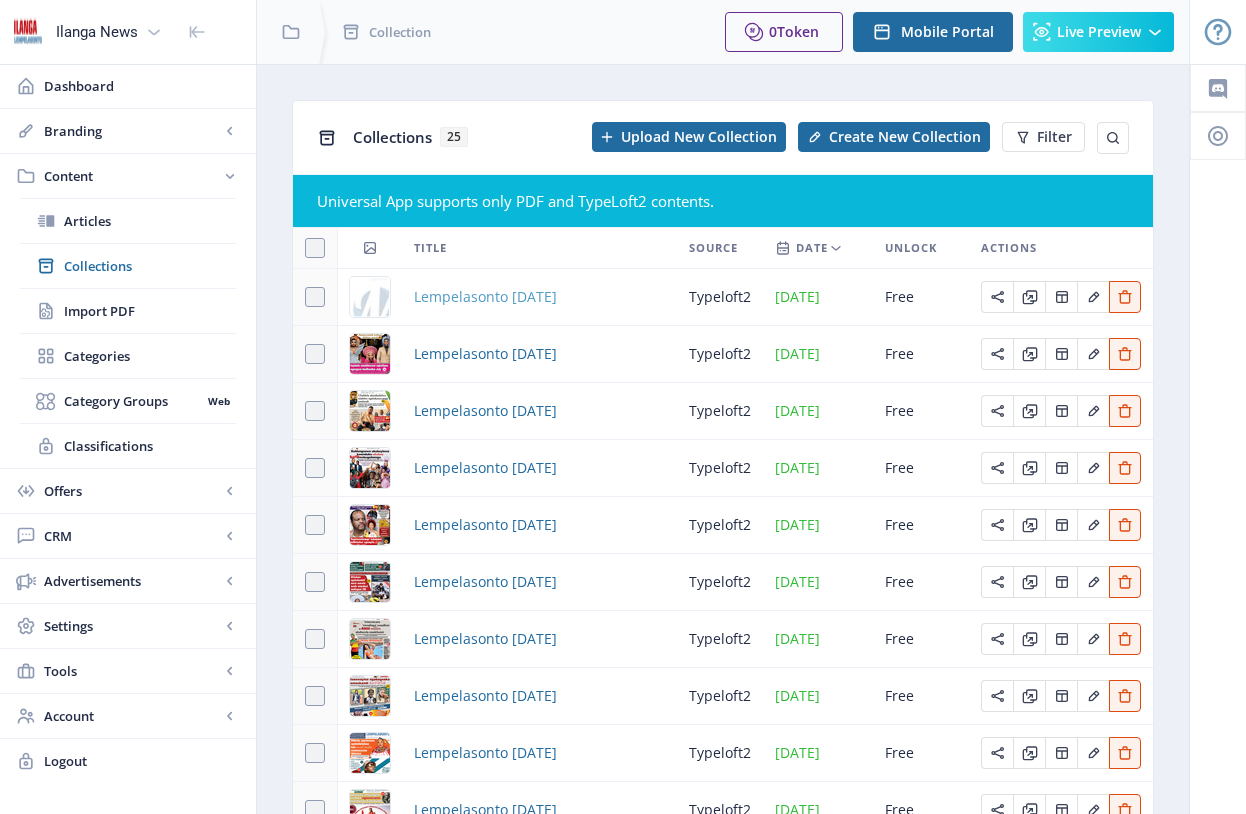 click on "Lempelasonto [DATE]" at bounding box center [485, 297] 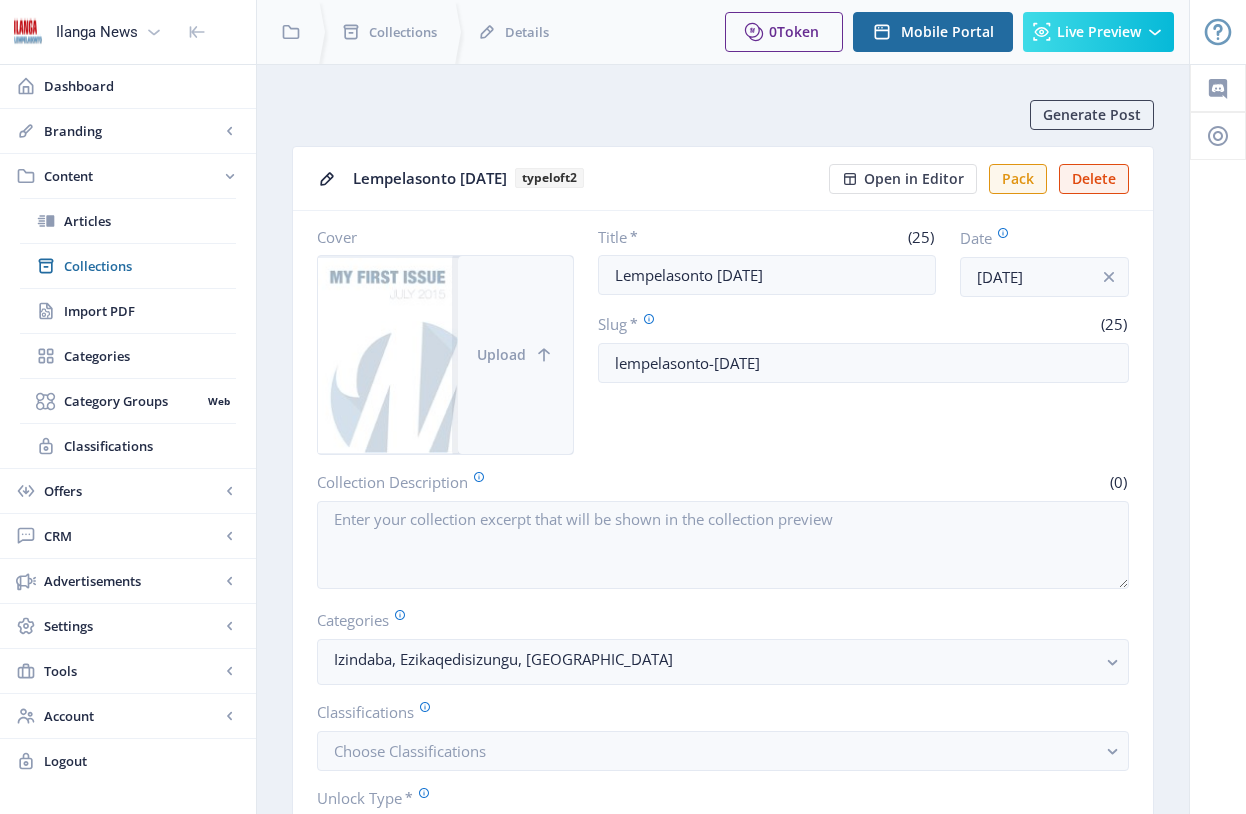 click on "Upload" at bounding box center (515, 355) 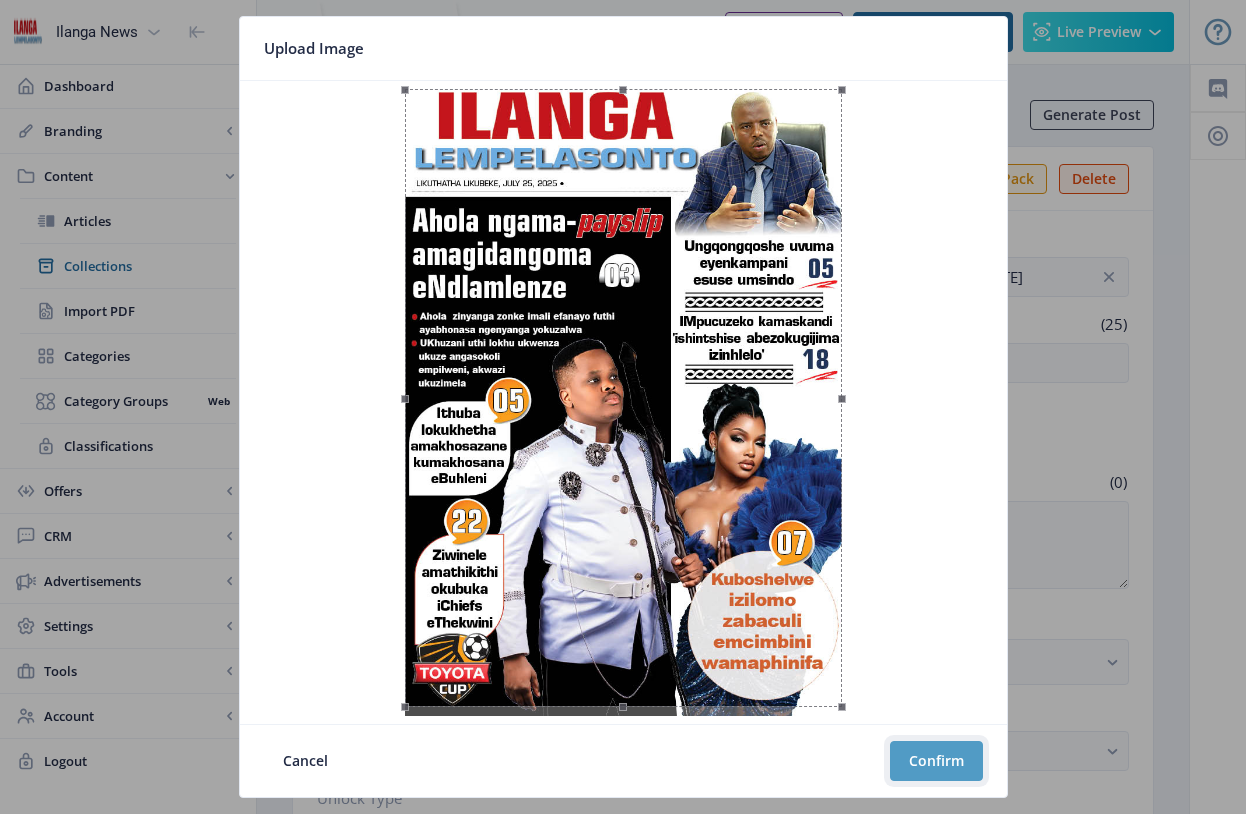 click on "Confirm" 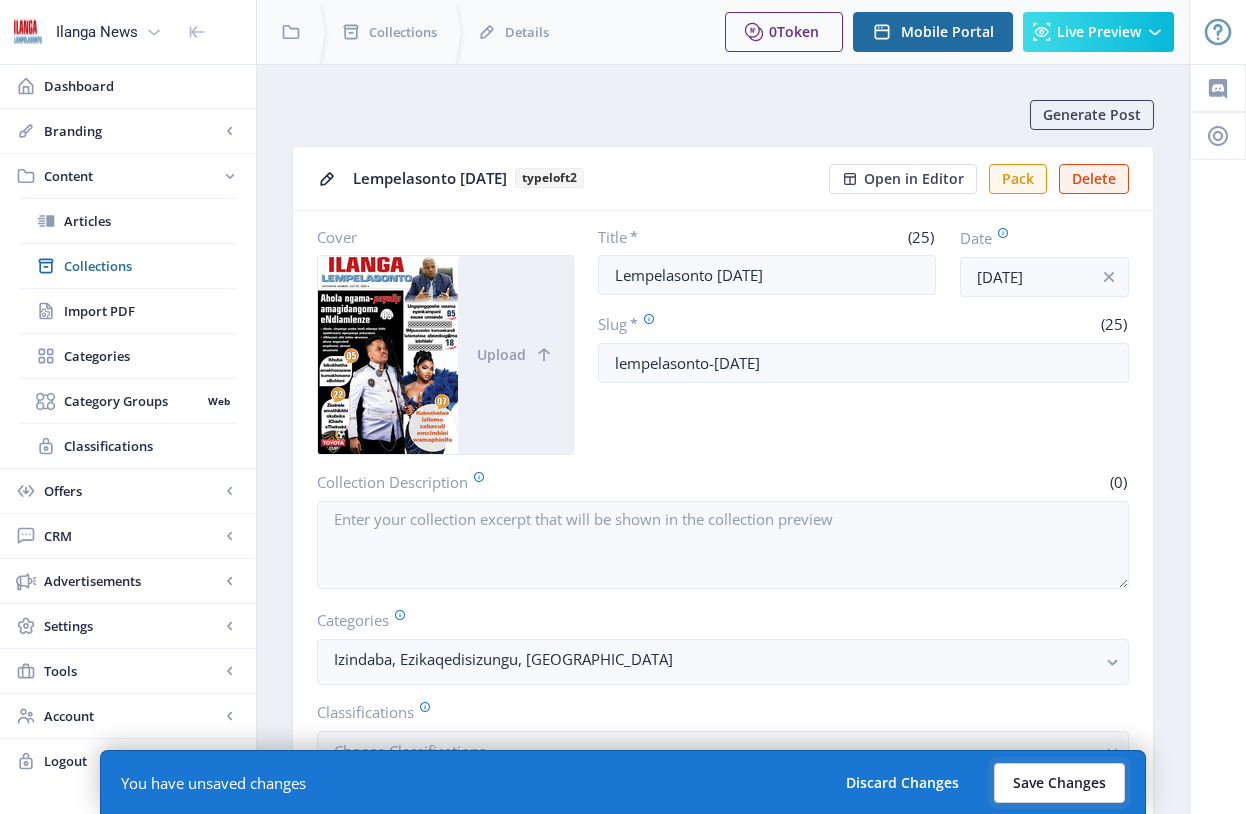 click on "Save Changes" 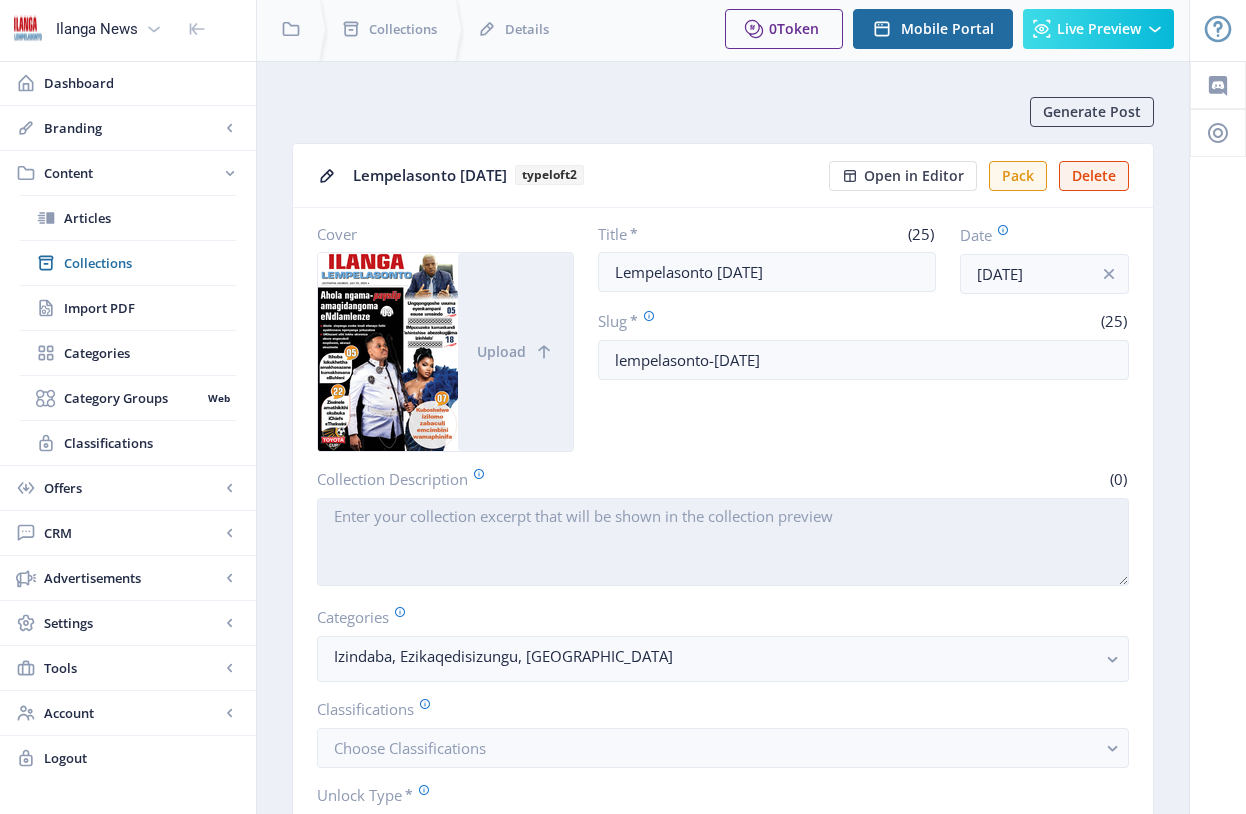 scroll, scrollTop: 0, scrollLeft: 0, axis: both 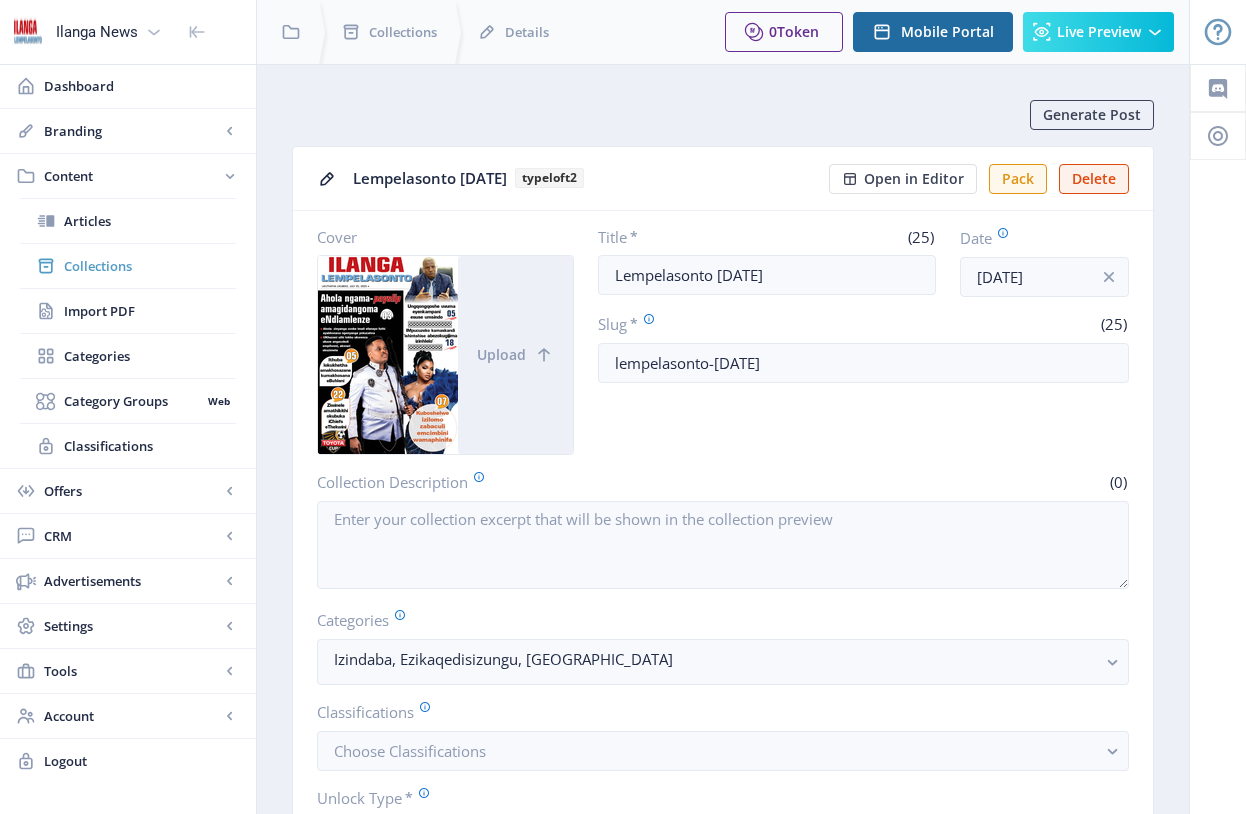 click on "Collections" at bounding box center (150, 266) 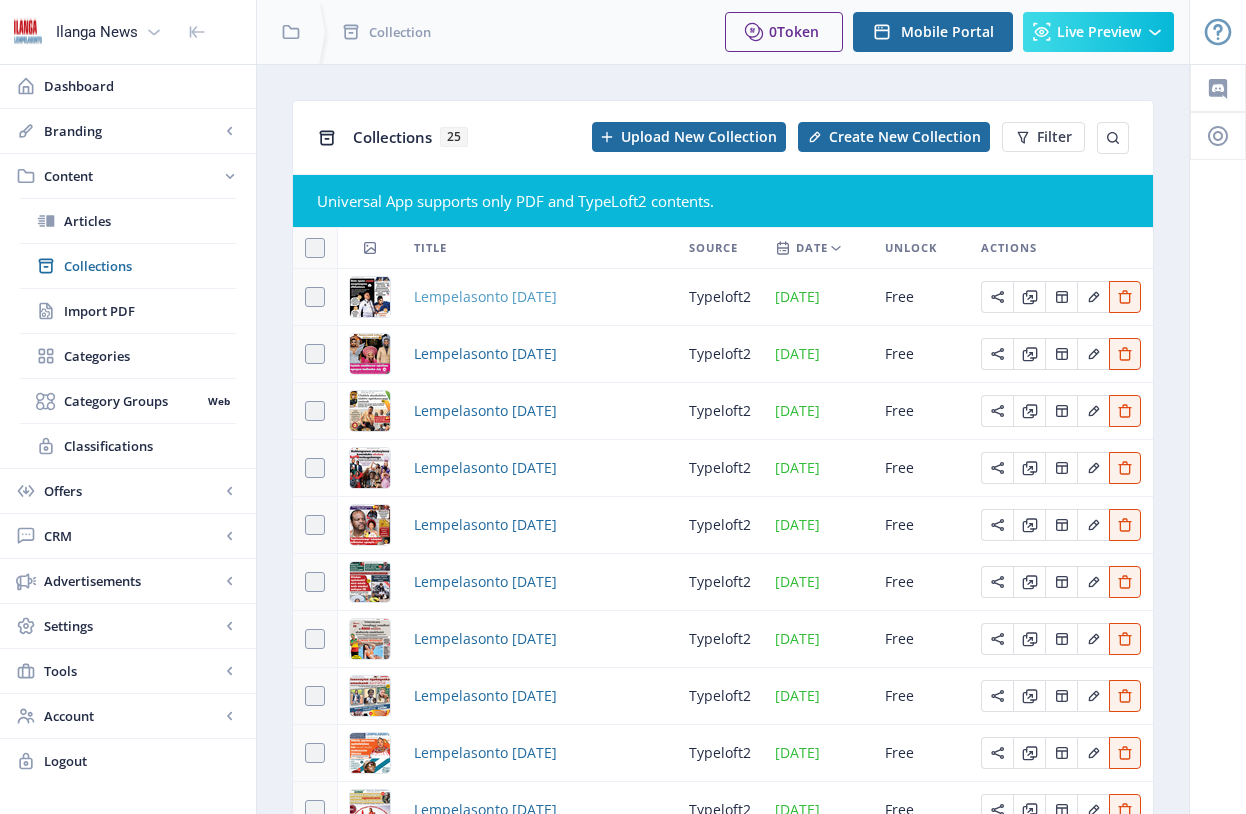 click on "Lempelasonto [DATE]" at bounding box center [485, 297] 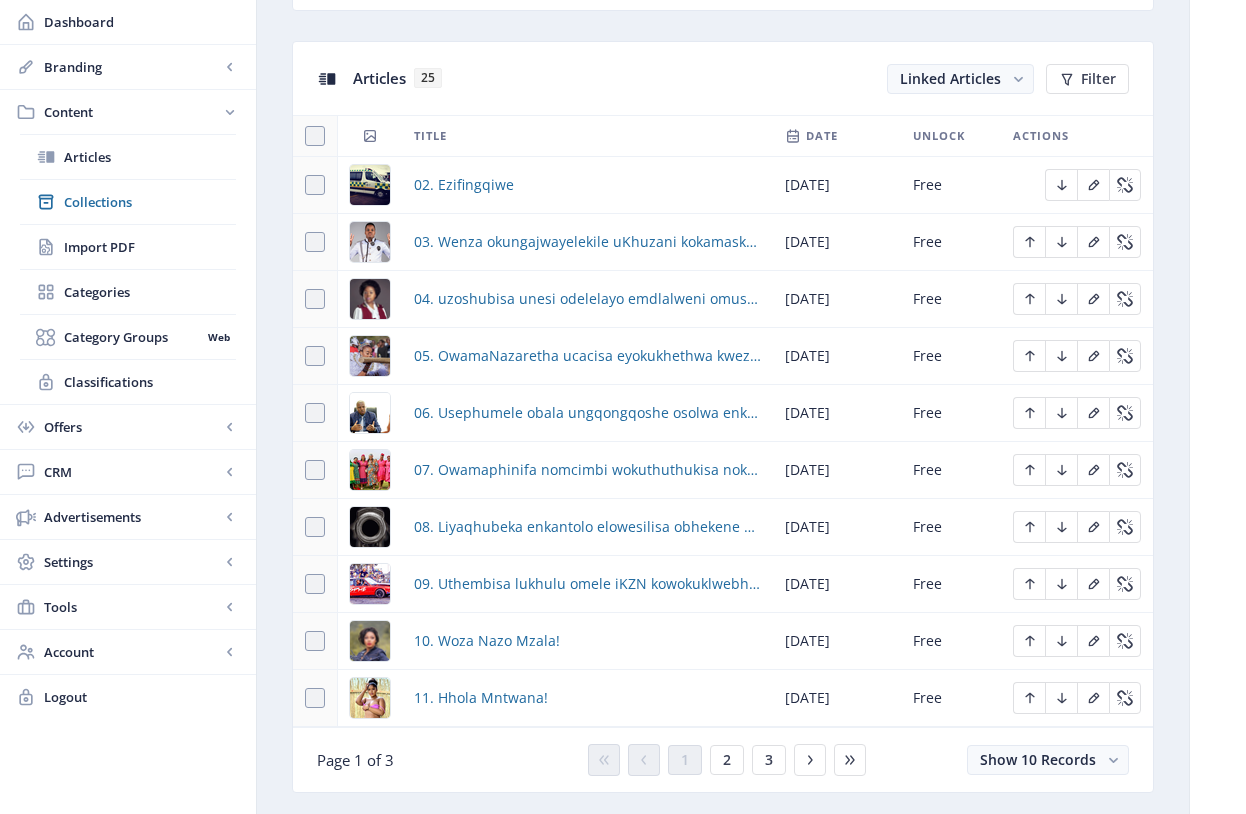 scroll, scrollTop: 887, scrollLeft: 0, axis: vertical 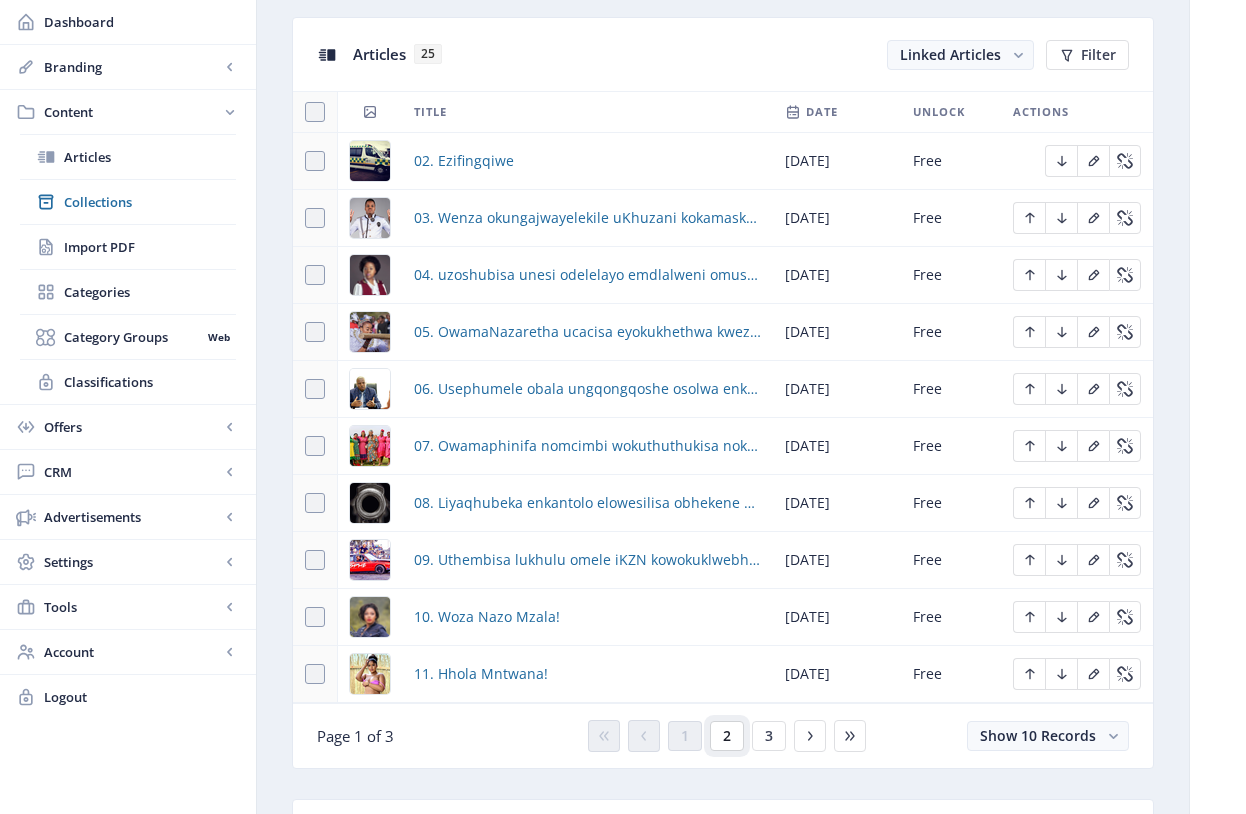 click on "2" 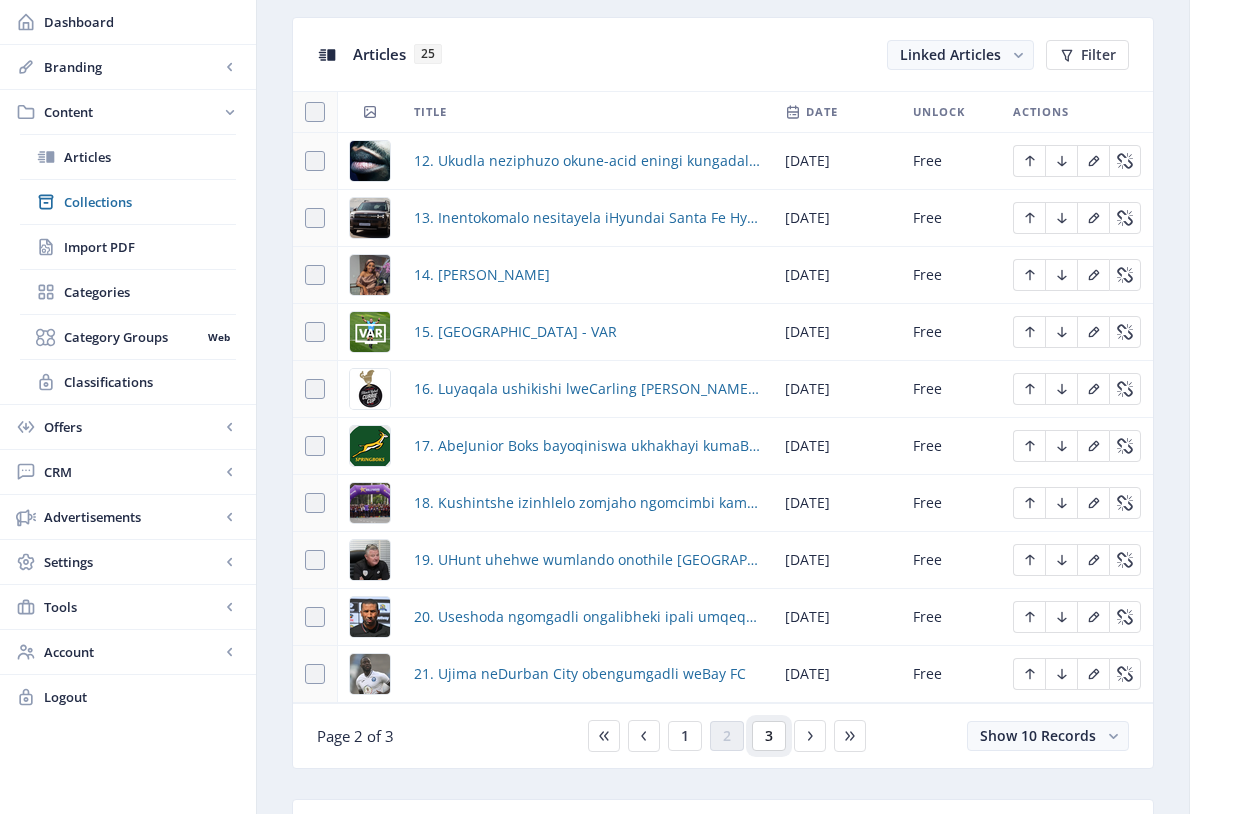 click on "3" 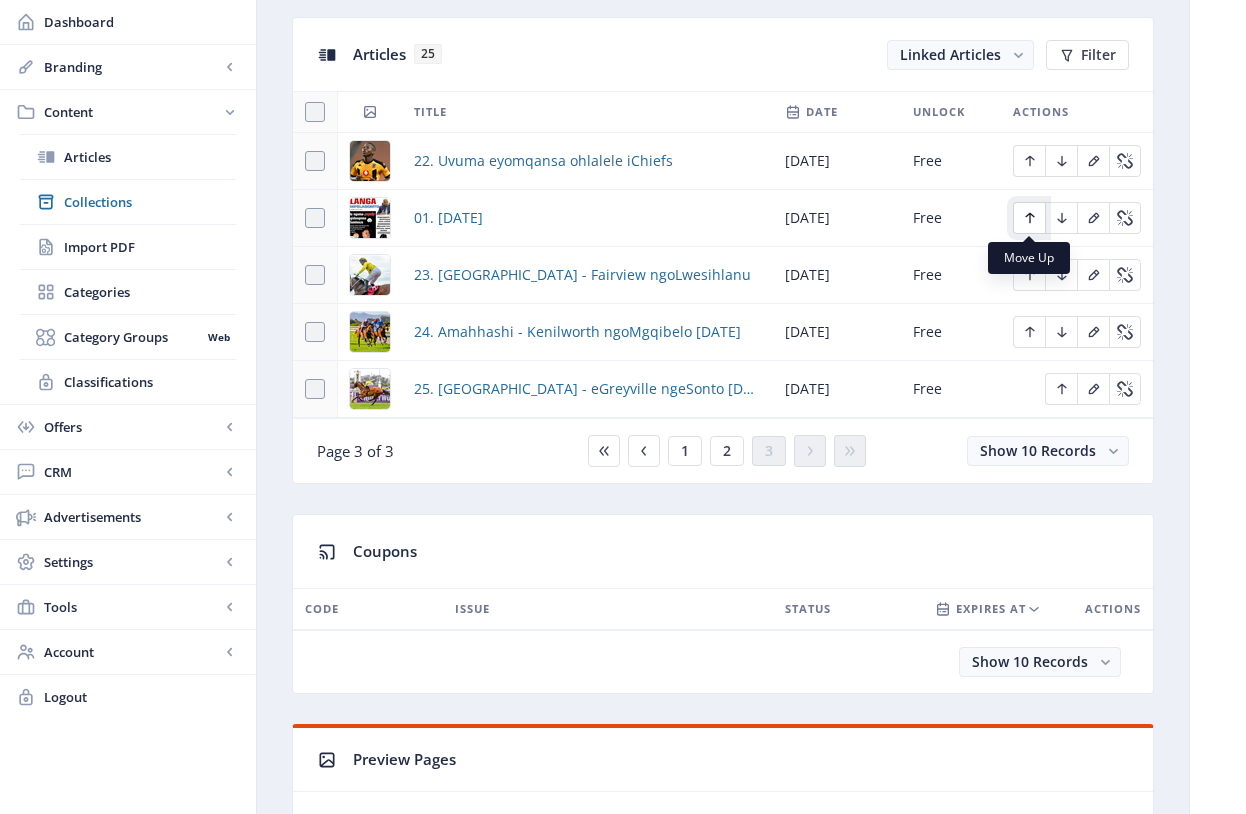 click 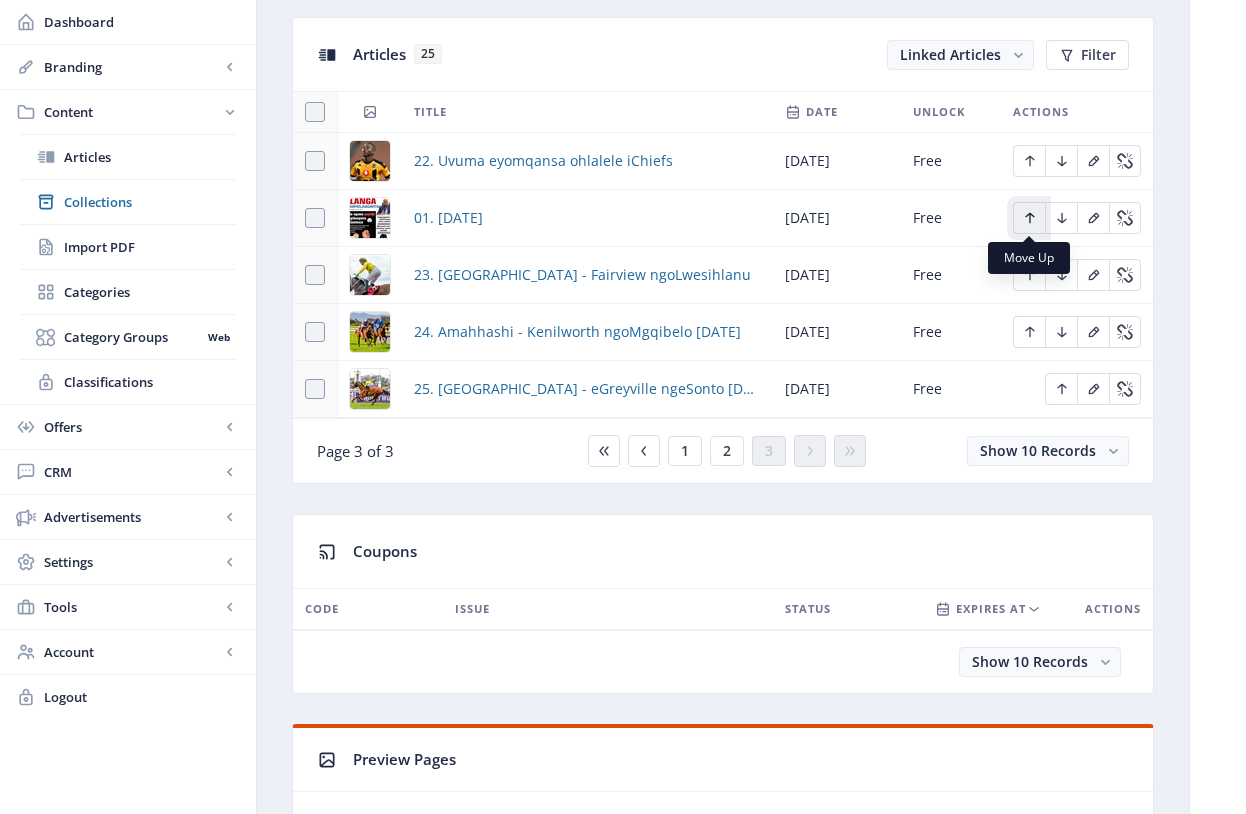 click 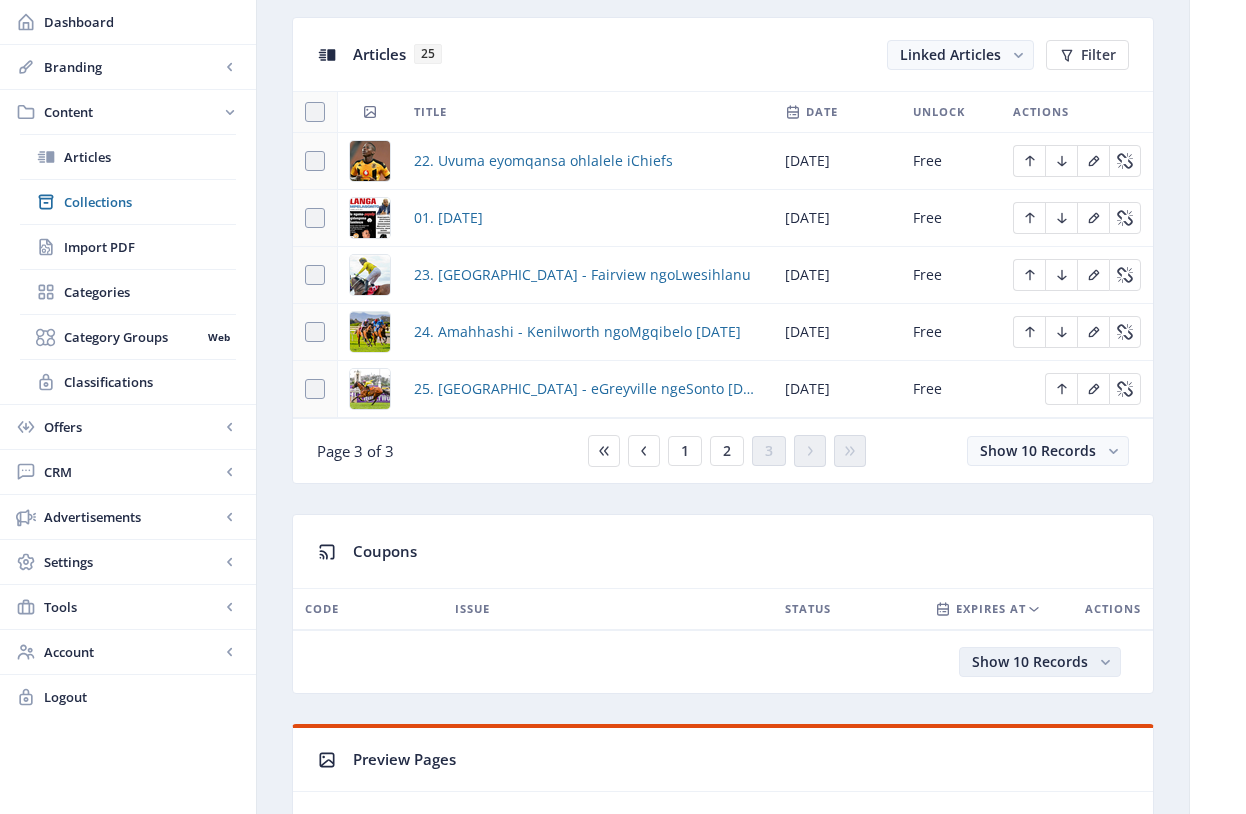 click 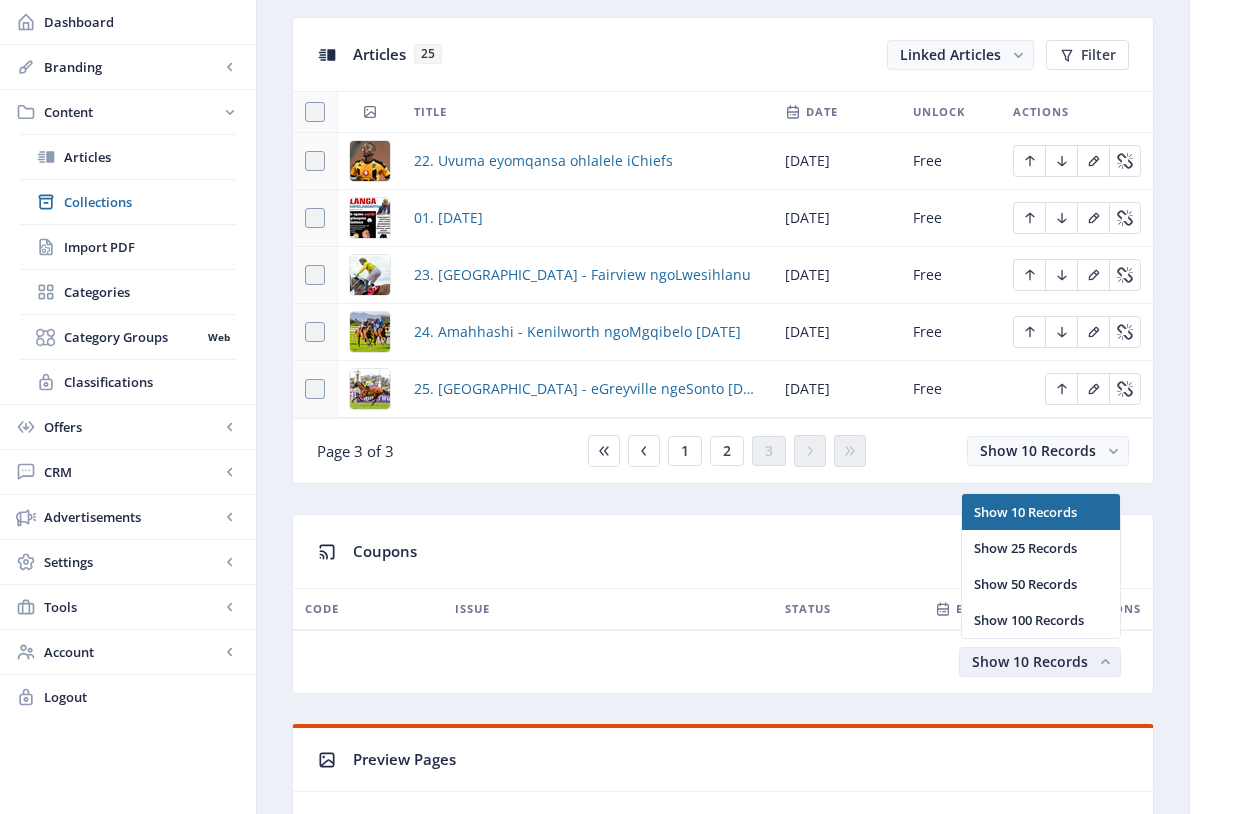 scroll, scrollTop: 0, scrollLeft: 0, axis: both 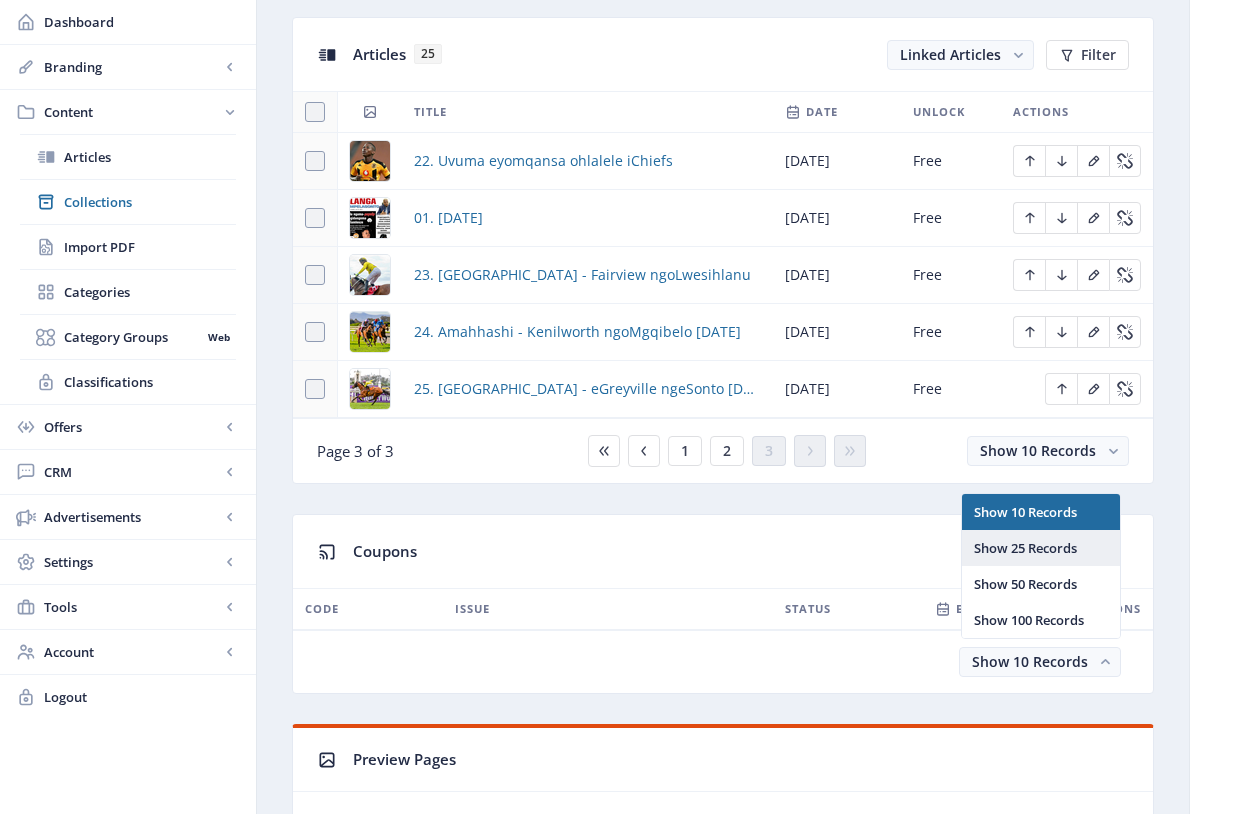 click on "Show 25 Records" at bounding box center [1041, 548] 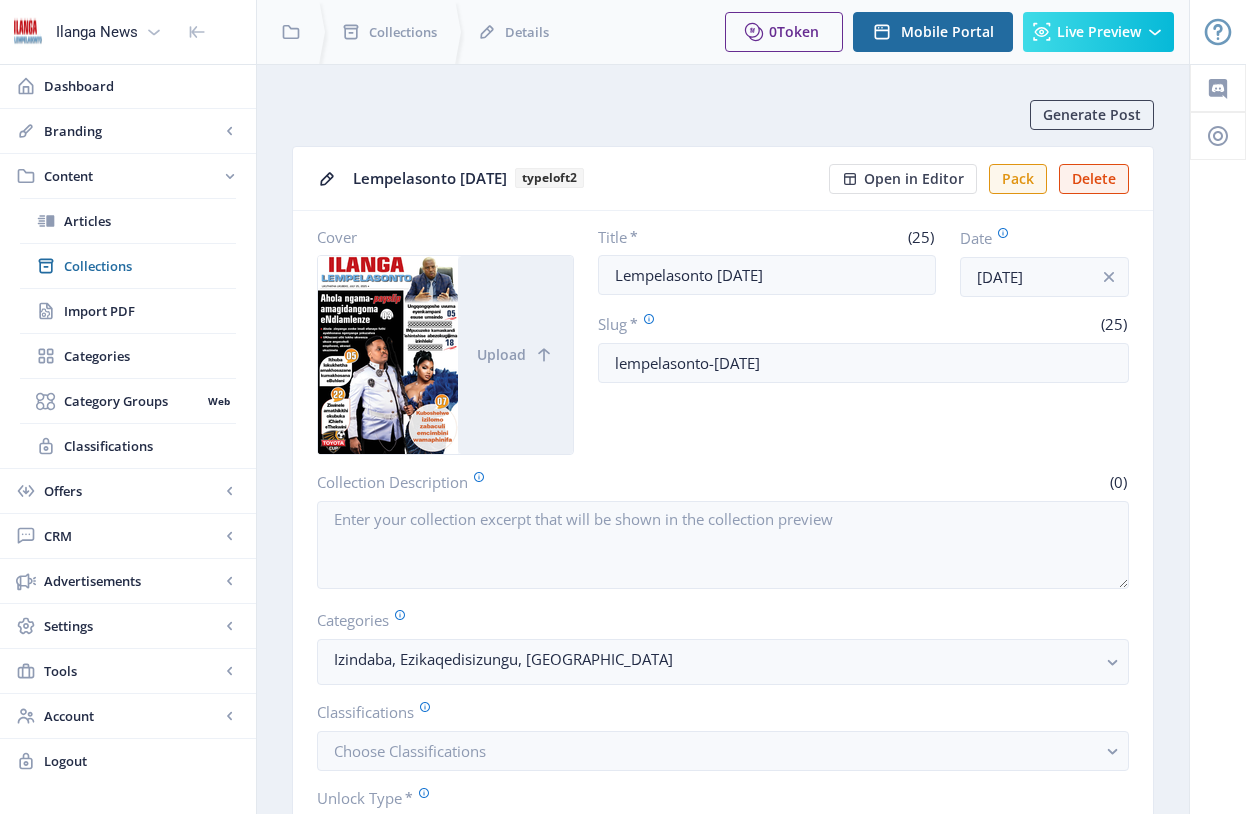 scroll, scrollTop: 887, scrollLeft: 0, axis: vertical 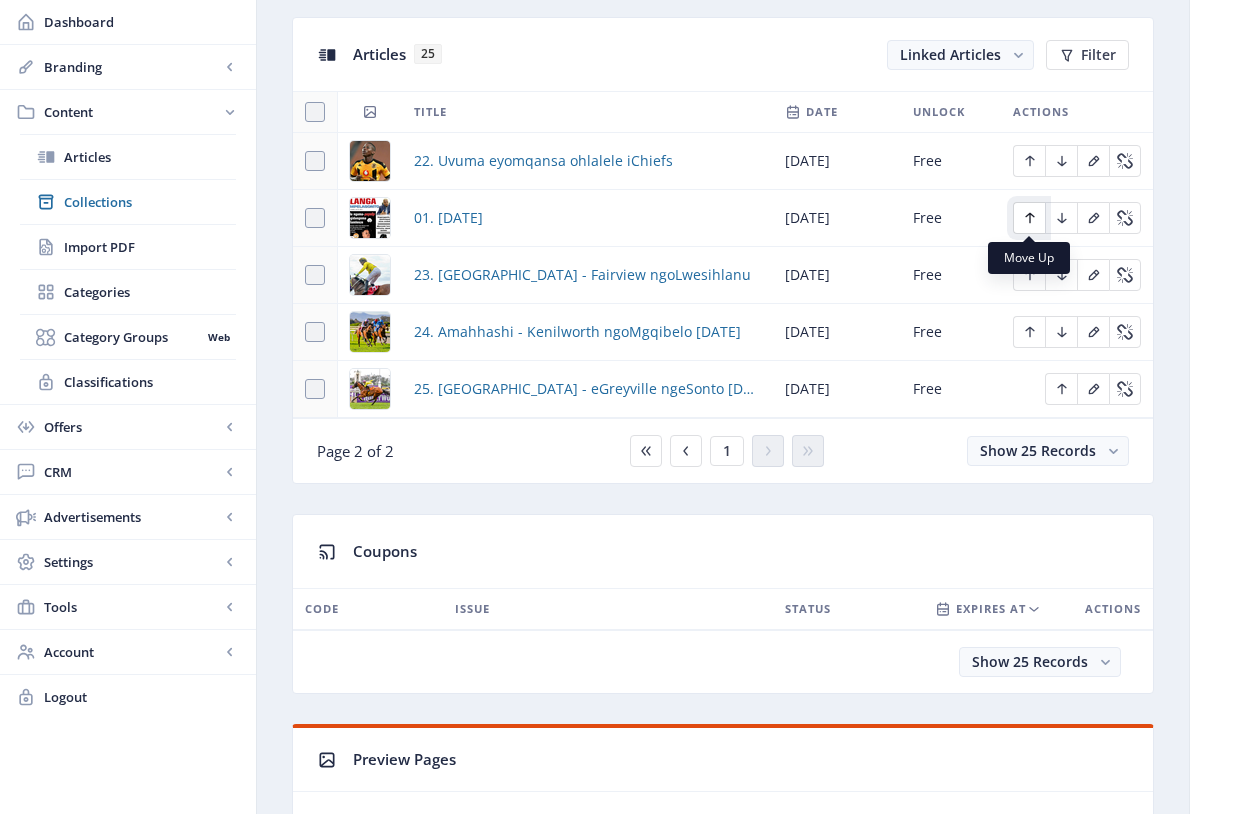 click 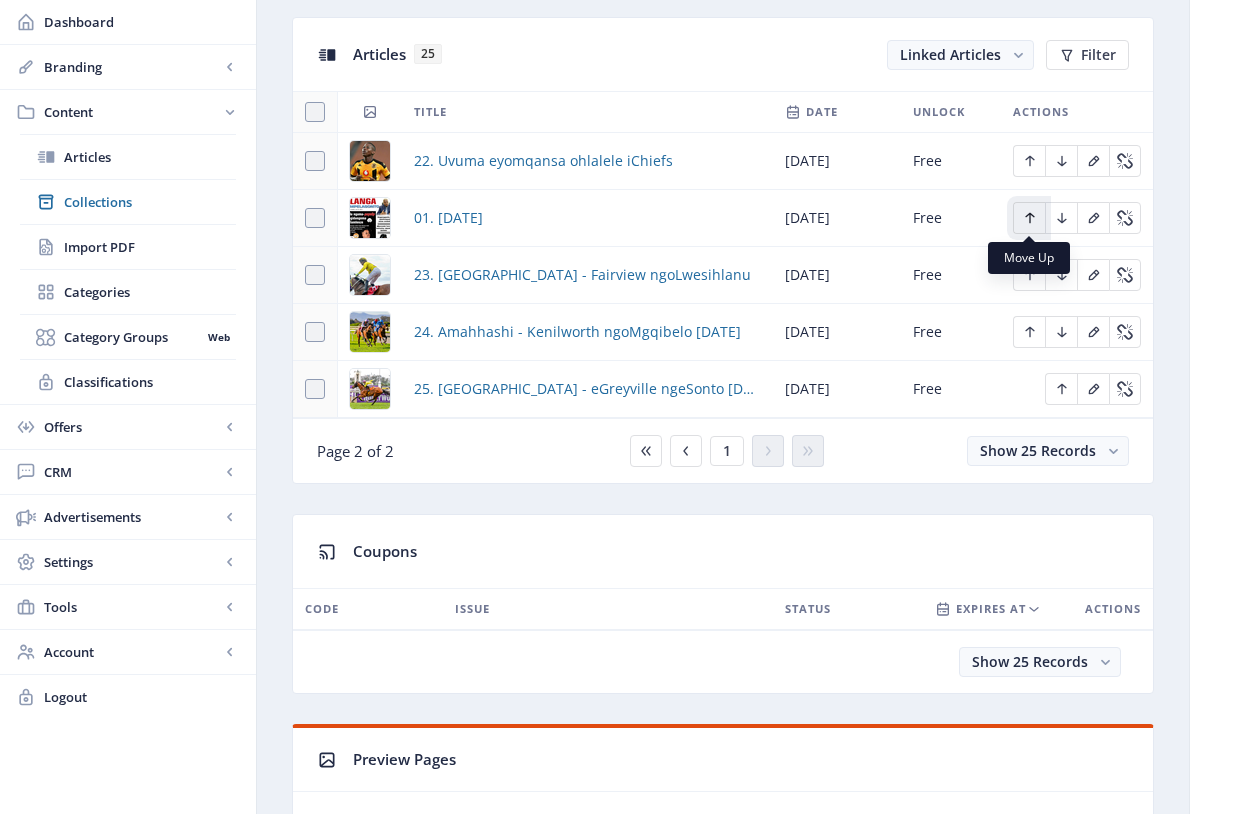 click 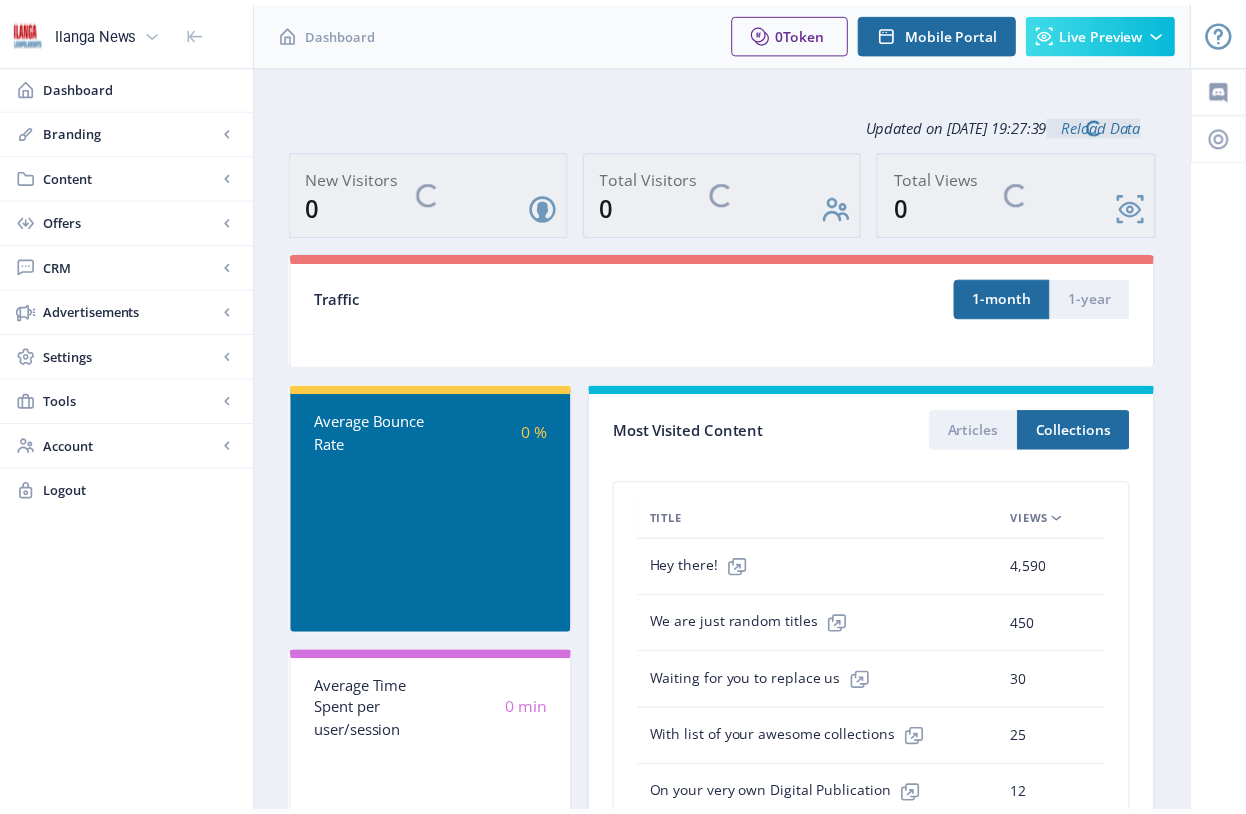 scroll, scrollTop: 0, scrollLeft: 0, axis: both 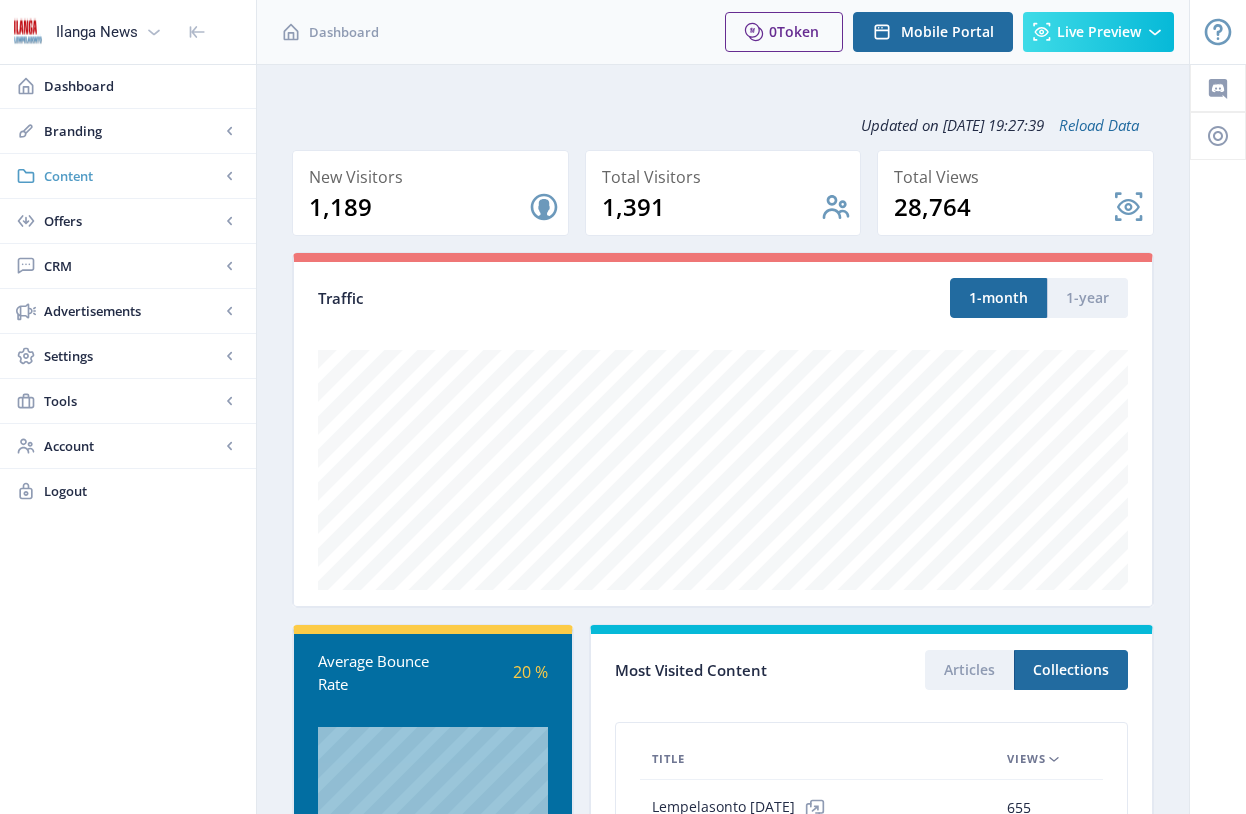 click on "Content" at bounding box center [132, 176] 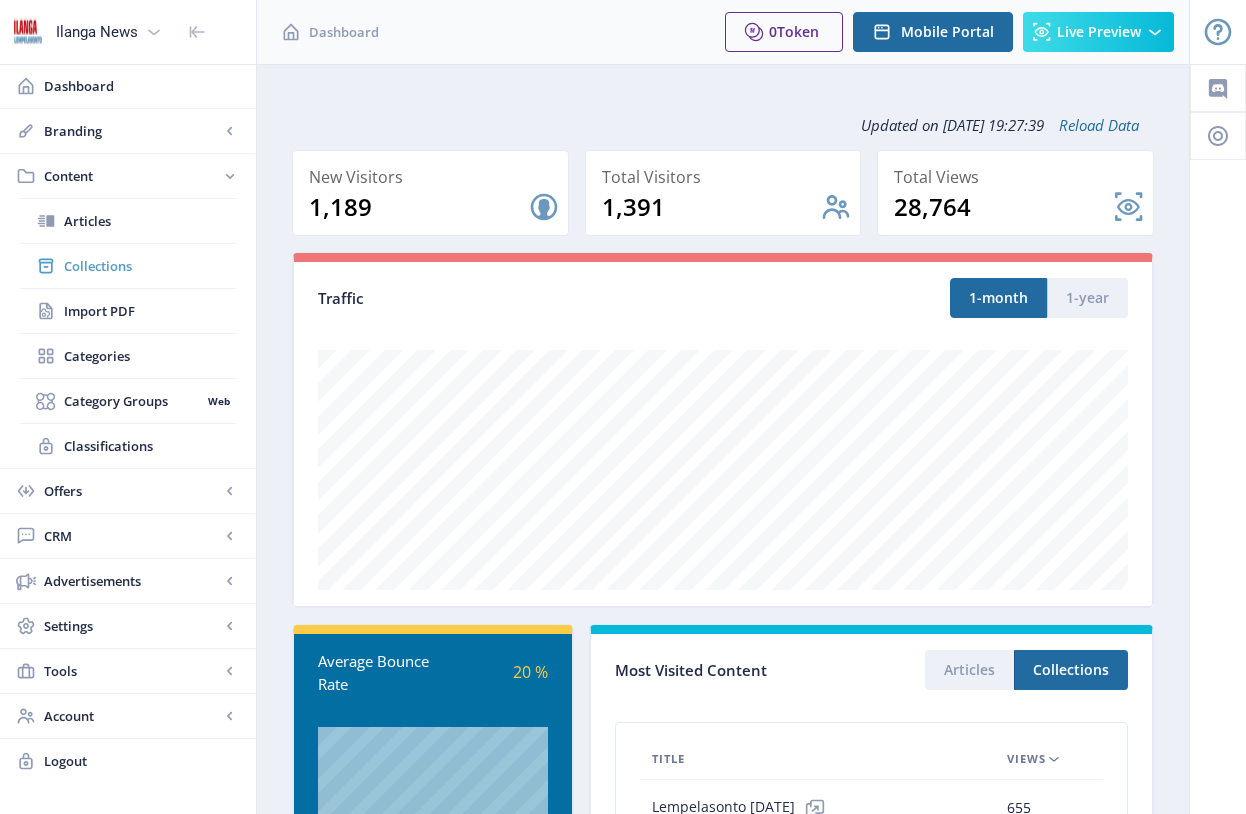 click on "Collections" at bounding box center [150, 266] 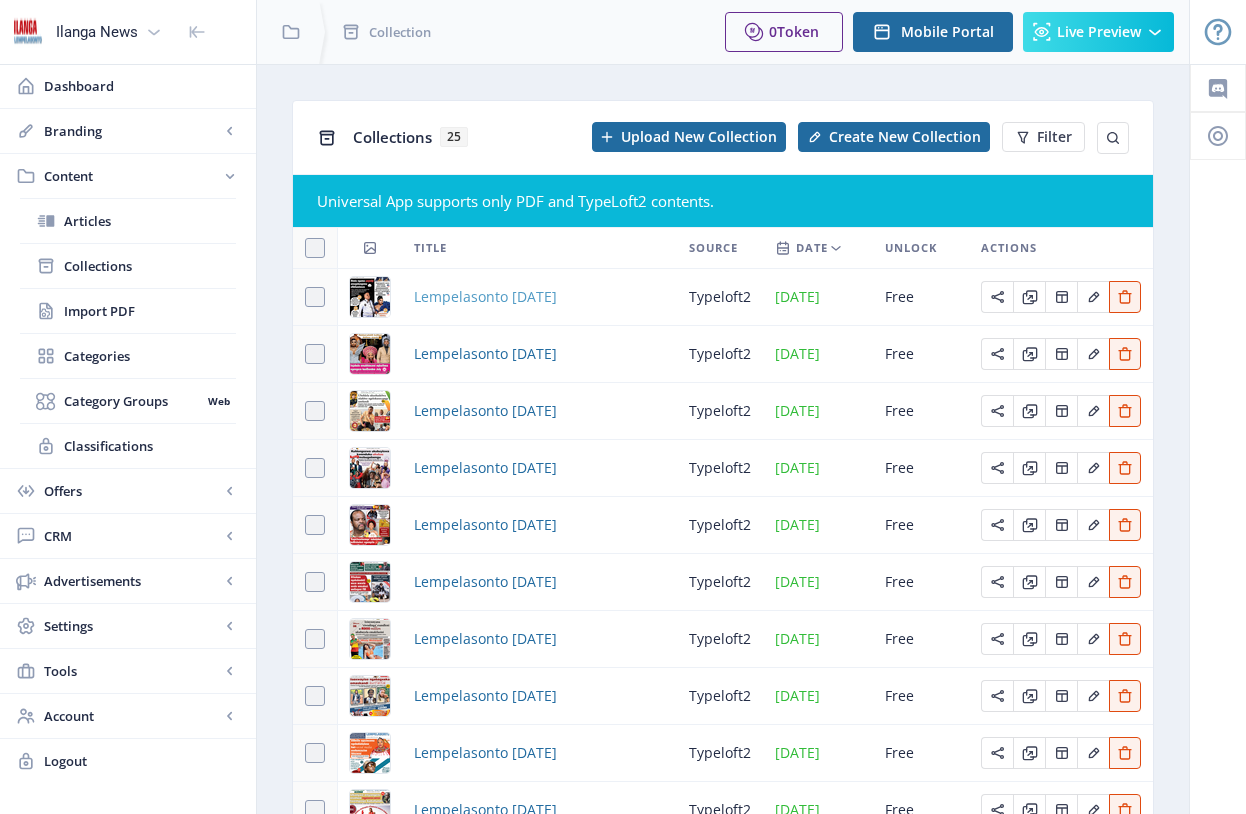 click on "Lempelasonto [DATE]" at bounding box center [485, 297] 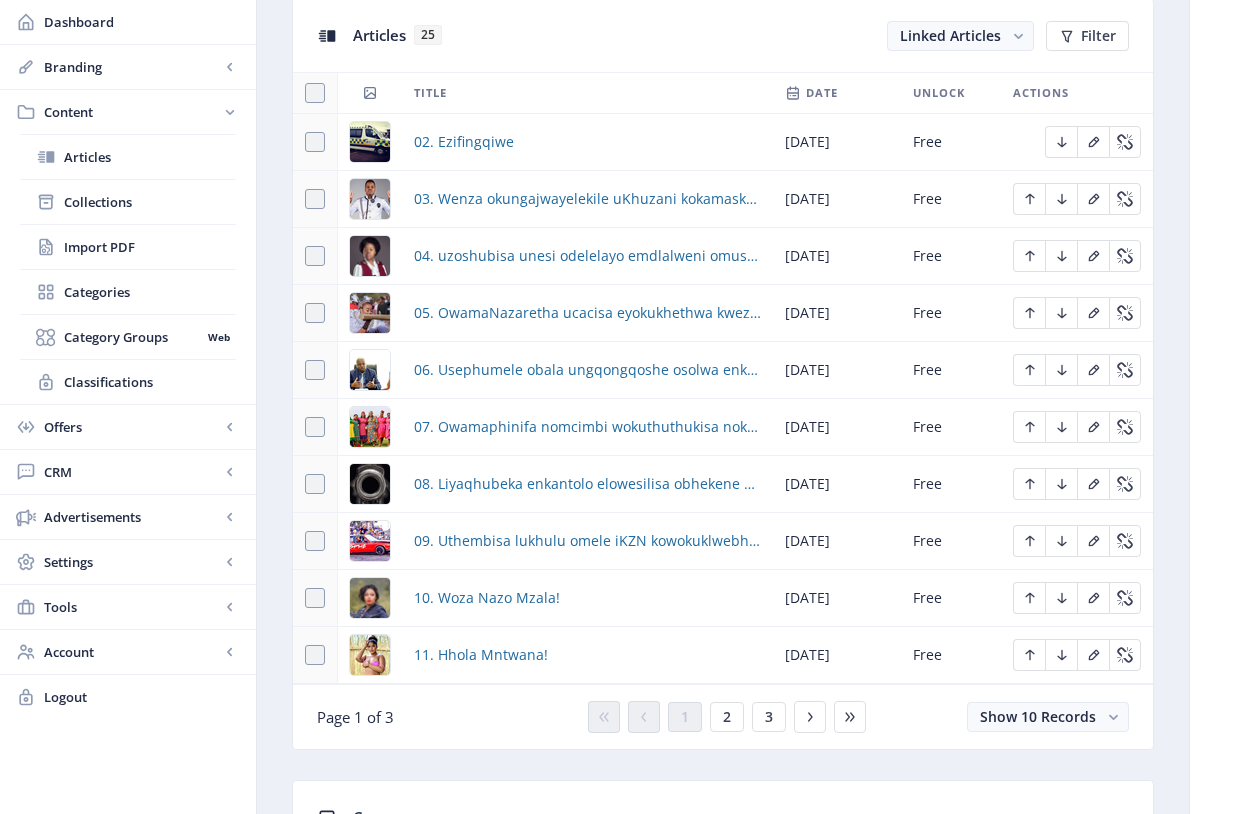 scroll, scrollTop: 937, scrollLeft: 0, axis: vertical 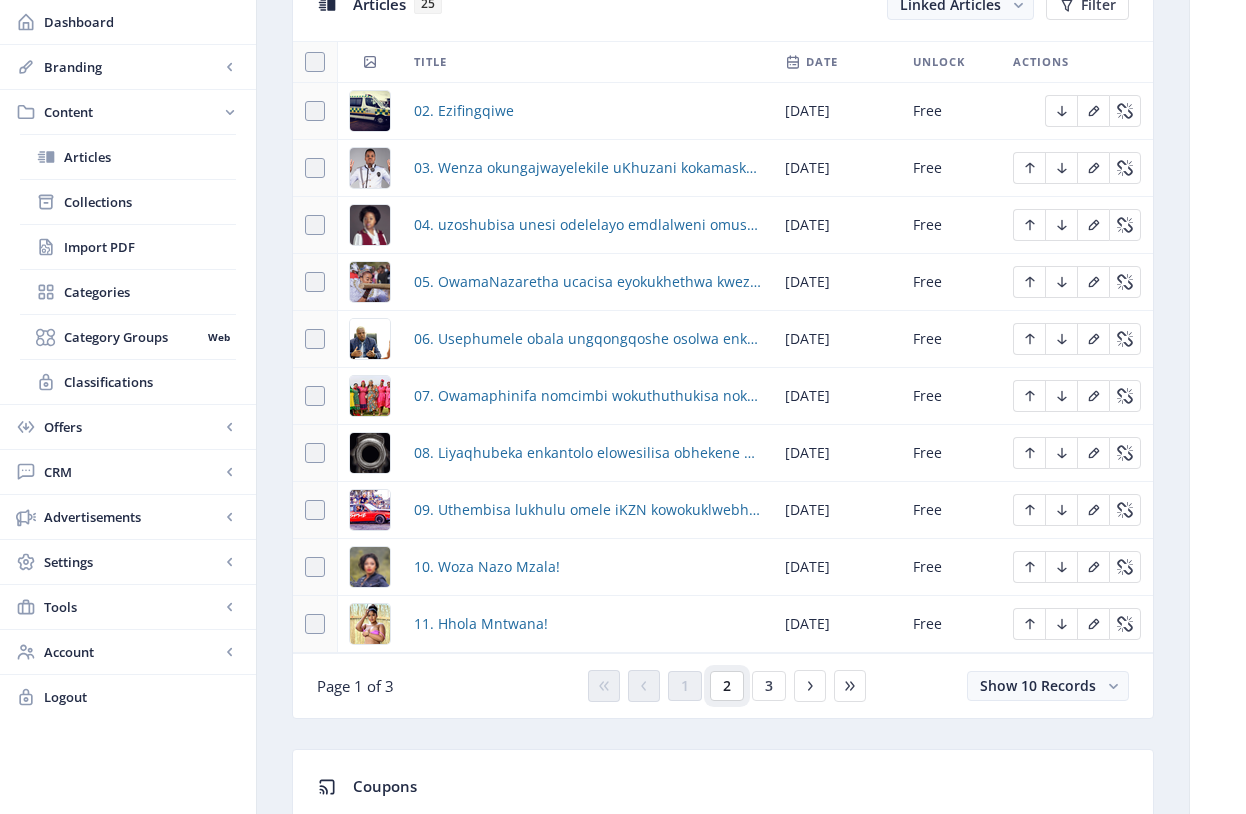 click on "2" 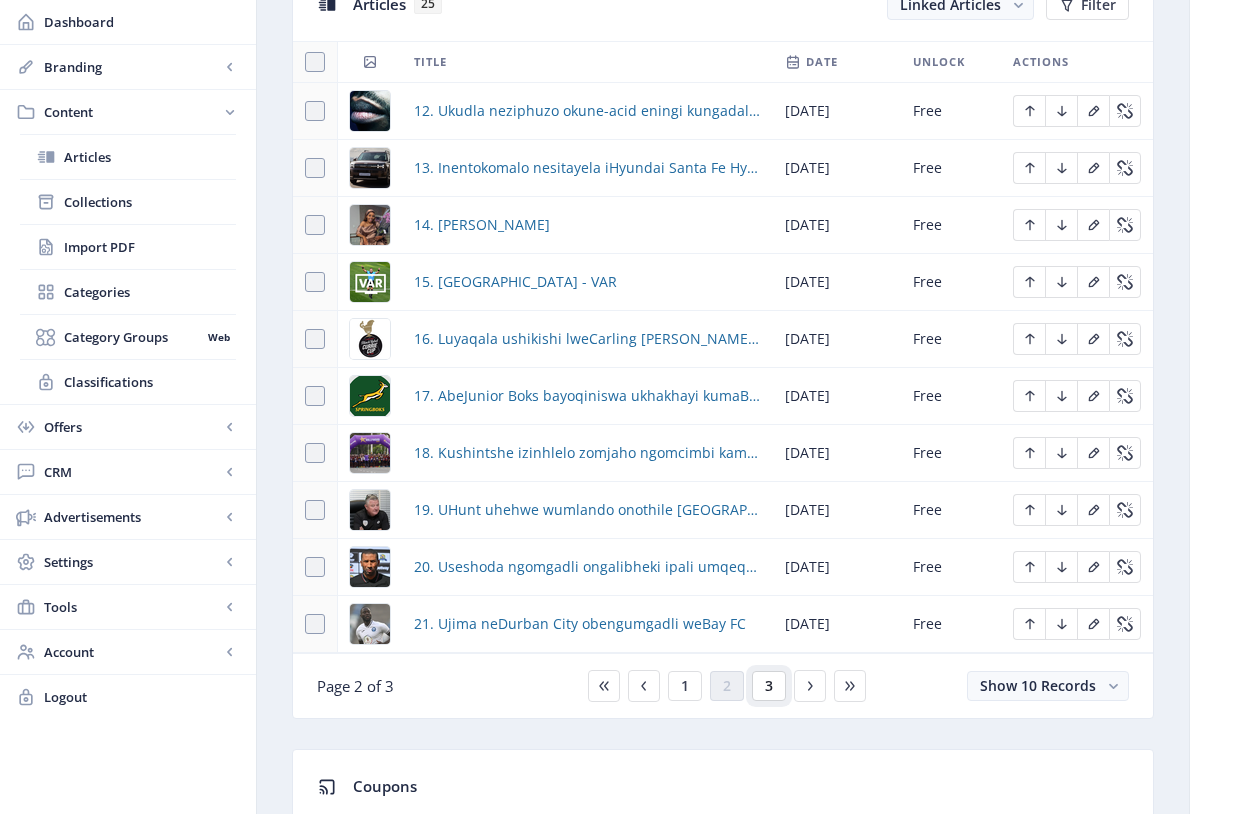 click on "3" 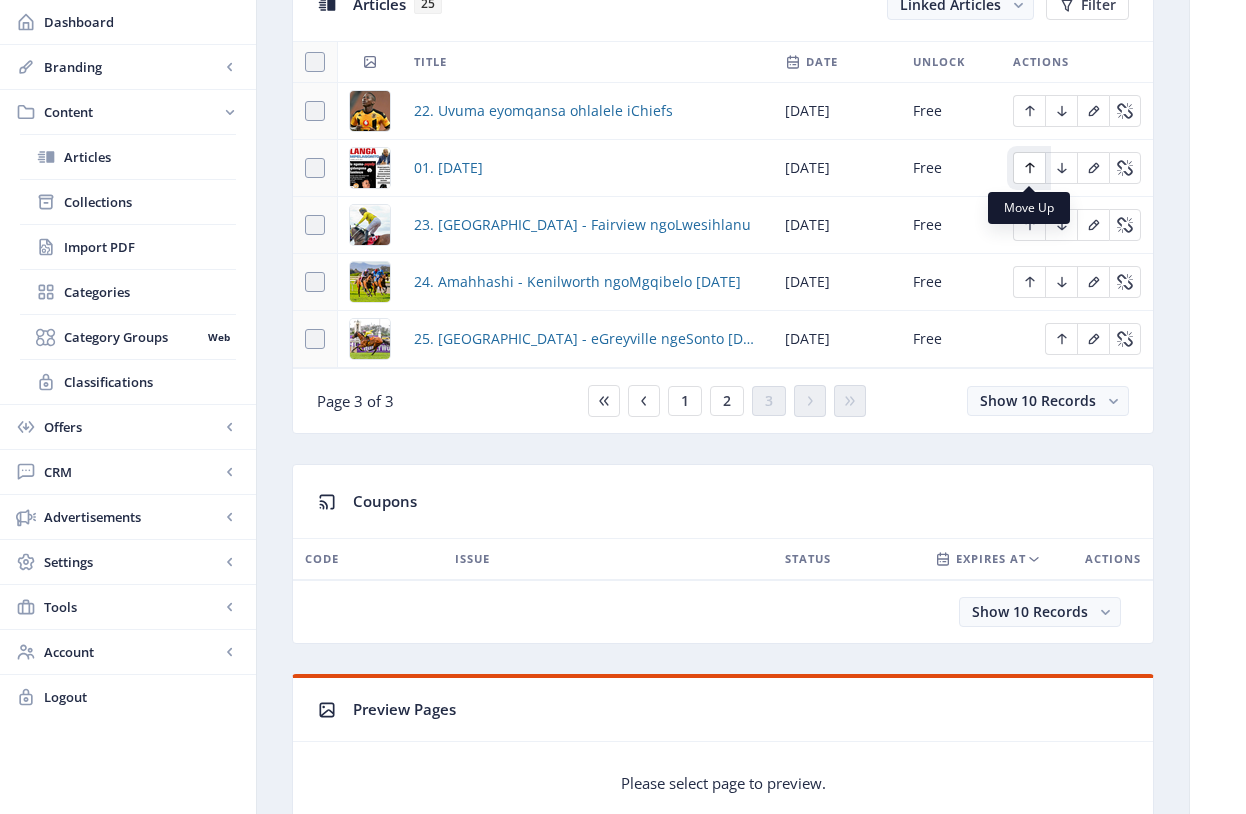 click 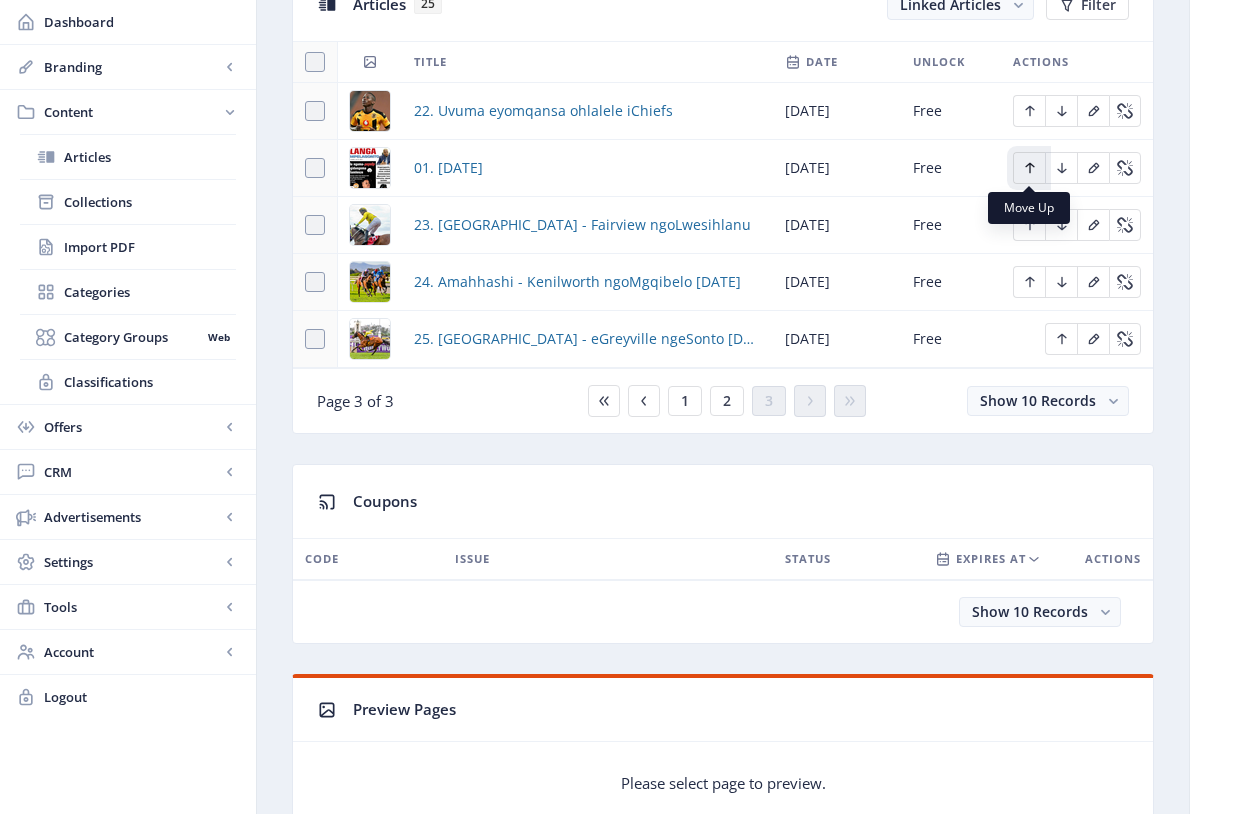 click 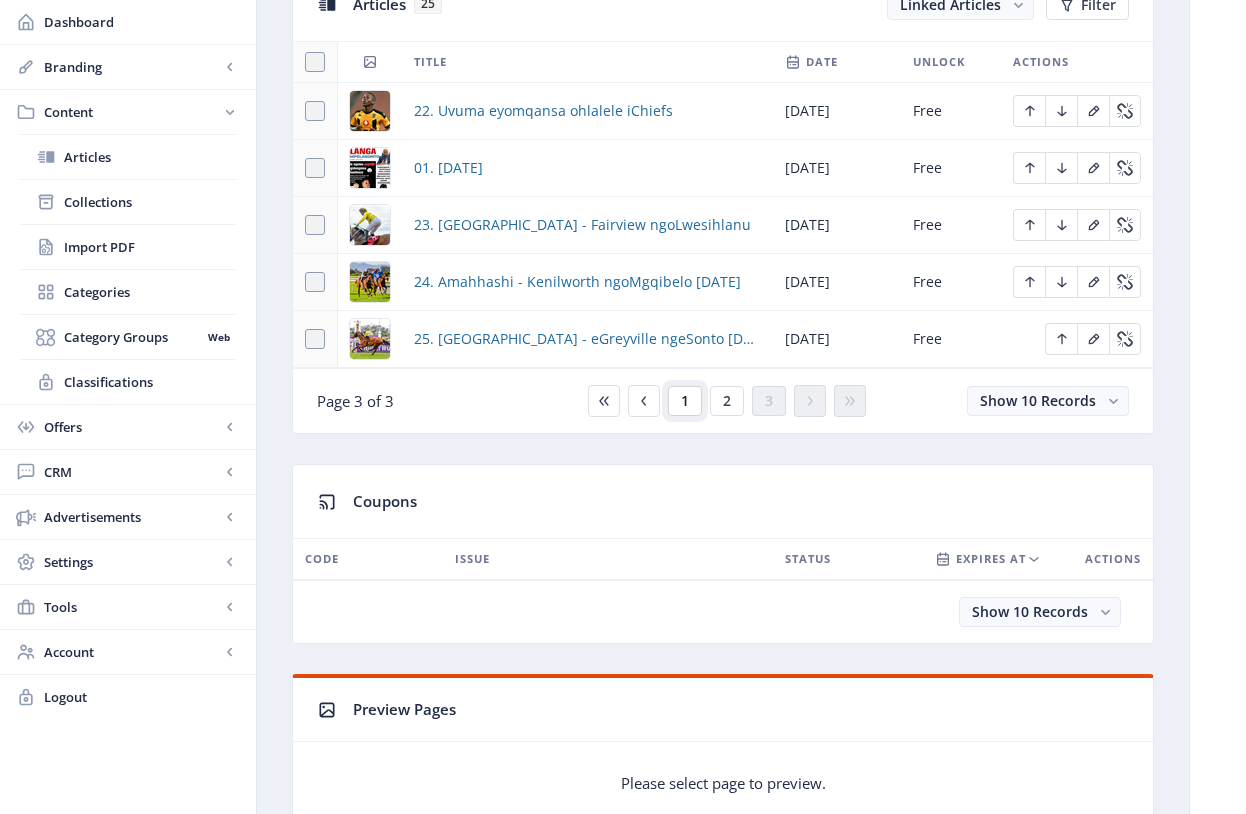click on "1" 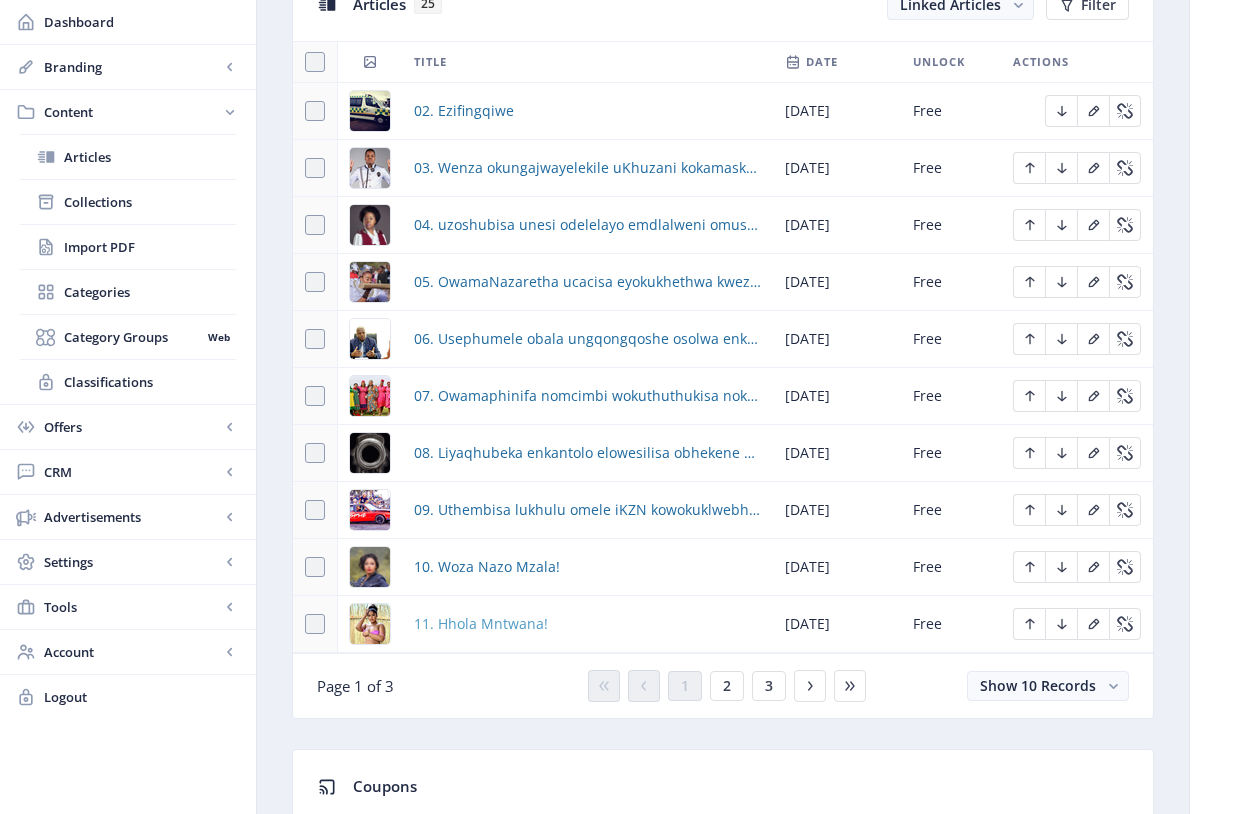 click on "11. Hhola Mntwana!" at bounding box center [481, 624] 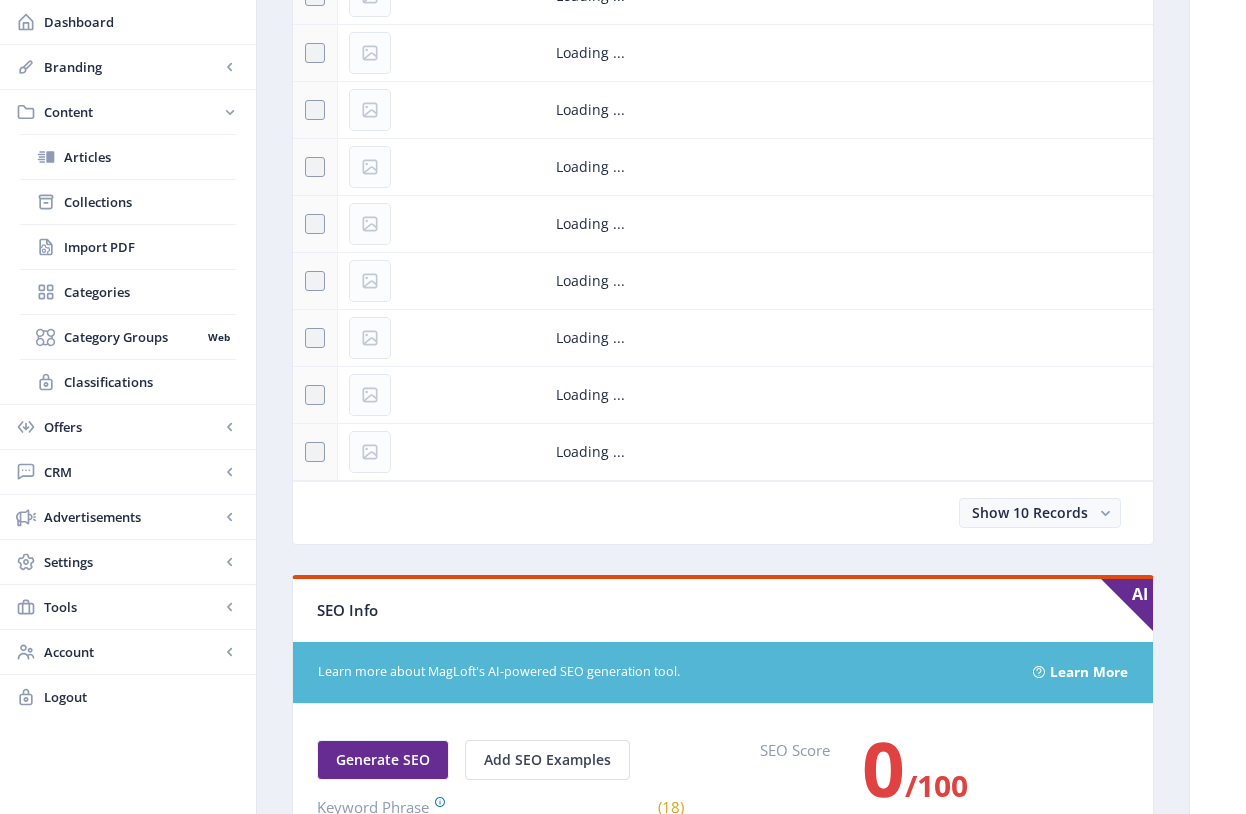 scroll, scrollTop: 0, scrollLeft: 0, axis: both 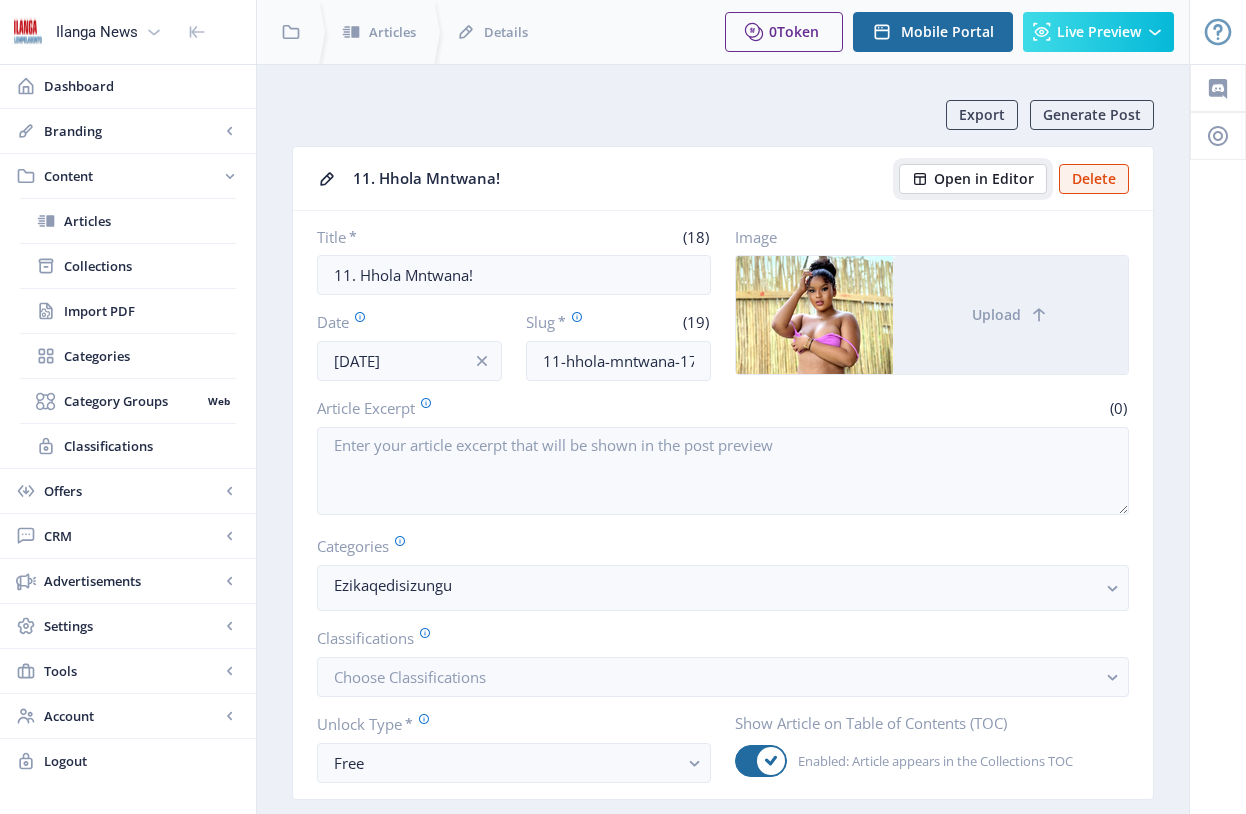 click on "Open in Editor" 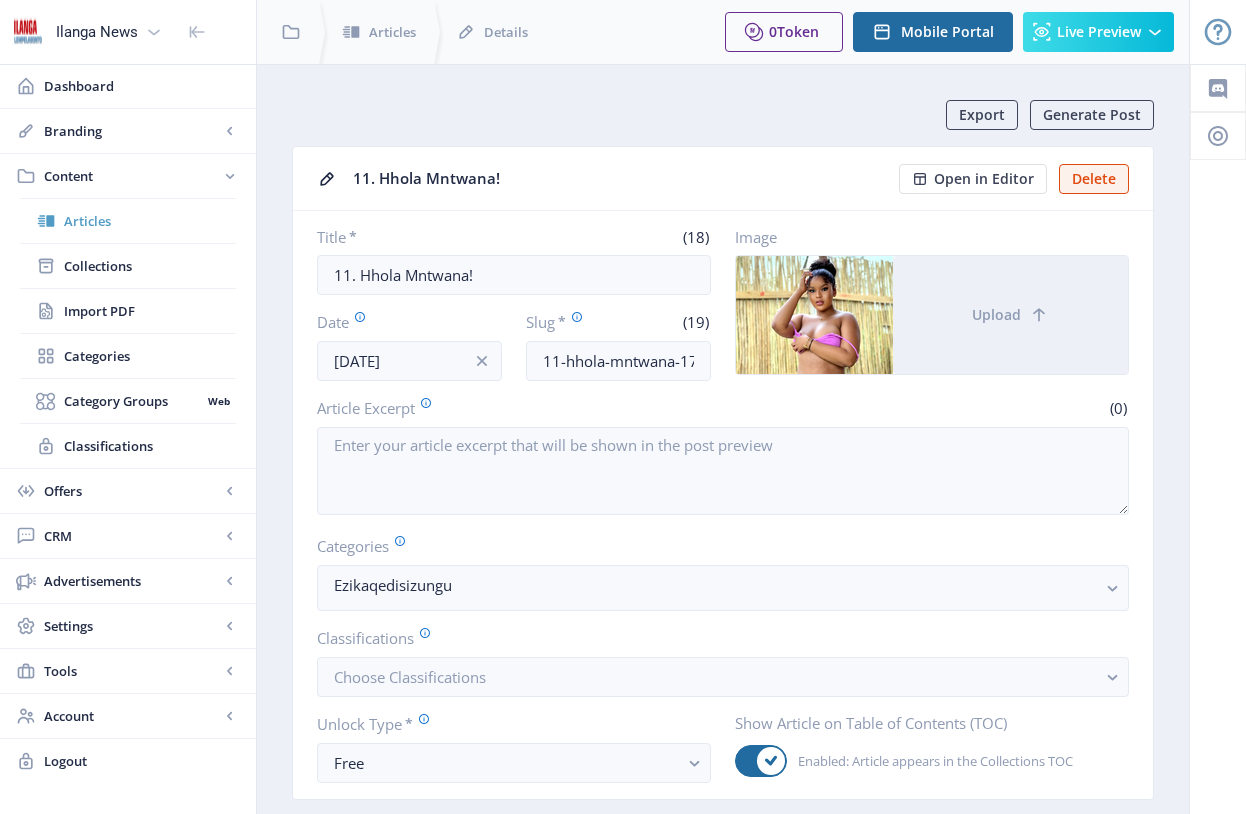 click on "Articles" at bounding box center (150, 221) 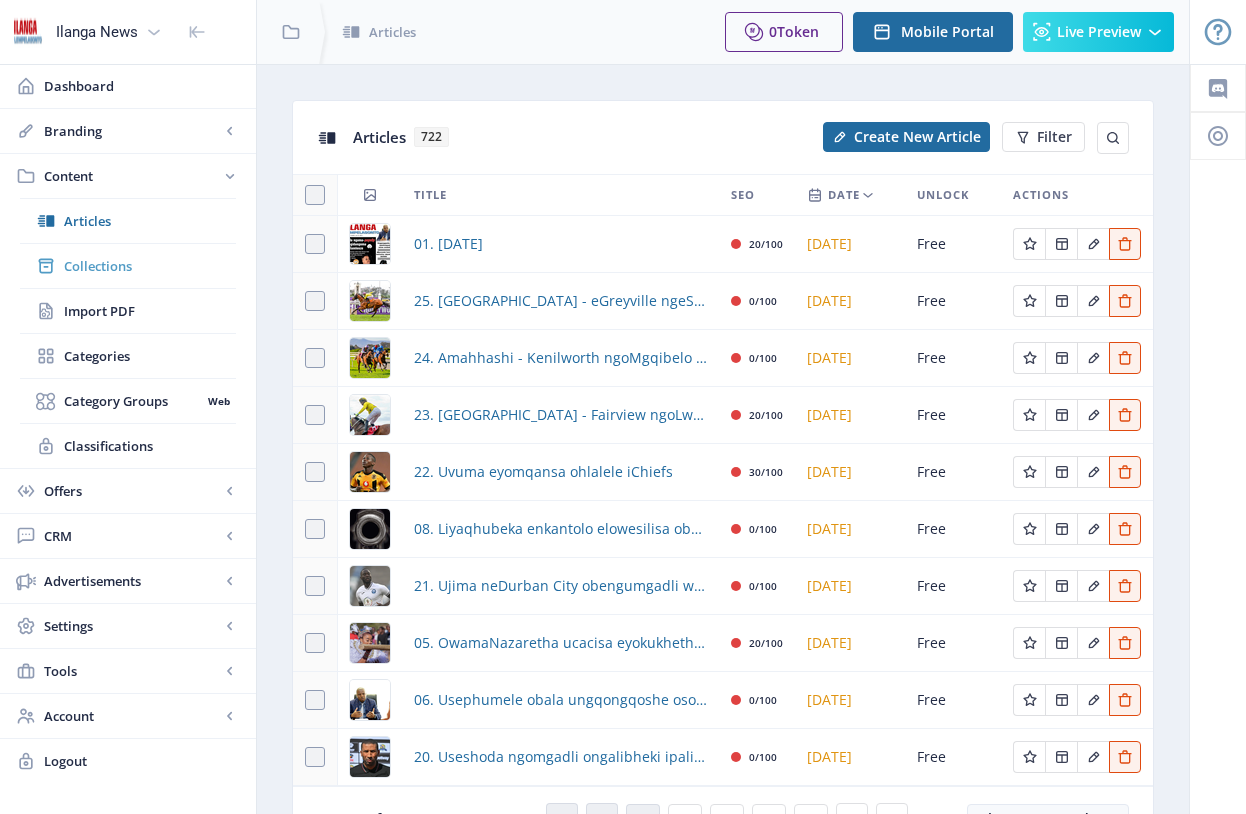 click on "Collections" at bounding box center (150, 266) 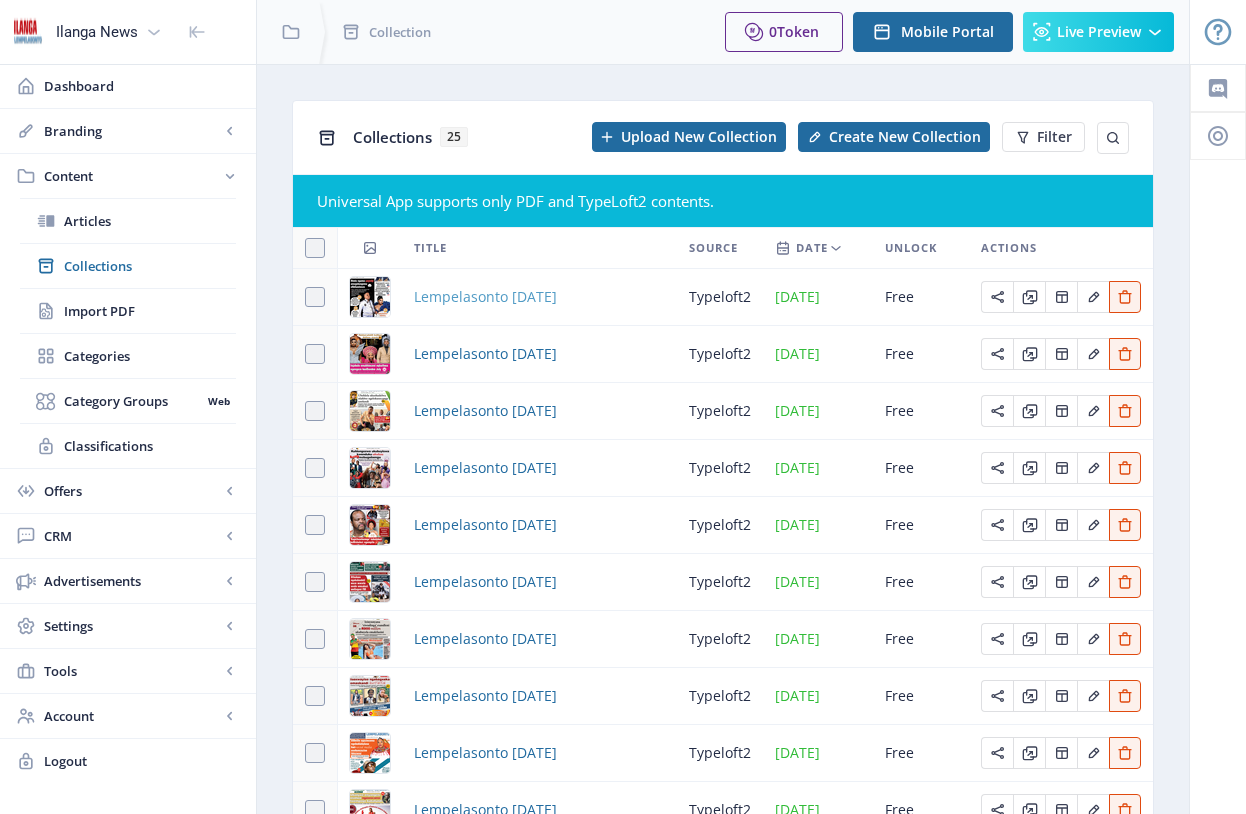 click on "Lempelasonto [DATE]" at bounding box center [485, 297] 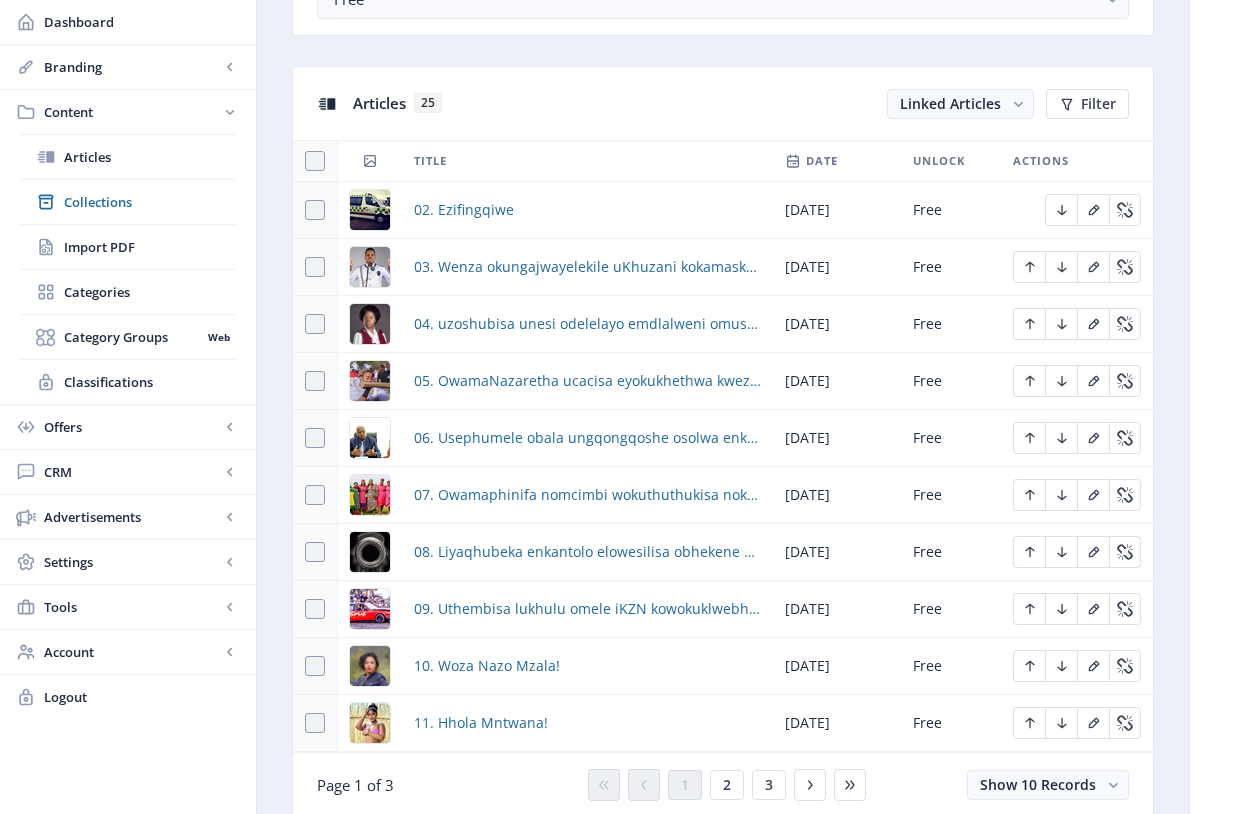 scroll, scrollTop: 839, scrollLeft: 0, axis: vertical 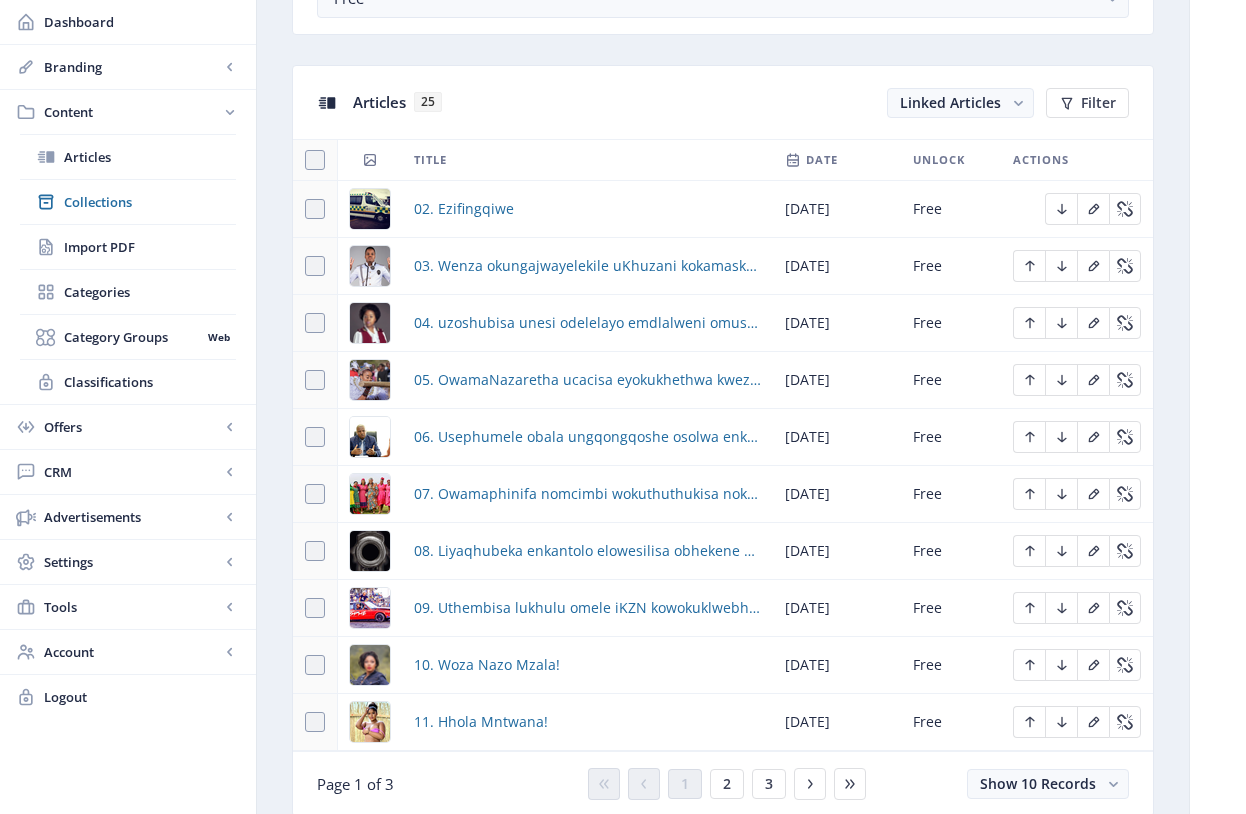 click on "10. Woza Nazo Mzala!" at bounding box center (587, 665) 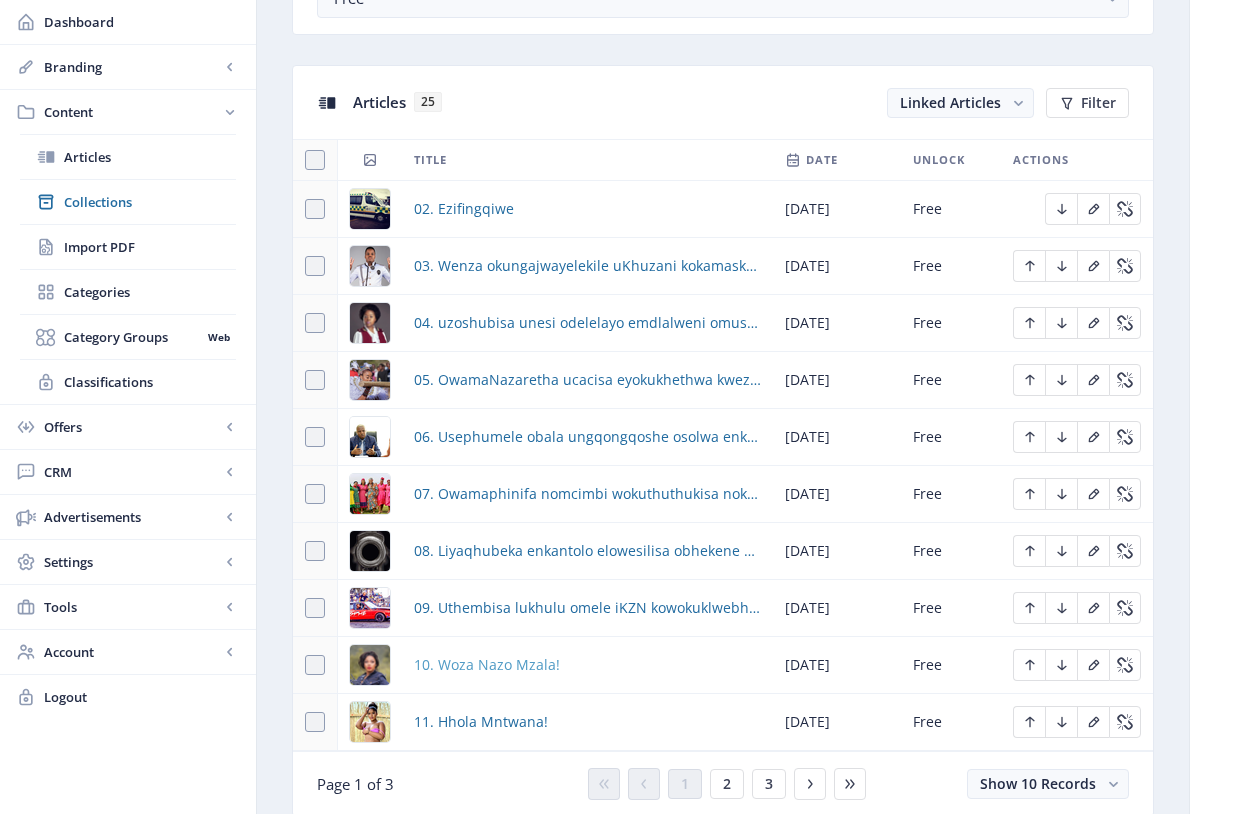 click on "10. Woza Nazo Mzala!" at bounding box center (487, 665) 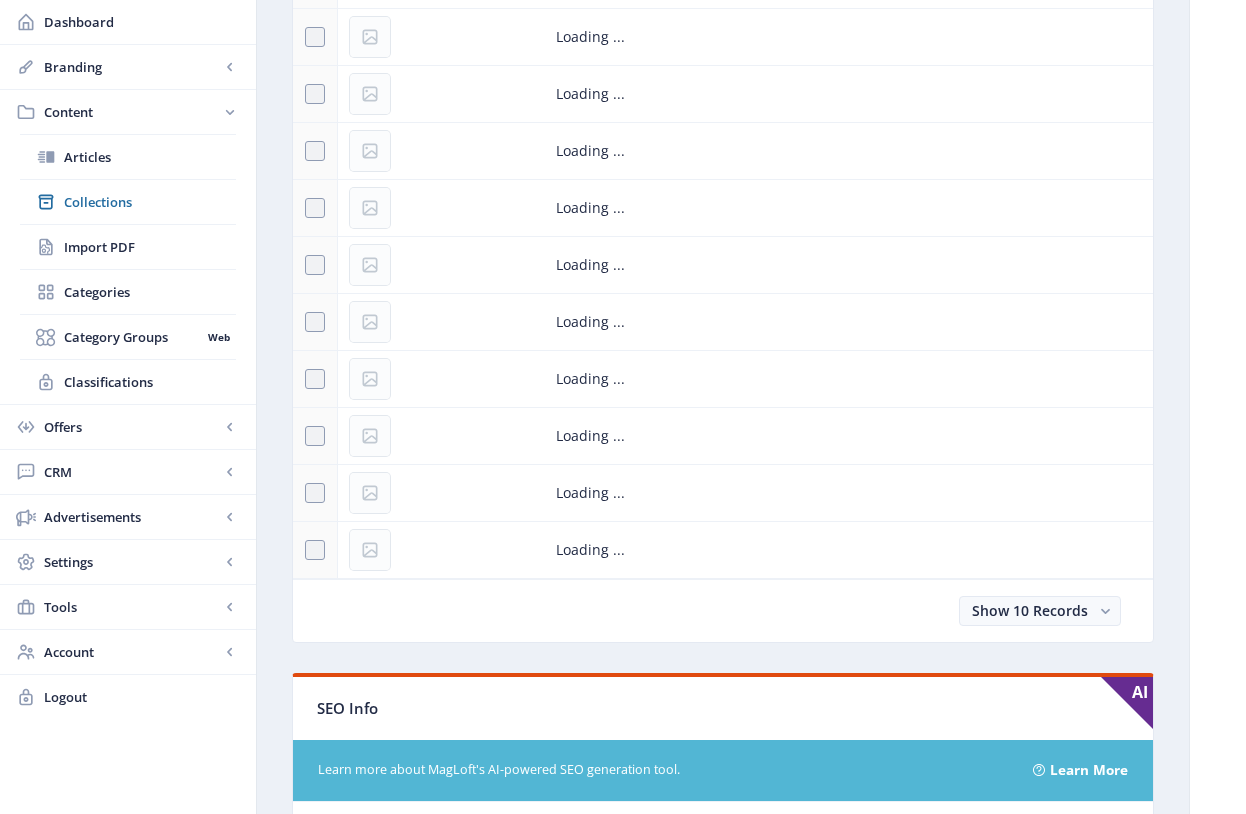 scroll, scrollTop: 0, scrollLeft: 0, axis: both 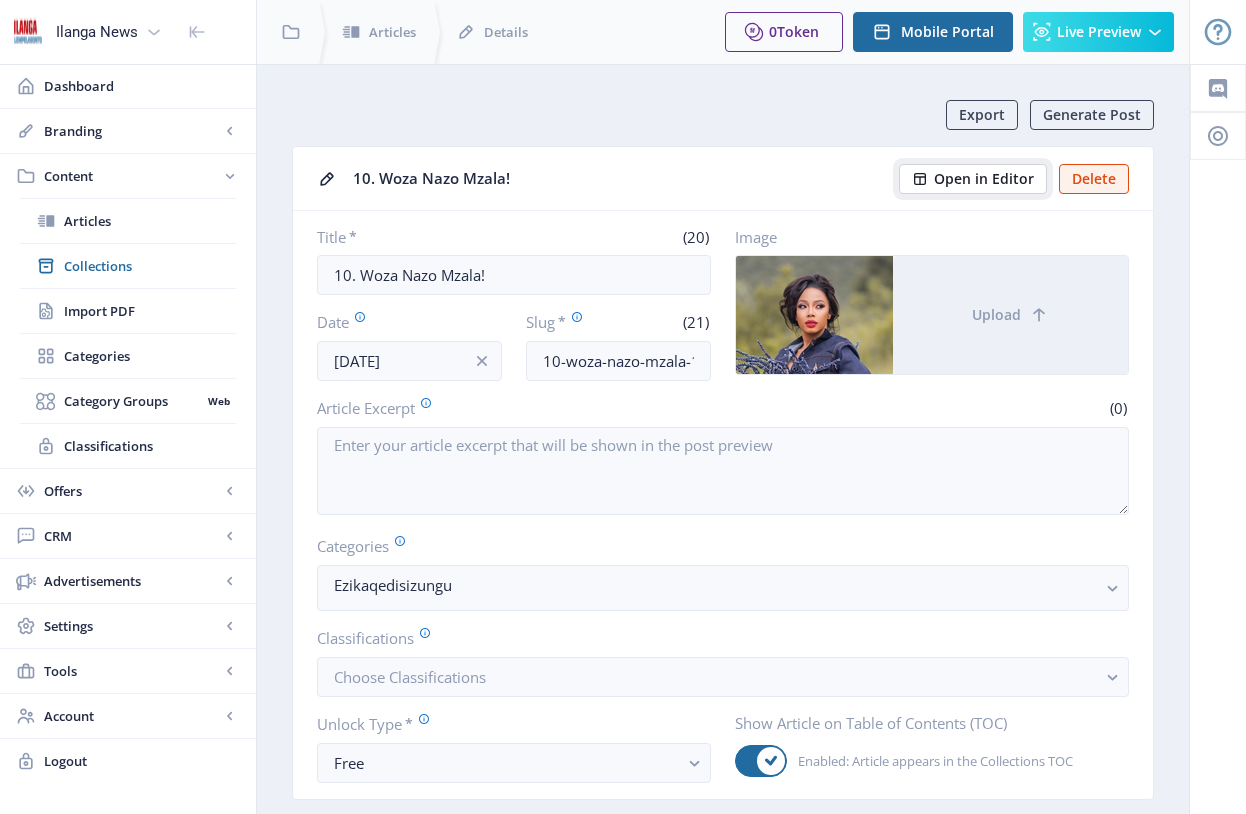 click on "Open in Editor" 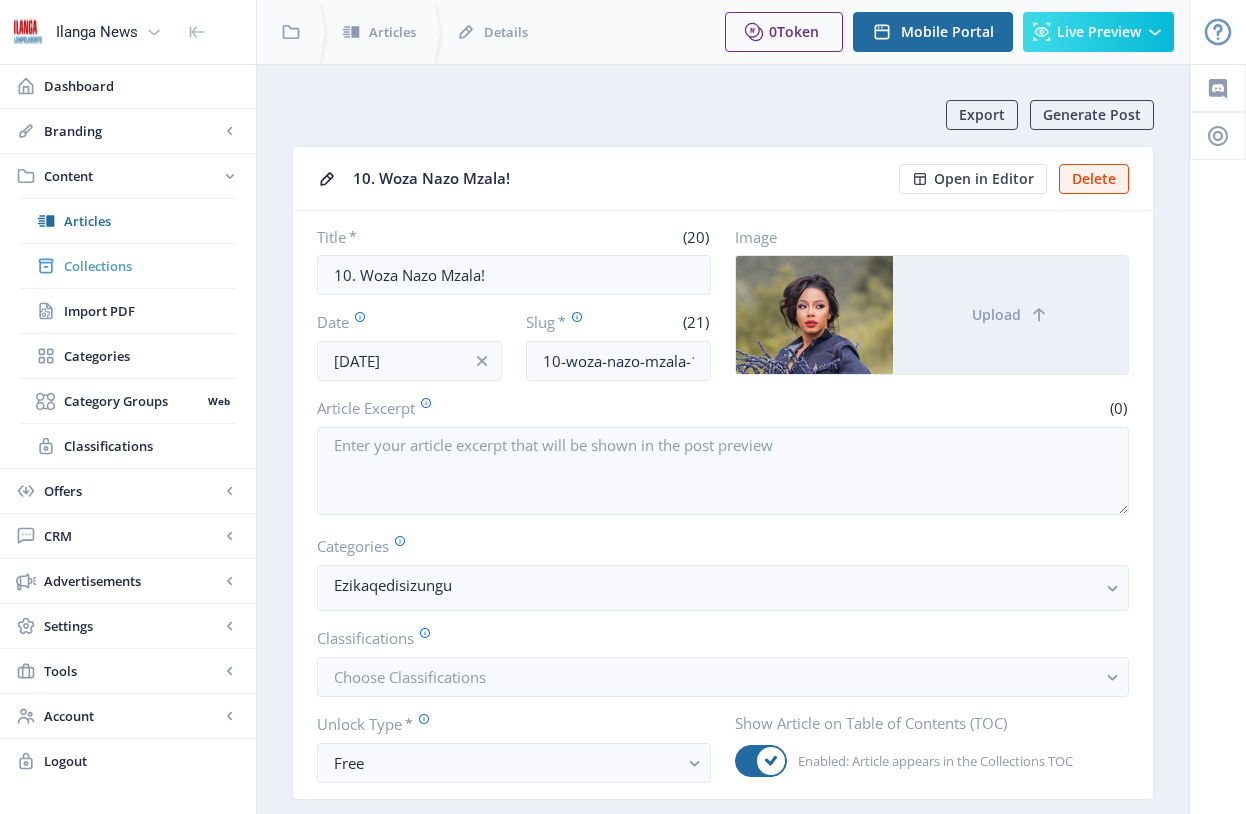click on "Collections" at bounding box center [150, 266] 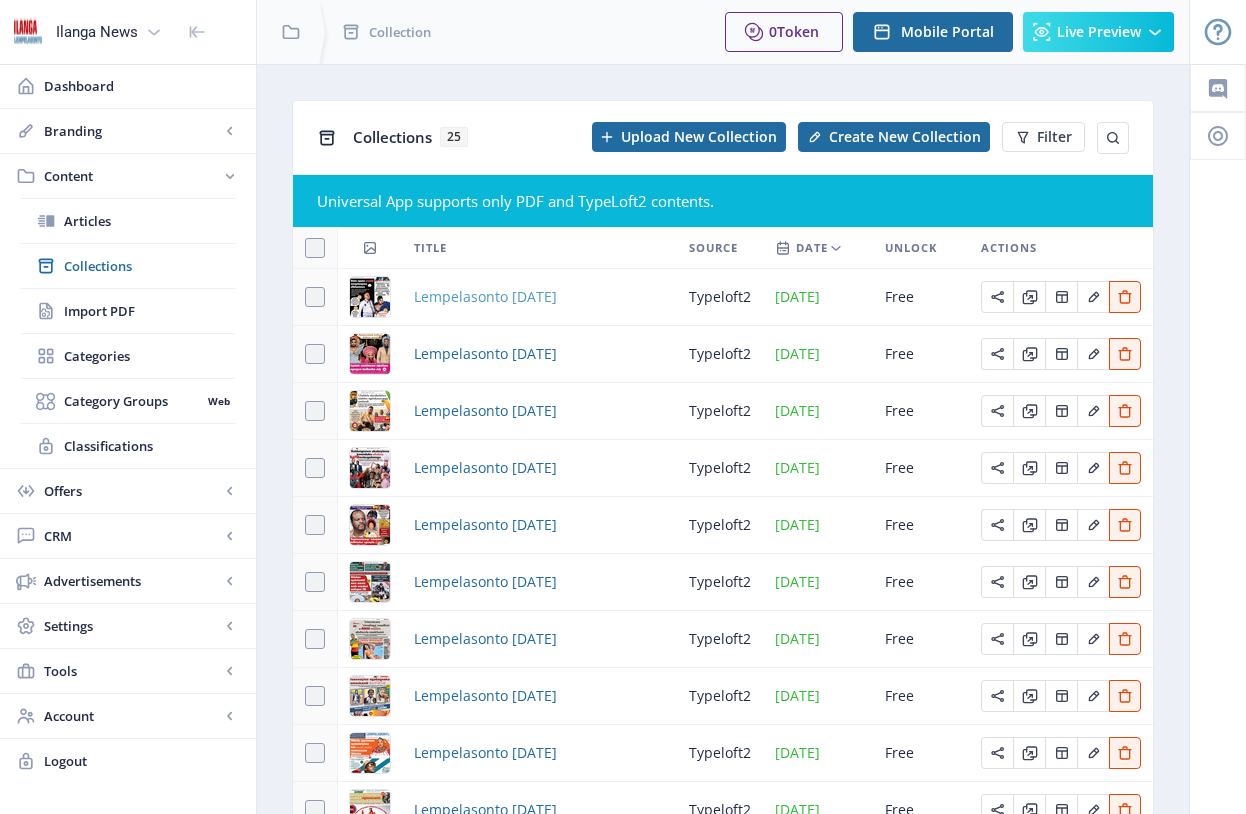 click on "Lempelasonto [DATE]" at bounding box center [485, 297] 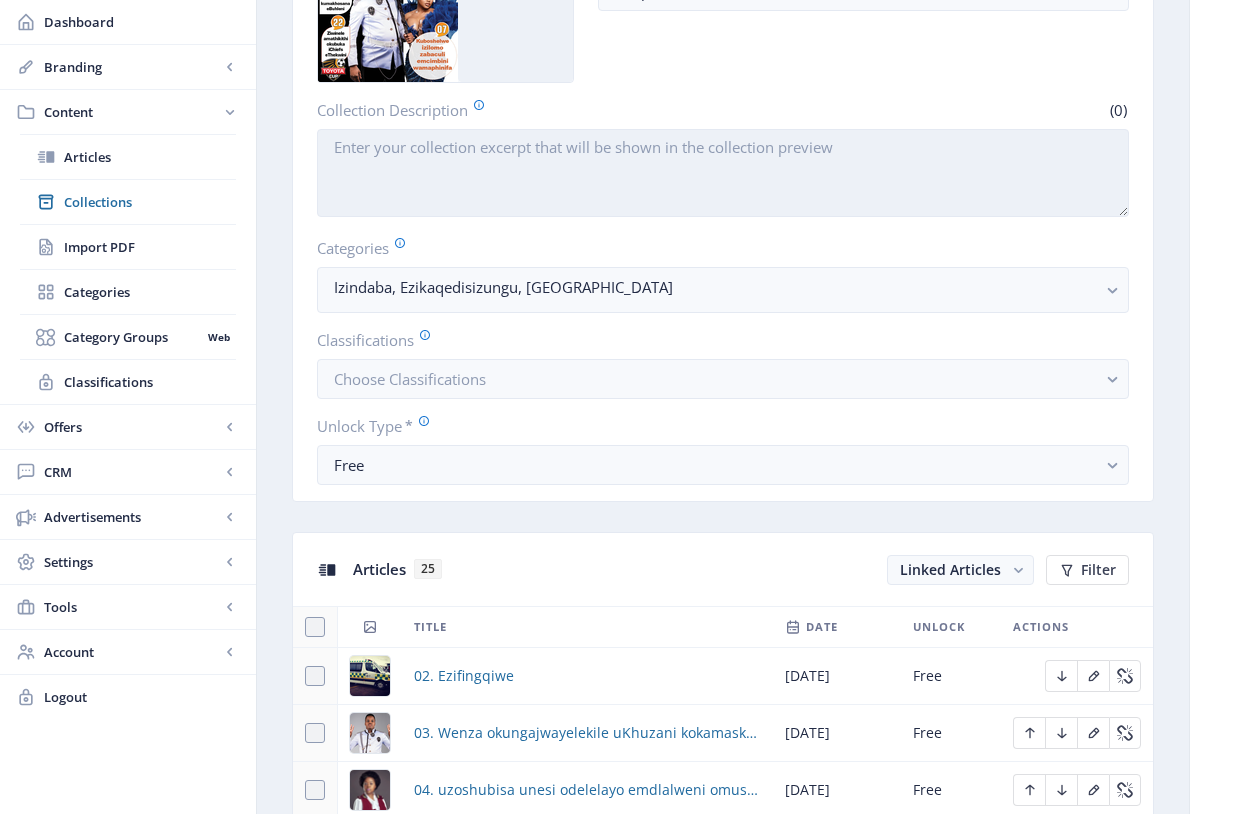 scroll, scrollTop: 656, scrollLeft: 0, axis: vertical 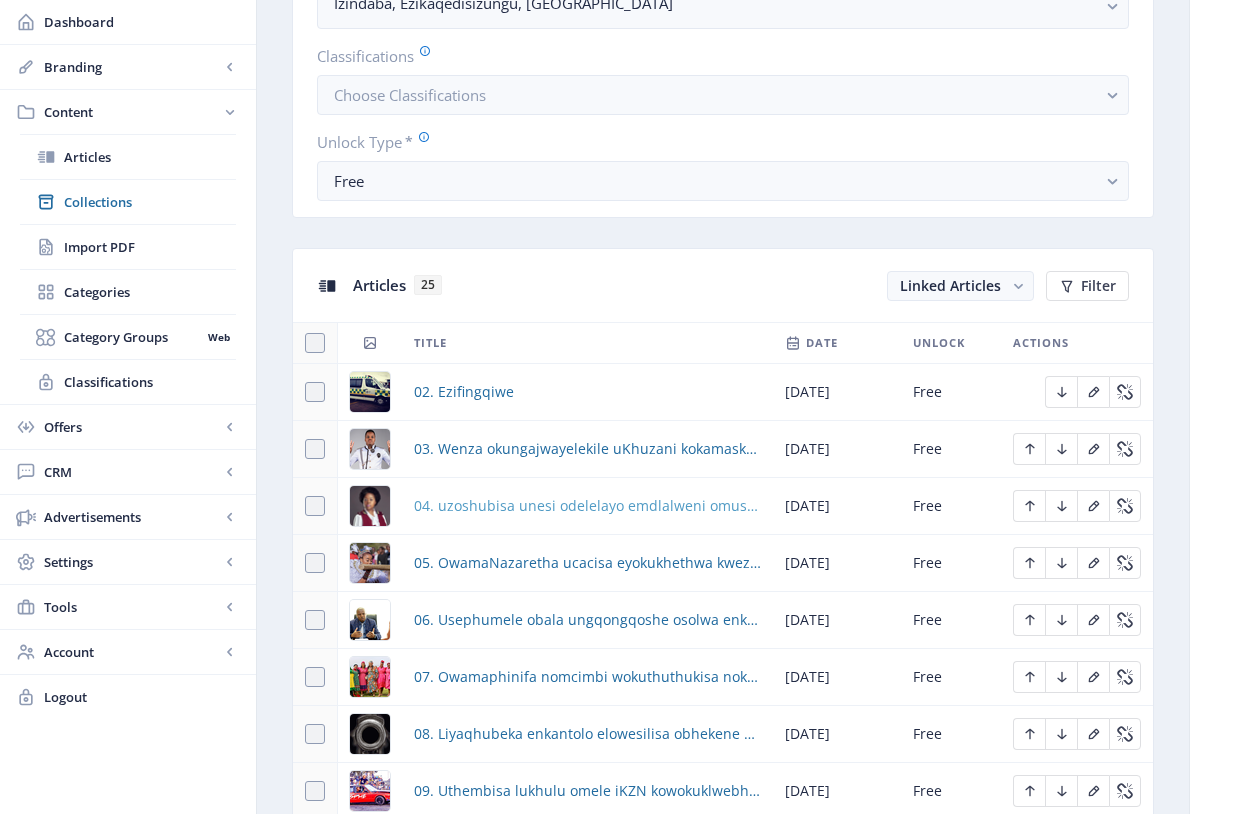 click on "04. uzoshubisa unesi odelelayo emdlalweni omusha" at bounding box center [587, 506] 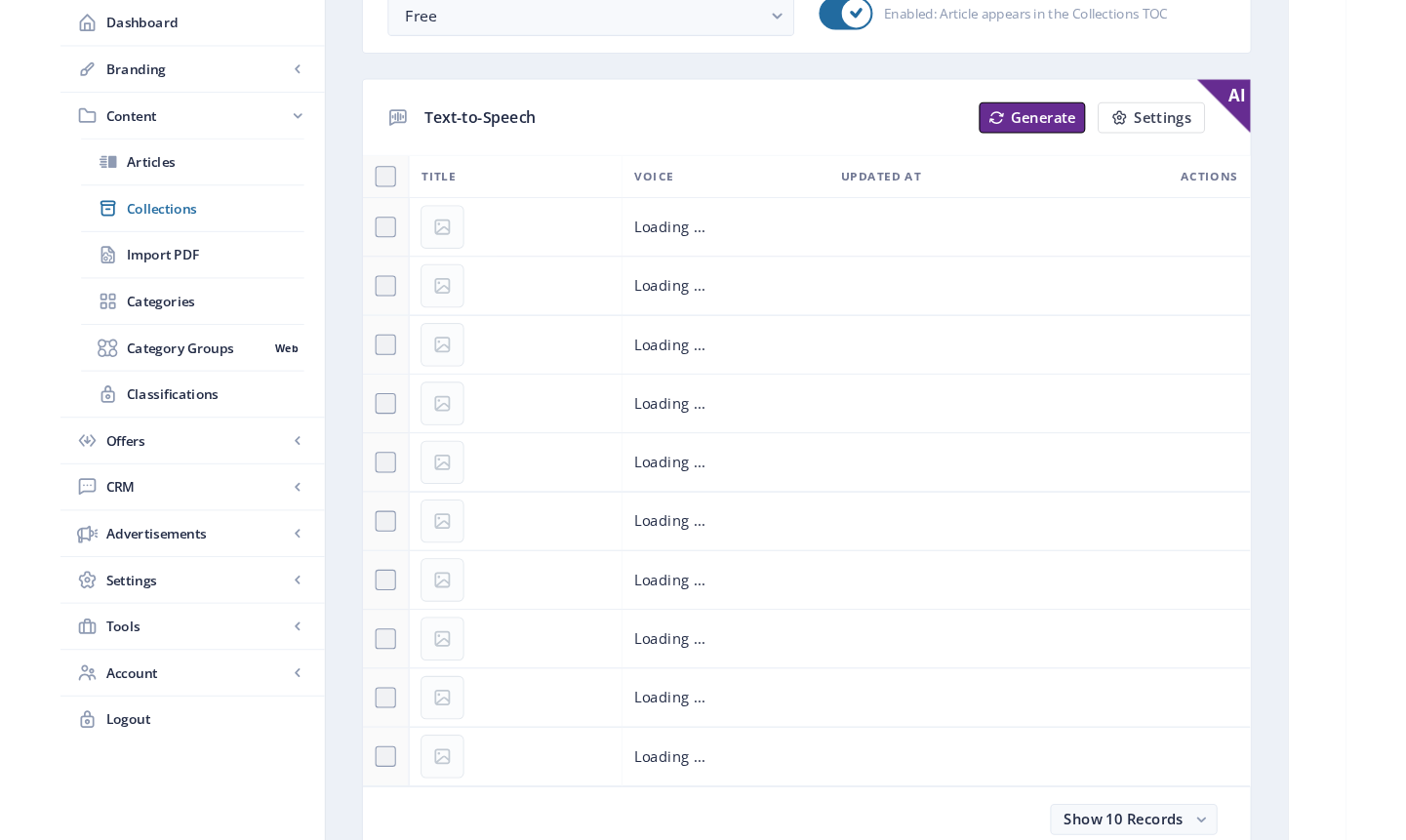 scroll, scrollTop: 0, scrollLeft: 0, axis: both 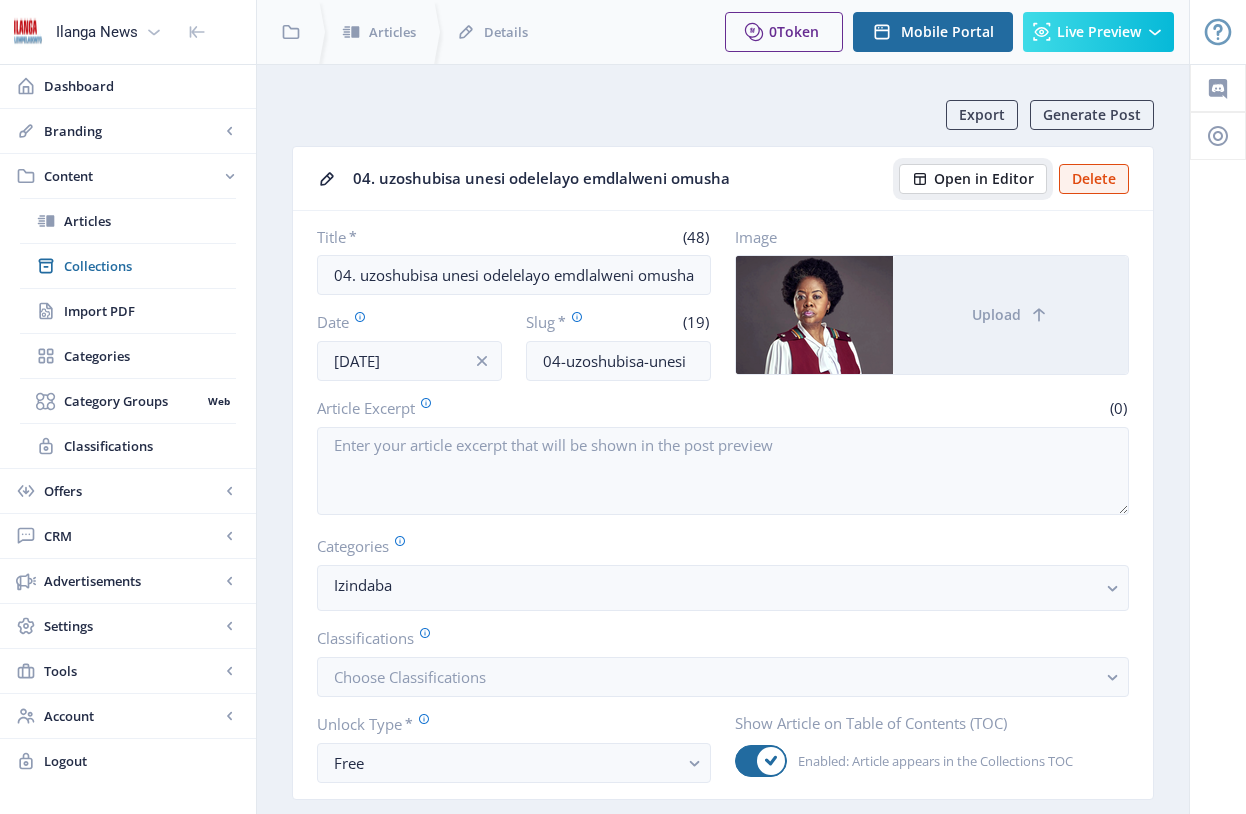 click on "Open in Editor" 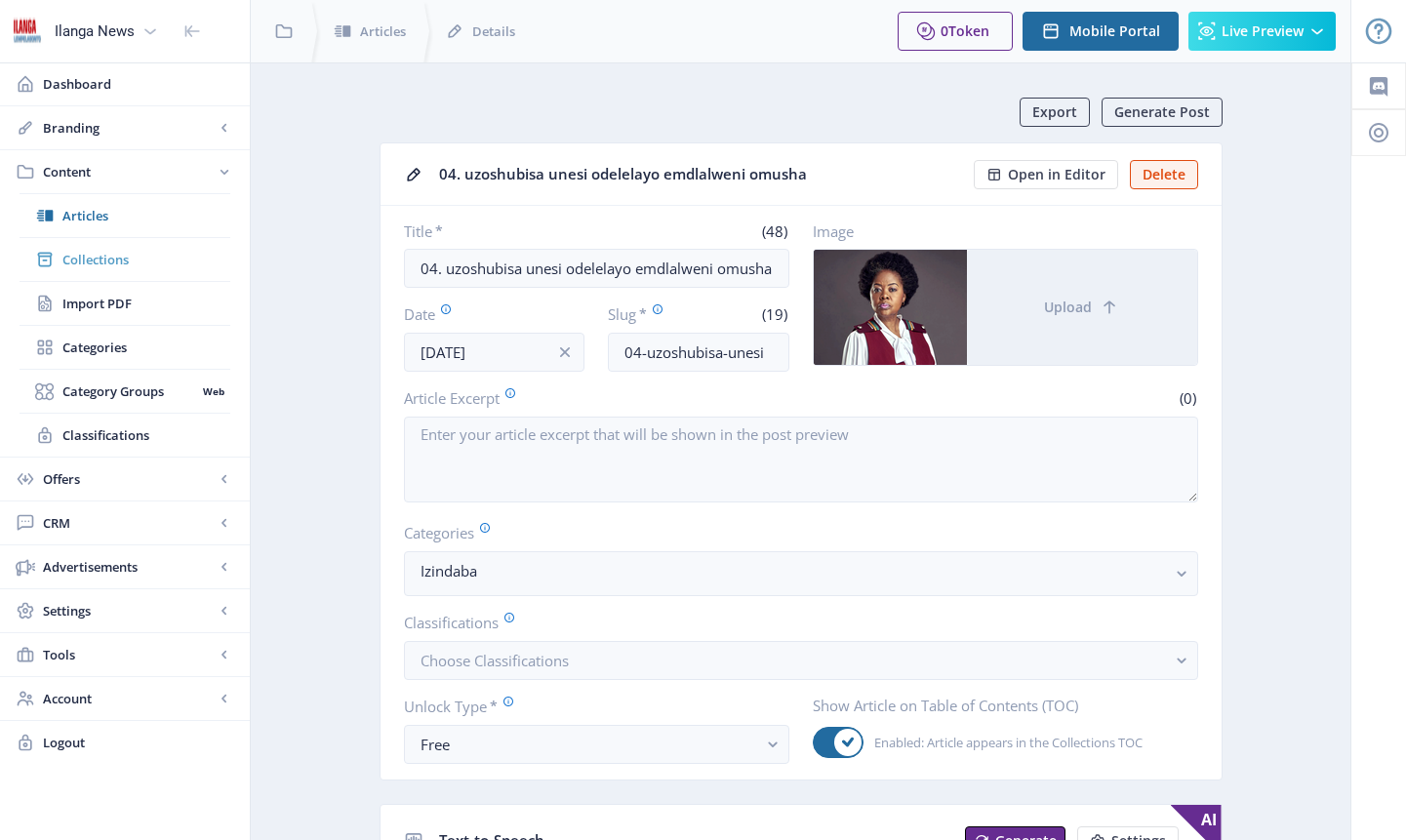 click on "Collections" at bounding box center [146, 260] 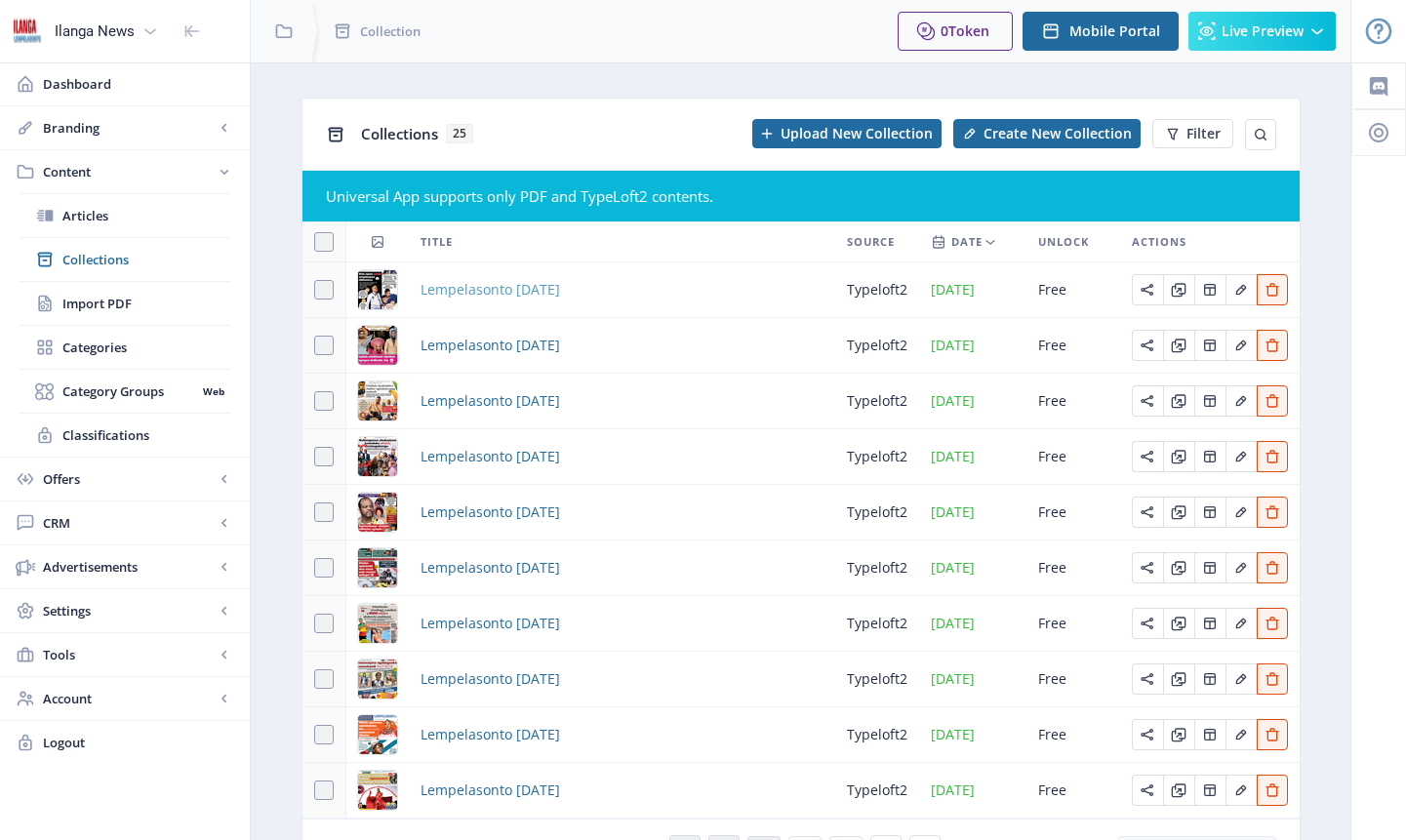 click on "Lempelasonto [DATE]" at bounding box center [490, 290] 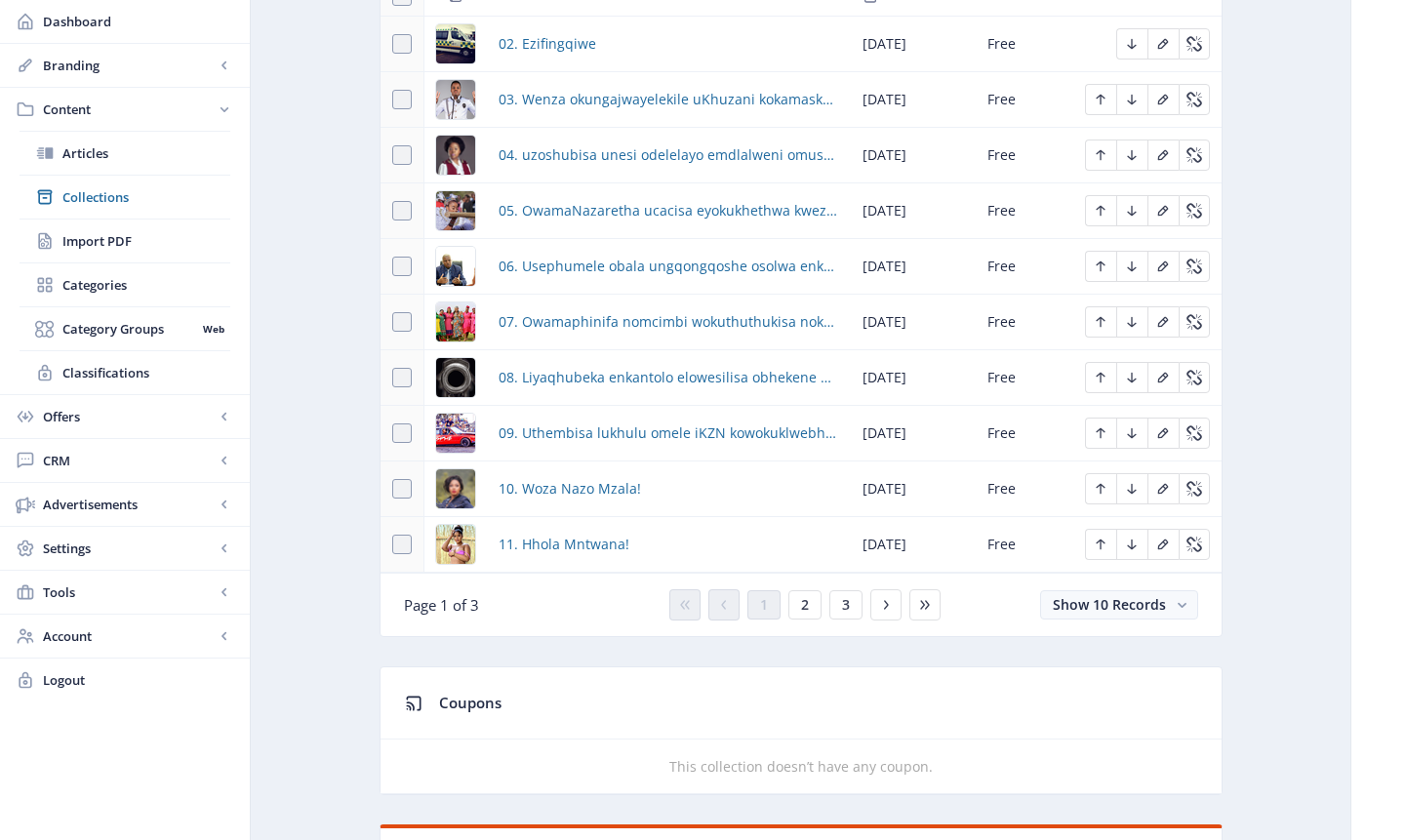 scroll, scrollTop: 1297, scrollLeft: 0, axis: vertical 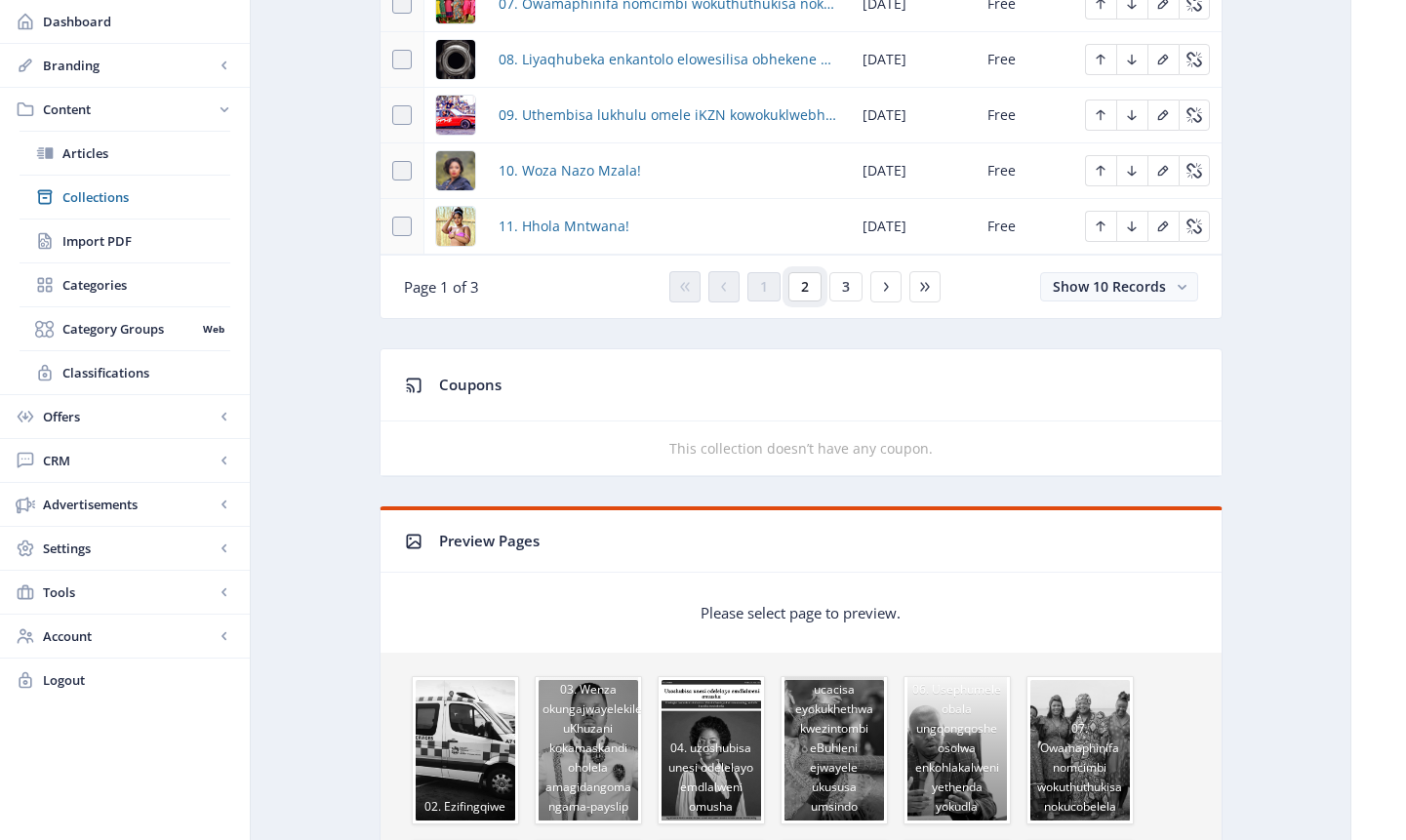 click on "2" 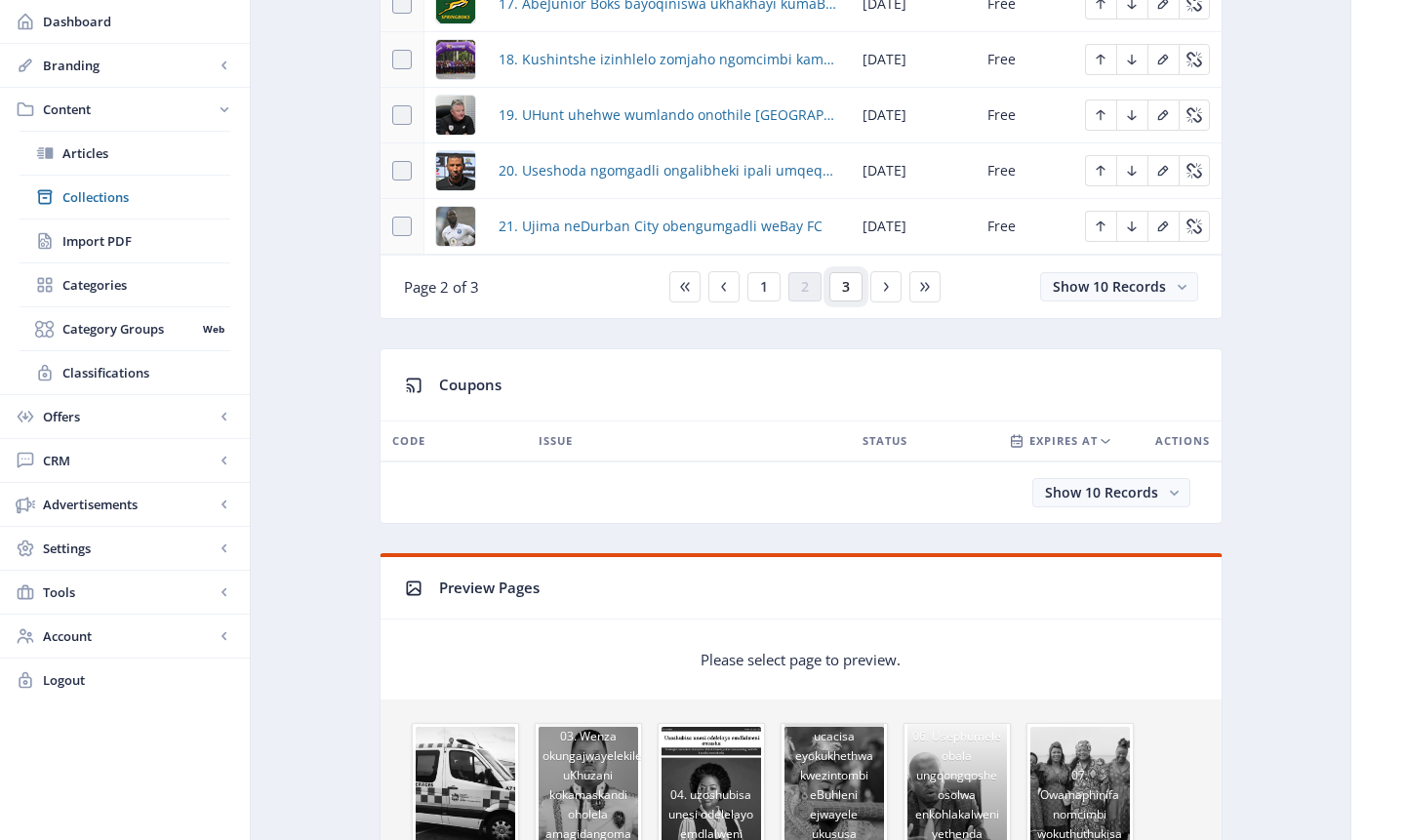 click on "3" 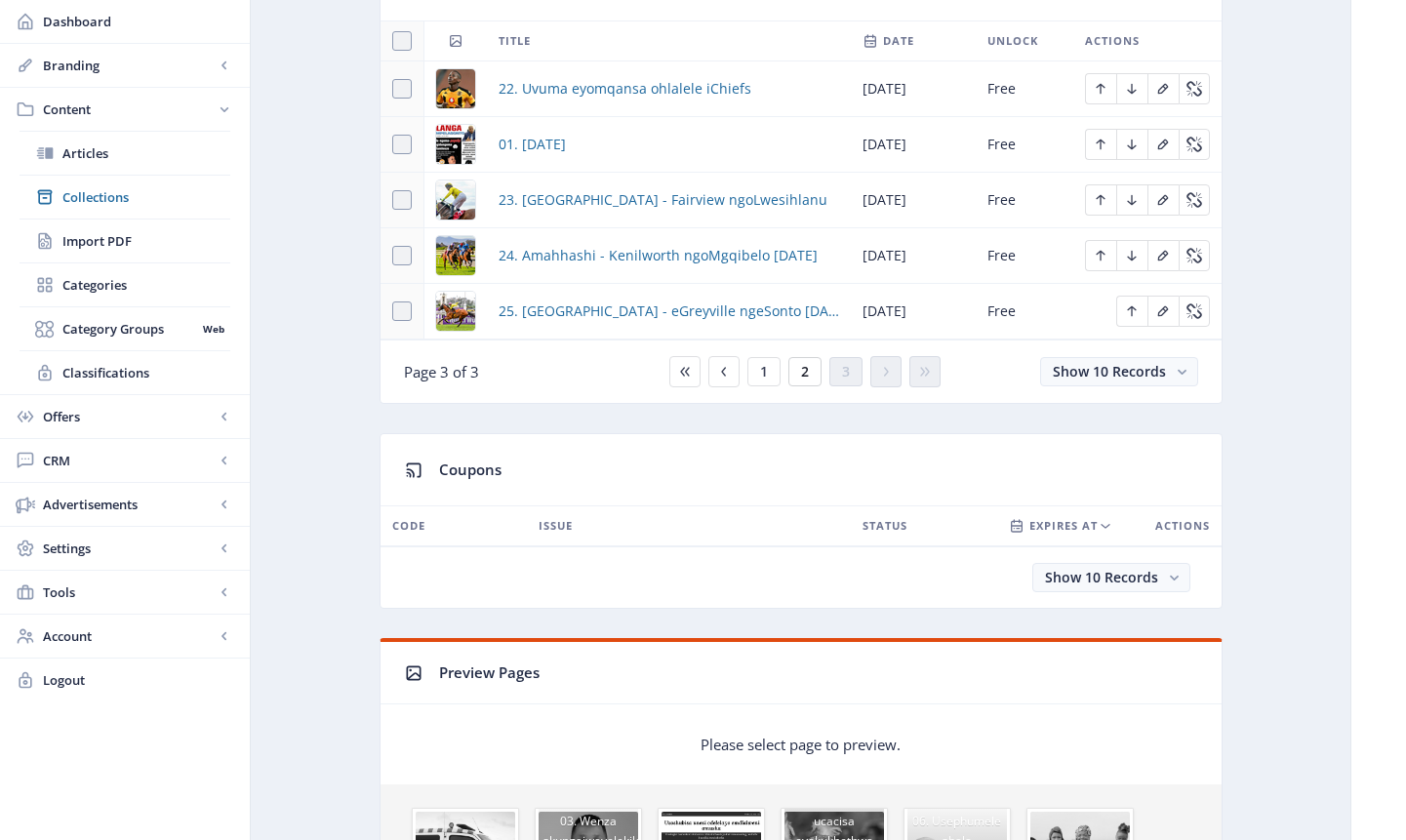 scroll, scrollTop: 843, scrollLeft: 0, axis: vertical 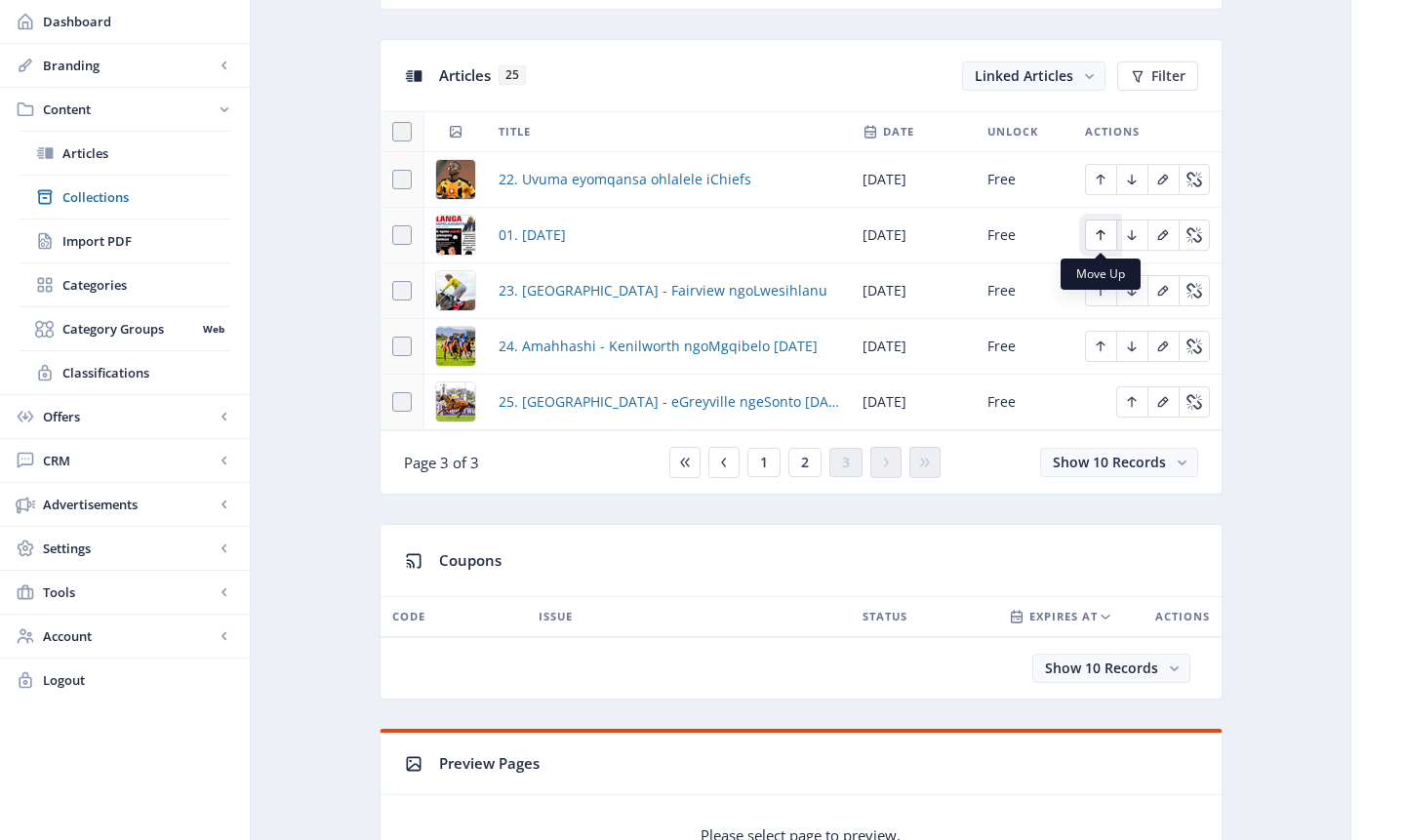 click 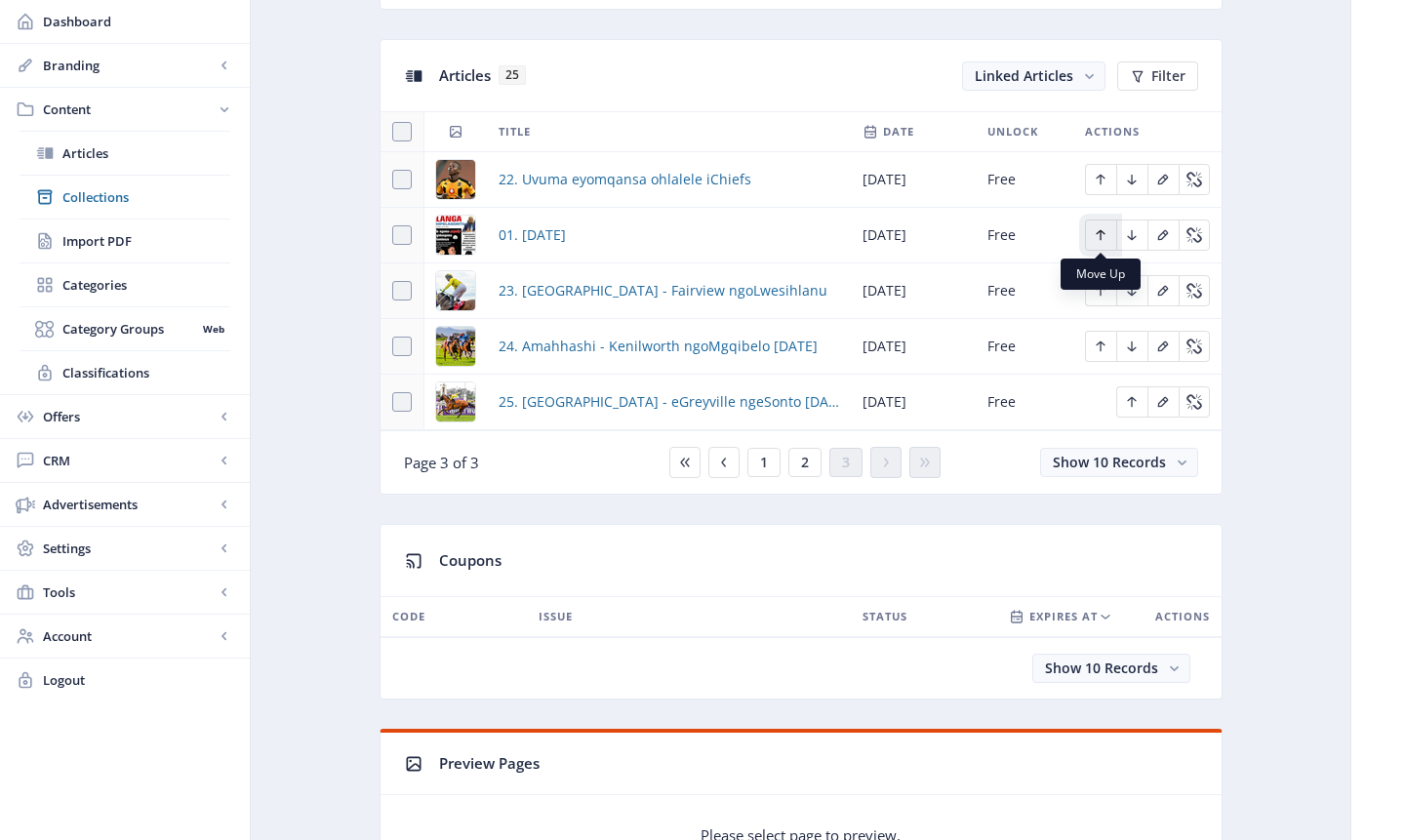 click 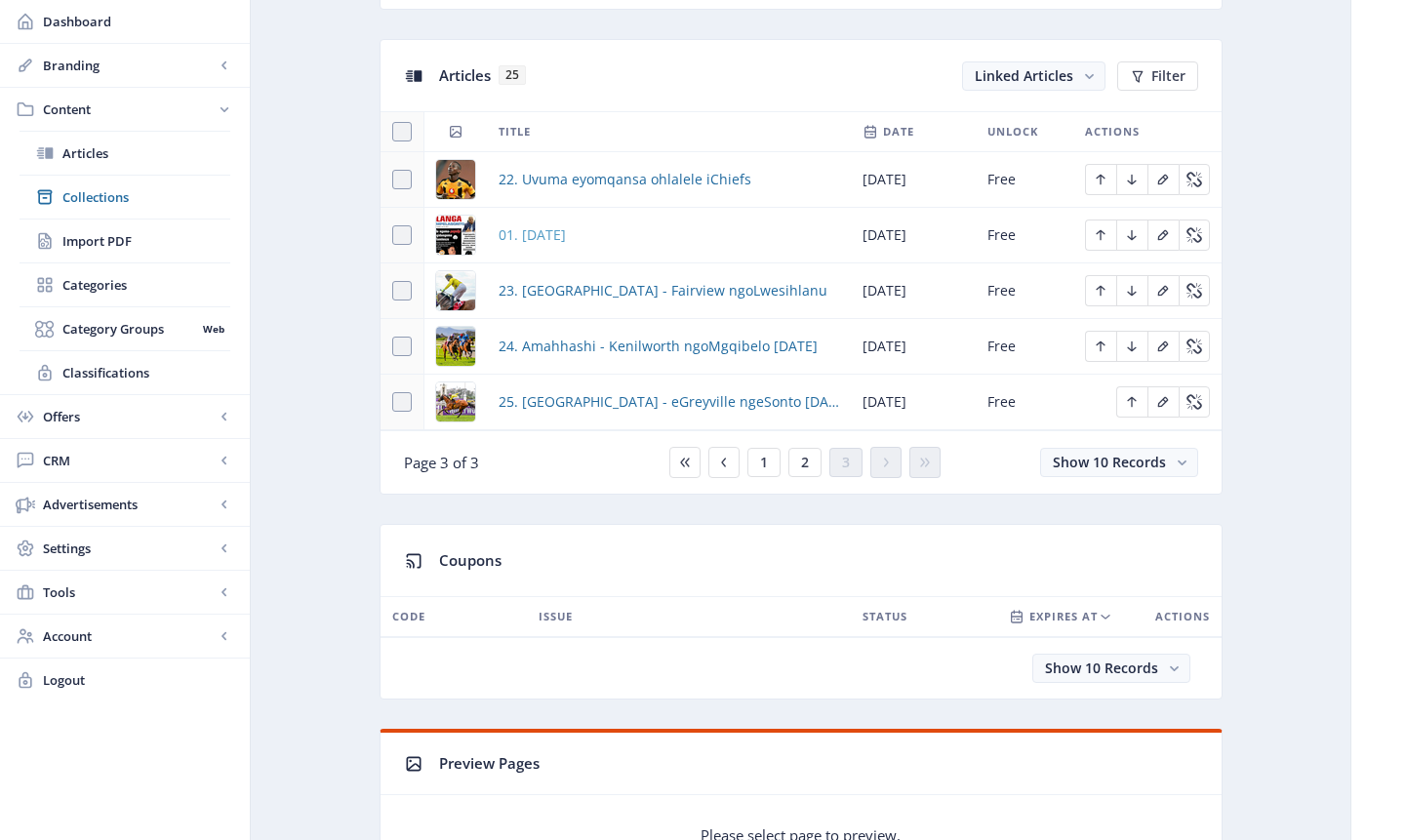 click on "01. [DATE]" at bounding box center [532, 235] 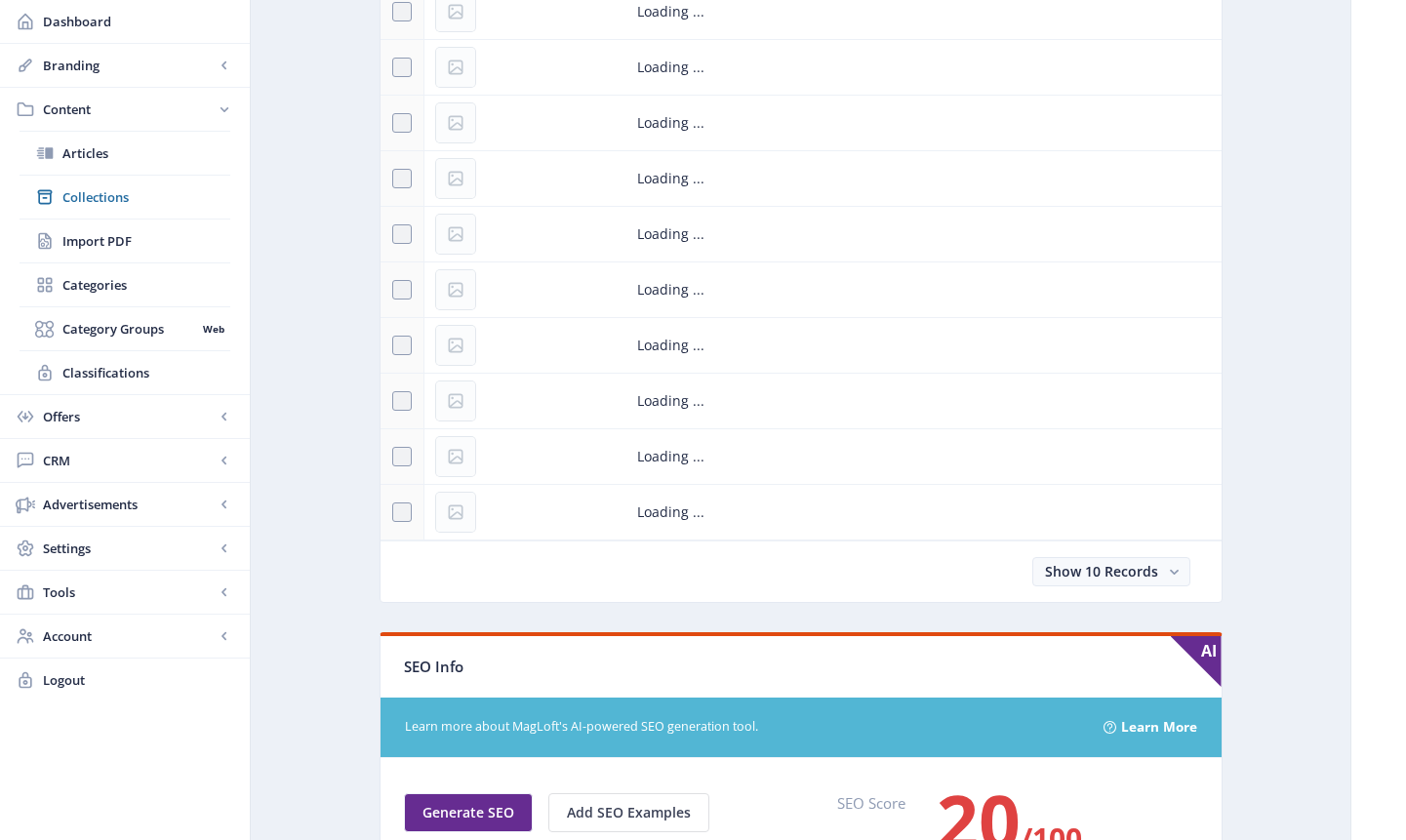 scroll, scrollTop: 0, scrollLeft: 0, axis: both 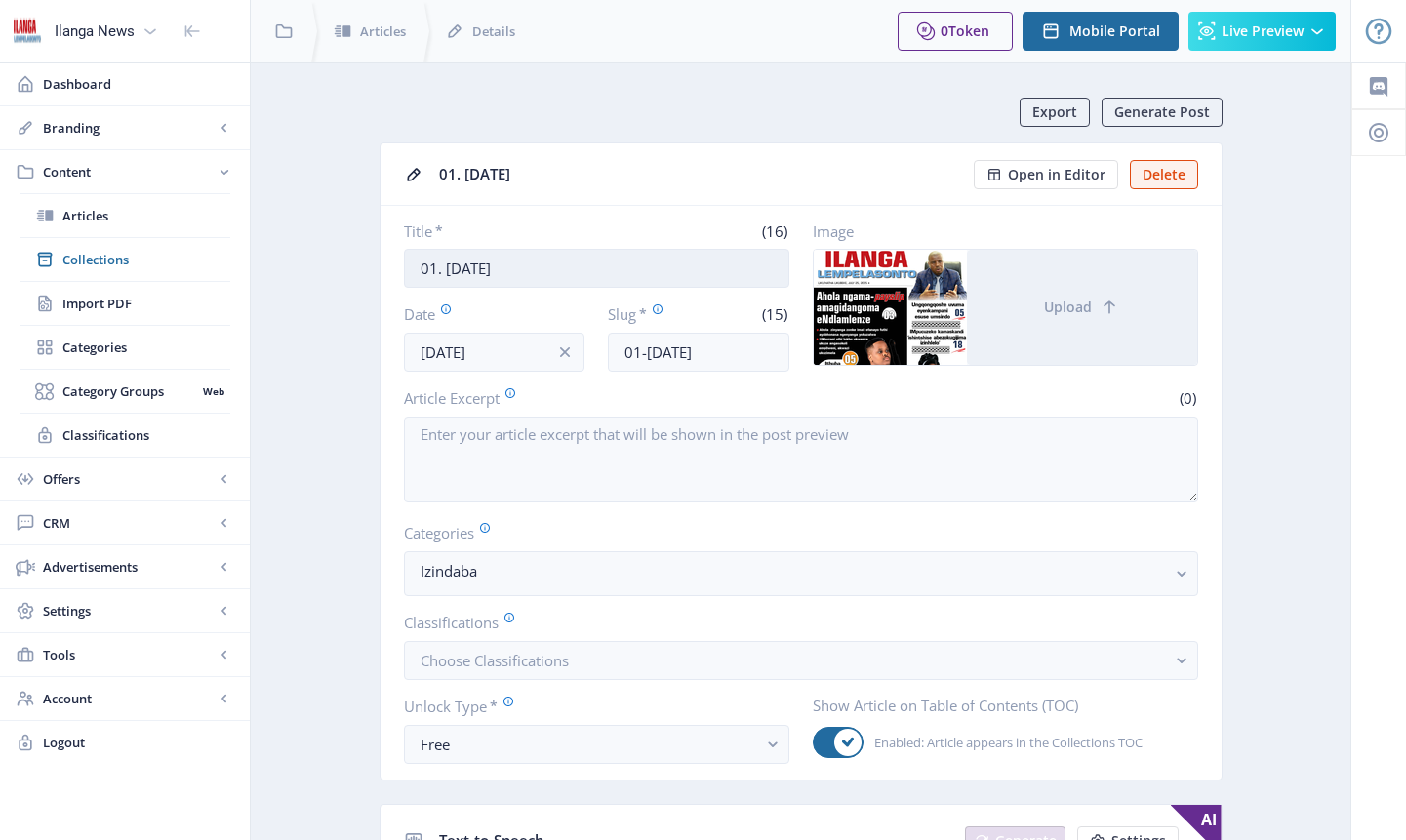 click on "01. [DATE]" at bounding box center (596, 268) 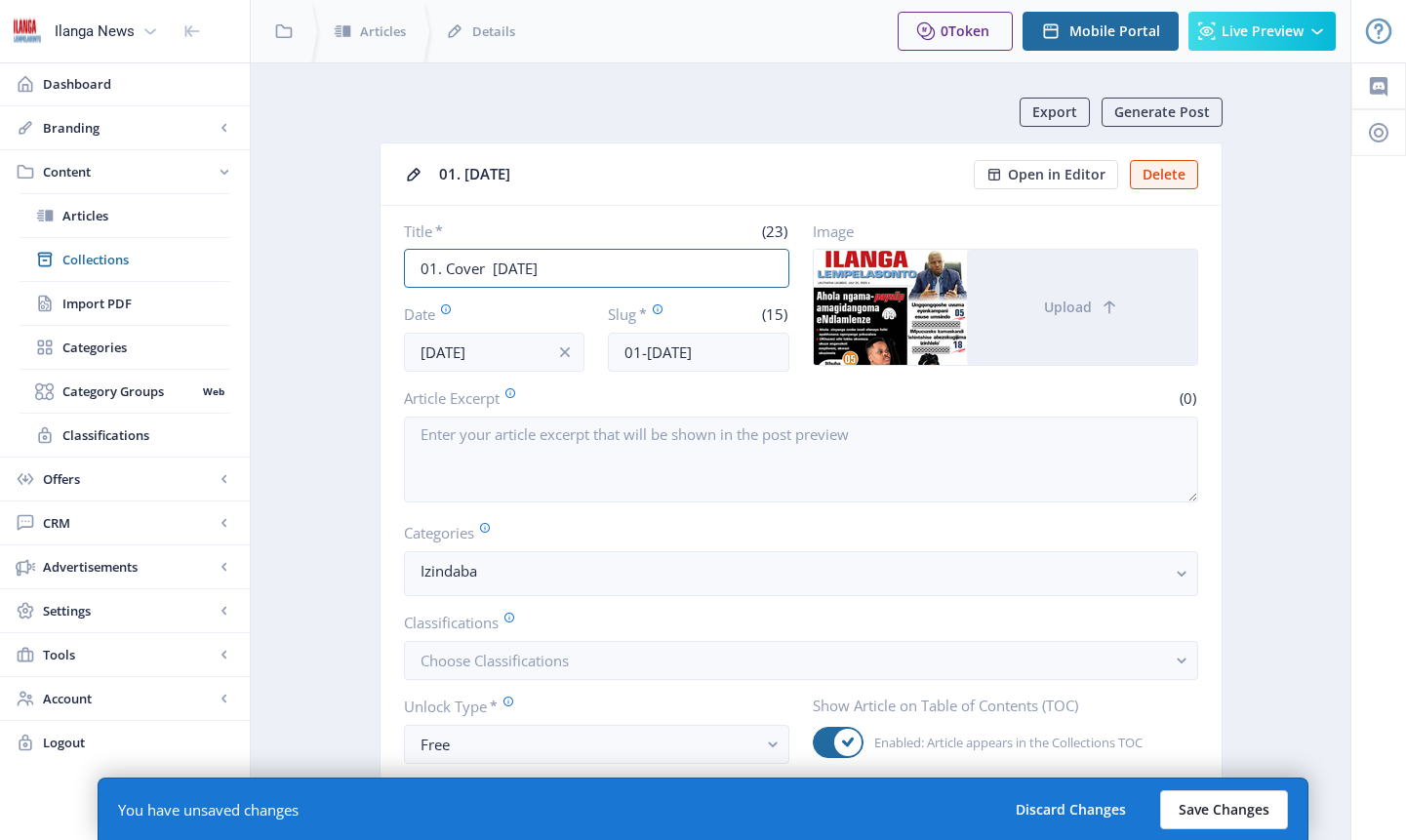 type on "01. Cover  [DATE]" 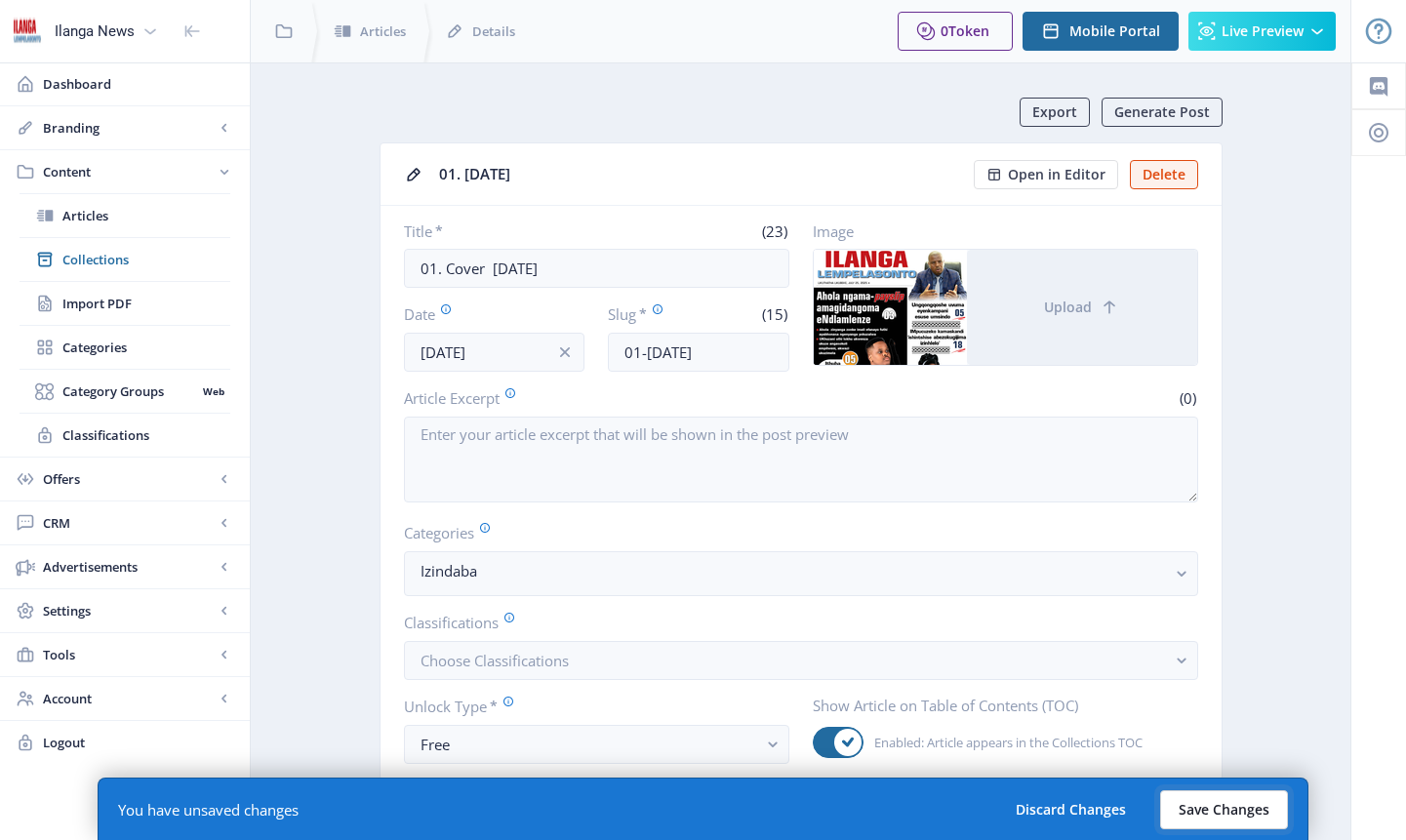 click on "Save Changes" 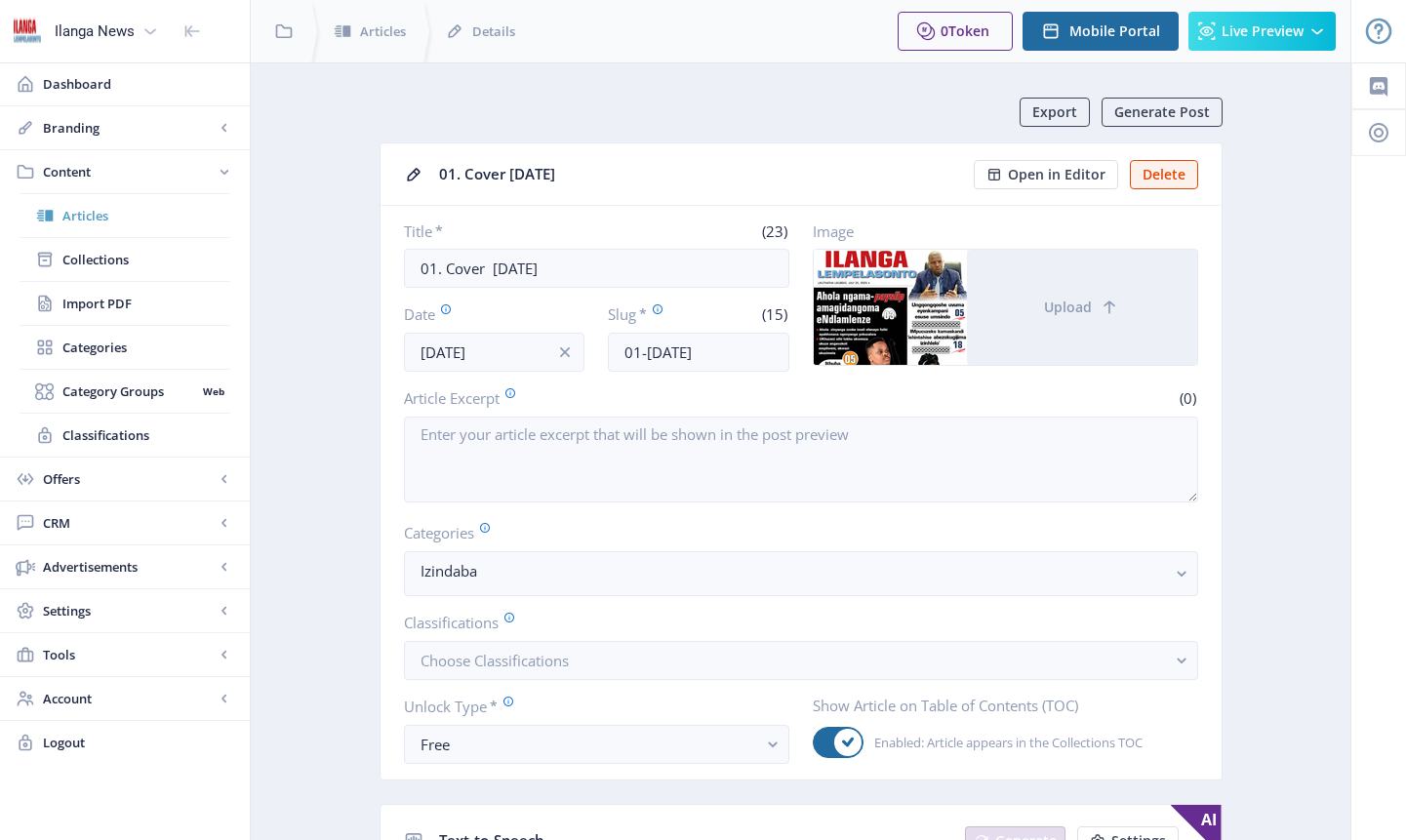 click on "Articles" at bounding box center [146, 216] 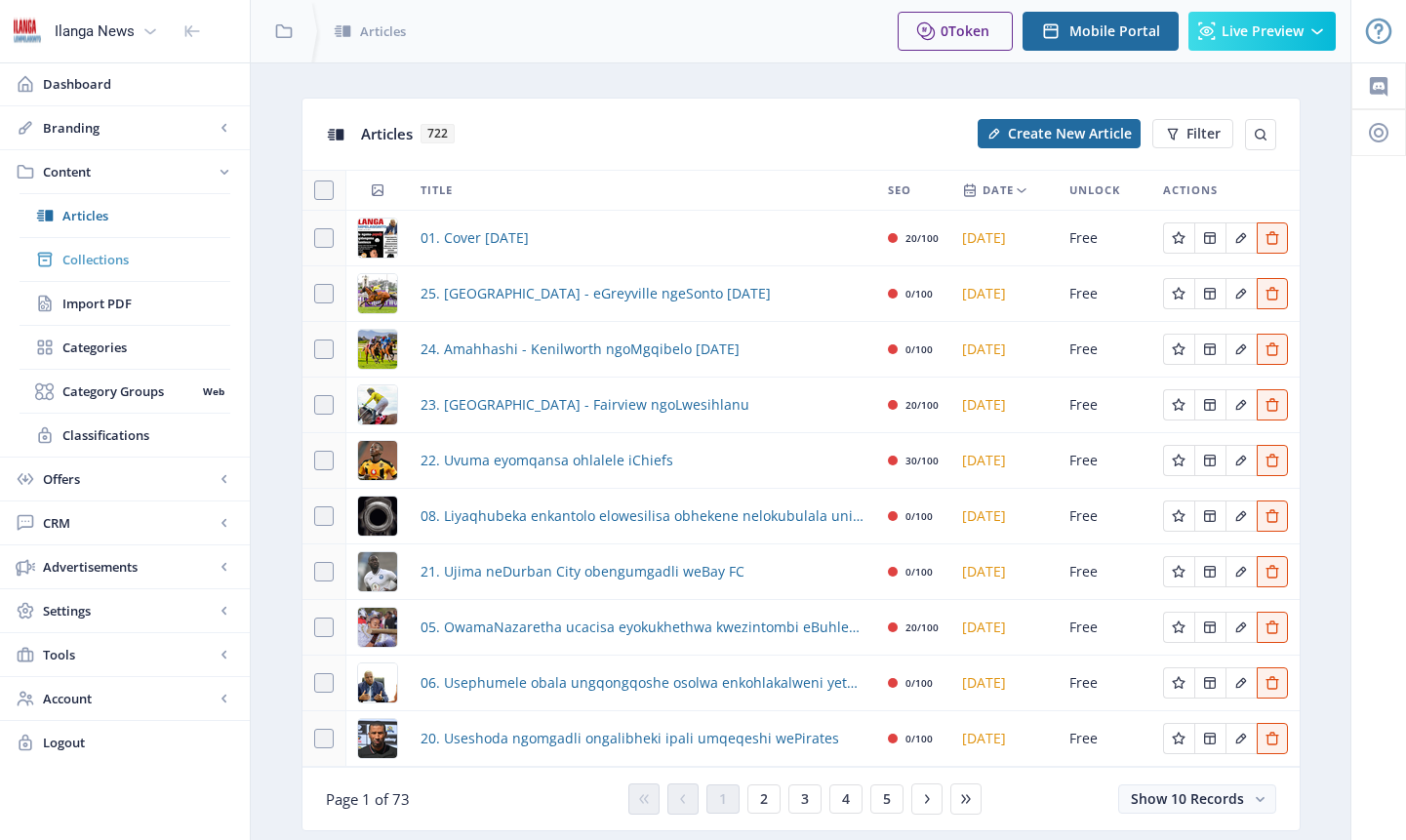 click on "Collections" at bounding box center (146, 260) 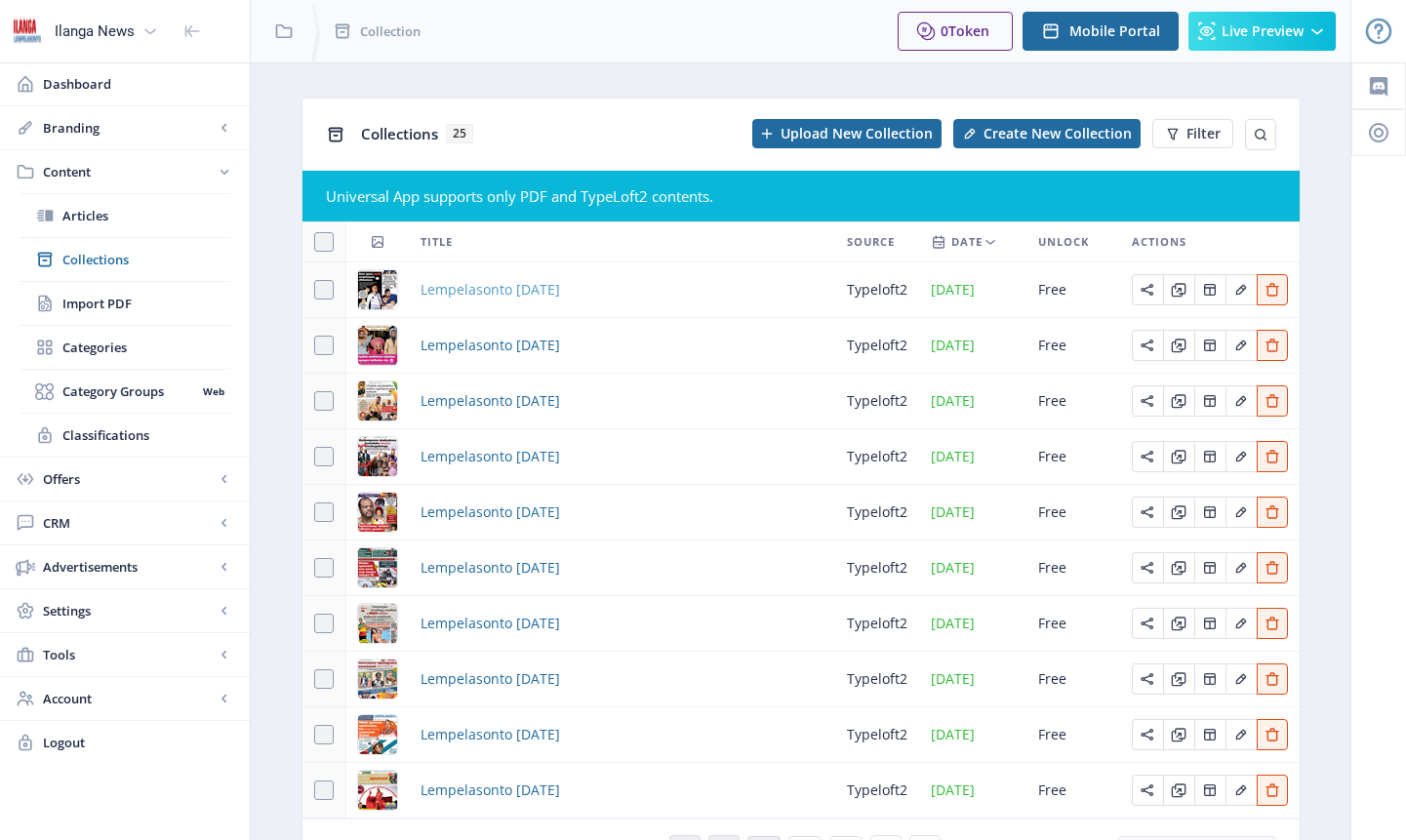 click on "Lempelasonto [DATE]" at bounding box center (490, 290) 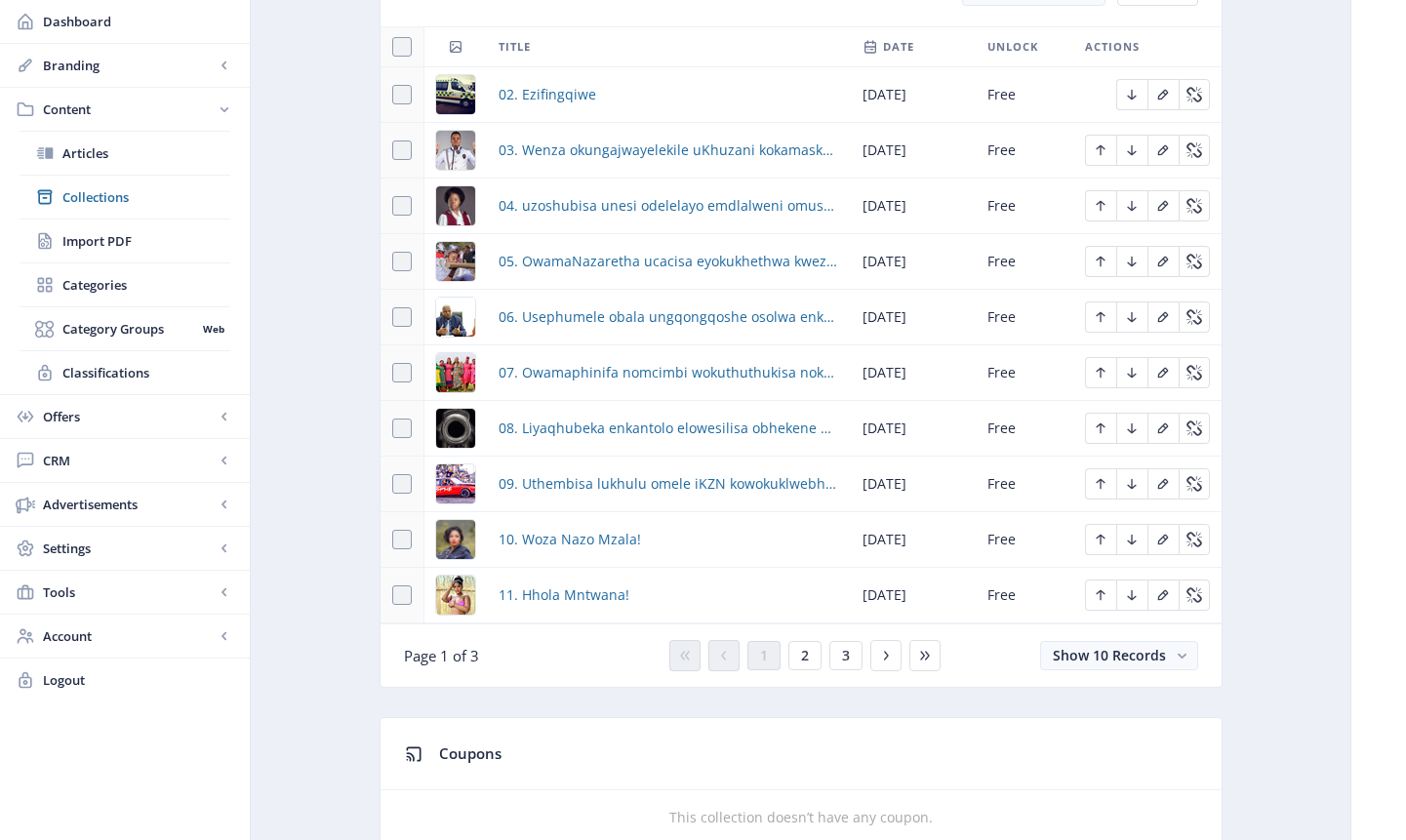 scroll, scrollTop: 924, scrollLeft: 0, axis: vertical 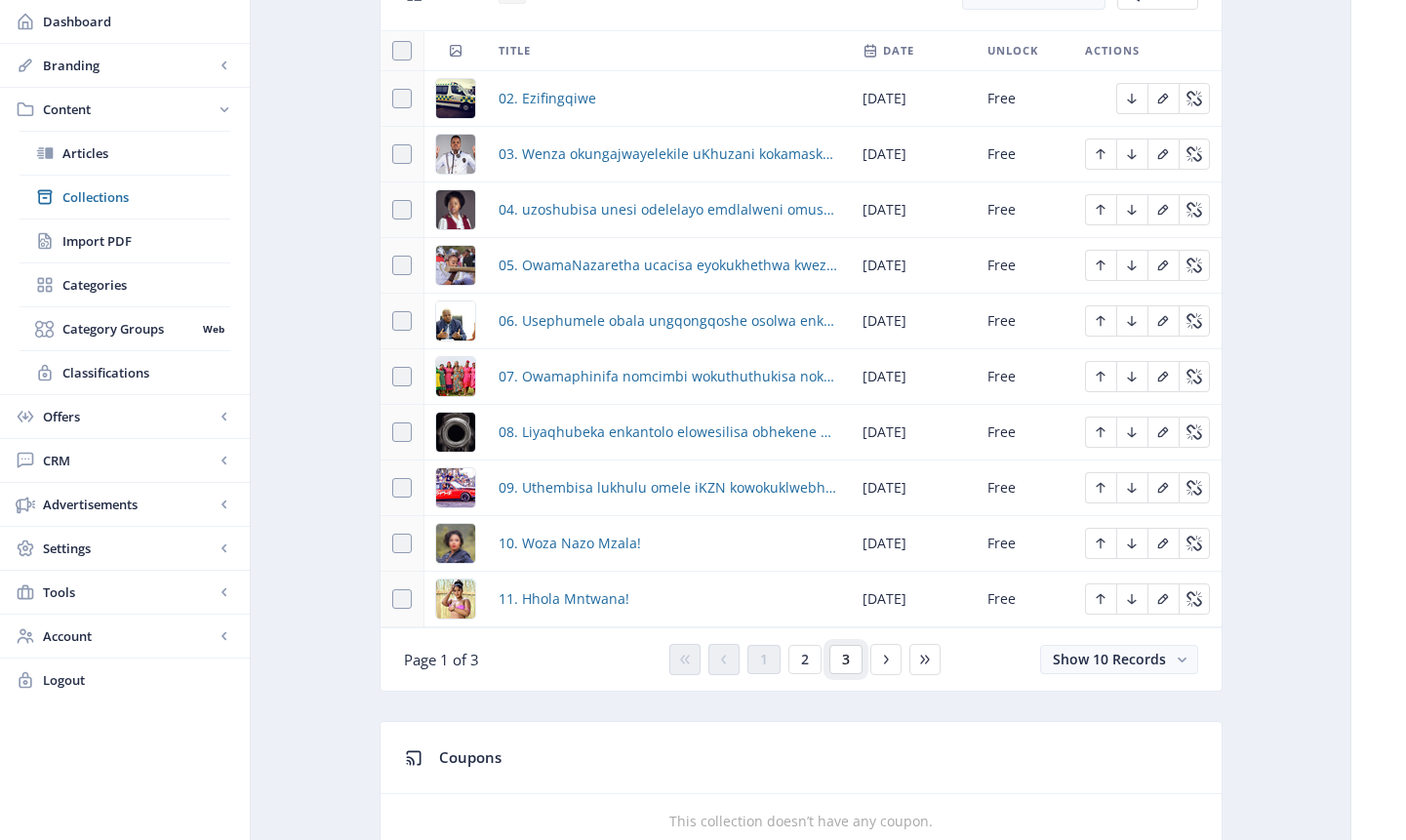 click on "3" 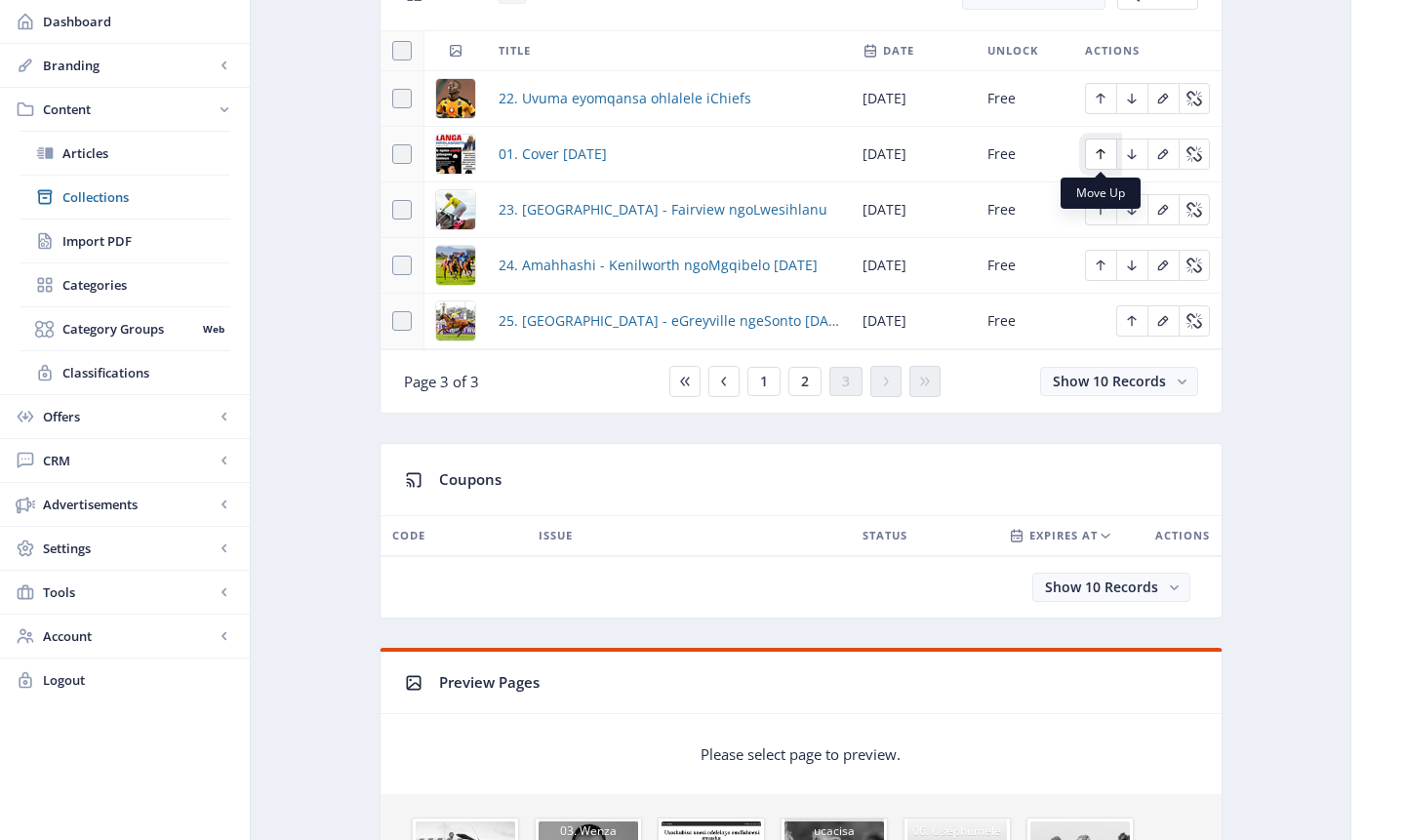 click 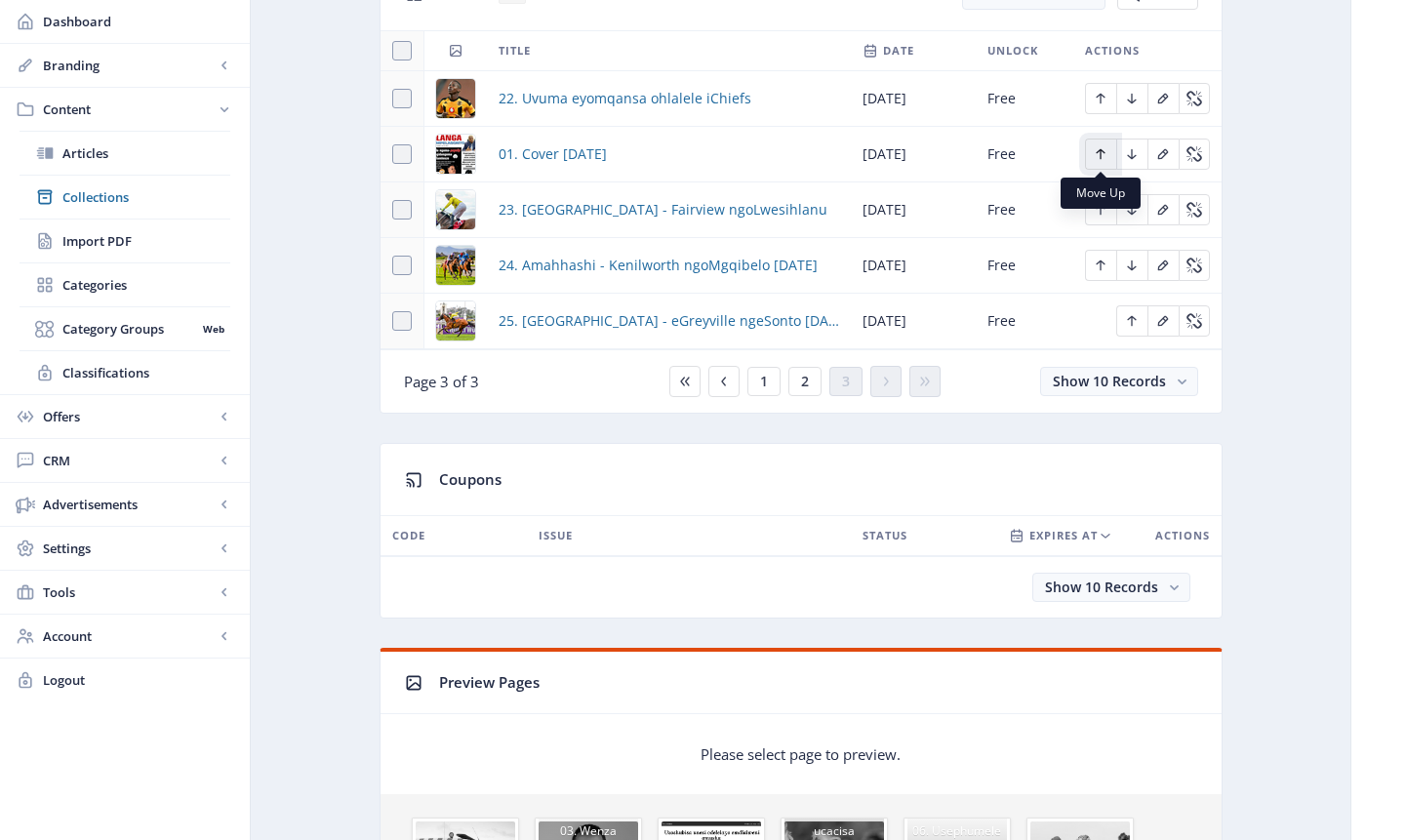 click 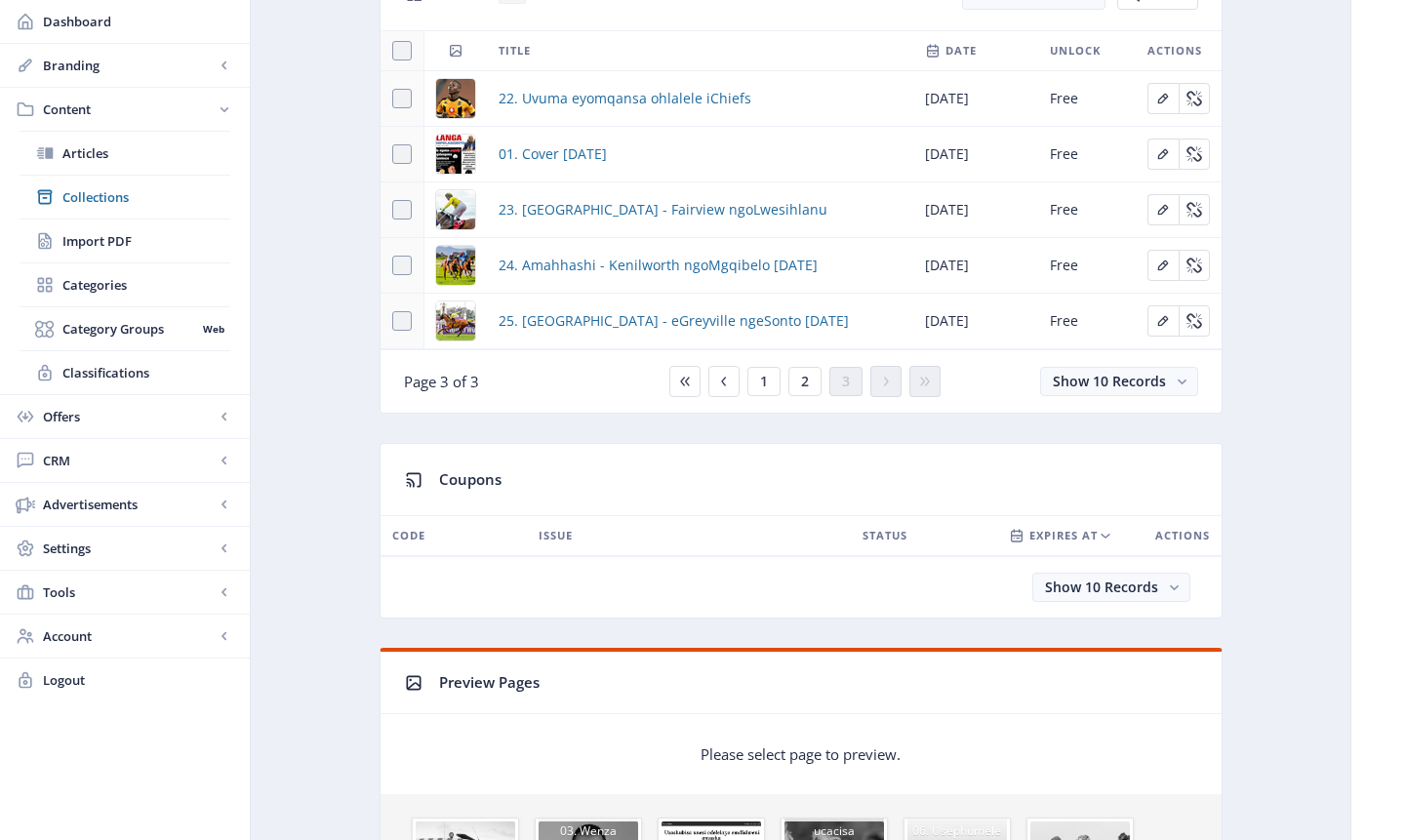 click on "Free" at bounding box center [1087, 154] 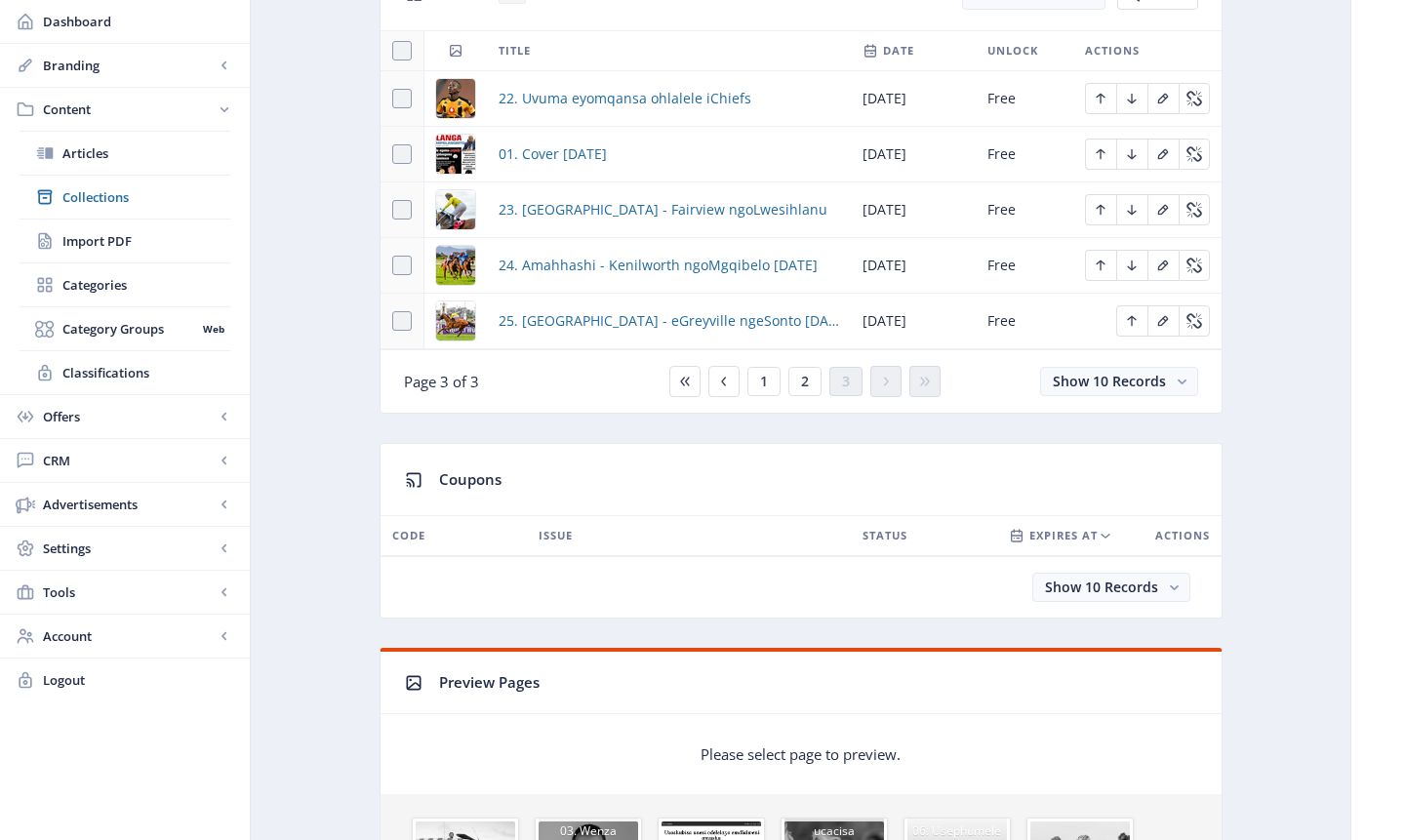 click at bounding box center (402, 154) 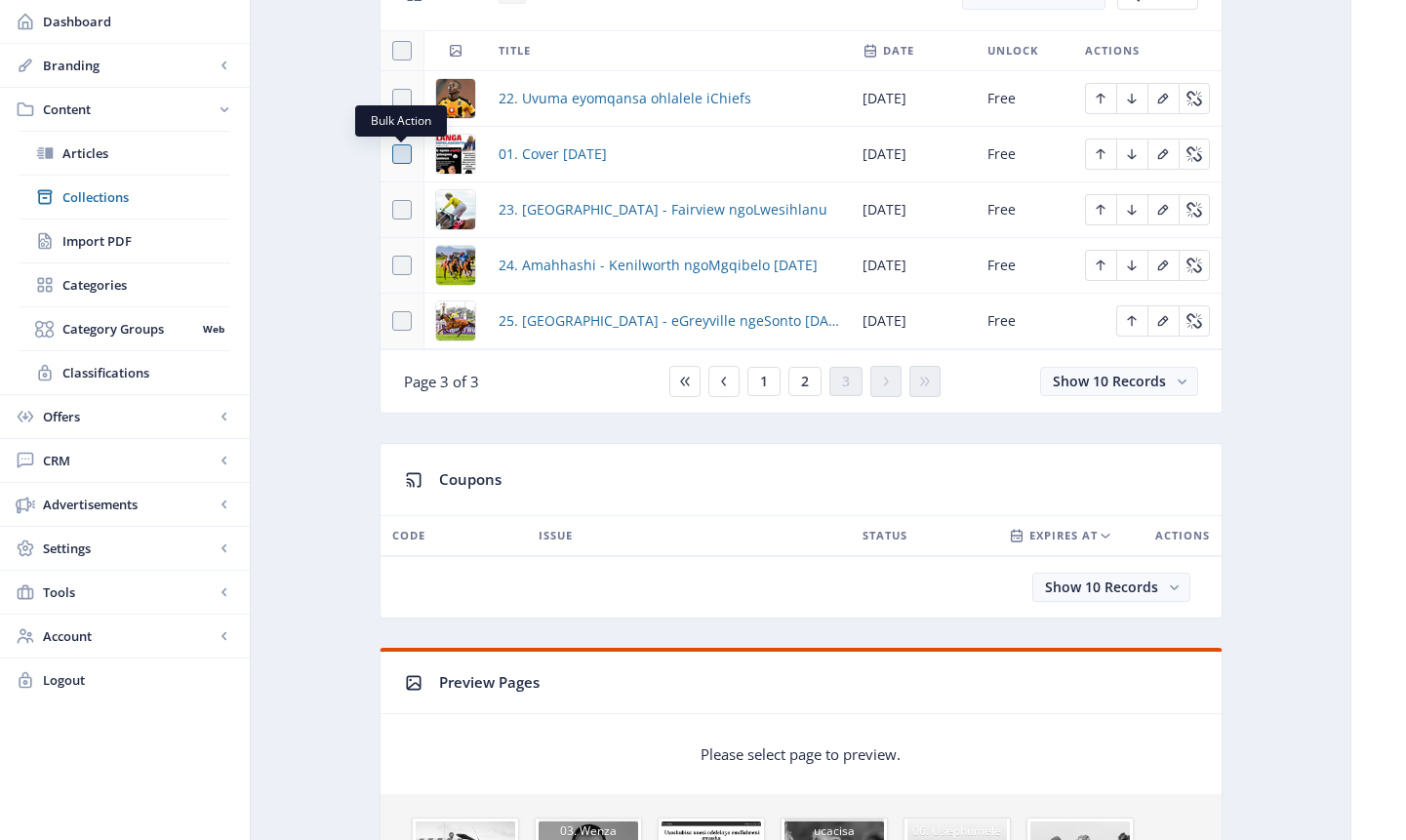 click at bounding box center [402, 154] 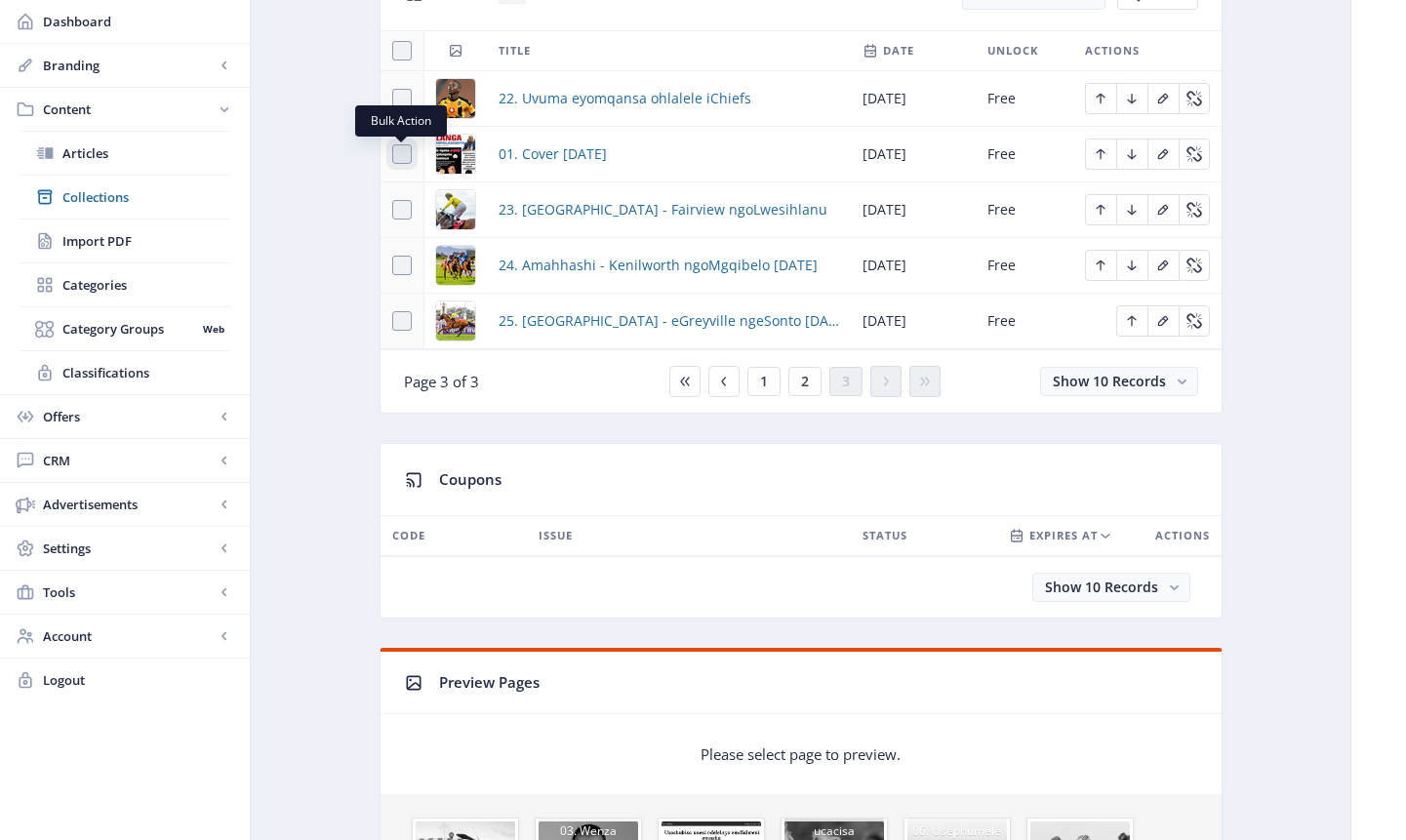 click at bounding box center (392, 154) 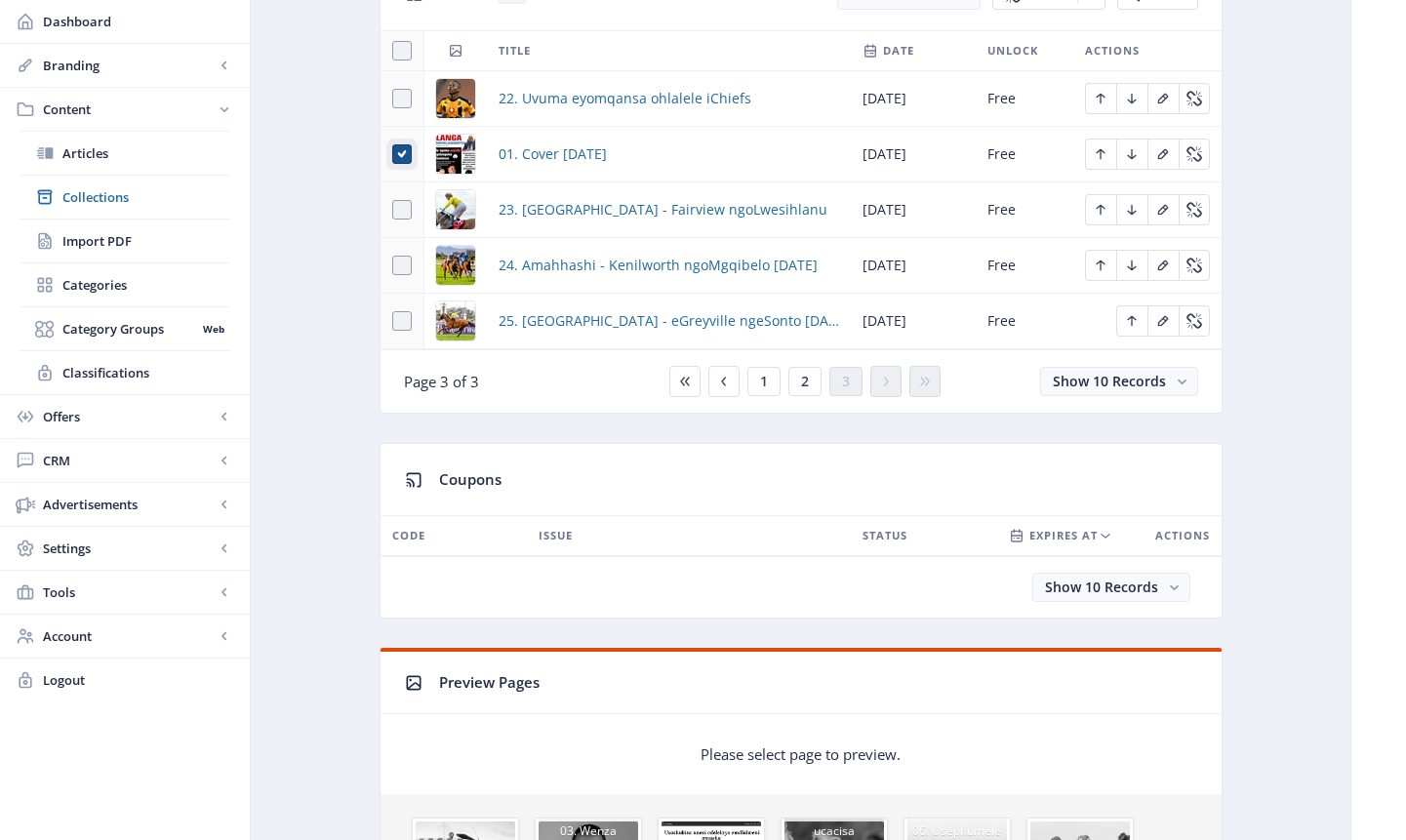 scroll, scrollTop: 591, scrollLeft: 0, axis: vertical 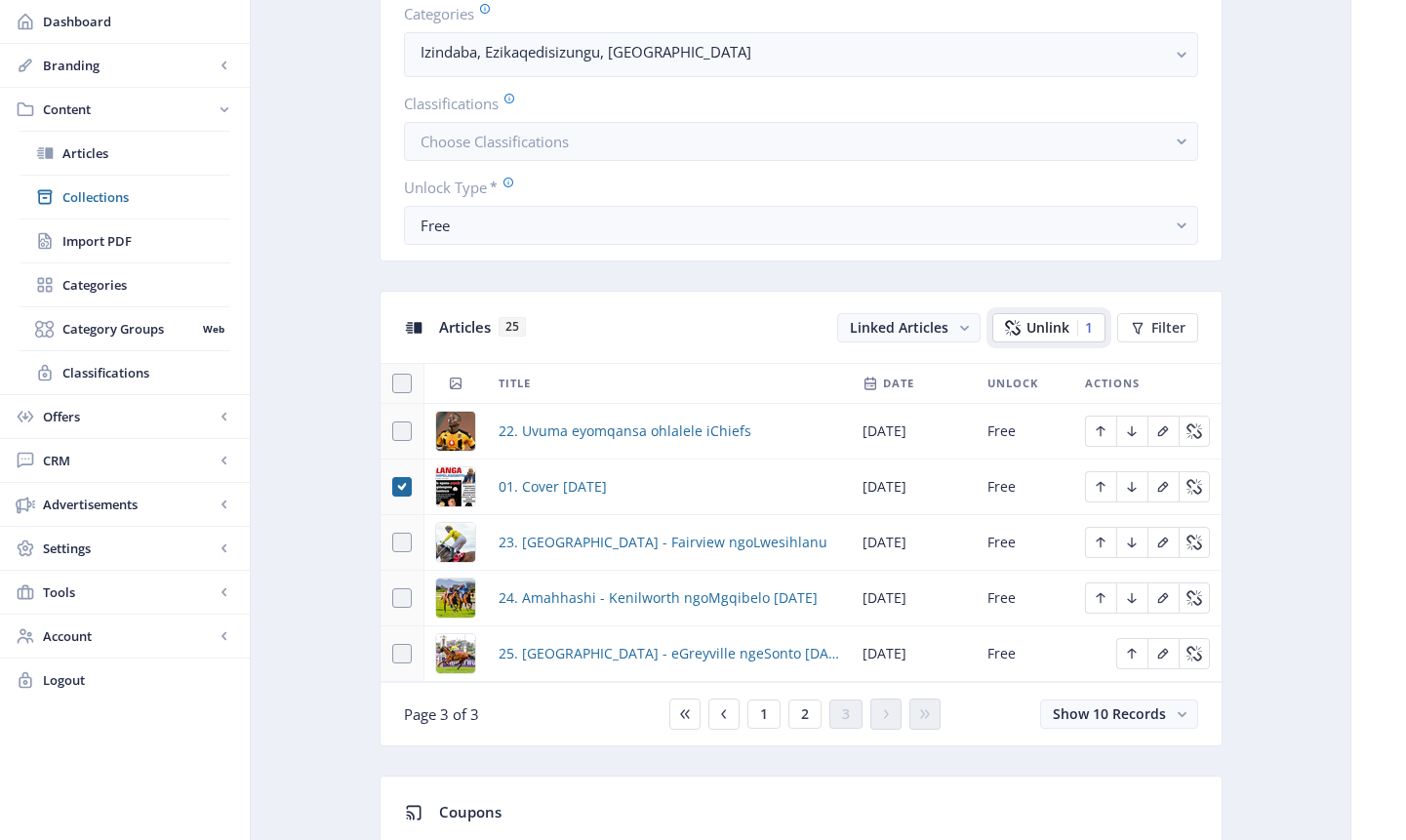 click on "Unlink" 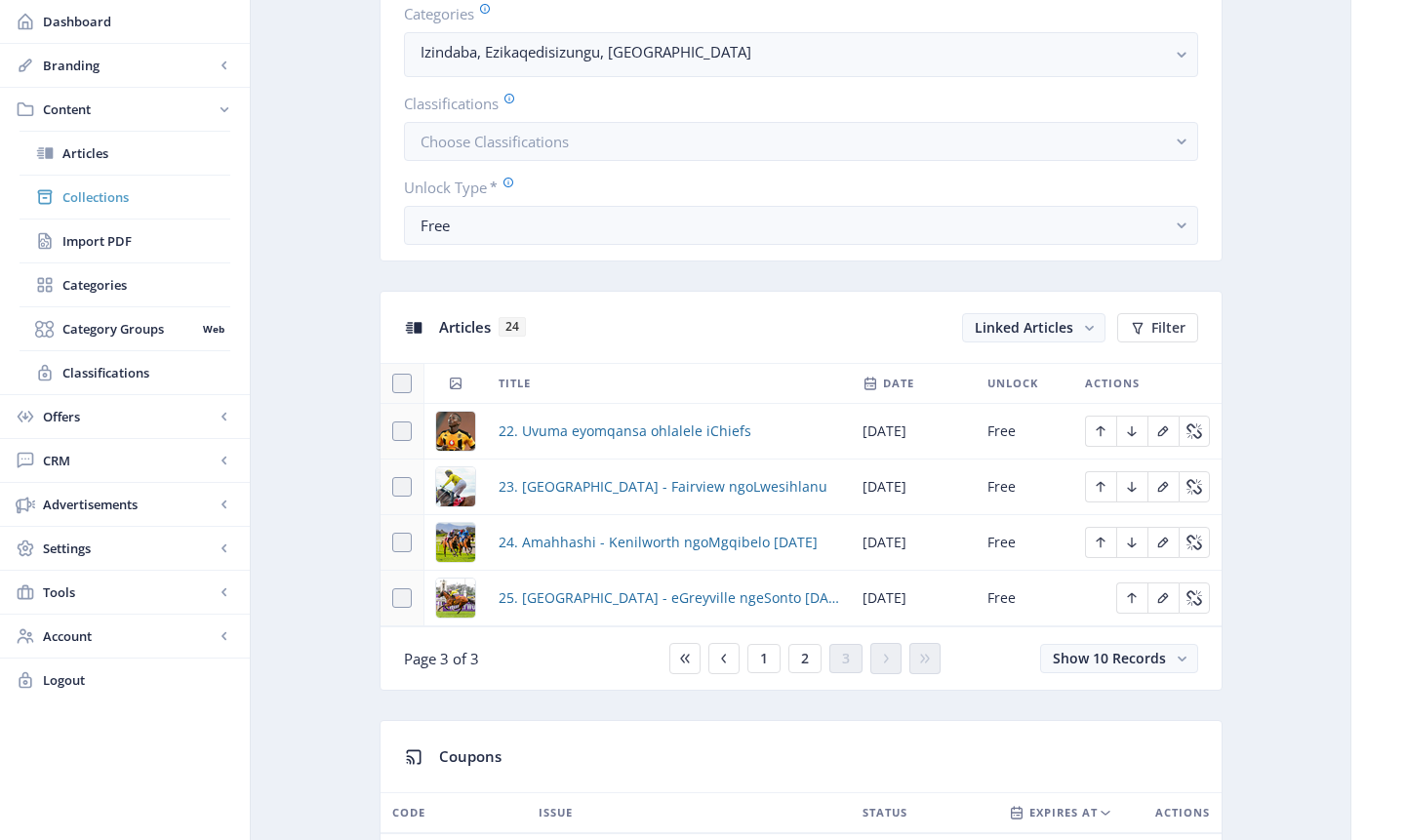 click on "Collections" at bounding box center (146, 197) 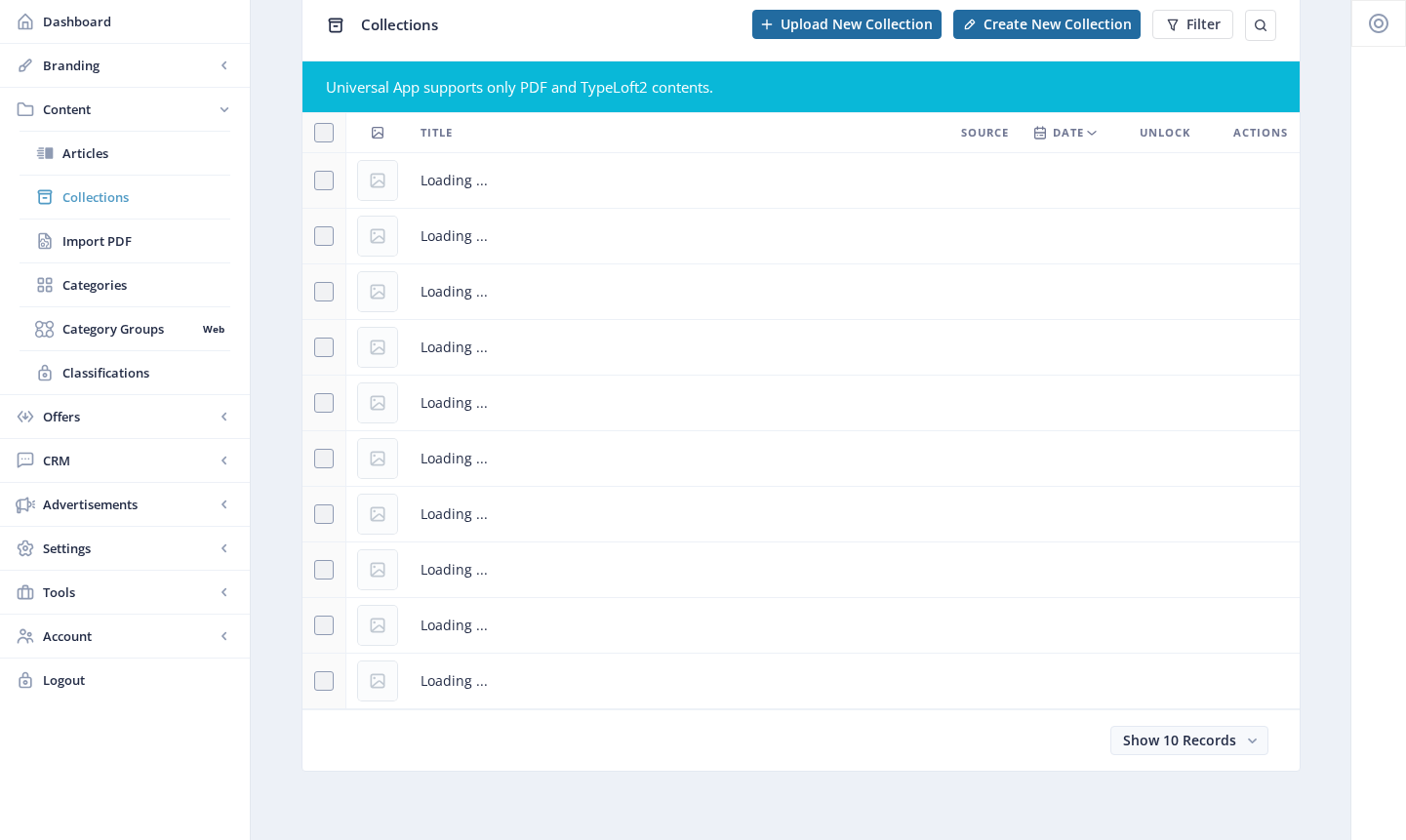 scroll, scrollTop: 0, scrollLeft: 0, axis: both 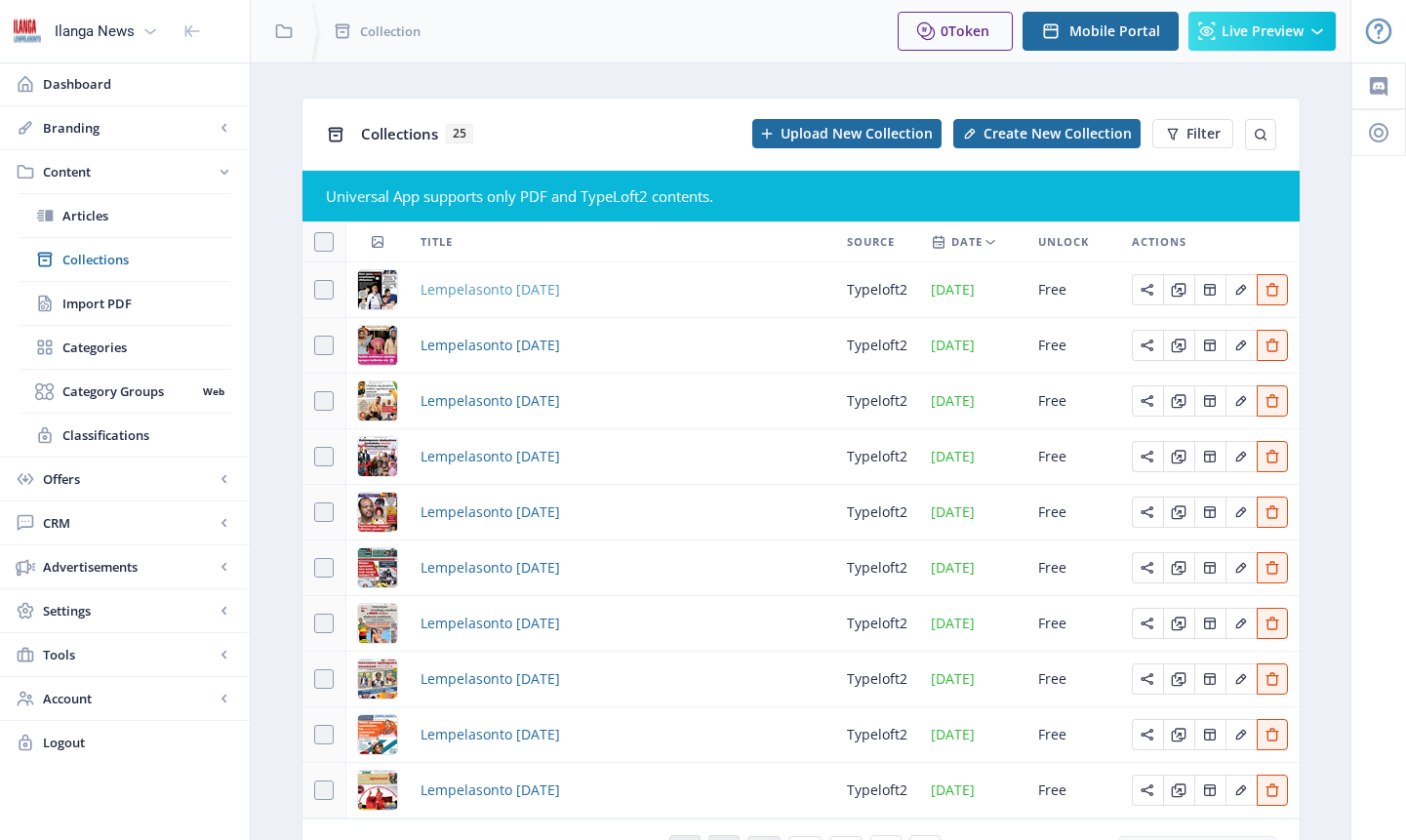 click on "Lempelasonto [DATE]" at bounding box center [490, 290] 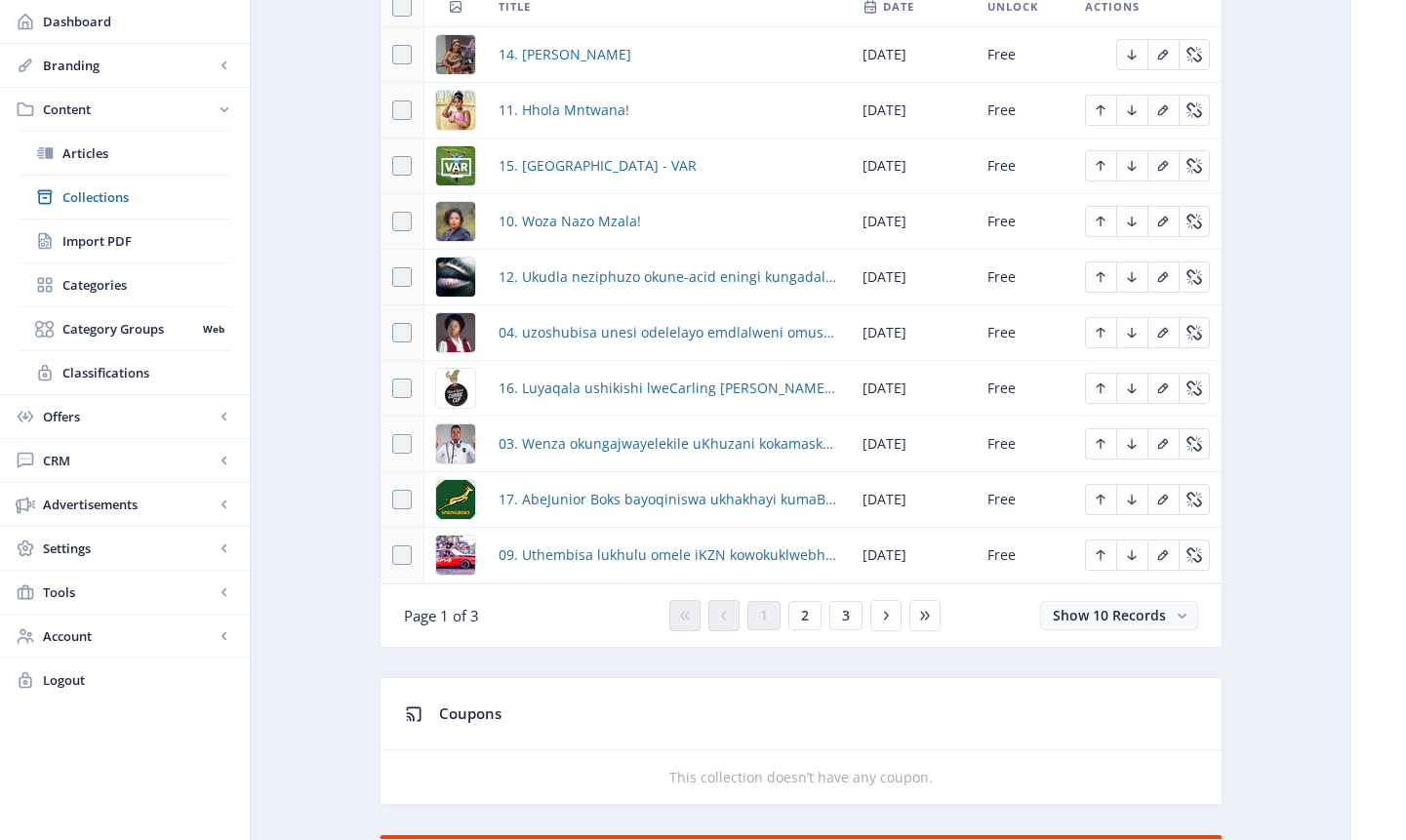 scroll, scrollTop: 887, scrollLeft: 0, axis: vertical 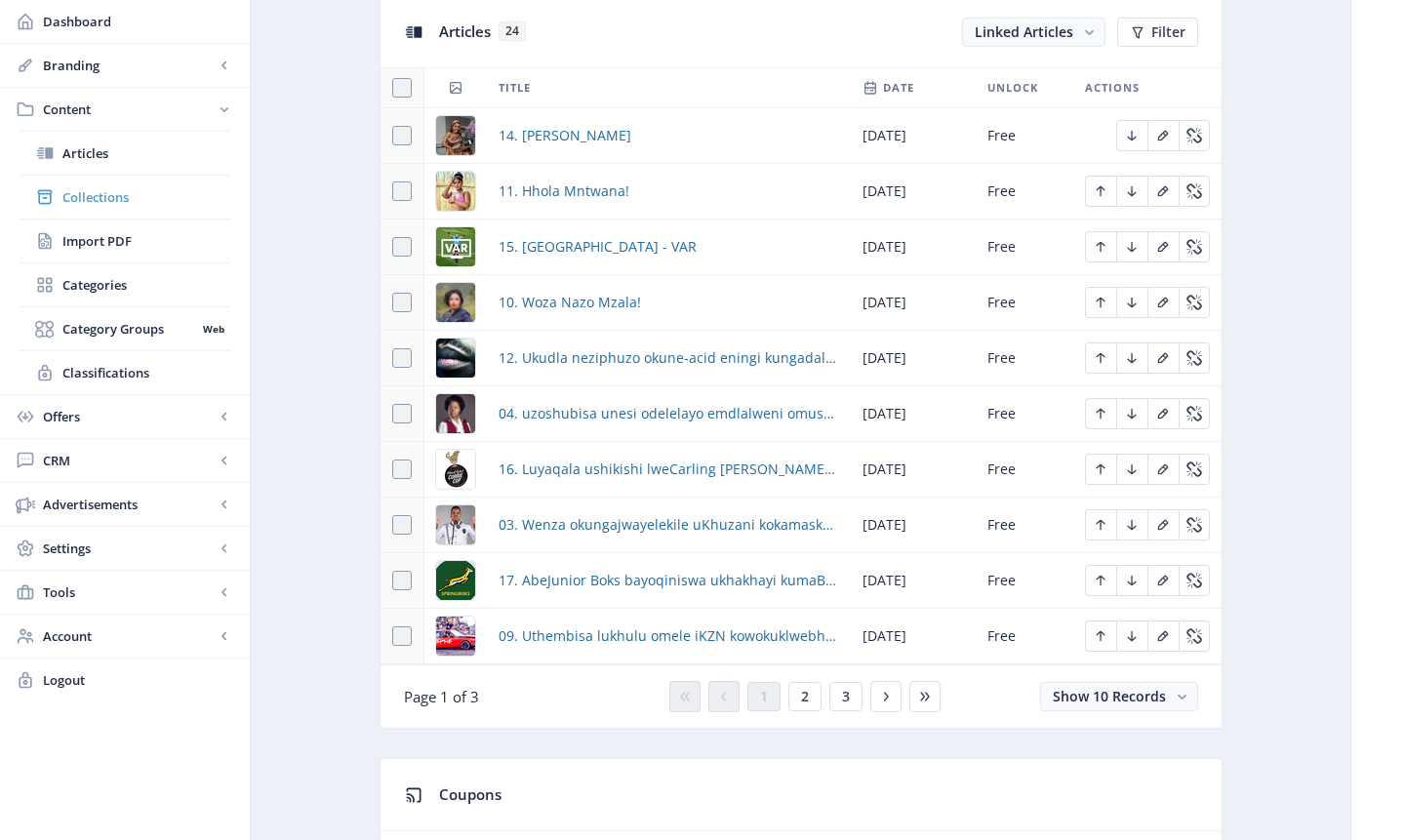 click on "Collections" at bounding box center [146, 197] 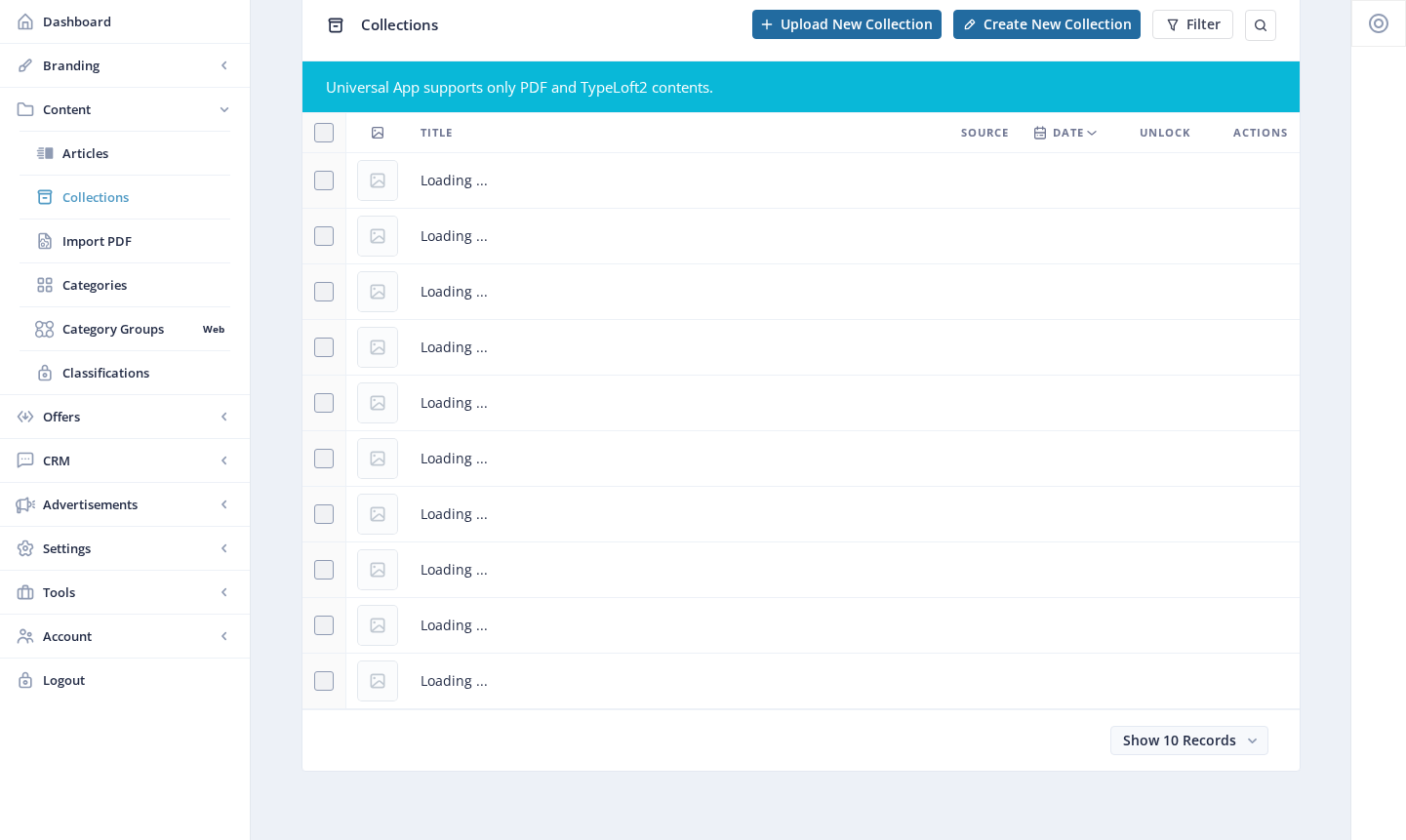 scroll, scrollTop: 0, scrollLeft: 0, axis: both 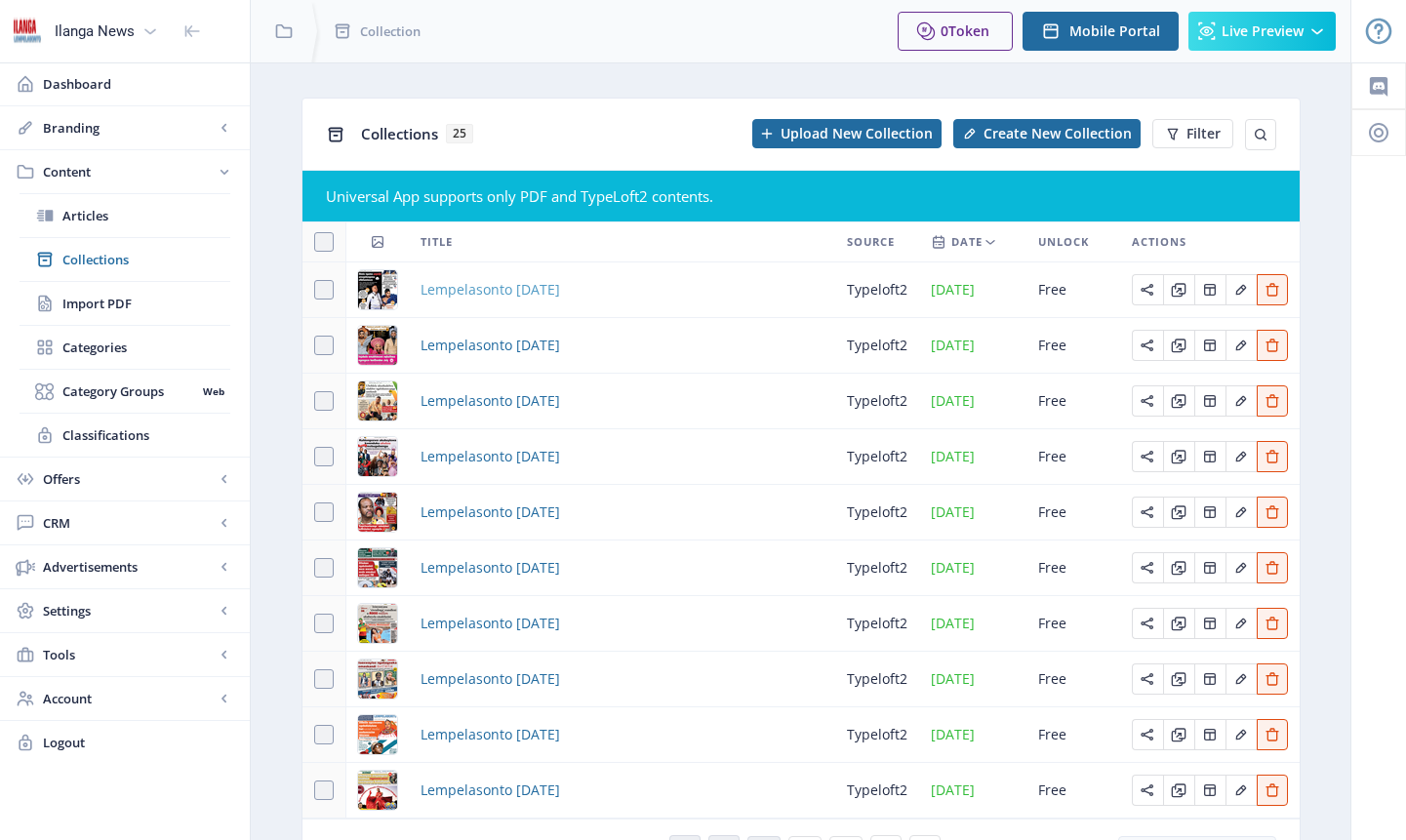click on "Lempelasonto [DATE]" at bounding box center (490, 290) 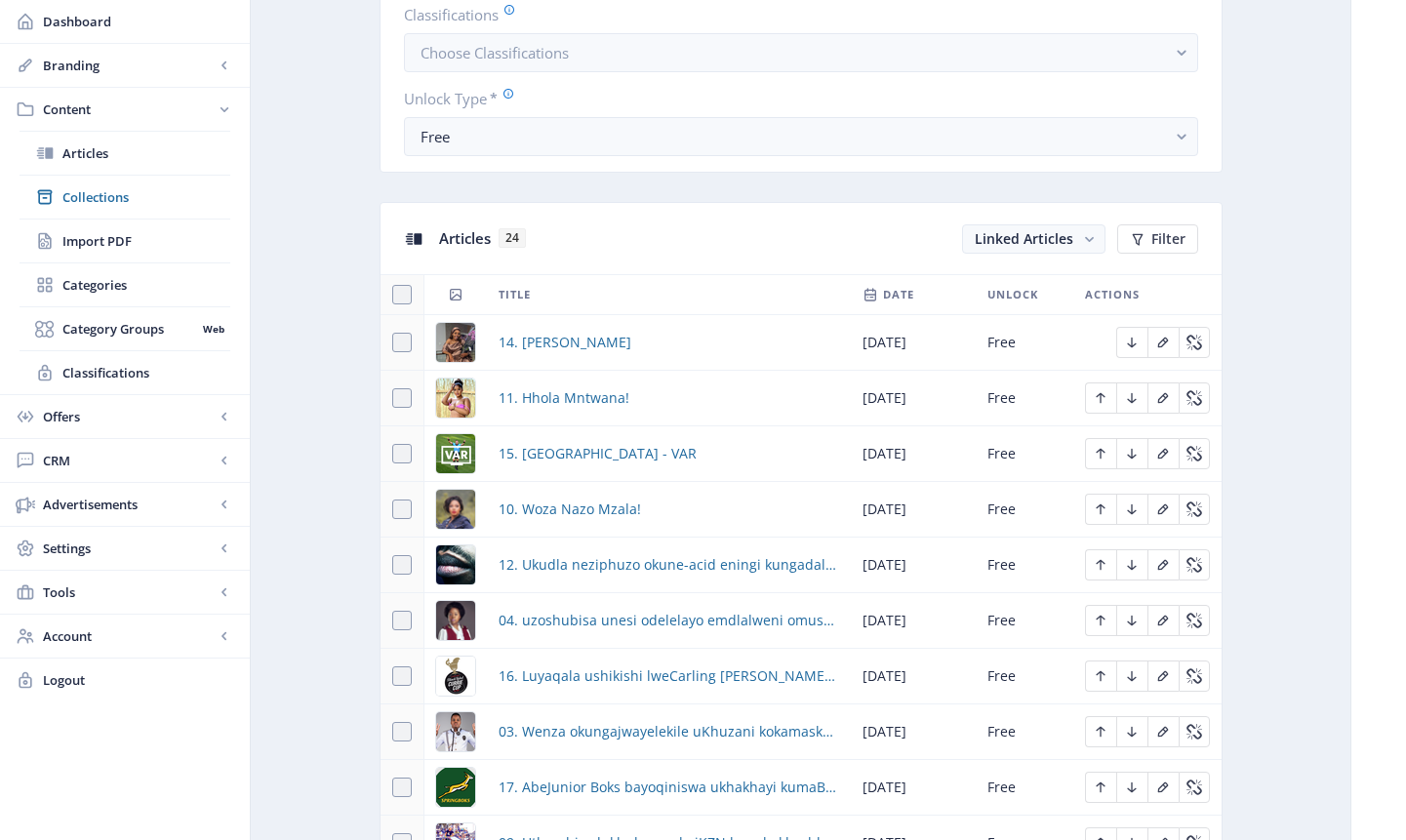 scroll, scrollTop: 678, scrollLeft: 0, axis: vertical 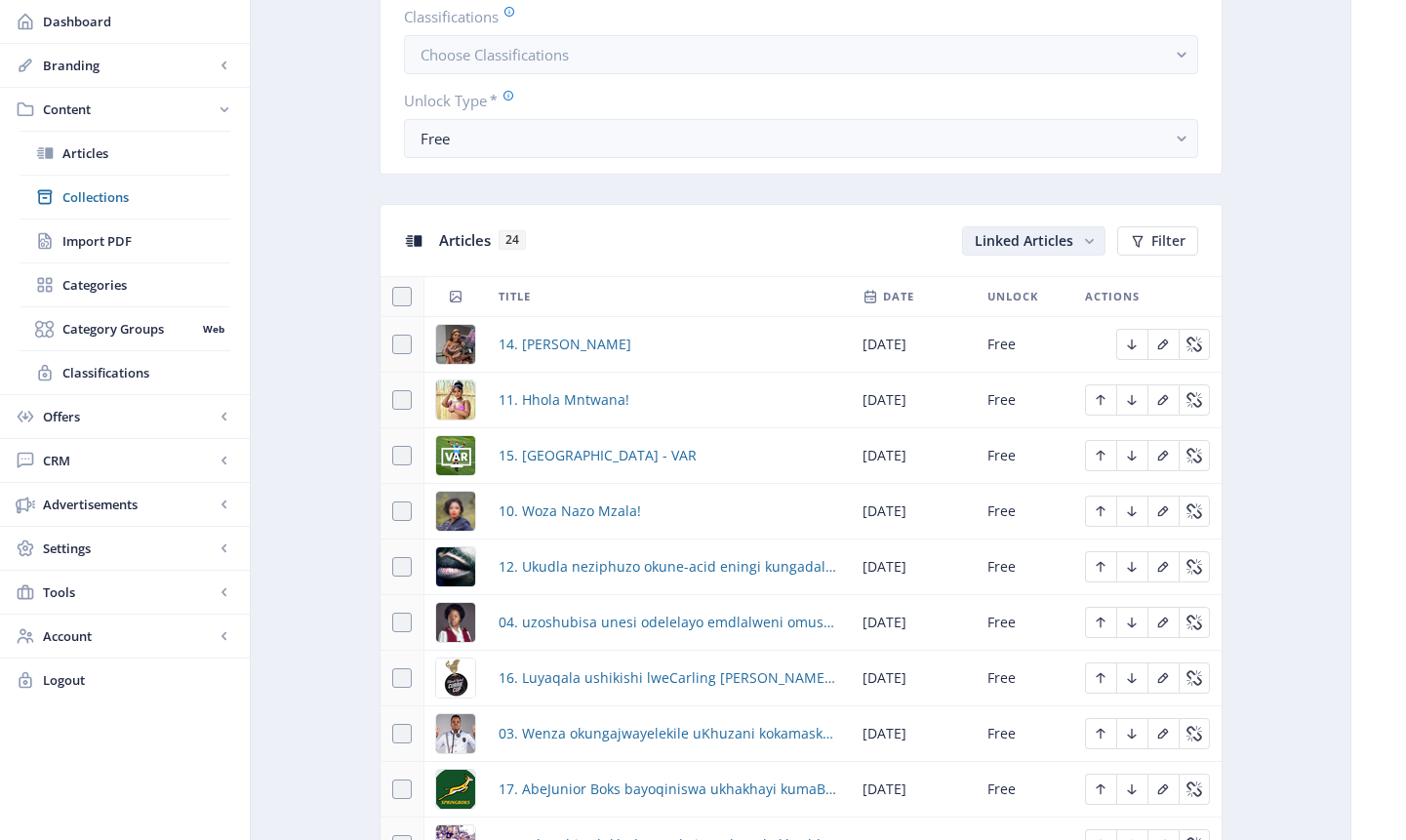 click on "Linked Articles" 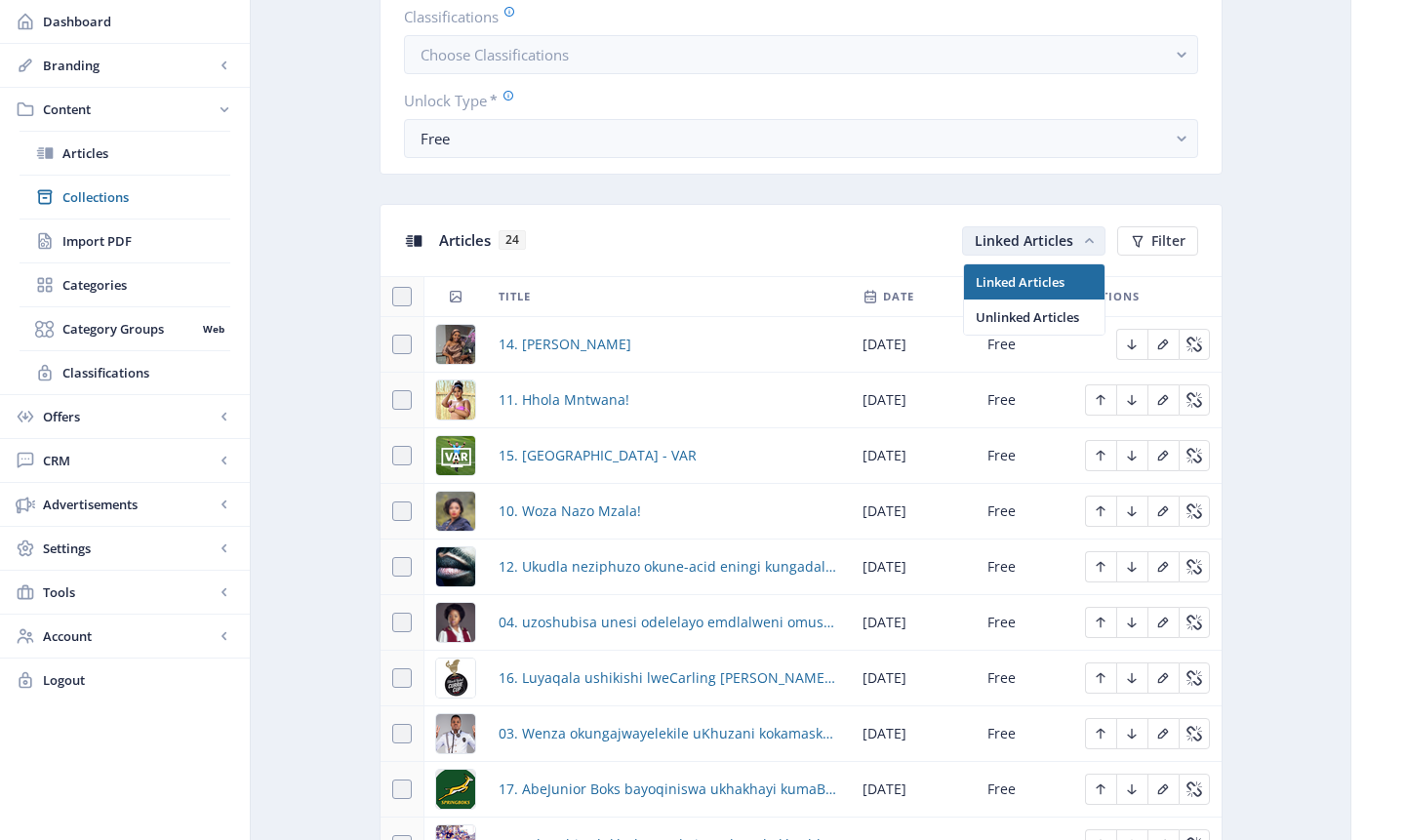 scroll, scrollTop: 0, scrollLeft: 0, axis: both 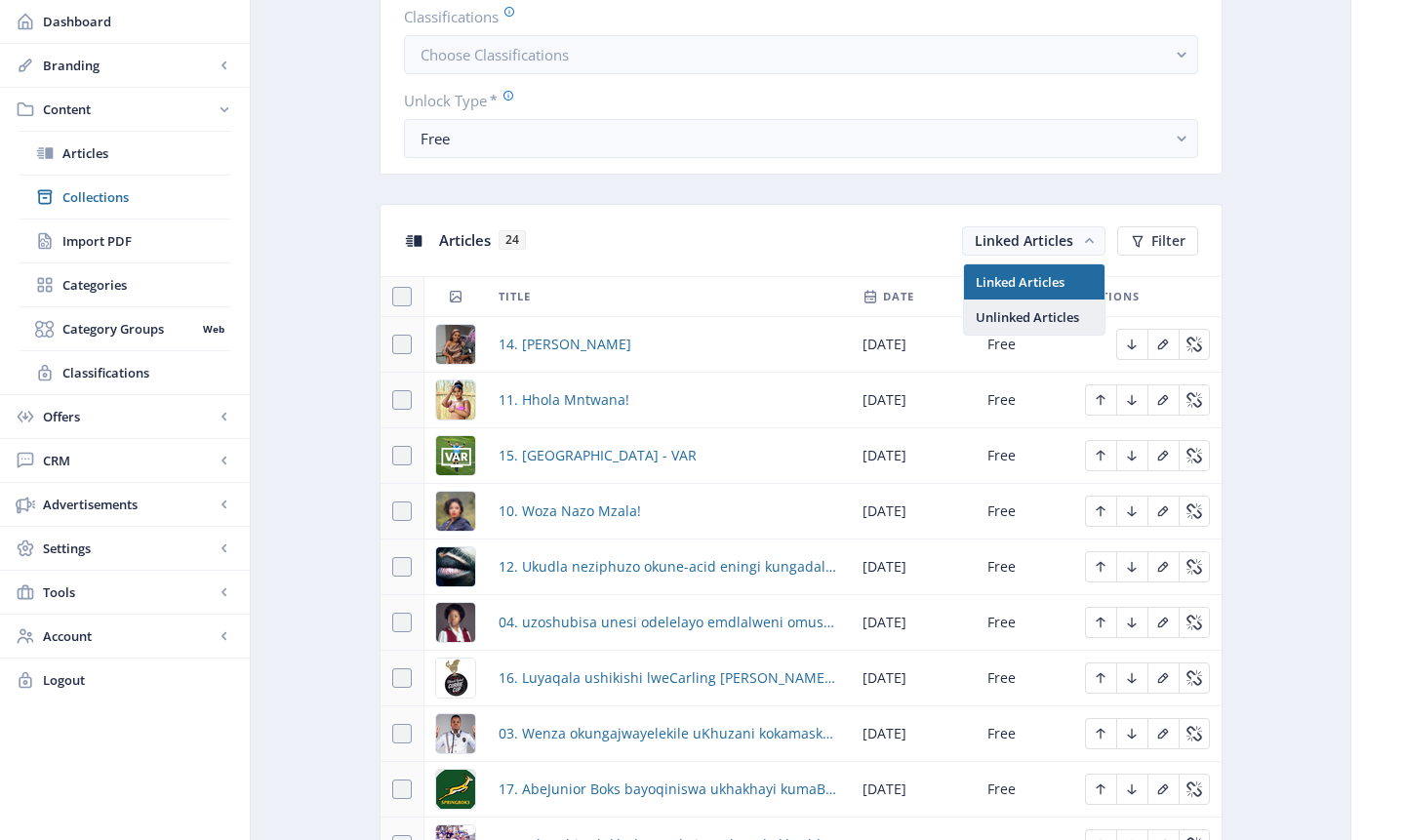 click on "Unlinked Articles" at bounding box center (1033, 317) 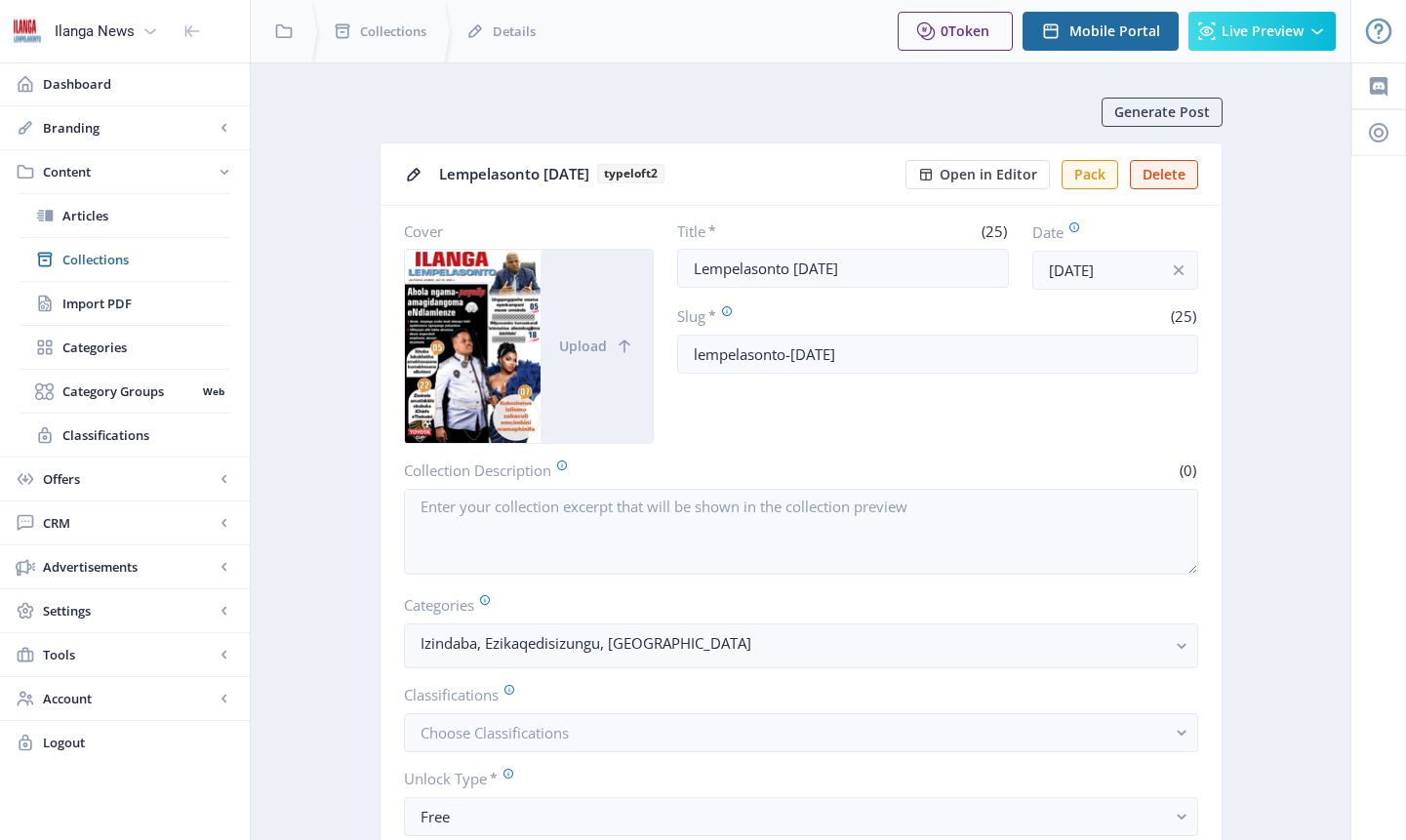 scroll, scrollTop: 678, scrollLeft: 0, axis: vertical 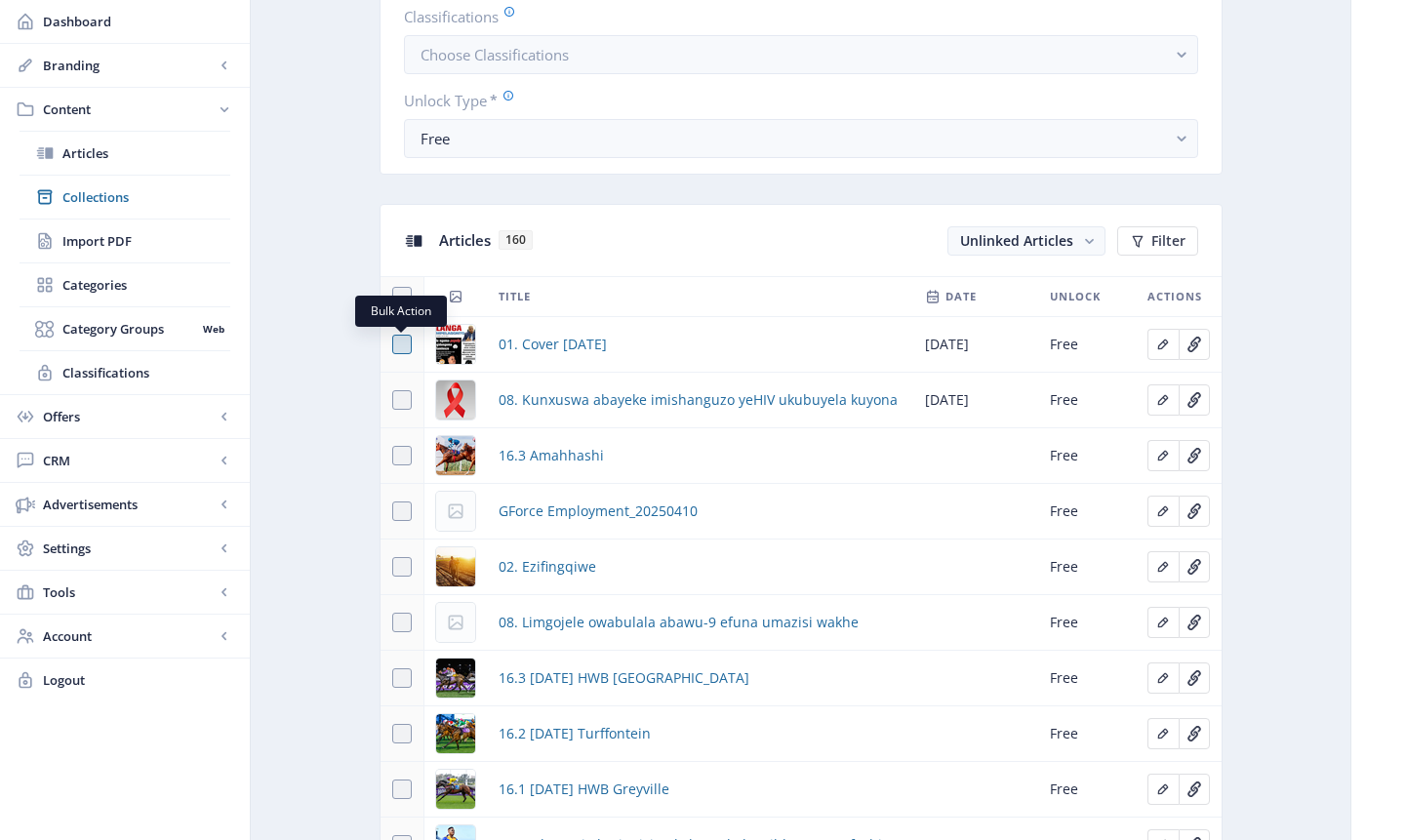 click at bounding box center (402, 344) 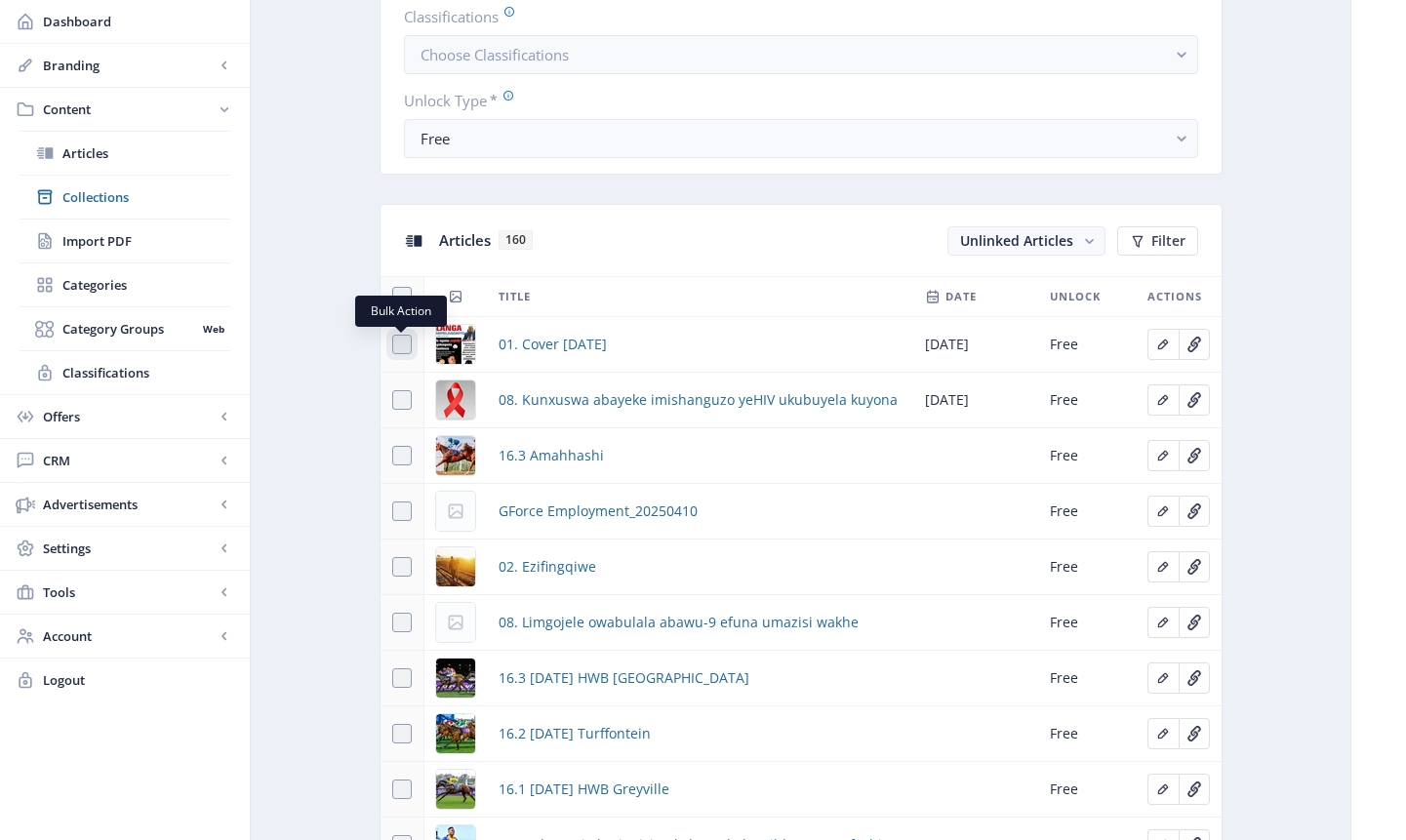 checkbox on "true" 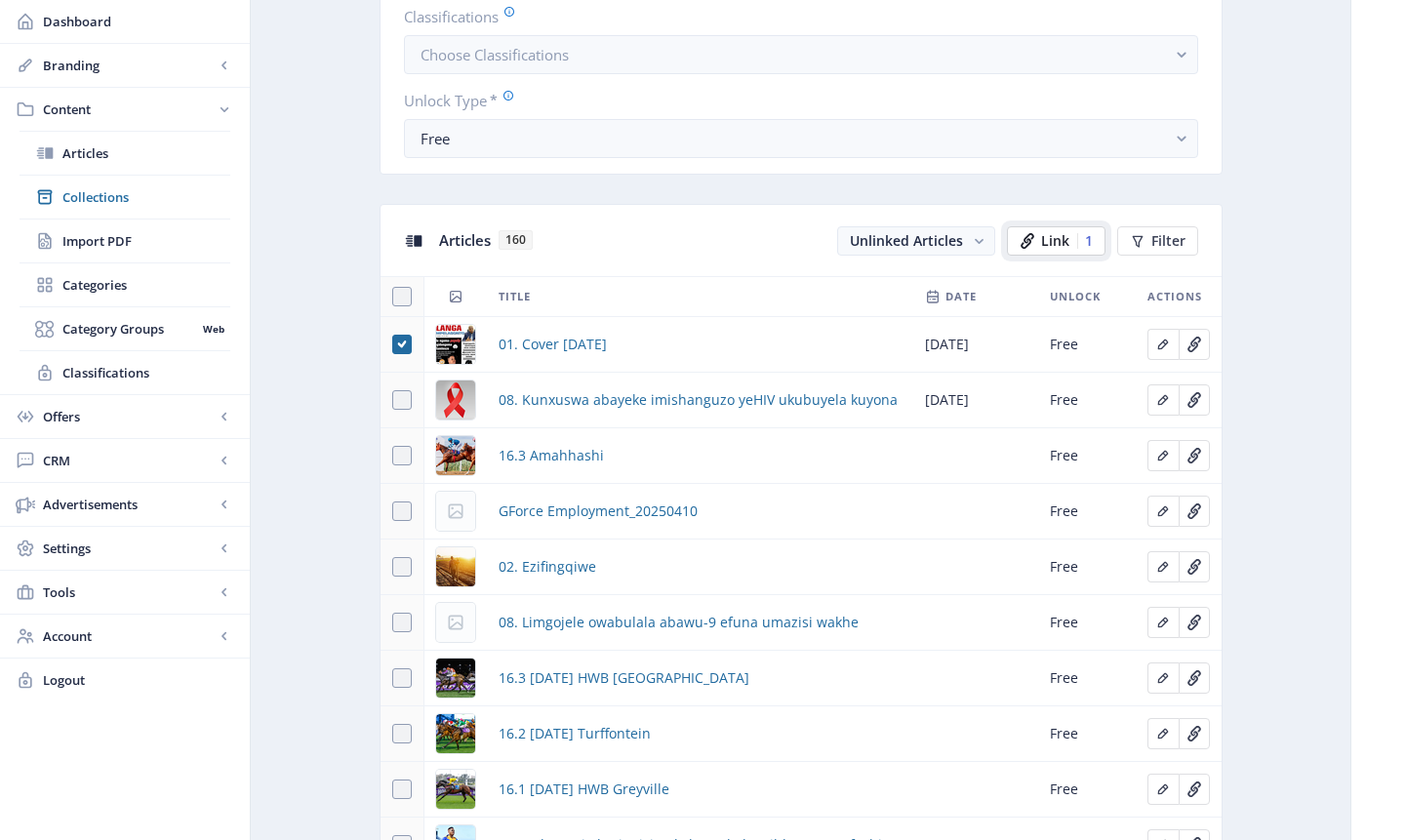 click on "Link" 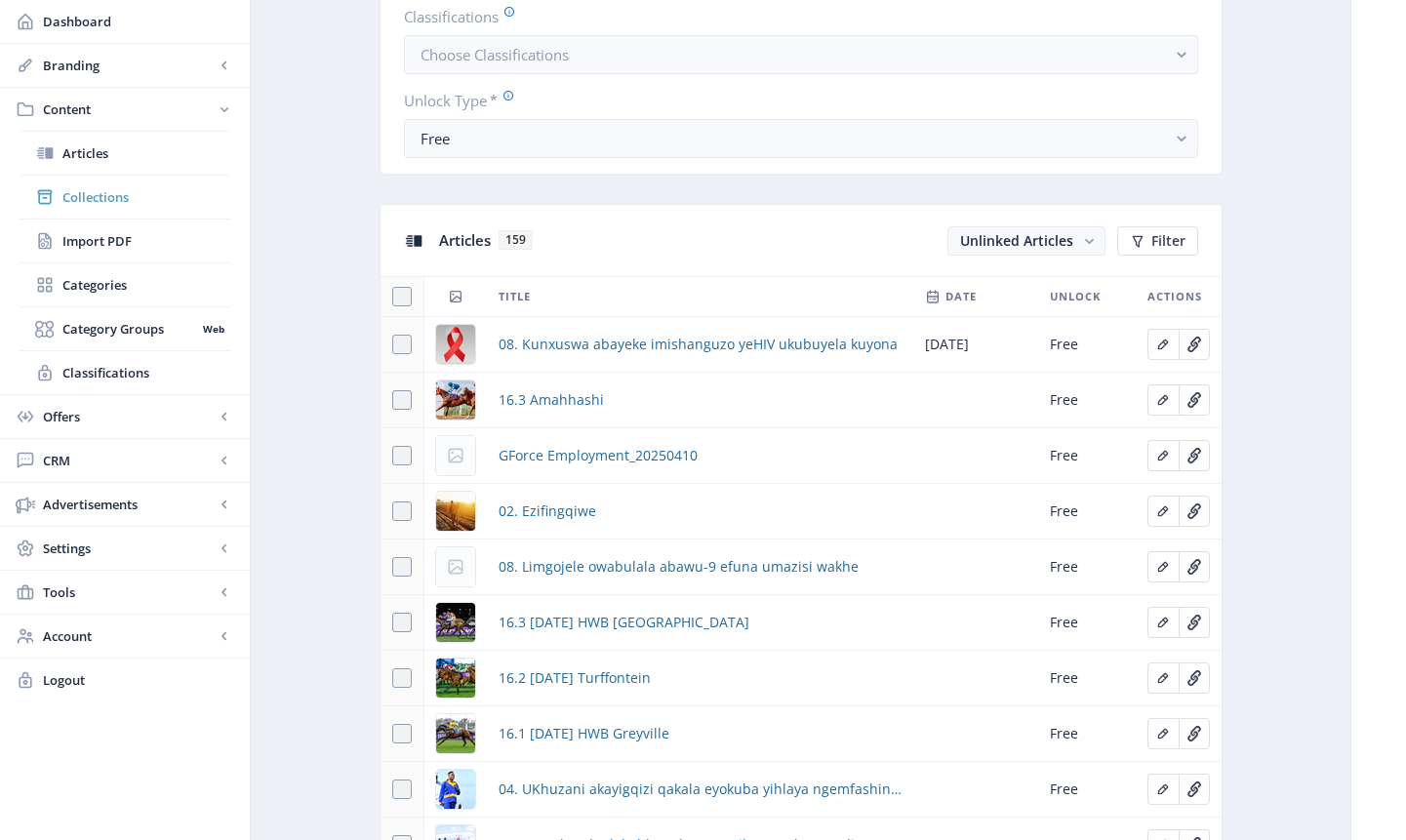click on "Collections" at bounding box center (146, 197) 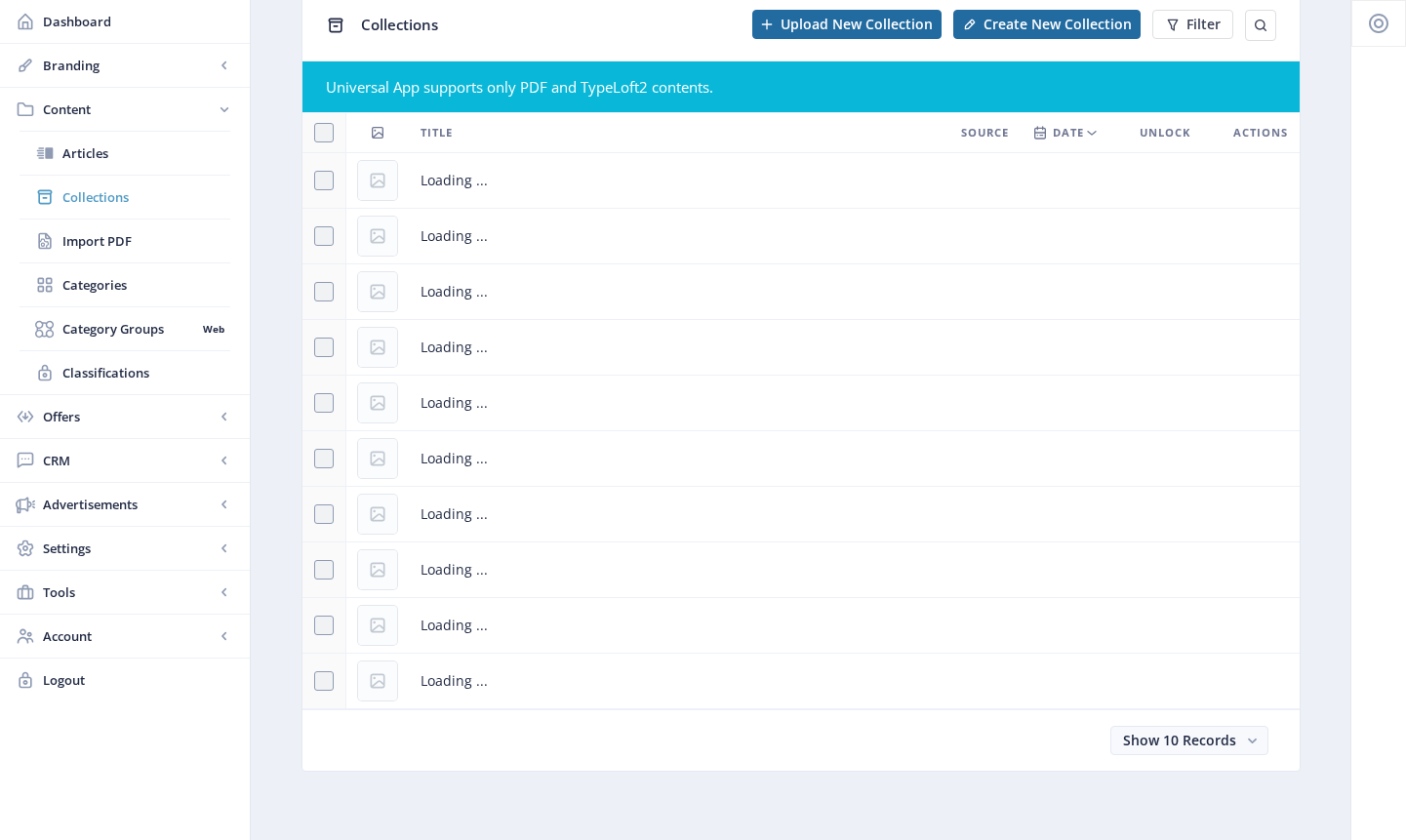 scroll, scrollTop: 0, scrollLeft: 0, axis: both 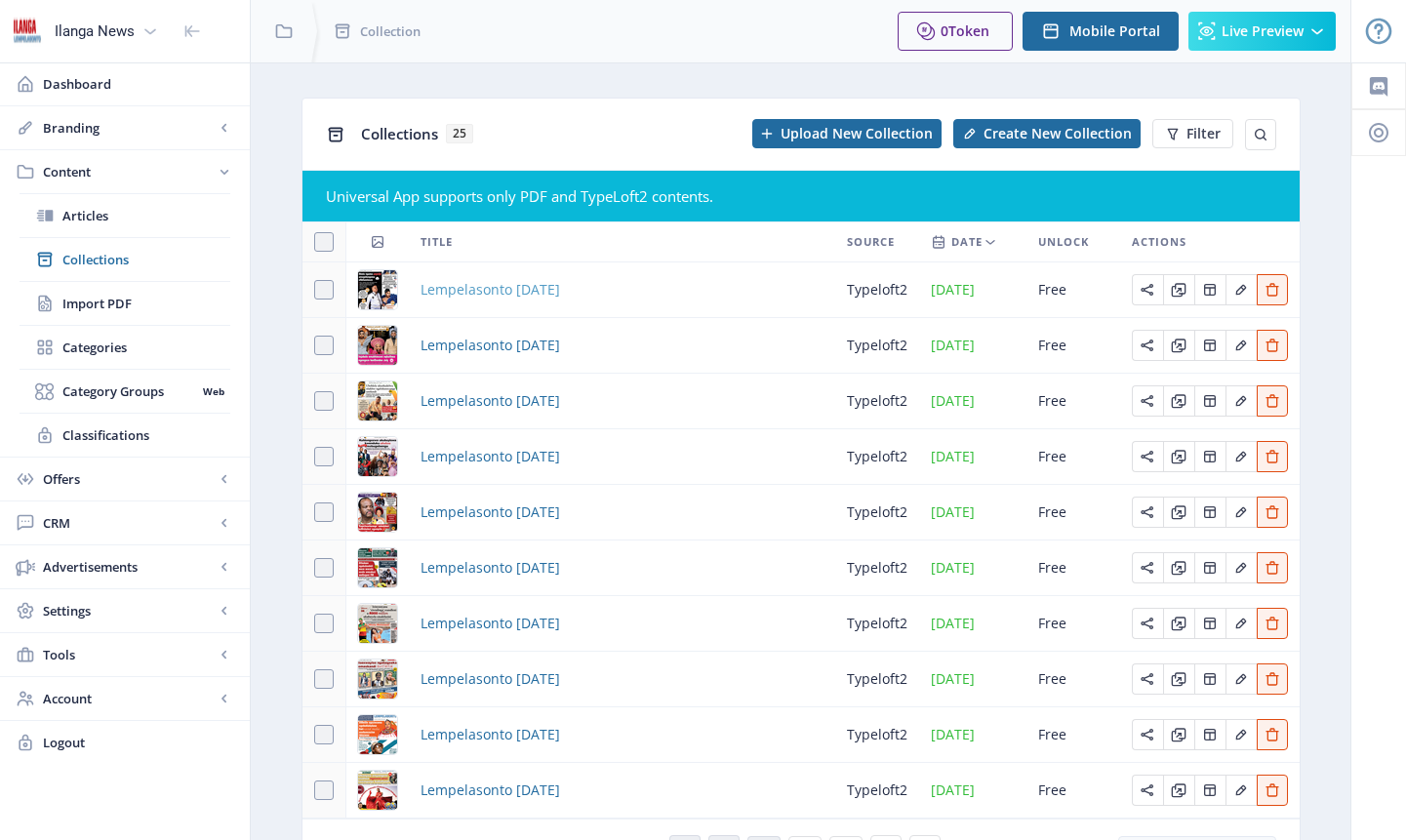 click on "Lempelasonto [DATE]" at bounding box center [490, 290] 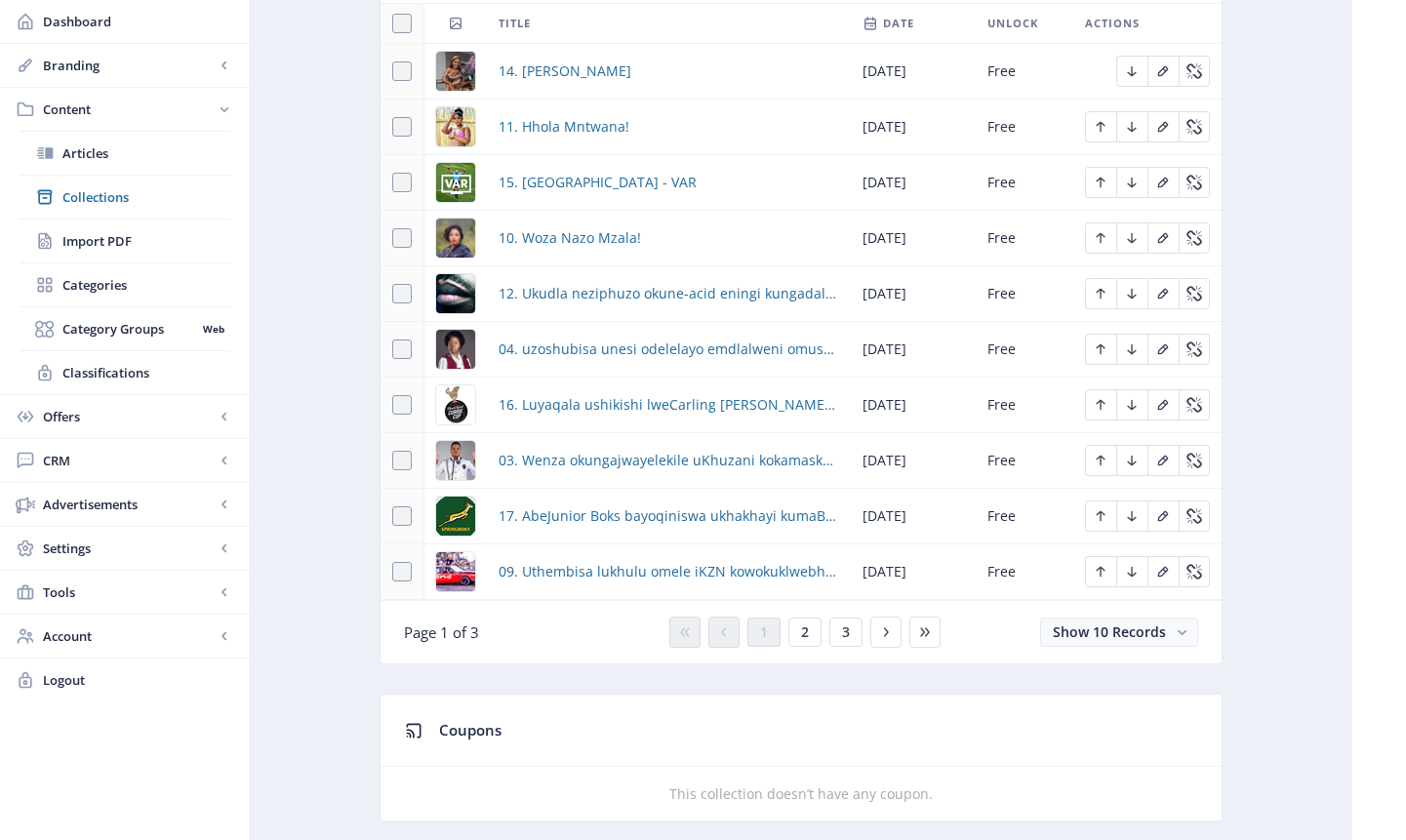 scroll, scrollTop: 937, scrollLeft: 0, axis: vertical 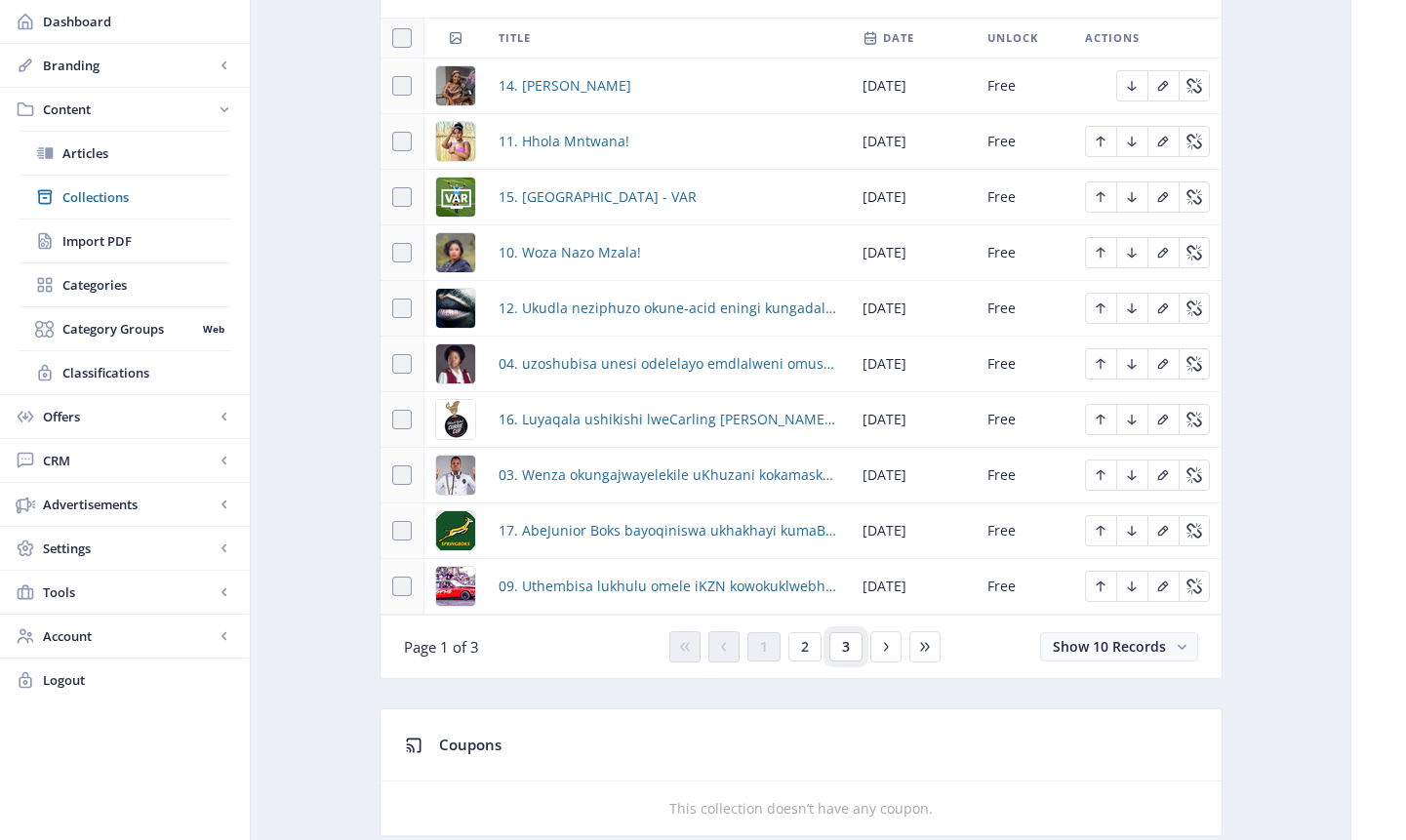 click on "3" 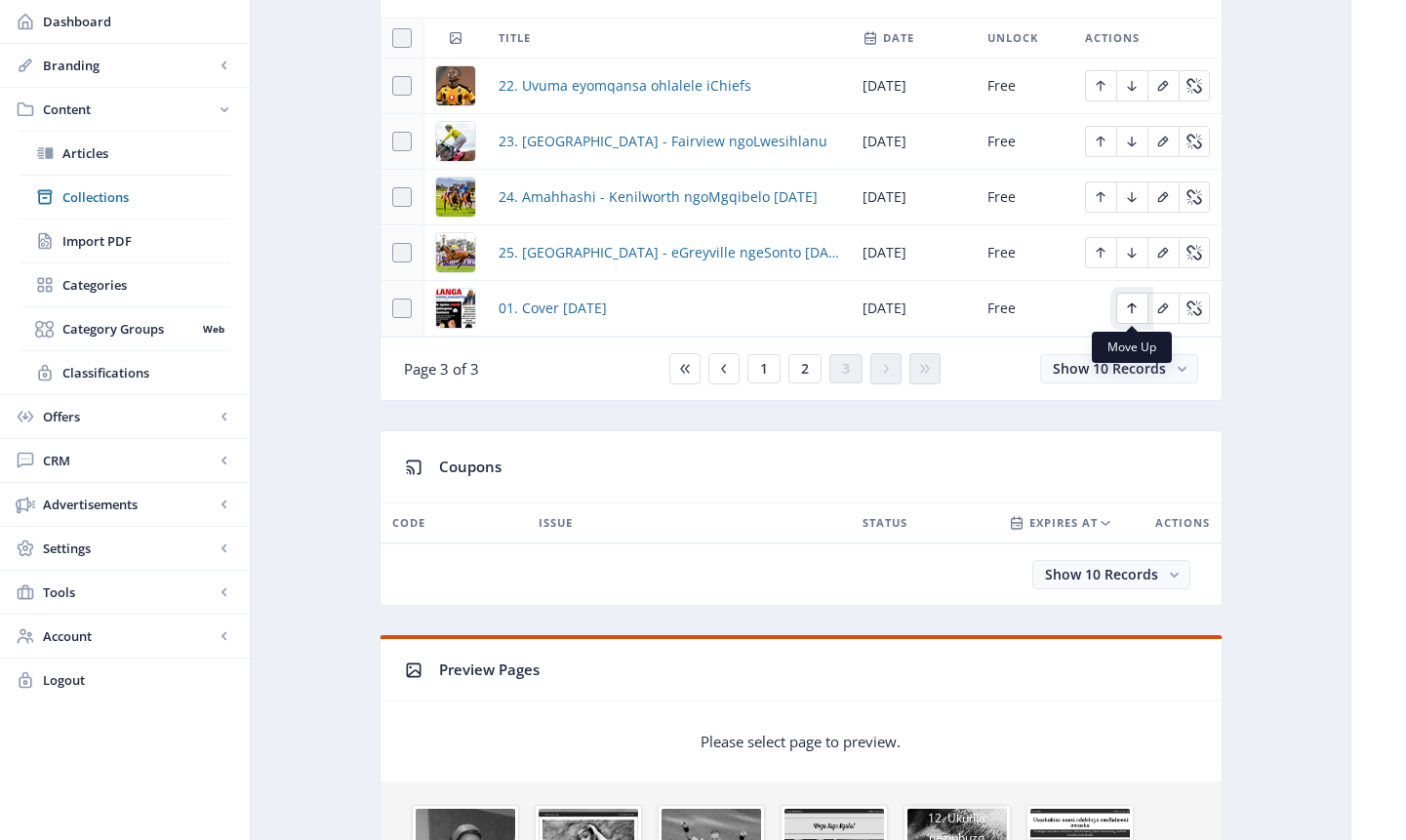 click 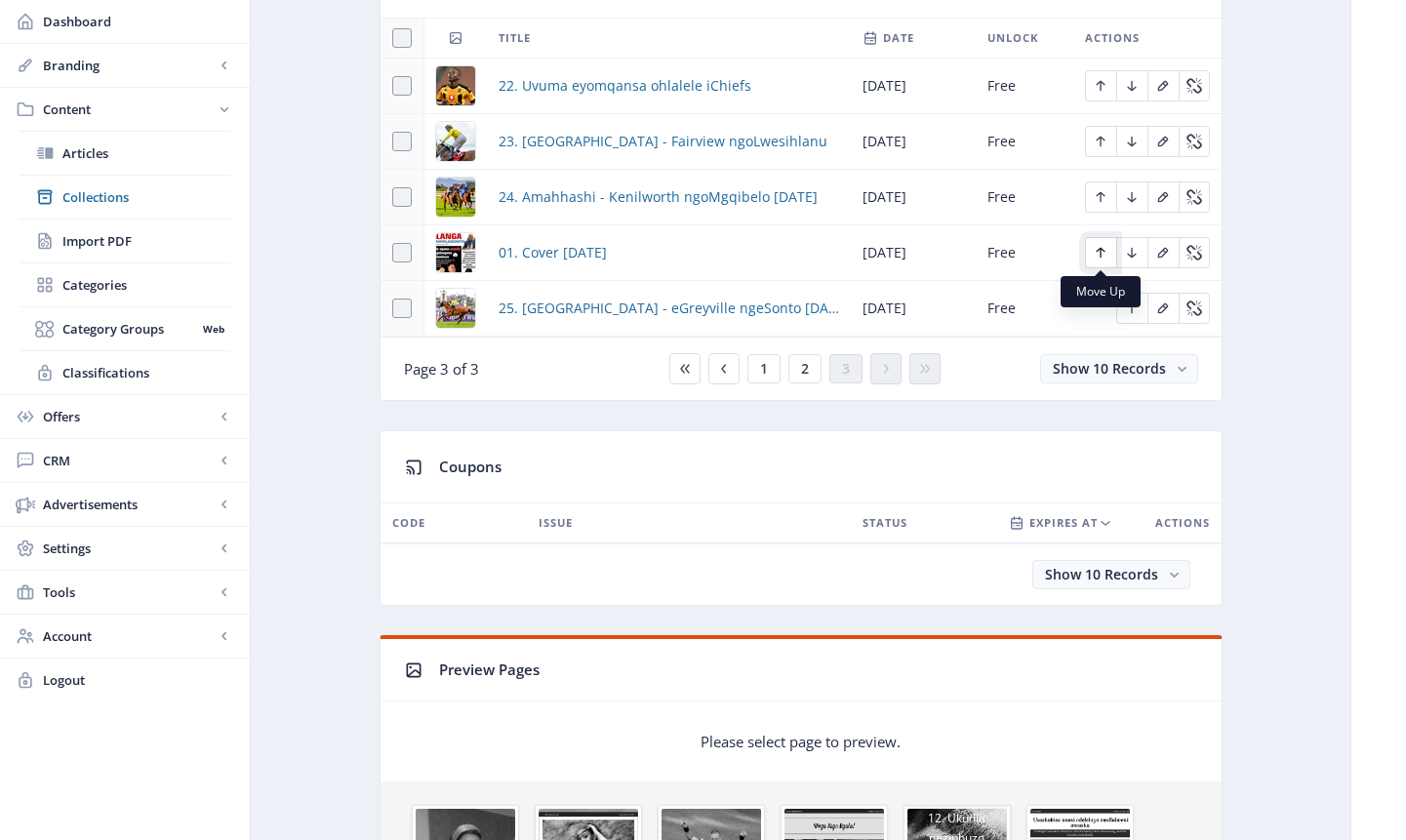 click 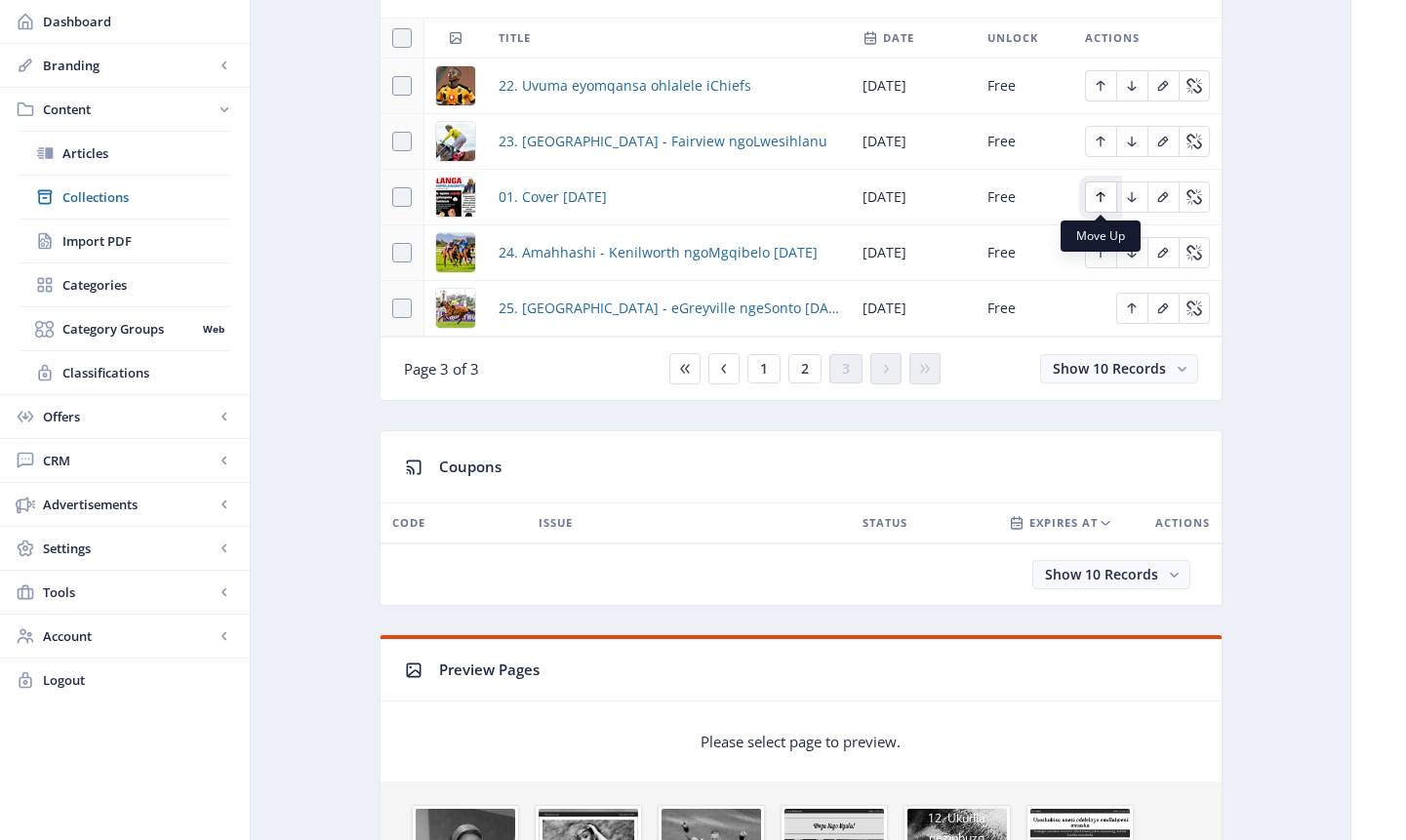 click 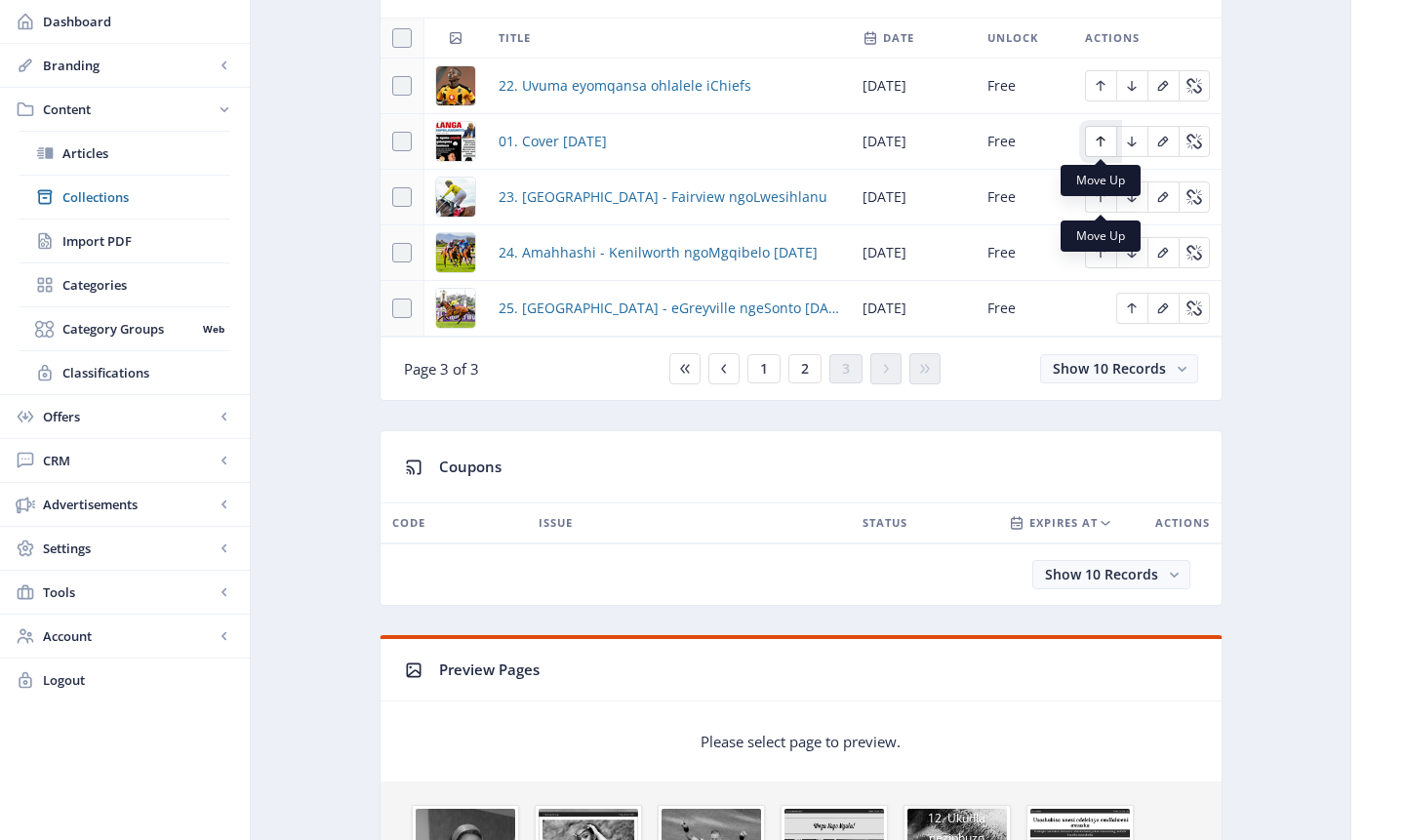 click 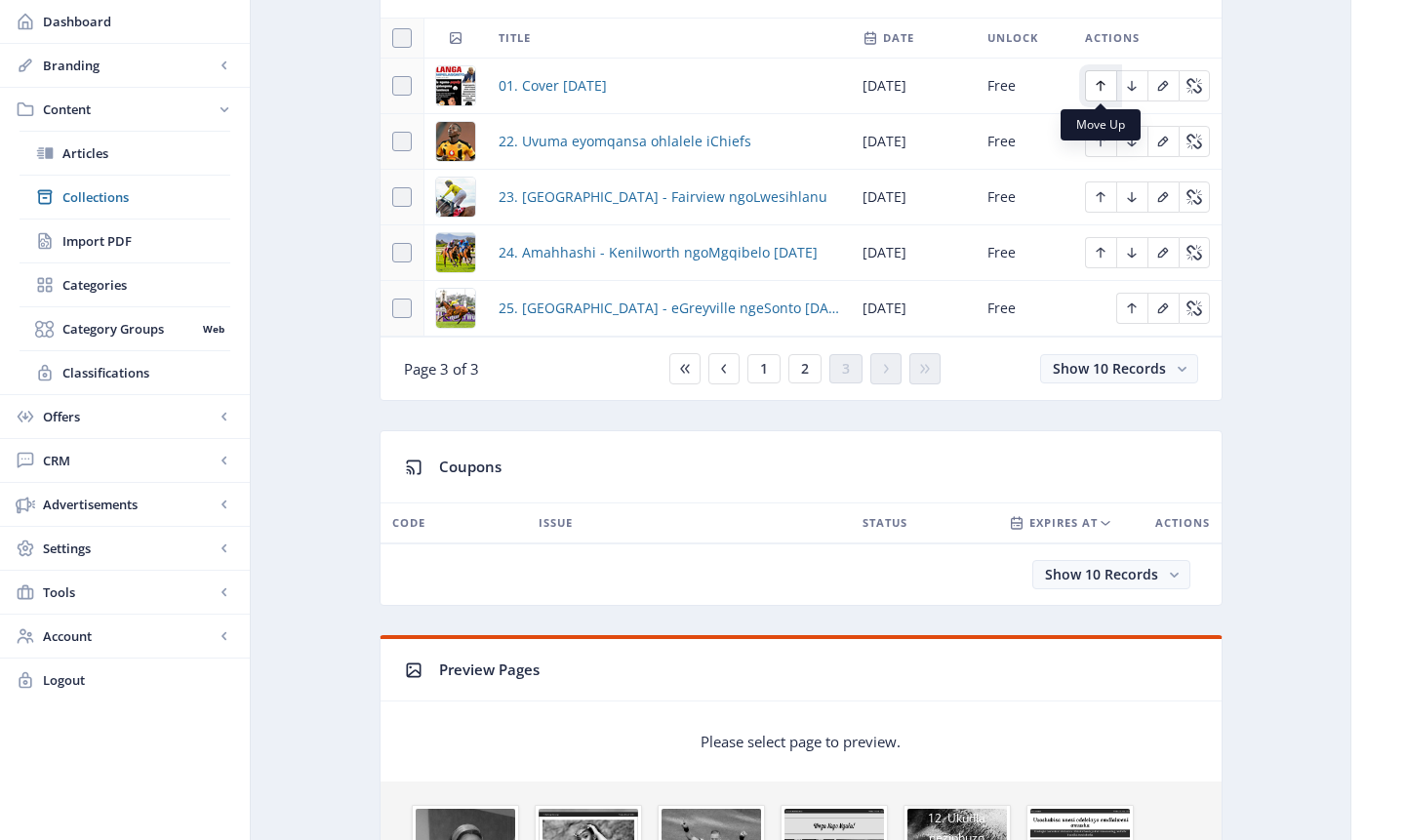 click 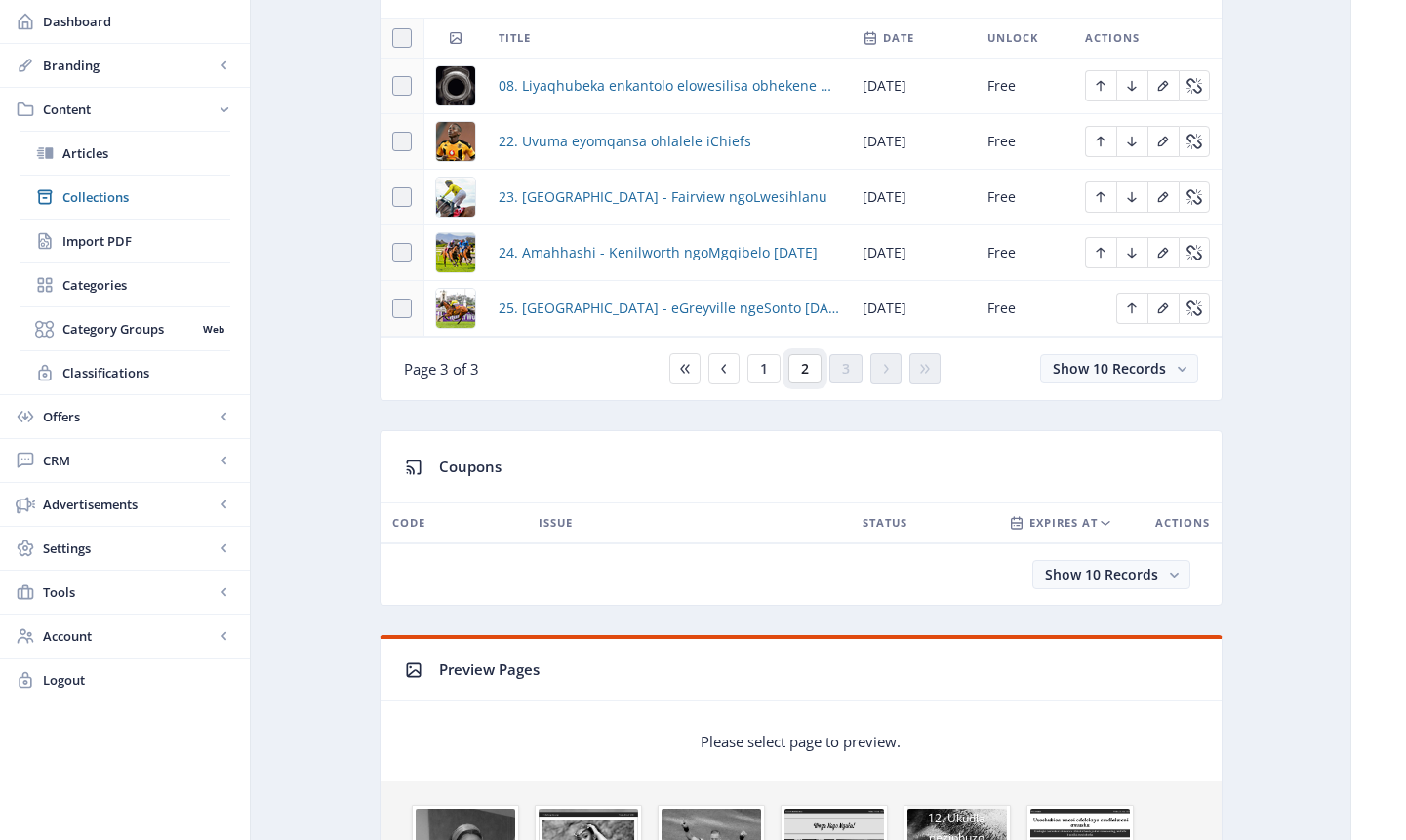 click on "2" 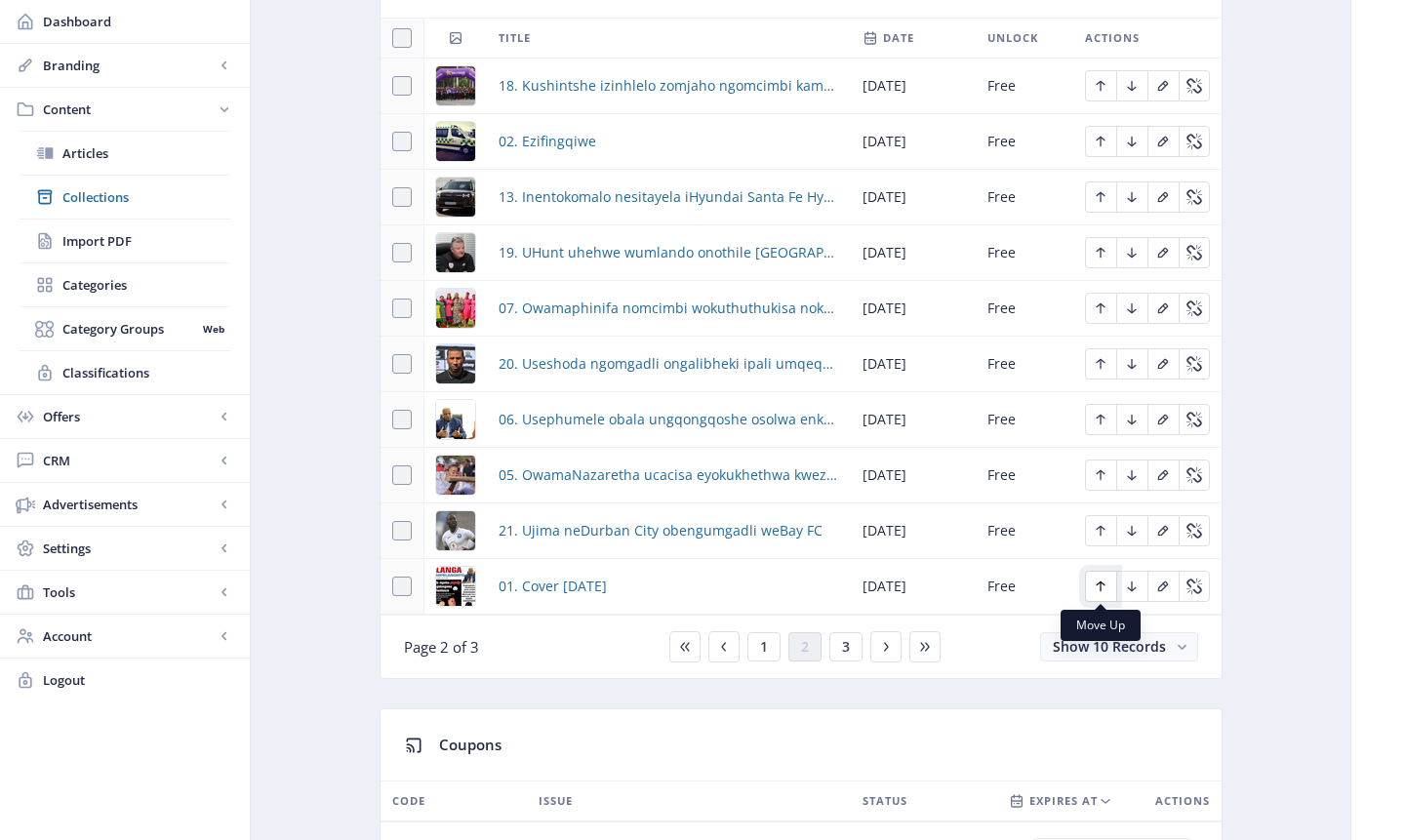 click 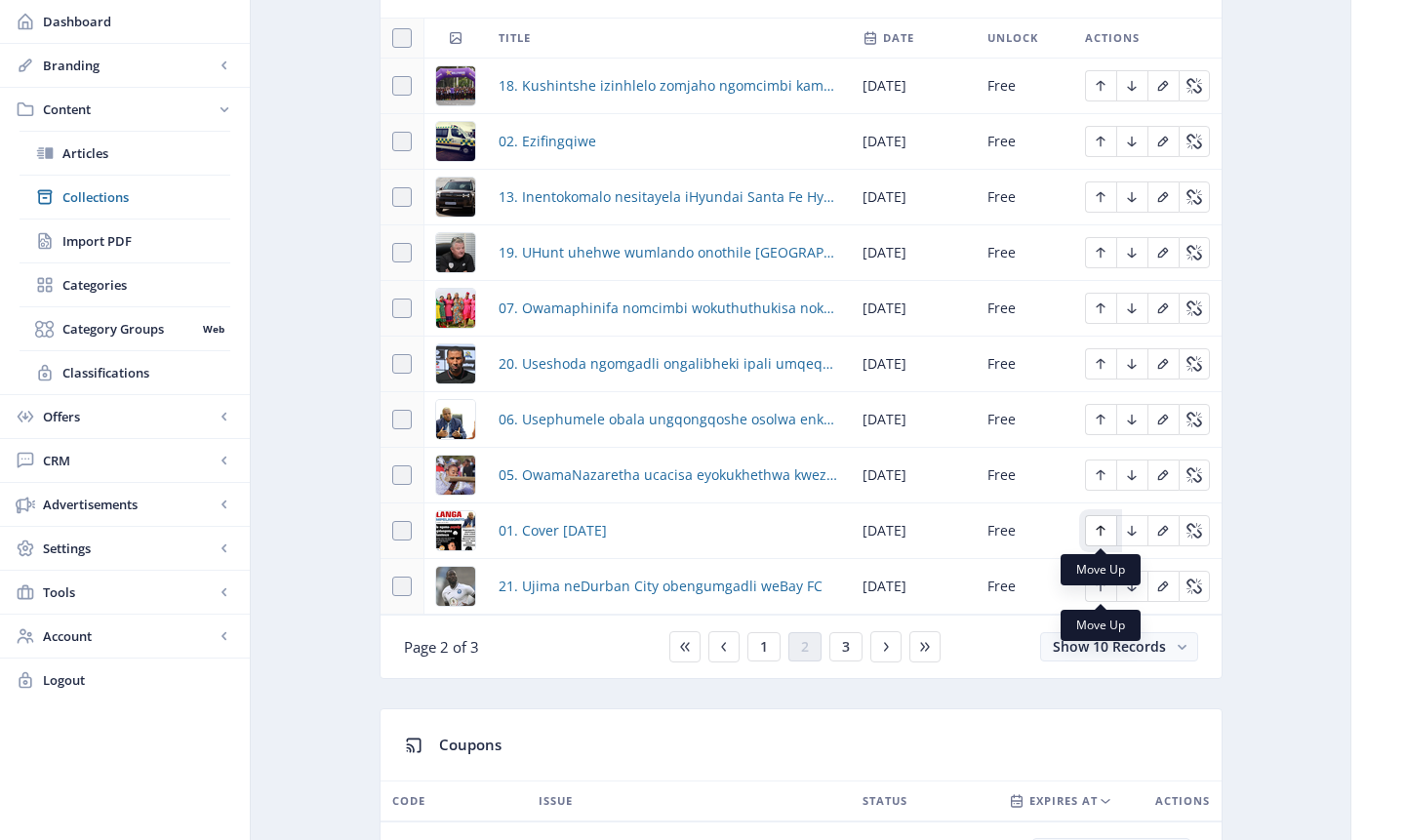 click 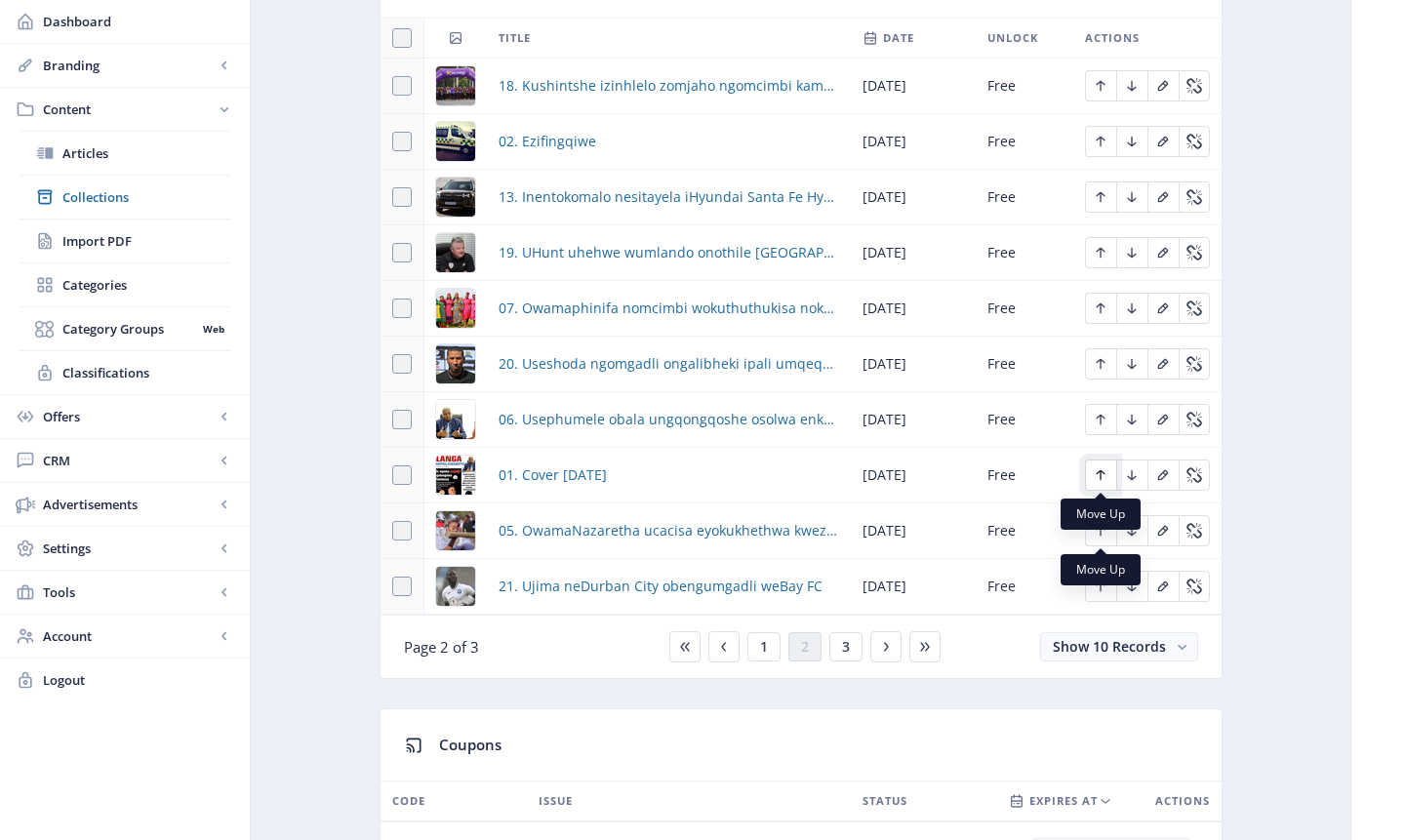 click 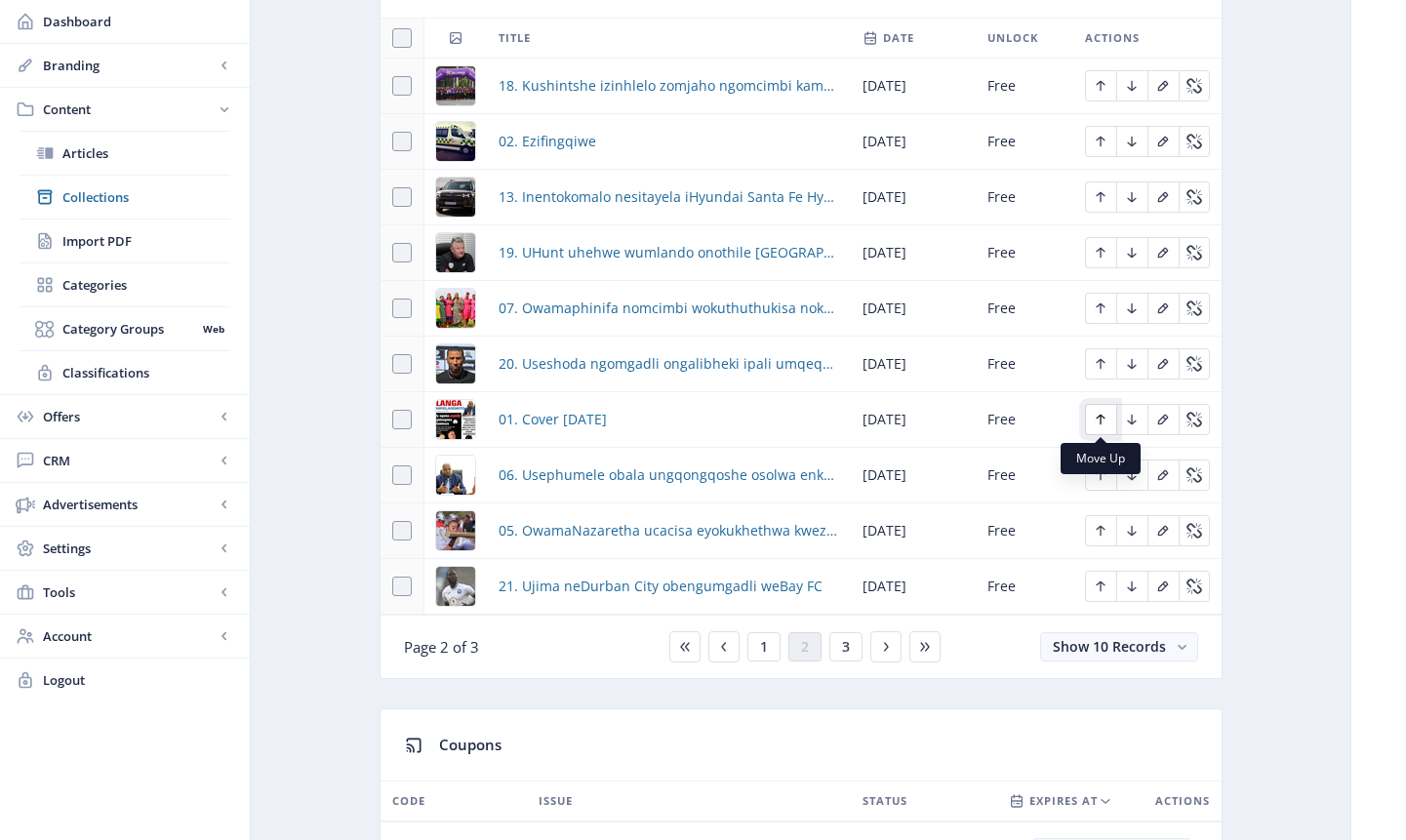 click 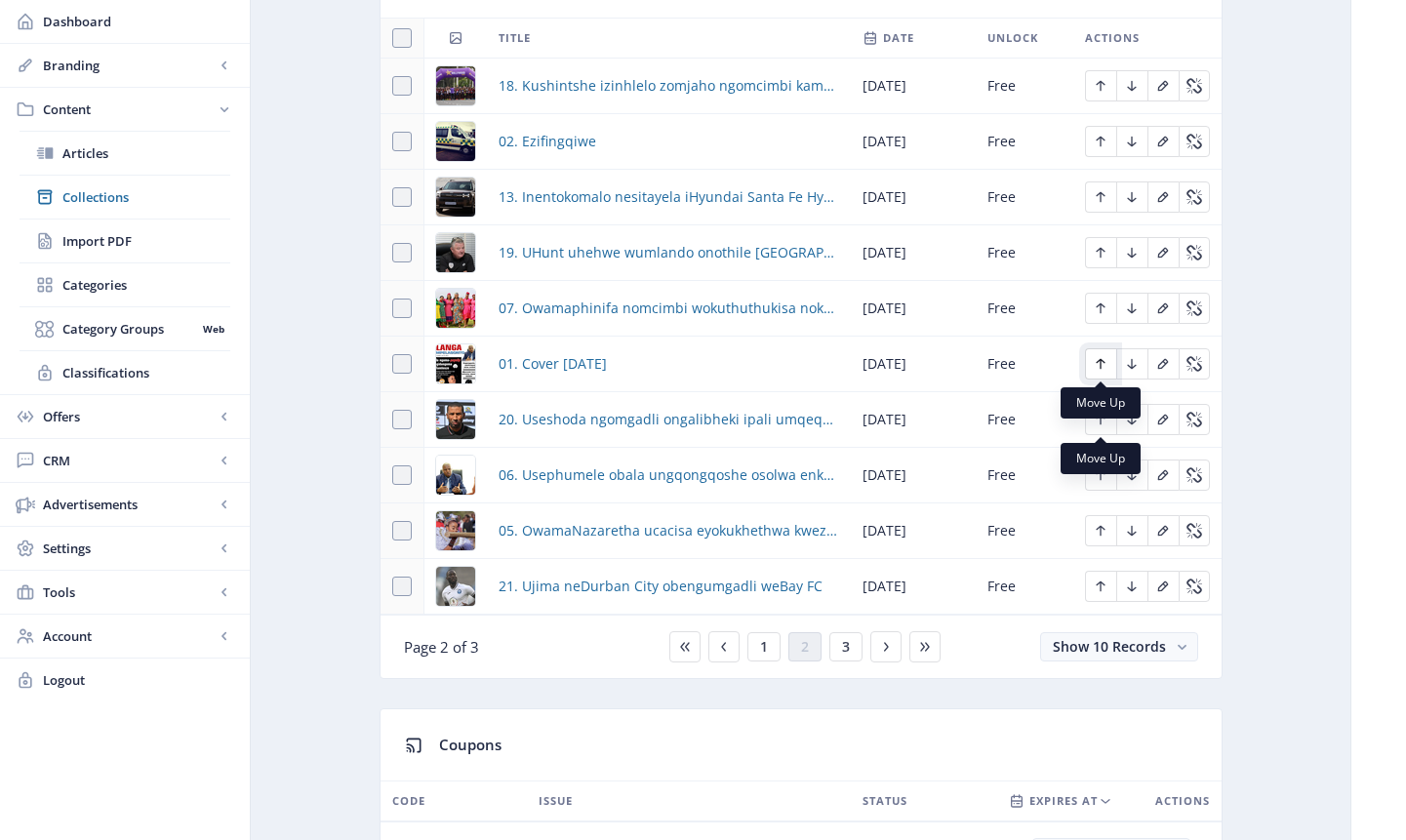 click 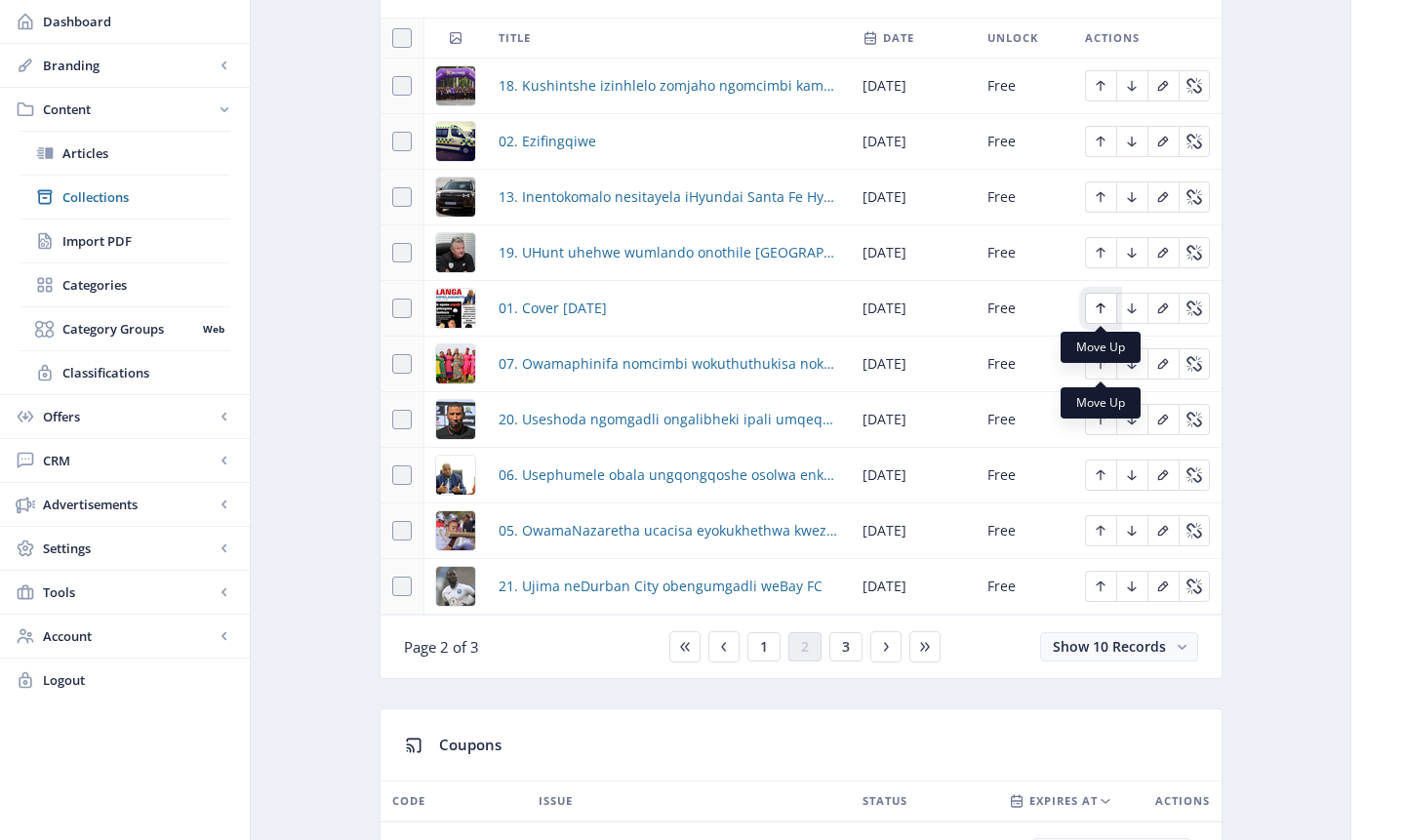 click 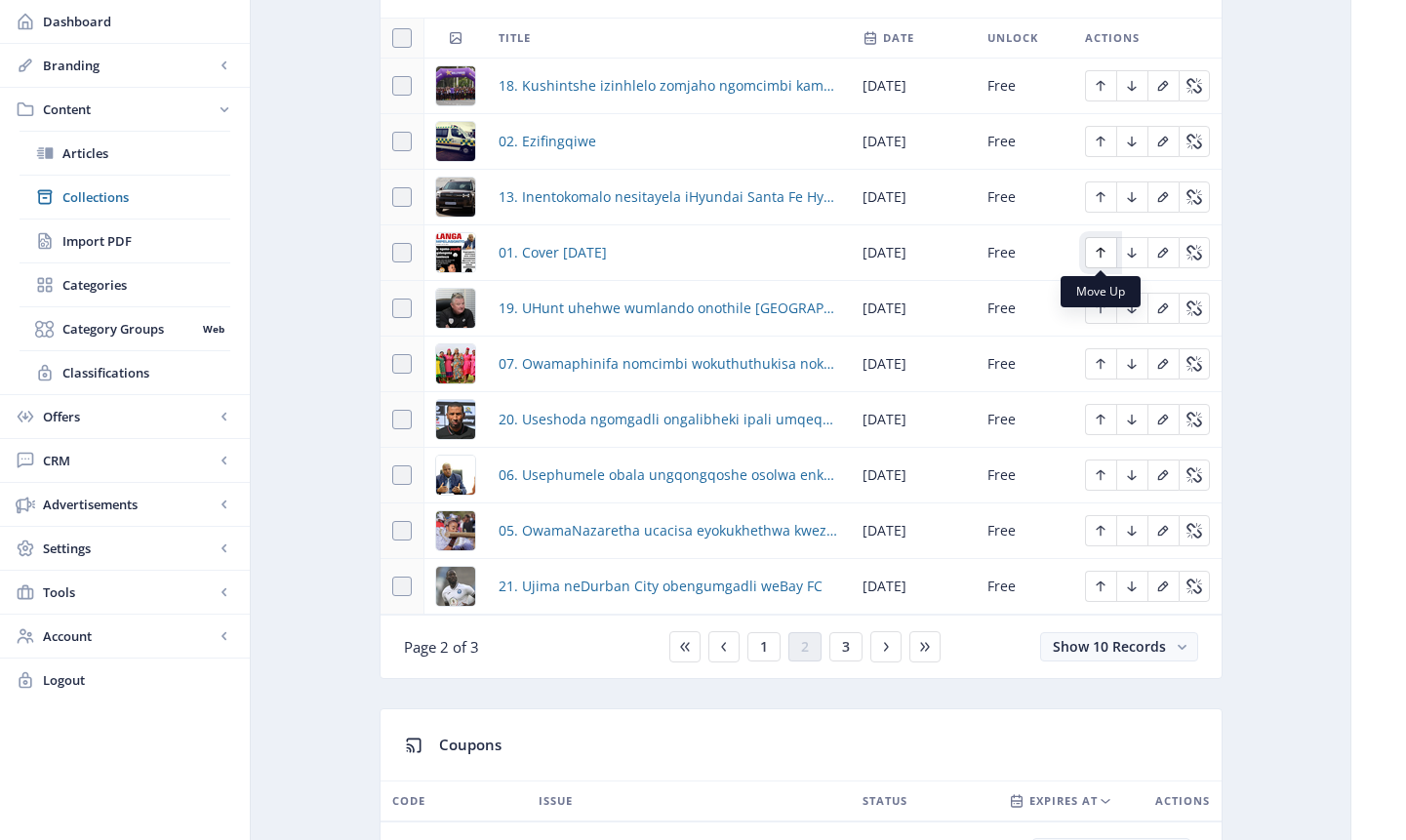click 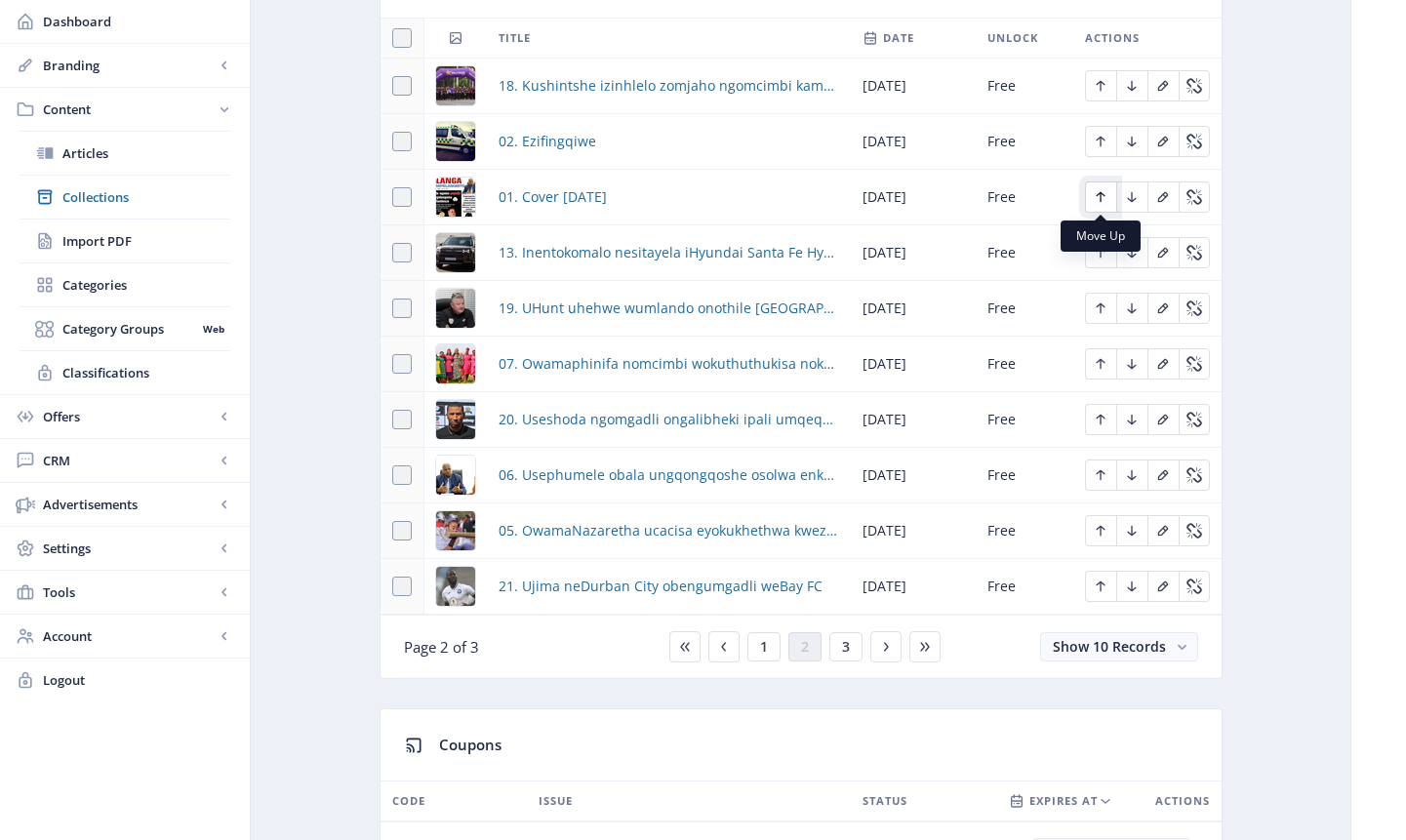 click 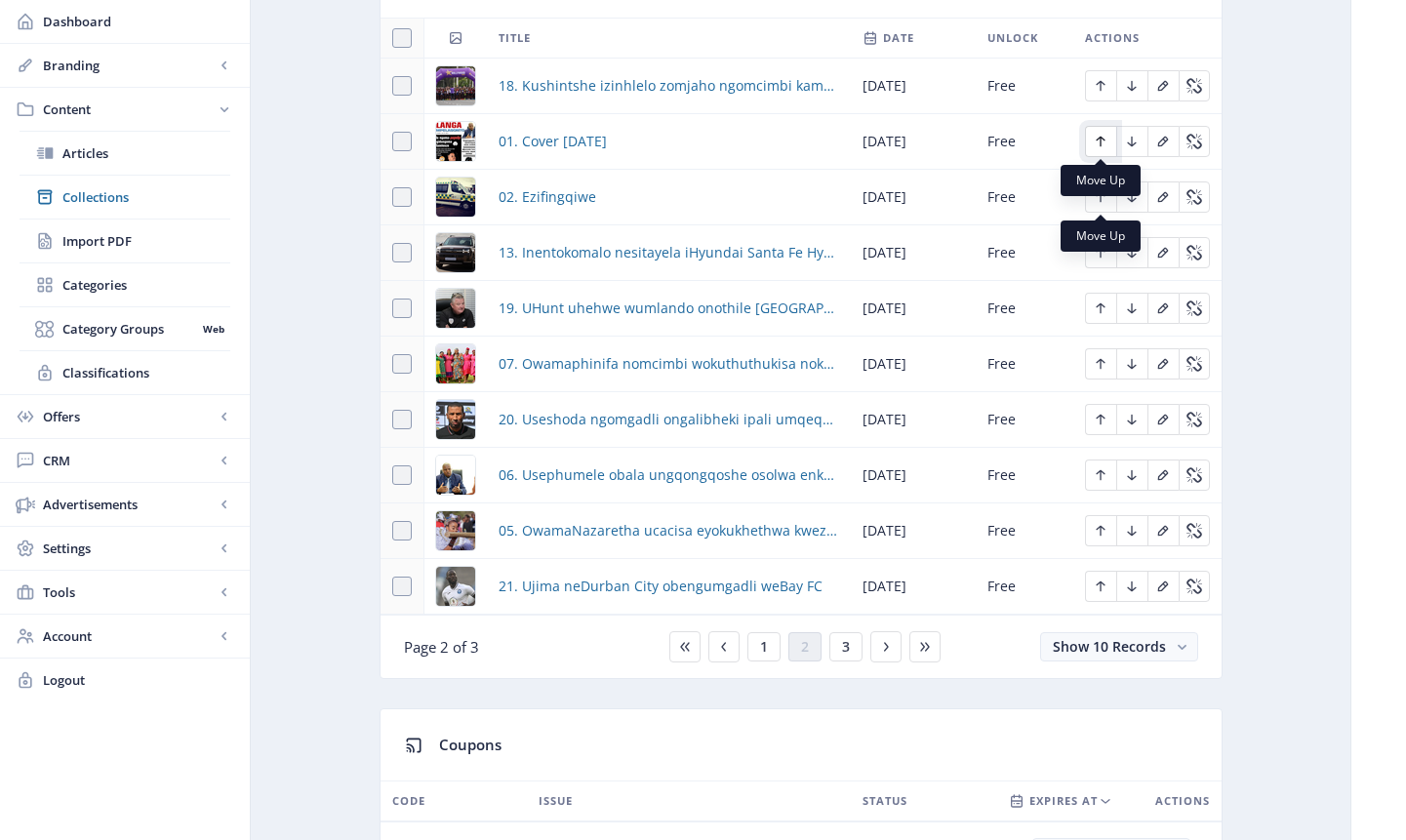 click 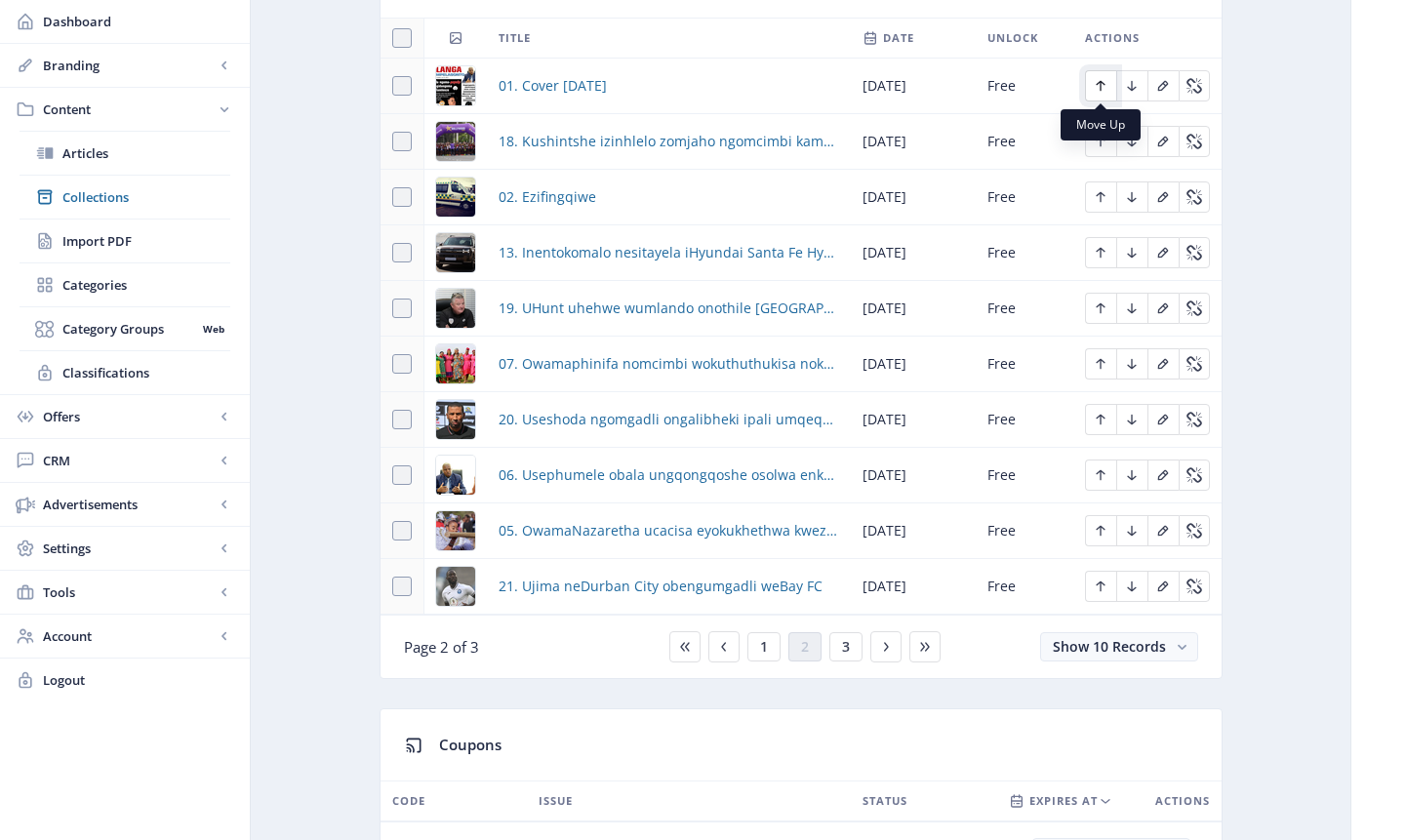 click 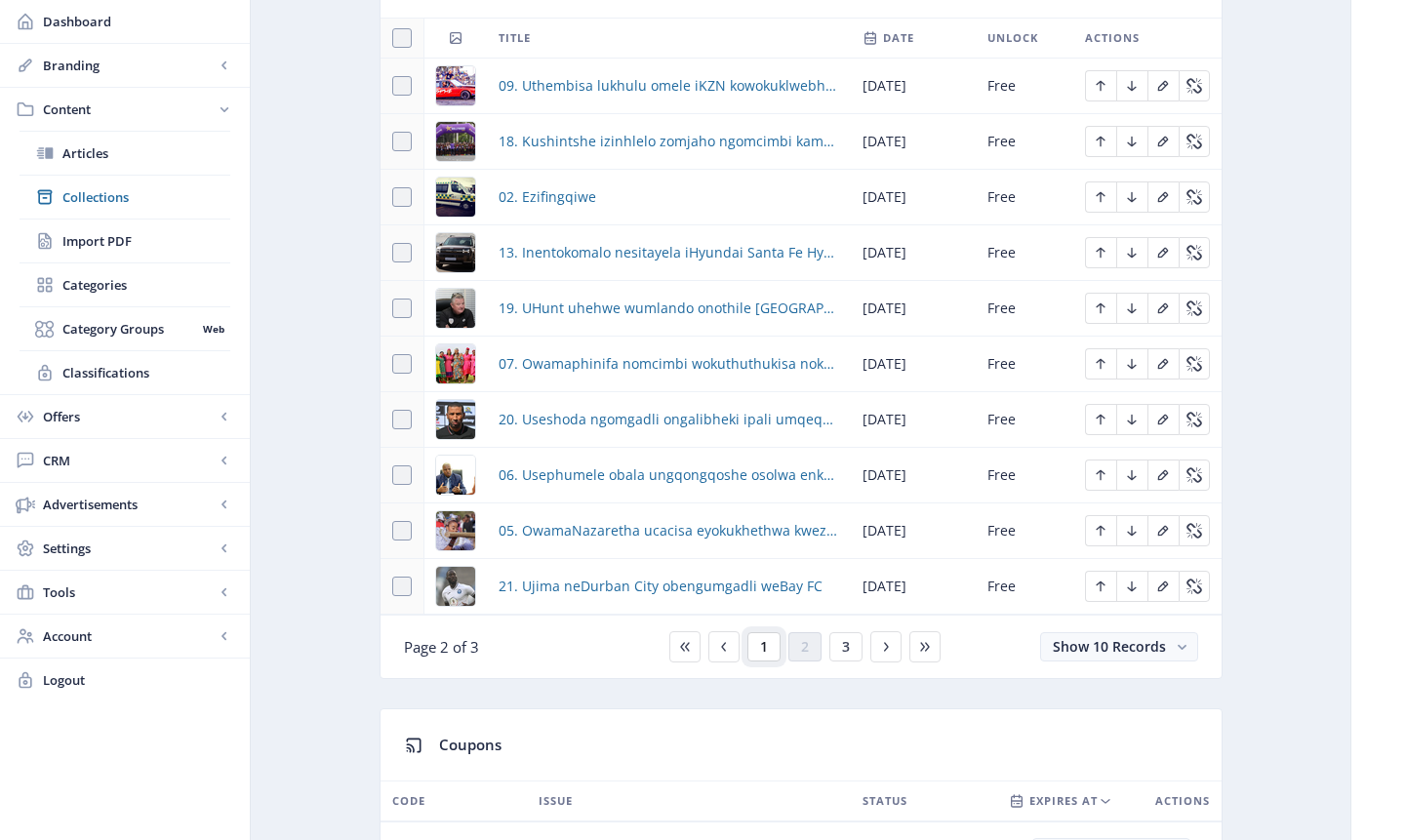 click on "1" 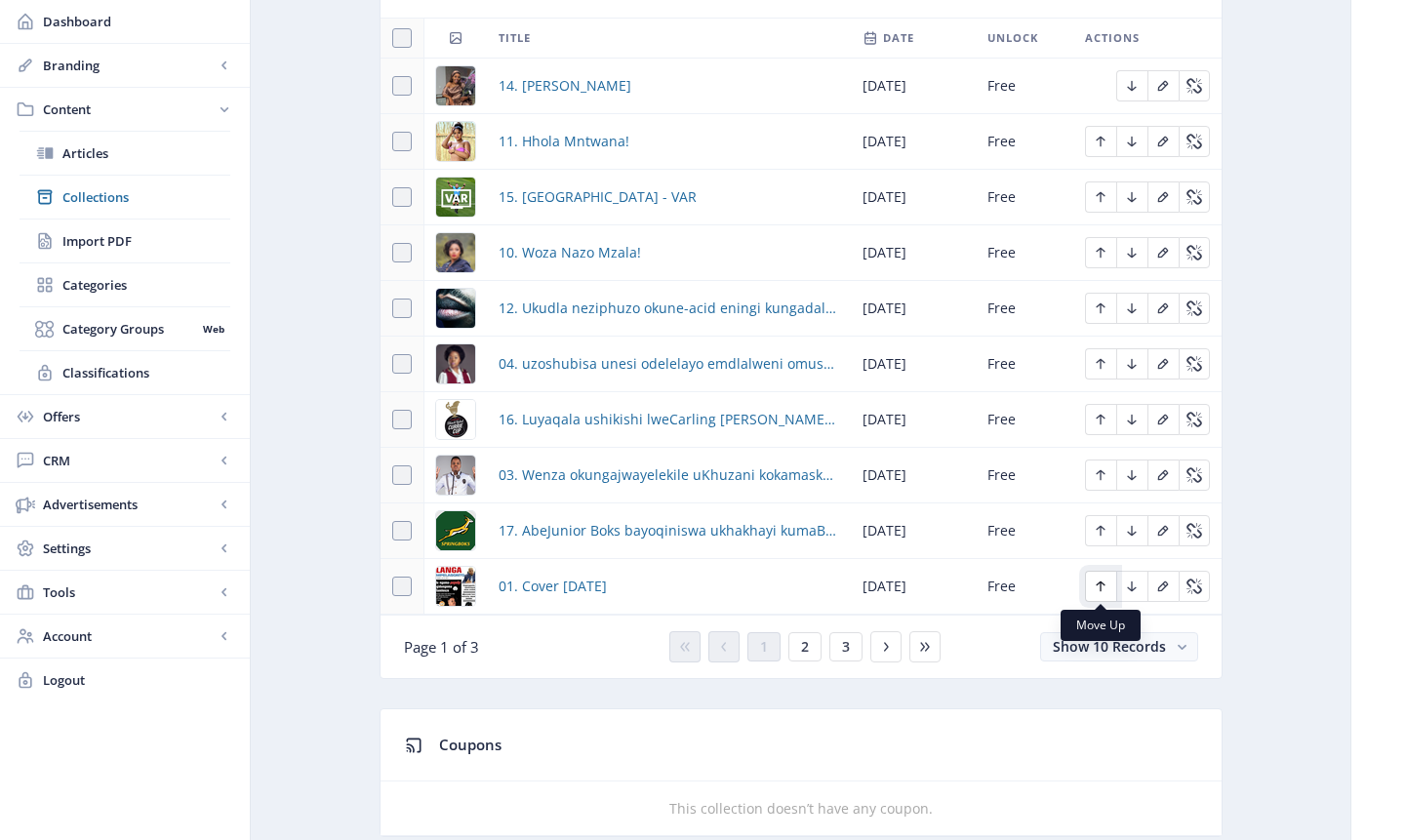 click 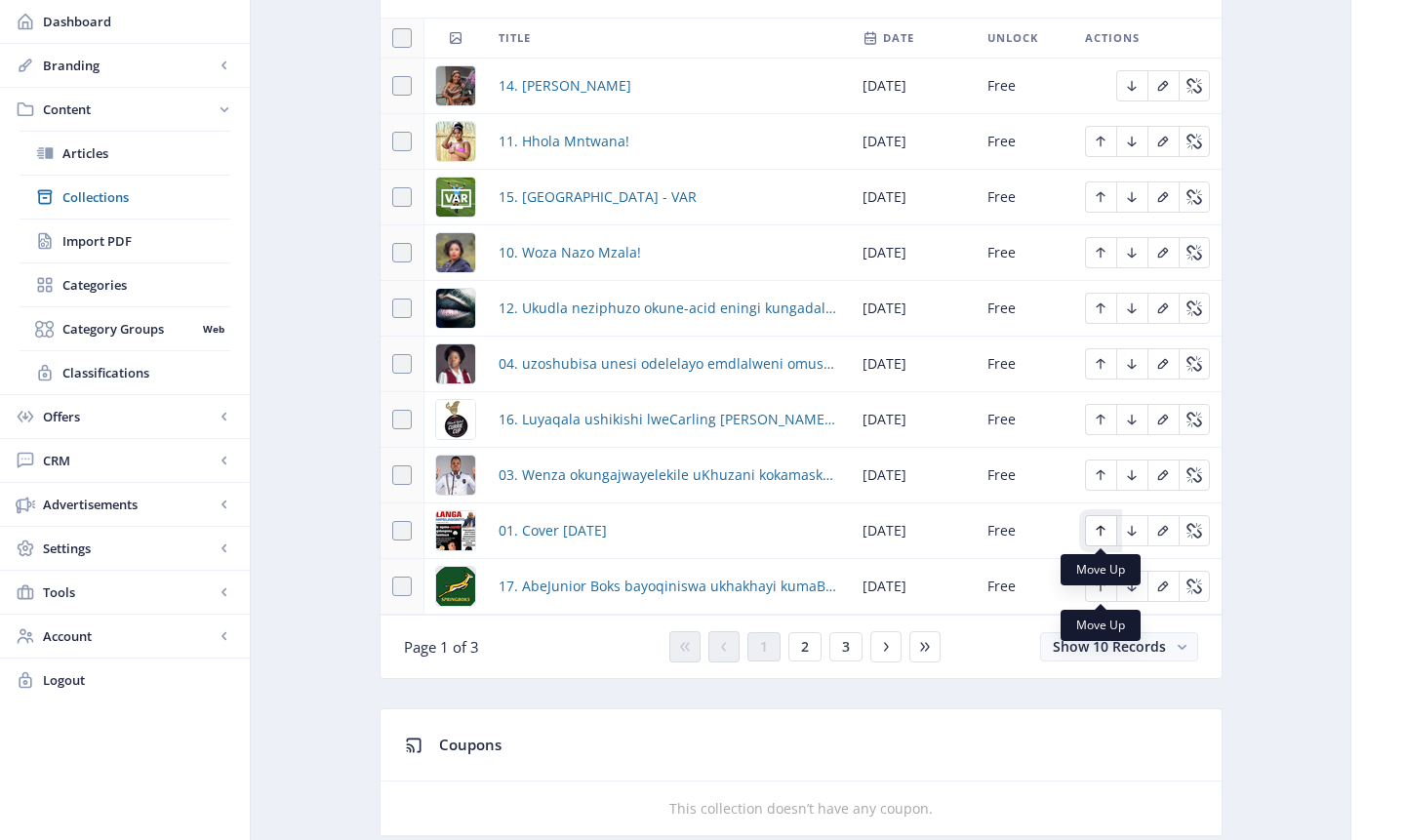 click 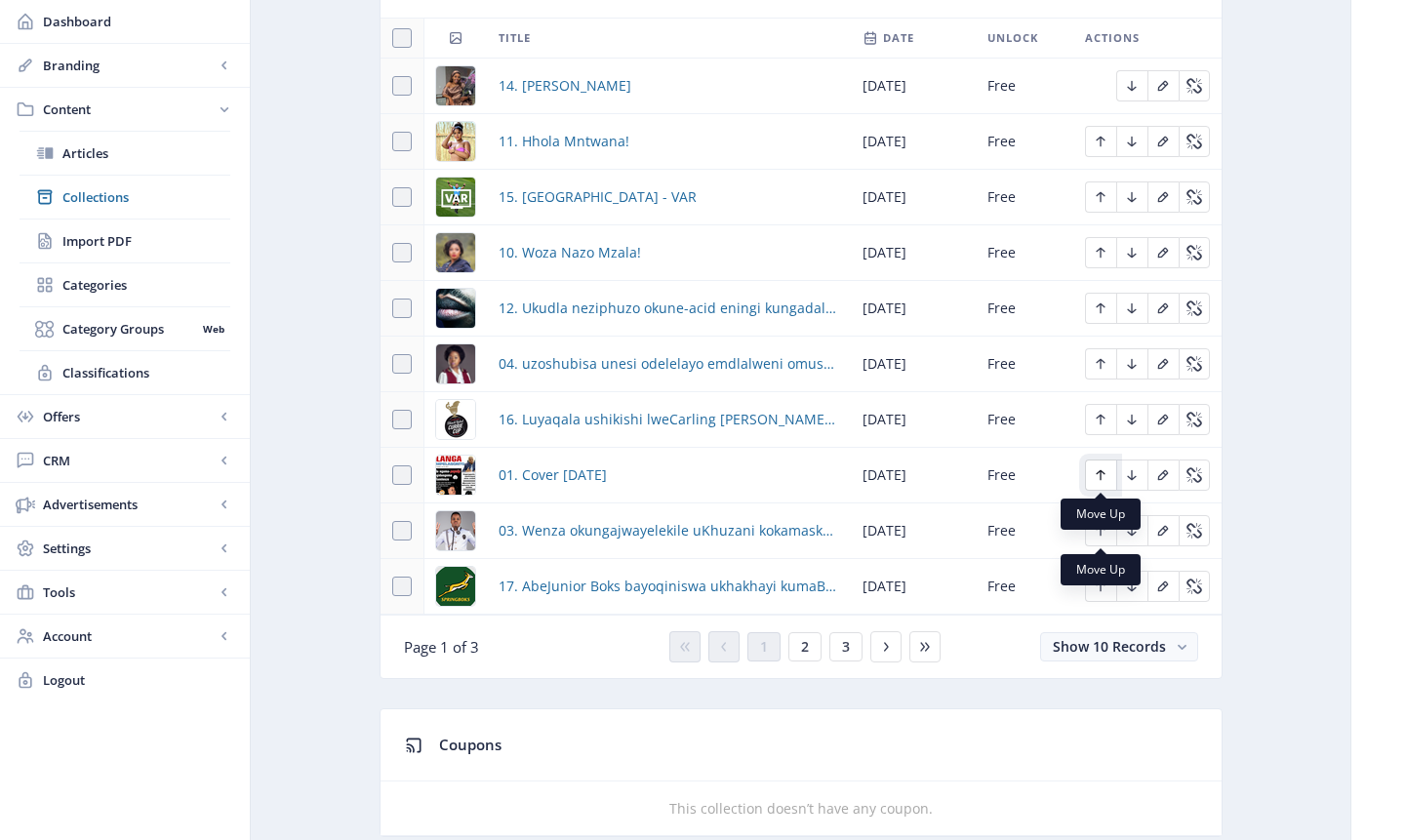 click 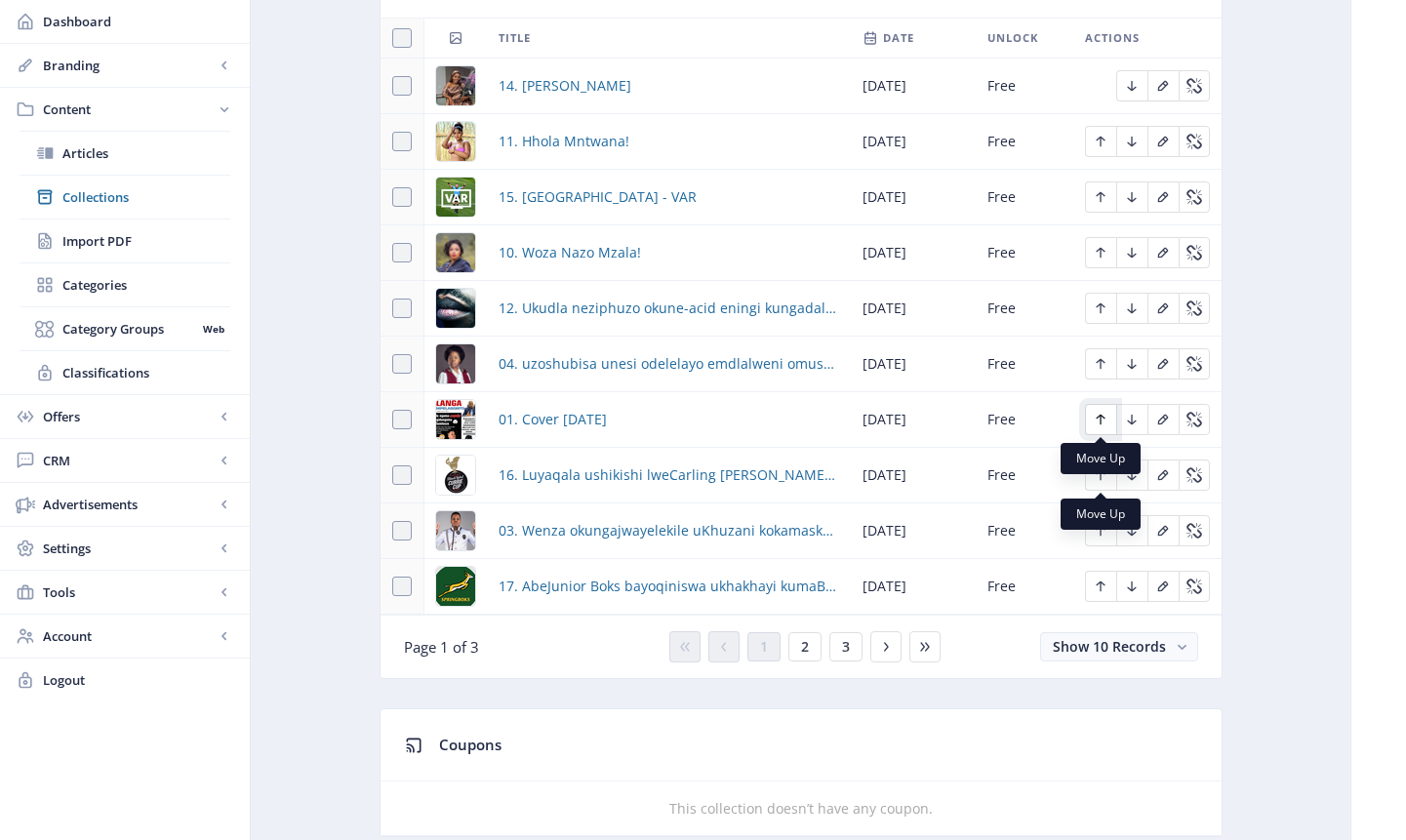 click 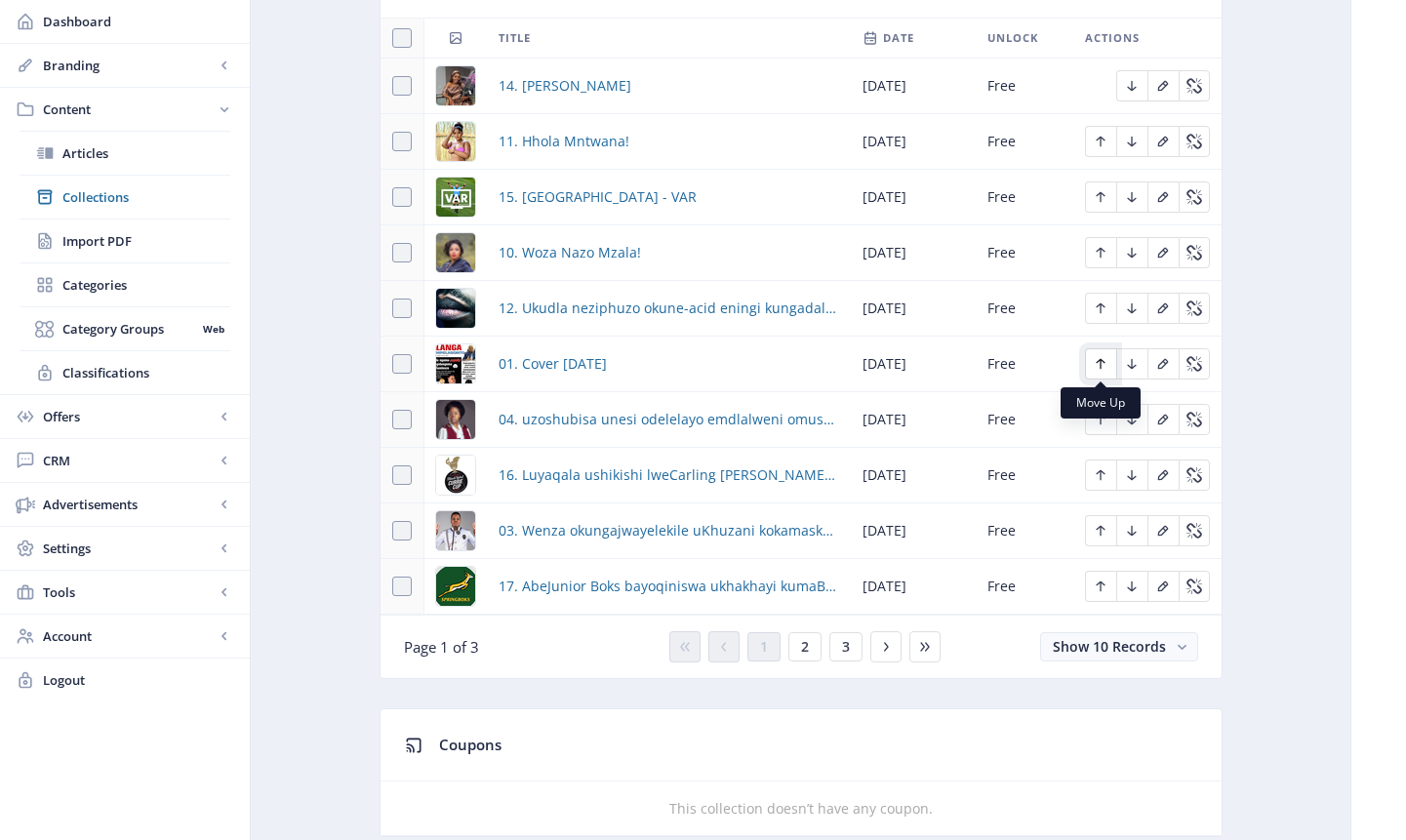 click 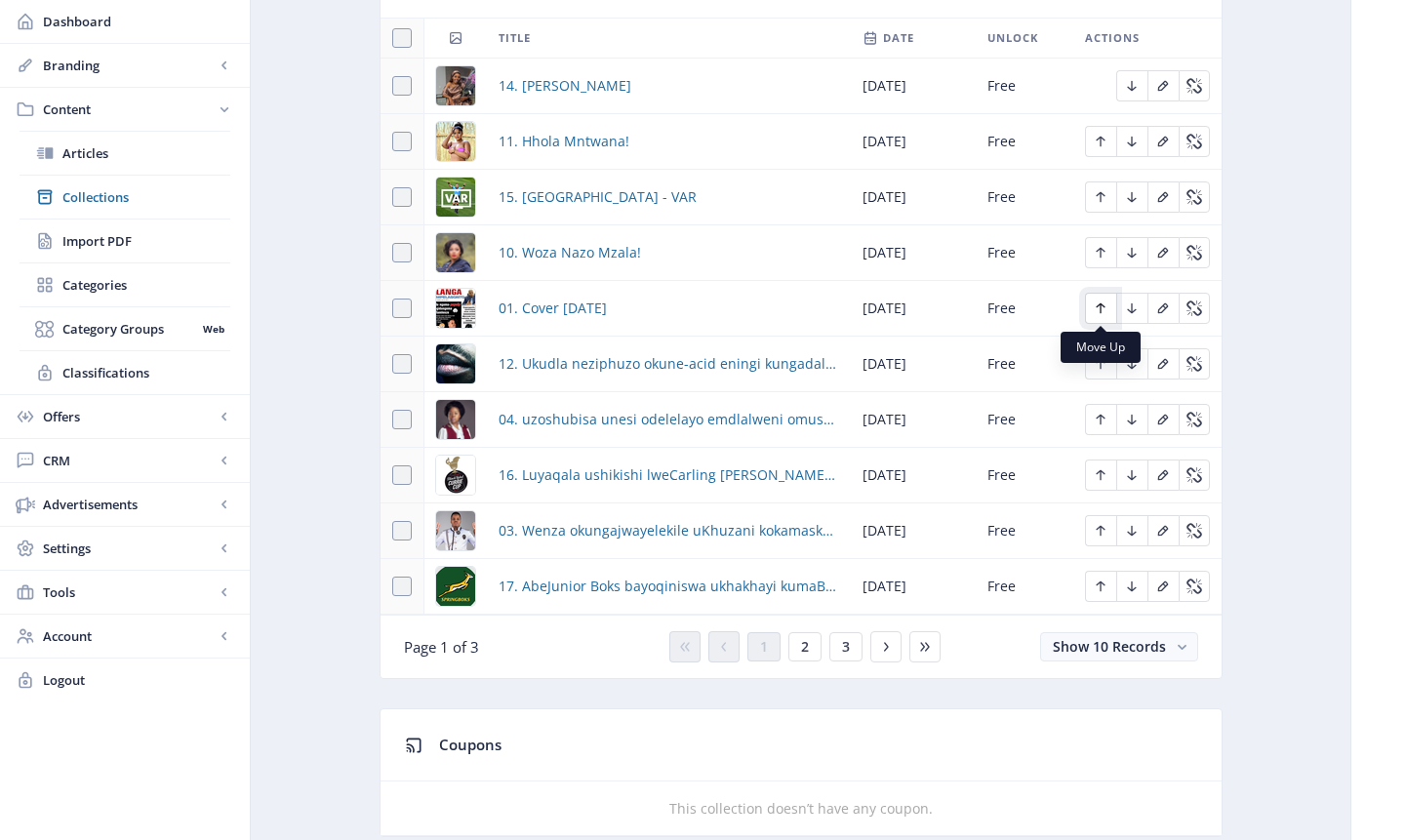 click at bounding box center (1101, 308) 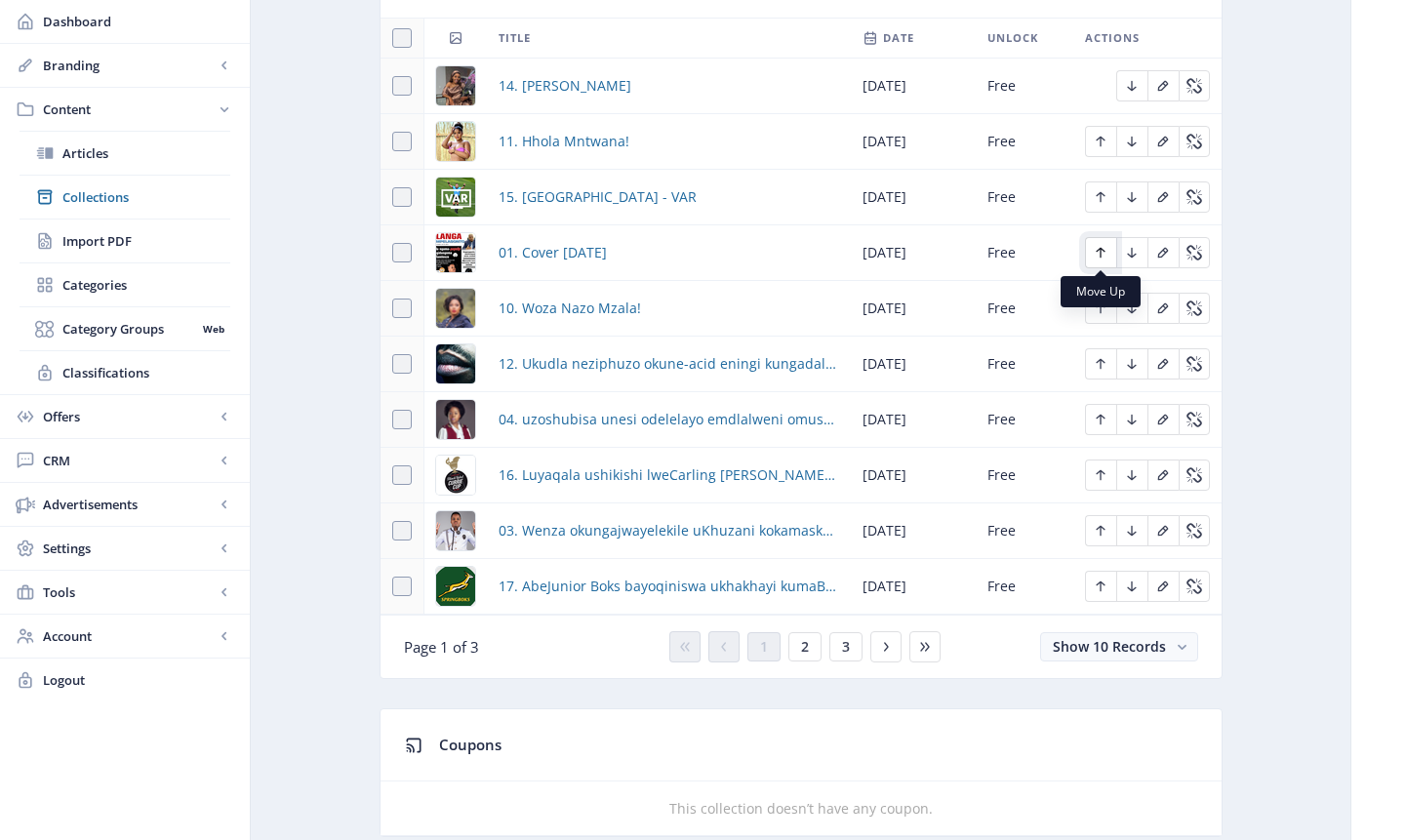 click 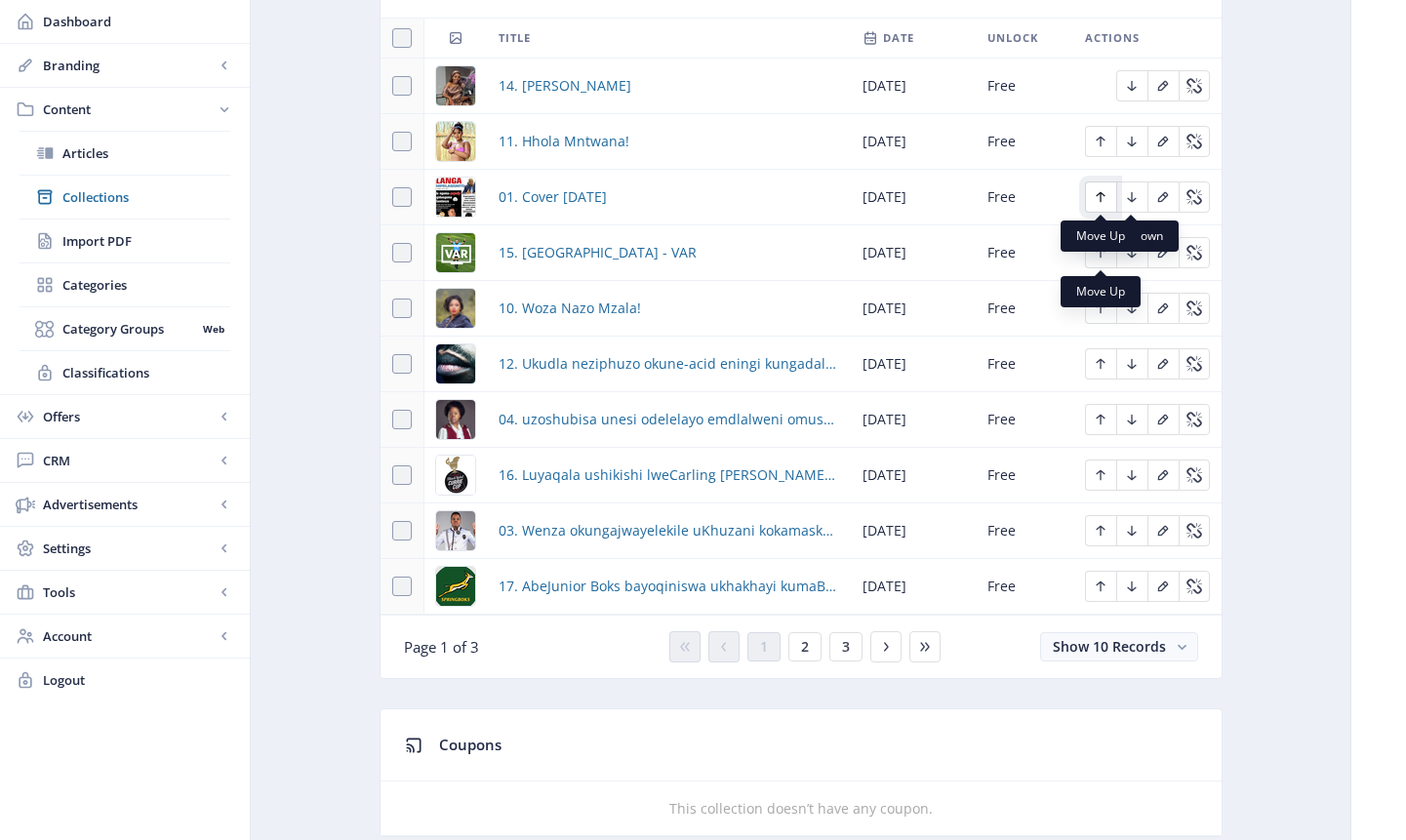 click 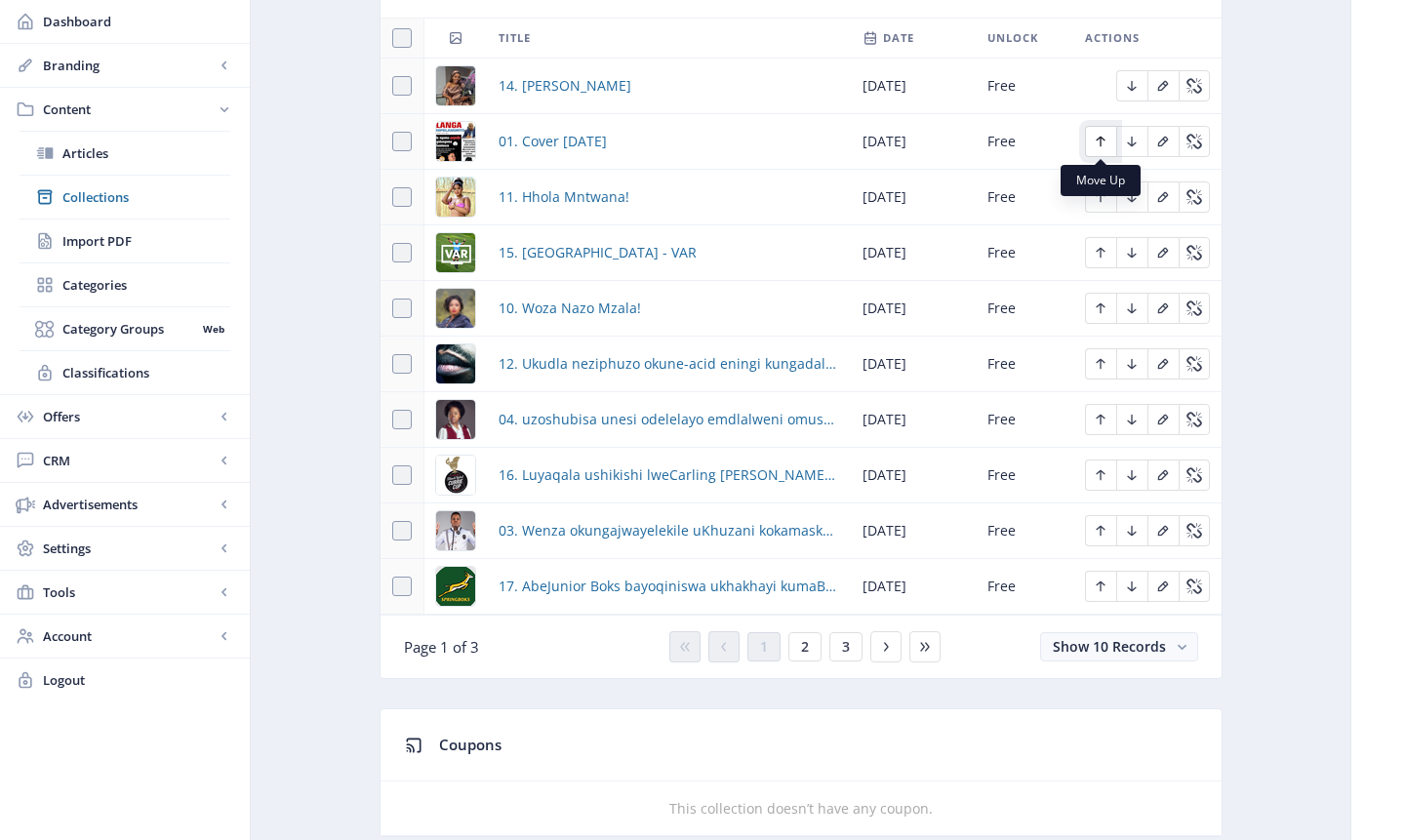click 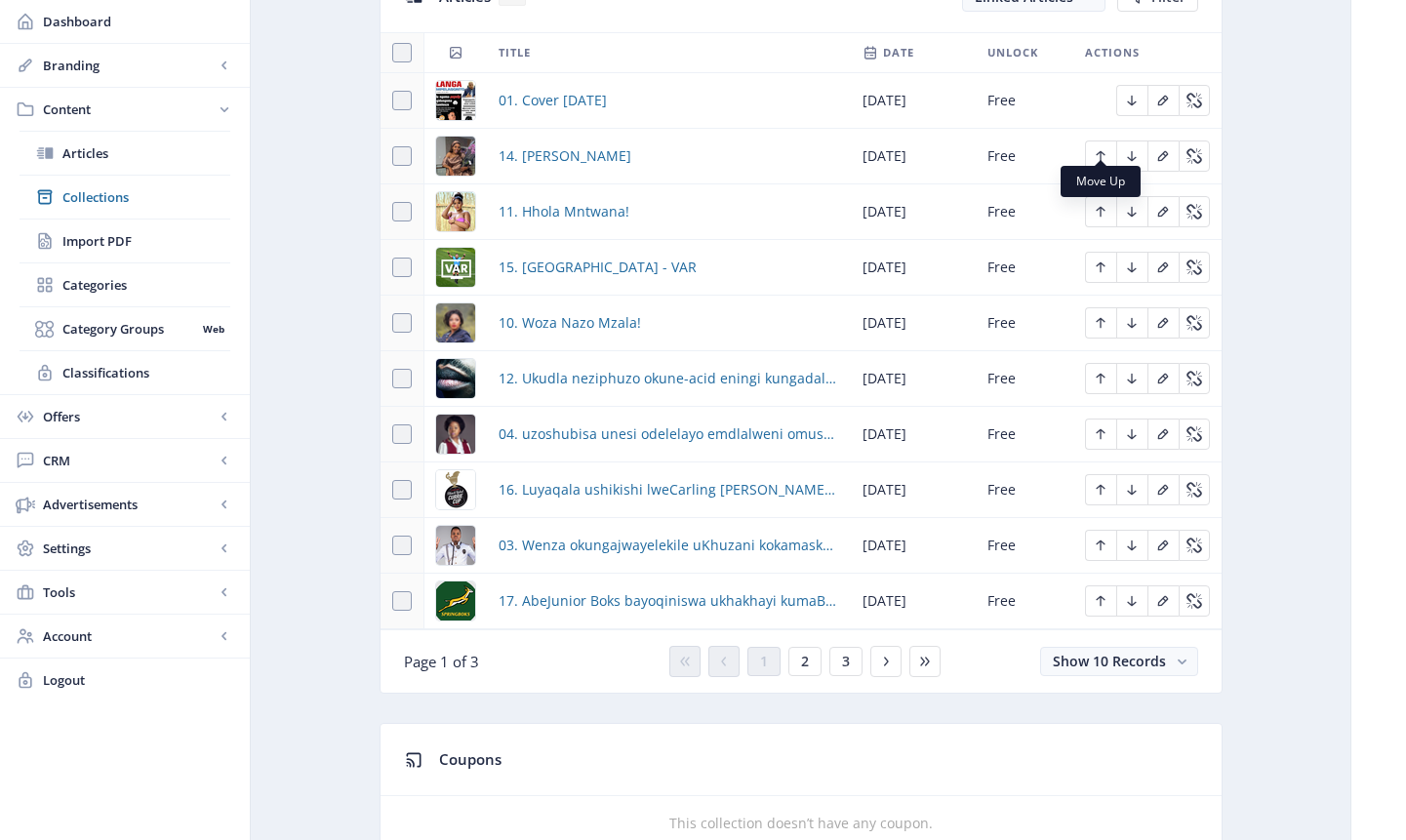scroll, scrollTop: 919, scrollLeft: 0, axis: vertical 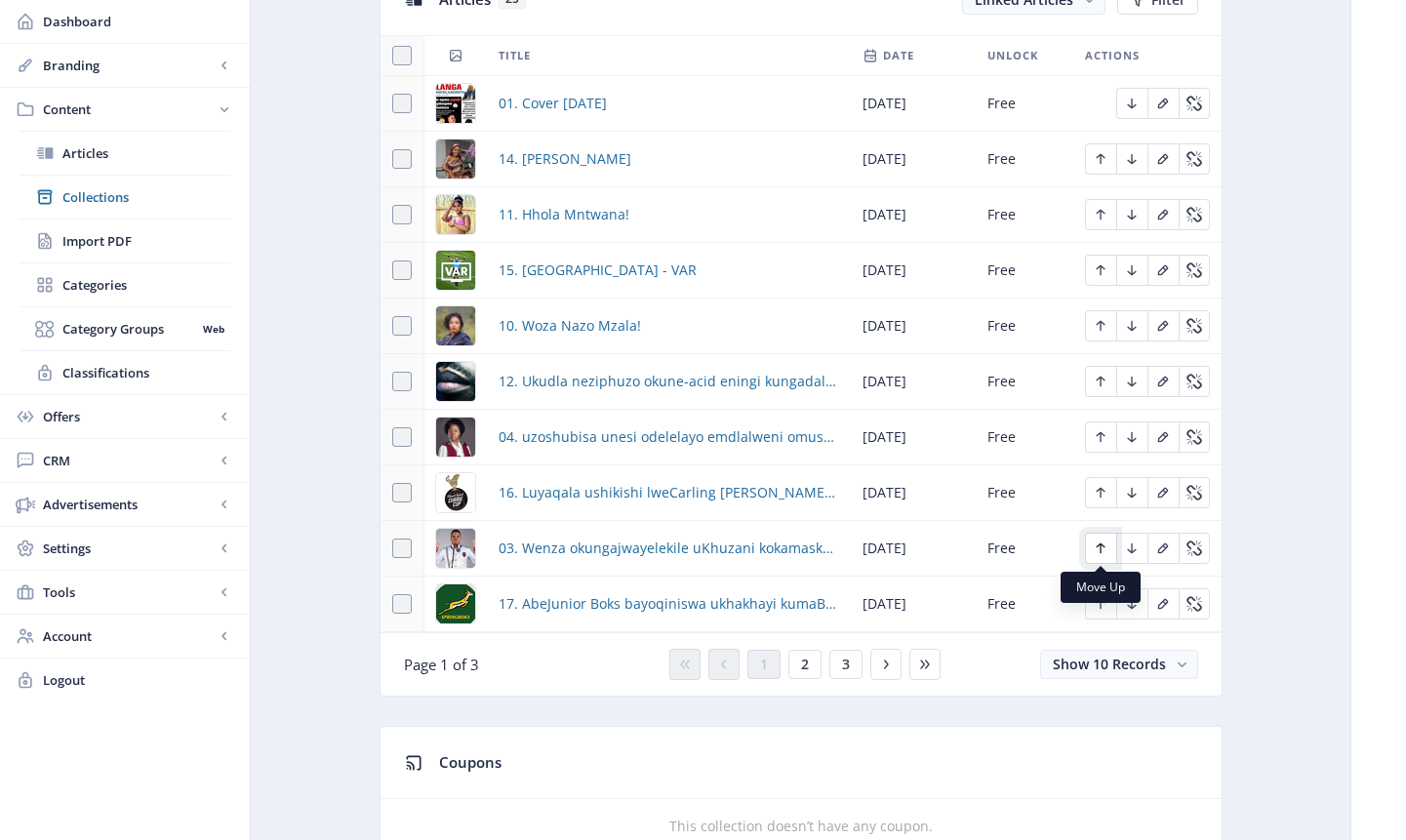 click 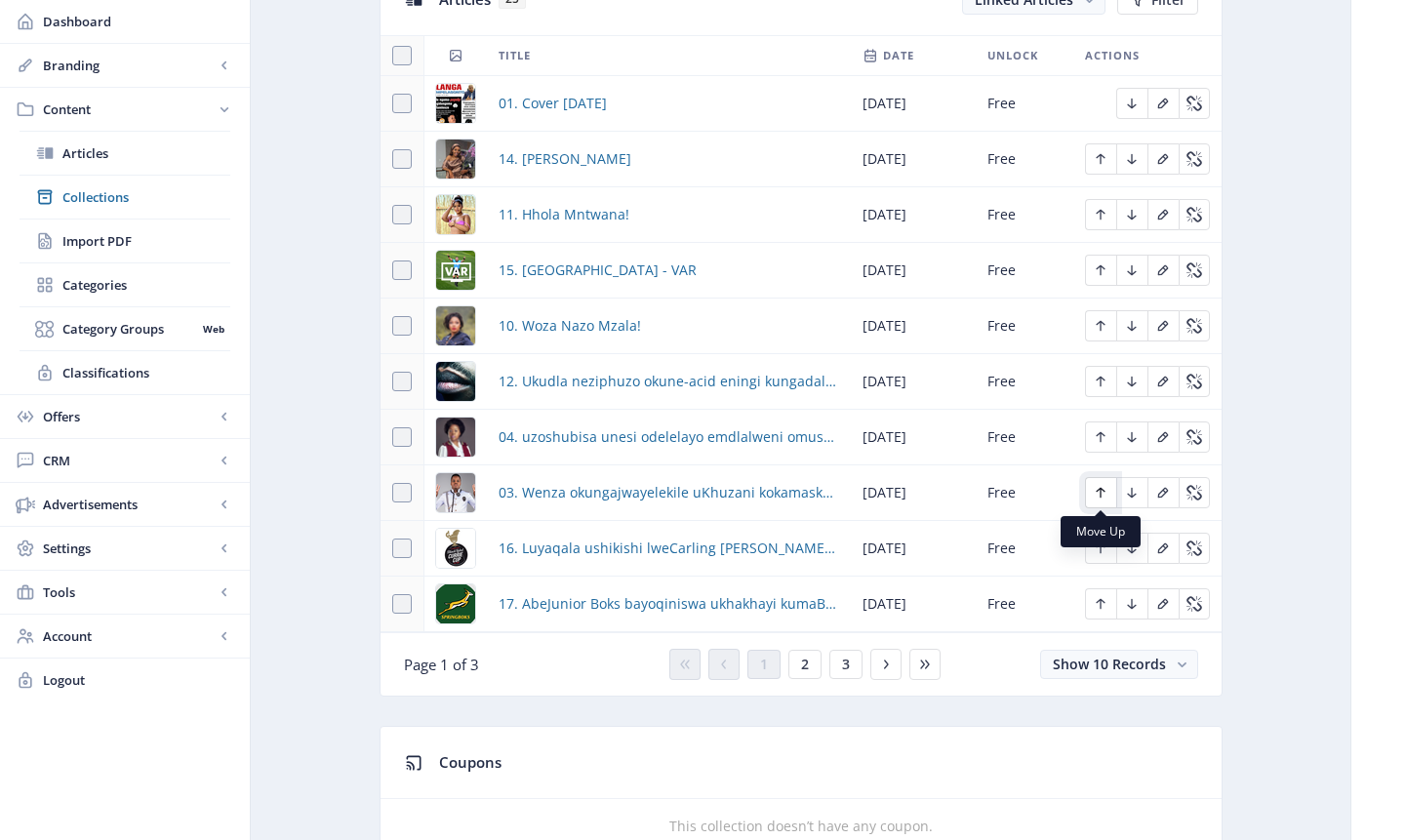 click 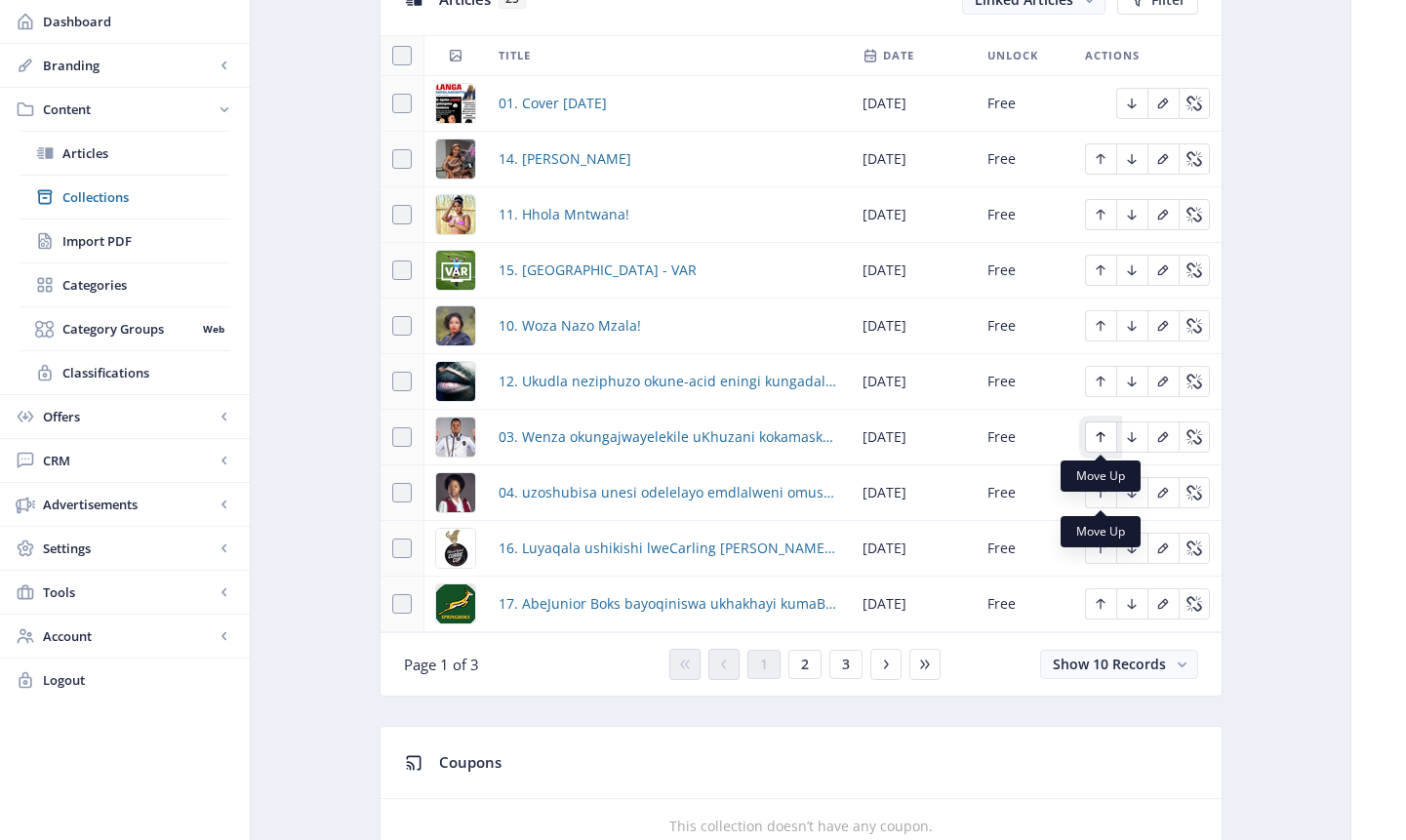 click 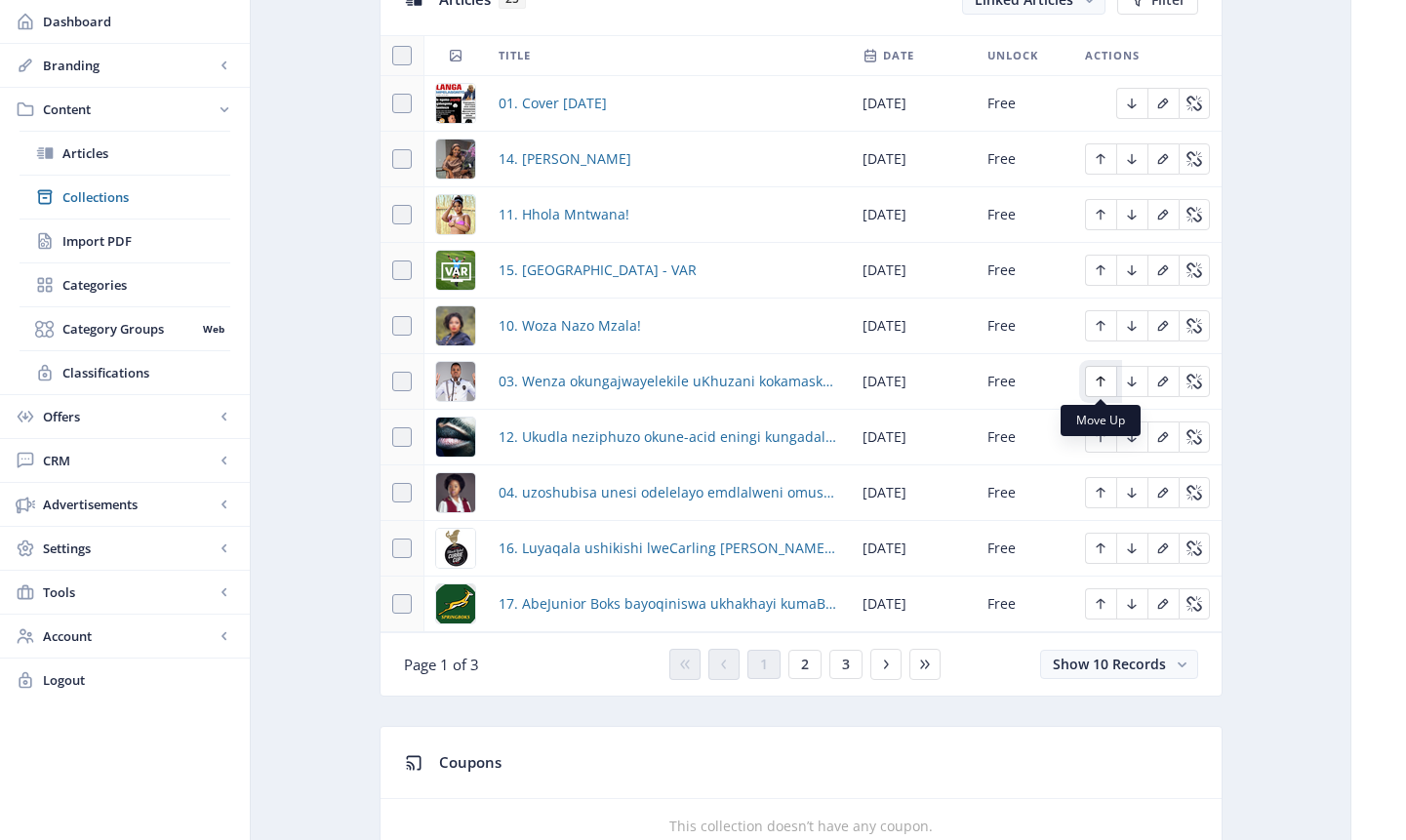 click 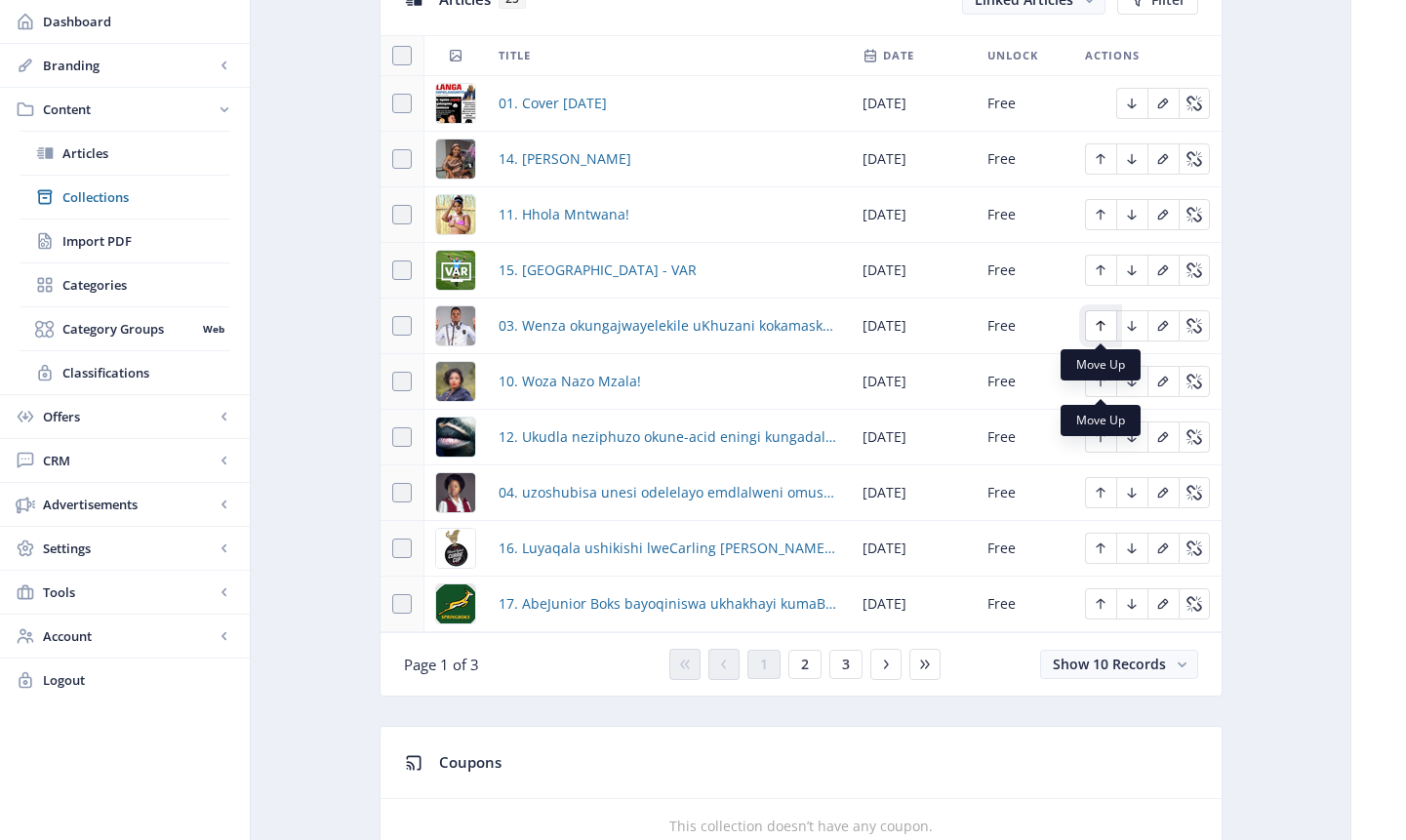 click 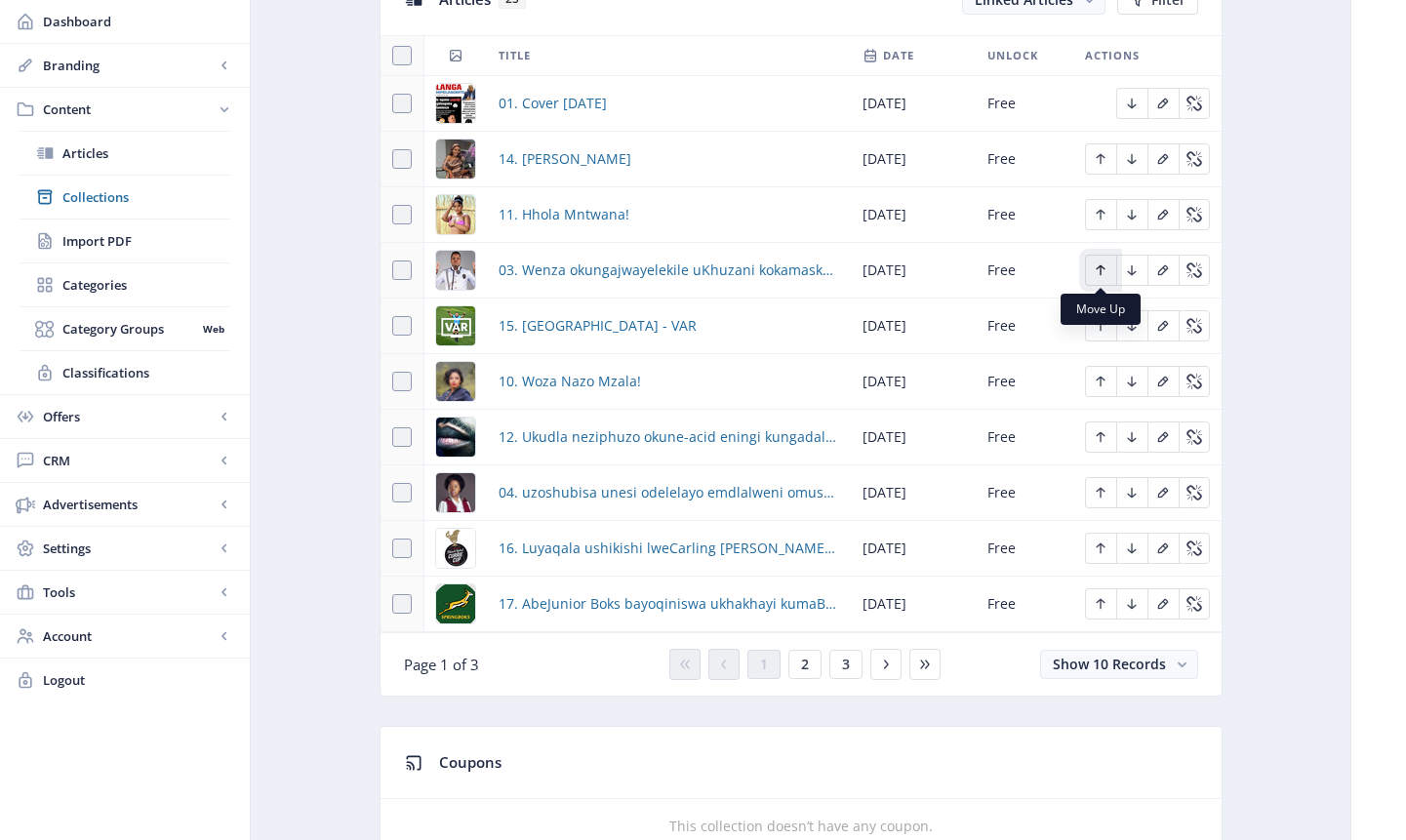 click 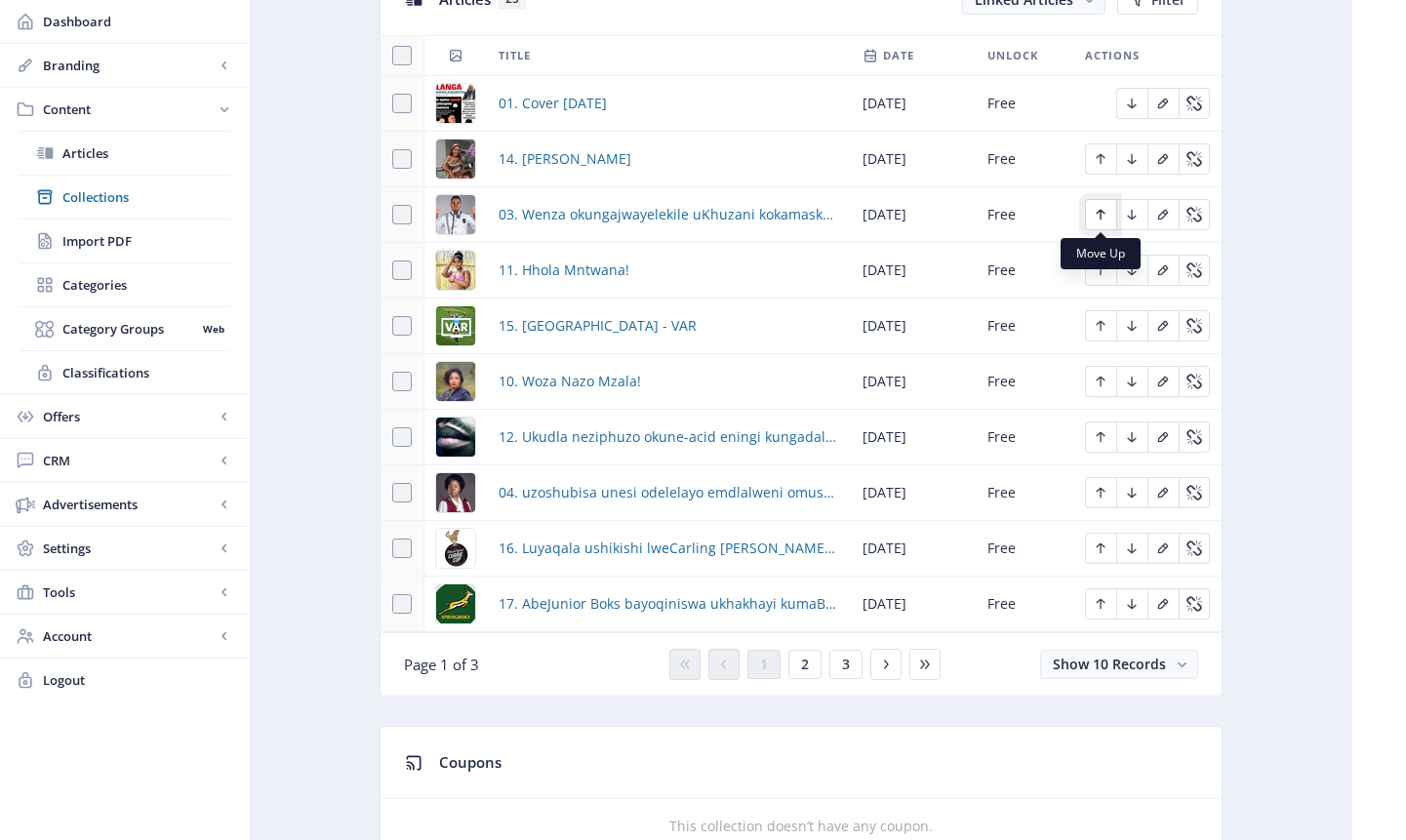 click 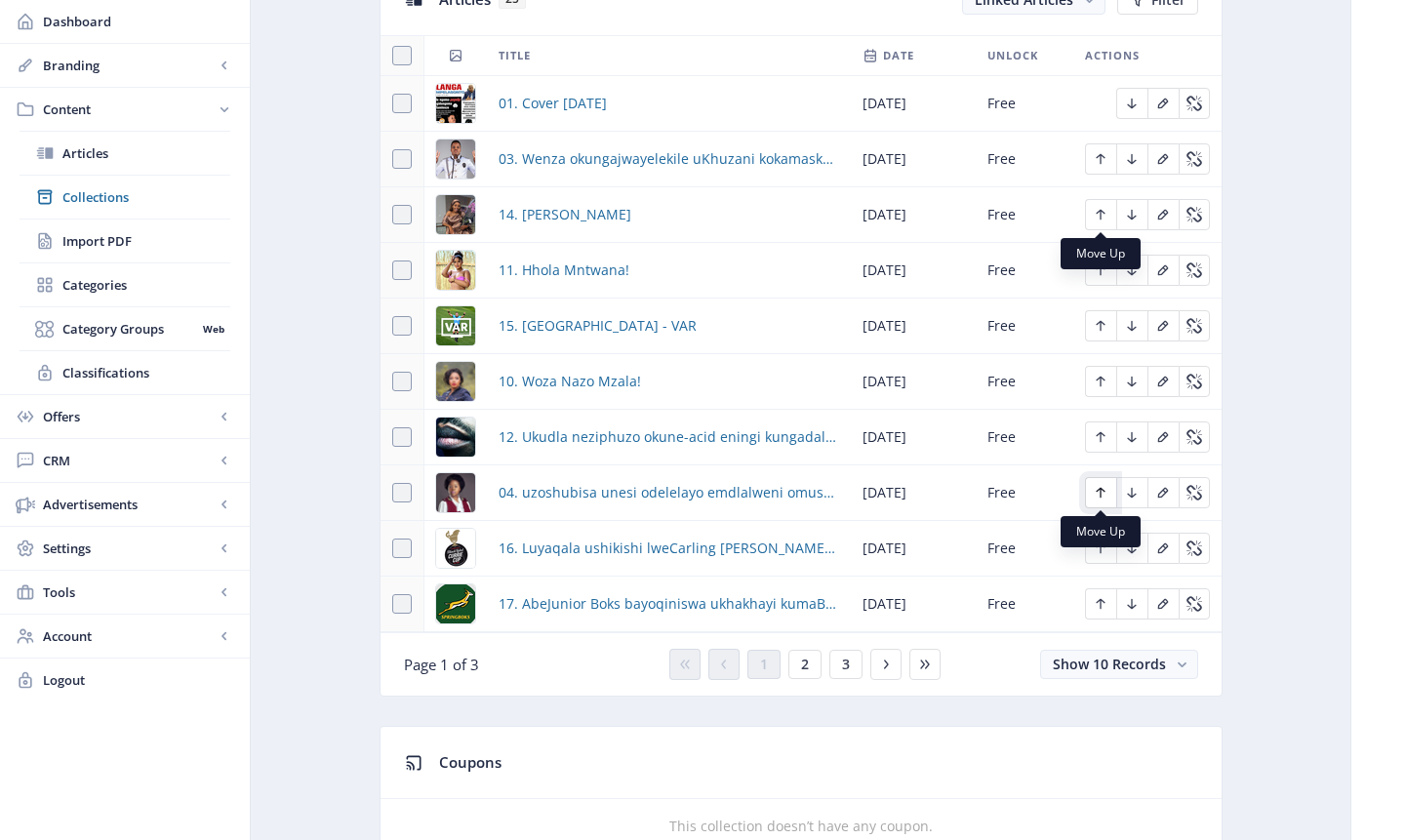 click 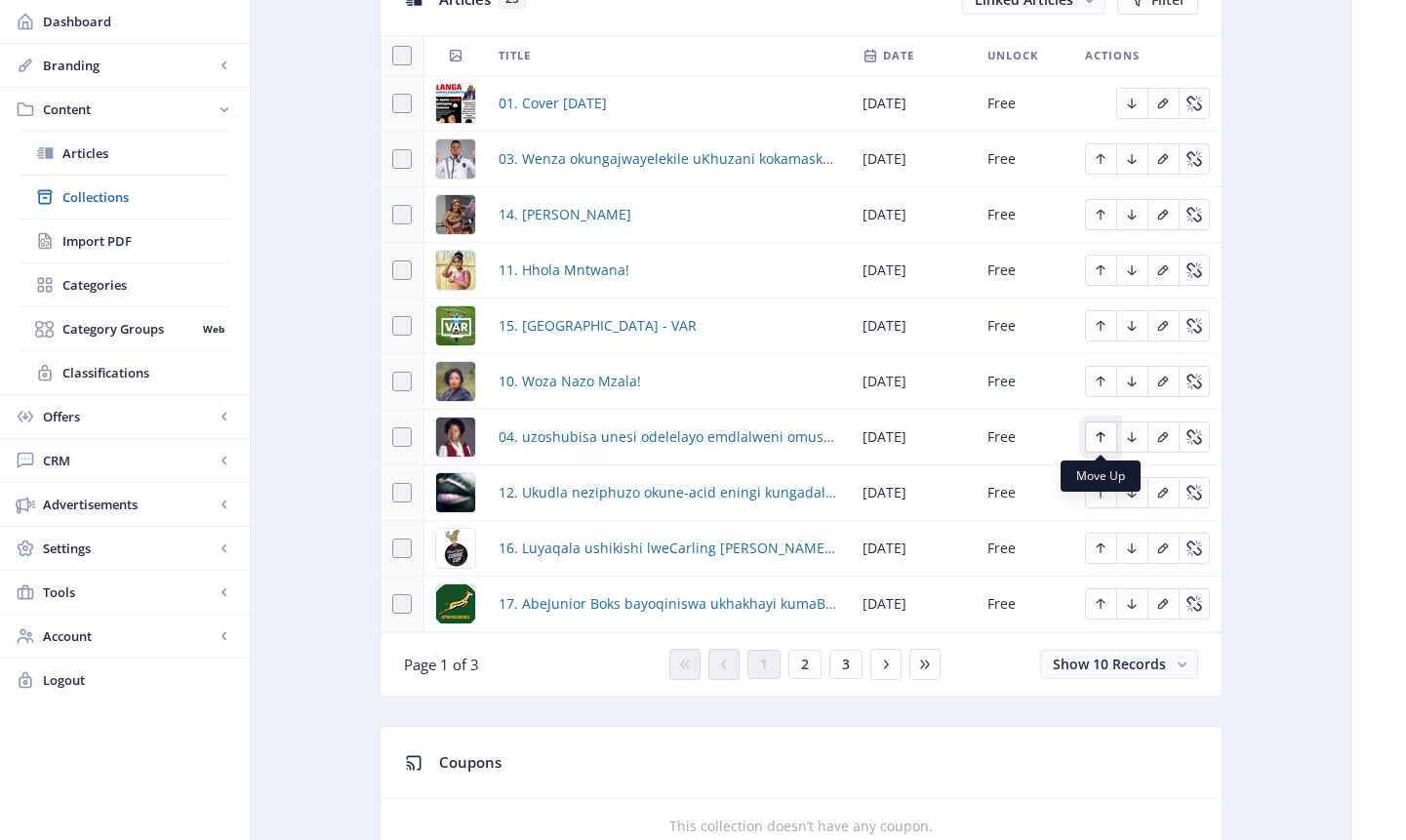 click at bounding box center (1101, 437) 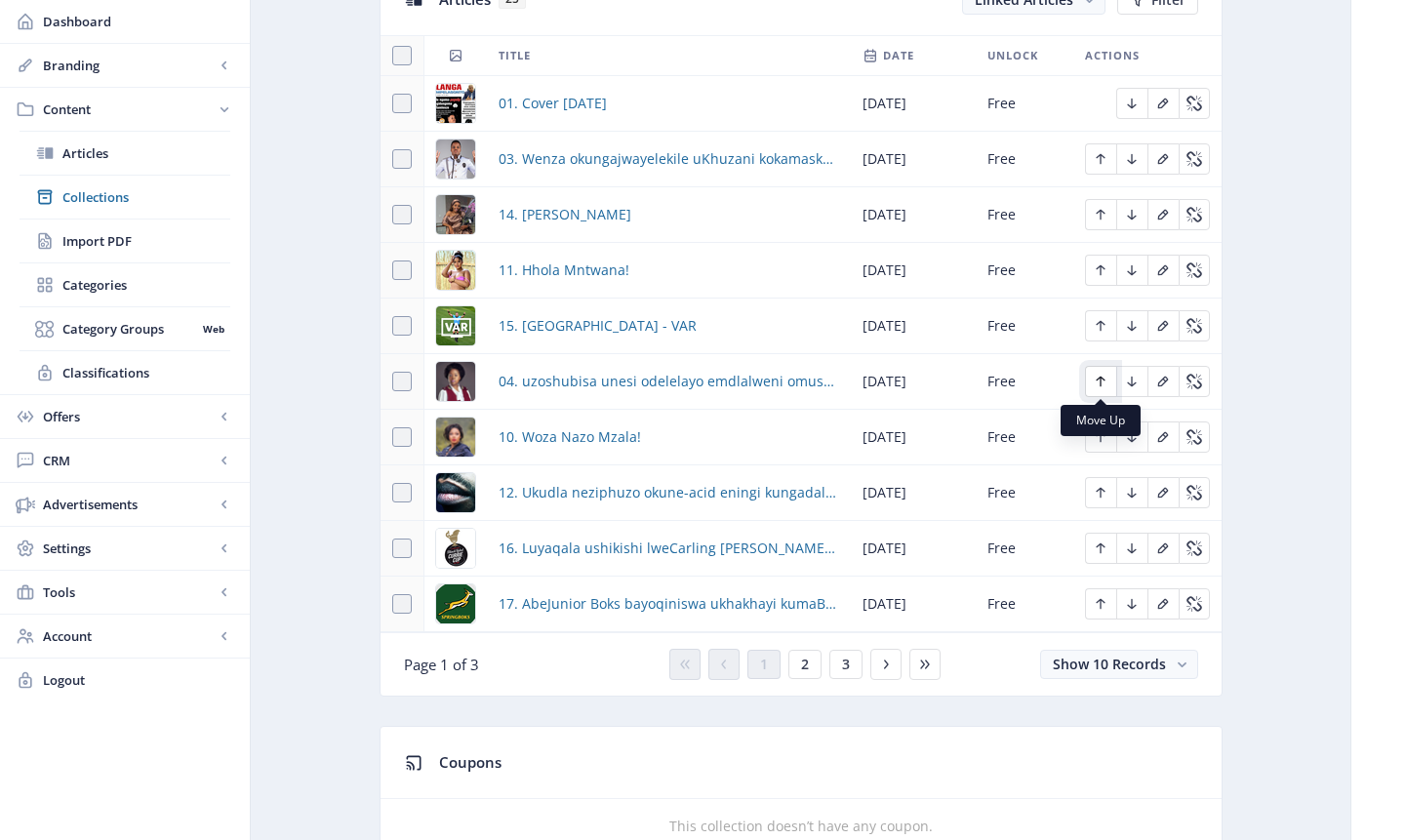 click 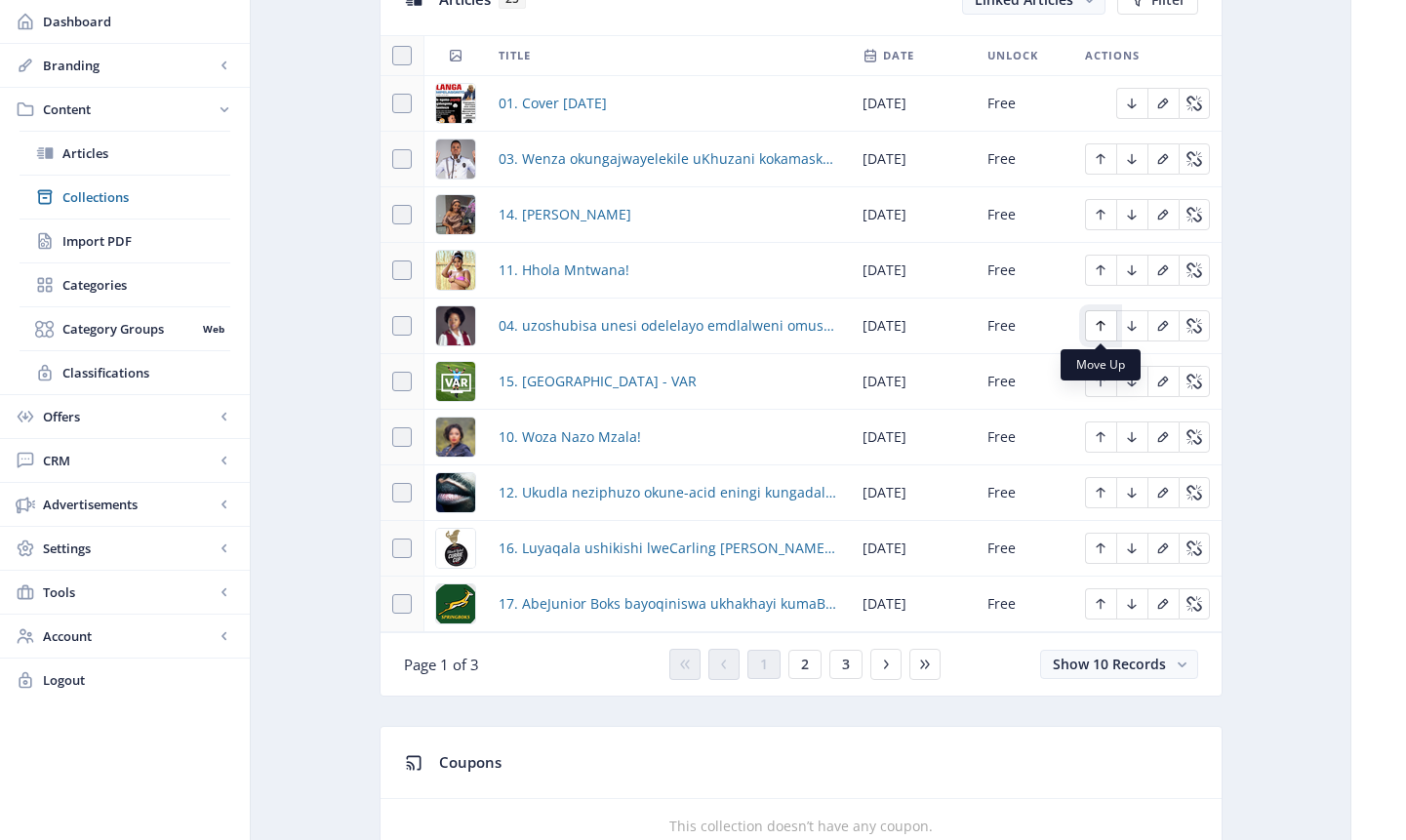 click 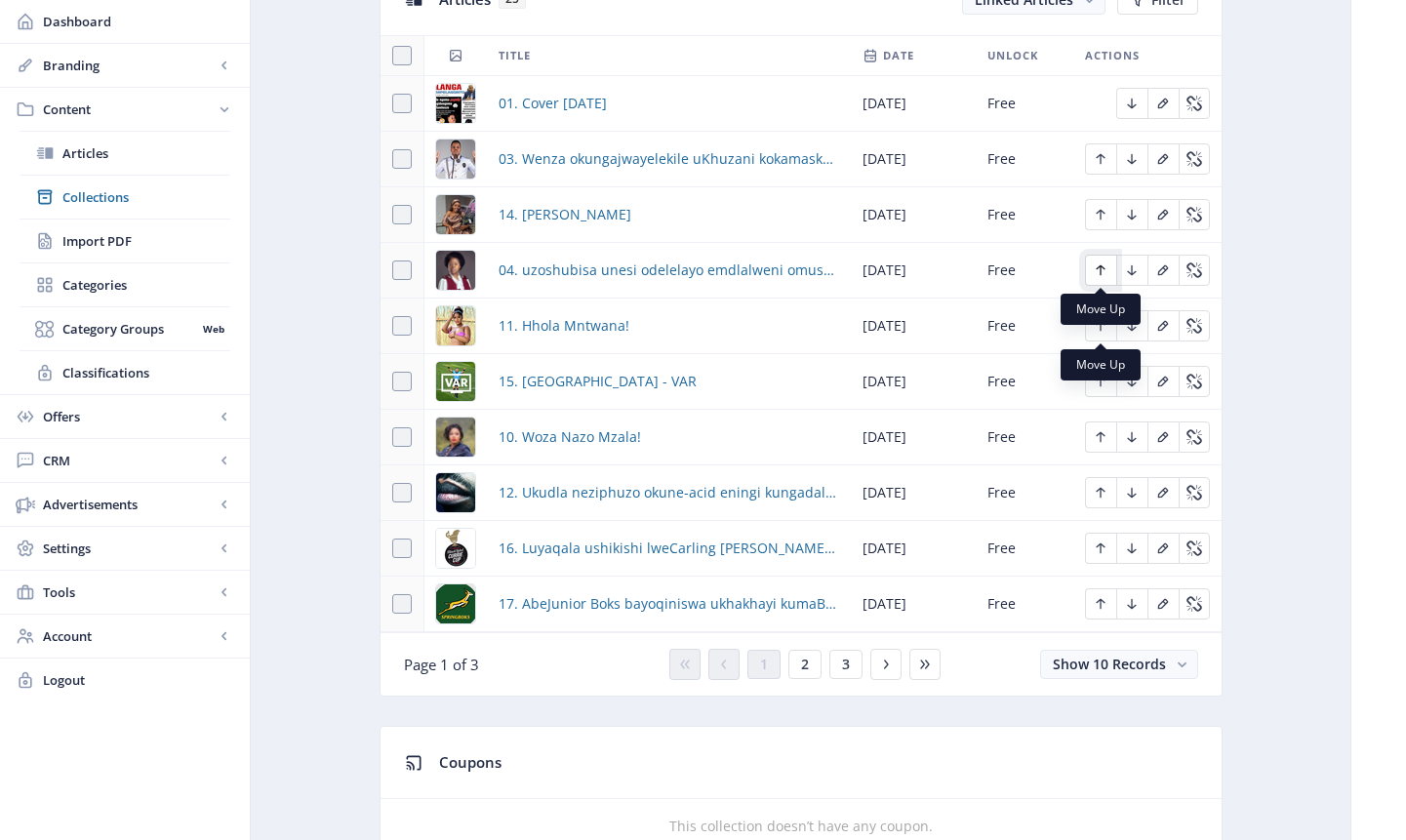 click 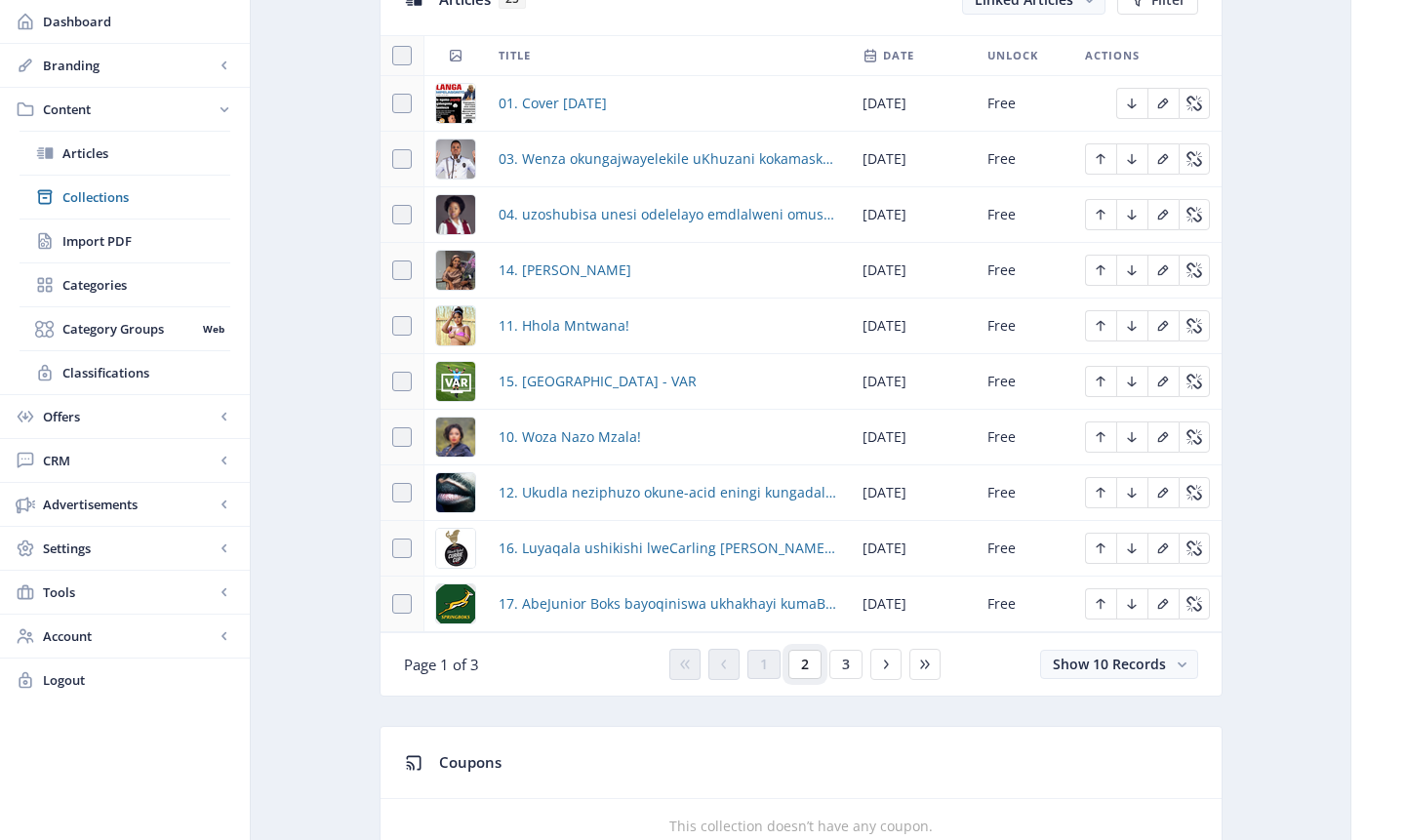 click on "2" 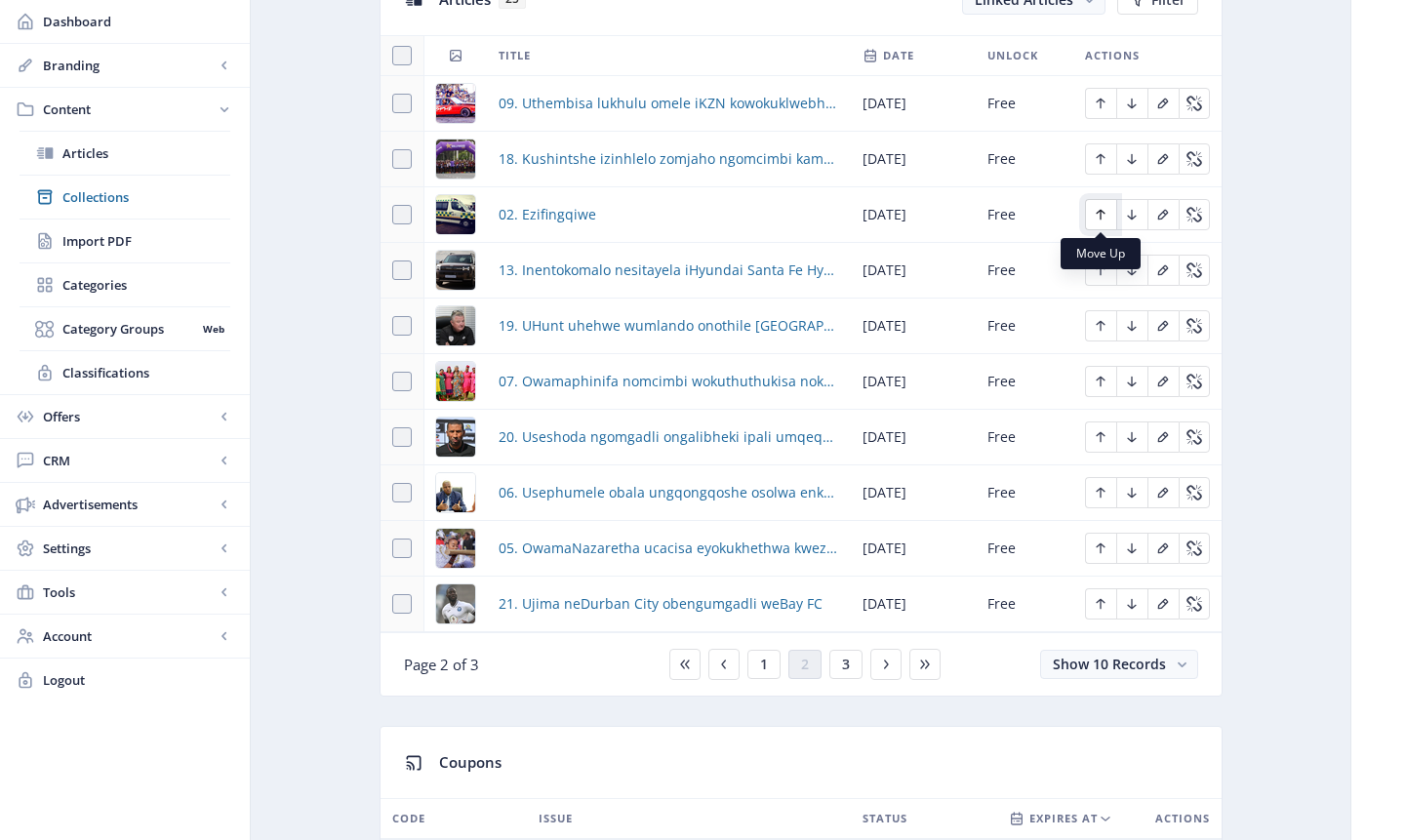 click 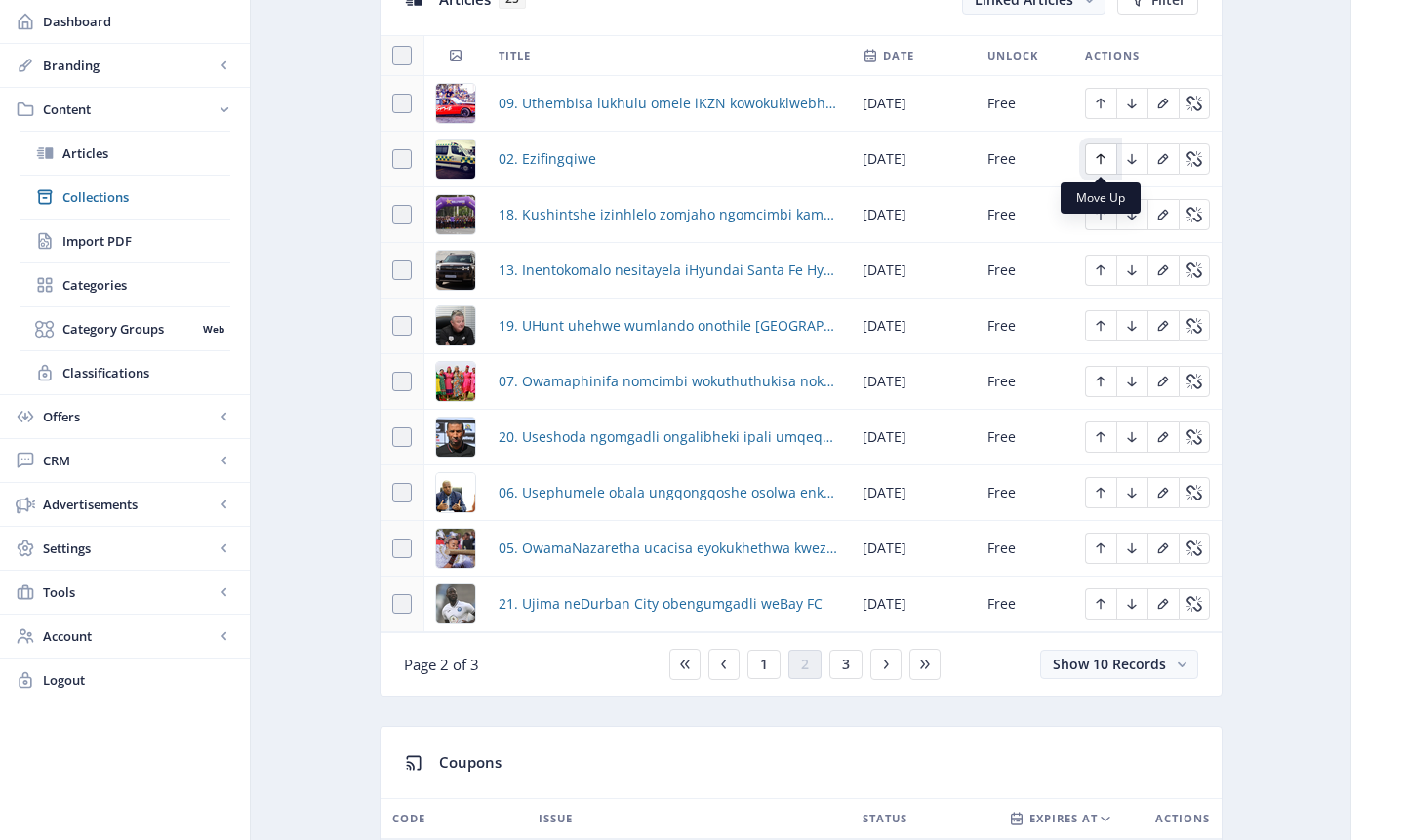 click 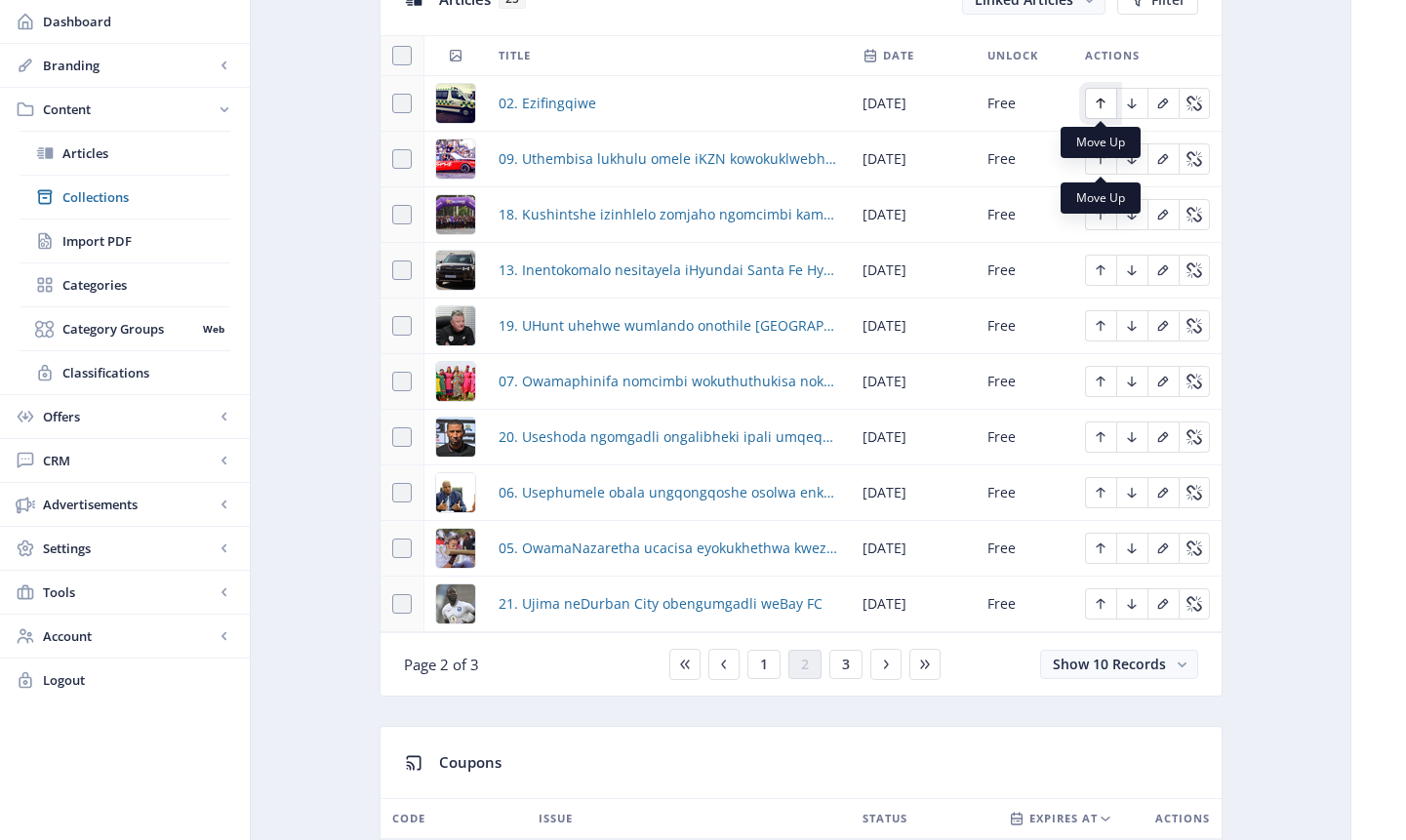 click 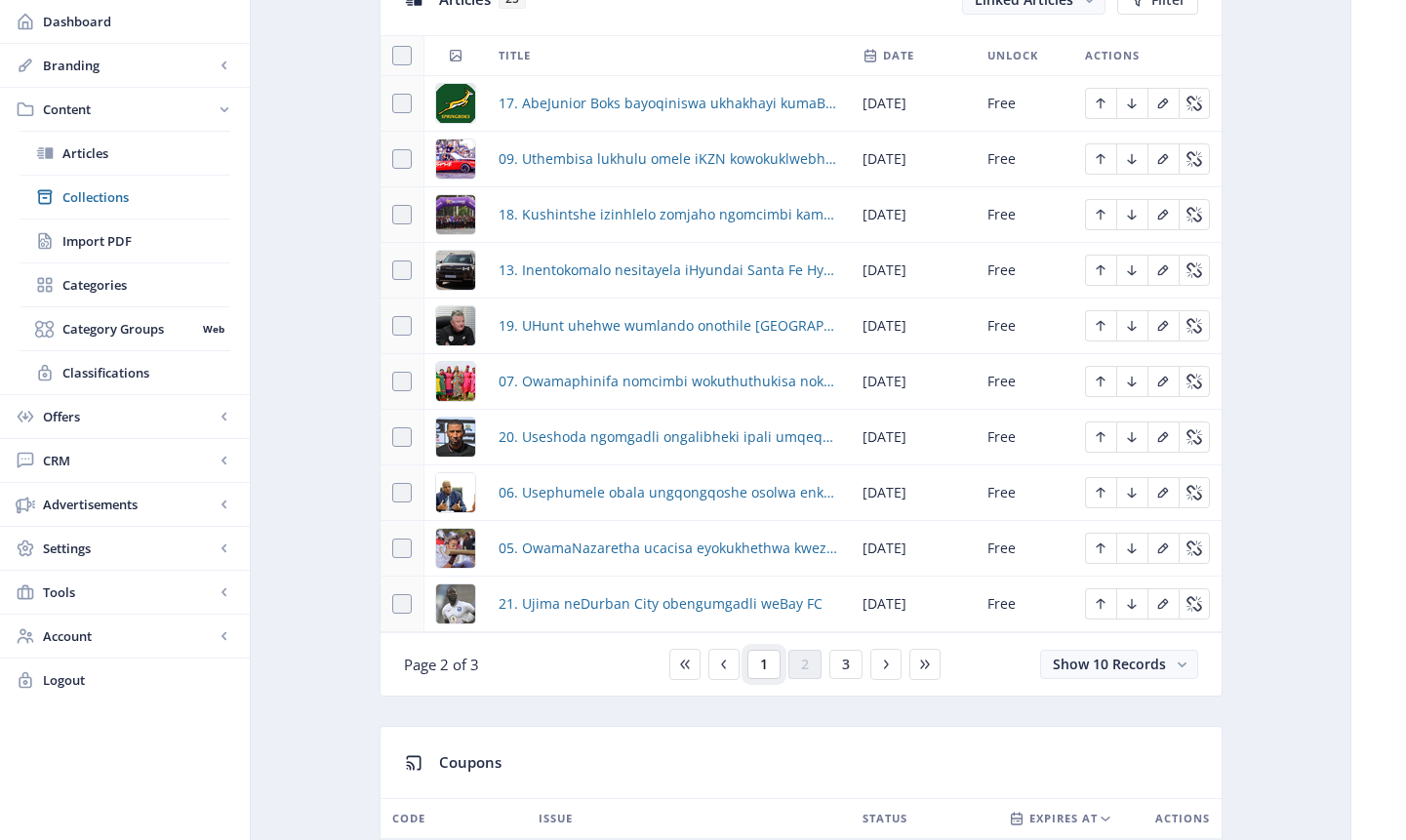click on "1" 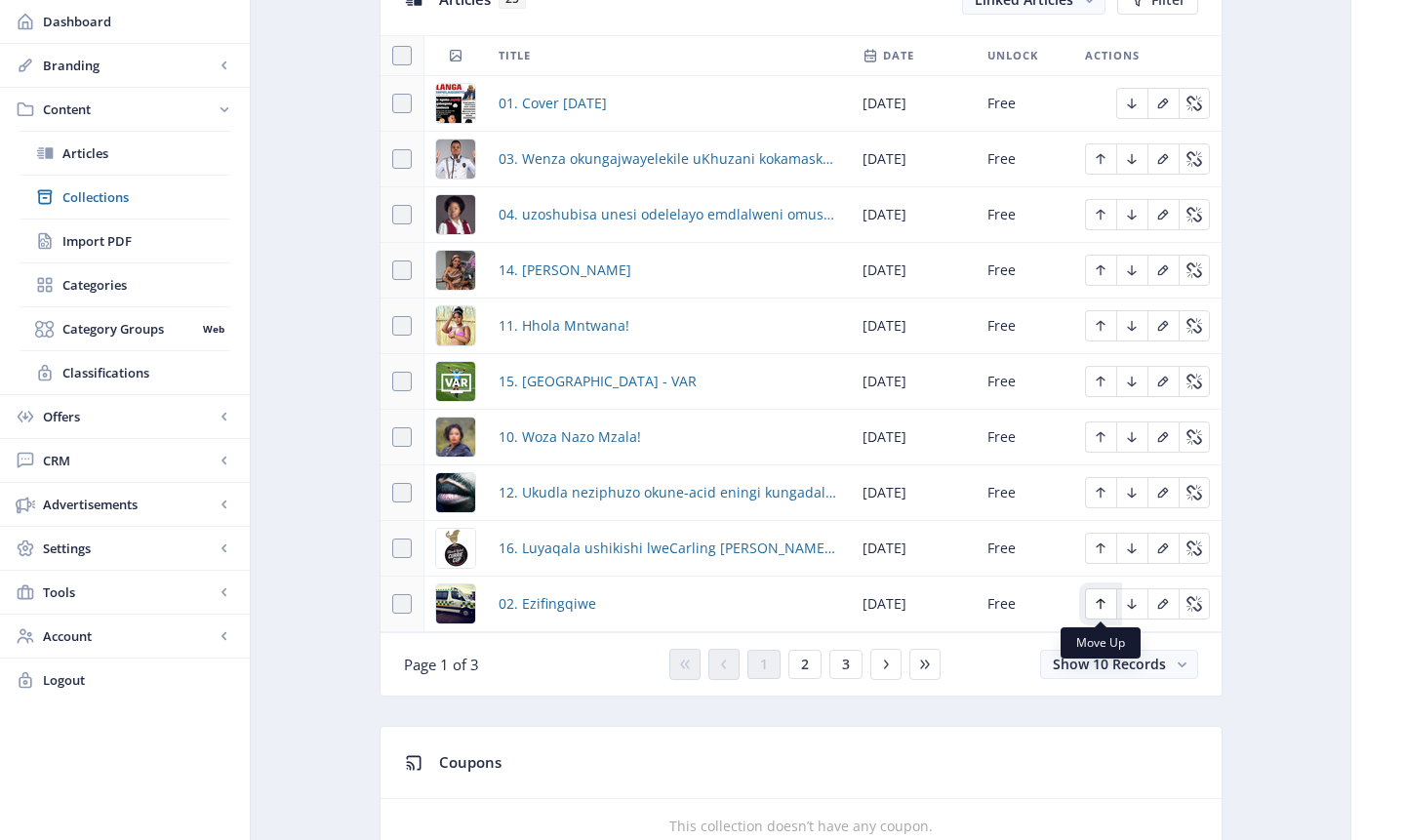 click 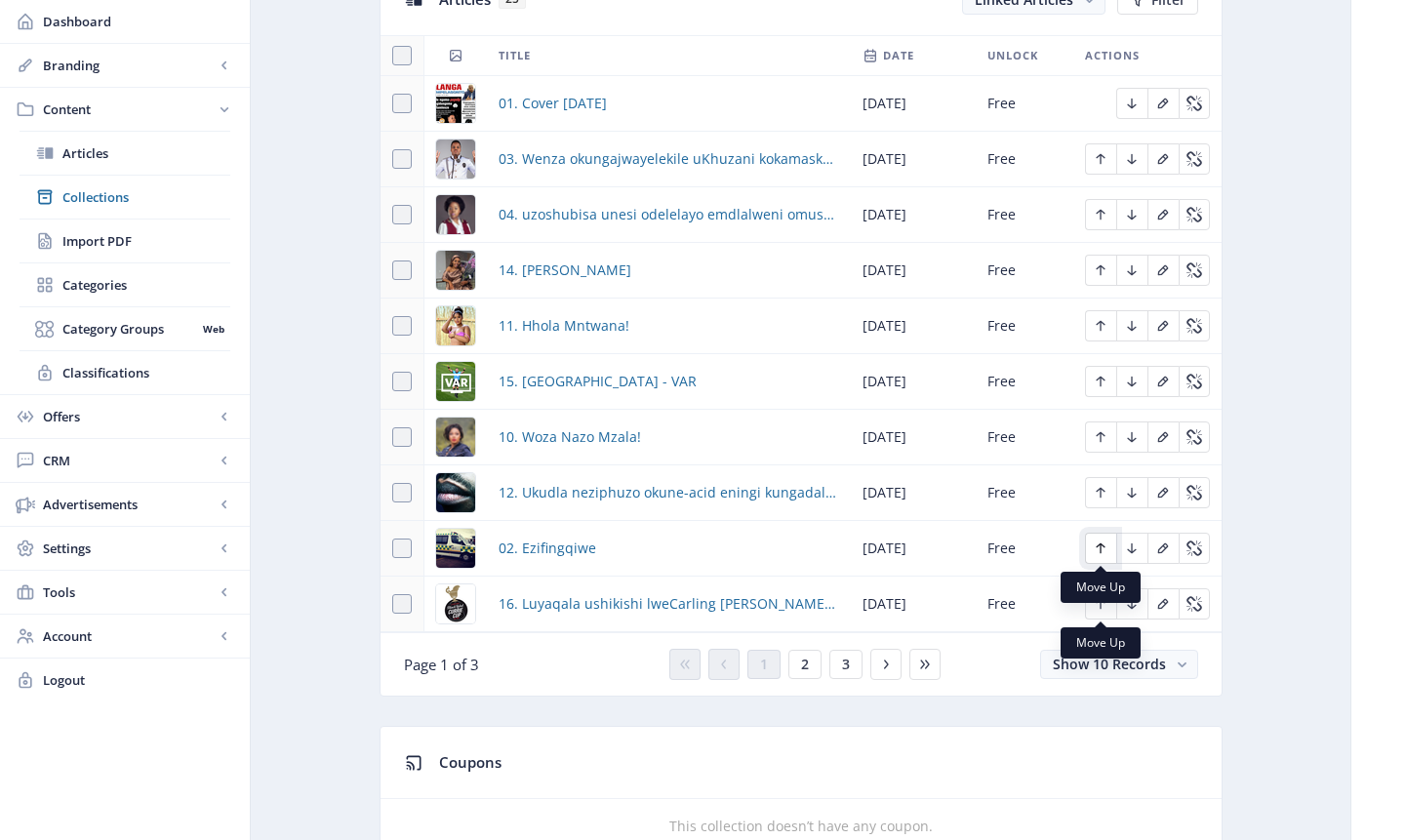 click 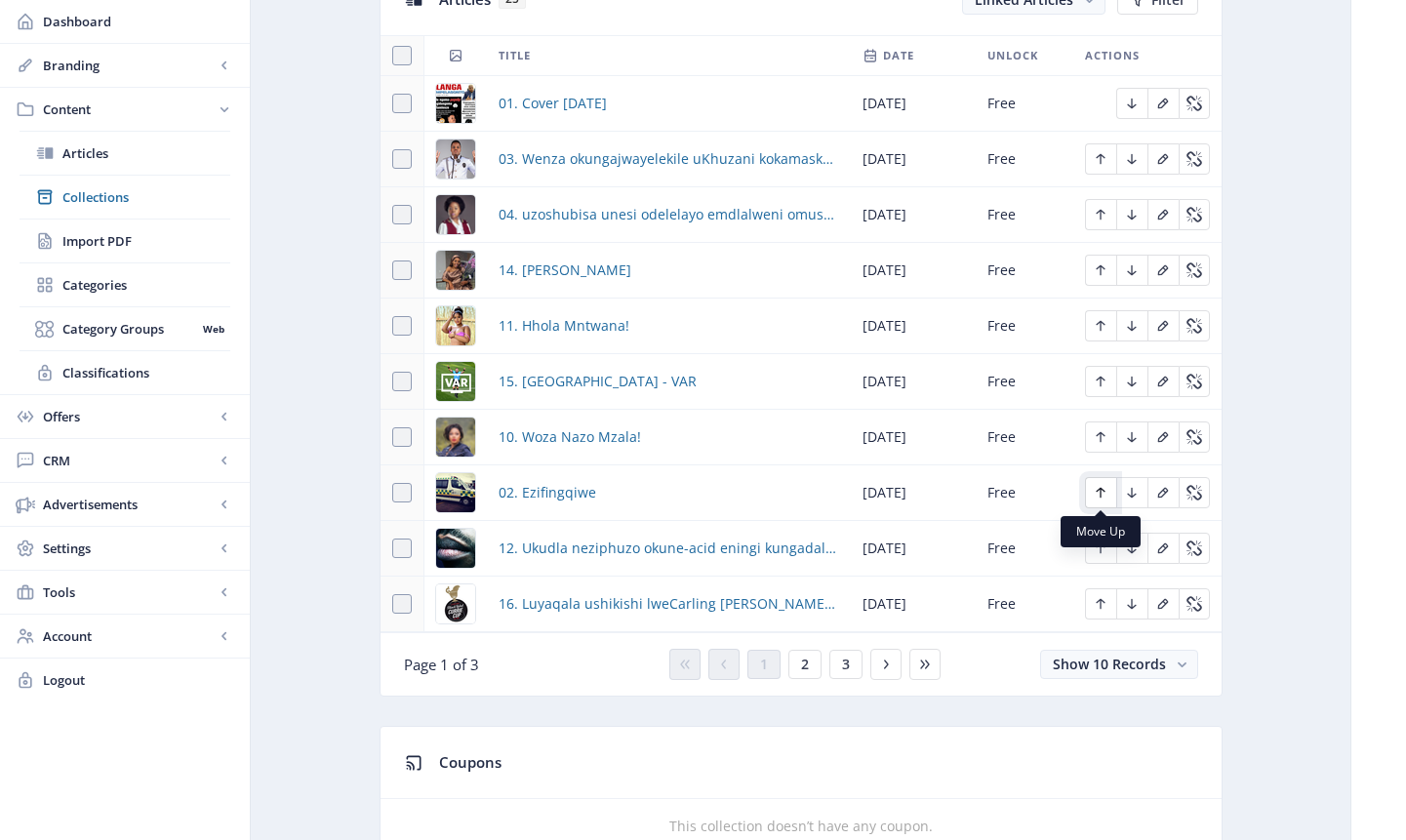 click 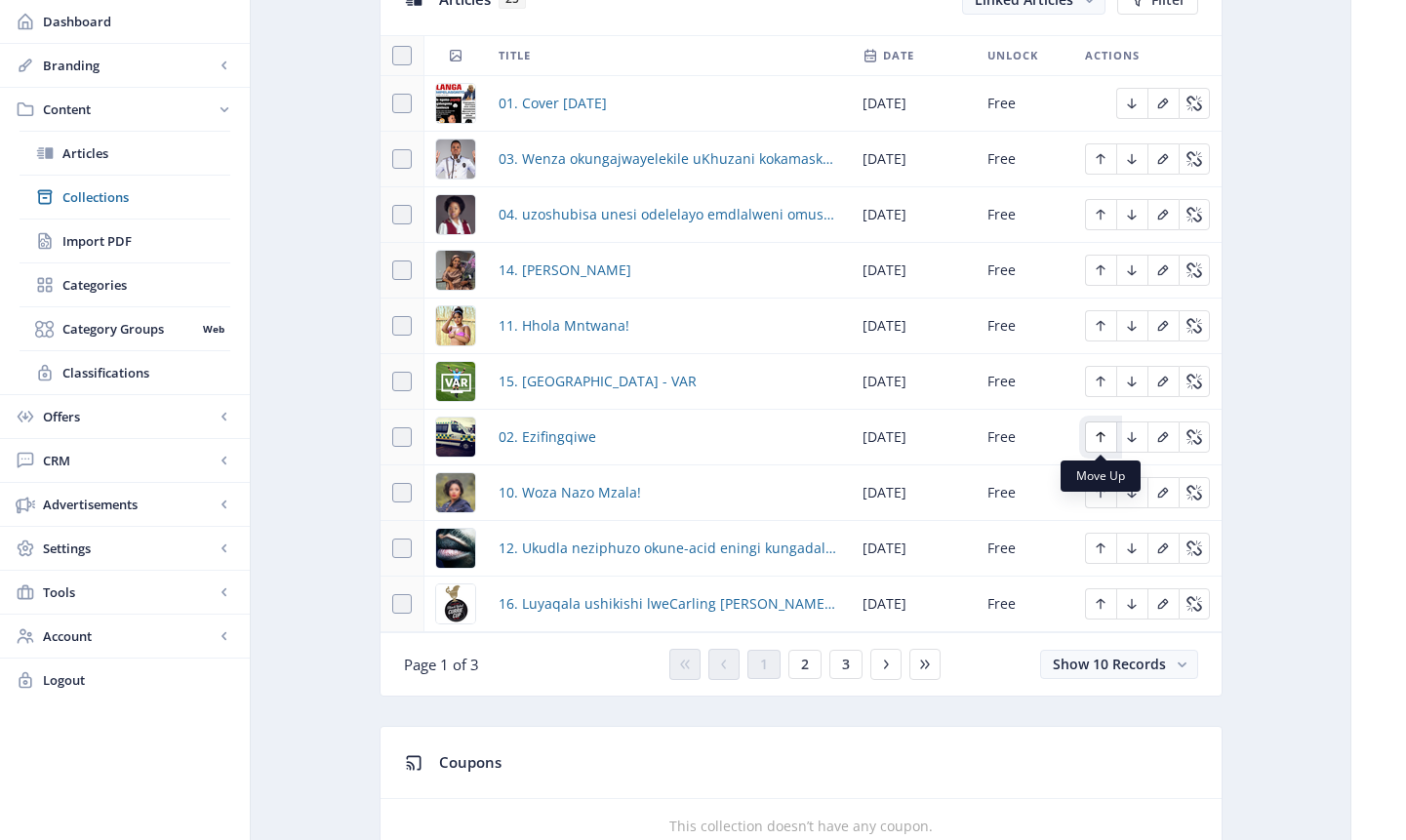 click 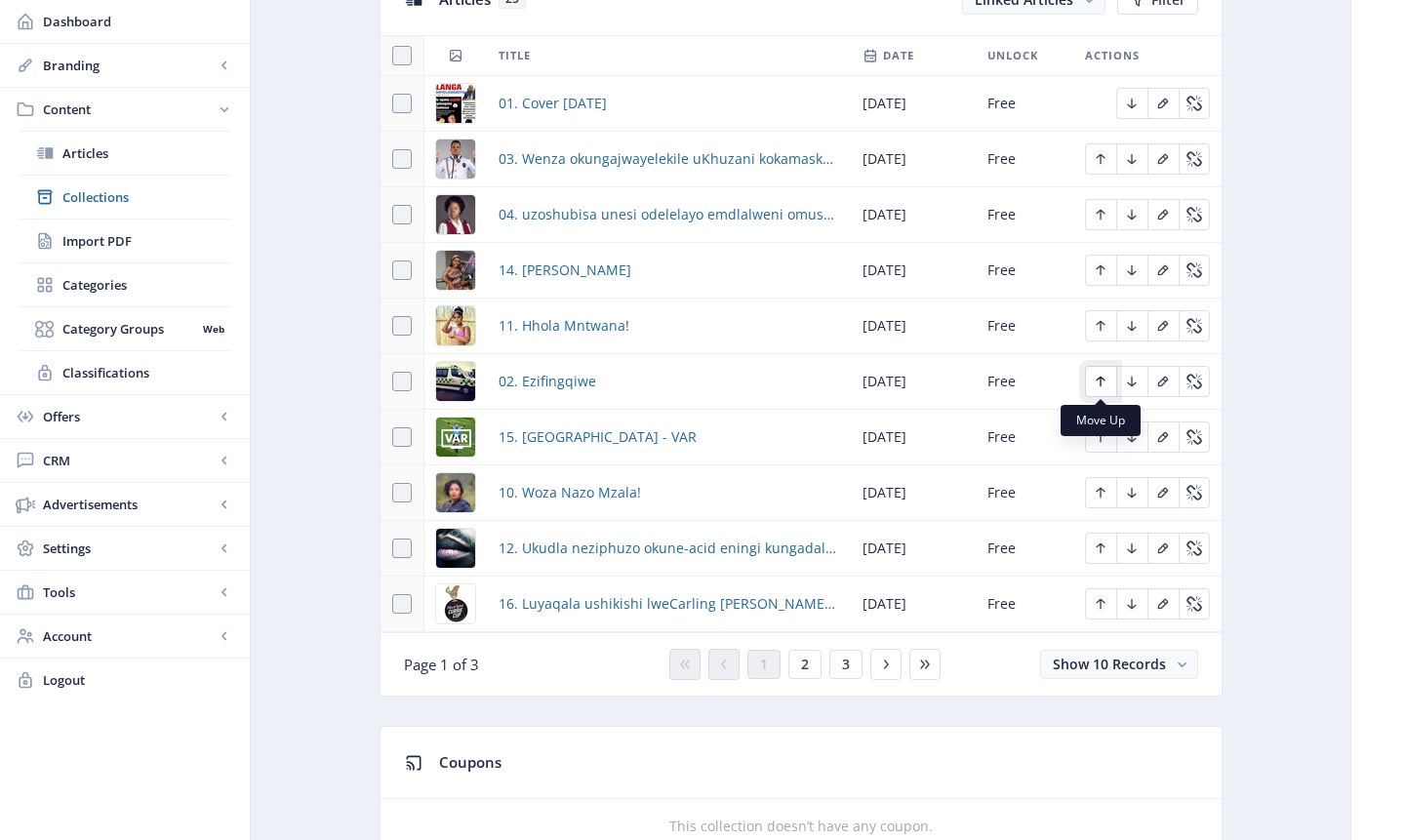 click 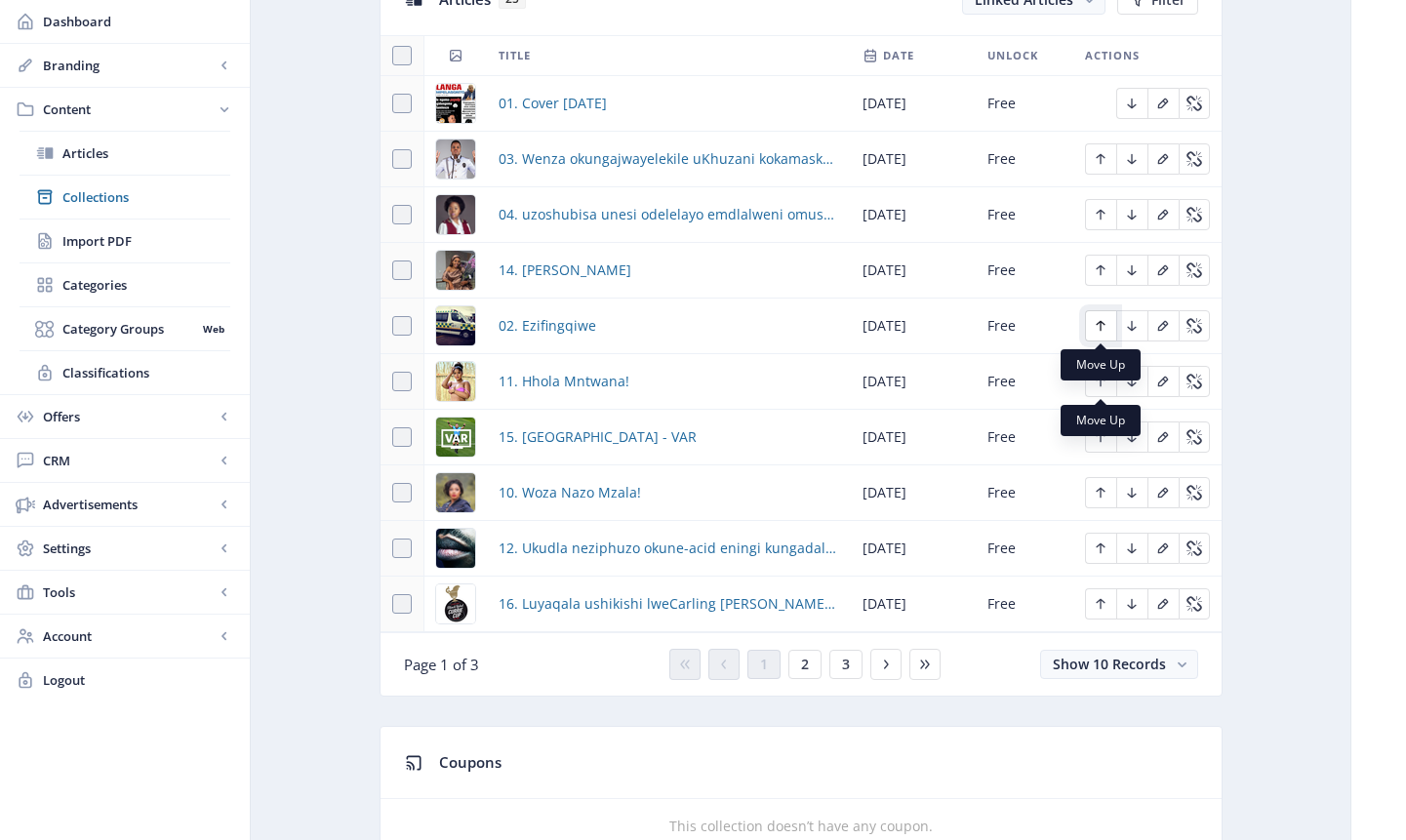 click 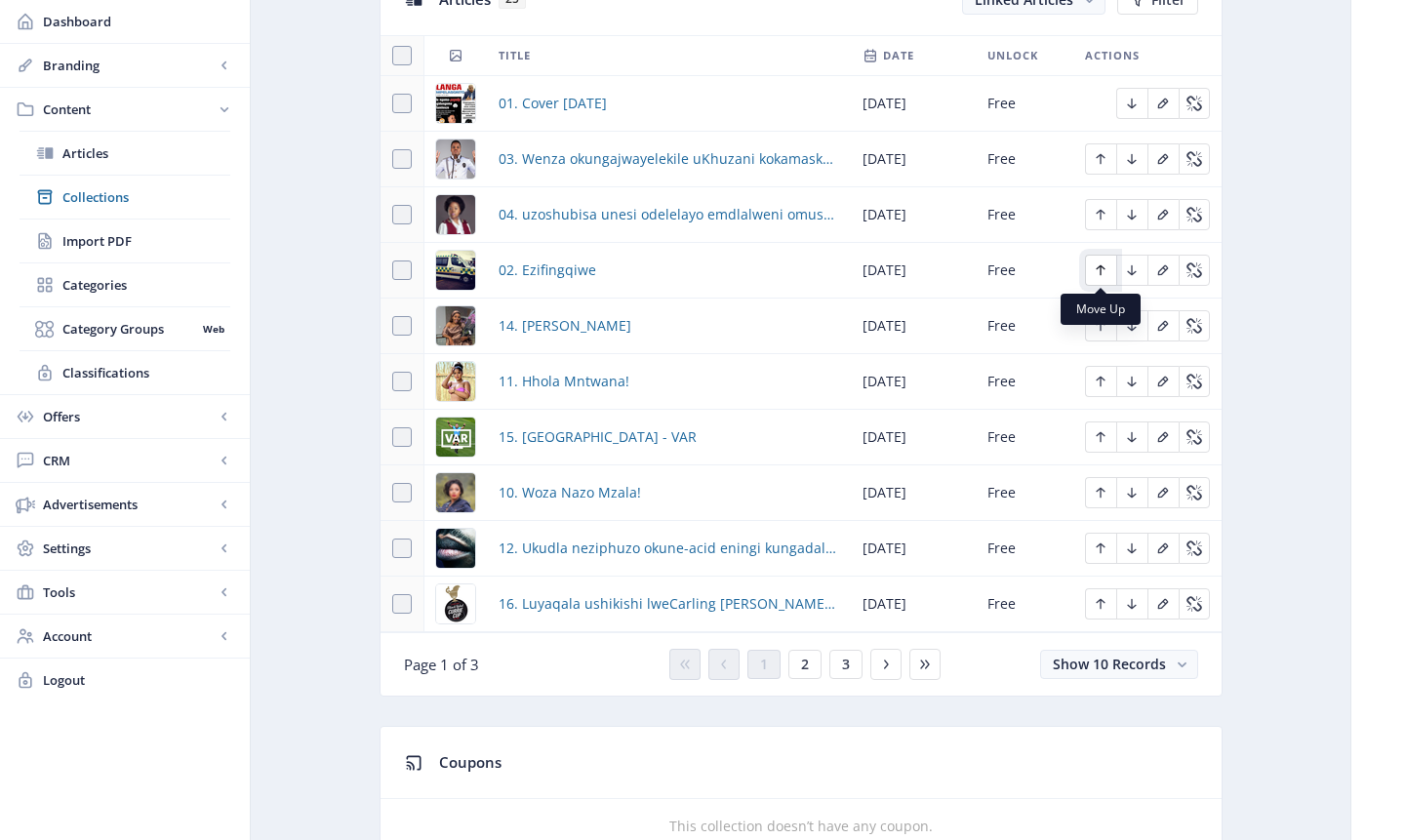click 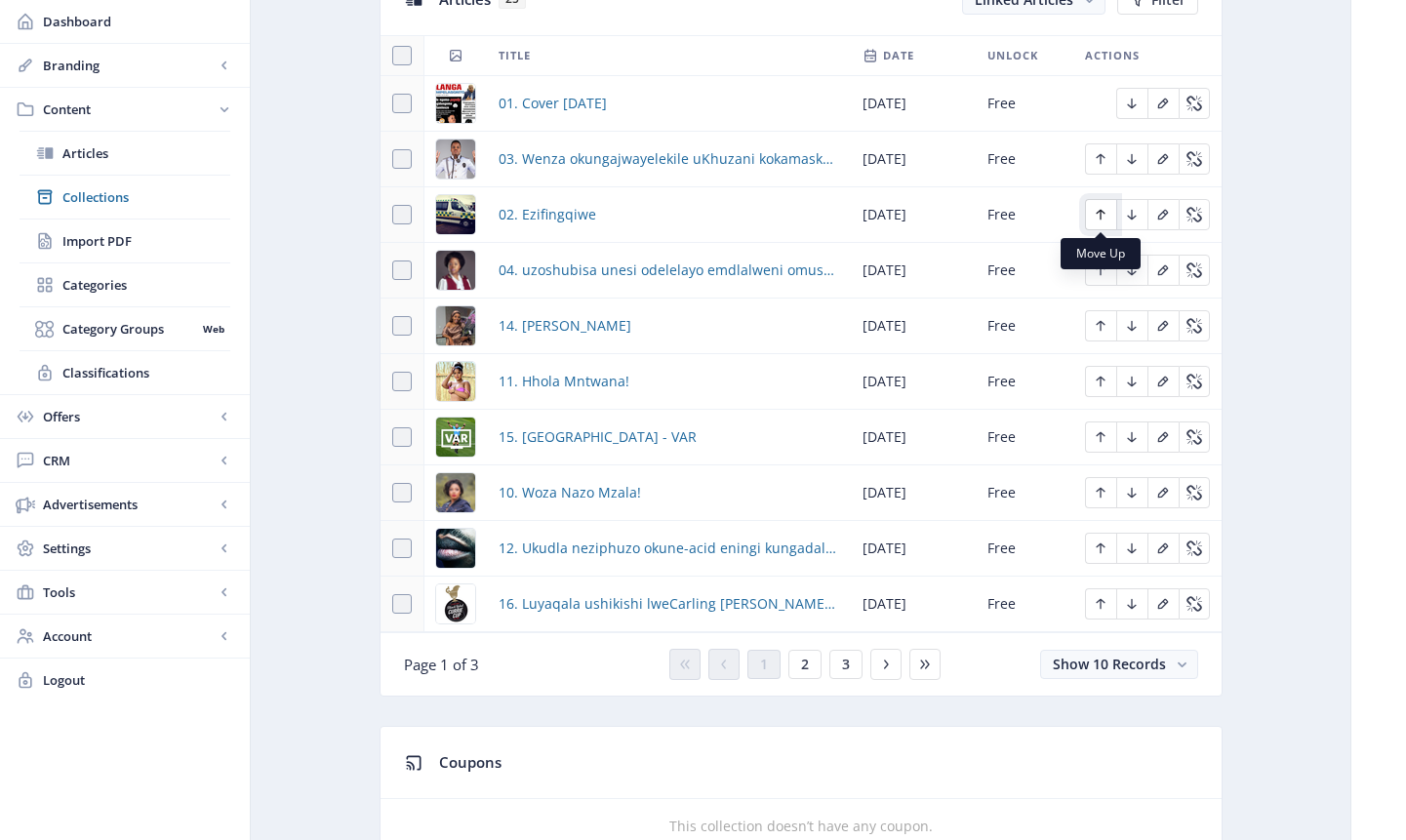 click 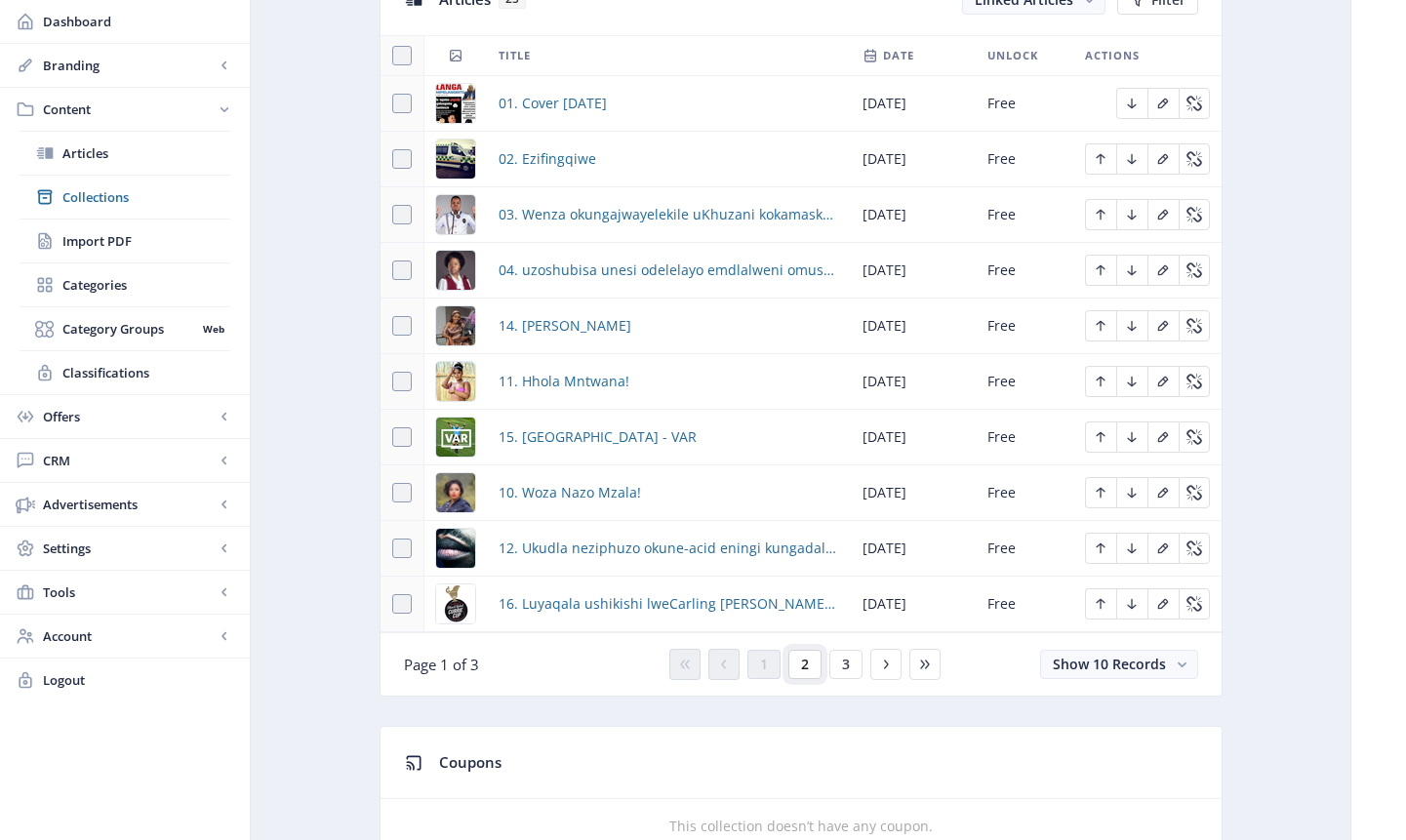click on "2" 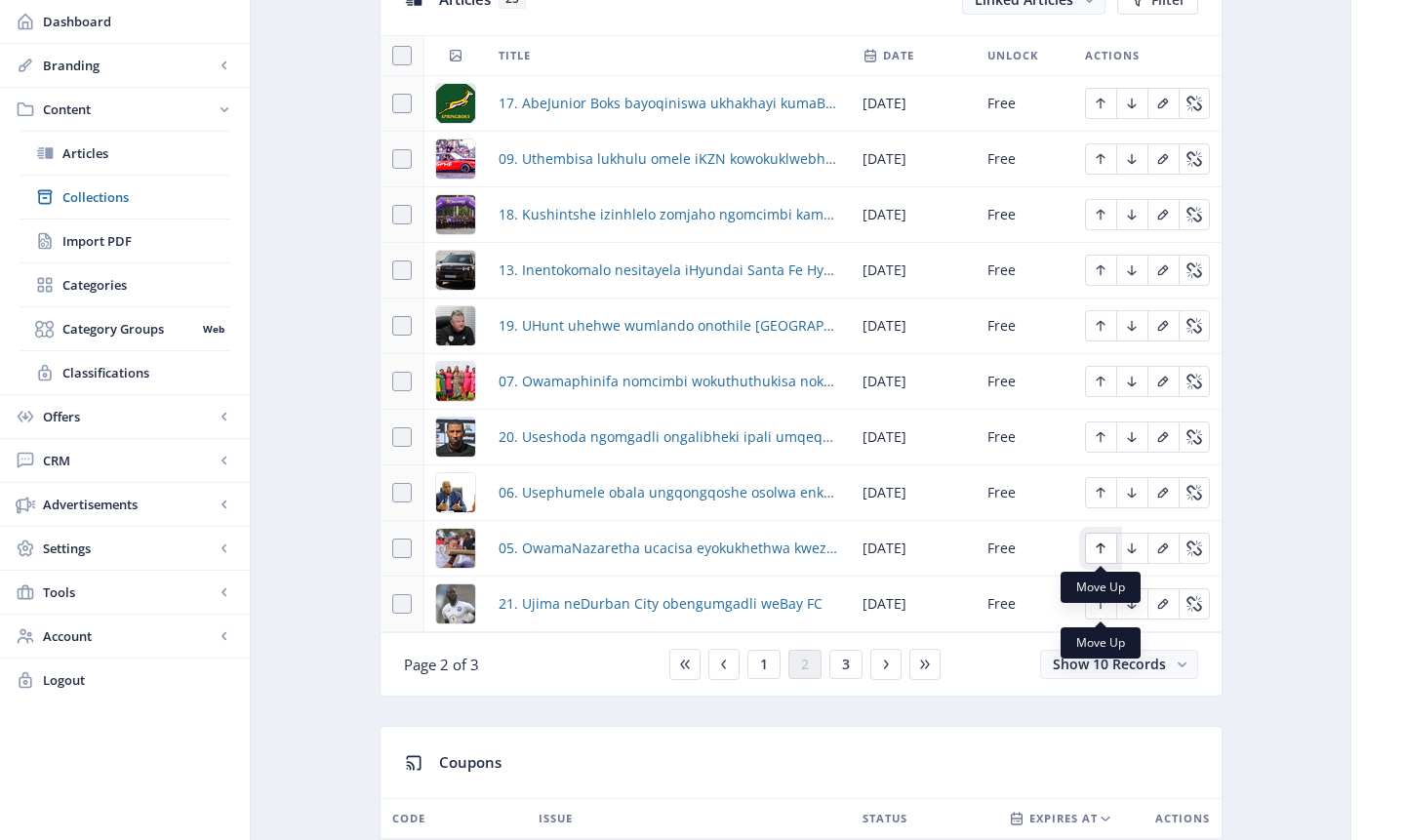click 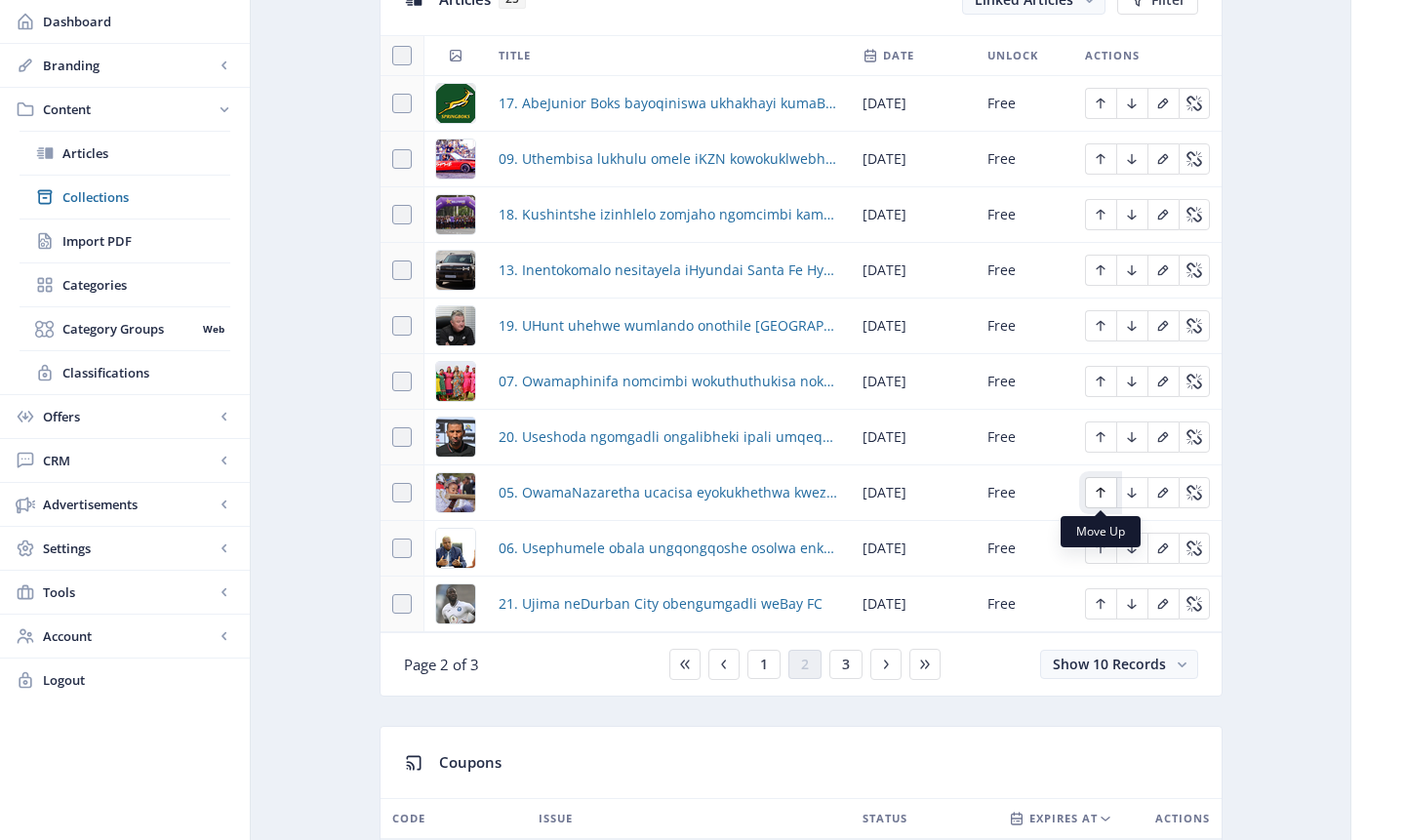 click 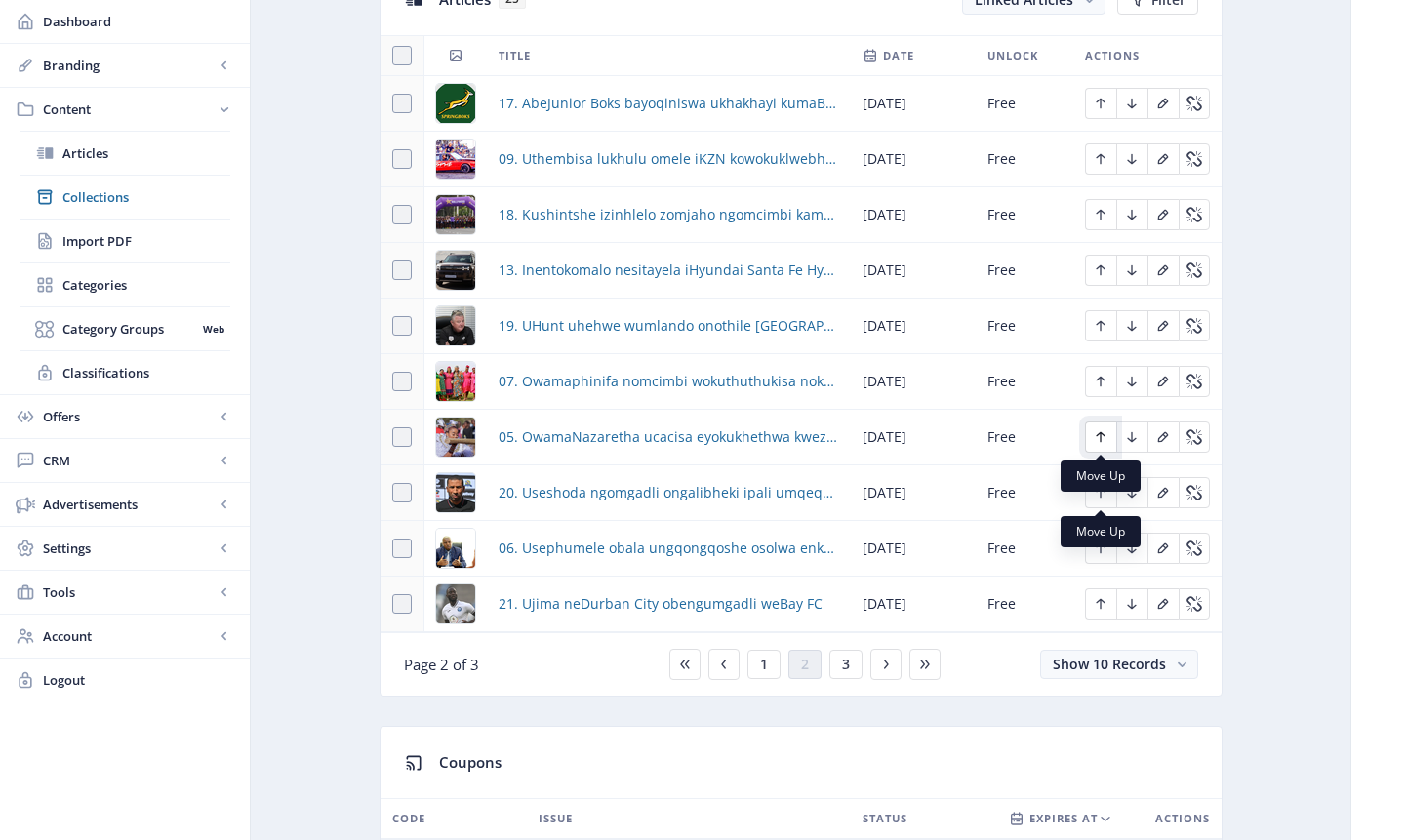 click 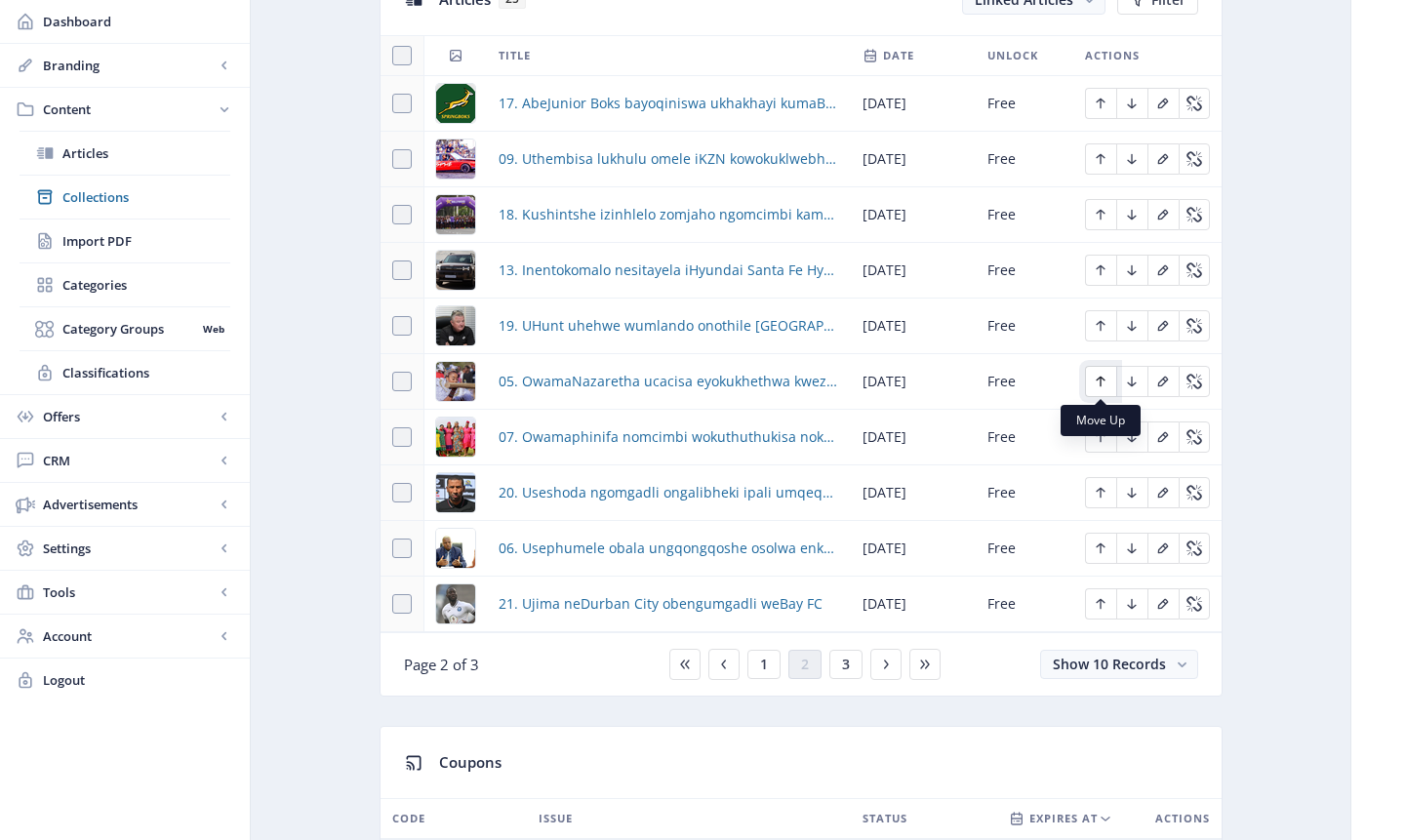 click at bounding box center (1101, 381) 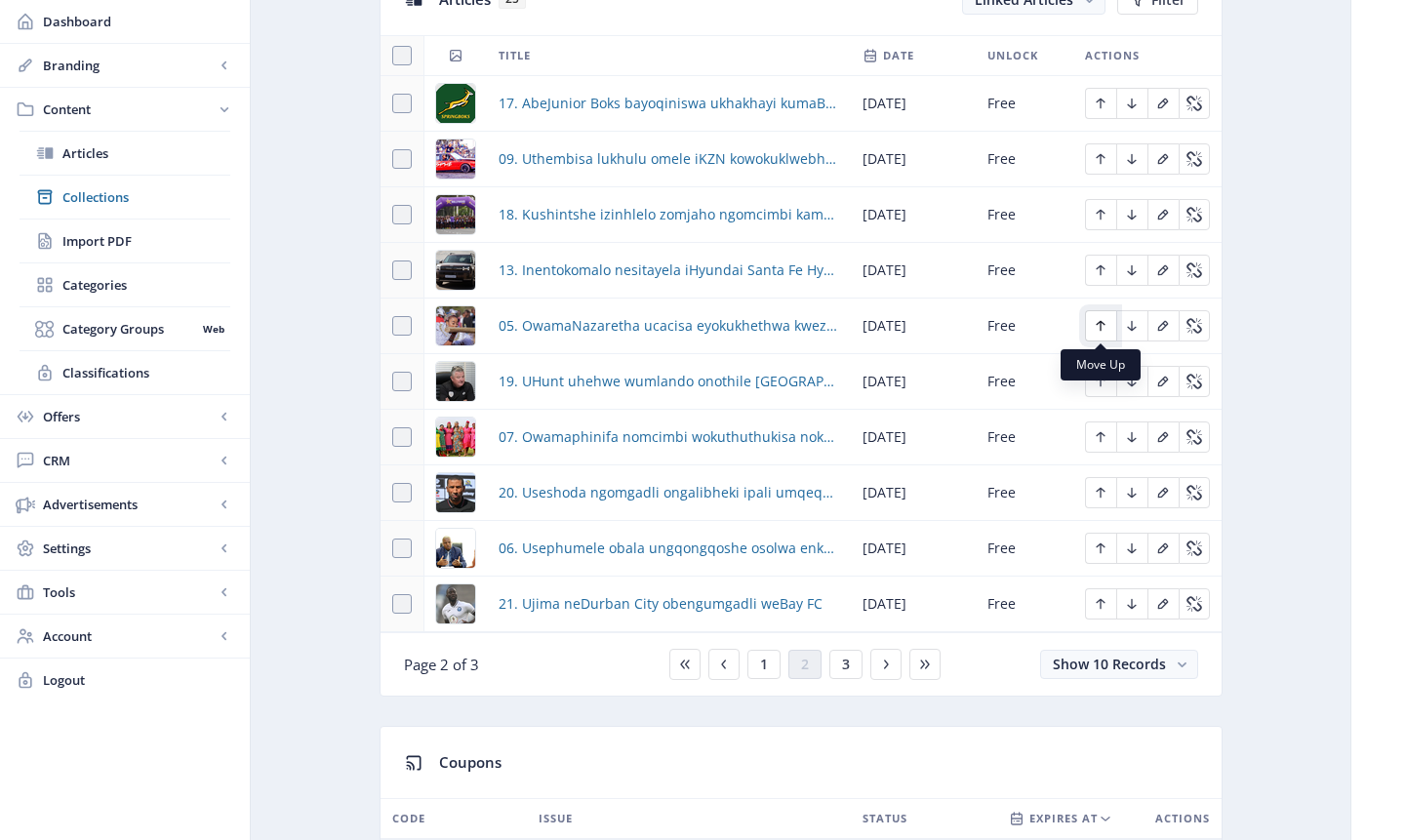 click 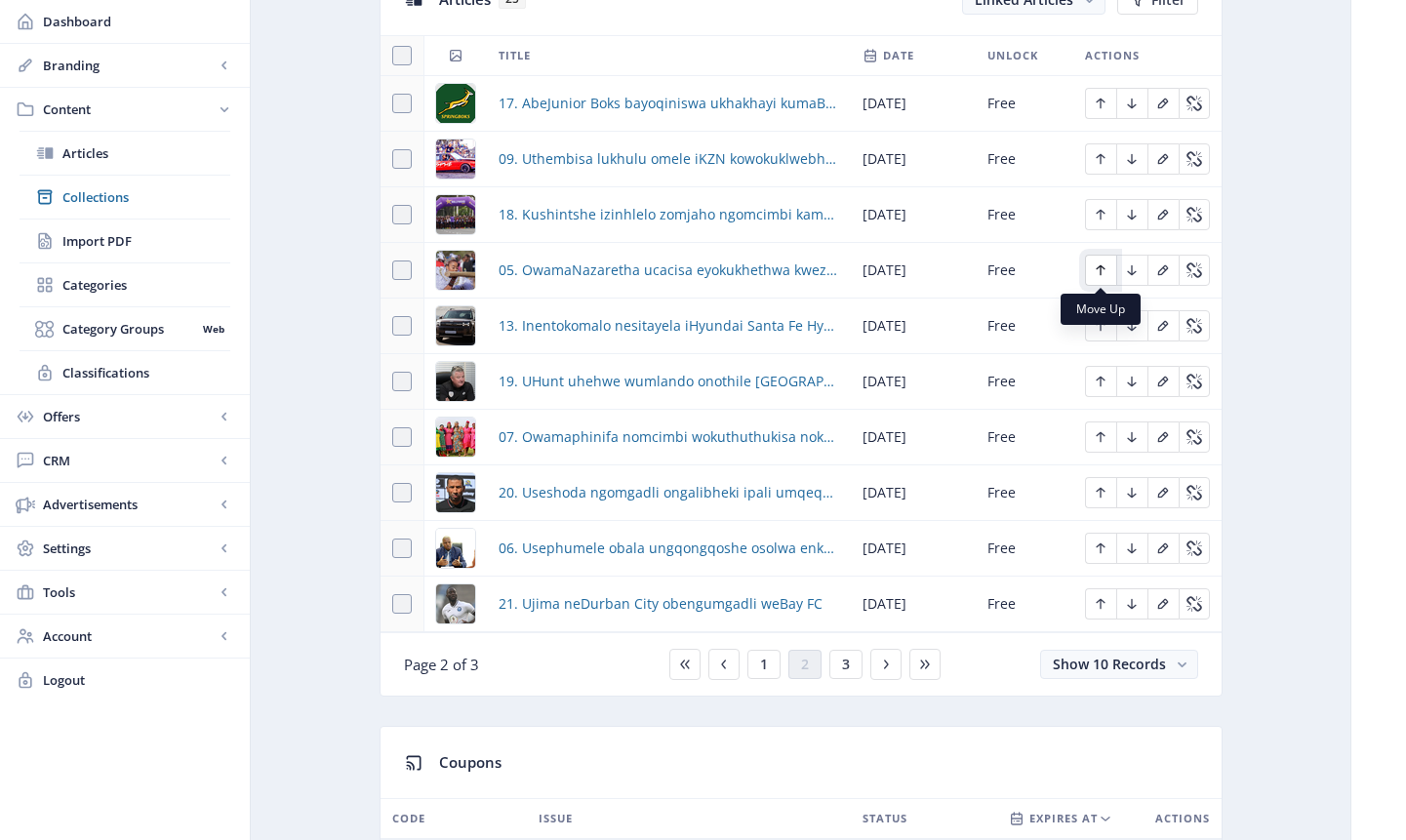 click 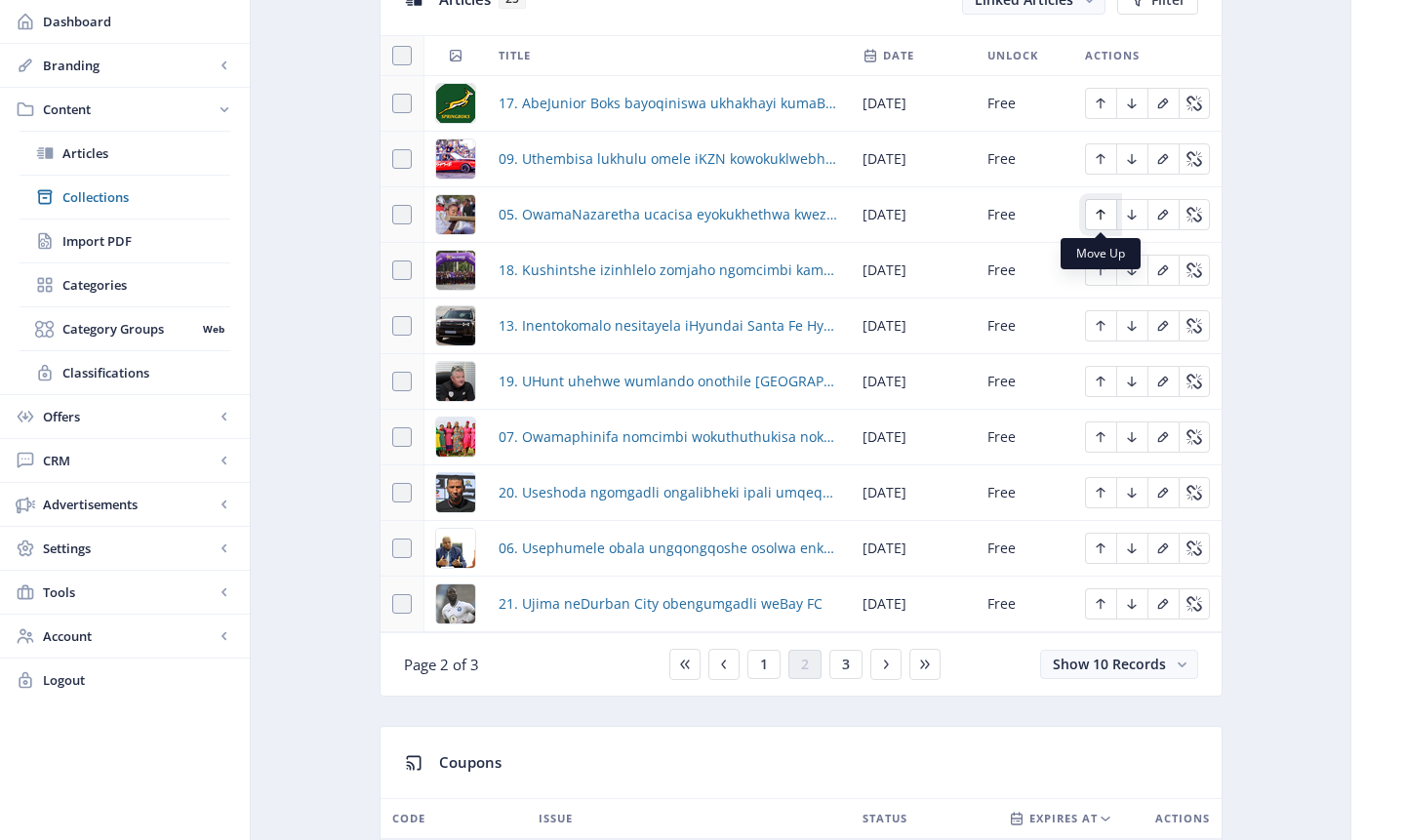 click 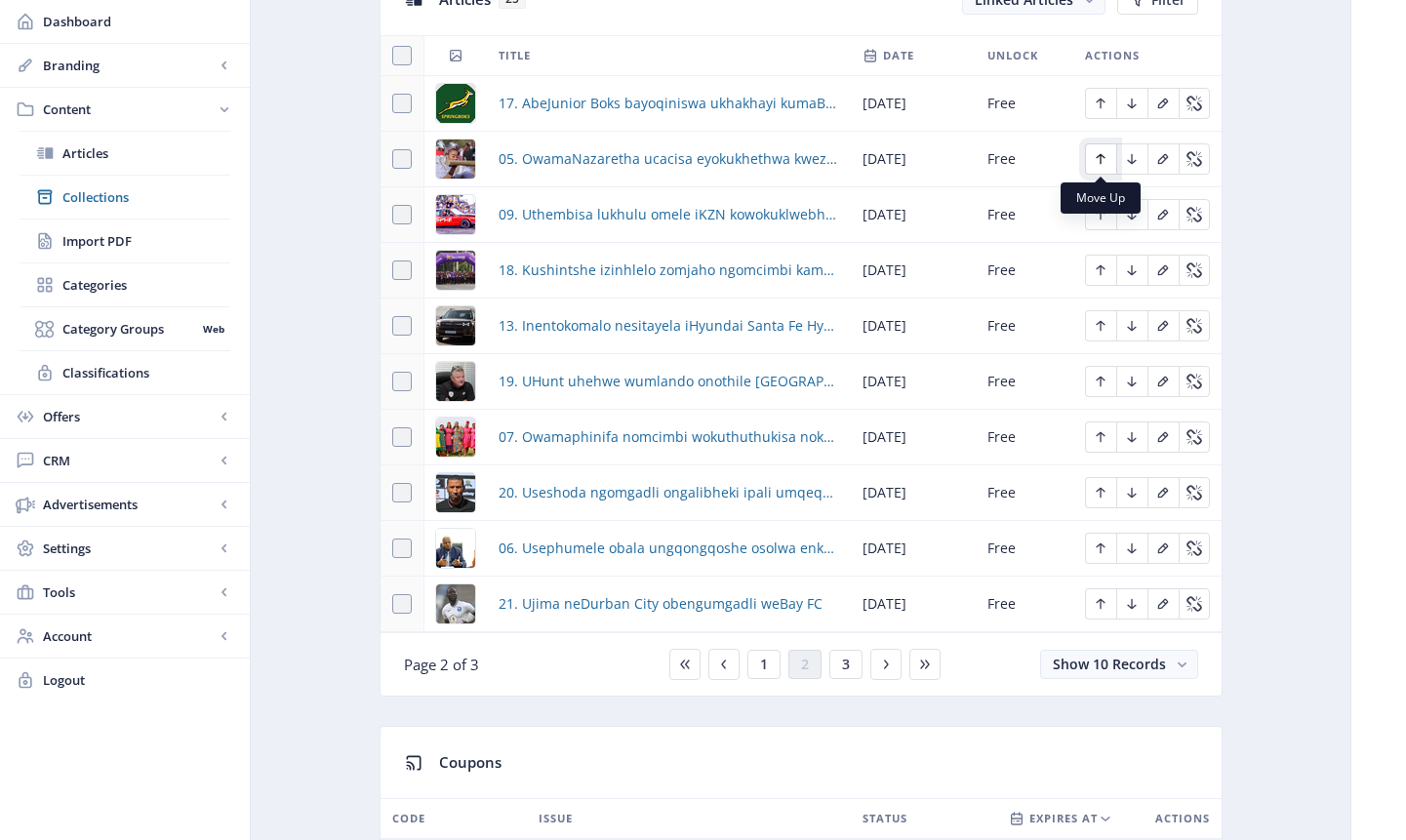 click at bounding box center (1101, 159) 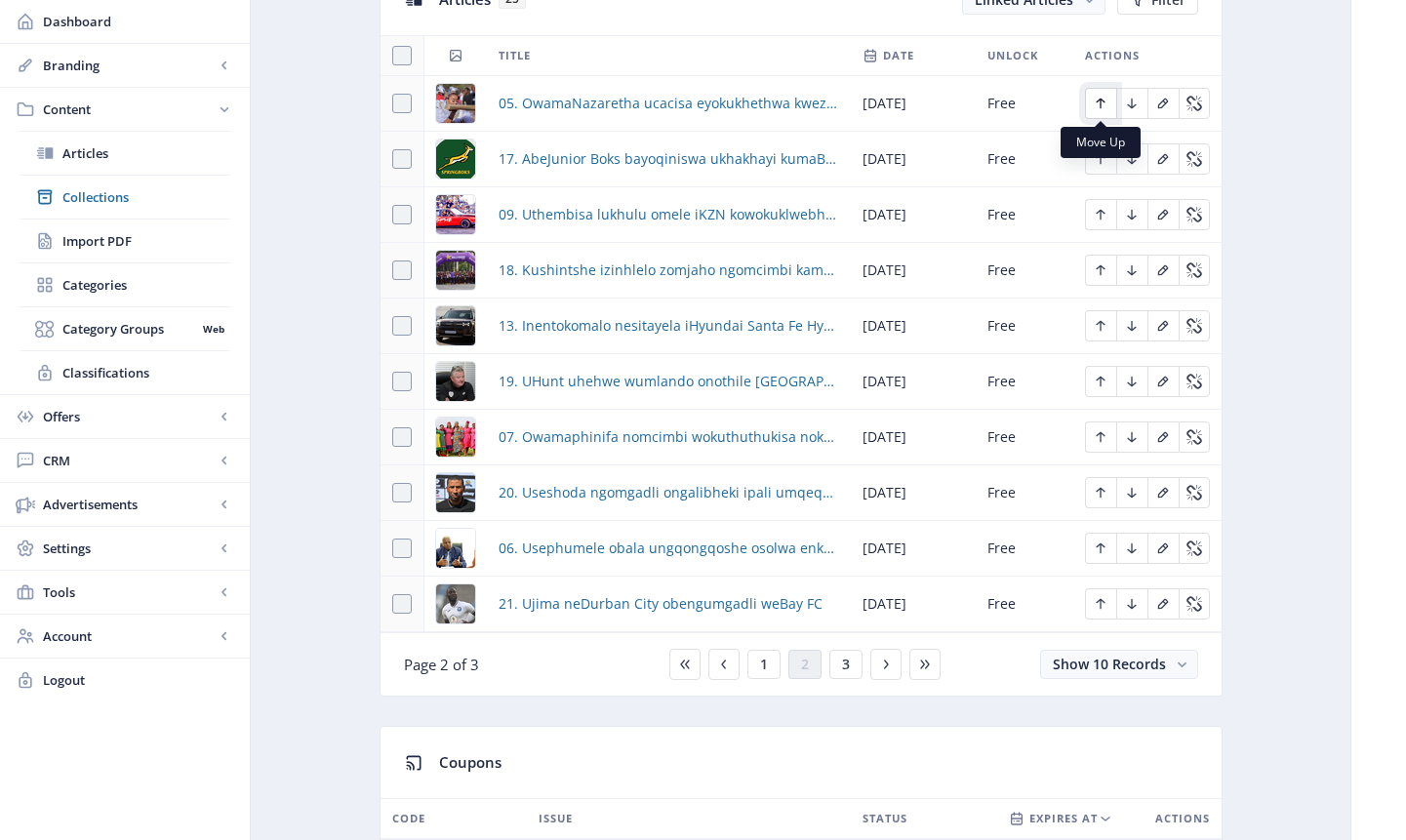click 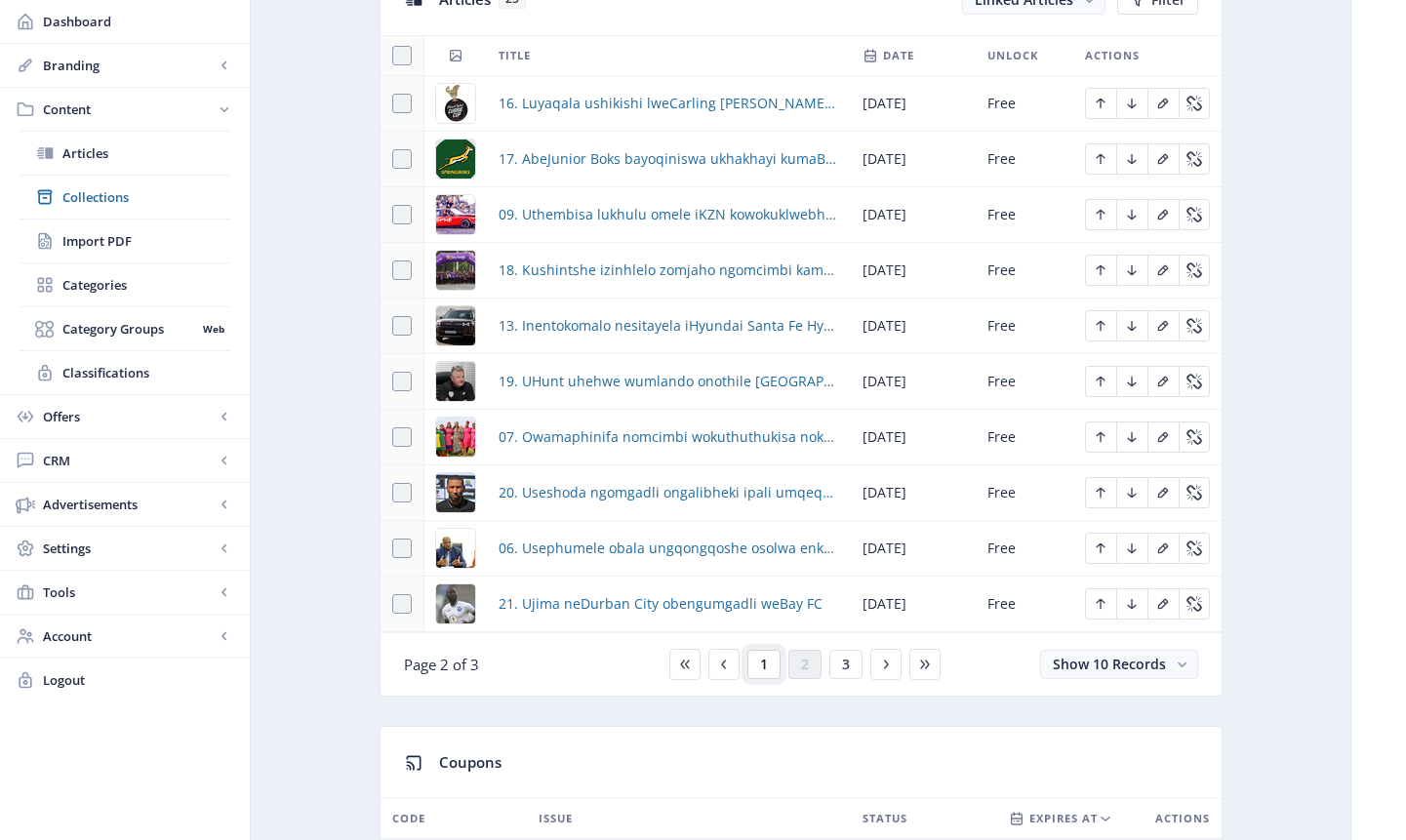 click on "1" 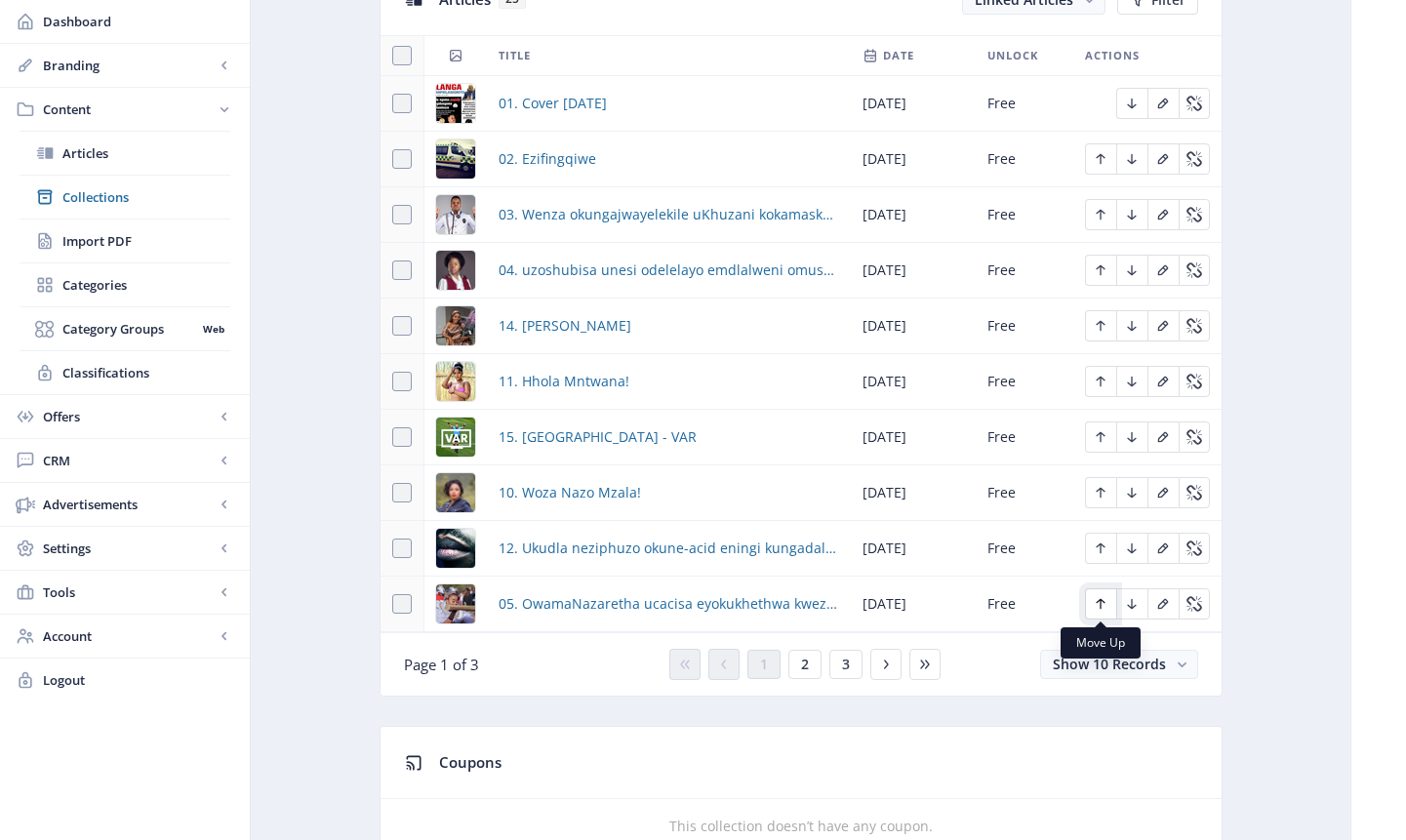 click 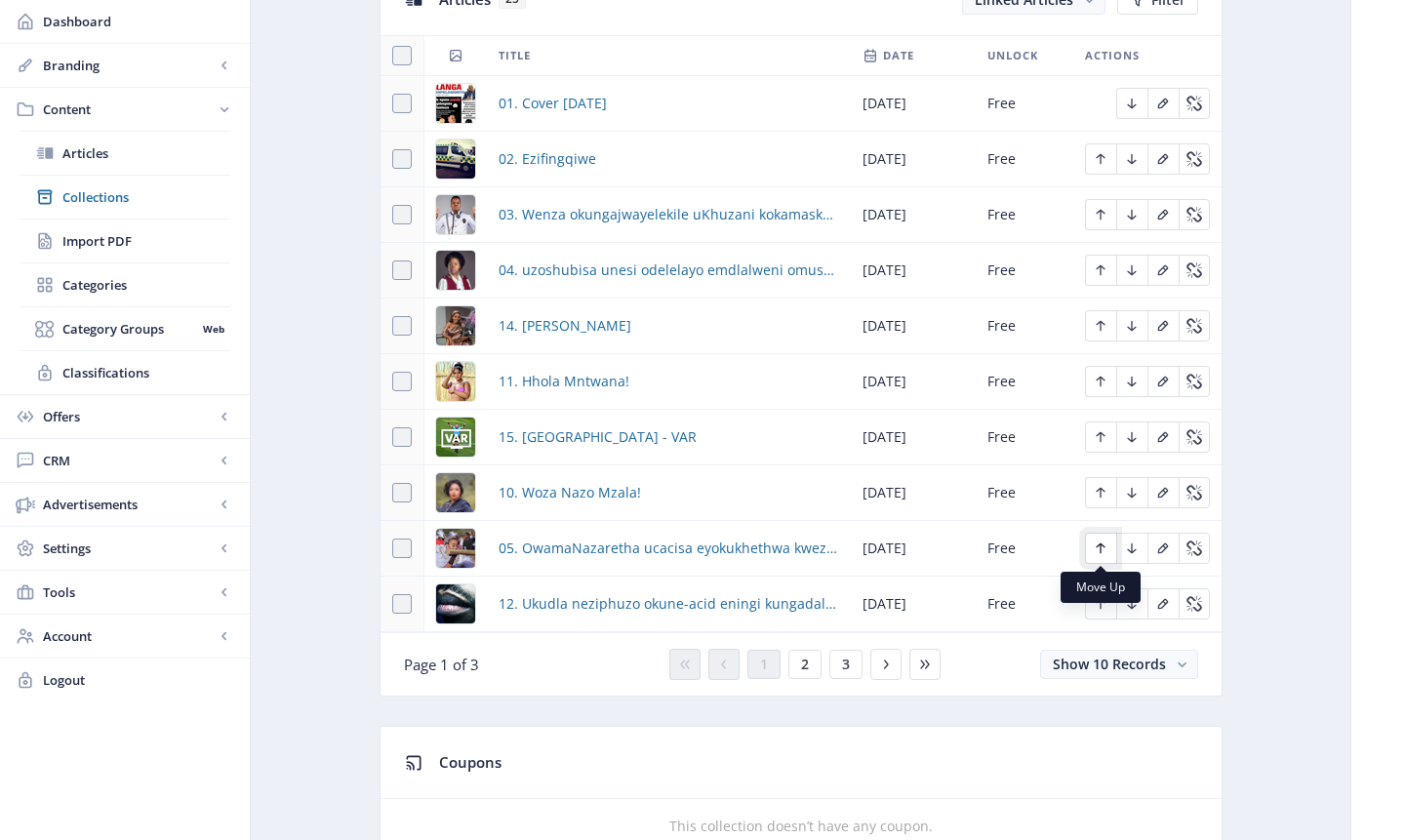 click 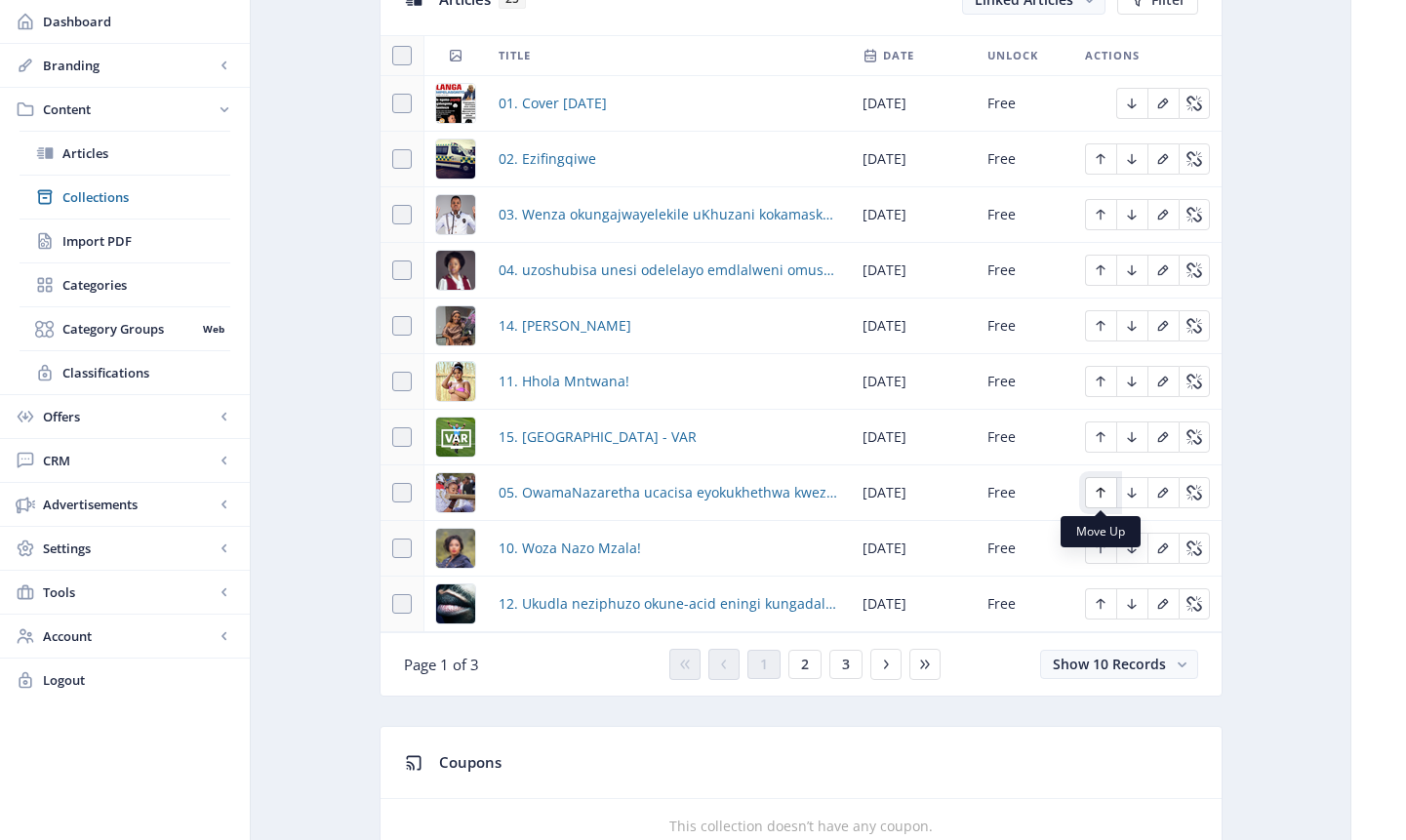 click 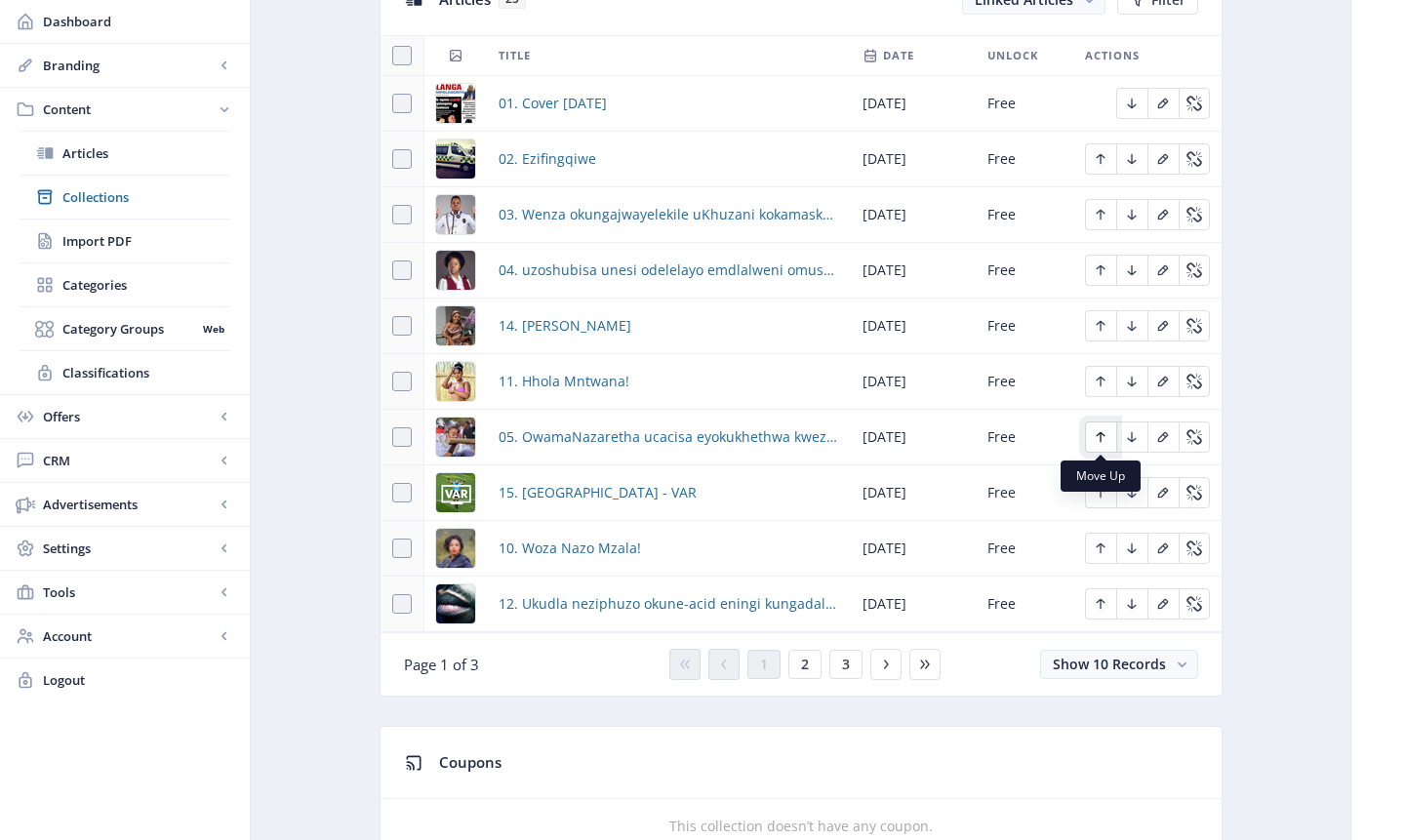click 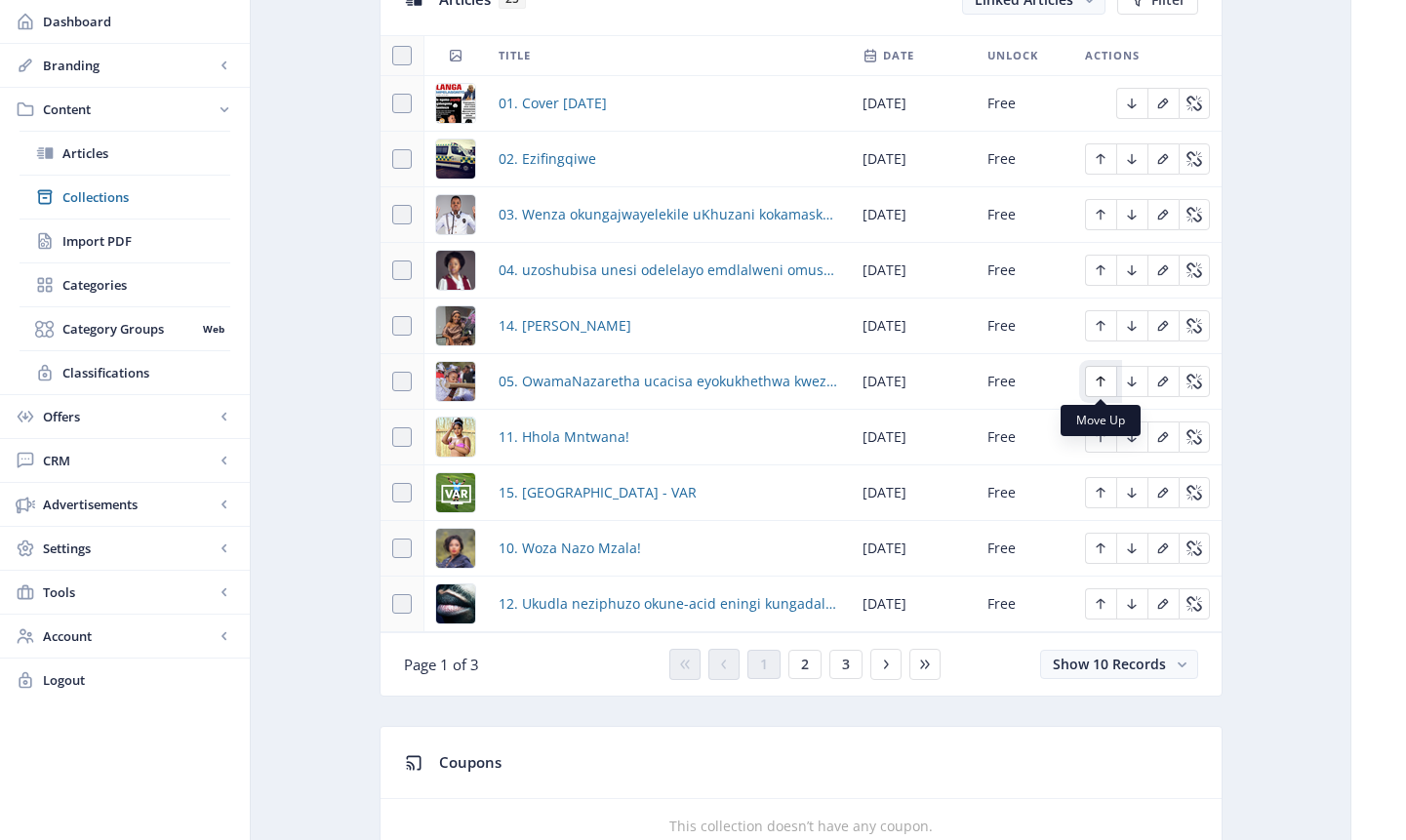 click 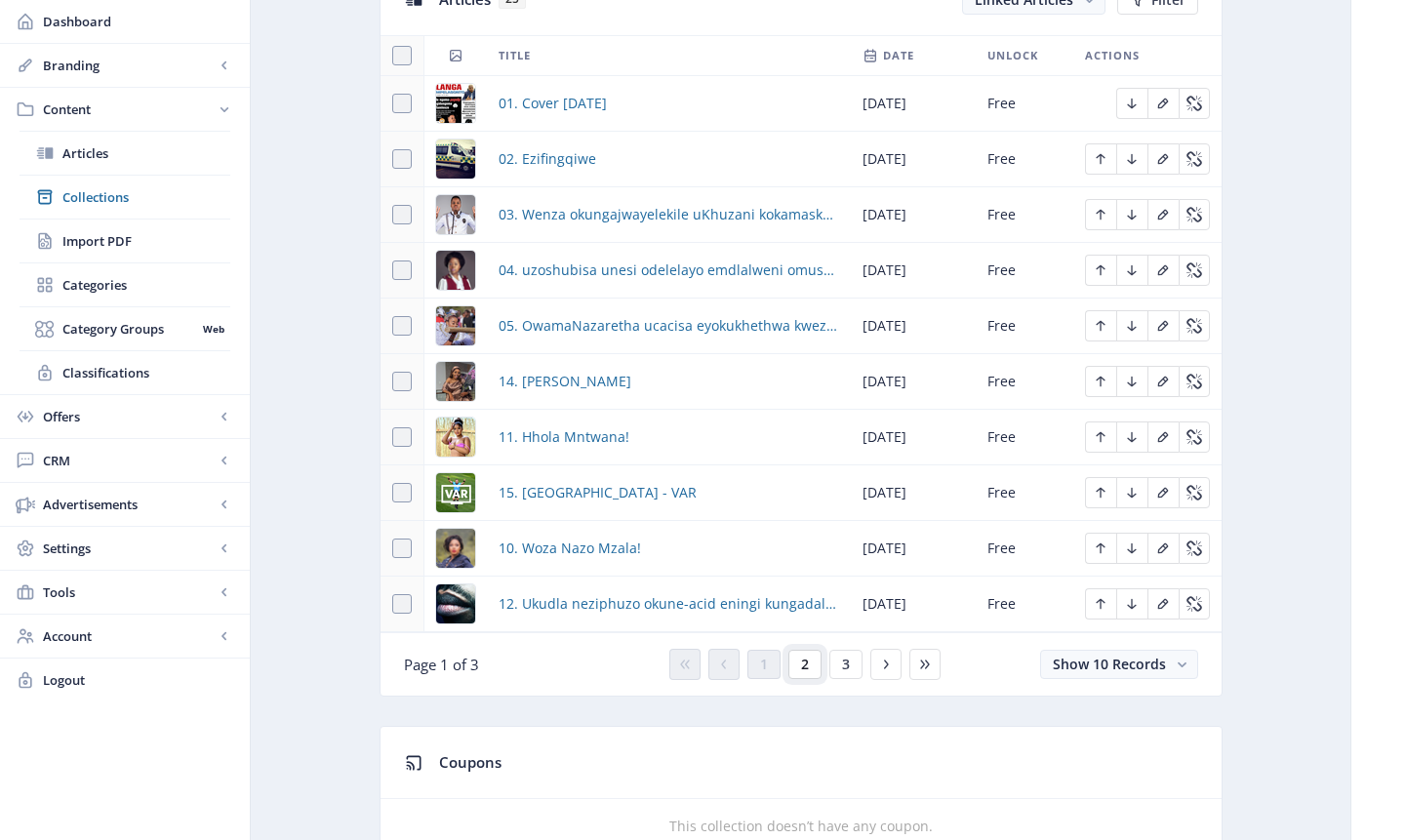 click on "2" 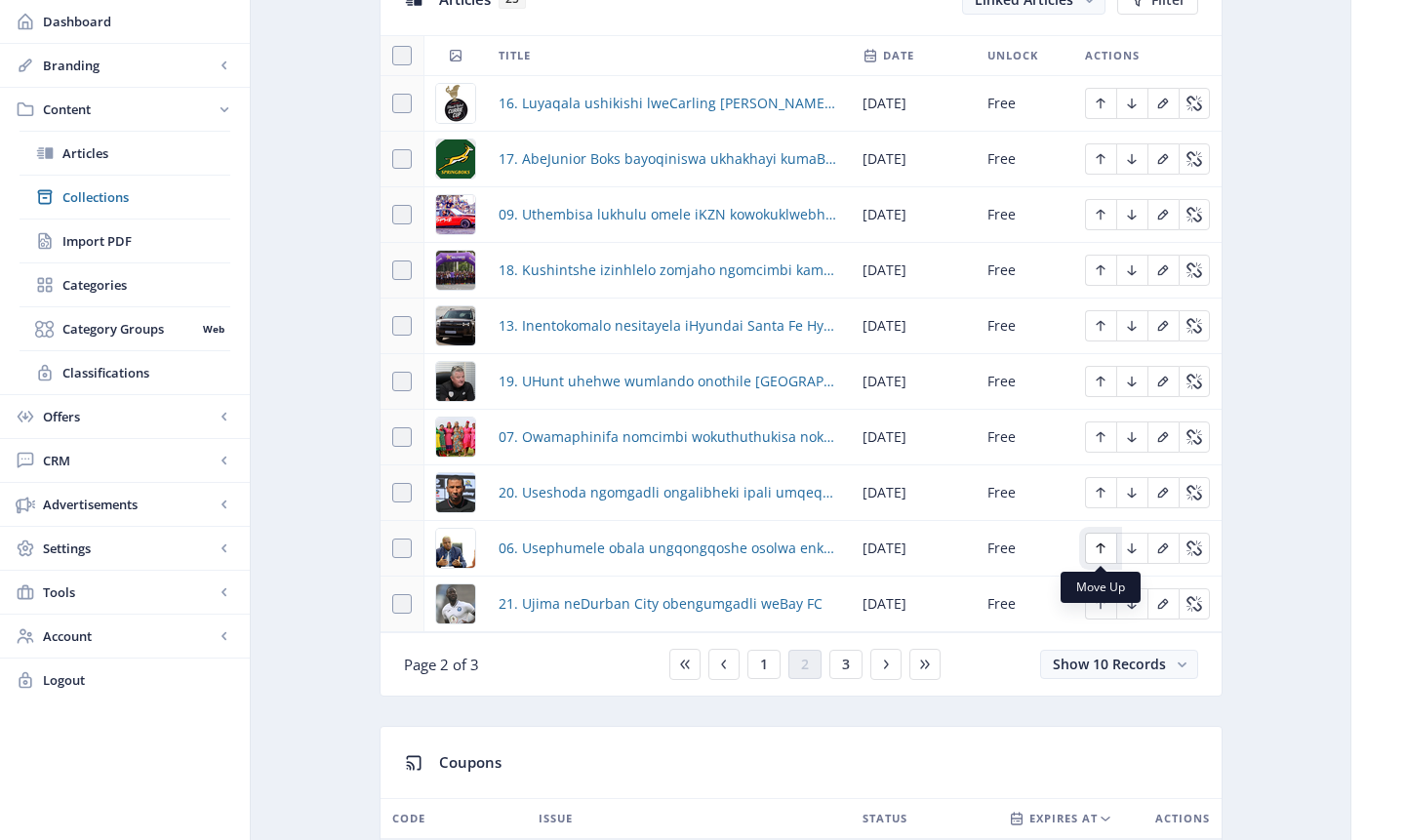 click 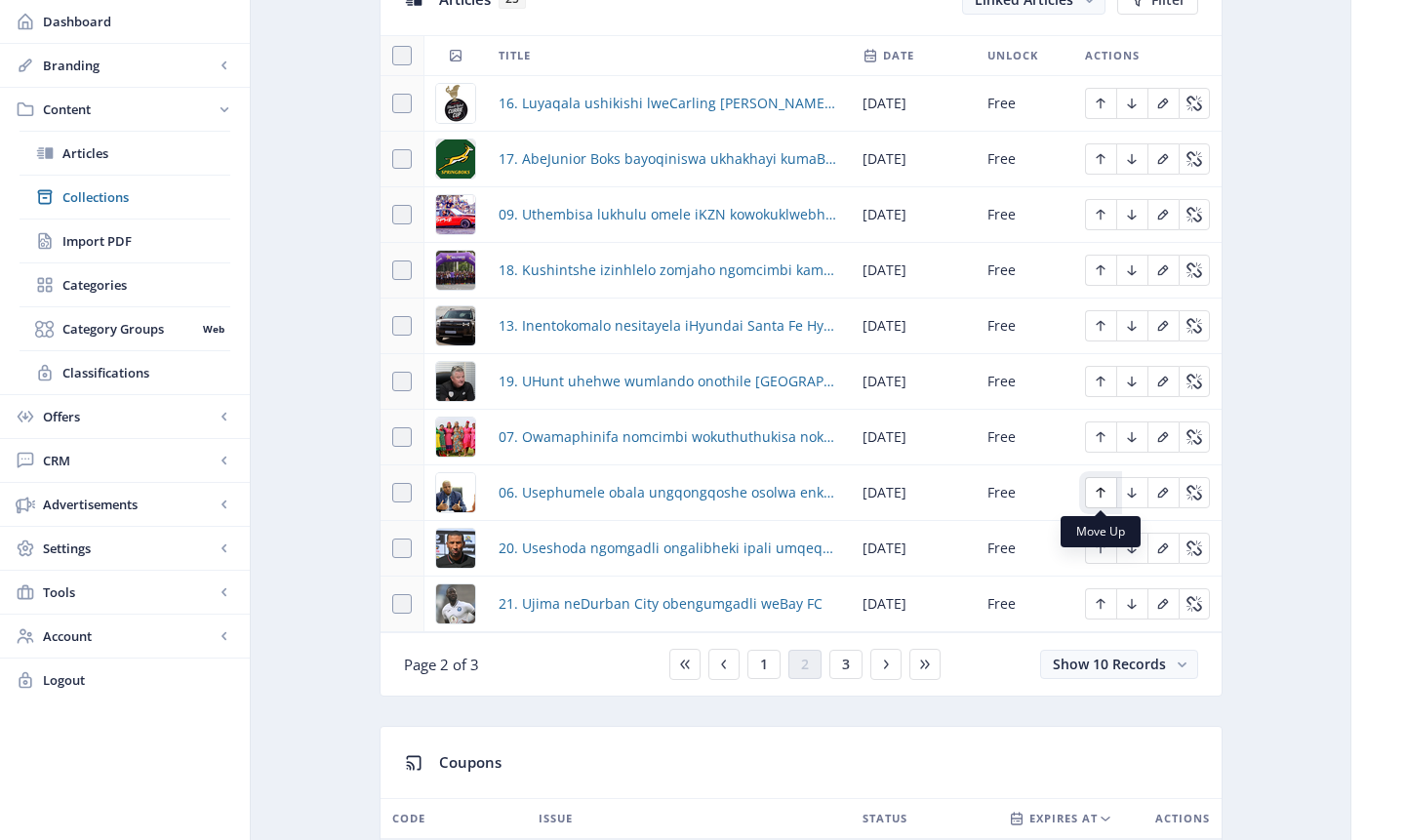 click 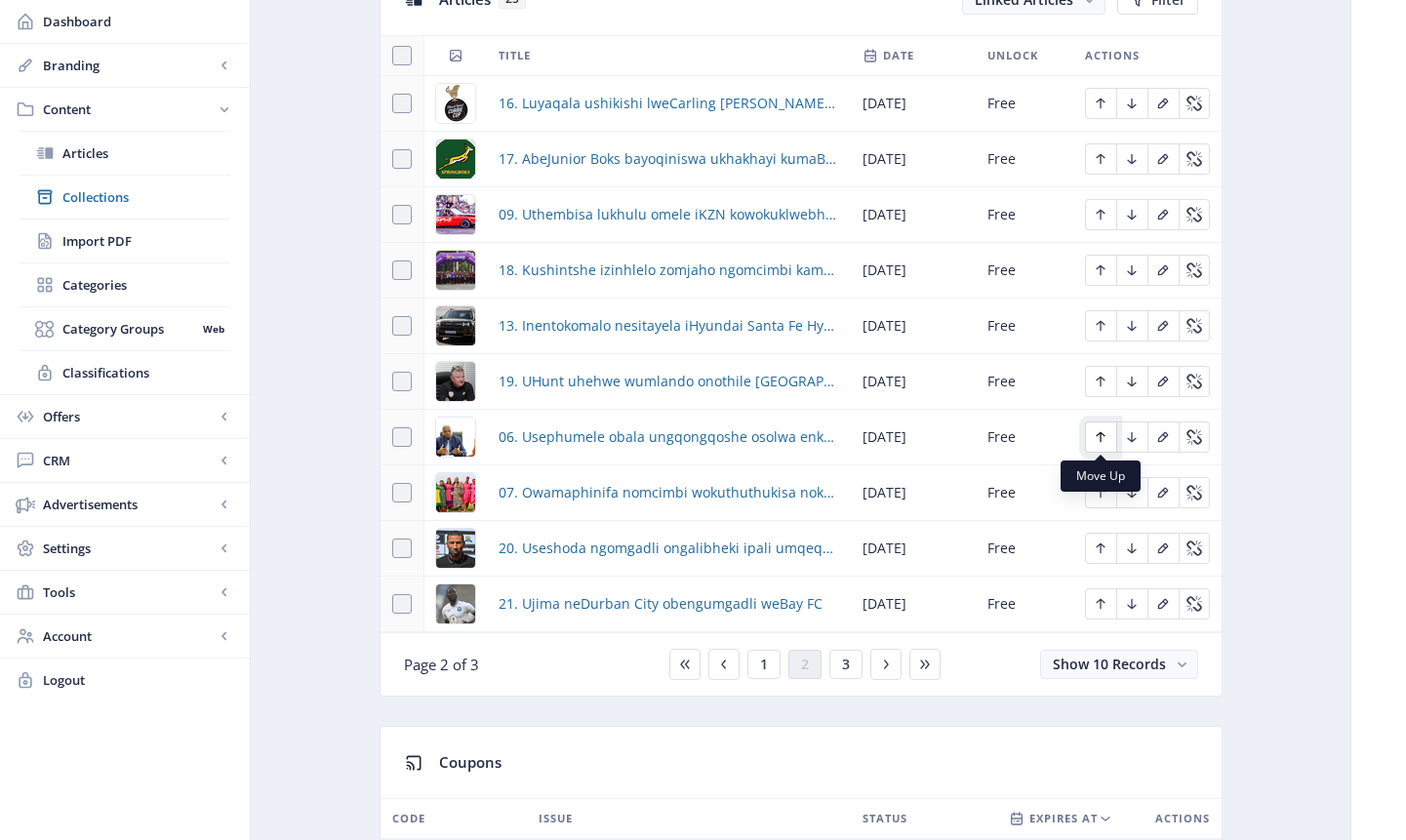 click 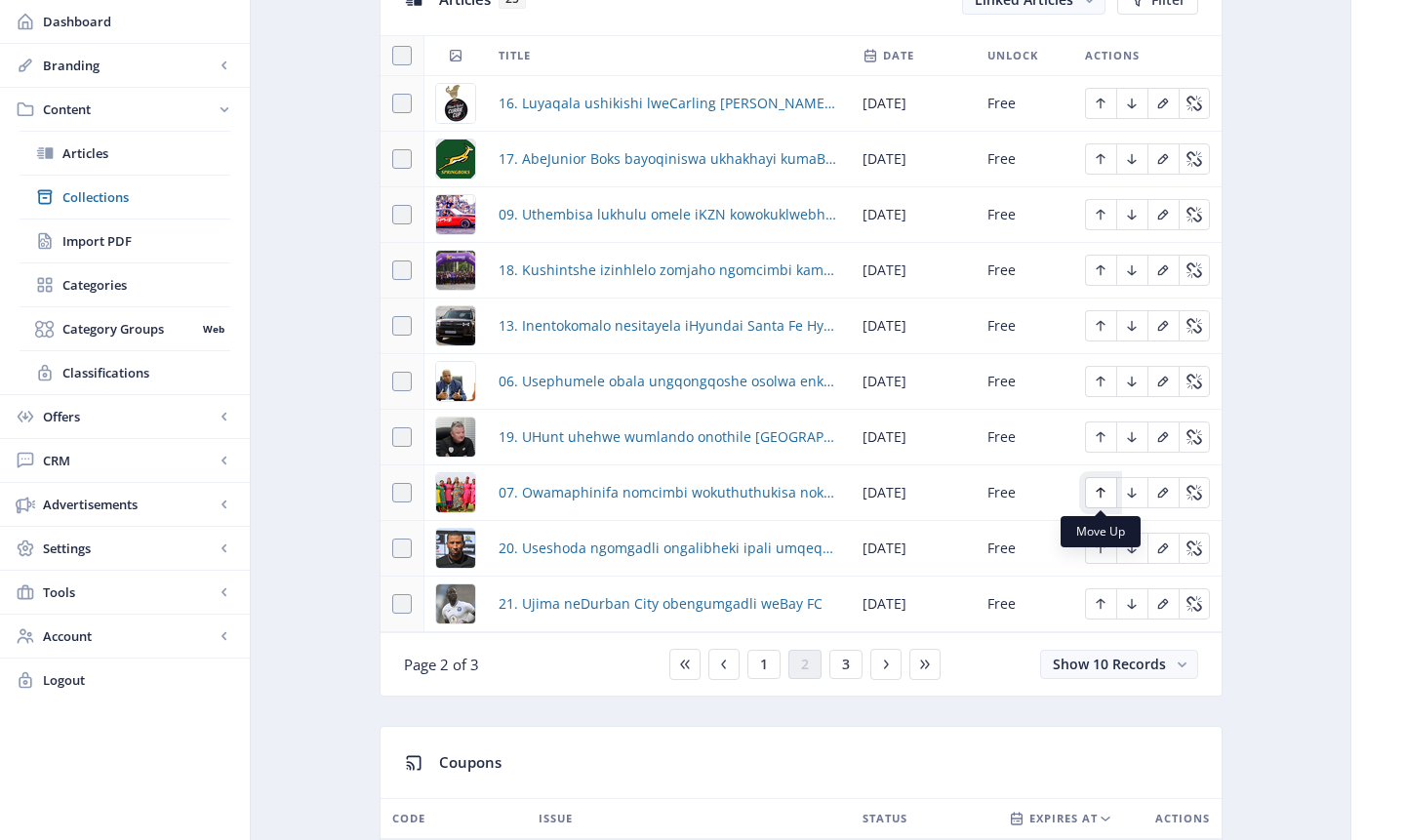 click 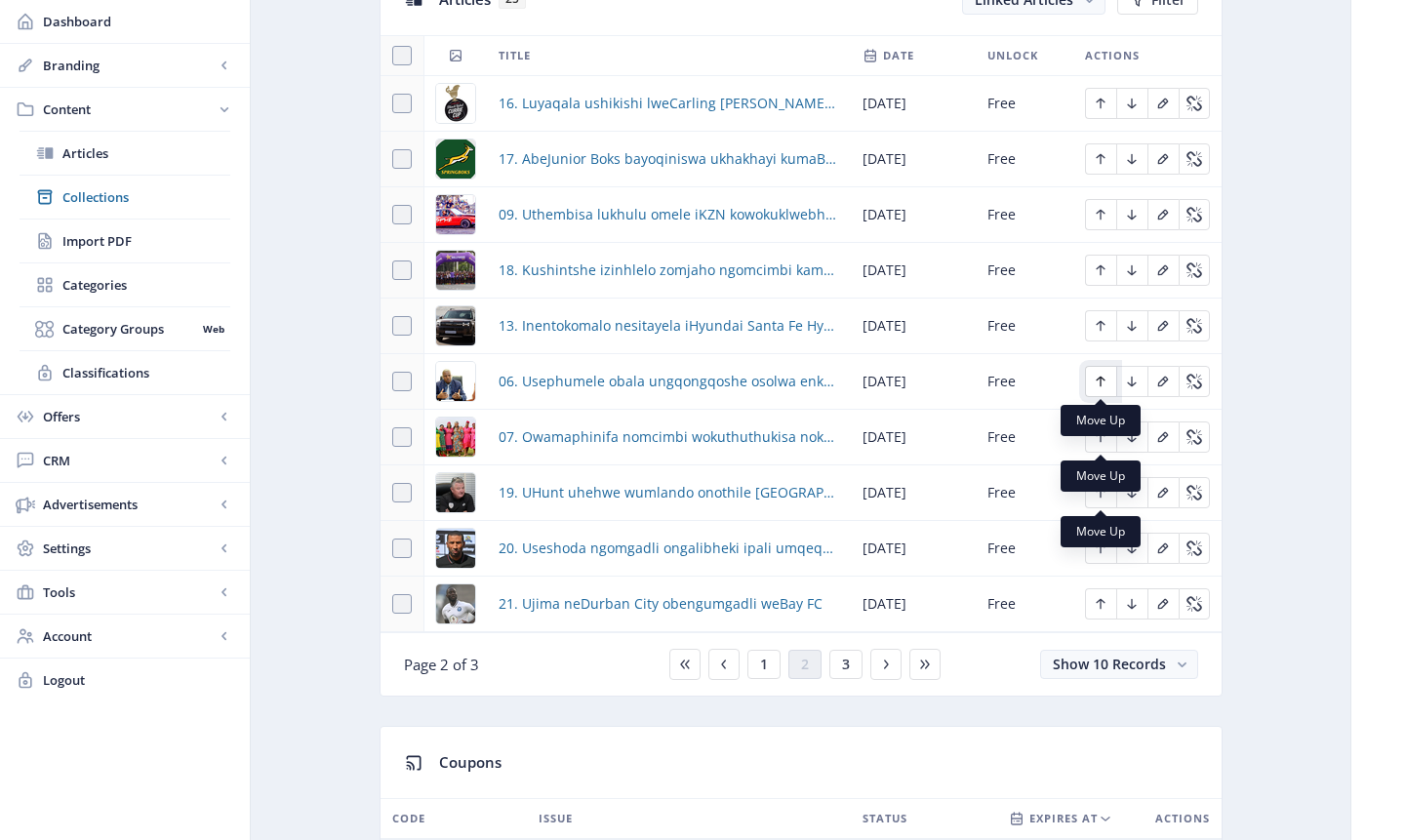 click 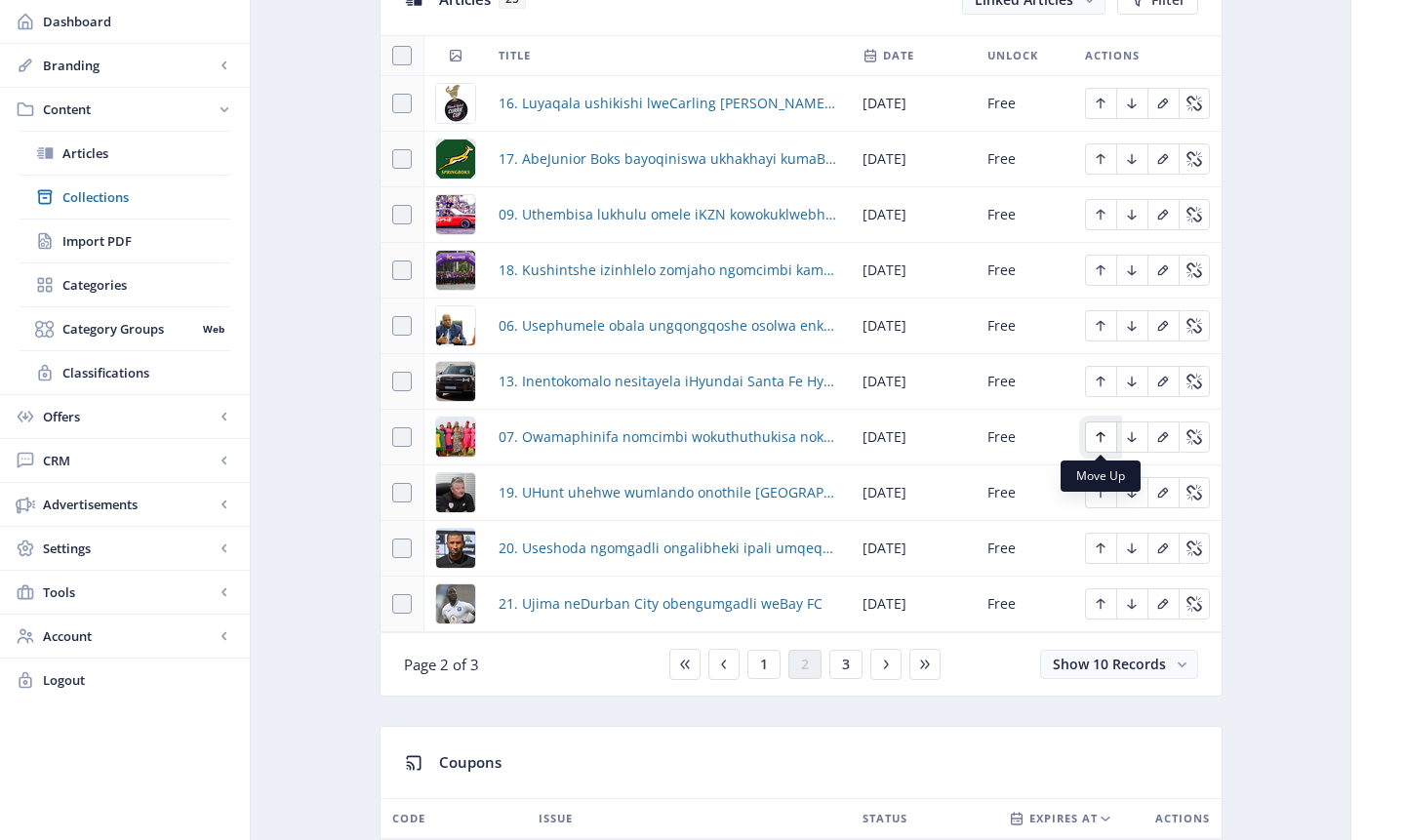 click at bounding box center [1101, 437] 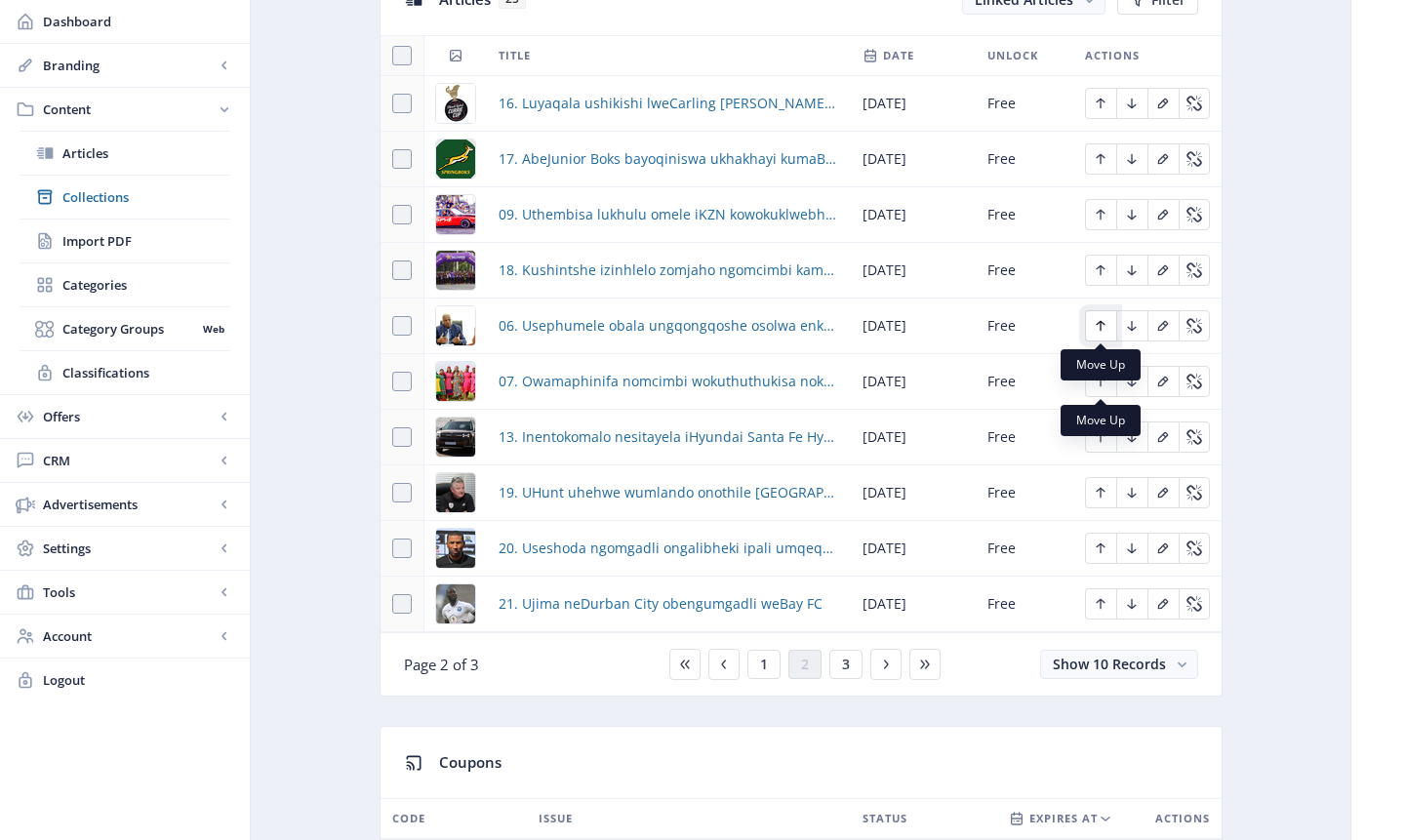 click 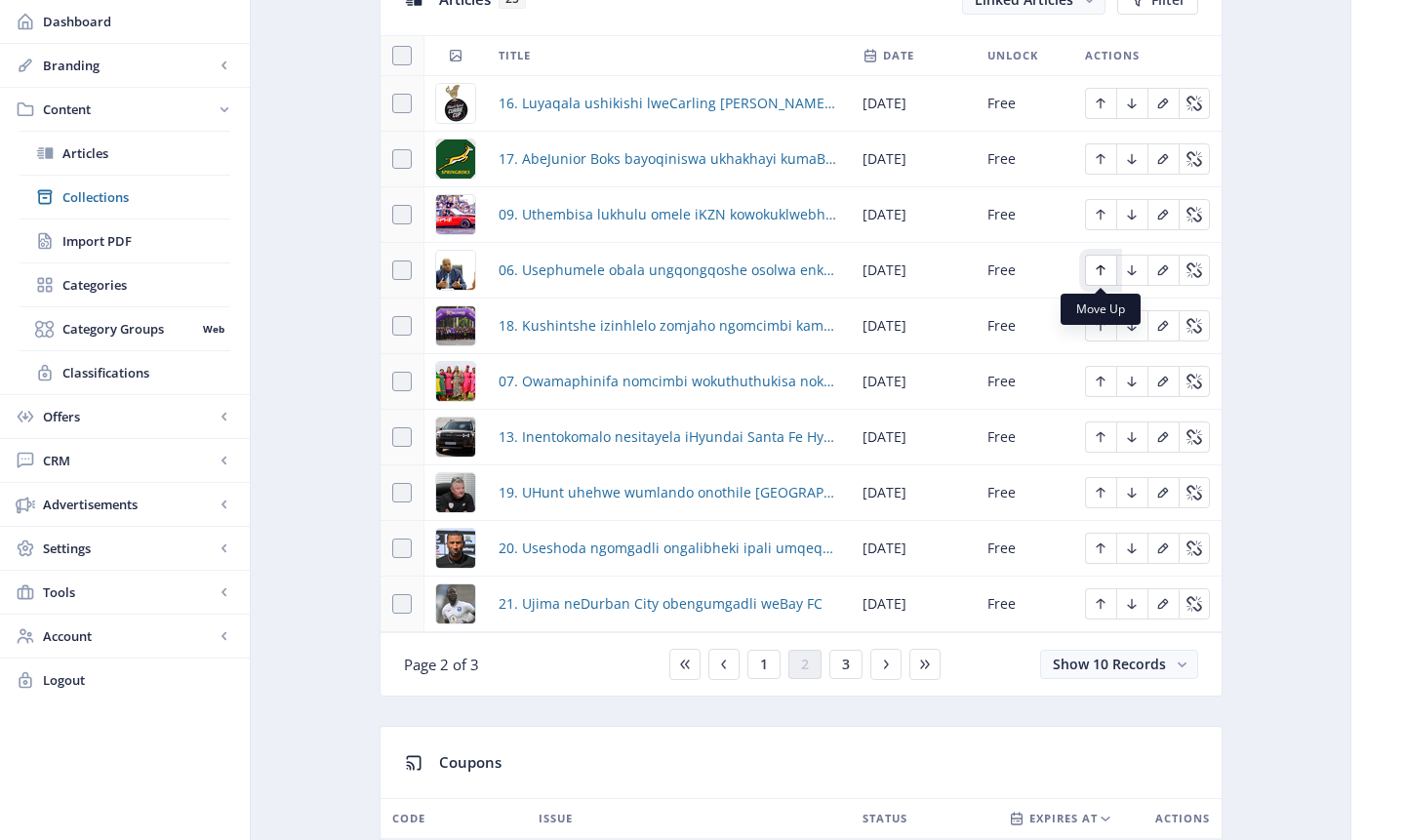click 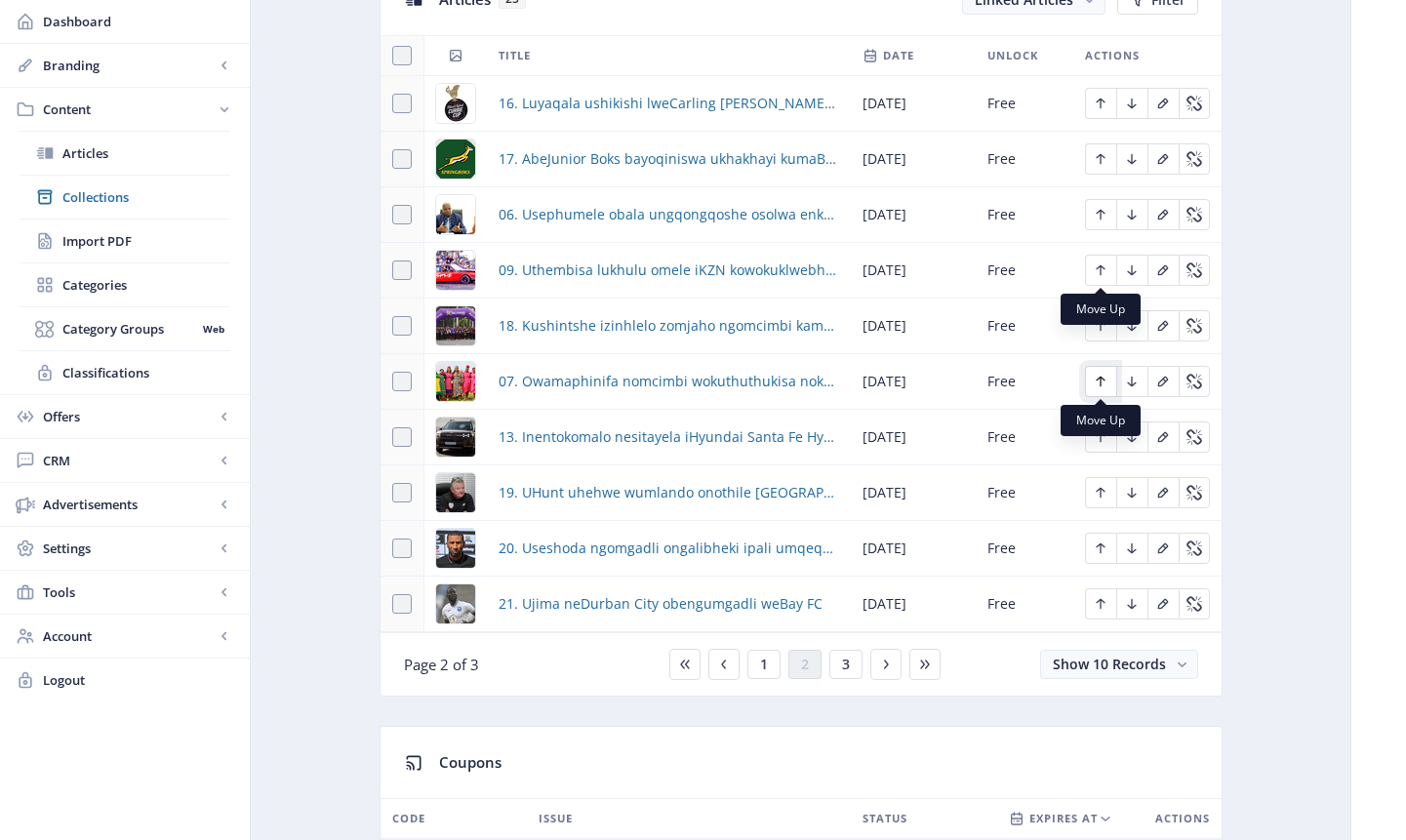 click 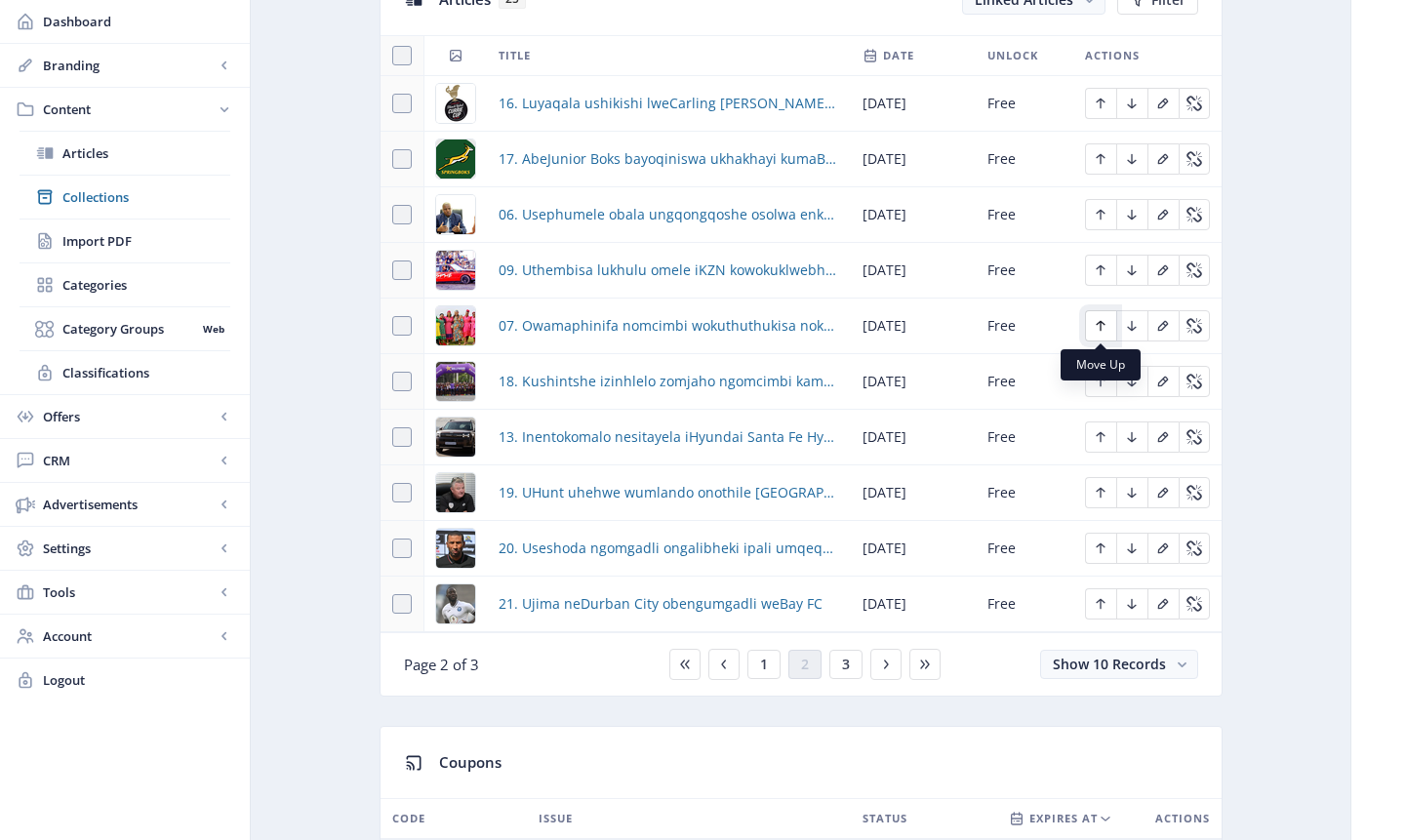 click 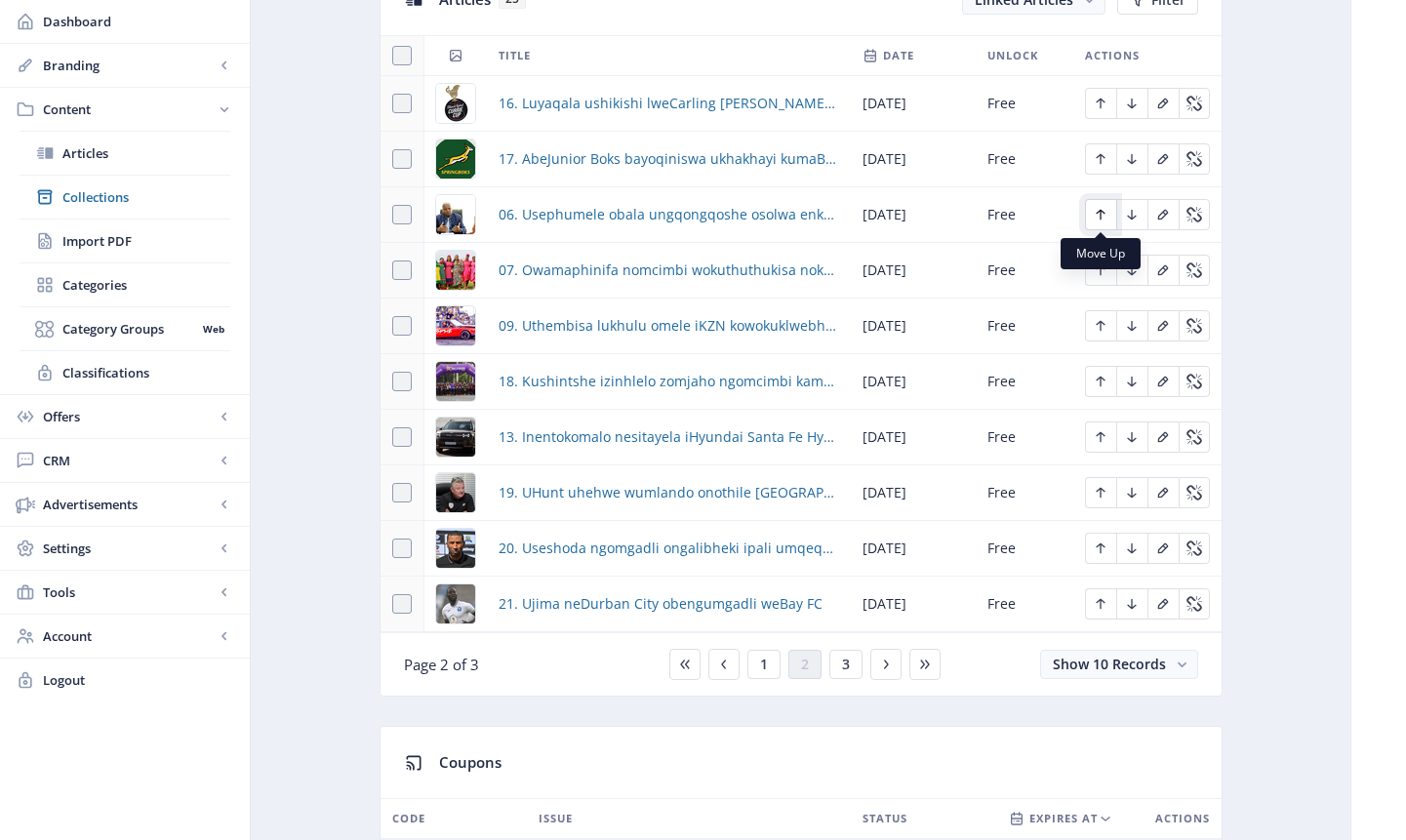 click 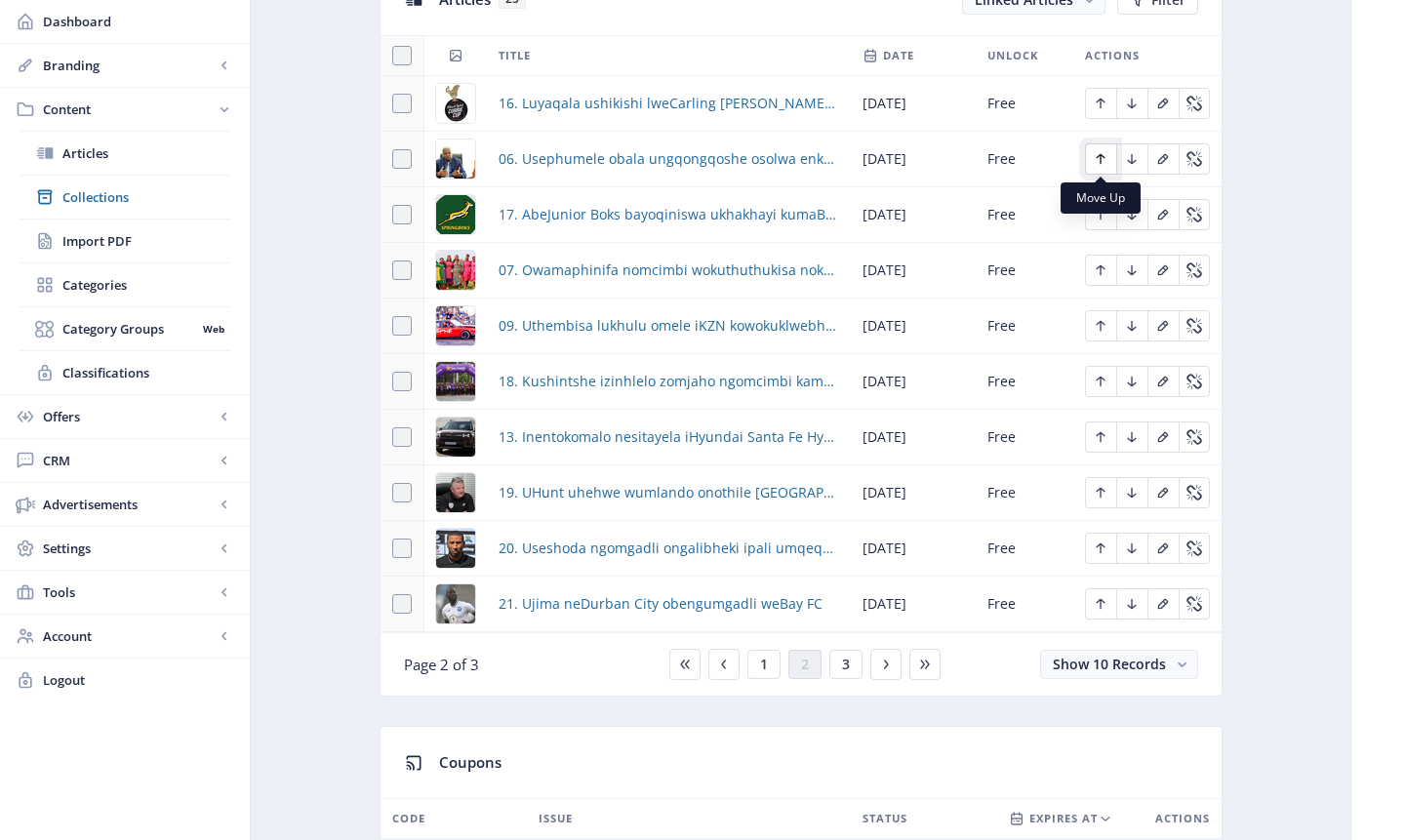 click 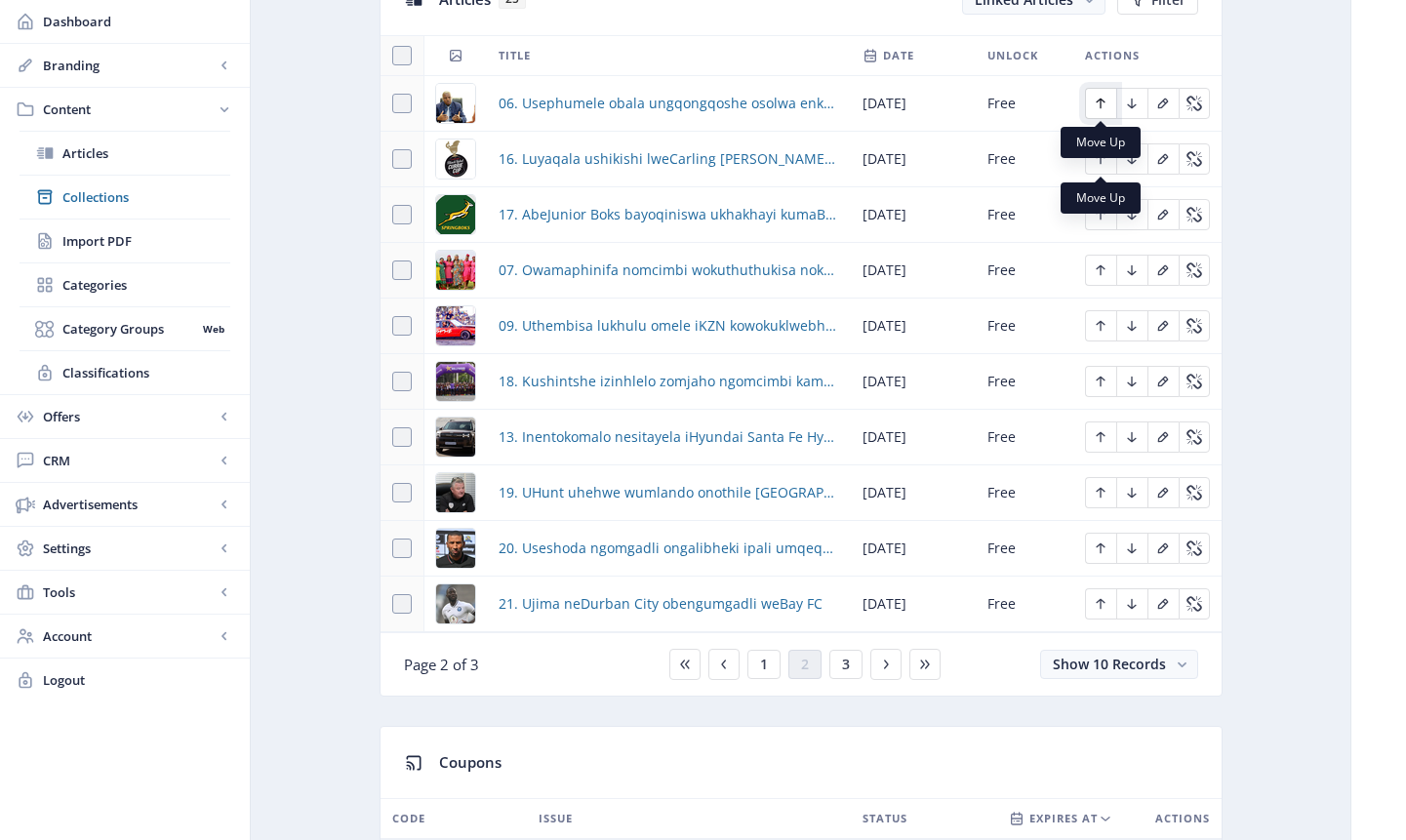 click 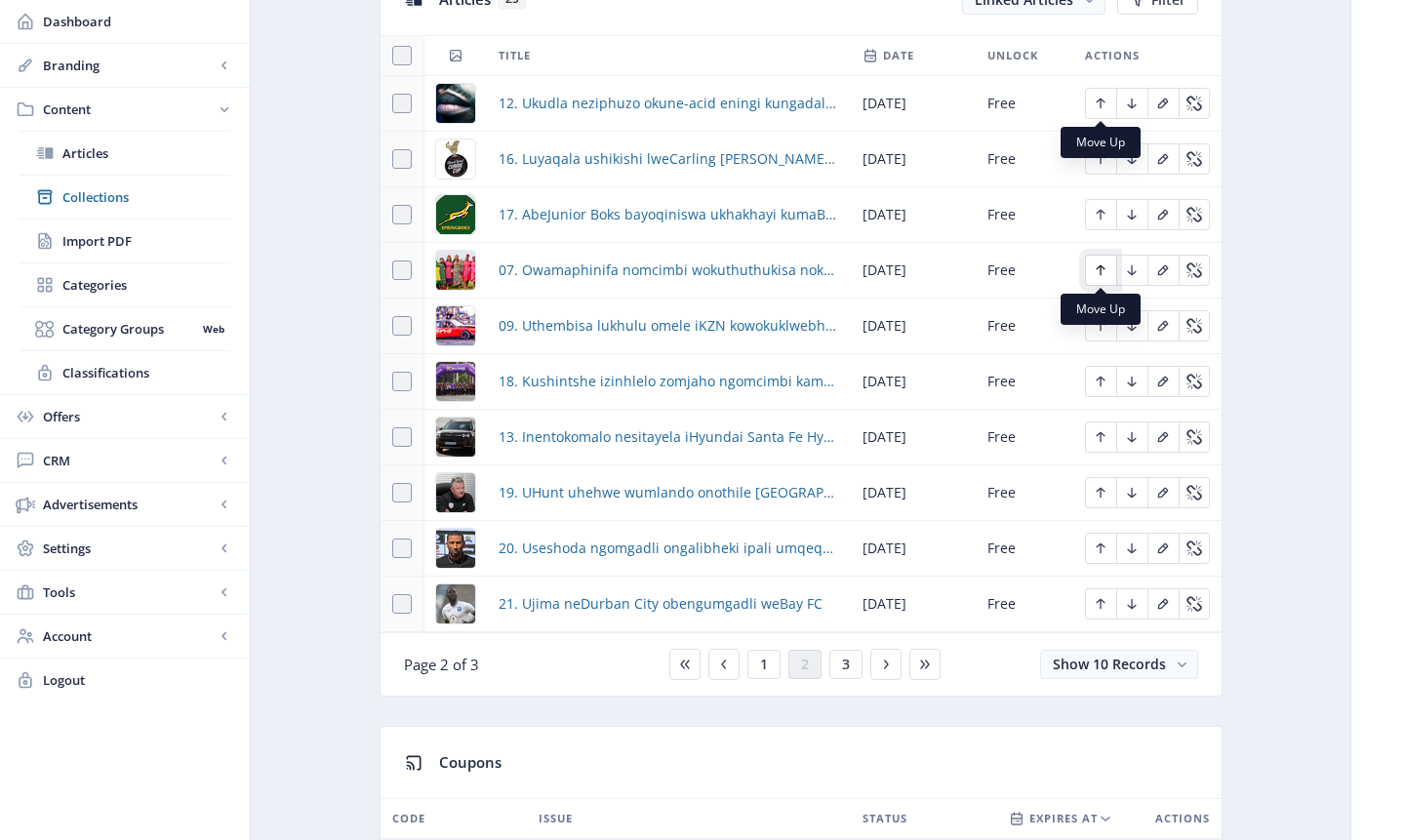 click 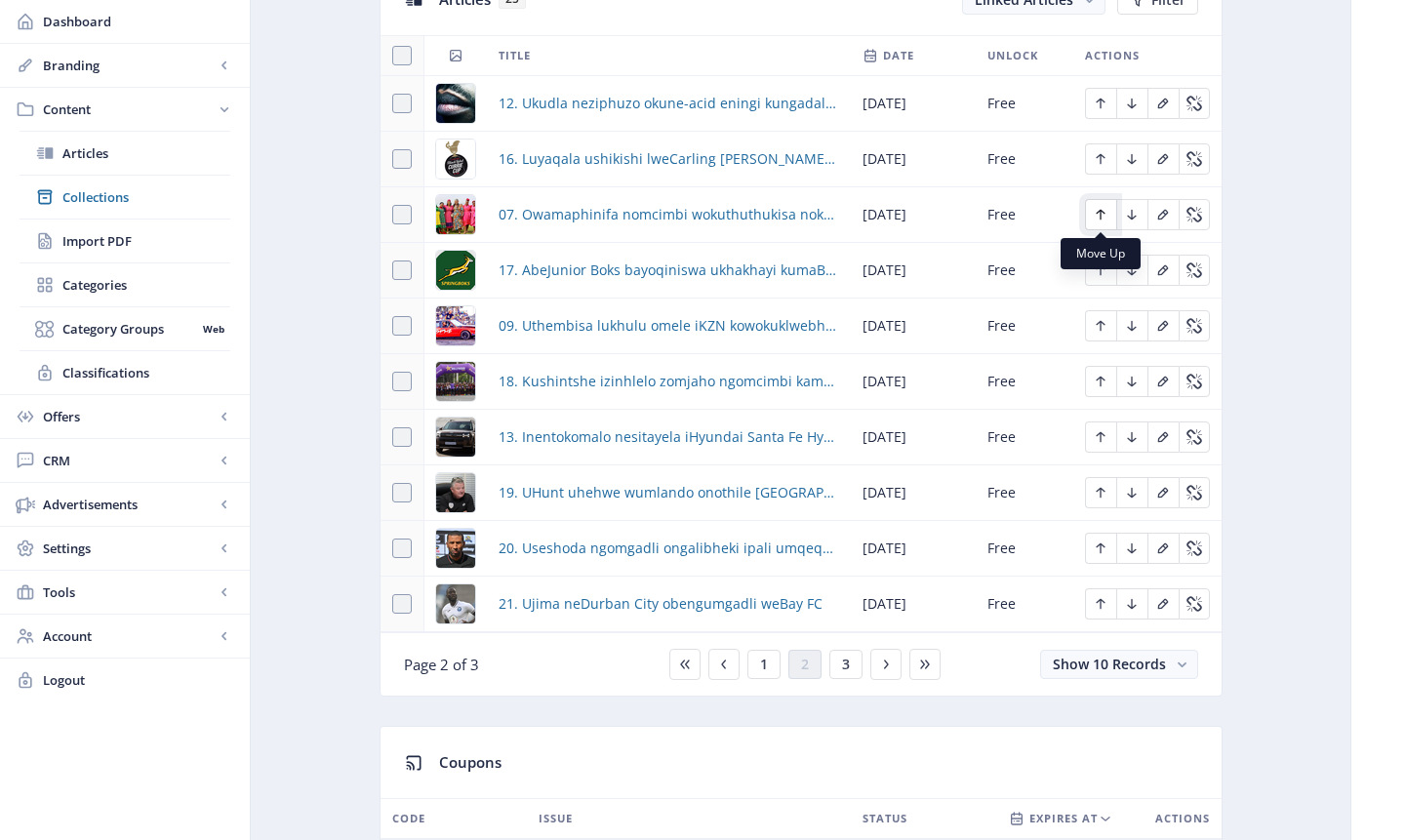 click 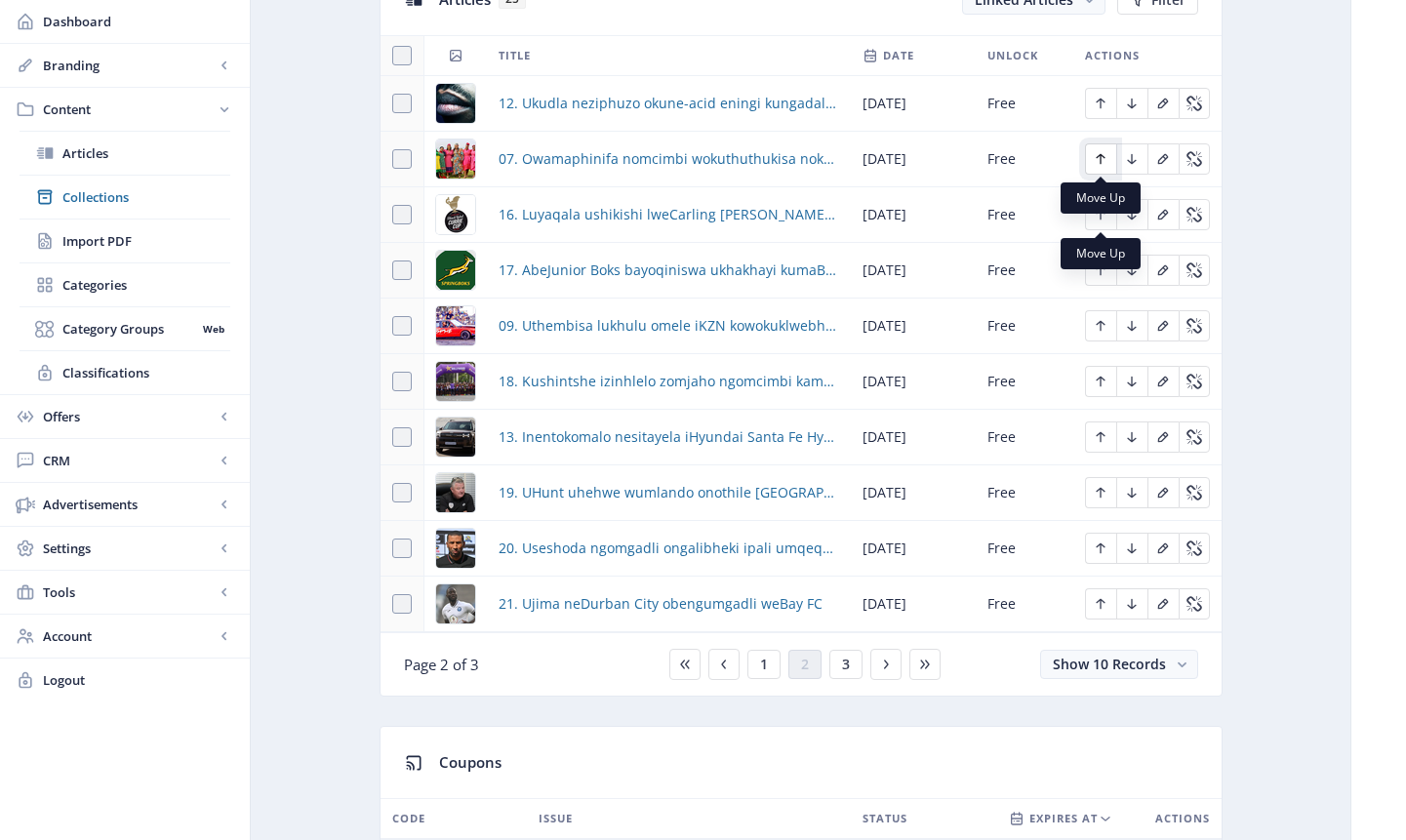 click at bounding box center [1101, 159] 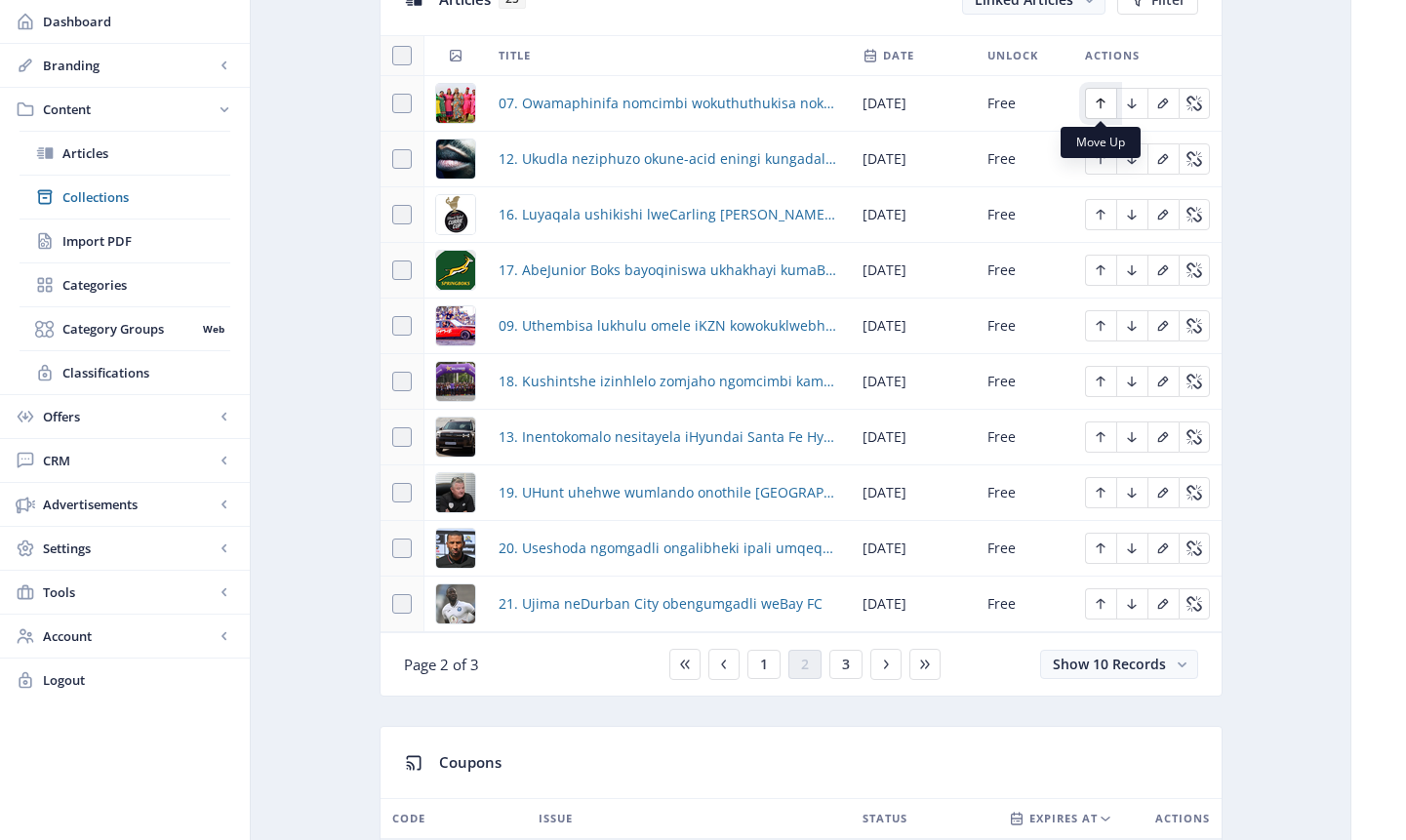 click 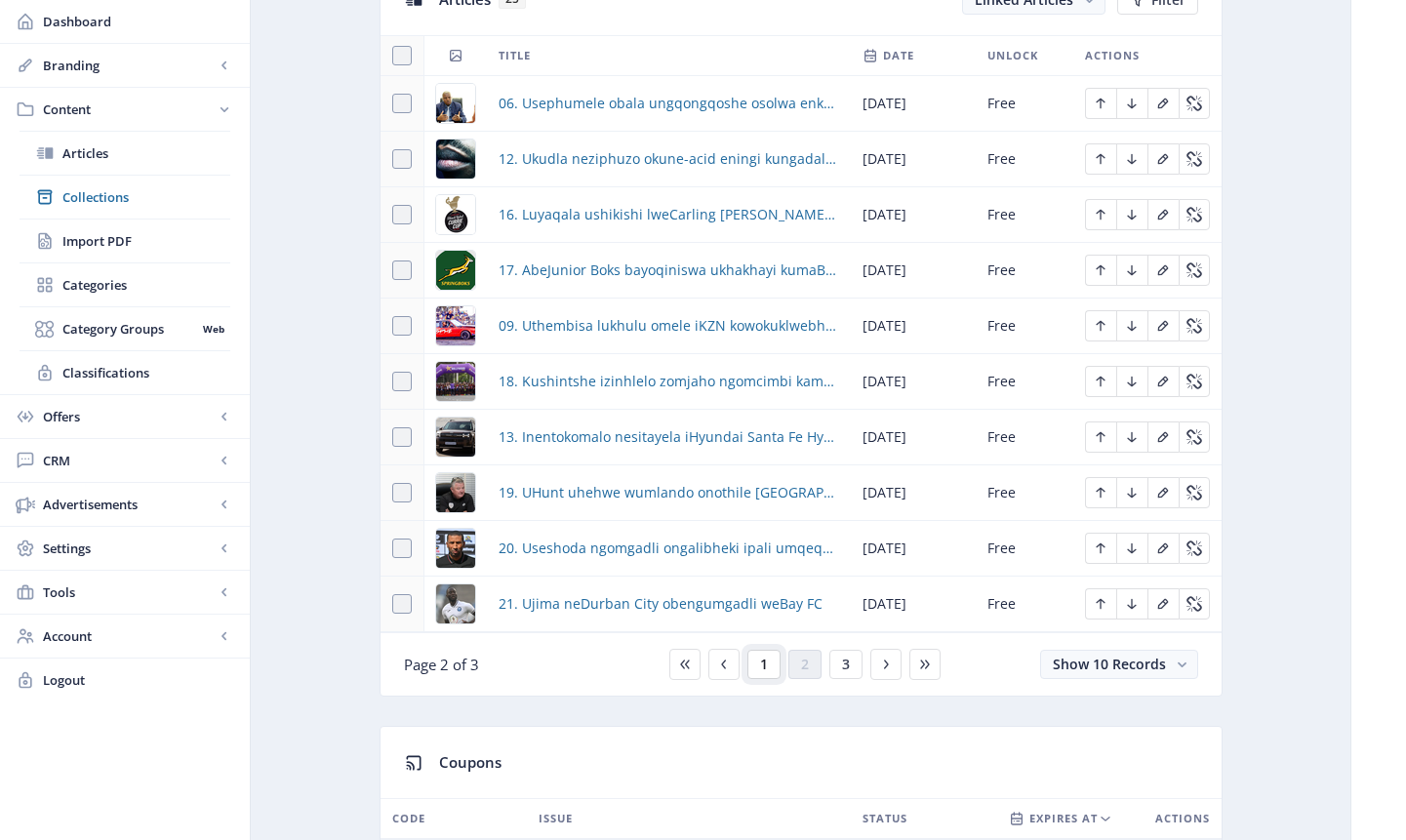 click on "1" 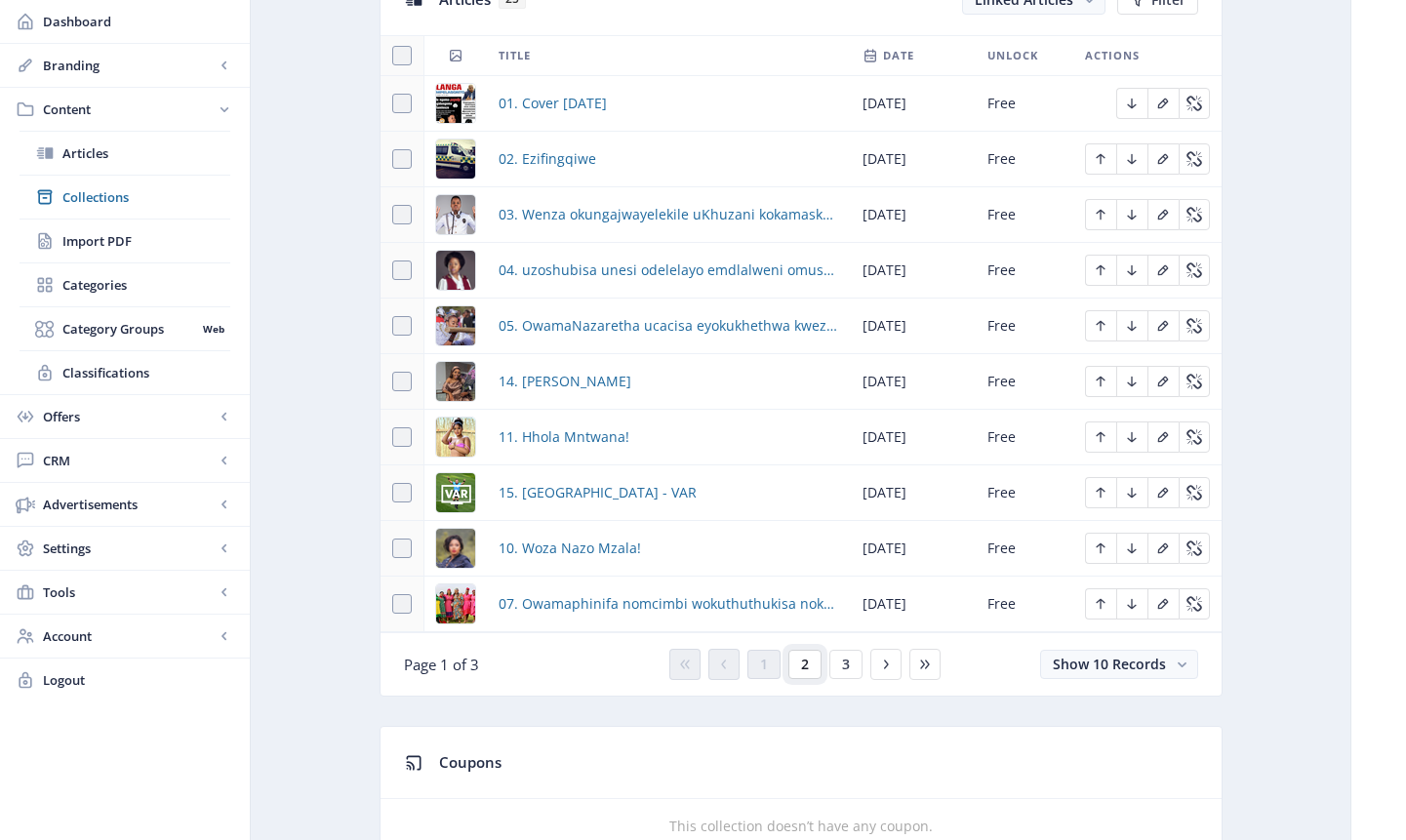 click on "2" 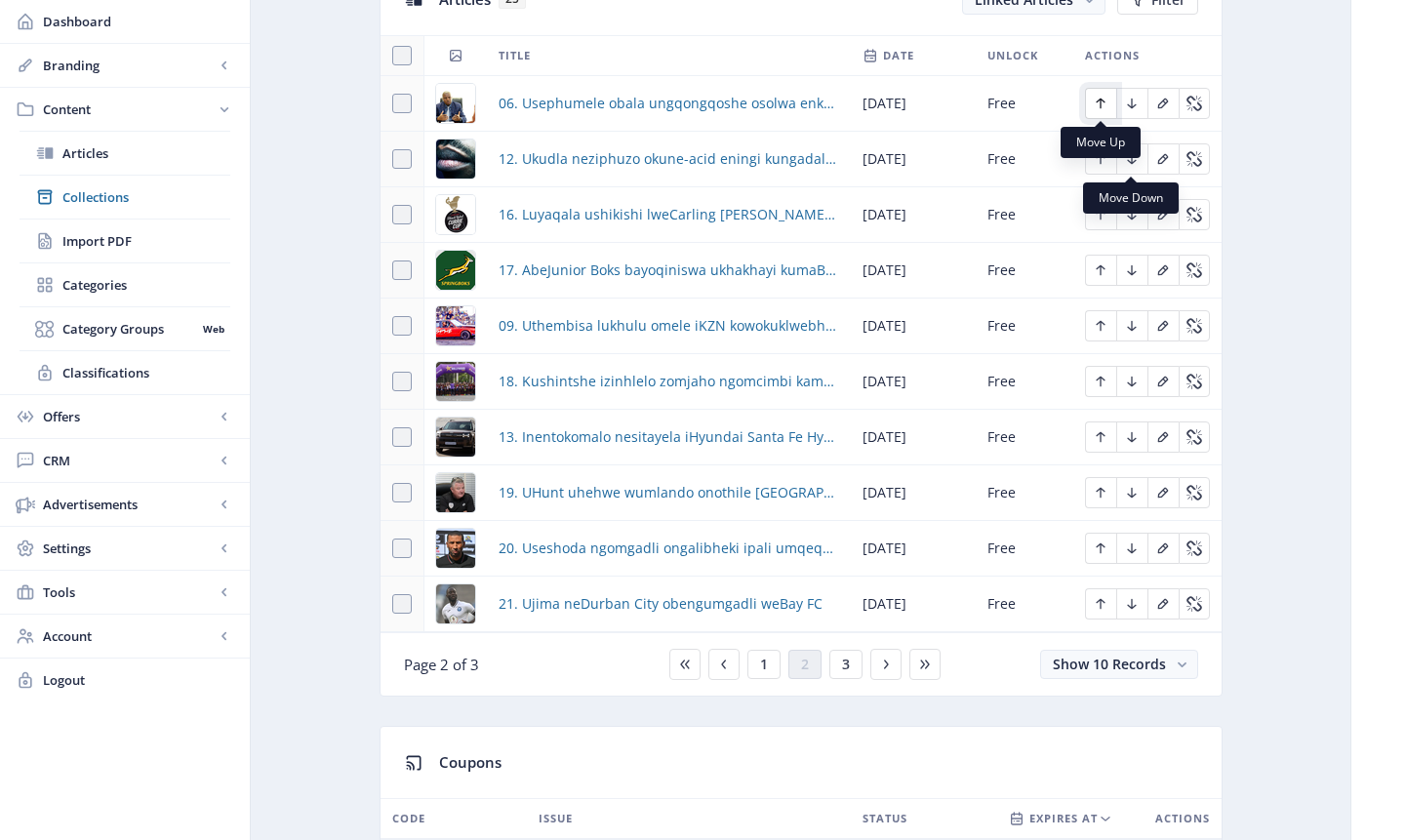 click 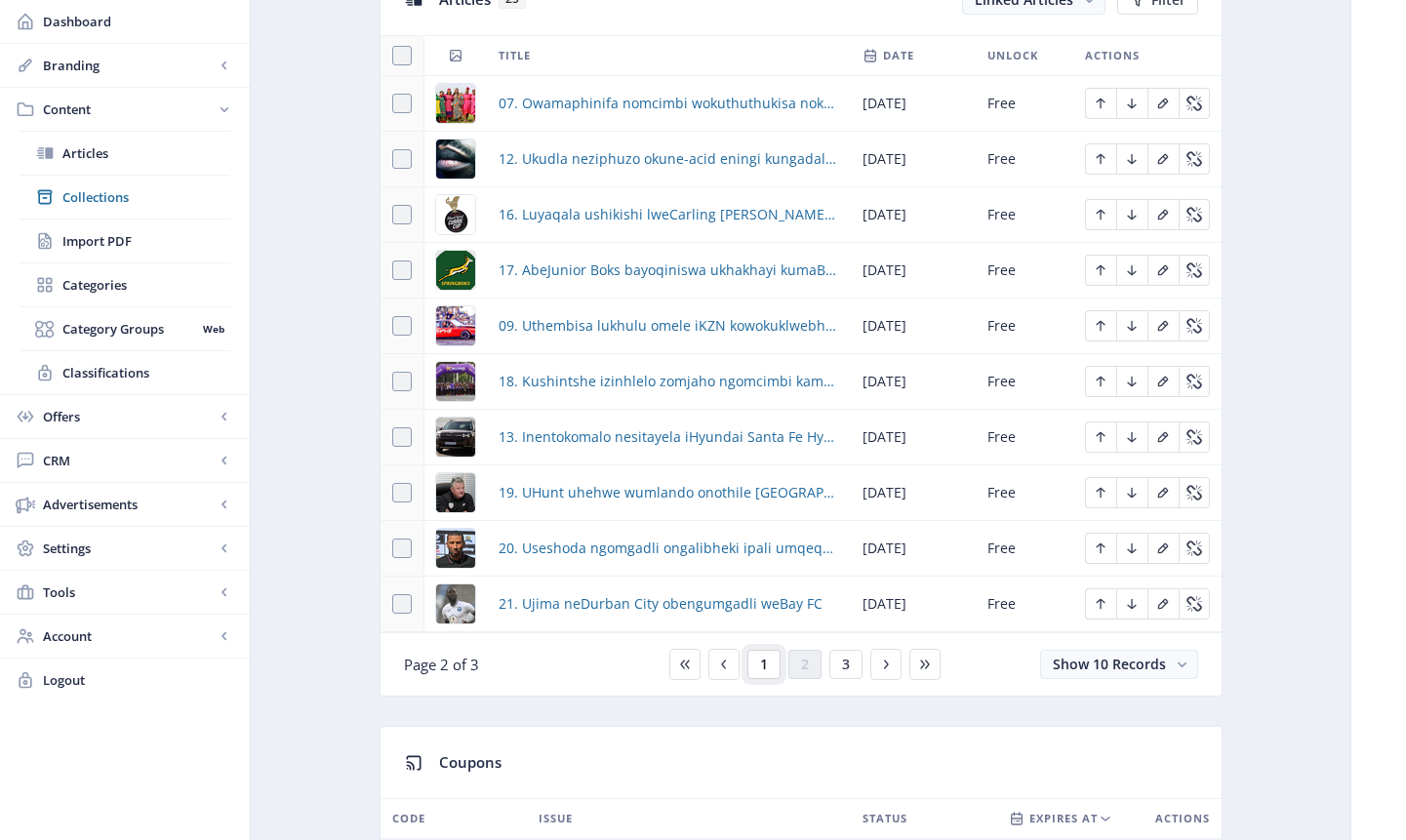 click on "1" 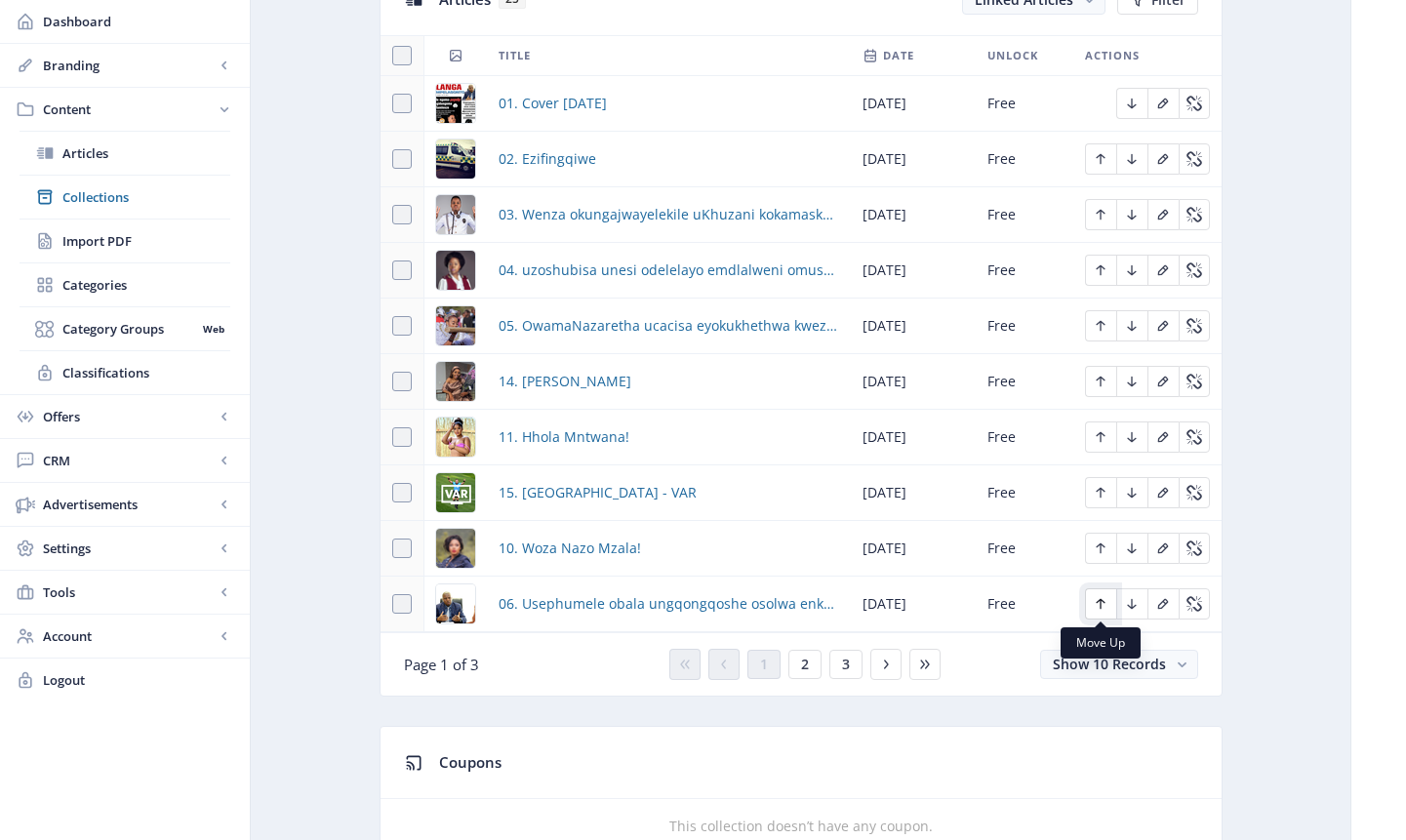 click 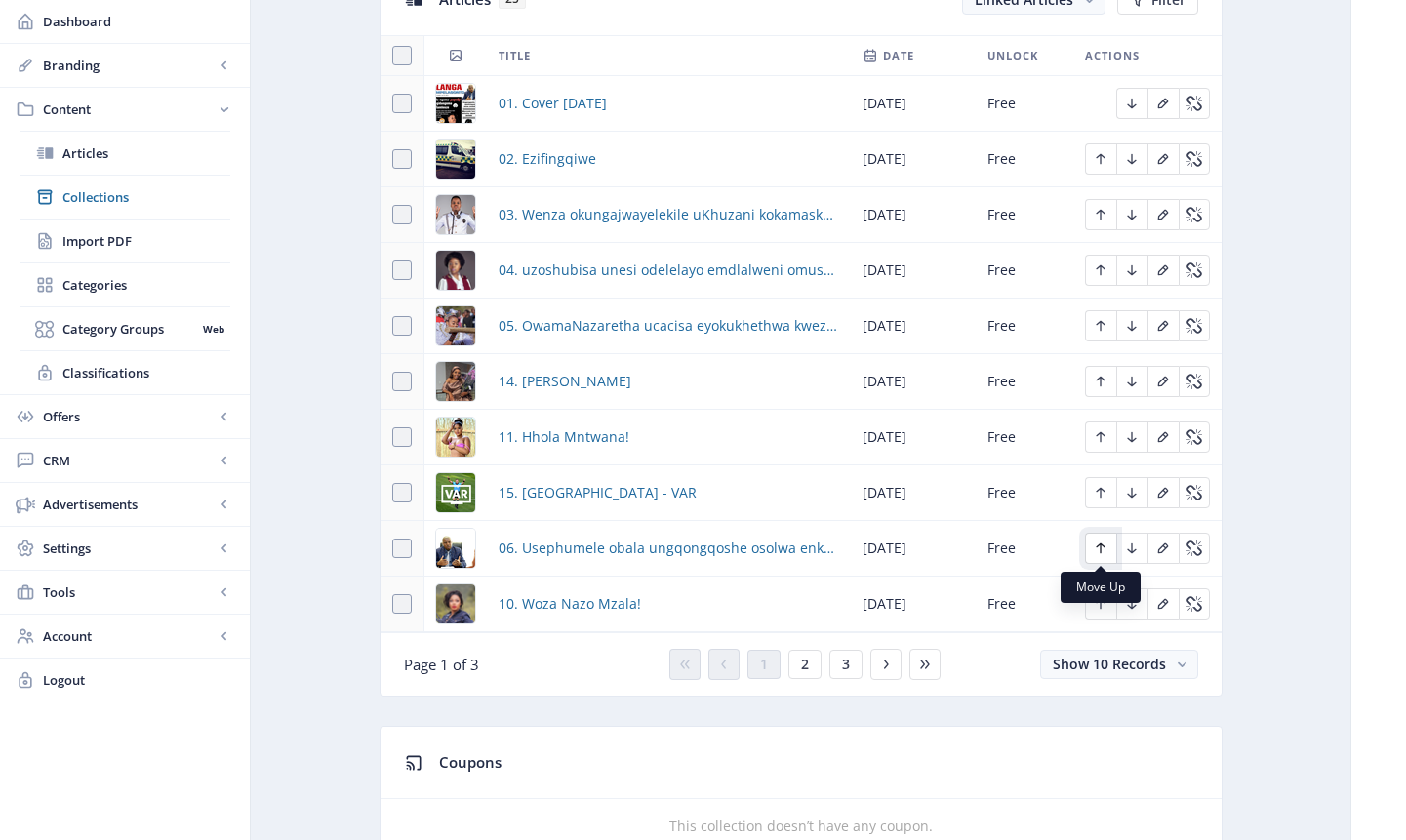 click 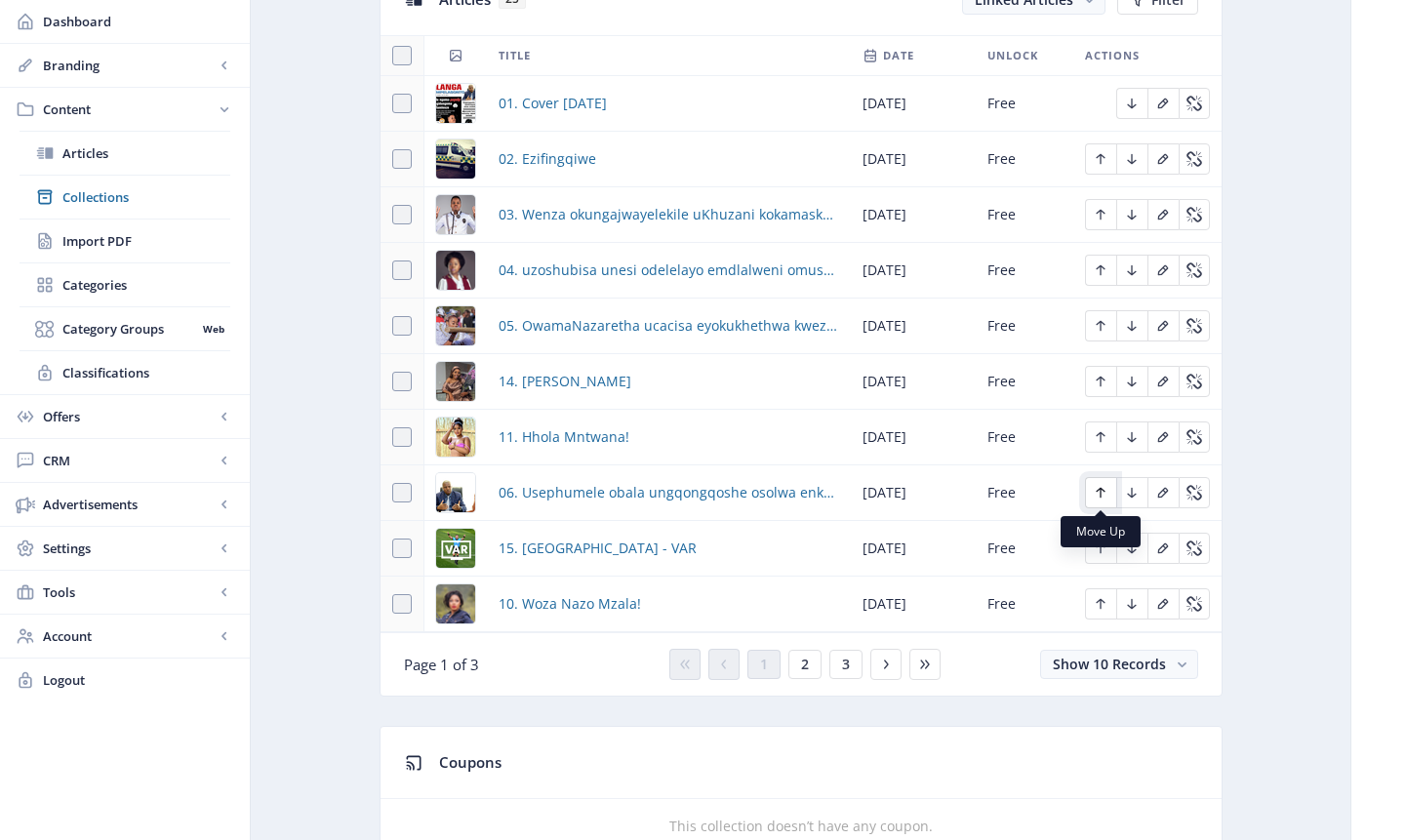 click 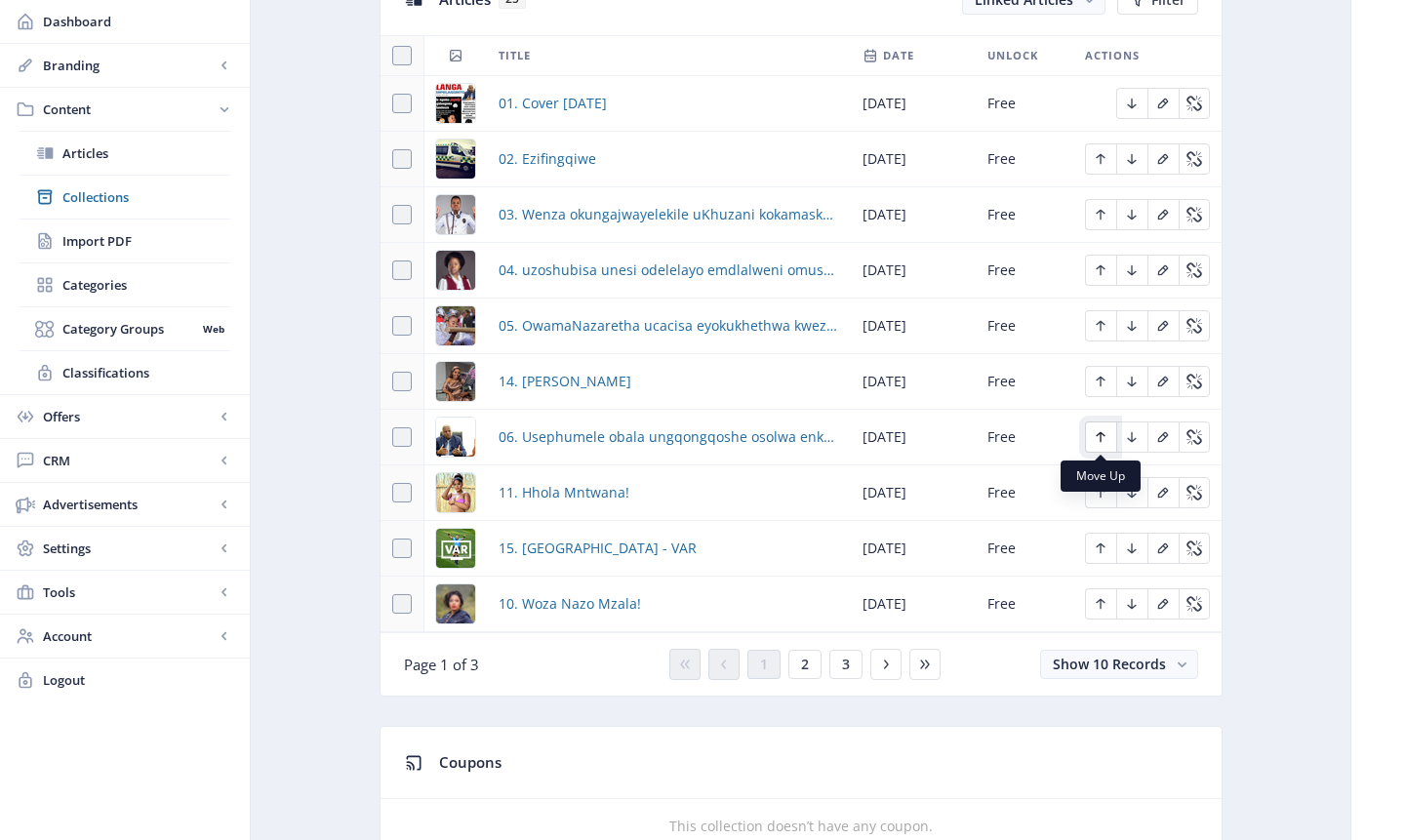 click 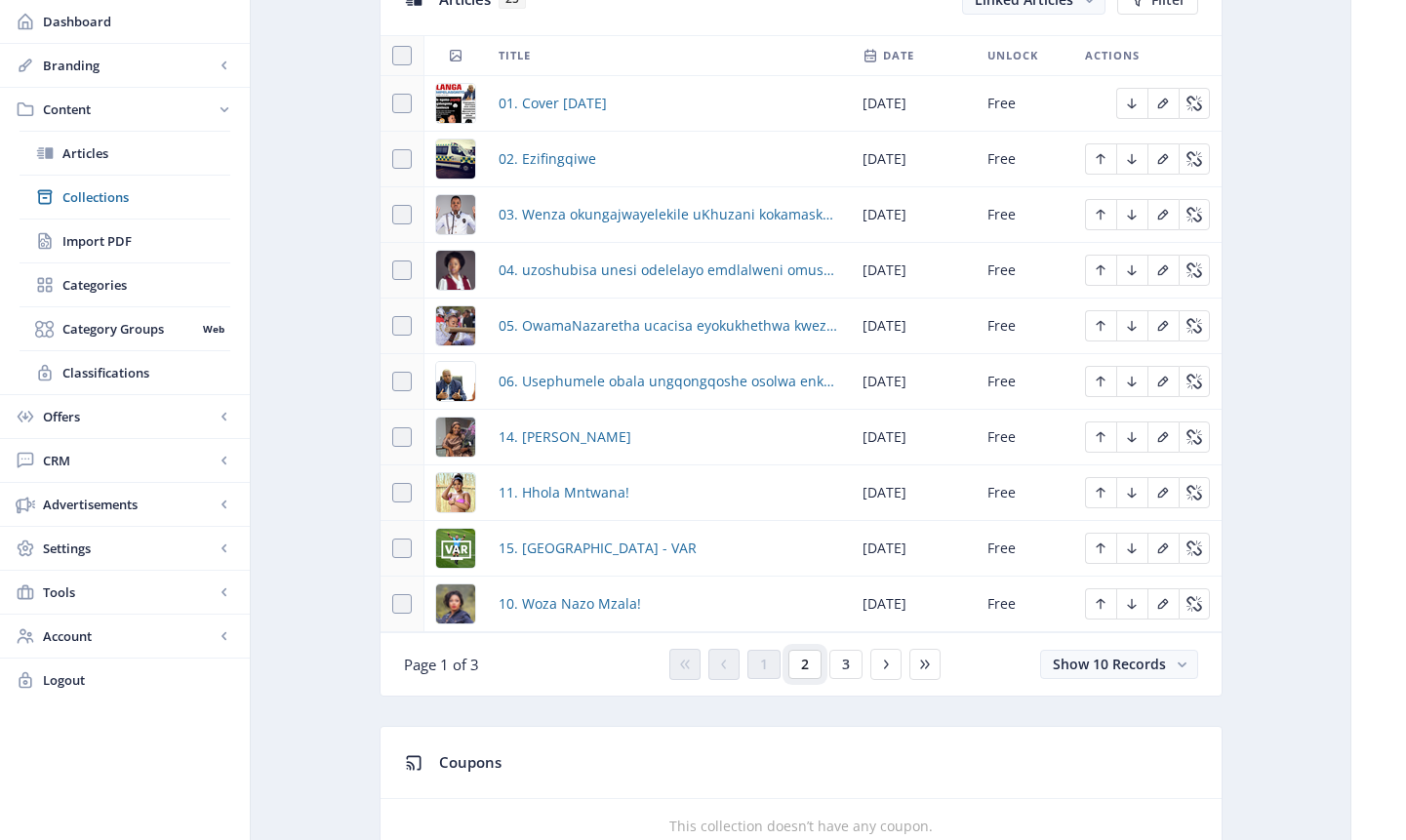 click on "2" 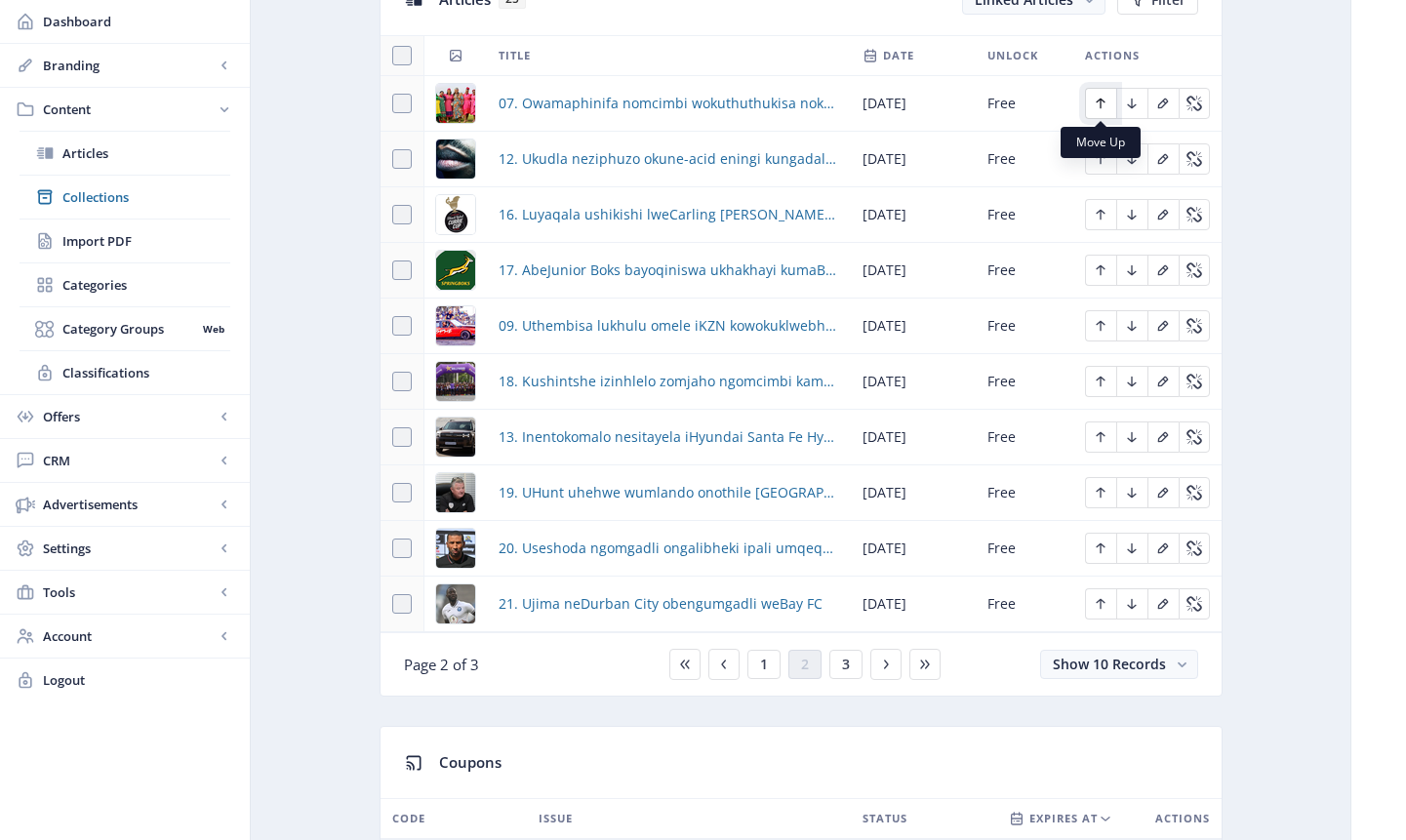 click 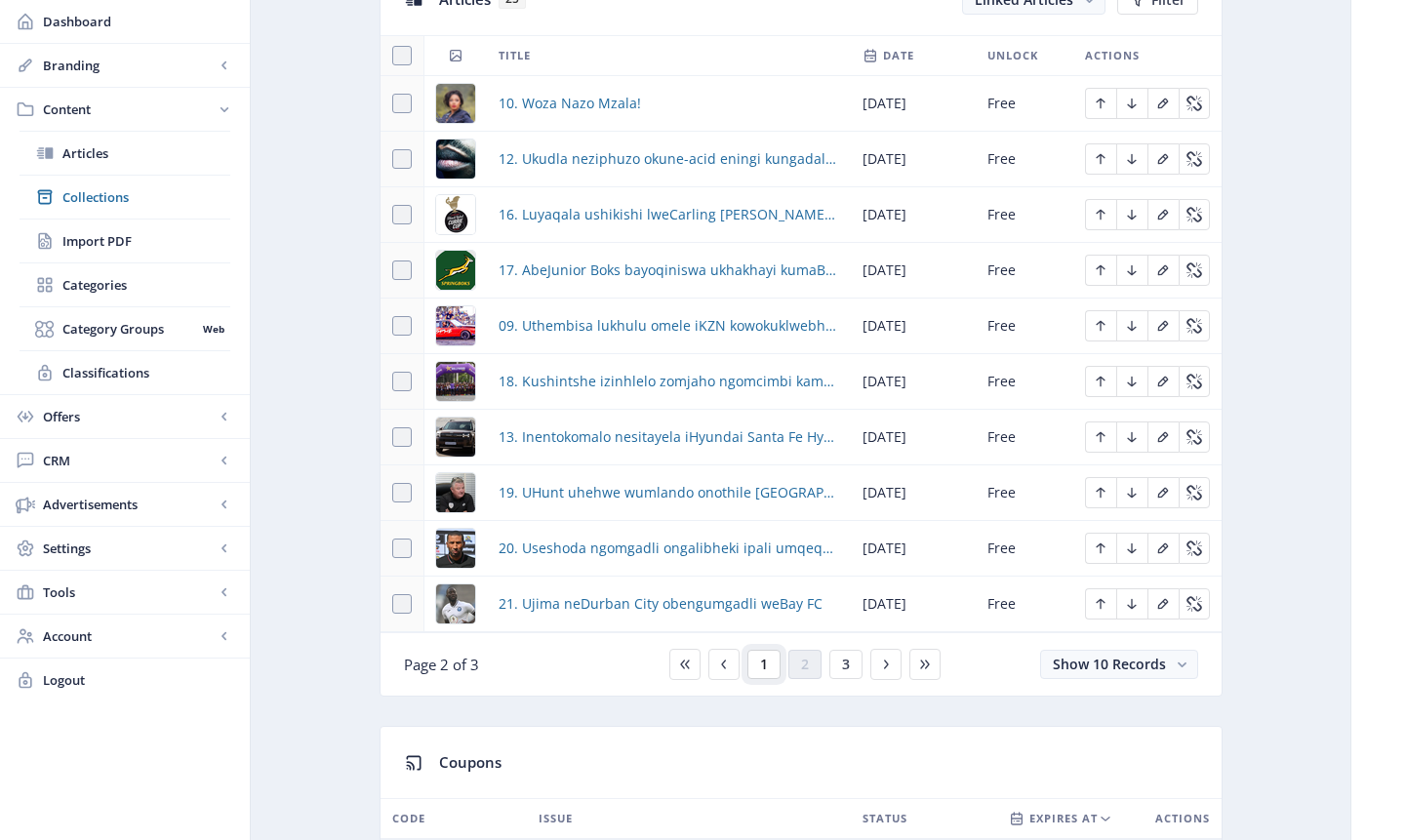 click on "1" 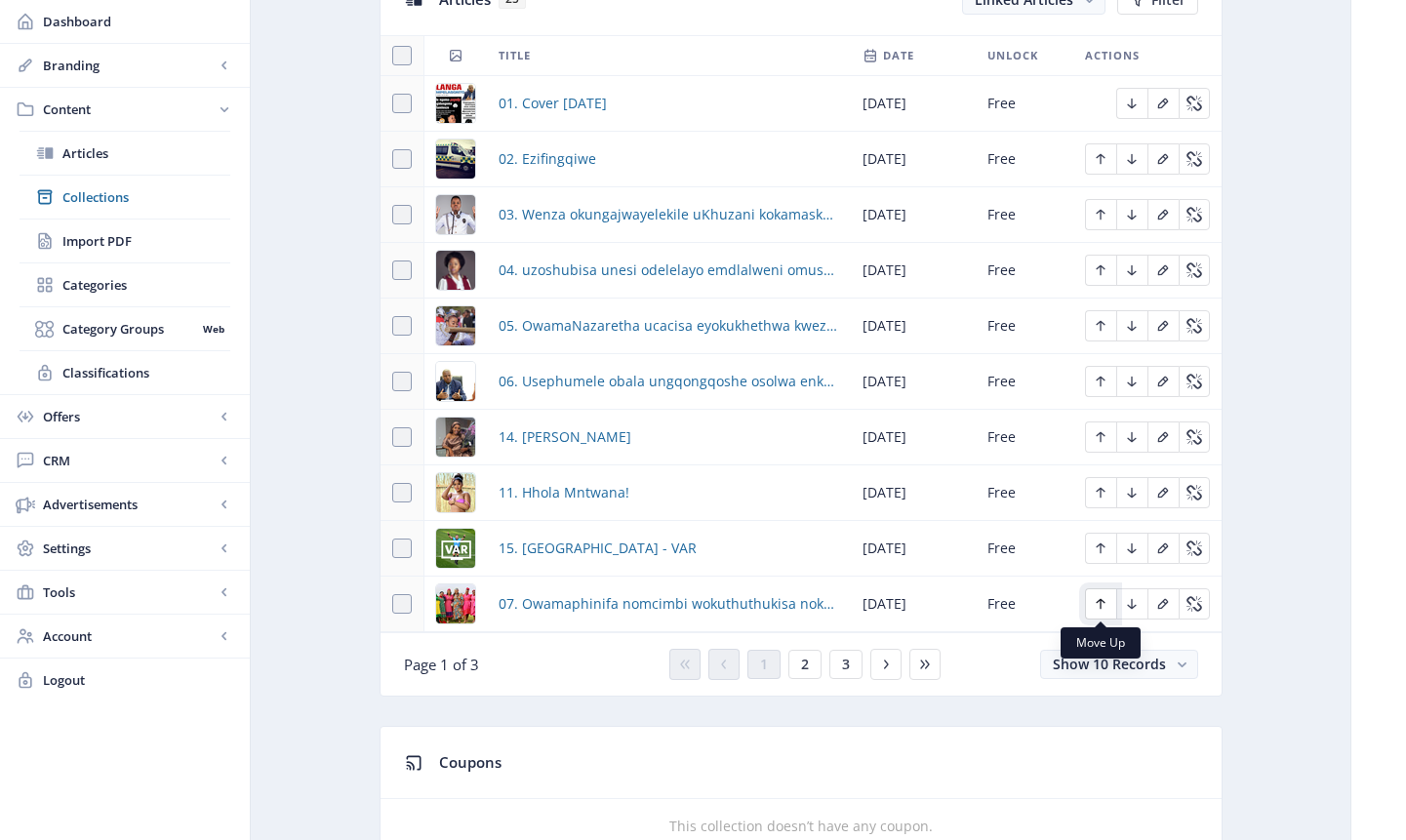 click 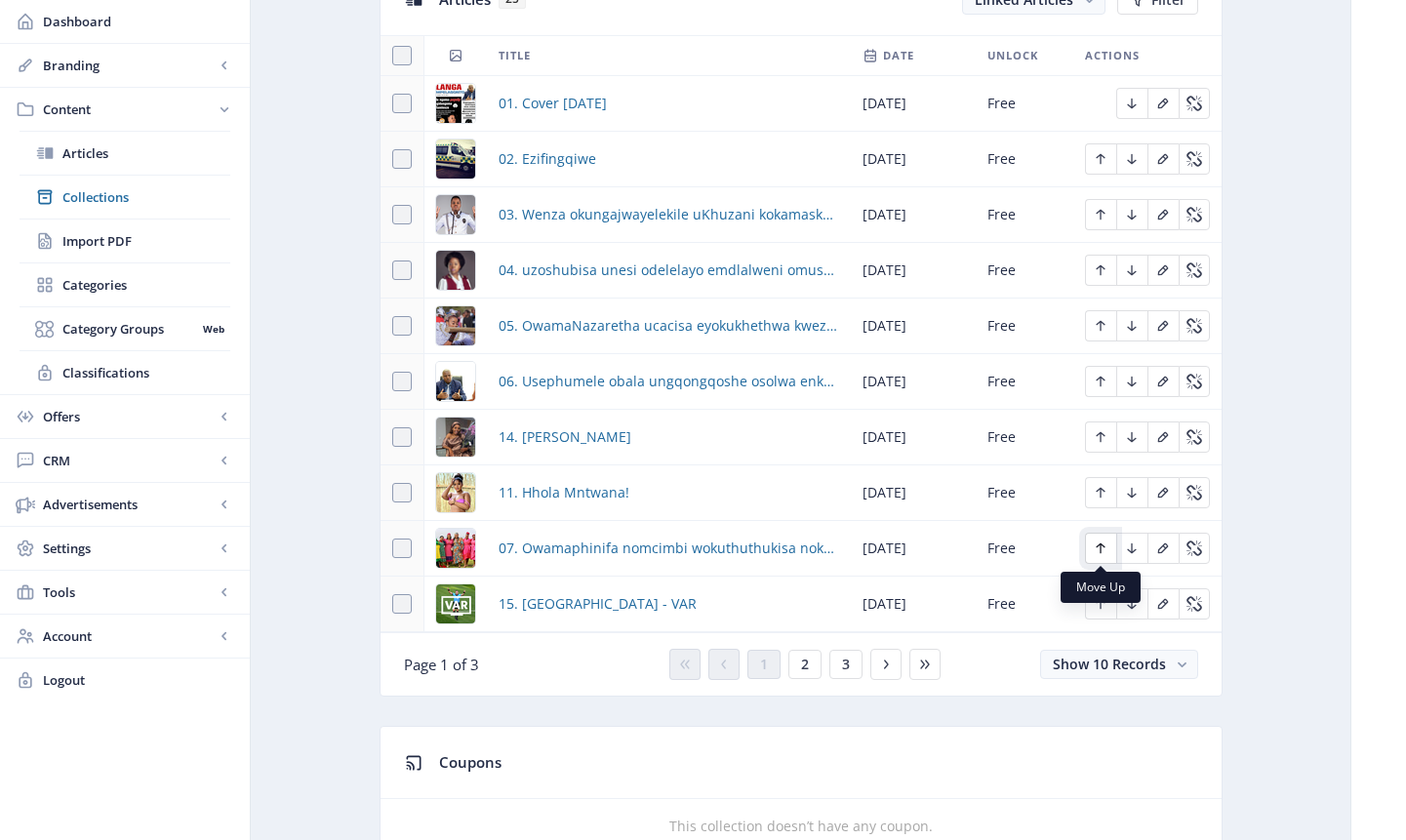 click 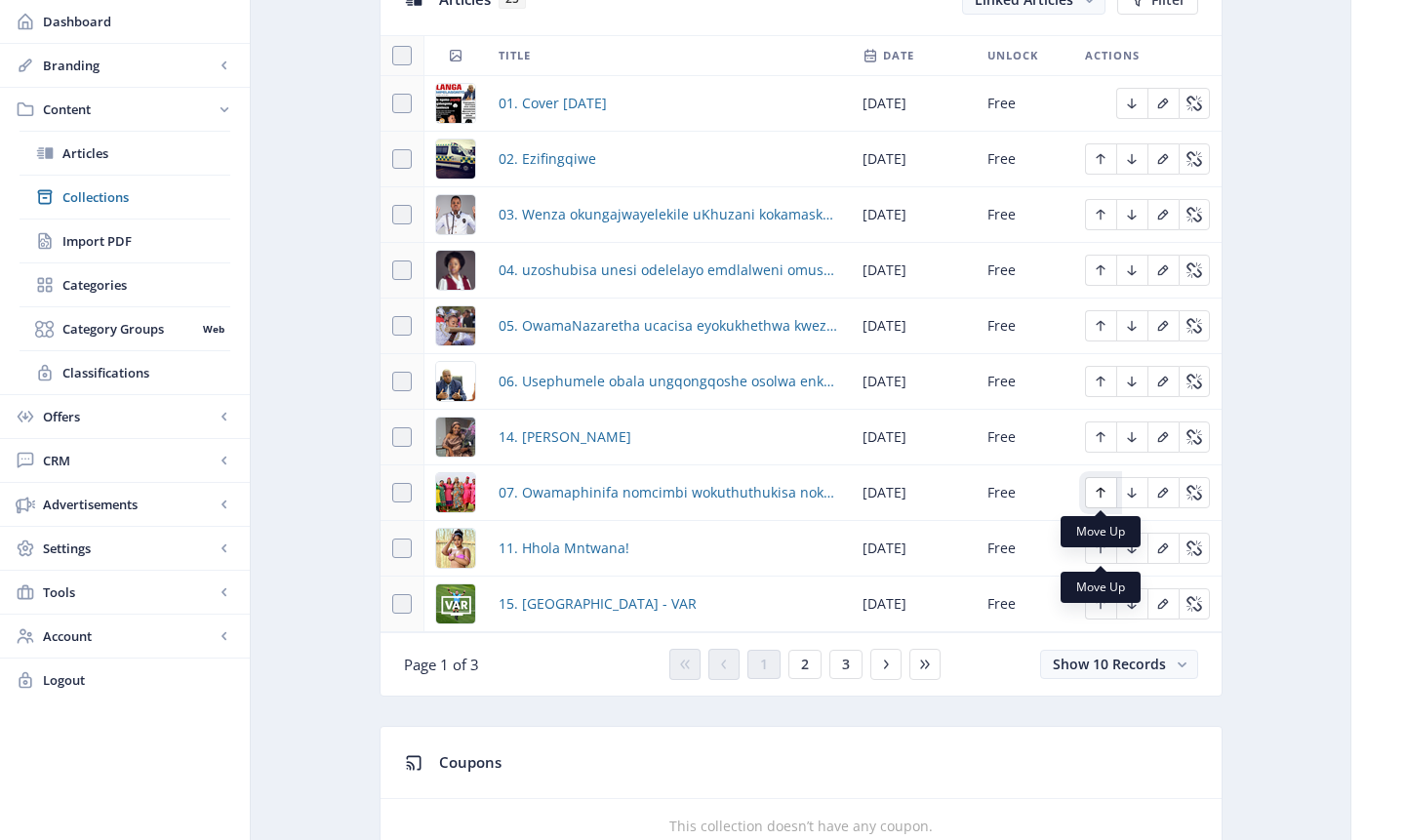 click 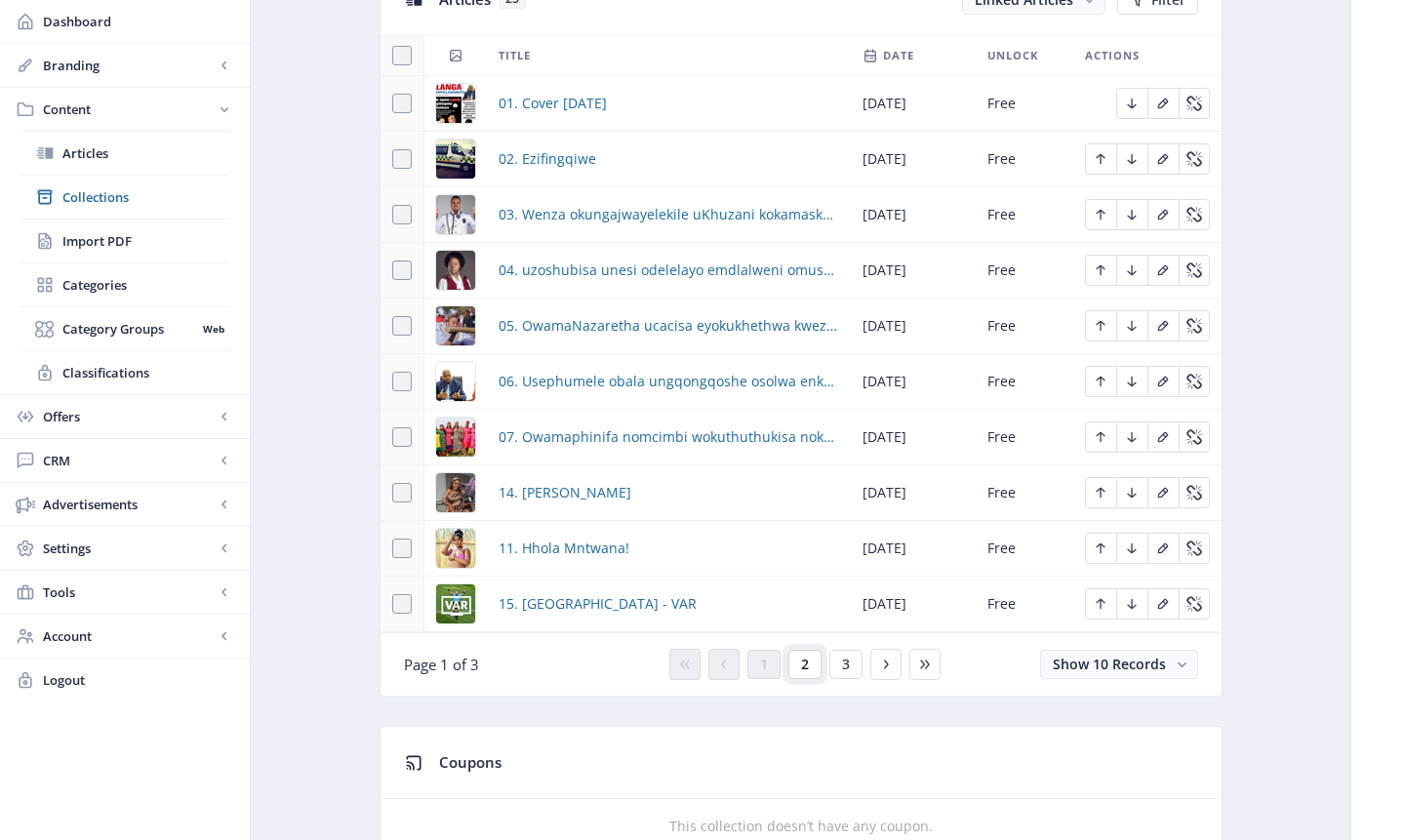 click on "2" 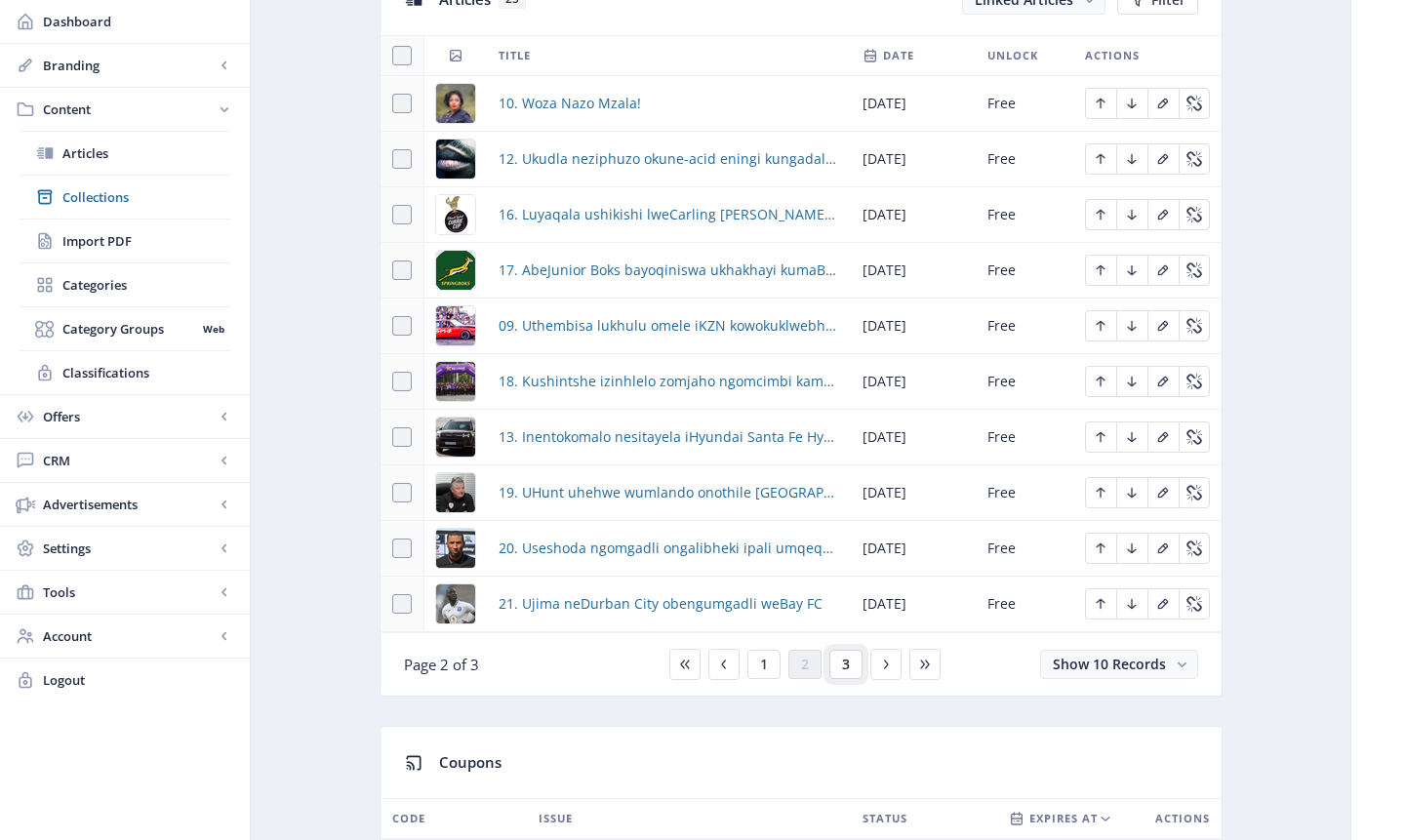 click on "3" 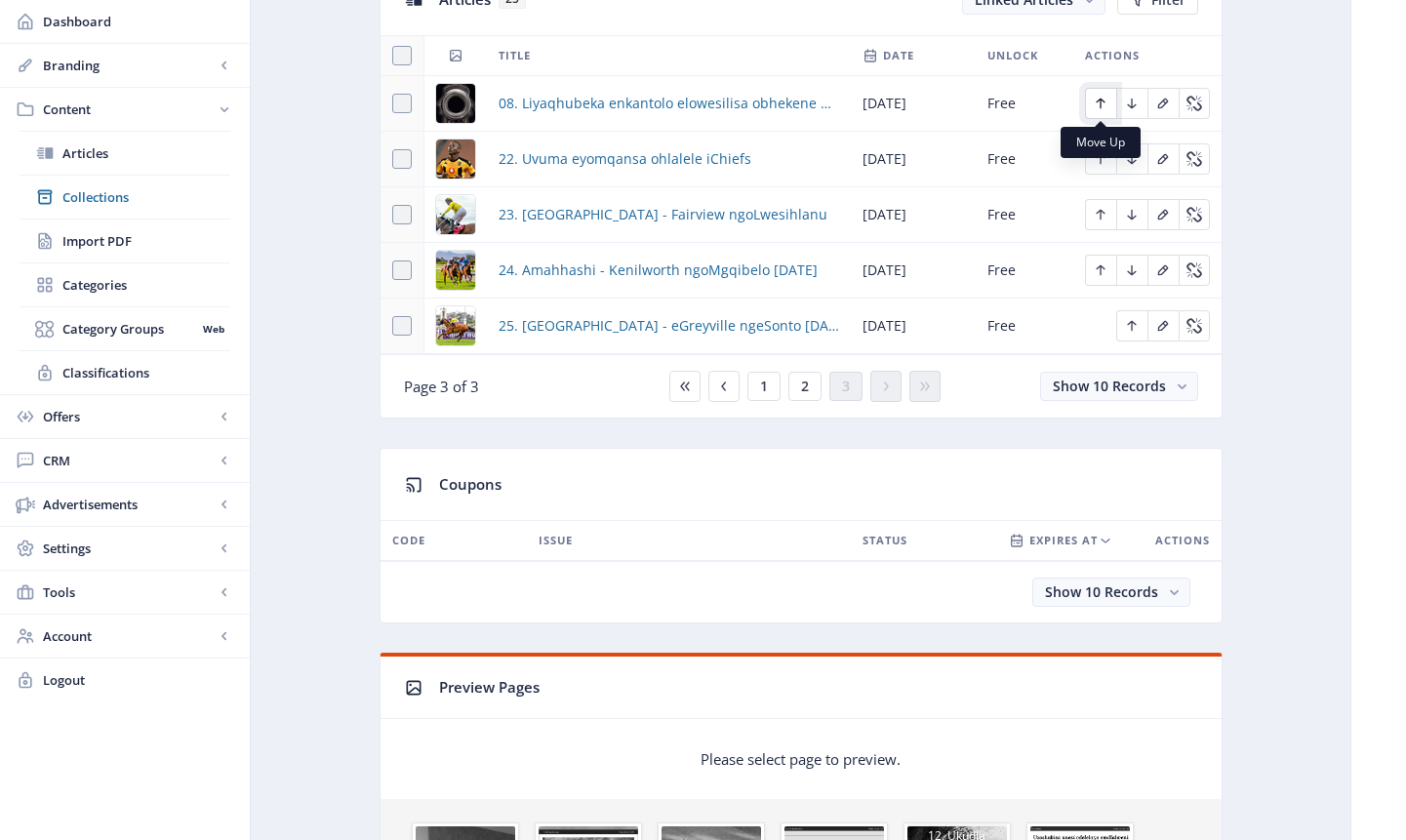 click 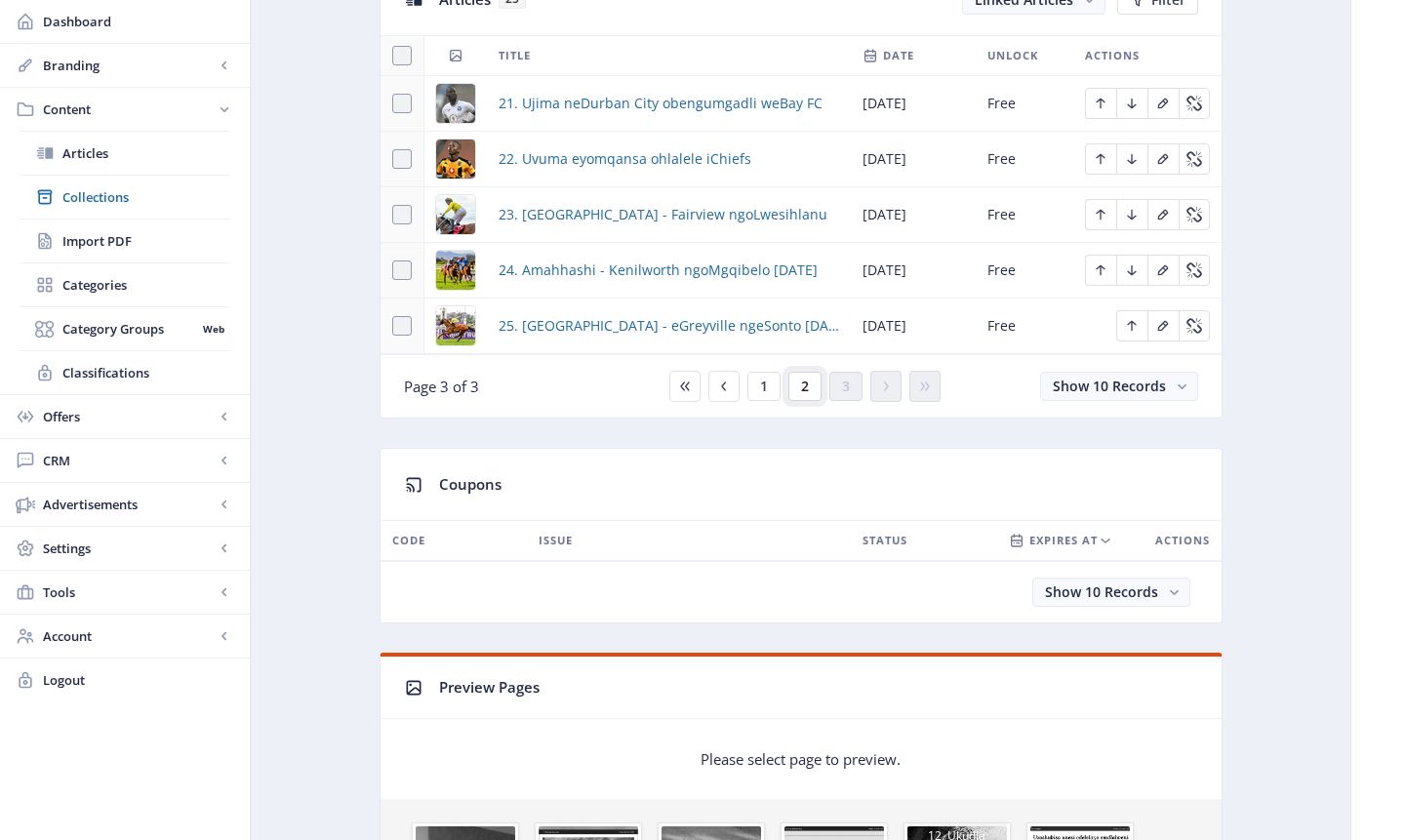 click on "2" 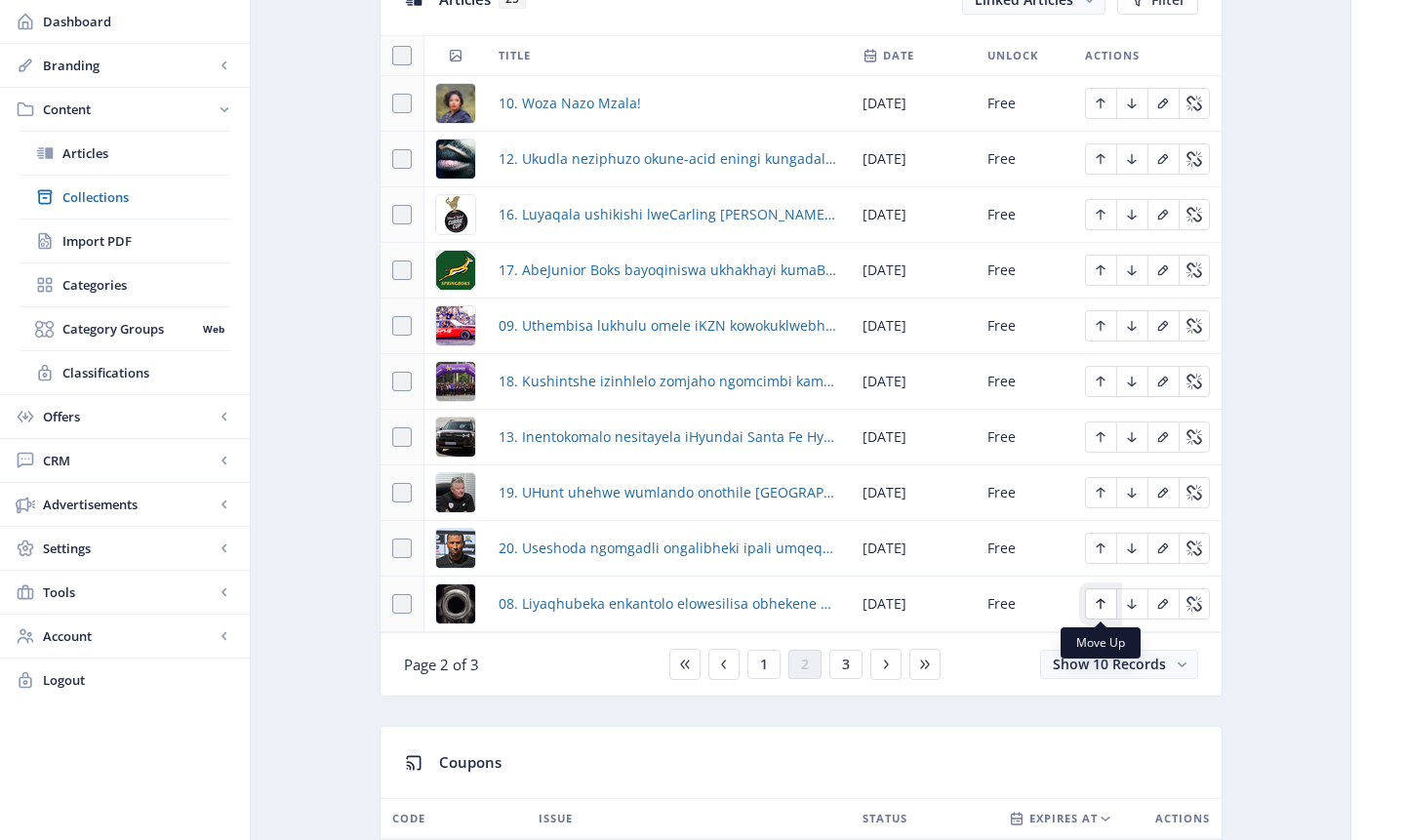 click at bounding box center (1101, 604) 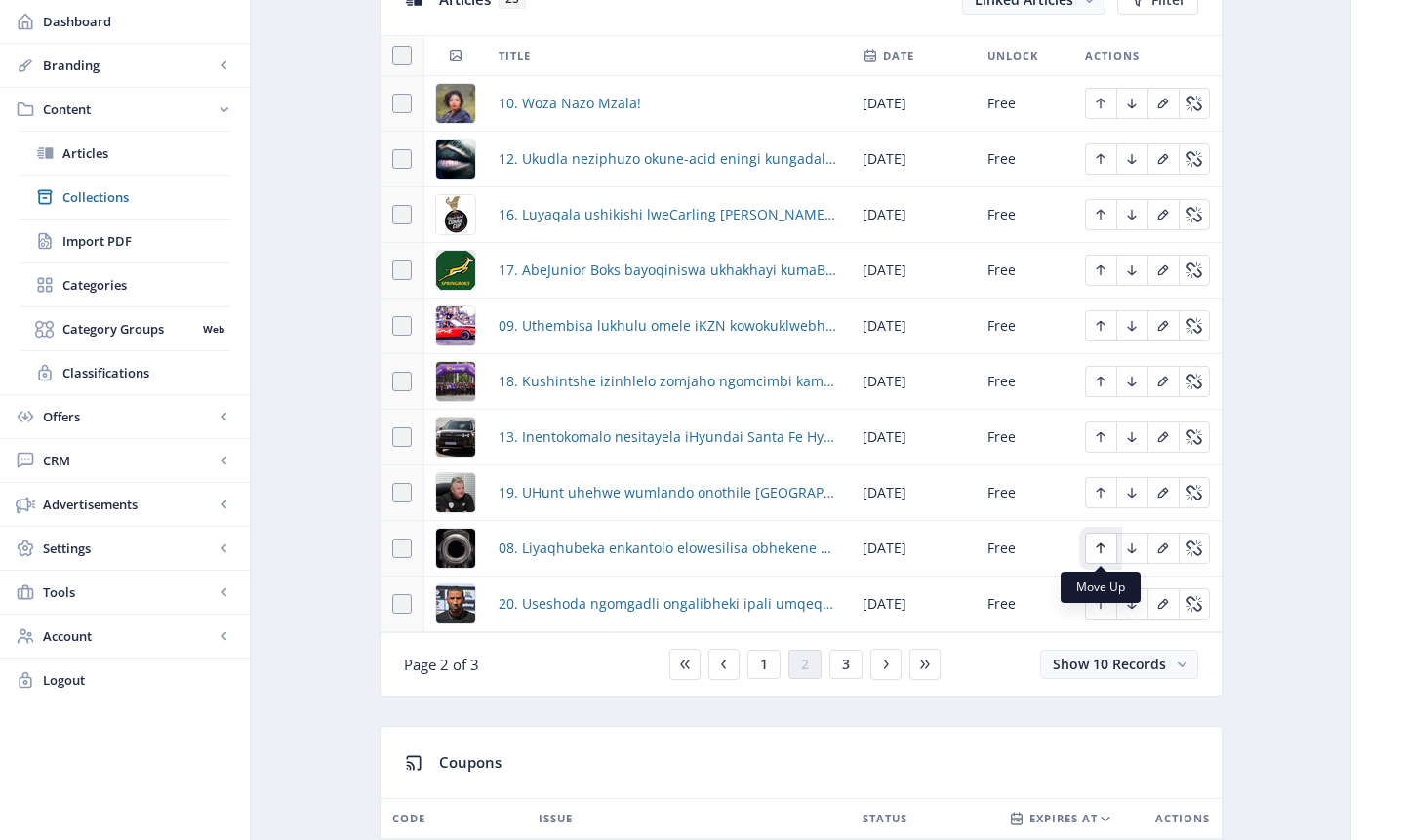 click 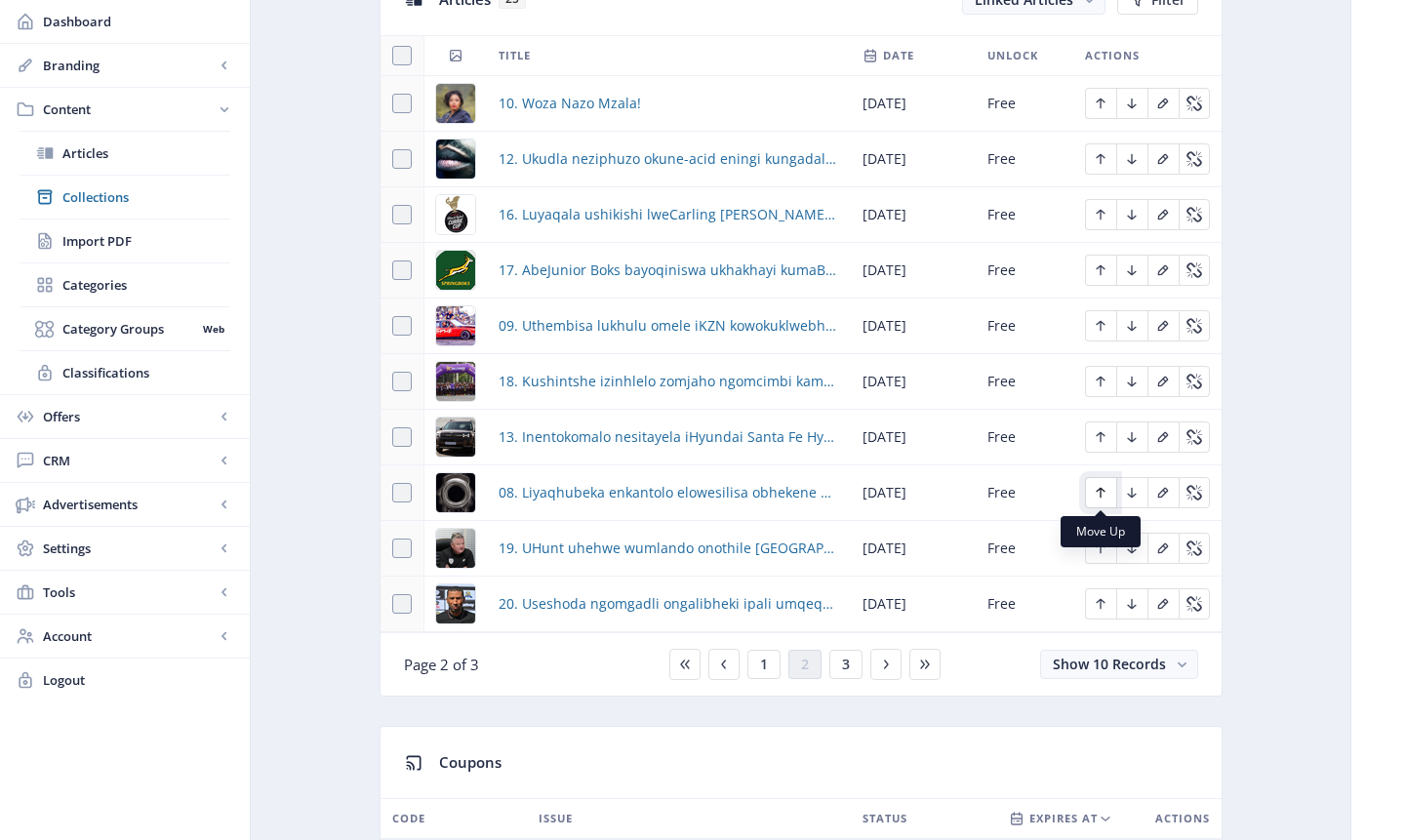click 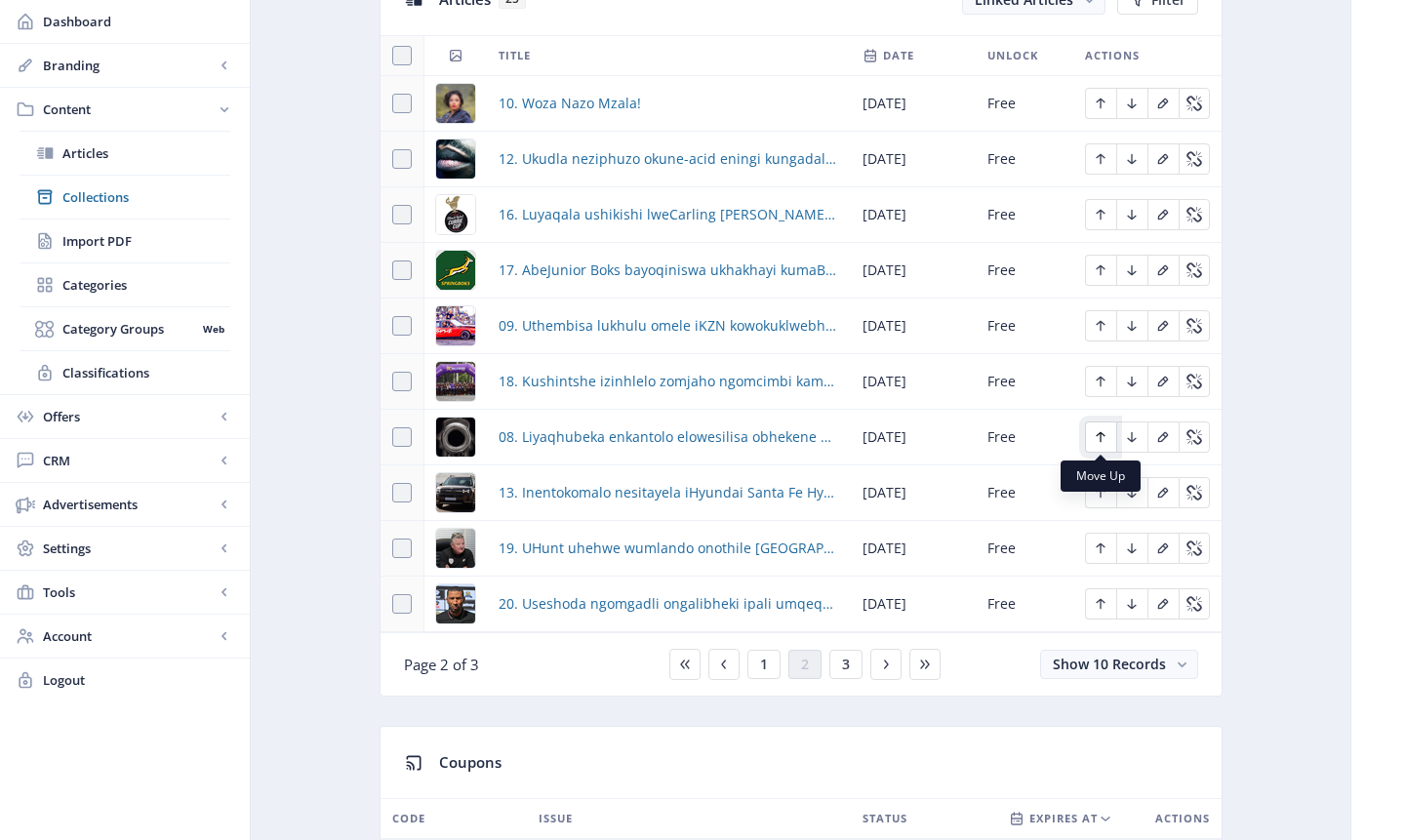 click 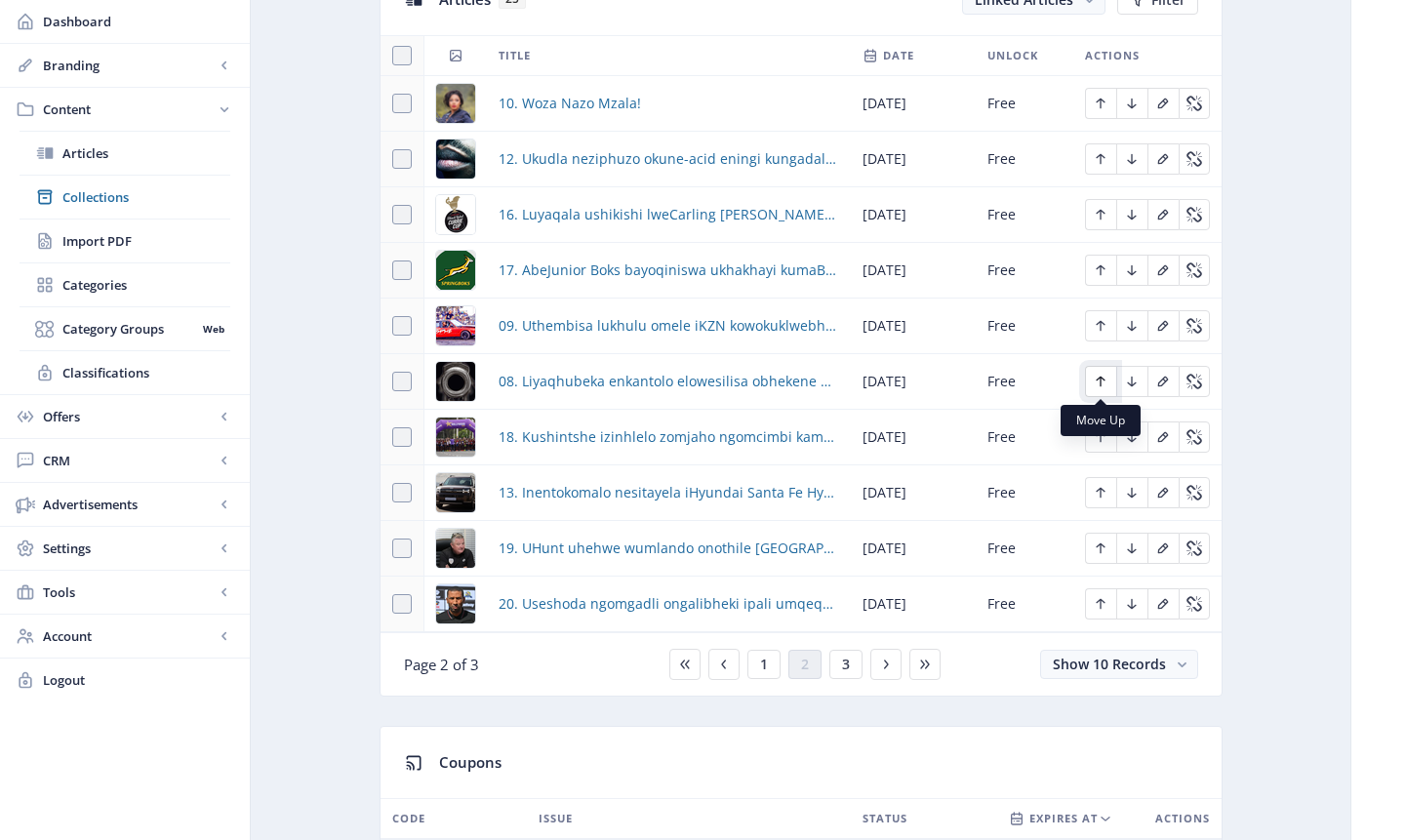 click 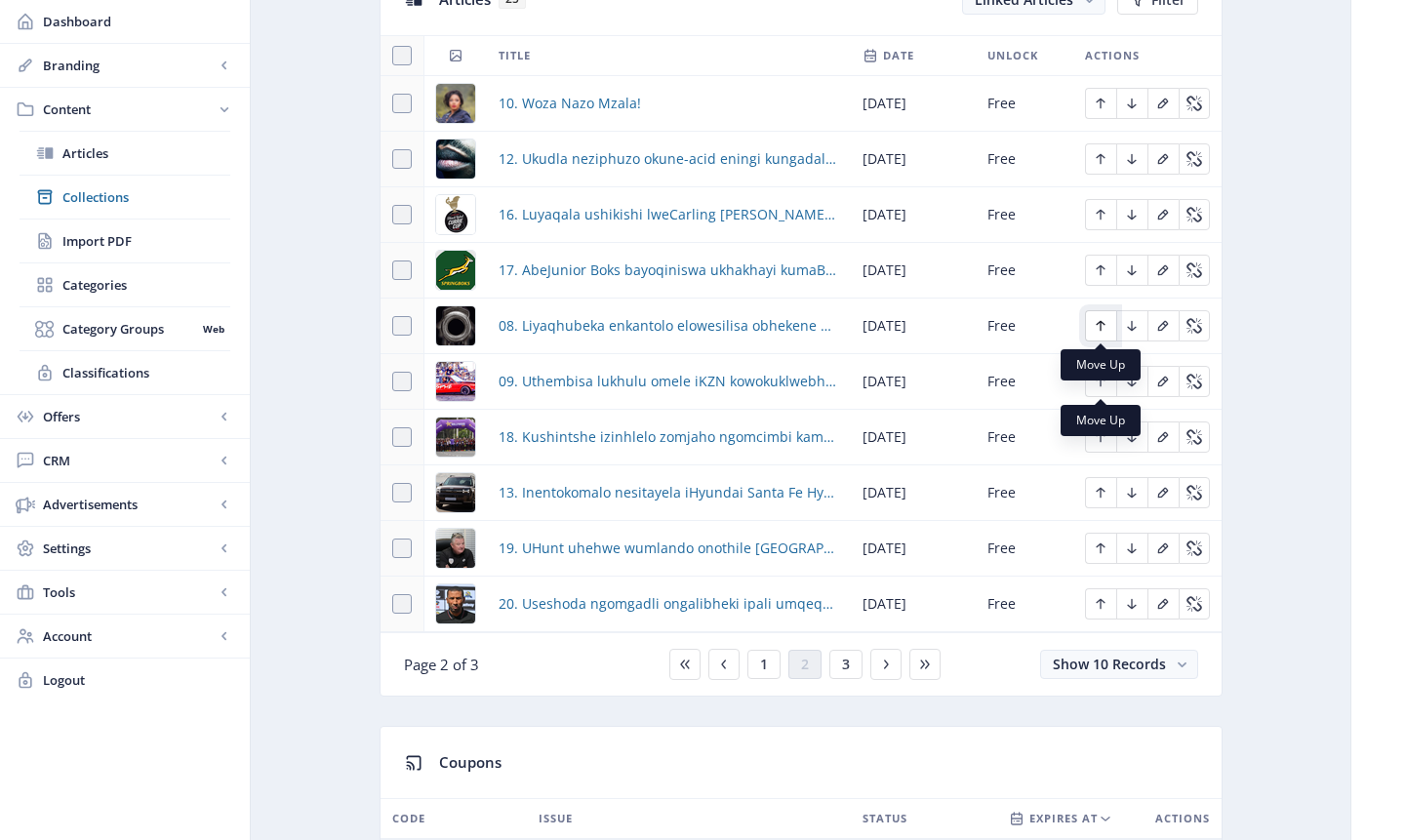 click 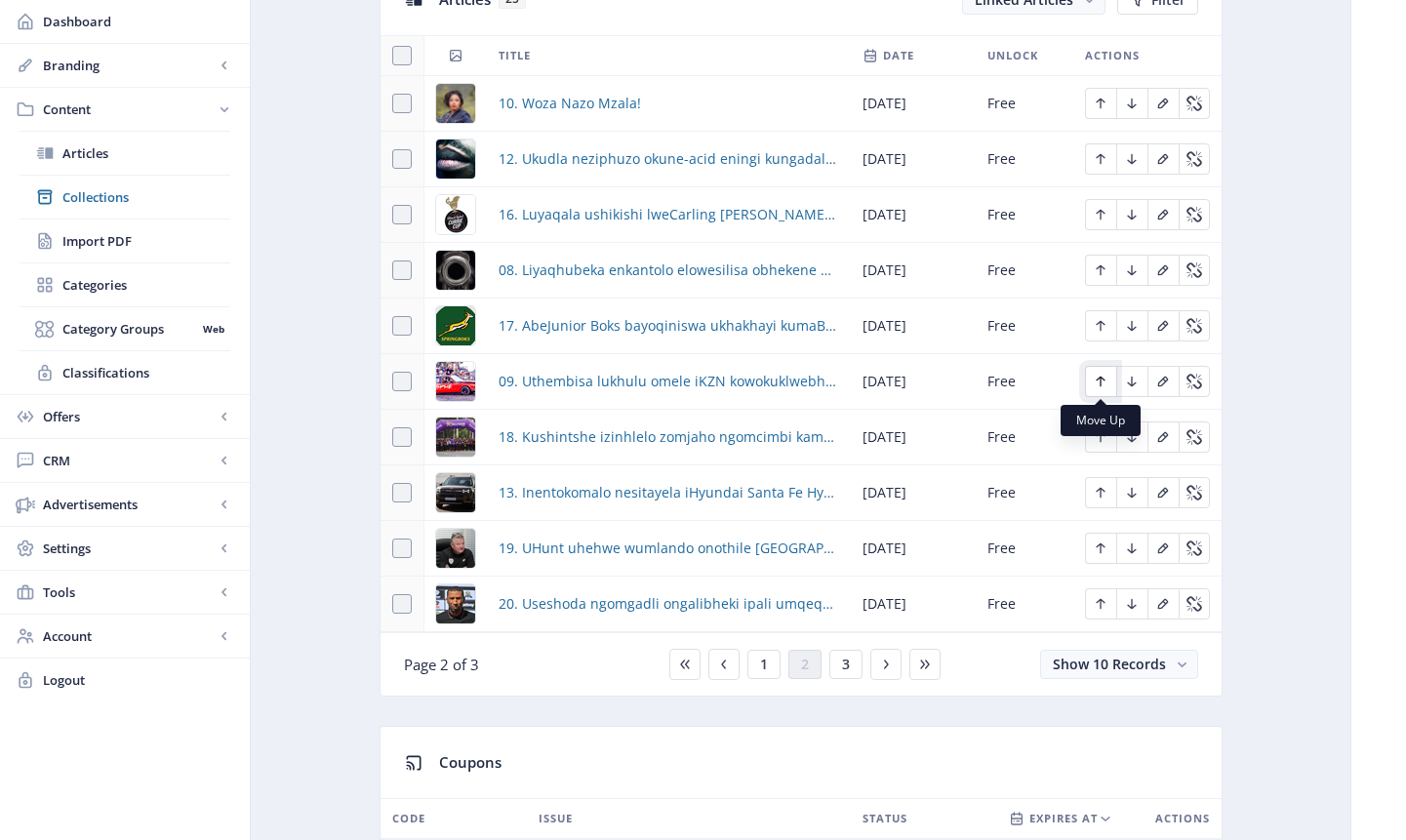 click at bounding box center (1101, 381) 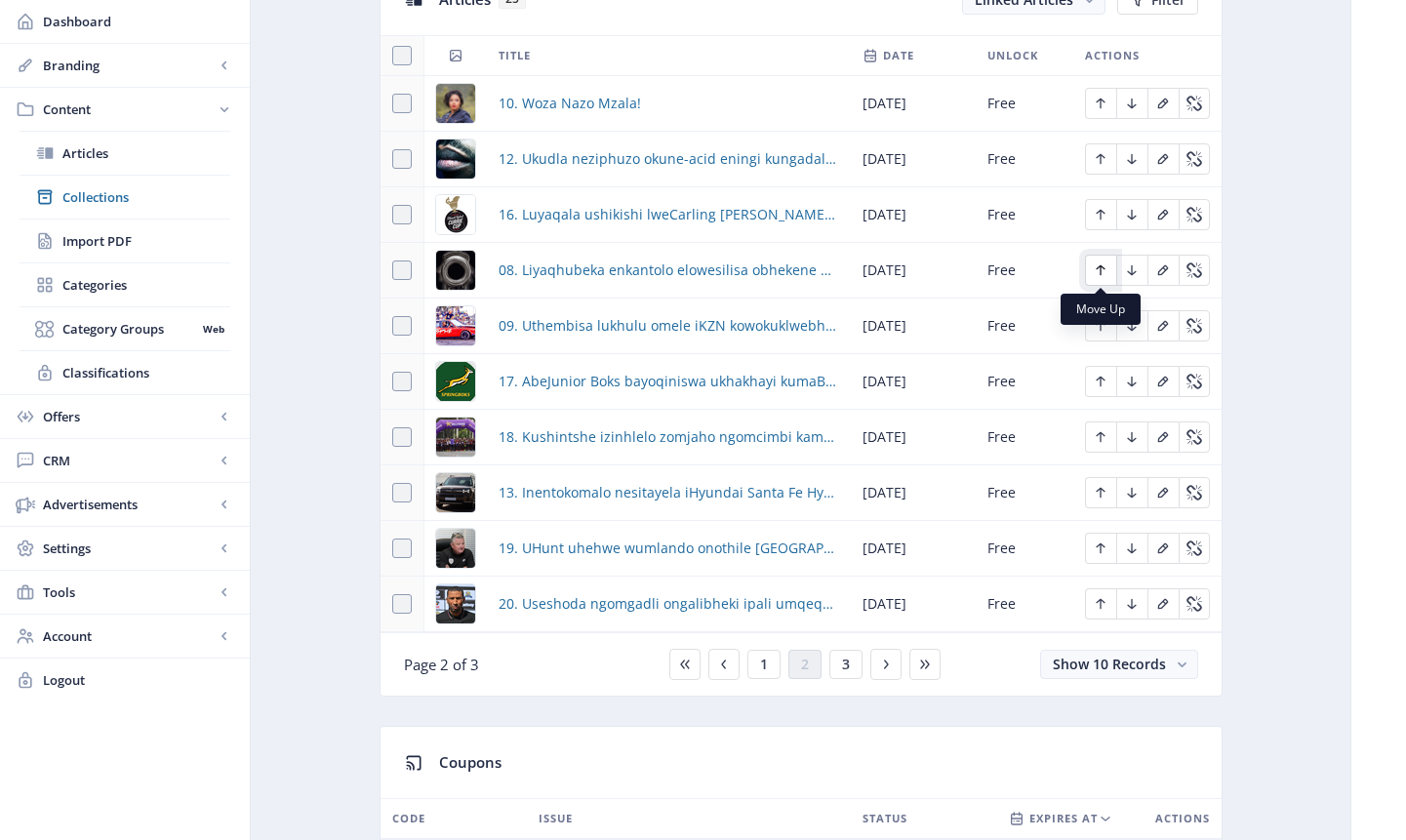 click 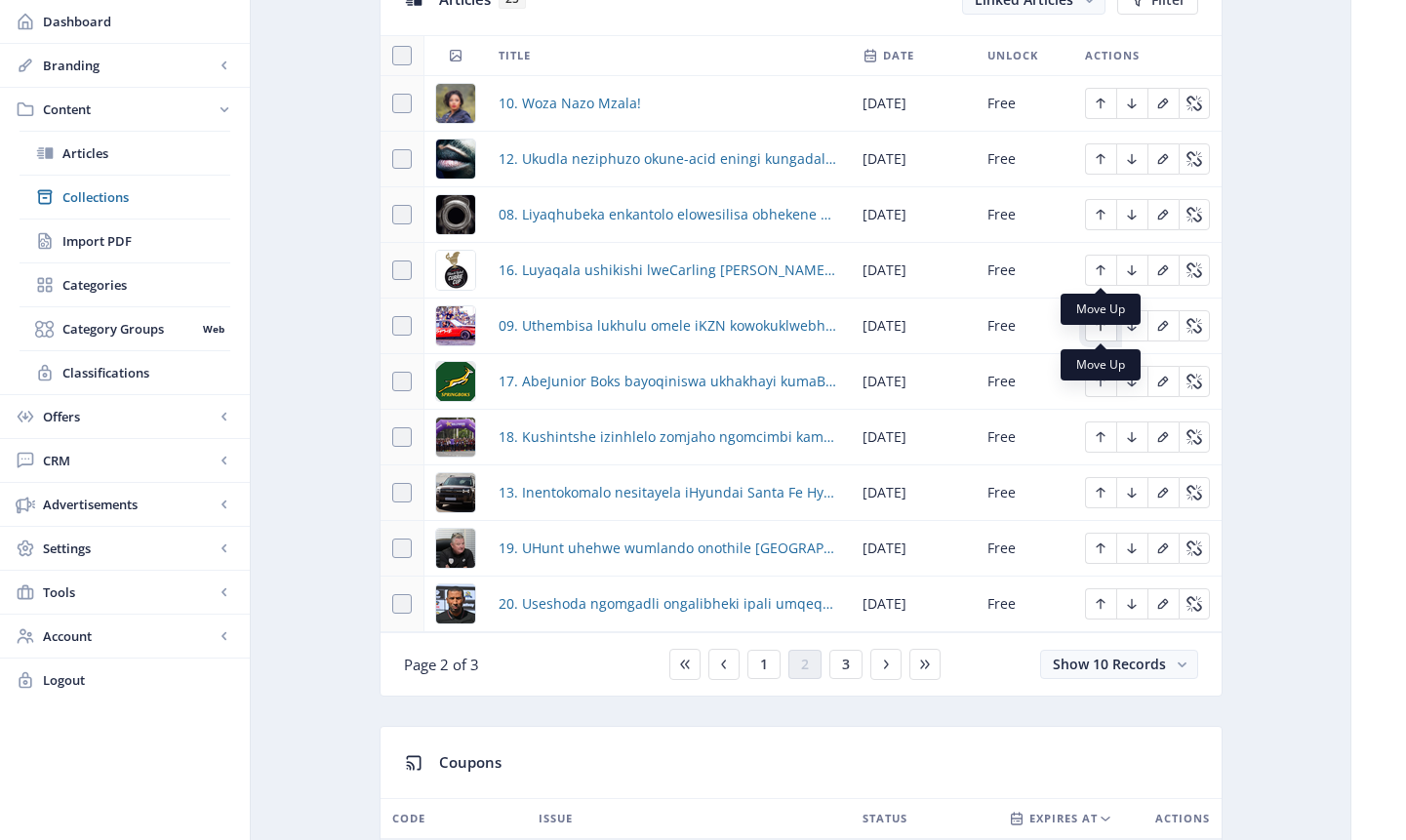 click 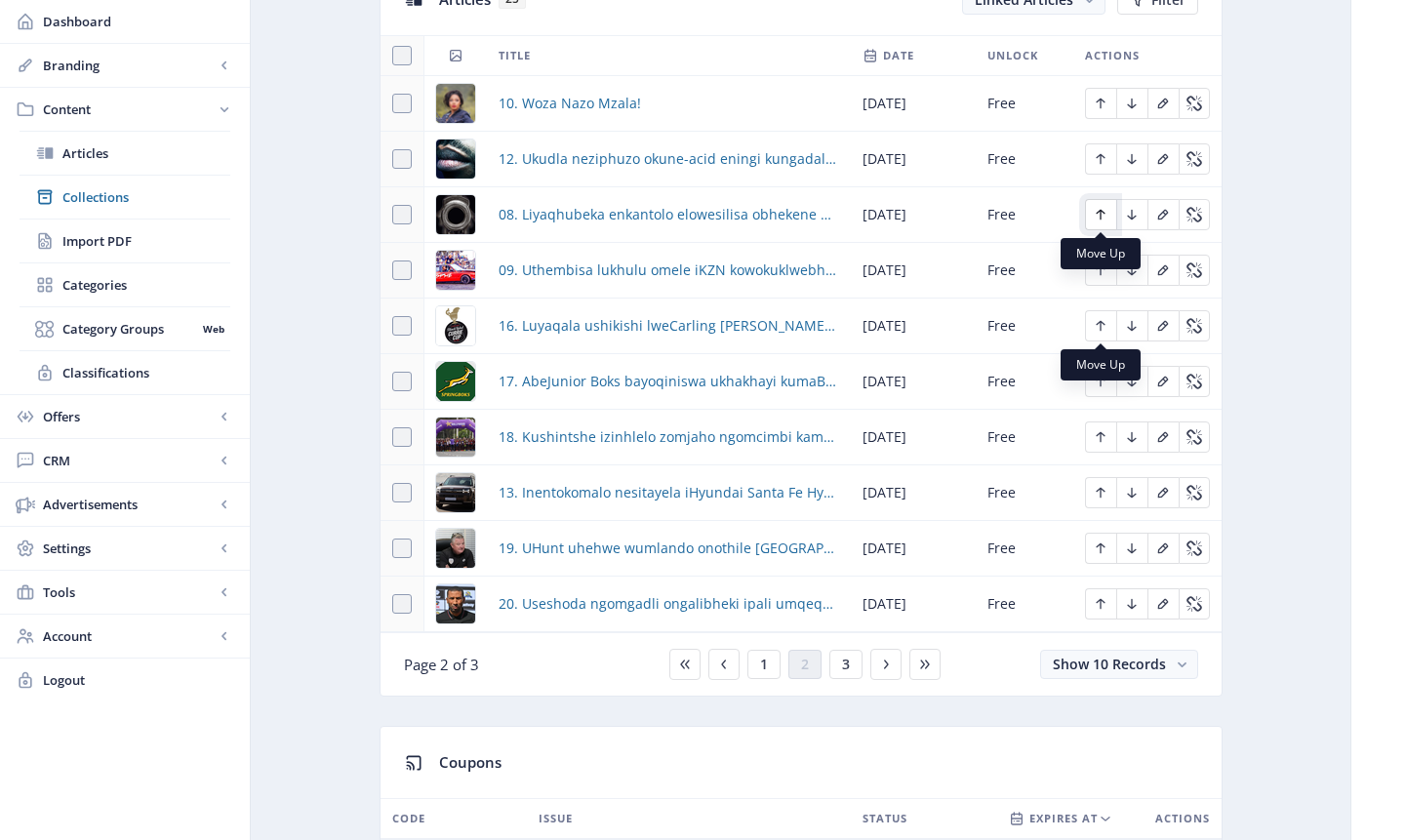 click 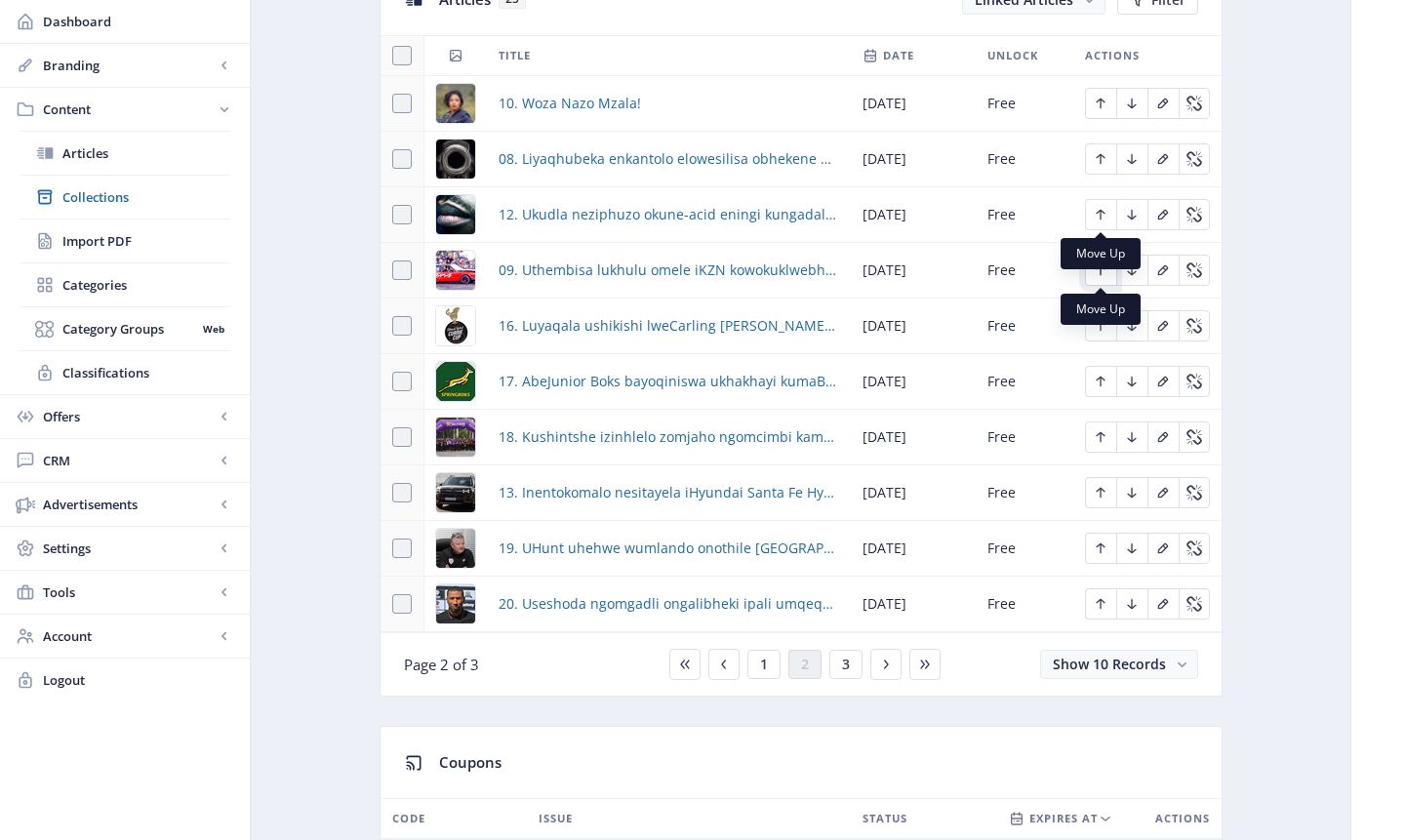 click at bounding box center (1101, 270) 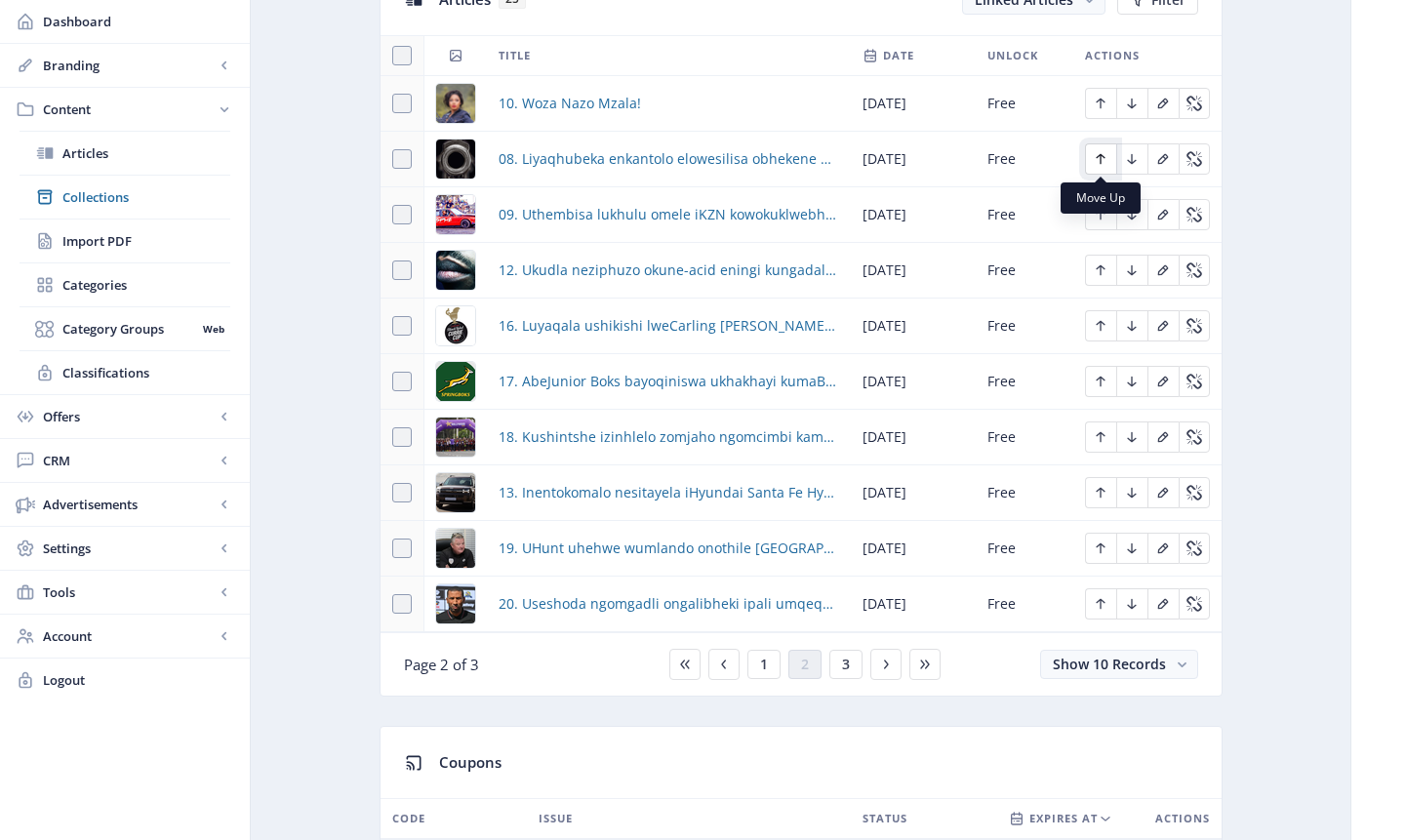 click 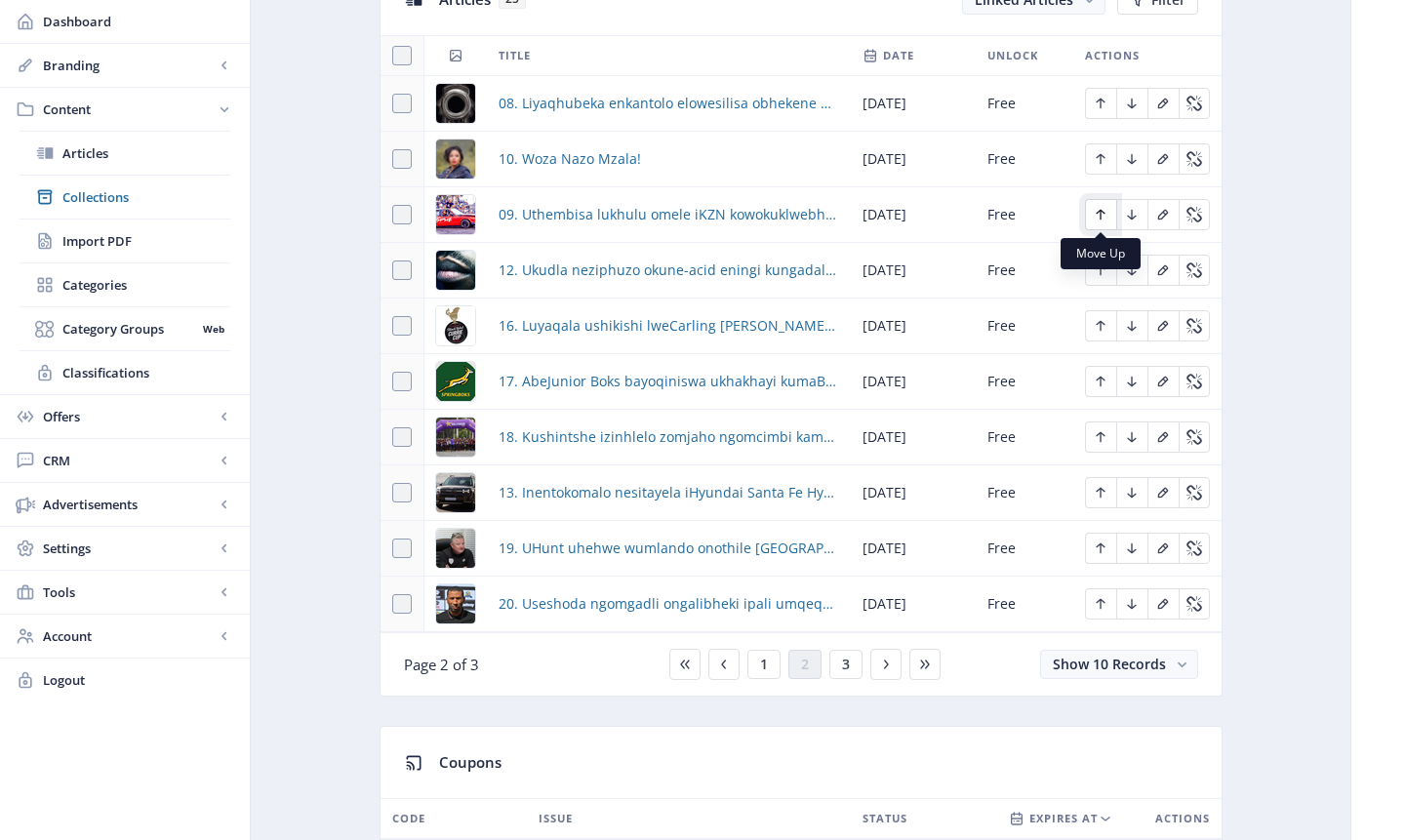 click at bounding box center (1101, 215) 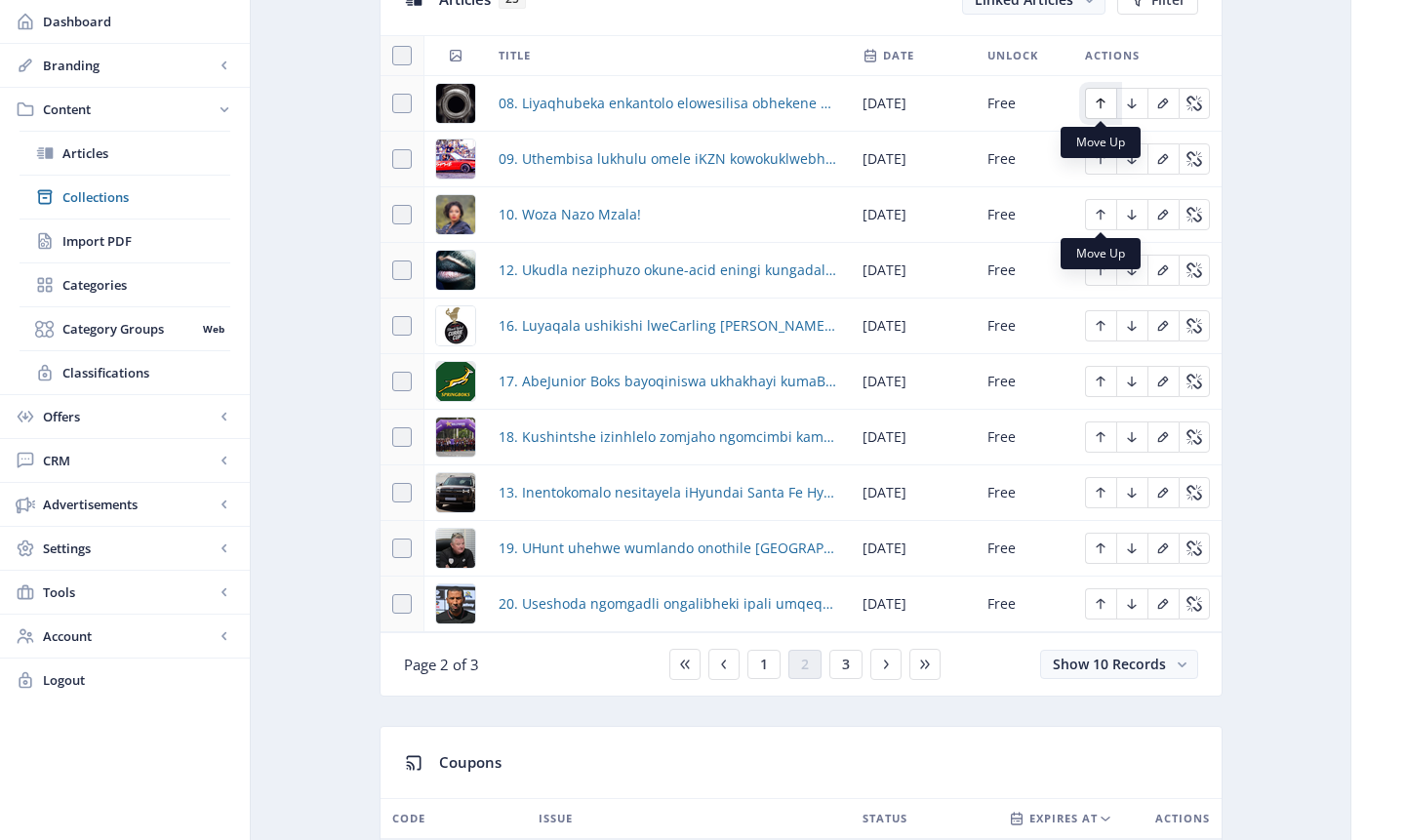 click 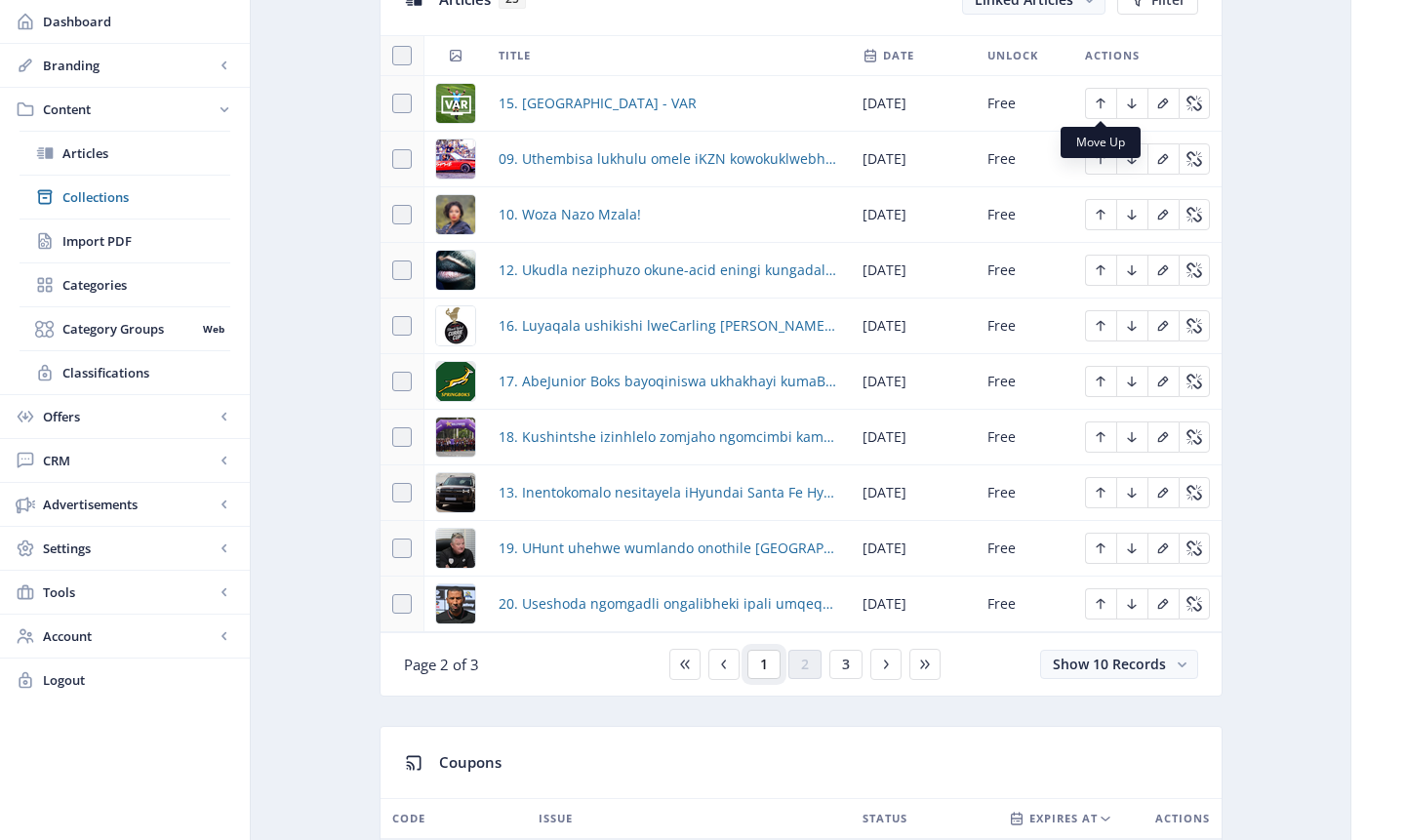 click on "1" 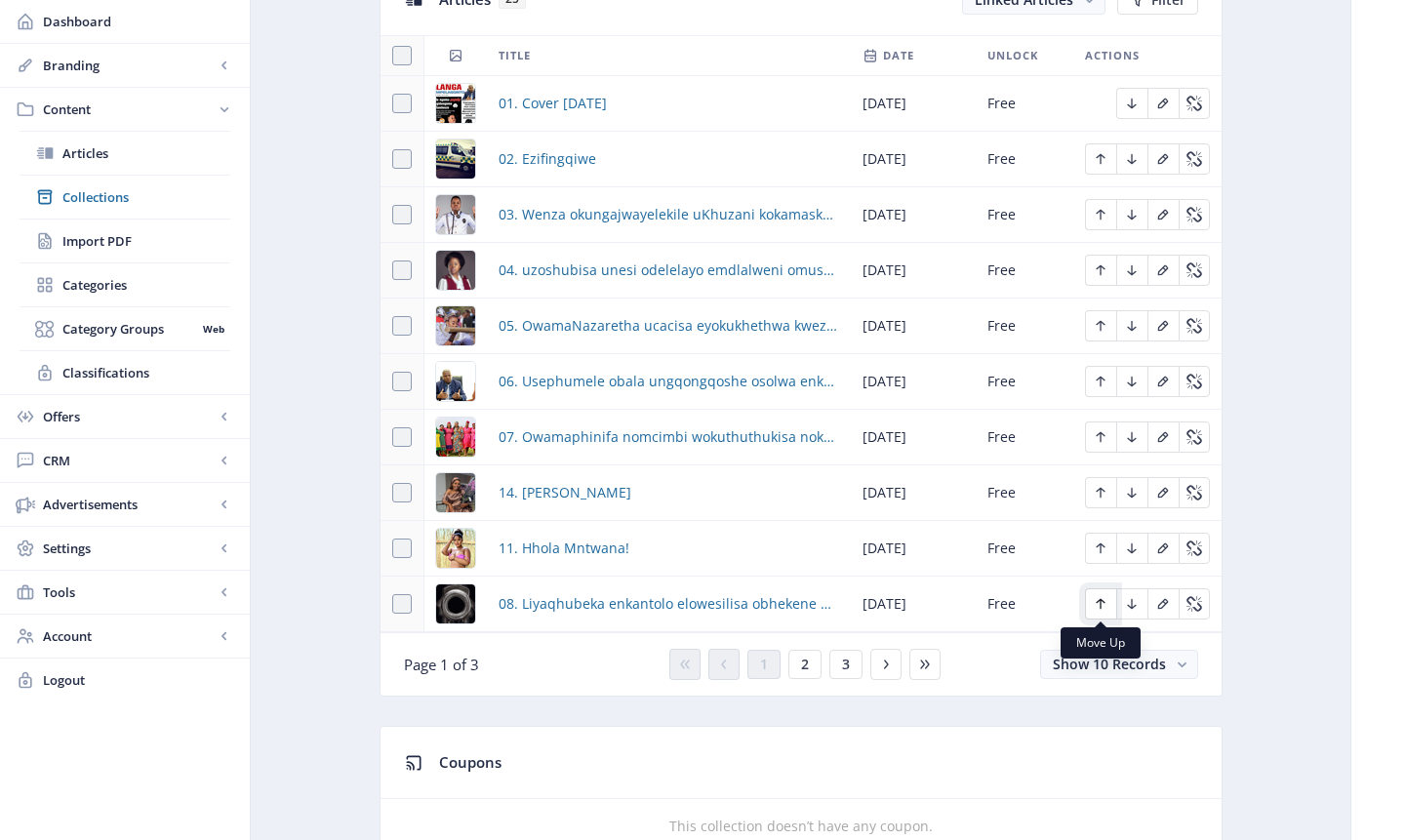 click 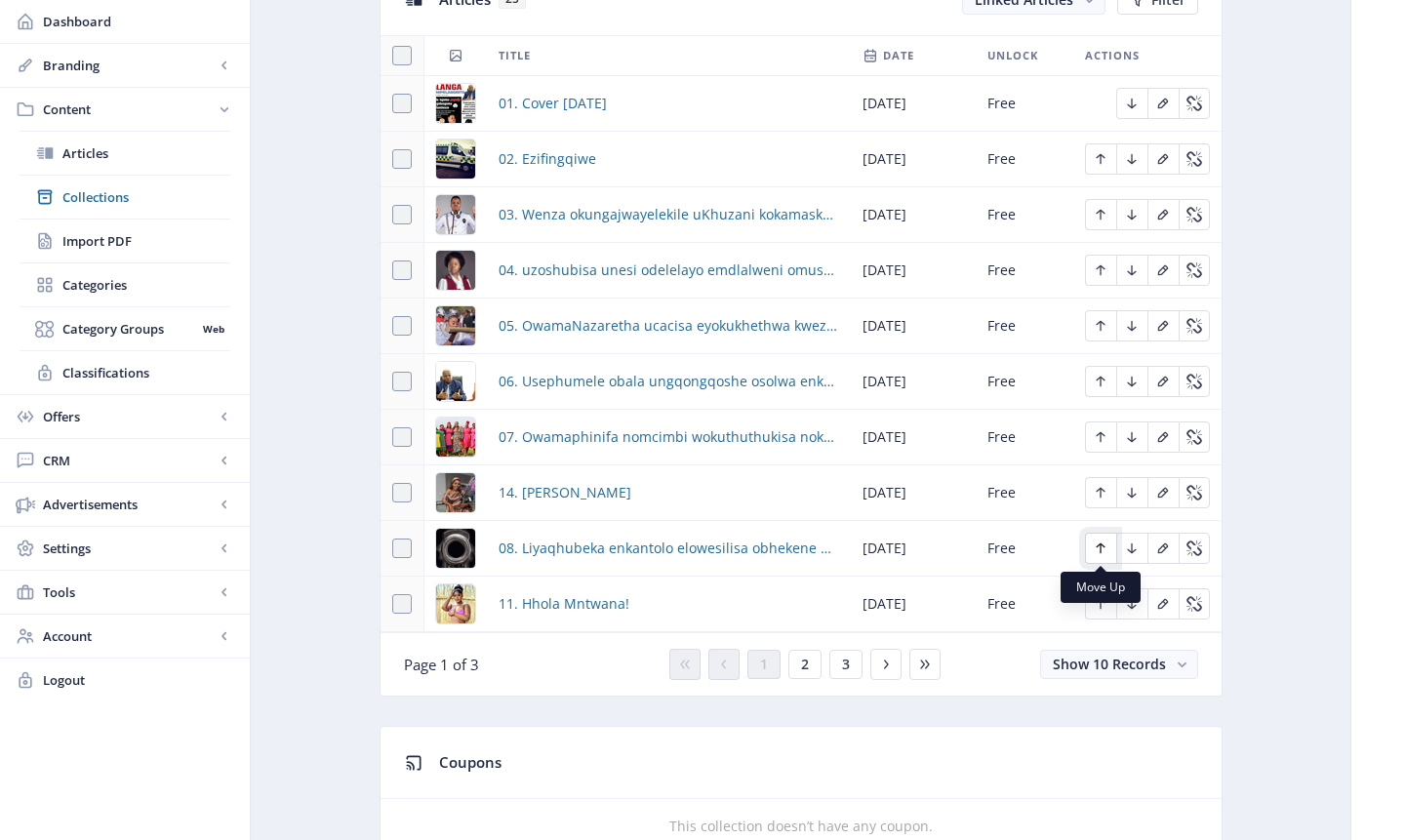 click 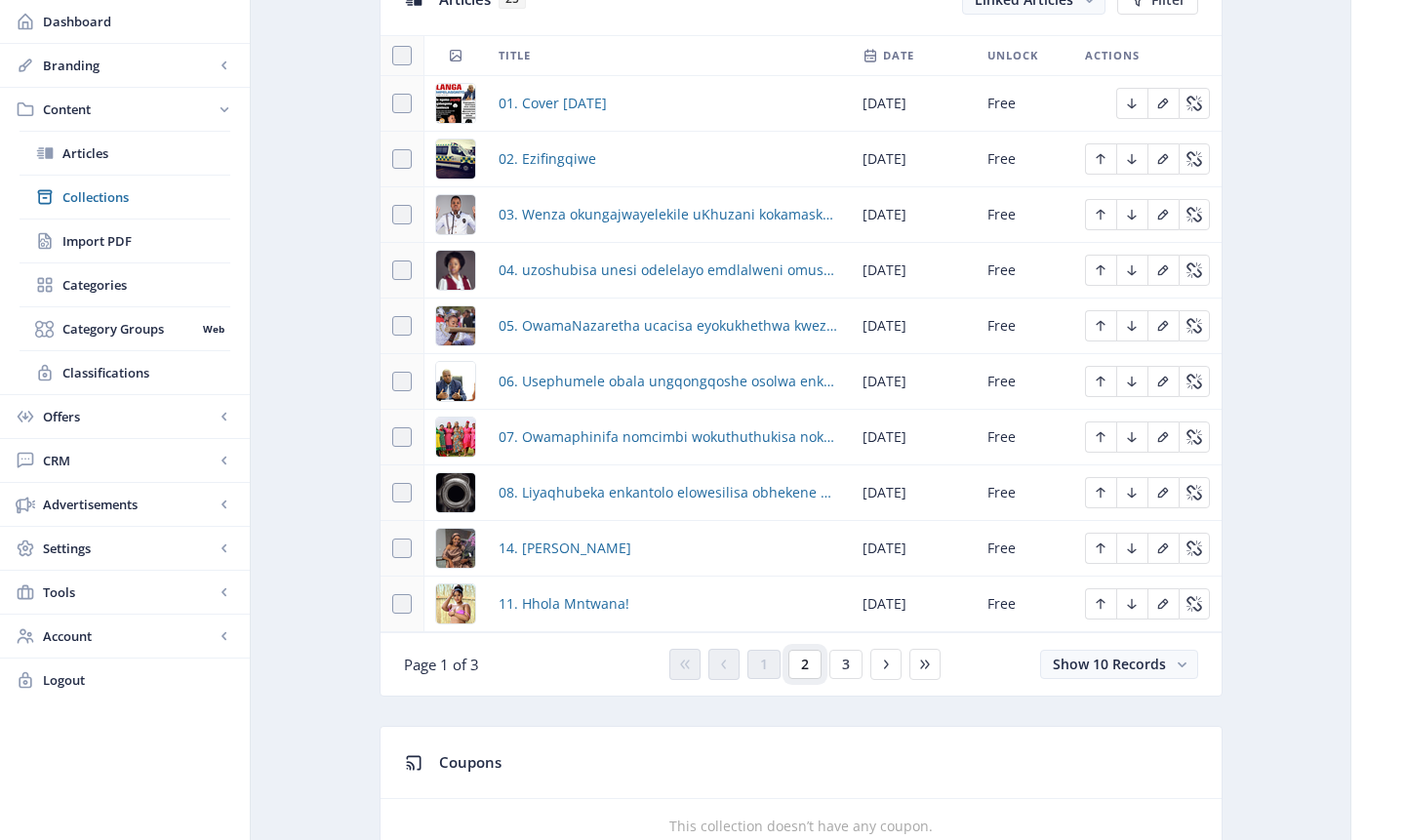 click on "2" 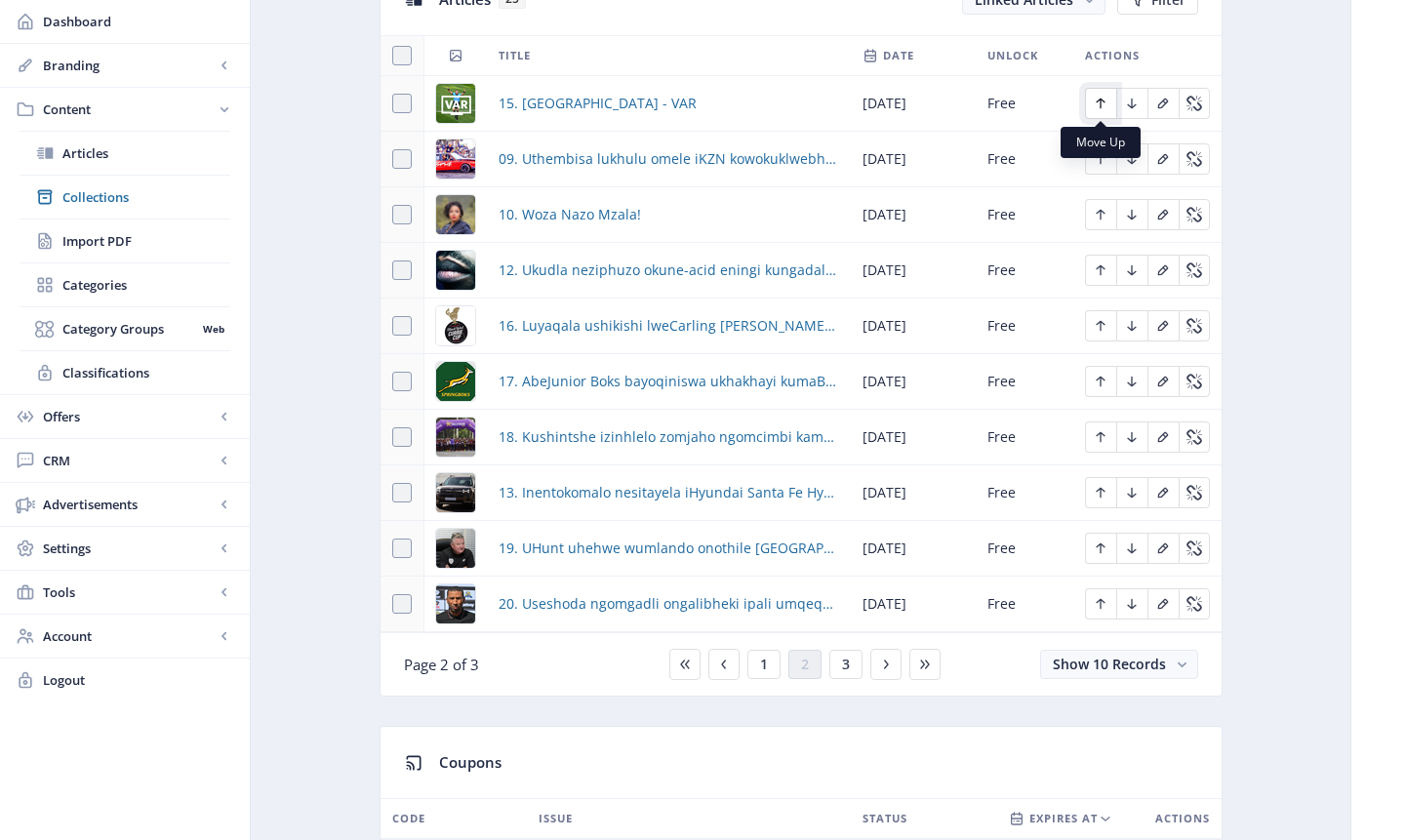 click at bounding box center (1101, 103) 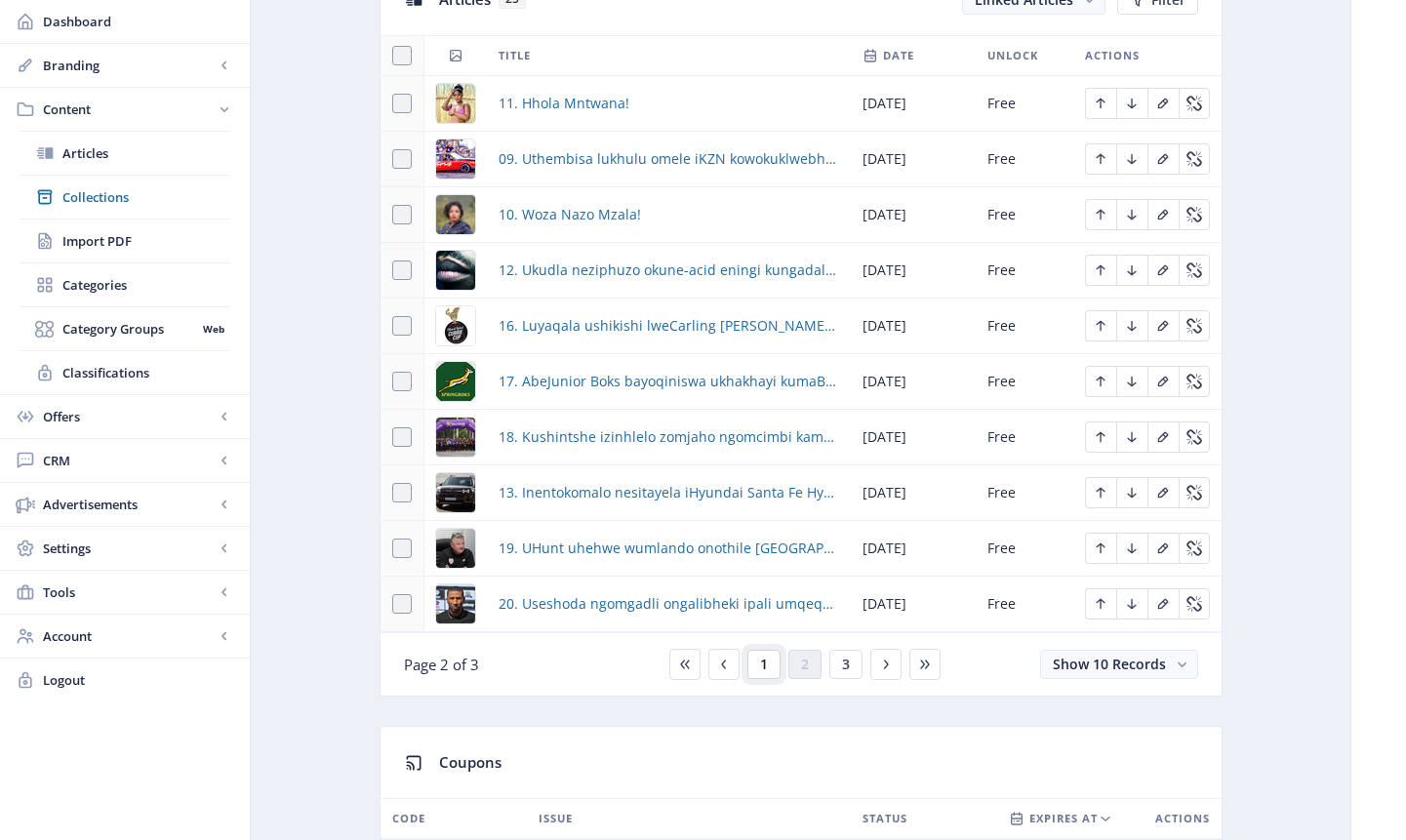 click on "1" 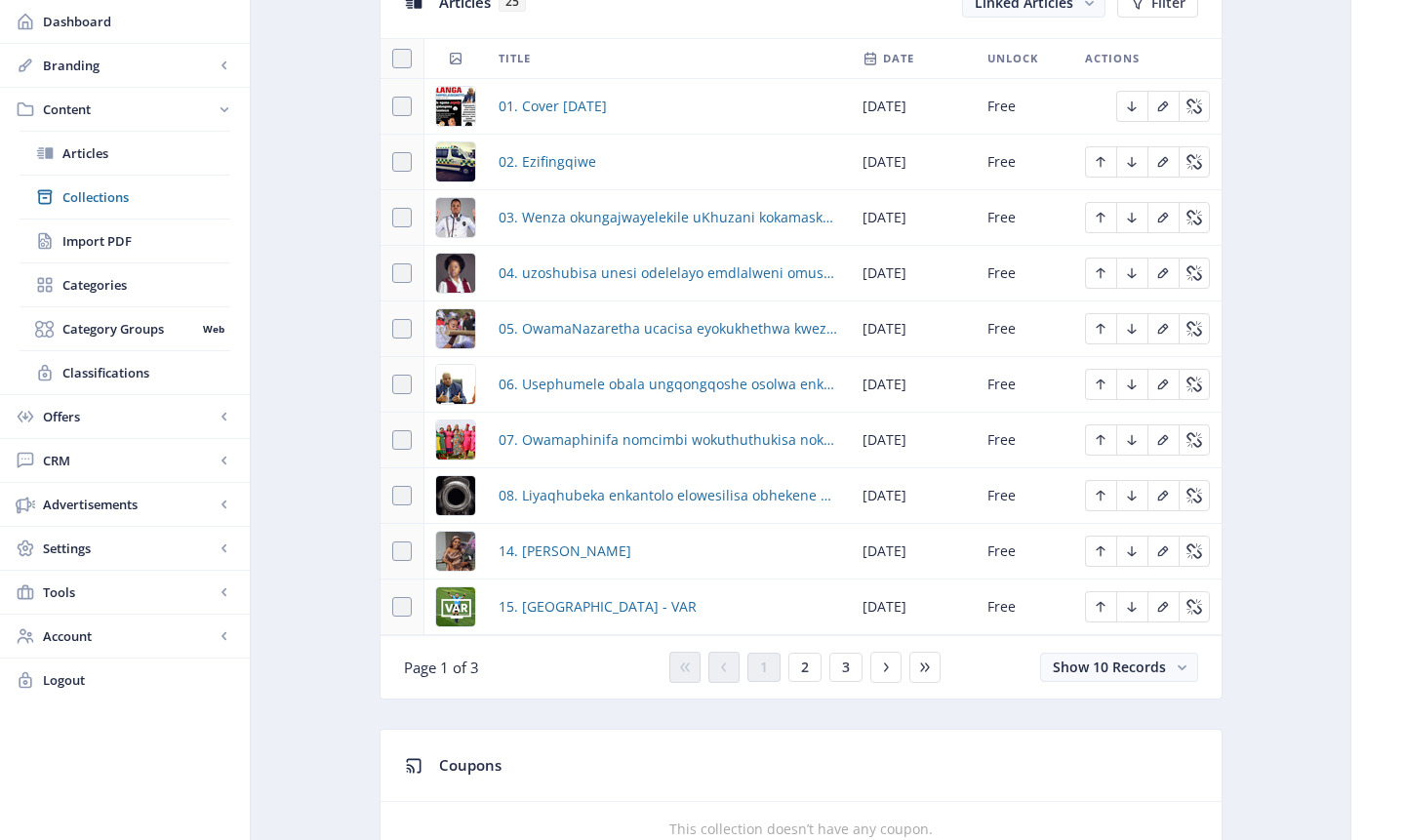 scroll, scrollTop: 915, scrollLeft: 0, axis: vertical 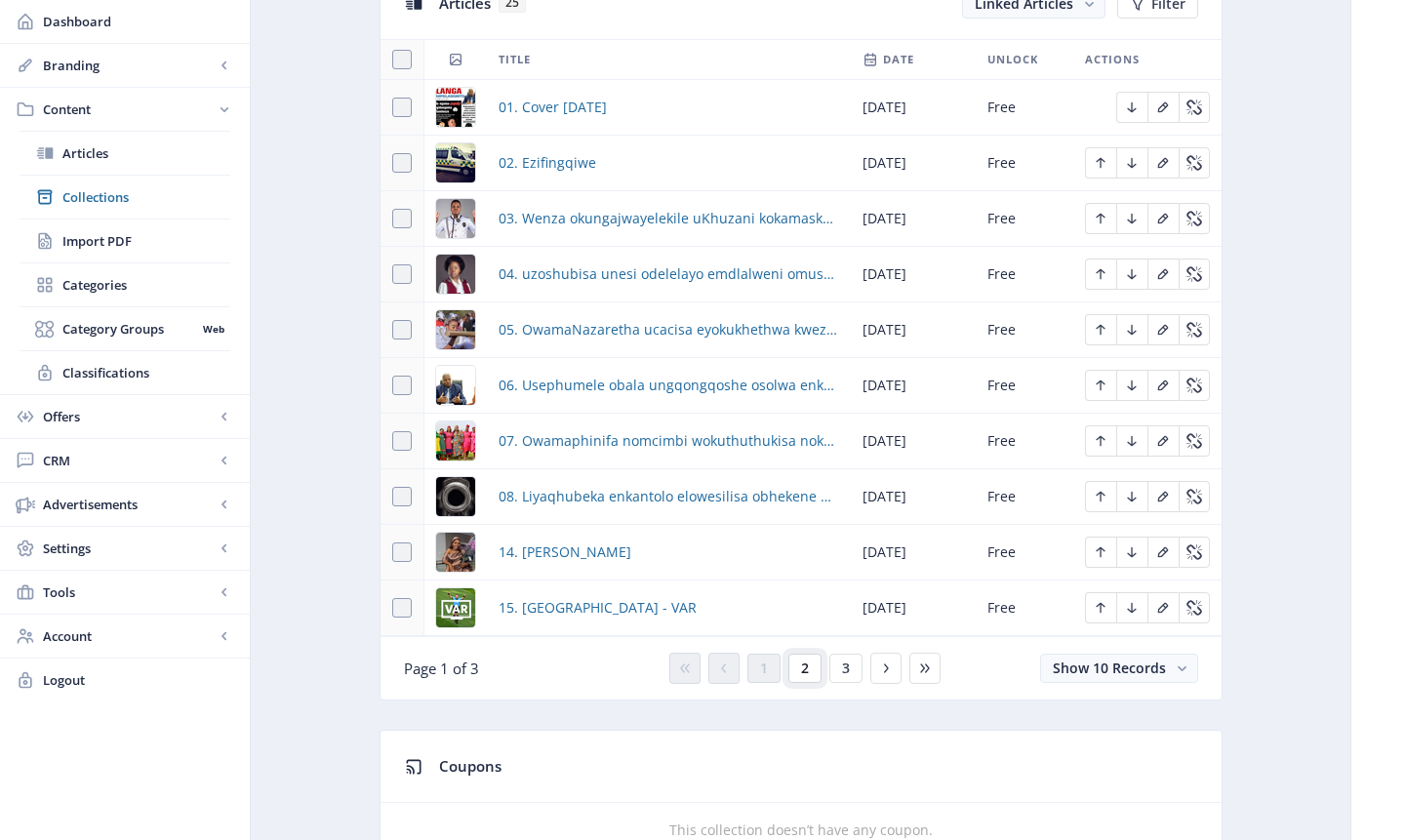 click on "2" 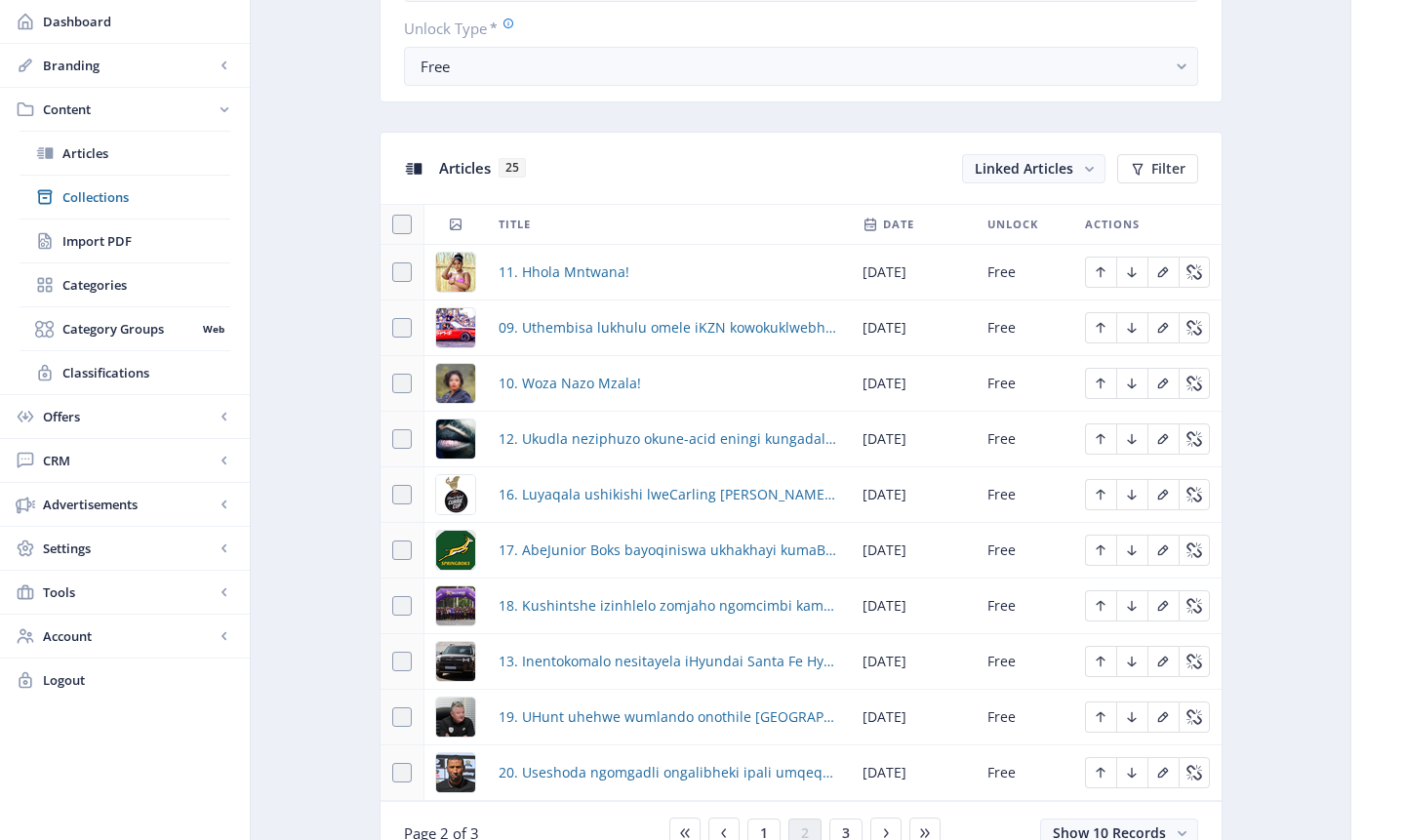 scroll, scrollTop: 754, scrollLeft: 0, axis: vertical 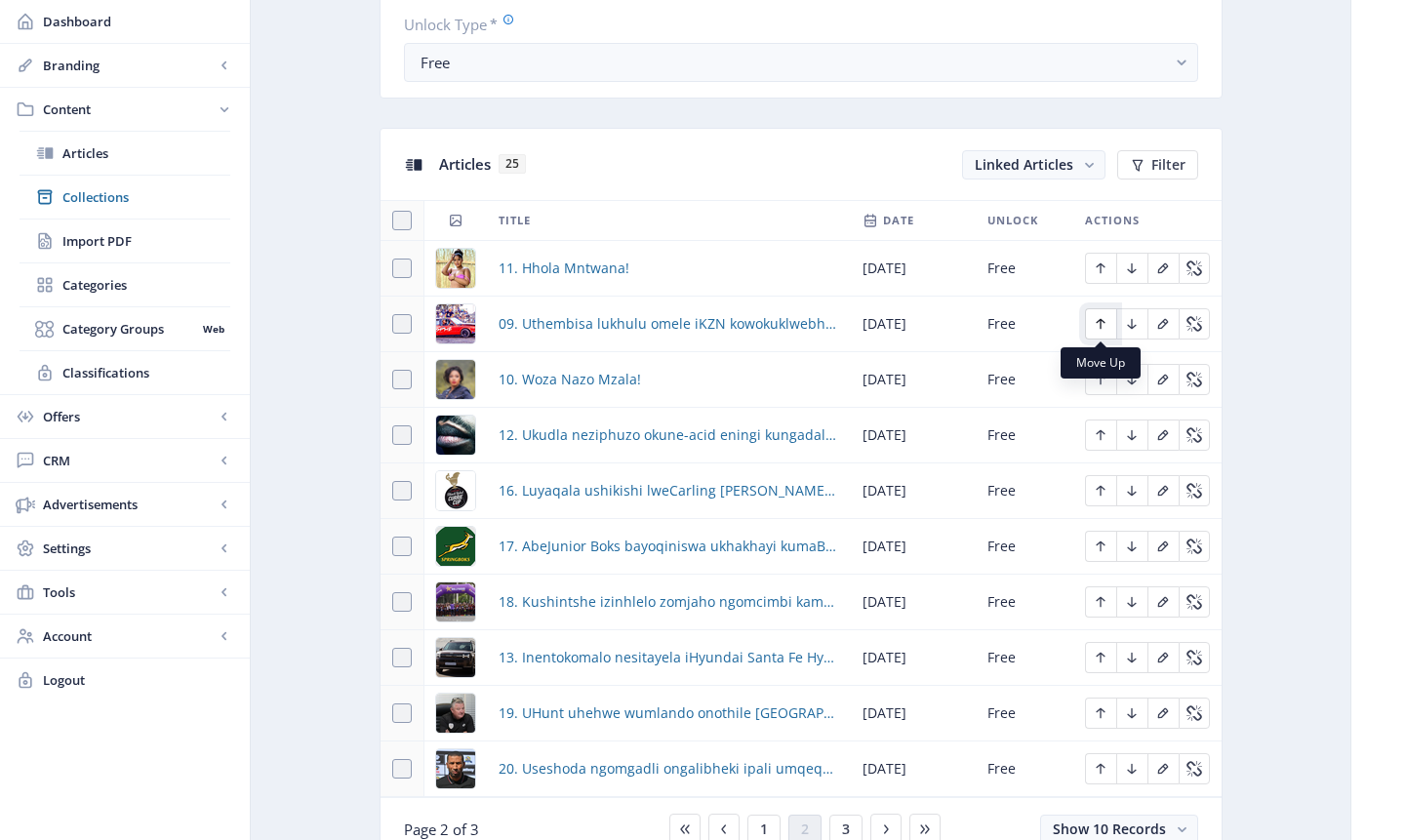 click 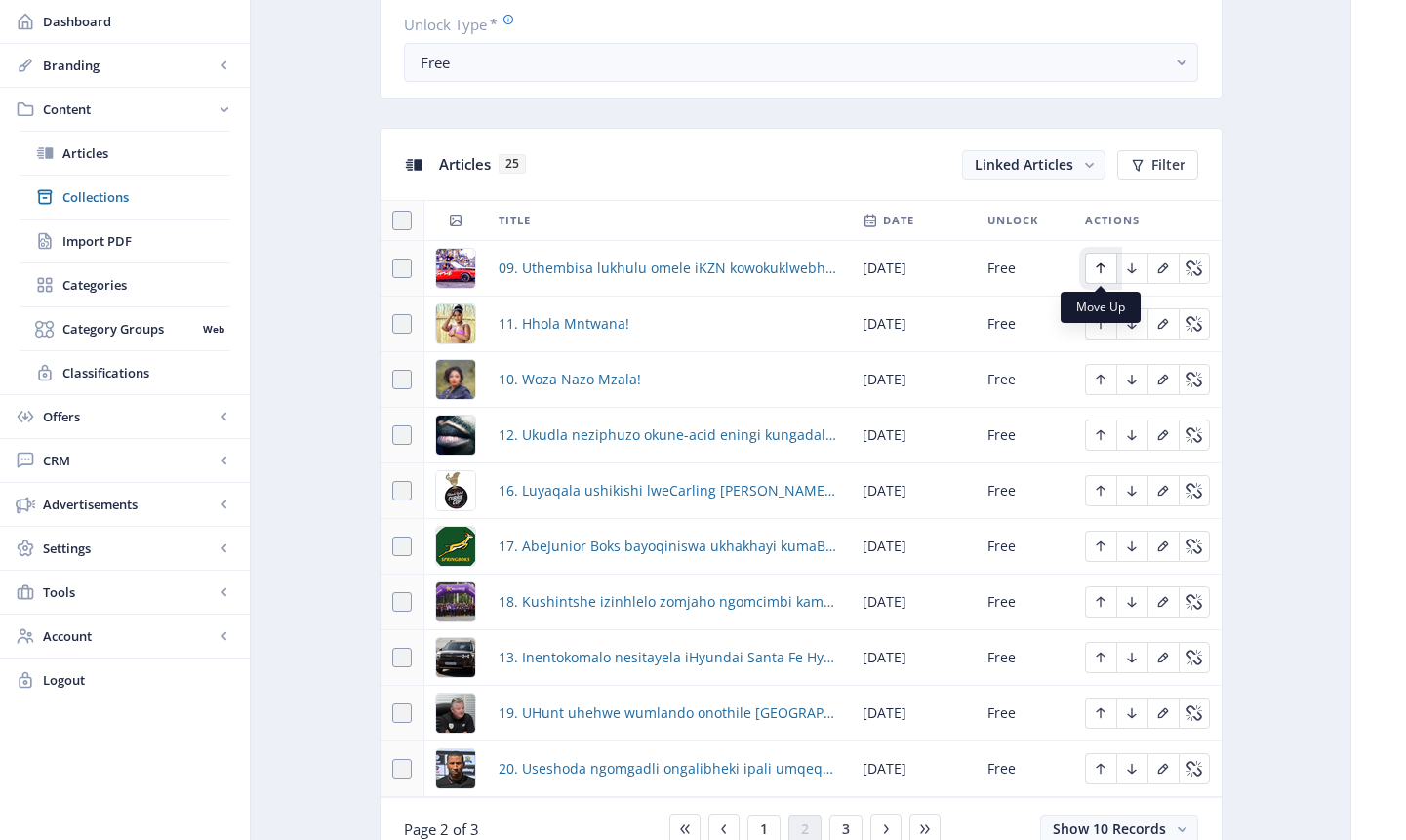 click 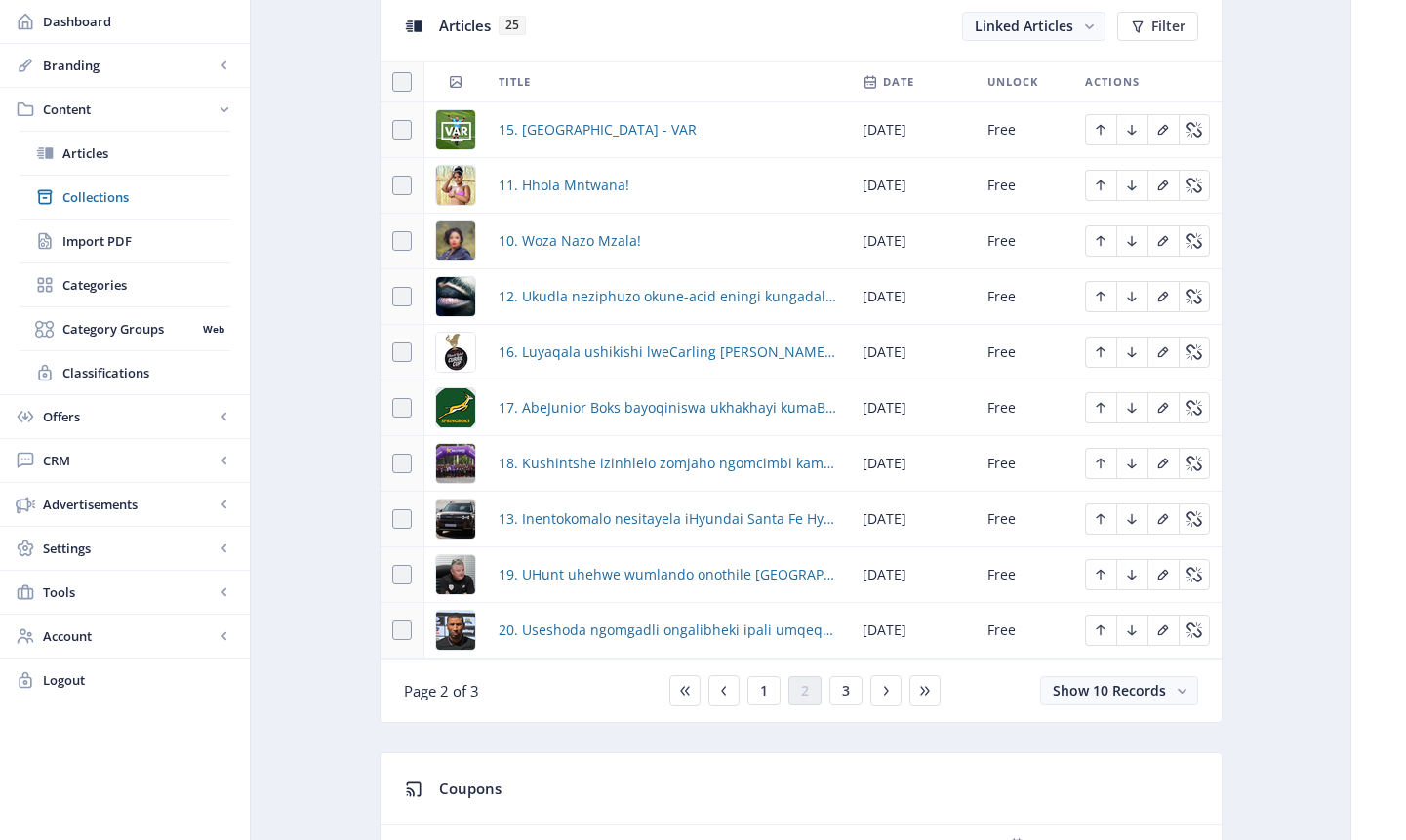 scroll, scrollTop: 900, scrollLeft: 0, axis: vertical 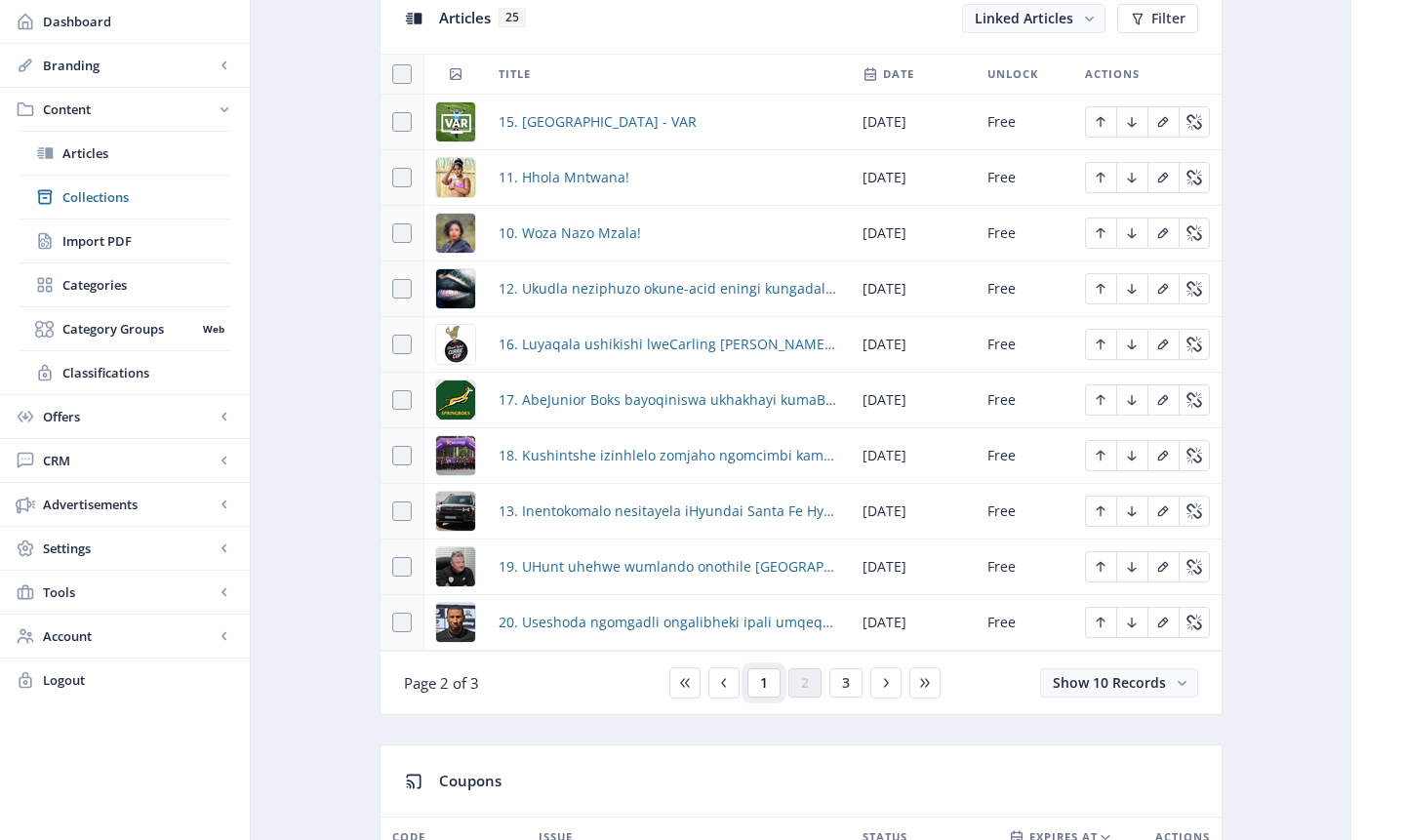 click on "1" 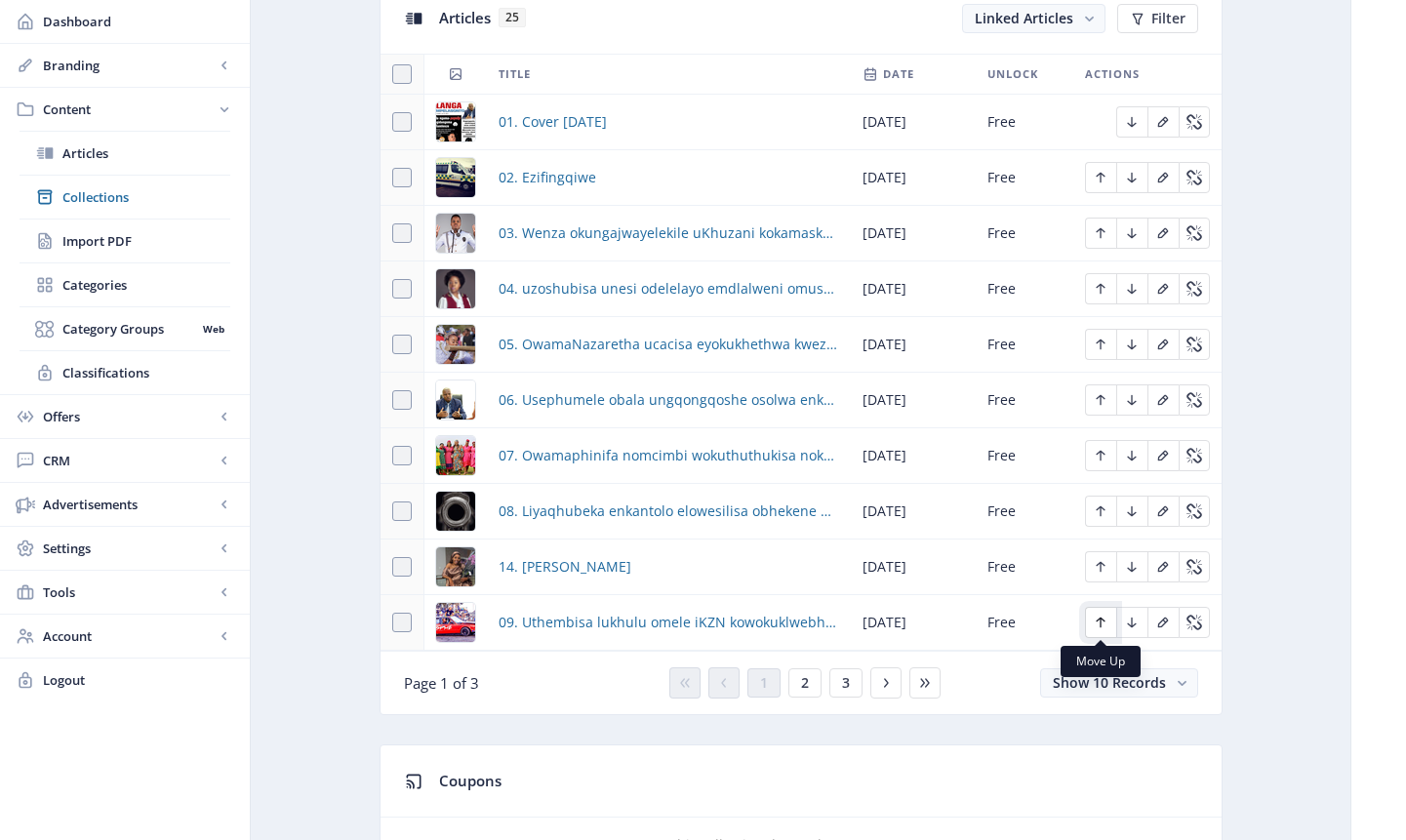 click 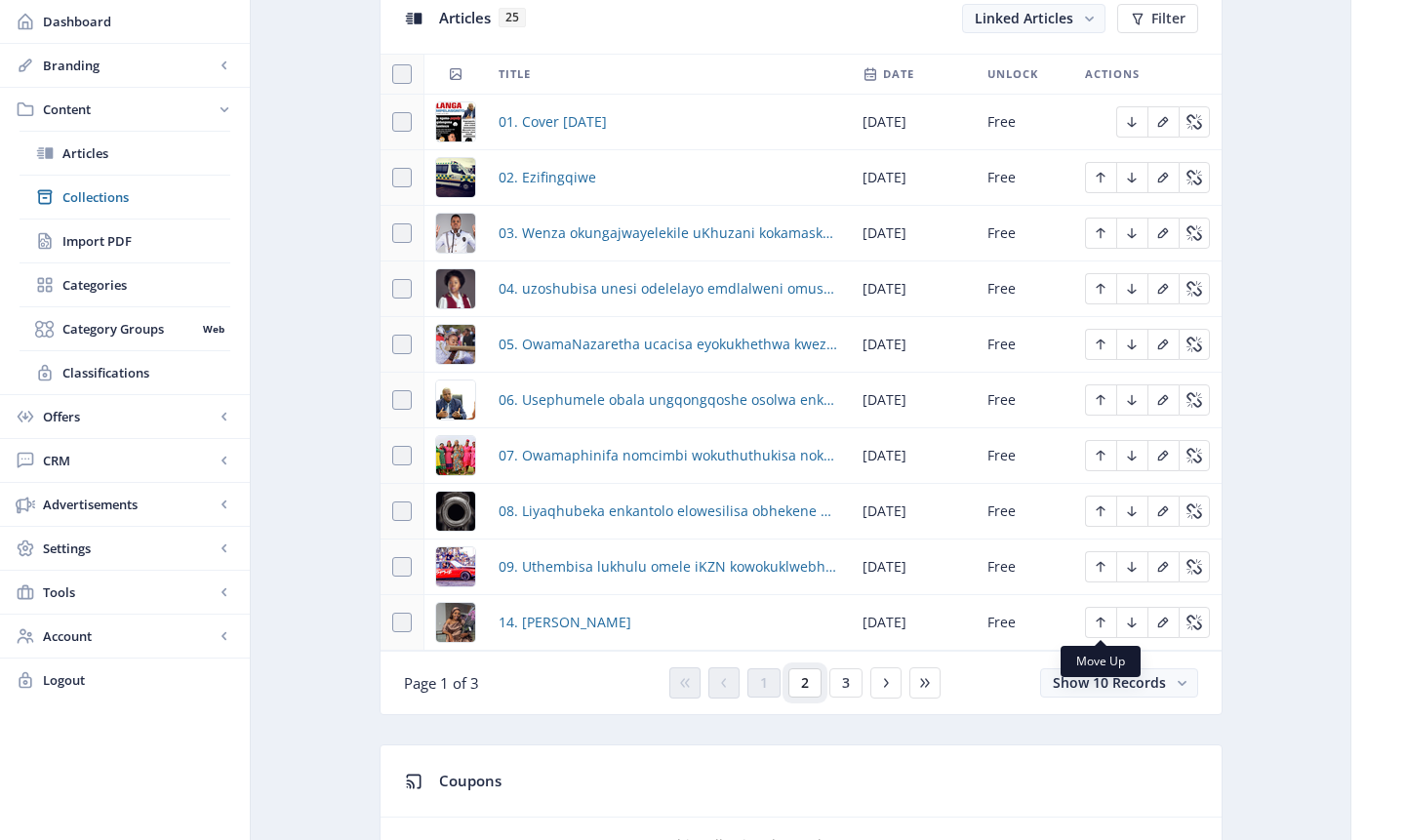 click on "2" 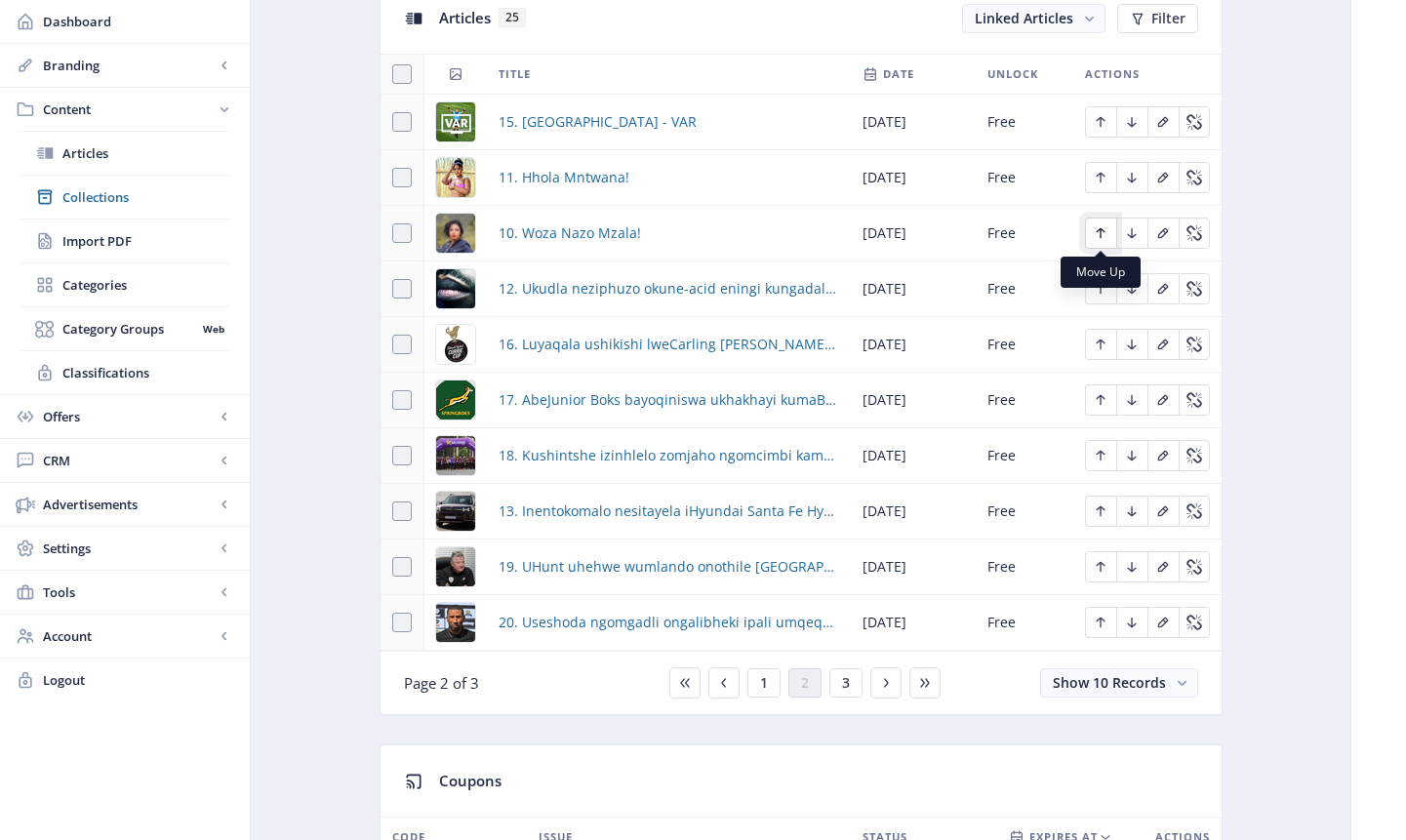 click 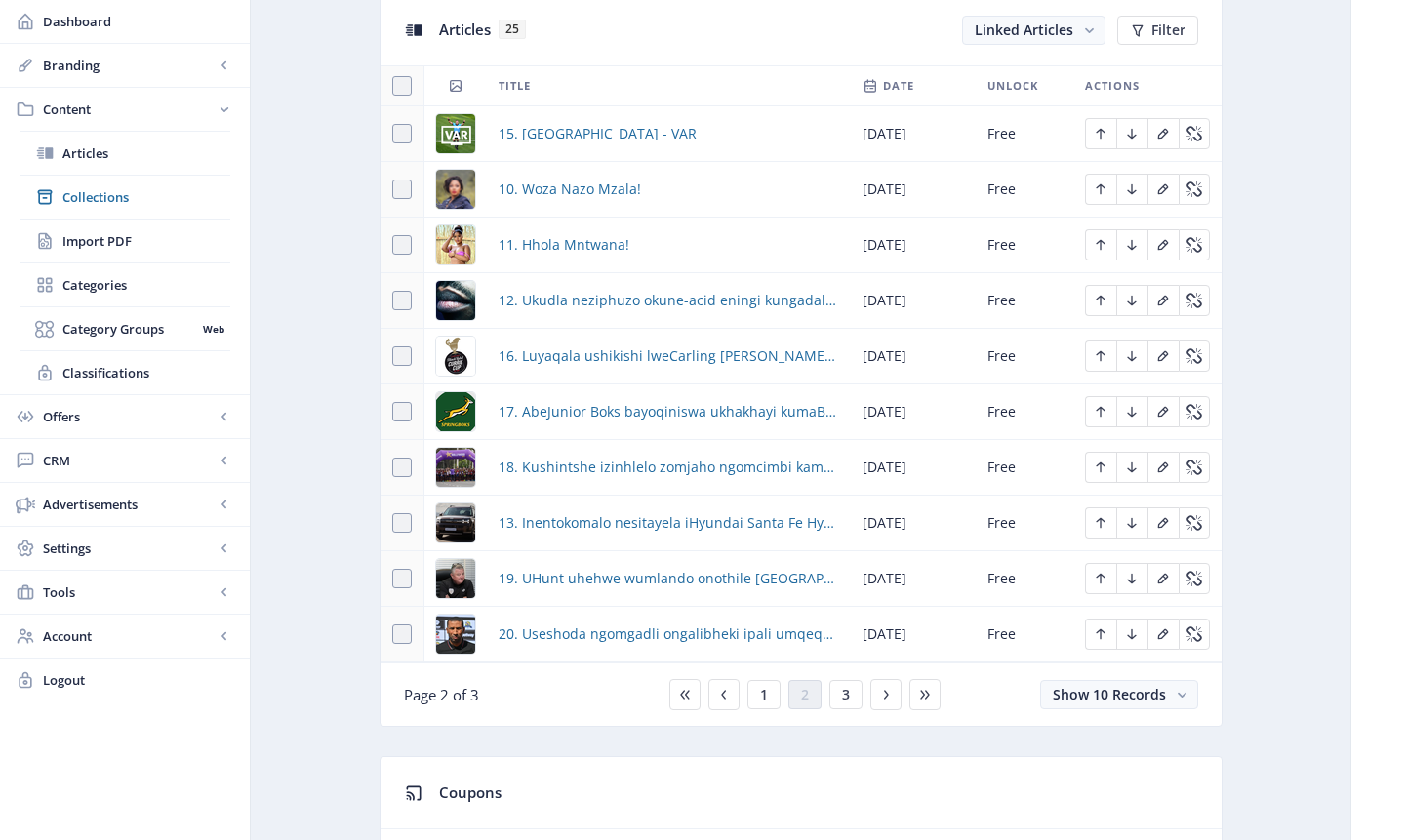 scroll, scrollTop: 875, scrollLeft: 0, axis: vertical 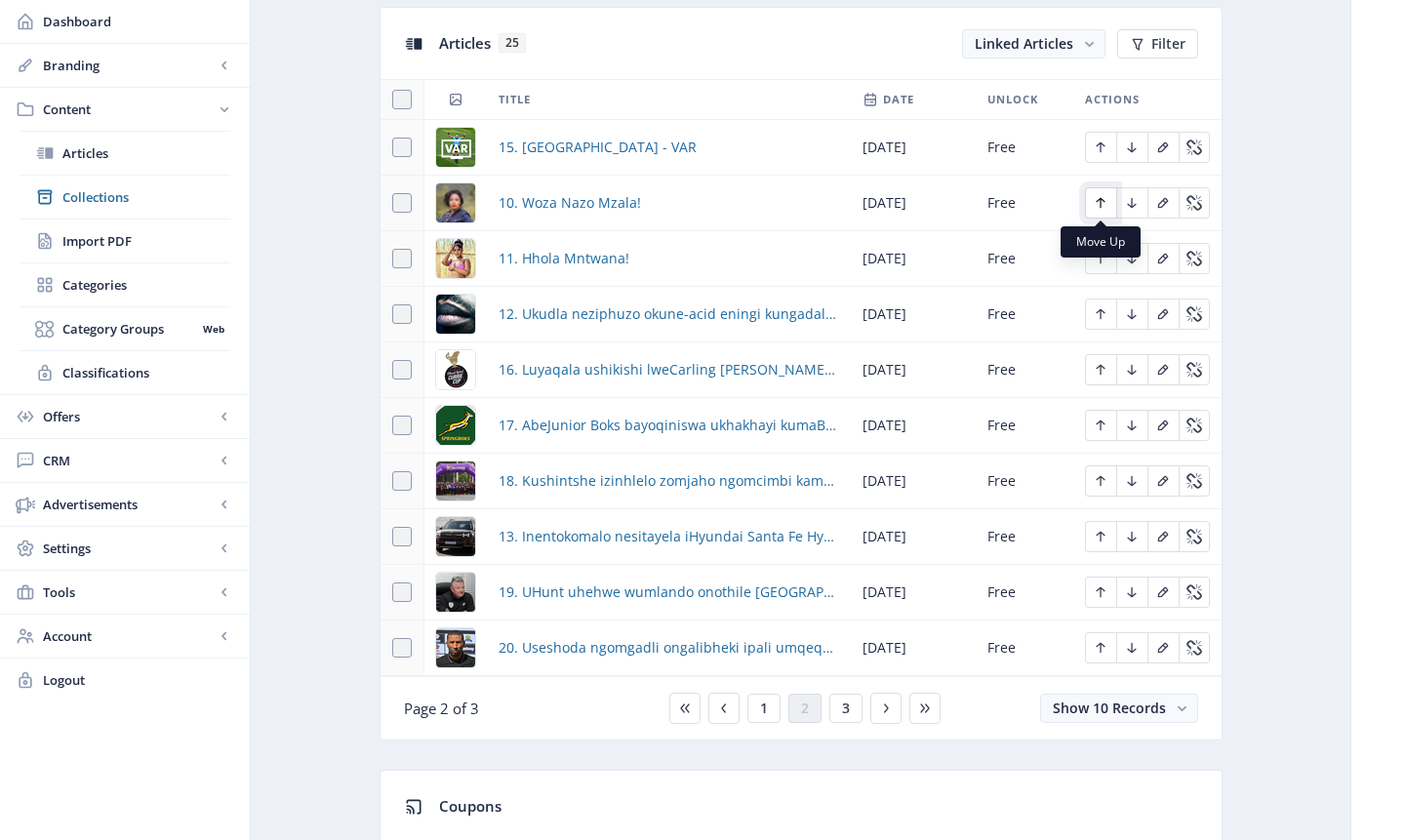 click 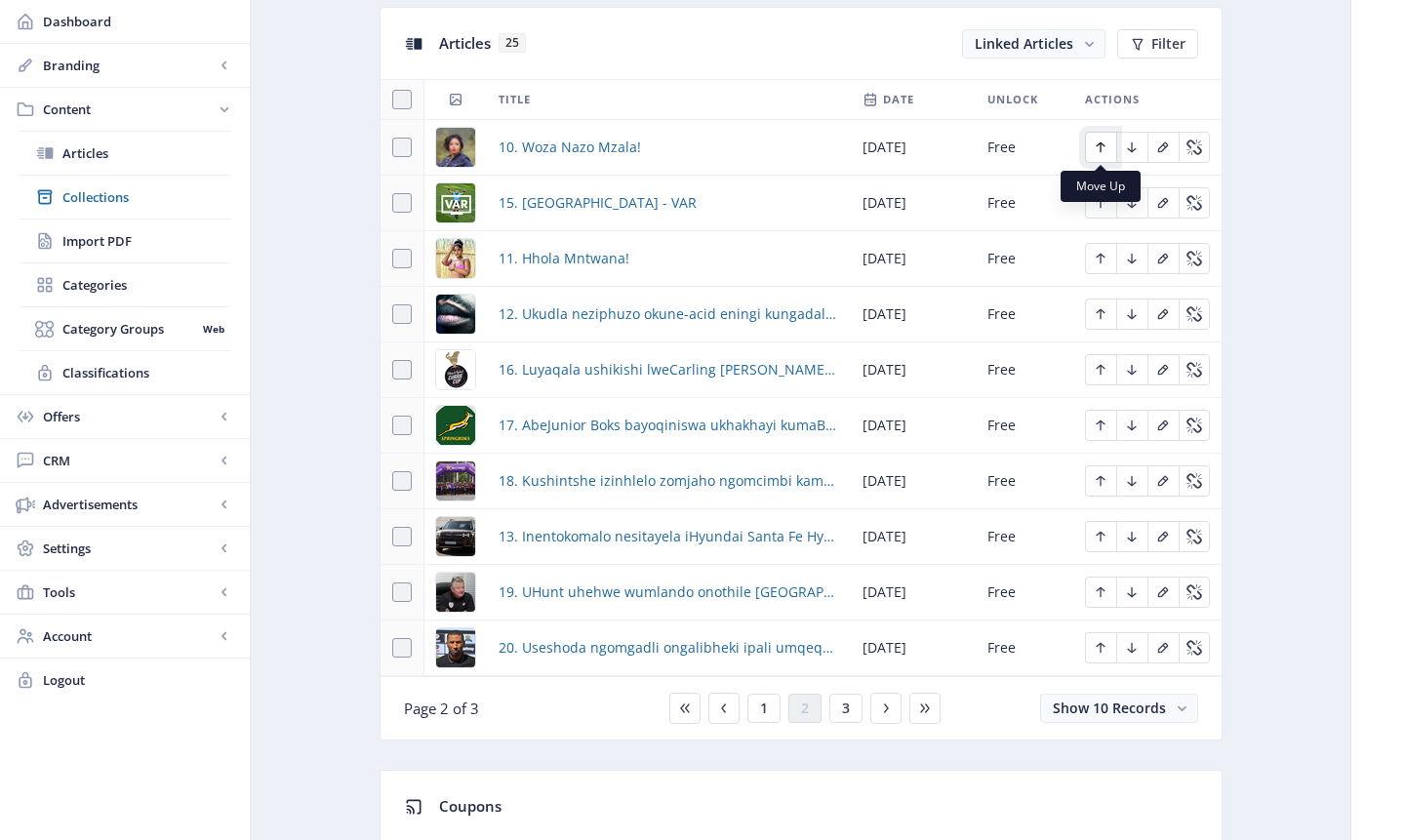 click 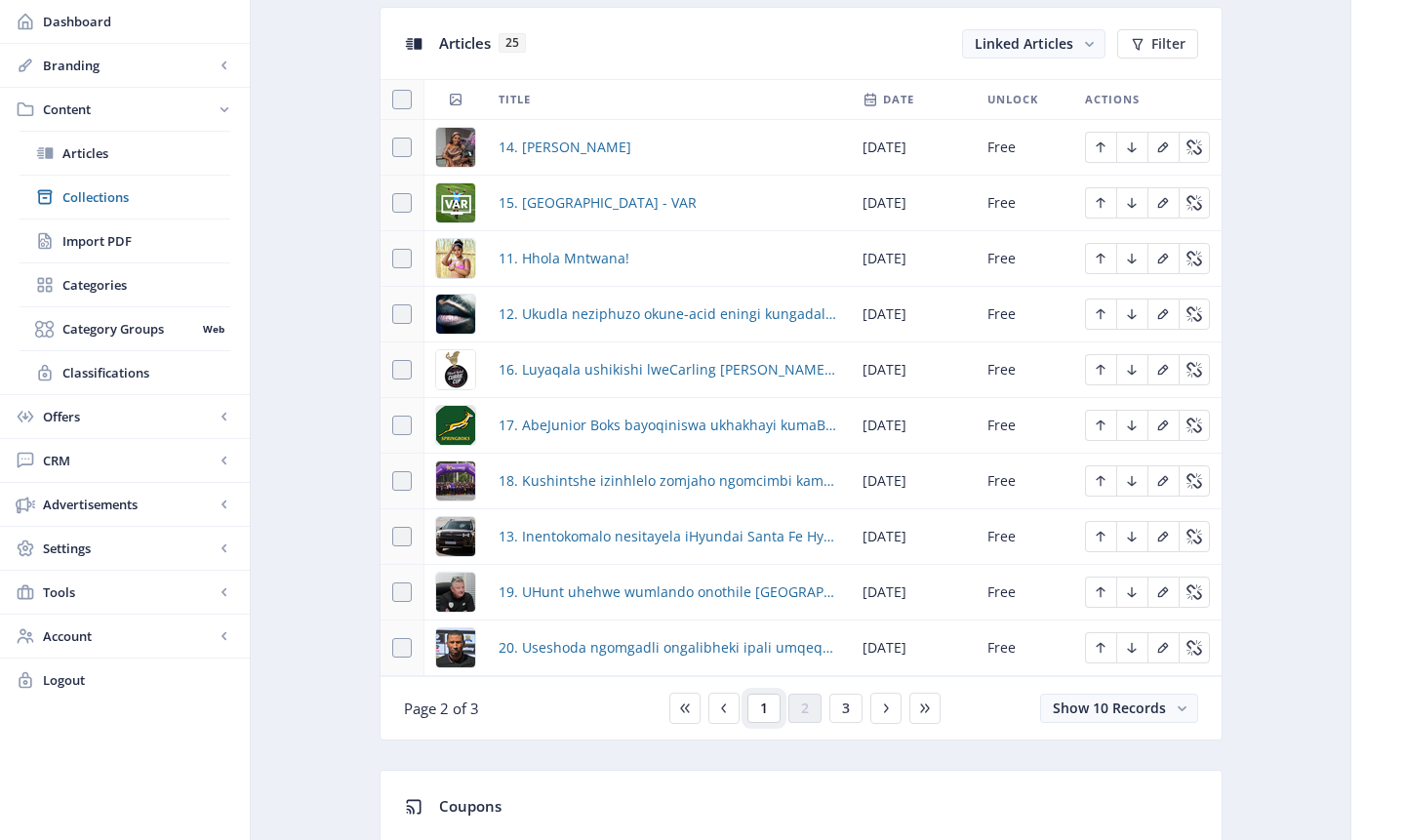 click on "1" 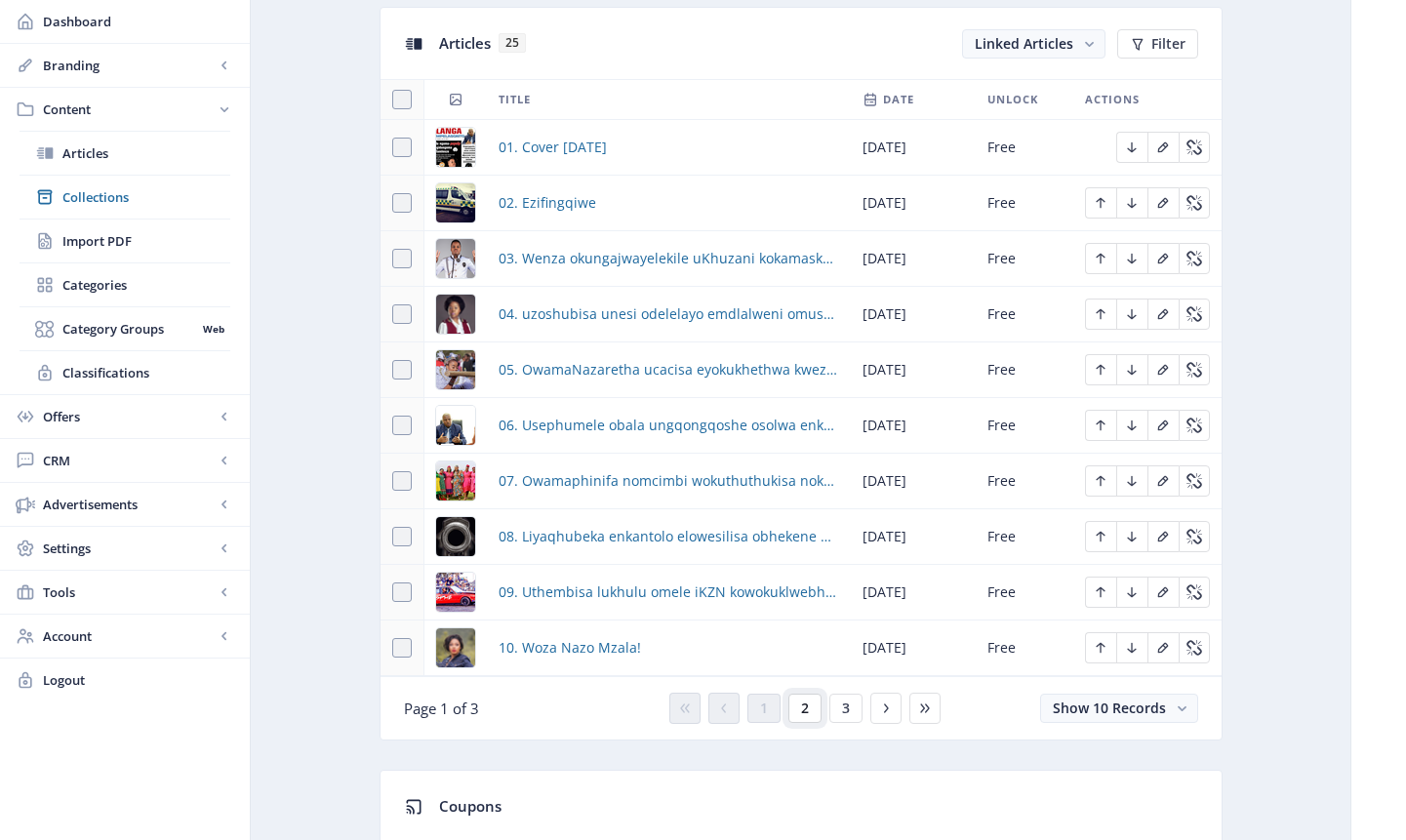click on "2" 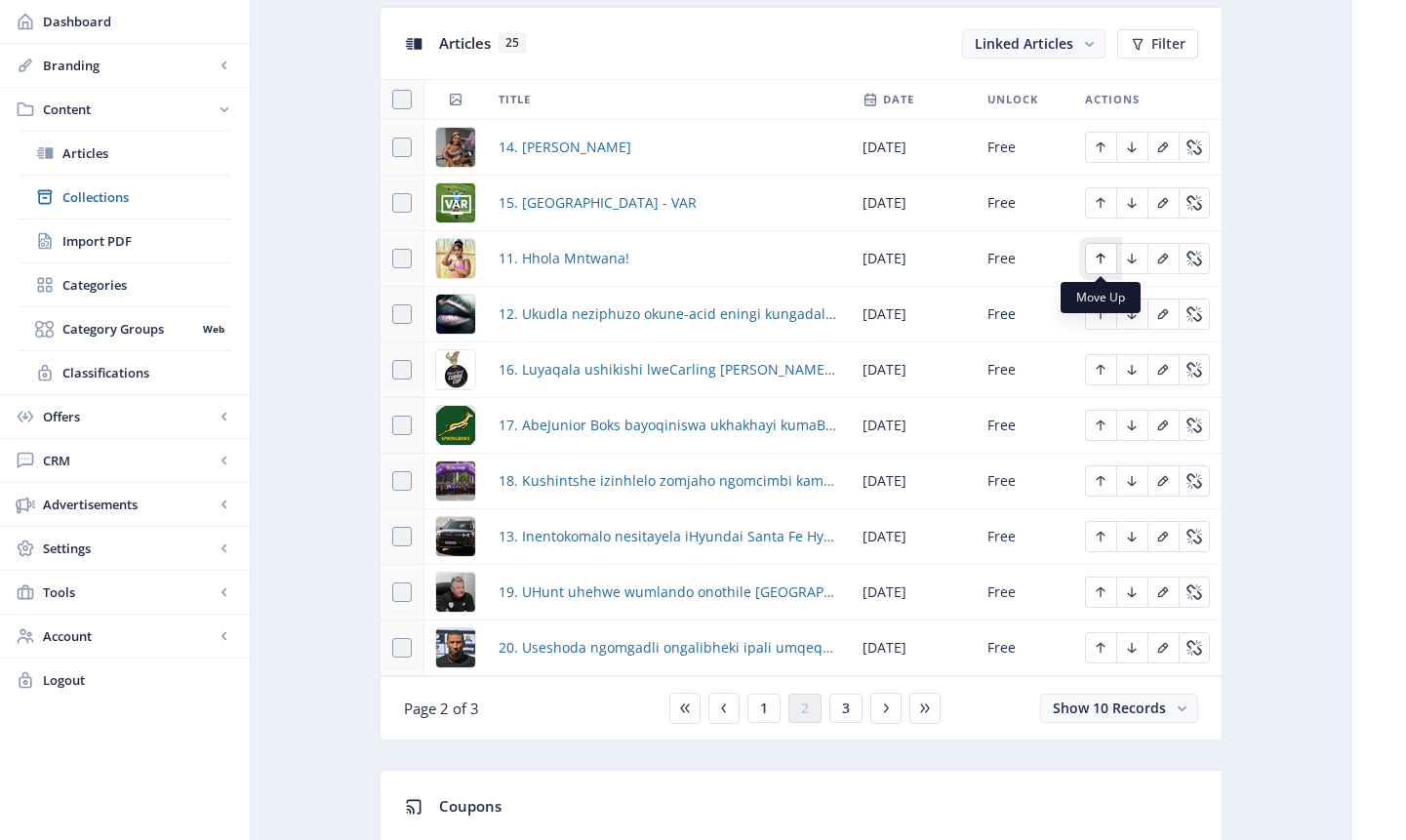 click 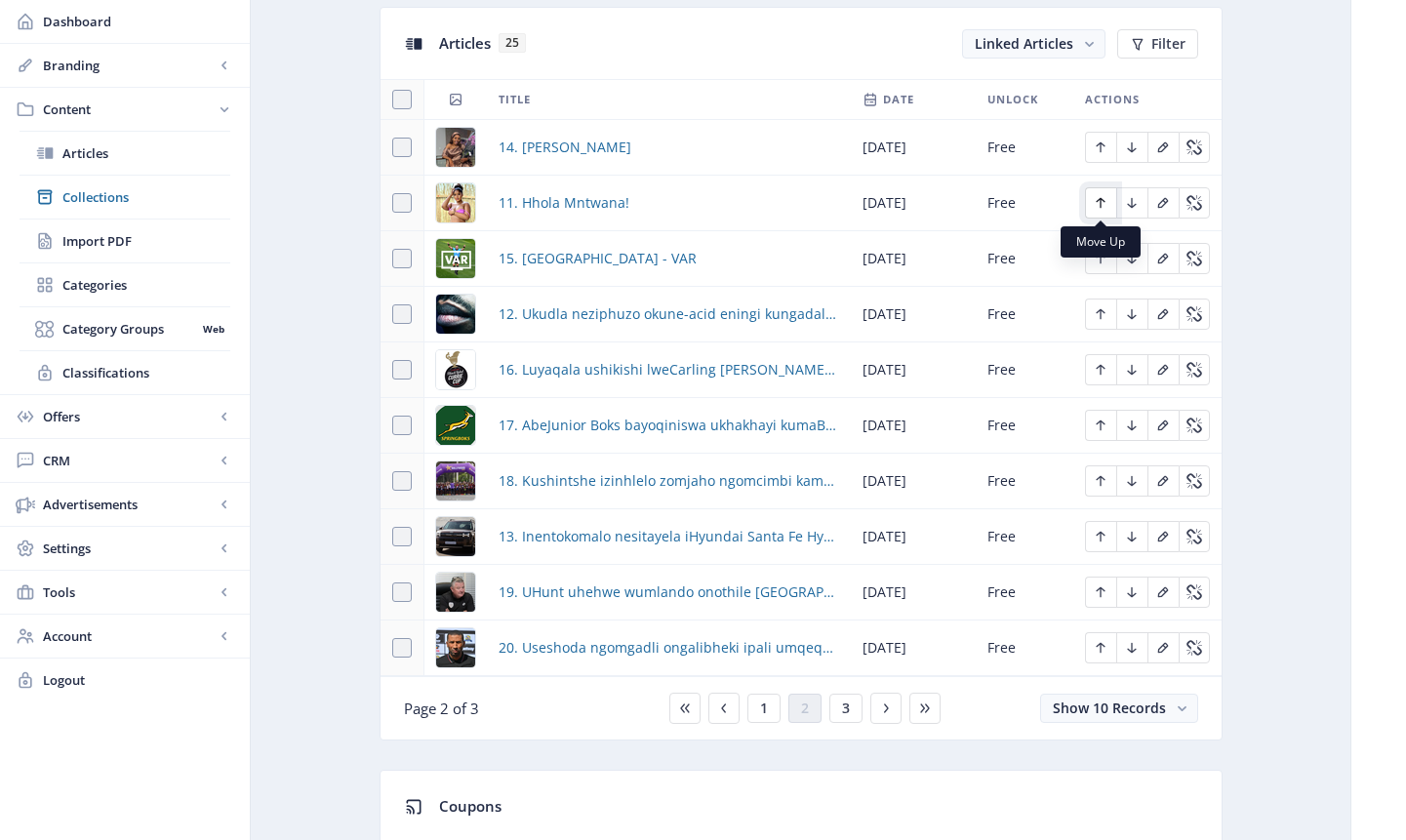 click 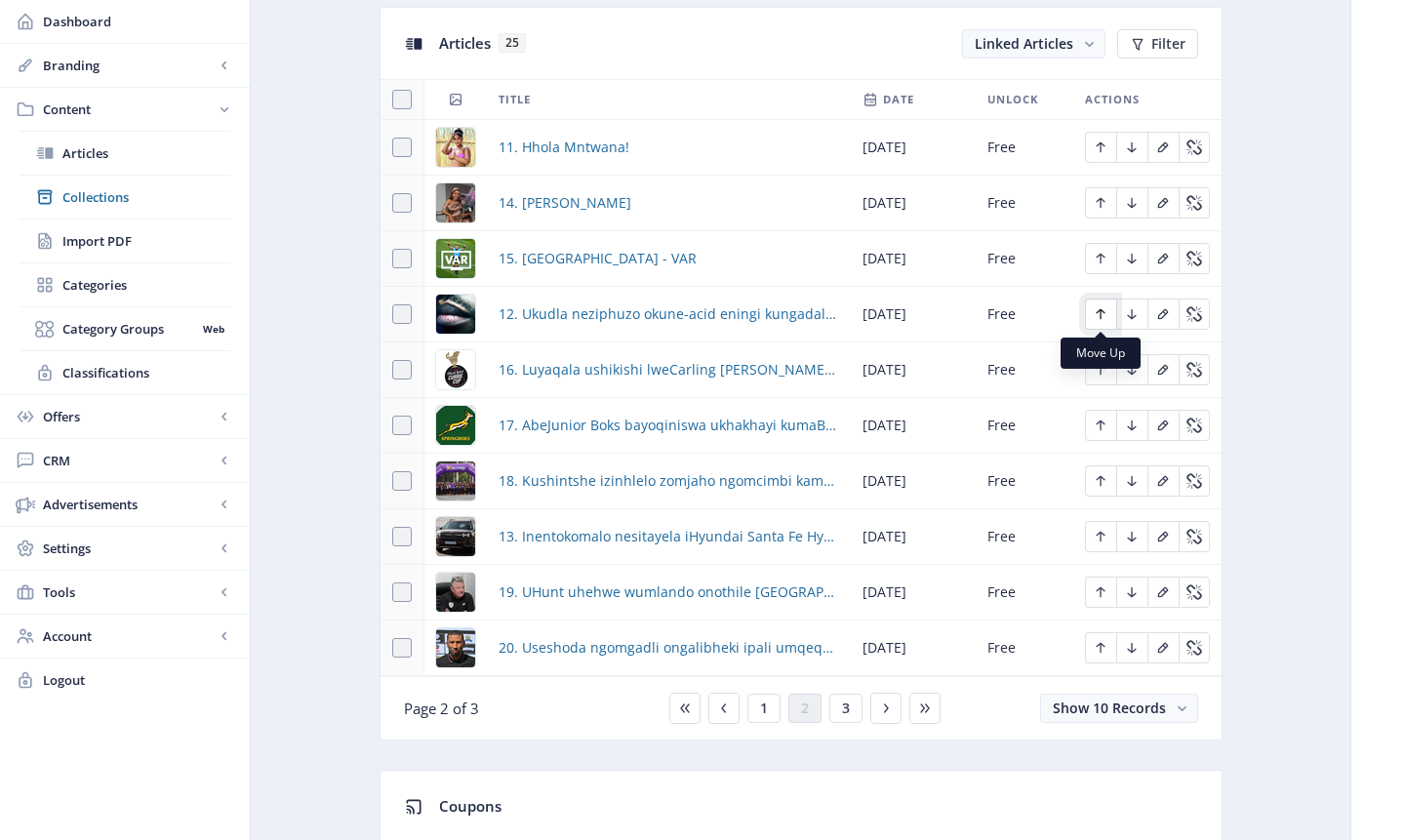 click 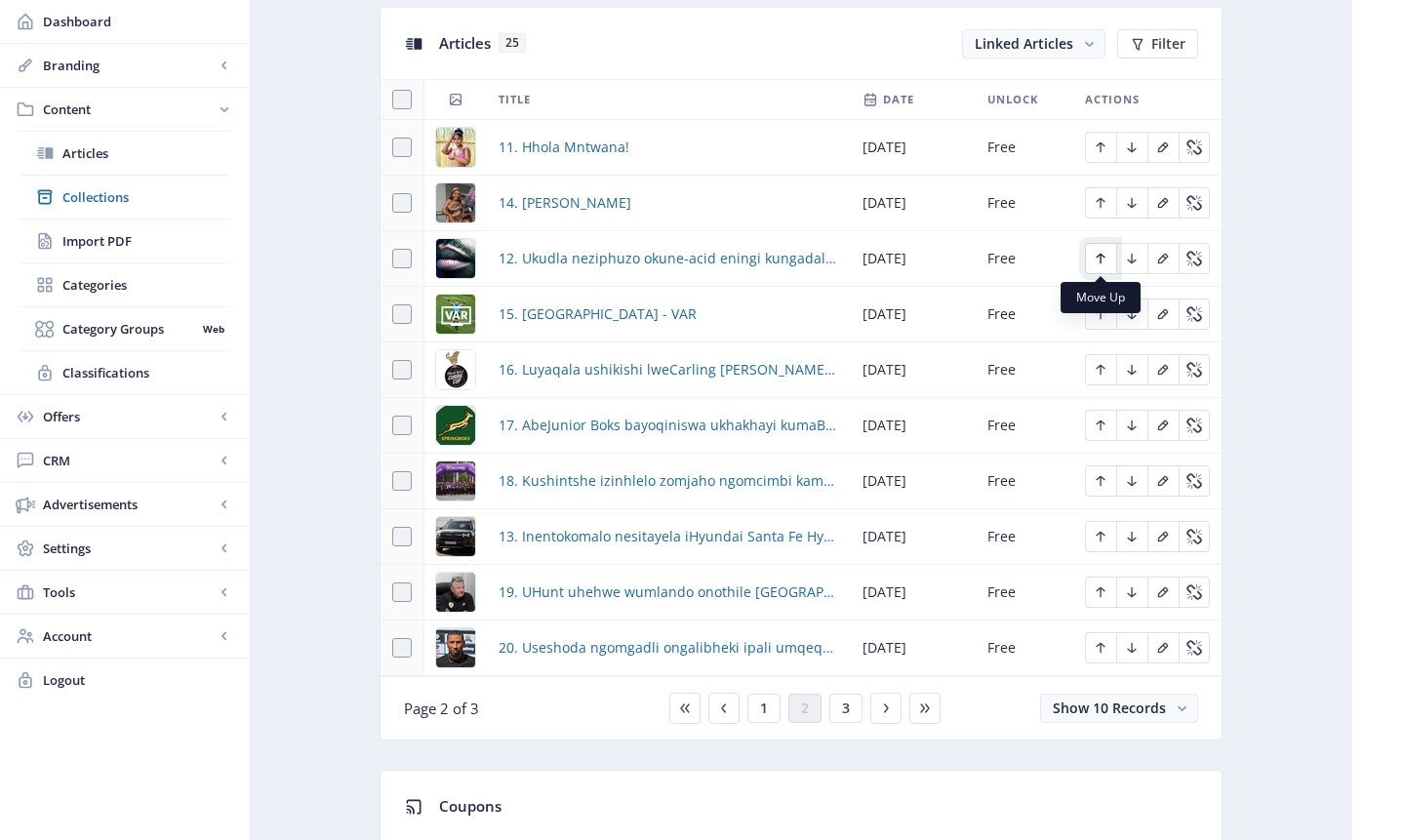 click 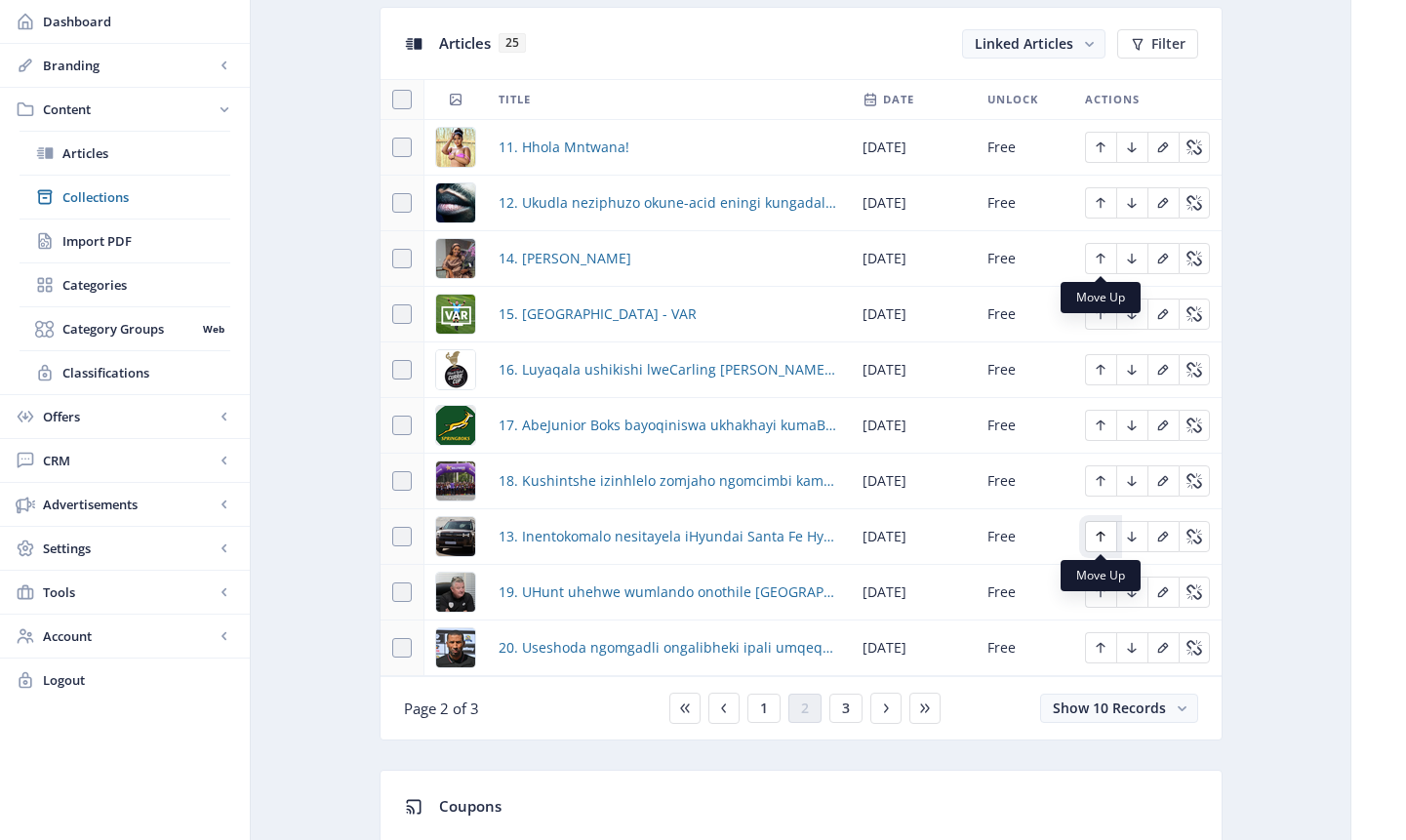 click 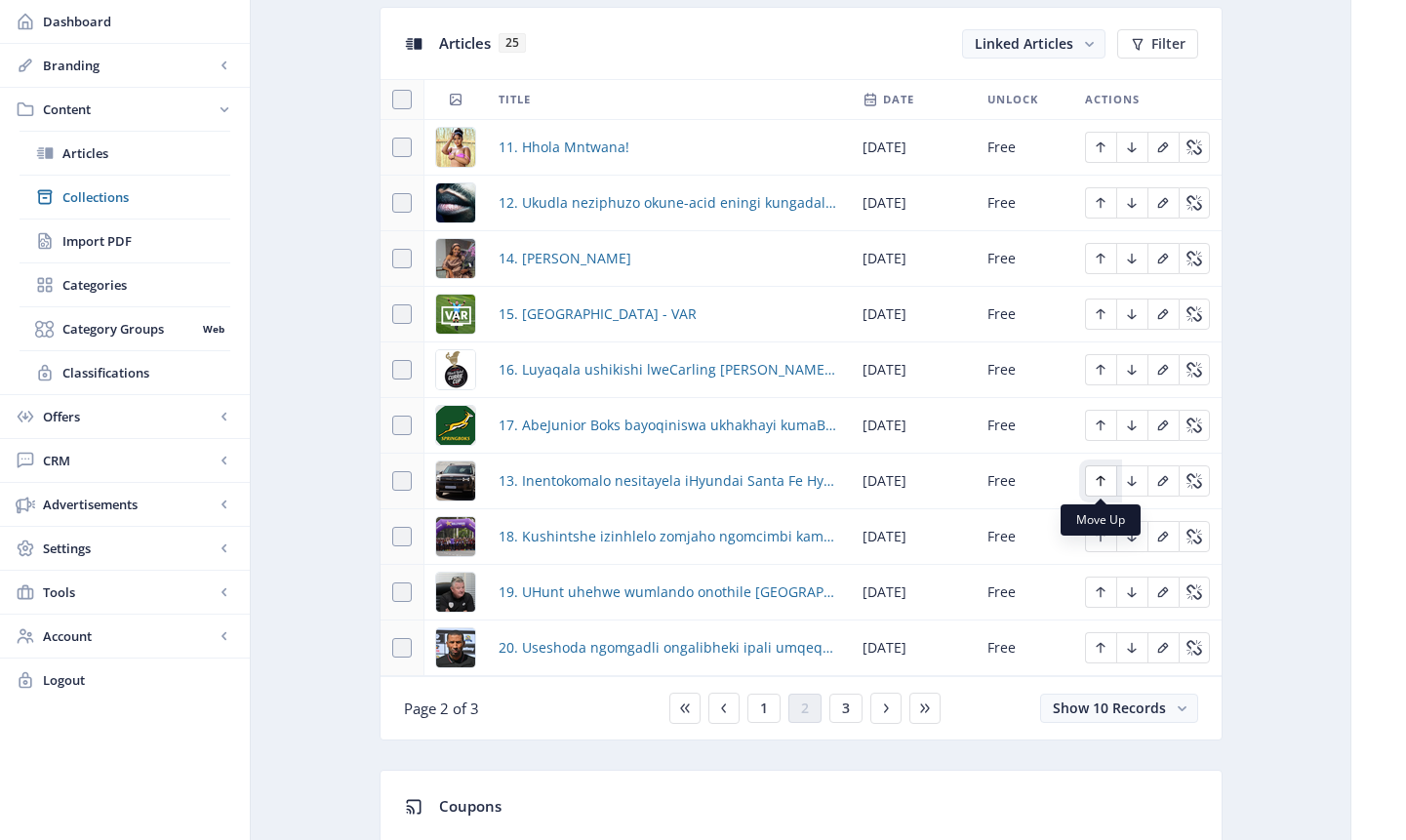 click 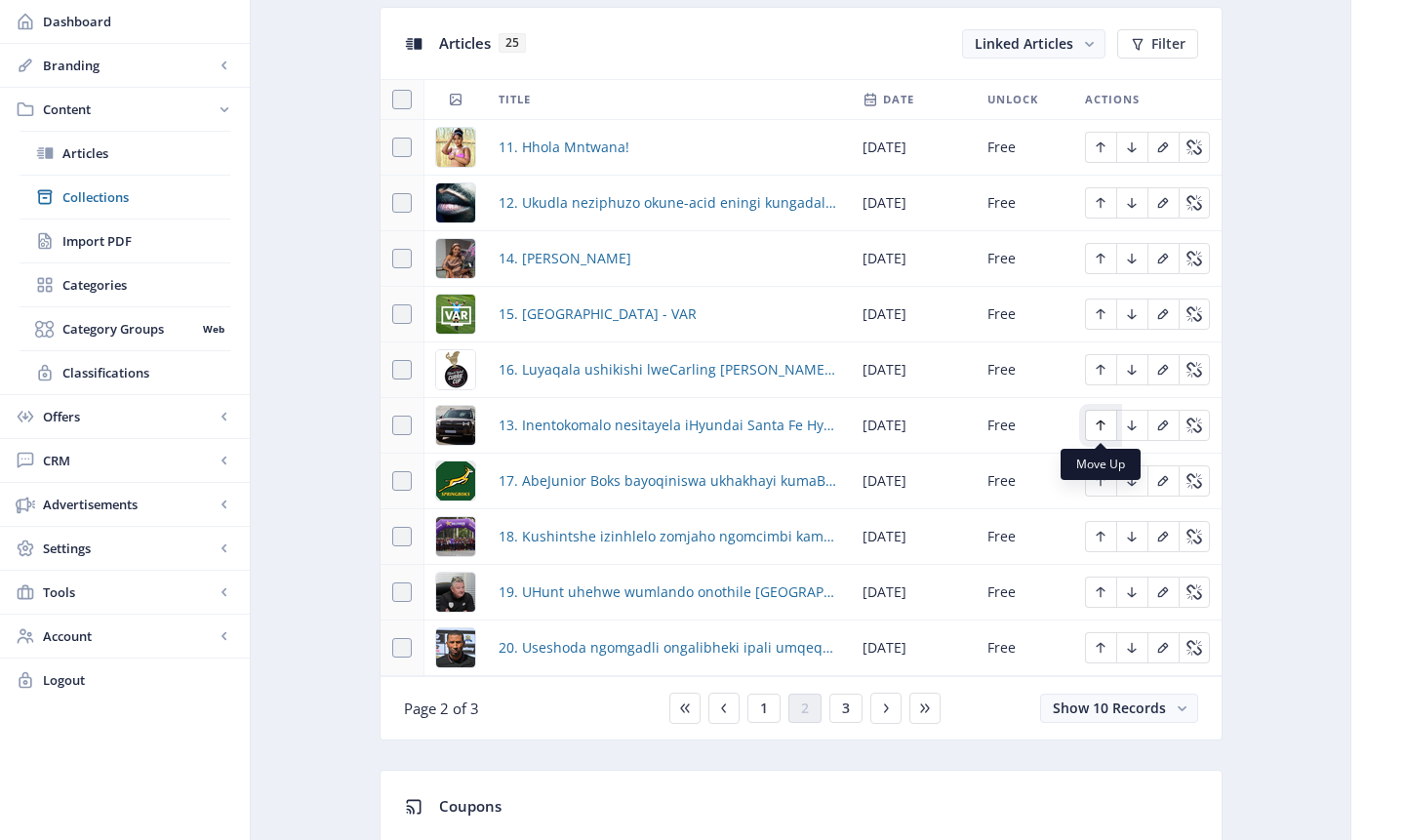 click 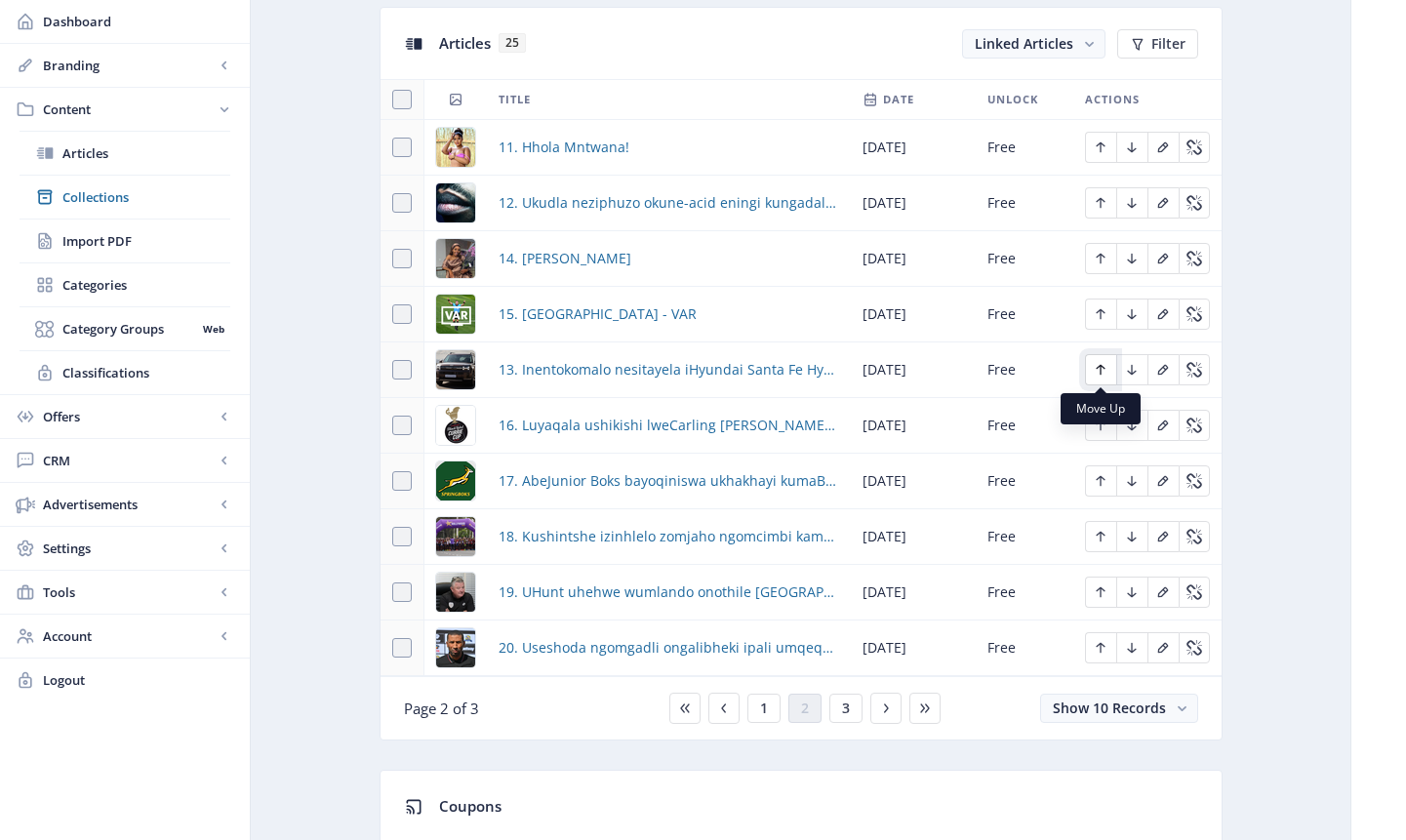 click 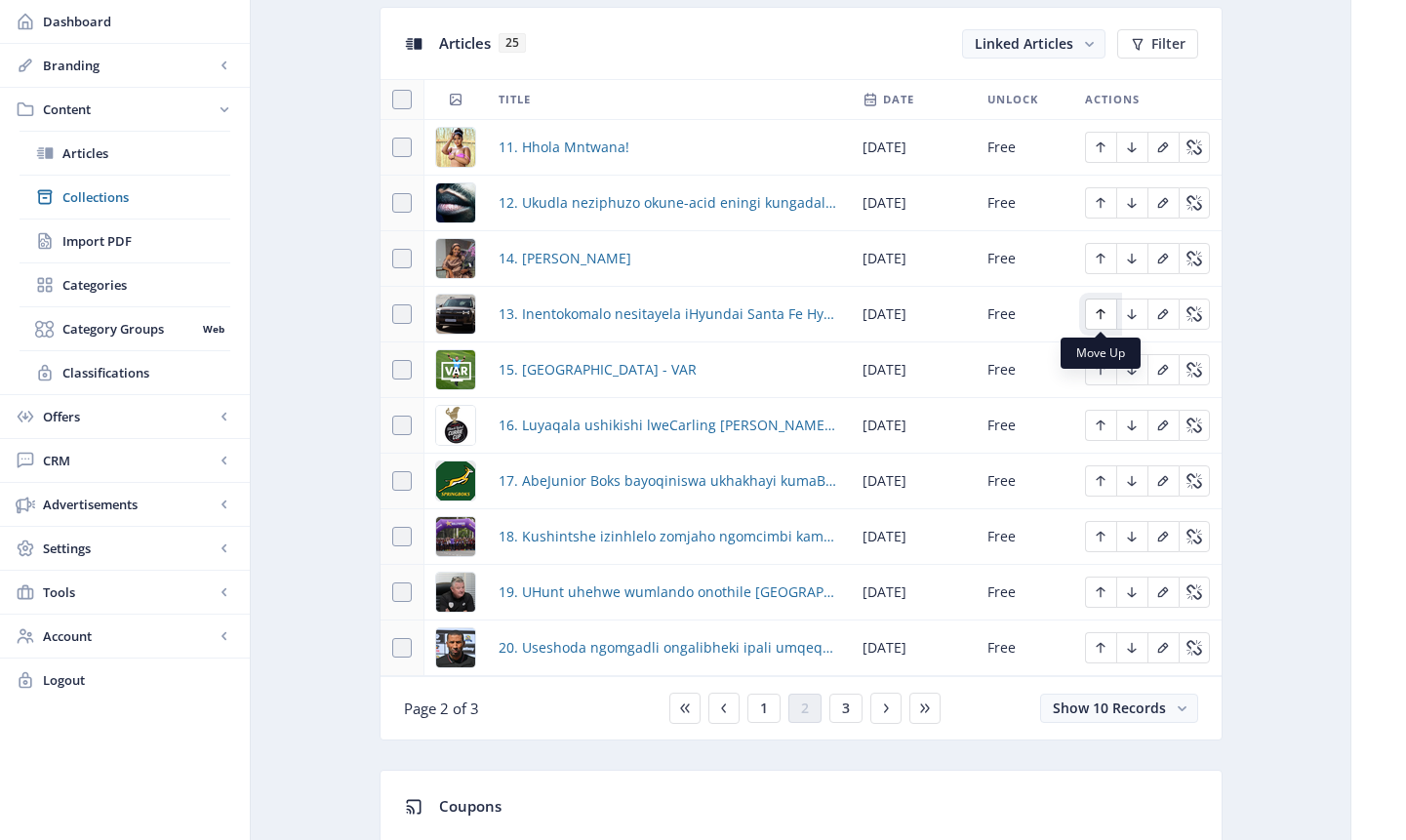 click 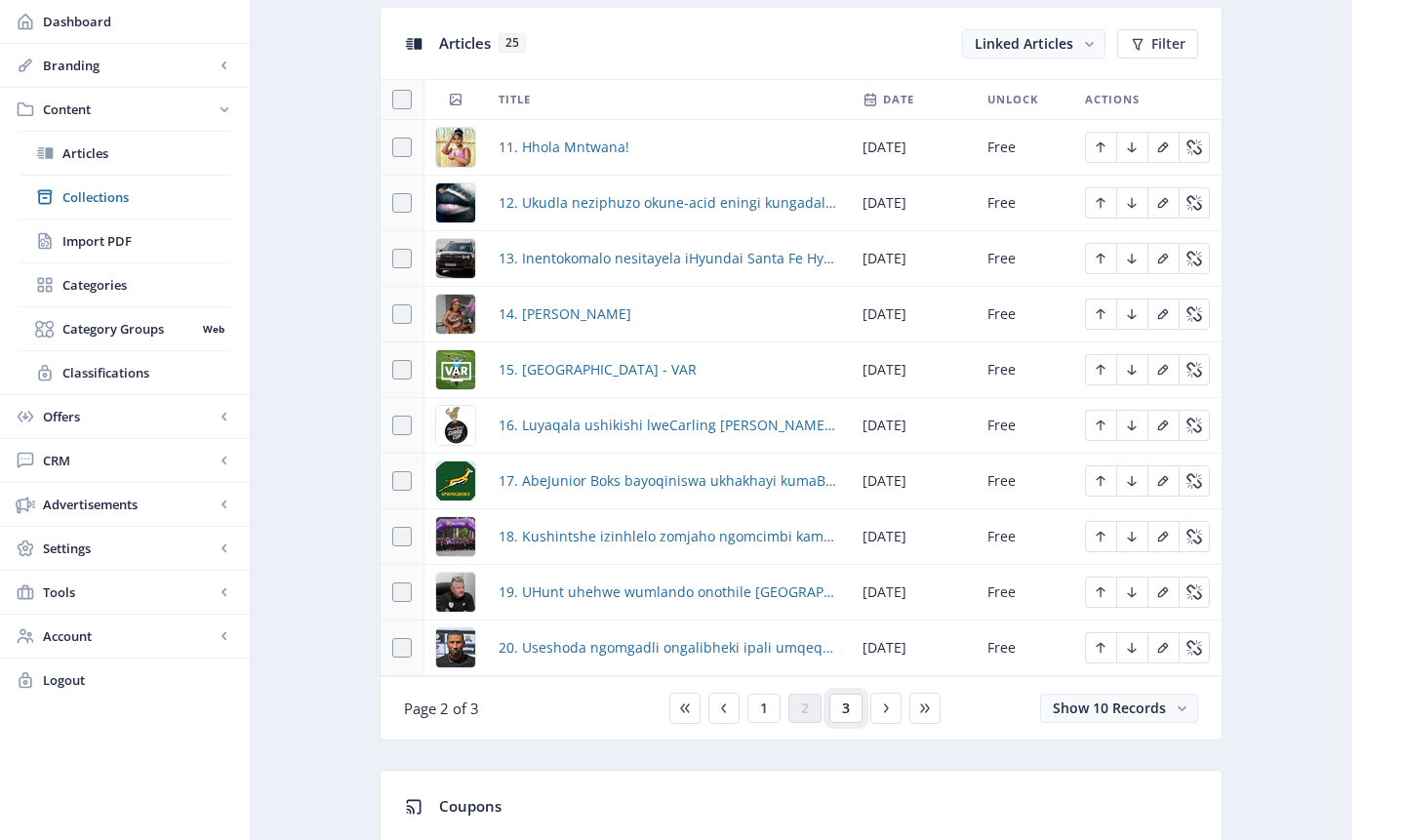 click on "3" 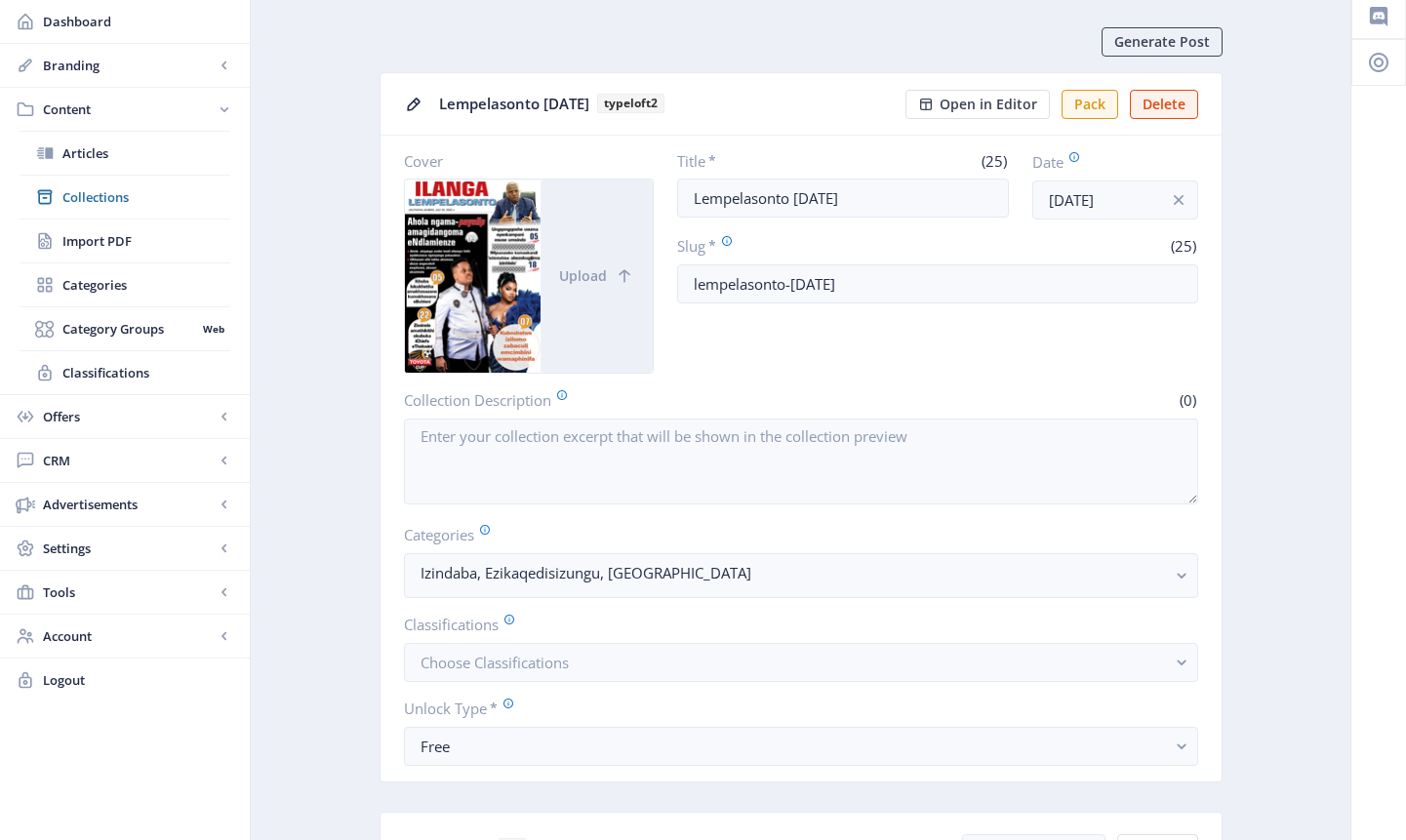 scroll, scrollTop: 0, scrollLeft: 0, axis: both 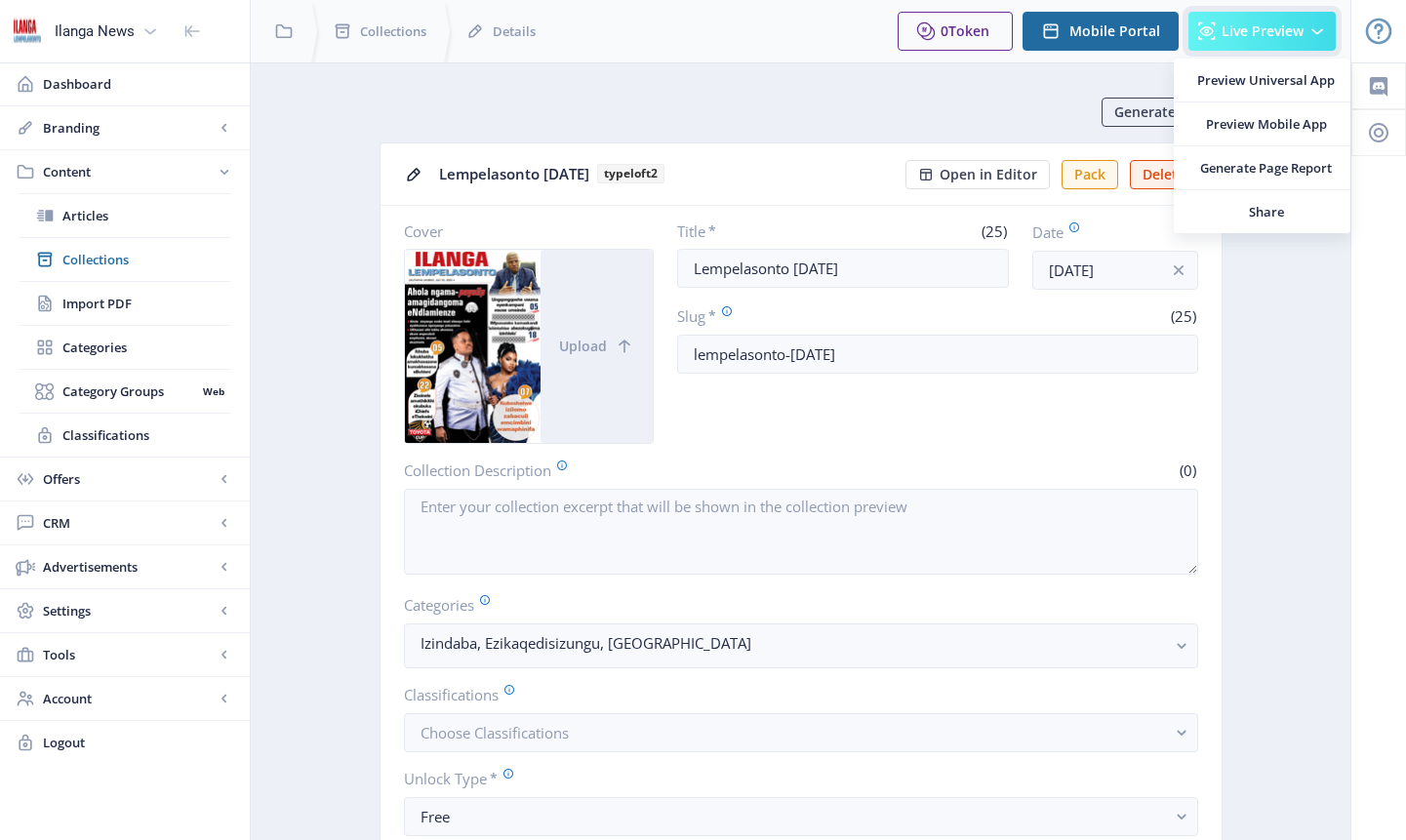 click on "Live Preview" at bounding box center [1263, 31] 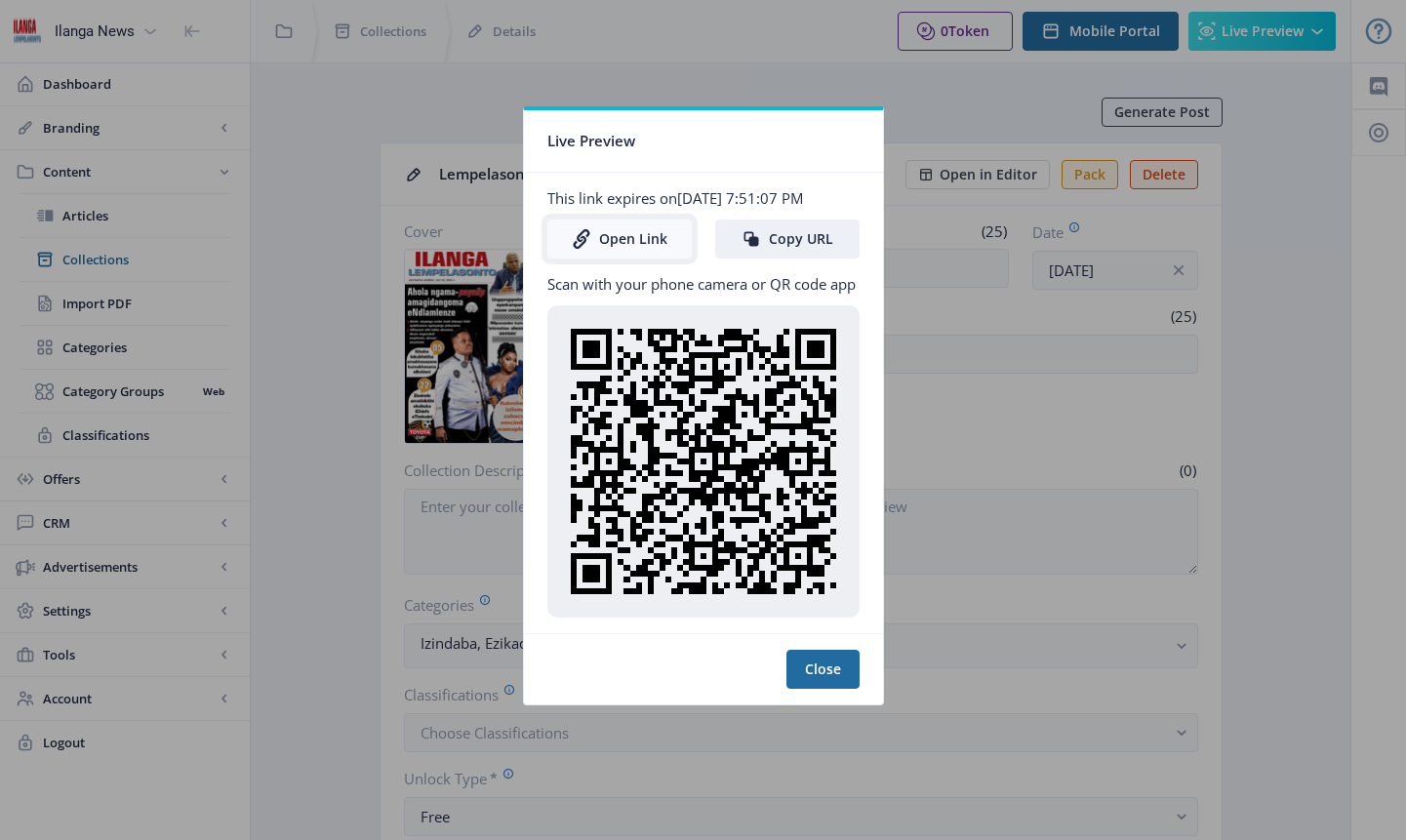 click on "Open Link" 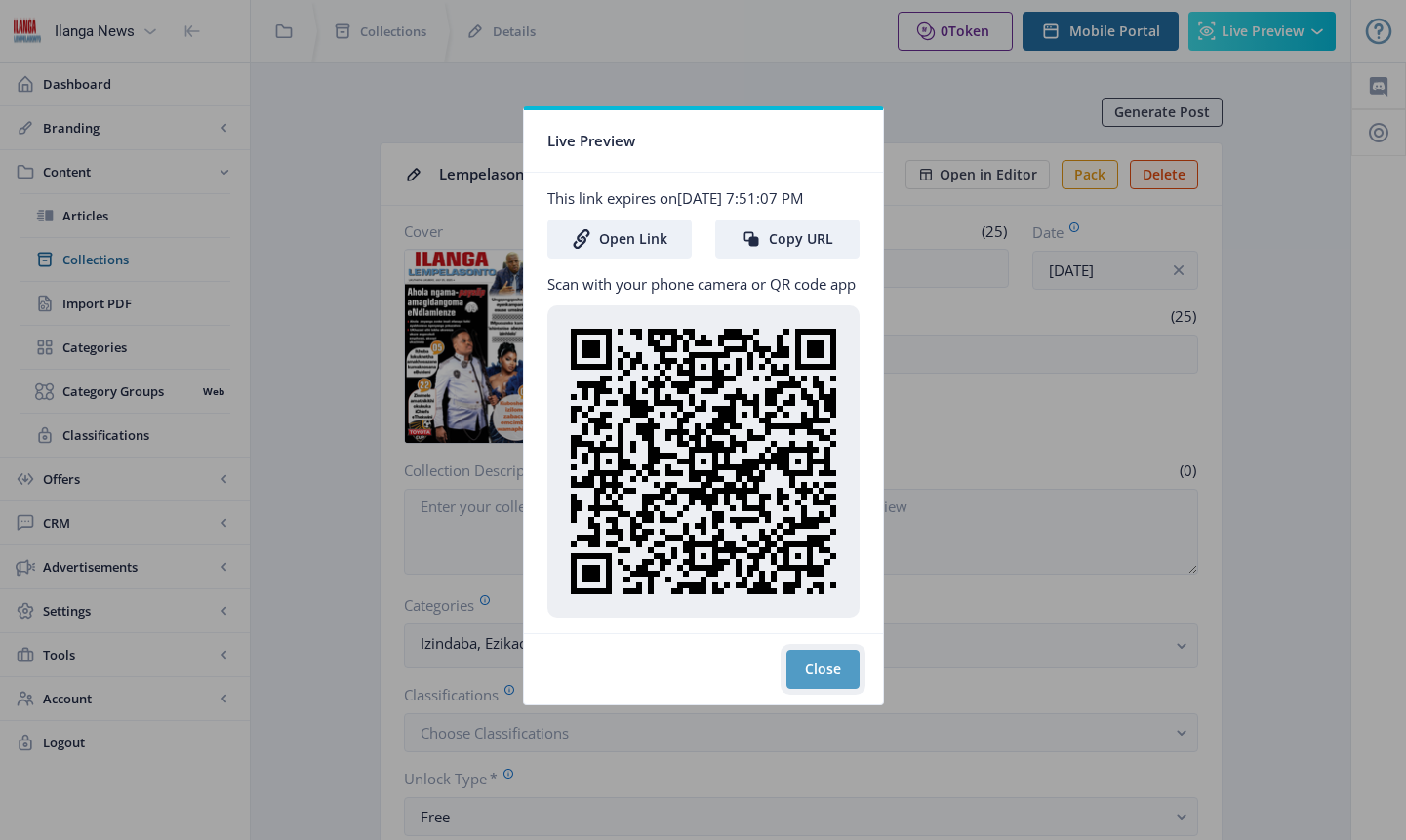 click on "Close" 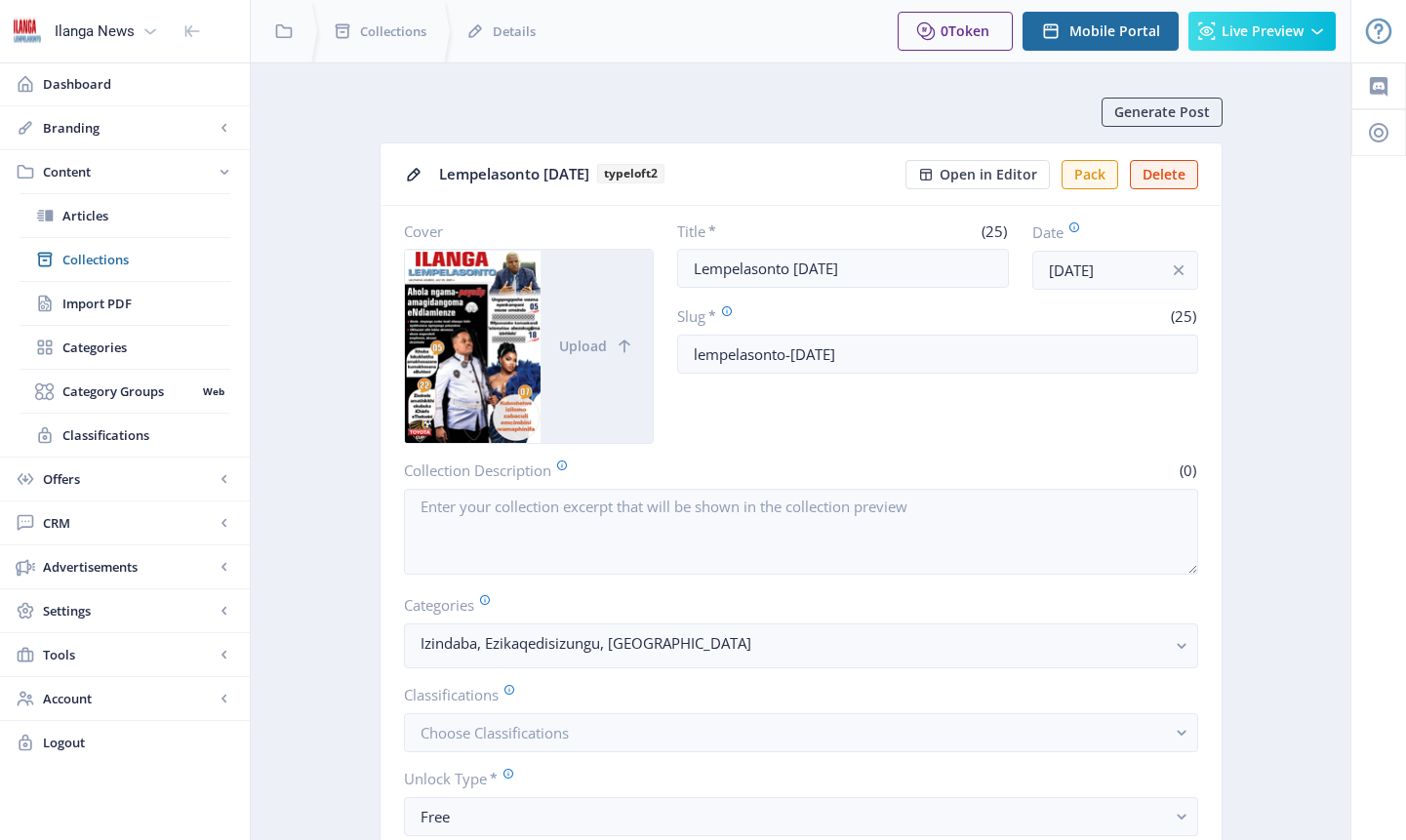 click at bounding box center [473, 346] 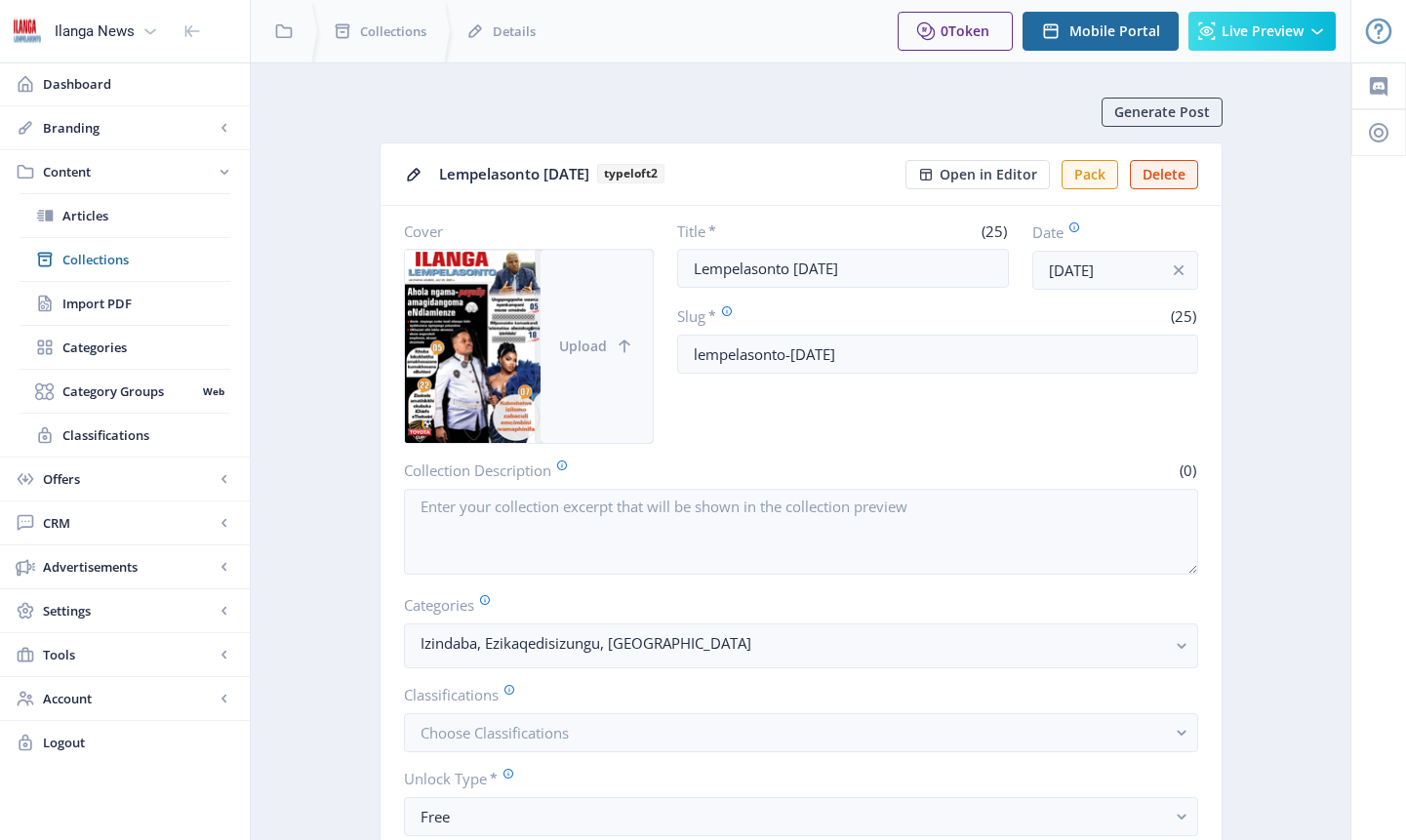 click 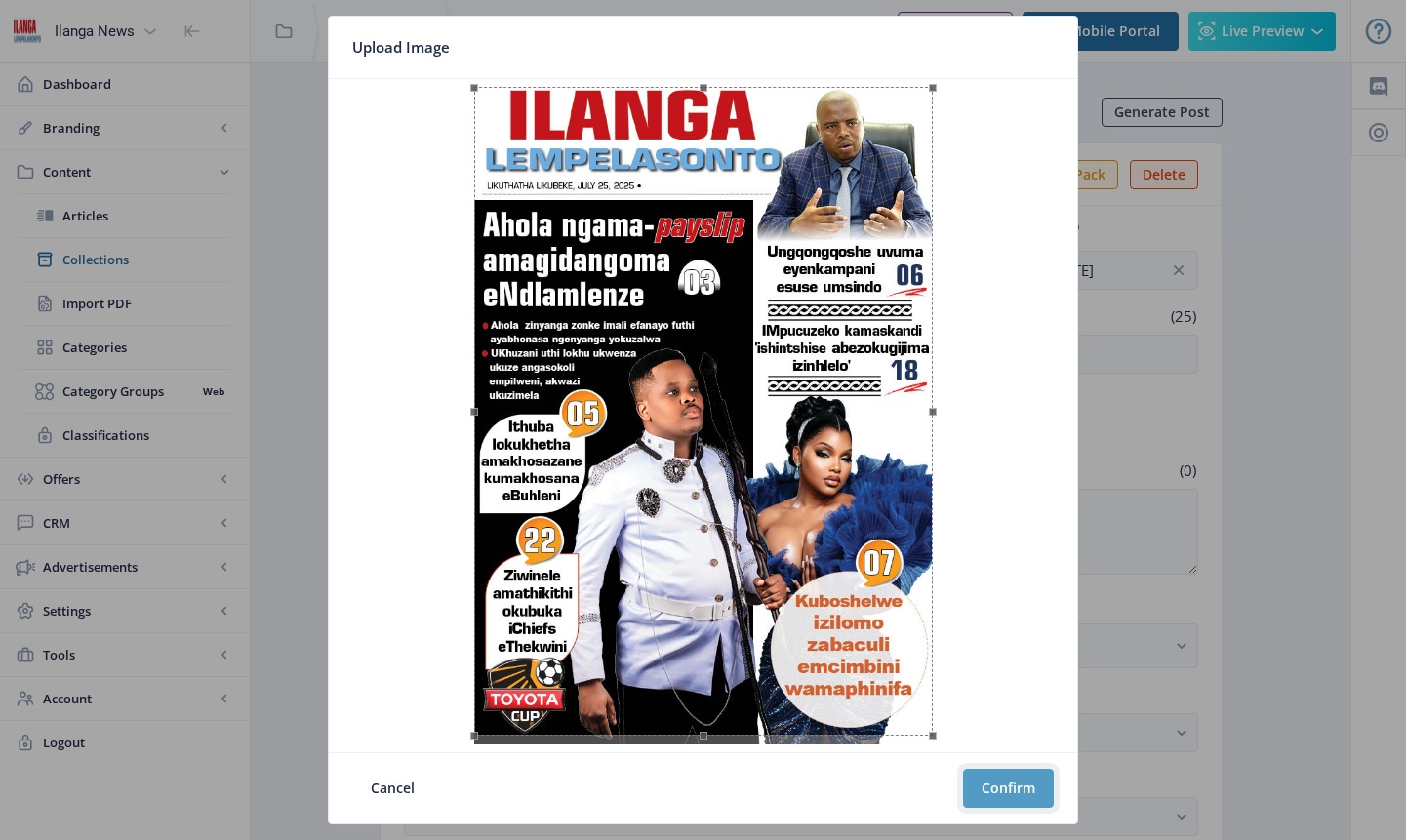 click on "Confirm" 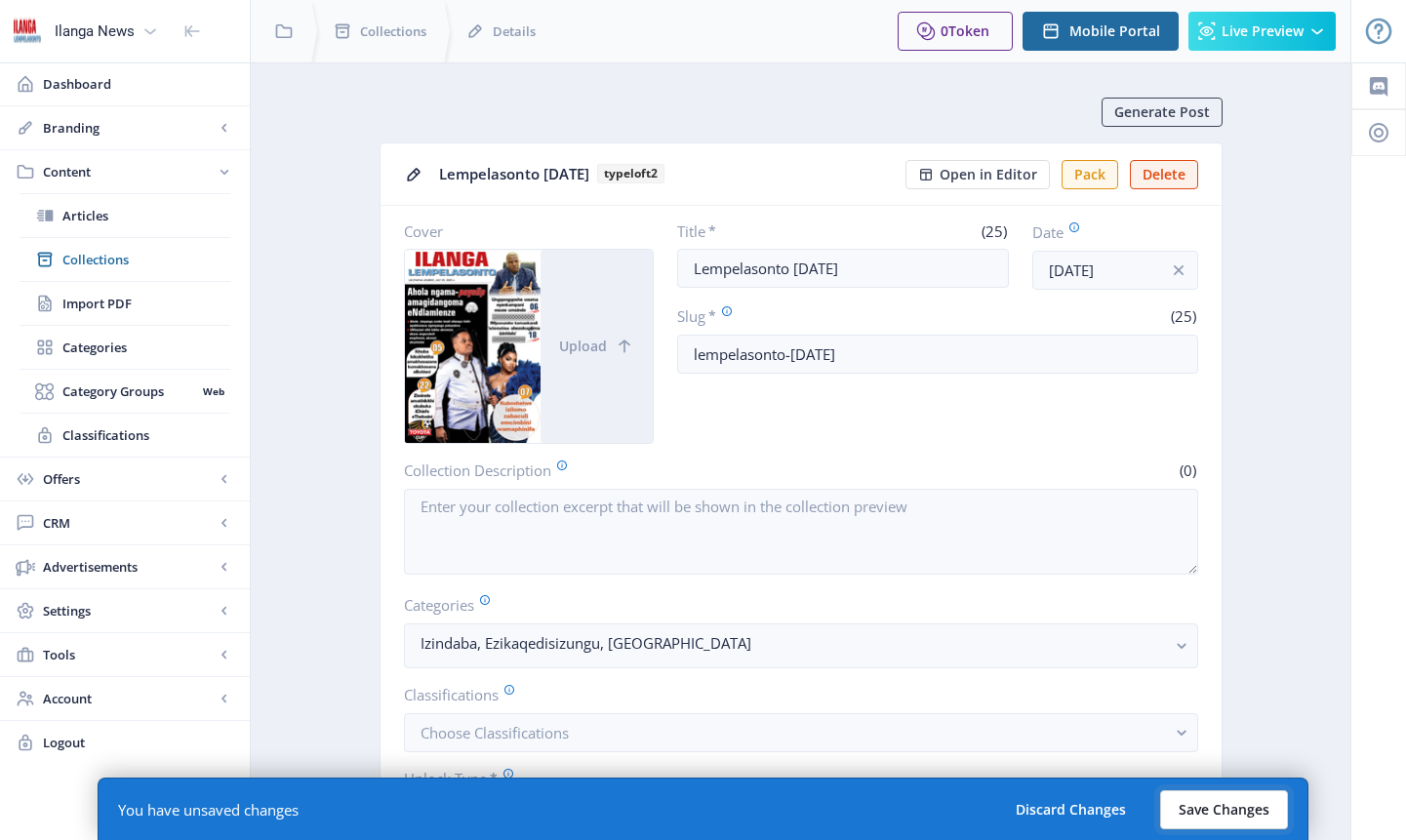 click on "Save Changes" 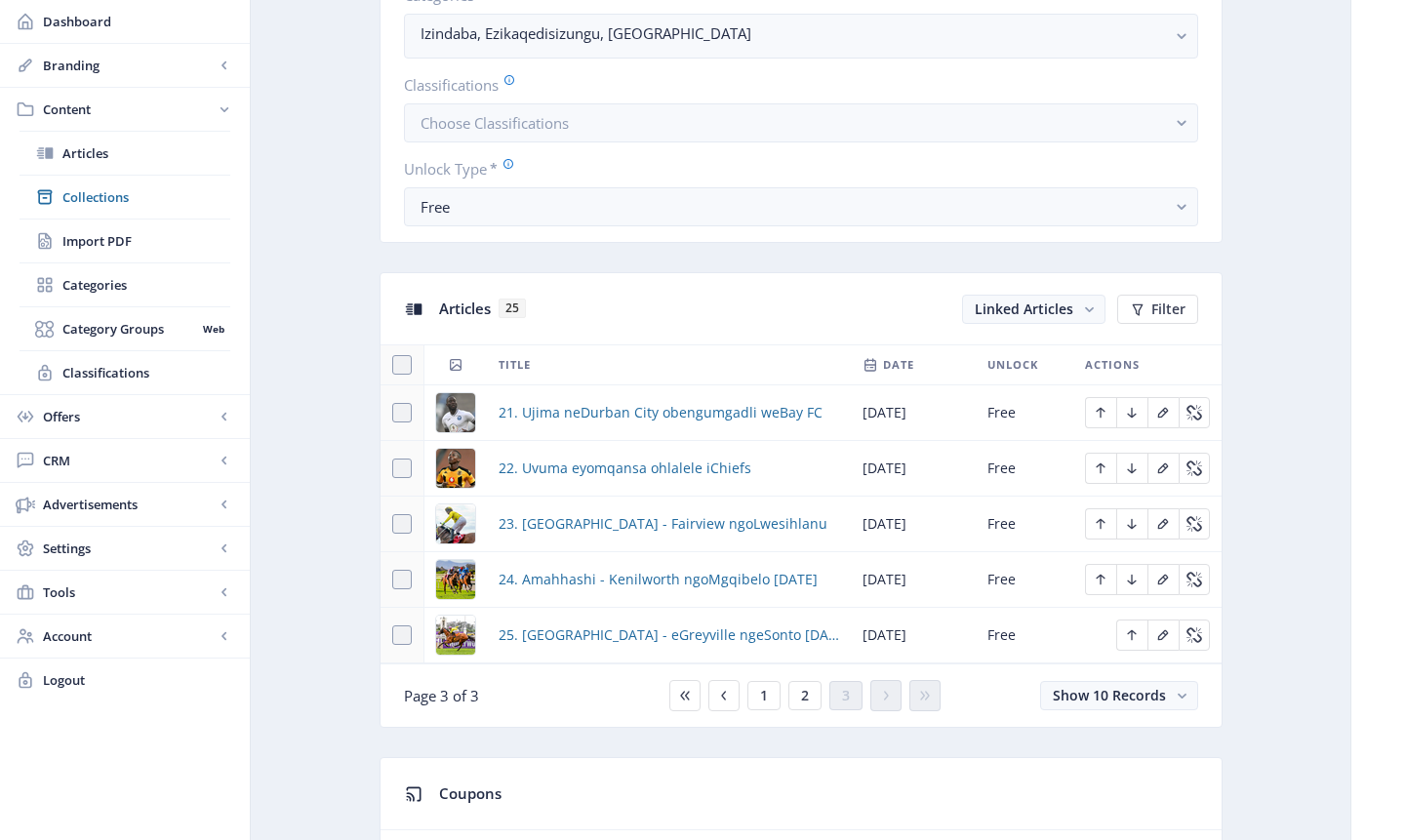 scroll, scrollTop: 615, scrollLeft: 0, axis: vertical 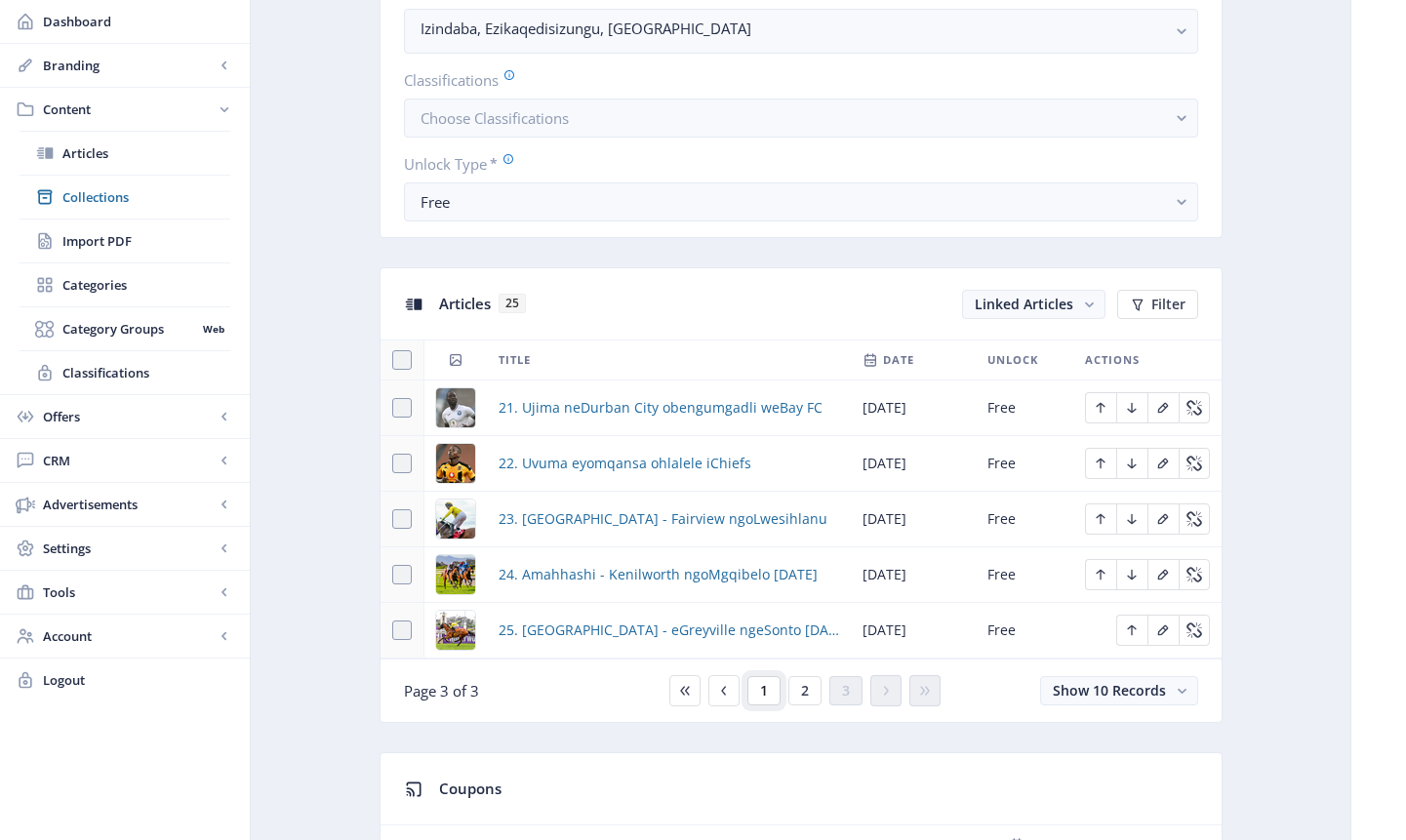 click on "1" 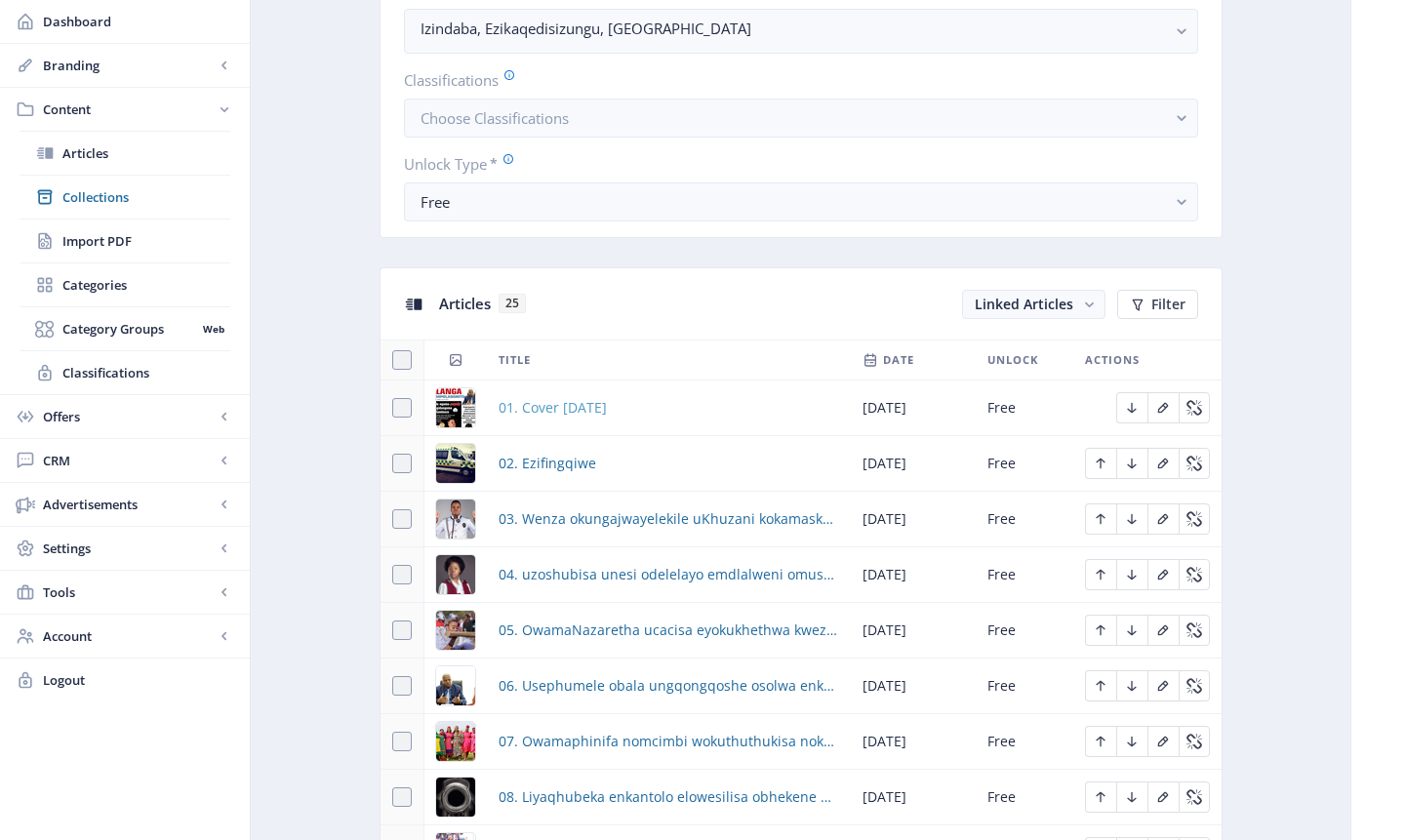 click on "01. Cover  [DATE]" at bounding box center (552, 408) 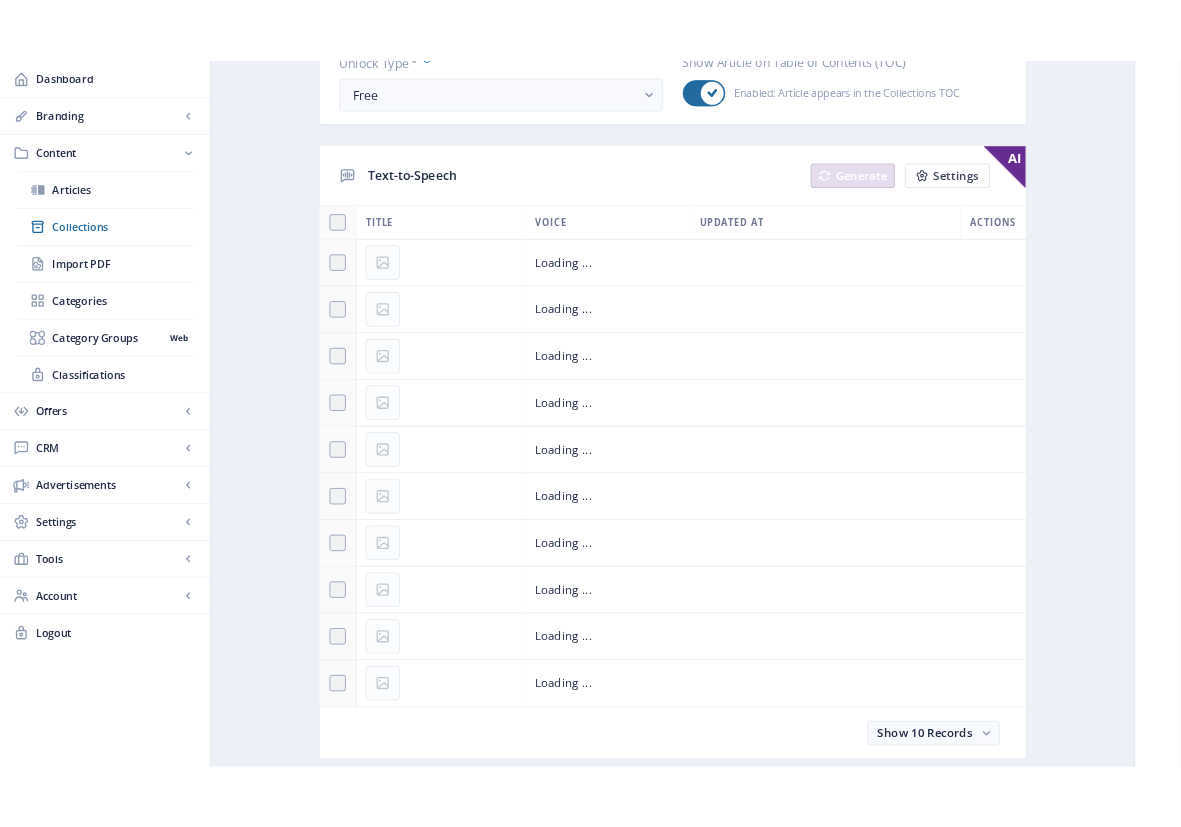 scroll, scrollTop: 0, scrollLeft: 0, axis: both 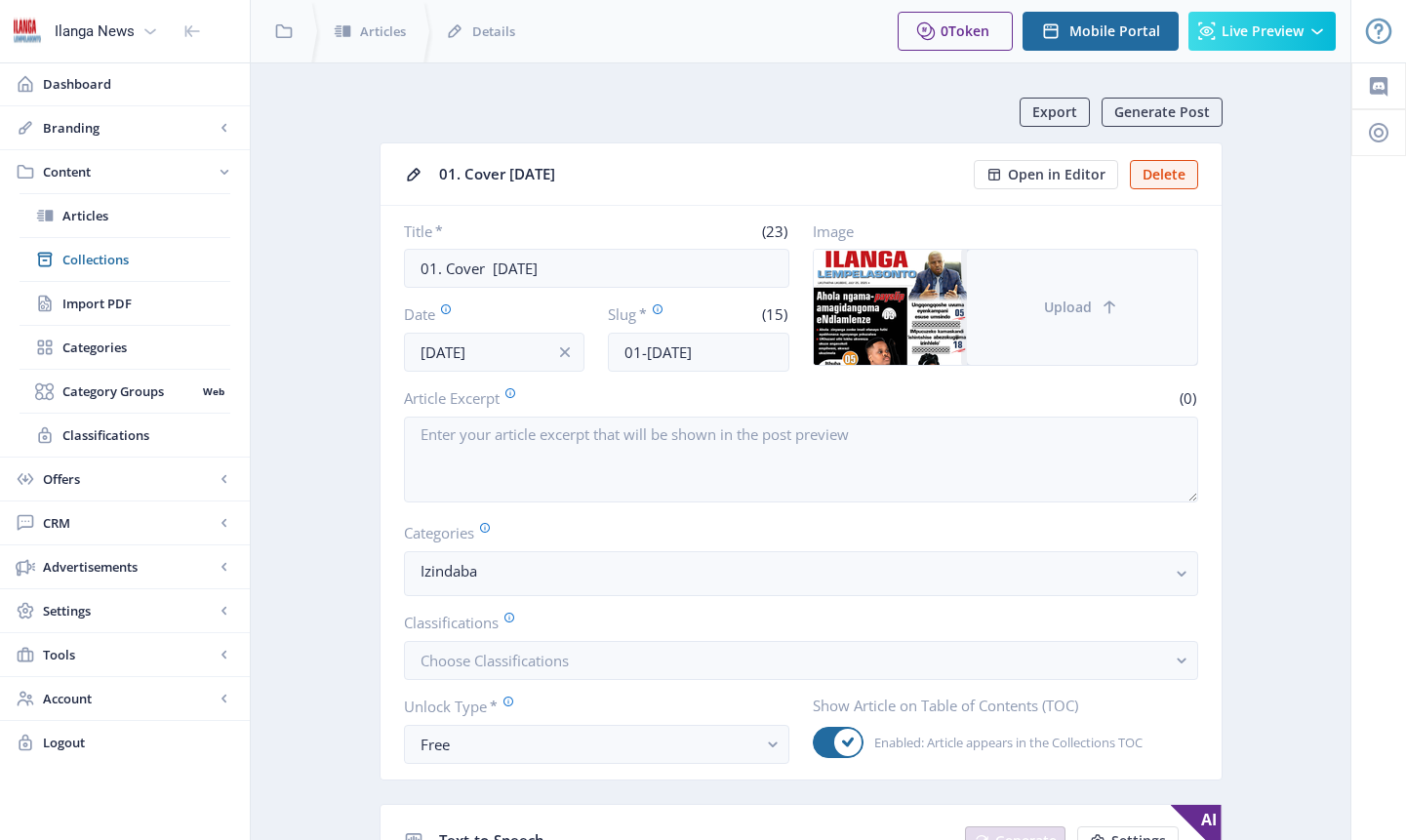 click on "Upload" at bounding box center [1067, 307] 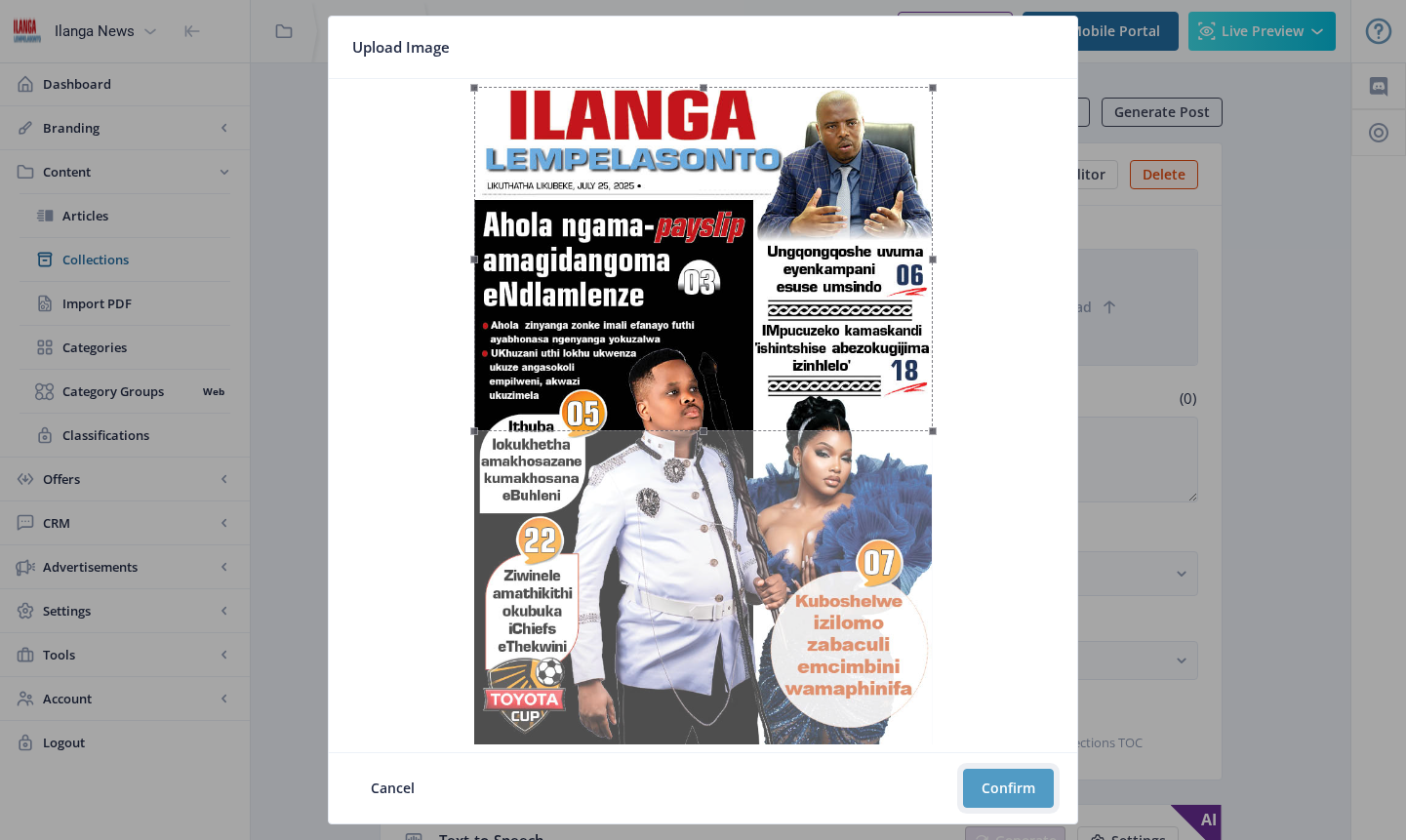click on "Confirm" 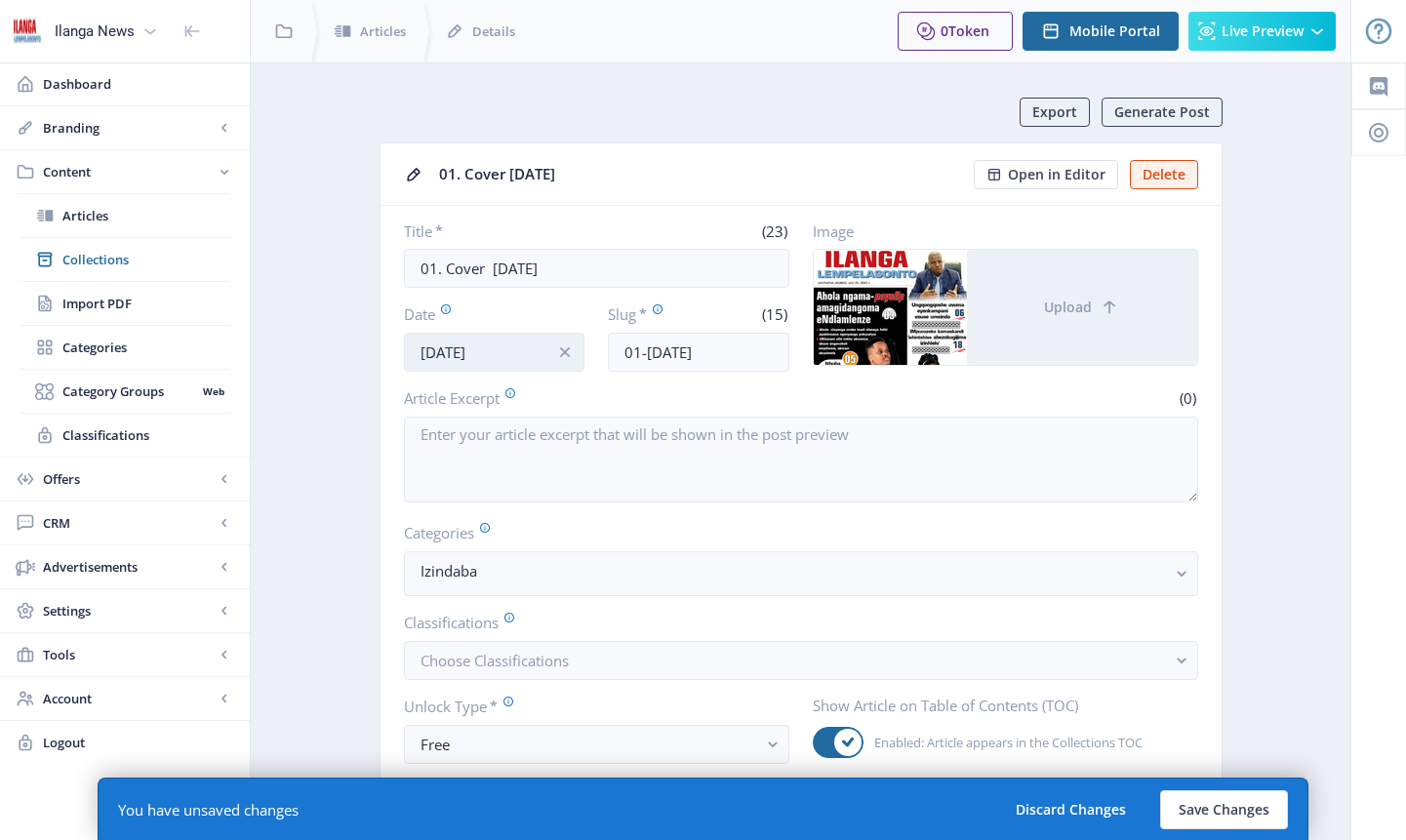 click on "[DATE]" at bounding box center [495, 352] 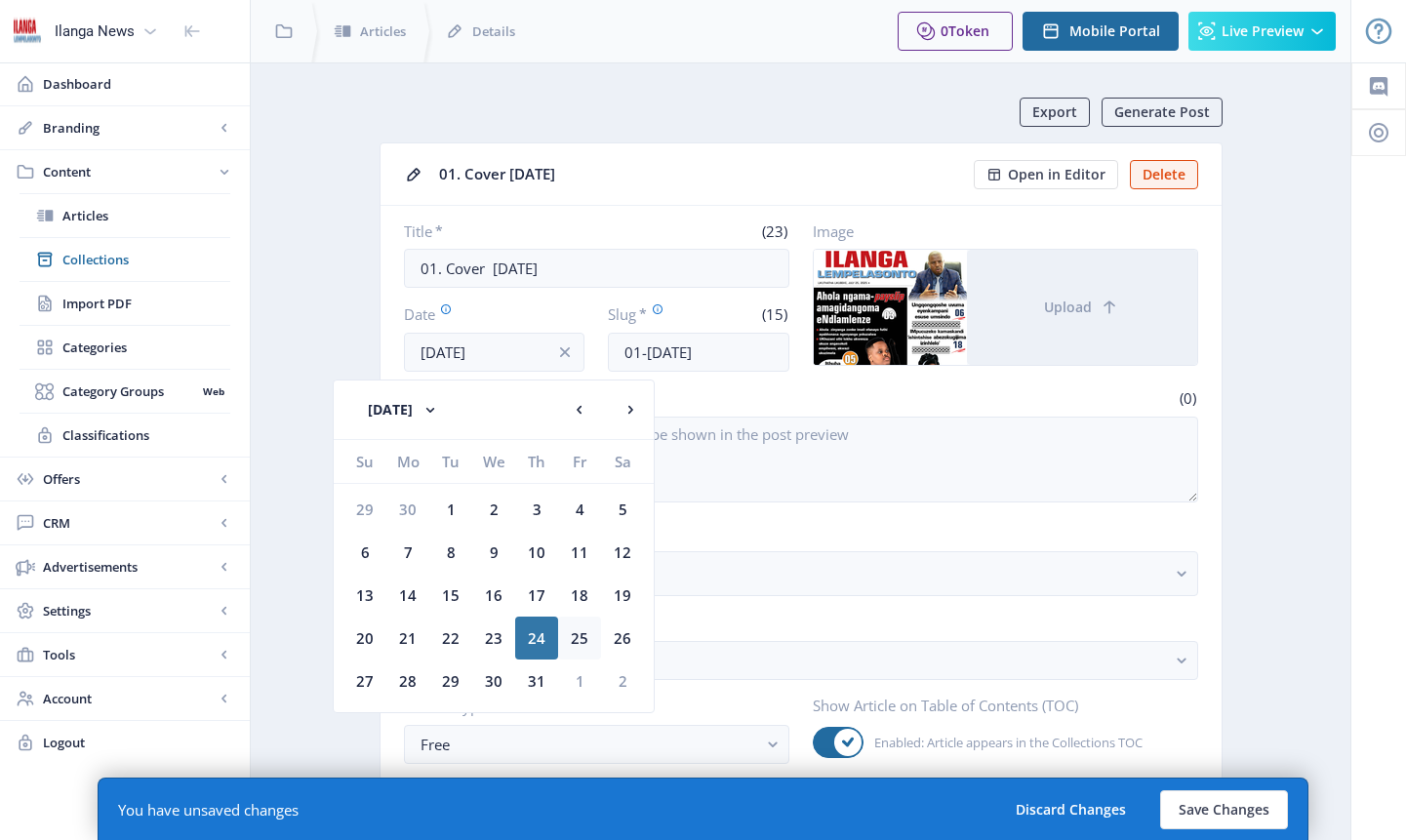 click on "25" 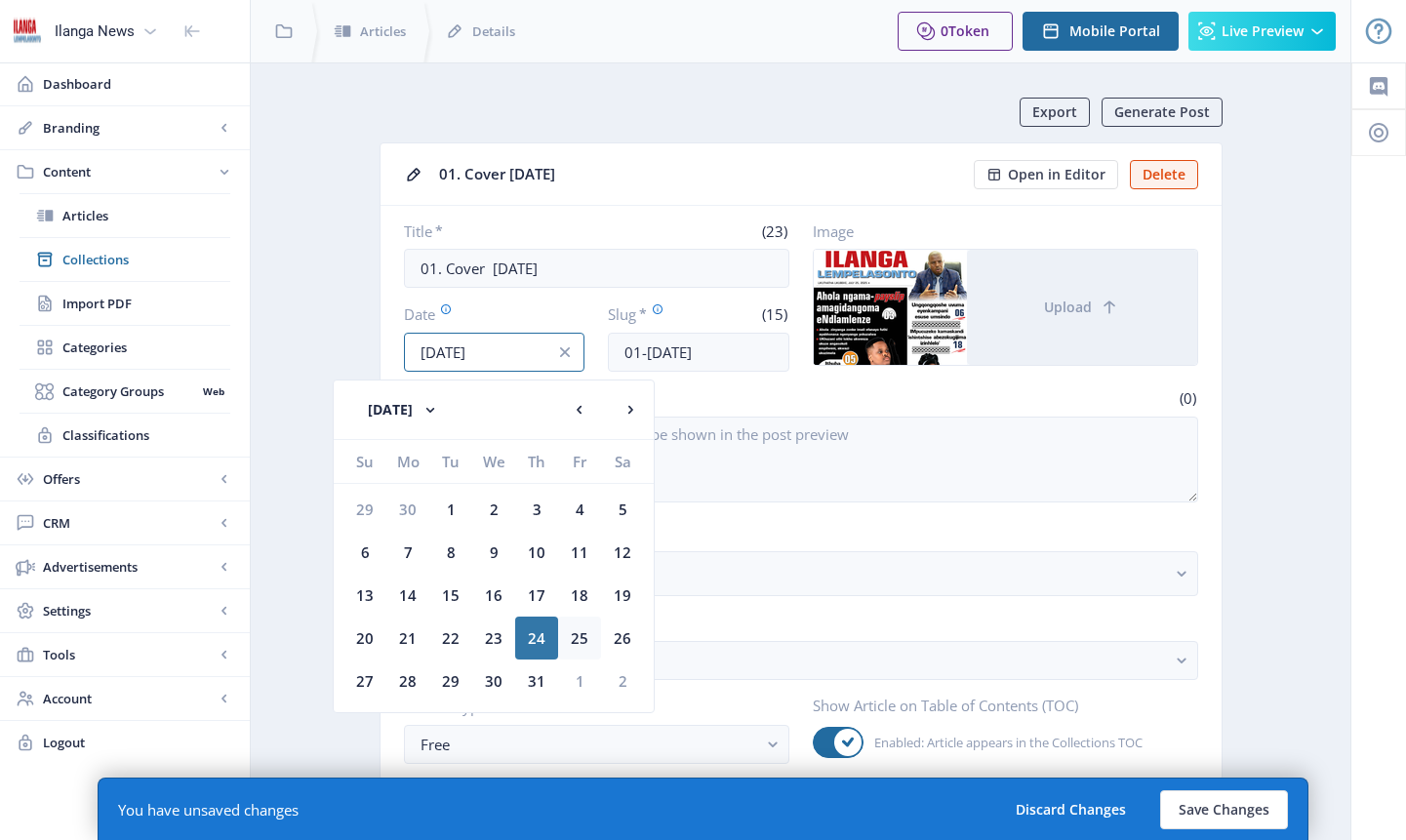 type on "[DATE]" 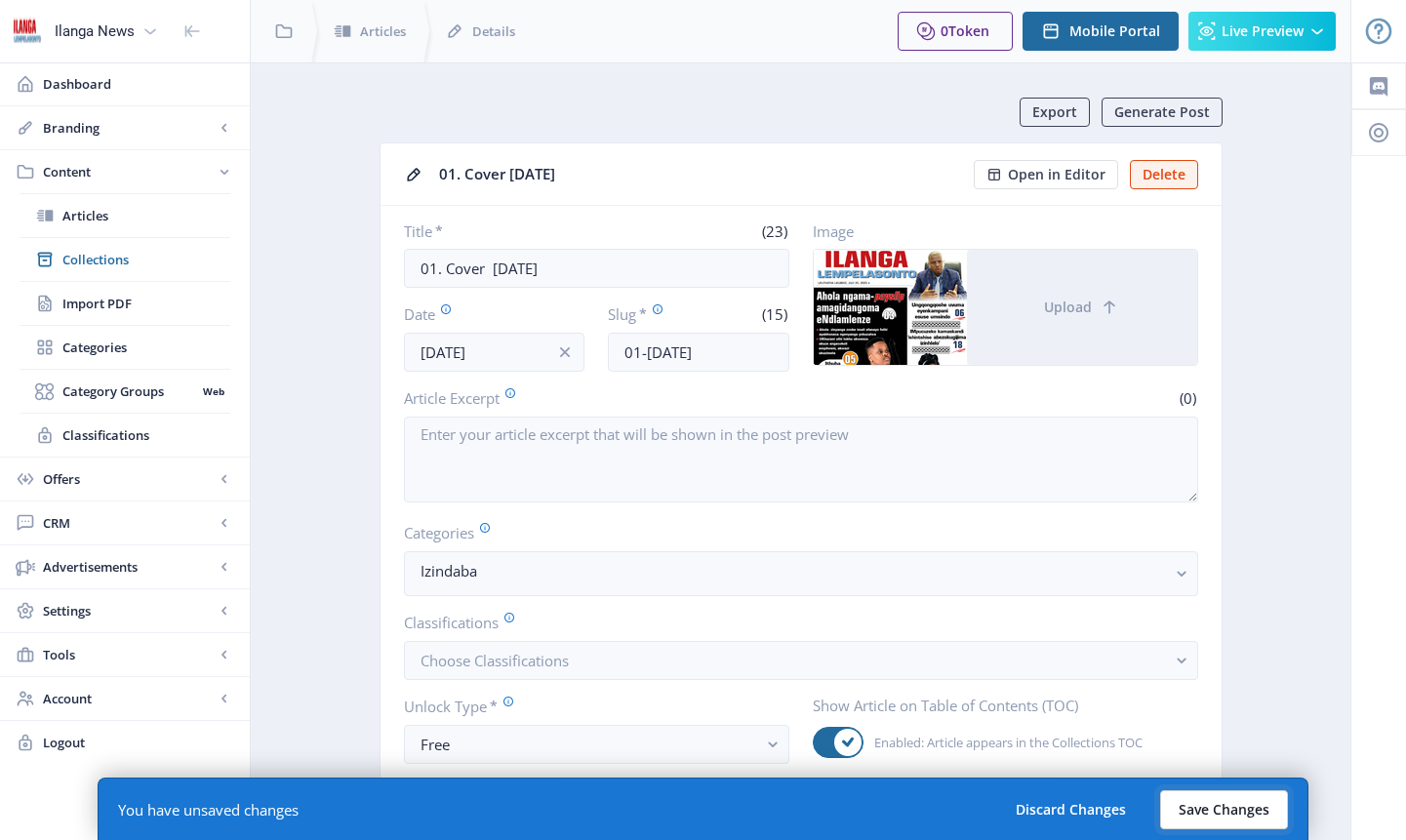 click on "Save Changes" 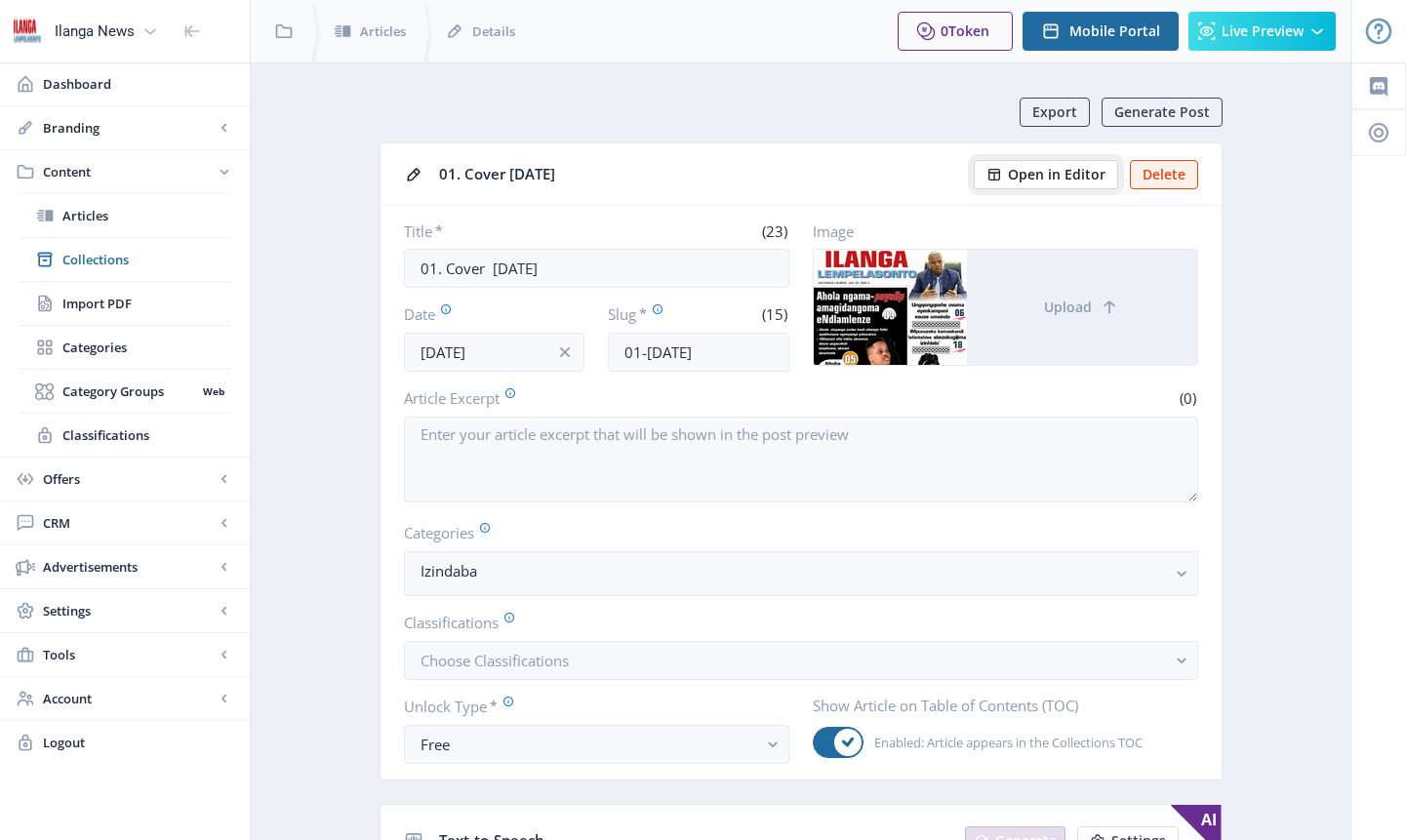 click on "Open in Editor" 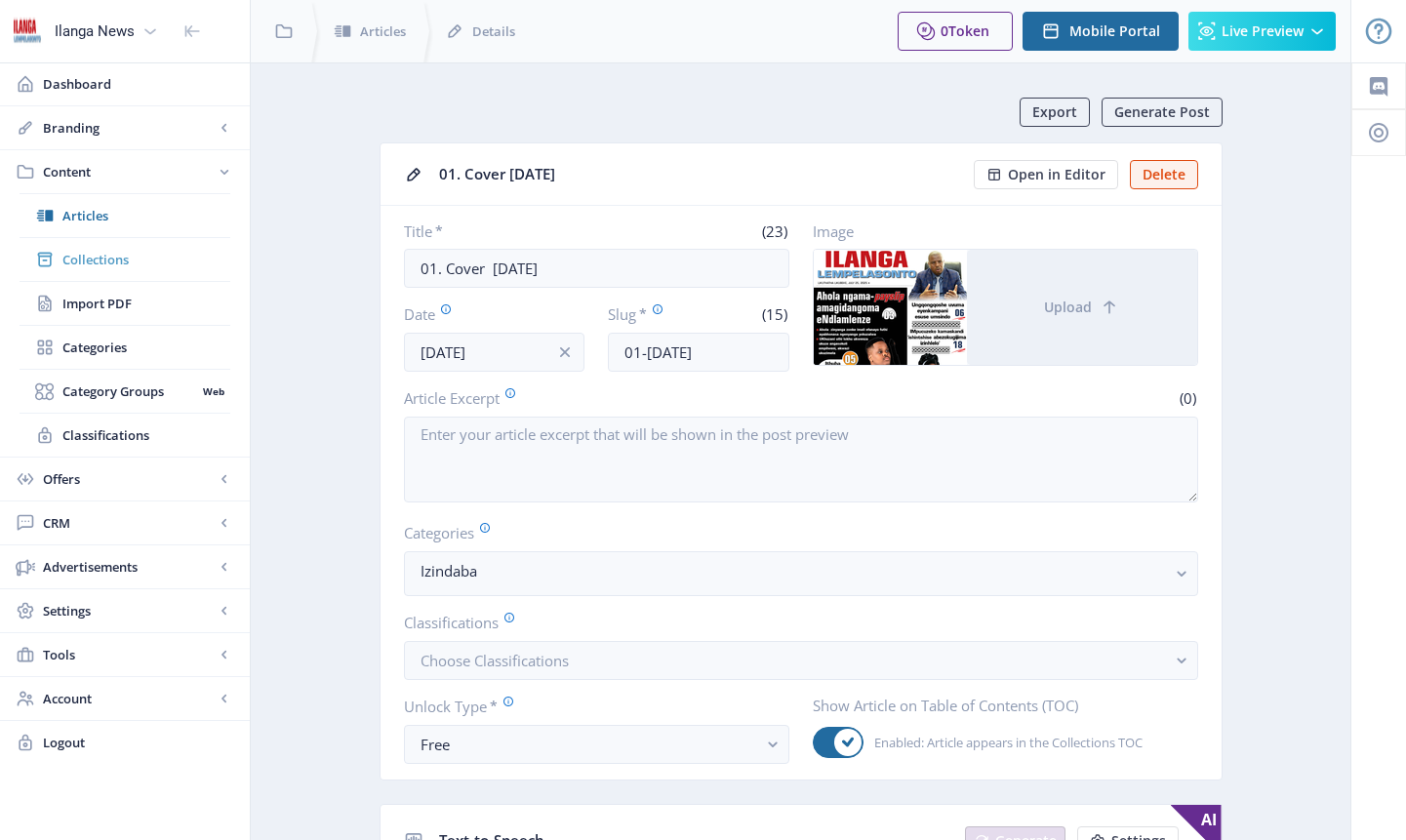 click on "Collections" at bounding box center [146, 260] 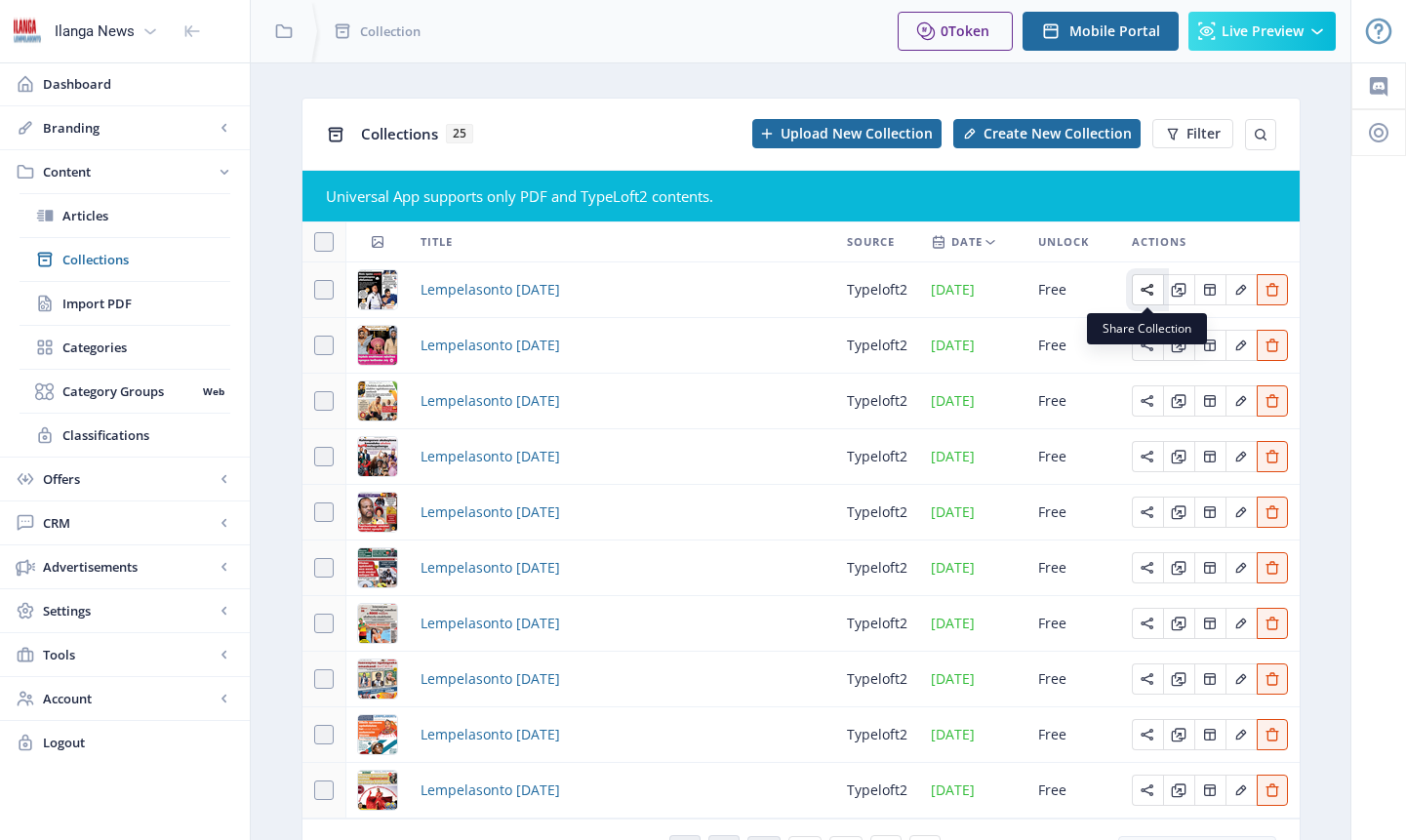 click 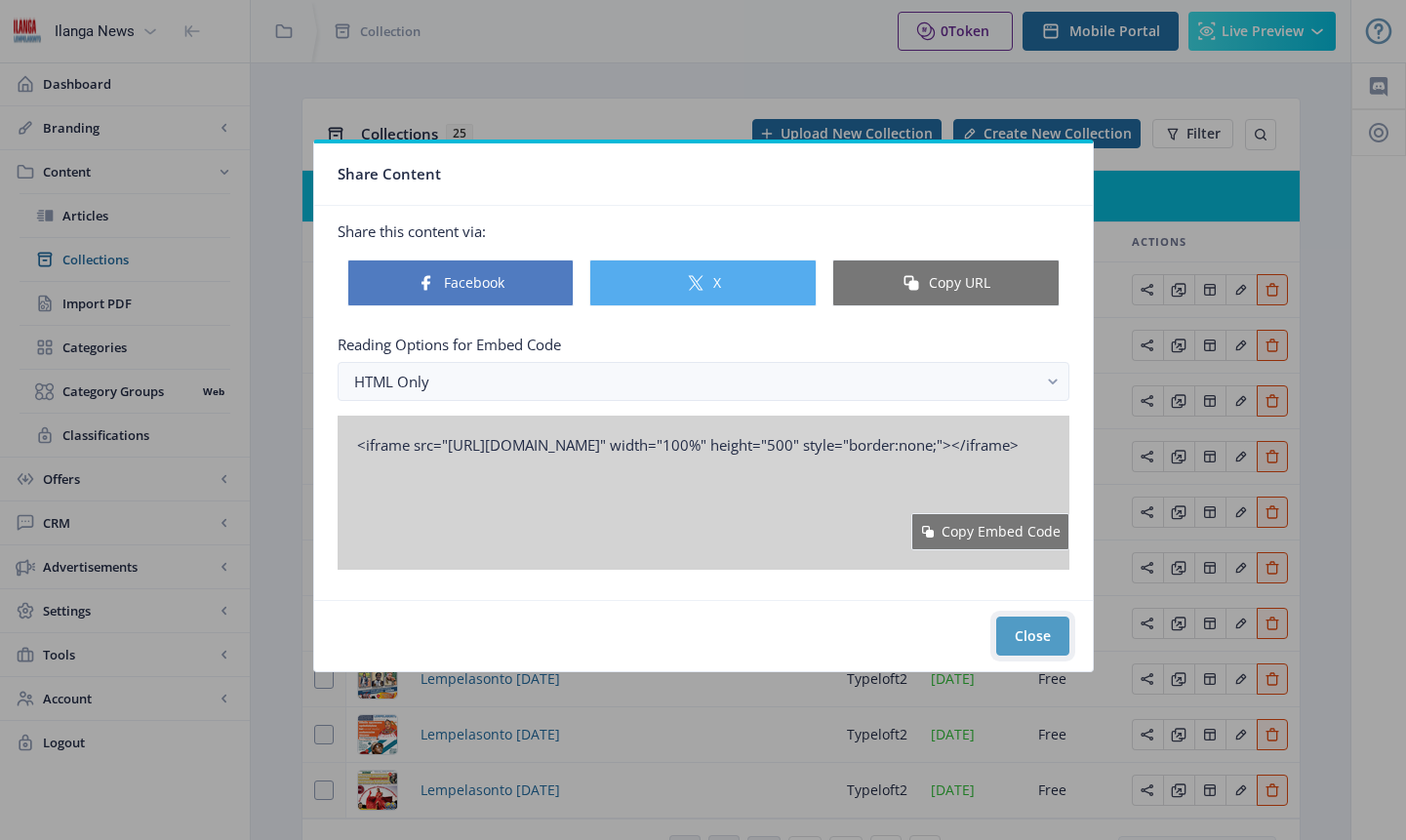 click on "Close" 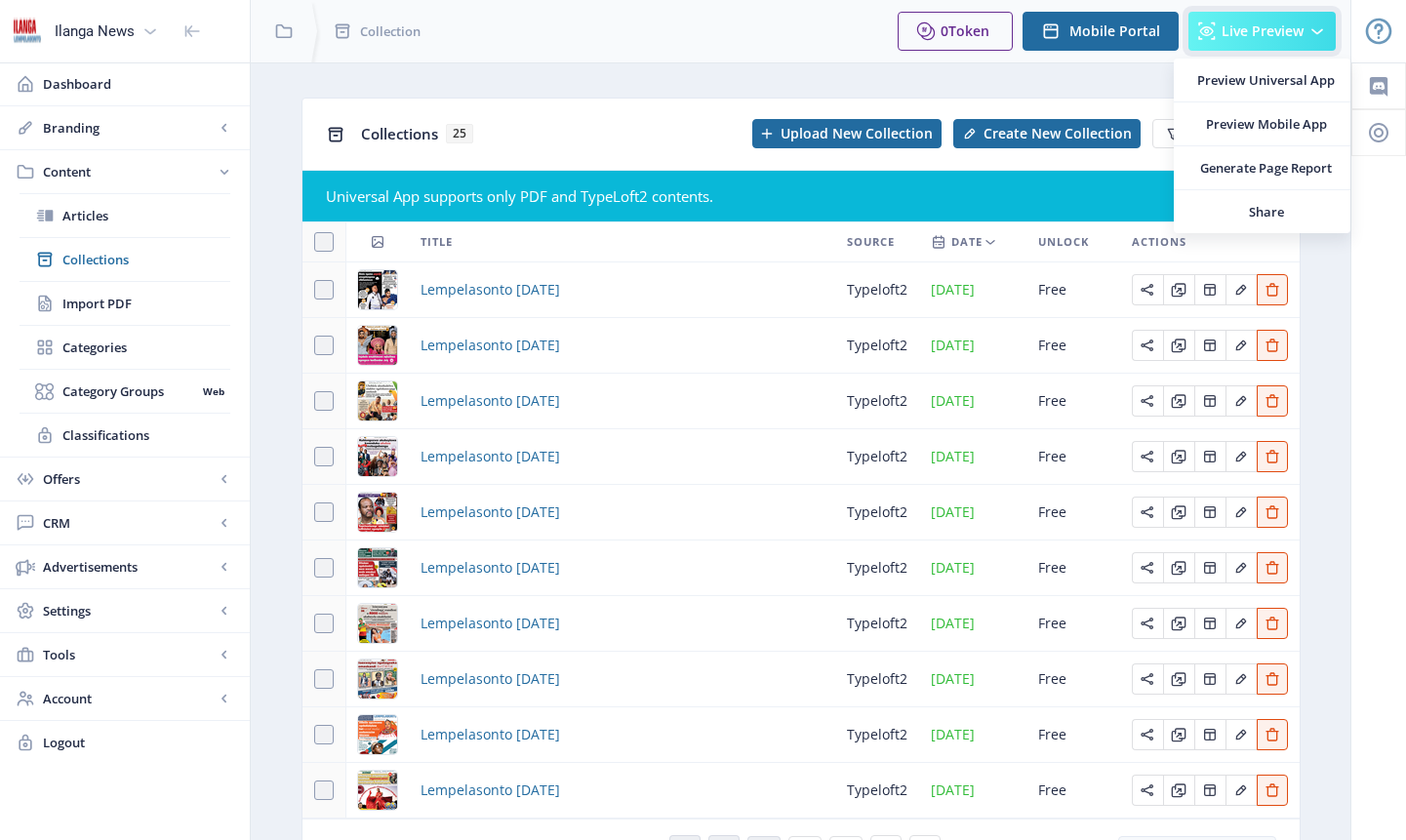 click on "Live Preview" at bounding box center (1263, 31) 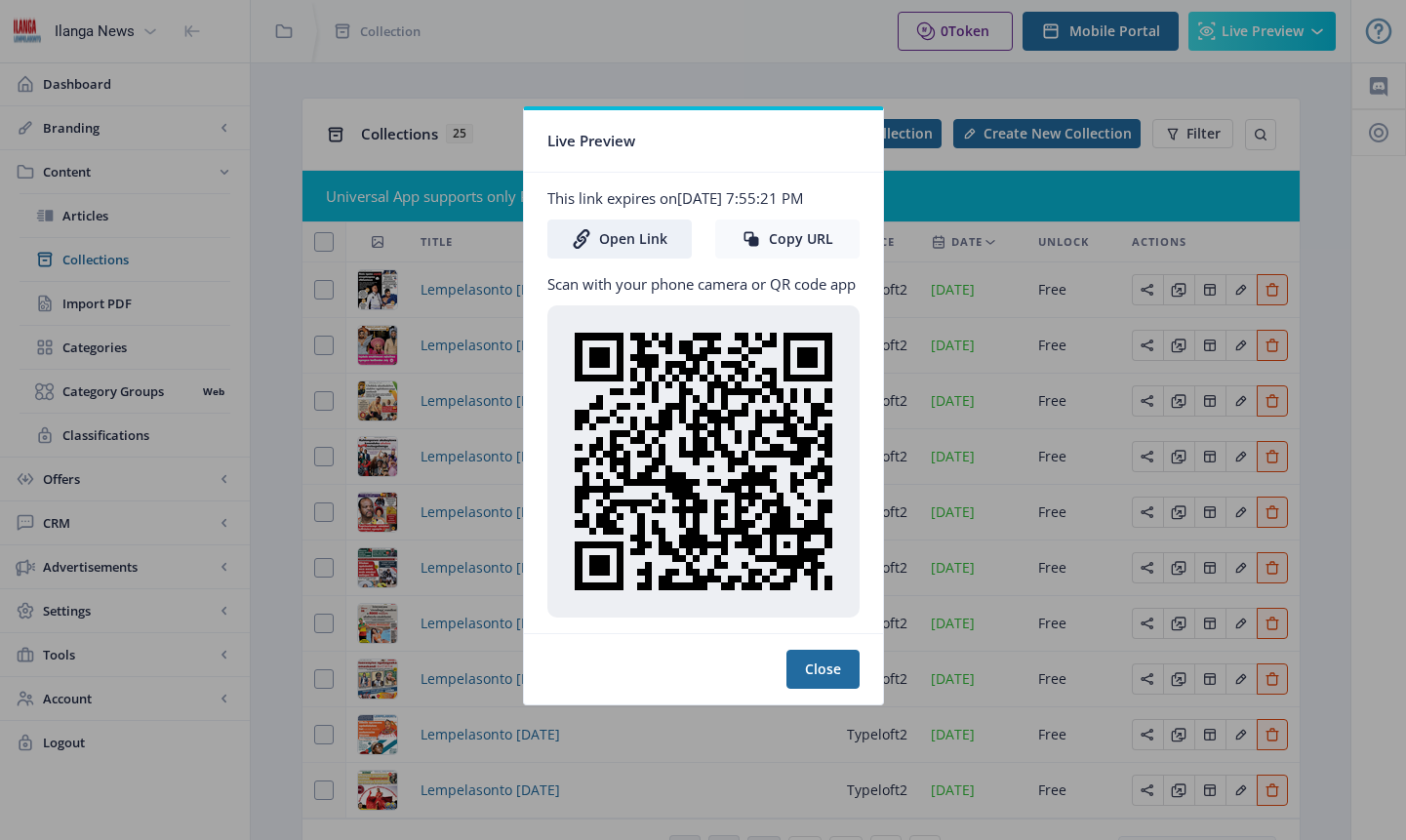 click on "Copy URL" 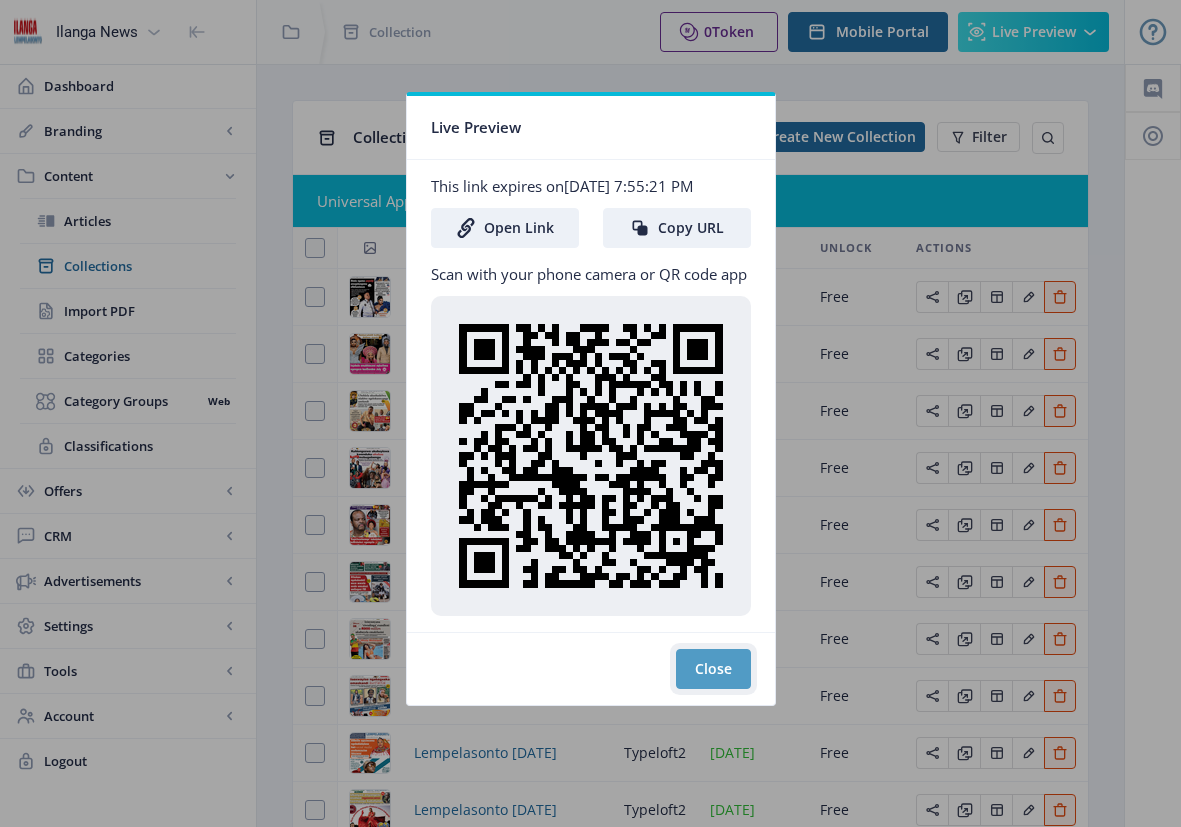 click on "Close" 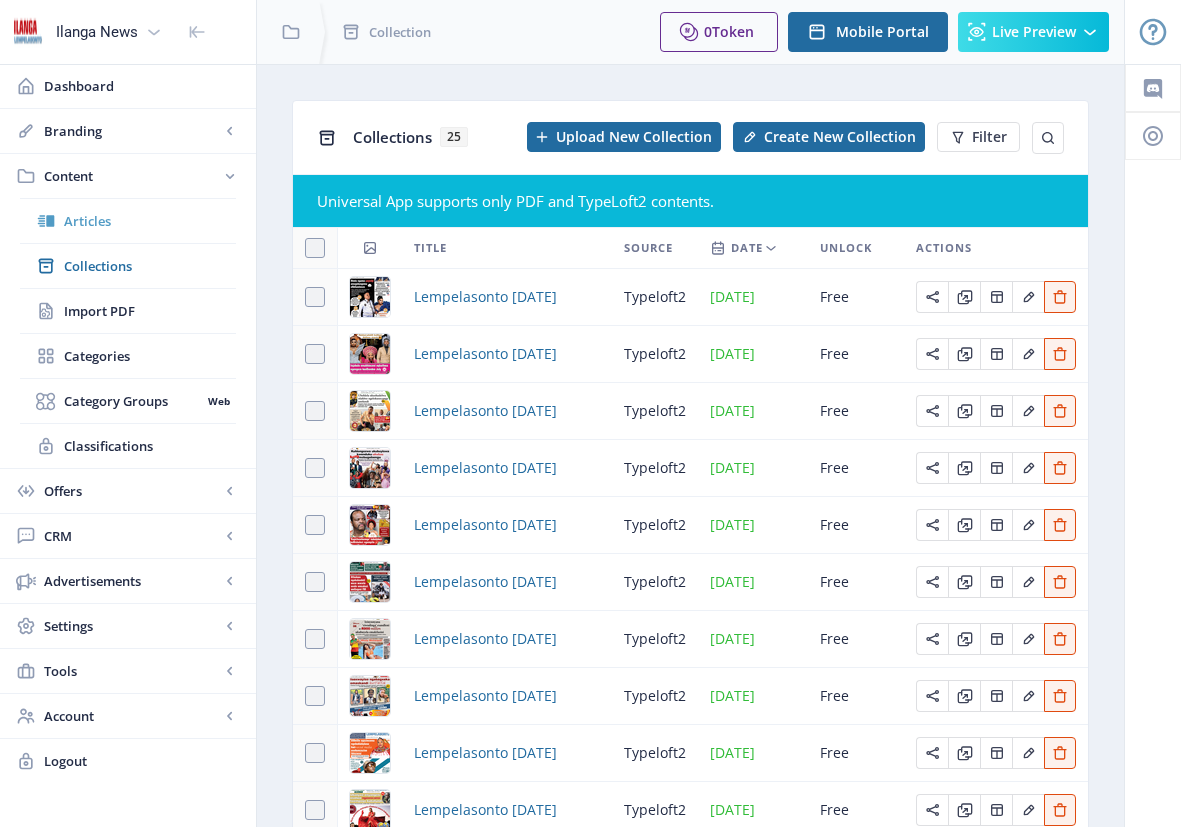 click on "Articles" at bounding box center [150, 221] 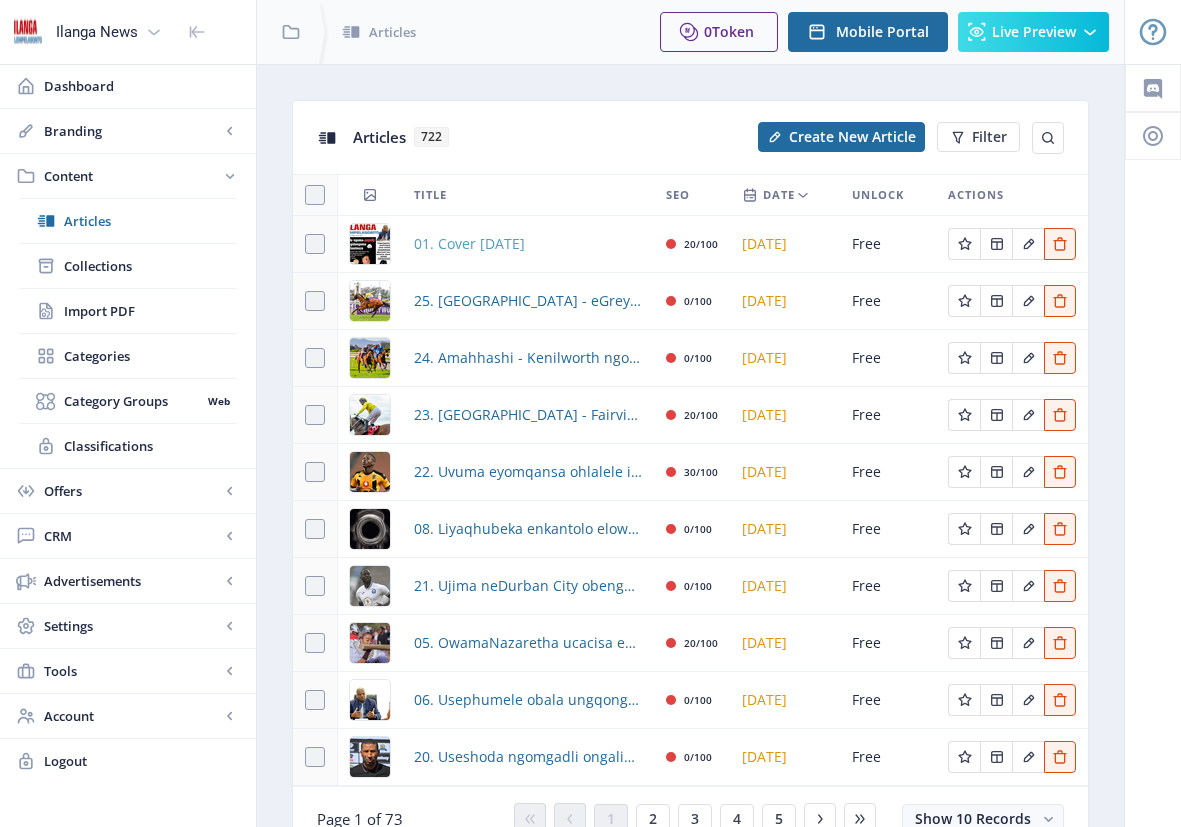 click on "01. Cover  [DATE]" at bounding box center [469, 244] 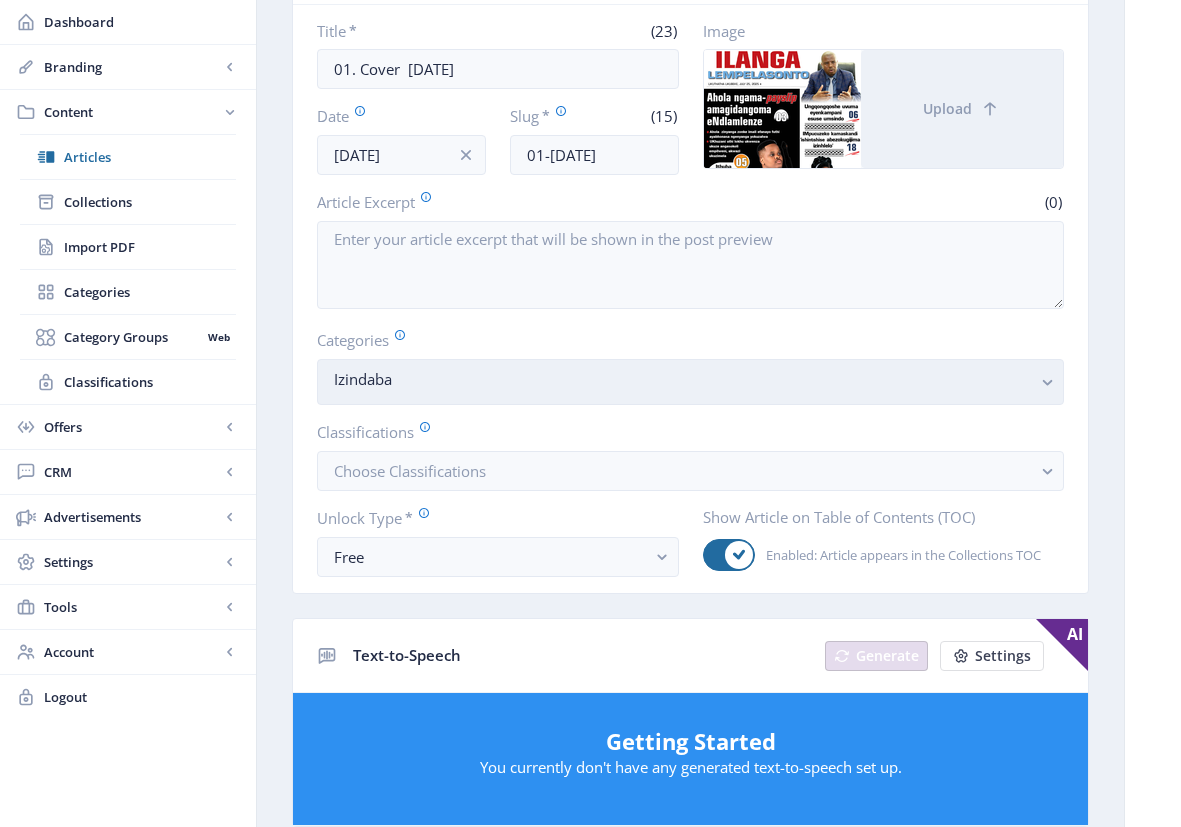 scroll, scrollTop: 203, scrollLeft: 0, axis: vertical 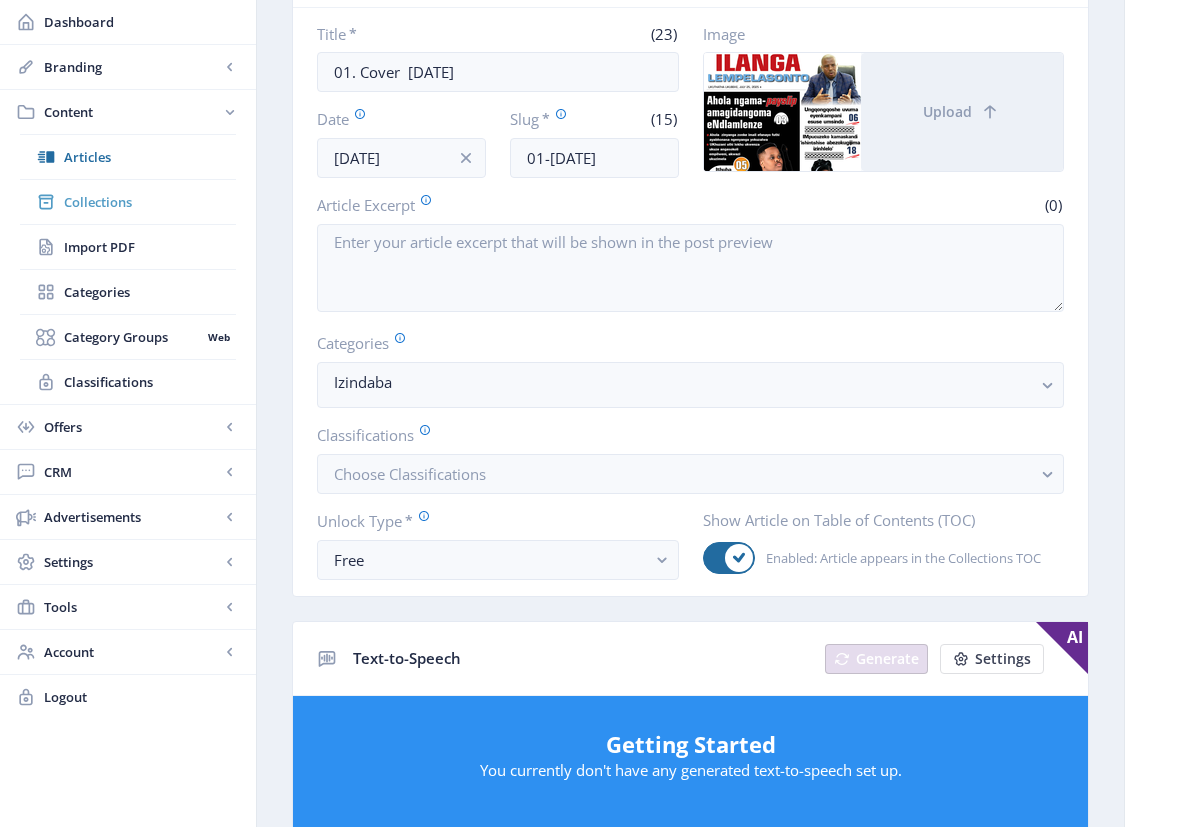 click on "Collections" at bounding box center (150, 202) 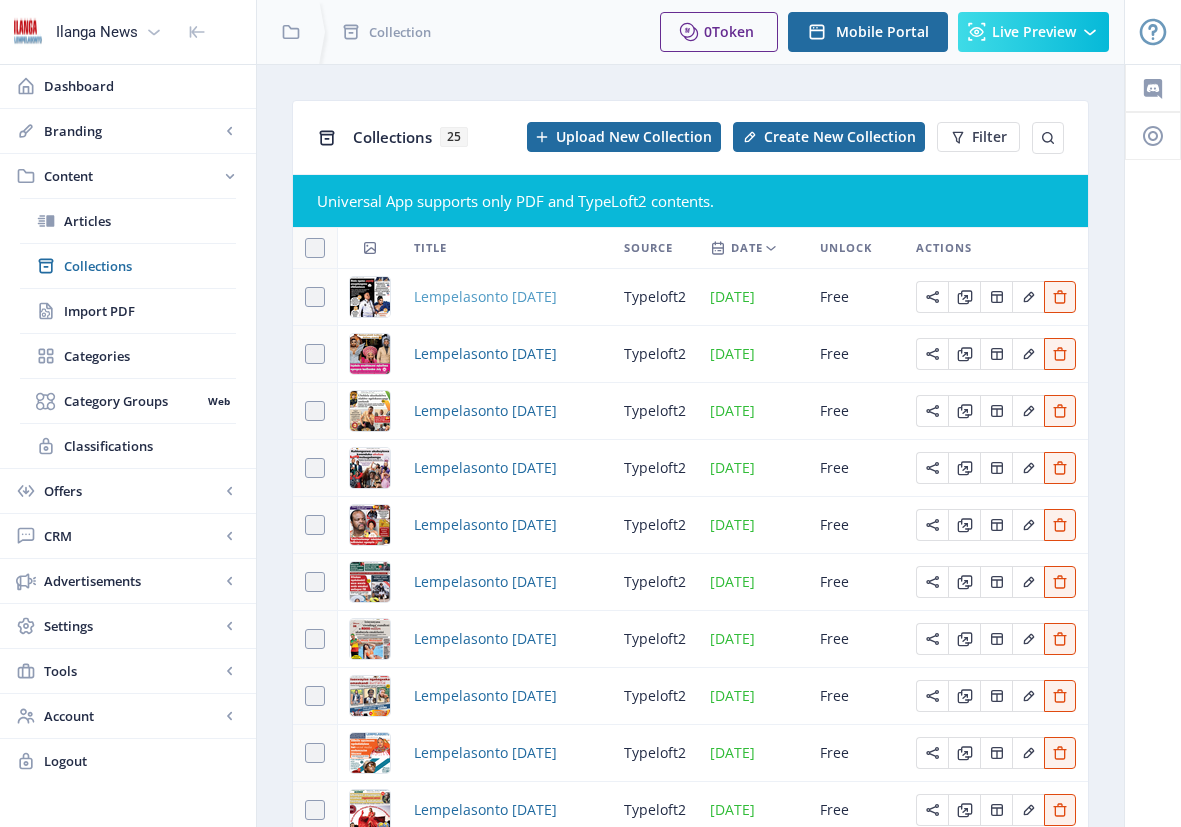 click on "Lempelasonto [DATE]" at bounding box center (485, 297) 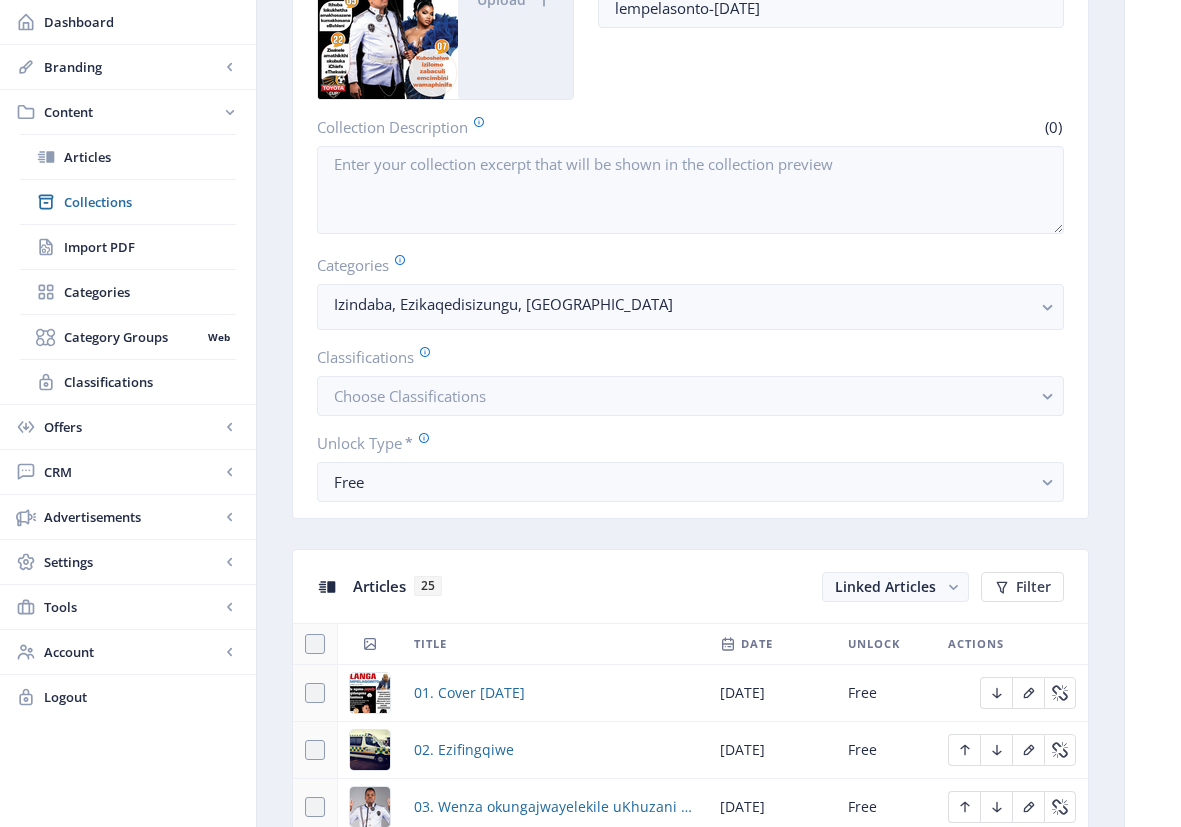 scroll, scrollTop: 650, scrollLeft: 0, axis: vertical 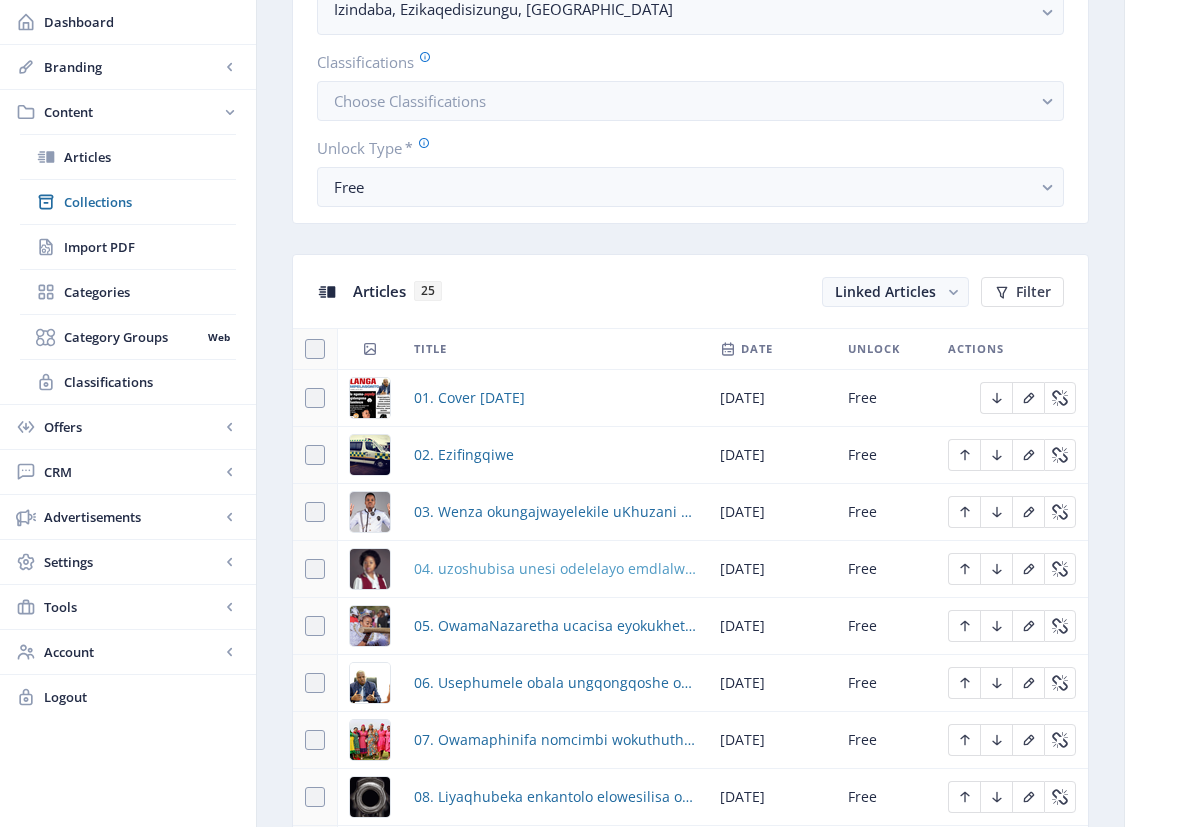 click on "04. uzoshubisa unesi odelelayo emdlalweni omusha" at bounding box center [555, 569] 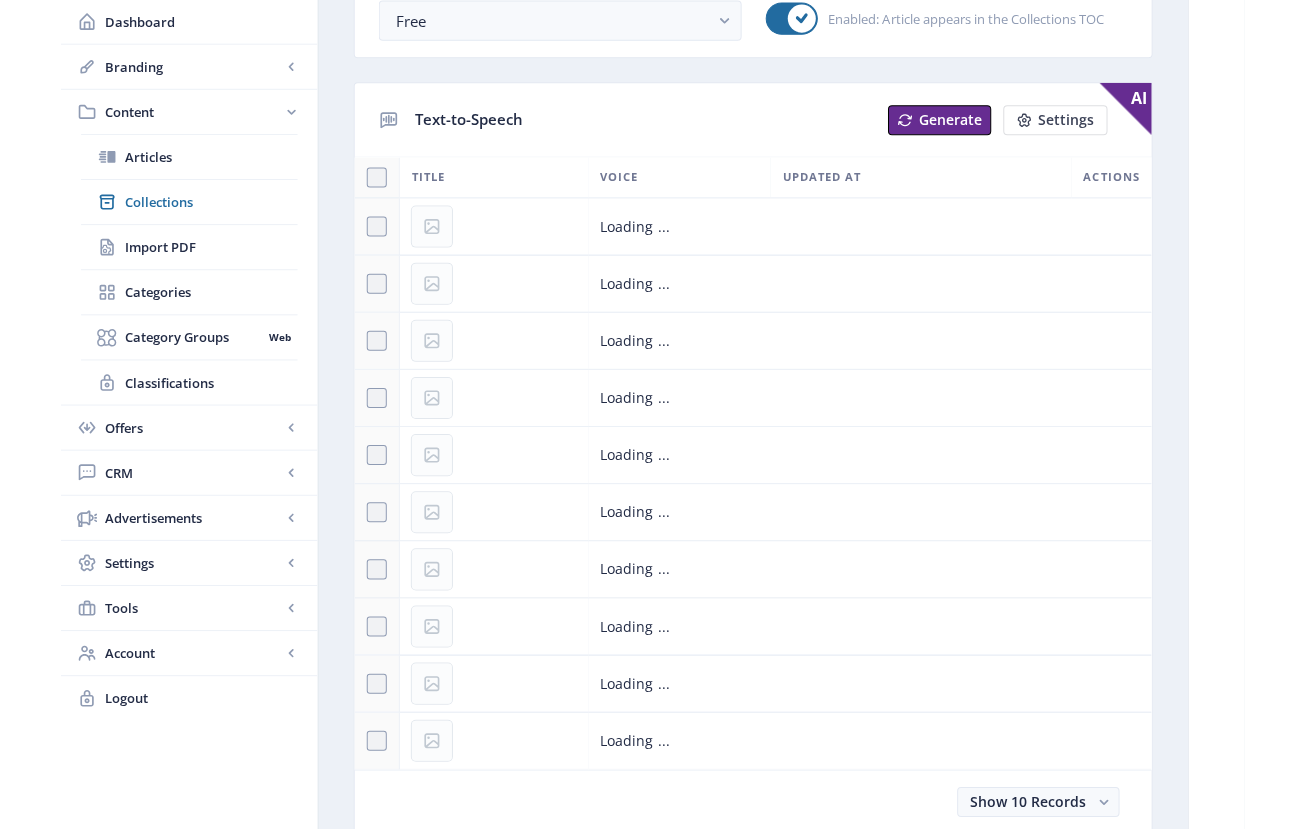 scroll, scrollTop: 0, scrollLeft: 0, axis: both 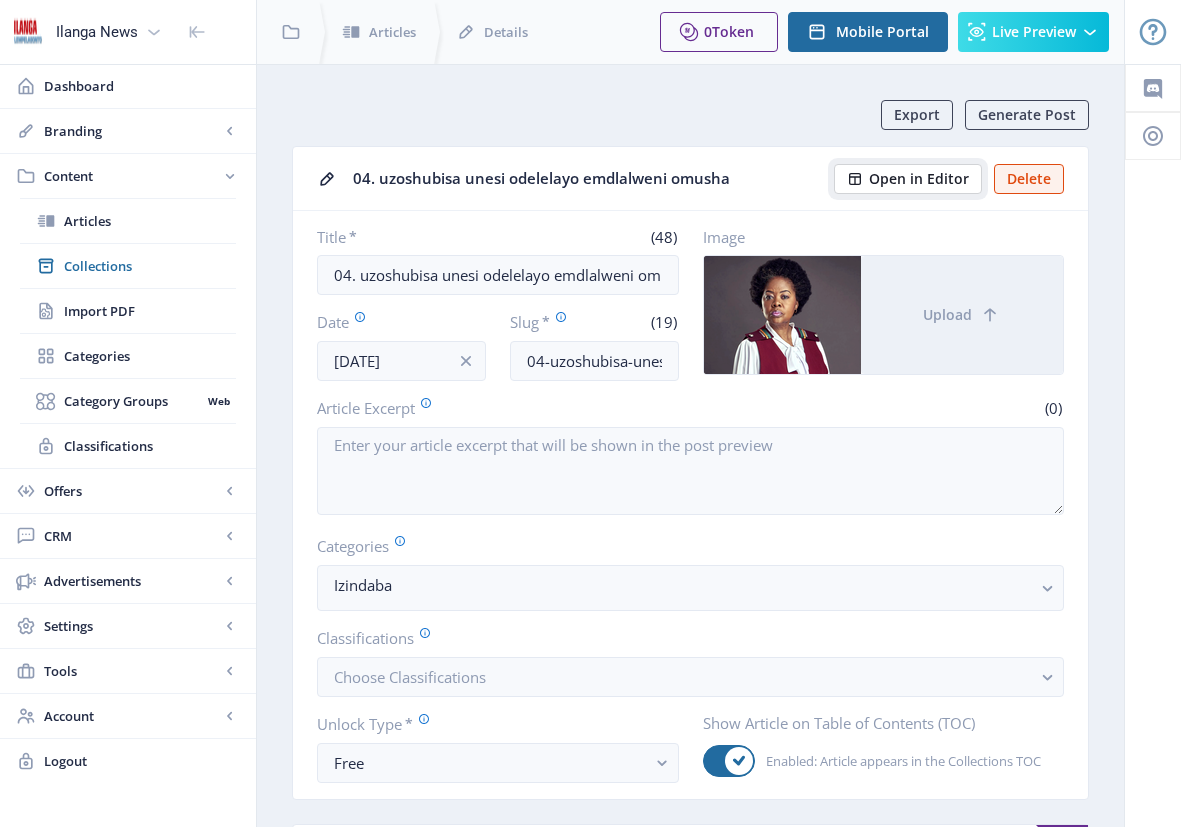click on "Open in Editor" 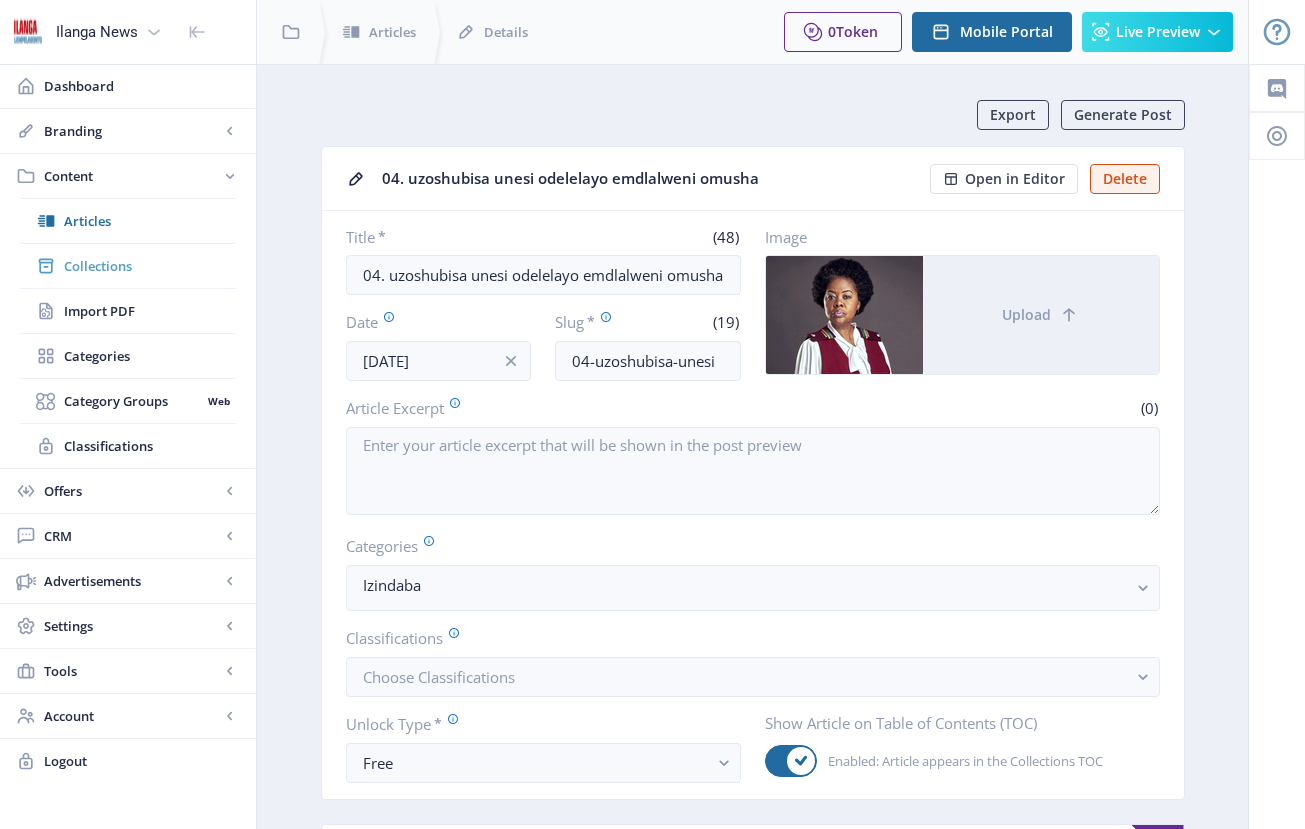 click on "Collections" at bounding box center (150, 266) 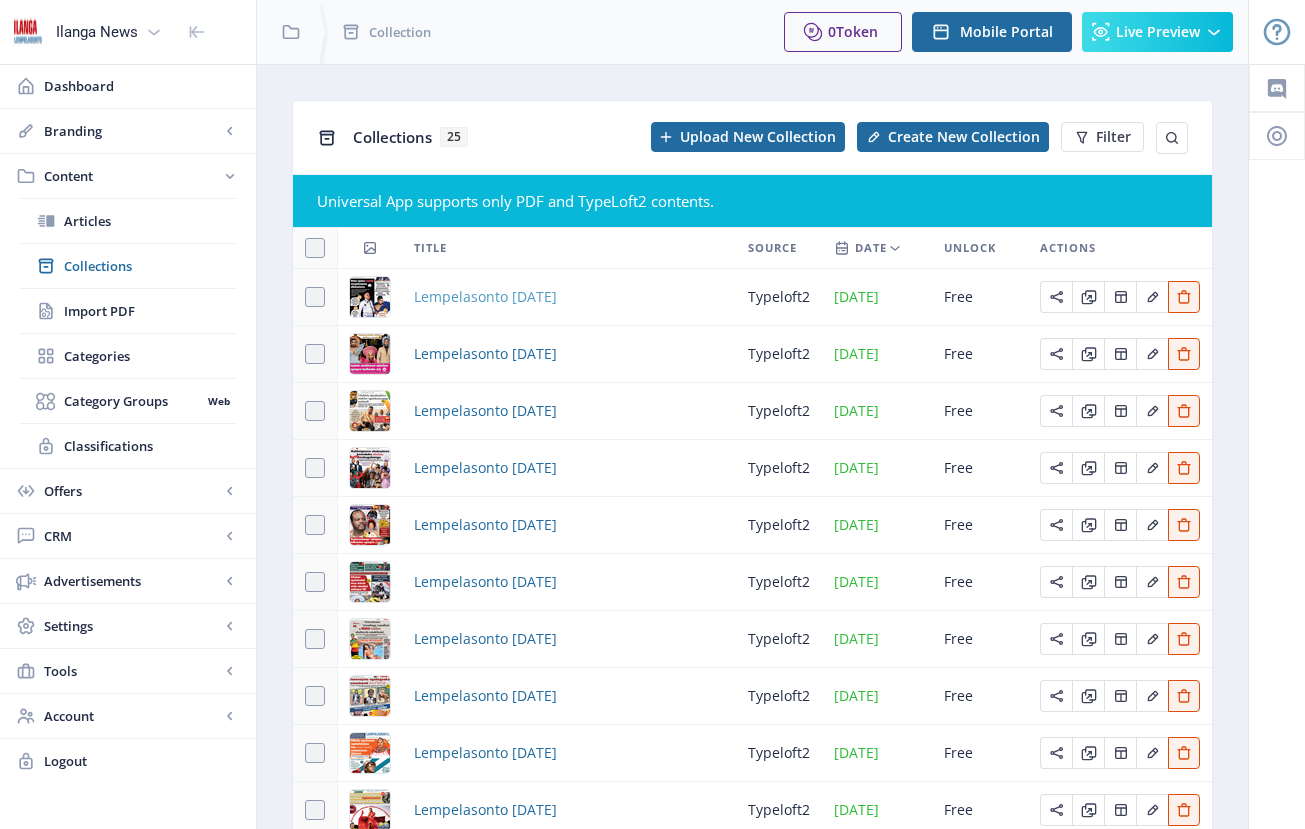 click on "Lempelasonto [DATE]" at bounding box center [485, 297] 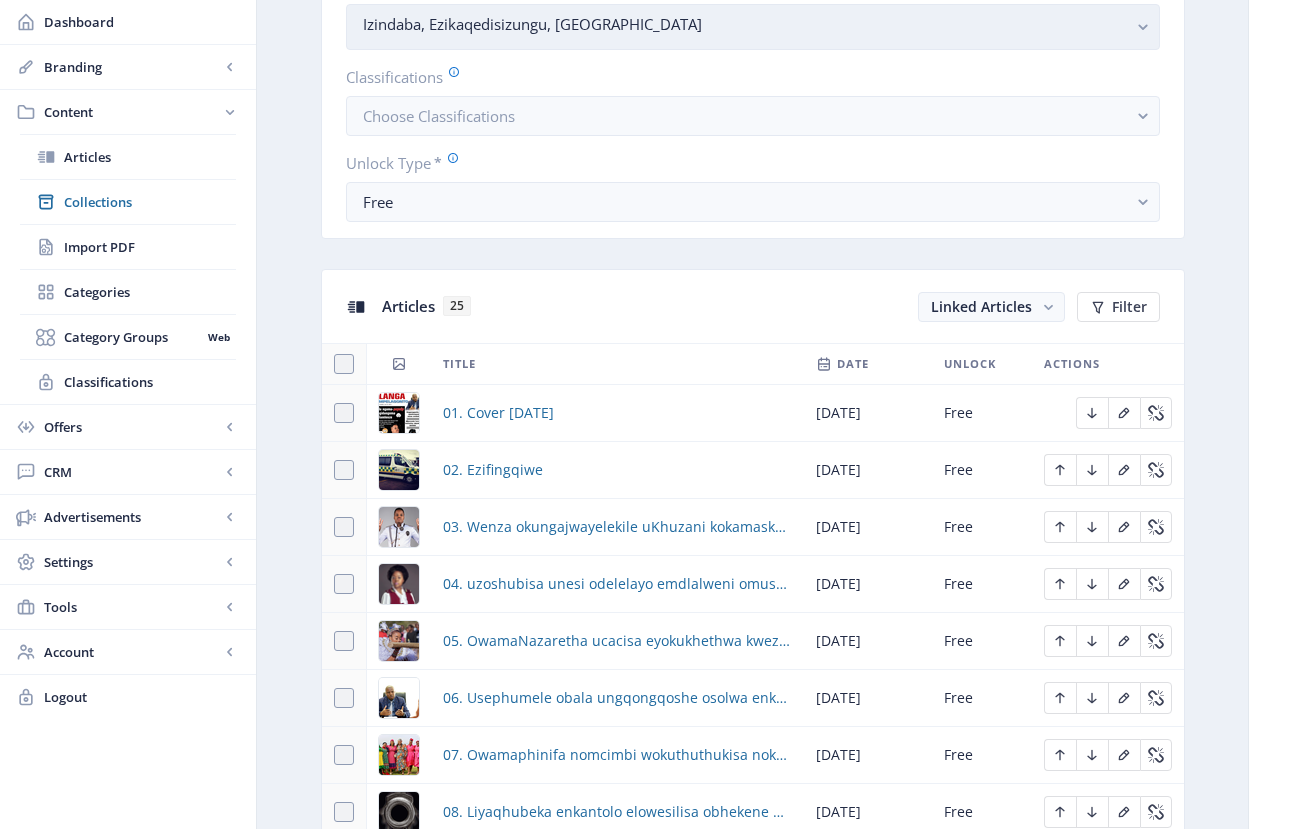 scroll, scrollTop: 256, scrollLeft: 0, axis: vertical 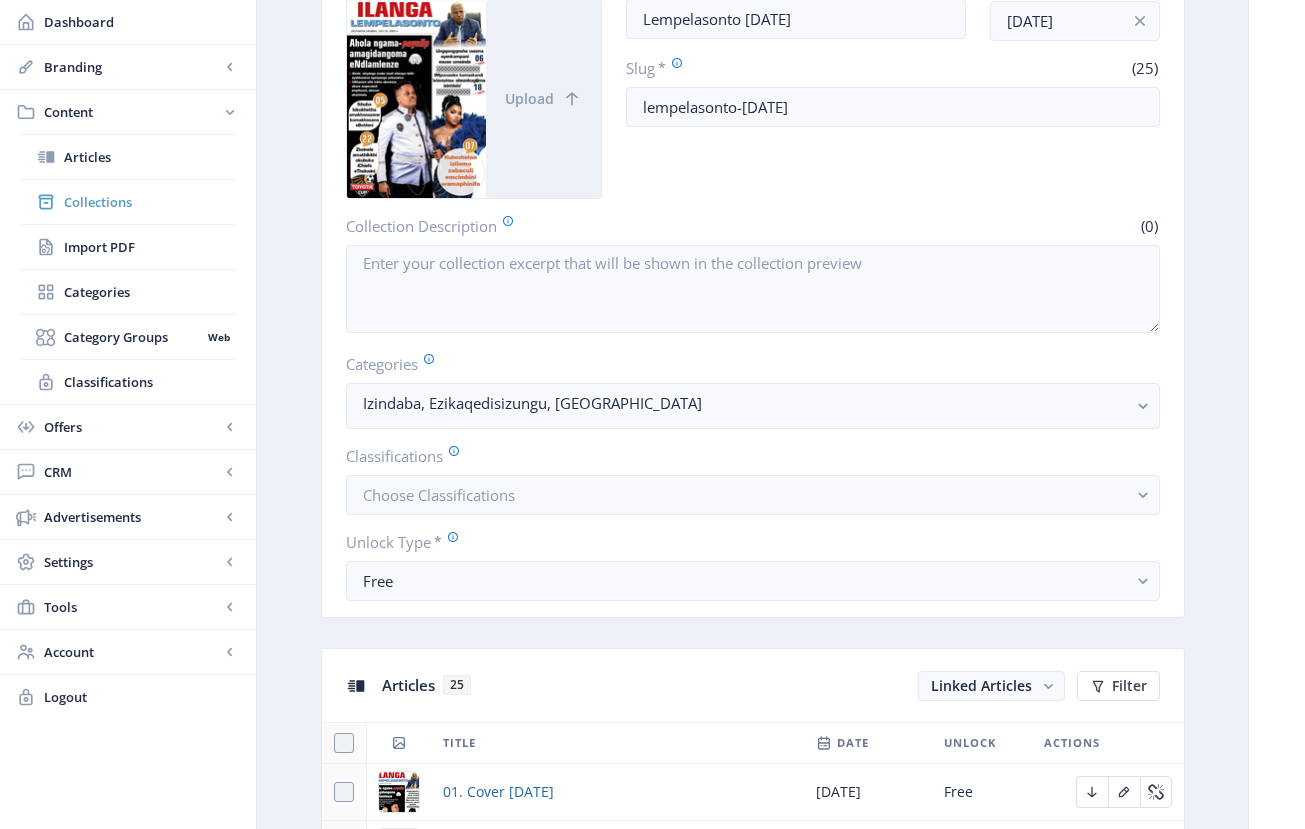 click on "Collections" at bounding box center (150, 202) 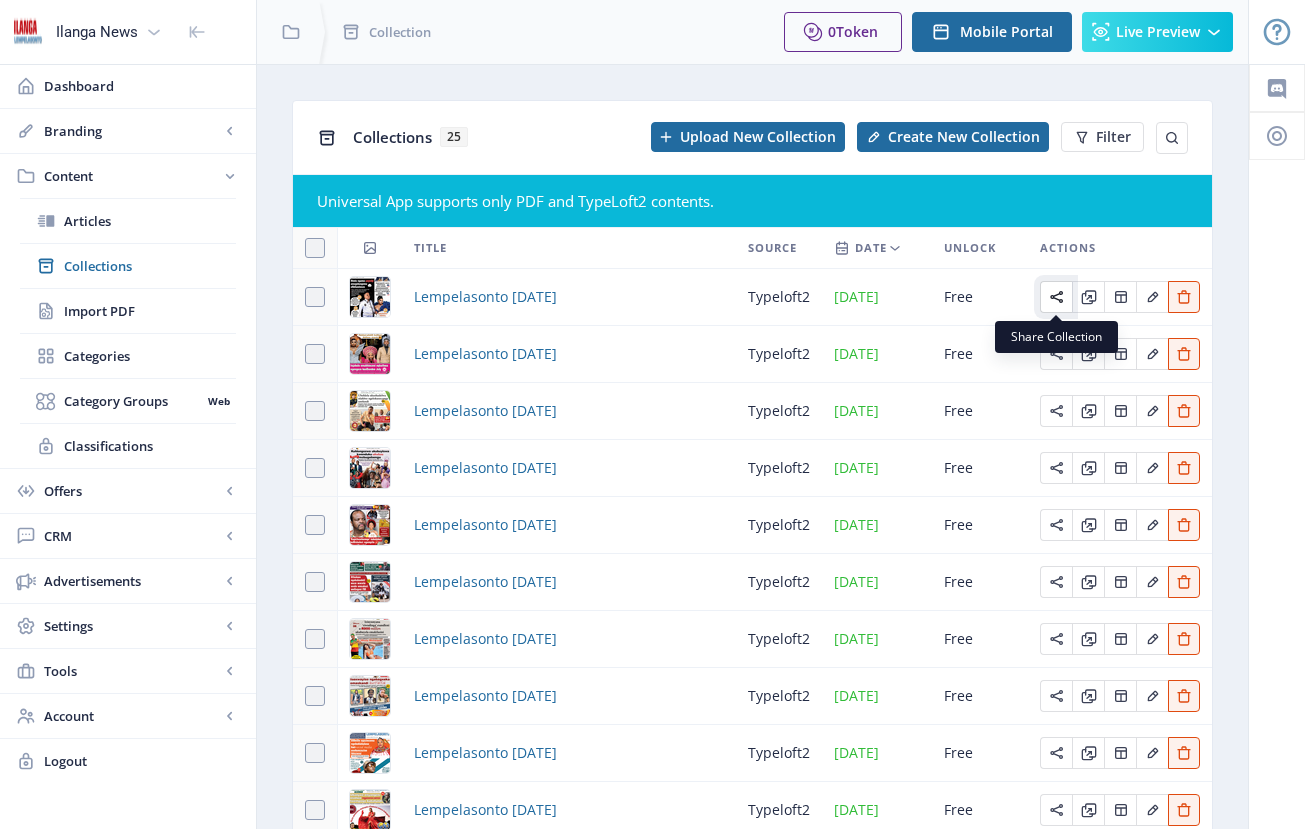 click 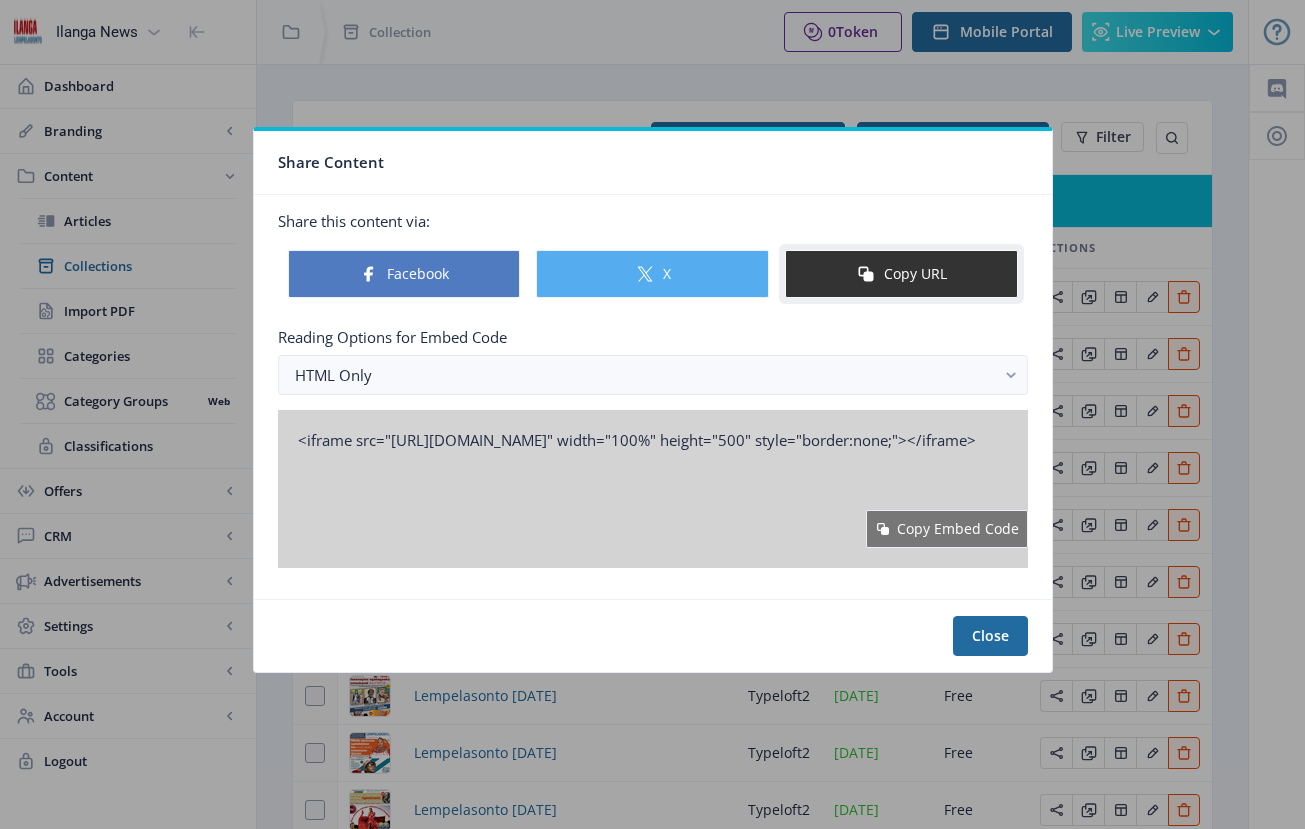 click on "Copy URL" 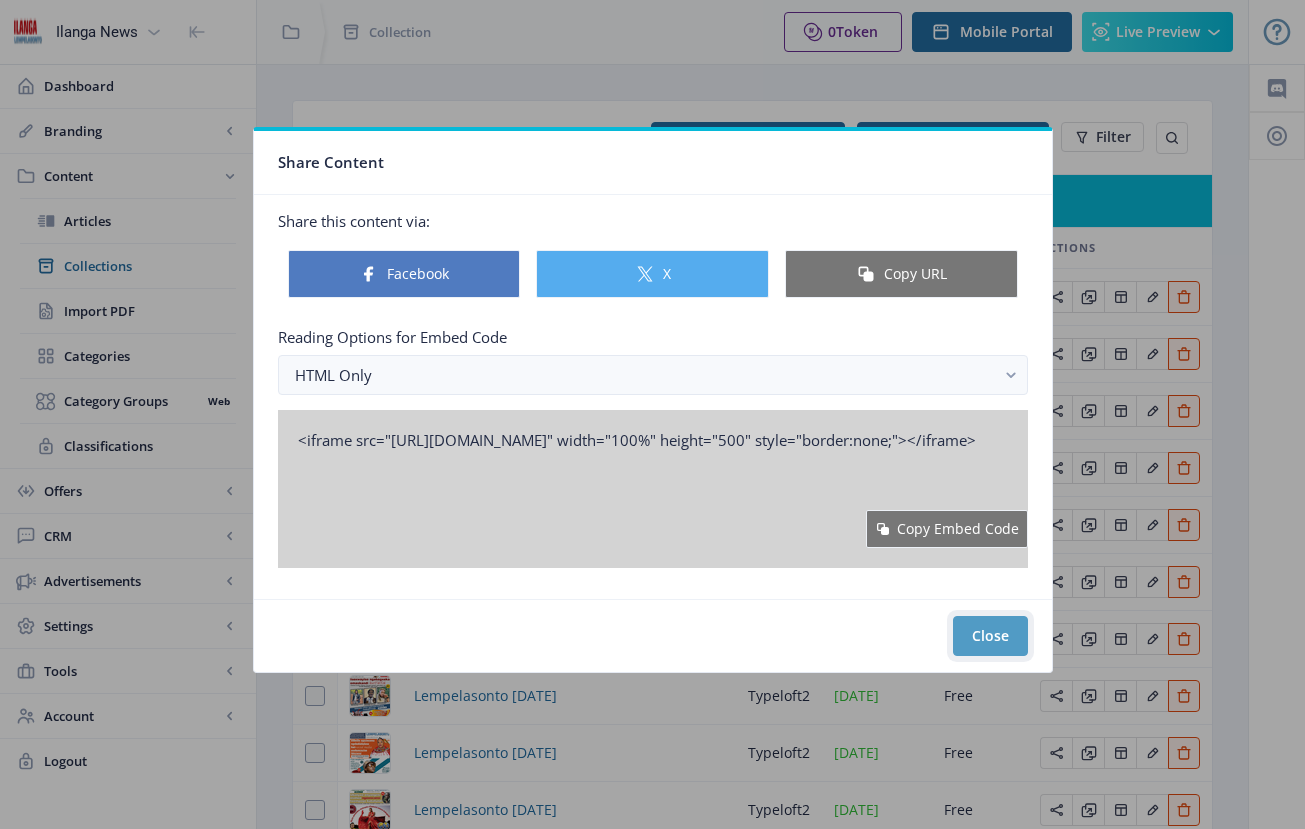 click on "Close" 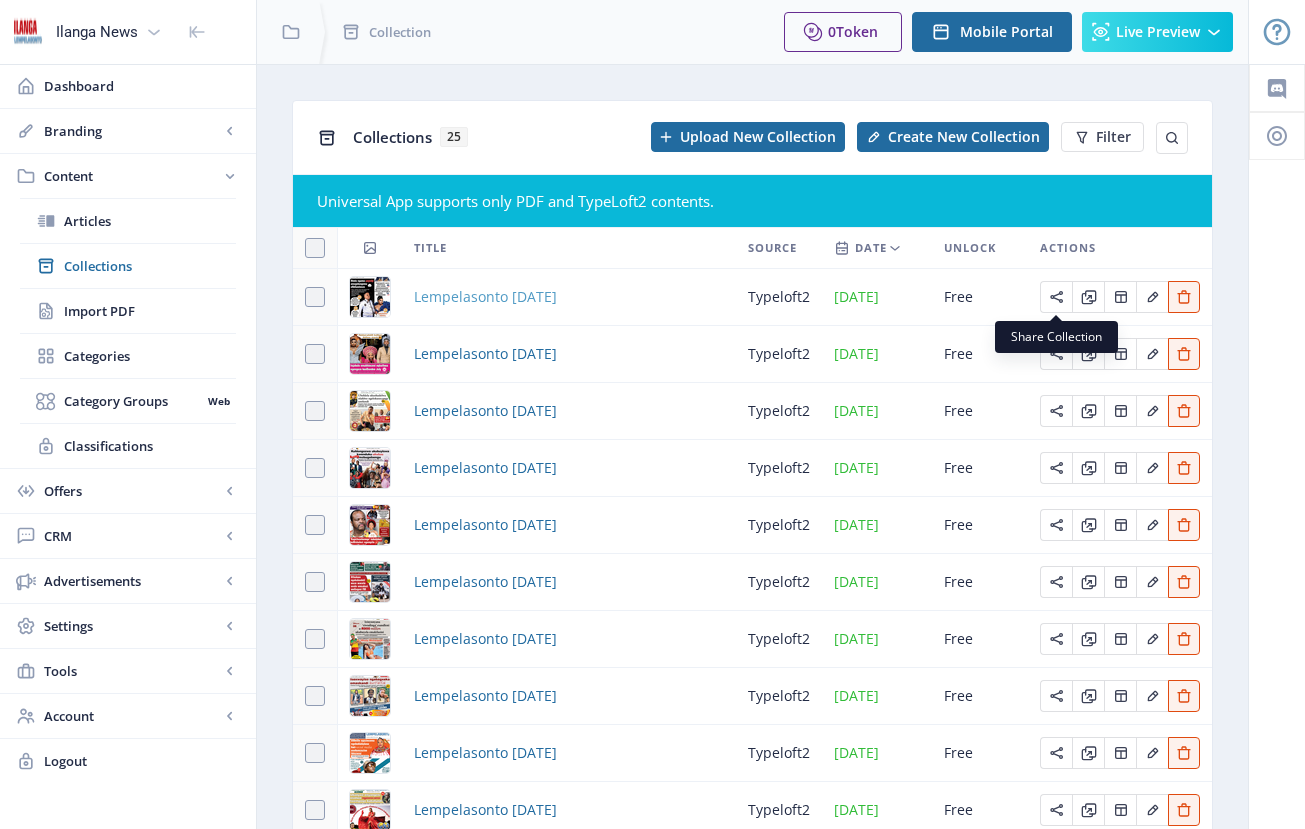 click on "Lempelasonto [DATE]" at bounding box center [485, 297] 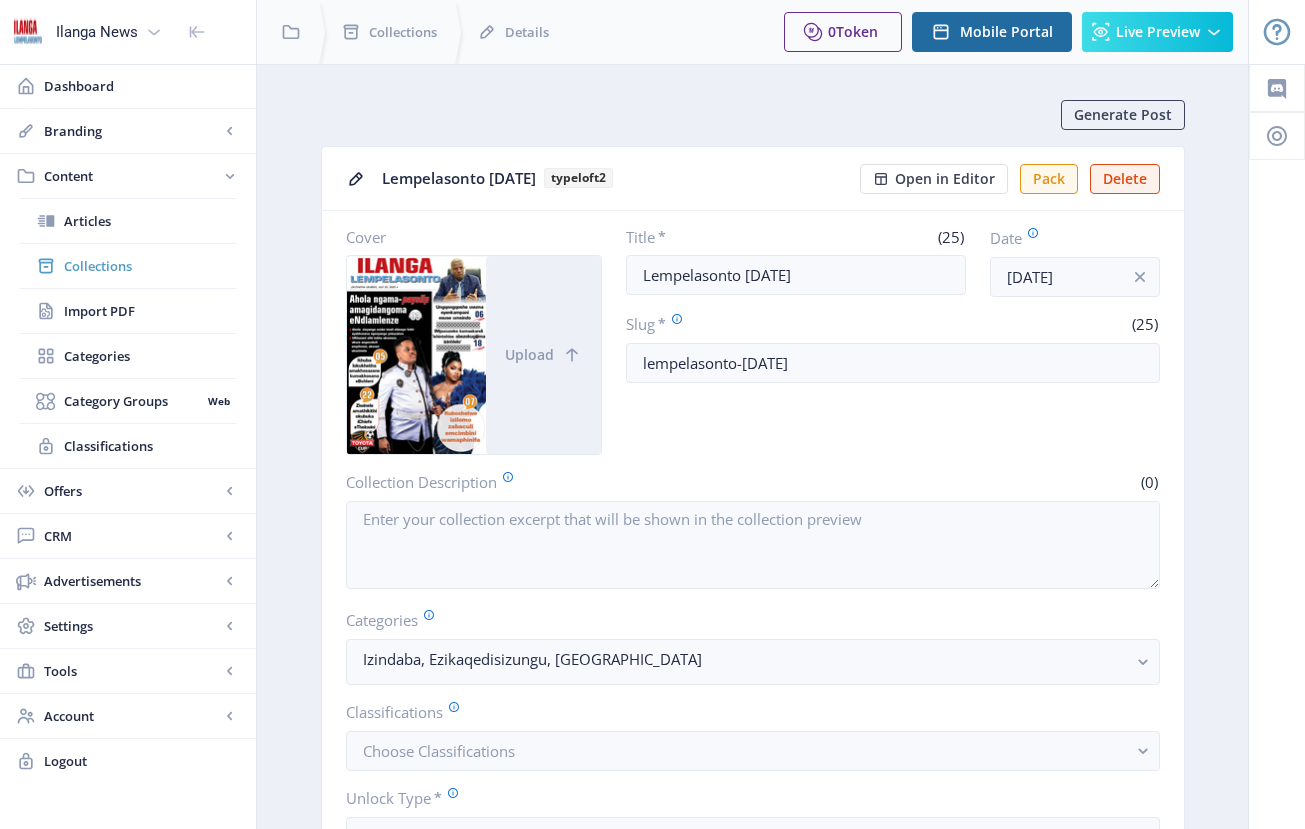 click on "Collections" at bounding box center (150, 266) 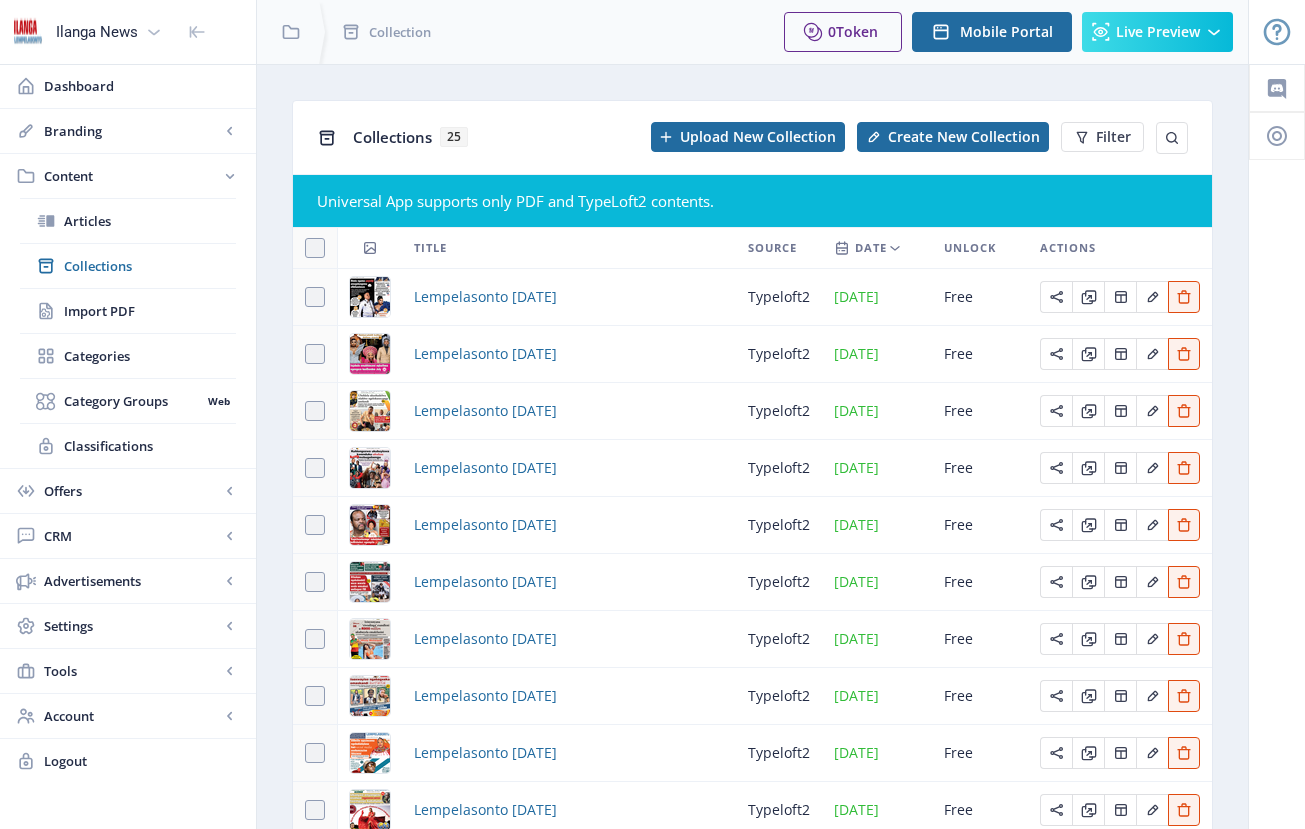 click on "typeloft2" at bounding box center [779, 297] 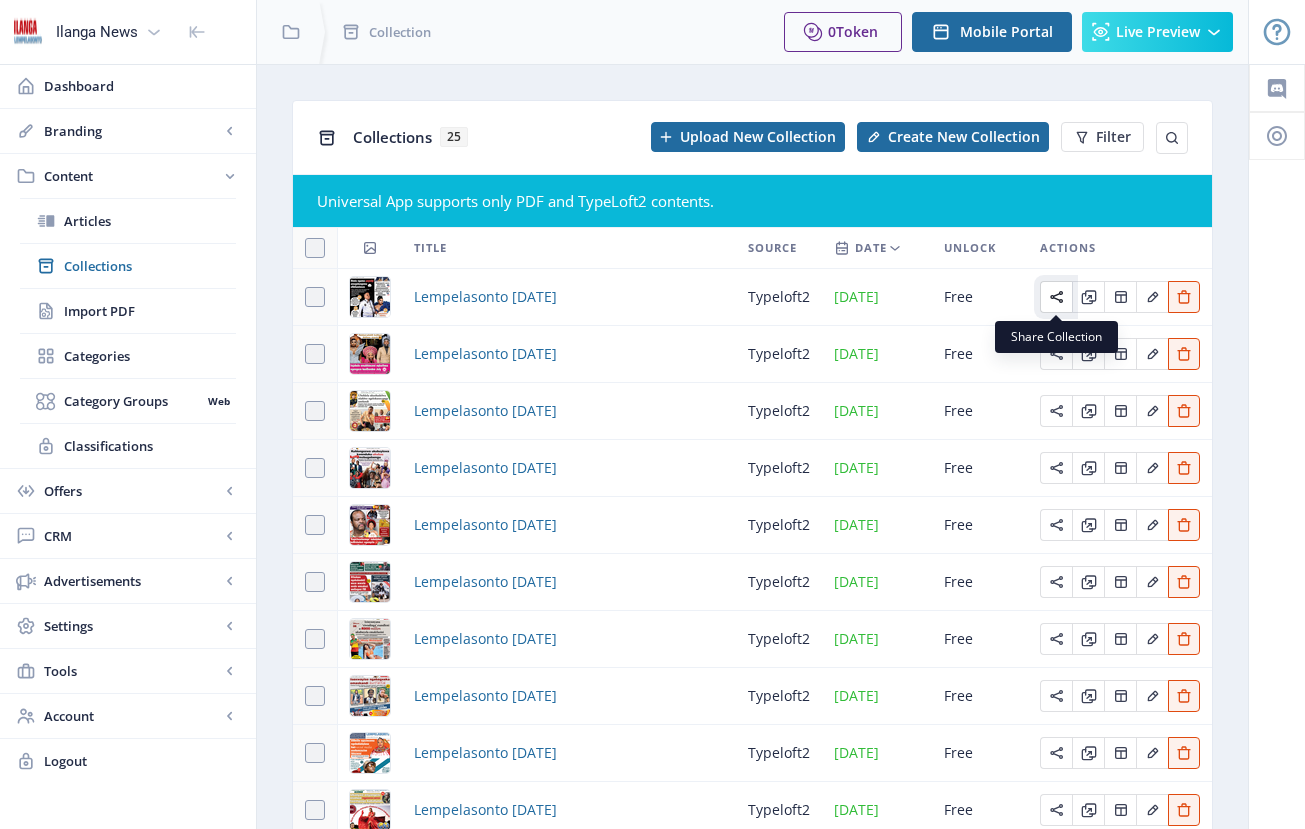 click 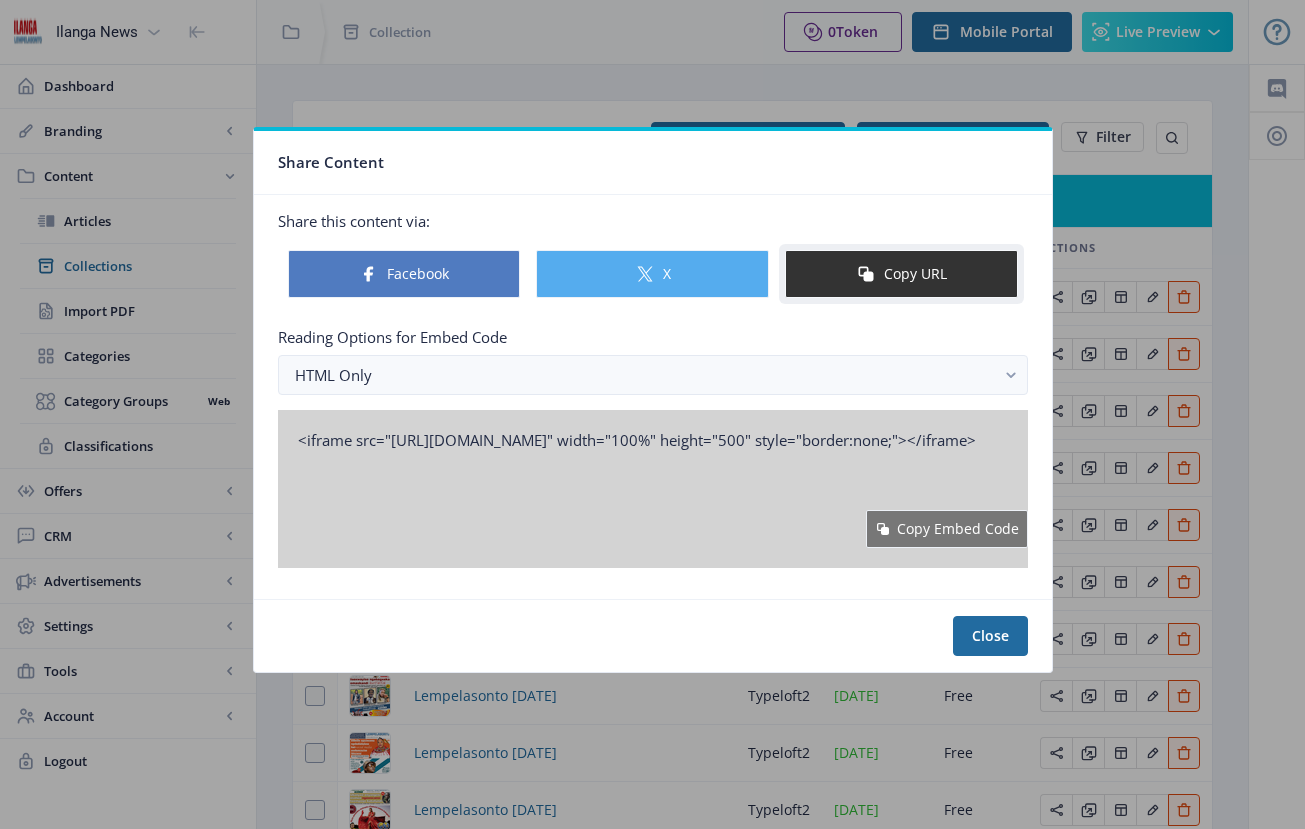 click on "Copy URL" 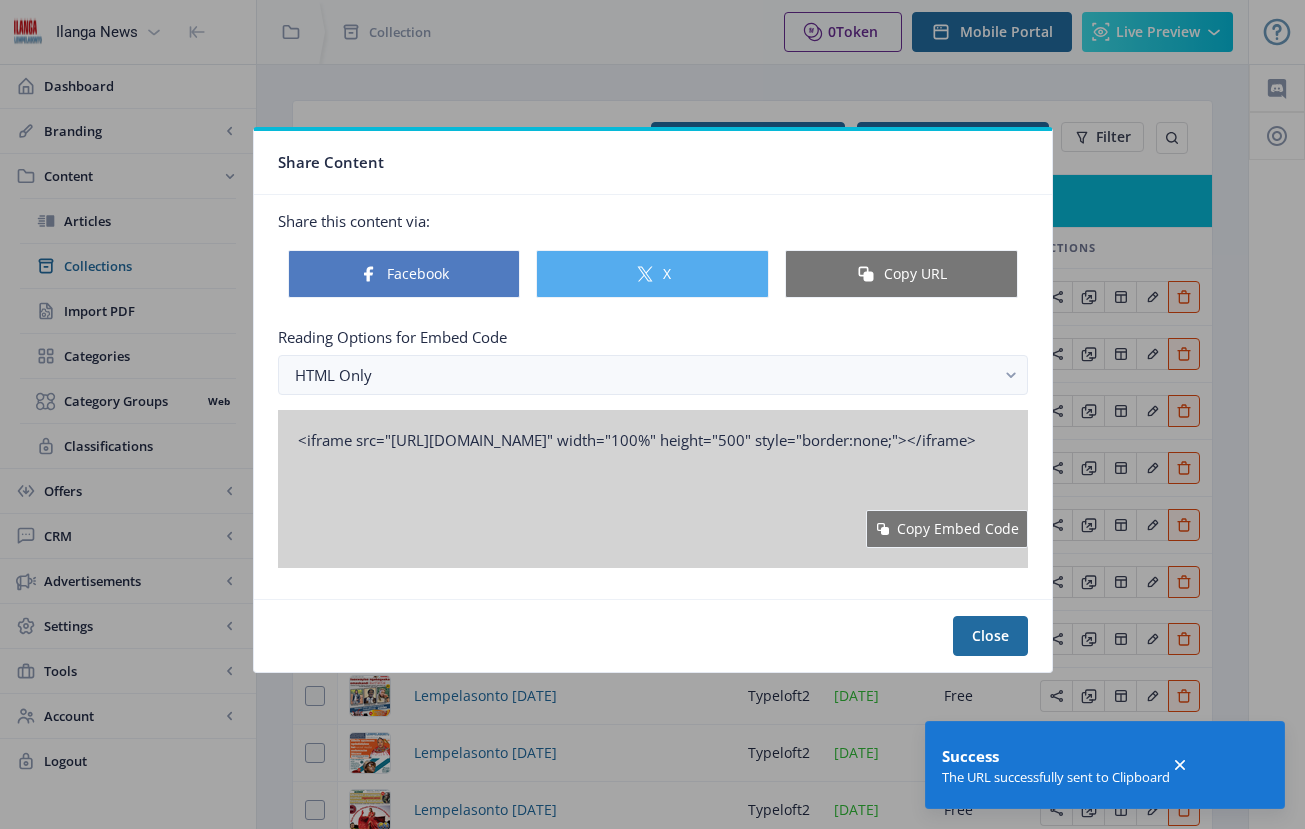 click at bounding box center (652, 414) 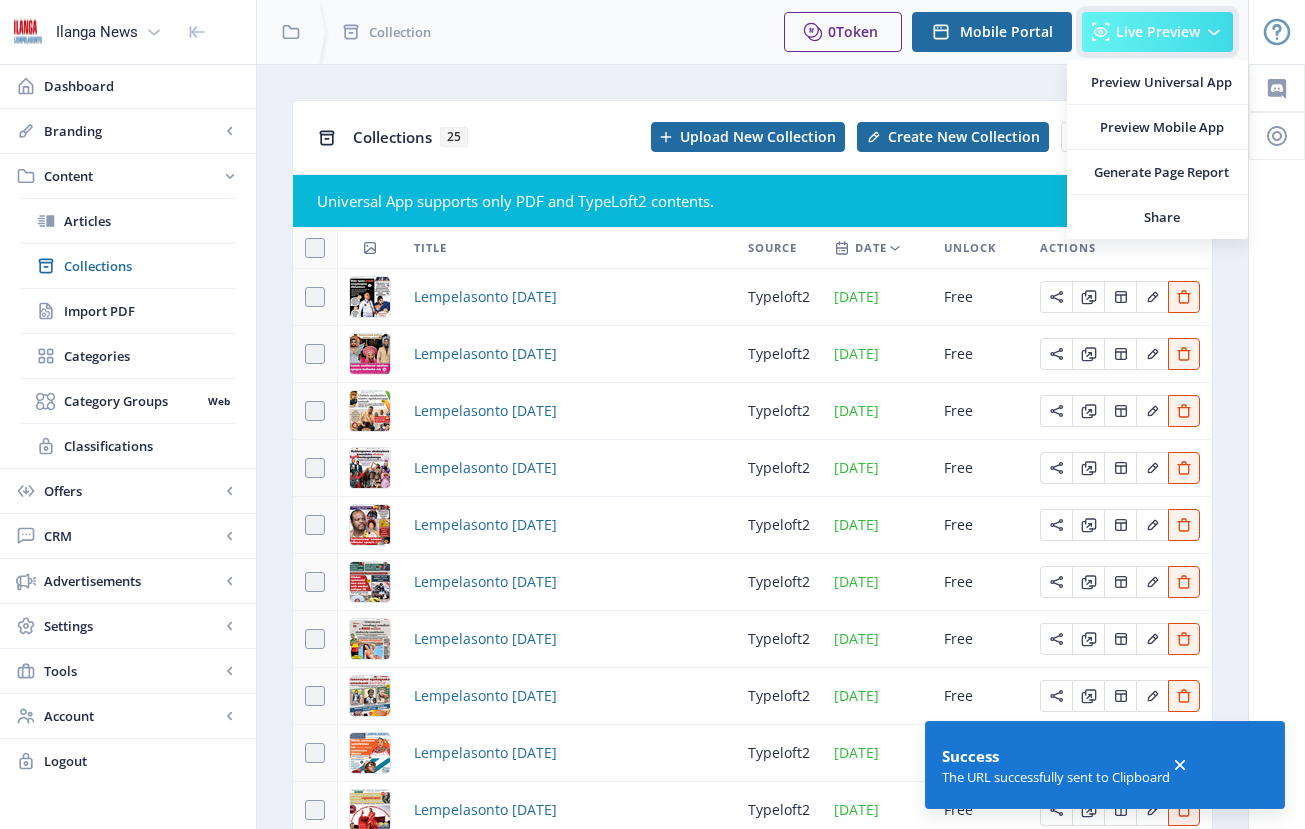 click on "Live Preview" at bounding box center (1158, 32) 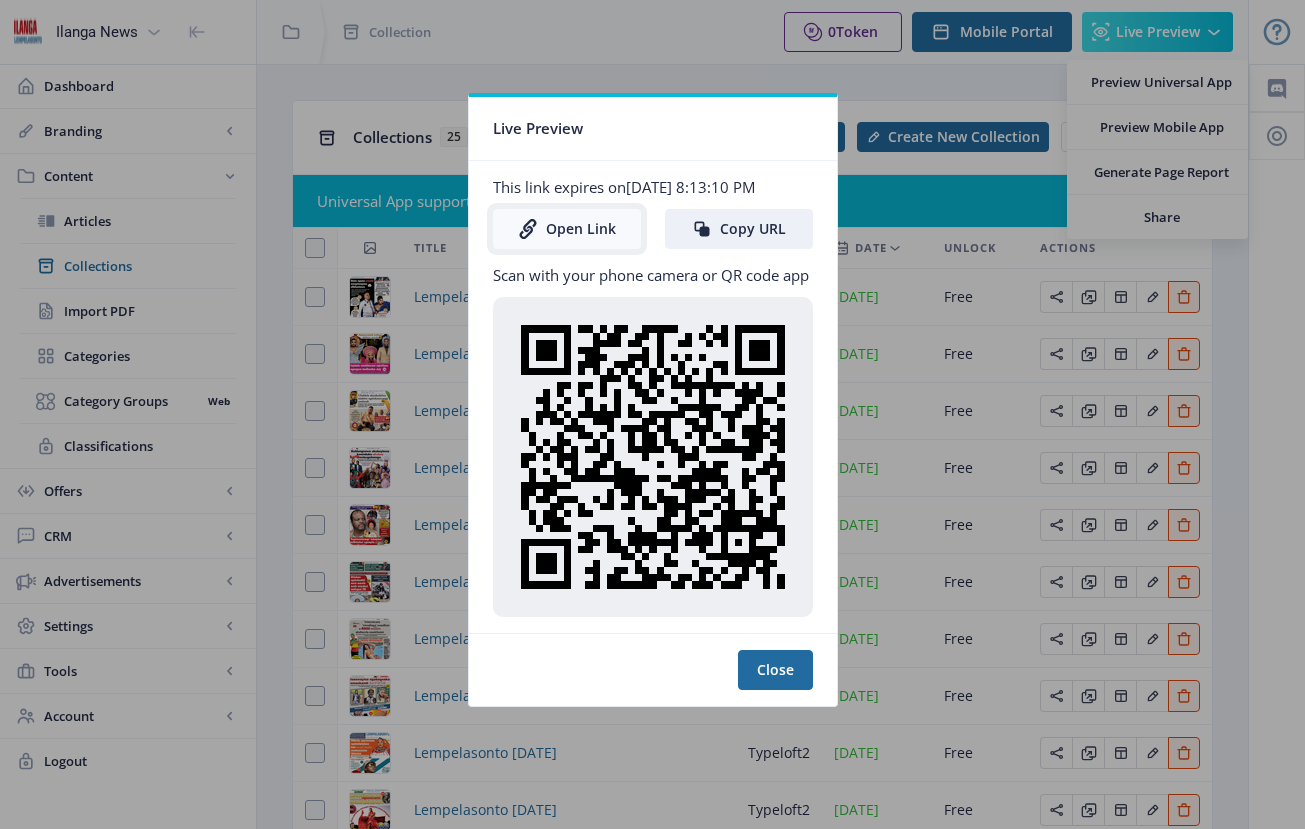click on "Open Link" 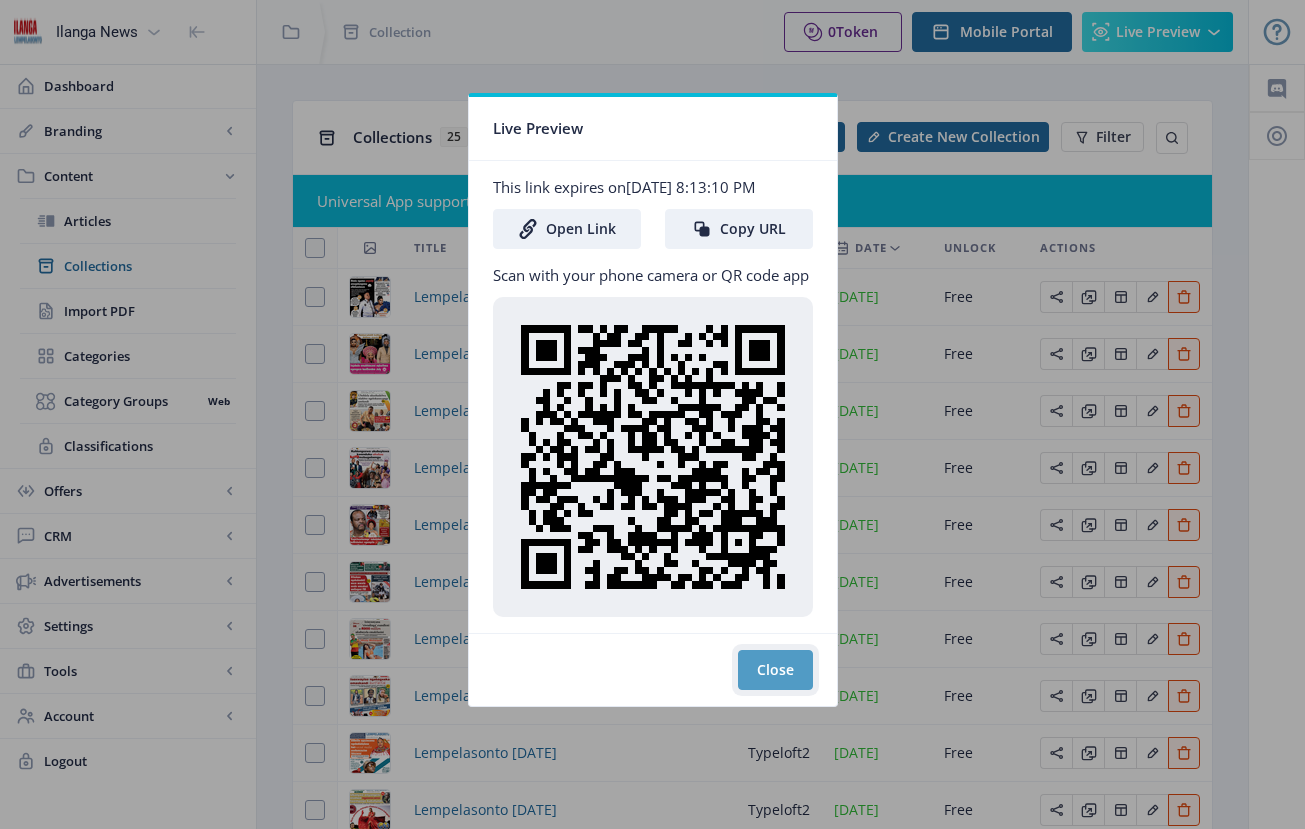click on "Close" 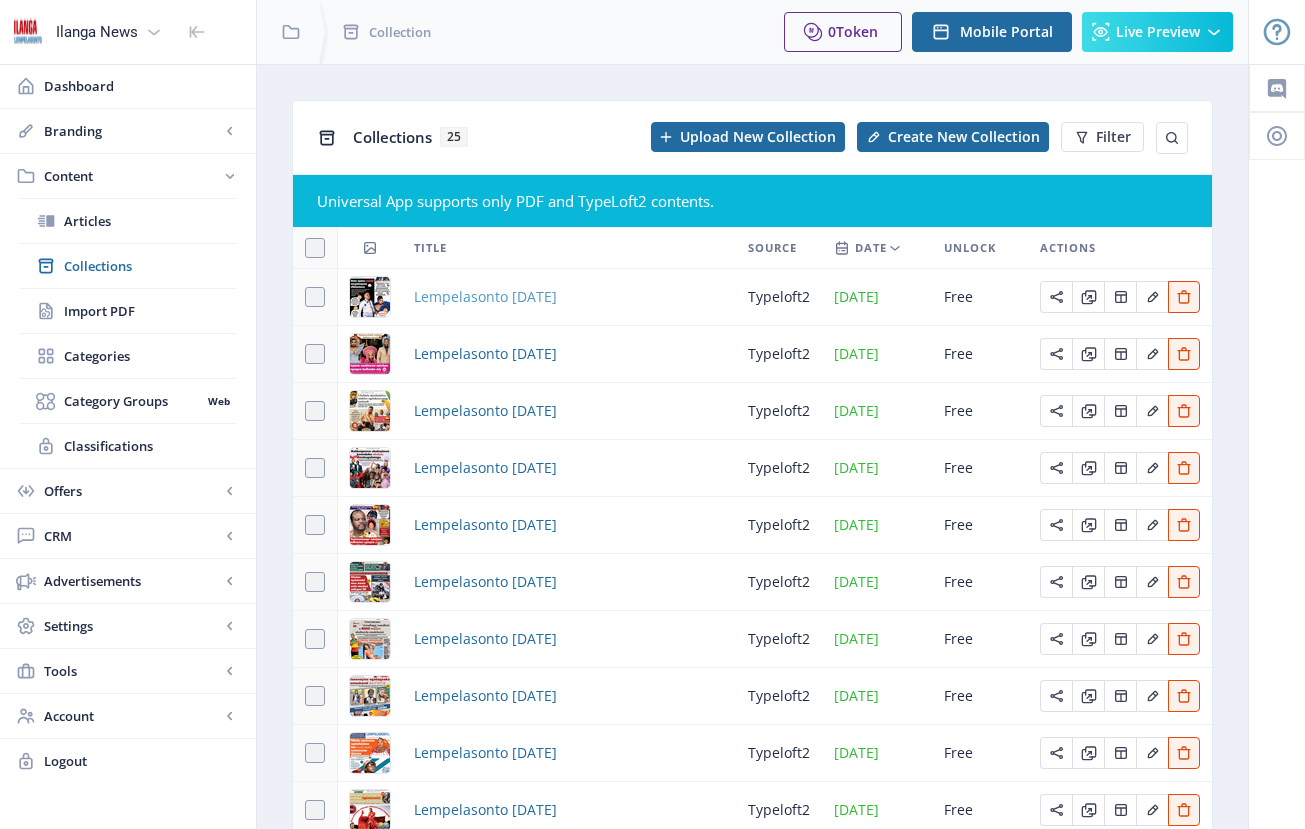 click on "Lempelasonto [DATE]" at bounding box center [485, 297] 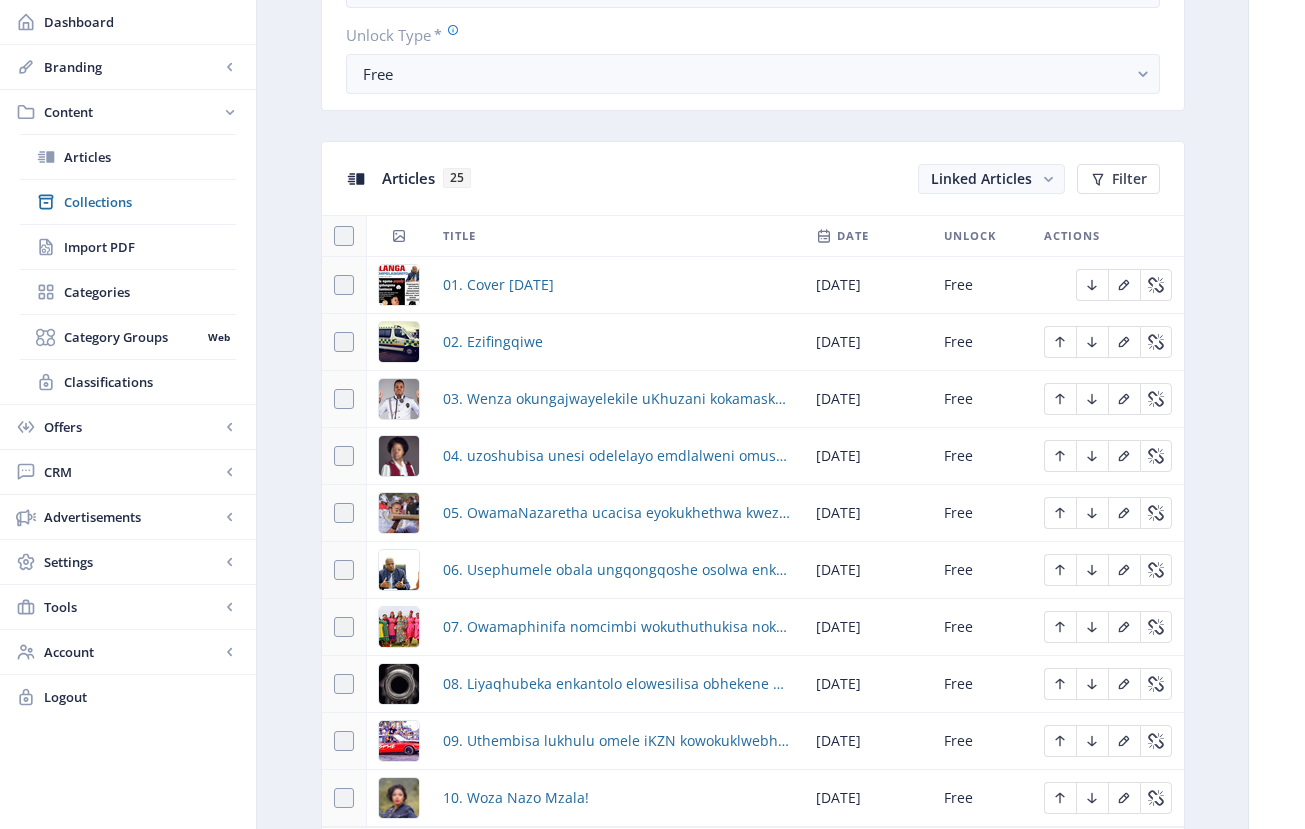 scroll, scrollTop: 909, scrollLeft: 0, axis: vertical 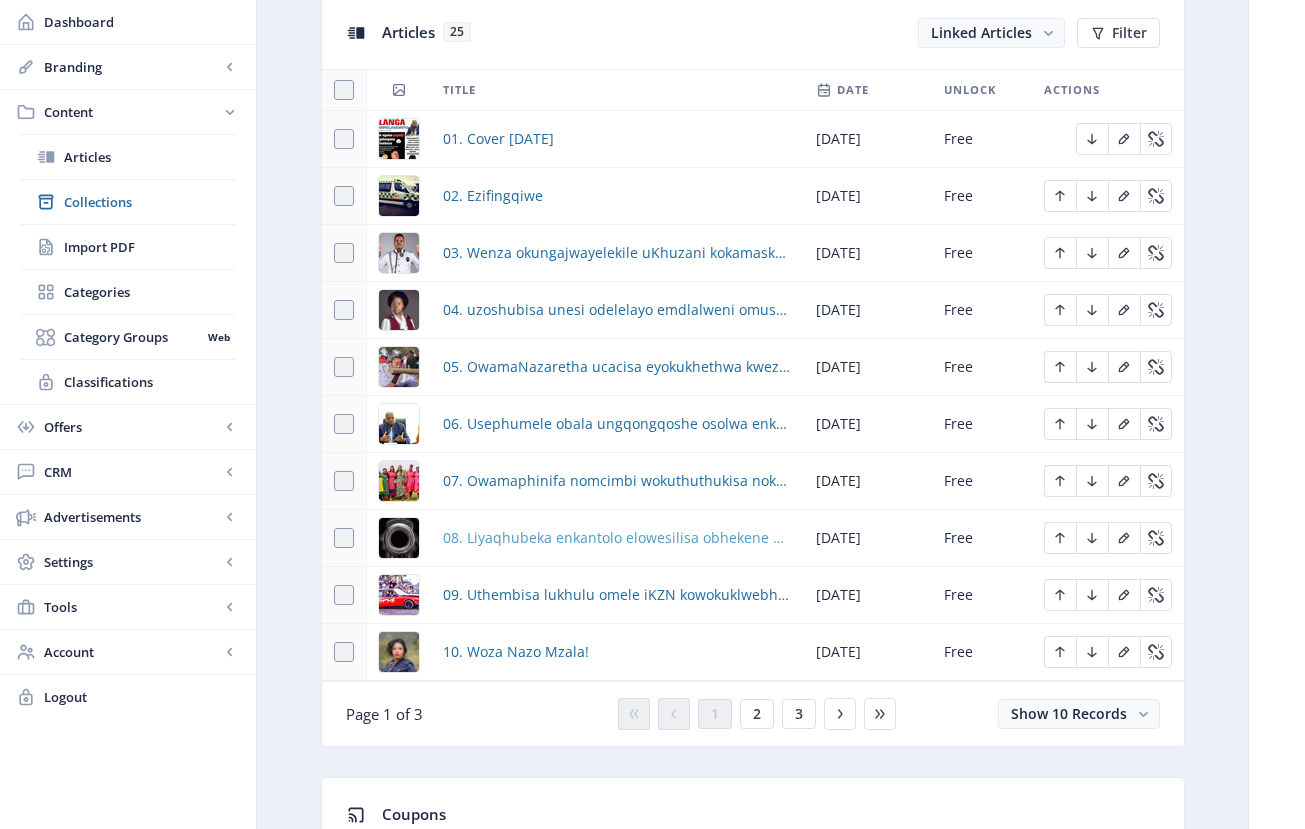 click on "08. Liyaqhubeka enkantolo elowesilisa obhekene nelokubulala unina wezingane nomkhwekazi" at bounding box center (617, 538) 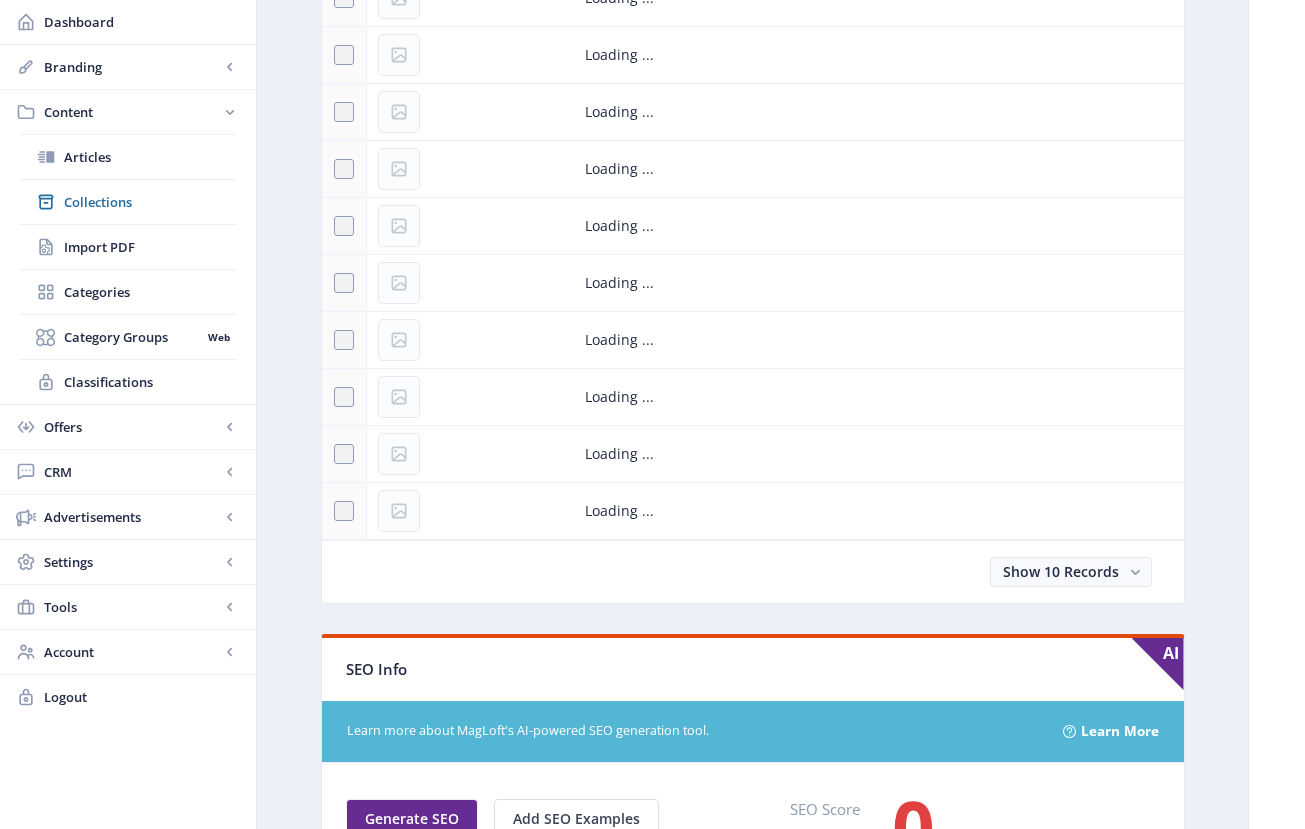 scroll, scrollTop: 0, scrollLeft: 0, axis: both 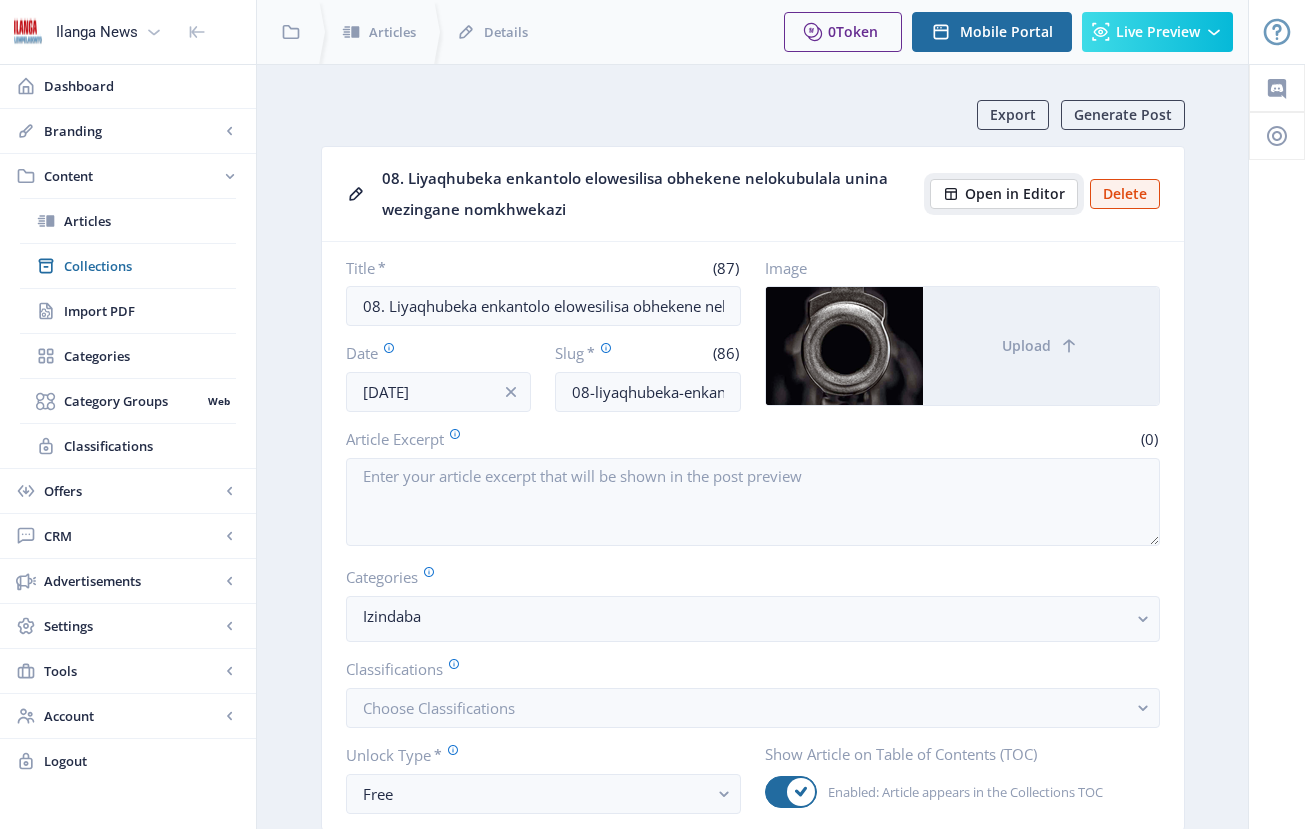 click on "Open in Editor" 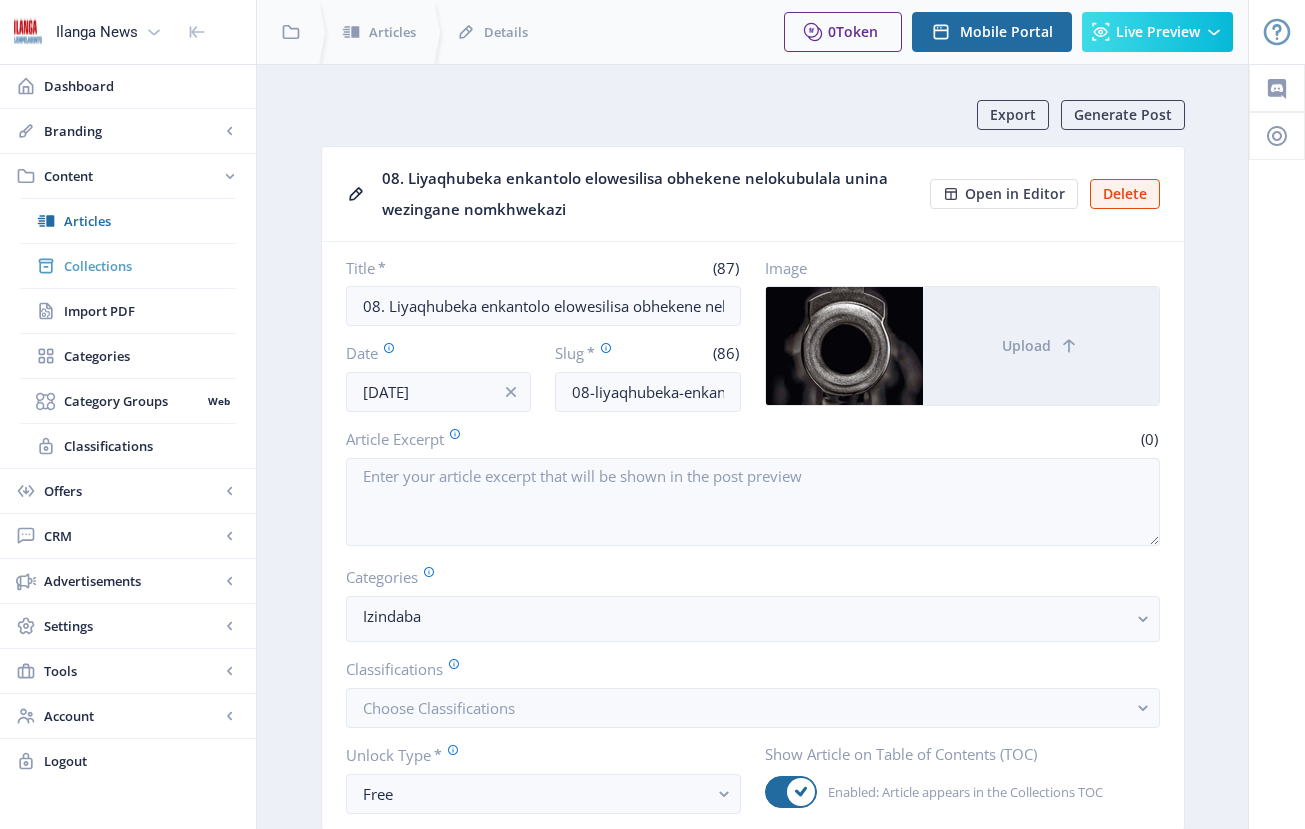 click on "Collections" at bounding box center [150, 266] 